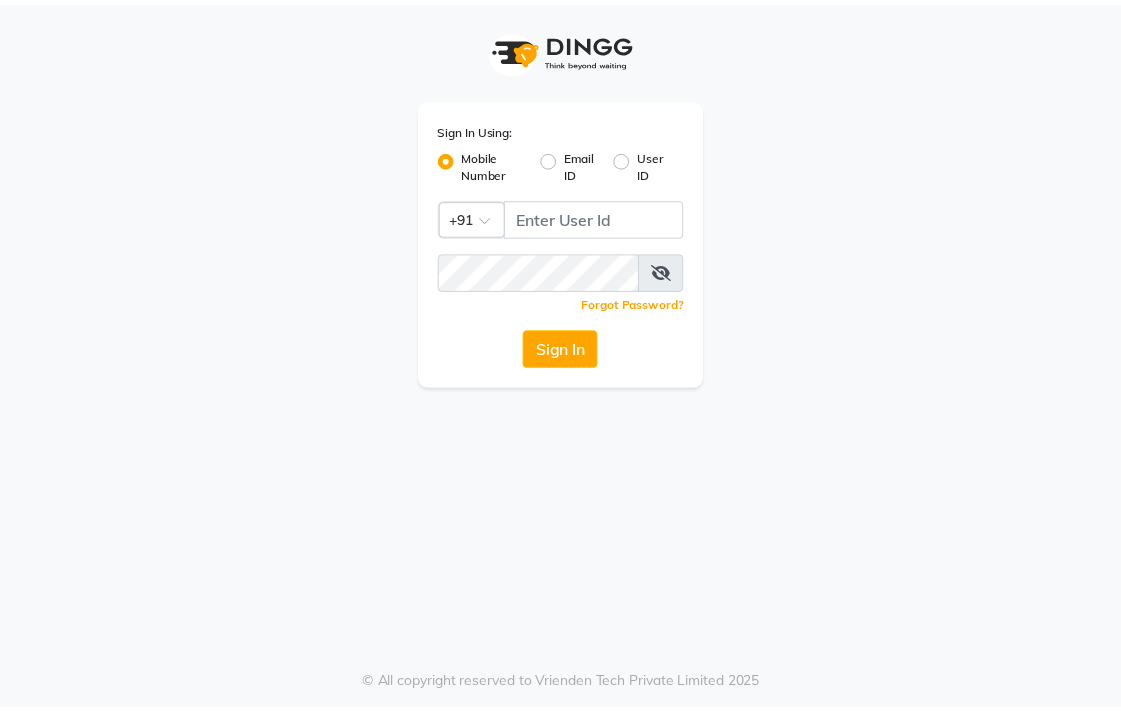 scroll, scrollTop: 0, scrollLeft: 0, axis: both 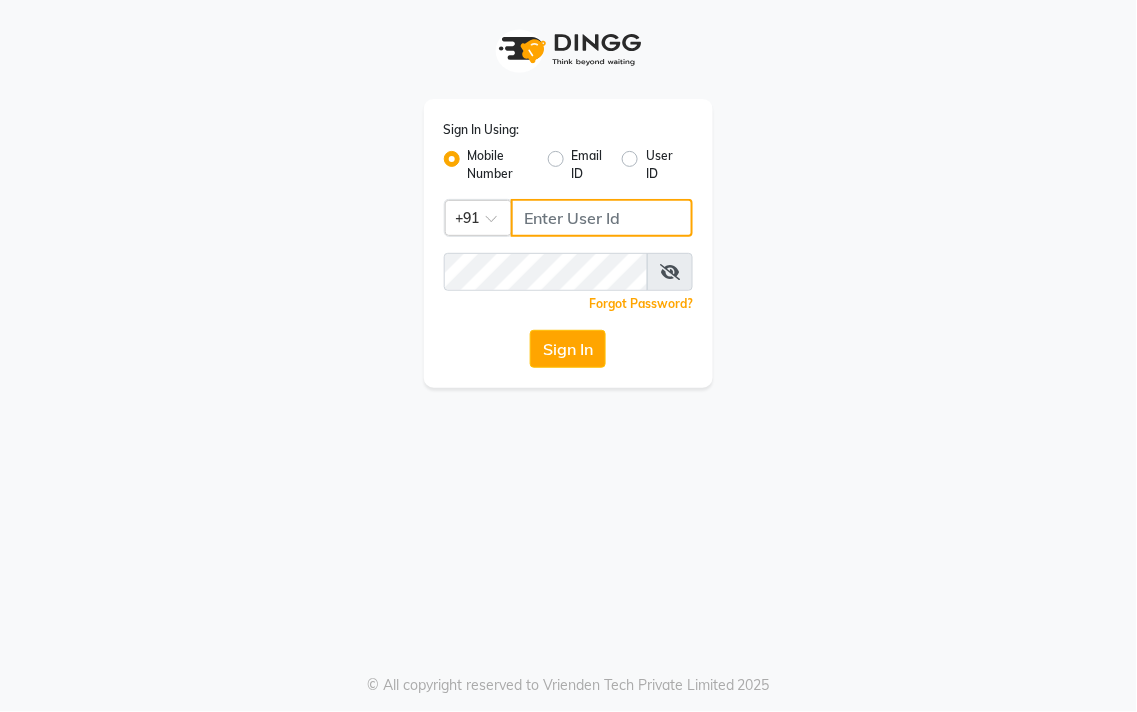 type on "9256811117" 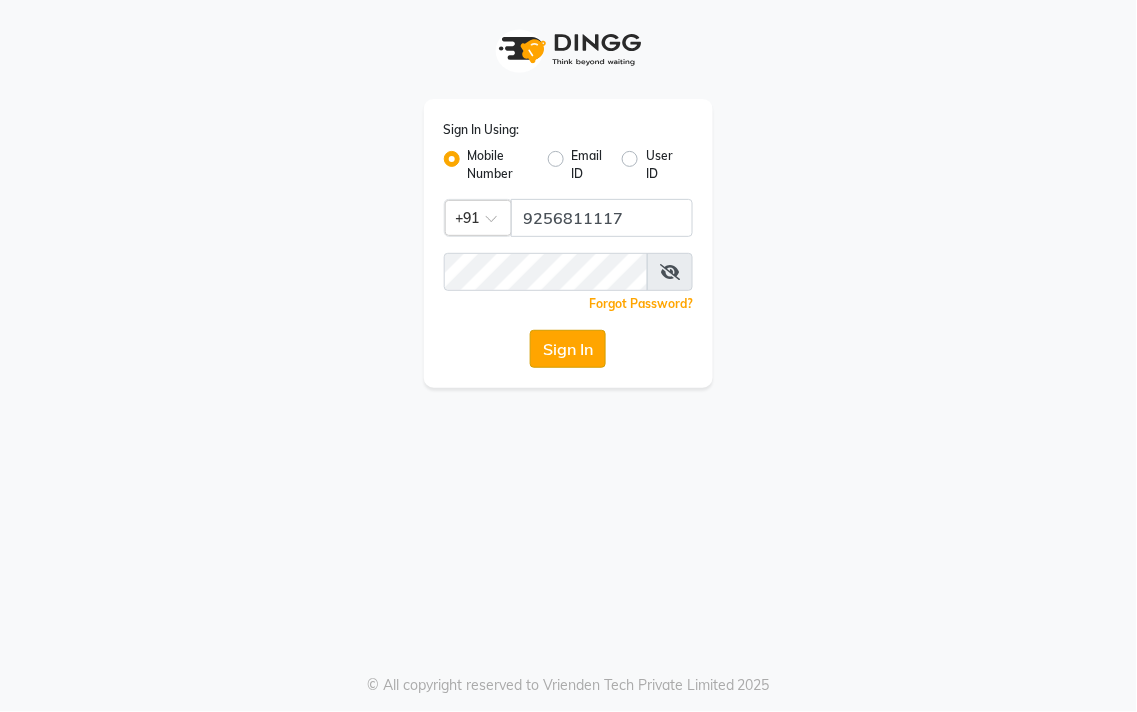 click on "Sign In" 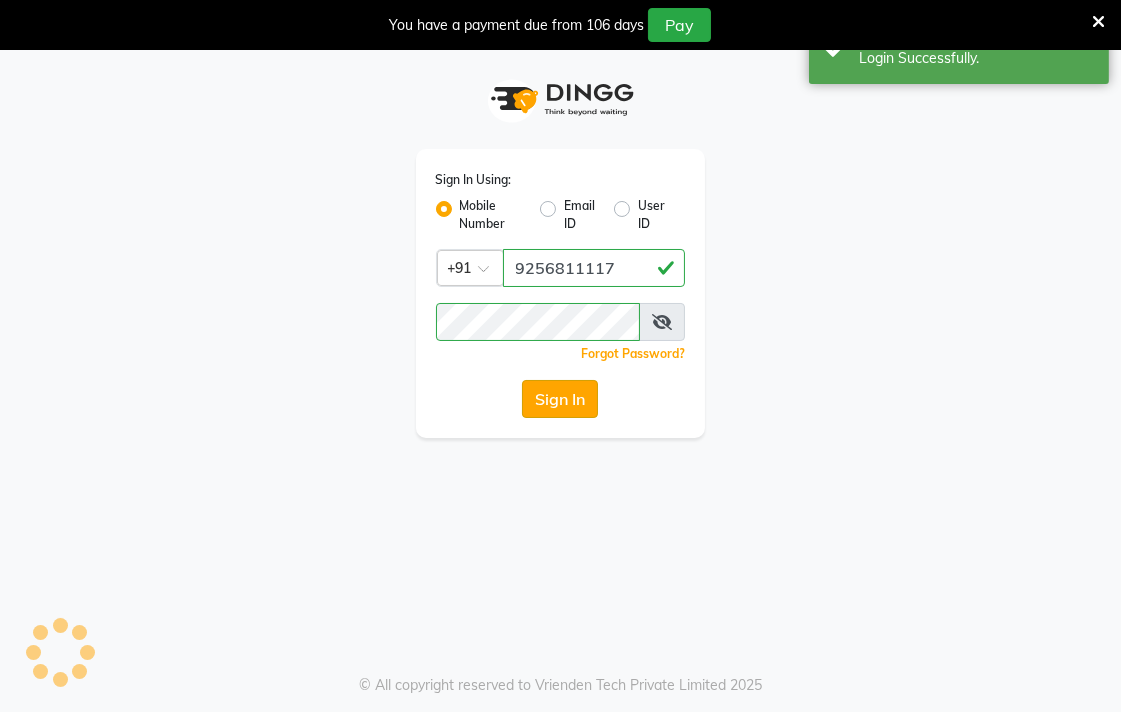 select on "83" 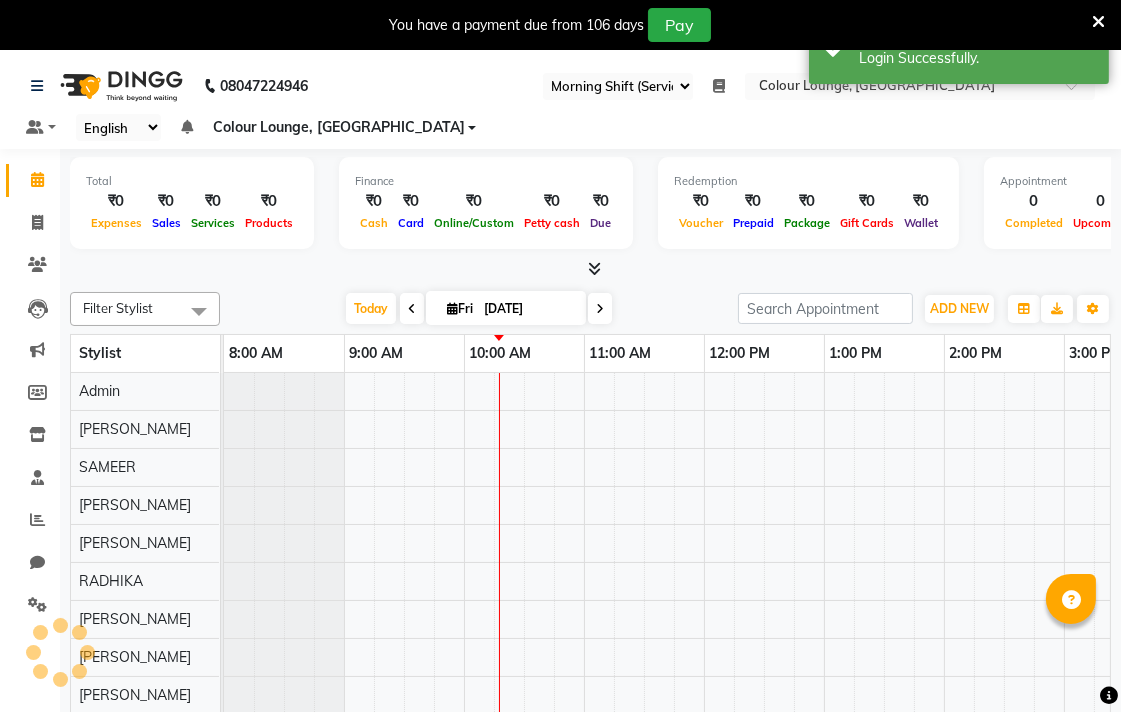 scroll, scrollTop: 0, scrollLeft: 0, axis: both 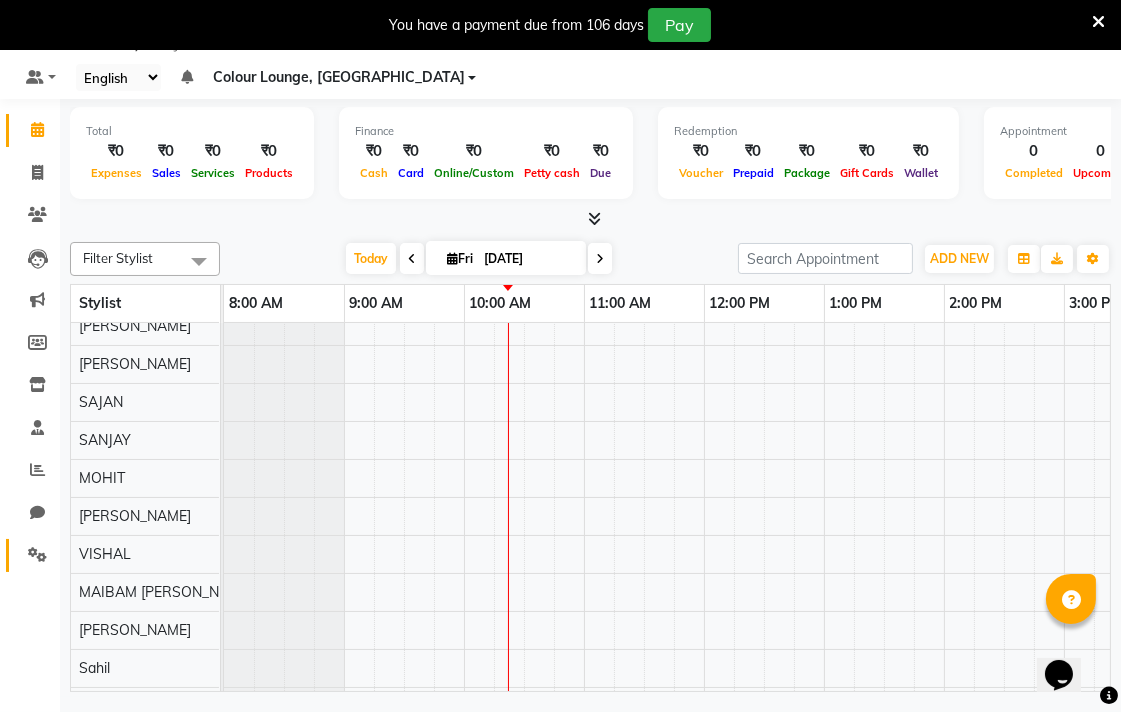 click 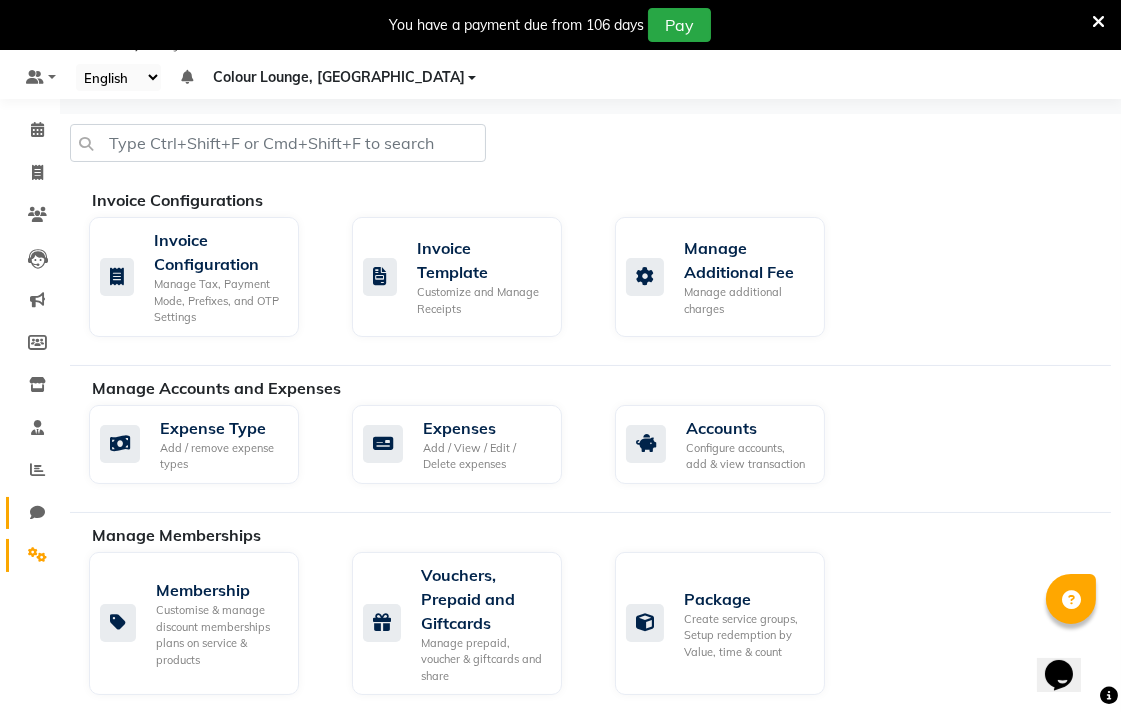 click 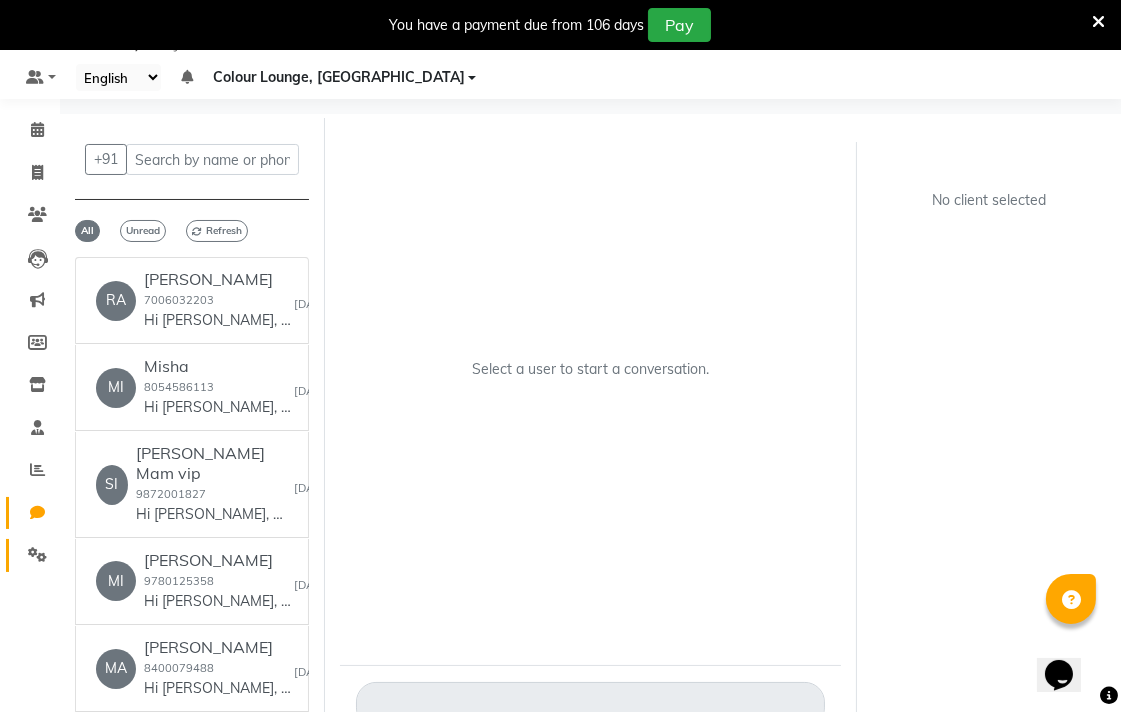 click 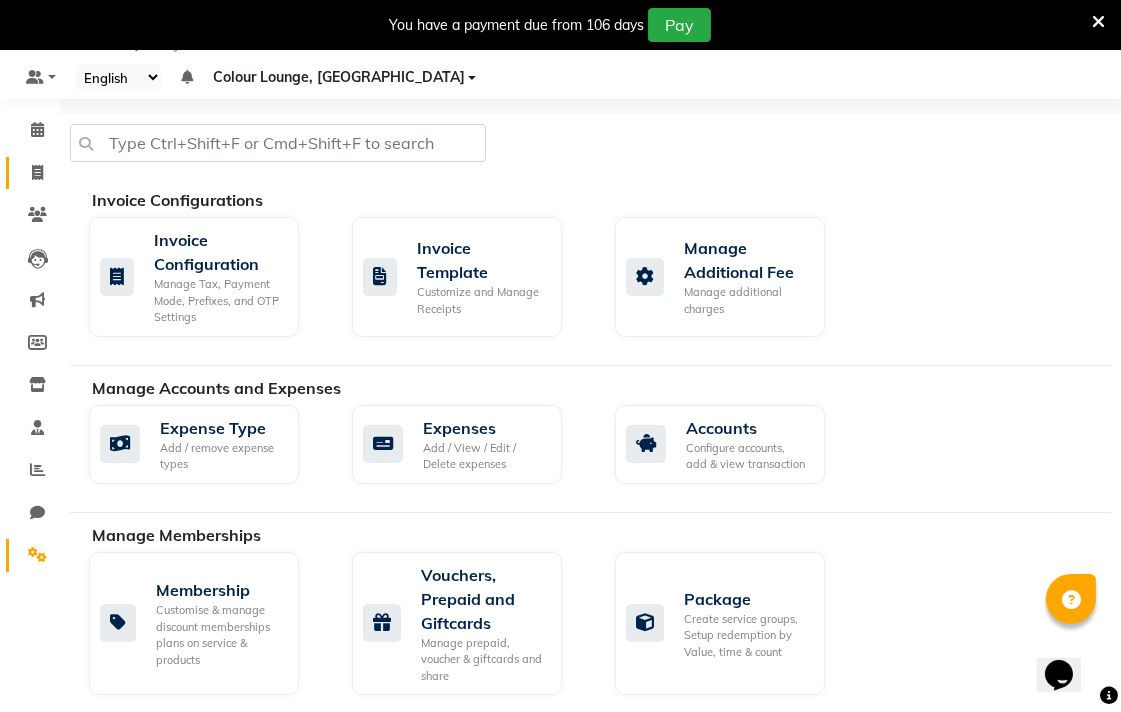 click 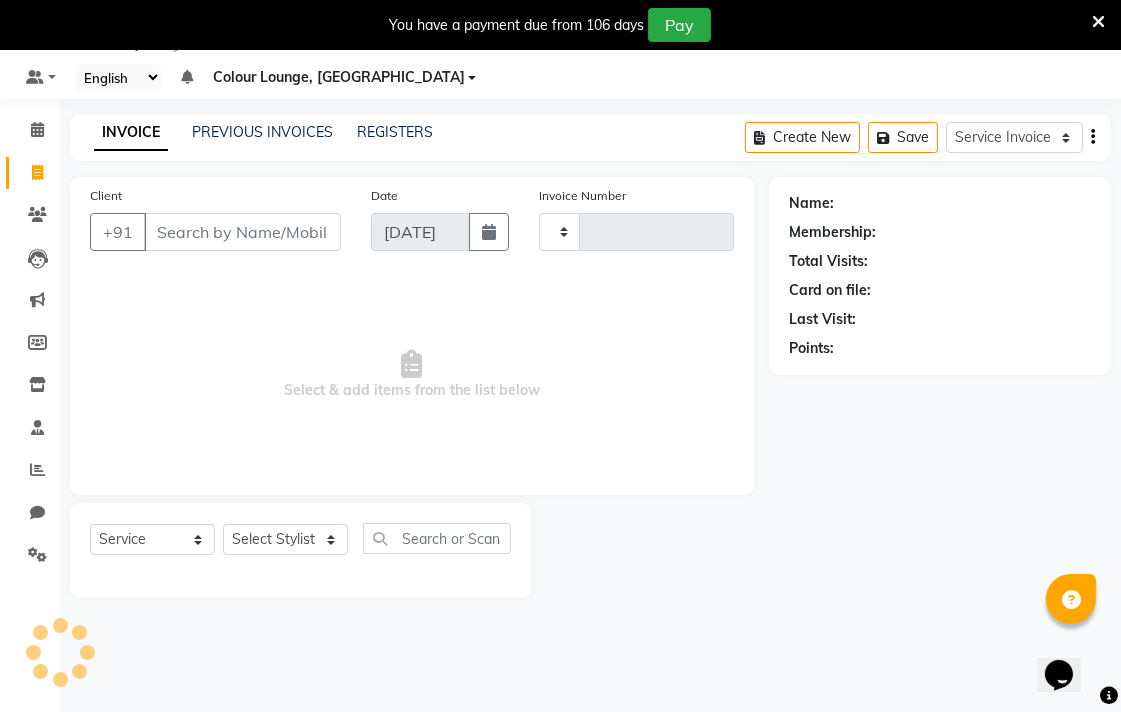 type on "4290" 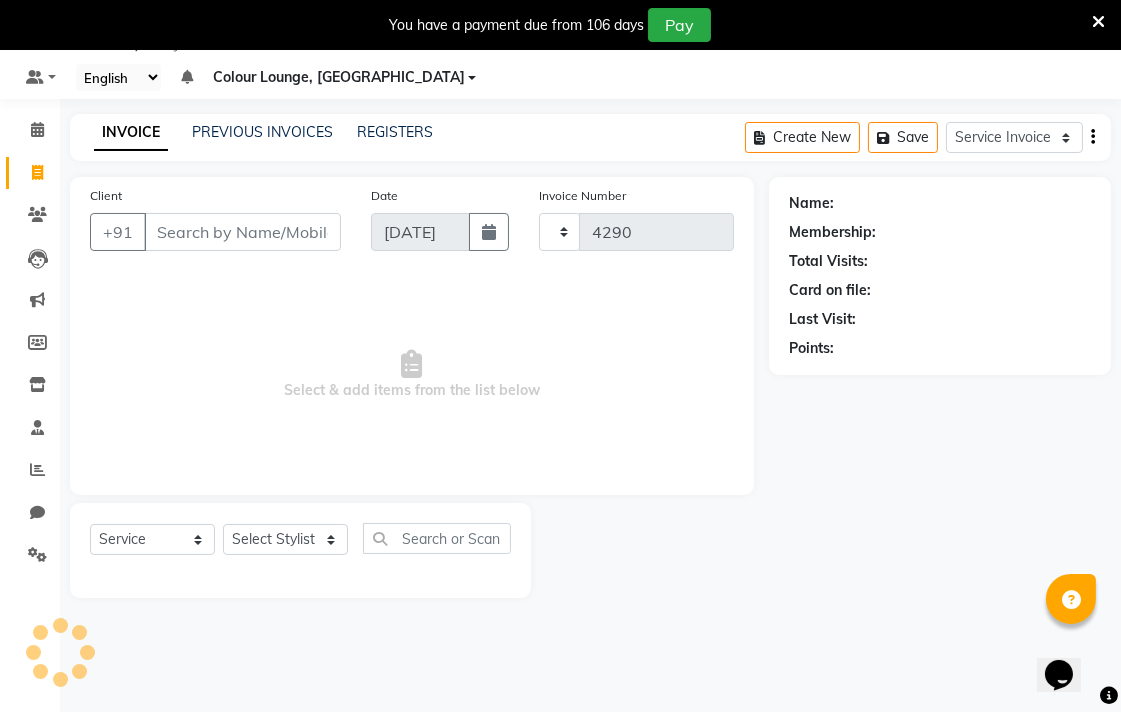 select on "8013" 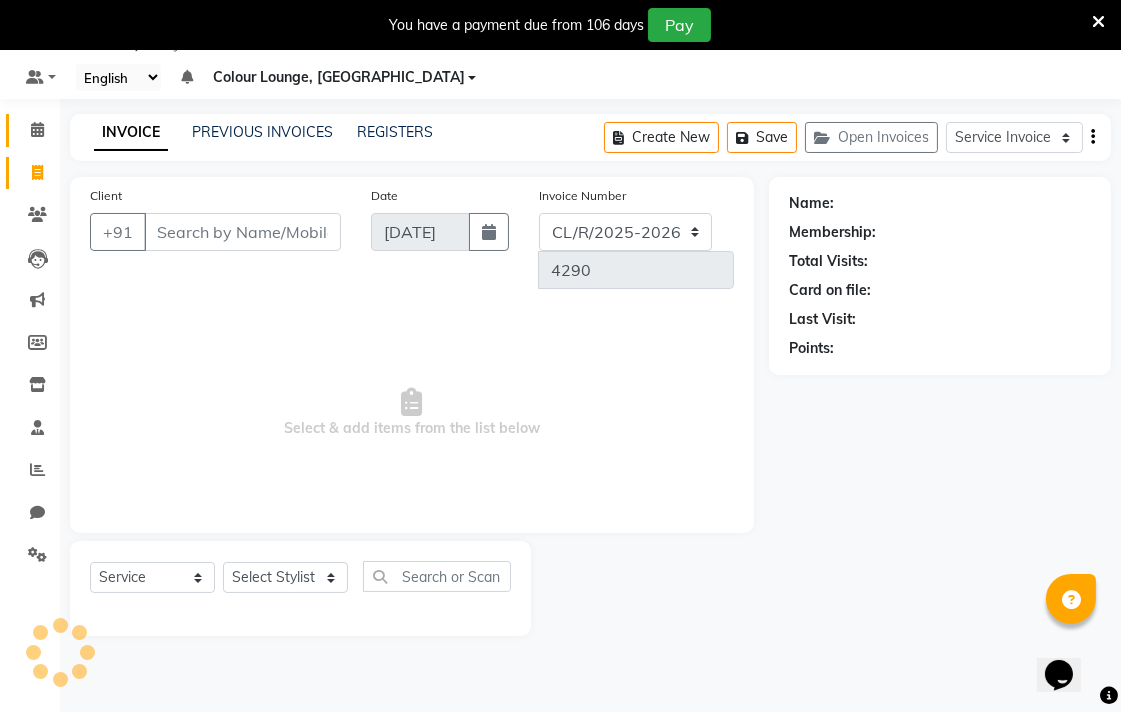 click 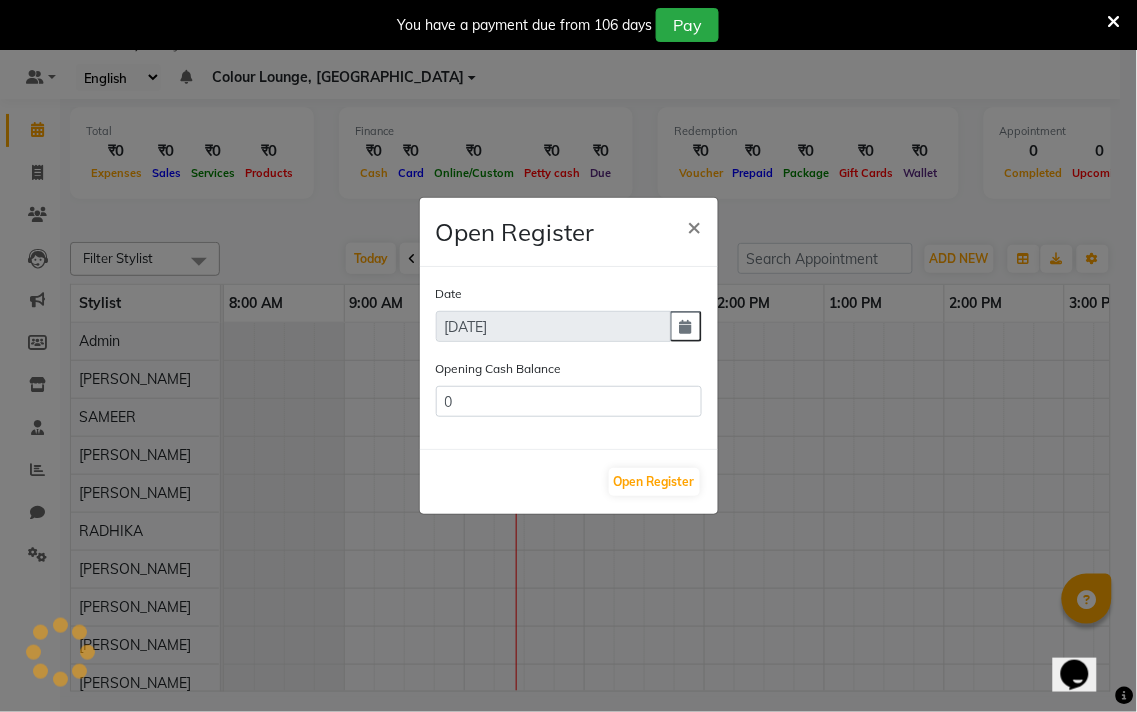 type on "12419" 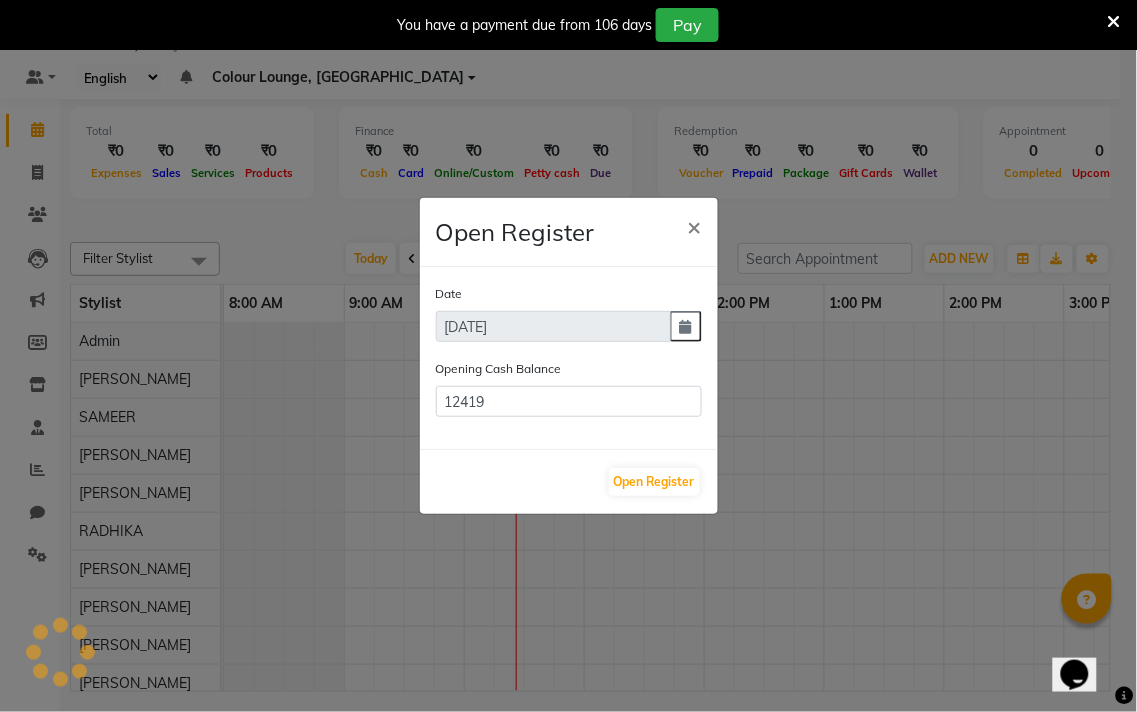 scroll, scrollTop: 26, scrollLeft: 0, axis: vertical 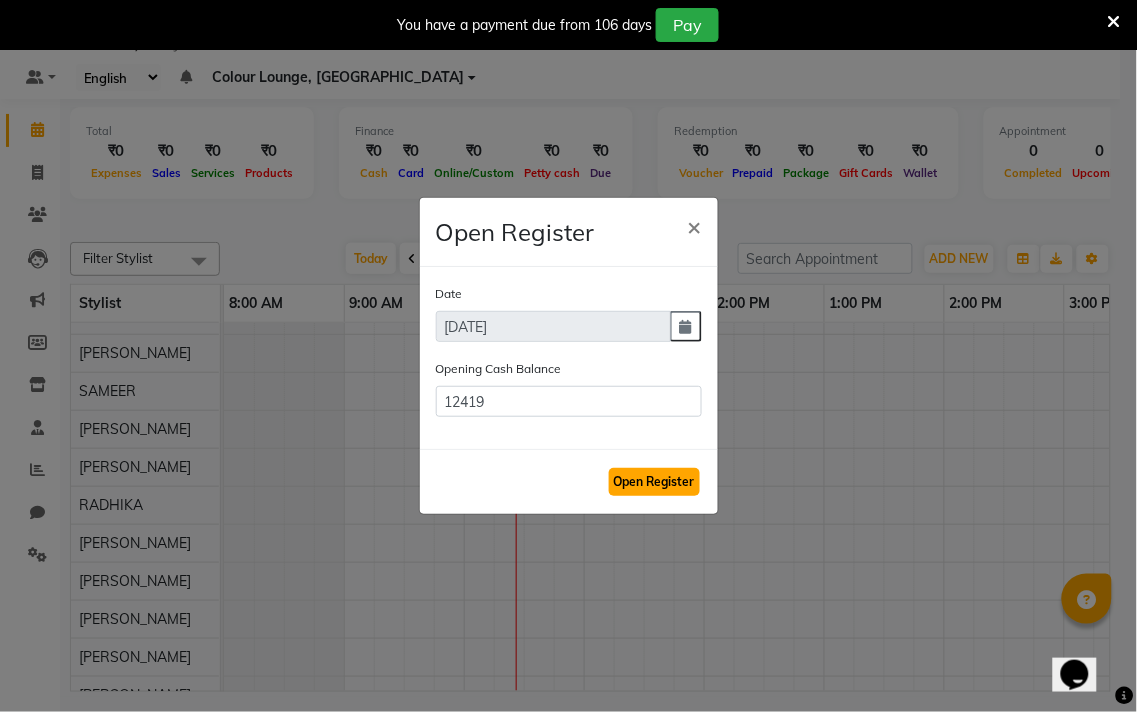 click on "Open Register" 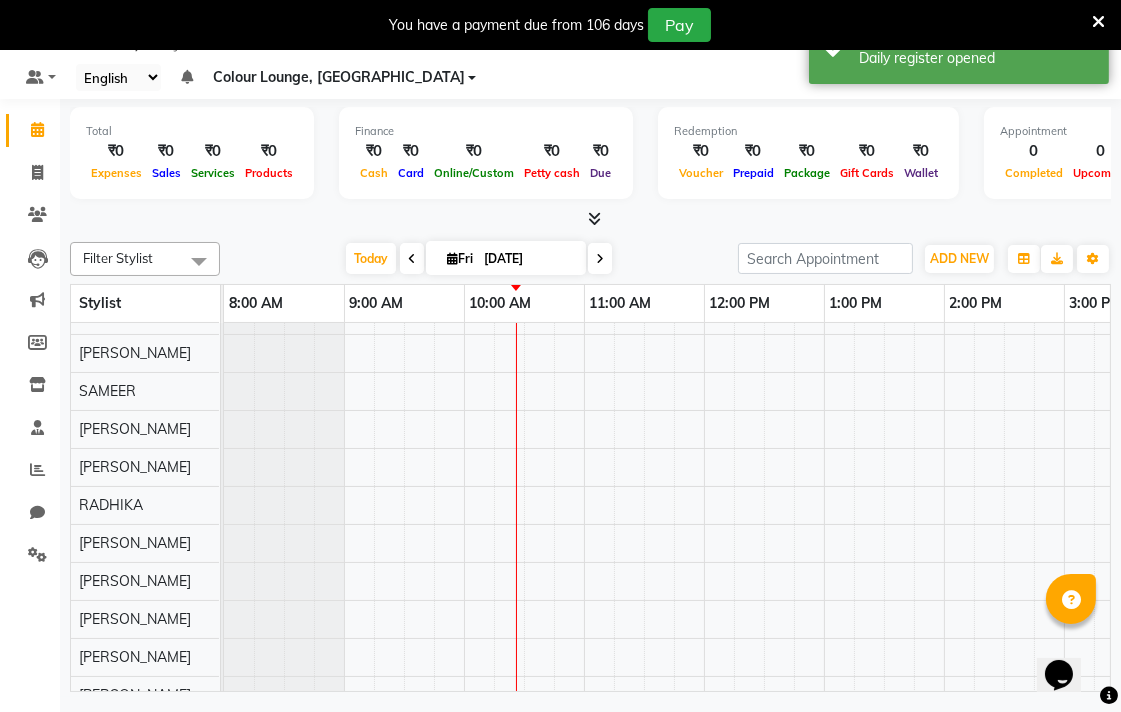 scroll, scrollTop: 0, scrollLeft: 0, axis: both 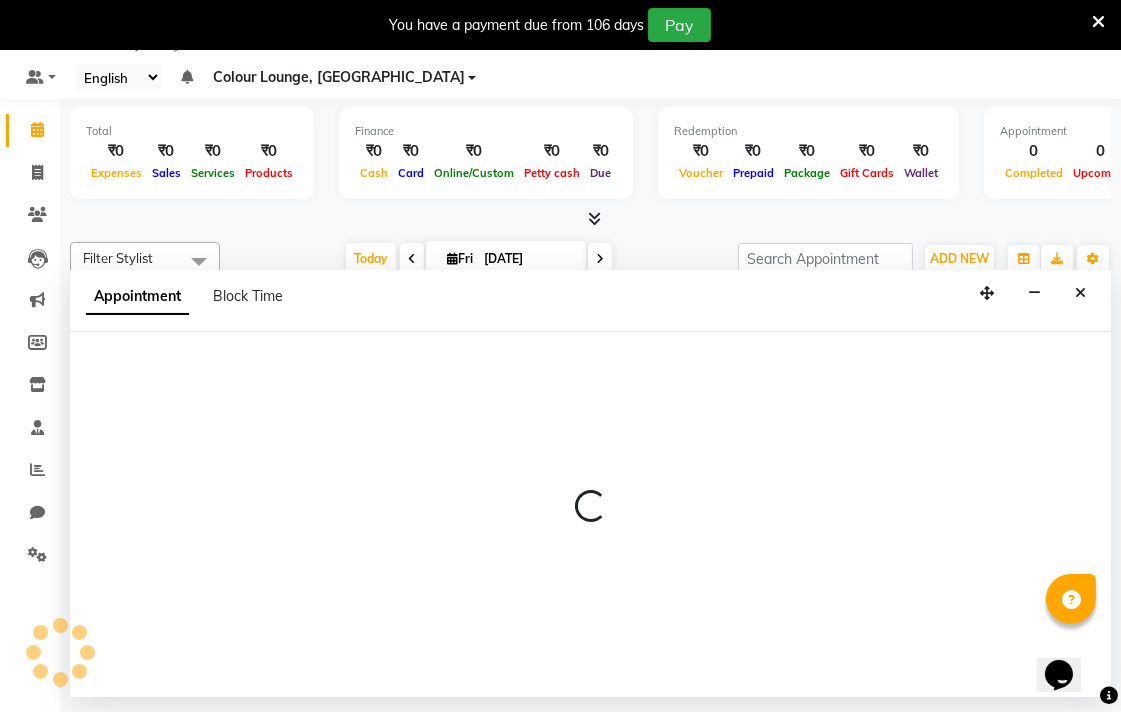 select on "70162" 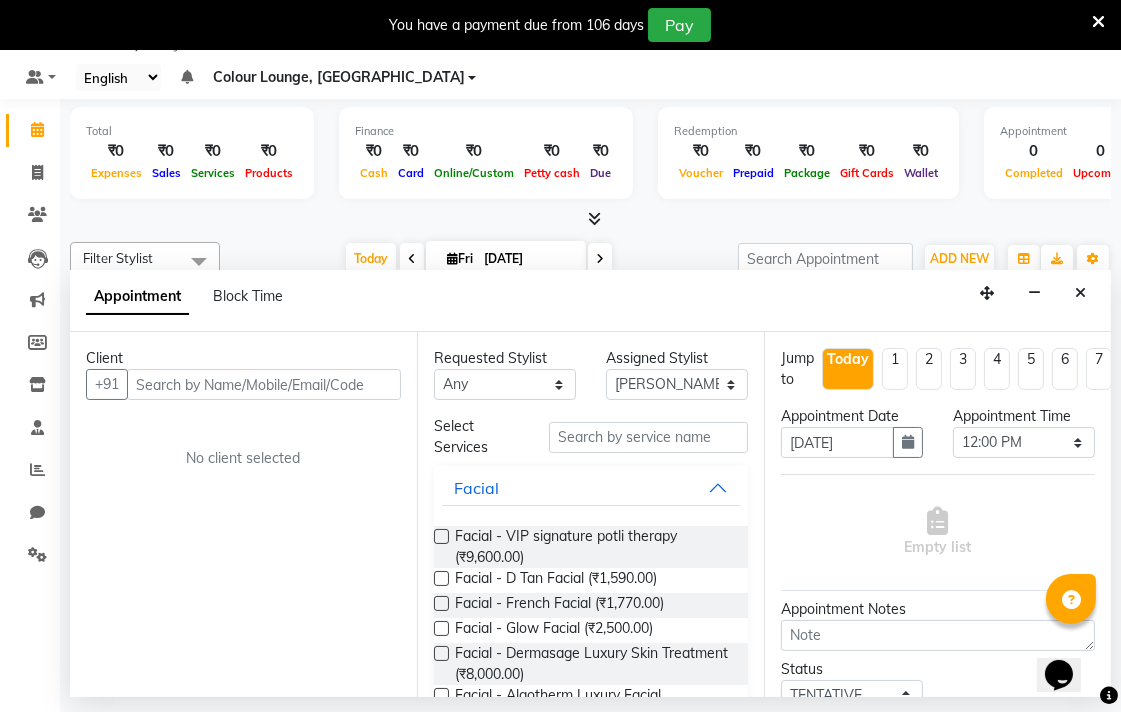 click at bounding box center (264, 384) 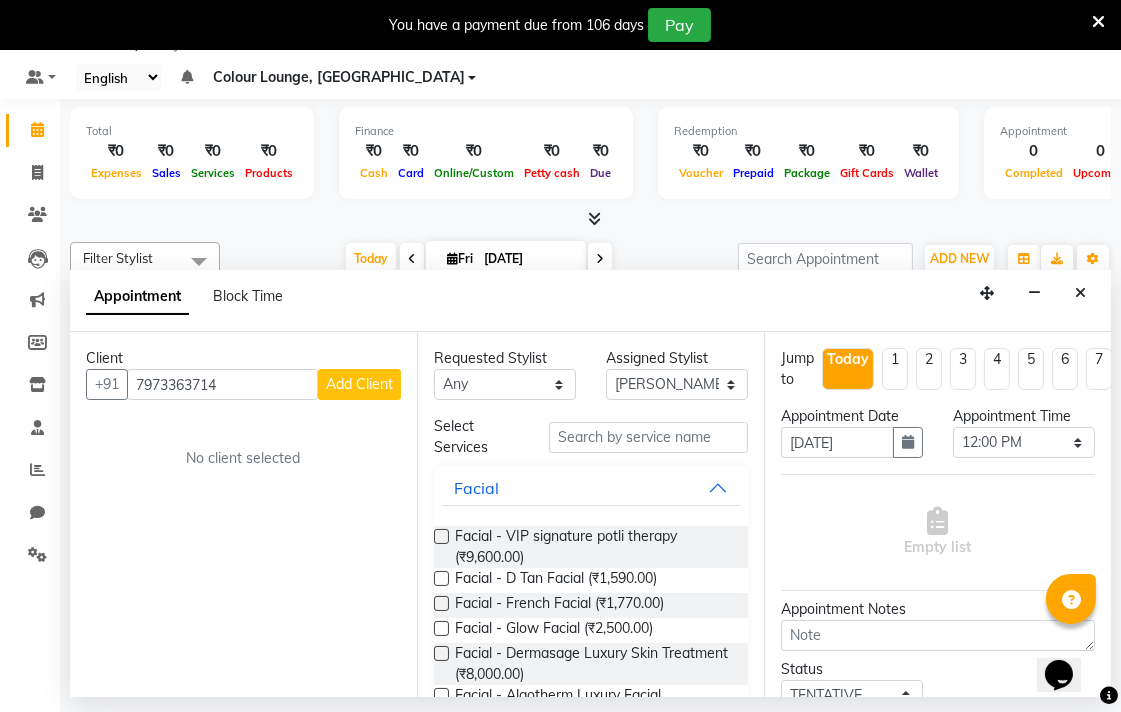 type on "7973363714" 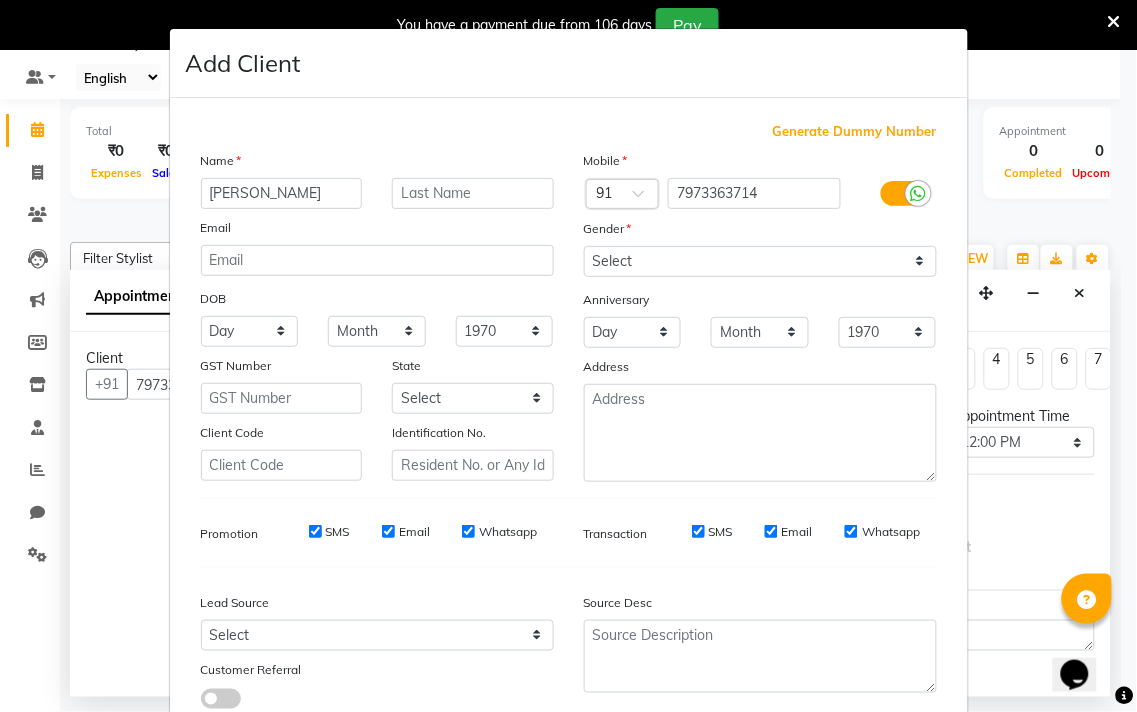 type on "Mandeep" 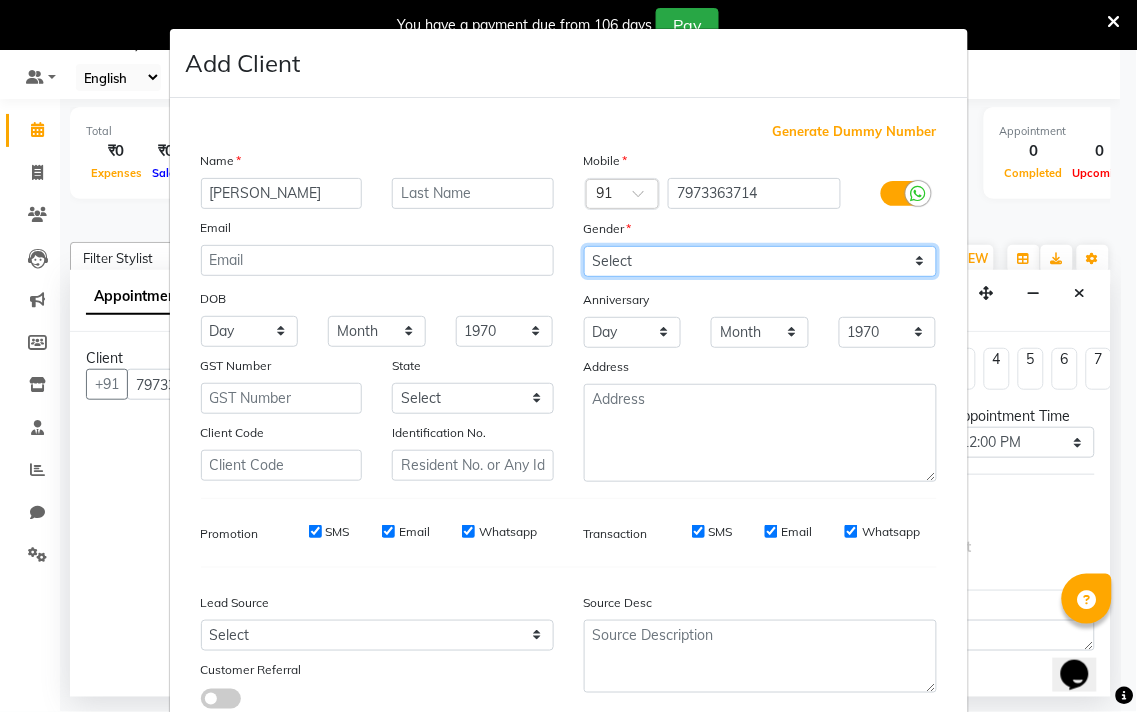 click on "Select [DEMOGRAPHIC_DATA] [DEMOGRAPHIC_DATA] Other Prefer Not To Say" at bounding box center (760, 261) 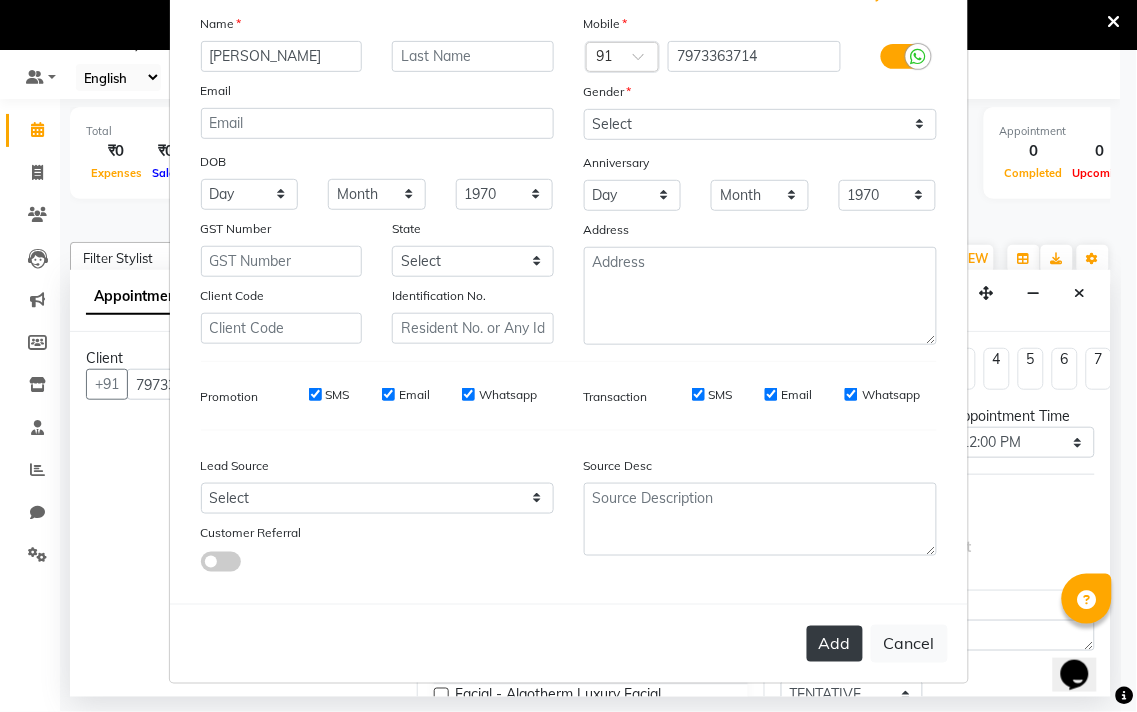 click on "Add" at bounding box center [835, 644] 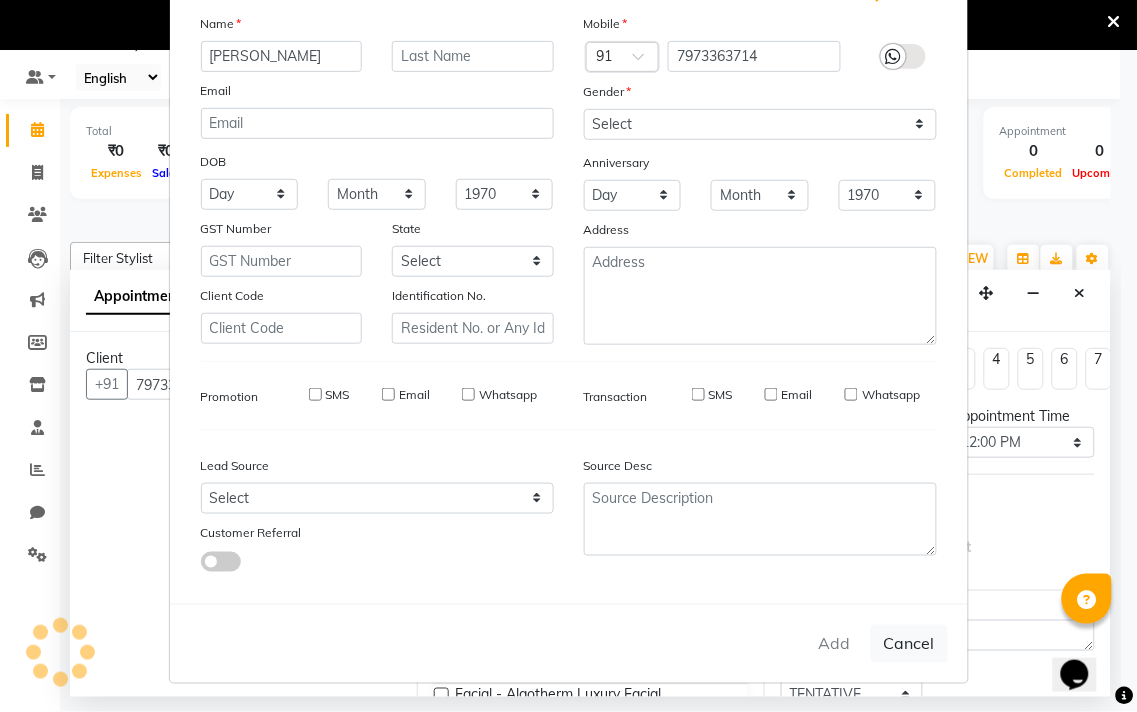 type 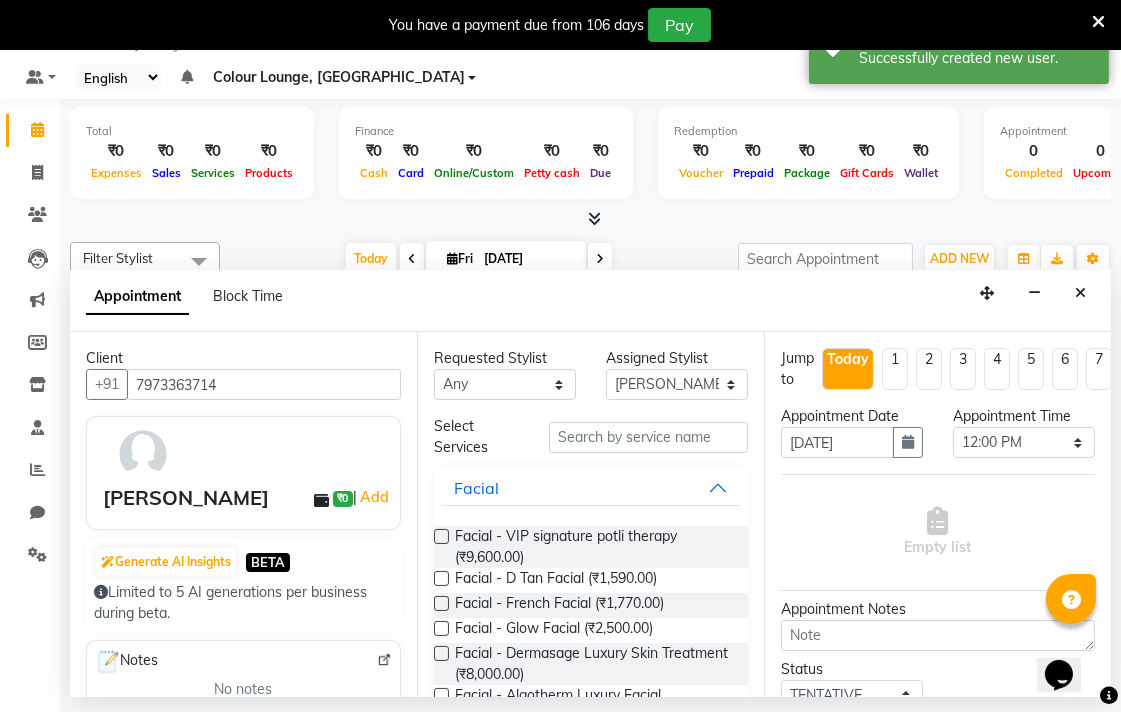 click on "Appointment Block Time" at bounding box center (590, 301) 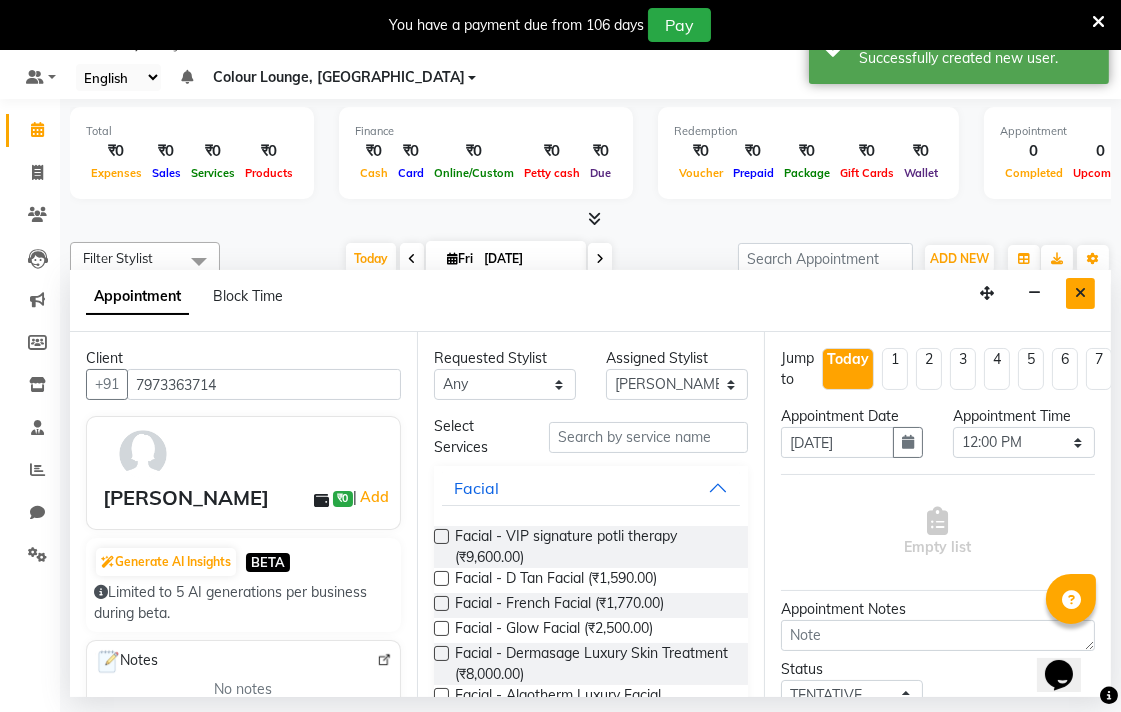 click at bounding box center (1080, 293) 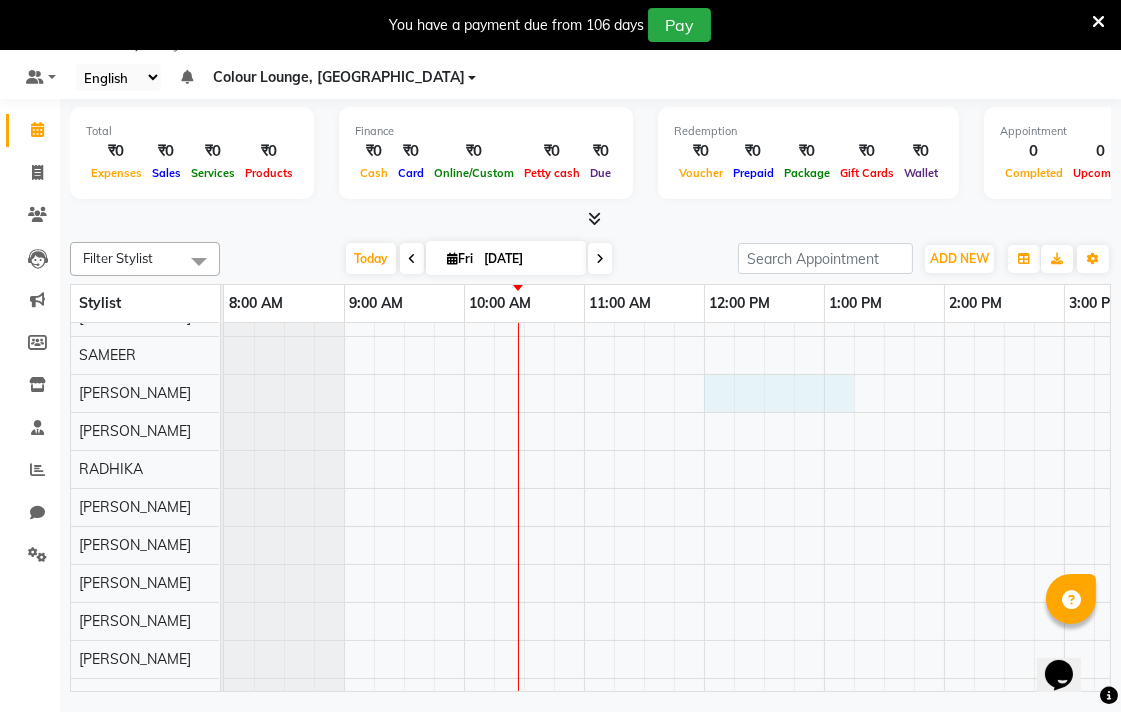 select on "70154" 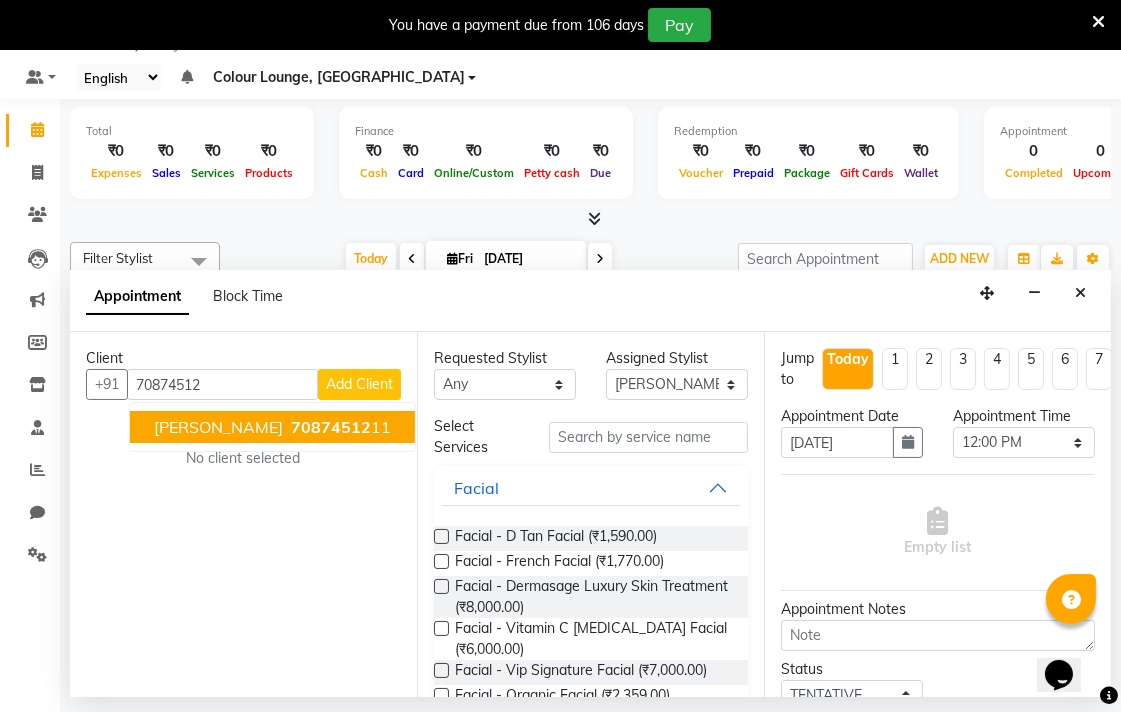 click on "70874512" at bounding box center (331, 427) 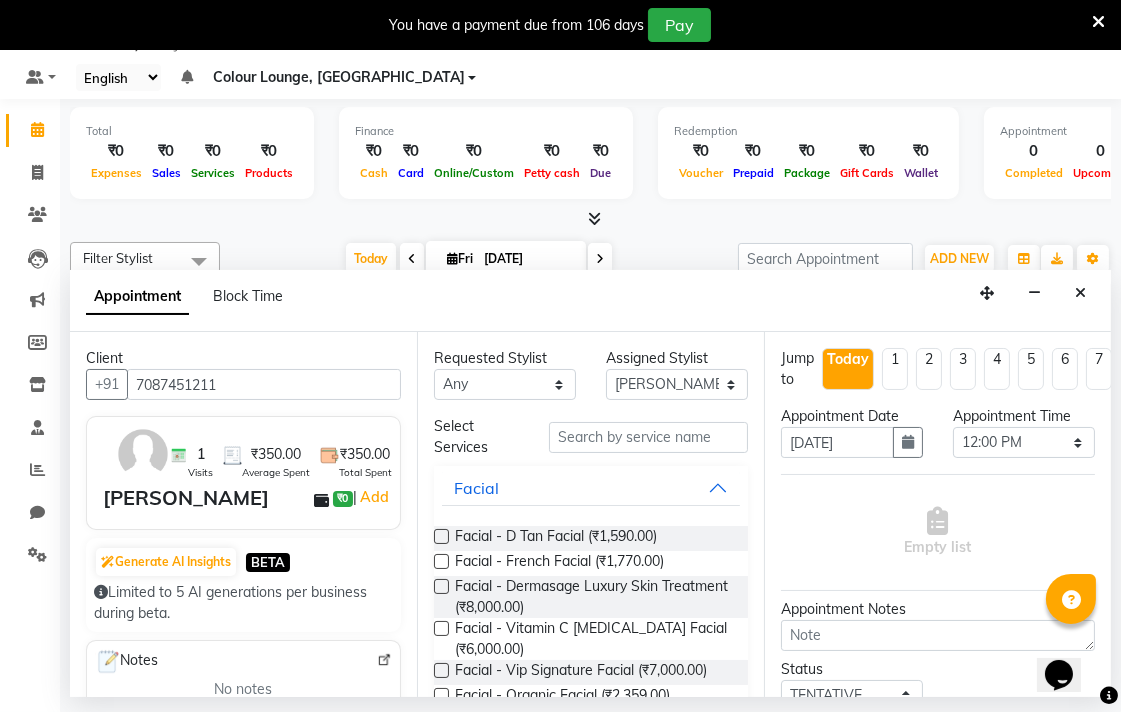 type on "7087451211" 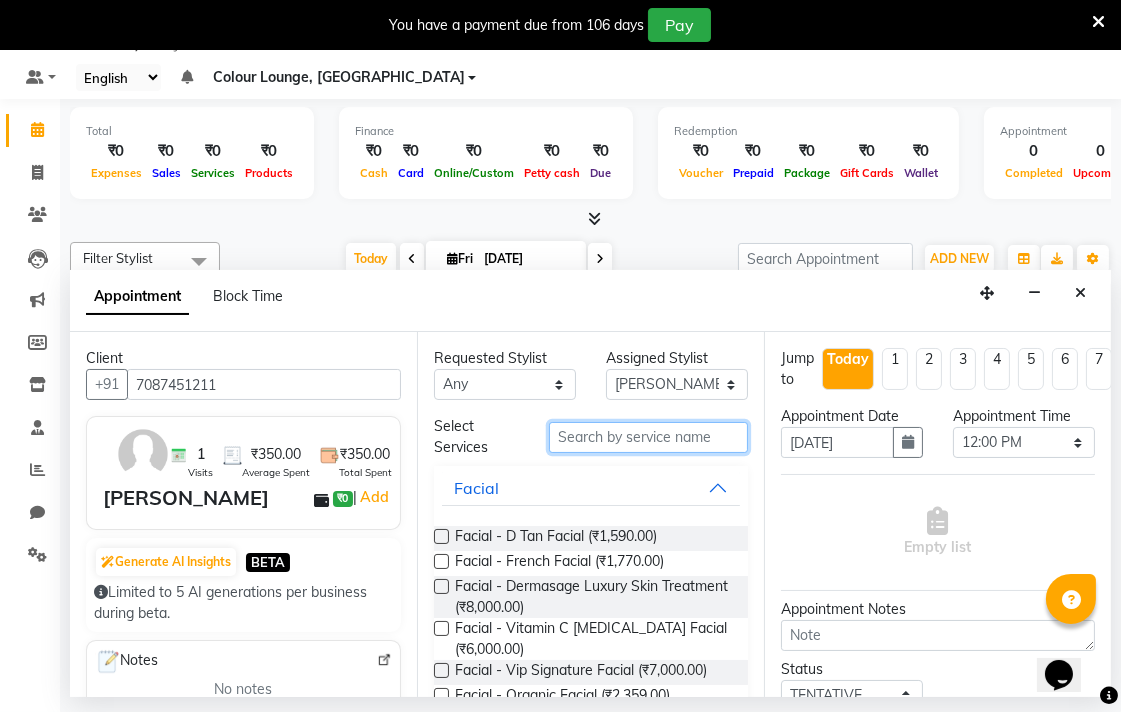 click at bounding box center [648, 437] 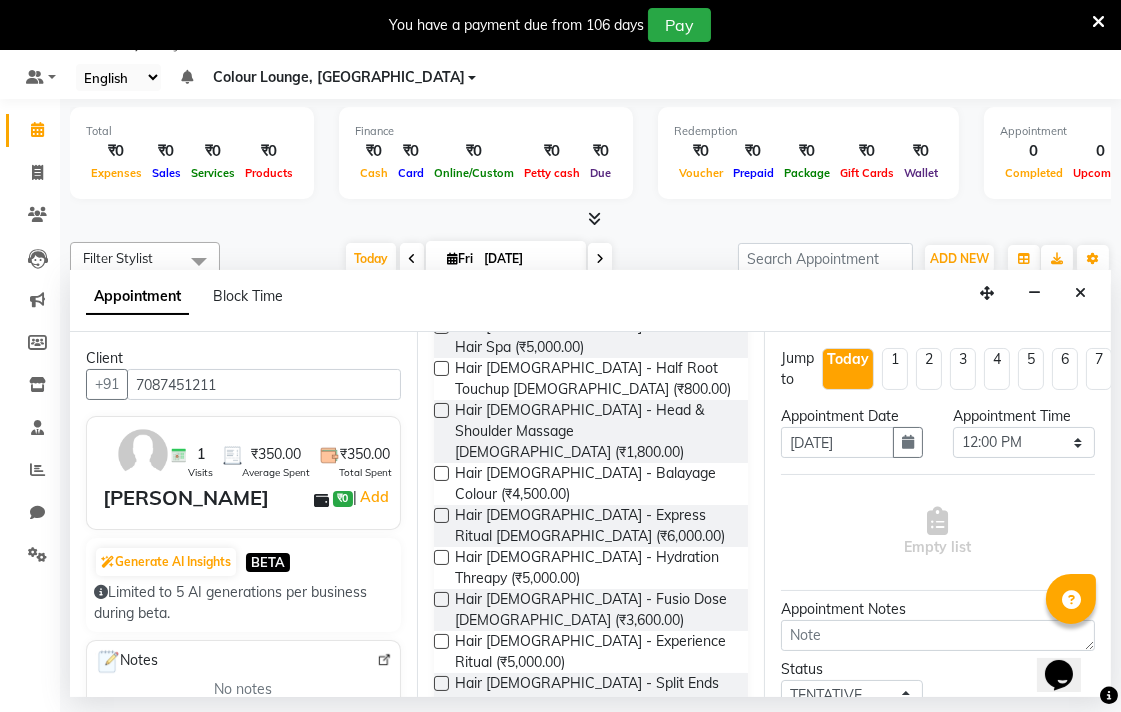 scroll, scrollTop: 95, scrollLeft: 0, axis: vertical 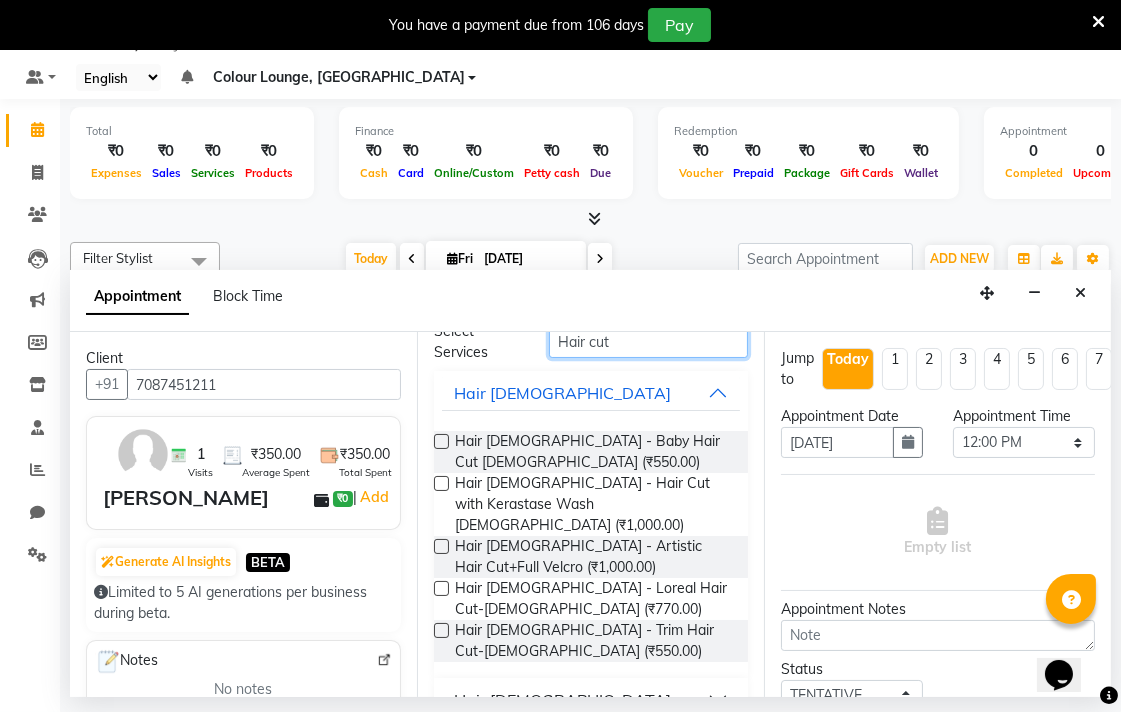type on "Hair cut" 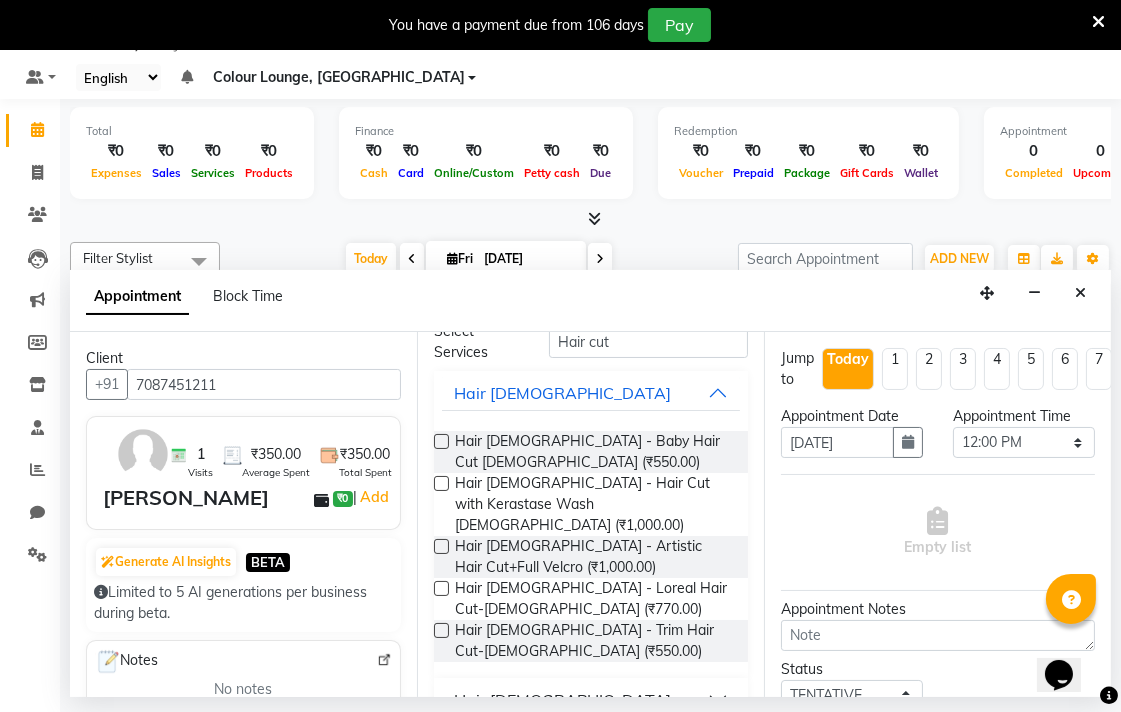 click on "Hair Male" at bounding box center [591, 700] 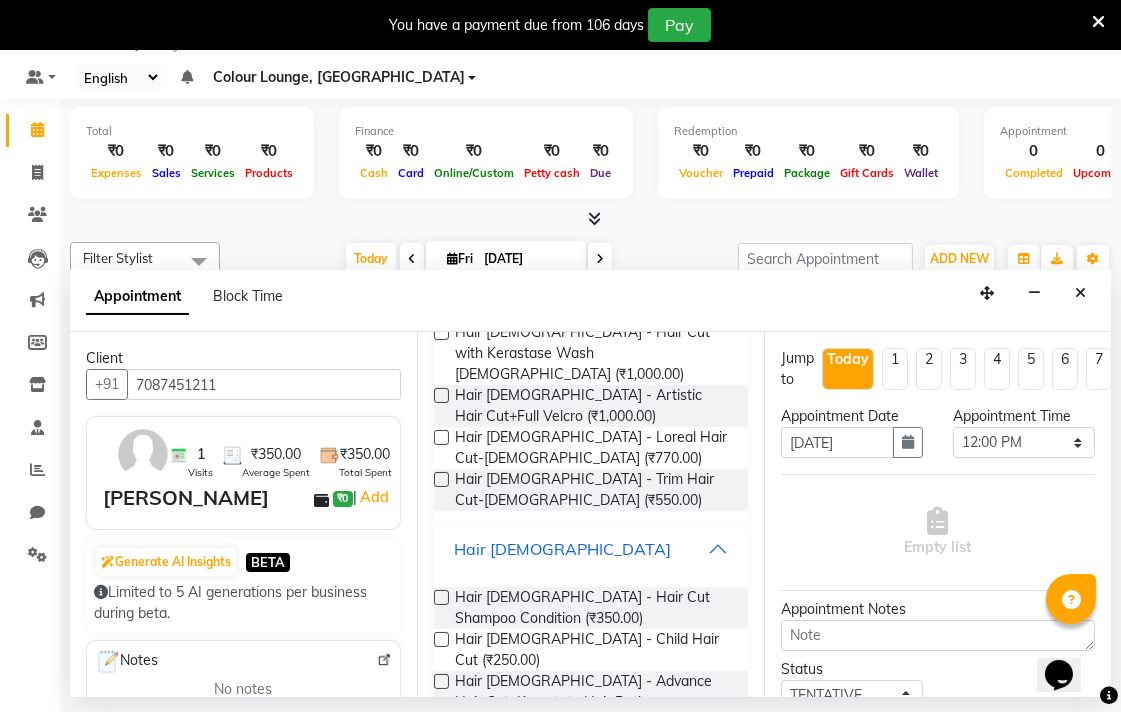 scroll, scrollTop: 275, scrollLeft: 0, axis: vertical 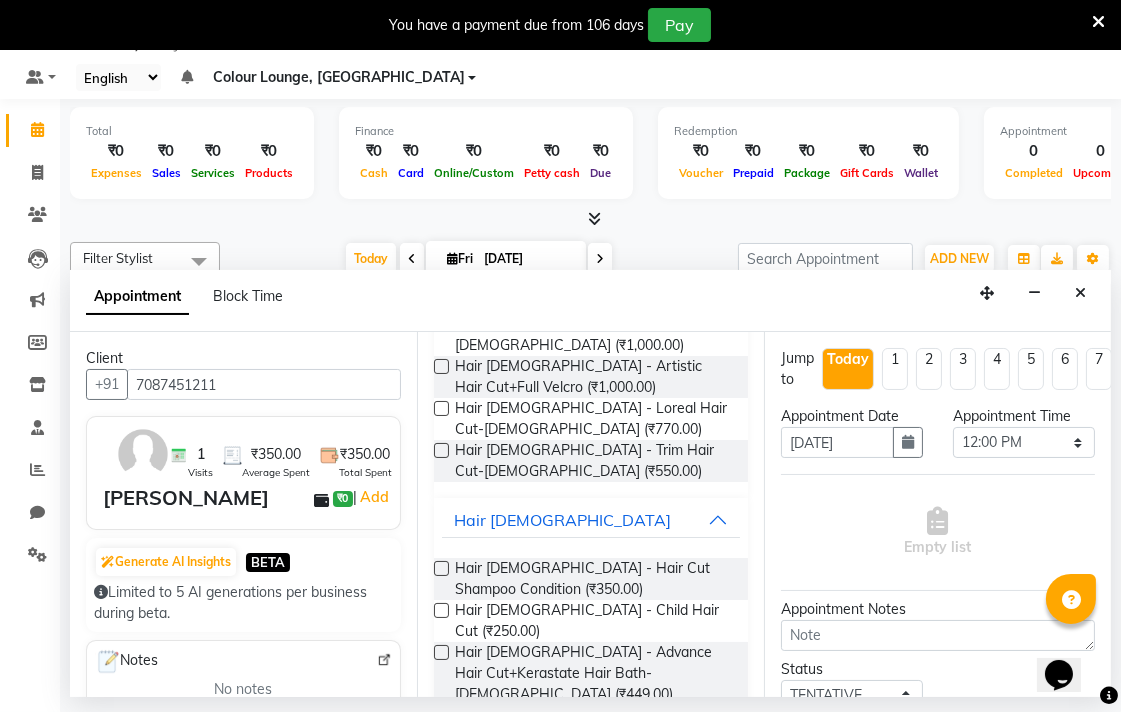 click at bounding box center (441, 568) 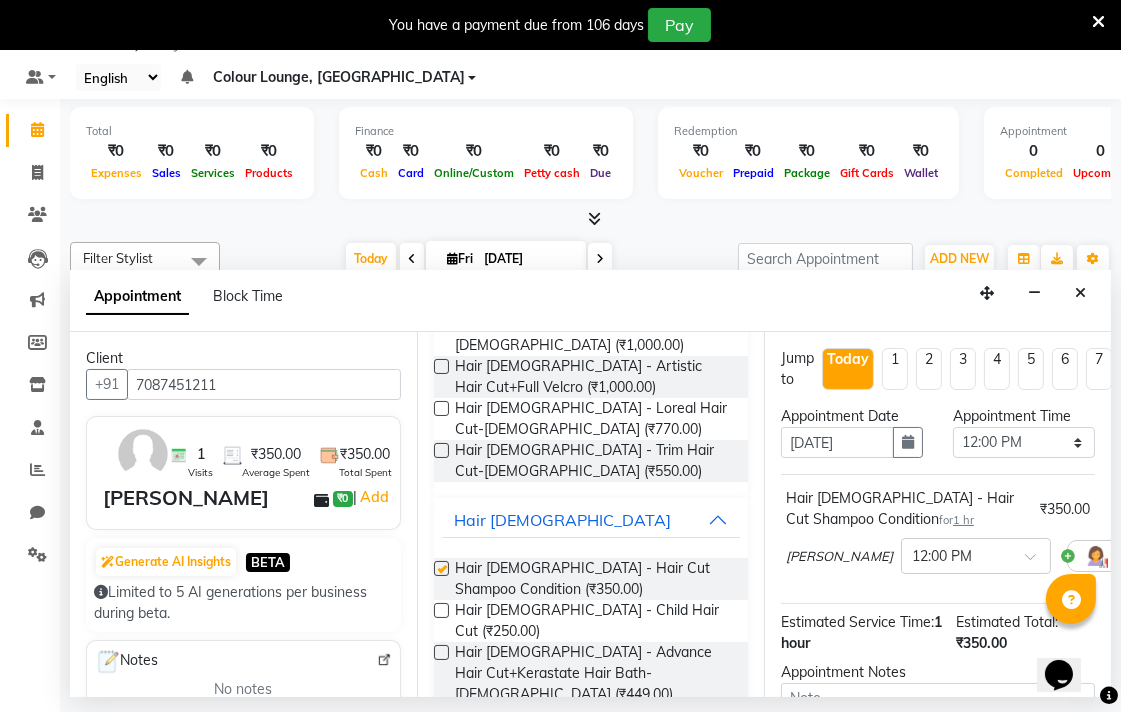 checkbox on "false" 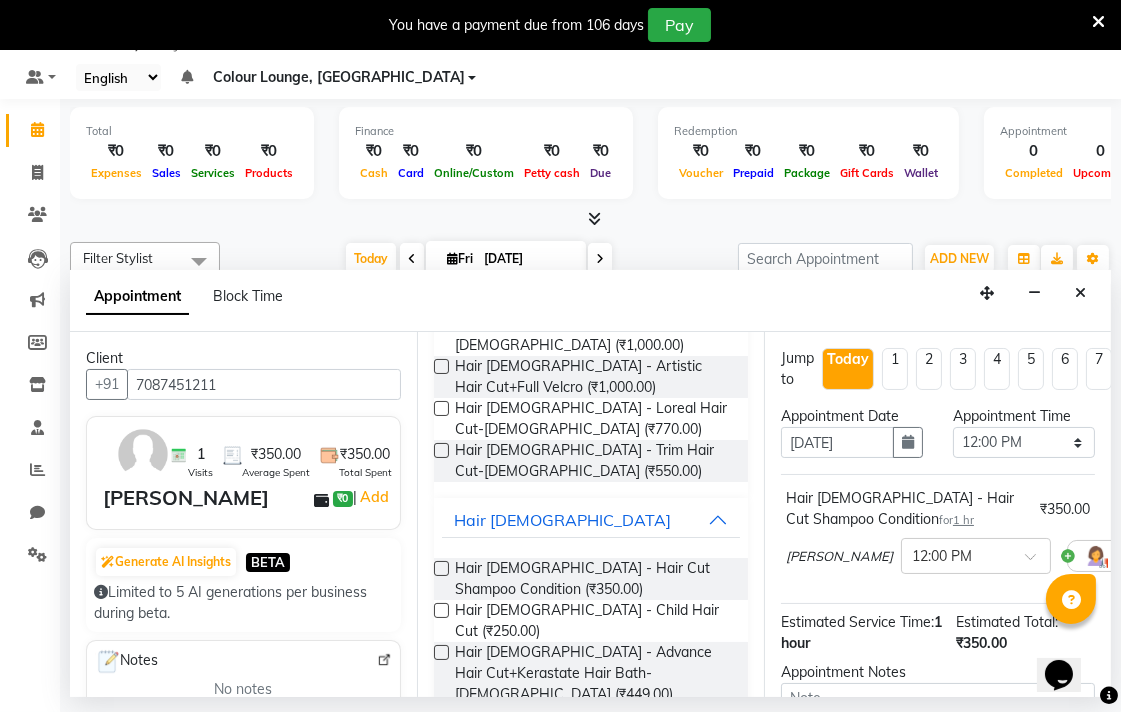 scroll, scrollTop: 236, scrollLeft: 0, axis: vertical 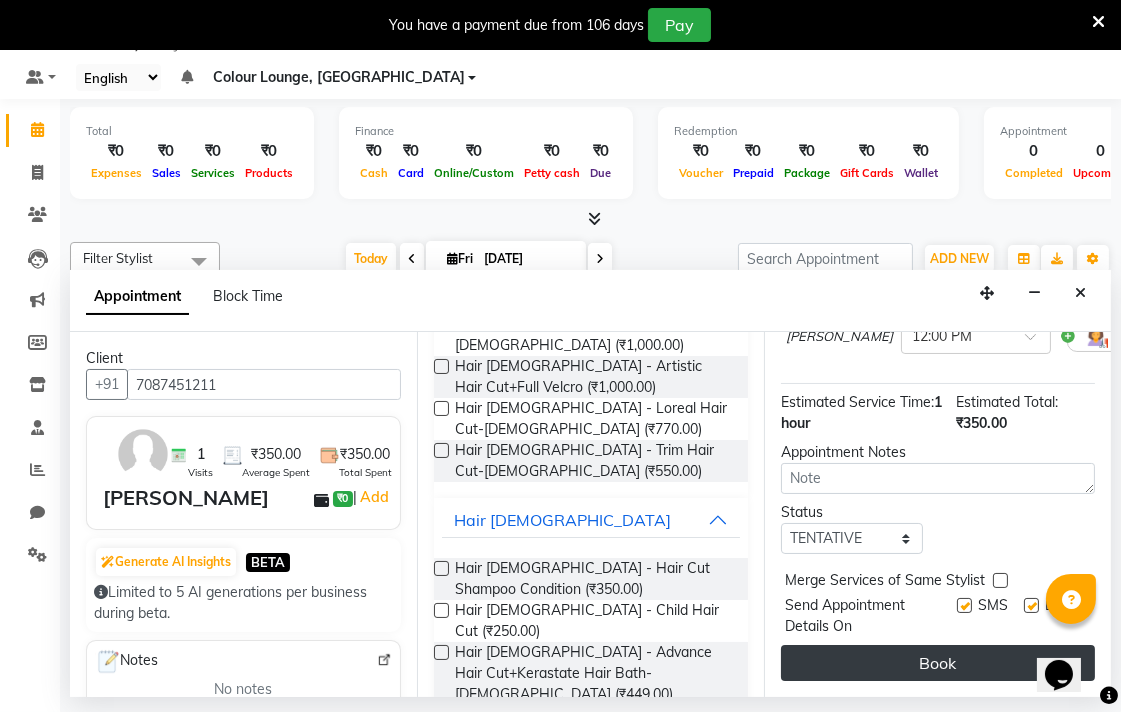 click on "Book" at bounding box center [938, 663] 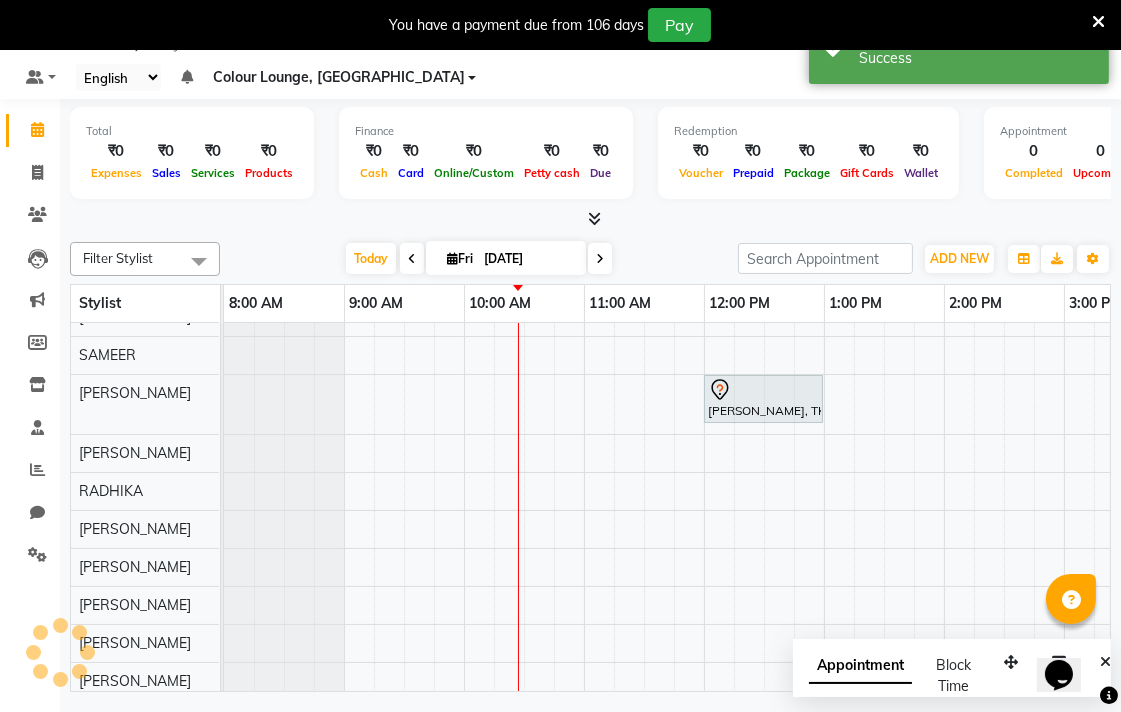 scroll, scrollTop: 0, scrollLeft: 0, axis: both 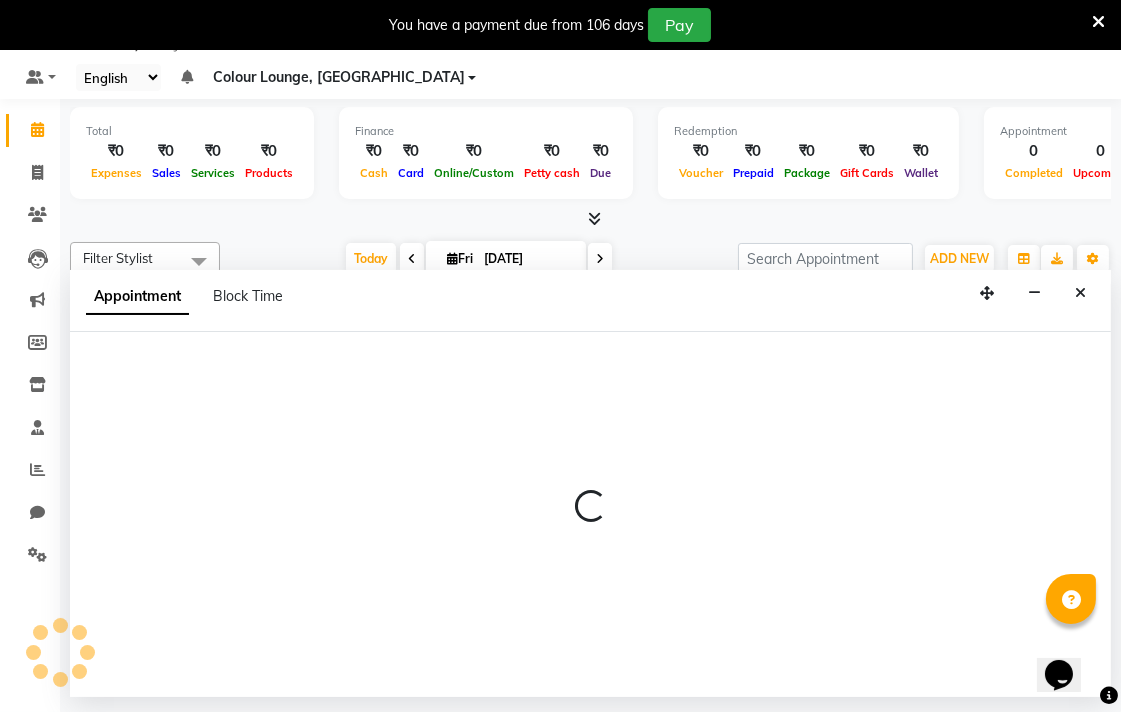 select on "70176" 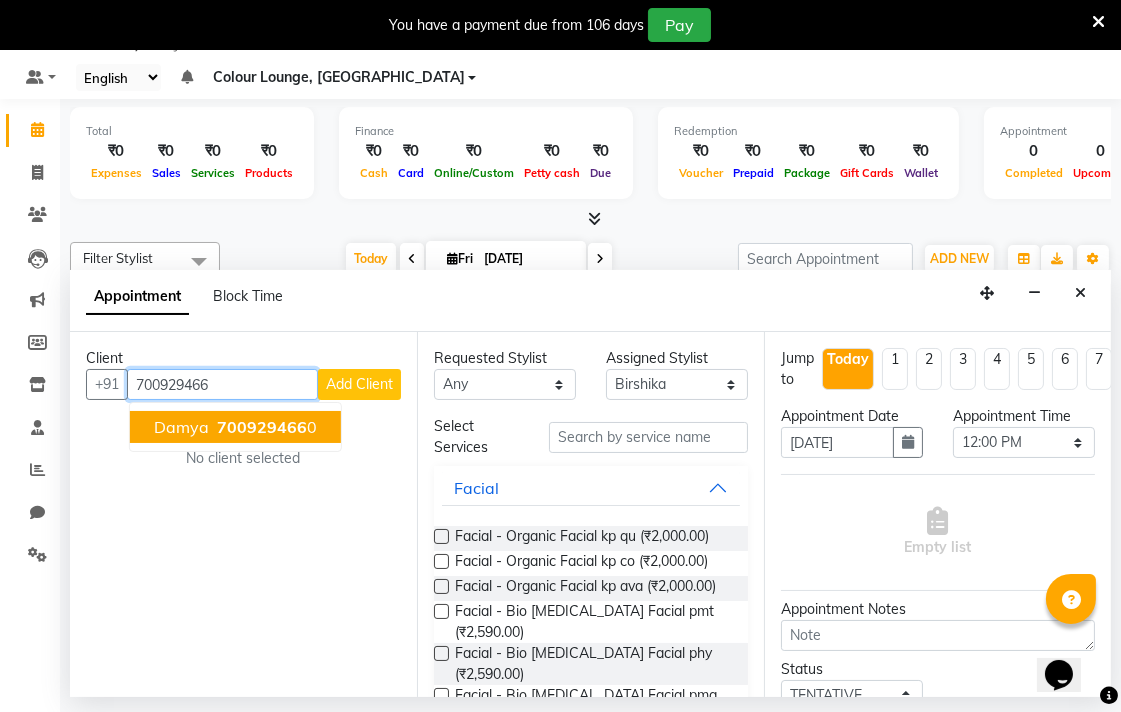 click on "700929466 0" at bounding box center [265, 427] 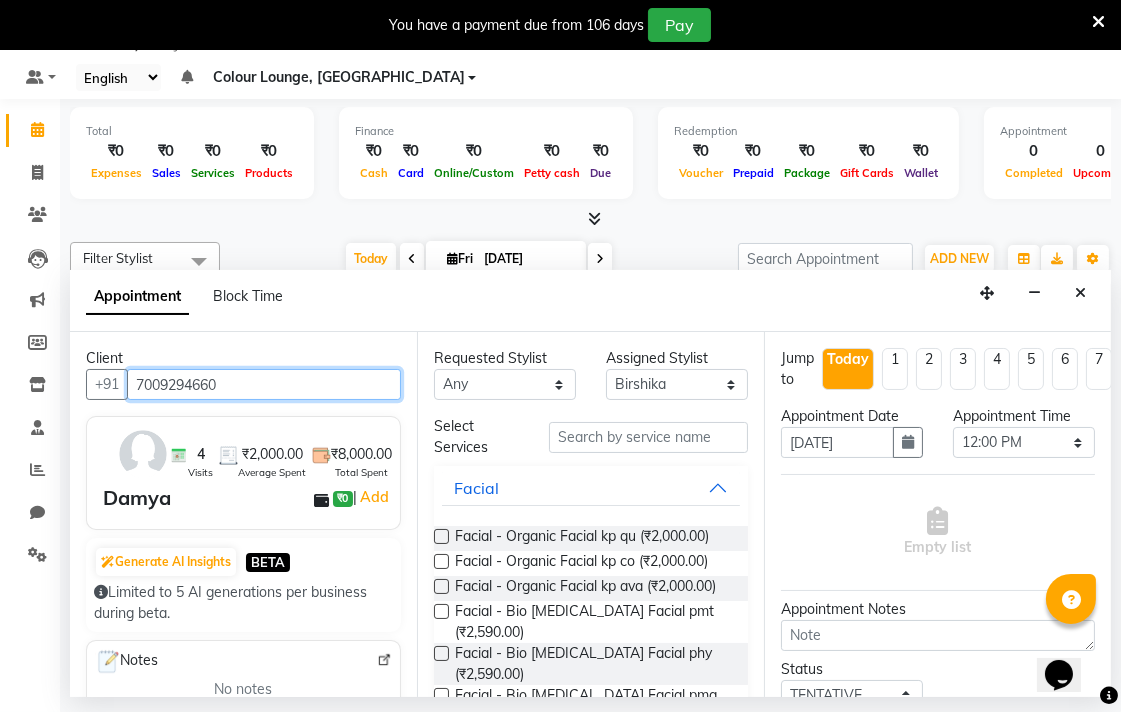 type on "7009294660" 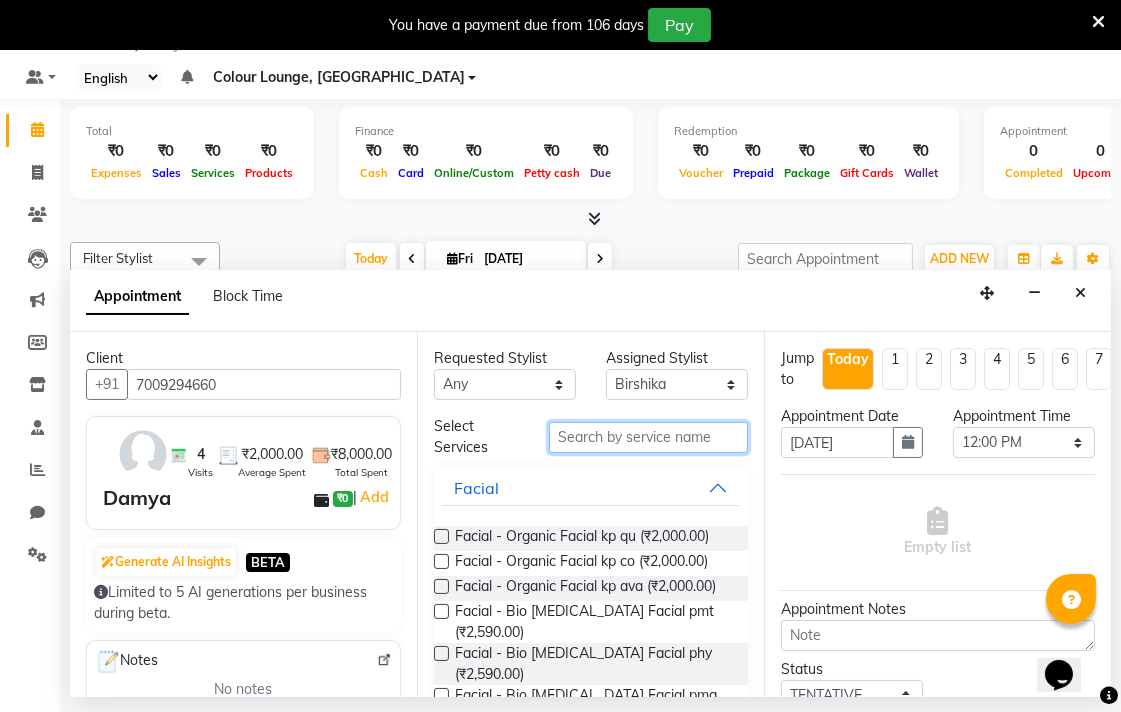 click at bounding box center [648, 437] 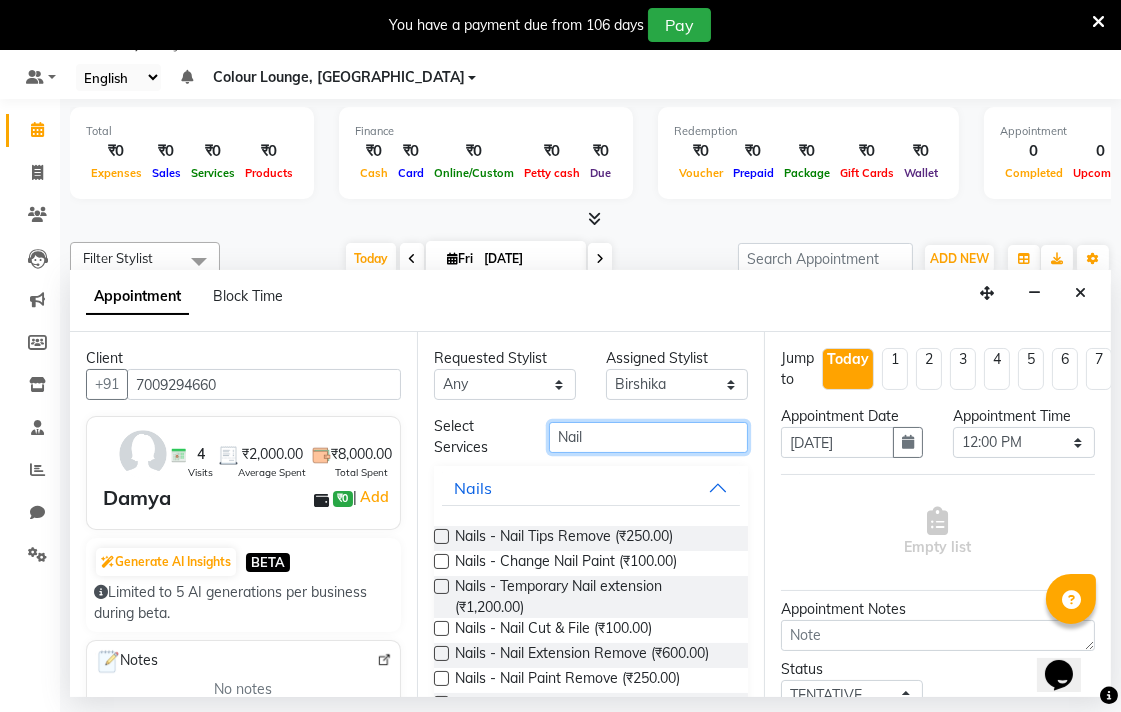 type on "Nail" 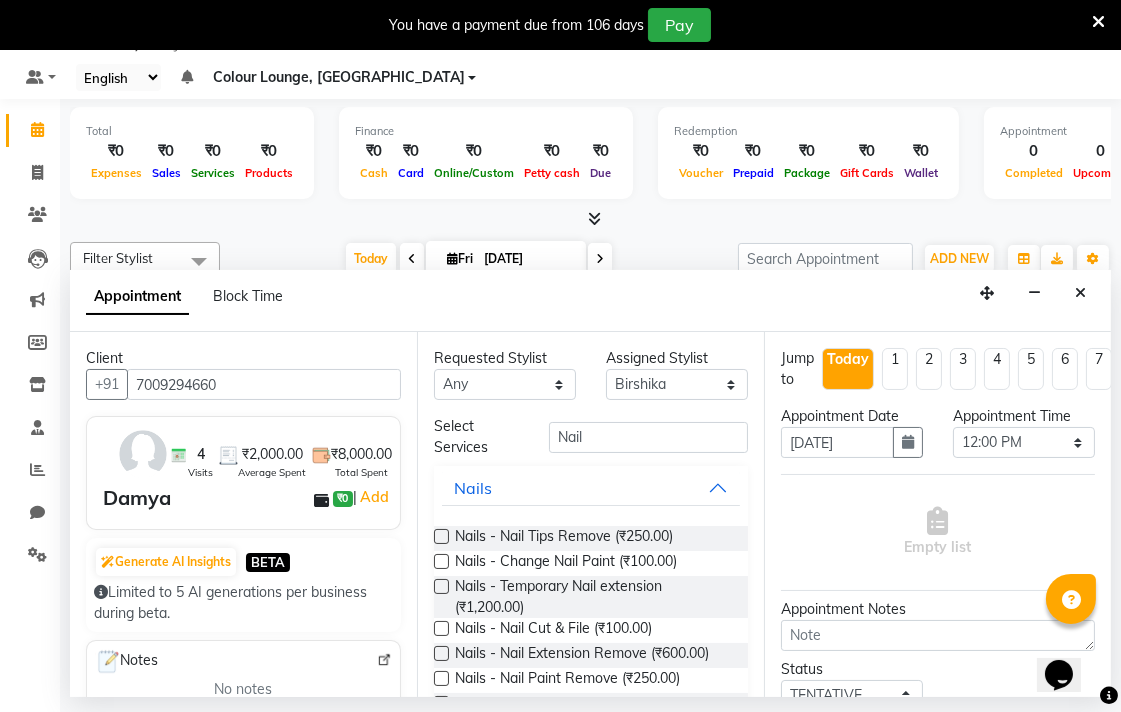 click at bounding box center [441, 586] 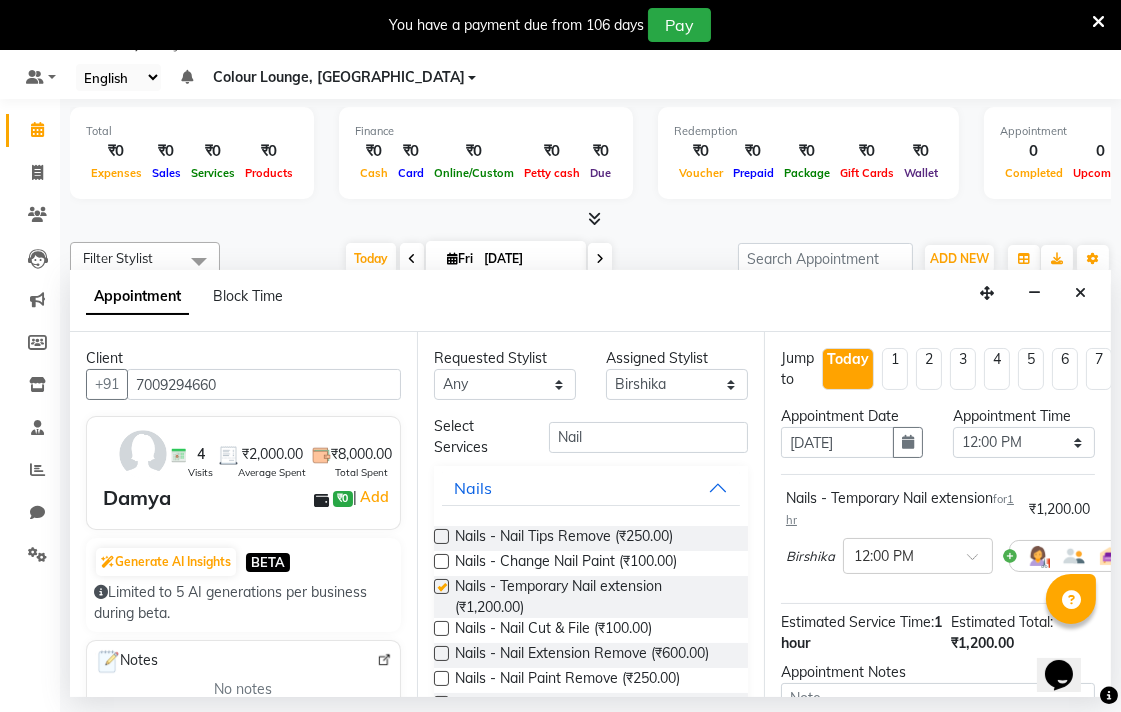 checkbox on "false" 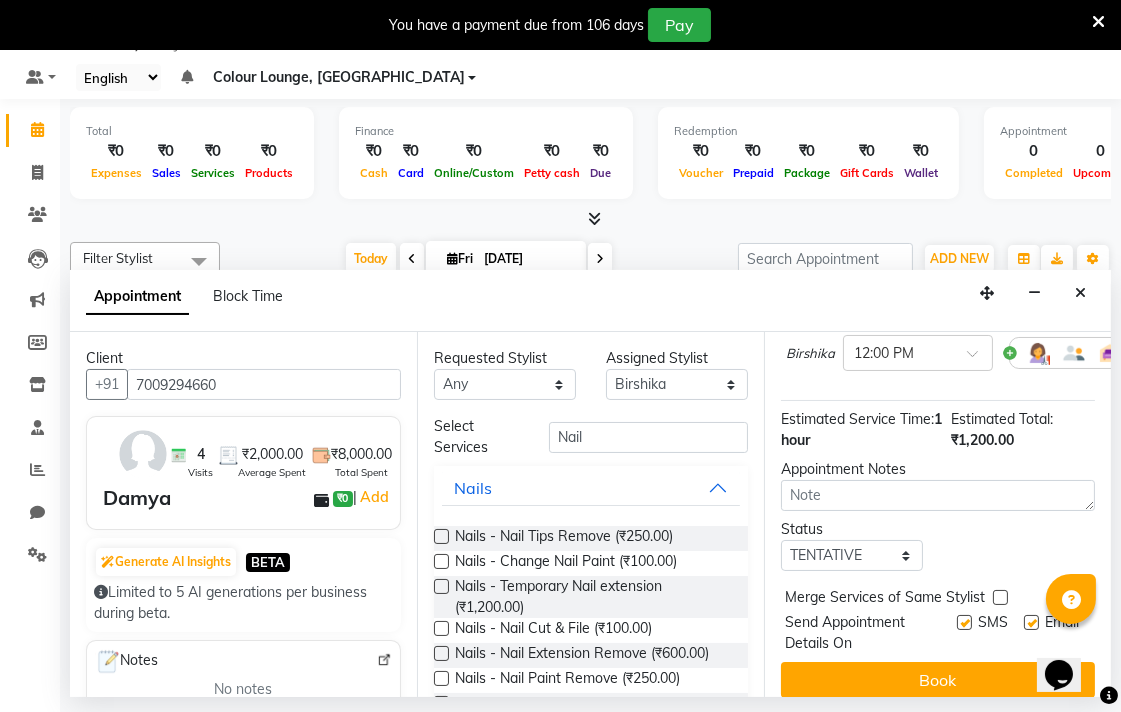 scroll, scrollTop: 236, scrollLeft: 0, axis: vertical 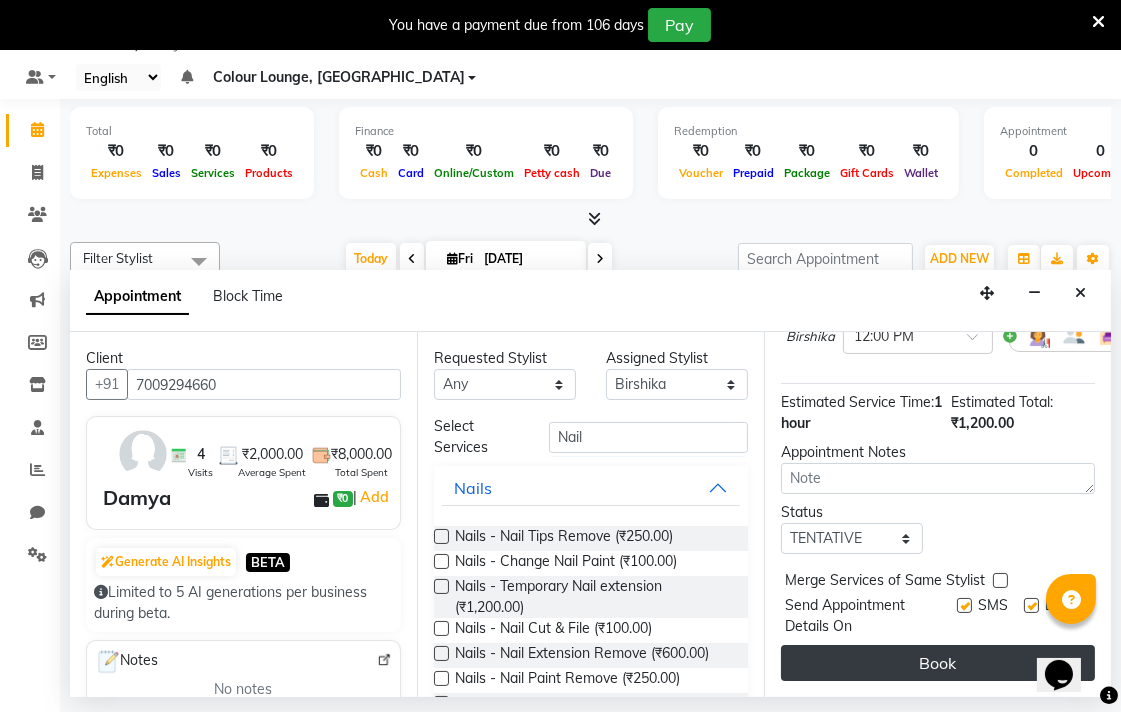 click on "Book" at bounding box center (938, 663) 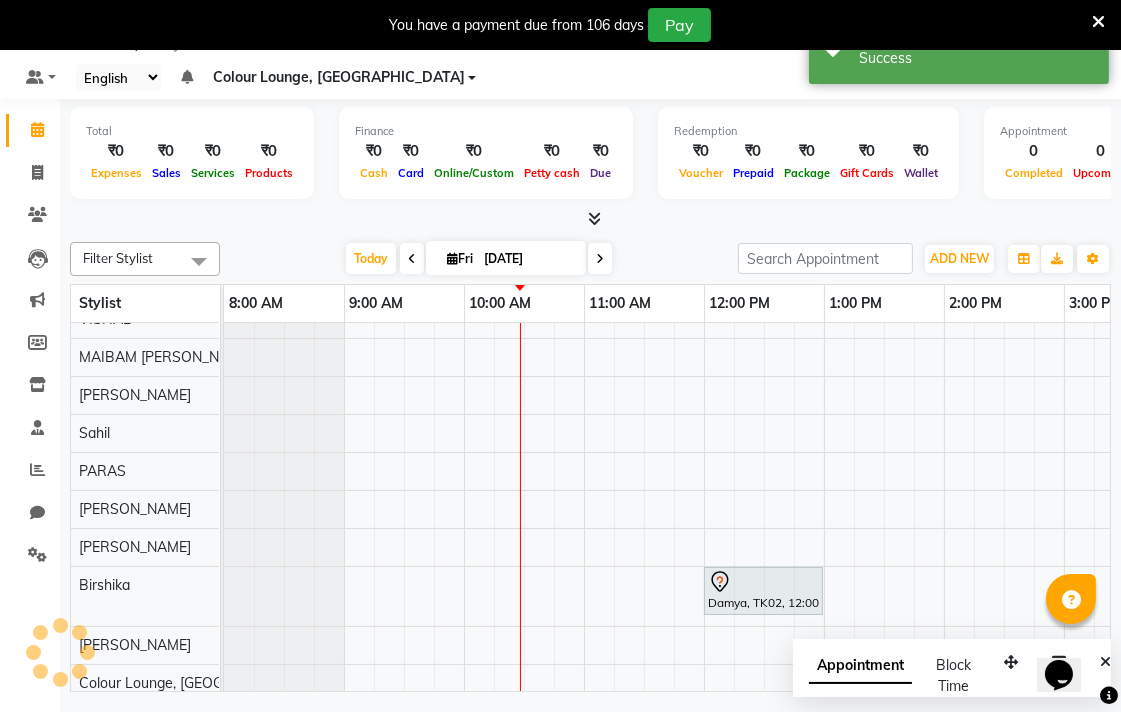 scroll, scrollTop: 0, scrollLeft: 0, axis: both 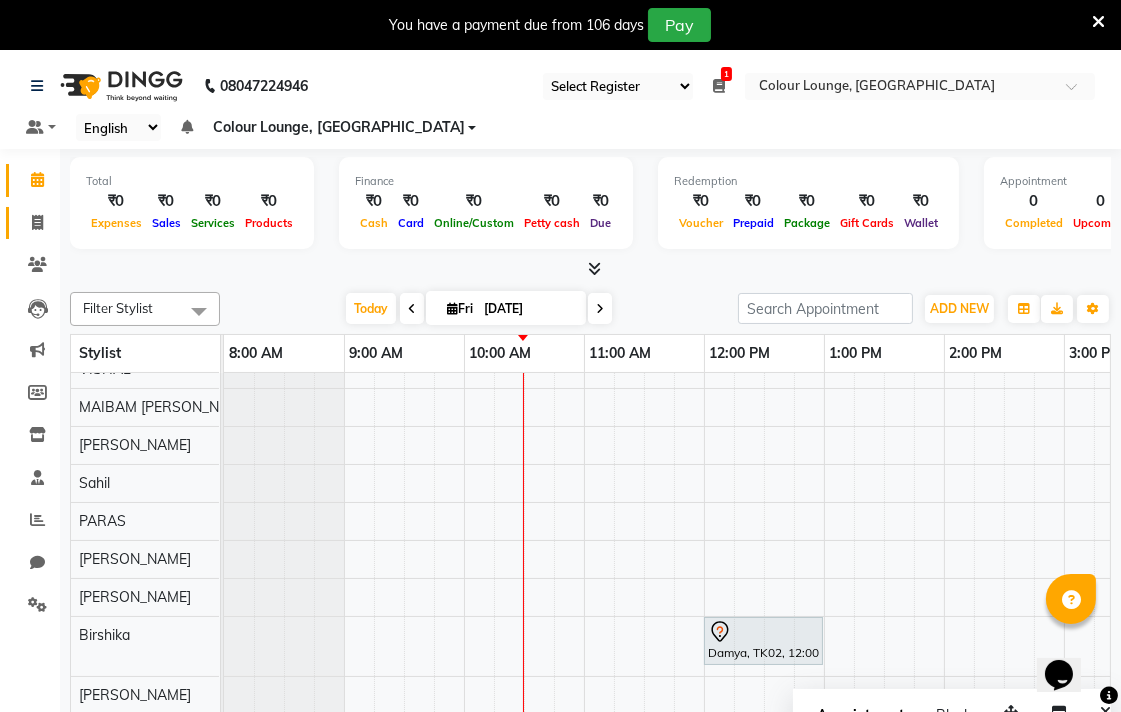 click 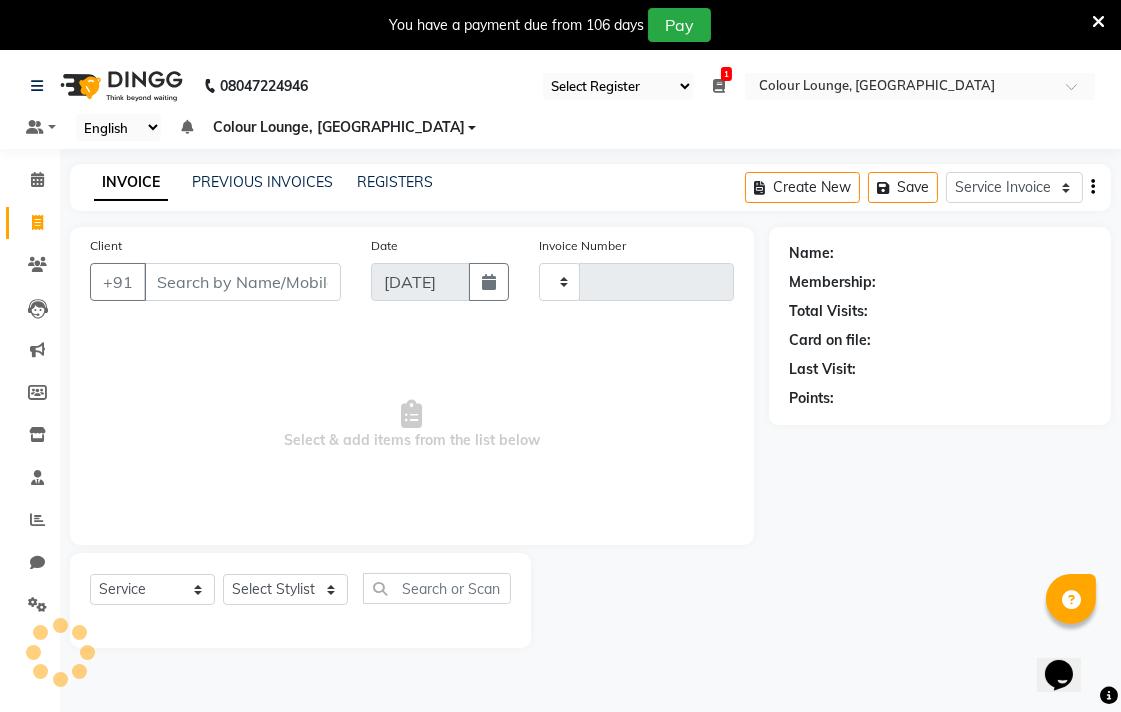 type on "4290" 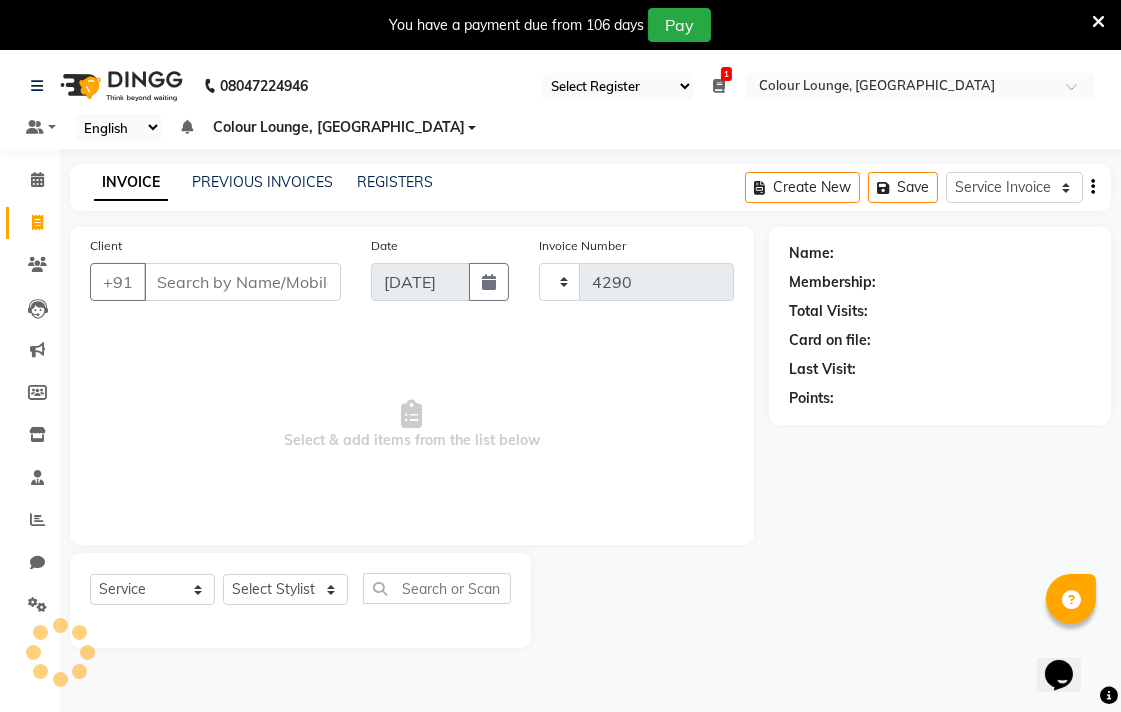 select on "8013" 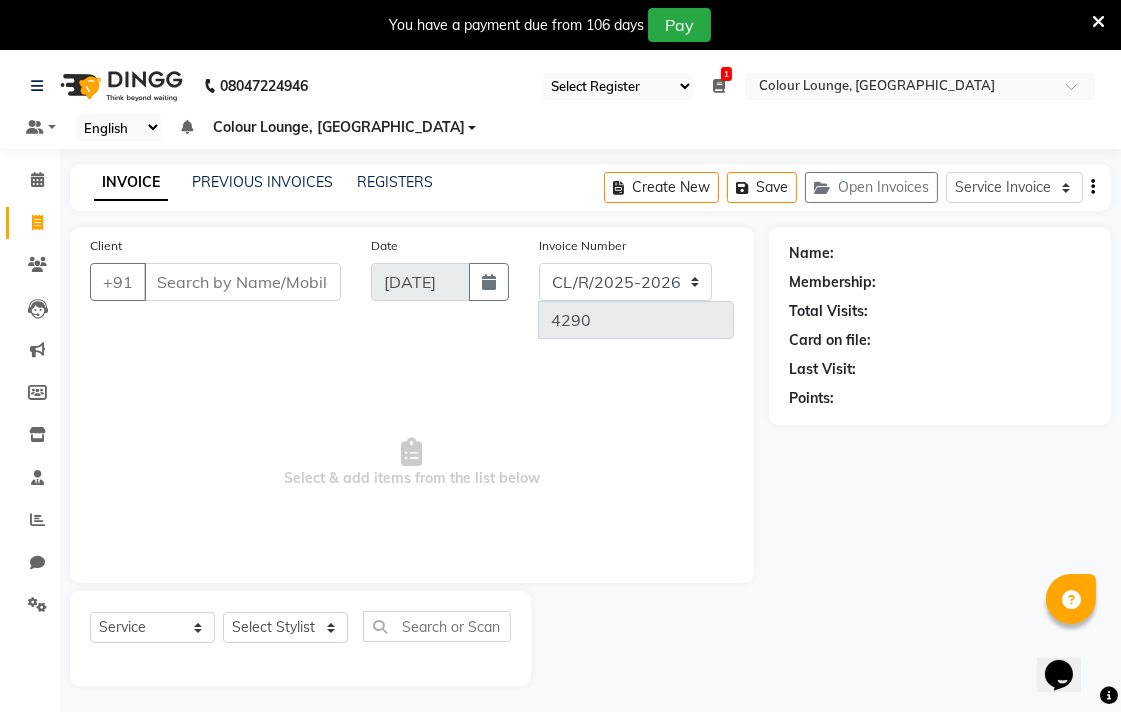 click on "Client" at bounding box center (242, 282) 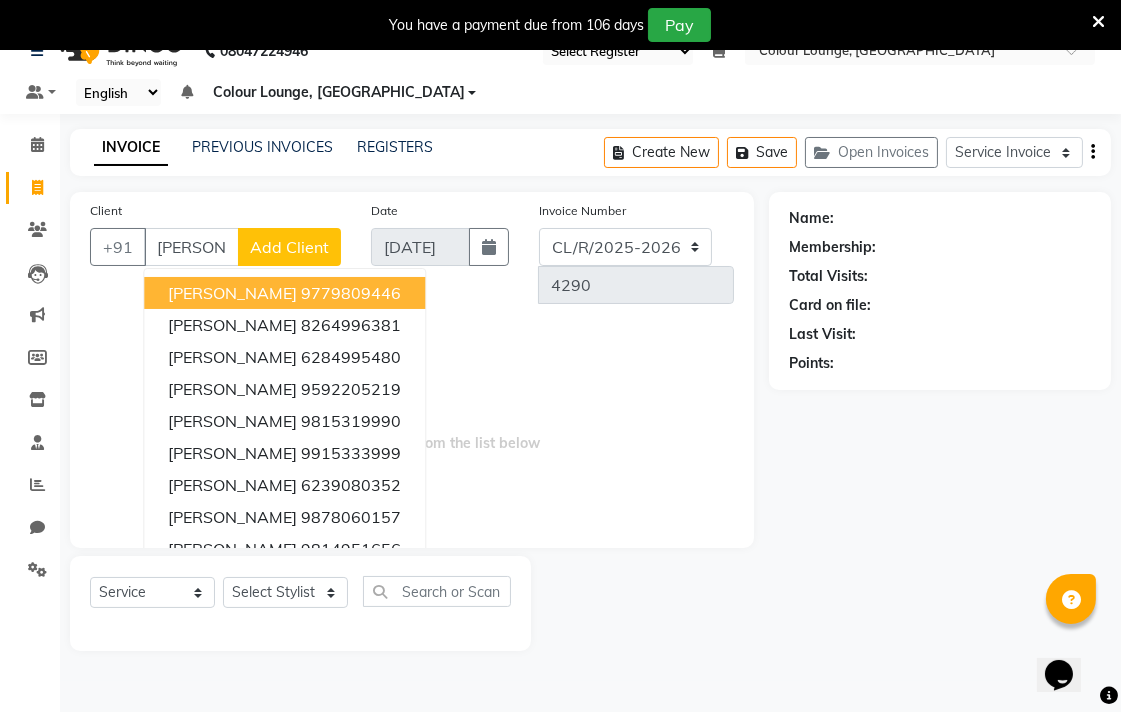 scroll, scrollTop: 50, scrollLeft: 0, axis: vertical 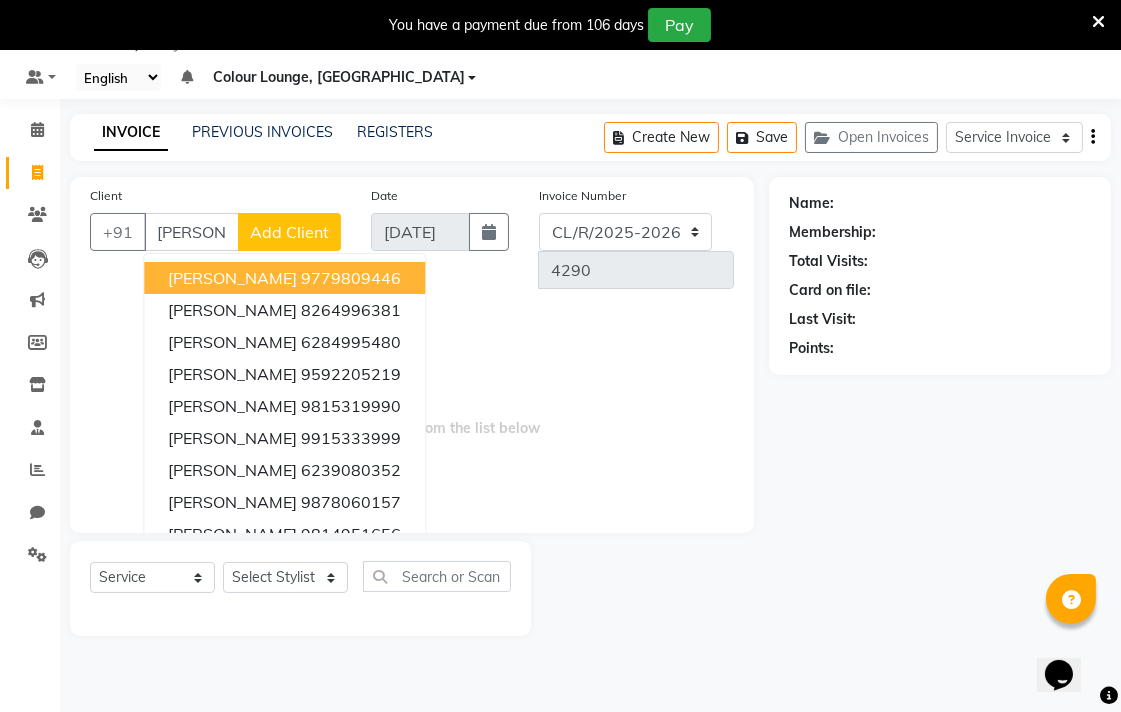 click on "Parveen  9779809446" at bounding box center (284, 278) 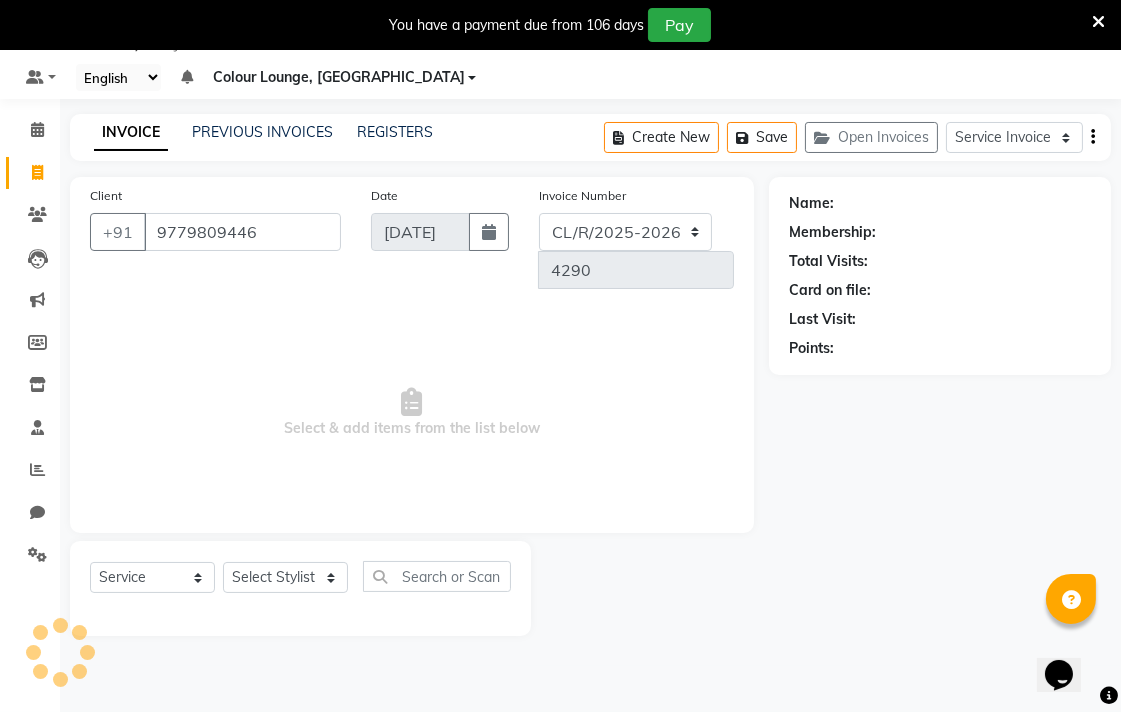 type on "9779809446" 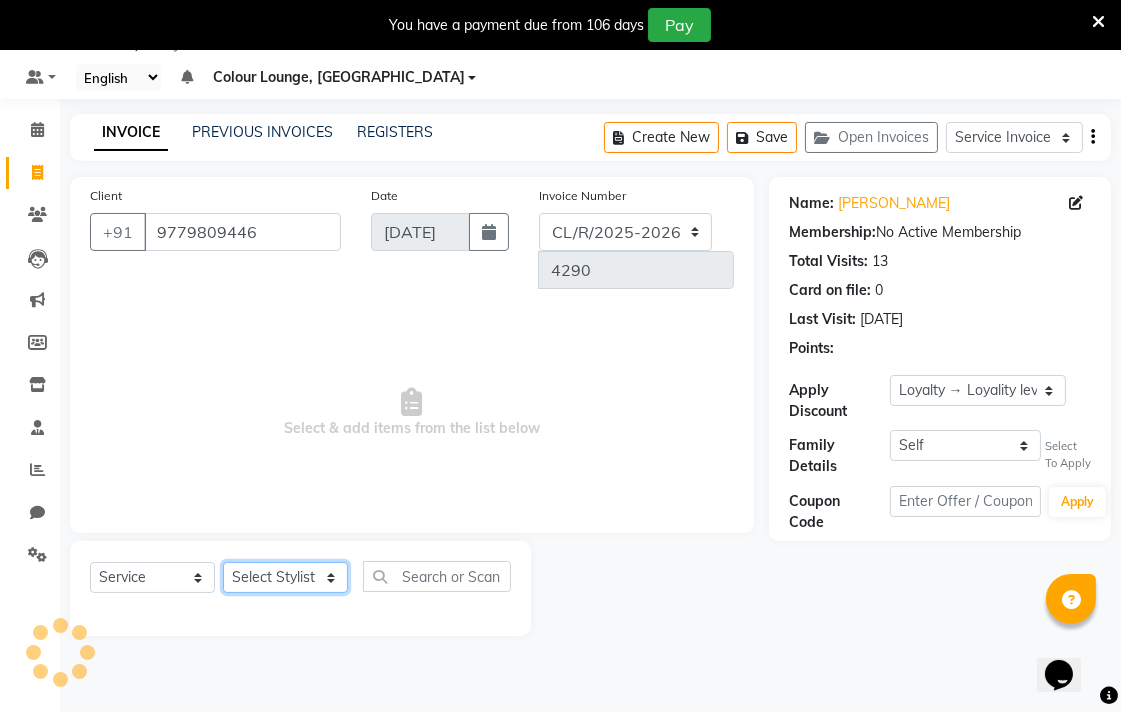 click on "Select Stylist Admin AMIT Birshika Colour Lounge, [GEOGRAPHIC_DATA] Colour Lounge, [GEOGRAPHIC_DATA] [PERSON_NAME] [PERSON_NAME] [PERSON_NAME] [PERSON_NAME] [PERSON_NAME] mam [PERSON_NAME] [PERSON_NAME] [PERSON_NAME] MOHIT [PERSON_NAME] POOJA [PERSON_NAME] [PERSON_NAME] [PERSON_NAME] guard [PERSON_NAME] [PERSON_NAME] [PERSON_NAME] [PERSON_NAME] SAMEER [PERSON_NAME] [PERSON_NAME] [PERSON_NAME] [PERSON_NAME] [PERSON_NAME] [PERSON_NAME] VISHAL [PERSON_NAME]" 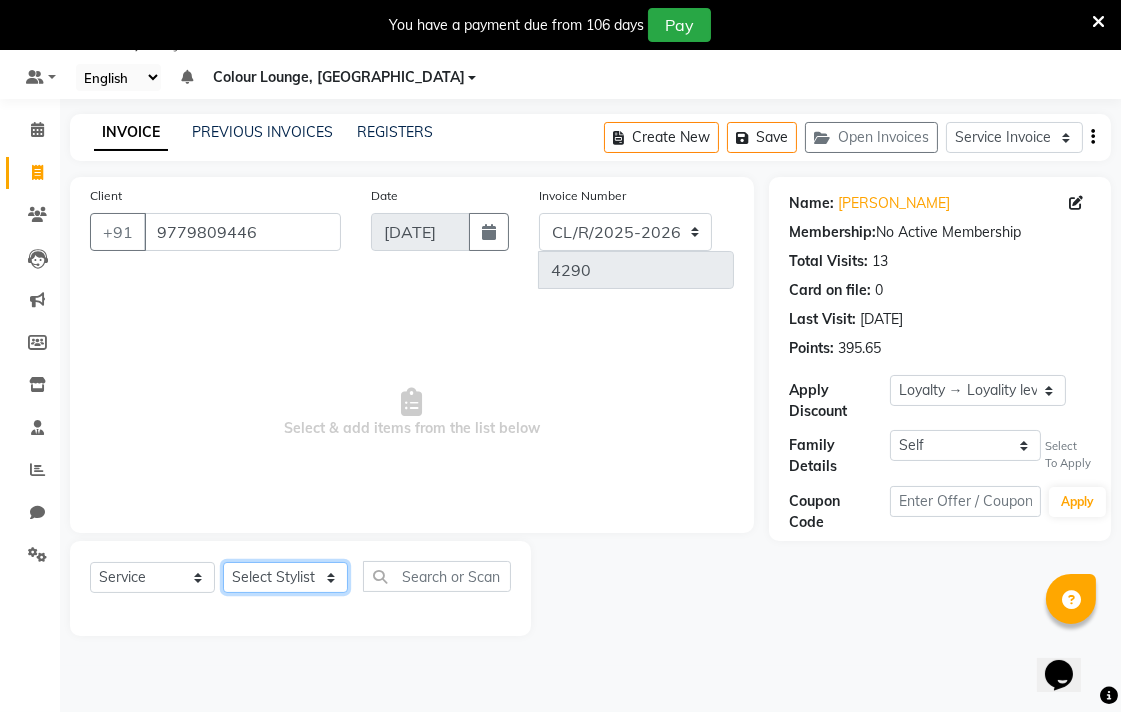 select on "70151" 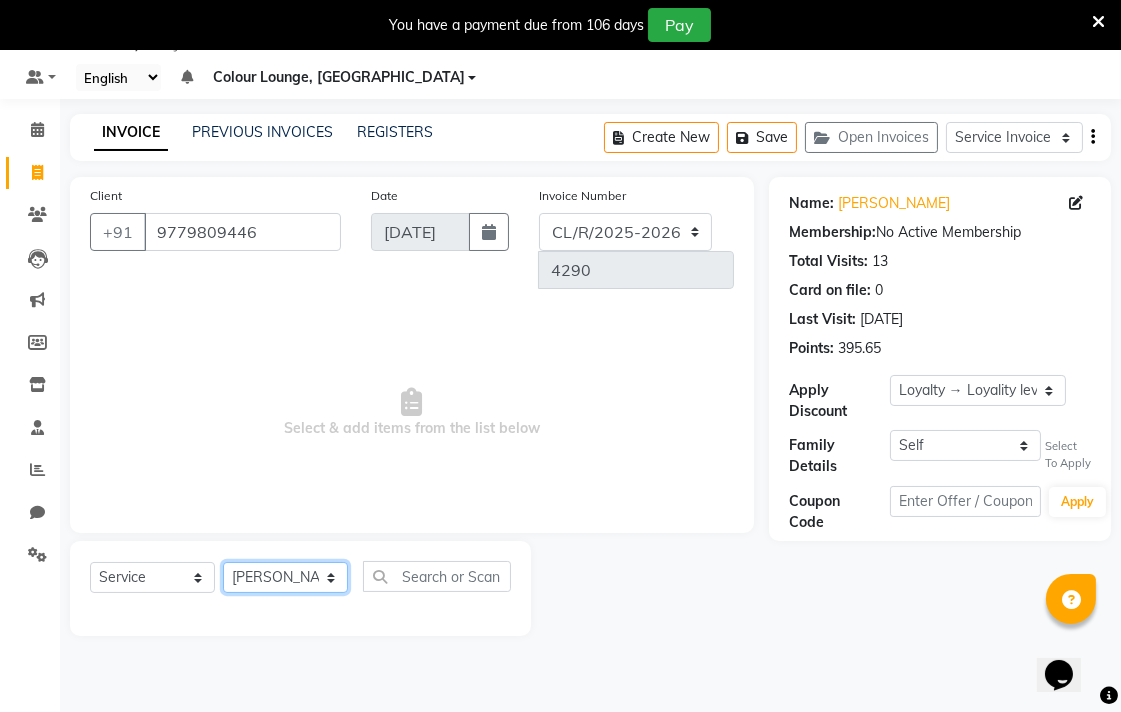 click on "Select Stylist Admin AMIT Birshika Colour Lounge, [GEOGRAPHIC_DATA] Colour Lounge, [GEOGRAPHIC_DATA] [PERSON_NAME] [PERSON_NAME] [PERSON_NAME] [PERSON_NAME] [PERSON_NAME] mam [PERSON_NAME] [PERSON_NAME] [PERSON_NAME] MOHIT [PERSON_NAME] POOJA [PERSON_NAME] [PERSON_NAME] [PERSON_NAME] guard [PERSON_NAME] [PERSON_NAME] [PERSON_NAME] [PERSON_NAME] SAMEER [PERSON_NAME] [PERSON_NAME] [PERSON_NAME] [PERSON_NAME] [PERSON_NAME] [PERSON_NAME] VISHAL [PERSON_NAME]" 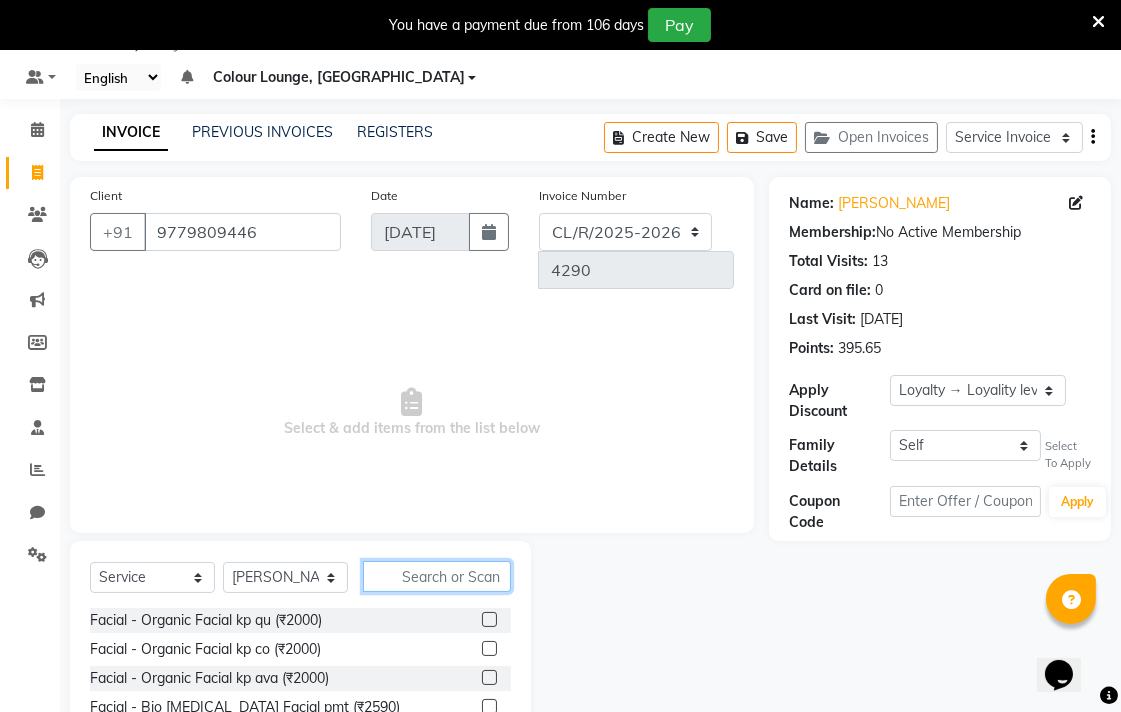 click 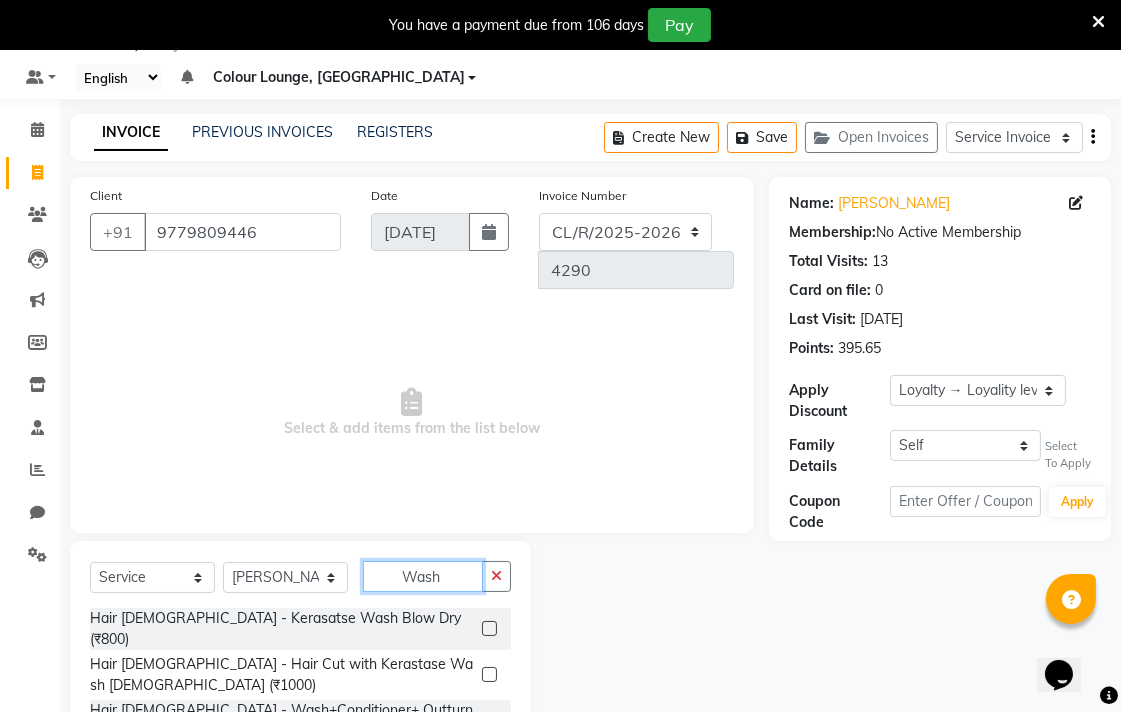 scroll, scrollTop: 162, scrollLeft: 0, axis: vertical 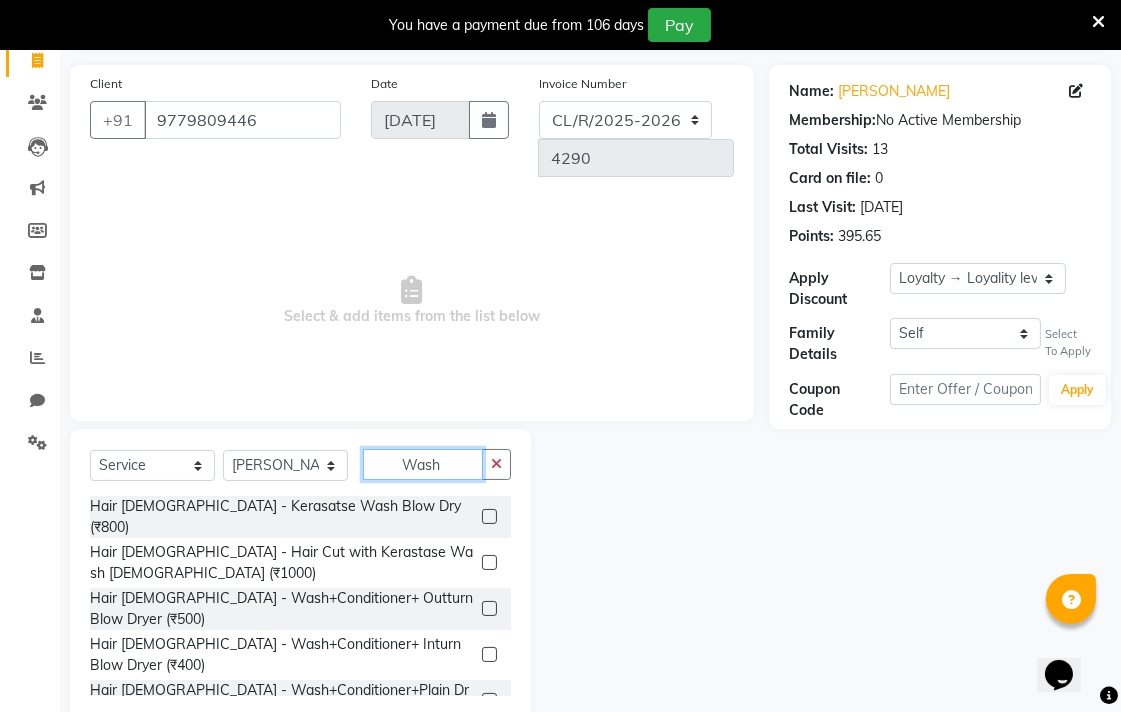 type on "Wash" 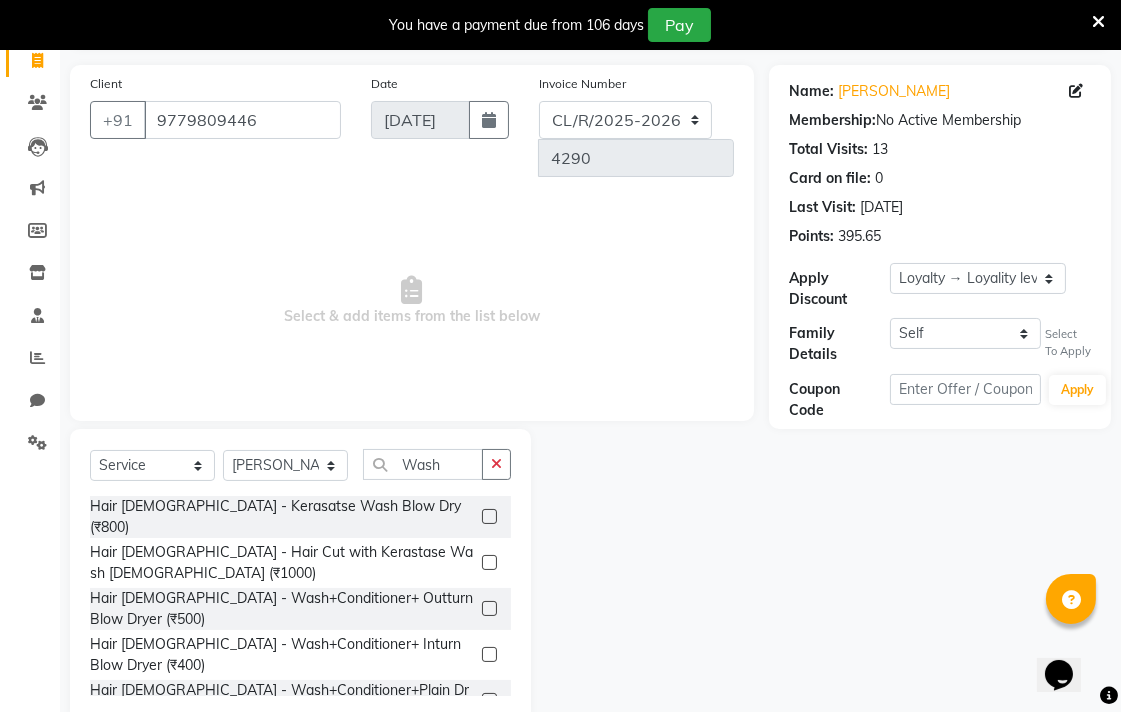 click 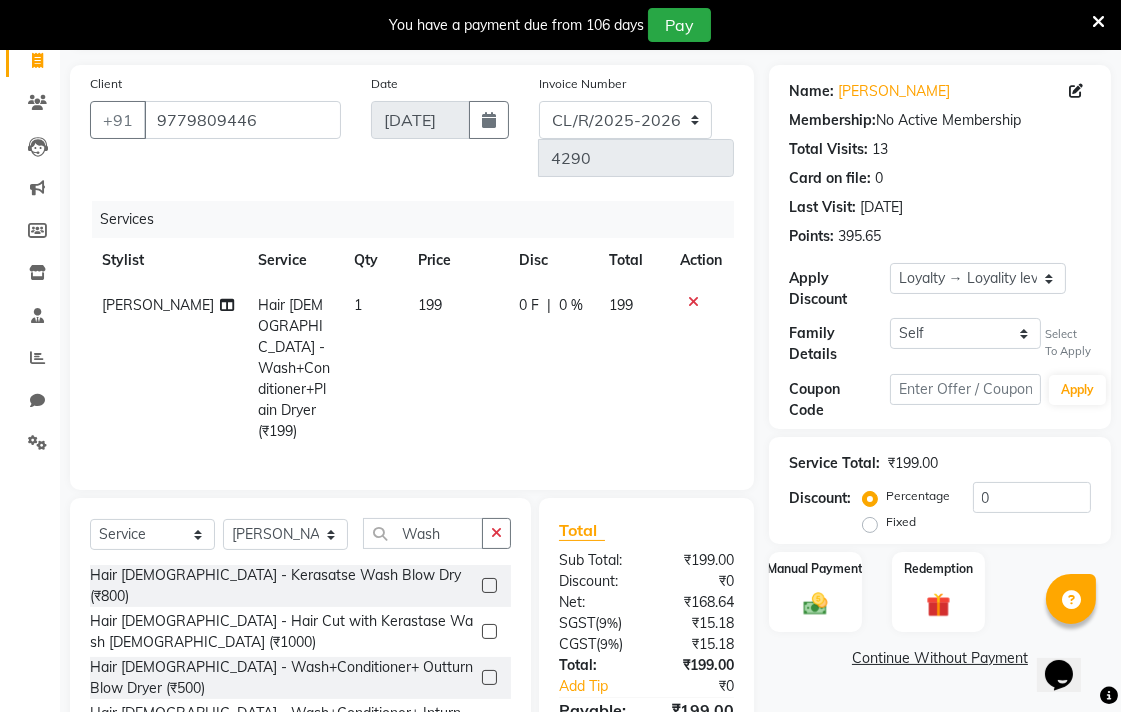checkbox on "false" 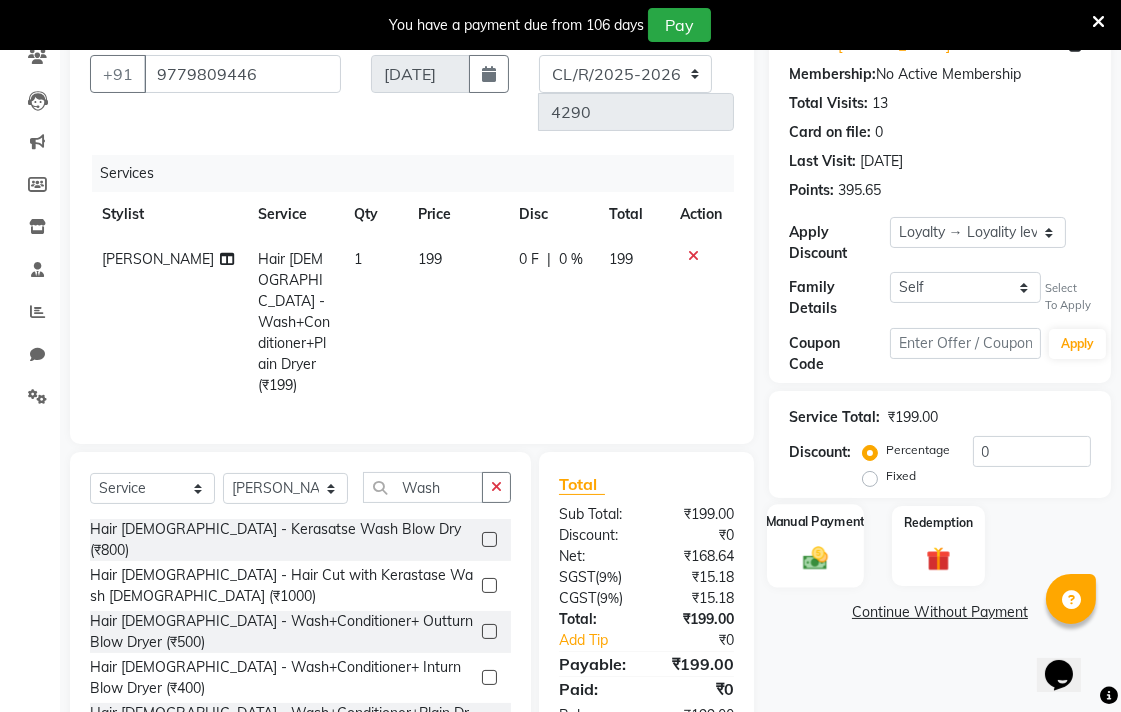click on "Manual Payment" 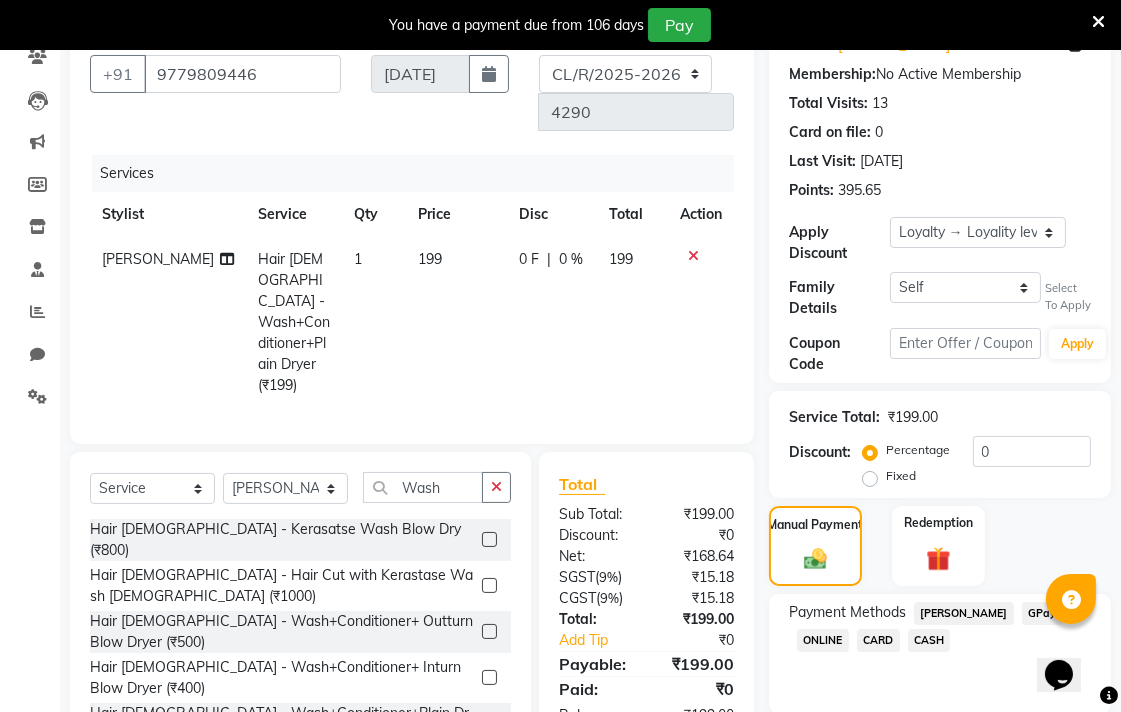 click on "GPay" 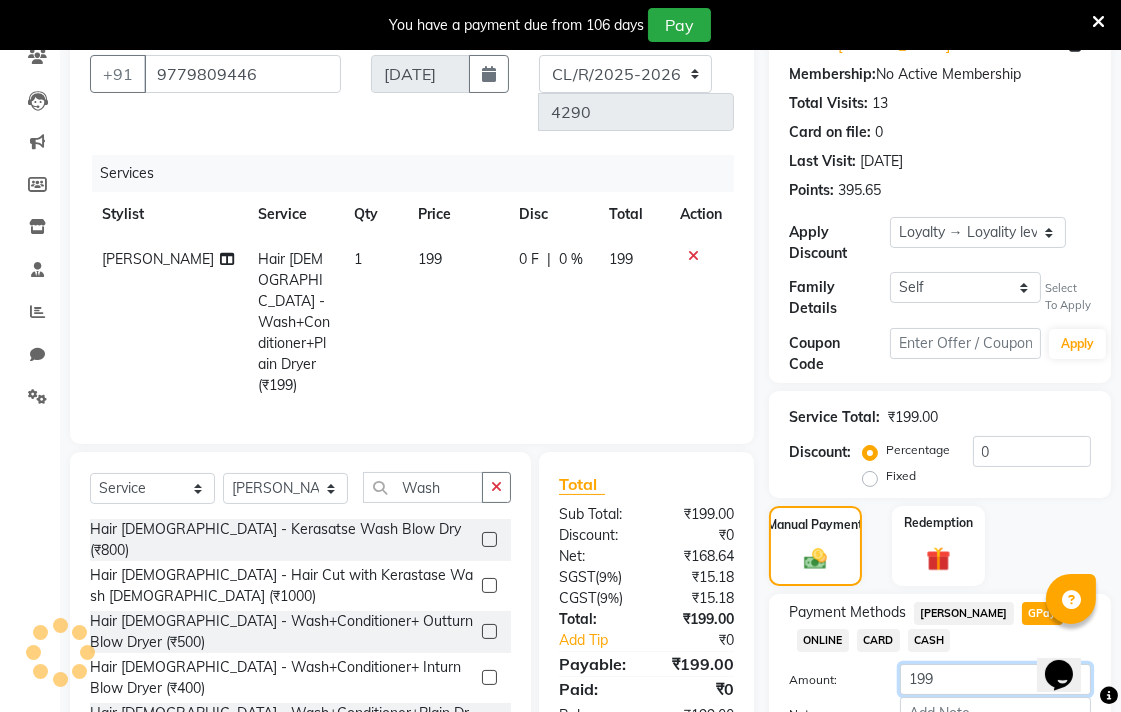 click on "199" 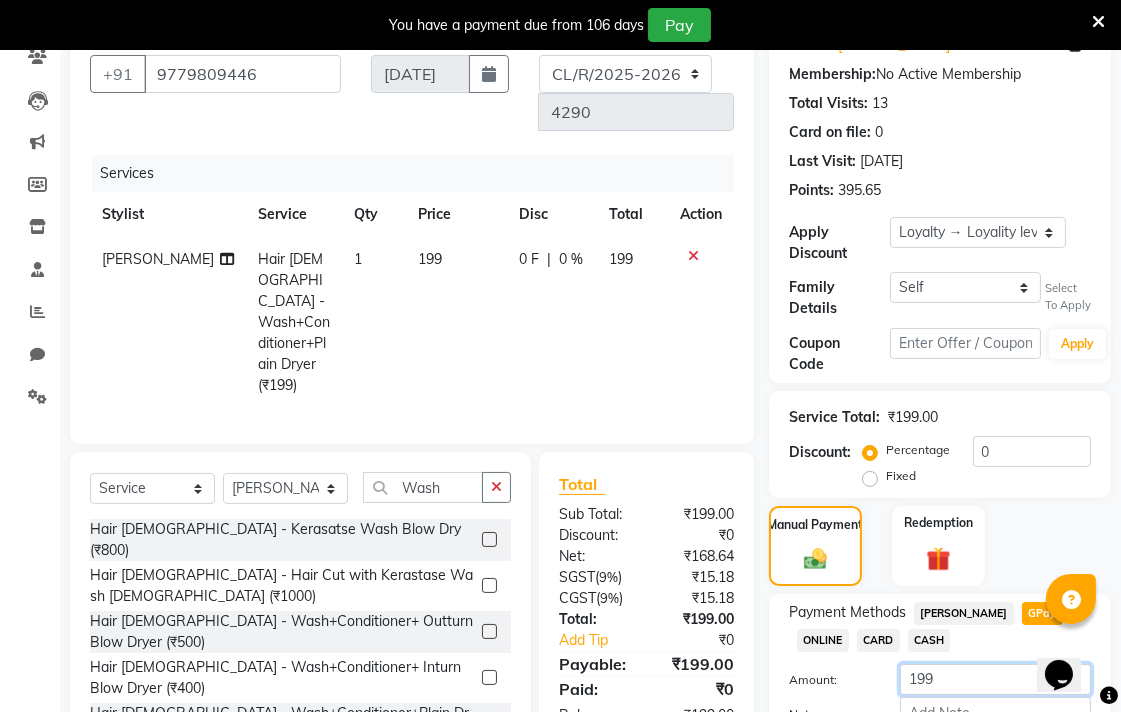 scroll, scrollTop: 337, scrollLeft: 0, axis: vertical 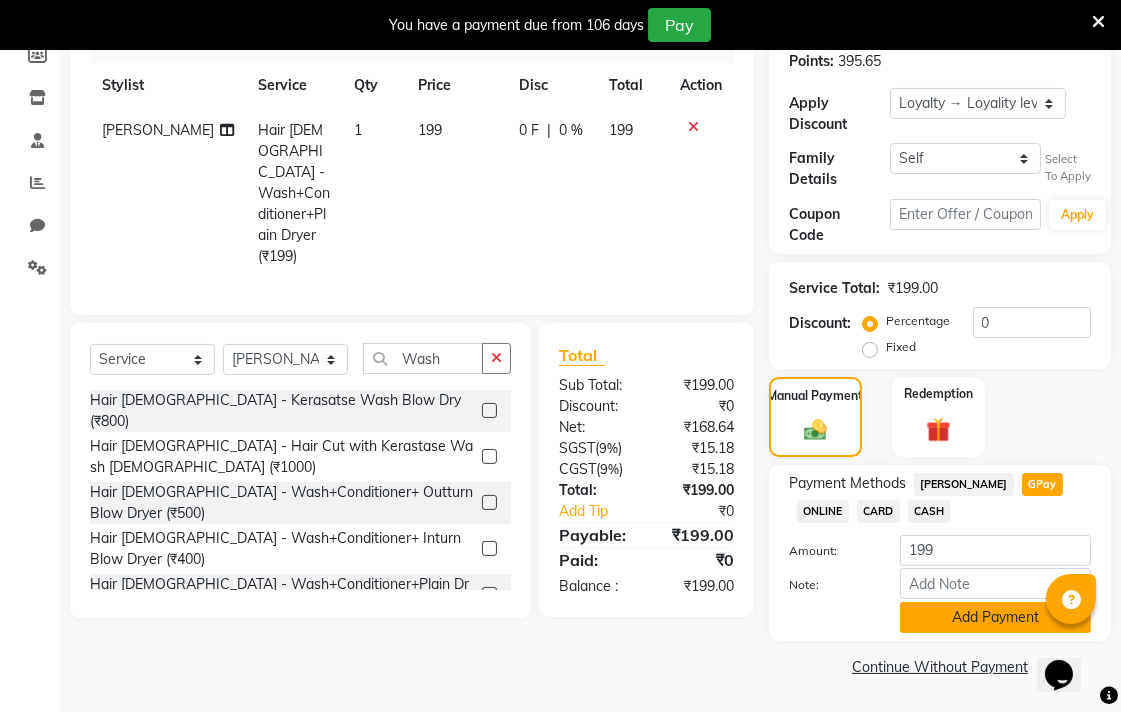 click on "Add Payment" 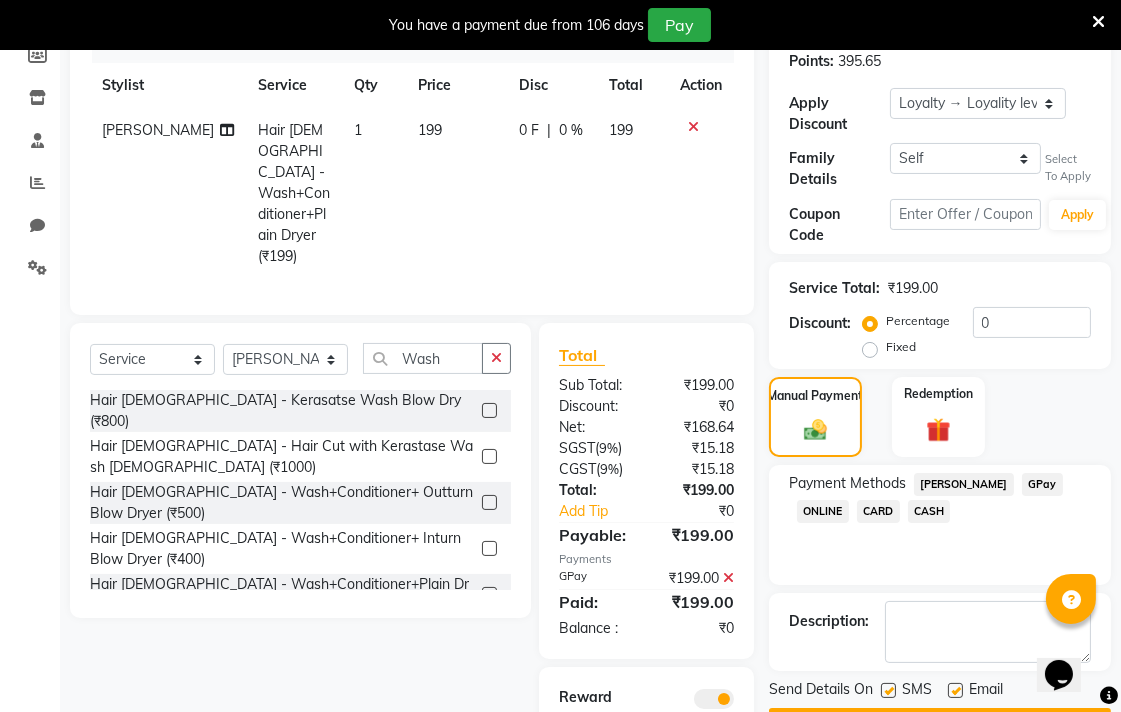 scroll, scrollTop: 411, scrollLeft: 0, axis: vertical 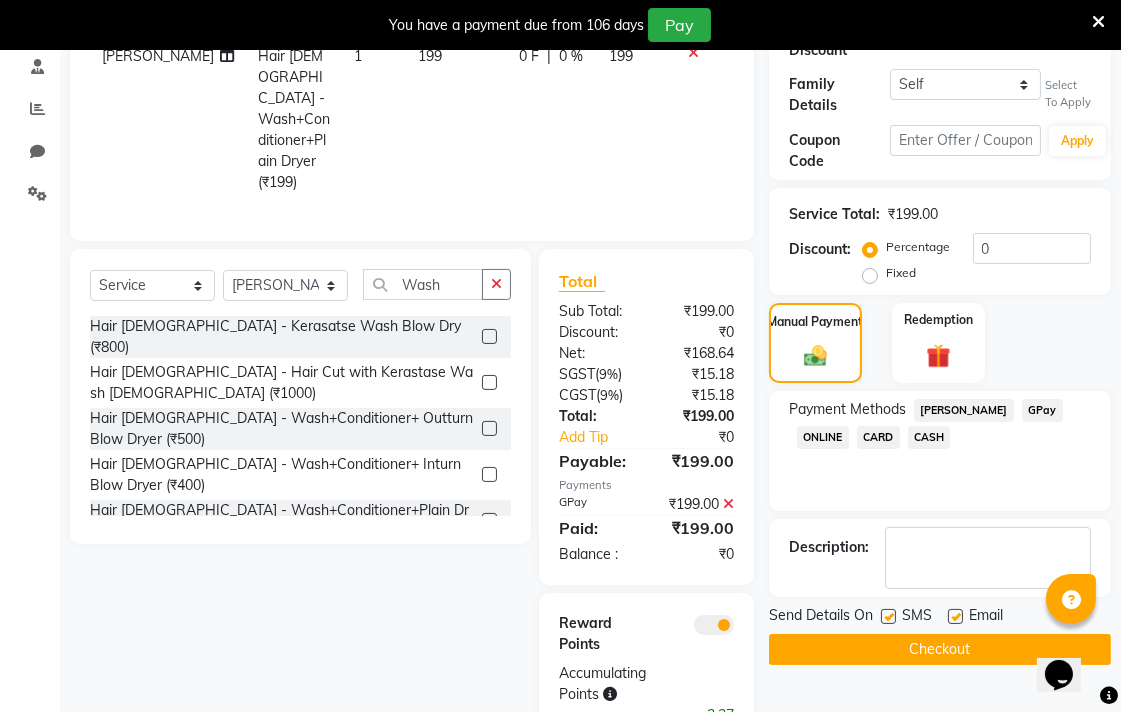 click on "Checkout" 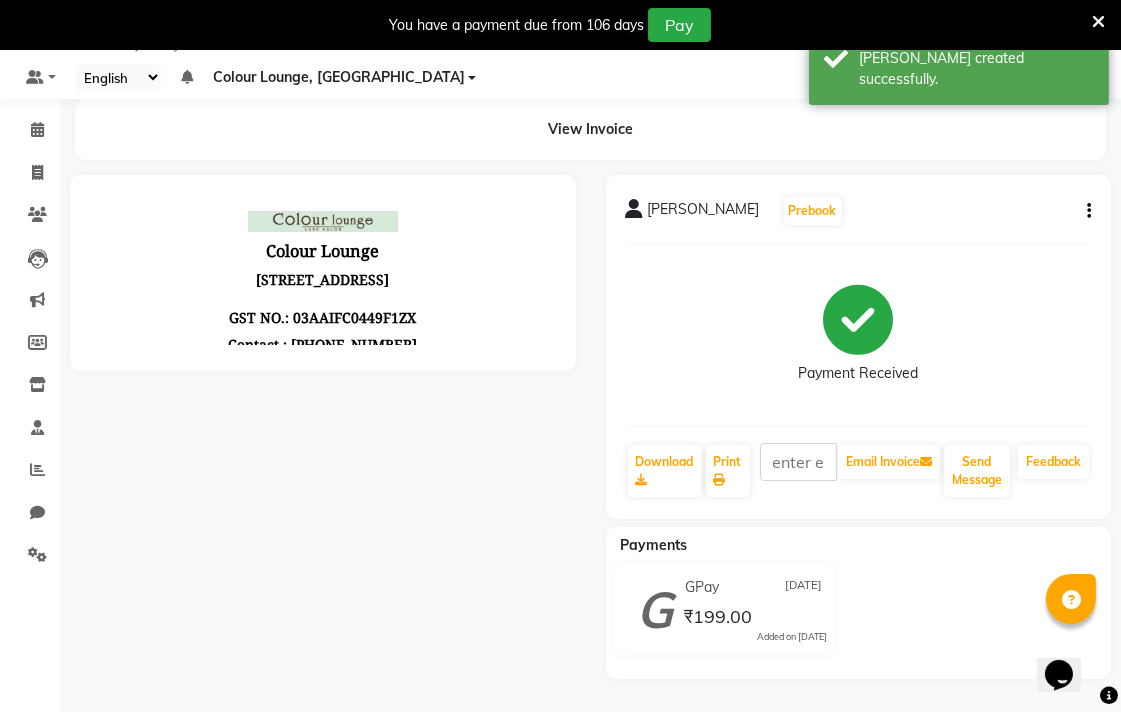 scroll, scrollTop: 0, scrollLeft: 0, axis: both 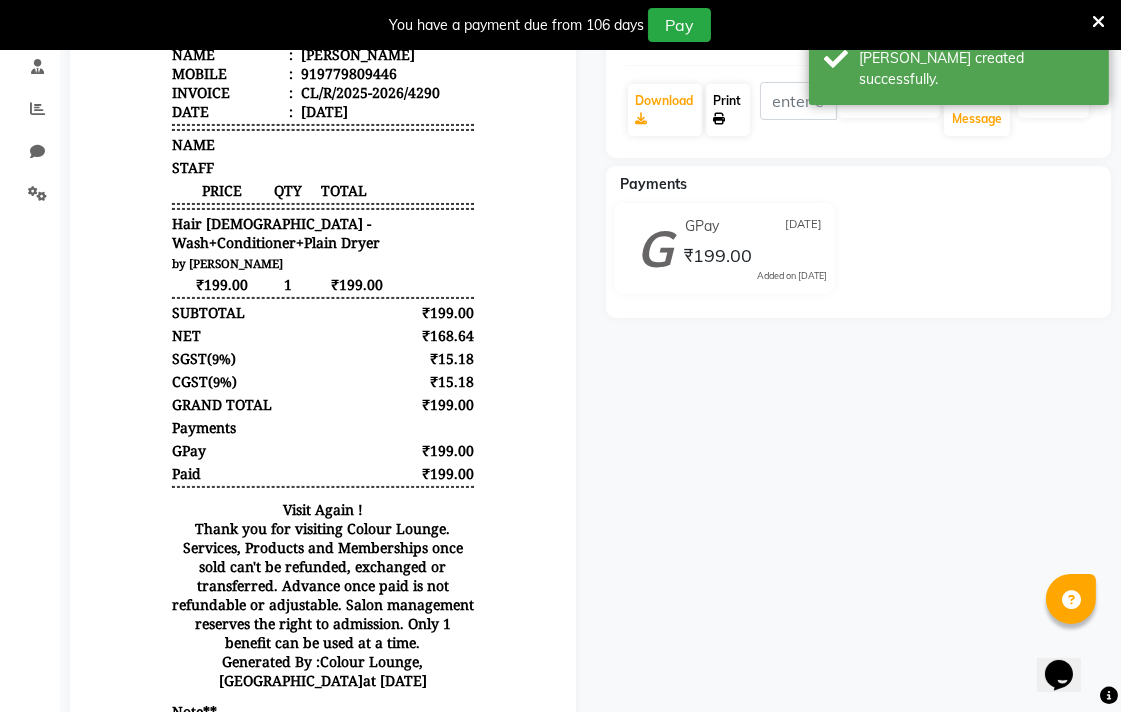click on "Print" 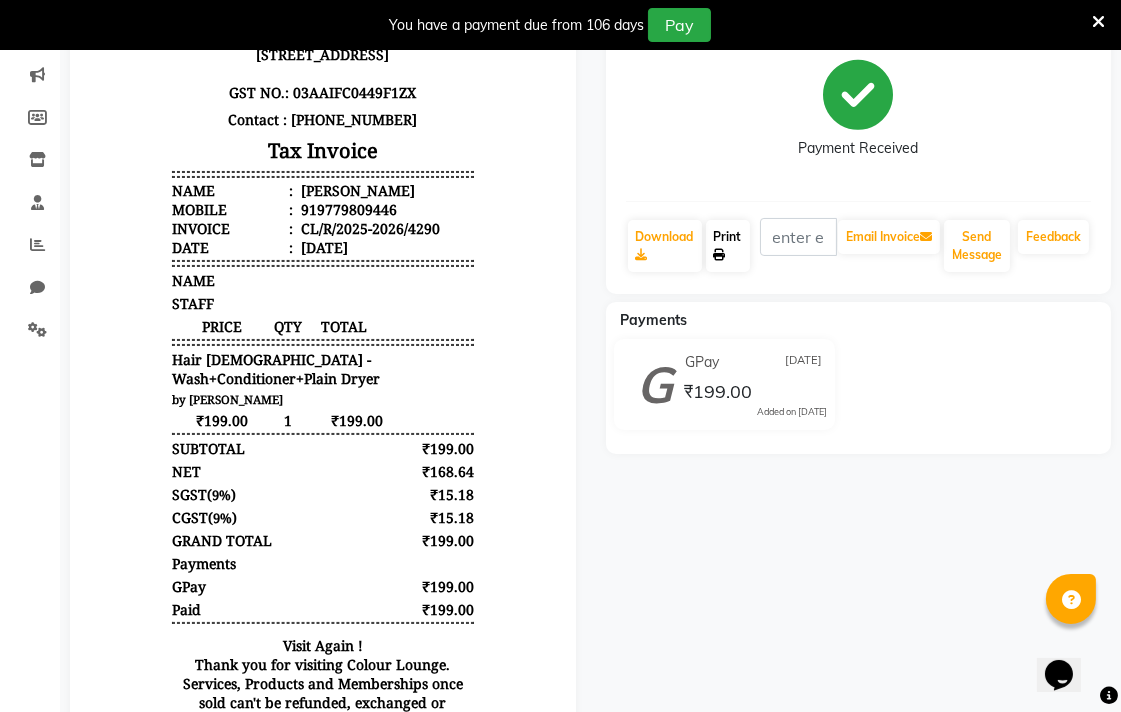 scroll, scrollTop: 0, scrollLeft: 0, axis: both 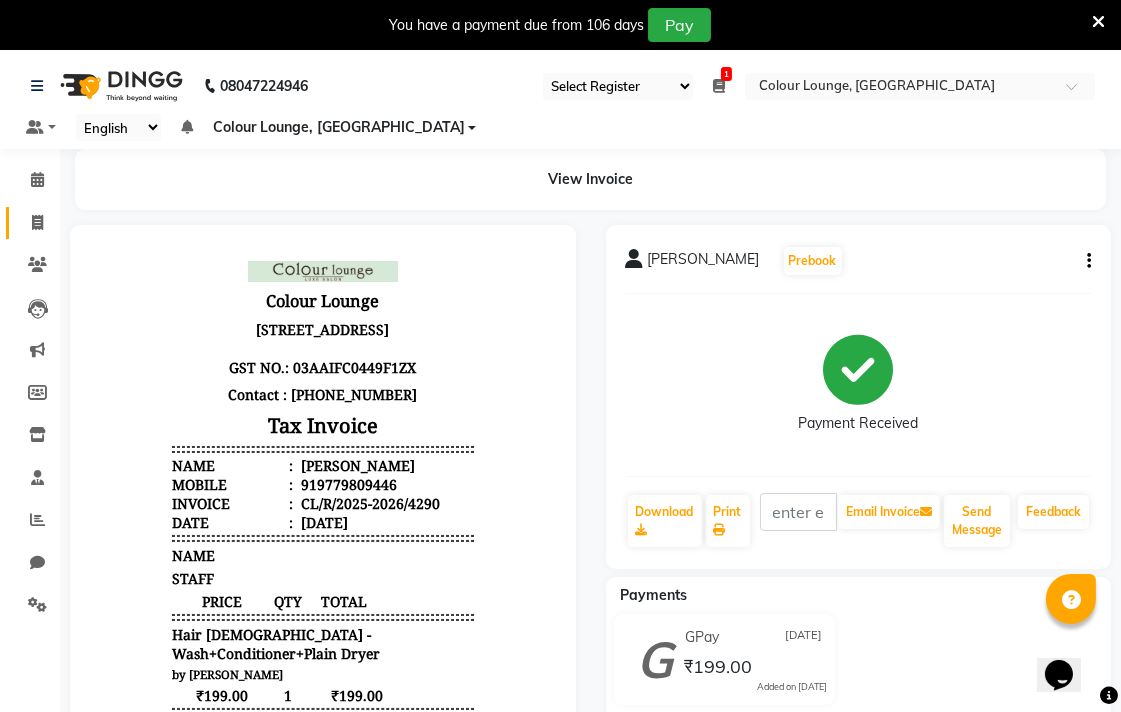 click 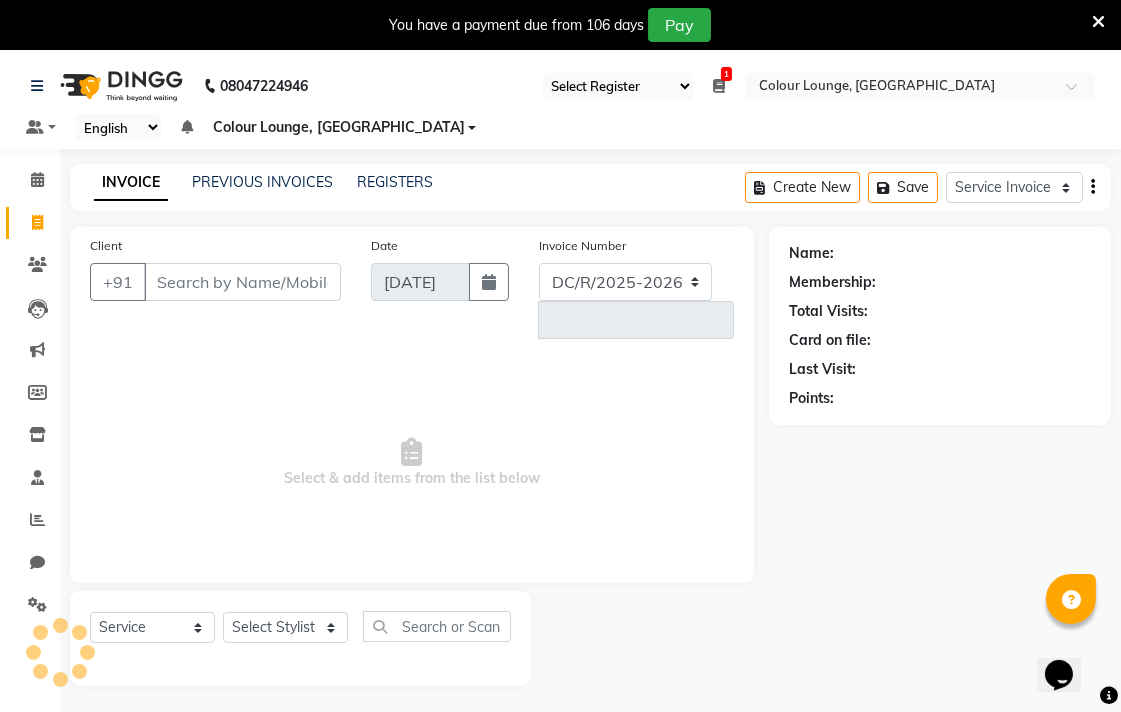 select on "8013" 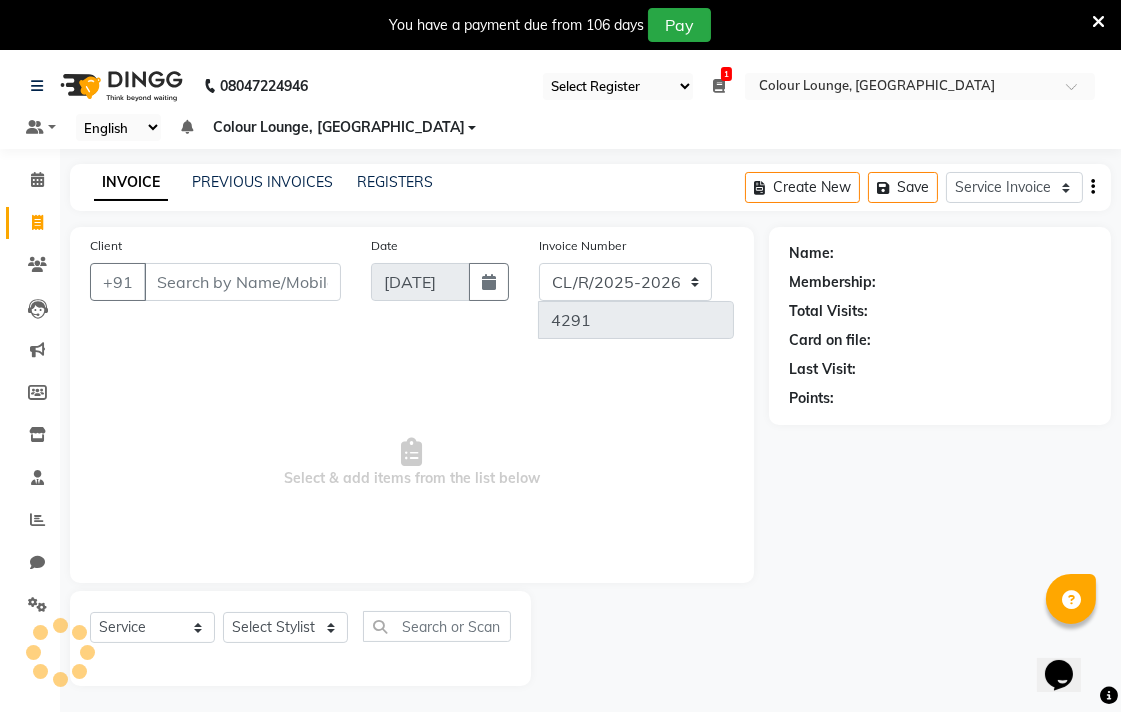 scroll, scrollTop: 50, scrollLeft: 0, axis: vertical 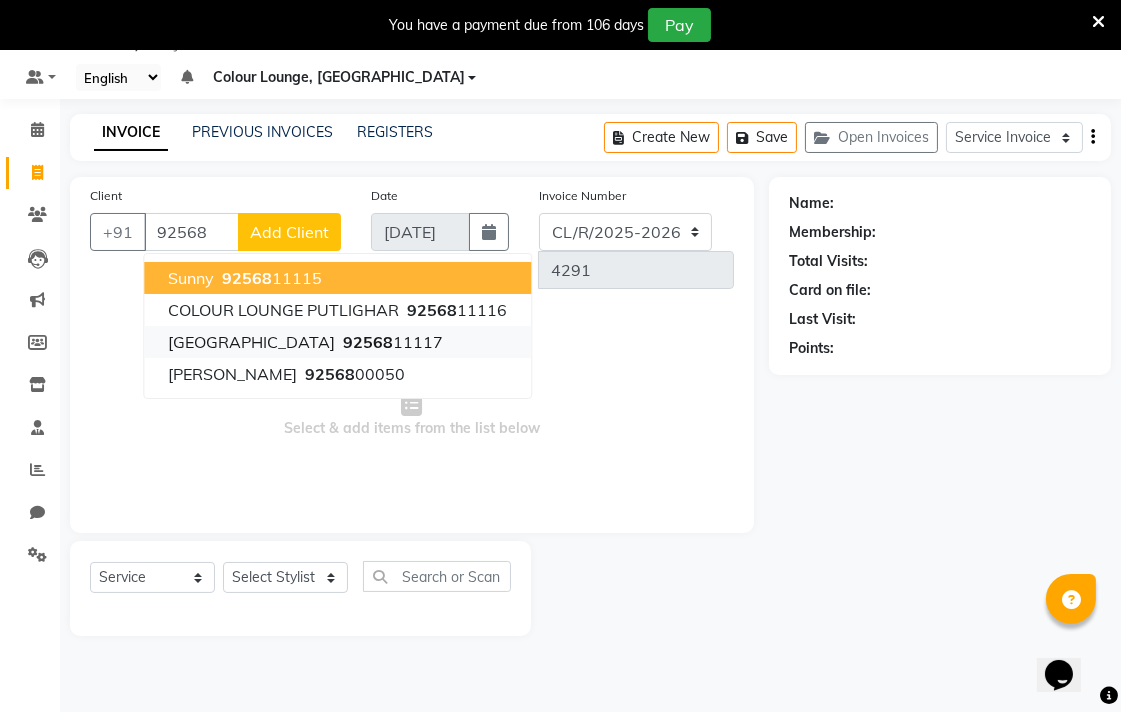 click on "92568 11117" at bounding box center (391, 342) 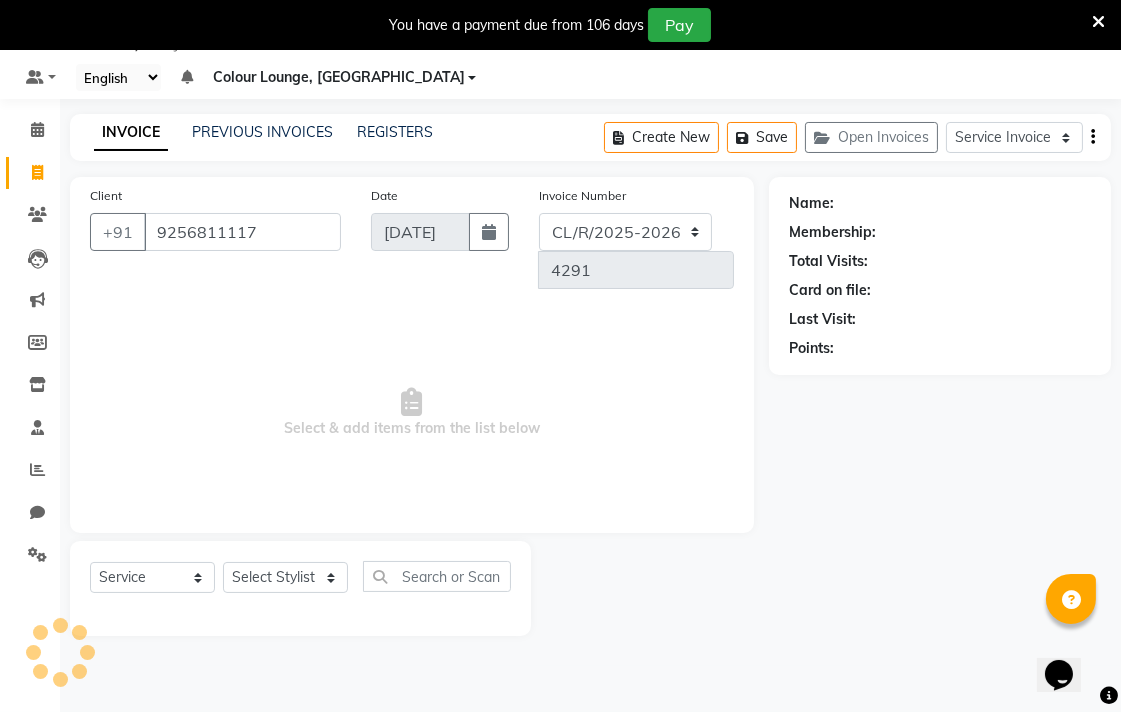 type on "9256811117" 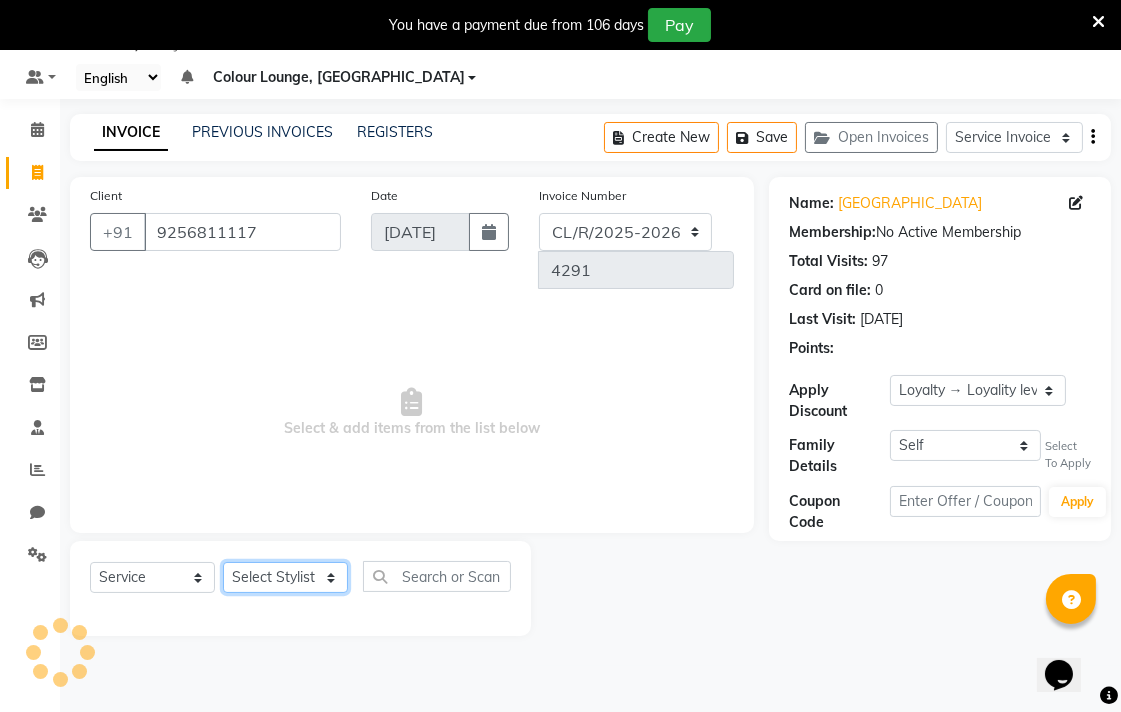 click on "Select Stylist Admin AMIT Birshika Colour Lounge, [GEOGRAPHIC_DATA] Colour Lounge, [GEOGRAPHIC_DATA] [PERSON_NAME] [PERSON_NAME] [PERSON_NAME] [PERSON_NAME] [PERSON_NAME] mam [PERSON_NAME] [PERSON_NAME] [PERSON_NAME] MOHIT [PERSON_NAME] POOJA [PERSON_NAME] [PERSON_NAME] [PERSON_NAME] guard [PERSON_NAME] [PERSON_NAME] [PERSON_NAME] [PERSON_NAME] SAMEER [PERSON_NAME] [PERSON_NAME] [PERSON_NAME] [PERSON_NAME] [PERSON_NAME] [PERSON_NAME] VISHAL [PERSON_NAME]" 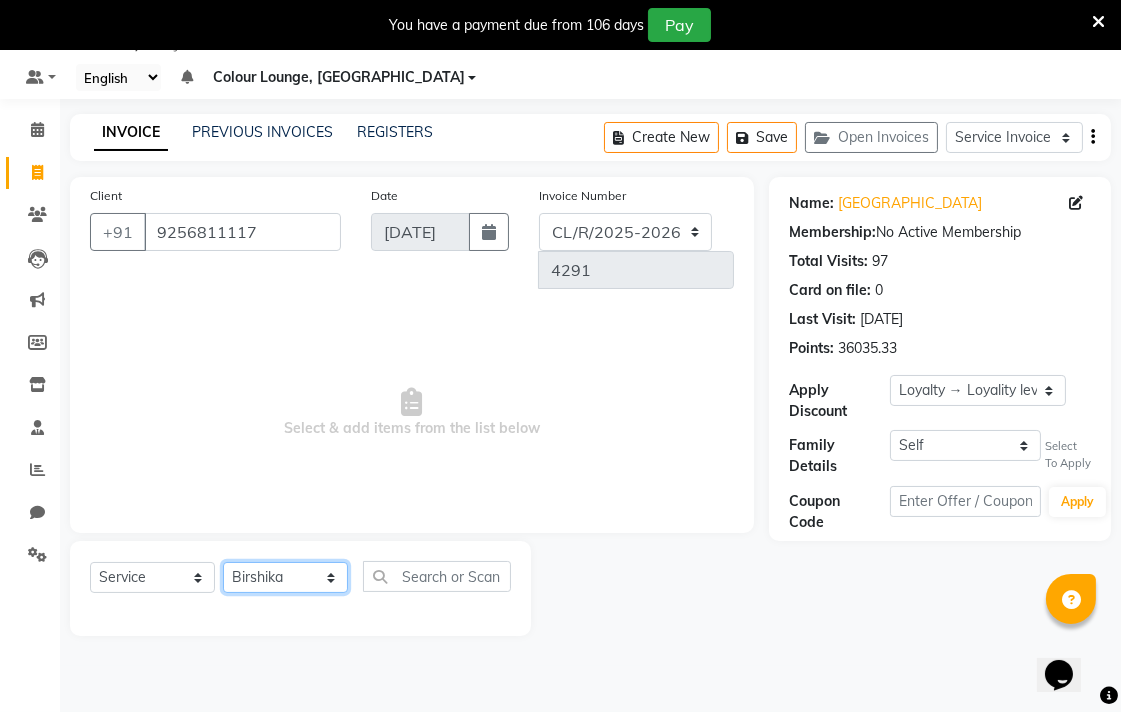 click on "Select Stylist Admin AMIT Birshika Colour Lounge, [GEOGRAPHIC_DATA] Colour Lounge, [GEOGRAPHIC_DATA] [PERSON_NAME] [PERSON_NAME] [PERSON_NAME] [PERSON_NAME] [PERSON_NAME] mam [PERSON_NAME] [PERSON_NAME] [PERSON_NAME] MOHIT [PERSON_NAME] POOJA [PERSON_NAME] [PERSON_NAME] [PERSON_NAME] guard [PERSON_NAME] [PERSON_NAME] [PERSON_NAME] [PERSON_NAME] SAMEER [PERSON_NAME] [PERSON_NAME] [PERSON_NAME] [PERSON_NAME] [PERSON_NAME] [PERSON_NAME] VISHAL [PERSON_NAME]" 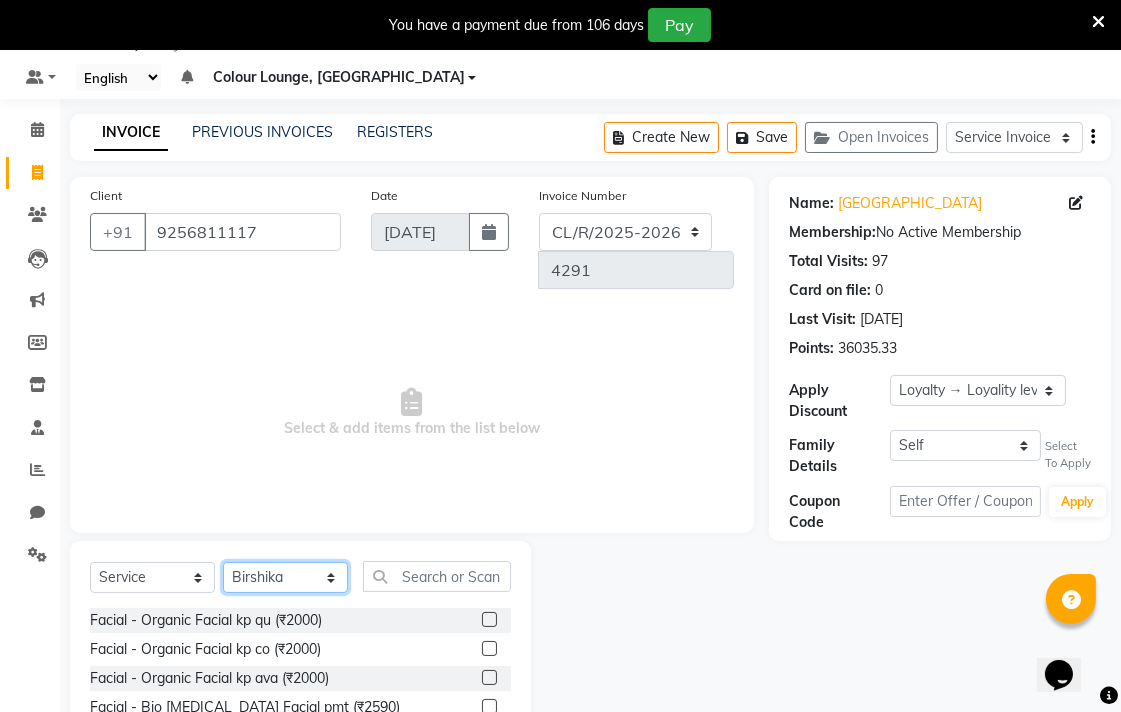 click on "Select Stylist Admin AMIT Birshika Colour Lounge, [GEOGRAPHIC_DATA] Colour Lounge, [GEOGRAPHIC_DATA] [PERSON_NAME] [PERSON_NAME] [PERSON_NAME] [PERSON_NAME] [PERSON_NAME] mam [PERSON_NAME] [PERSON_NAME] [PERSON_NAME] MOHIT [PERSON_NAME] POOJA [PERSON_NAME] [PERSON_NAME] [PERSON_NAME] guard [PERSON_NAME] [PERSON_NAME] [PERSON_NAME] [PERSON_NAME] SAMEER [PERSON_NAME] [PERSON_NAME] [PERSON_NAME] [PERSON_NAME] [PERSON_NAME] [PERSON_NAME] VISHAL [PERSON_NAME]" 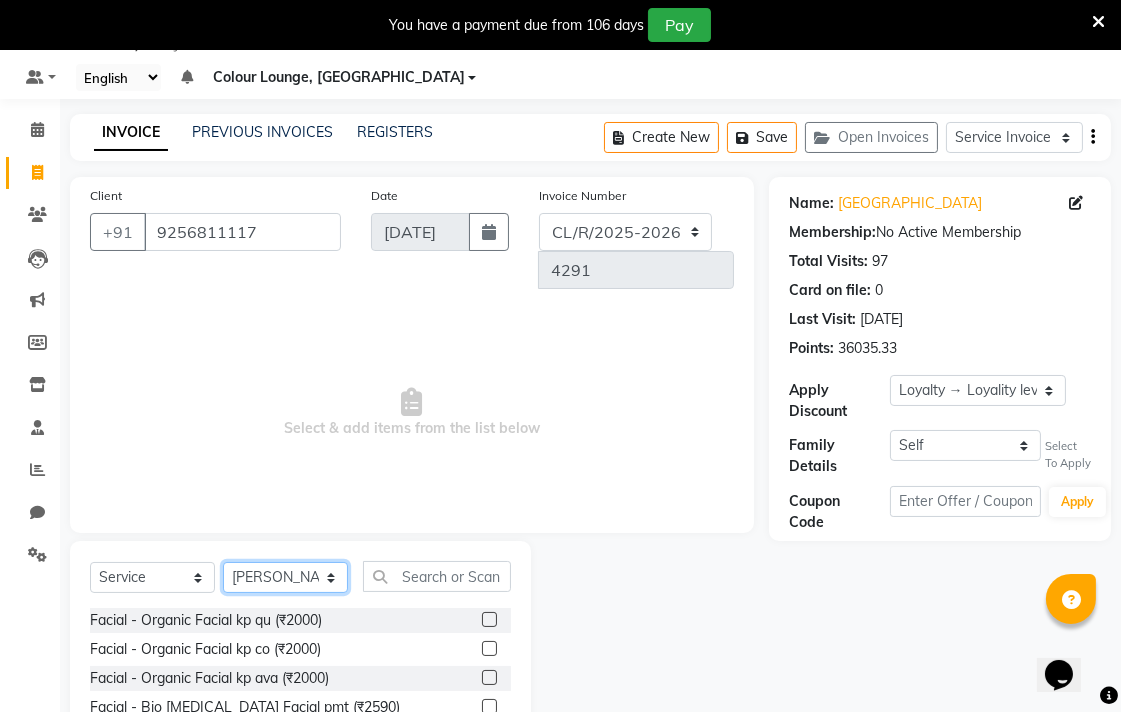 click on "Select Stylist Admin AMIT Birshika Colour Lounge, [GEOGRAPHIC_DATA] Colour Lounge, [GEOGRAPHIC_DATA] [PERSON_NAME] [PERSON_NAME] [PERSON_NAME] [PERSON_NAME] [PERSON_NAME] mam [PERSON_NAME] [PERSON_NAME] [PERSON_NAME] MOHIT [PERSON_NAME] POOJA [PERSON_NAME] [PERSON_NAME] [PERSON_NAME] guard [PERSON_NAME] [PERSON_NAME] [PERSON_NAME] [PERSON_NAME] SAMEER [PERSON_NAME] [PERSON_NAME] [PERSON_NAME] [PERSON_NAME] [PERSON_NAME] [PERSON_NAME] VISHAL [PERSON_NAME]" 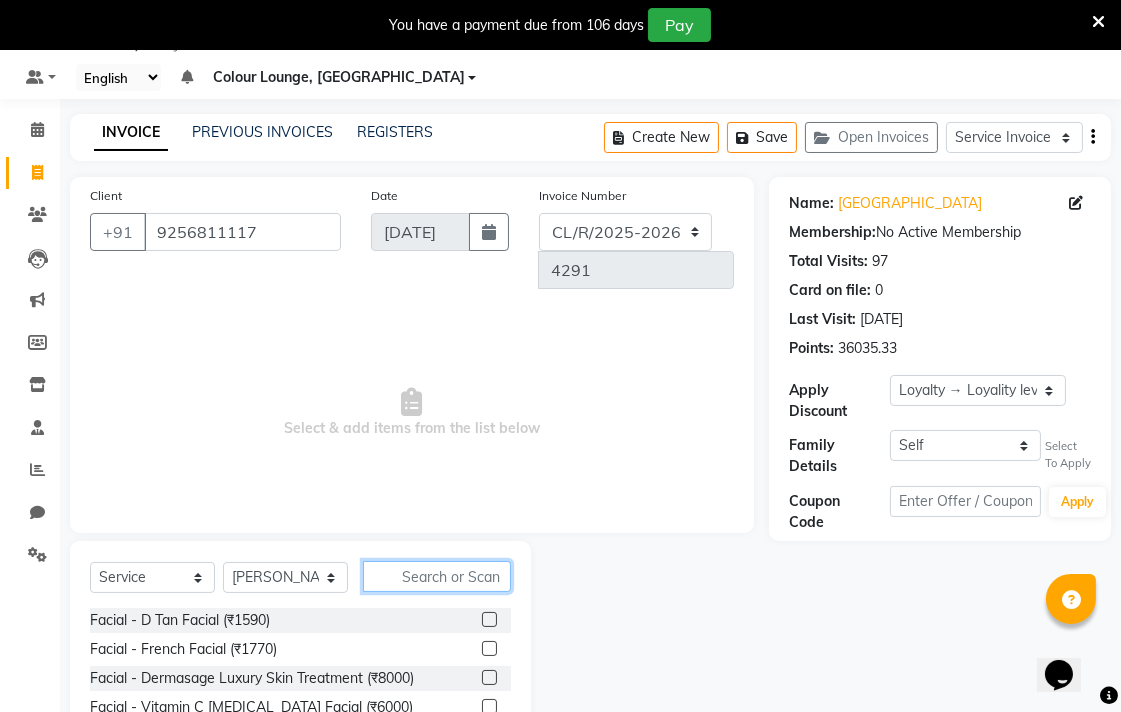 click 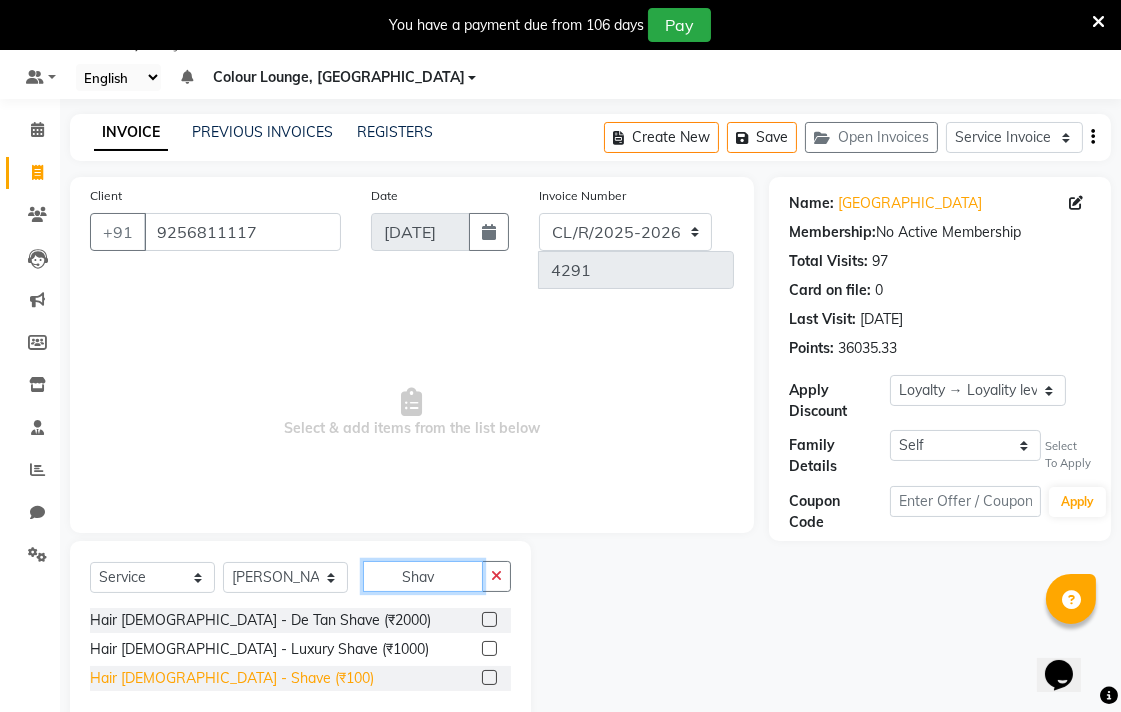 type on "Shav" 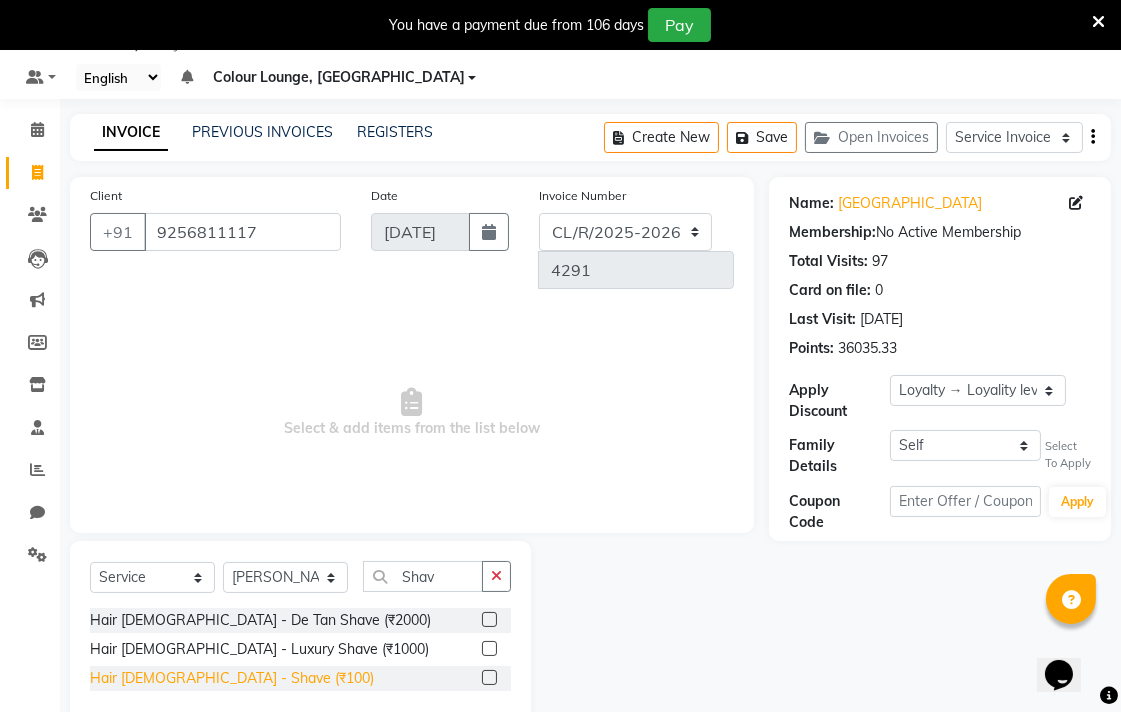 click on "Hair [DEMOGRAPHIC_DATA] - Shave (₹100)" 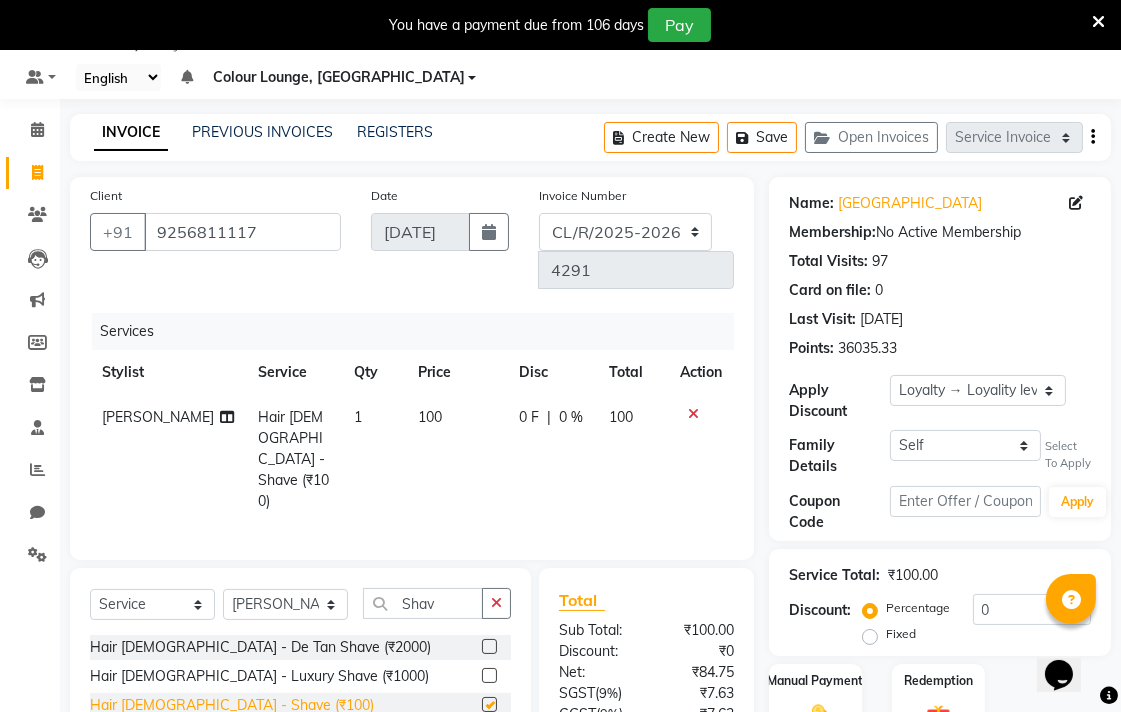 checkbox on "false" 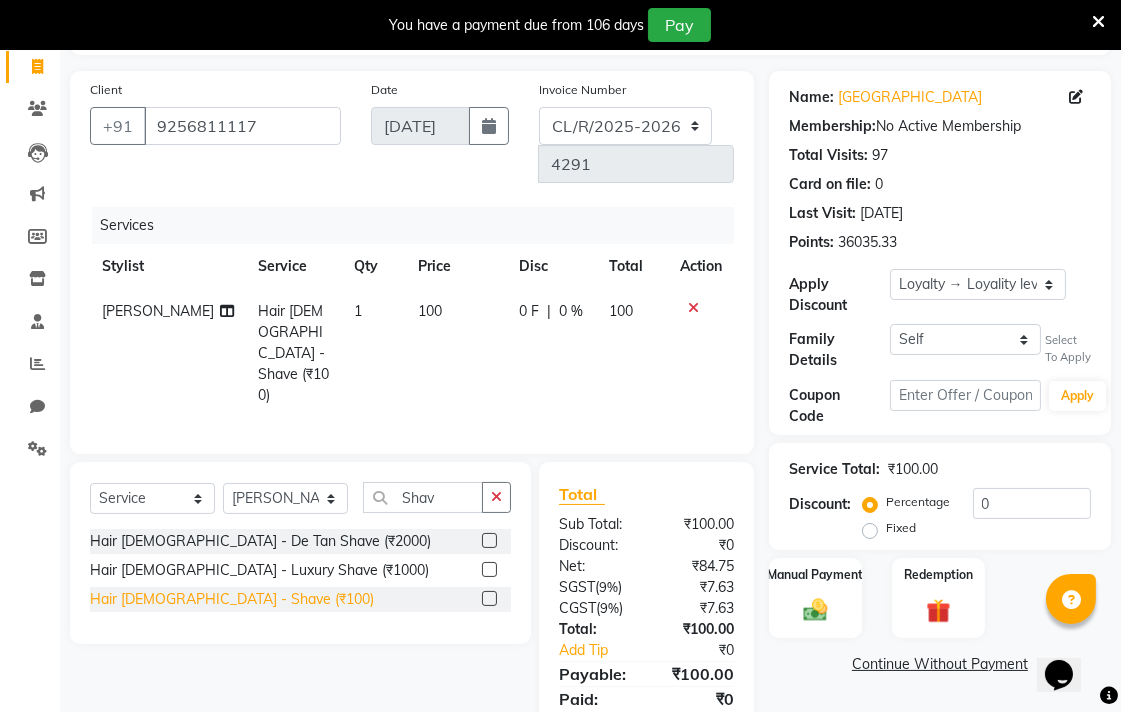 scroll, scrollTop: 166, scrollLeft: 0, axis: vertical 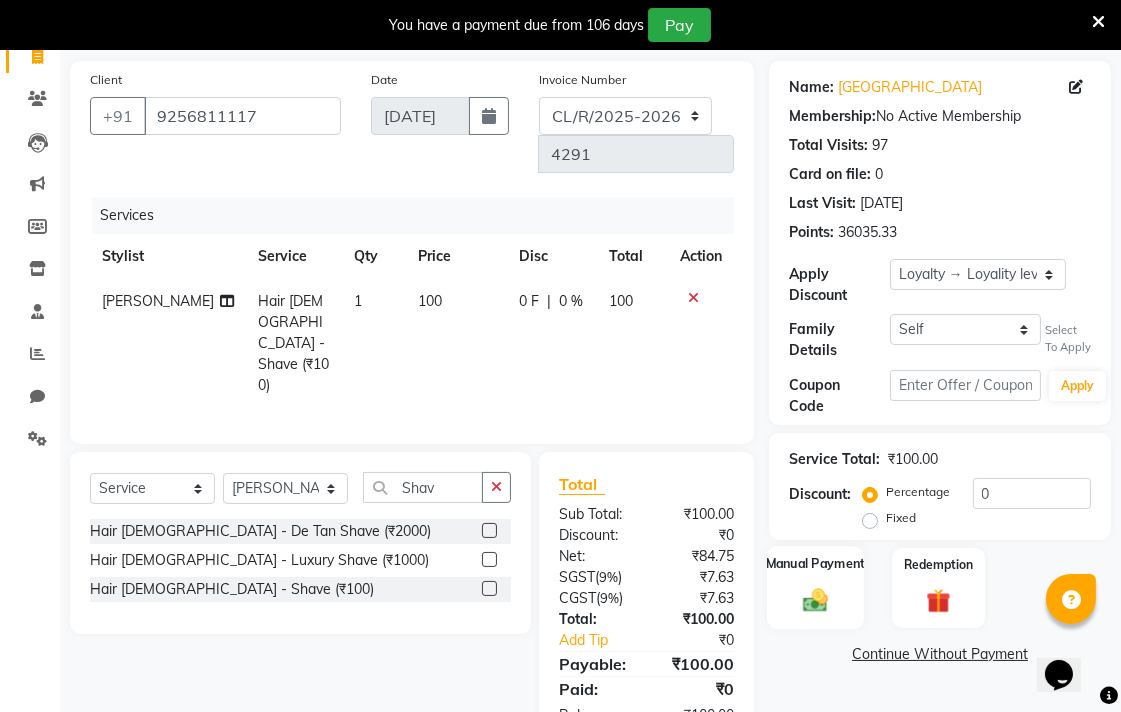 click on "Manual Payment" 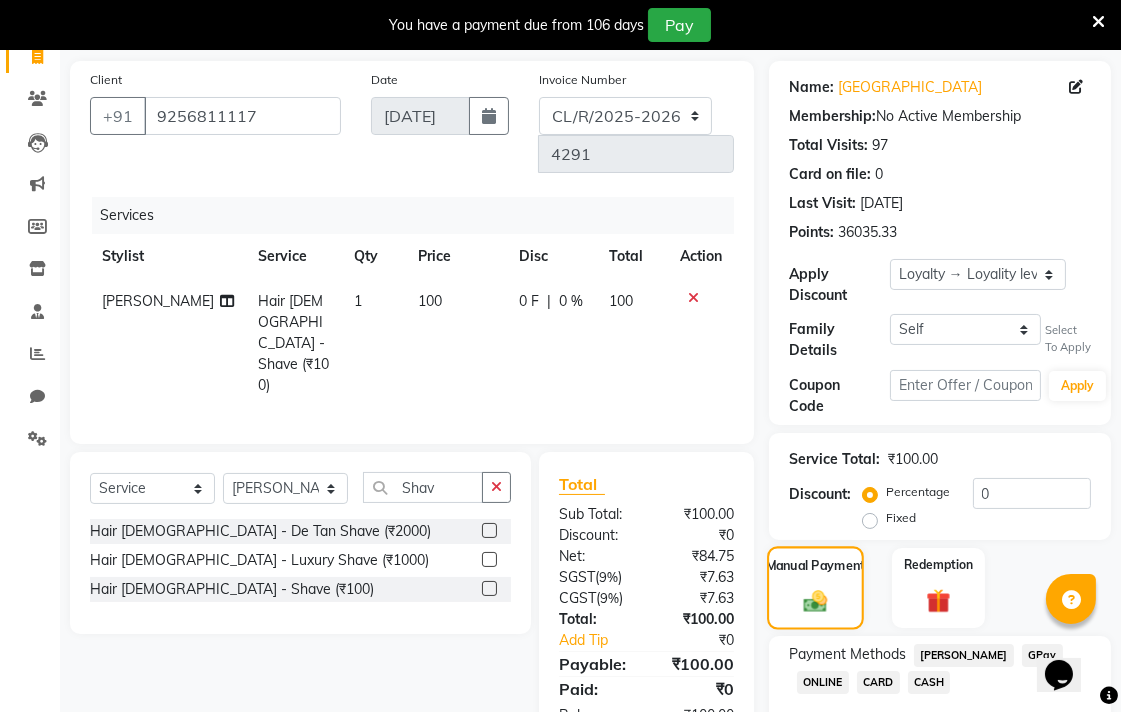 scroll, scrollTop: 281, scrollLeft: 0, axis: vertical 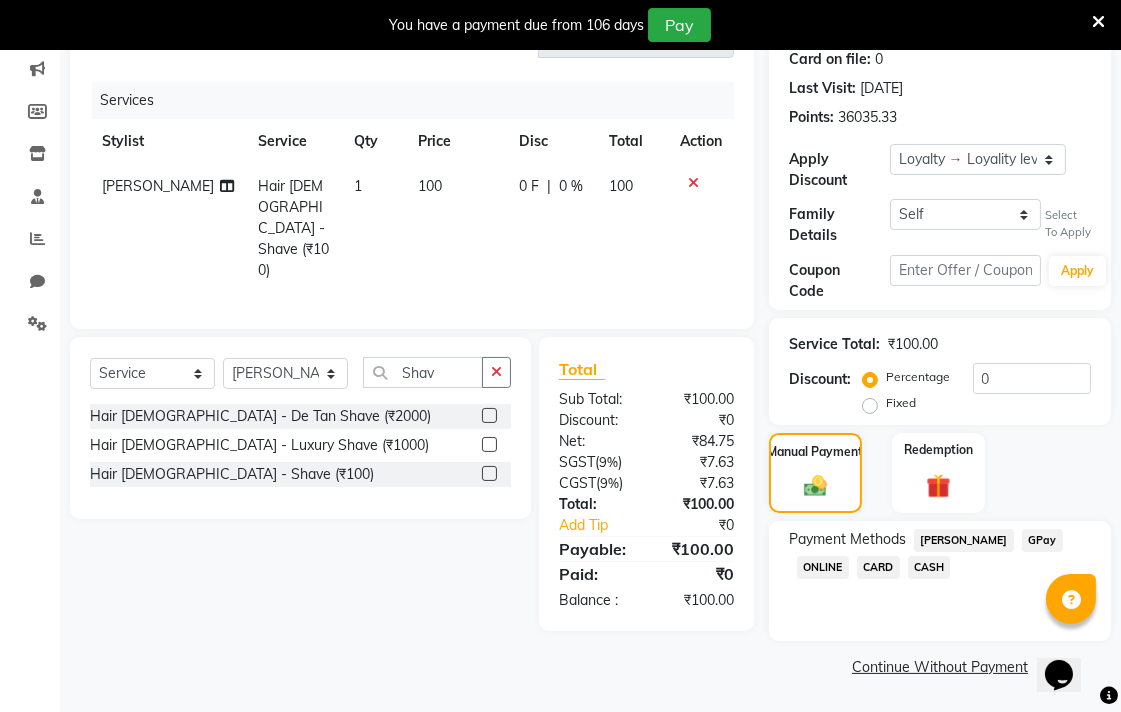 click on "CASH" 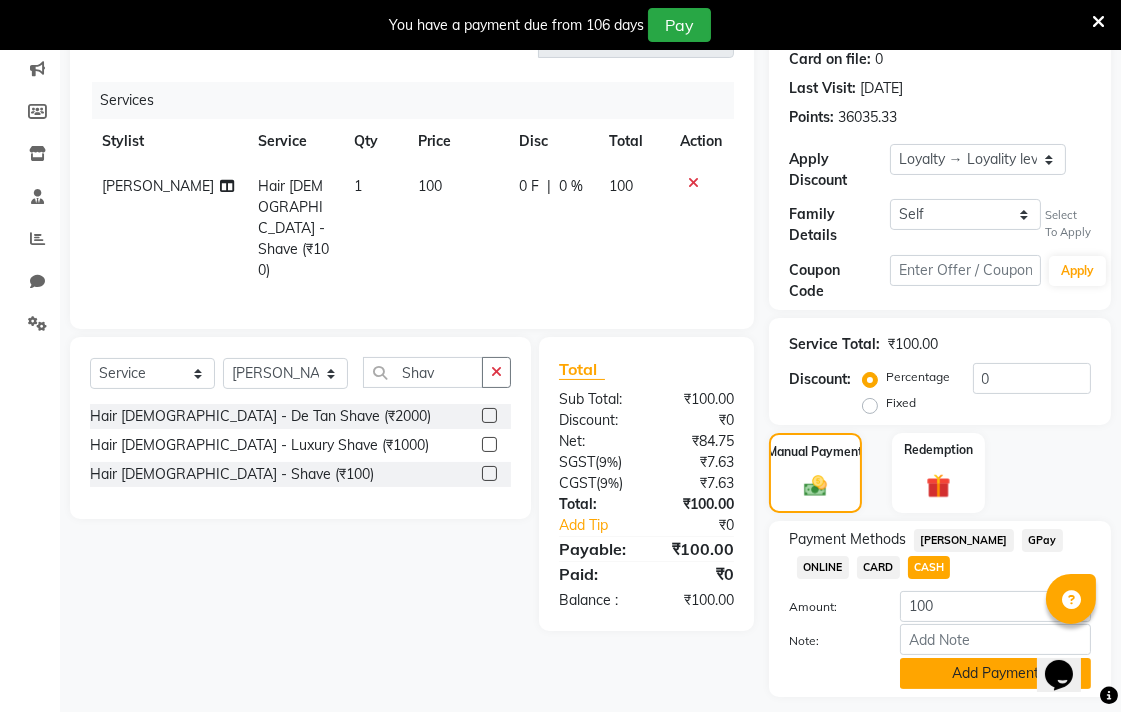 click on "Add Payment" 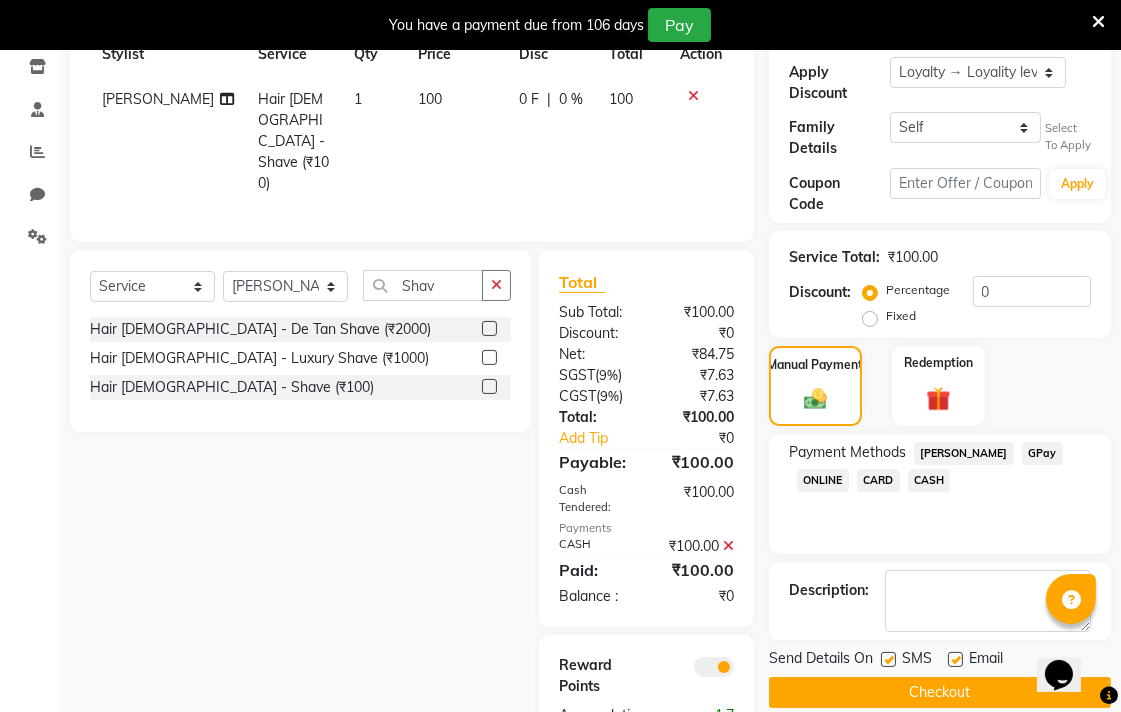scroll, scrollTop: 394, scrollLeft: 0, axis: vertical 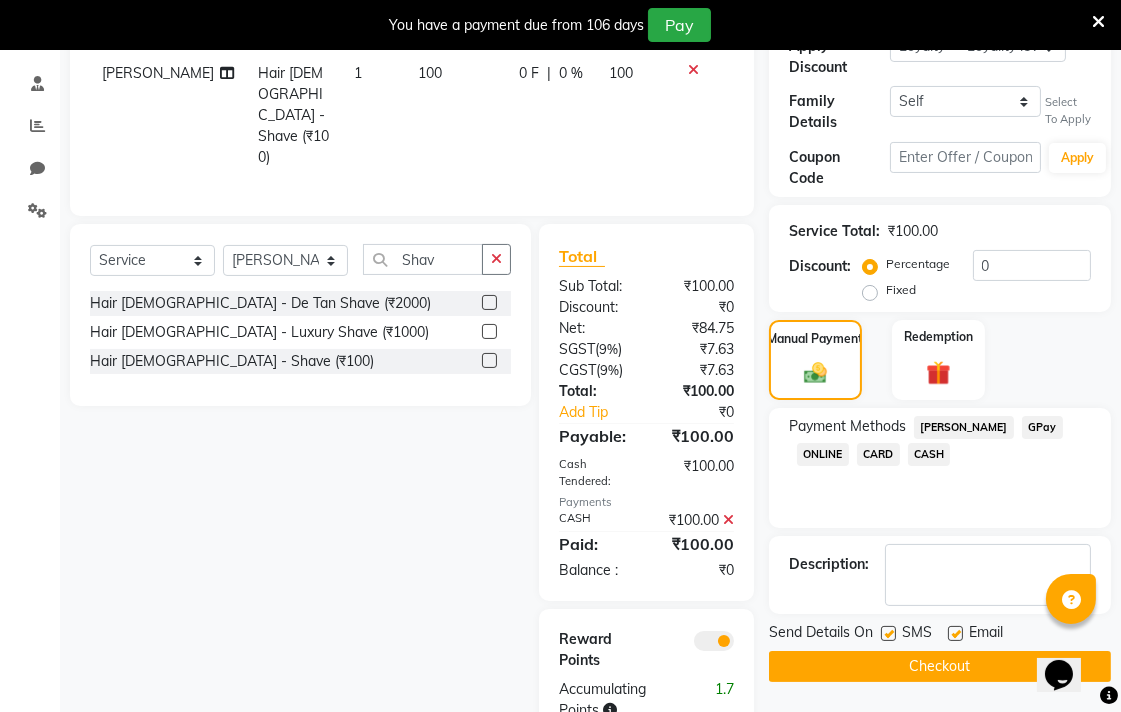 click on "Checkout" 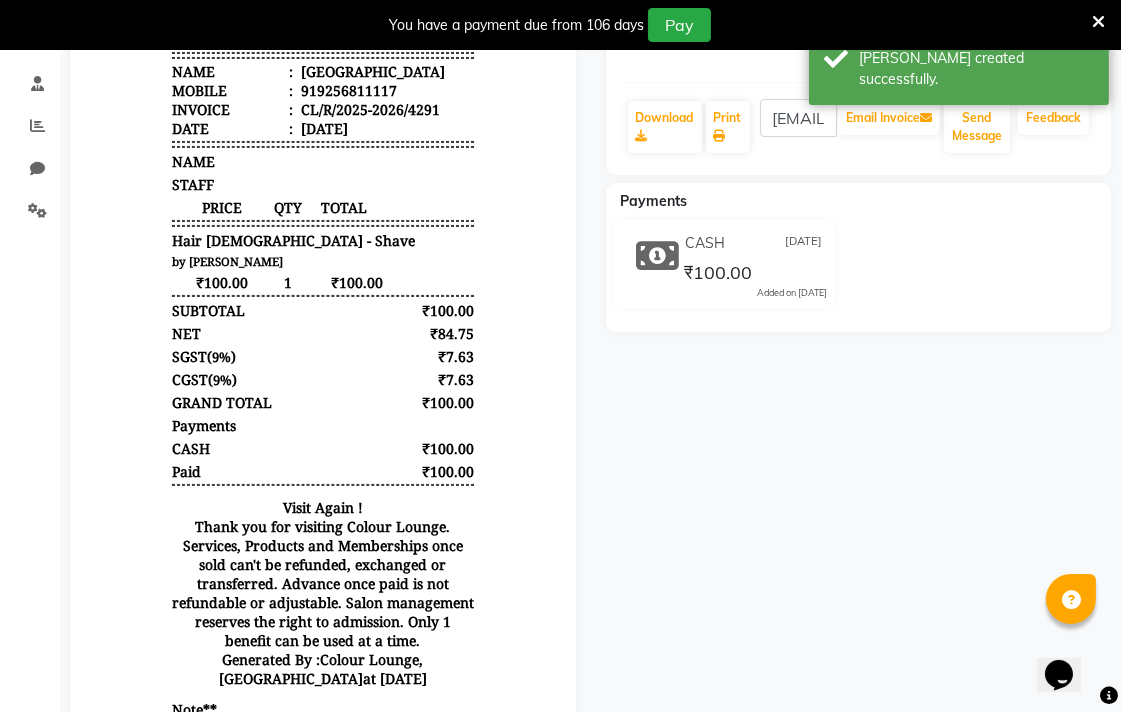 scroll, scrollTop: 0, scrollLeft: 0, axis: both 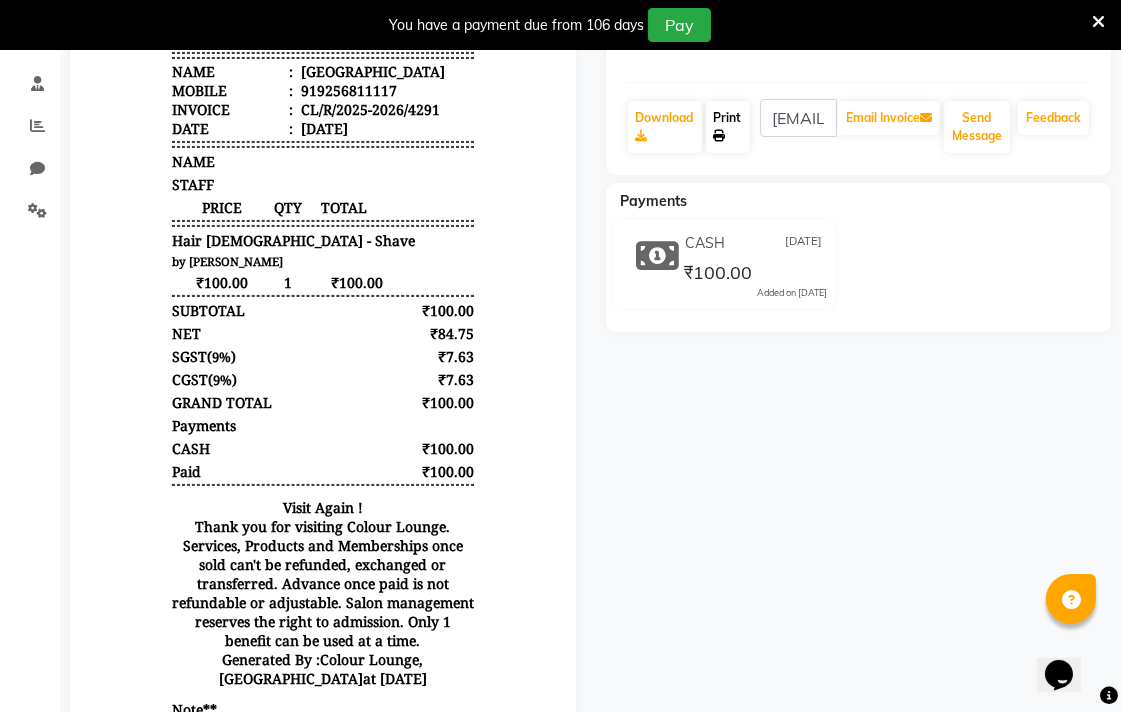 click on "Print" 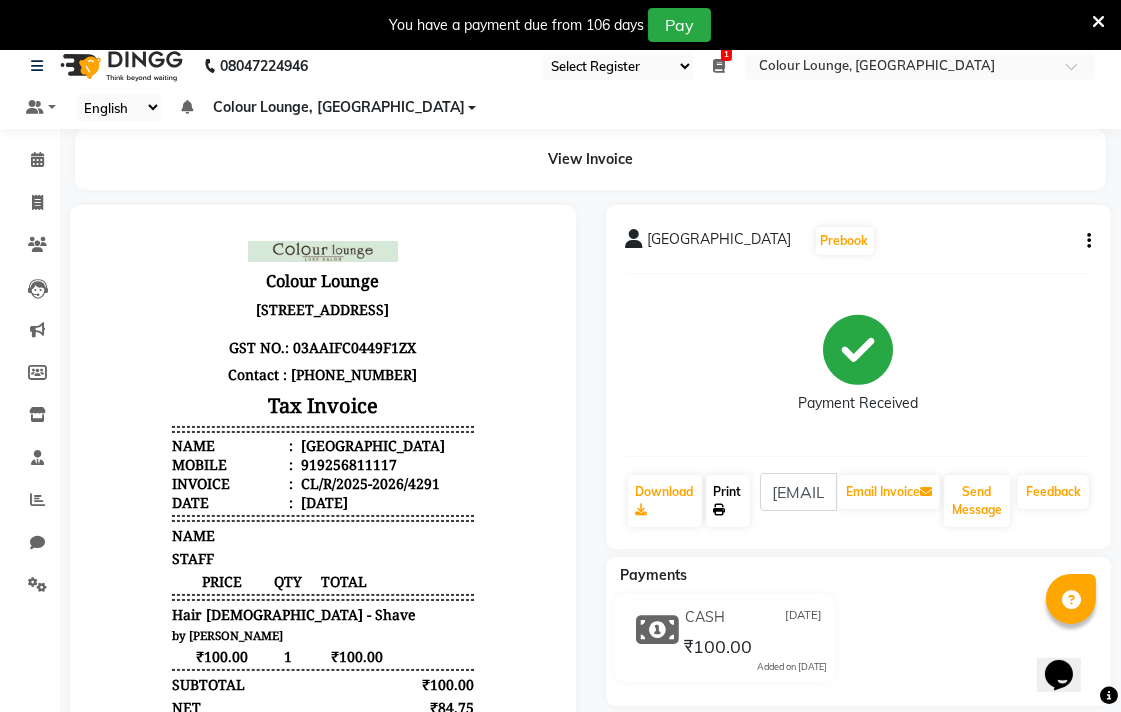 scroll, scrollTop: 0, scrollLeft: 0, axis: both 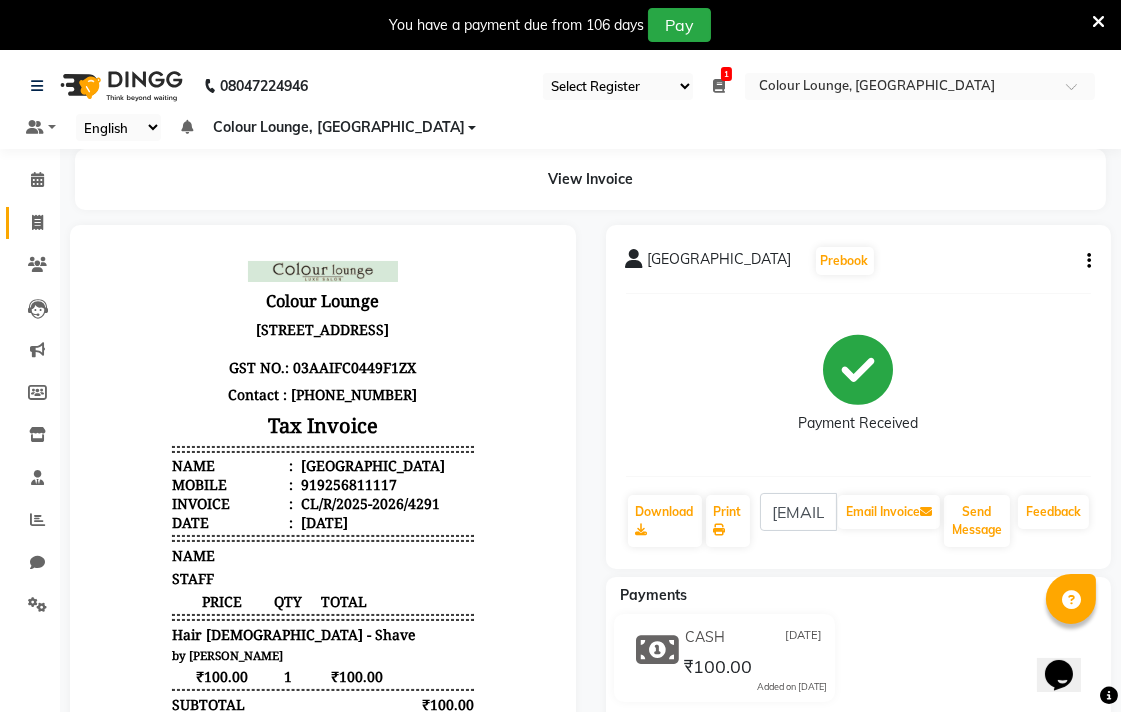 click 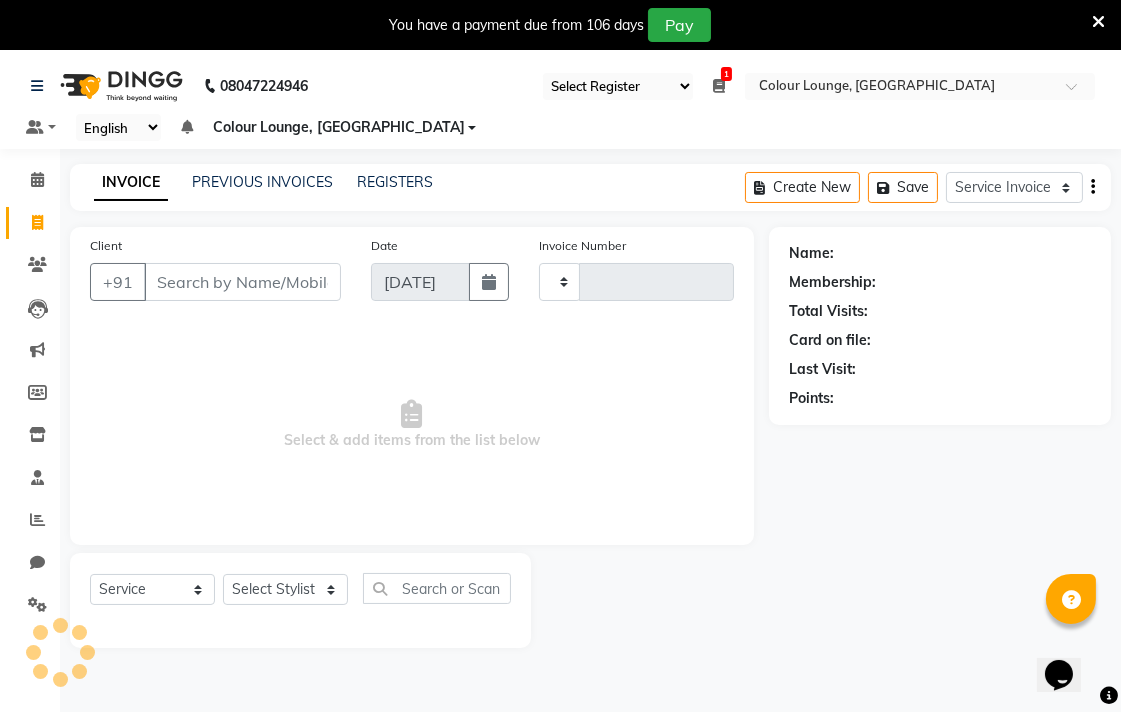 type on "4292" 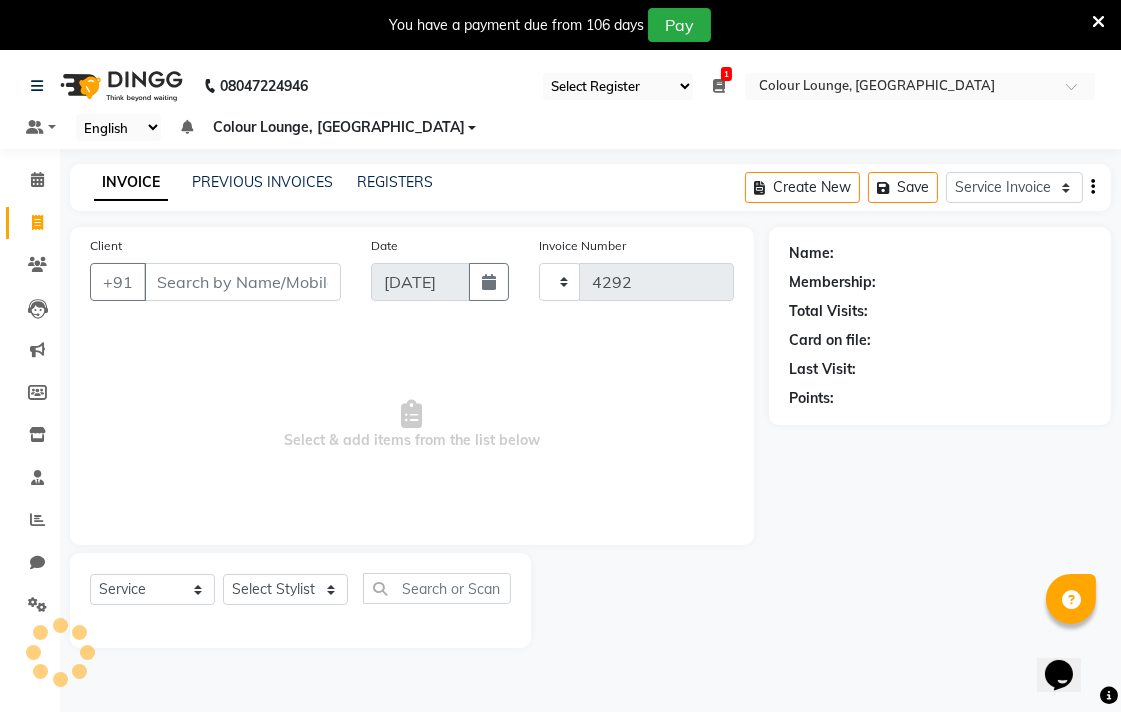 scroll, scrollTop: 50, scrollLeft: 0, axis: vertical 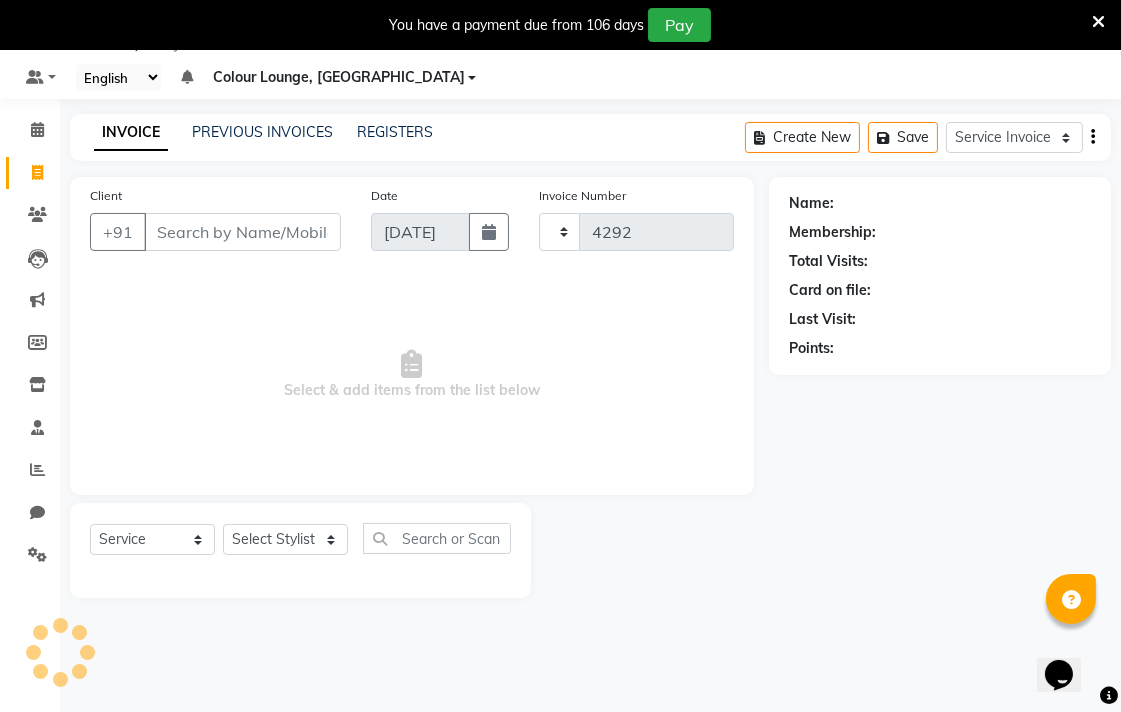 select on "8013" 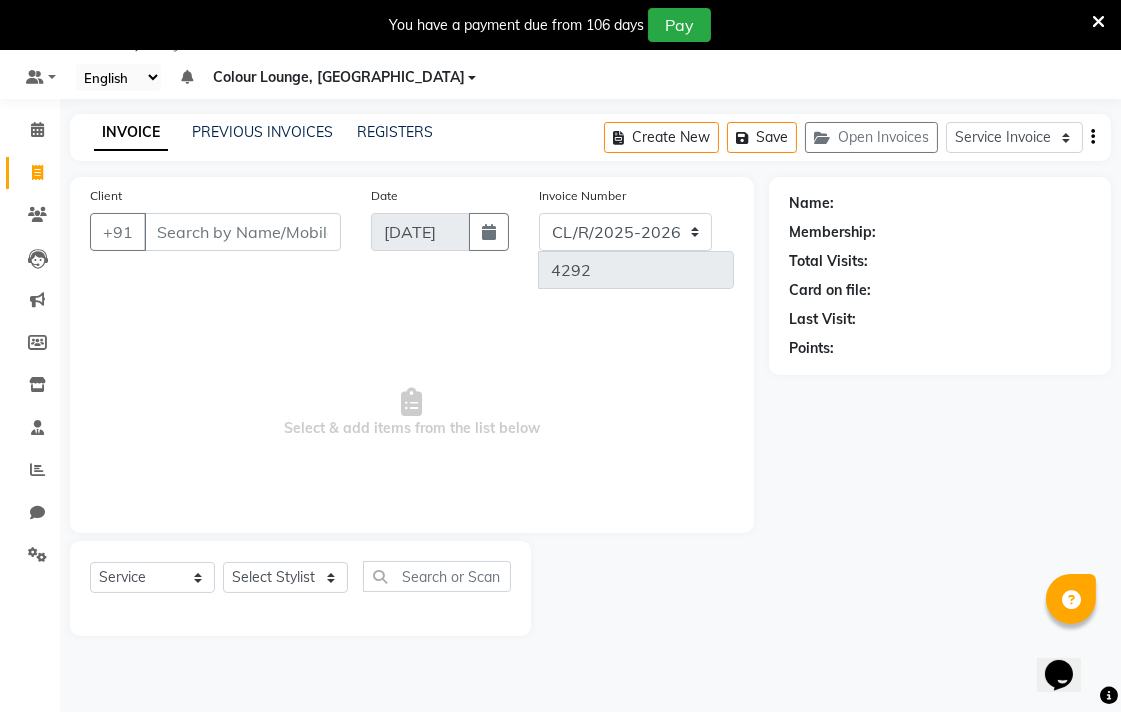 click on "Client" at bounding box center [242, 232] 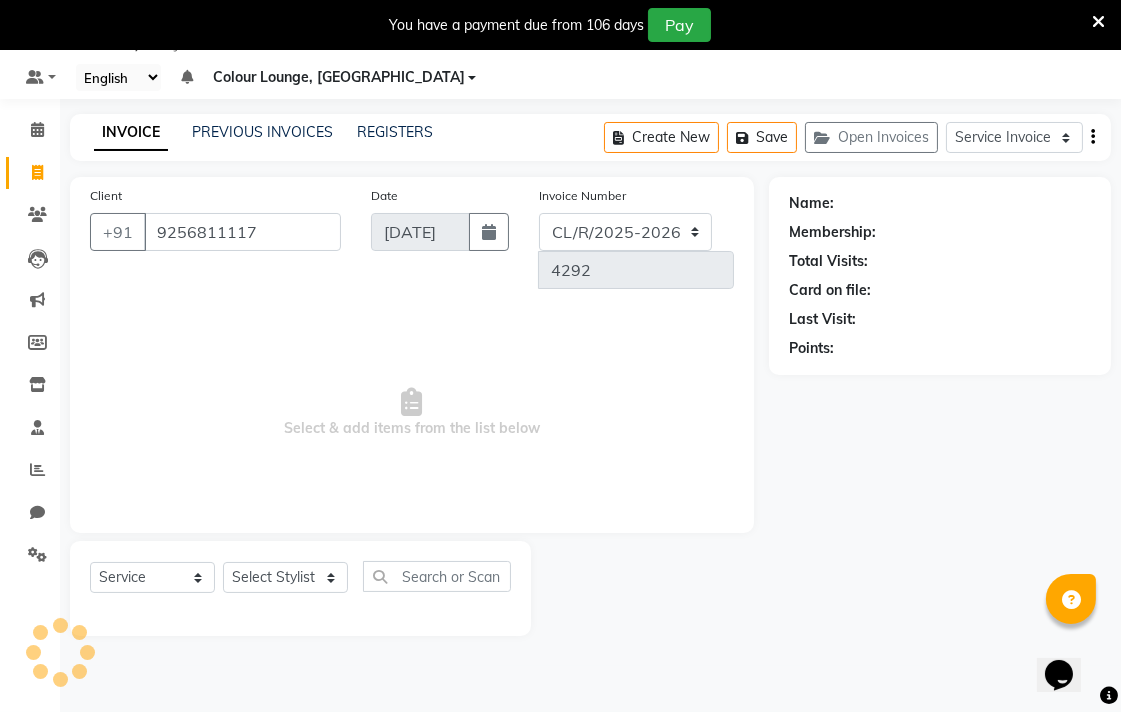 type on "9256811117" 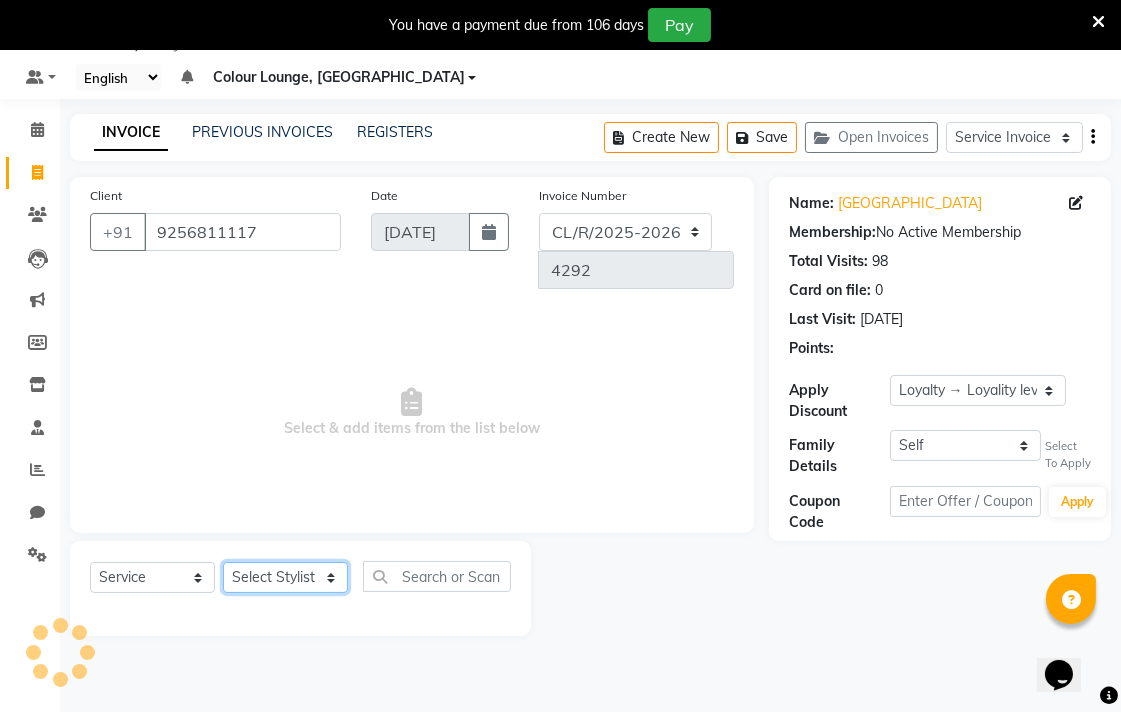 click on "Select Stylist Admin AMIT Birshika Colour Lounge, [GEOGRAPHIC_DATA] Colour Lounge, [GEOGRAPHIC_DATA] [PERSON_NAME] [PERSON_NAME] [PERSON_NAME] [PERSON_NAME] [PERSON_NAME] mam [PERSON_NAME] [PERSON_NAME] [PERSON_NAME] MOHIT [PERSON_NAME] POOJA [PERSON_NAME] [PERSON_NAME] [PERSON_NAME] guard [PERSON_NAME] [PERSON_NAME] [PERSON_NAME] [PERSON_NAME] SAMEER [PERSON_NAME] [PERSON_NAME] [PERSON_NAME] [PERSON_NAME] [PERSON_NAME] [PERSON_NAME] VISHAL [PERSON_NAME]" 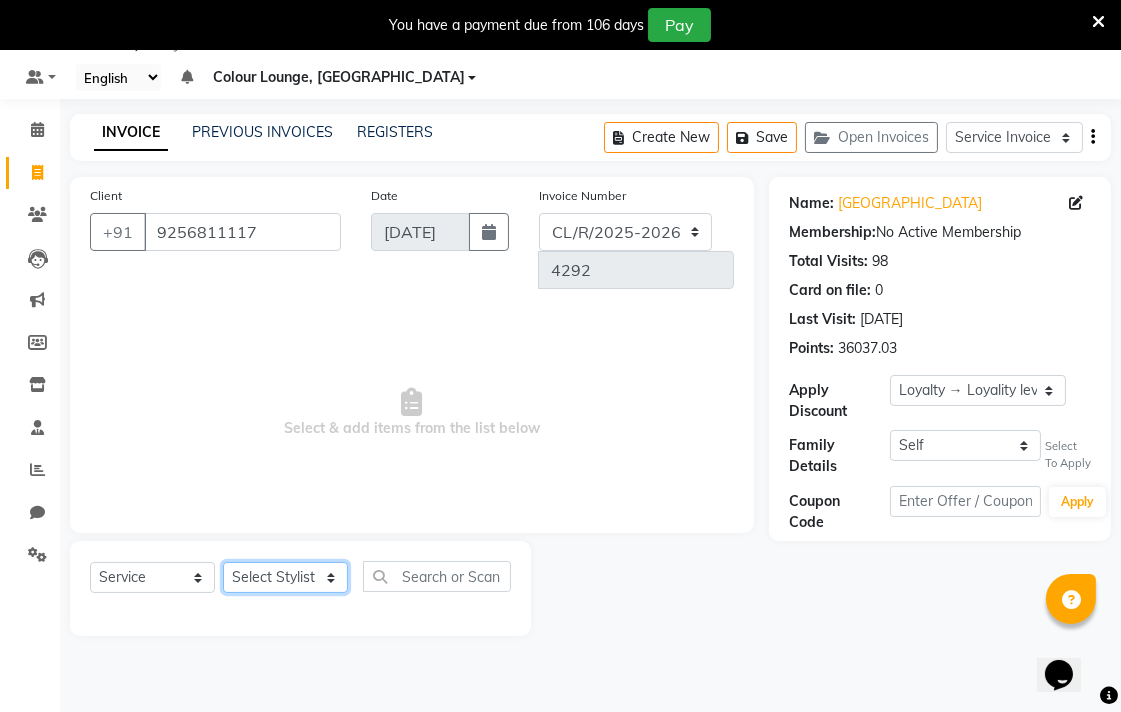 select on "70161" 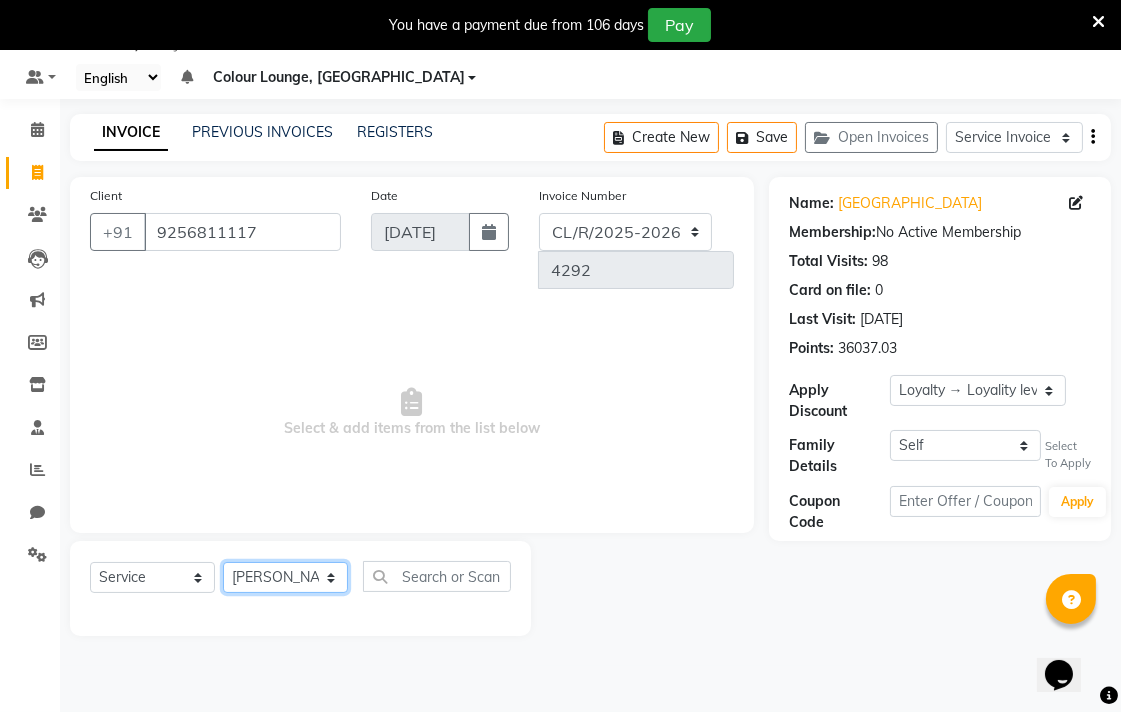 click on "Select Stylist Admin AMIT Birshika Colour Lounge, [GEOGRAPHIC_DATA] Colour Lounge, [GEOGRAPHIC_DATA] [PERSON_NAME] [PERSON_NAME] [PERSON_NAME] [PERSON_NAME] [PERSON_NAME] mam [PERSON_NAME] [PERSON_NAME] [PERSON_NAME] MOHIT [PERSON_NAME] POOJA [PERSON_NAME] [PERSON_NAME] [PERSON_NAME] guard [PERSON_NAME] [PERSON_NAME] [PERSON_NAME] [PERSON_NAME] SAMEER [PERSON_NAME] [PERSON_NAME] [PERSON_NAME] [PERSON_NAME] [PERSON_NAME] [PERSON_NAME] VISHAL [PERSON_NAME]" 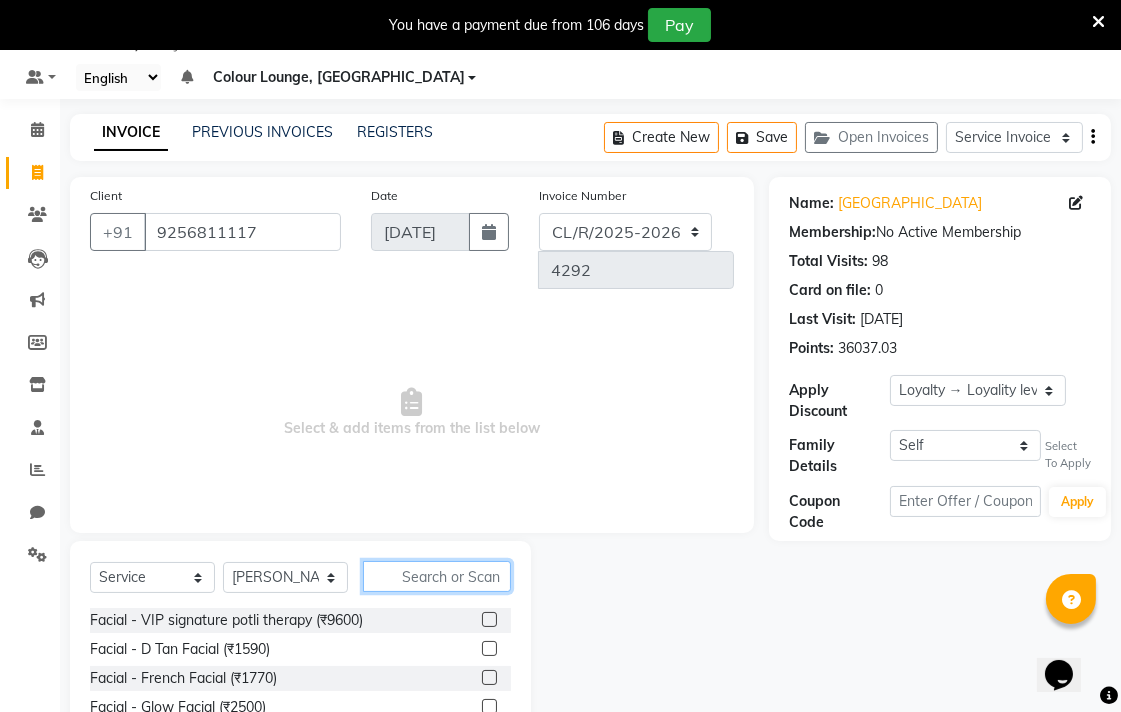 click 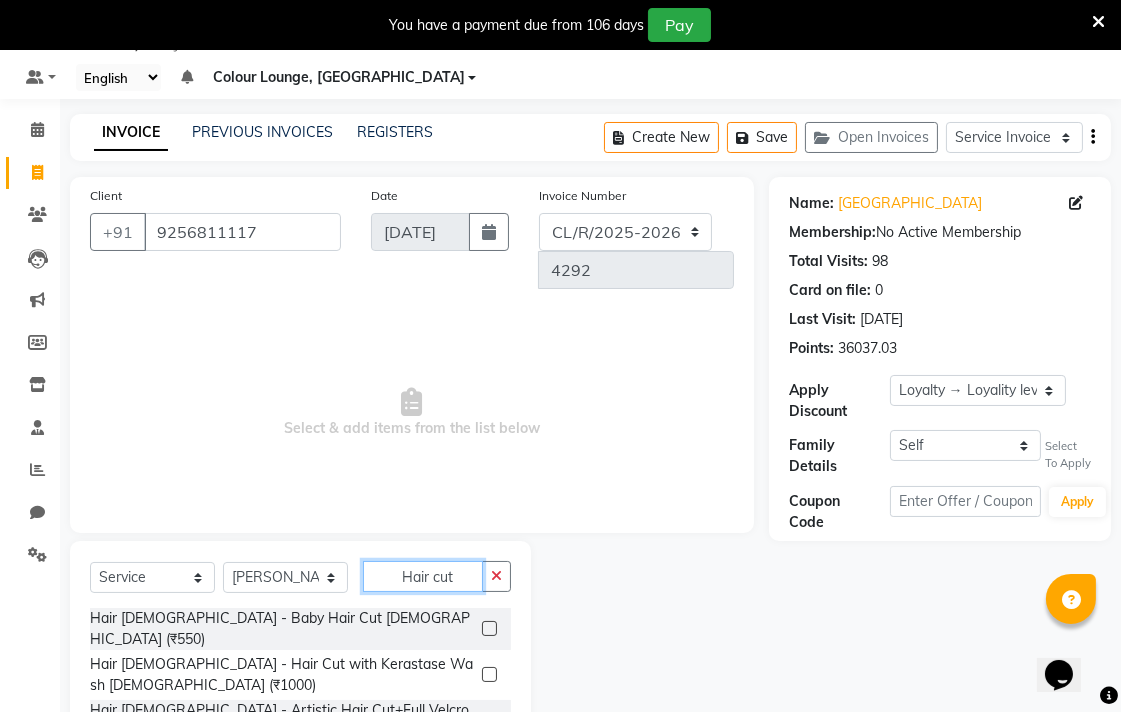 scroll, scrollTop: 65, scrollLeft: 0, axis: vertical 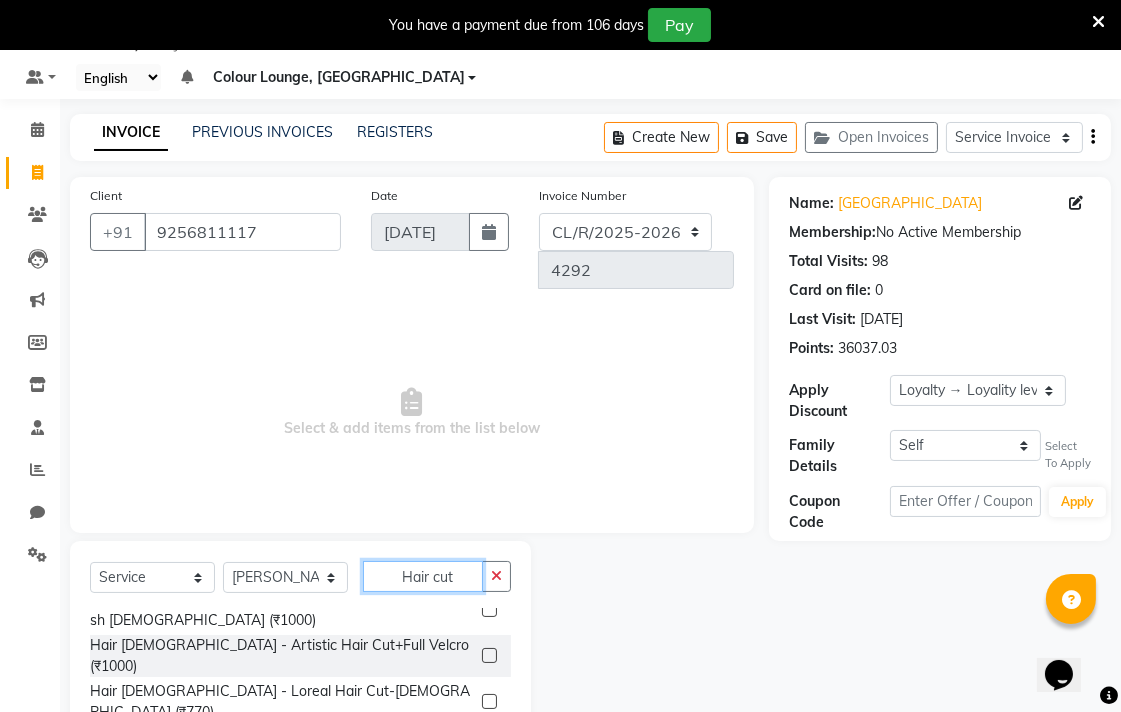 type on "Hair cut" 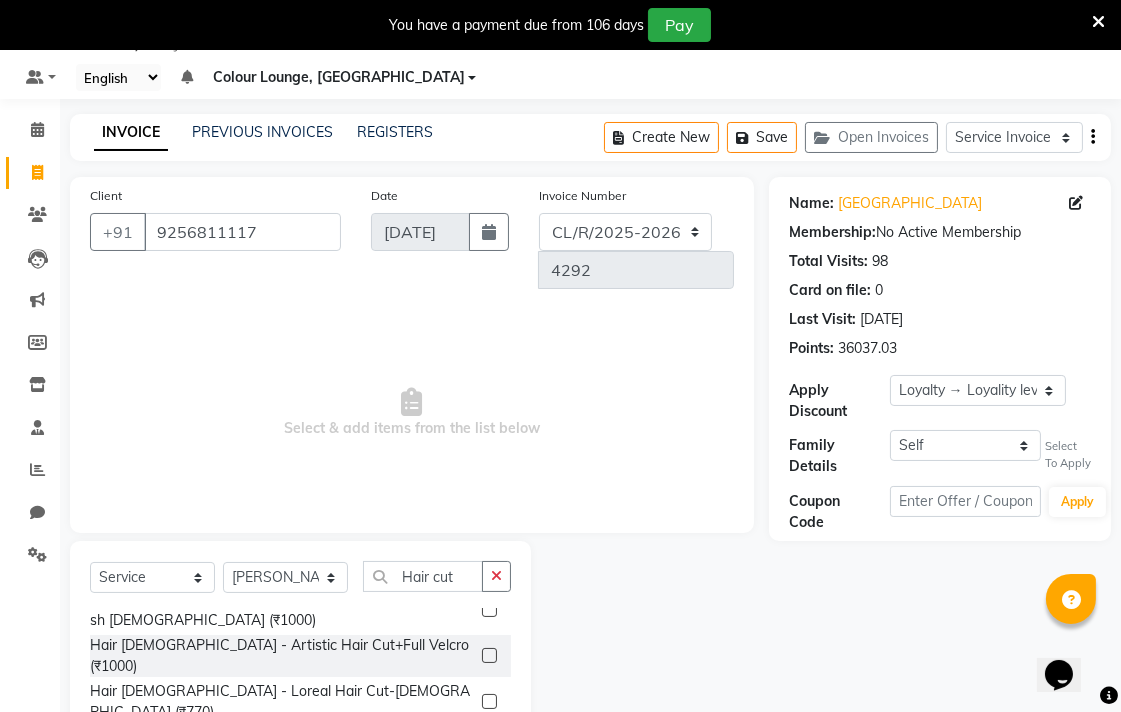 click 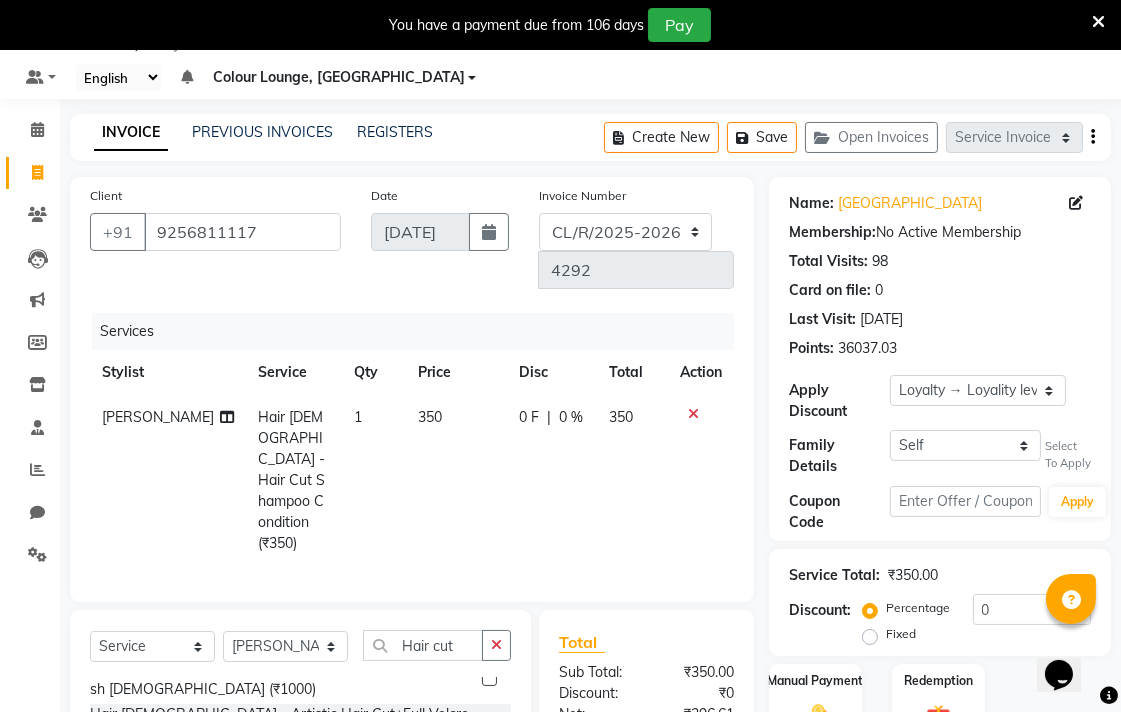 checkbox on "false" 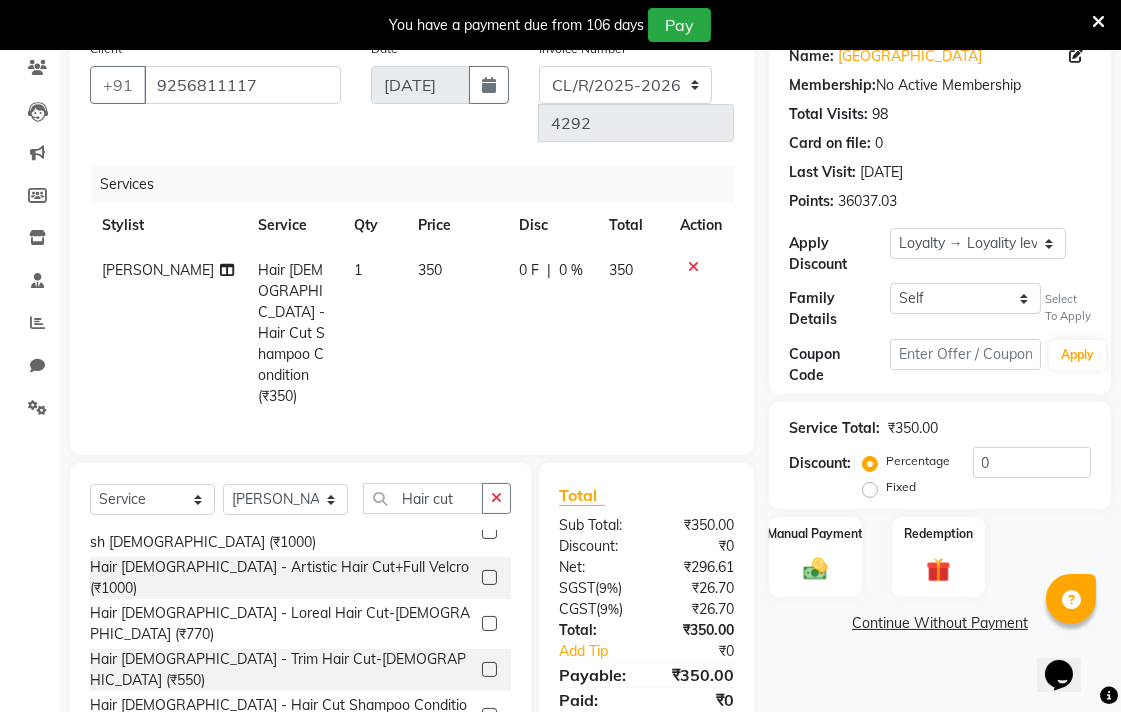 scroll, scrollTop: 210, scrollLeft: 0, axis: vertical 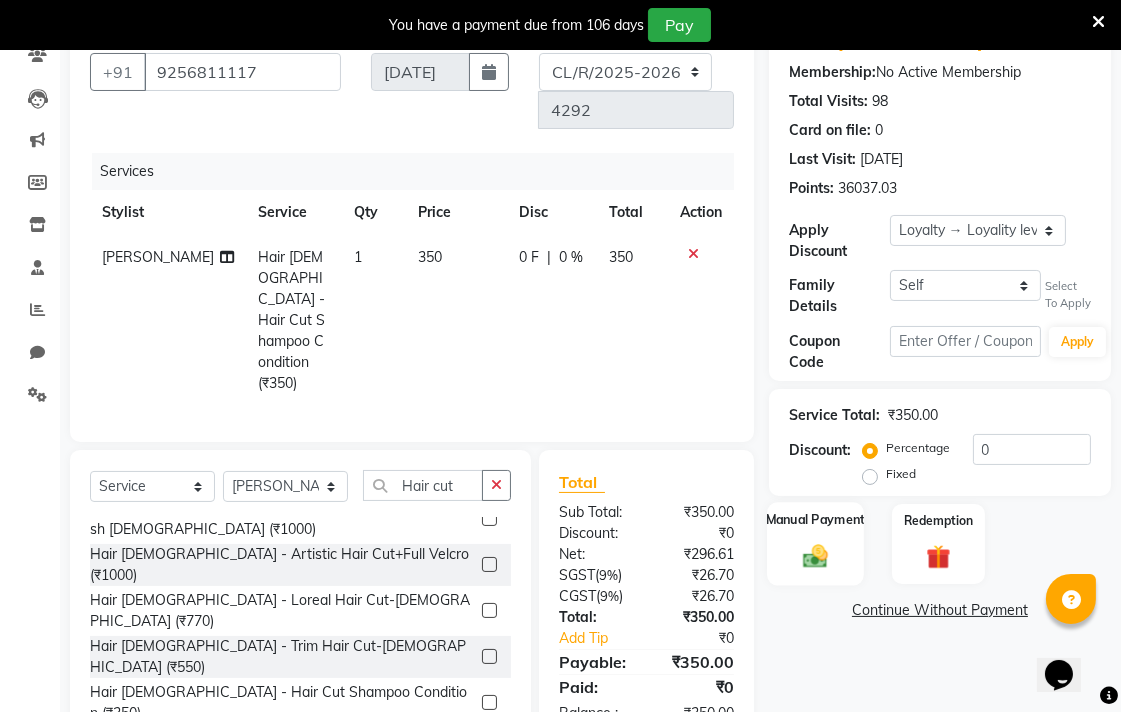 click on "Manual Payment" 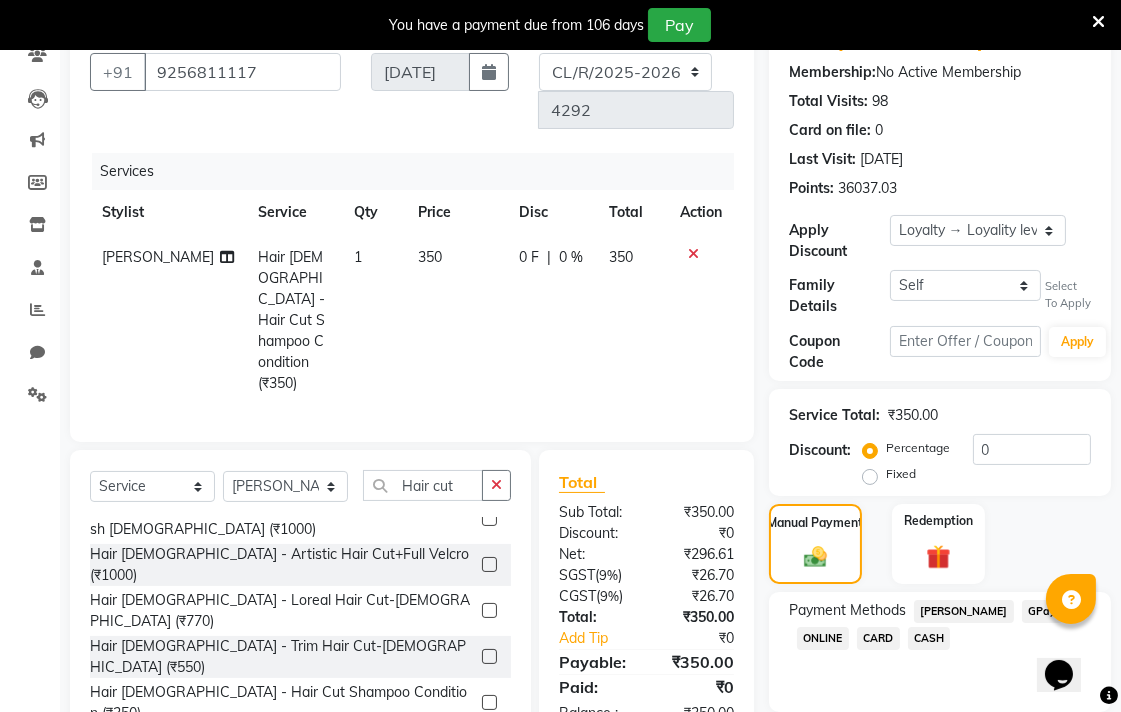 click on "CASH" 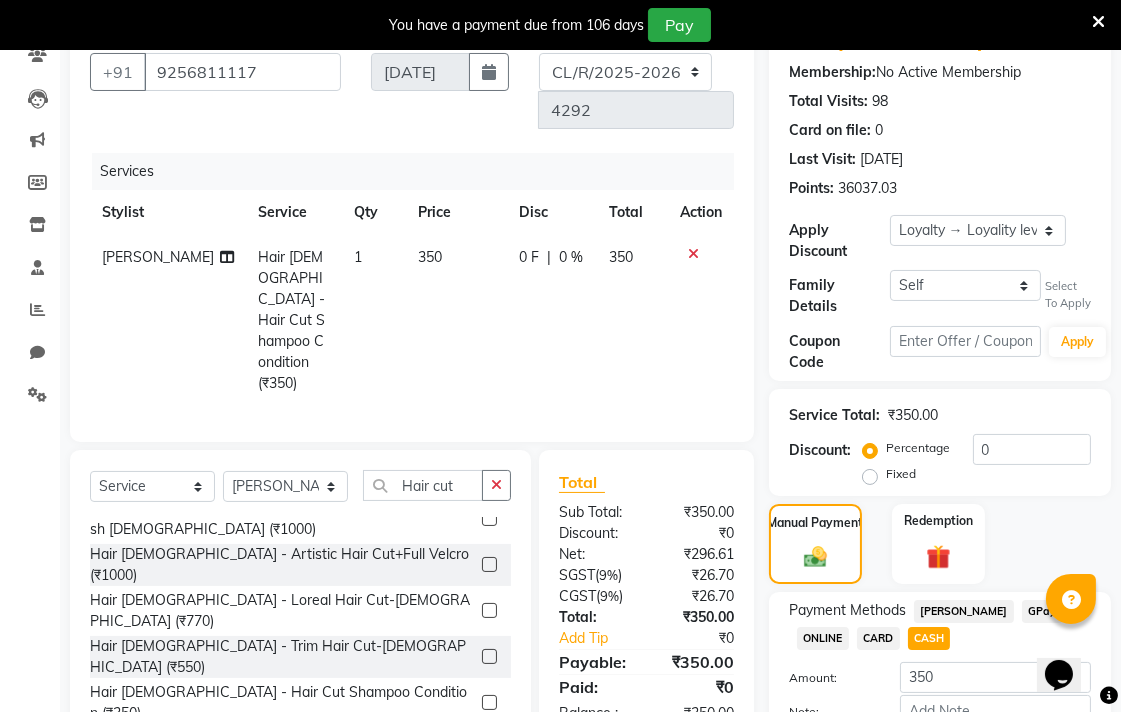 scroll, scrollTop: 337, scrollLeft: 0, axis: vertical 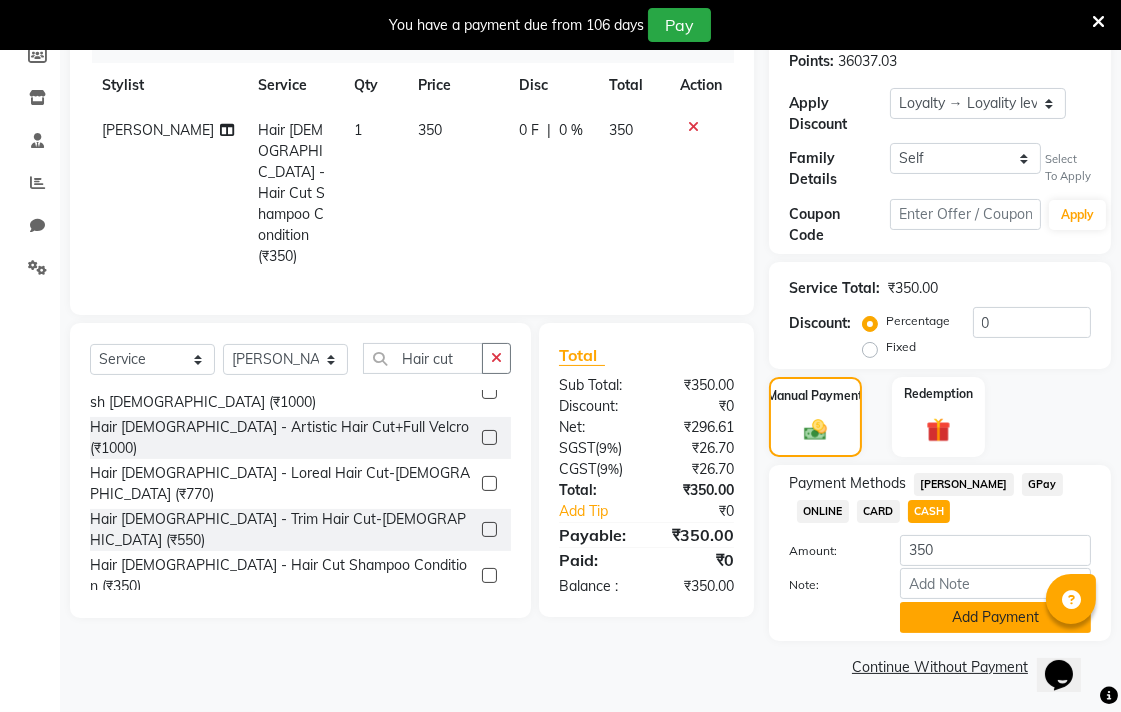 click on "Add Payment" 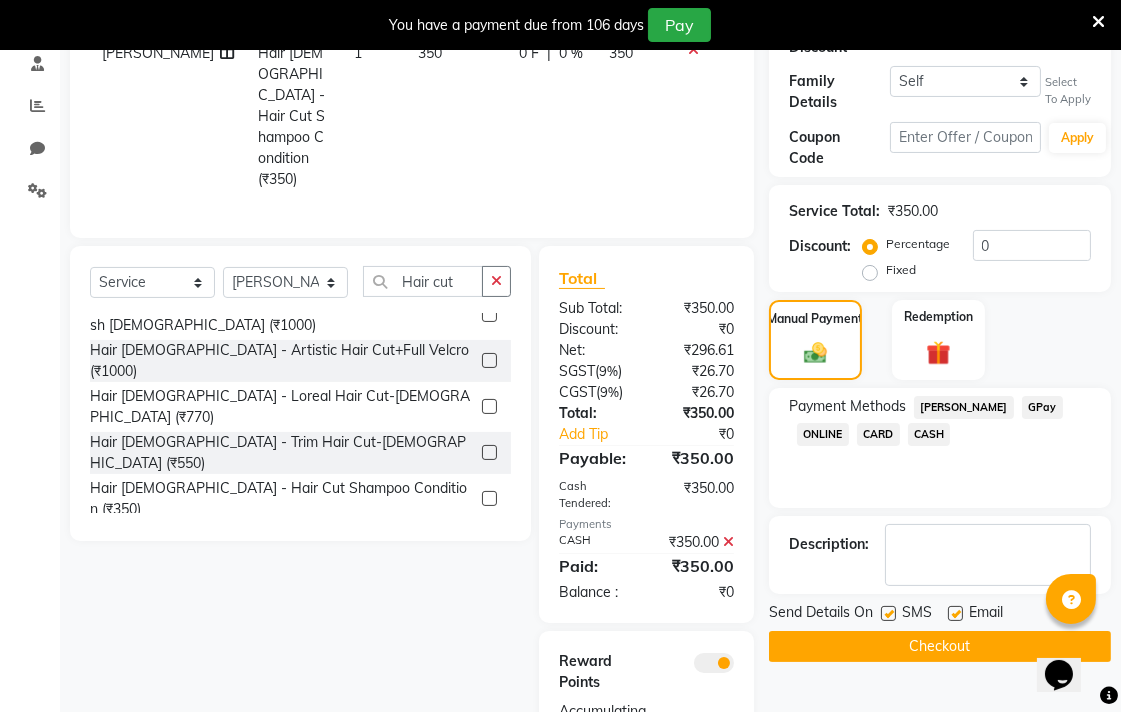 scroll, scrollTop: 453, scrollLeft: 0, axis: vertical 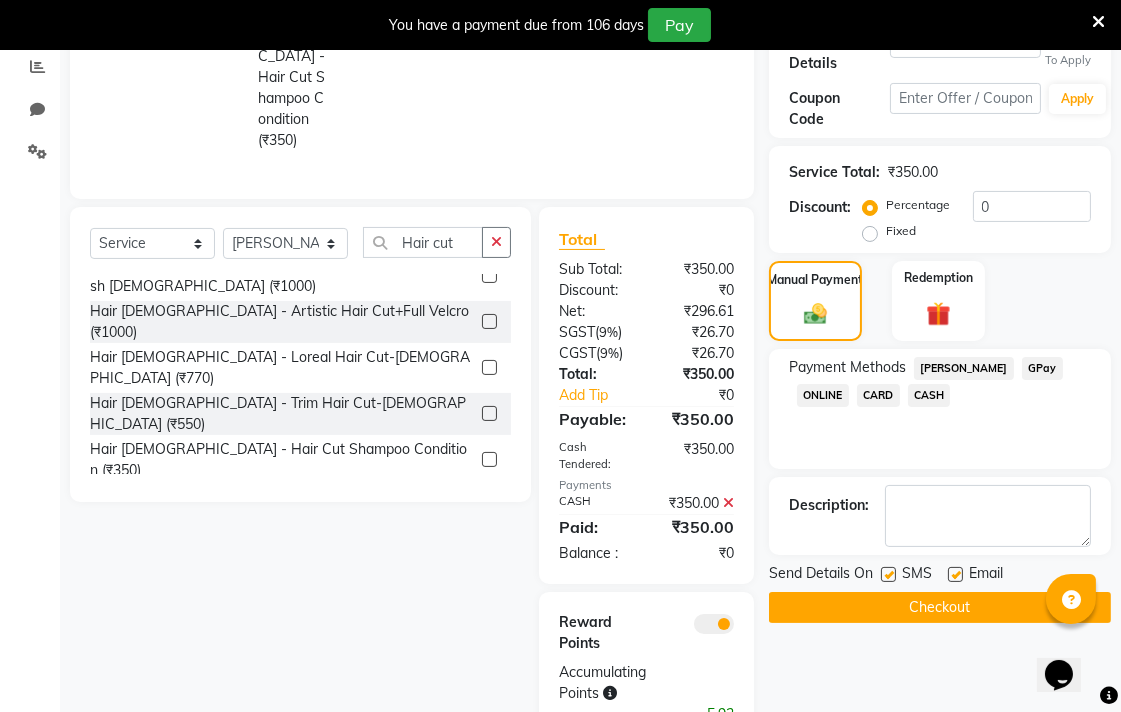click on "Checkout" 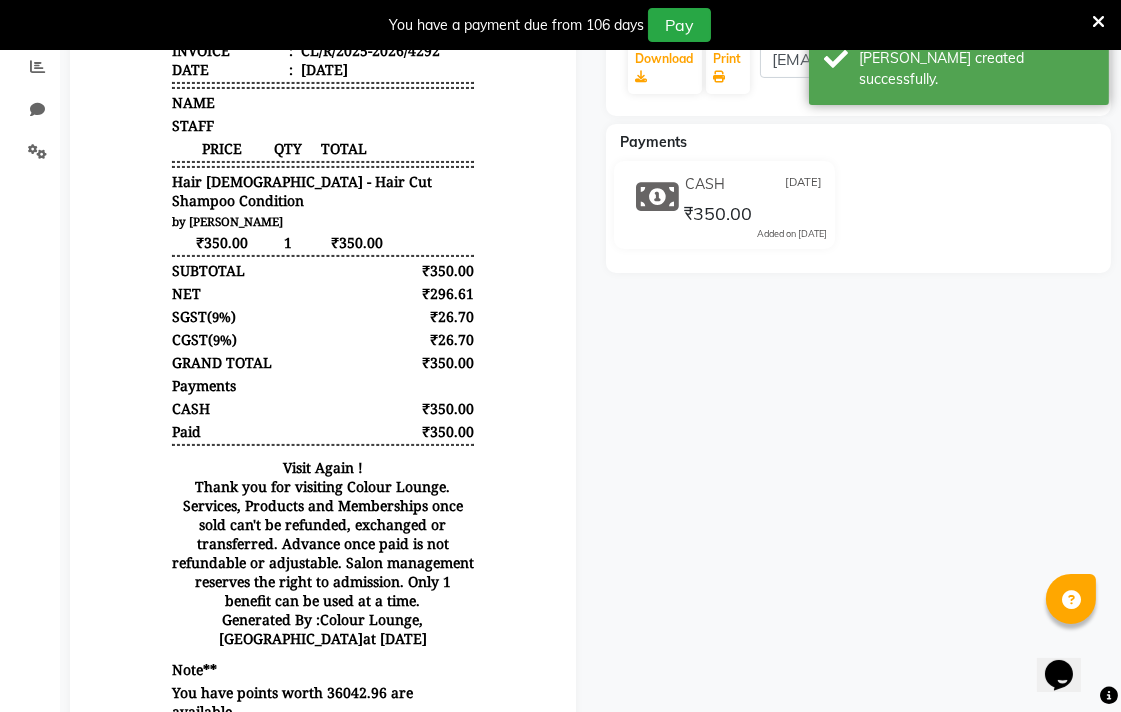 scroll, scrollTop: 0, scrollLeft: 0, axis: both 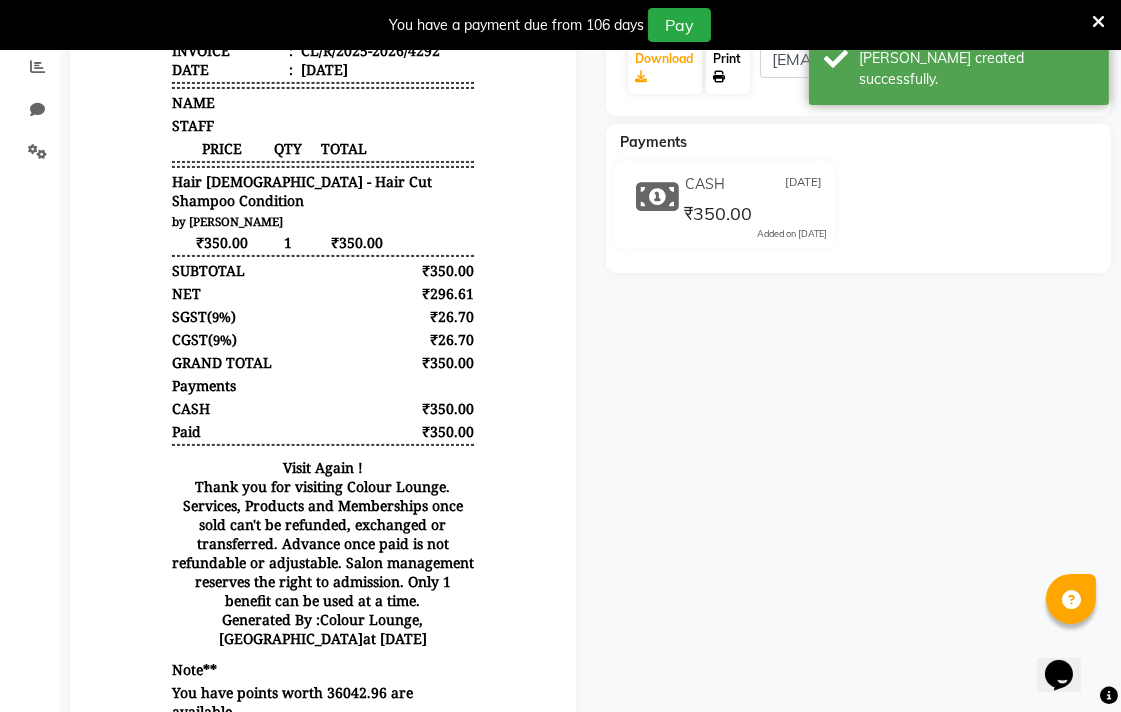 click on "Print" 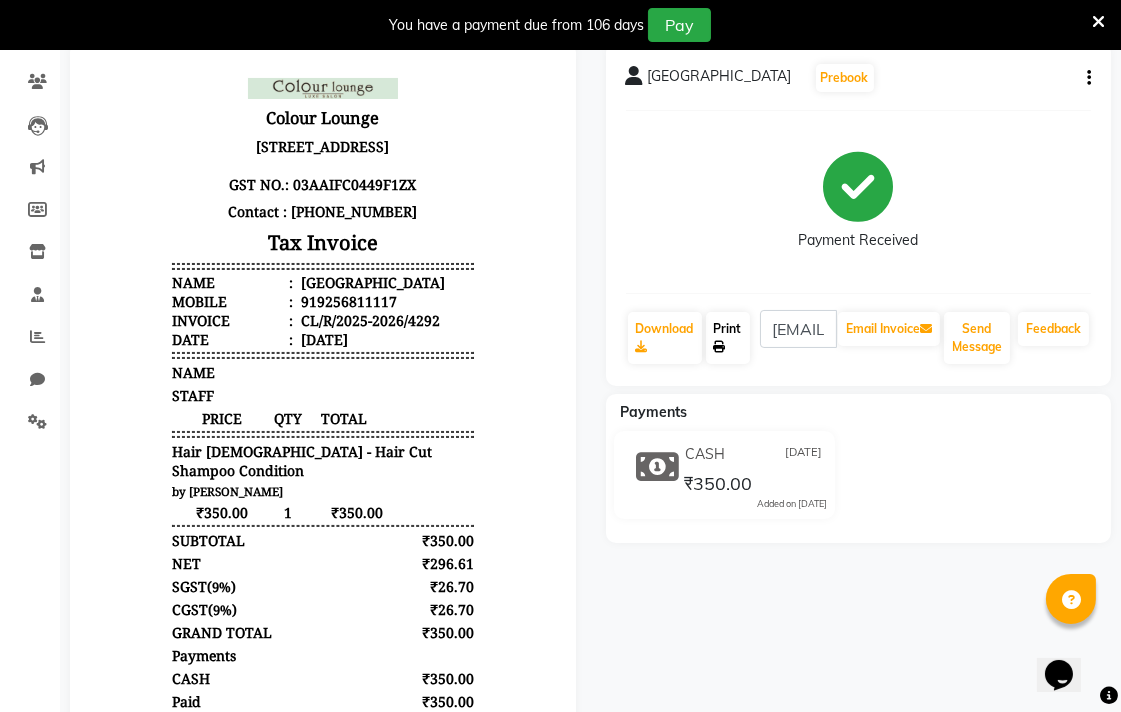 scroll, scrollTop: 0, scrollLeft: 0, axis: both 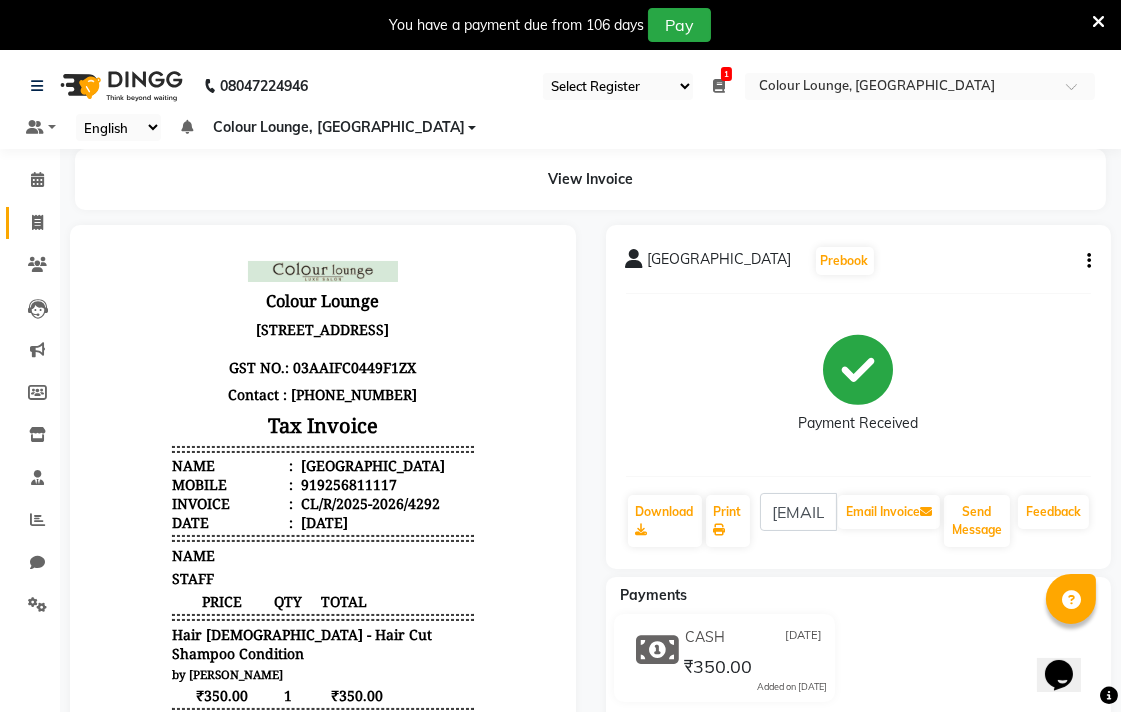 click on "Invoice" 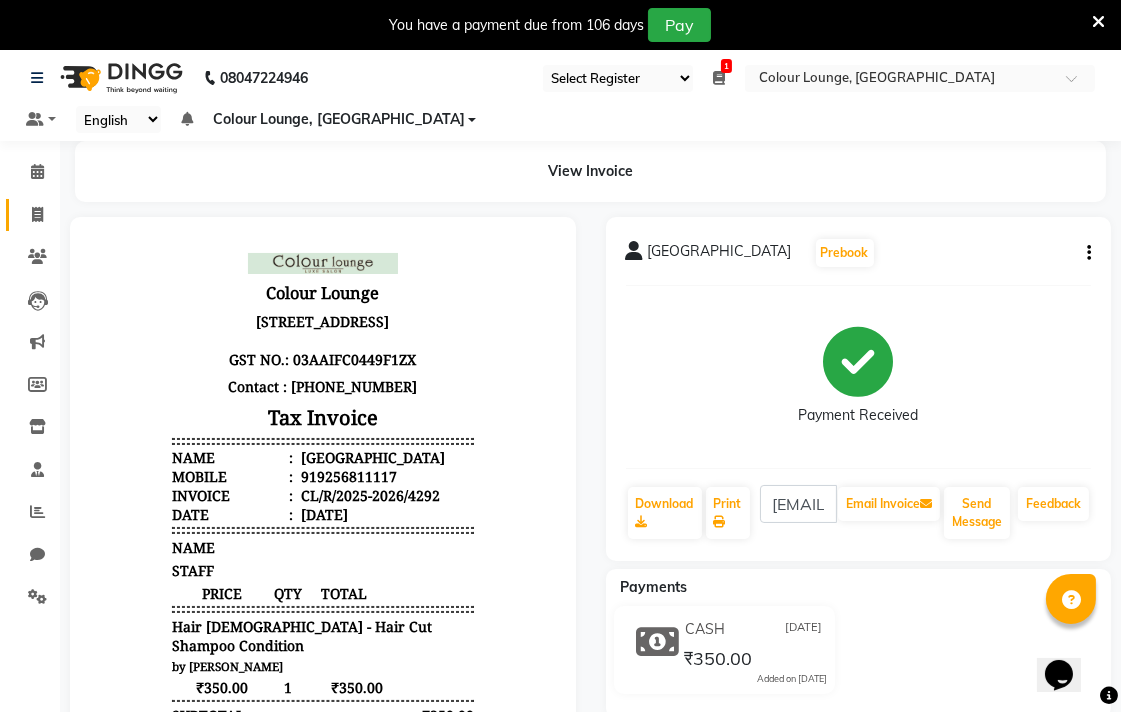 select on "service" 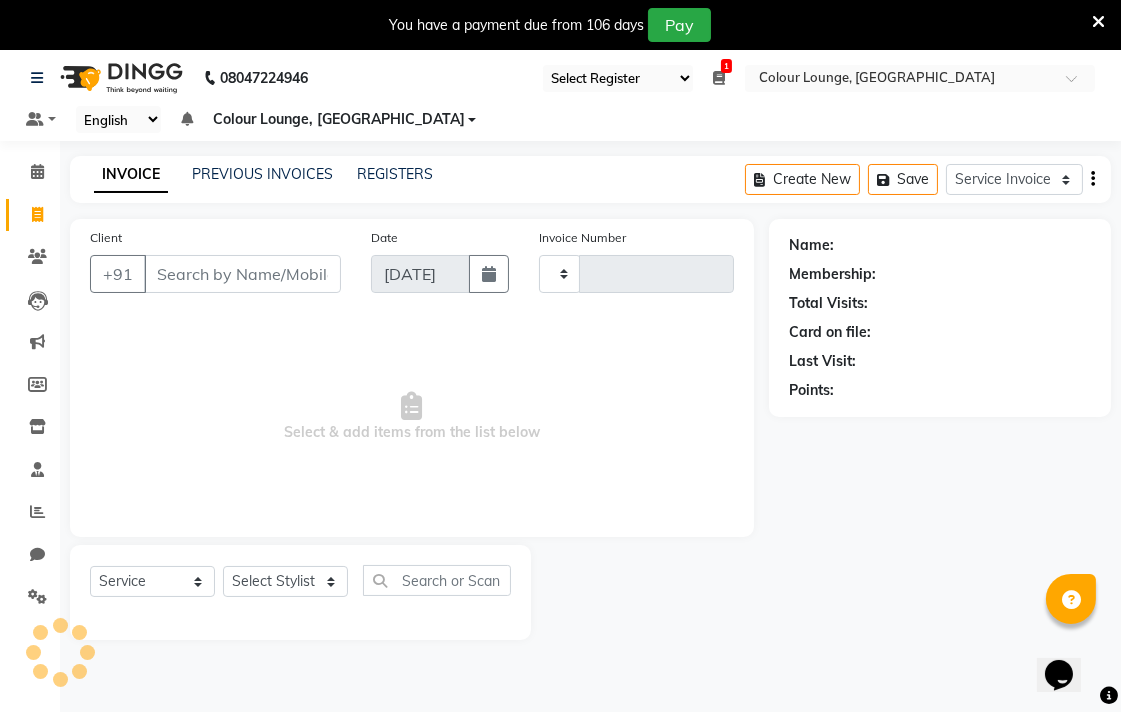 type on "4293" 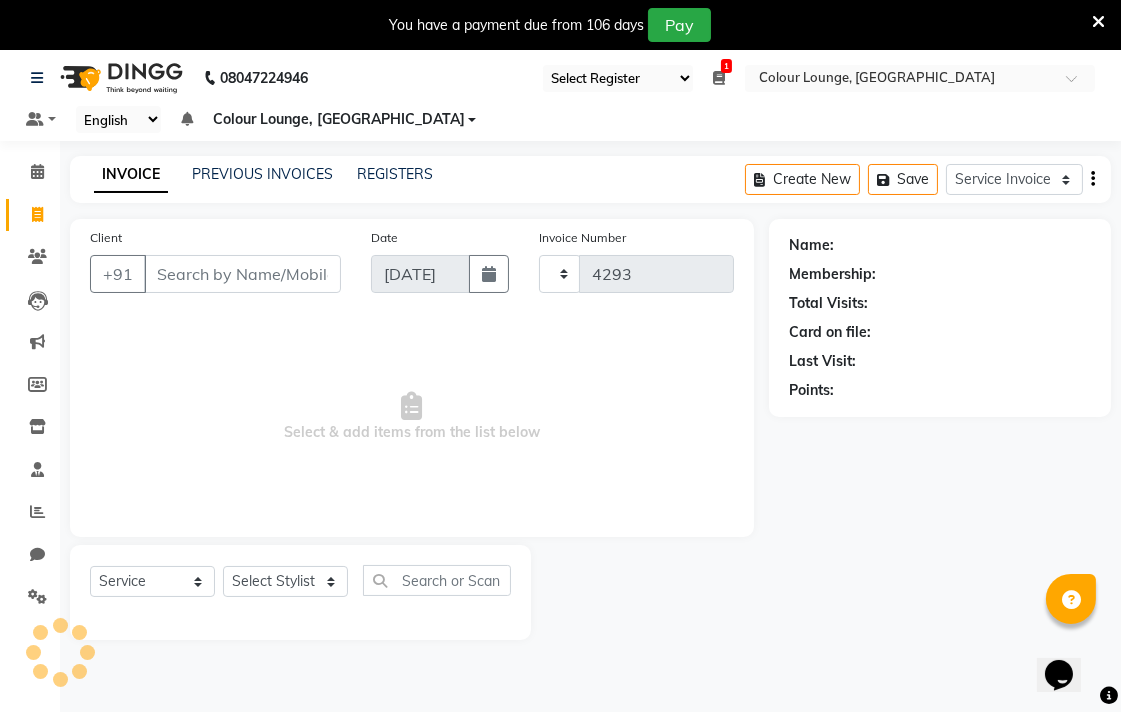 select on "8013" 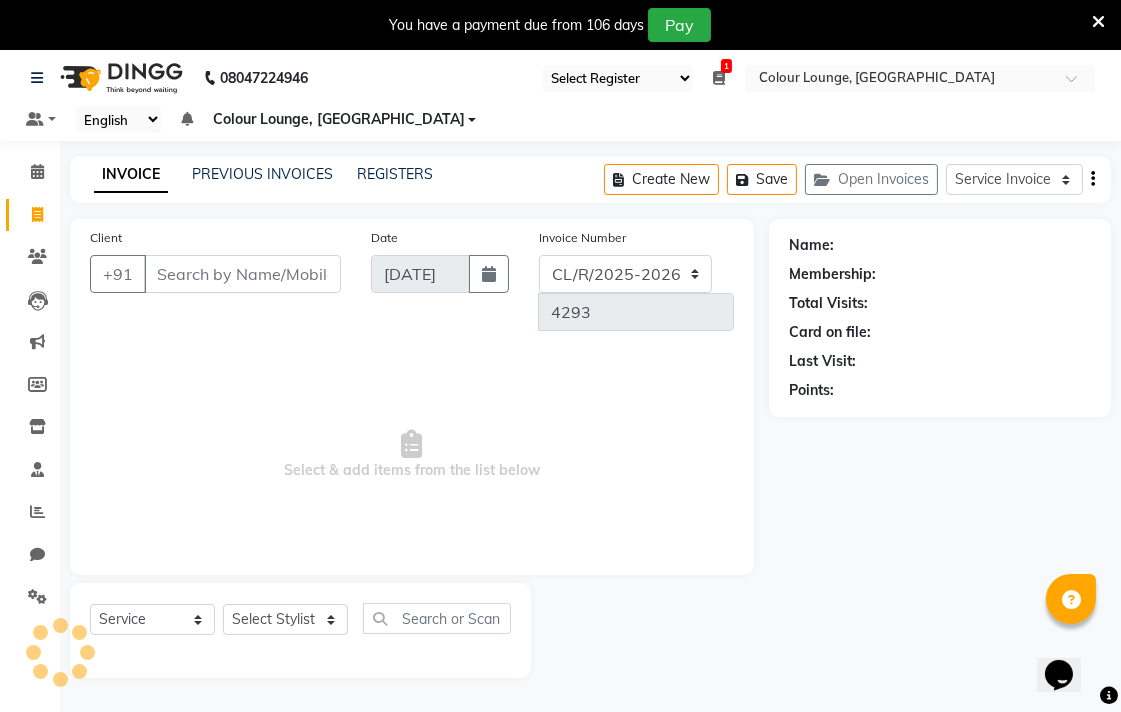 scroll, scrollTop: 50, scrollLeft: 0, axis: vertical 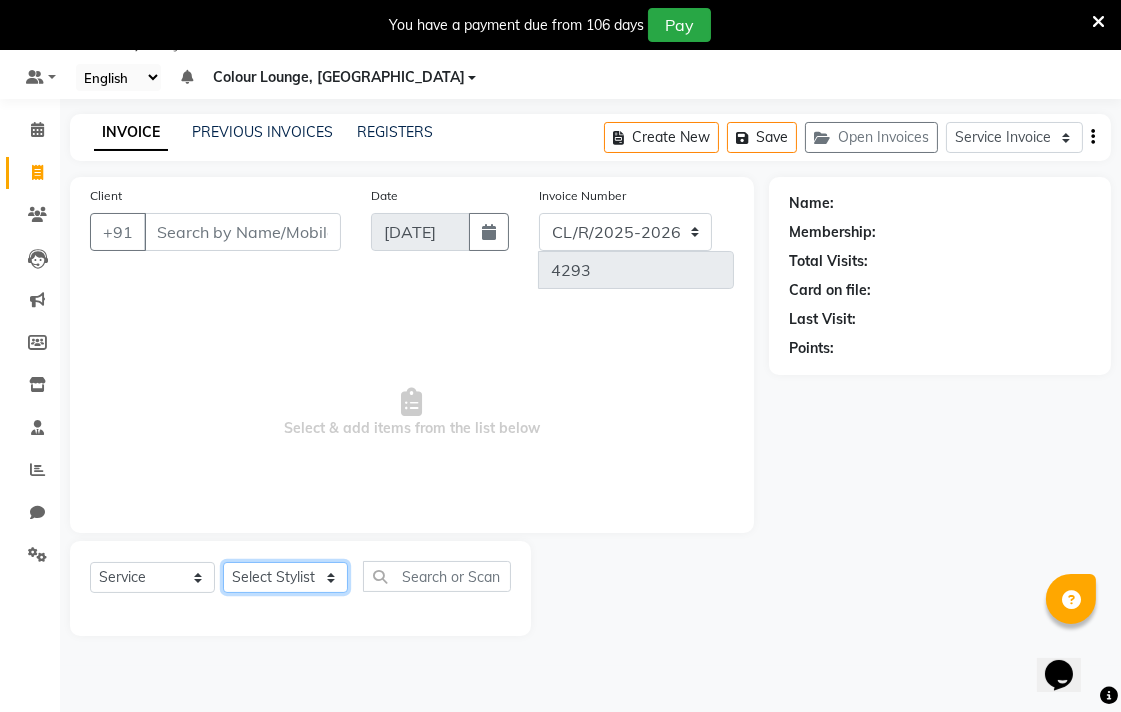 click on "Select Stylist Admin AMIT Birshika Colour Lounge, [GEOGRAPHIC_DATA] Colour Lounge, [GEOGRAPHIC_DATA] [PERSON_NAME] [PERSON_NAME] [PERSON_NAME] [PERSON_NAME] [PERSON_NAME] mam [PERSON_NAME] [PERSON_NAME] [PERSON_NAME] MOHIT [PERSON_NAME] POOJA [PERSON_NAME] [PERSON_NAME] [PERSON_NAME] guard [PERSON_NAME] [PERSON_NAME] [PERSON_NAME] [PERSON_NAME] SAMEER [PERSON_NAME] [PERSON_NAME] [PERSON_NAME] [PERSON_NAME] [PERSON_NAME] [PERSON_NAME] VISHAL [PERSON_NAME]" 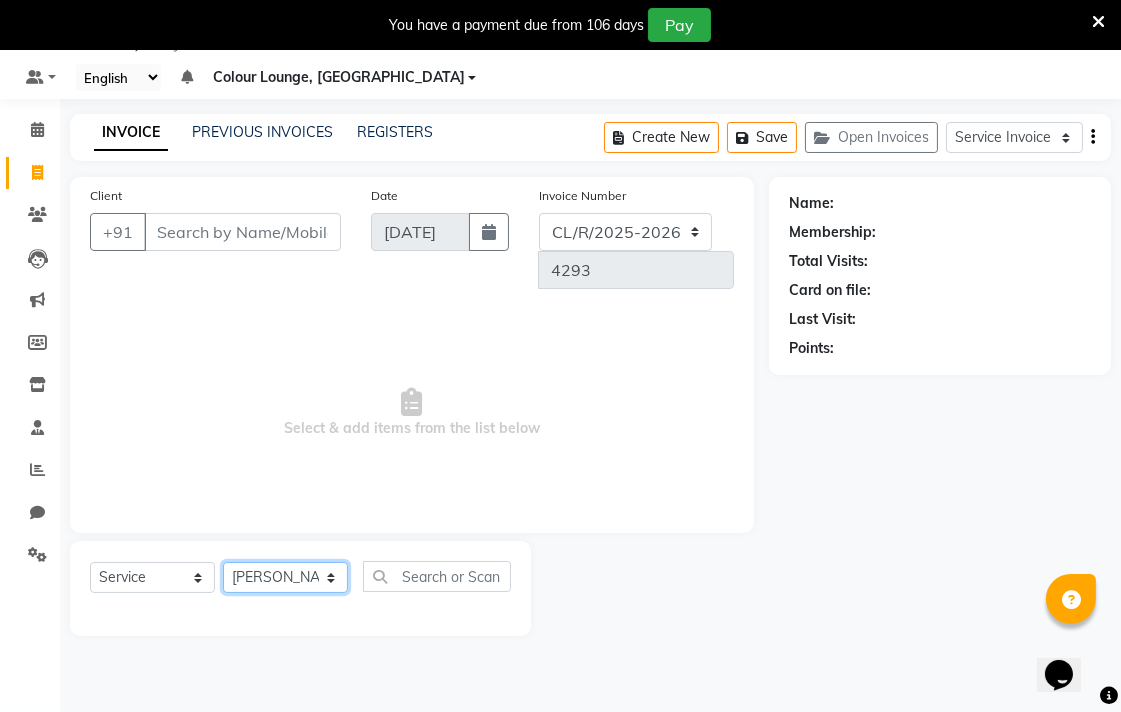 click on "Select Stylist Admin AMIT Birshika Colour Lounge, [GEOGRAPHIC_DATA] Colour Lounge, [GEOGRAPHIC_DATA] [PERSON_NAME] [PERSON_NAME] [PERSON_NAME] [PERSON_NAME] [PERSON_NAME] mam [PERSON_NAME] [PERSON_NAME] [PERSON_NAME] MOHIT [PERSON_NAME] POOJA [PERSON_NAME] [PERSON_NAME] [PERSON_NAME] guard [PERSON_NAME] [PERSON_NAME] [PERSON_NAME] [PERSON_NAME] SAMEER [PERSON_NAME] [PERSON_NAME] [PERSON_NAME] [PERSON_NAME] [PERSON_NAME] [PERSON_NAME] VISHAL [PERSON_NAME]" 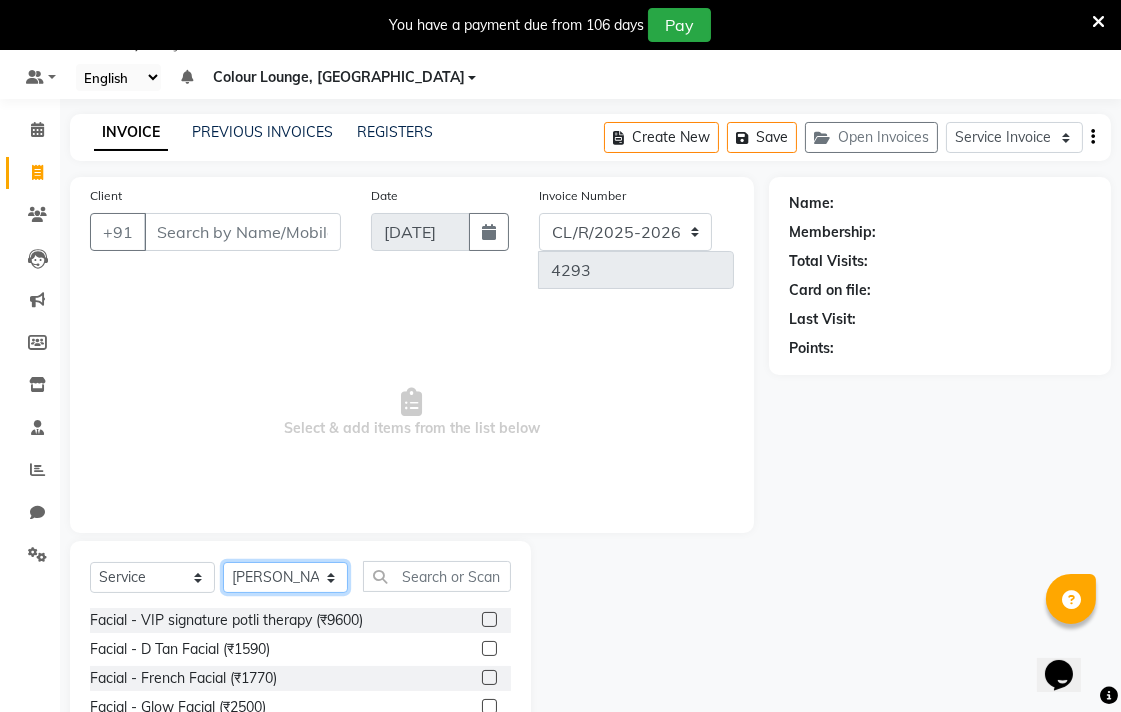 click on "Select Stylist Admin AMIT Birshika Colour Lounge, [GEOGRAPHIC_DATA] Colour Lounge, [GEOGRAPHIC_DATA] [PERSON_NAME] [PERSON_NAME] [PERSON_NAME] [PERSON_NAME] [PERSON_NAME] mam [PERSON_NAME] [PERSON_NAME] [PERSON_NAME] MOHIT [PERSON_NAME] POOJA [PERSON_NAME] [PERSON_NAME] [PERSON_NAME] guard [PERSON_NAME] [PERSON_NAME] [PERSON_NAME] [PERSON_NAME] SAMEER [PERSON_NAME] [PERSON_NAME] [PERSON_NAME] [PERSON_NAME] [PERSON_NAME] [PERSON_NAME] VISHAL [PERSON_NAME]" 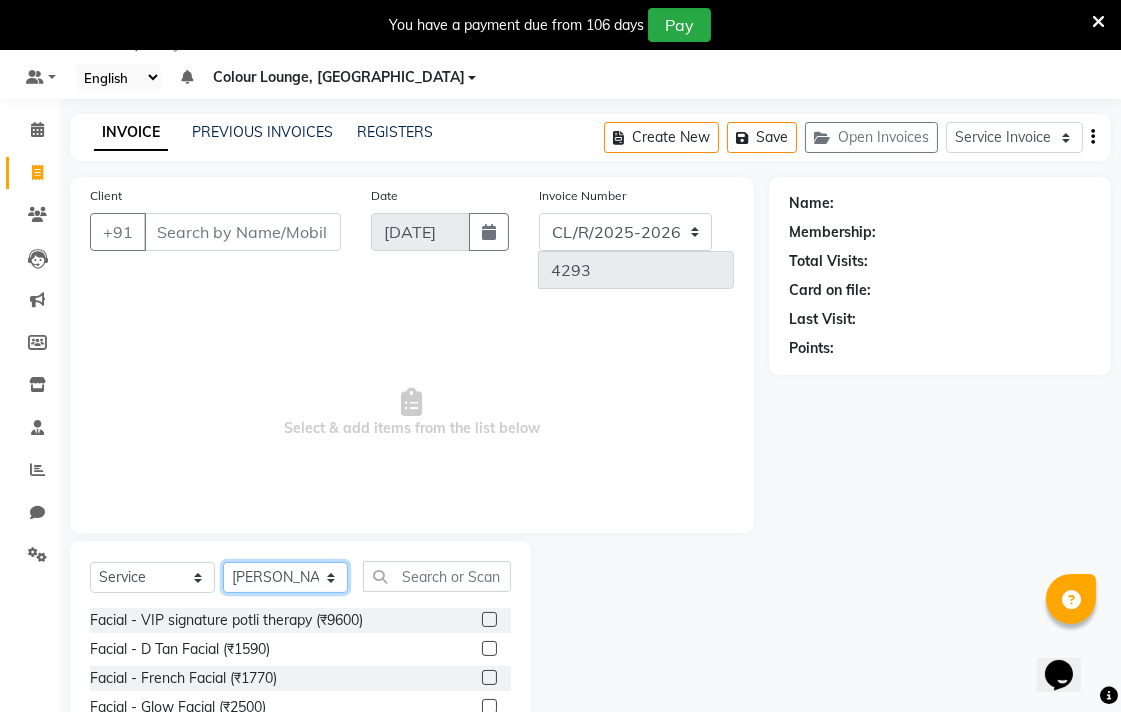 click on "Select Stylist Admin AMIT Birshika Colour Lounge, [GEOGRAPHIC_DATA] Colour Lounge, [GEOGRAPHIC_DATA] [PERSON_NAME] [PERSON_NAME] [PERSON_NAME] [PERSON_NAME] [PERSON_NAME] mam [PERSON_NAME] [PERSON_NAME] [PERSON_NAME] MOHIT [PERSON_NAME] POOJA [PERSON_NAME] [PERSON_NAME] [PERSON_NAME] guard [PERSON_NAME] [PERSON_NAME] [PERSON_NAME] [PERSON_NAME] SAMEER [PERSON_NAME] [PERSON_NAME] [PERSON_NAME] [PERSON_NAME] [PERSON_NAME] [PERSON_NAME] VISHAL [PERSON_NAME]" 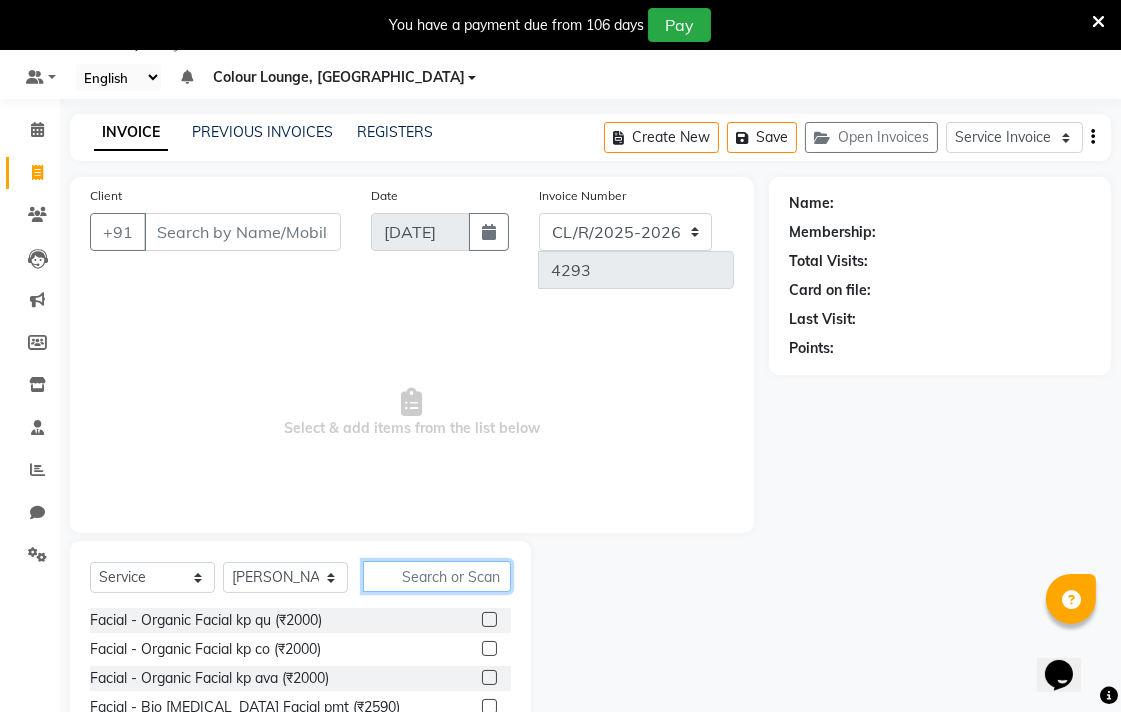 click 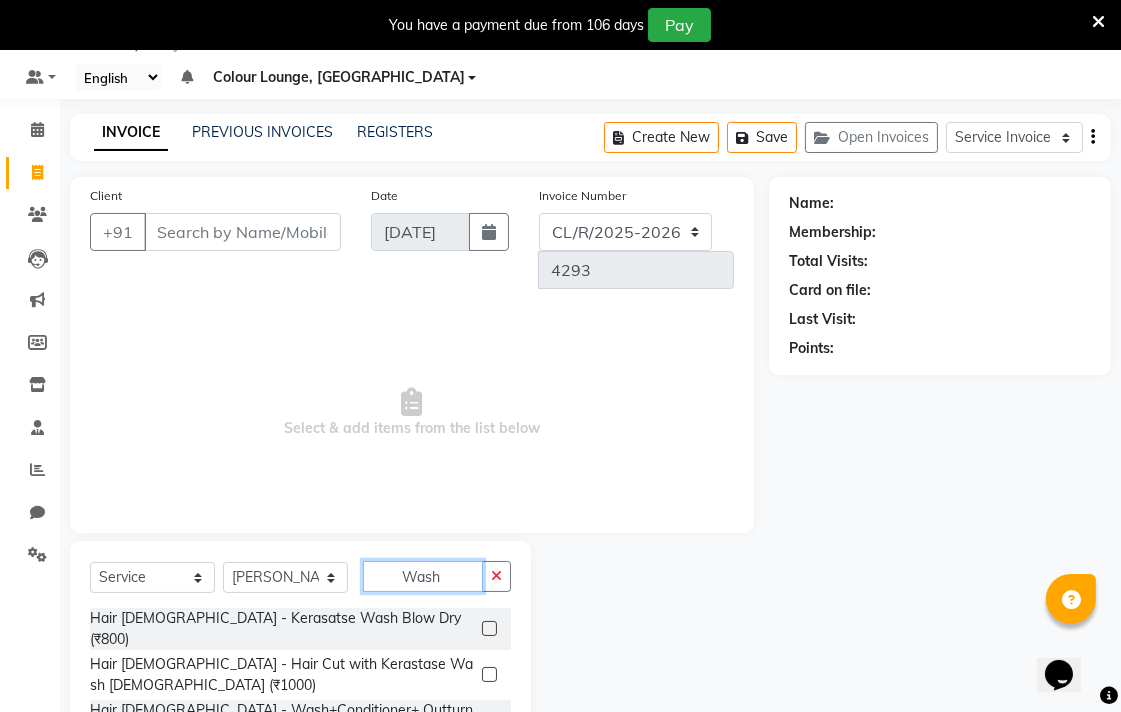 type on "Wash" 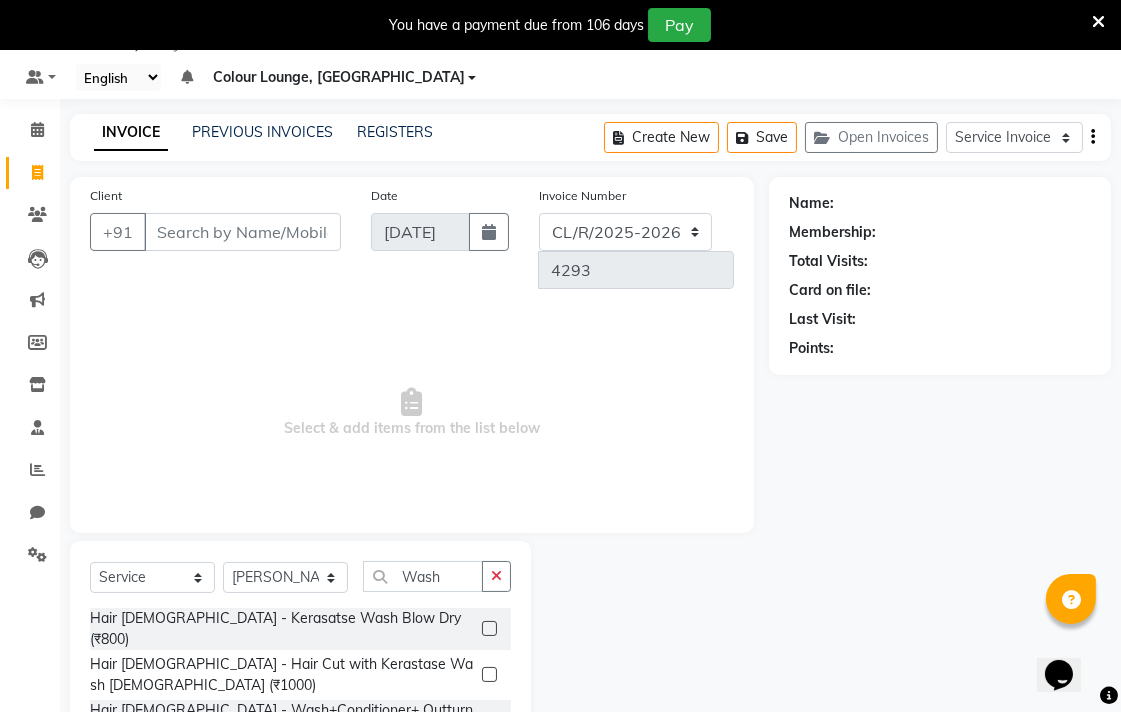 click 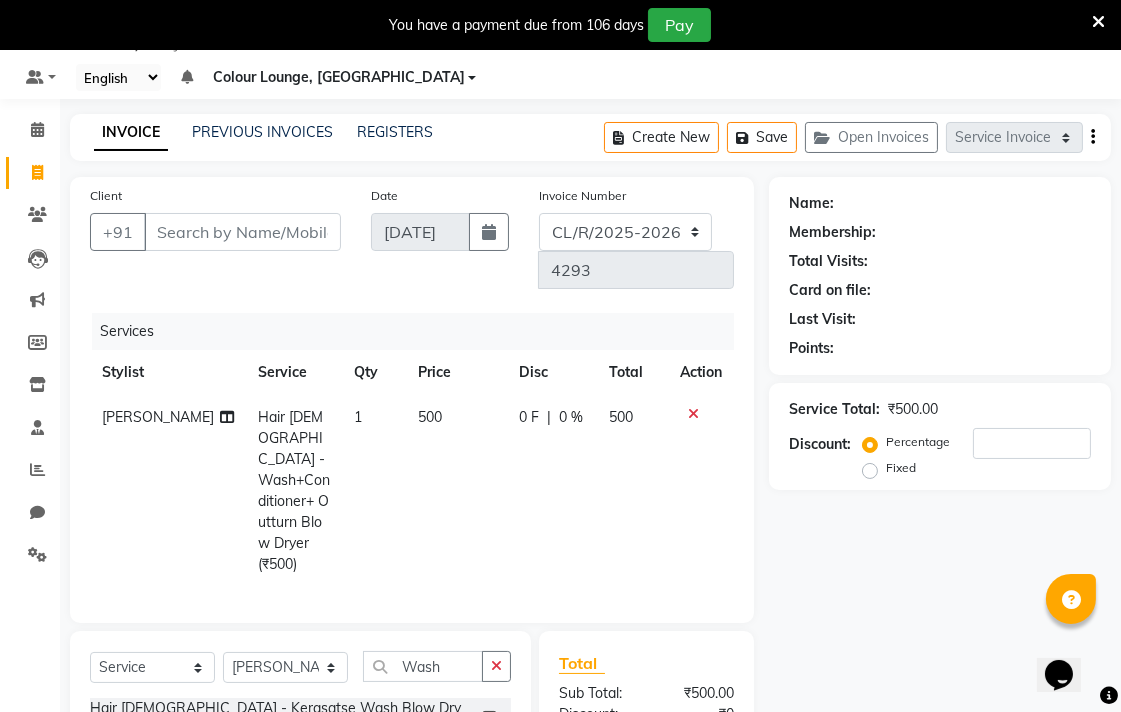 checkbox on "false" 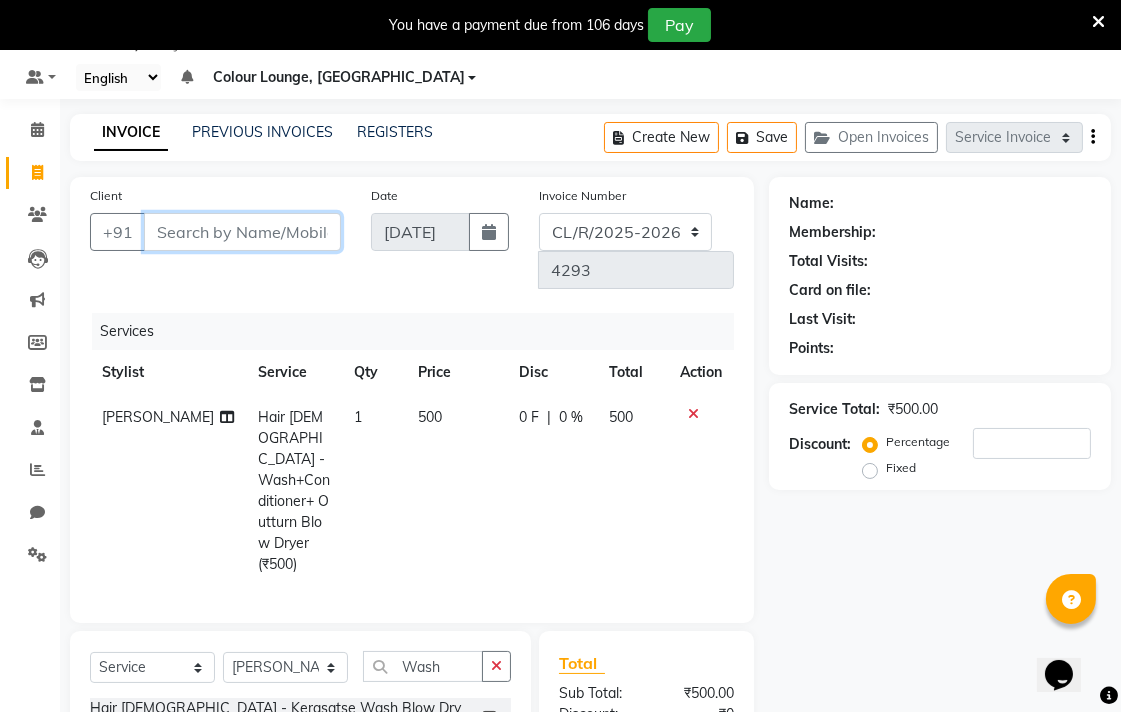 click on "Client" at bounding box center [242, 232] 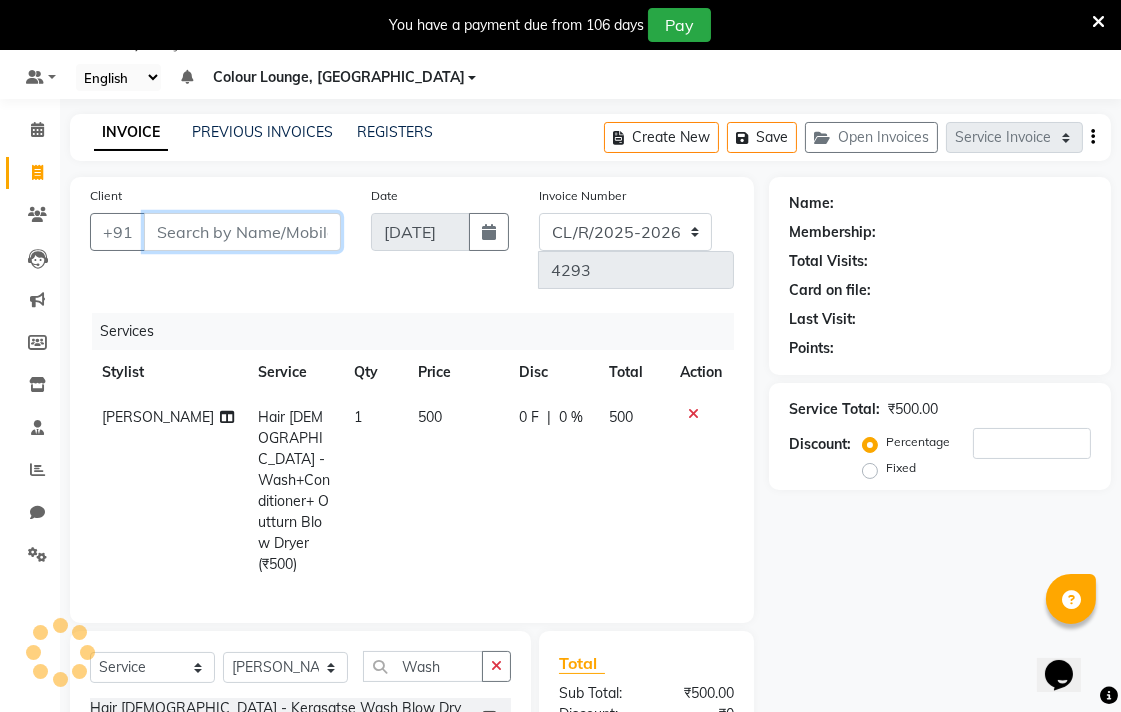 type on "8" 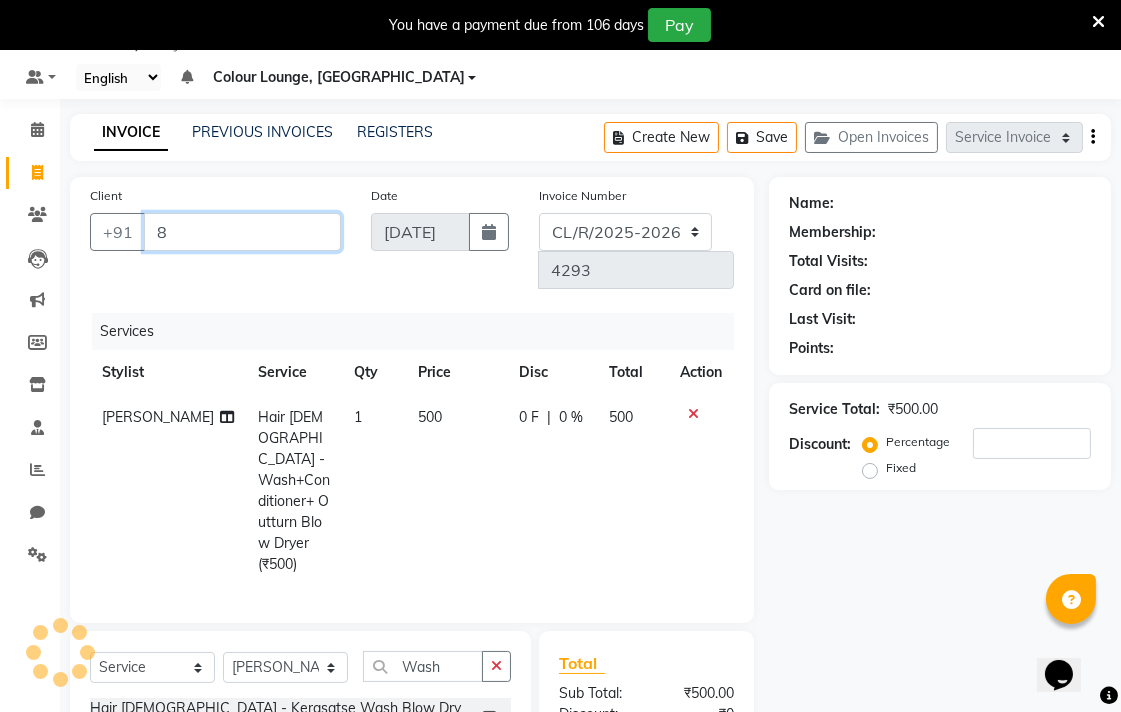 type on "0" 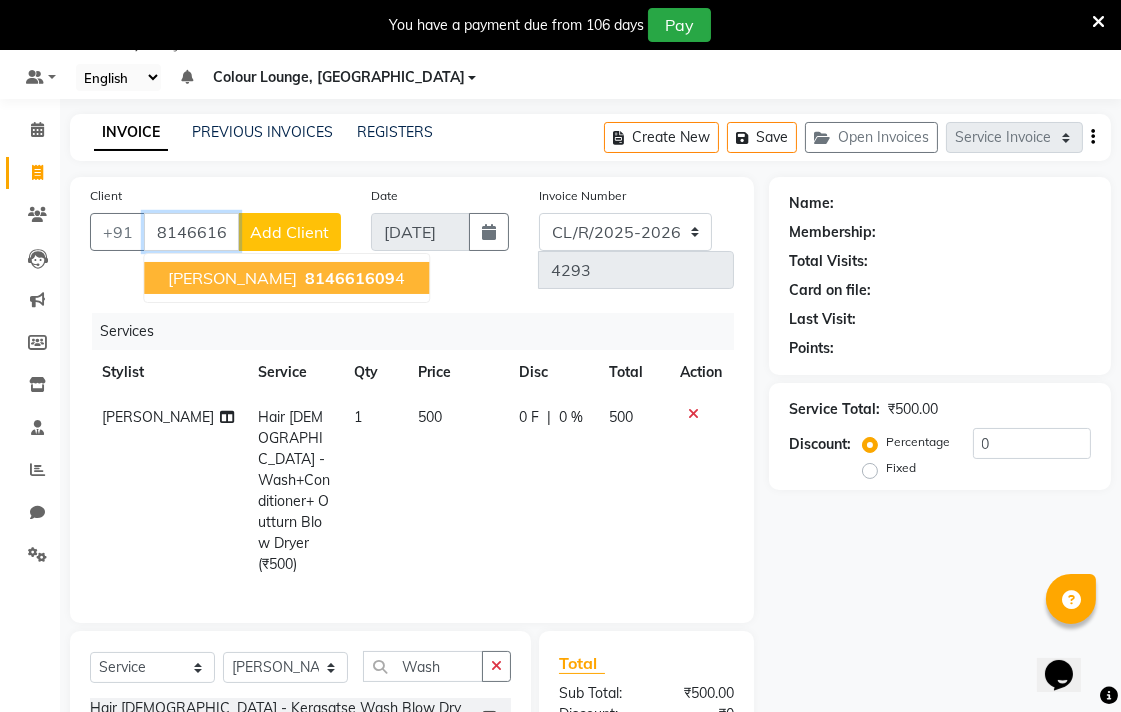 click on "814661609" at bounding box center (350, 278) 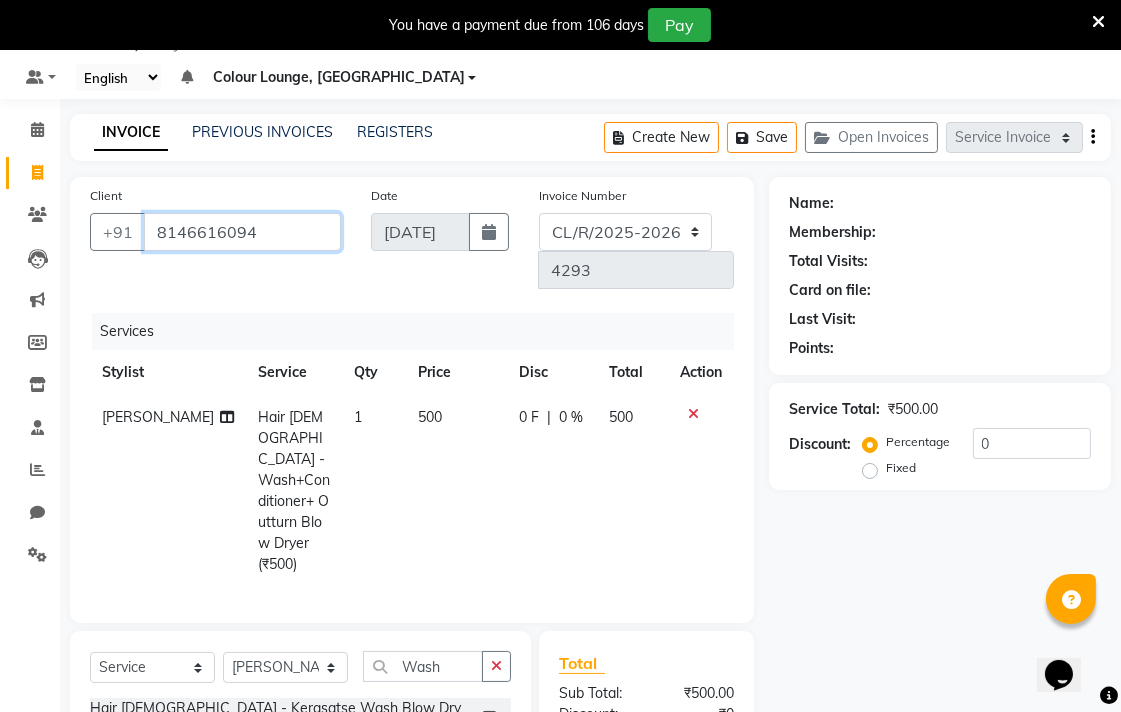 type on "8146616094" 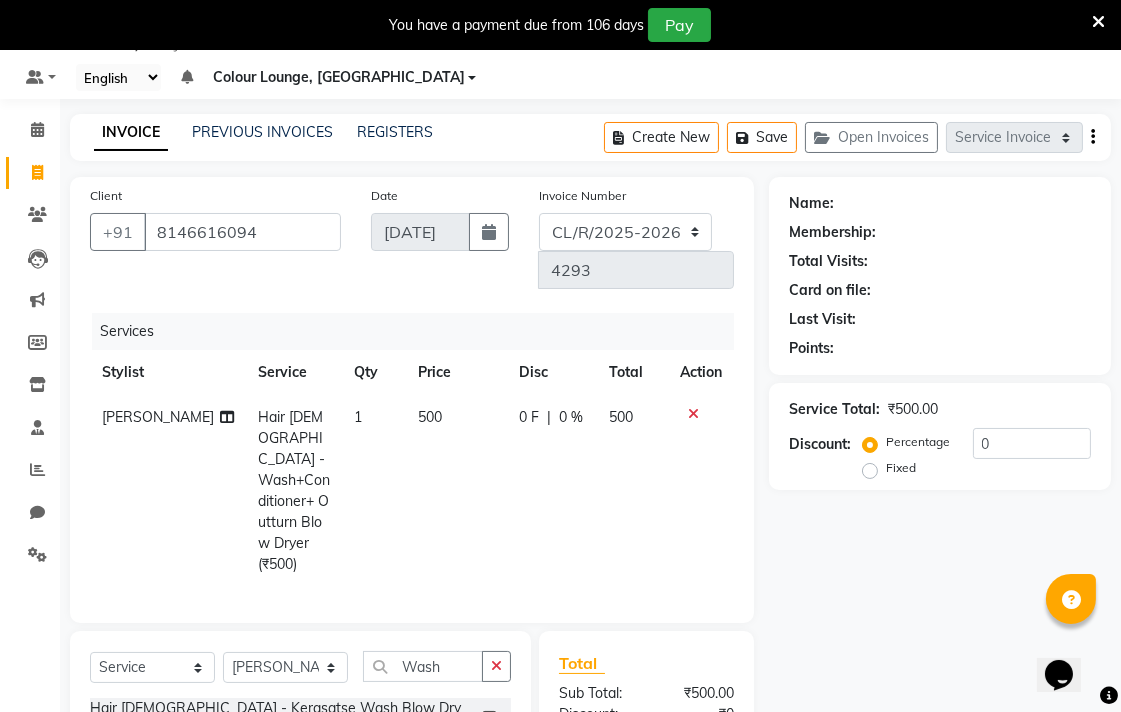 select on "1: Object" 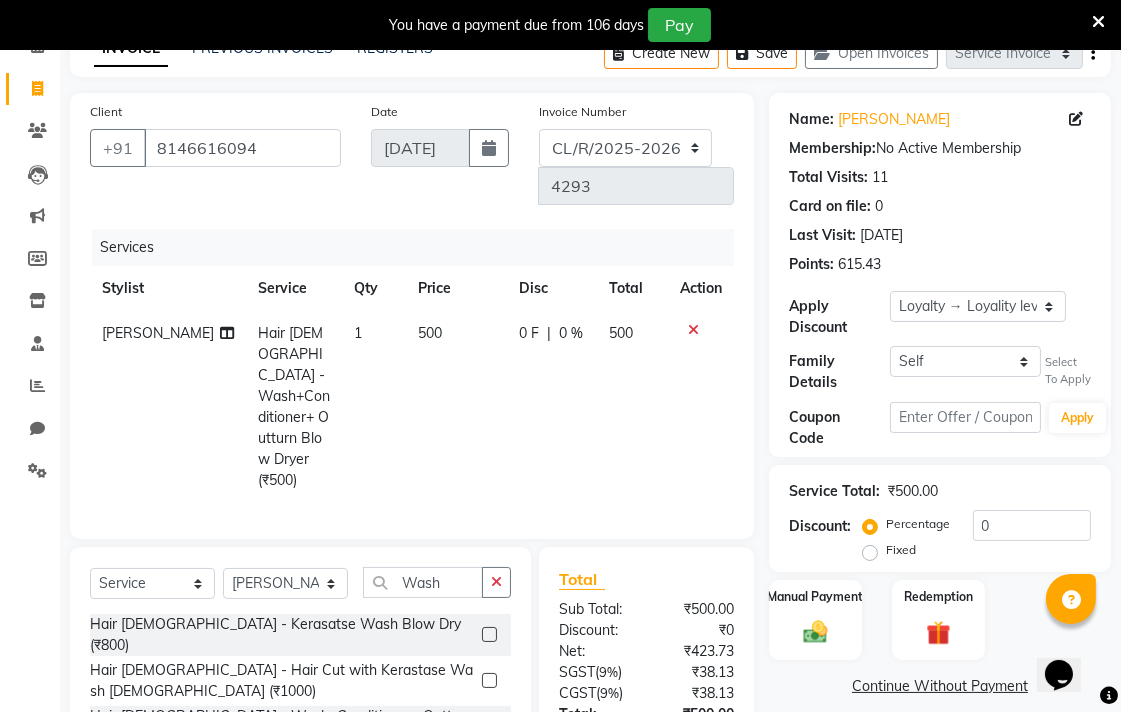 scroll, scrollTop: 230, scrollLeft: 0, axis: vertical 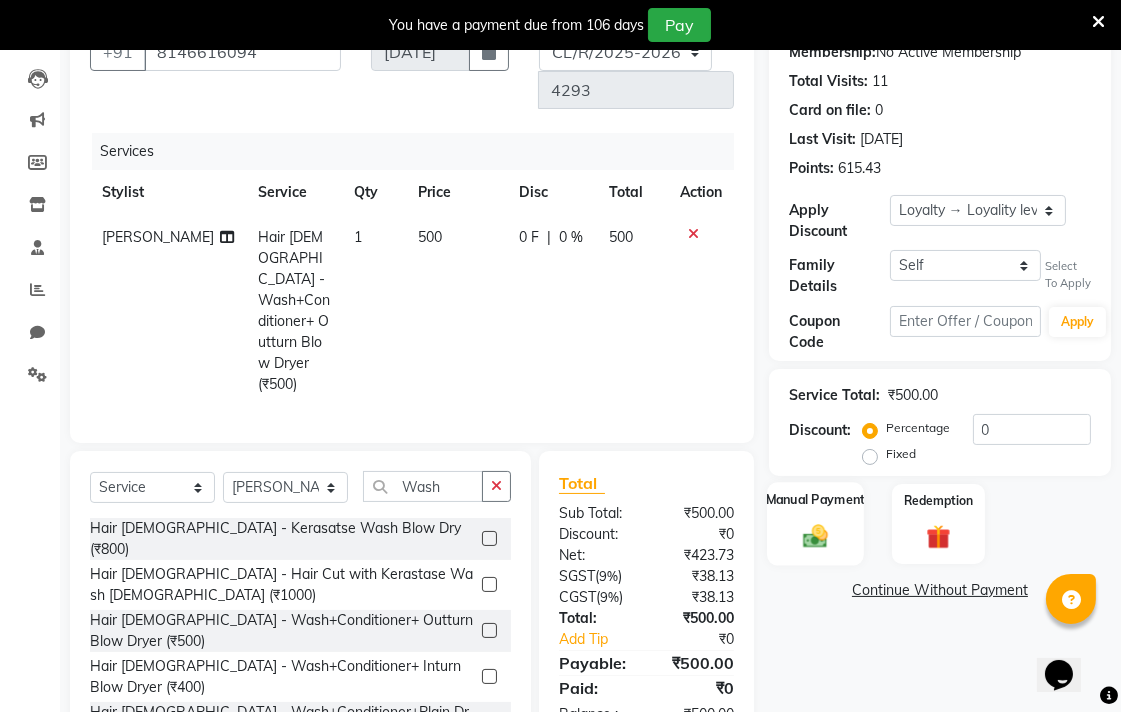 click 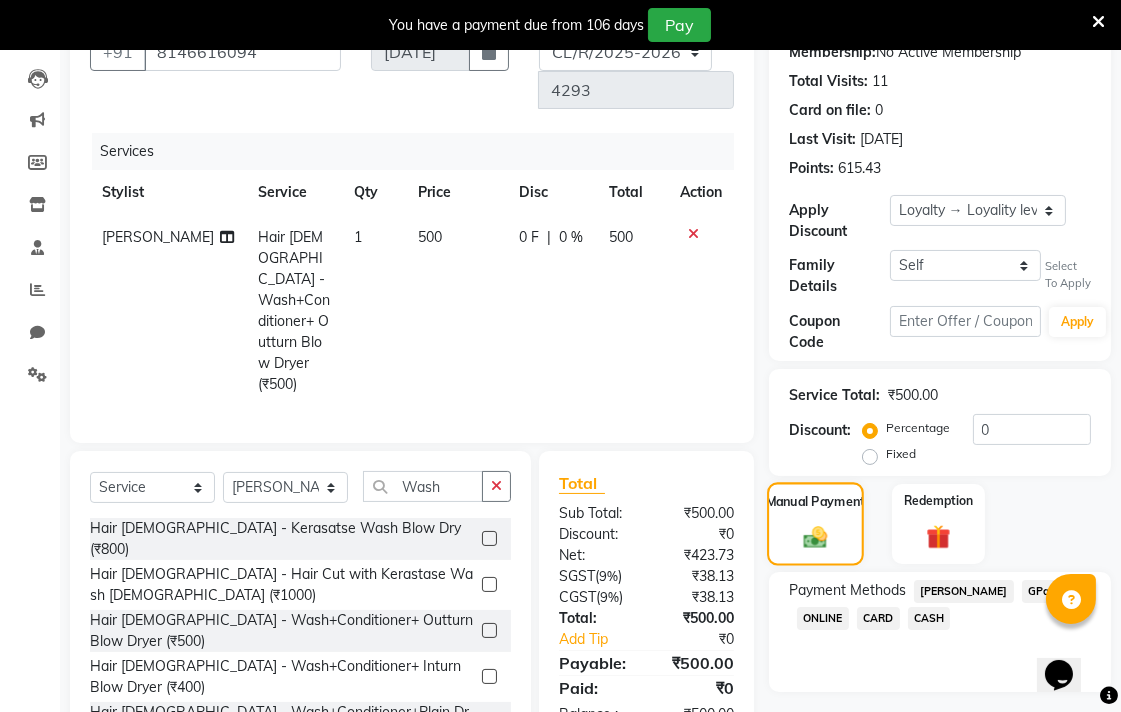 scroll, scrollTop: 281, scrollLeft: 0, axis: vertical 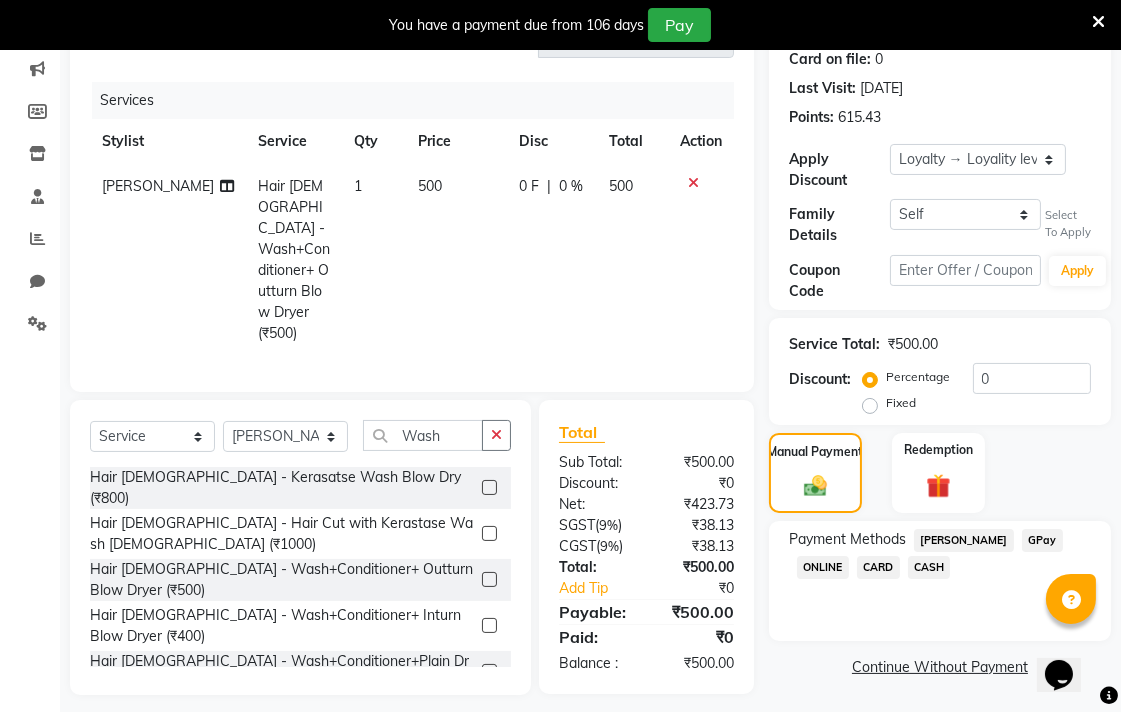 click on "CASH" 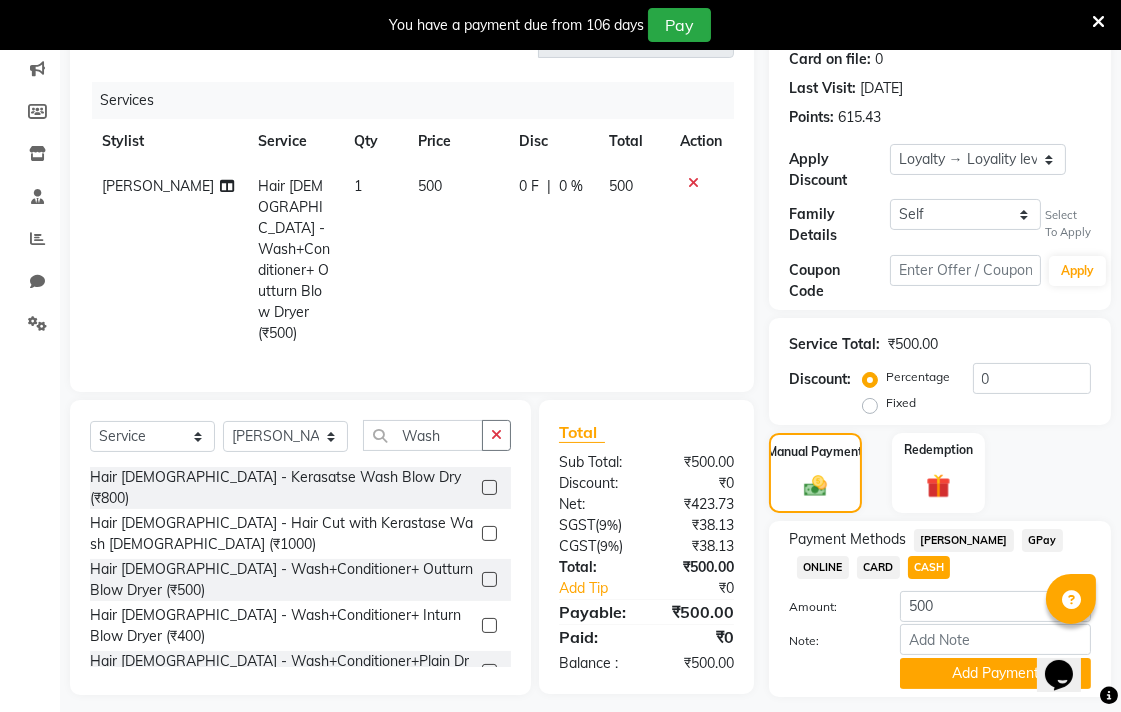 scroll, scrollTop: 337, scrollLeft: 0, axis: vertical 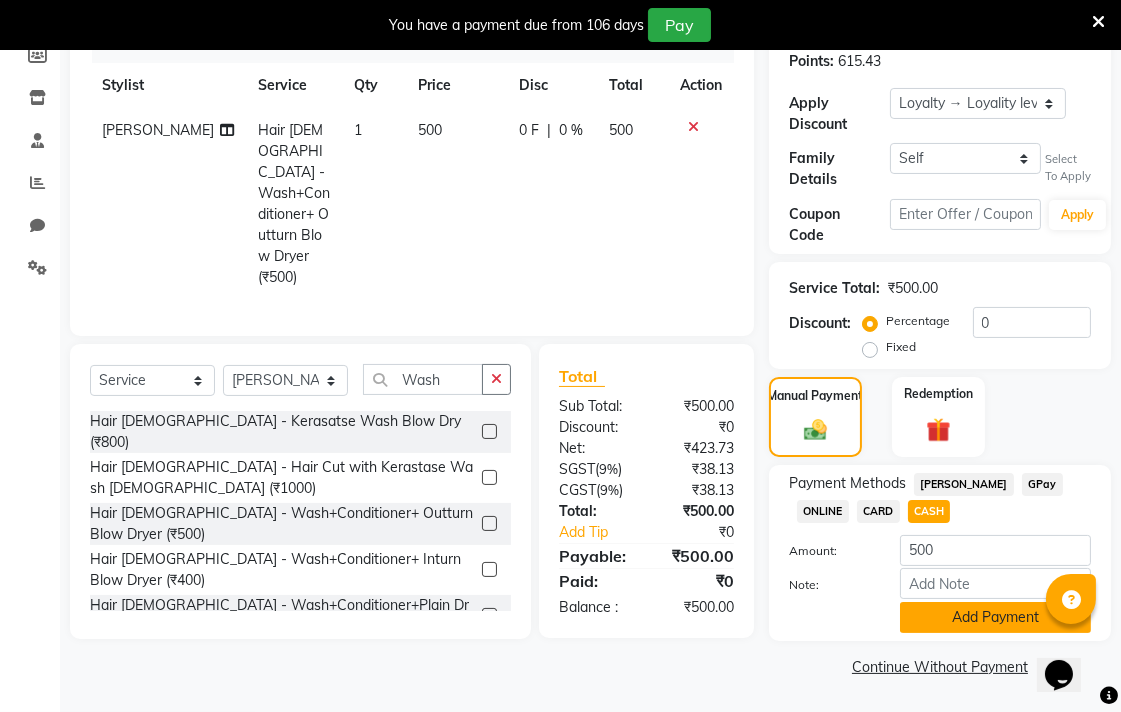 click on "Add Payment" 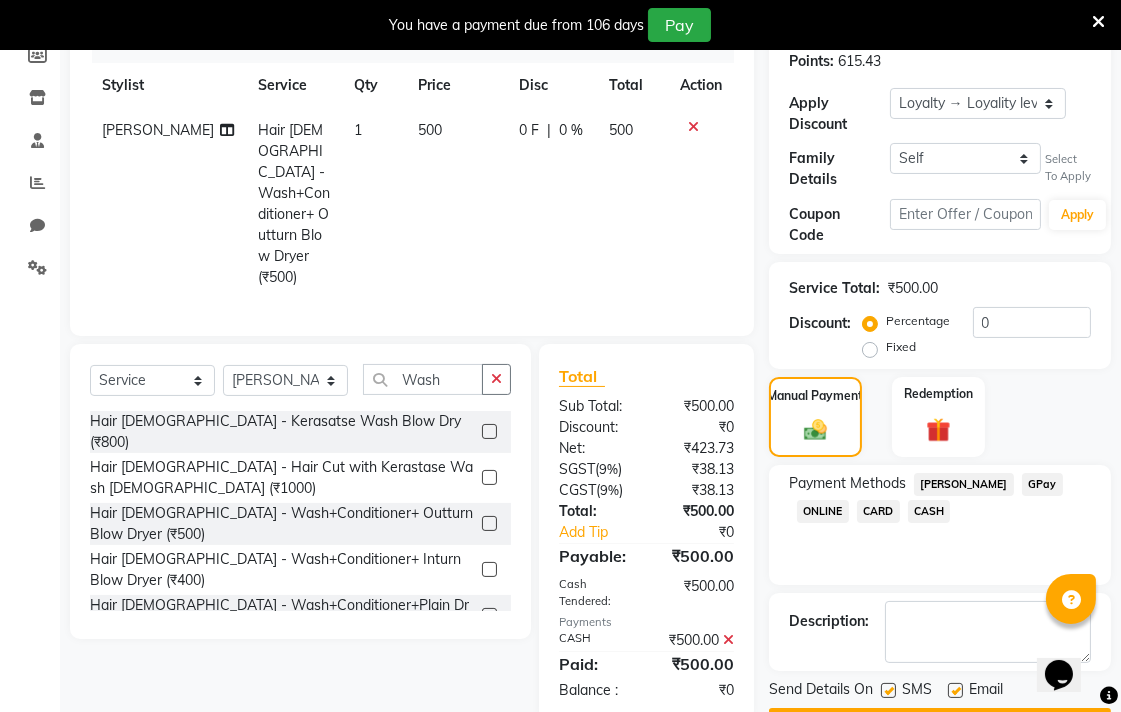 scroll, scrollTop: 474, scrollLeft: 0, axis: vertical 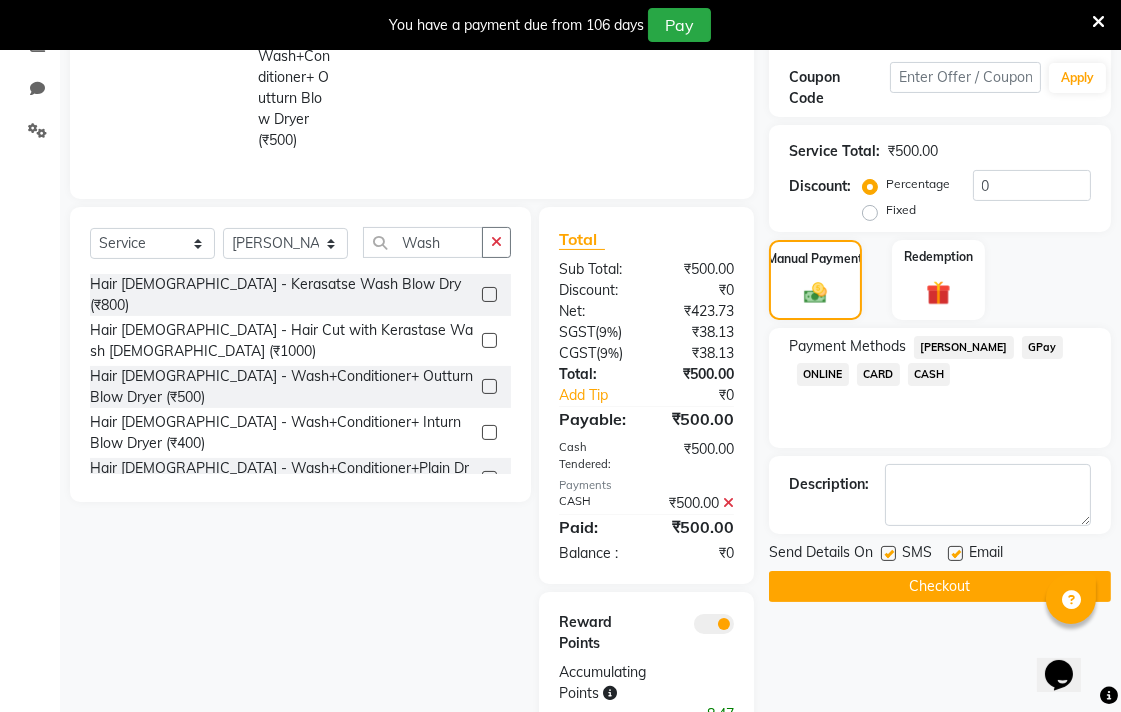 click on "Checkout" 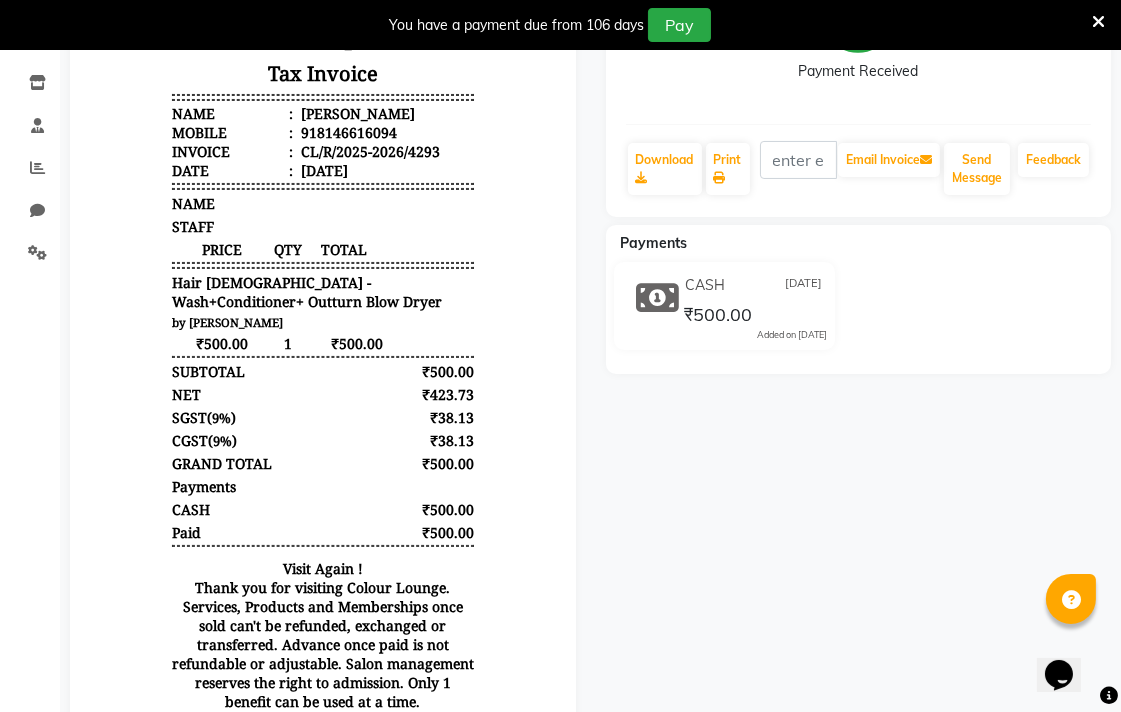 scroll, scrollTop: 0, scrollLeft: 0, axis: both 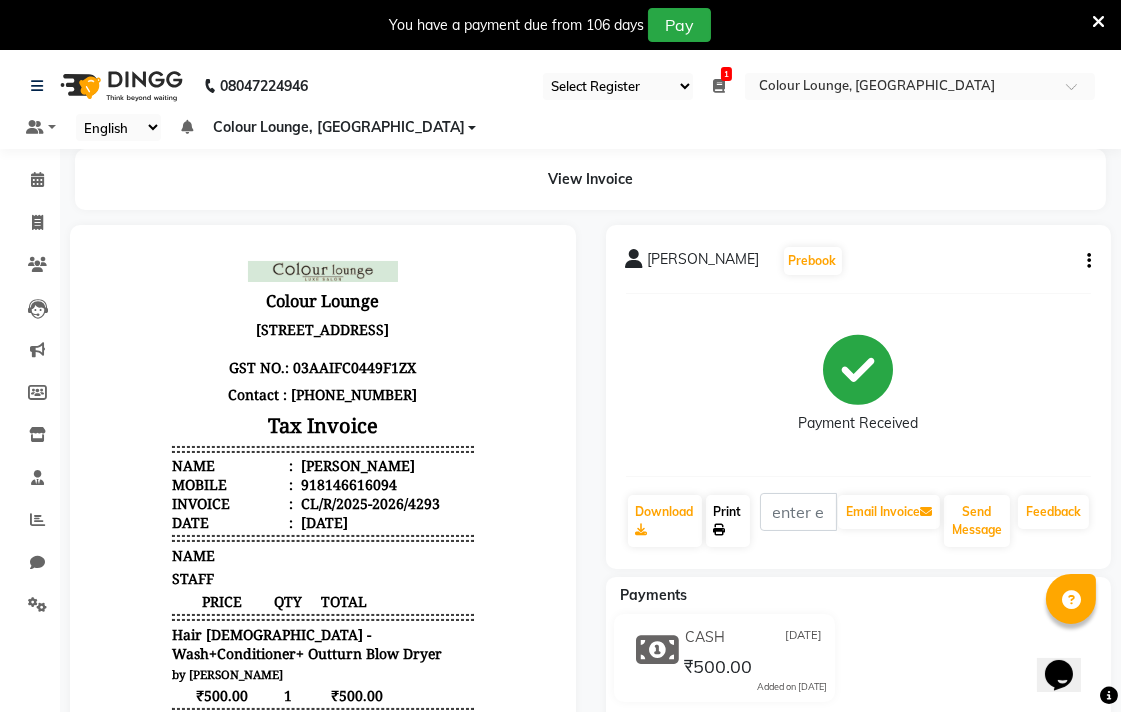 click 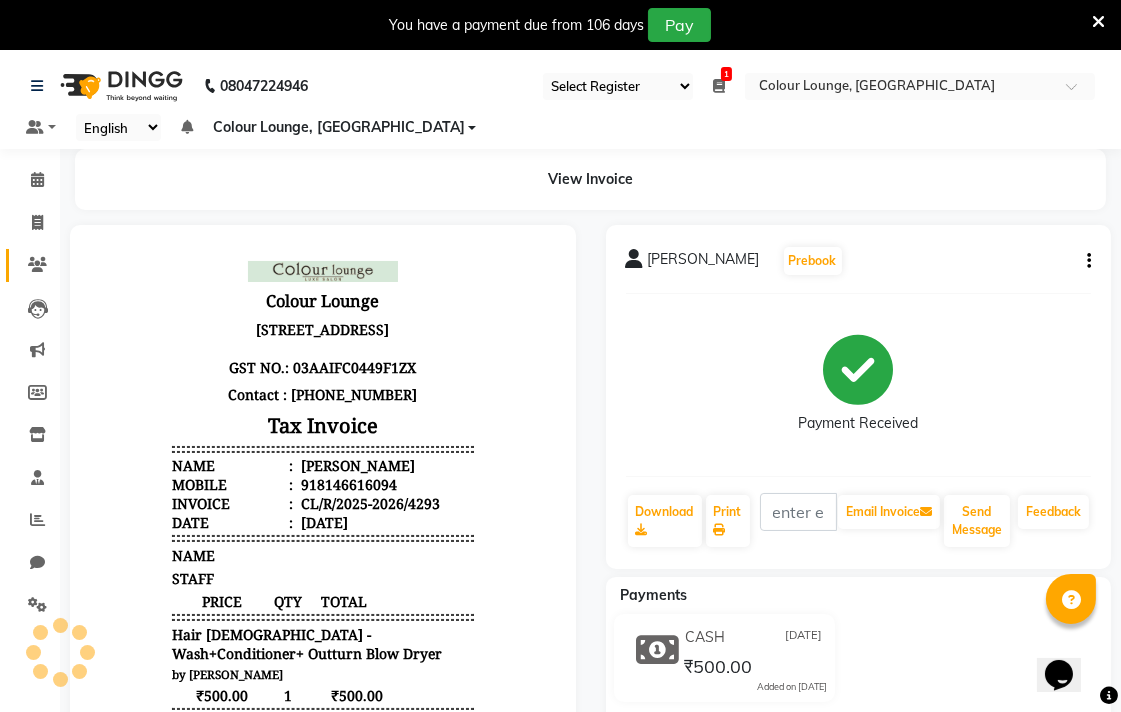 click 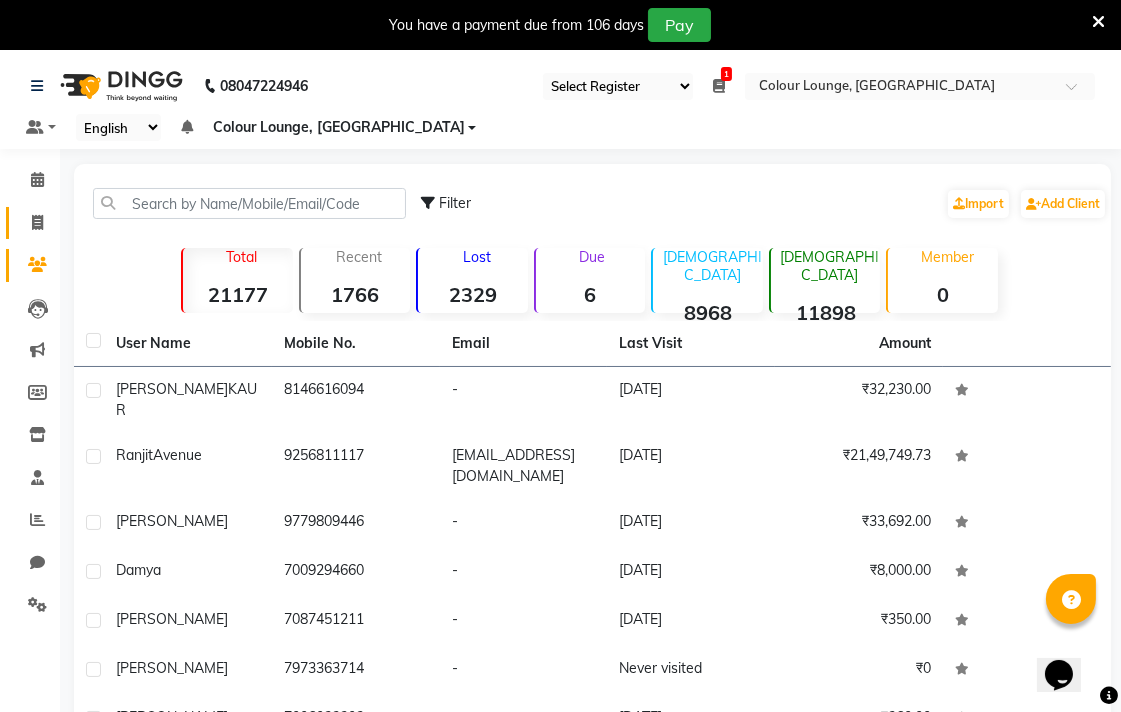 click 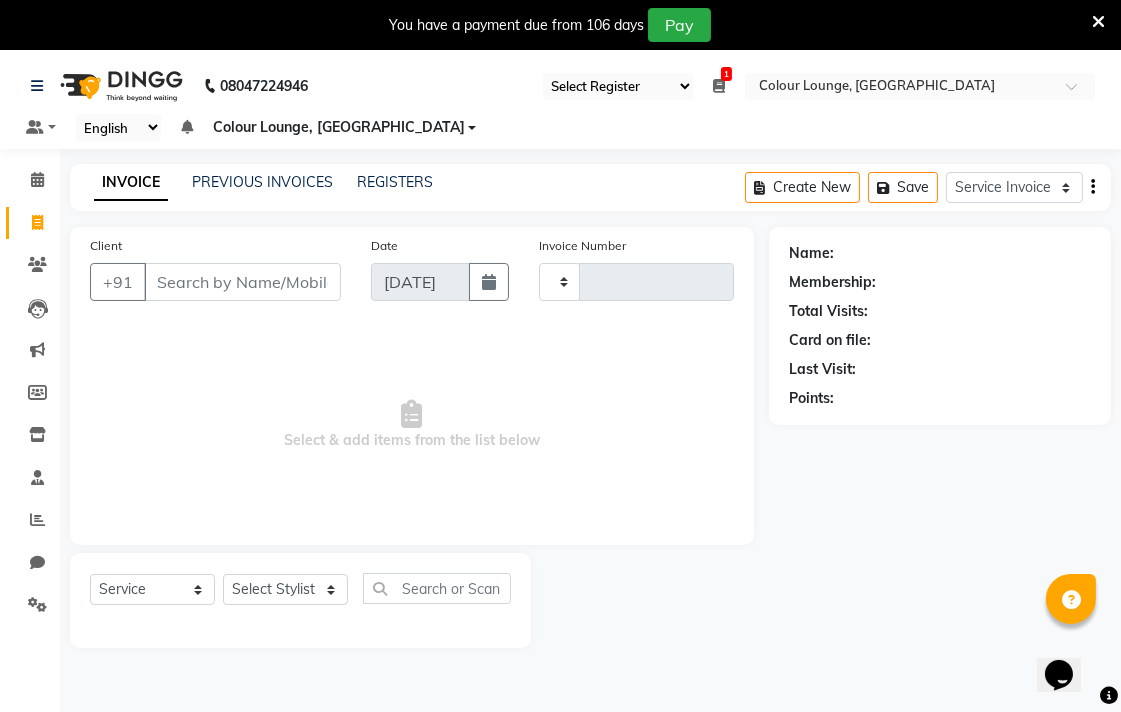 scroll, scrollTop: 50, scrollLeft: 0, axis: vertical 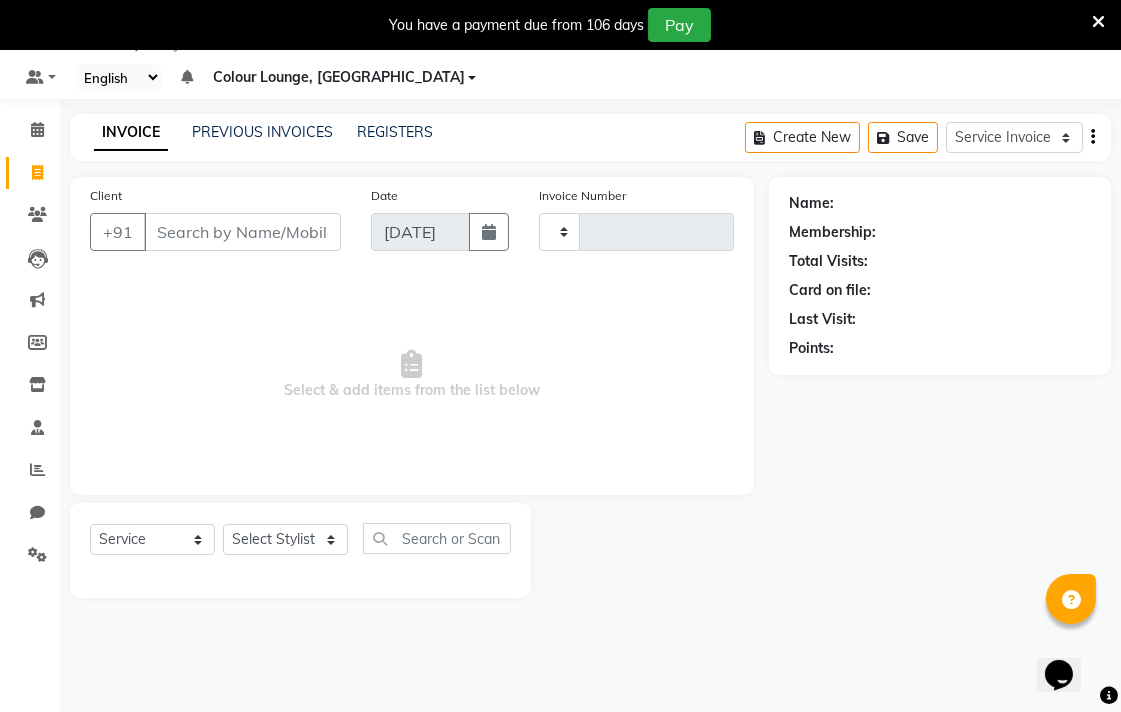 type on "4294" 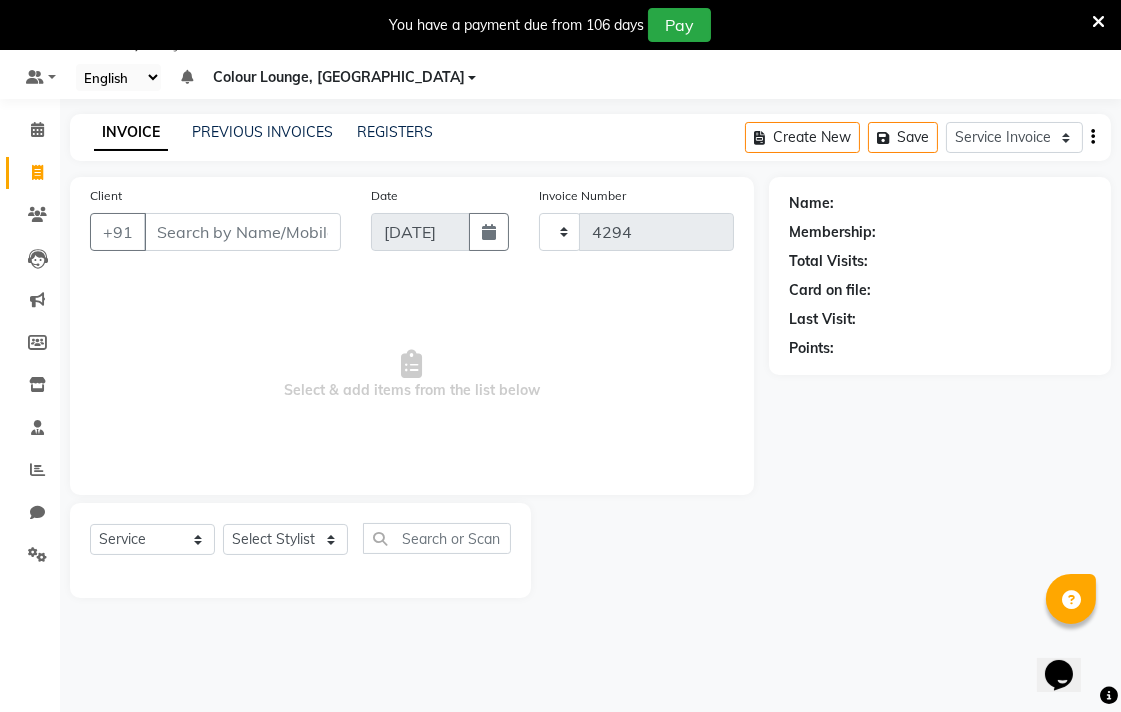 select on "8013" 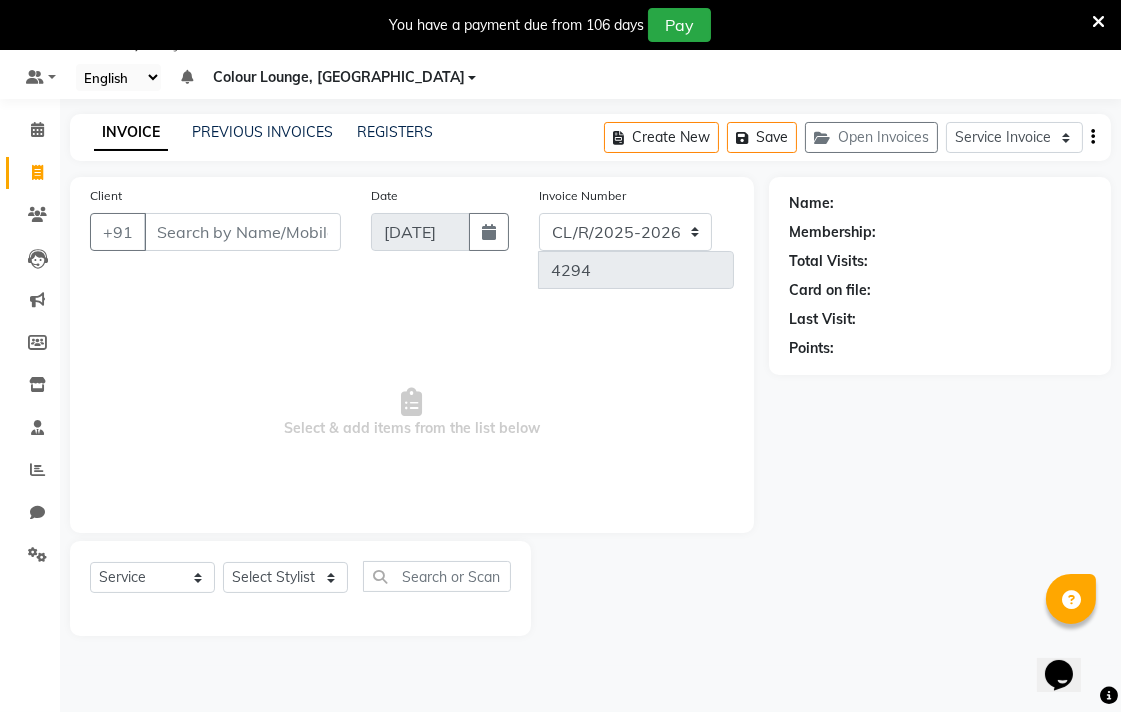 click at bounding box center [1098, 22] 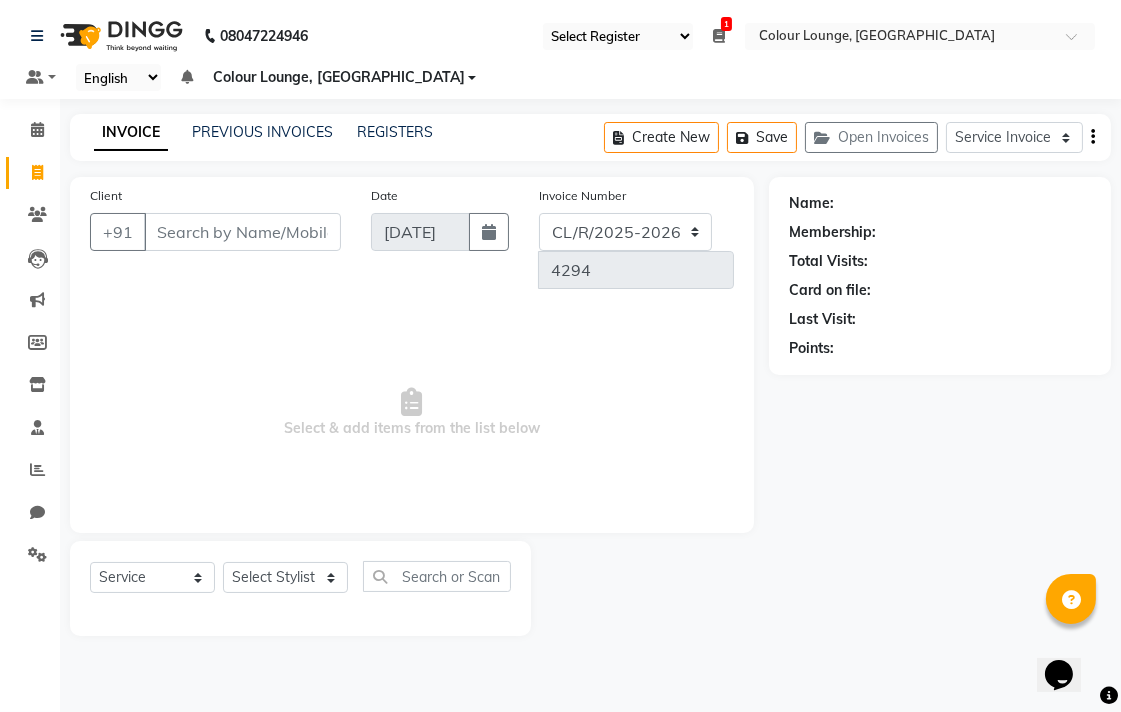 scroll, scrollTop: 0, scrollLeft: 0, axis: both 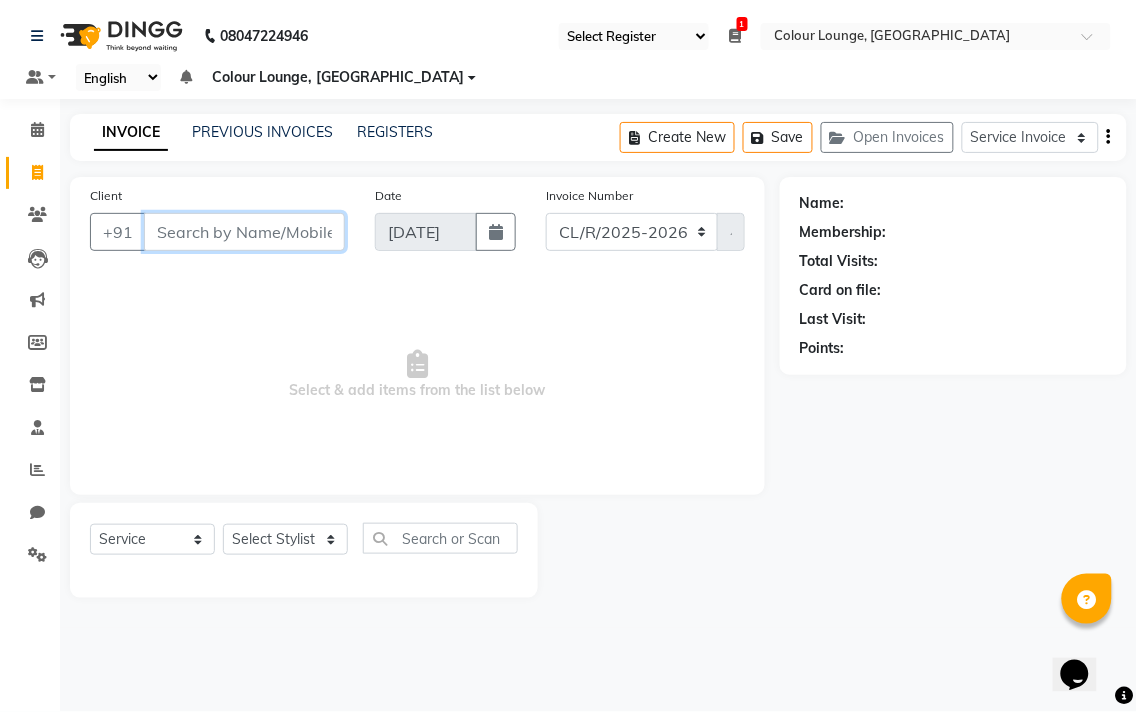 click on "Client" at bounding box center (244, 232) 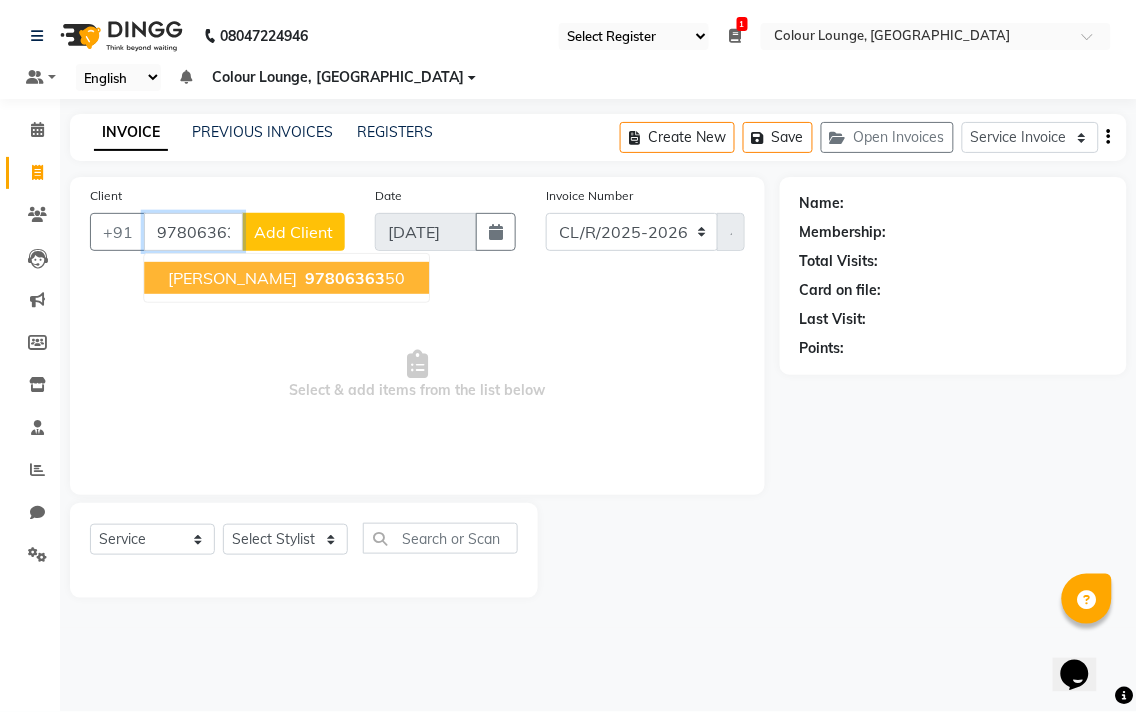 click on "97806363 50" at bounding box center [353, 278] 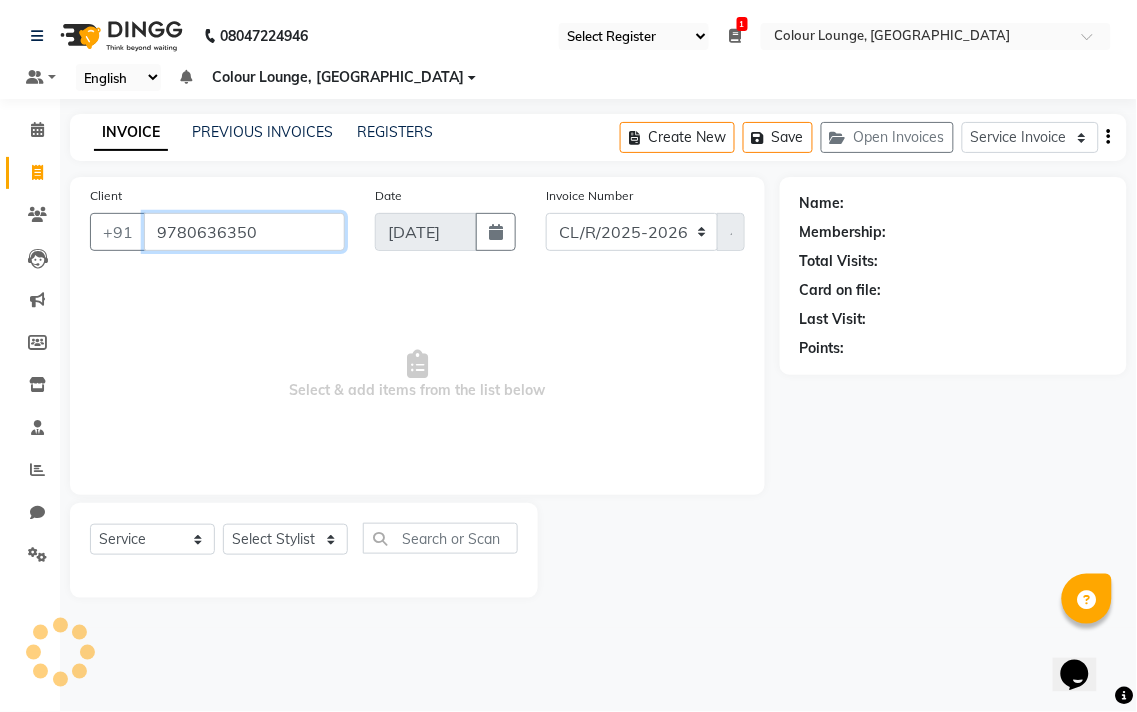 type on "9780636350" 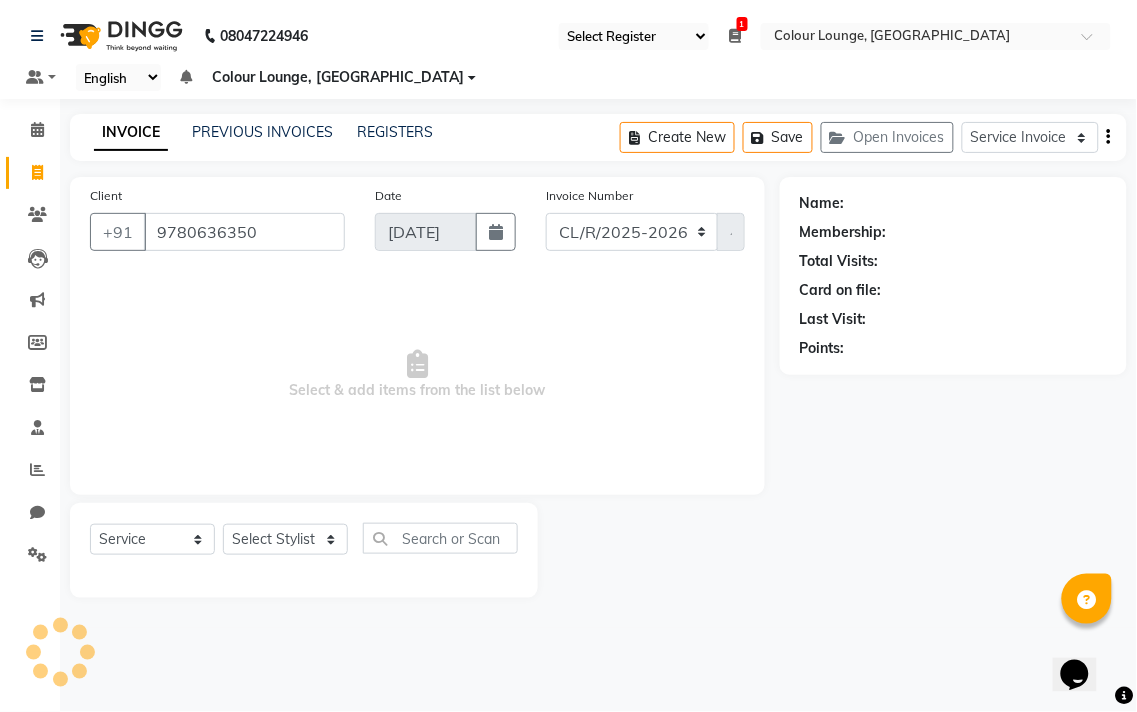 select on "1: Object" 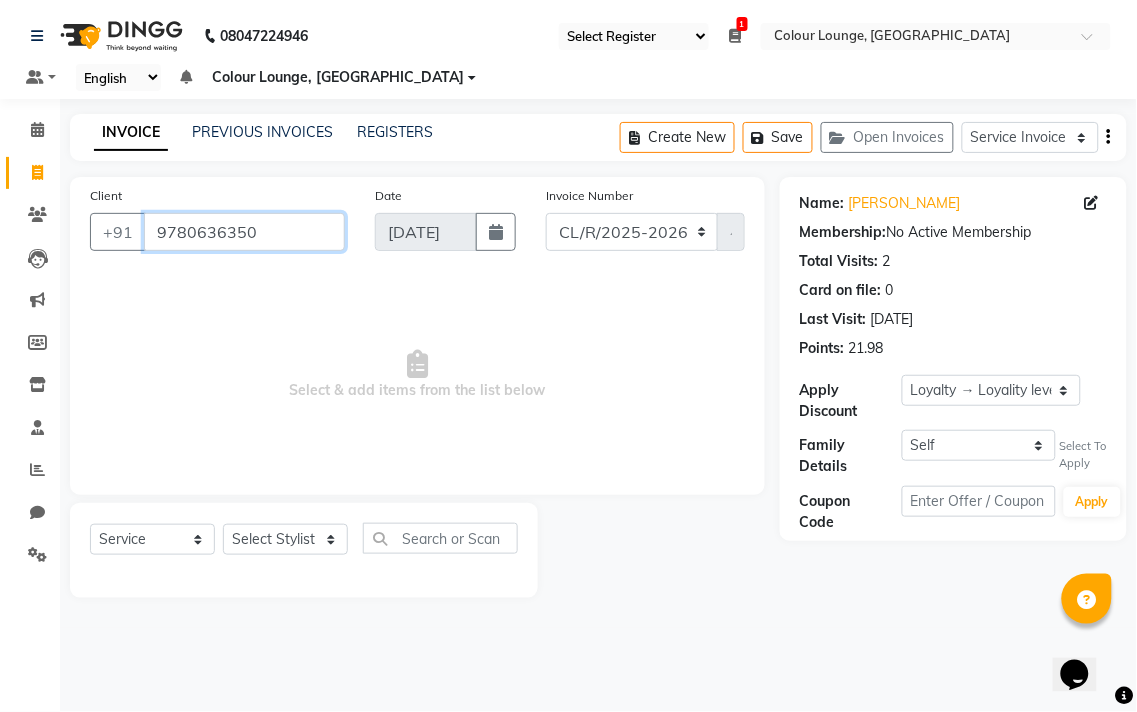 click on "9780636350" at bounding box center [244, 232] 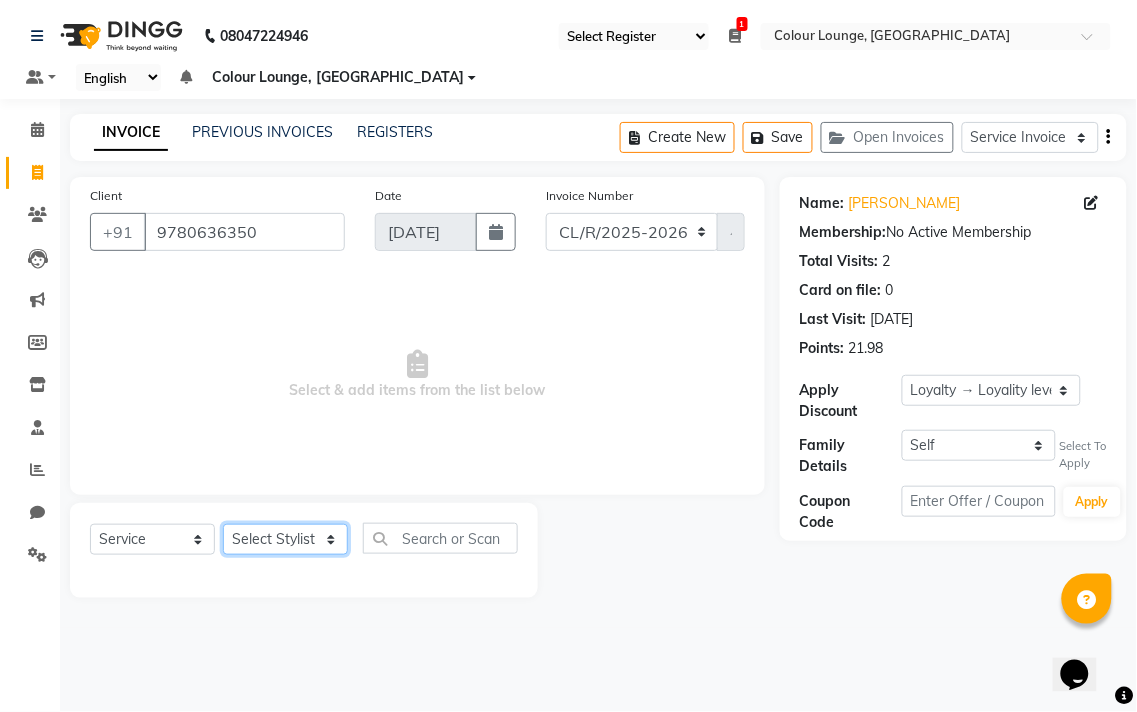 click on "Select Stylist Admin AMIT Birshika Colour Lounge, [GEOGRAPHIC_DATA] Colour Lounge, [GEOGRAPHIC_DATA] [PERSON_NAME] [PERSON_NAME] [PERSON_NAME] [PERSON_NAME] [PERSON_NAME] mam [PERSON_NAME] [PERSON_NAME] [PERSON_NAME] MOHIT [PERSON_NAME] POOJA [PERSON_NAME] [PERSON_NAME] [PERSON_NAME] guard [PERSON_NAME] [PERSON_NAME] [PERSON_NAME] [PERSON_NAME] SAMEER [PERSON_NAME] [PERSON_NAME] [PERSON_NAME] [PERSON_NAME] [PERSON_NAME] [PERSON_NAME] VISHAL [PERSON_NAME]" 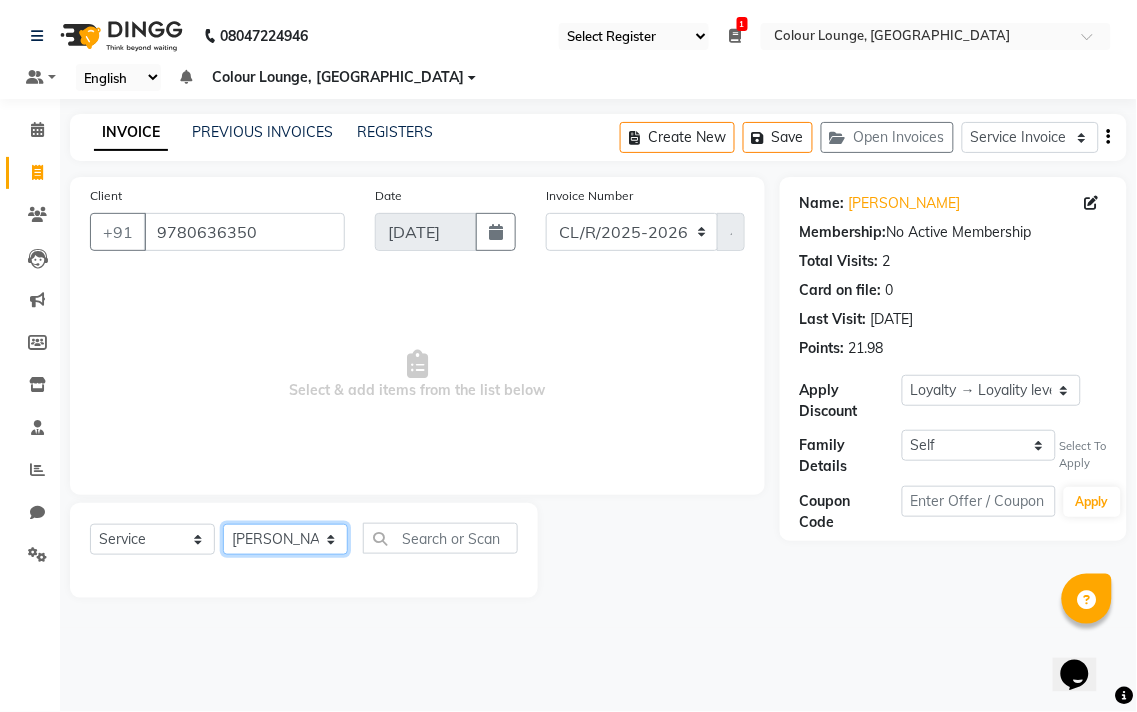 click on "Select Stylist Admin AMIT Birshika Colour Lounge, [GEOGRAPHIC_DATA] Colour Lounge, [GEOGRAPHIC_DATA] [PERSON_NAME] [PERSON_NAME] [PERSON_NAME] [PERSON_NAME] [PERSON_NAME] mam [PERSON_NAME] [PERSON_NAME] [PERSON_NAME] MOHIT [PERSON_NAME] POOJA [PERSON_NAME] [PERSON_NAME] [PERSON_NAME] guard [PERSON_NAME] [PERSON_NAME] [PERSON_NAME] [PERSON_NAME] SAMEER [PERSON_NAME] [PERSON_NAME] [PERSON_NAME] [PERSON_NAME] [PERSON_NAME] [PERSON_NAME] VISHAL [PERSON_NAME]" 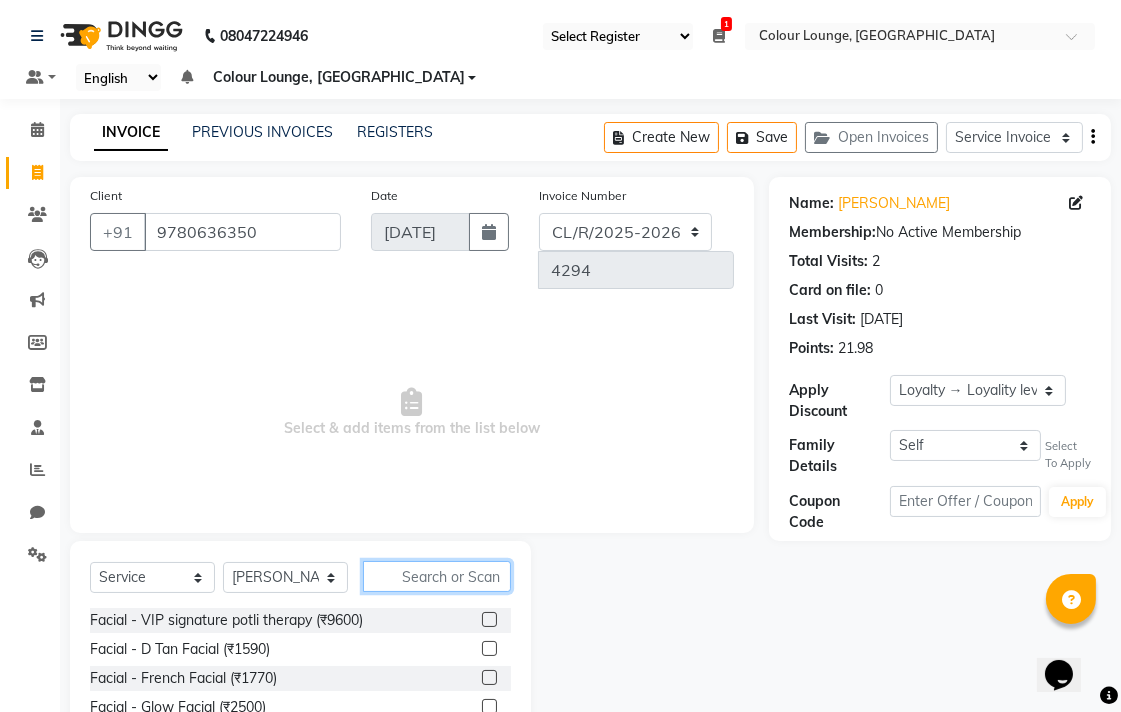 click 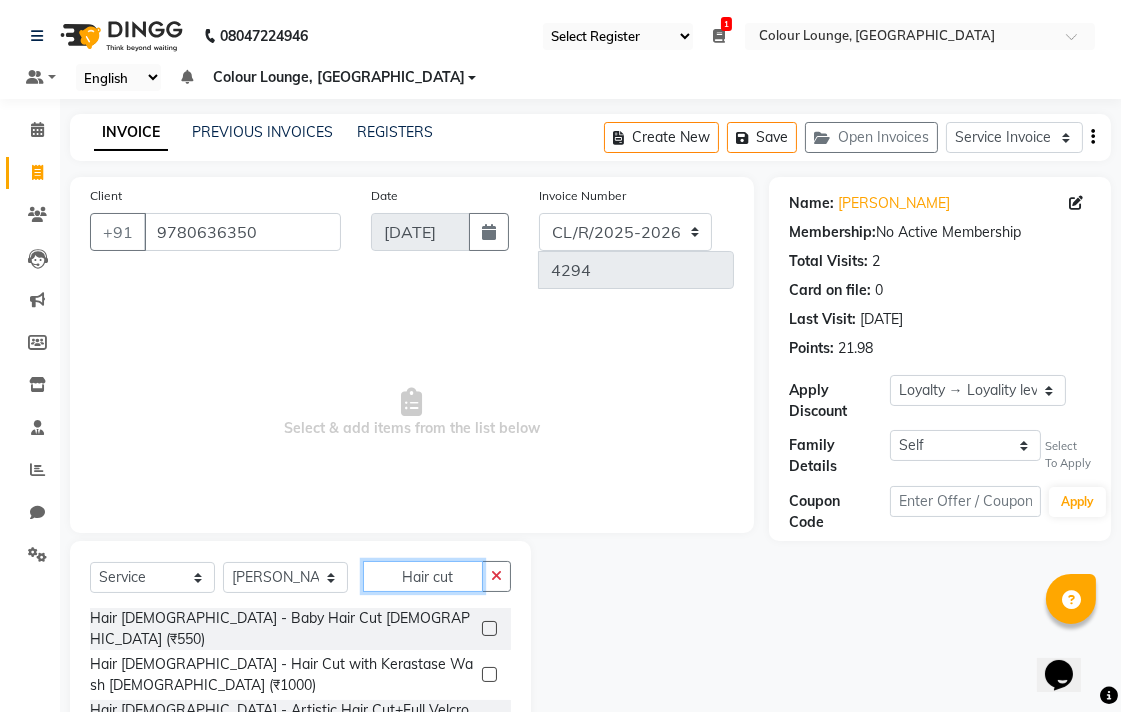 scroll, scrollTop: 65, scrollLeft: 0, axis: vertical 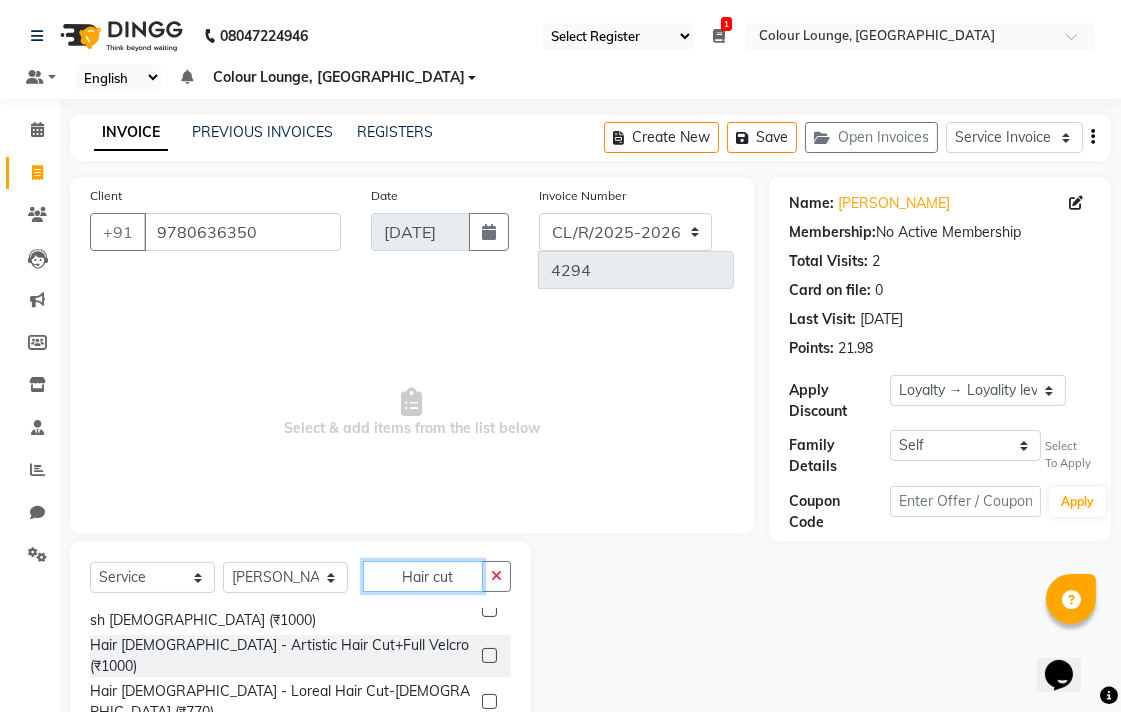 type on "Hair cut" 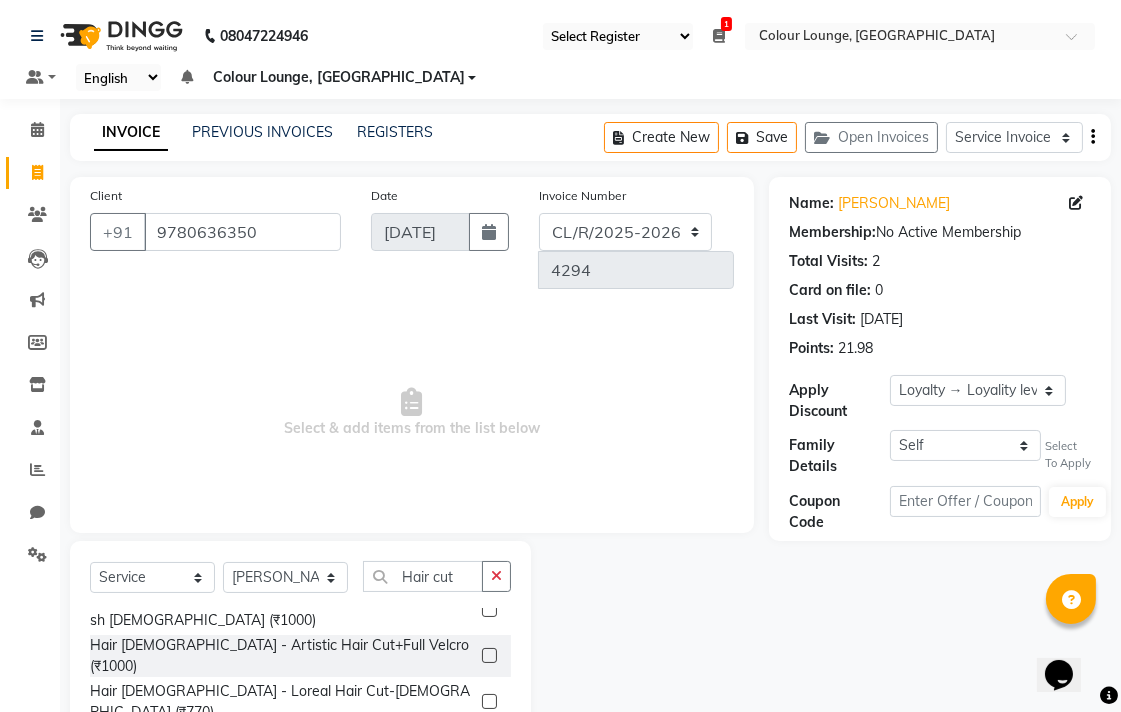 click 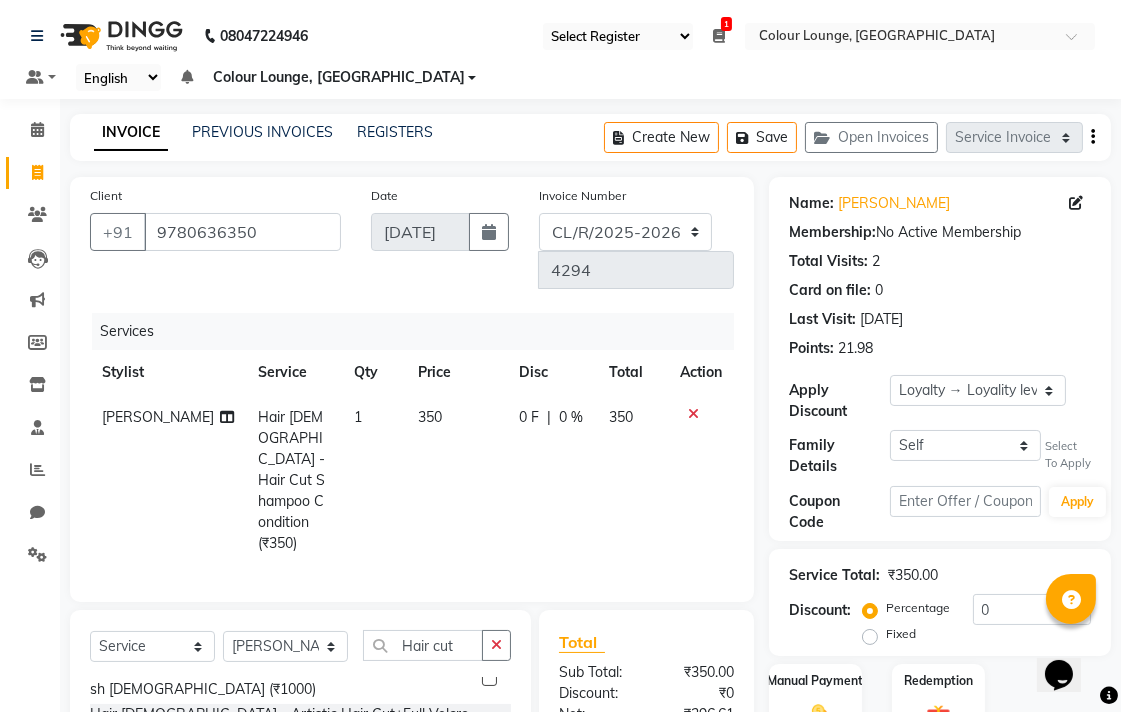 checkbox on "false" 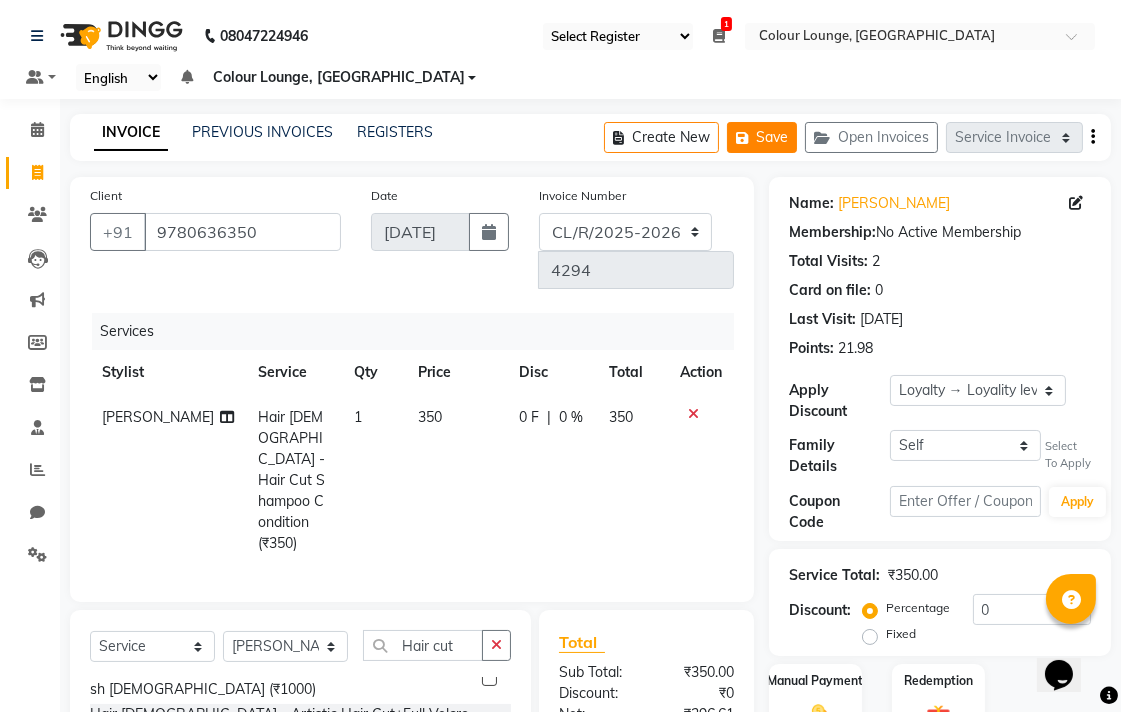 click on "Save" 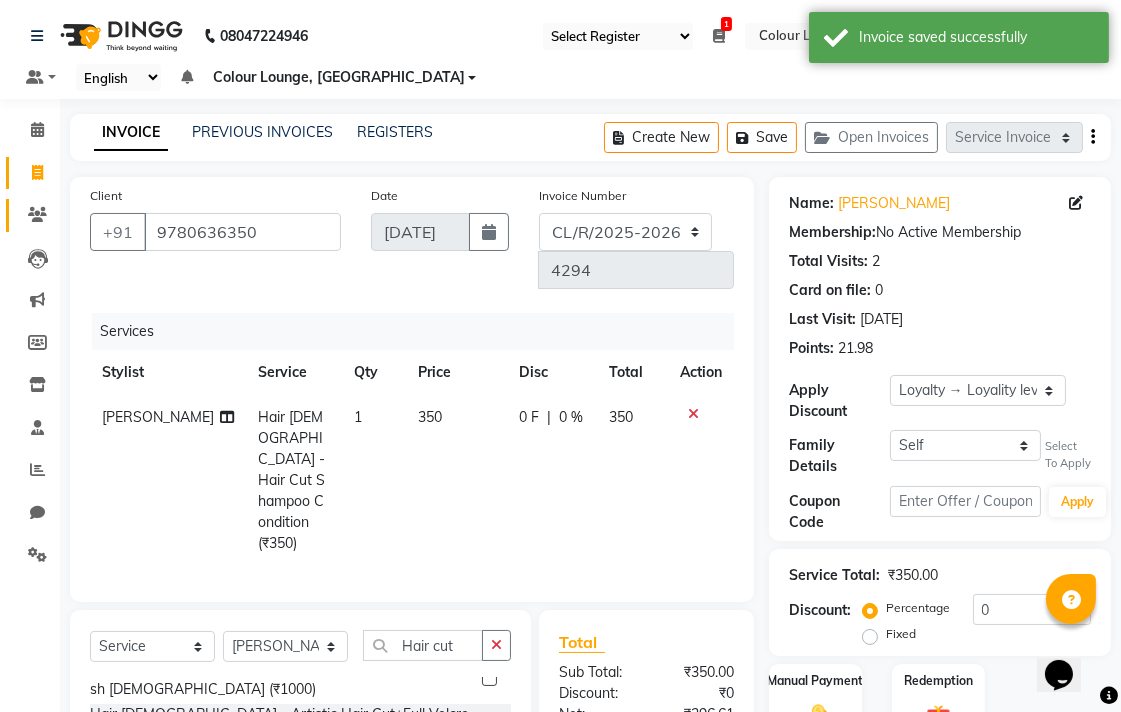 click 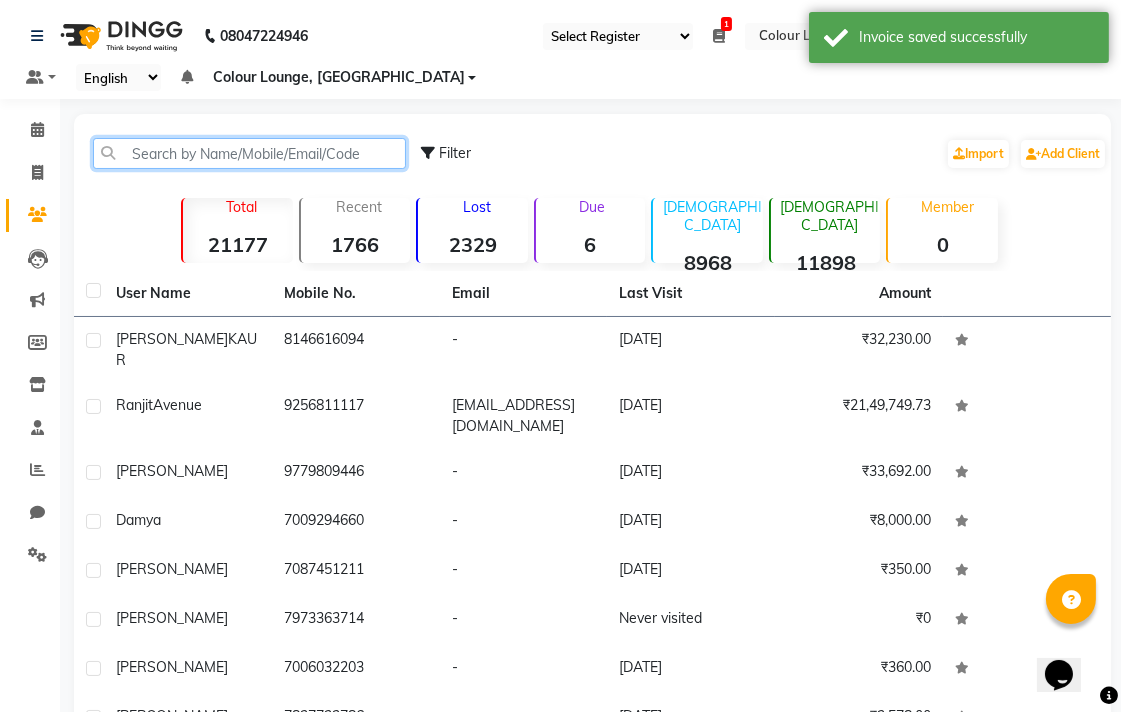 click 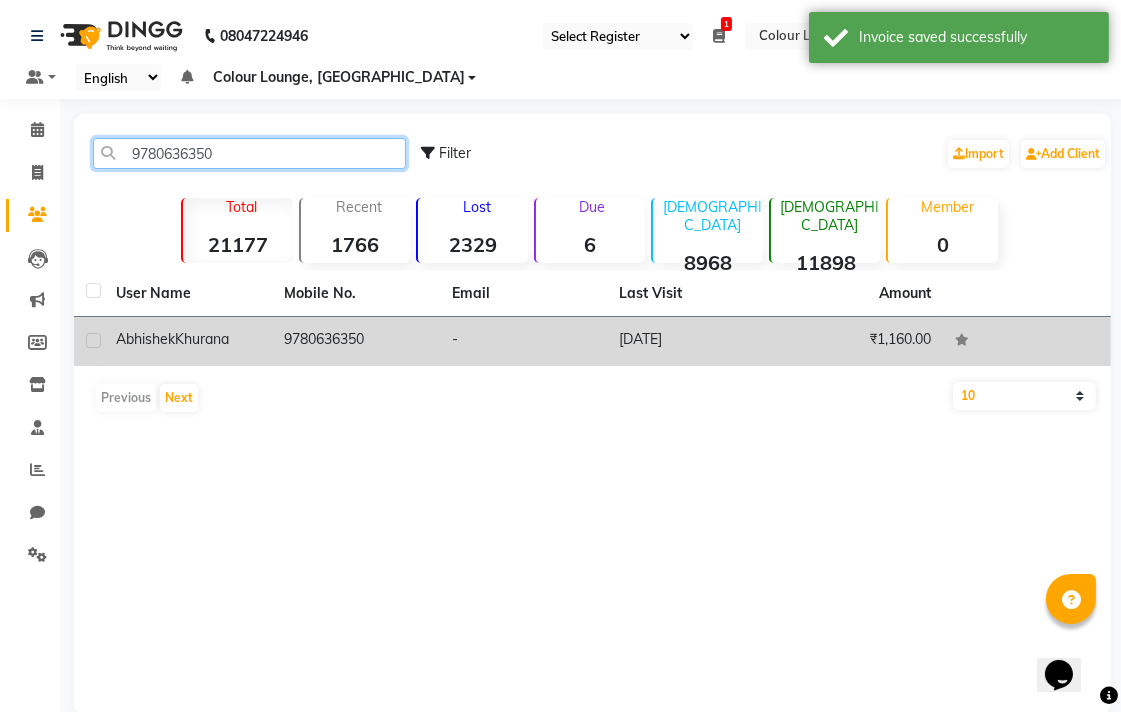 type on "9780636350" 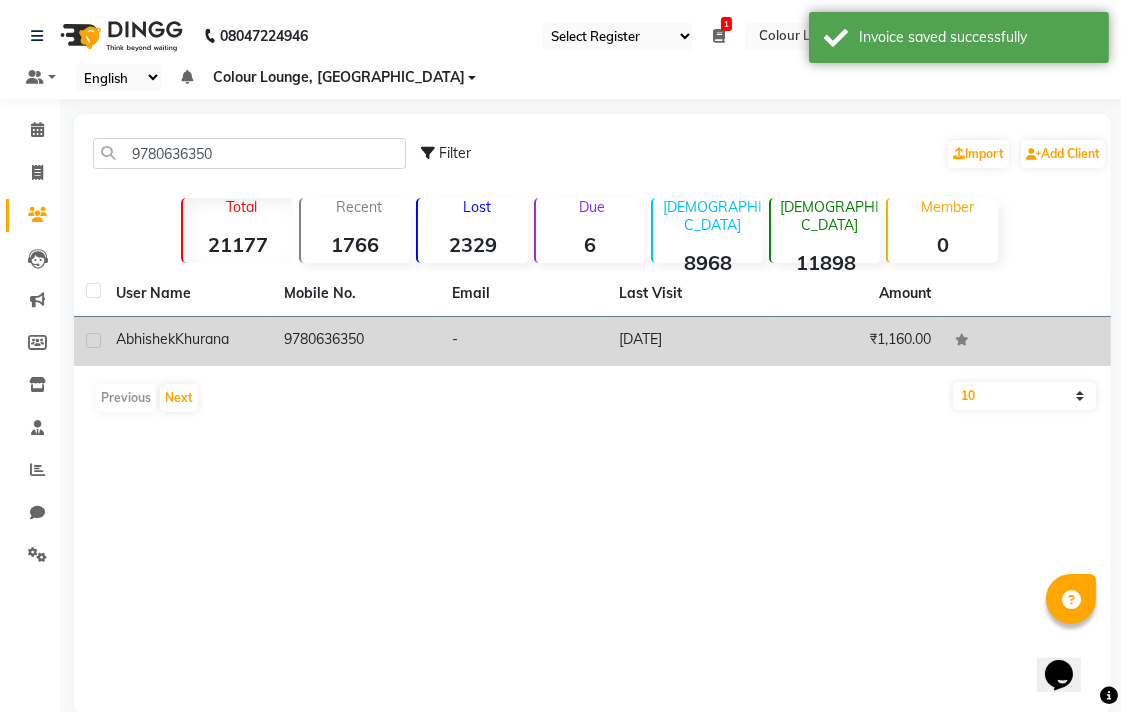 click on "9780636350" 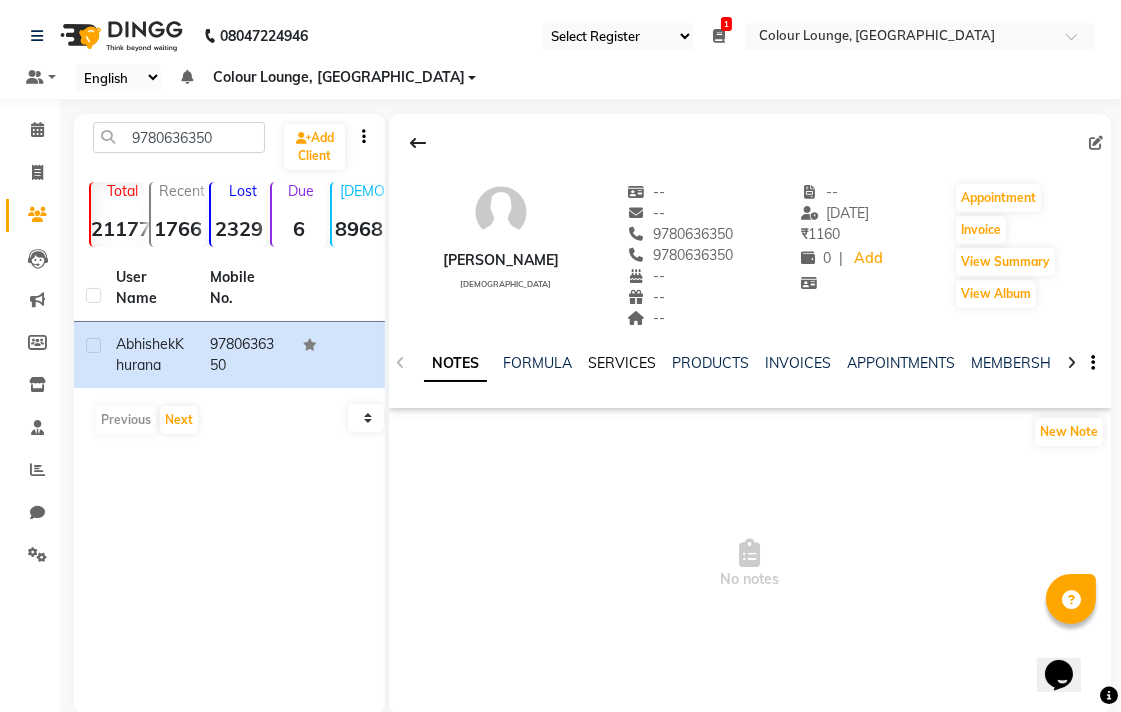 click on "SERVICES" 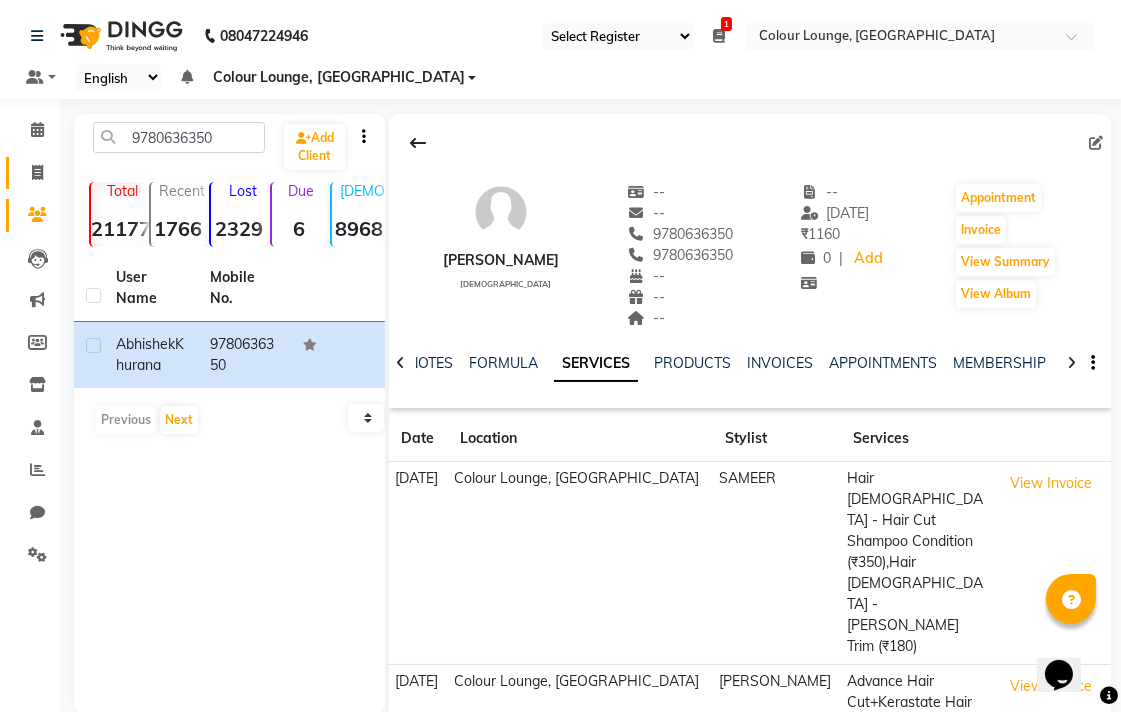 click 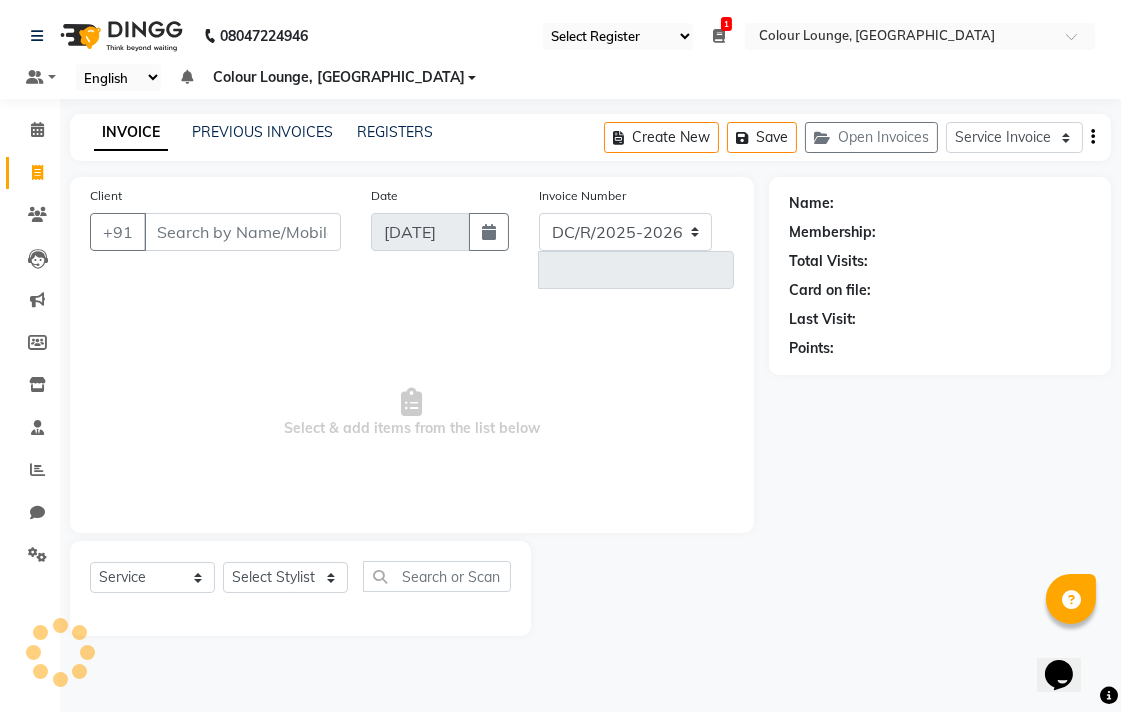 select on "8013" 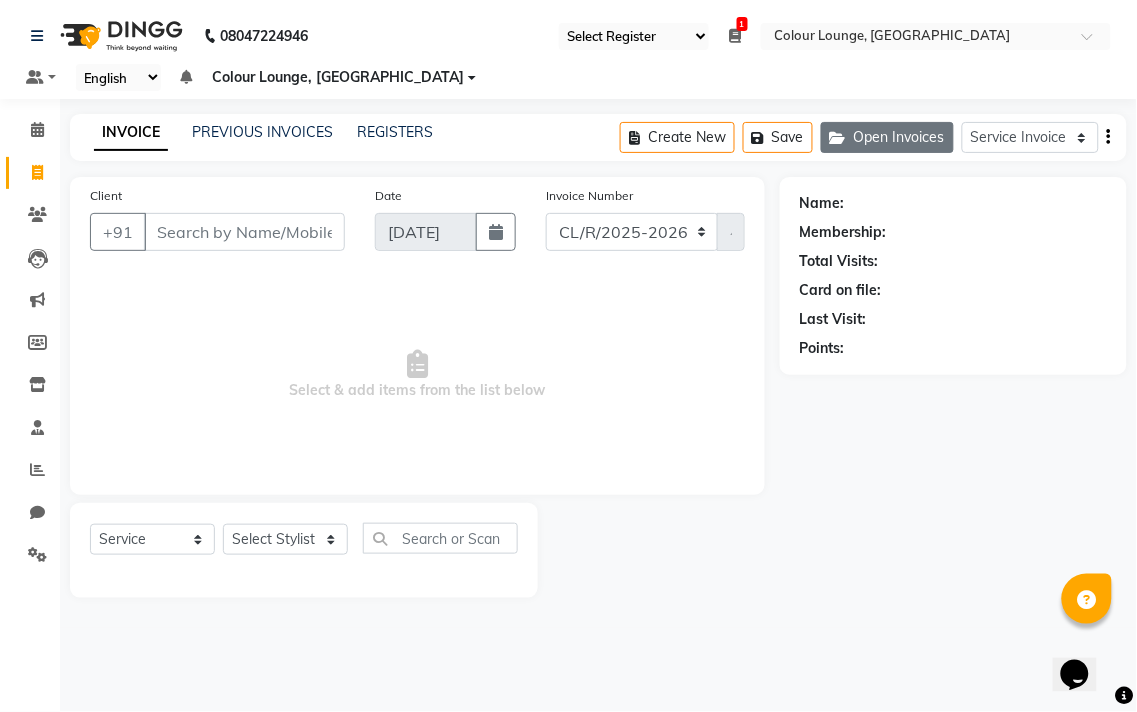 click on "Open Invoices" 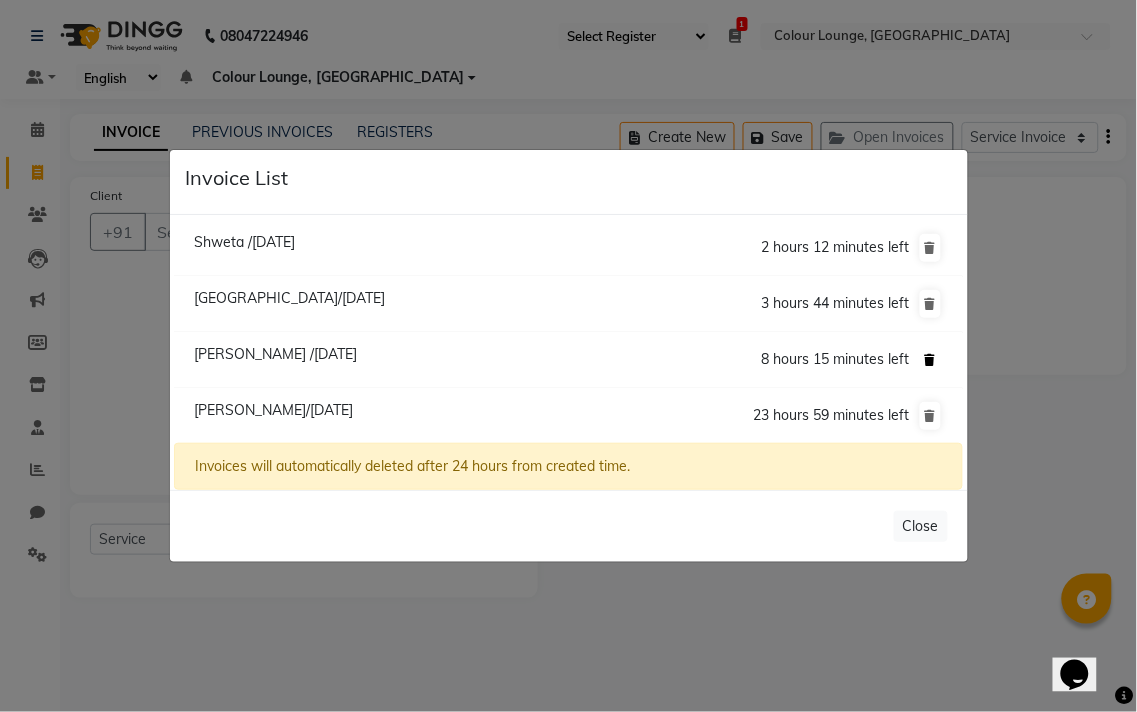 click 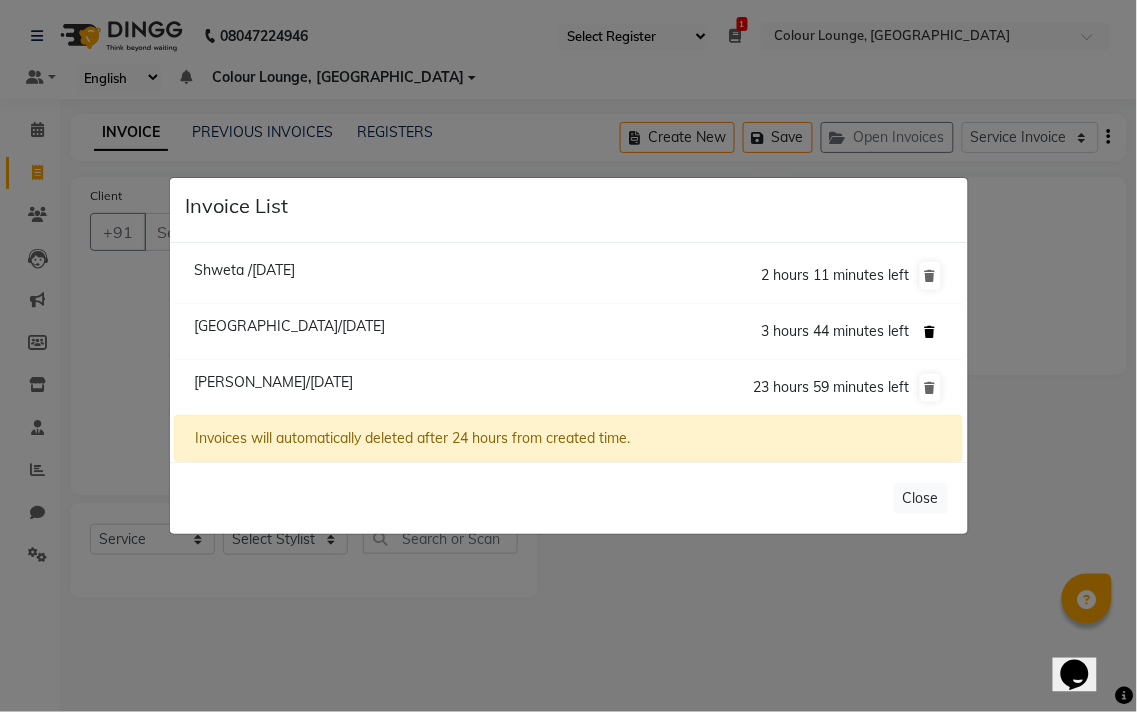 click 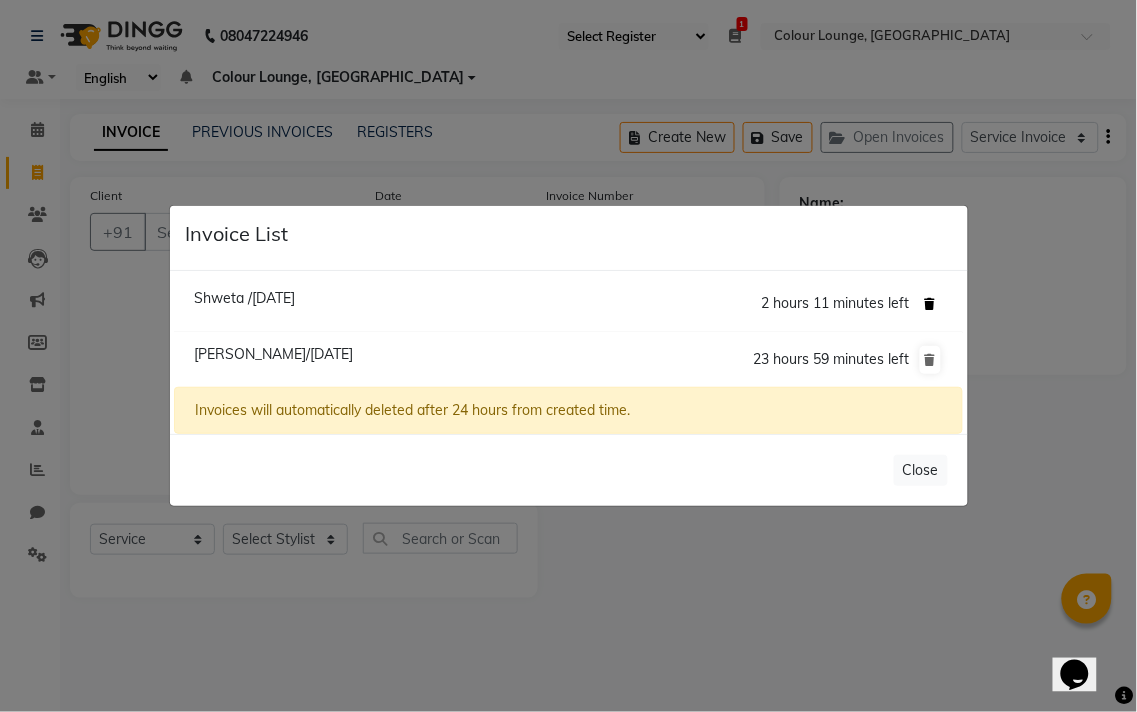 click 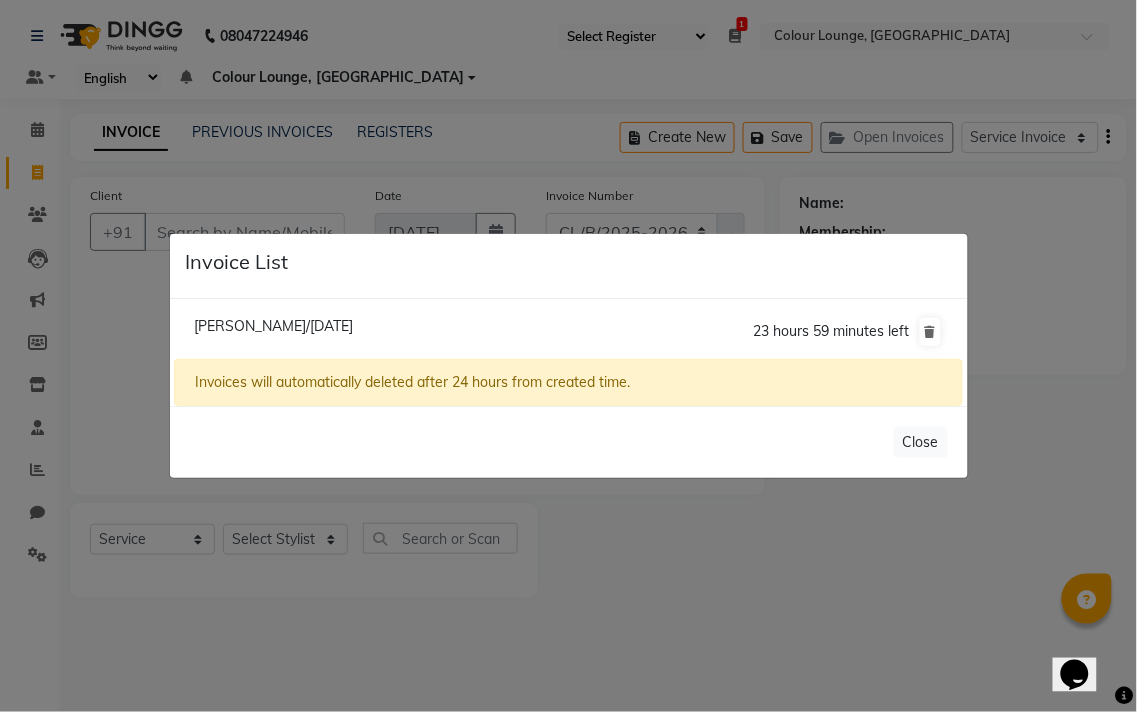 click on "Abhishek Khurana/11 July 2025" 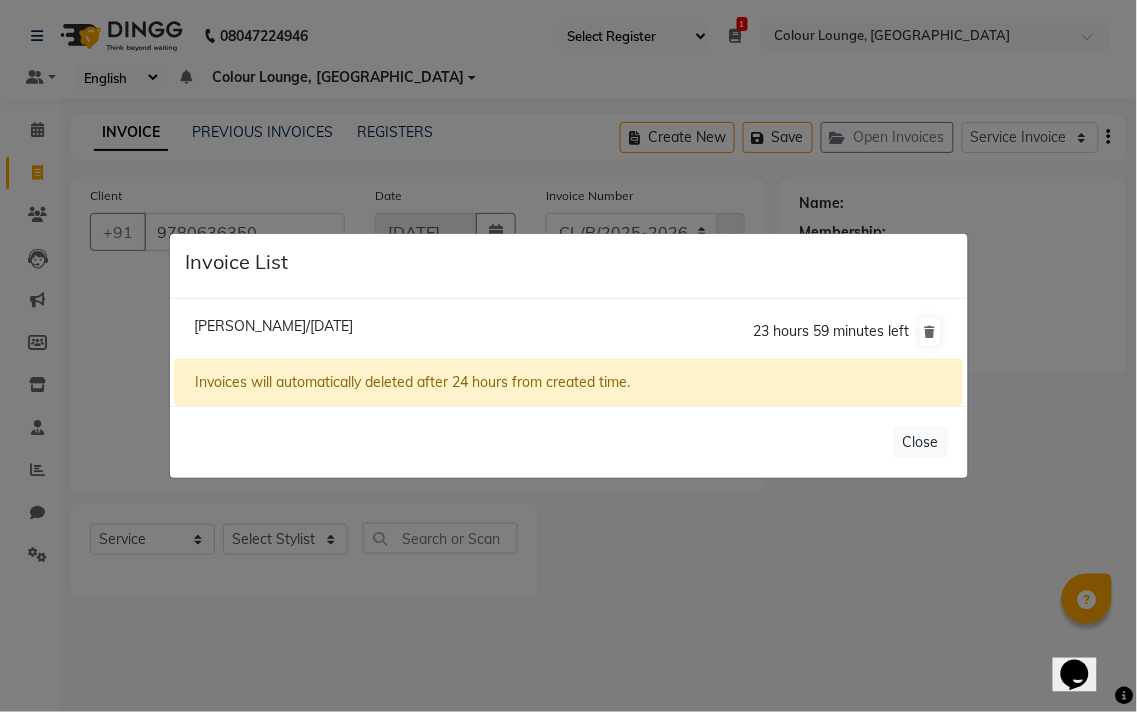 select on "1: Object" 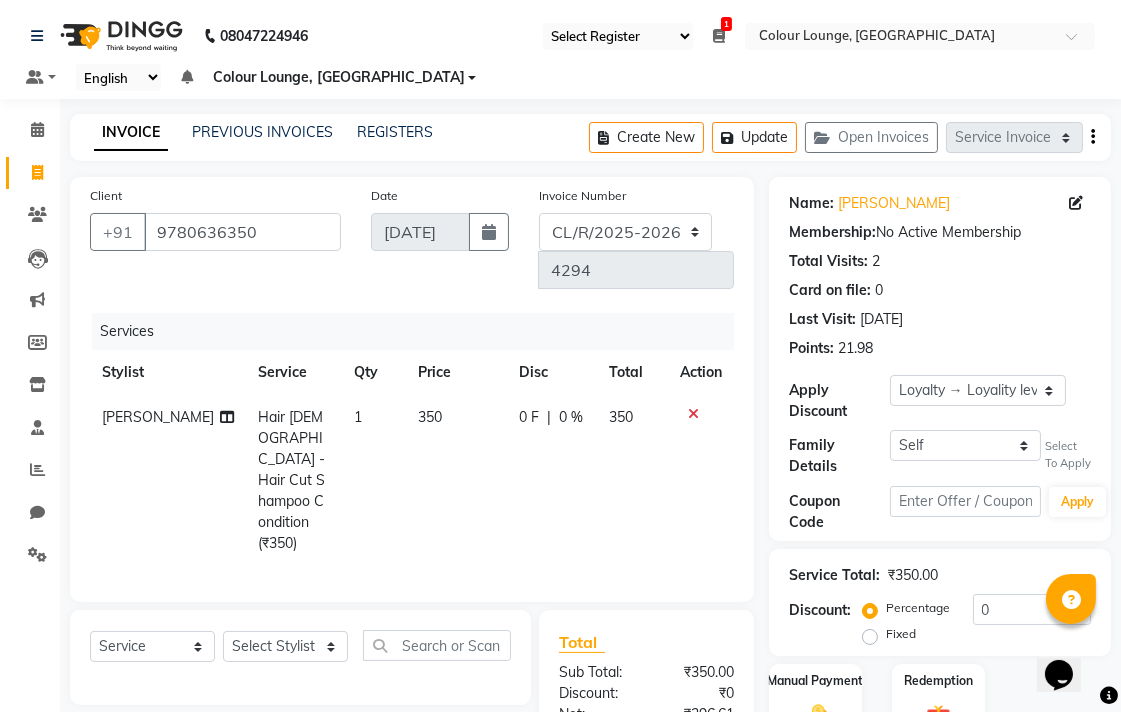 click on "[PERSON_NAME]" 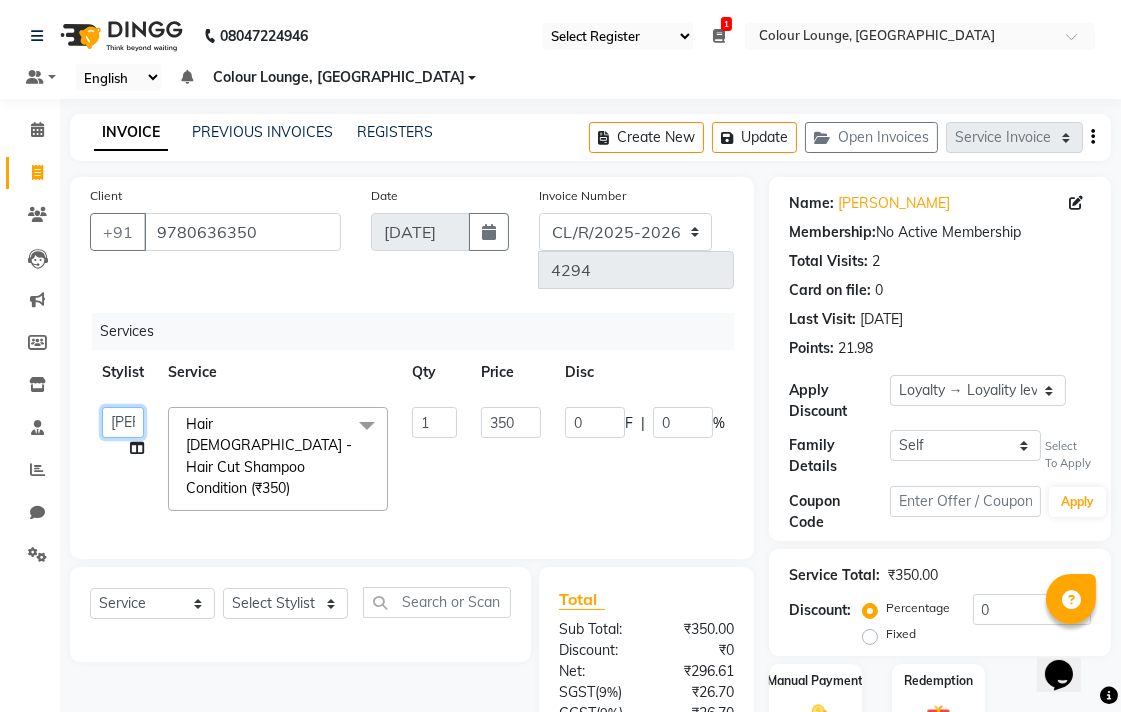 click on "Admin   AMIT   Birshika   Colour Lounge, Ranjit Avenue   Colour Lounge, Ranjit Avenue   Digvijay   JAGPREET SINGH   KARAN JAFFAL   KARAN KUMAR   Komal mam   LOVEPREET   MAIBAM SURJIT SINGH   MANDEEP   MOHIT   Nandani   PARAS   POOJA DEVNATH   Pooja Negi   PREM KOHLI   RADHIKA   Rahul guard   Reema mehra   Riya   Sahil   SAJAN   SAMEER   SANIA   SANJAY   SIMRAN   Sonia   Sunita   TANUJ   VISHAL   Vishal singh" 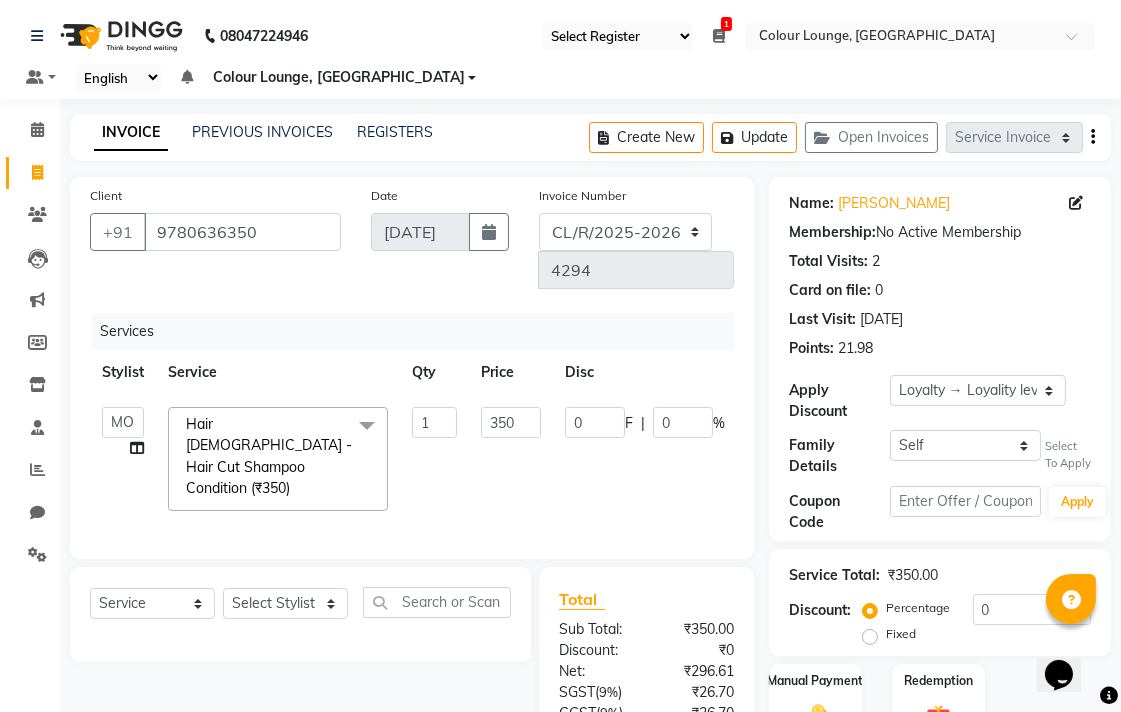 select on "70165" 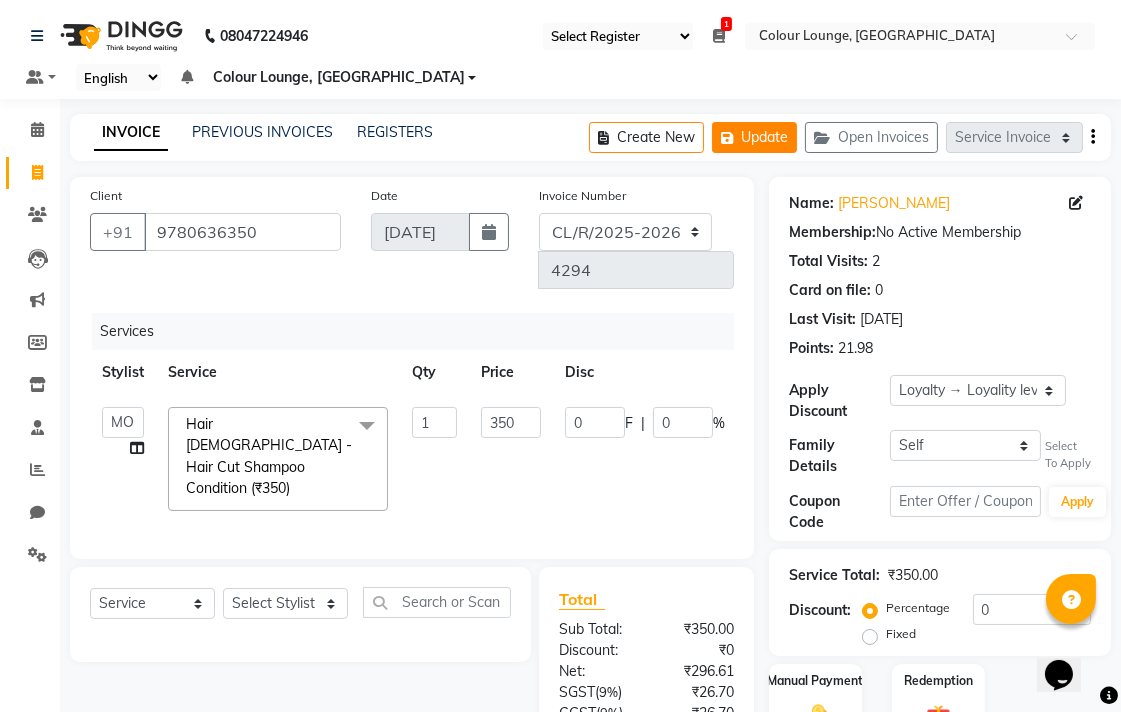 click on "Update" 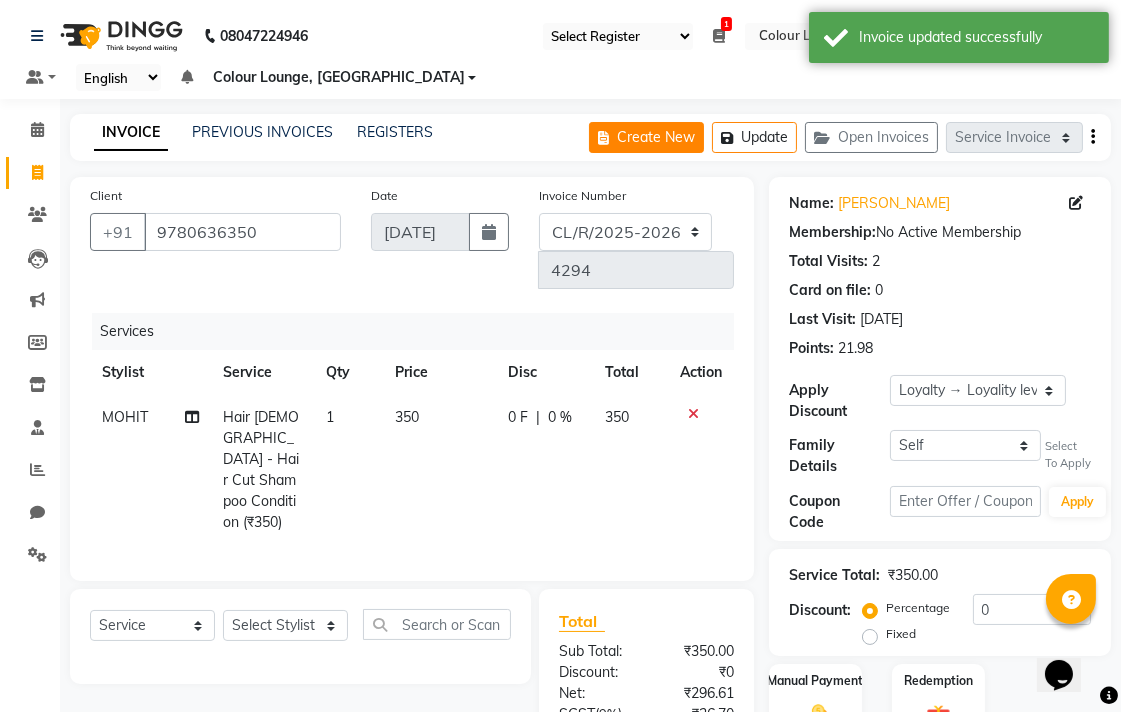 click on "Create New" 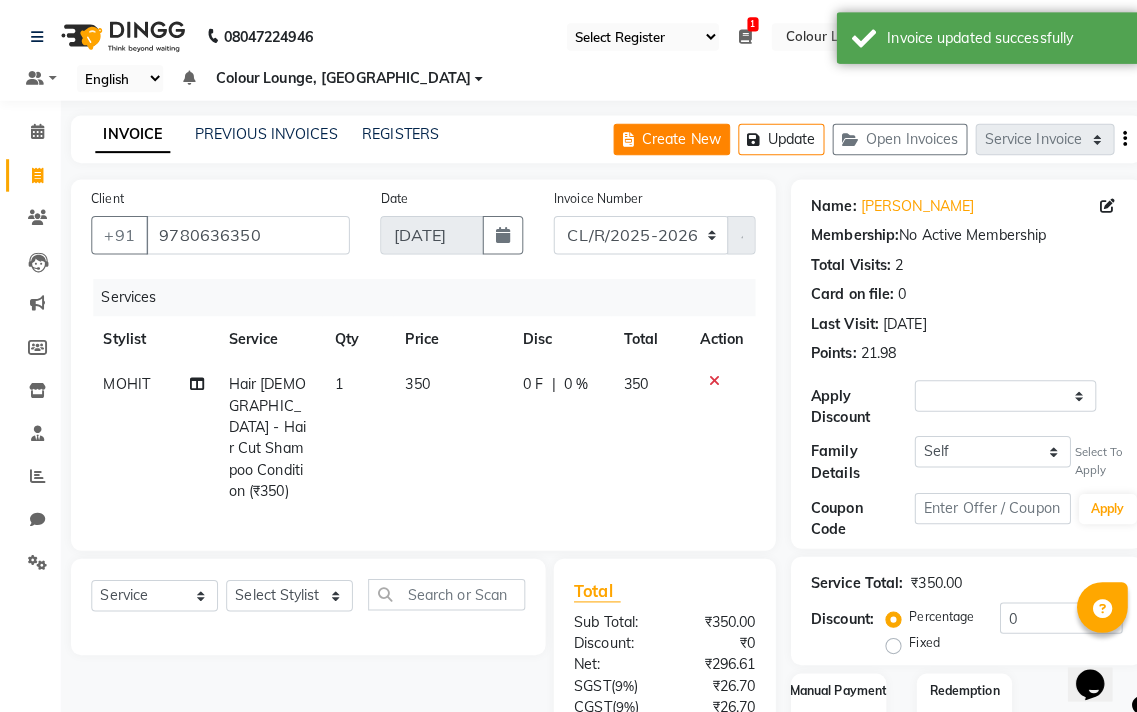 select on "service" 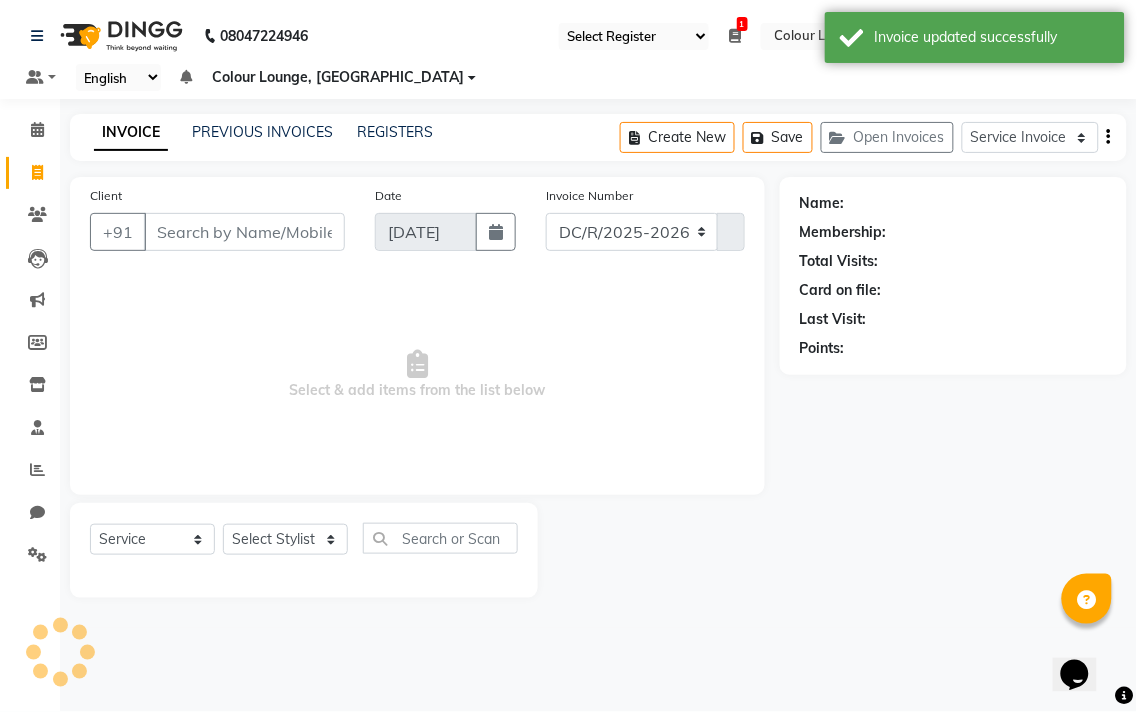 select on "8013" 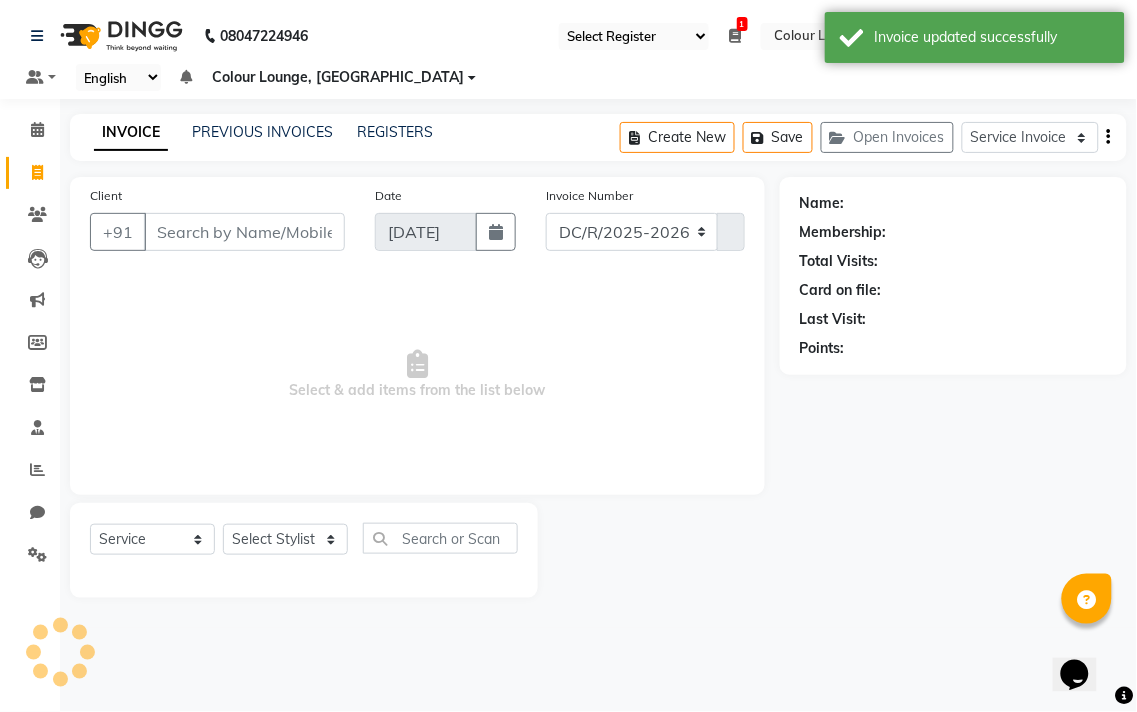 type on "4294" 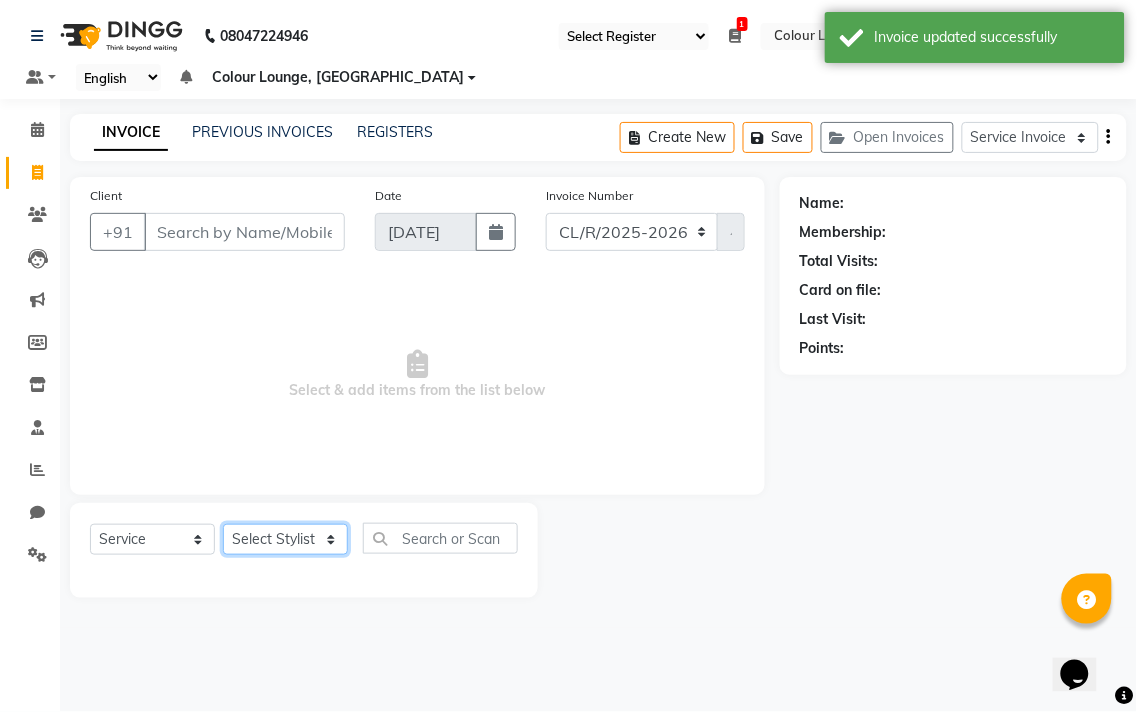 click on "Select Stylist Admin AMIT Birshika Colour Lounge, [GEOGRAPHIC_DATA] Colour Lounge, [GEOGRAPHIC_DATA] [PERSON_NAME] [PERSON_NAME] [PERSON_NAME] [PERSON_NAME] [PERSON_NAME] mam [PERSON_NAME] [PERSON_NAME] [PERSON_NAME] MOHIT [PERSON_NAME] POOJA [PERSON_NAME] [PERSON_NAME] [PERSON_NAME] guard [PERSON_NAME] [PERSON_NAME] [PERSON_NAME] [PERSON_NAME] SAMEER [PERSON_NAME] [PERSON_NAME] [PERSON_NAME] [PERSON_NAME] [PERSON_NAME] [PERSON_NAME] VISHAL [PERSON_NAME]" 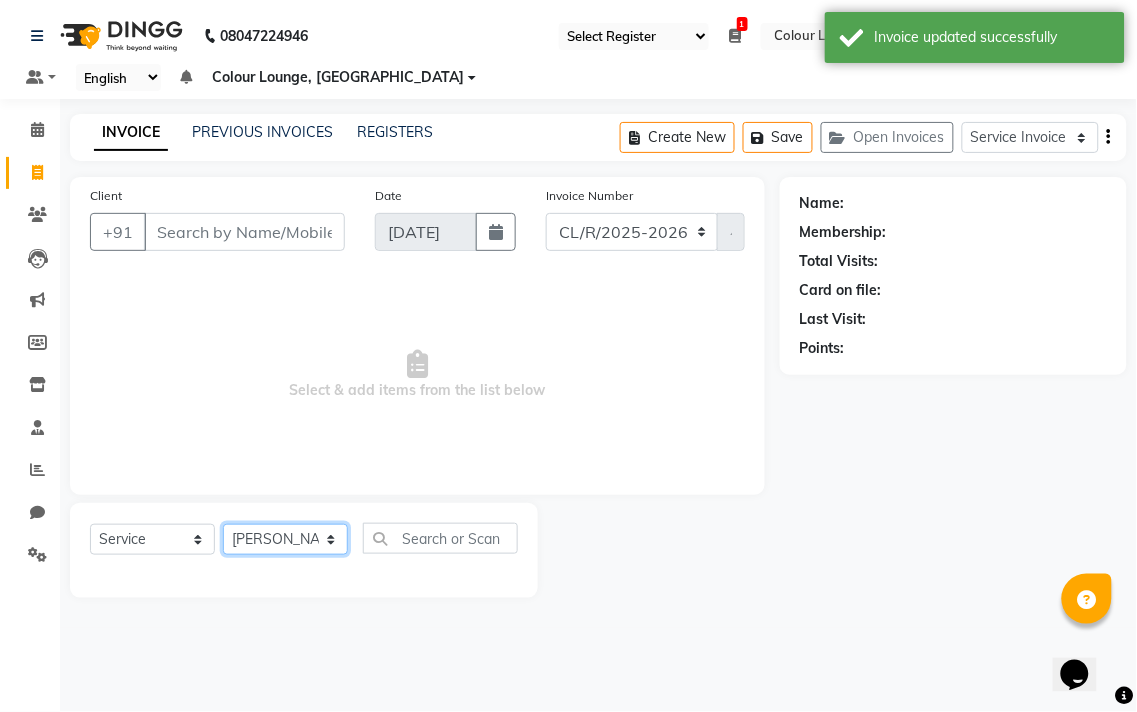 click on "Select Stylist Admin AMIT Birshika Colour Lounge, [GEOGRAPHIC_DATA] Colour Lounge, [GEOGRAPHIC_DATA] [PERSON_NAME] [PERSON_NAME] [PERSON_NAME] [PERSON_NAME] [PERSON_NAME] mam [PERSON_NAME] [PERSON_NAME] [PERSON_NAME] MOHIT [PERSON_NAME] POOJA [PERSON_NAME] [PERSON_NAME] [PERSON_NAME] guard [PERSON_NAME] [PERSON_NAME] [PERSON_NAME] [PERSON_NAME] SAMEER [PERSON_NAME] [PERSON_NAME] [PERSON_NAME] [PERSON_NAME] [PERSON_NAME] [PERSON_NAME] VISHAL [PERSON_NAME]" 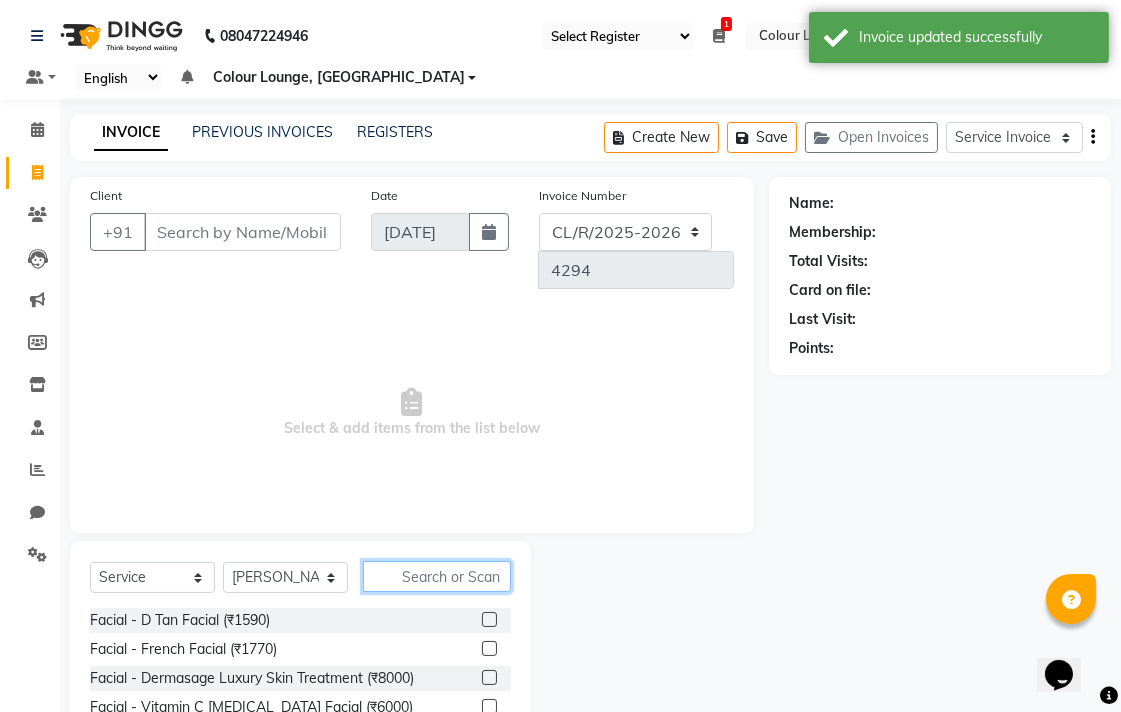 click 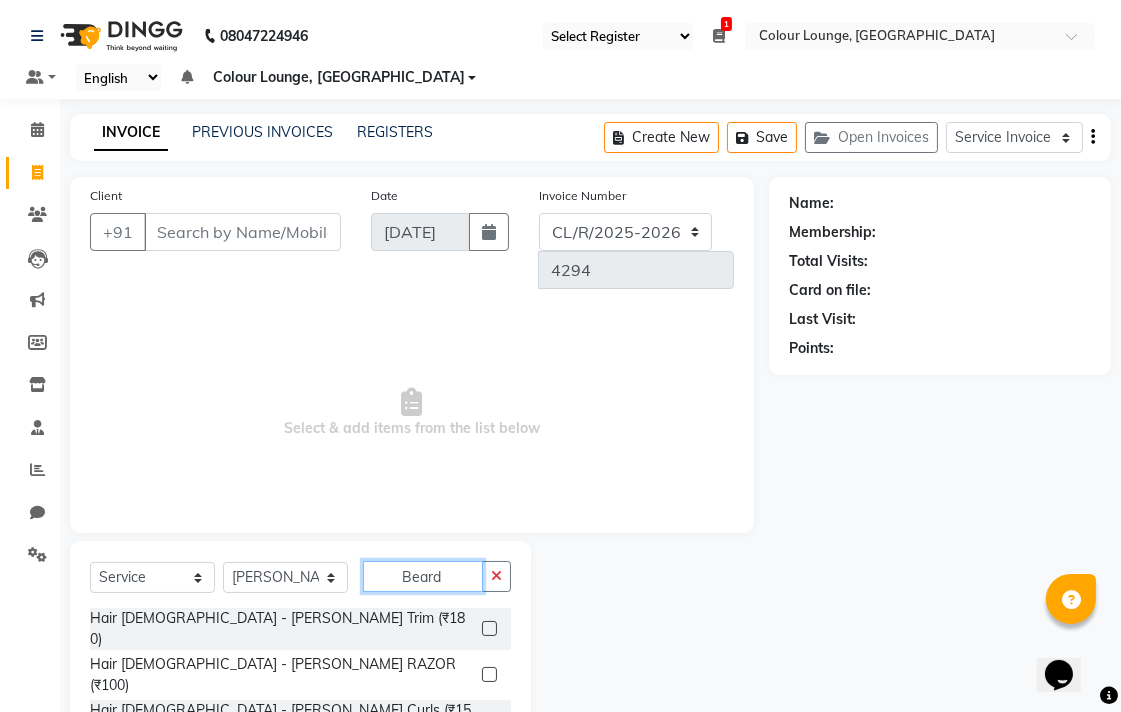 type on "Beard" 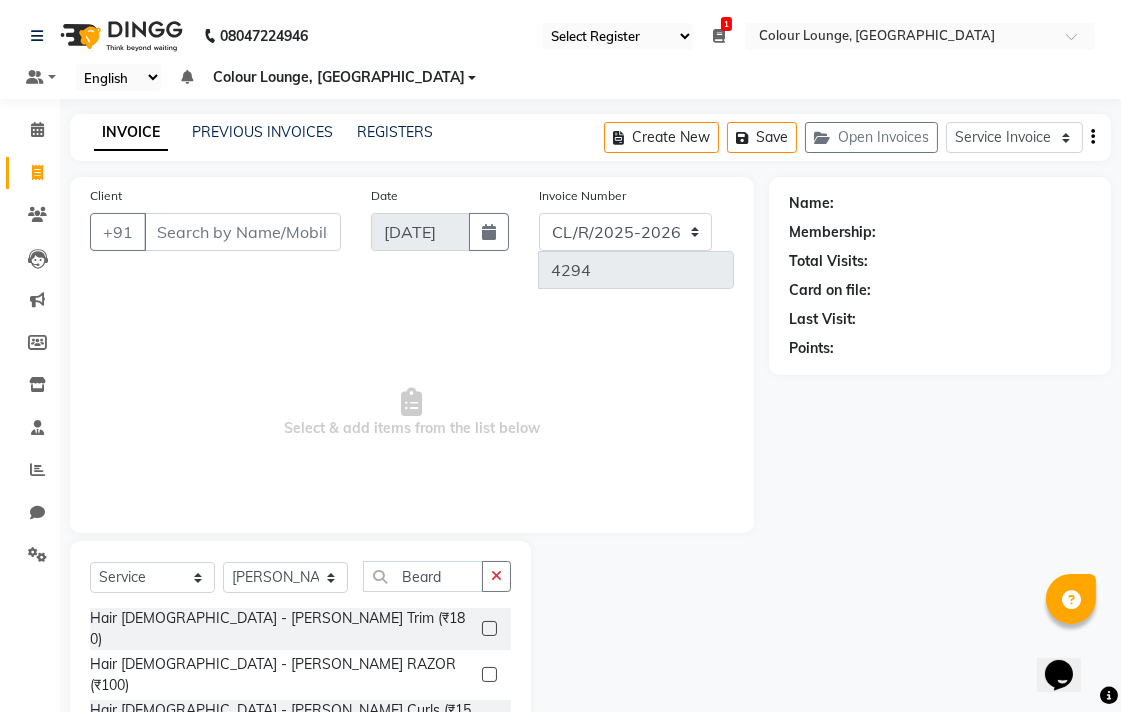 click 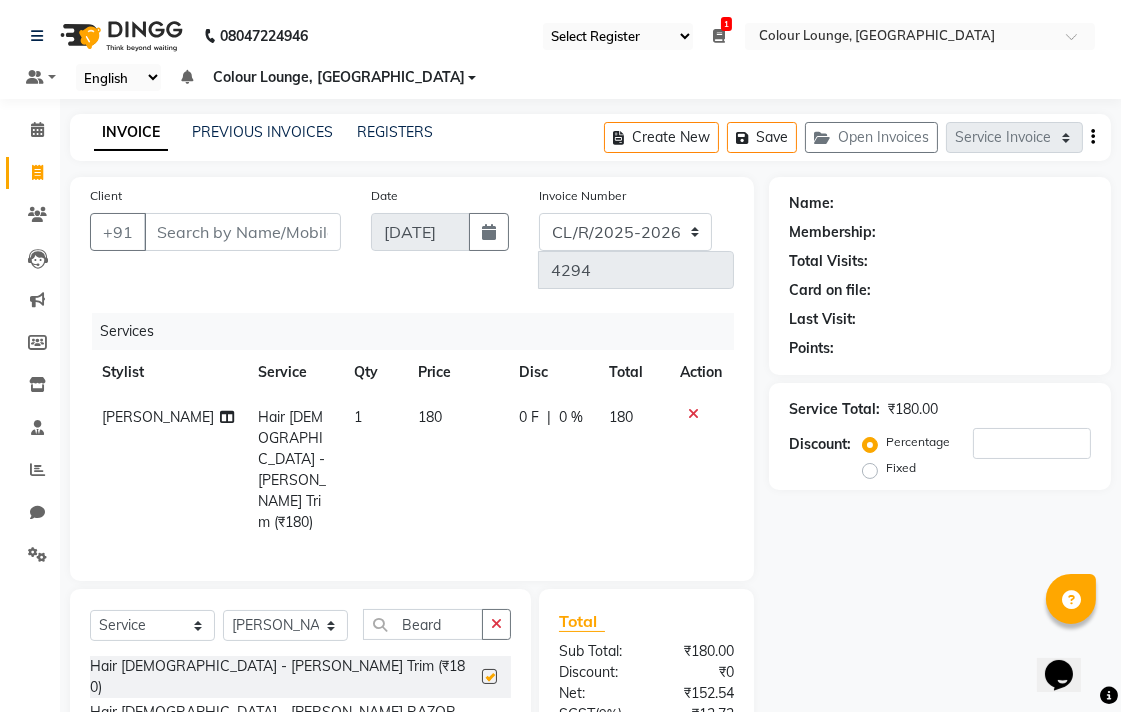 checkbox on "false" 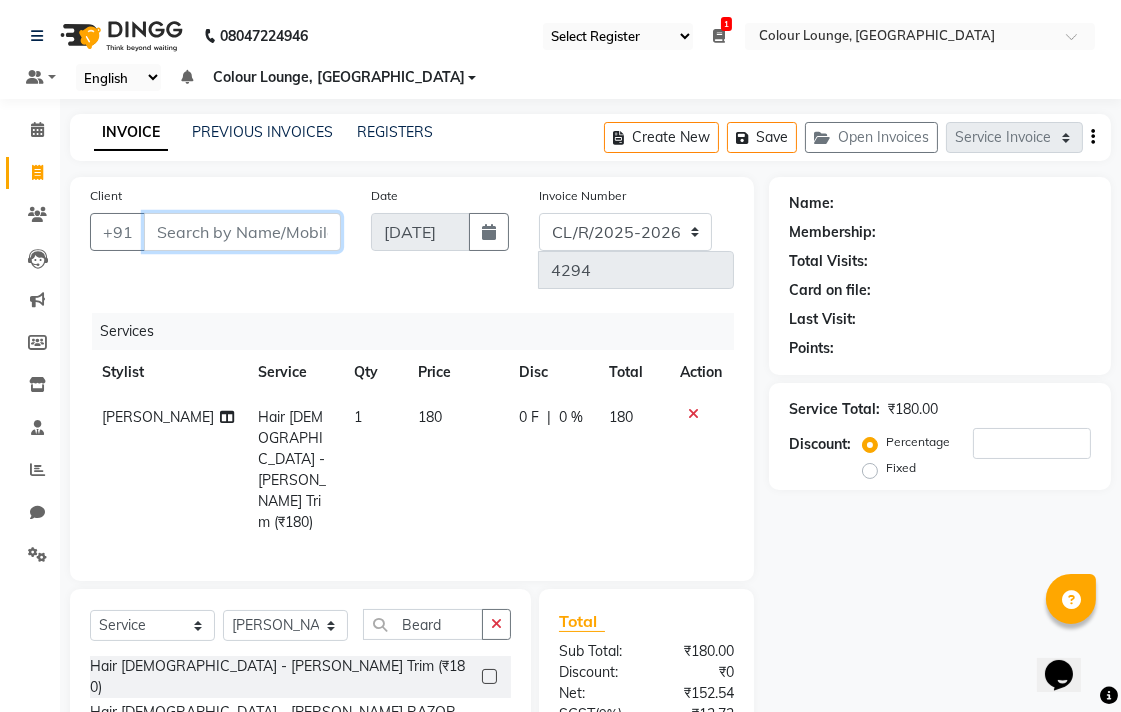 click on "Client" at bounding box center [242, 232] 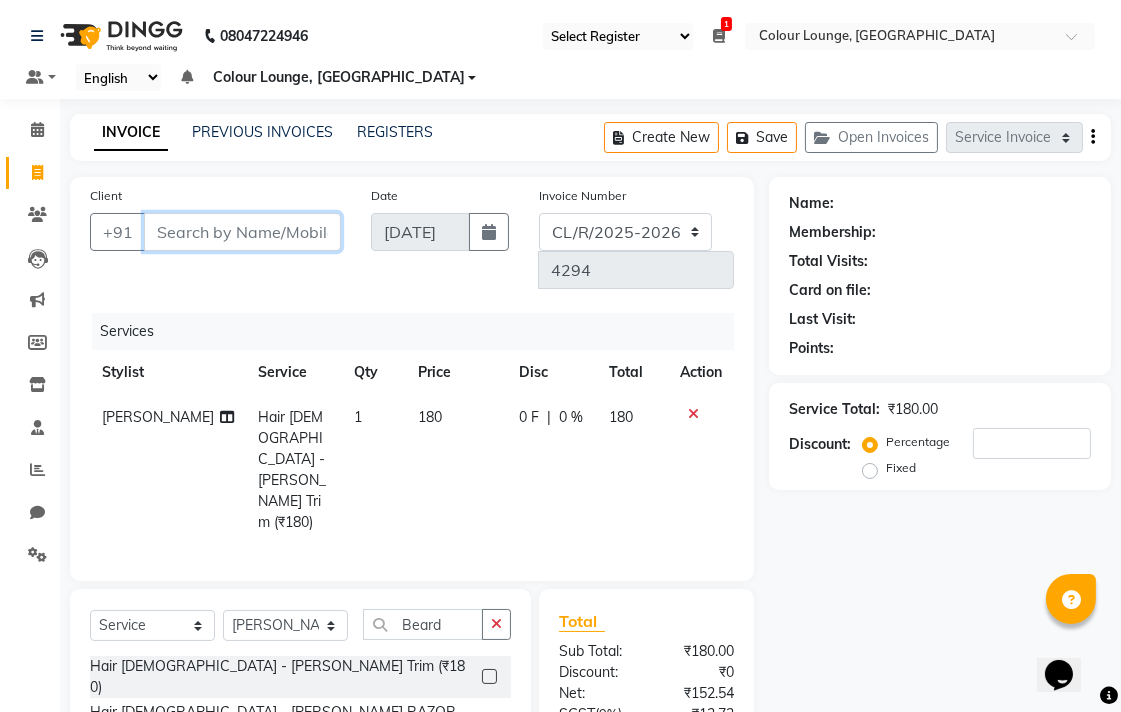 type on "9" 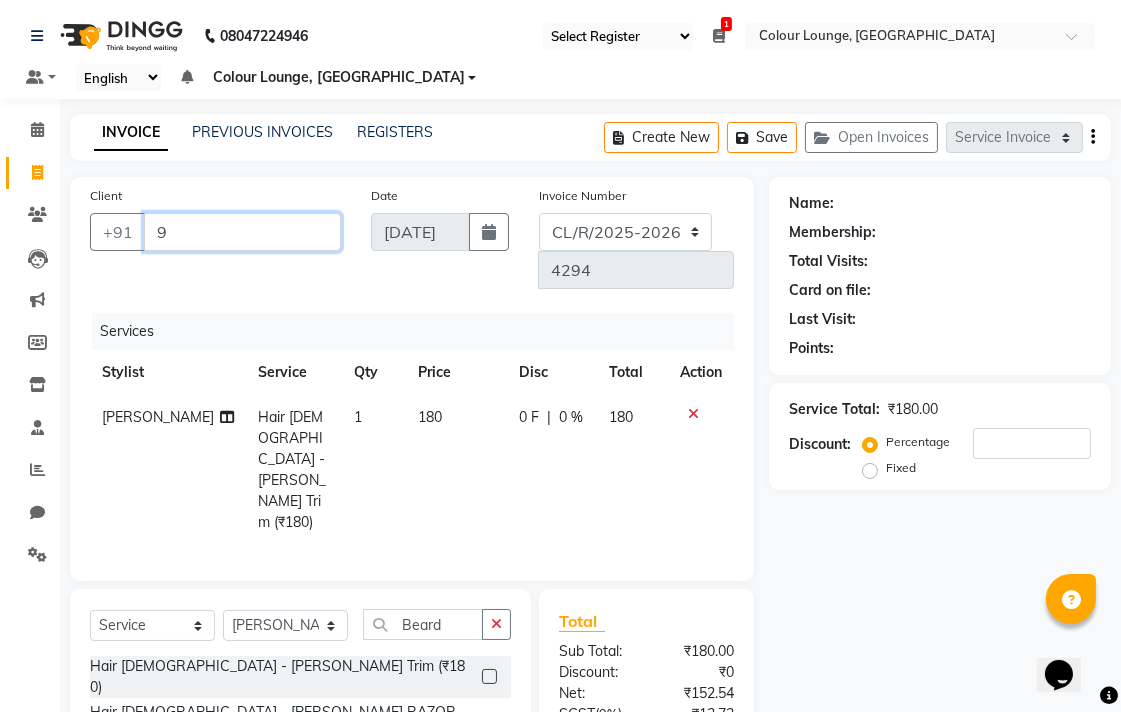 type on "0" 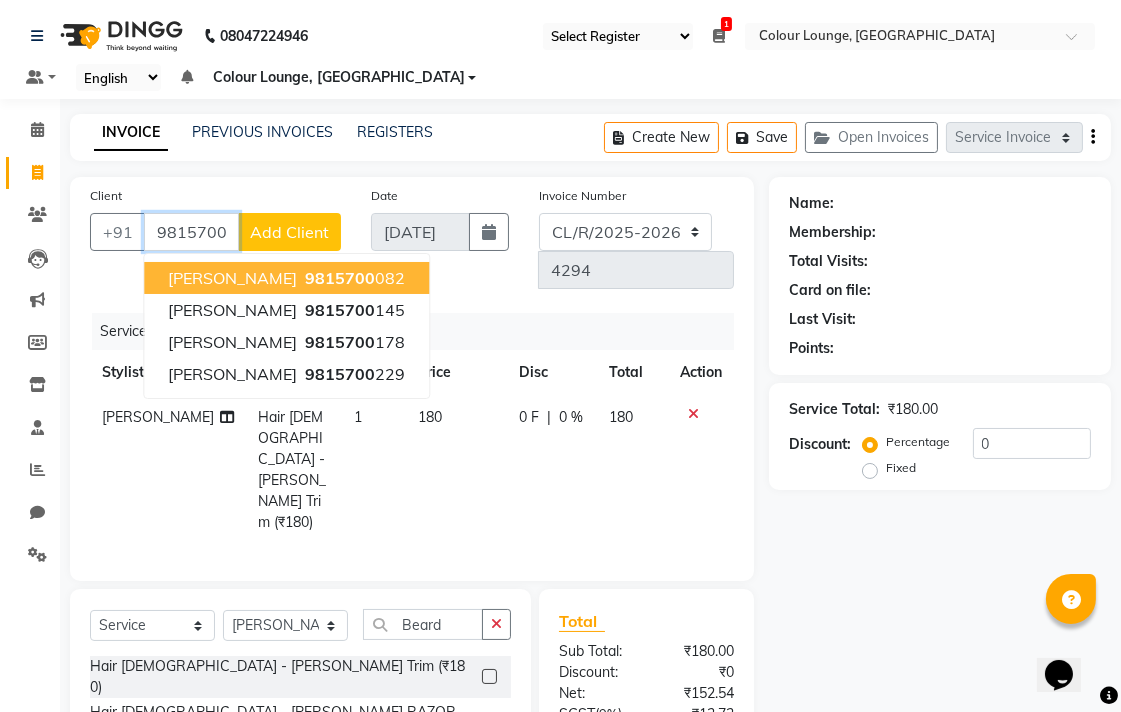 click on "RICKY   9815700 082" at bounding box center [286, 278] 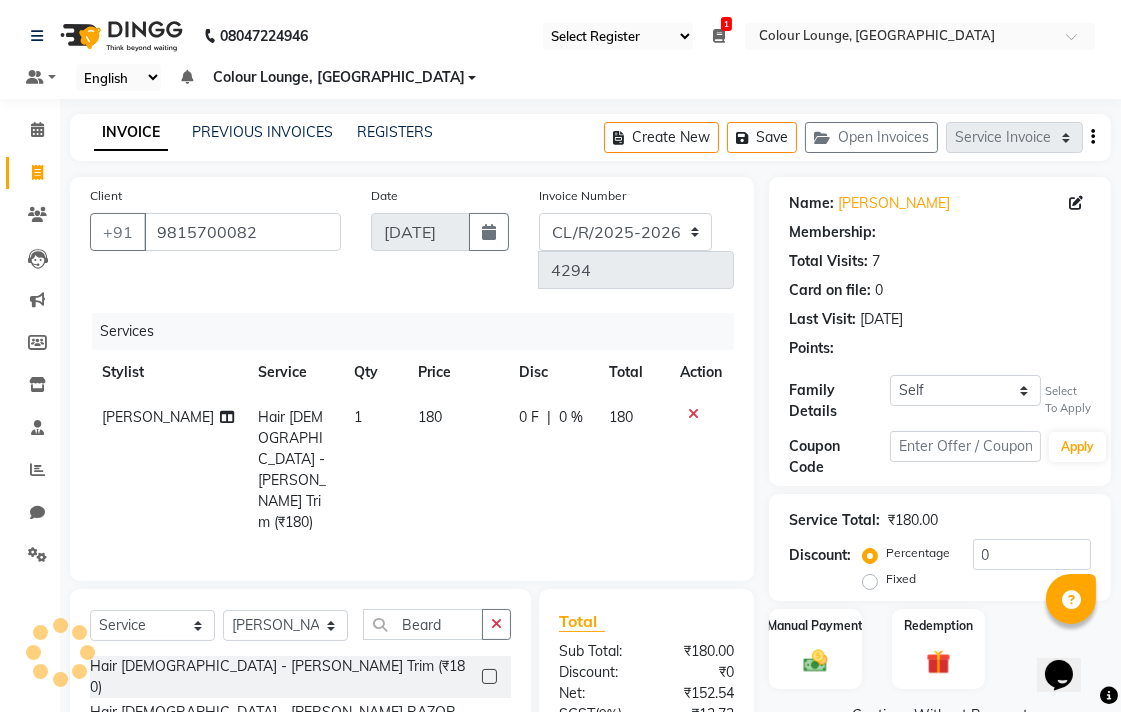 select on "1: Object" 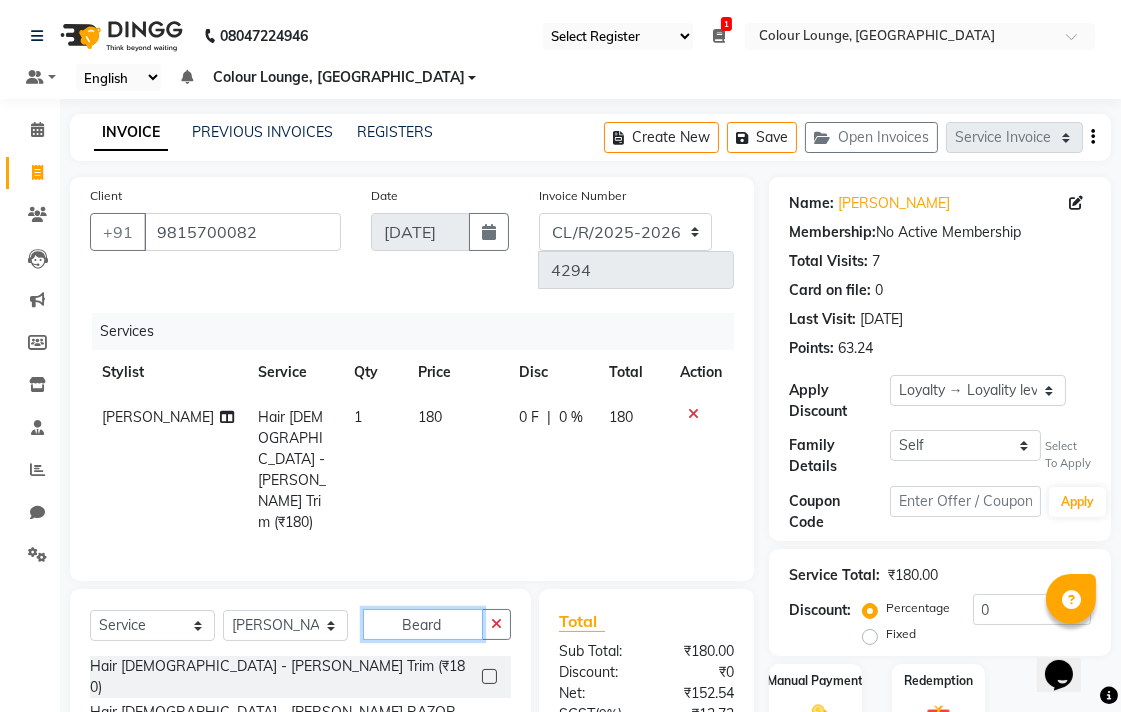click on "Beard" 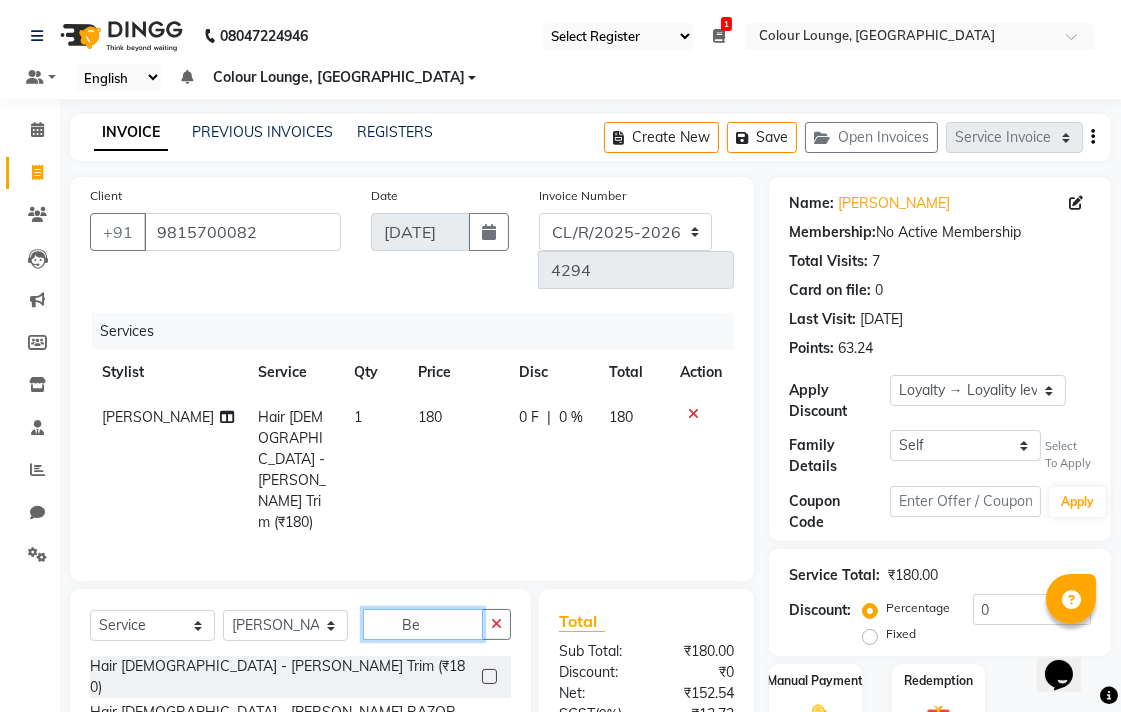type on "B" 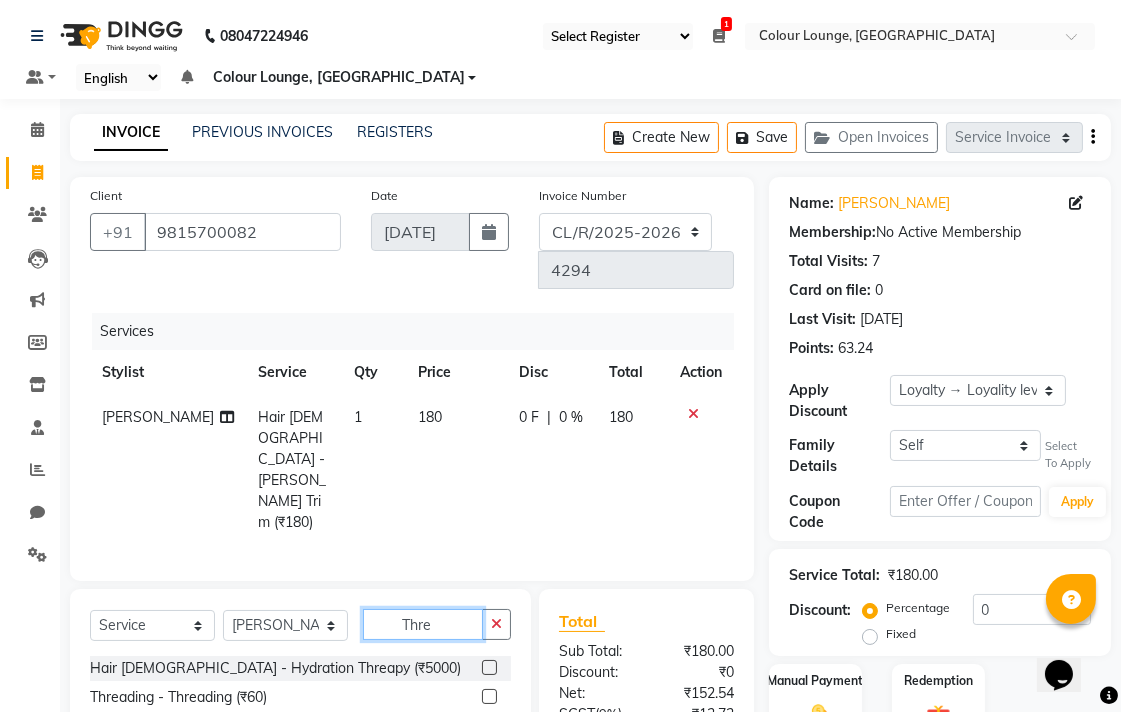 type on "Thre" 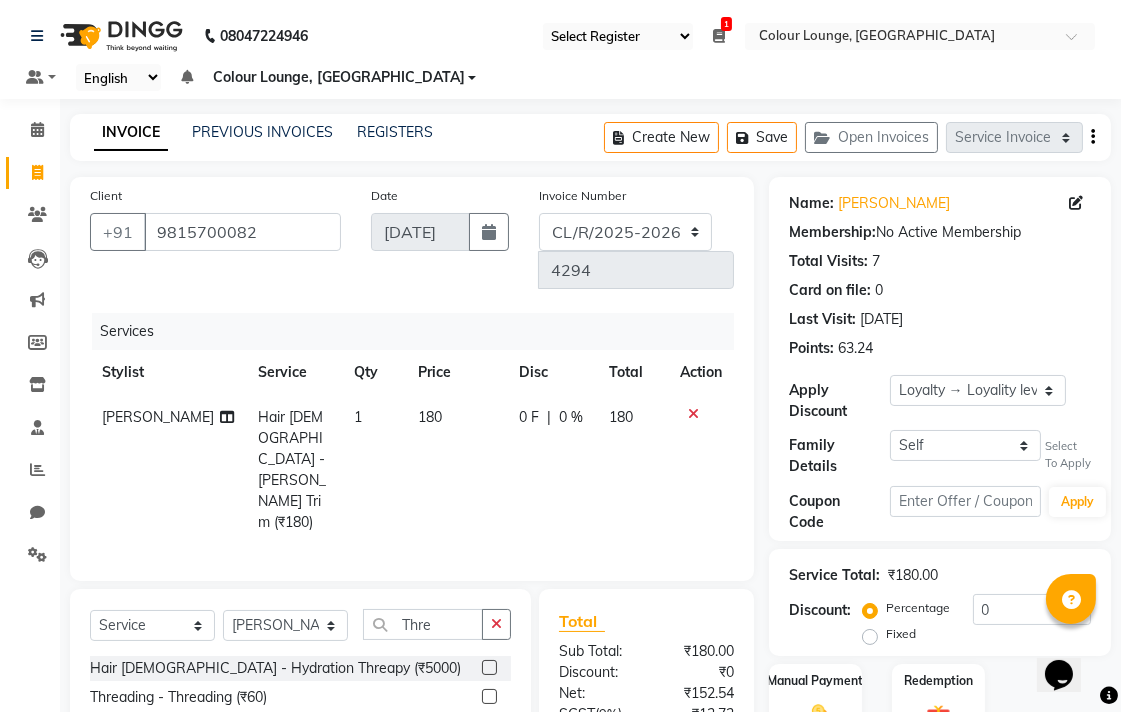 click 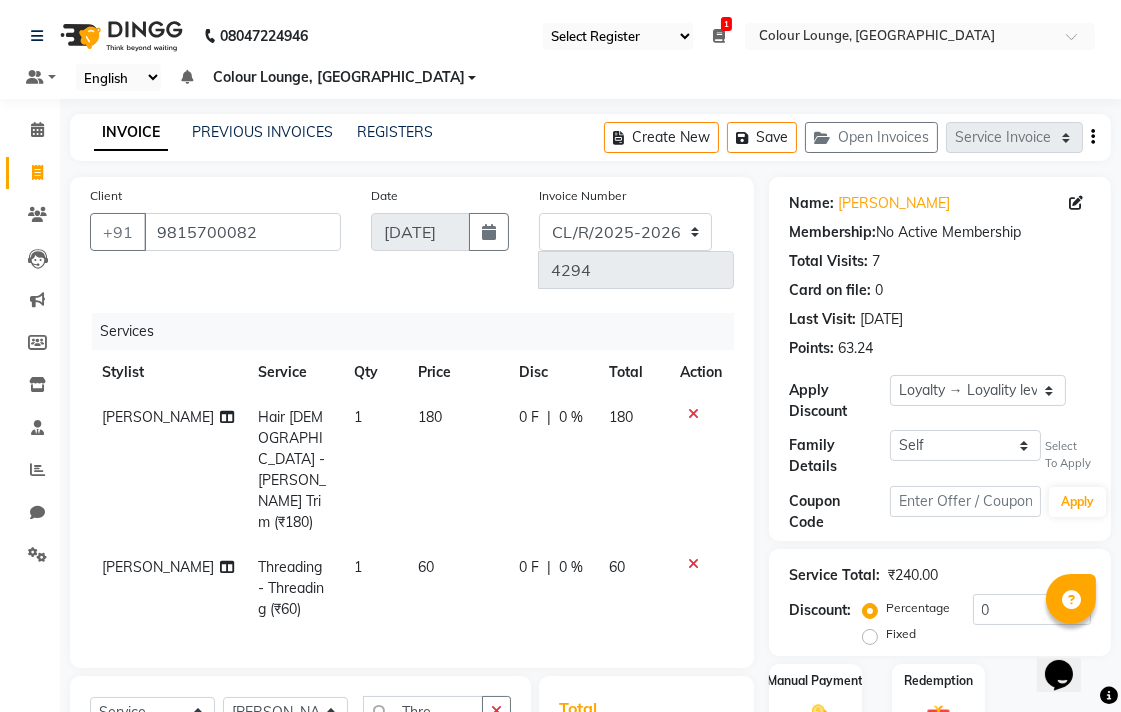 checkbox on "false" 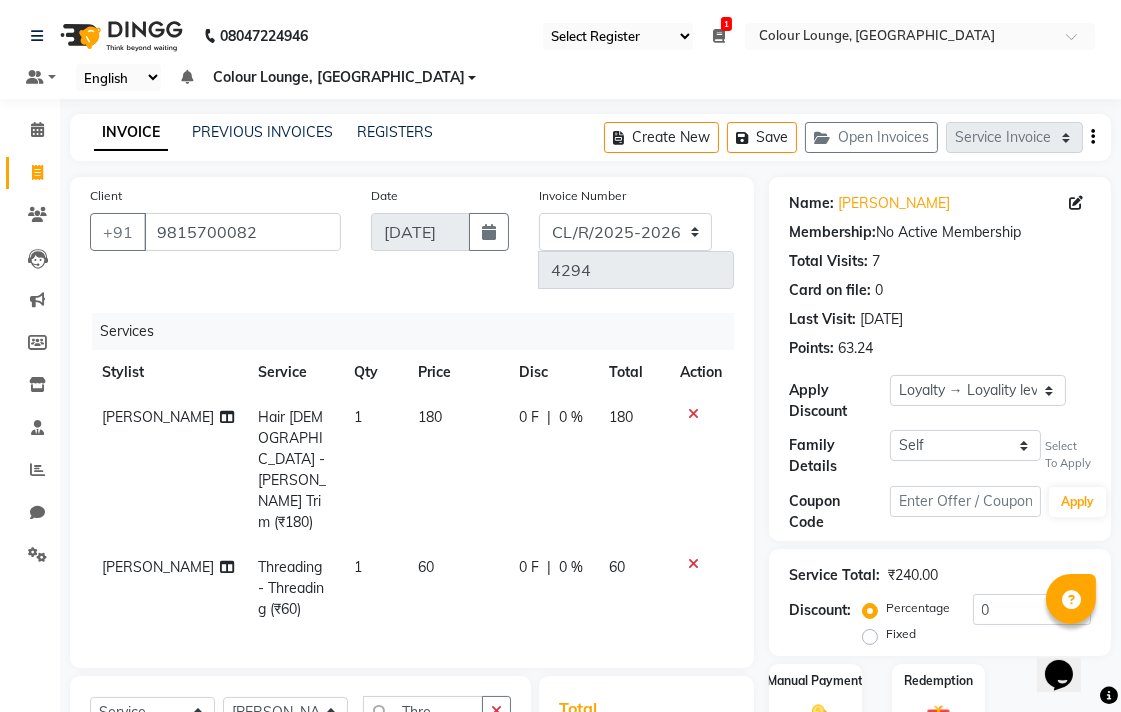 click on "60" 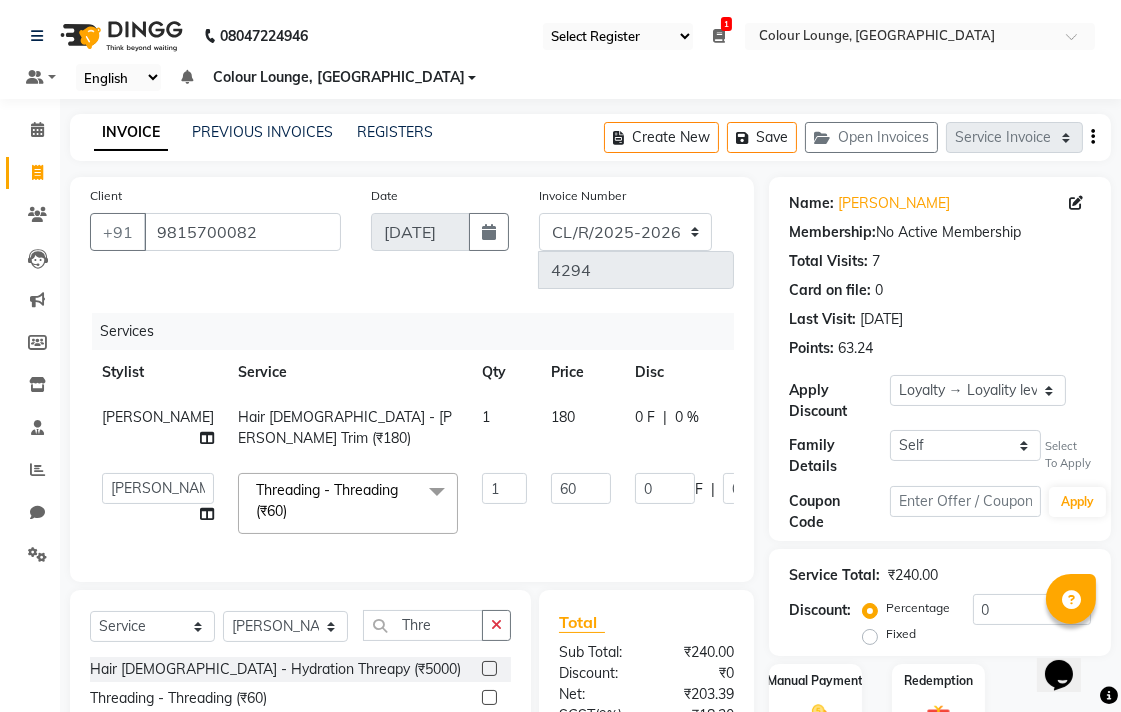 click on "1" 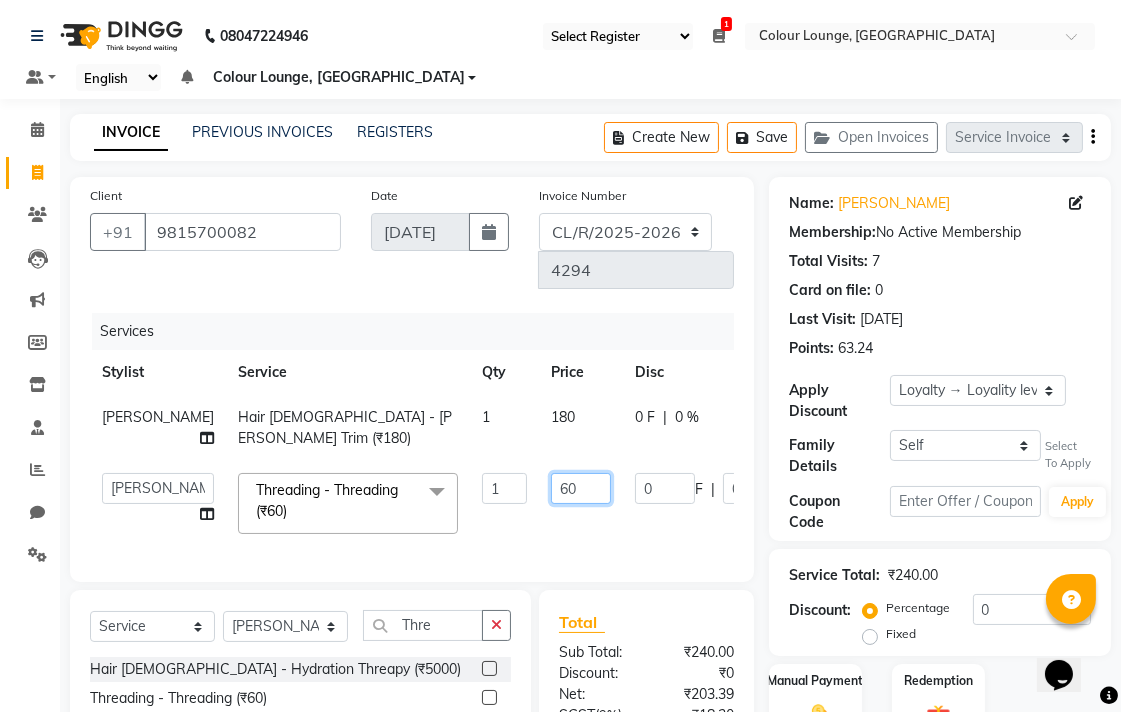 click on "60" 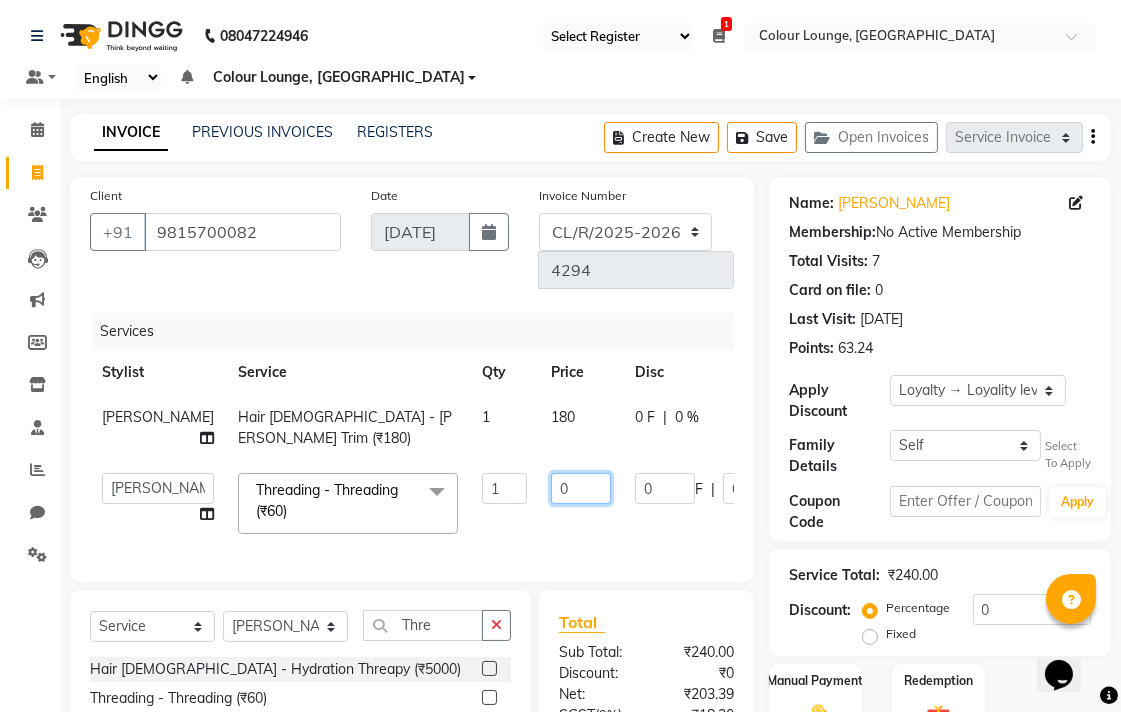 type on "50" 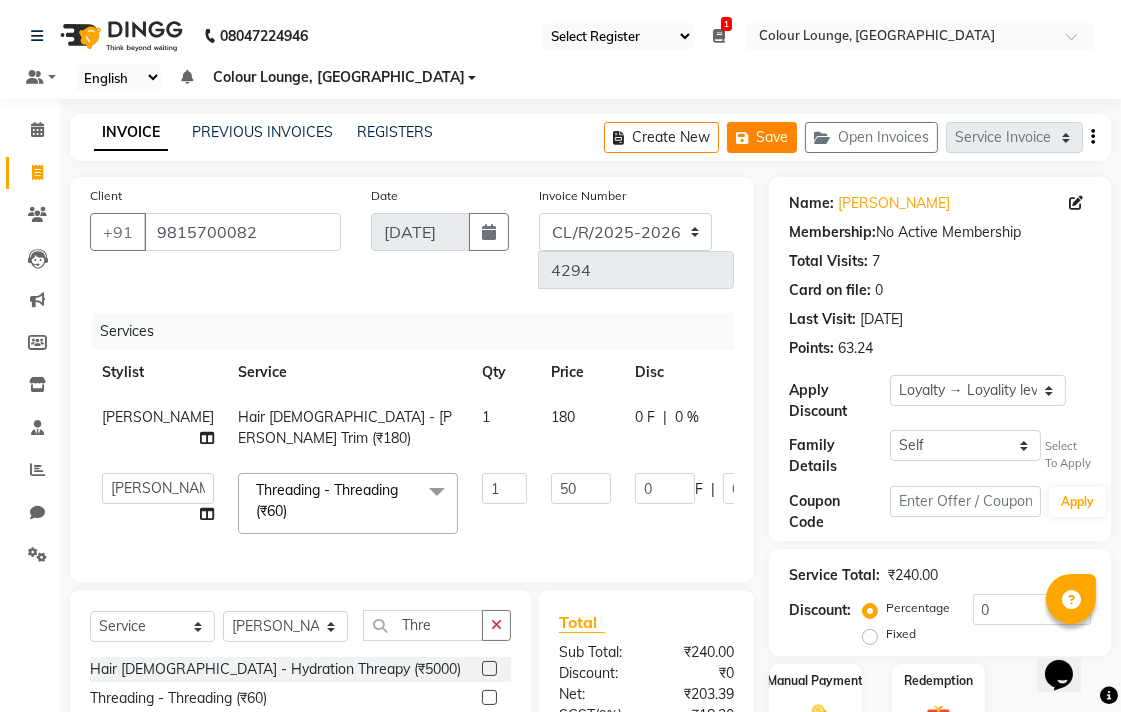 click on "Save" 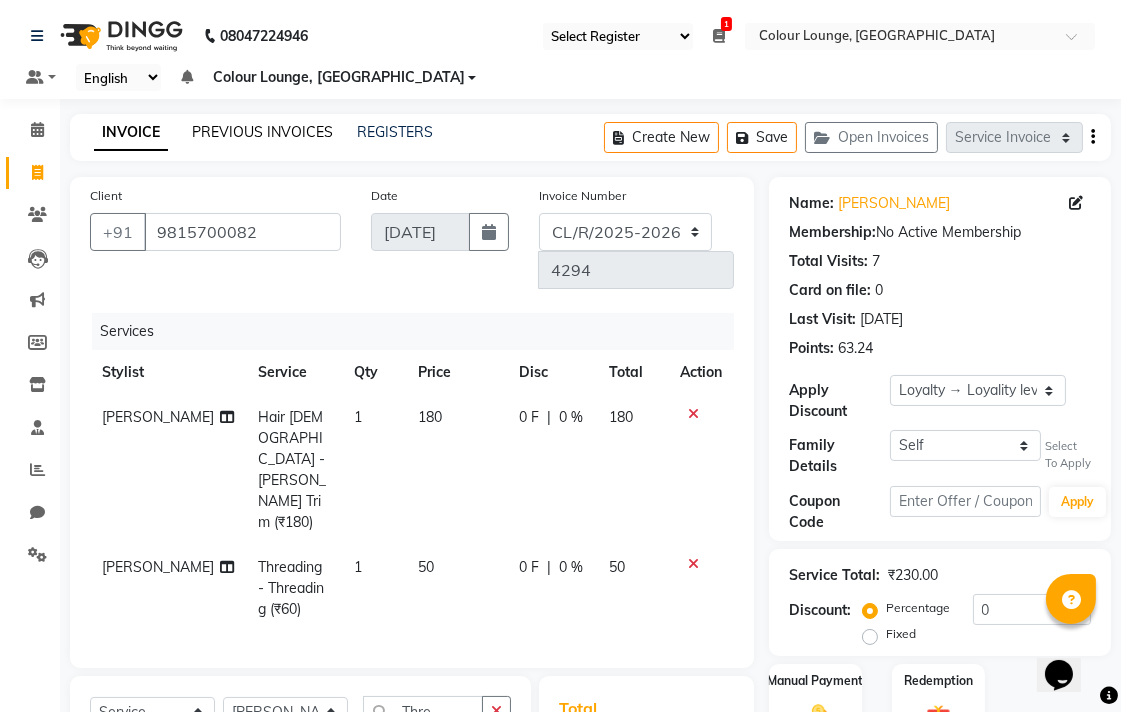 click on "PREVIOUS INVOICES" 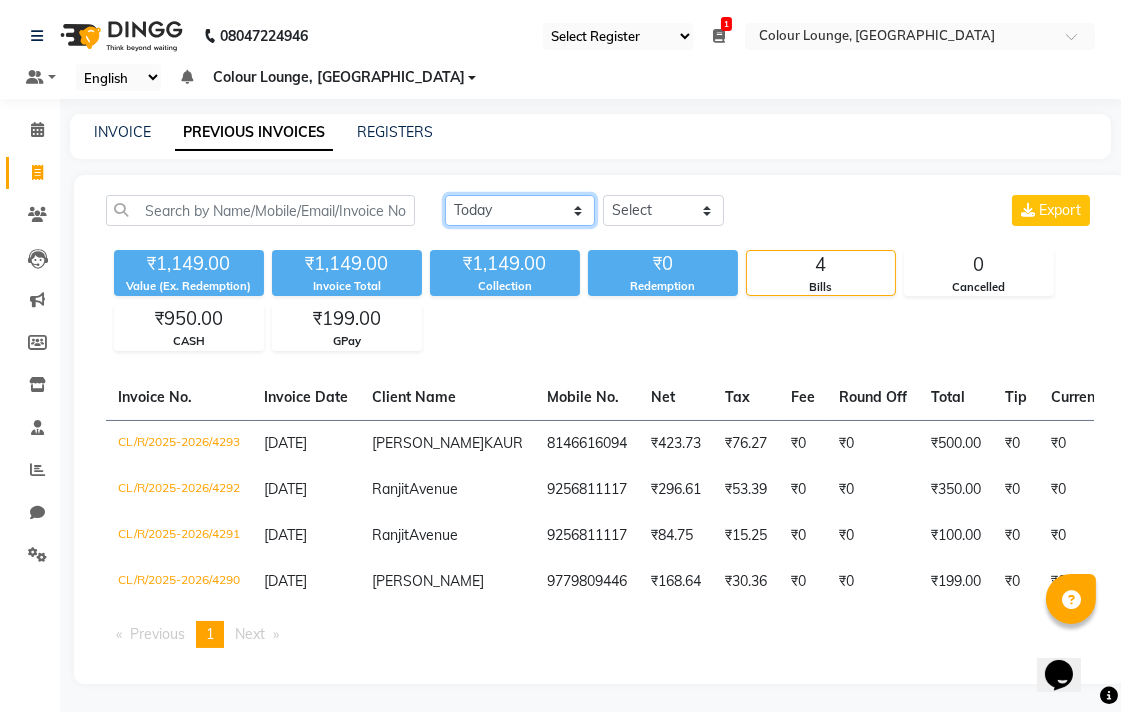 click on "Today Yesterday Custom Range" 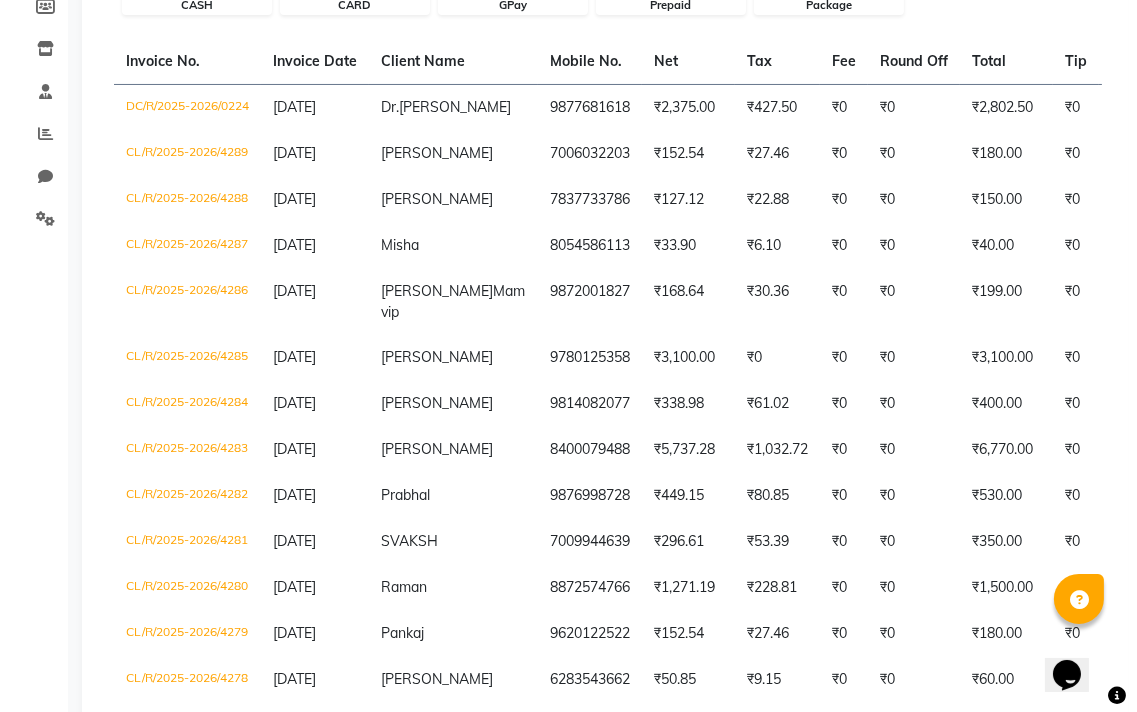 scroll, scrollTop: 0, scrollLeft: 0, axis: both 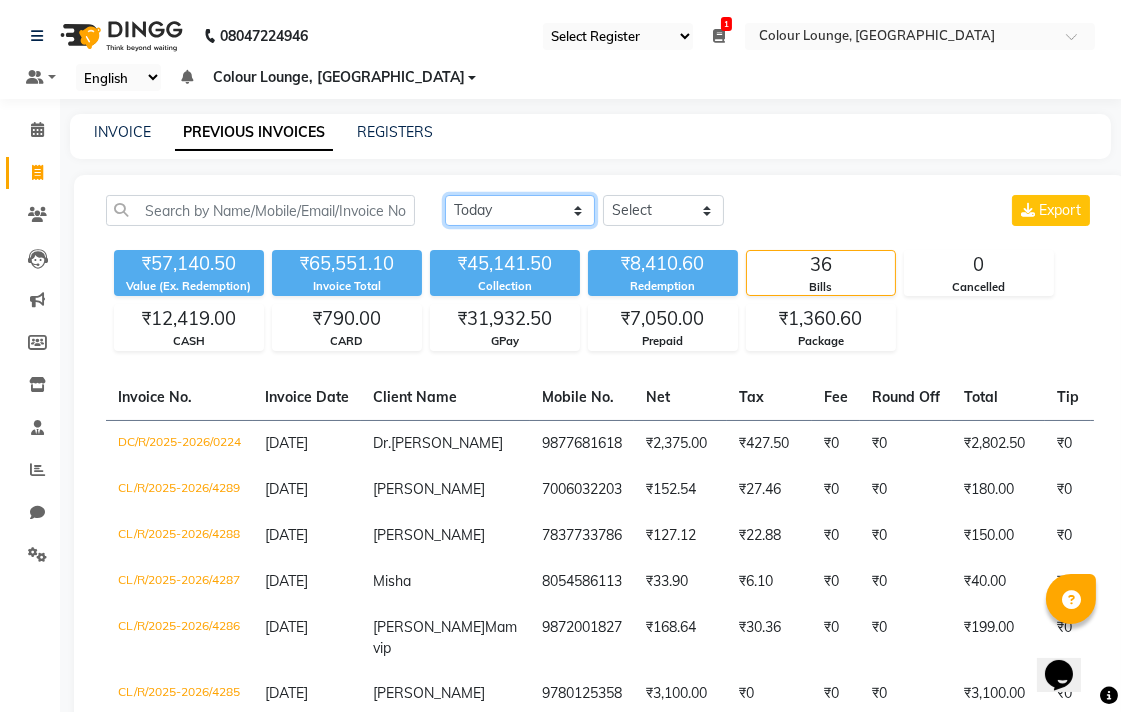 click on "Today Yesterday Custom Range" 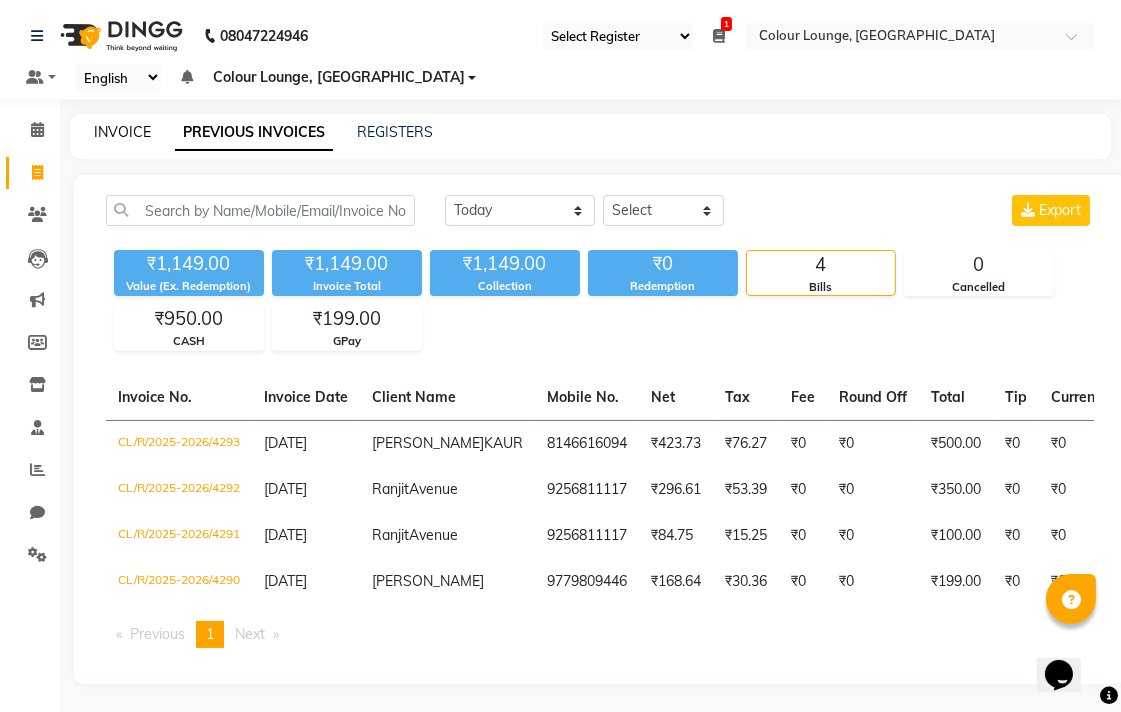 click on "INVOICE" 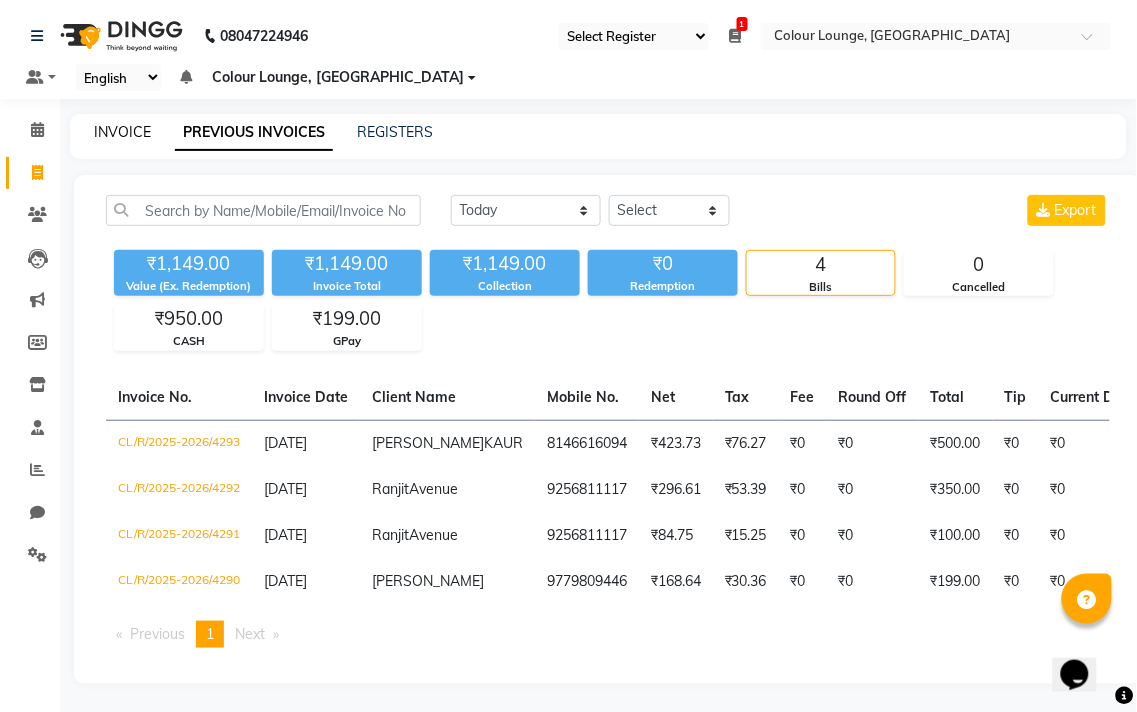select on "8013" 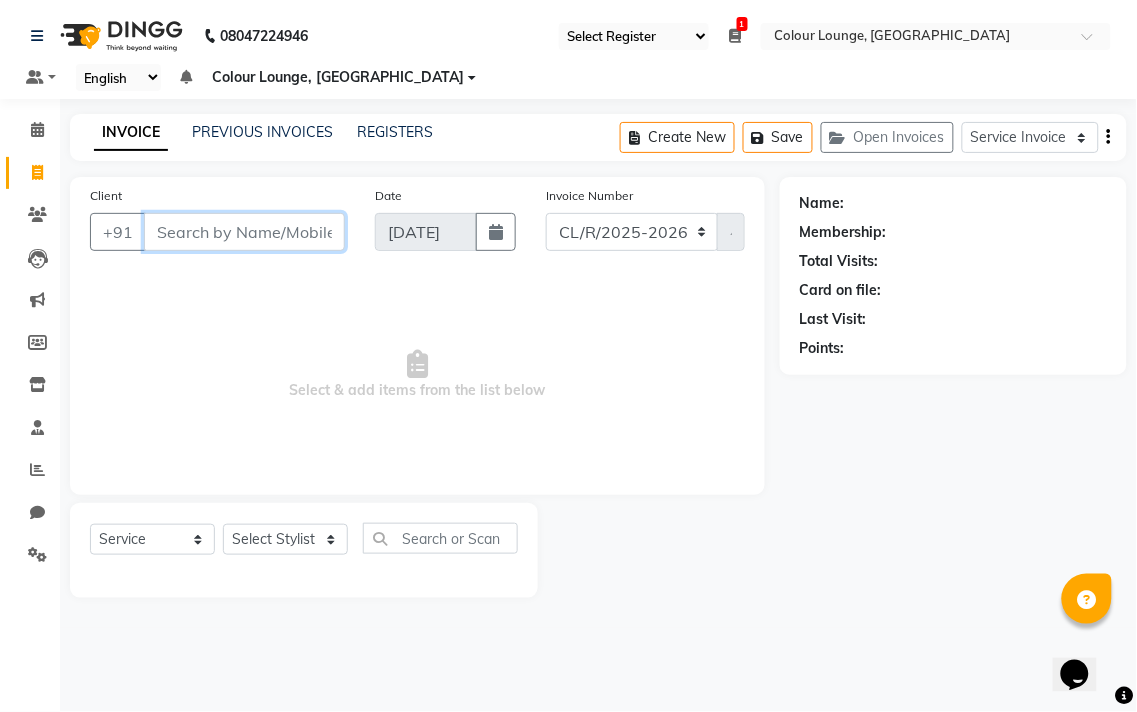 click on "Client" at bounding box center [244, 232] 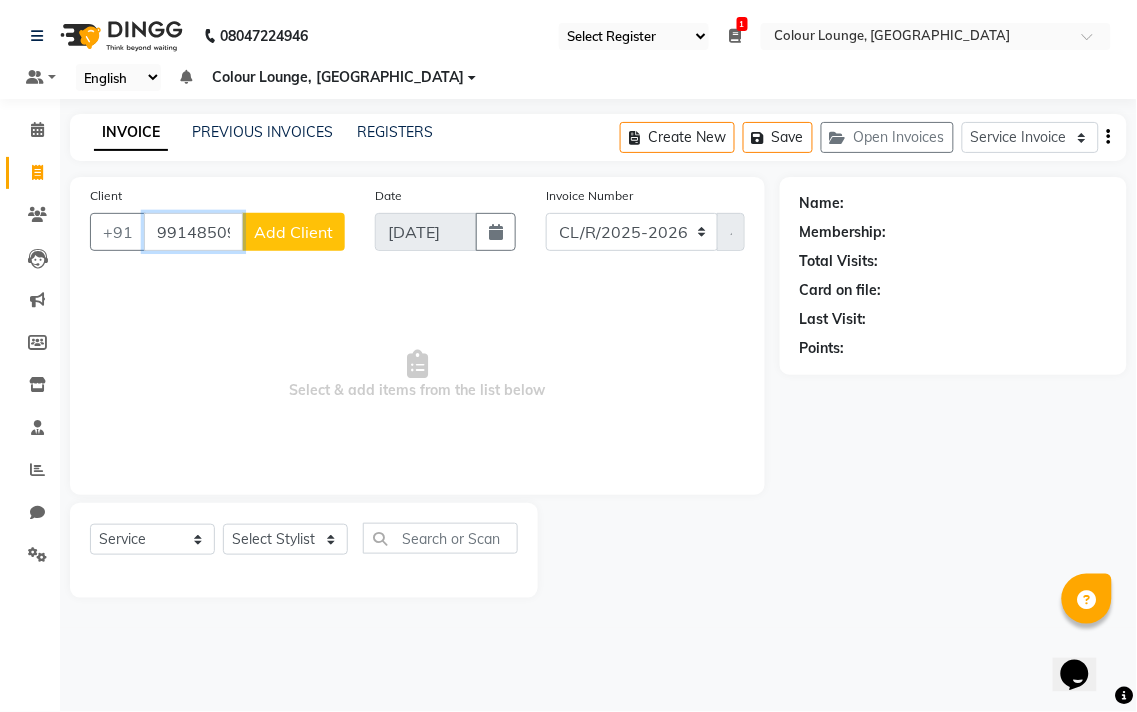 type on "9914850937" 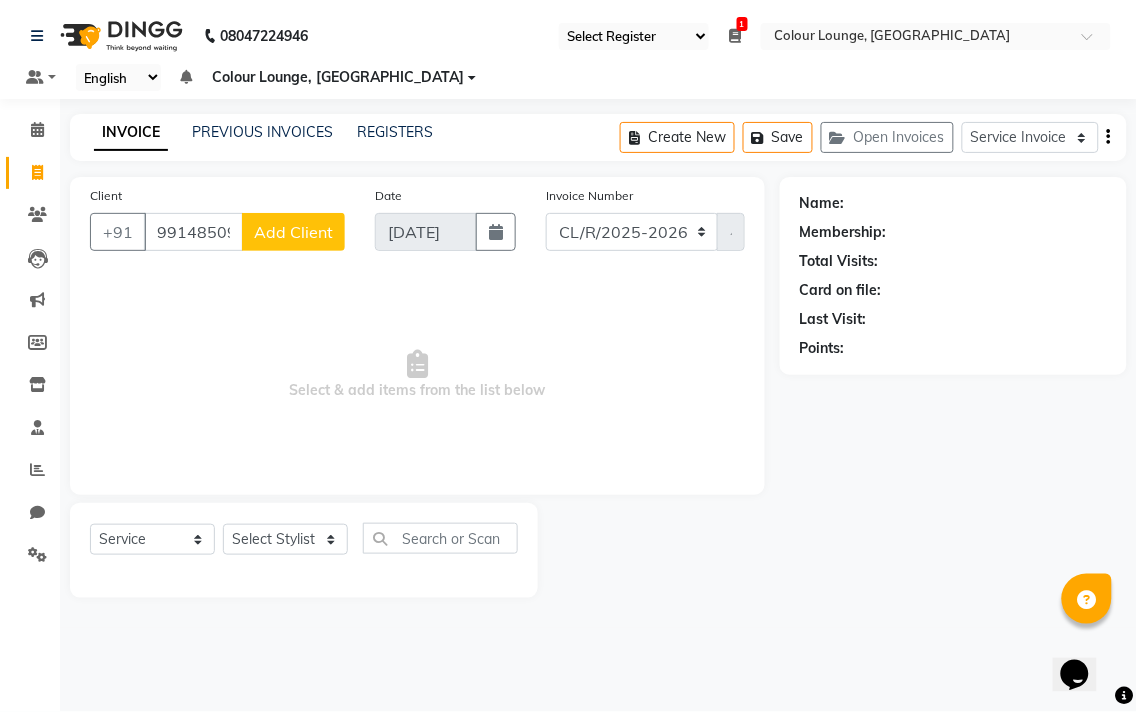 click on "Add Client" 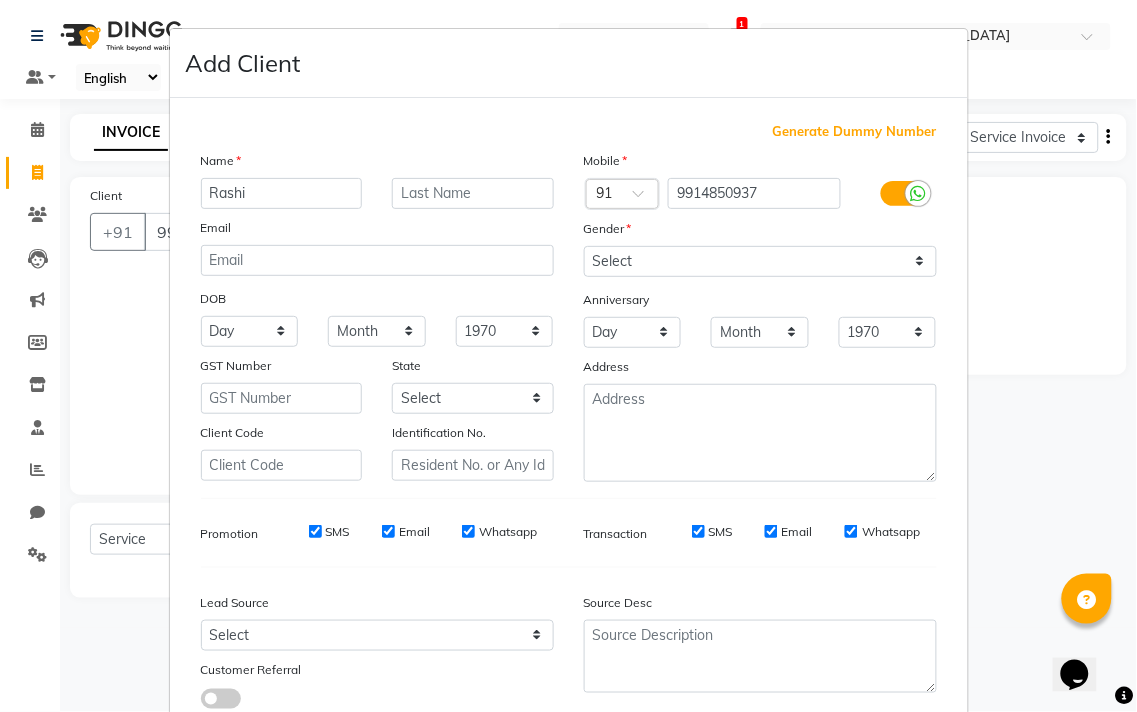 type on "Rashi" 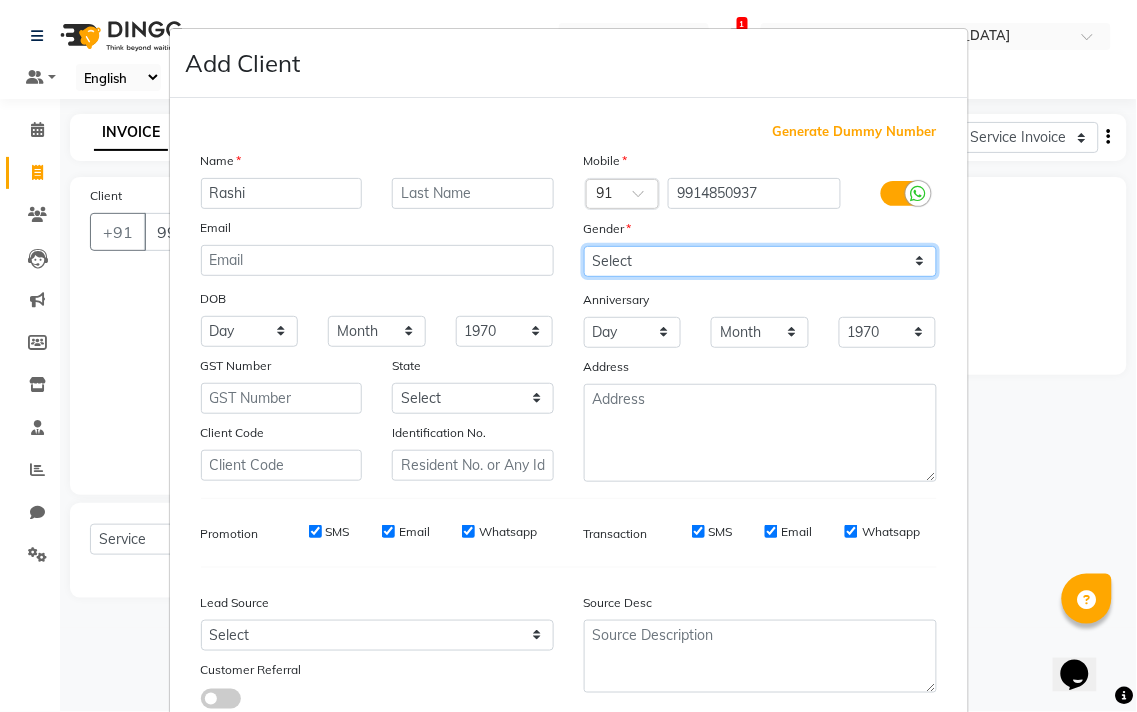 click on "Select [DEMOGRAPHIC_DATA] [DEMOGRAPHIC_DATA] Other Prefer Not To Say" at bounding box center (760, 261) 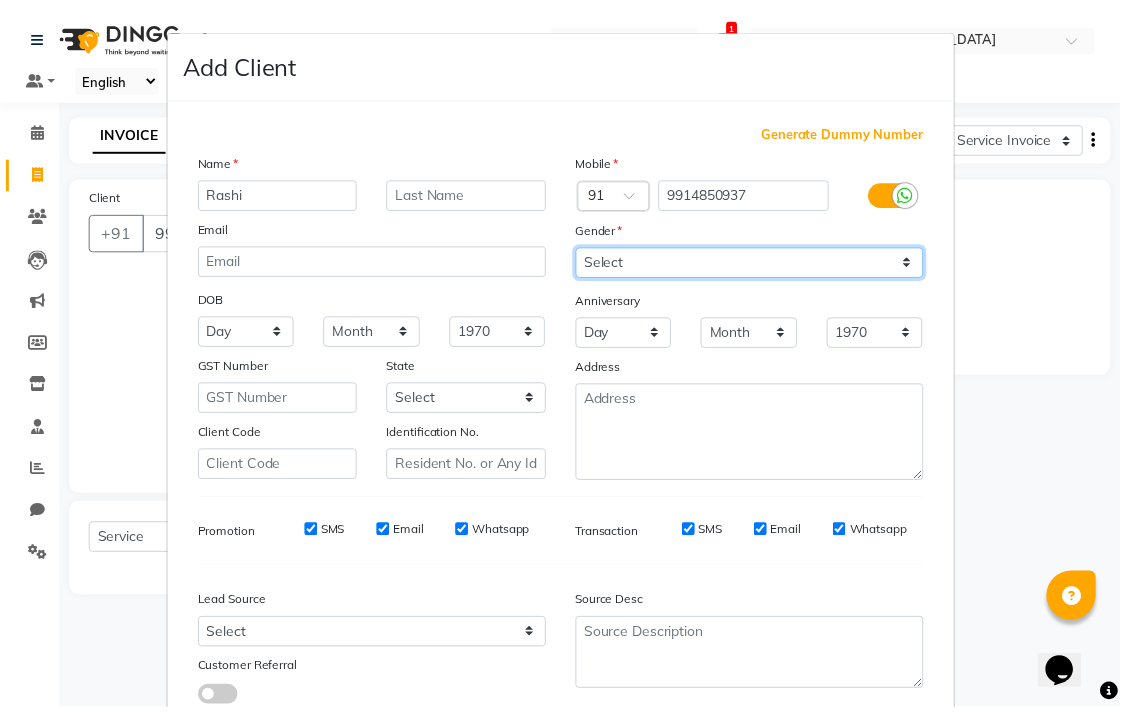 scroll, scrollTop: 138, scrollLeft: 0, axis: vertical 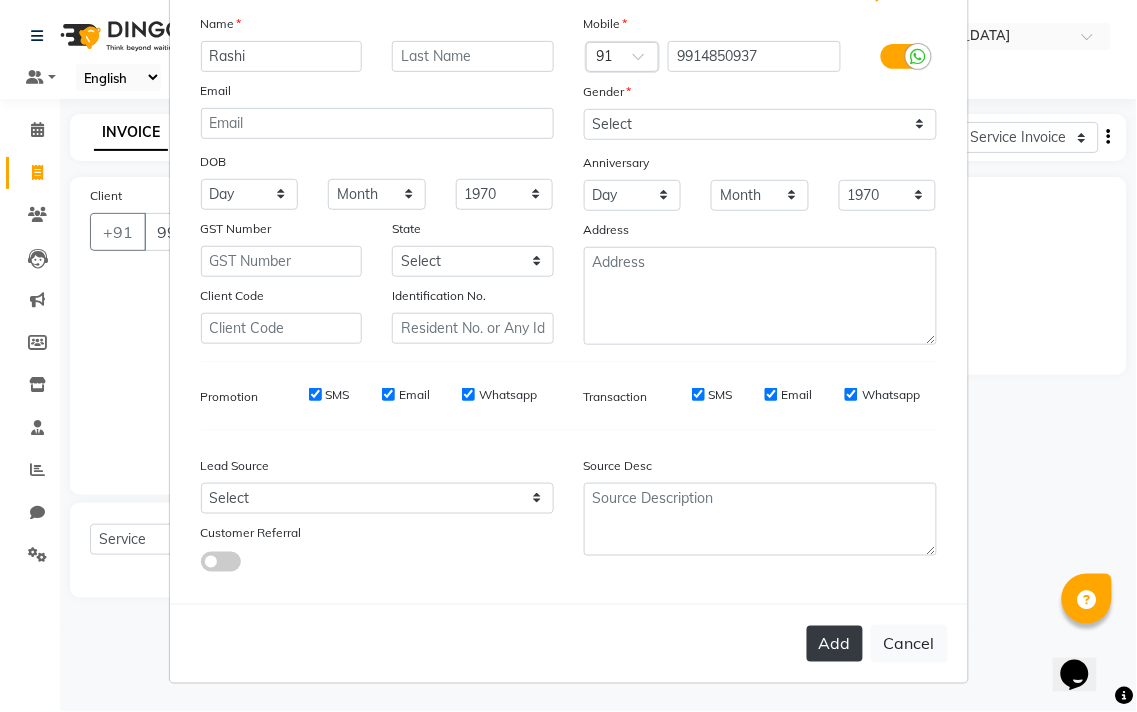 click on "Add" at bounding box center (835, 644) 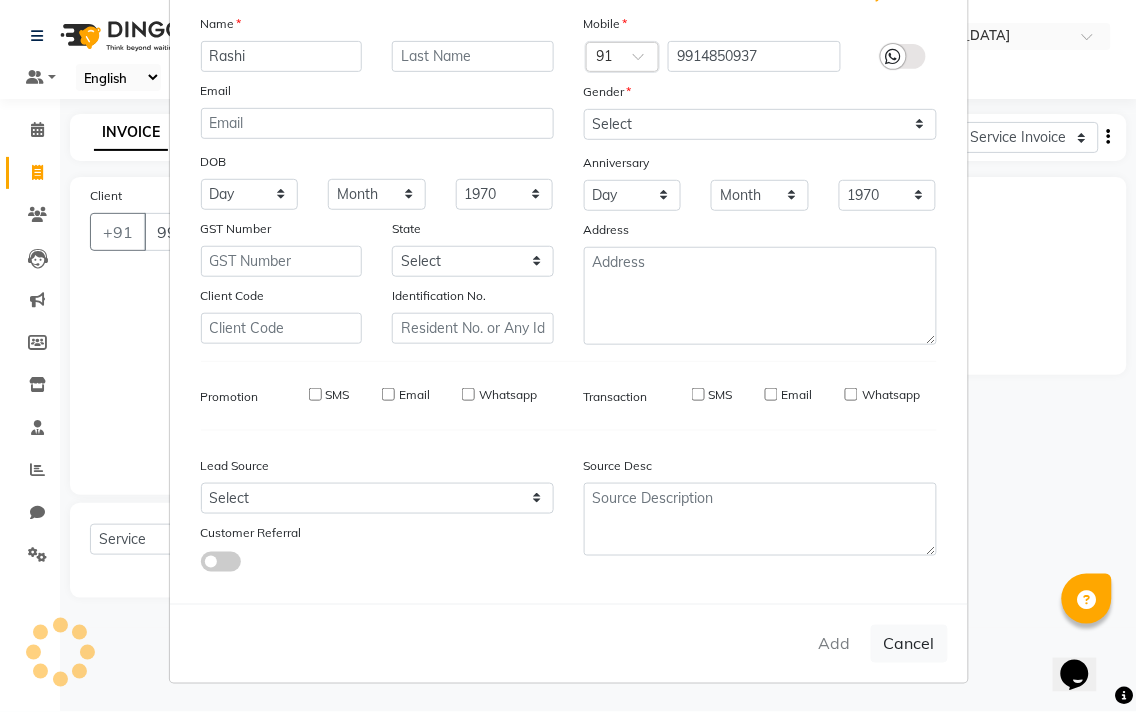 type 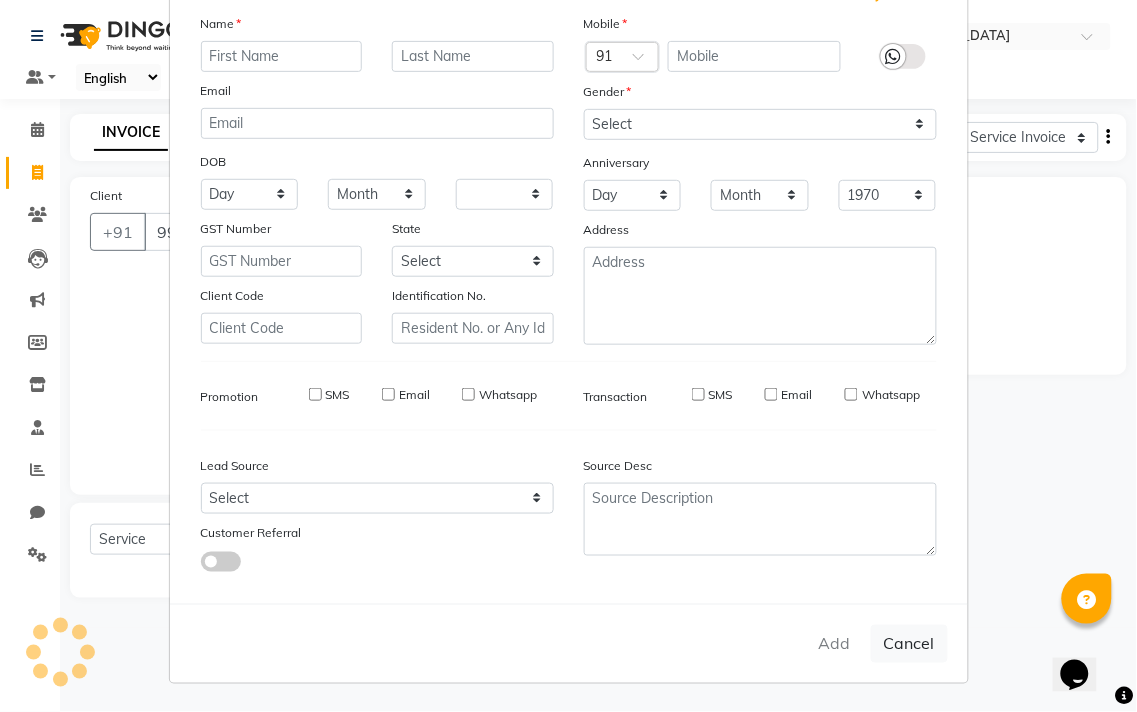 select 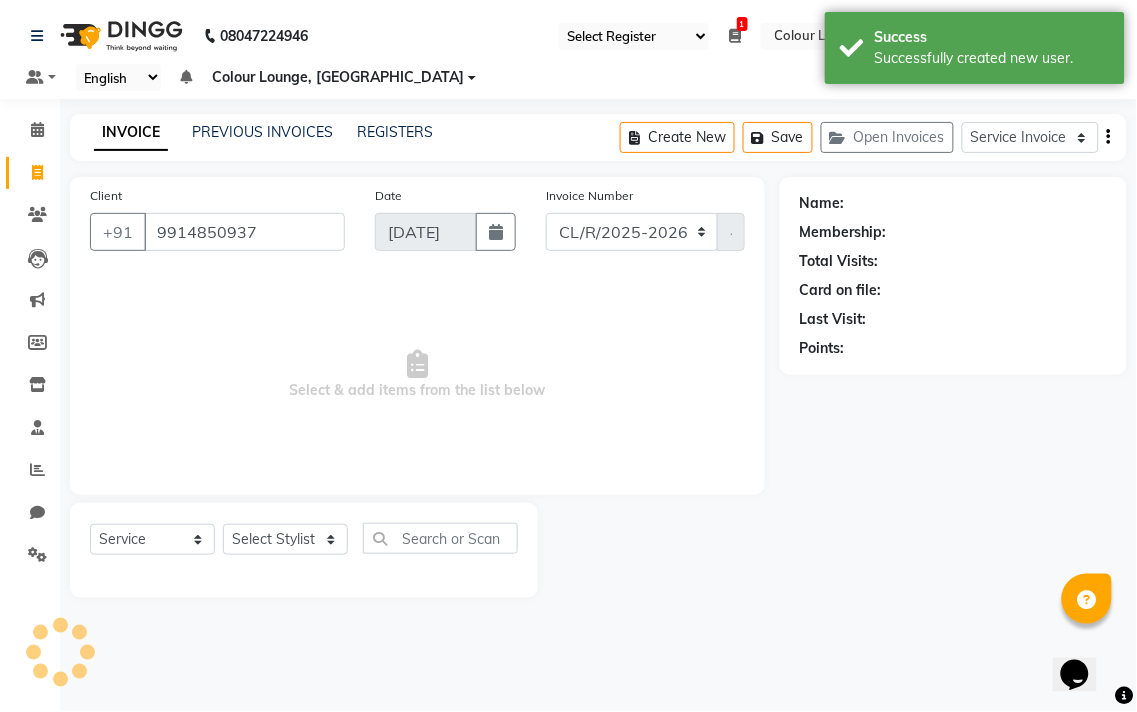 select on "1: Object" 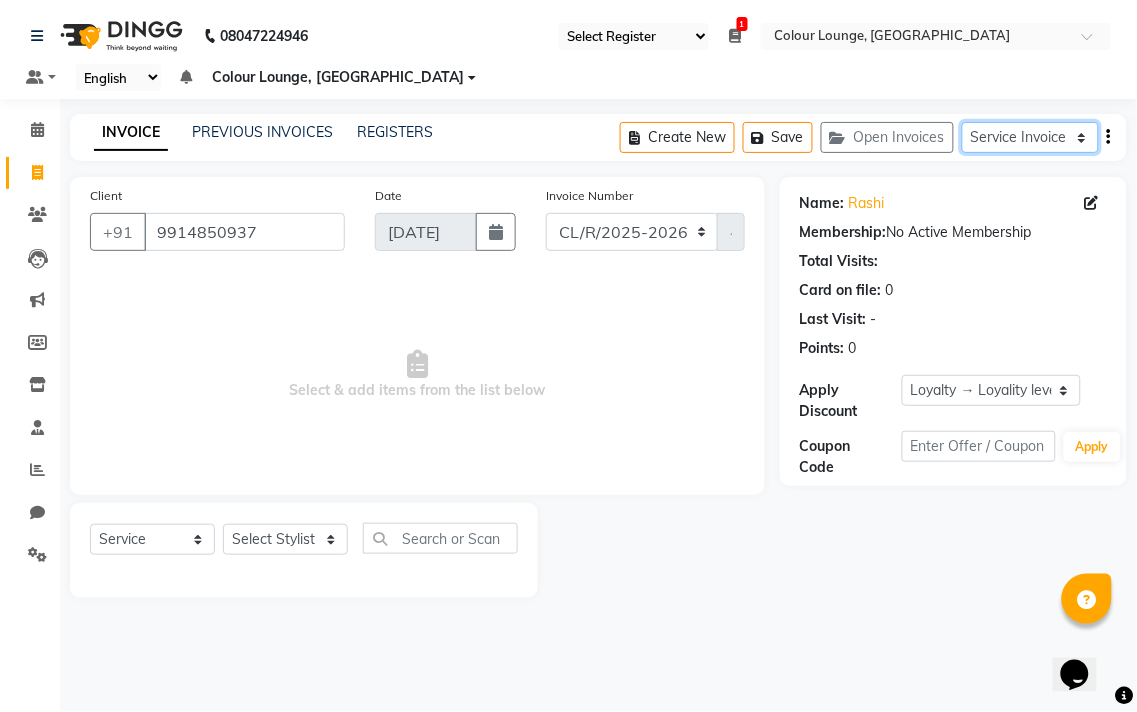 click on "Service Invoice Product Invoice" 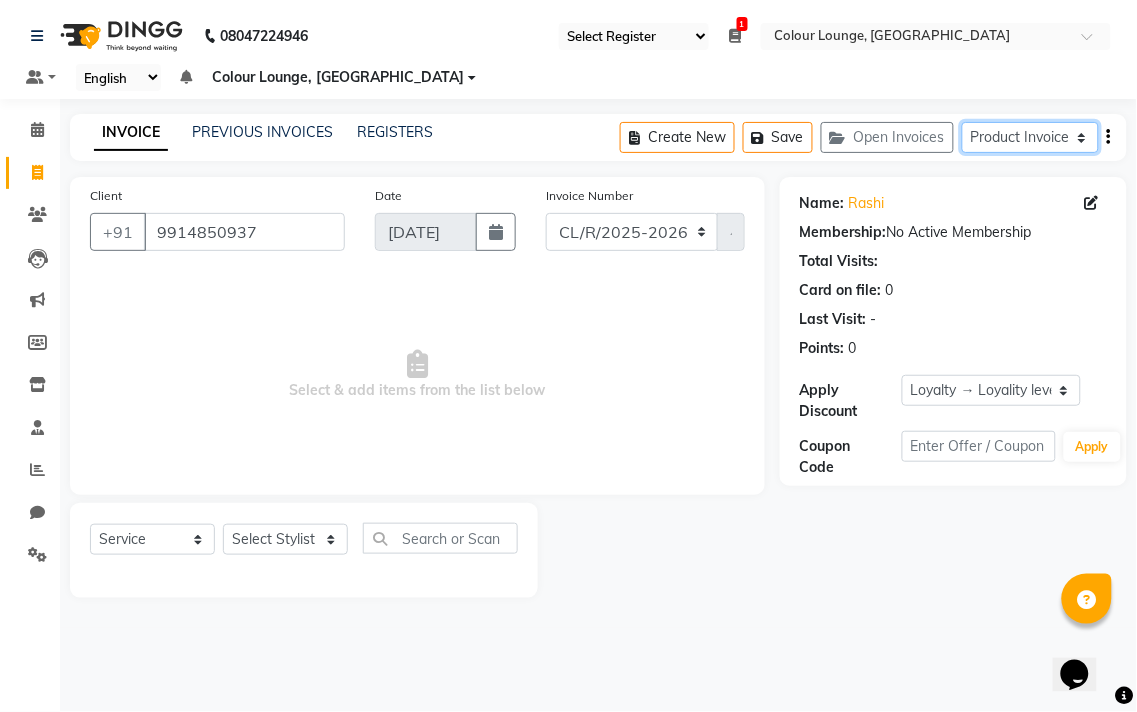 click on "Service Invoice Product Invoice" 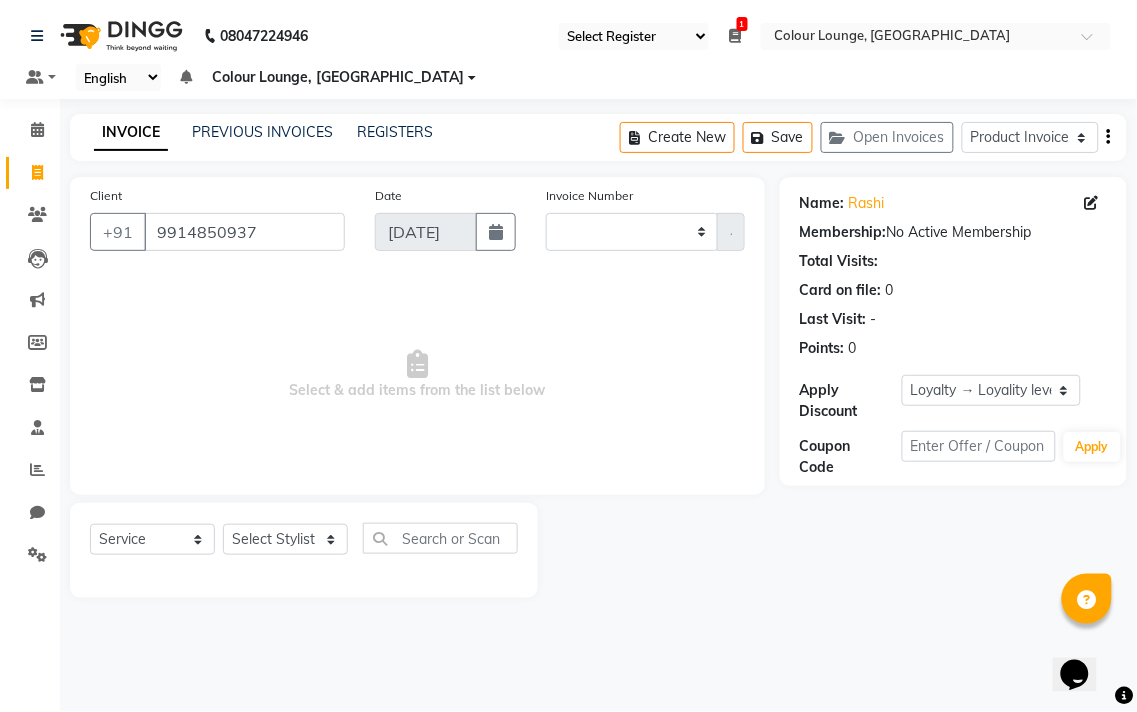 type on "0225" 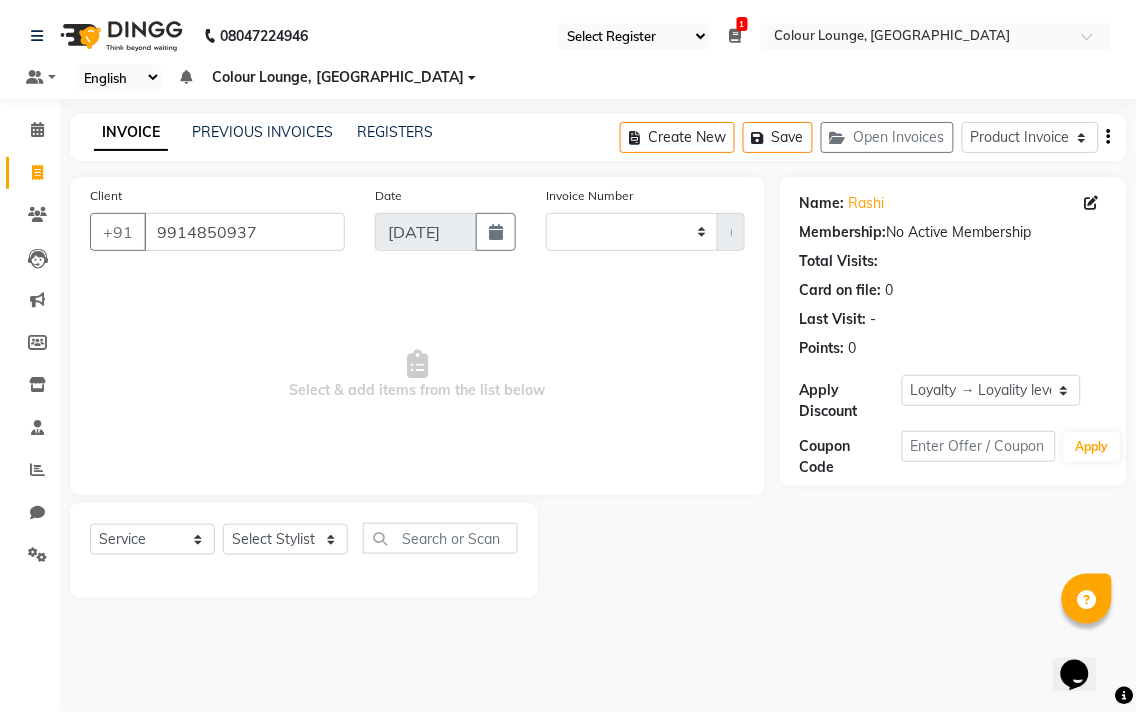 select on "82" 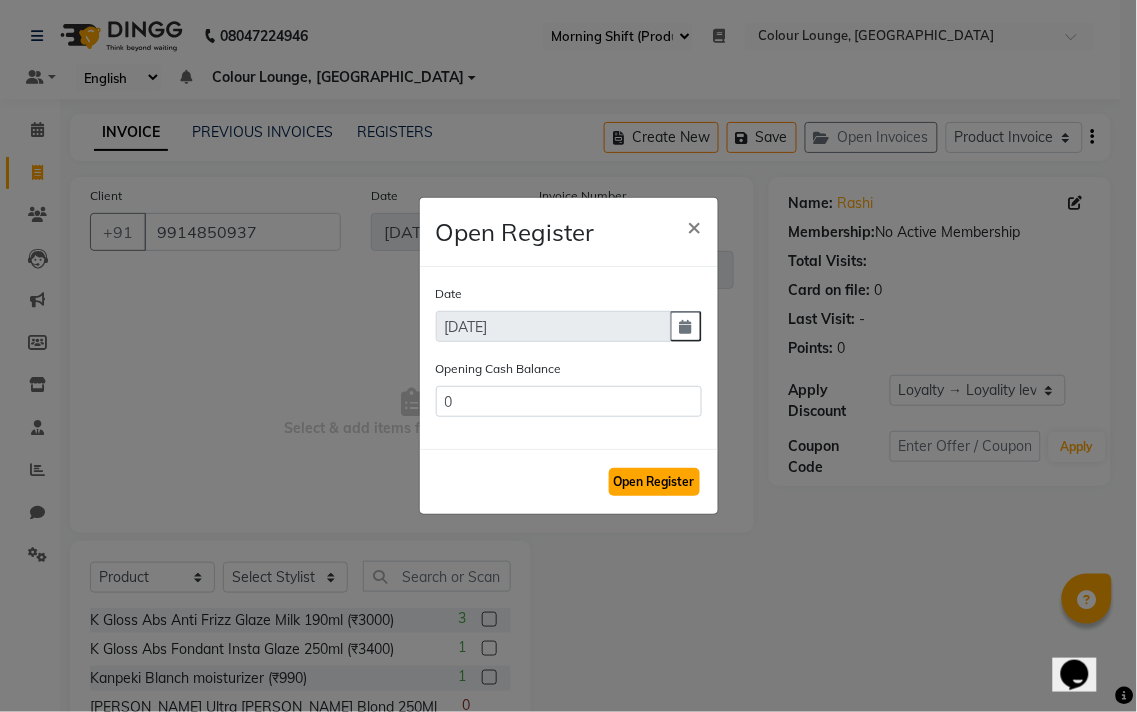 click on "Open Register" 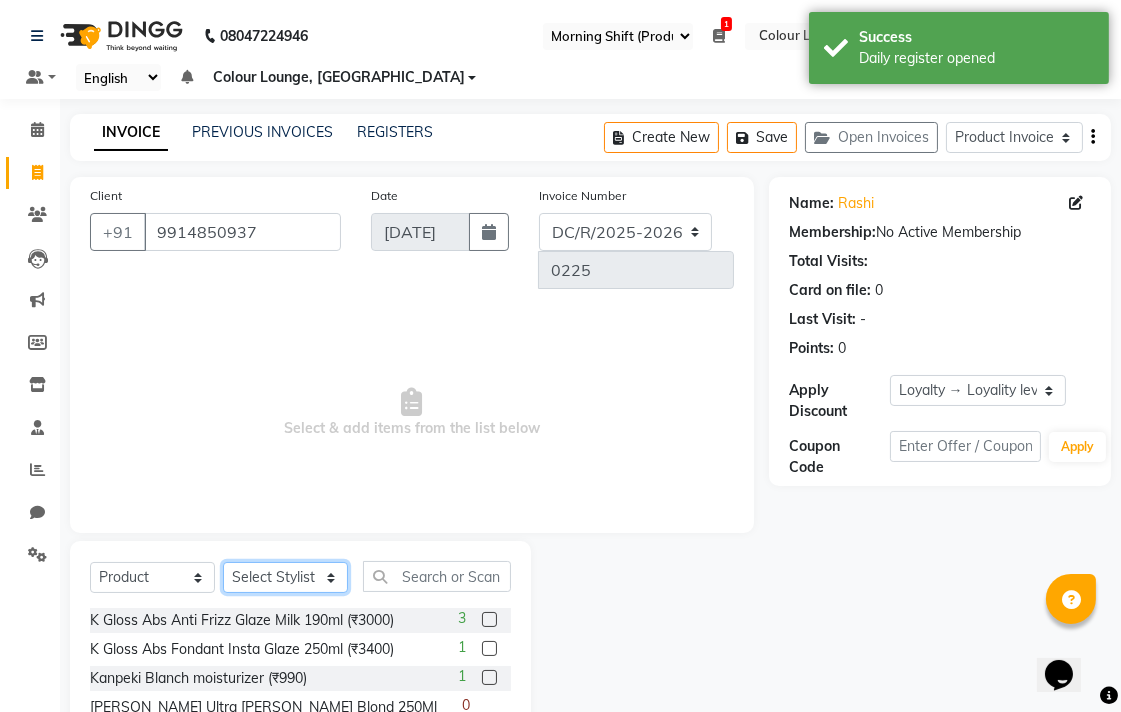 click on "Select Stylist Admin AMIT Birshika Colour Lounge, [GEOGRAPHIC_DATA] Colour Lounge, [GEOGRAPHIC_DATA] [PERSON_NAME] [PERSON_NAME] [PERSON_NAME] [PERSON_NAME] [PERSON_NAME] mam [PERSON_NAME] [PERSON_NAME] [PERSON_NAME] MOHIT [PERSON_NAME] POOJA [PERSON_NAME] [PERSON_NAME] [PERSON_NAME] guard [PERSON_NAME] [PERSON_NAME] [PERSON_NAME] [PERSON_NAME] SAMEER [PERSON_NAME] [PERSON_NAME] [PERSON_NAME] [PERSON_NAME] [PERSON_NAME] [PERSON_NAME] VISHAL [PERSON_NAME]" 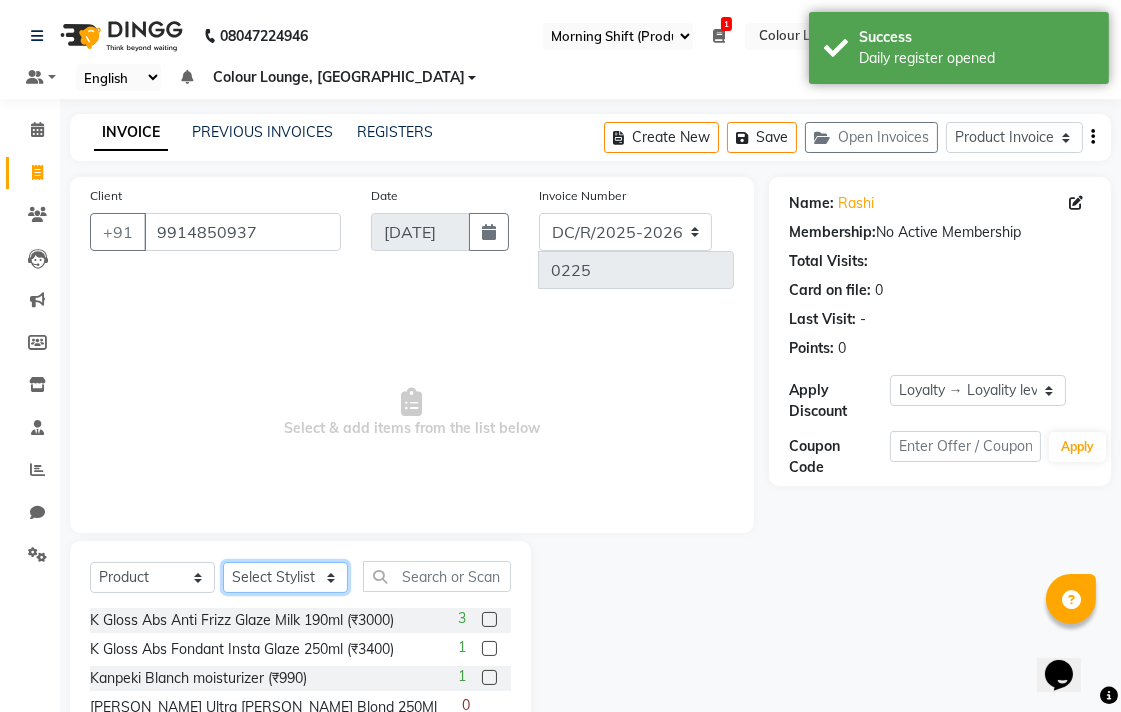 select on "72140" 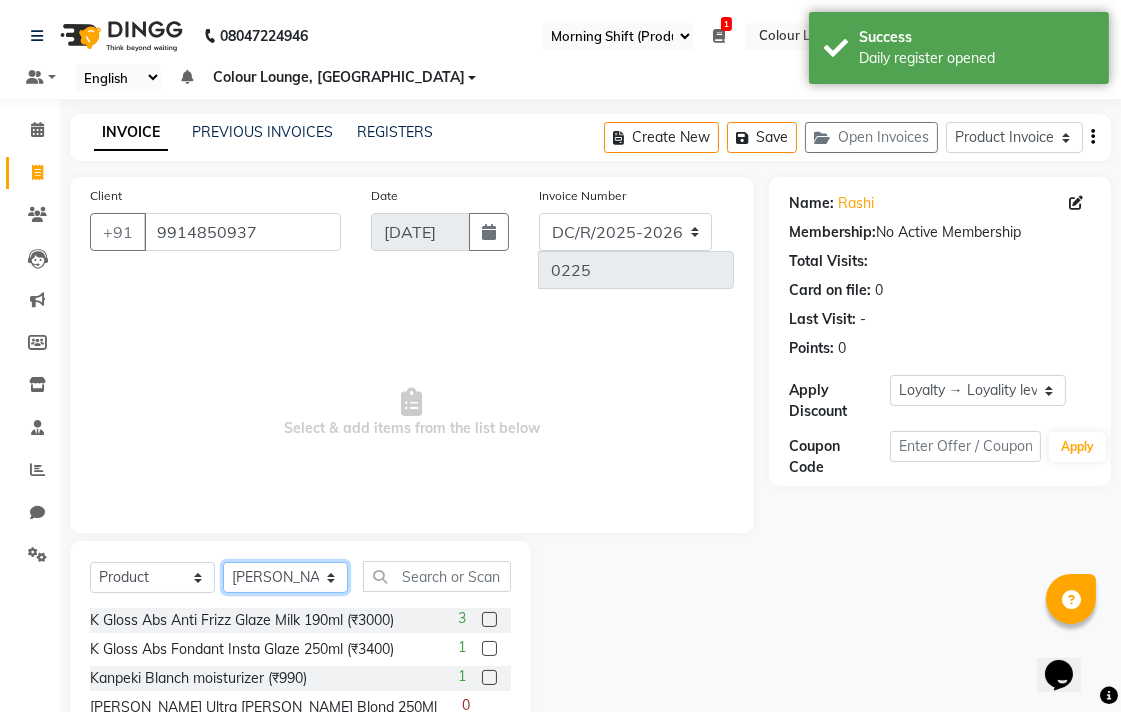 click on "Select Stylist Admin AMIT Birshika Colour Lounge, [GEOGRAPHIC_DATA] Colour Lounge, [GEOGRAPHIC_DATA] [PERSON_NAME] [PERSON_NAME] [PERSON_NAME] [PERSON_NAME] [PERSON_NAME] mam [PERSON_NAME] [PERSON_NAME] [PERSON_NAME] MOHIT [PERSON_NAME] POOJA [PERSON_NAME] [PERSON_NAME] [PERSON_NAME] guard [PERSON_NAME] [PERSON_NAME] [PERSON_NAME] [PERSON_NAME] SAMEER [PERSON_NAME] [PERSON_NAME] [PERSON_NAME] [PERSON_NAME] [PERSON_NAME] [PERSON_NAME] VISHAL [PERSON_NAME]" 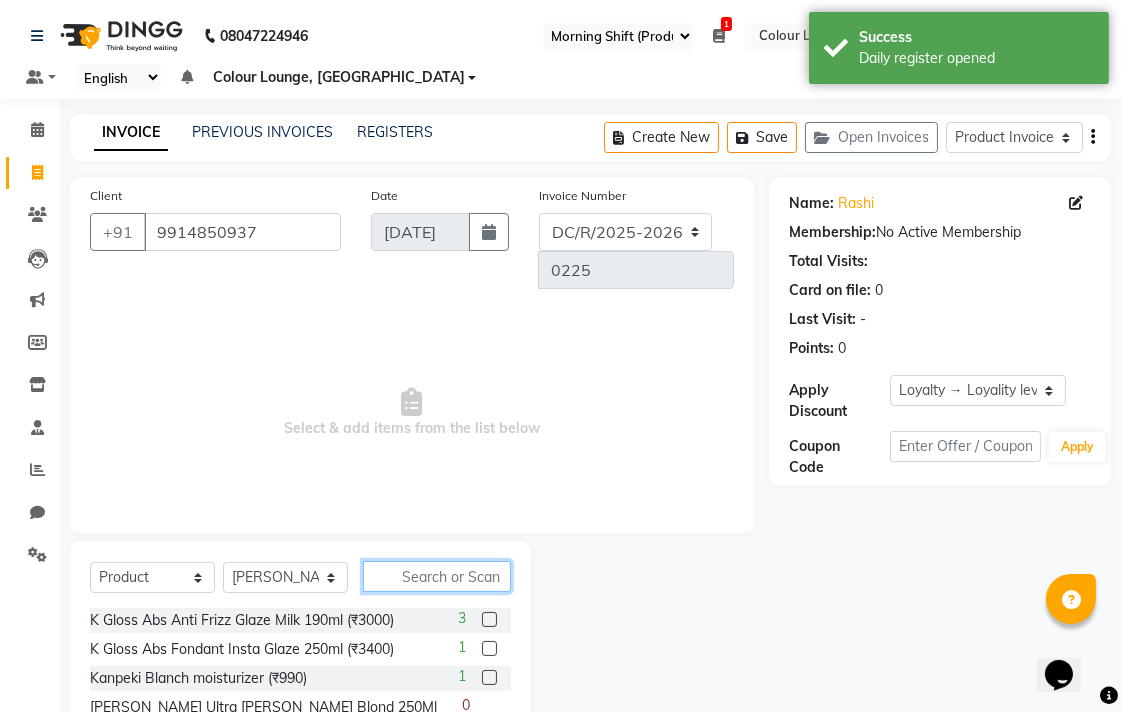 click 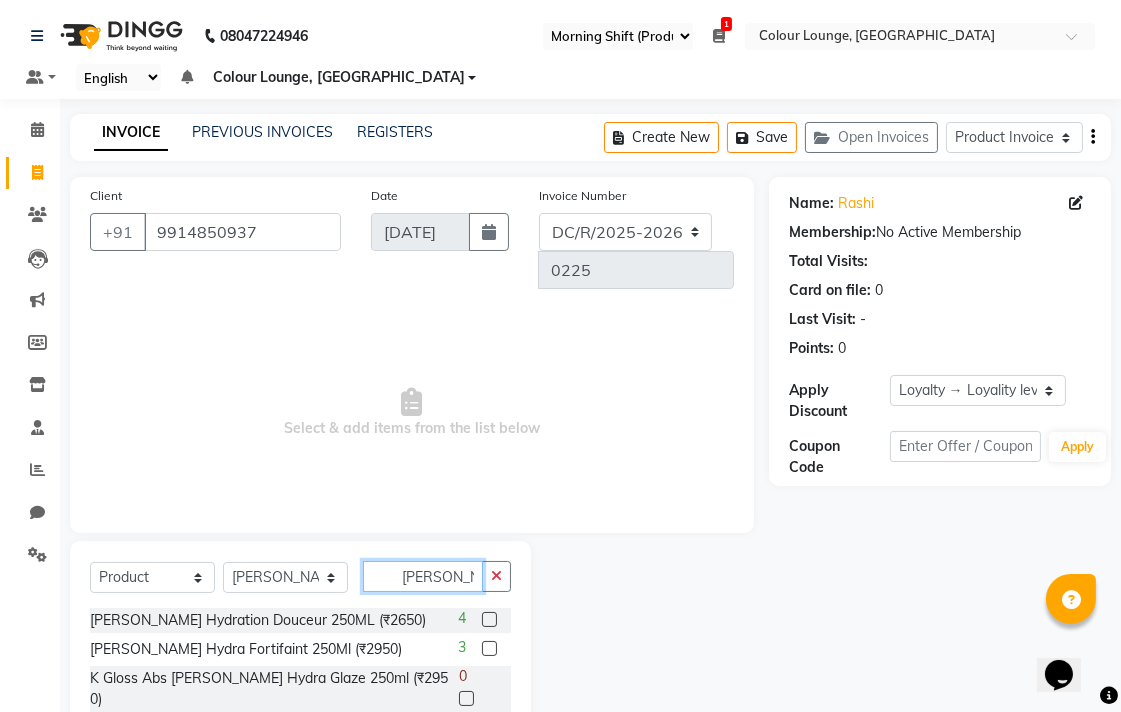 type on "Bain hyd" 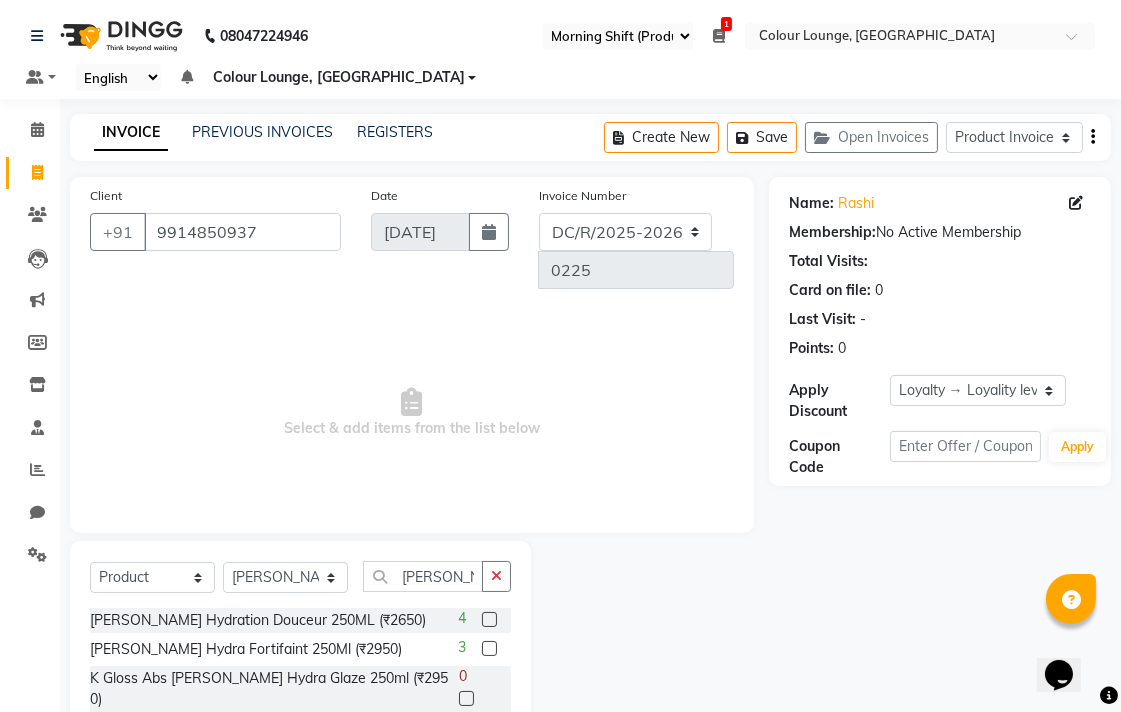 click on "3" 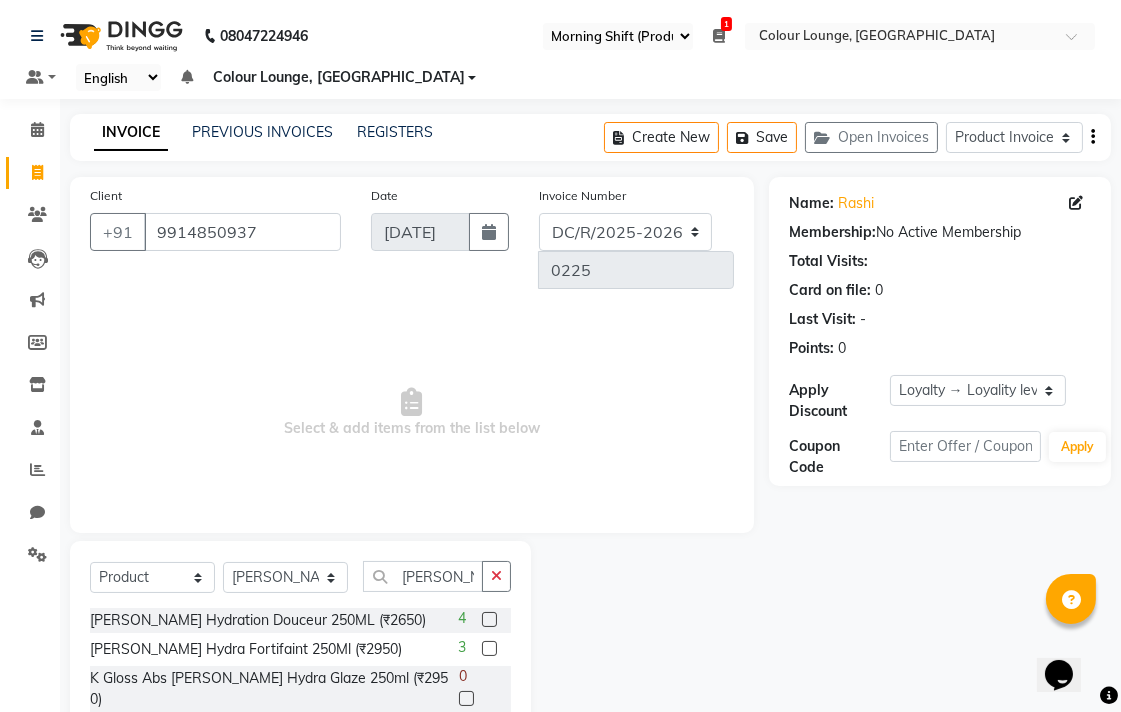 click 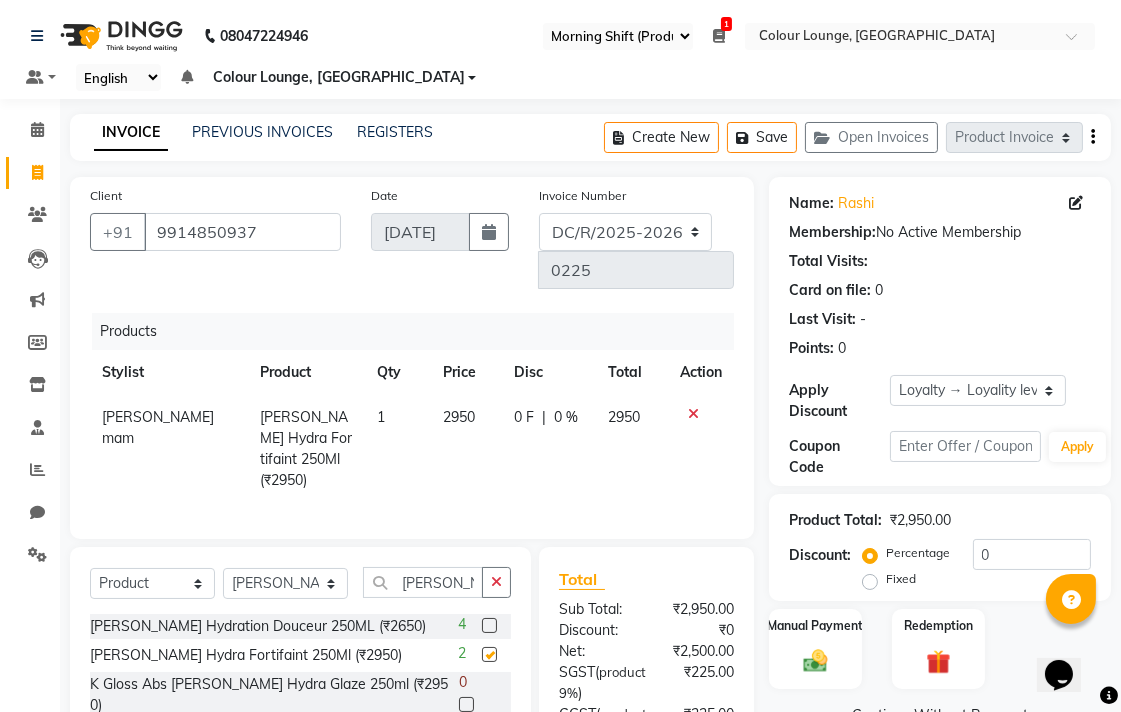 checkbox on "false" 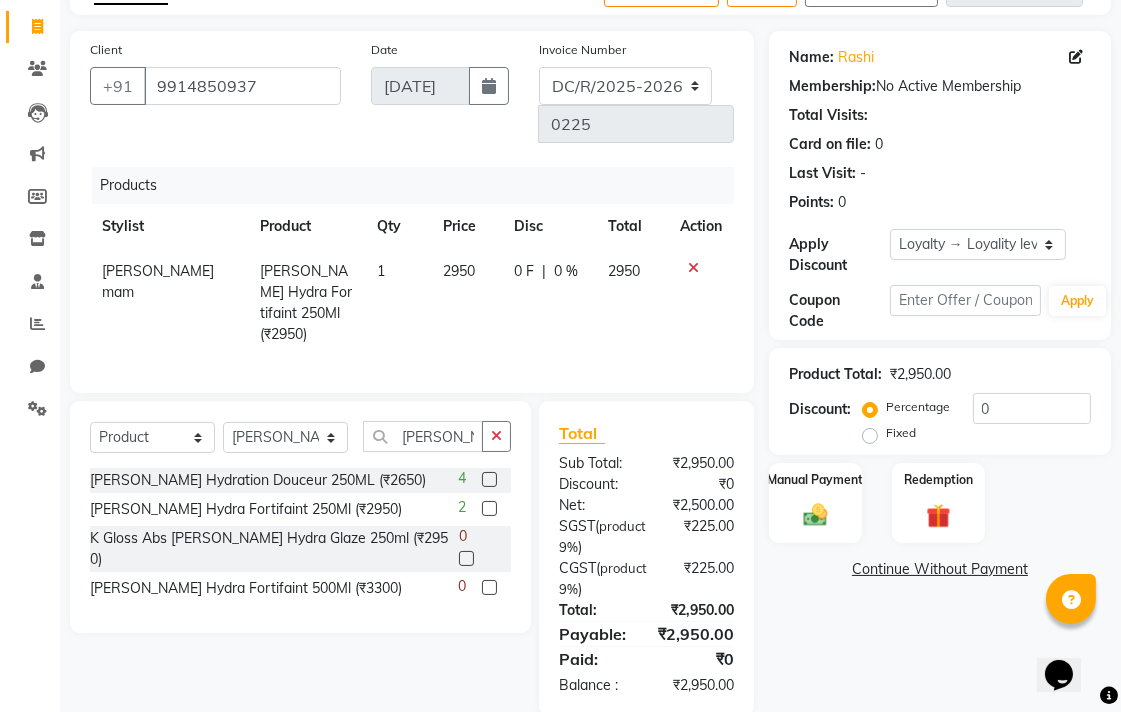 scroll, scrollTop: 180, scrollLeft: 0, axis: vertical 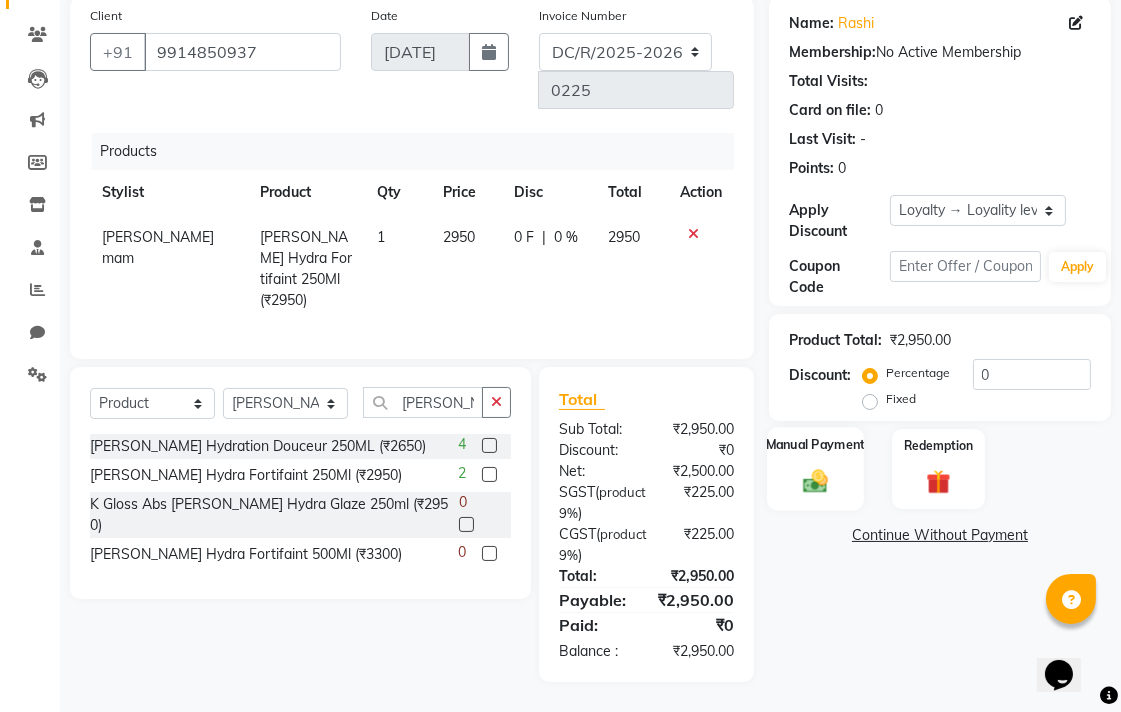 click 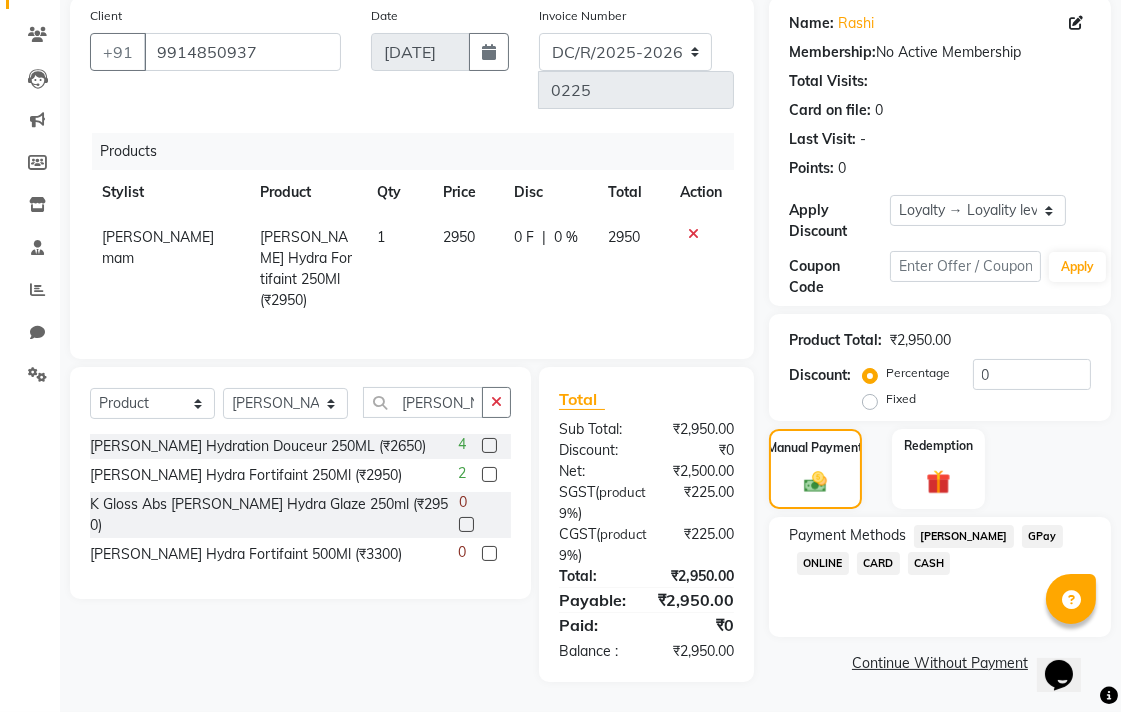 click on "GPay" 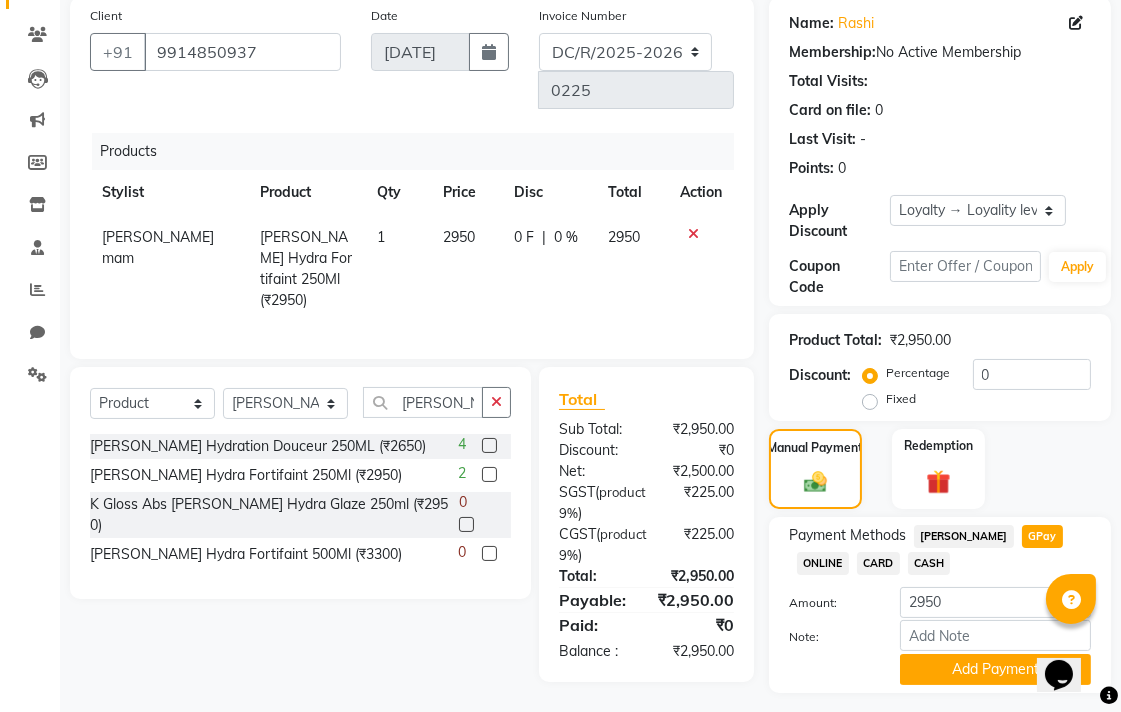 scroll, scrollTop: 232, scrollLeft: 0, axis: vertical 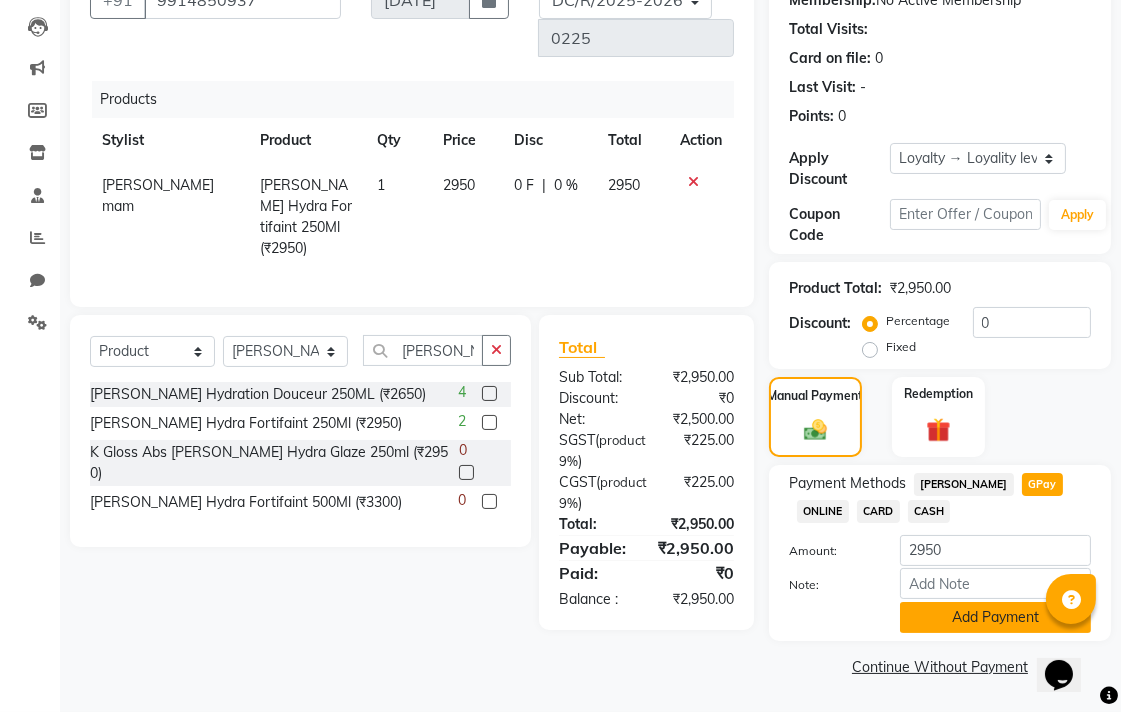 click on "Add Payment" 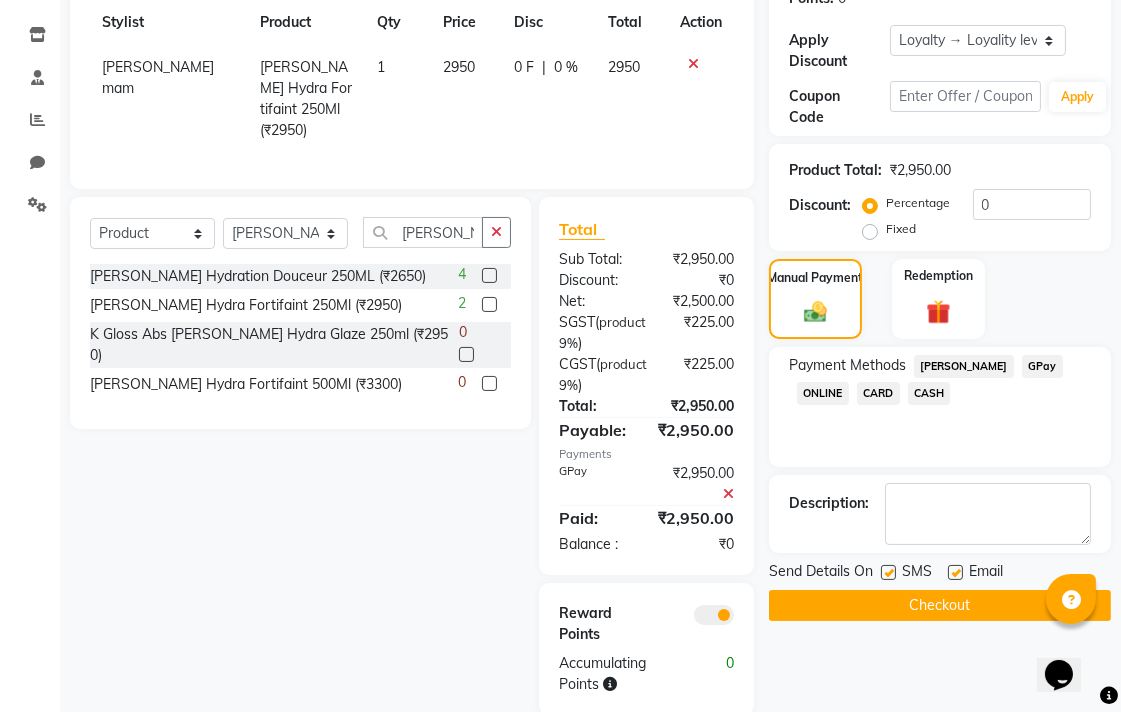 scroll, scrollTop: 382, scrollLeft: 0, axis: vertical 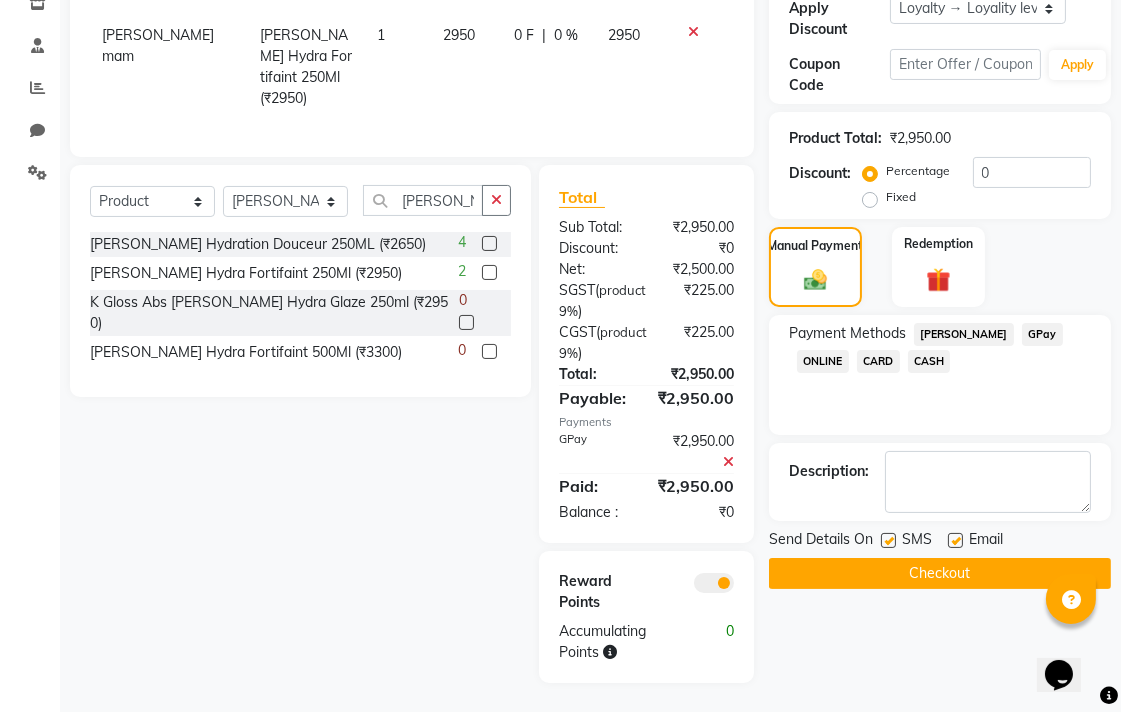 click on "Checkout" 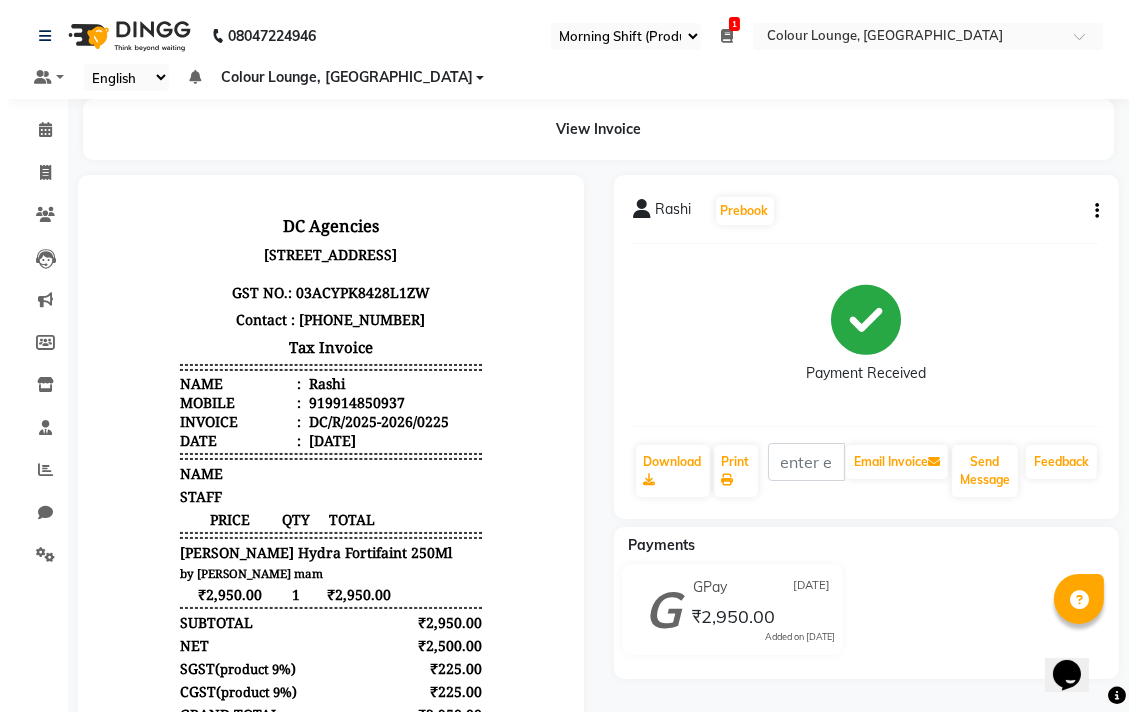 scroll, scrollTop: 16, scrollLeft: 0, axis: vertical 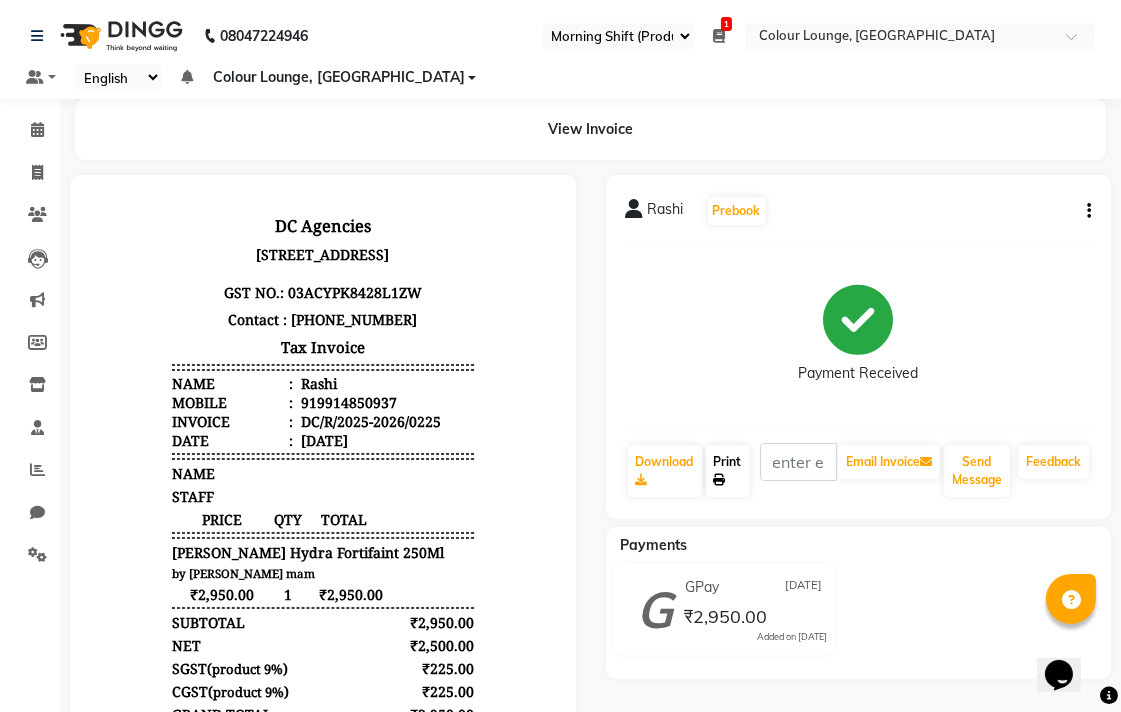 click 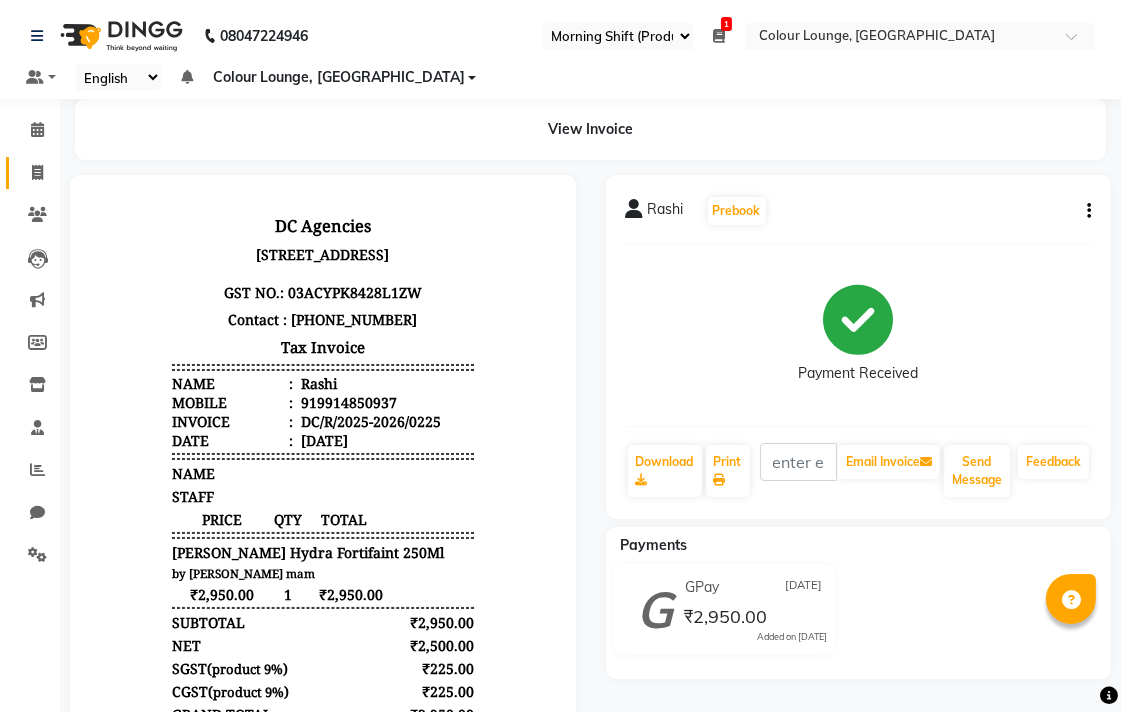 click 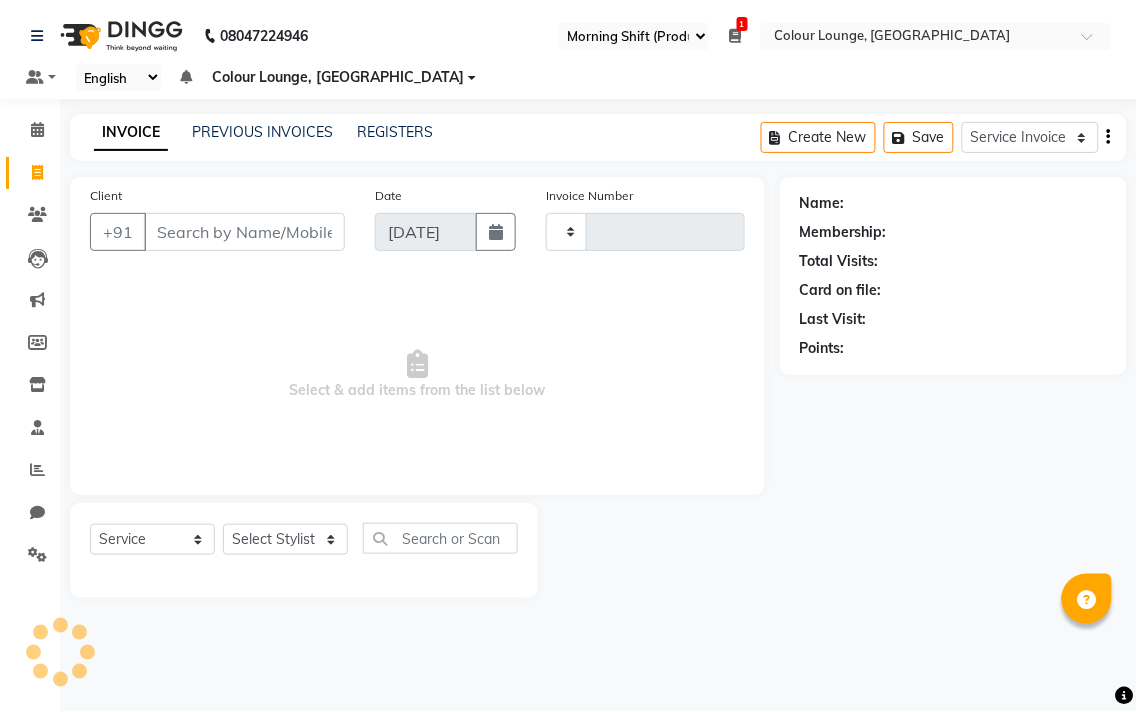 select on "83" 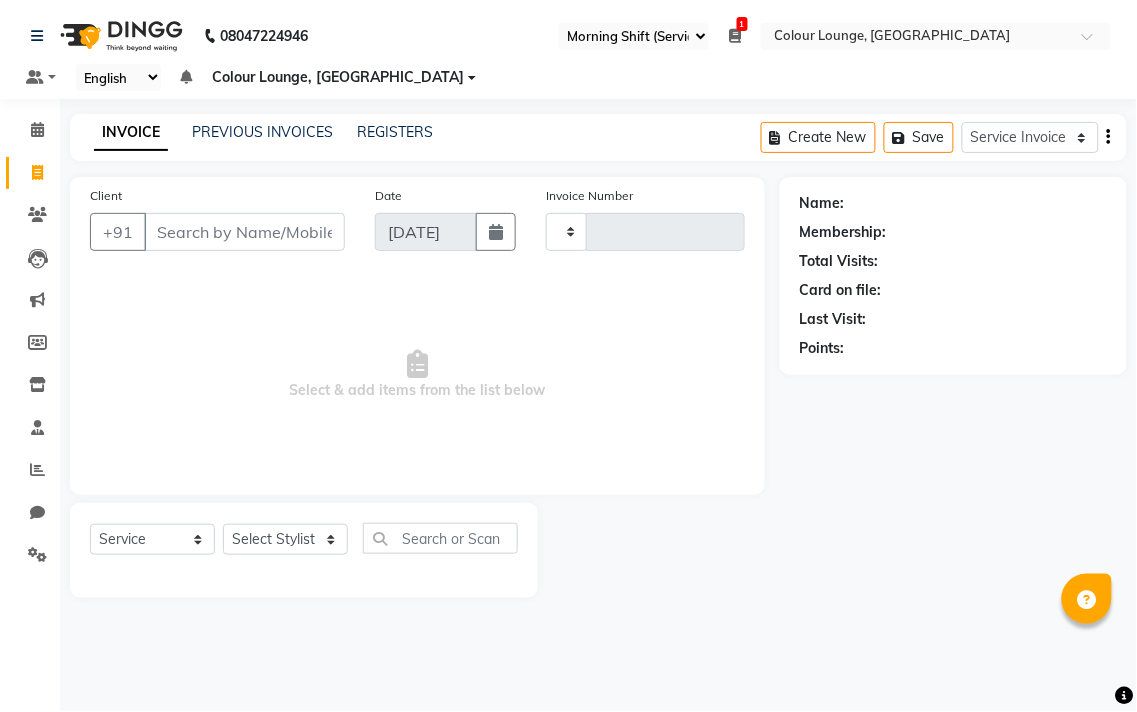 click on "Client" at bounding box center [244, 232] 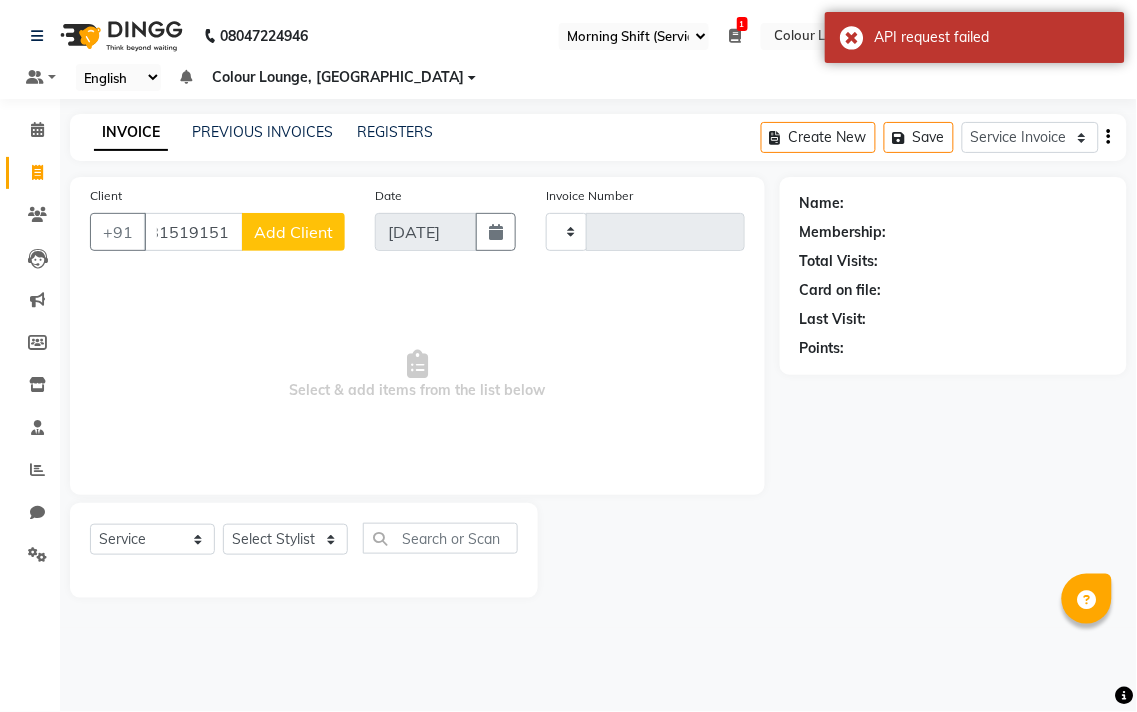 scroll, scrollTop: 0, scrollLeft: 0, axis: both 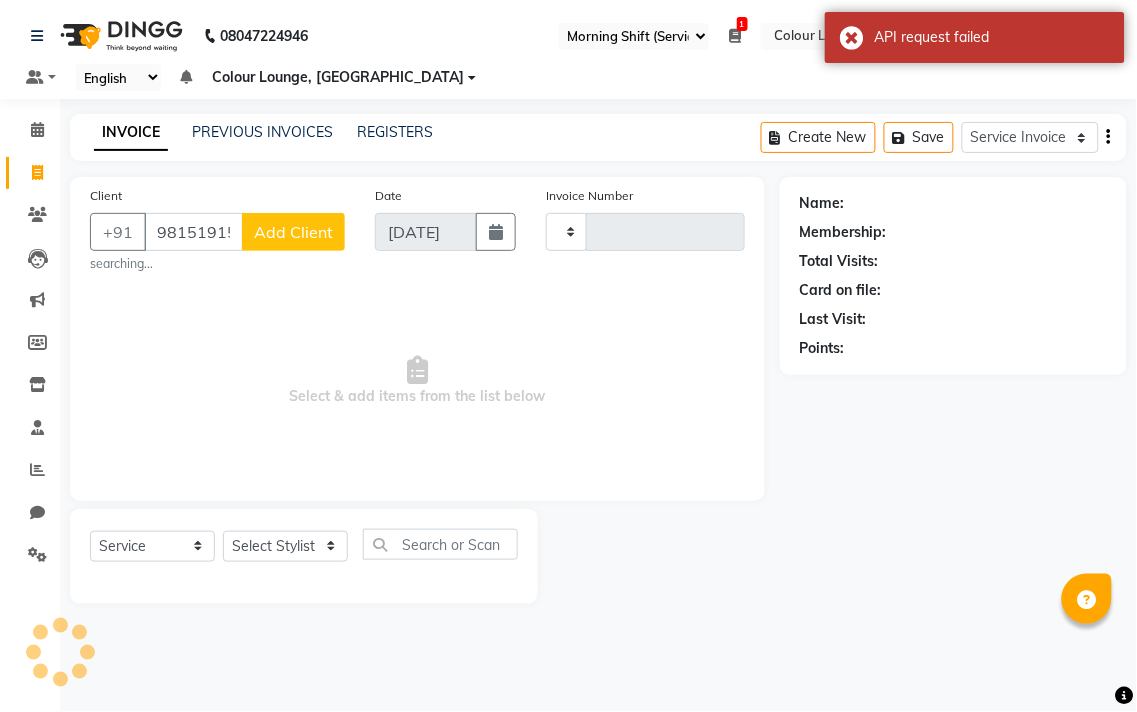 type on "9815191515" 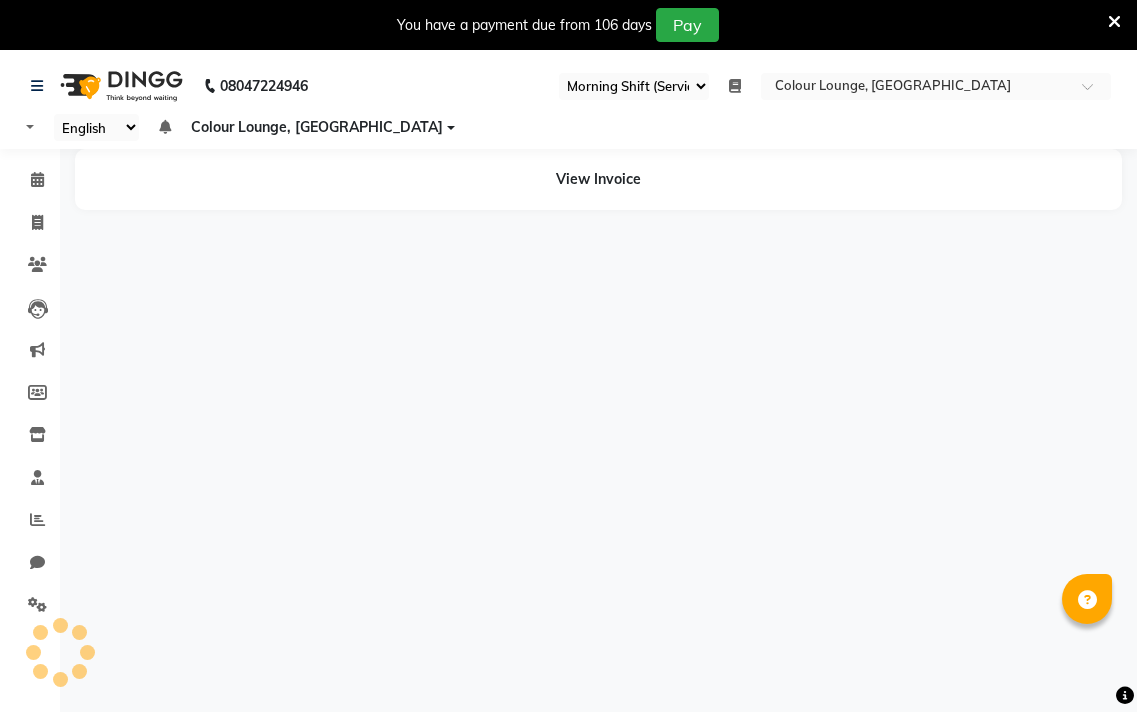 select on "83" 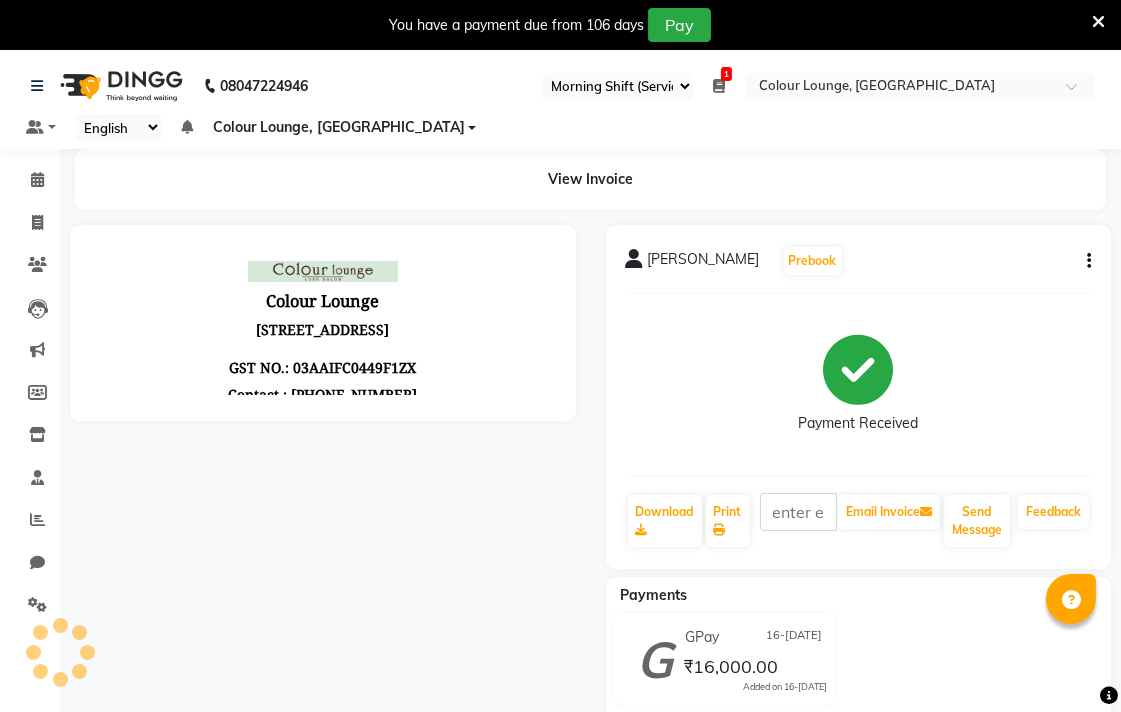 scroll, scrollTop: 0, scrollLeft: 0, axis: both 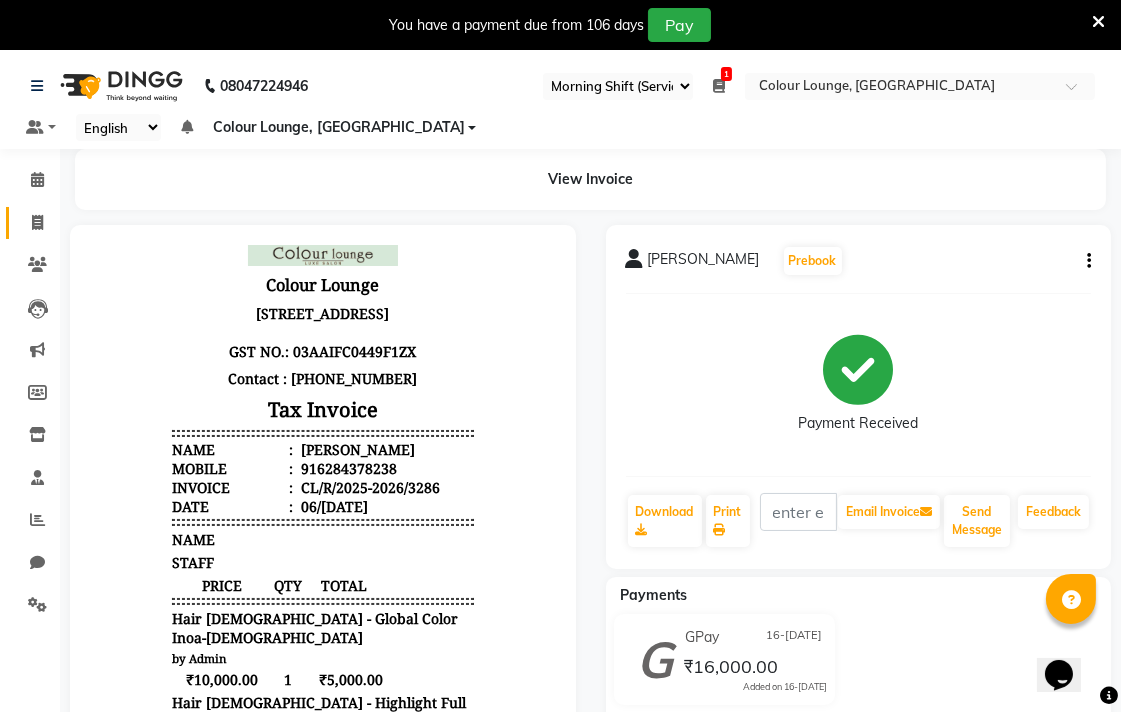 click 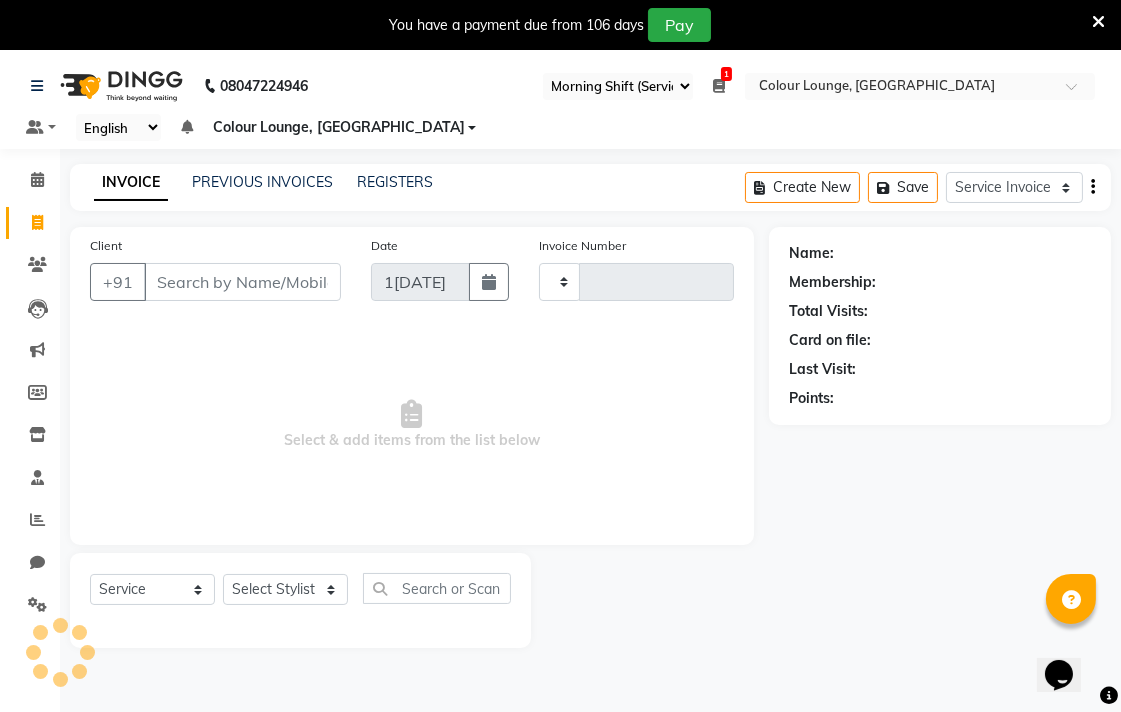 scroll, scrollTop: 50, scrollLeft: 0, axis: vertical 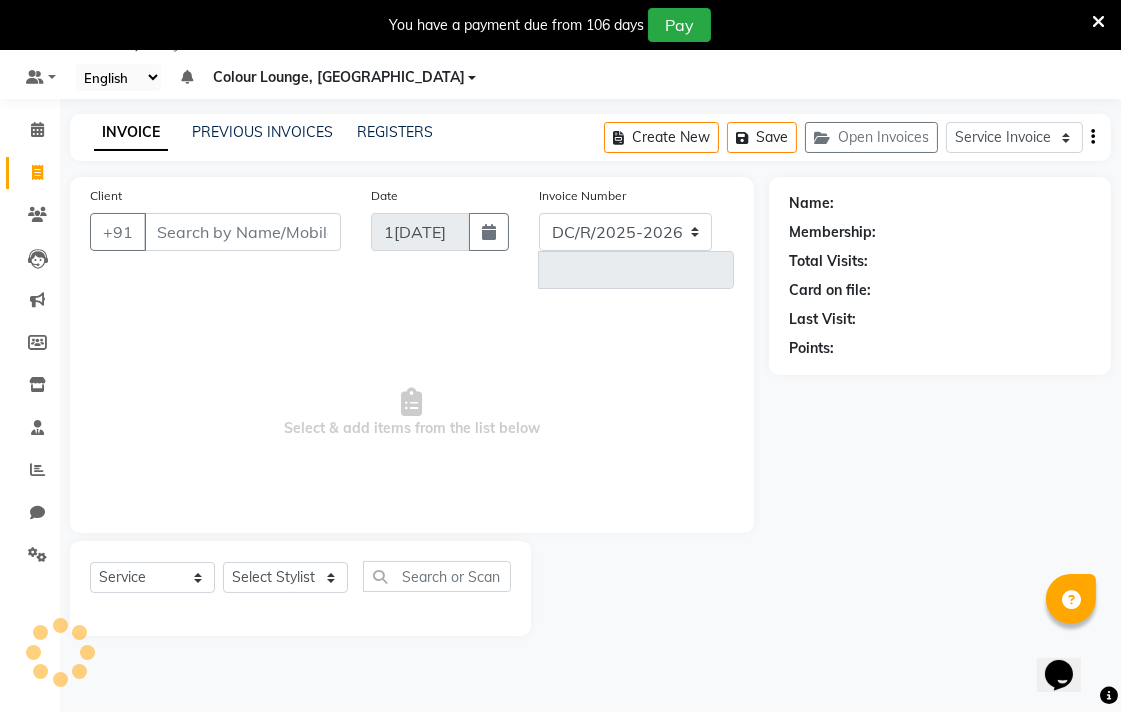 select on "8013" 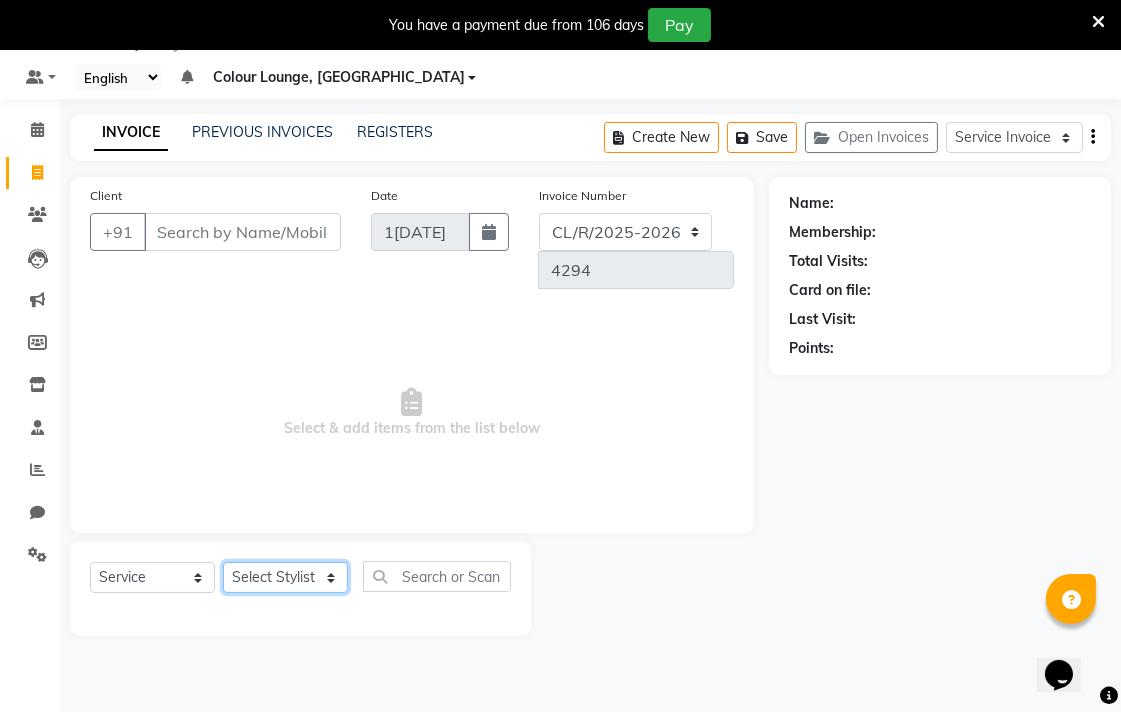 click on "Select Stylist Admin AMIT Birshika Colour Lounge, [GEOGRAPHIC_DATA] Colour Lounge, [GEOGRAPHIC_DATA] [PERSON_NAME] [PERSON_NAME] [PERSON_NAME] [PERSON_NAME] [PERSON_NAME] mam [PERSON_NAME] [PERSON_NAME] [PERSON_NAME] MOHIT [PERSON_NAME] POOJA [PERSON_NAME] [PERSON_NAME] [PERSON_NAME] guard [PERSON_NAME] [PERSON_NAME] [PERSON_NAME] [PERSON_NAME] SAMEER [PERSON_NAME] [PERSON_NAME] [PERSON_NAME] [PERSON_NAME] [PERSON_NAME] [PERSON_NAME] VISHAL [PERSON_NAME]" 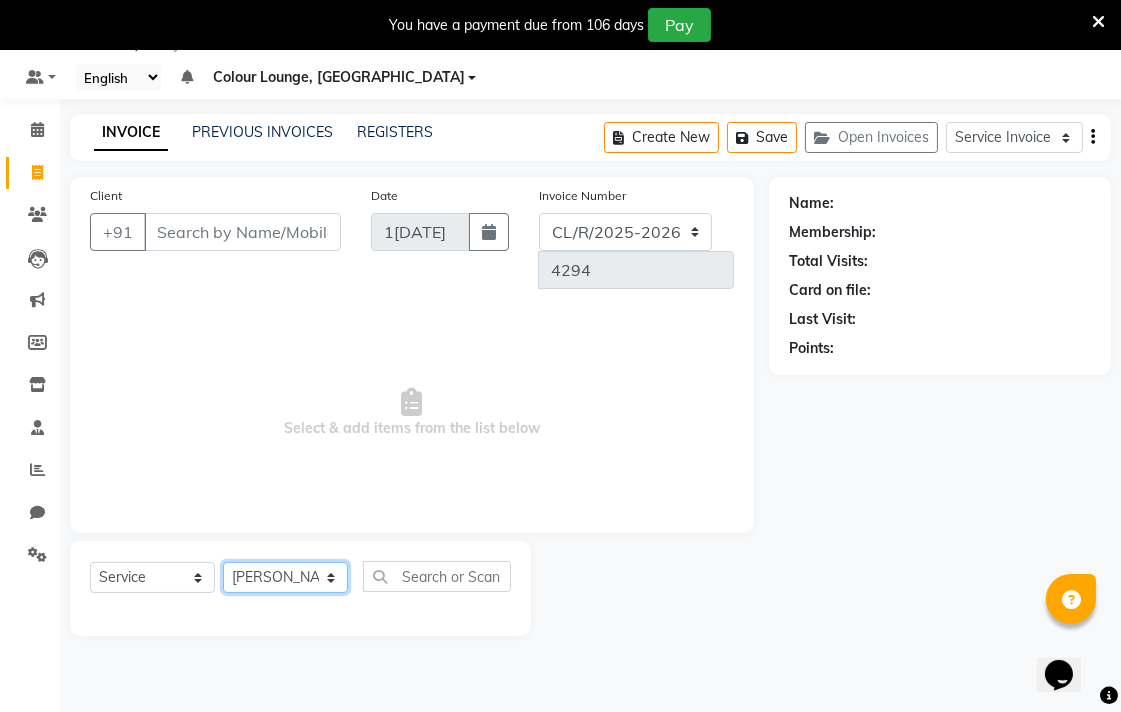 click on "Select Stylist Admin AMIT Birshika Colour Lounge, Ranjit Avenue Colour Lounge, Ranjit Avenue Digvijay JAGPREET SINGH KARAN JAFFAL KARAN KUMAR Komal mam LOVEPREET MAIBAM SURJIT SINGH MANDEEP MOHIT Nandani PARAS POOJA DEVNATH Pooja Negi PREM KOHLI RADHIKA Rahul guard Reema mehra Riya Sahil SAJAN SAMEER SANIA SANJAY SIMRAN Sonia Sunita TANUJ VISHAL Vishal singh" 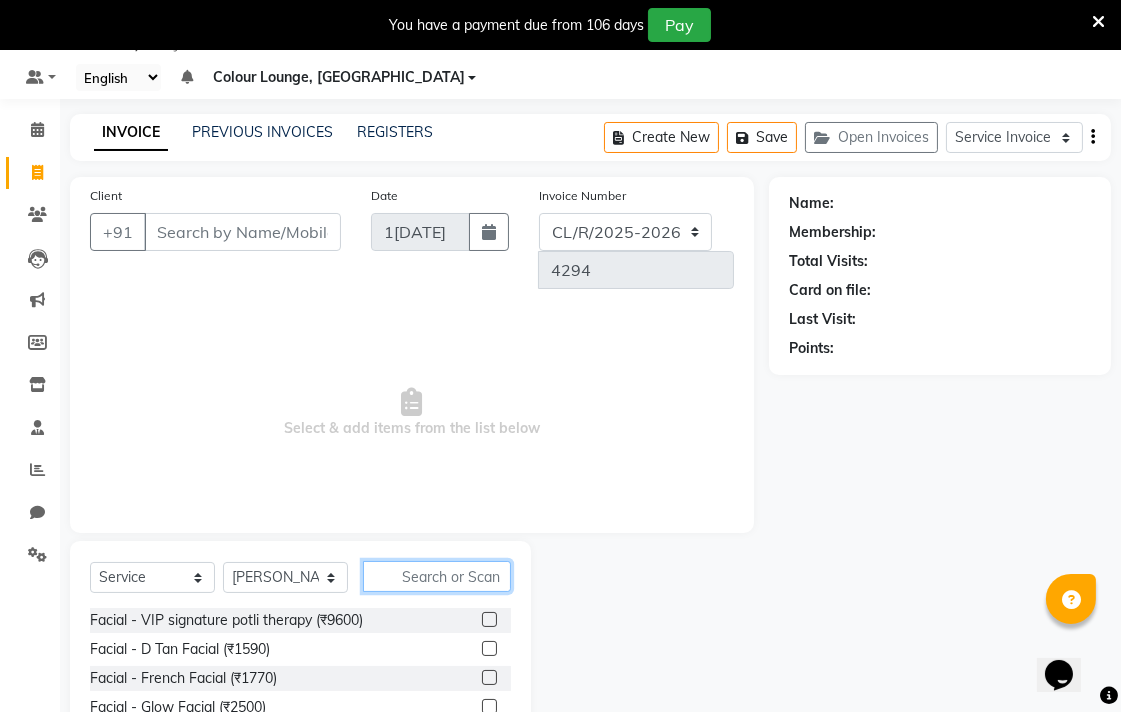 click 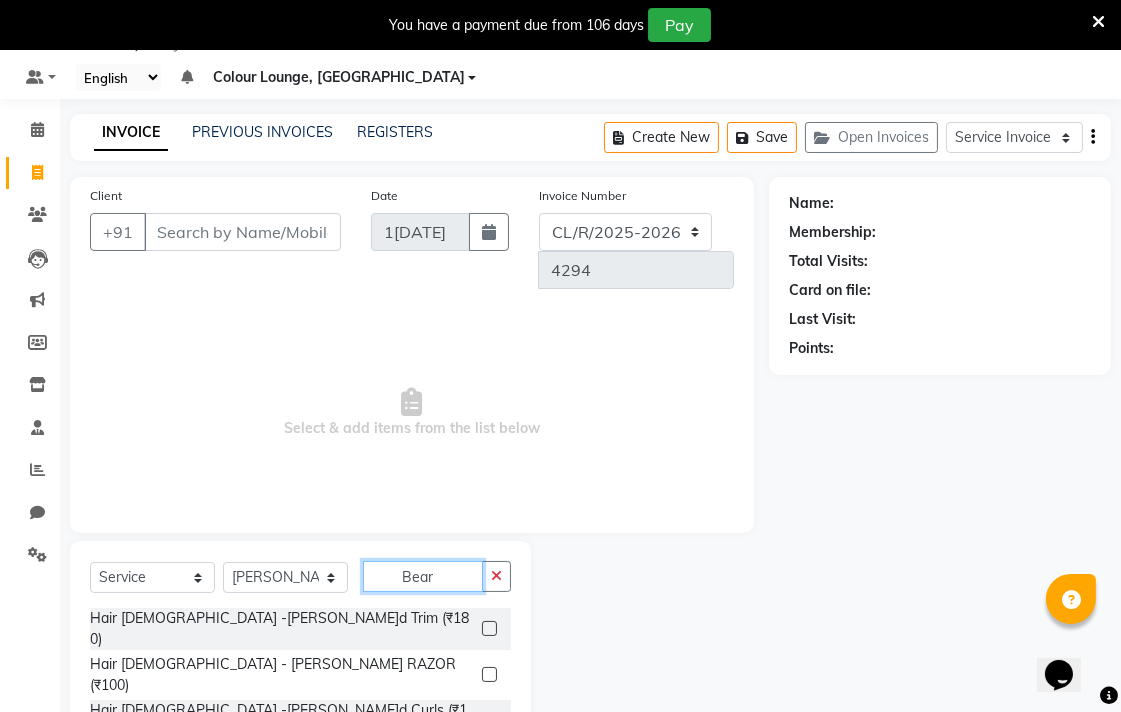 type on "Bear" 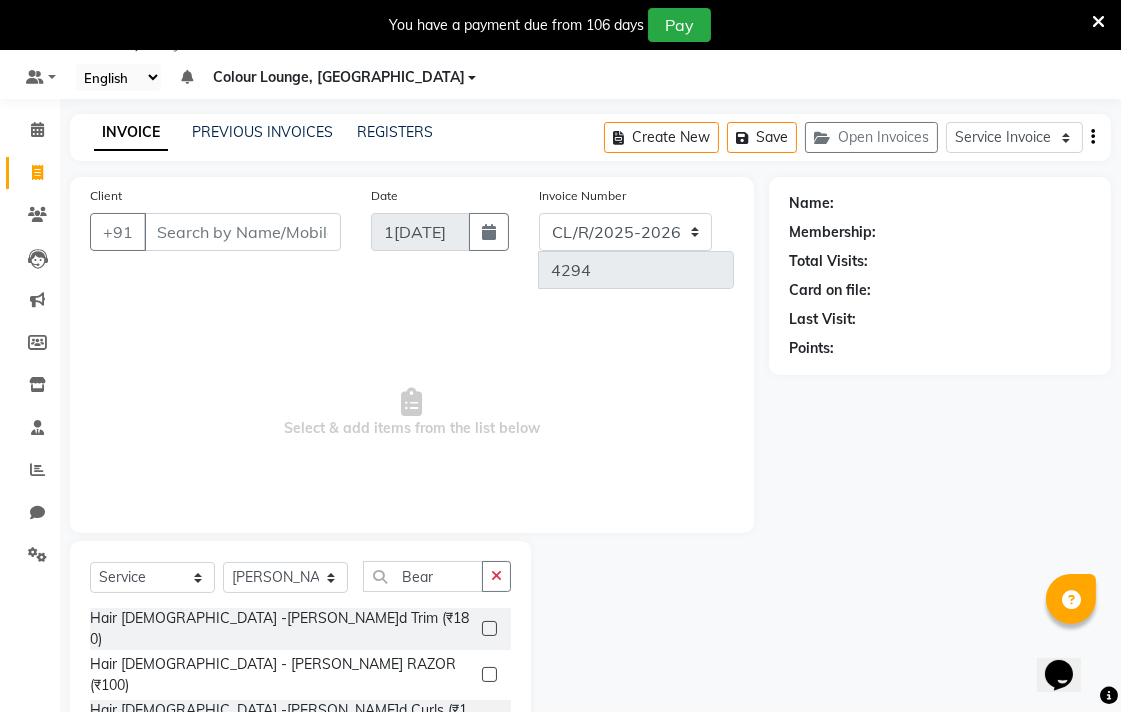 click 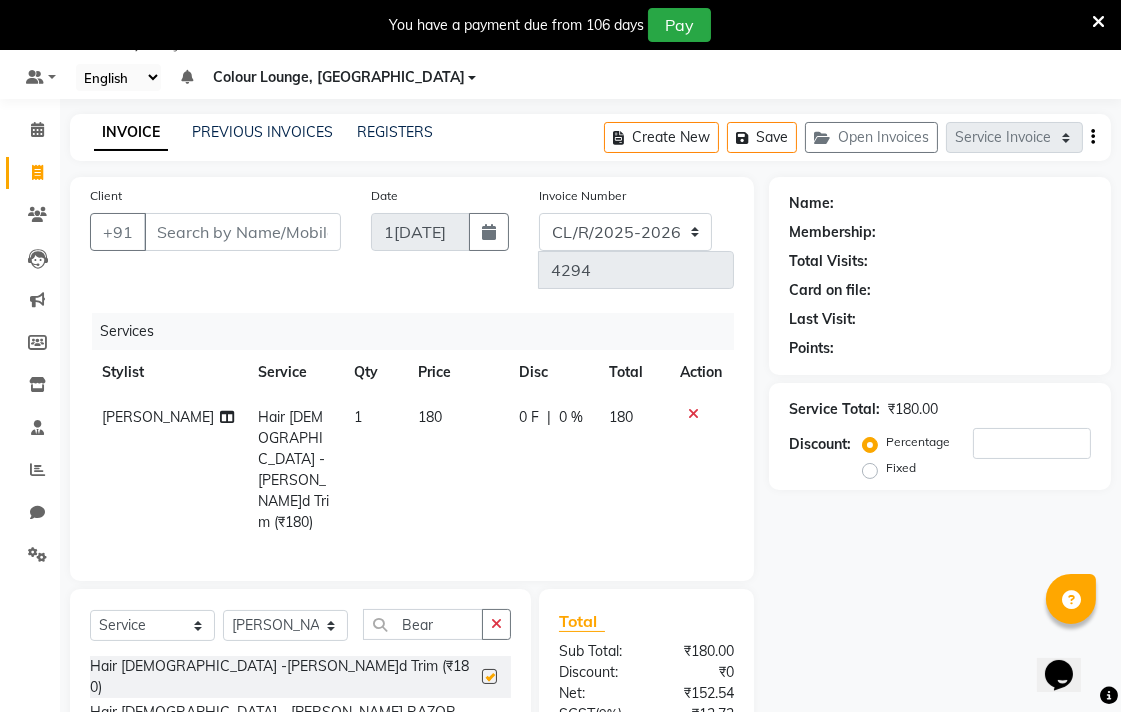 checkbox on "false" 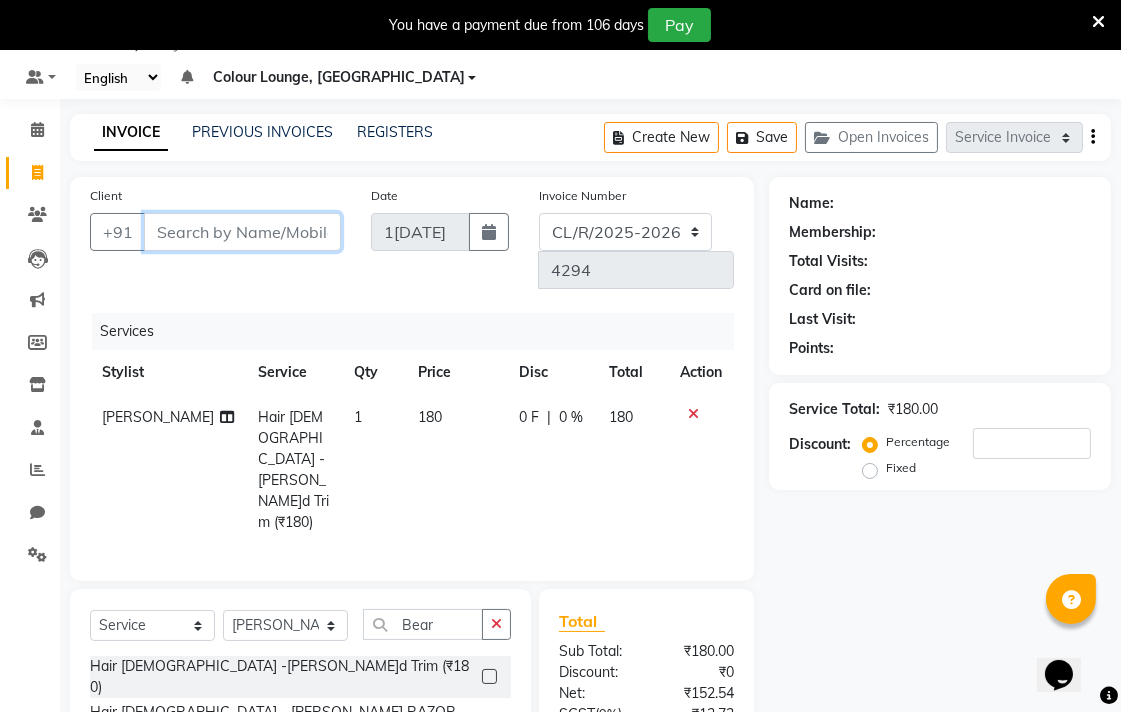 click on "Client" at bounding box center [242, 232] 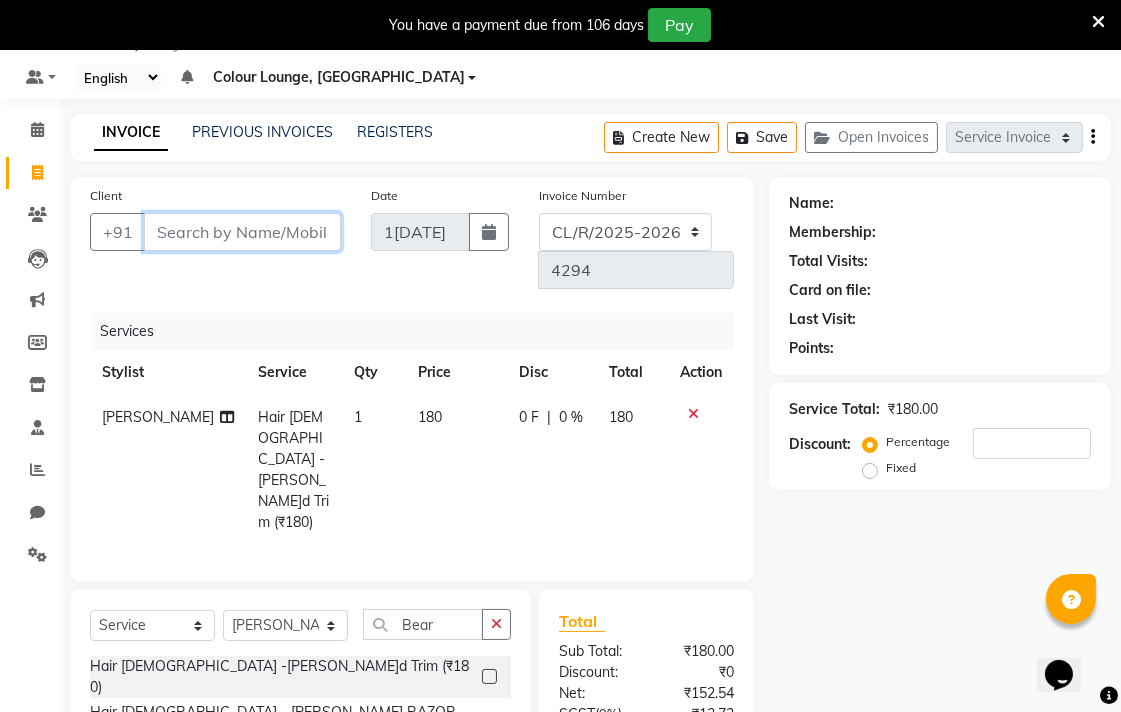 type on "9" 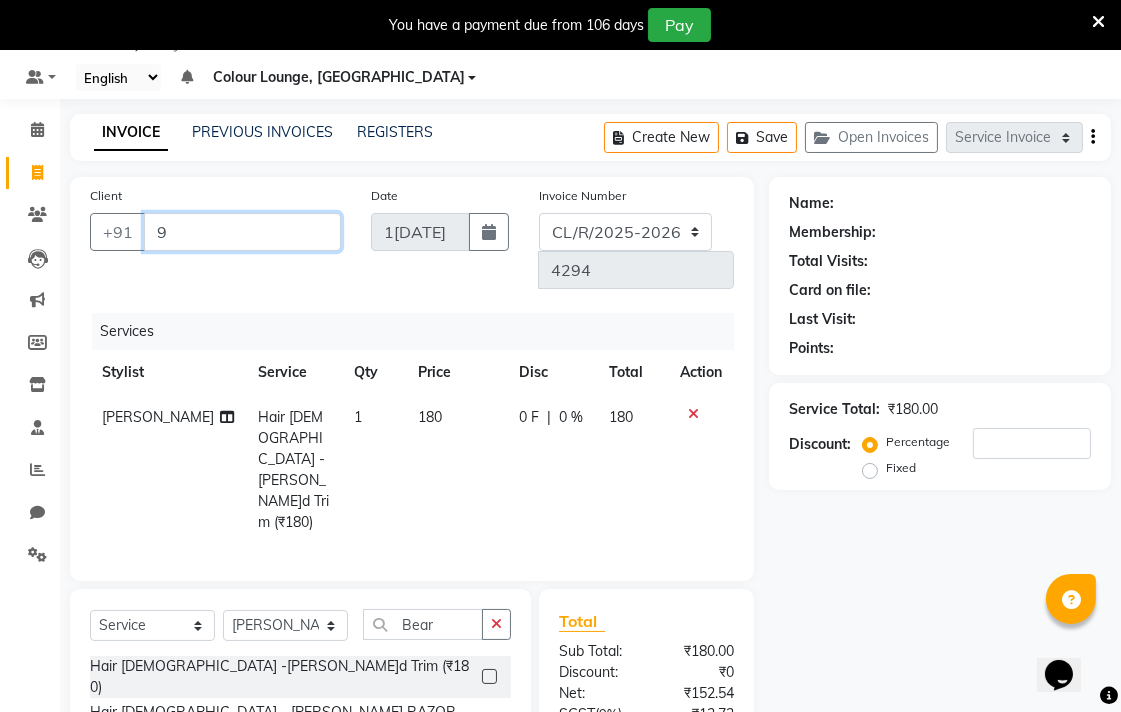 type on "0" 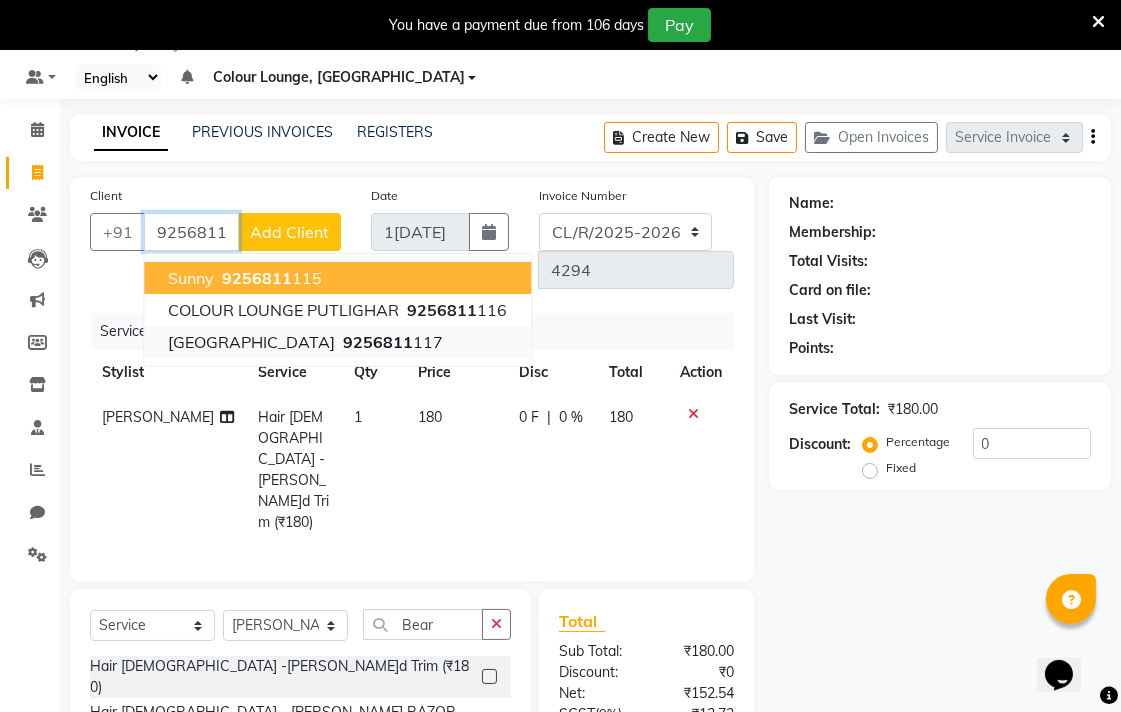 click on "9256811 117" at bounding box center (391, 342) 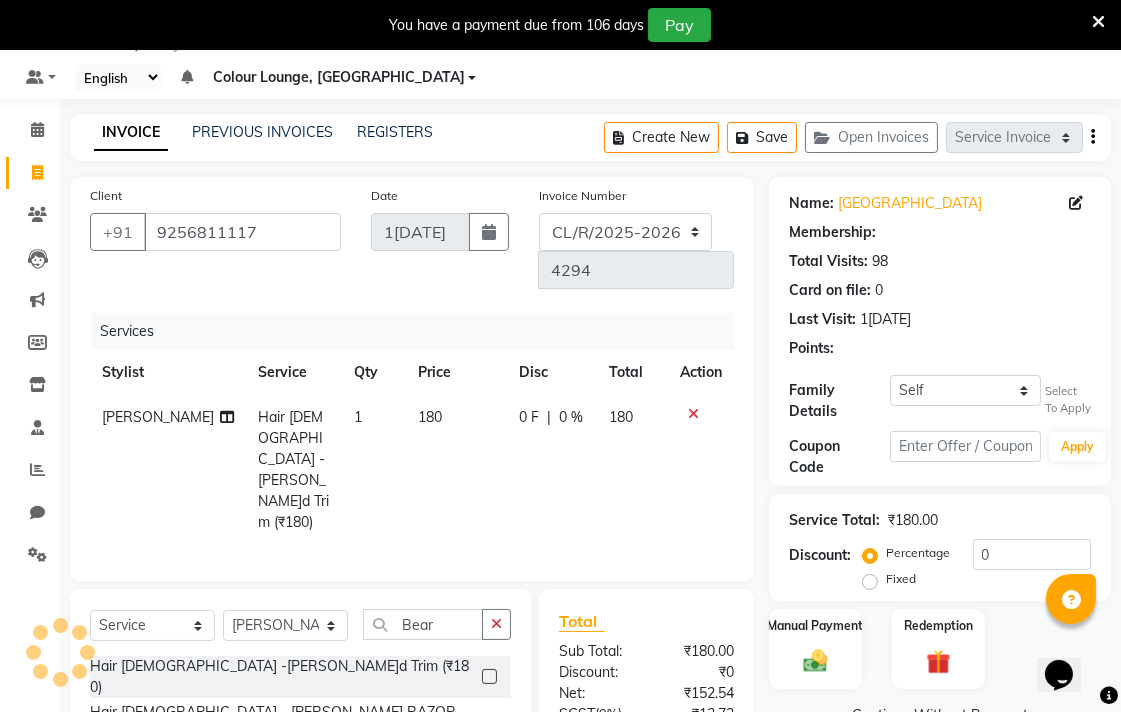 select on "1: Object" 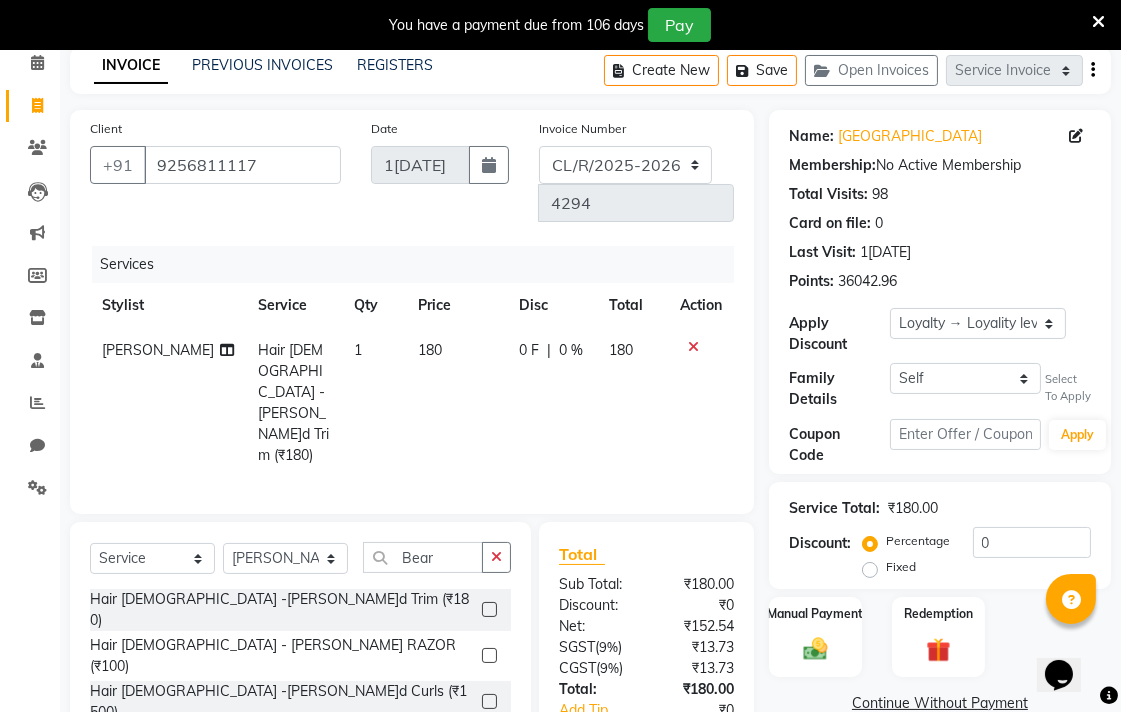 scroll, scrollTop: 166, scrollLeft: 0, axis: vertical 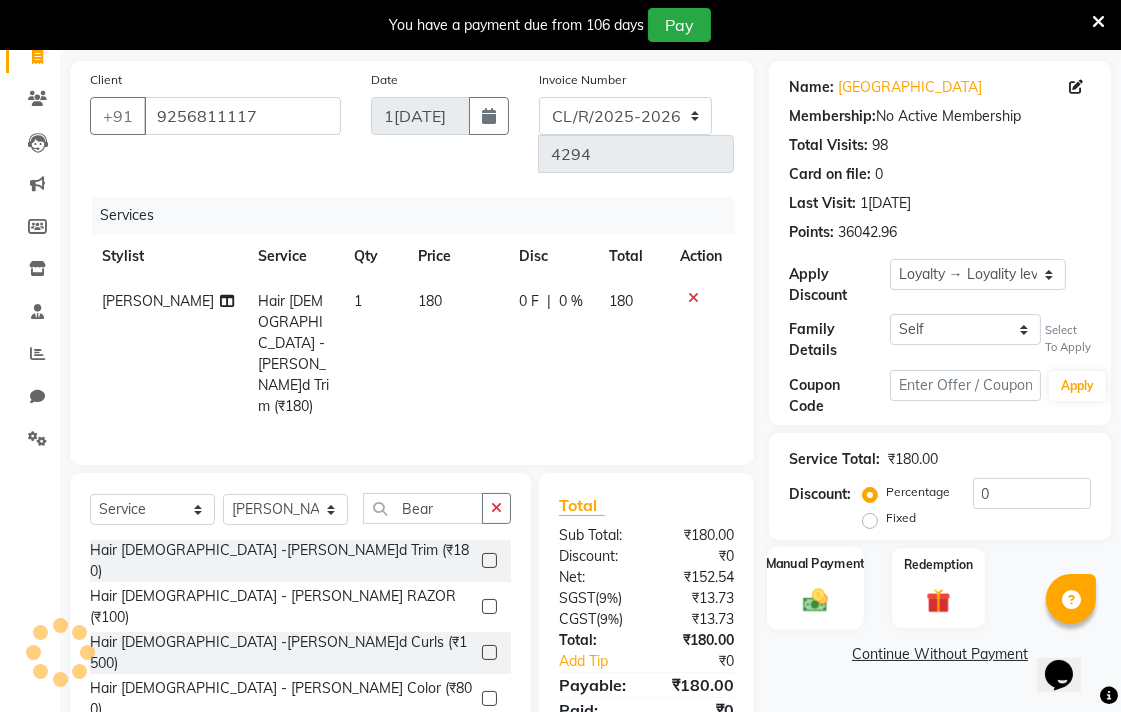 click on "Manual Payment" 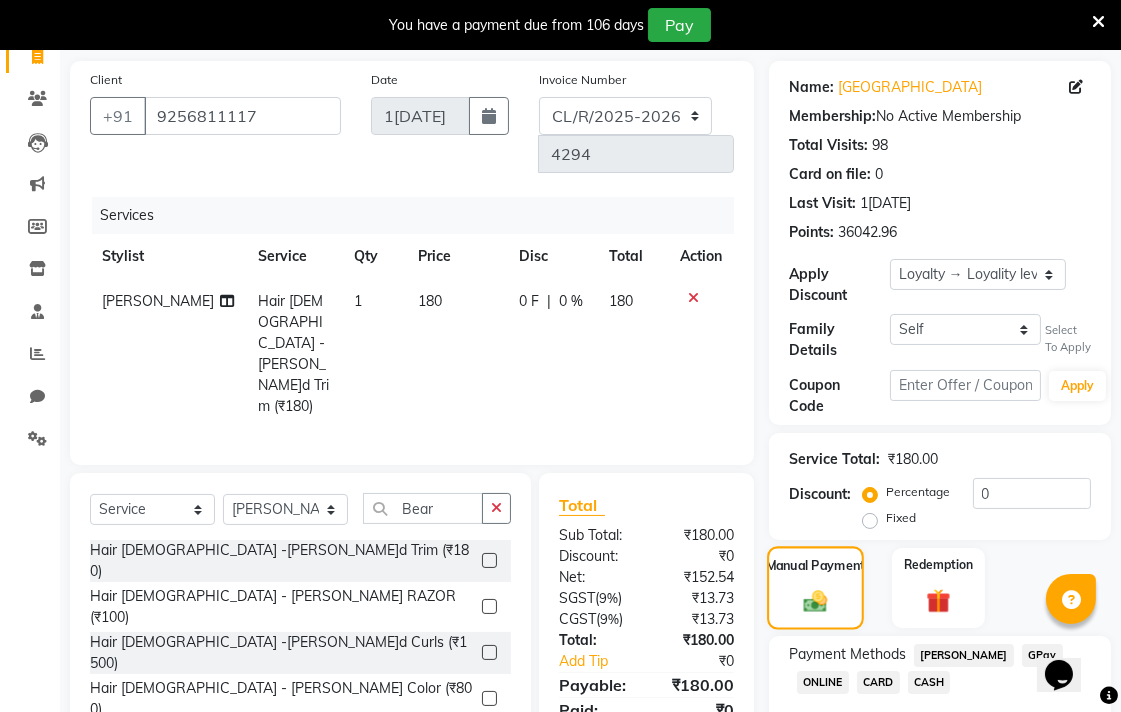 scroll, scrollTop: 281, scrollLeft: 0, axis: vertical 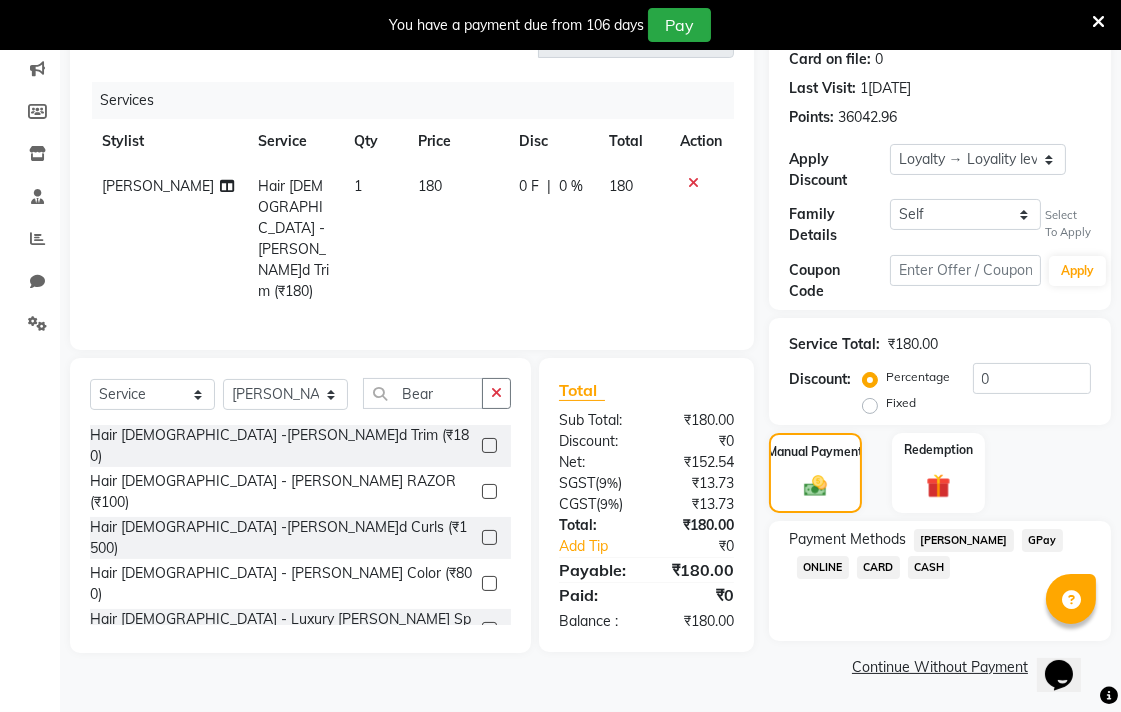 click on "CASH" 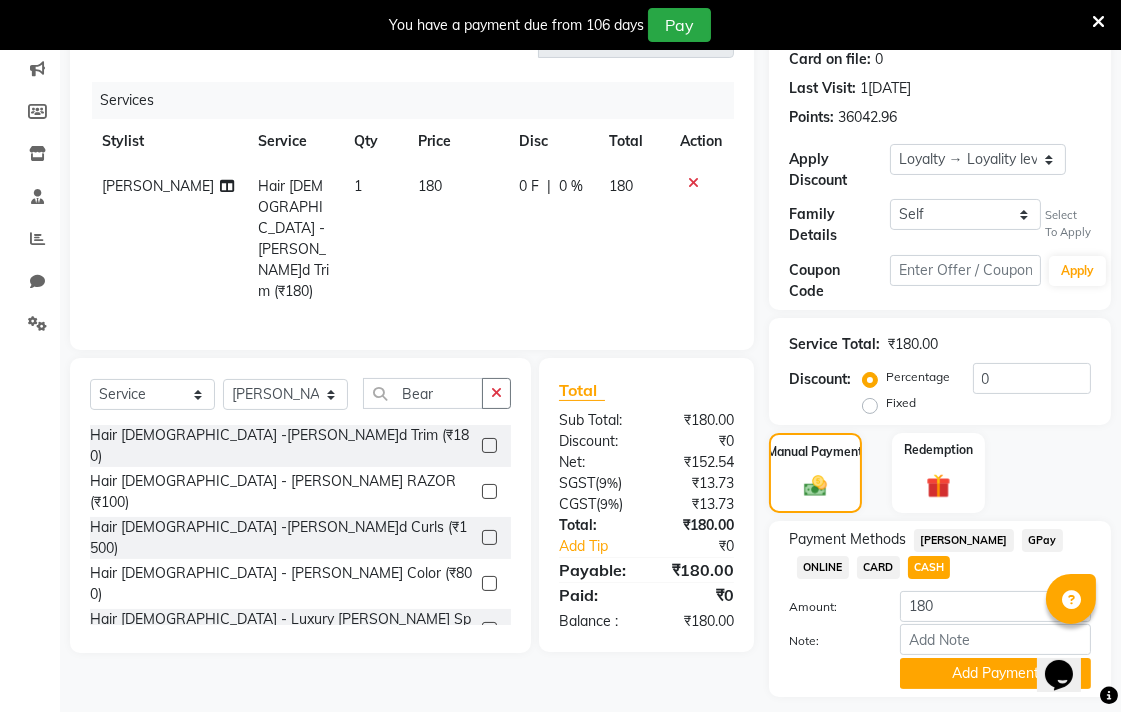 scroll, scrollTop: 337, scrollLeft: 0, axis: vertical 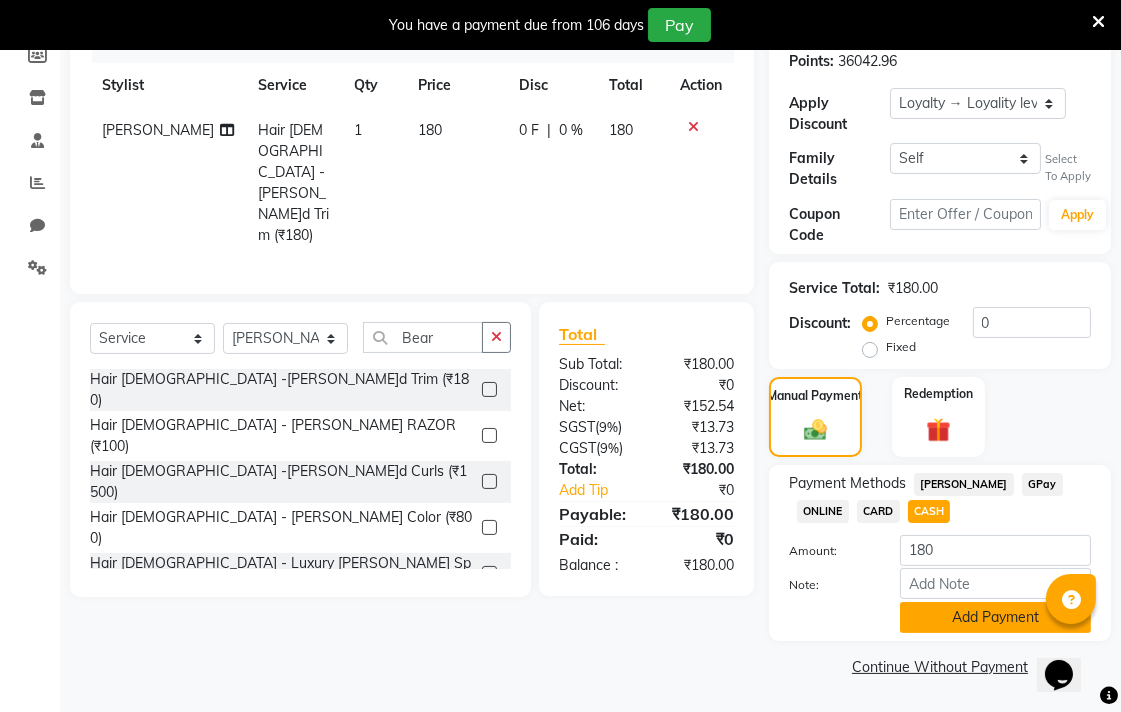 click on "Add Payment" 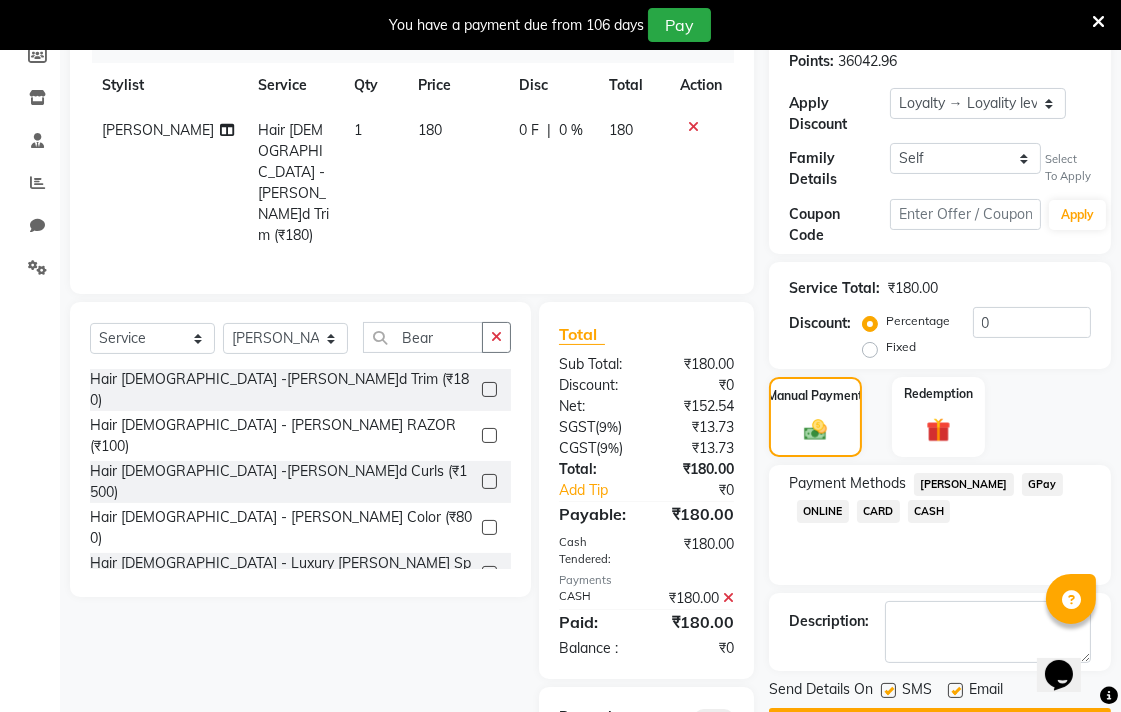 scroll, scrollTop: 411, scrollLeft: 0, axis: vertical 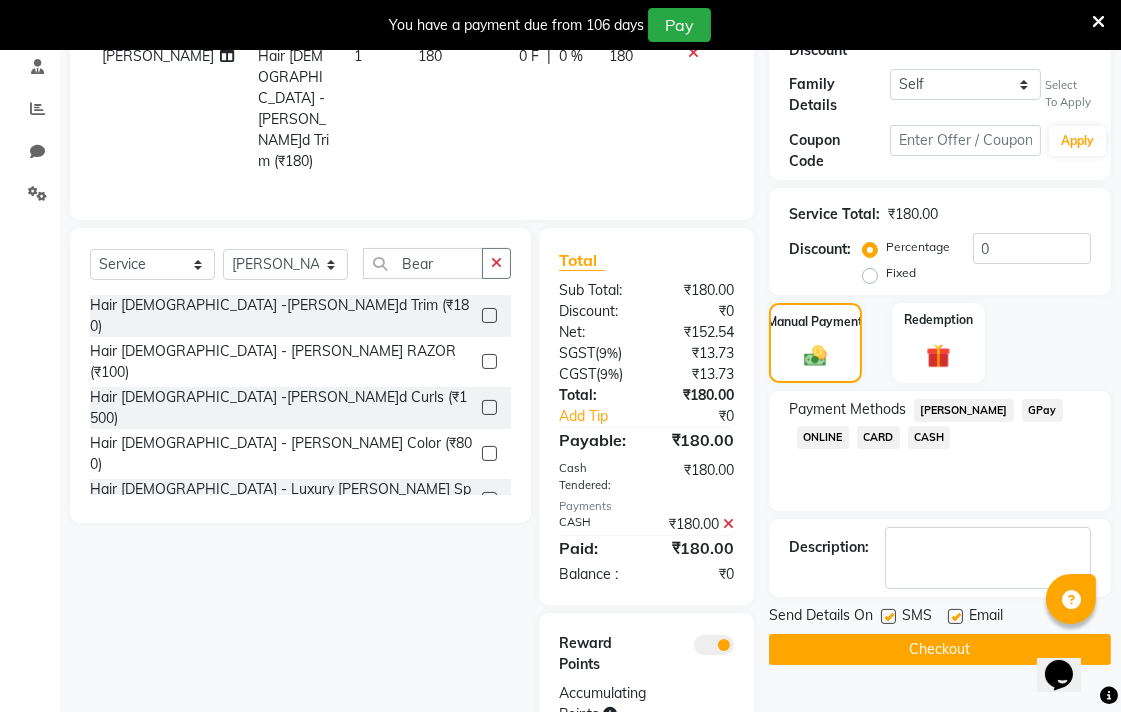 click on "Checkout" 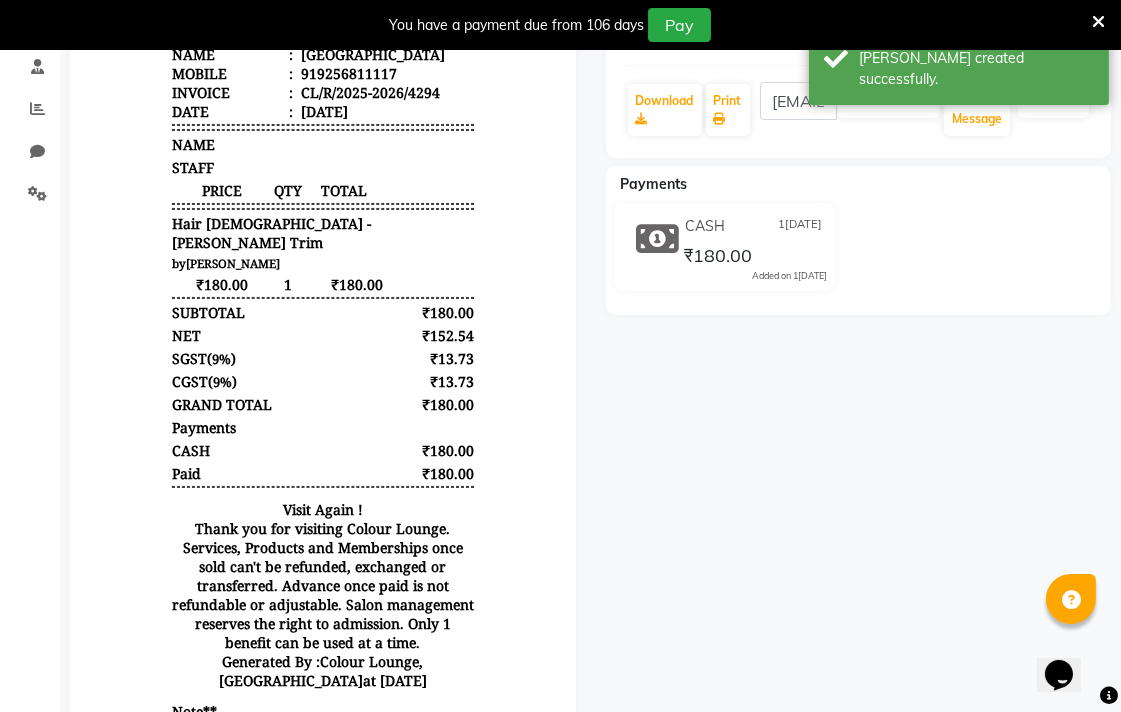 scroll, scrollTop: 0, scrollLeft: 0, axis: both 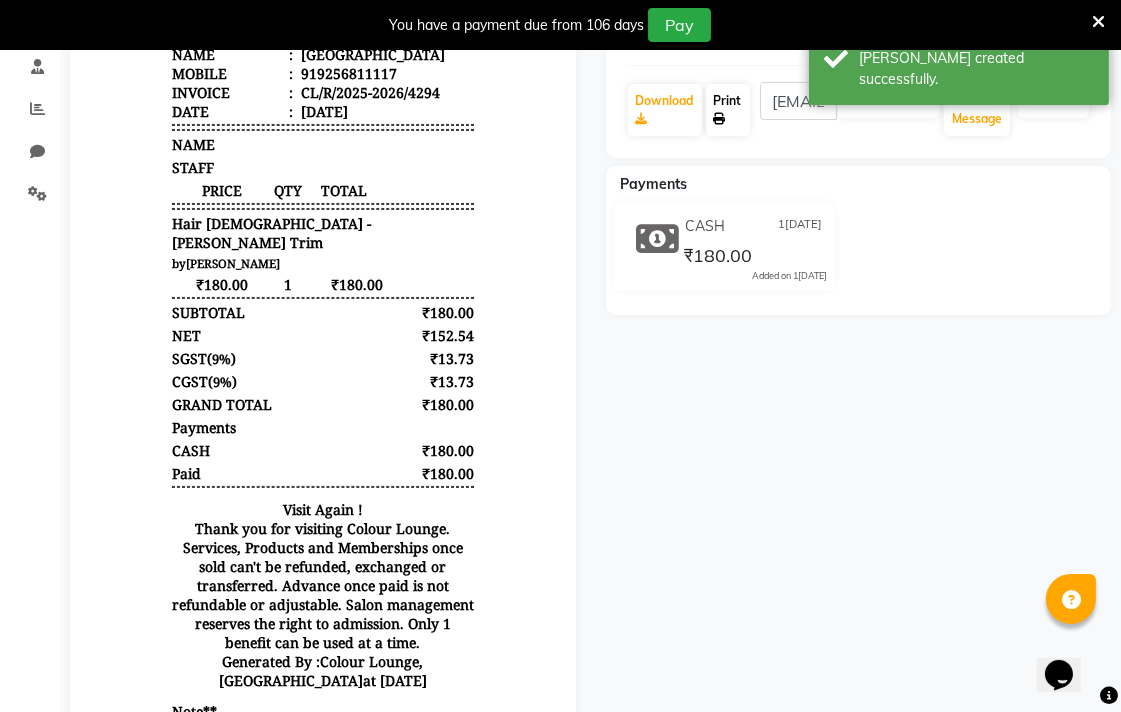 click on "Print" 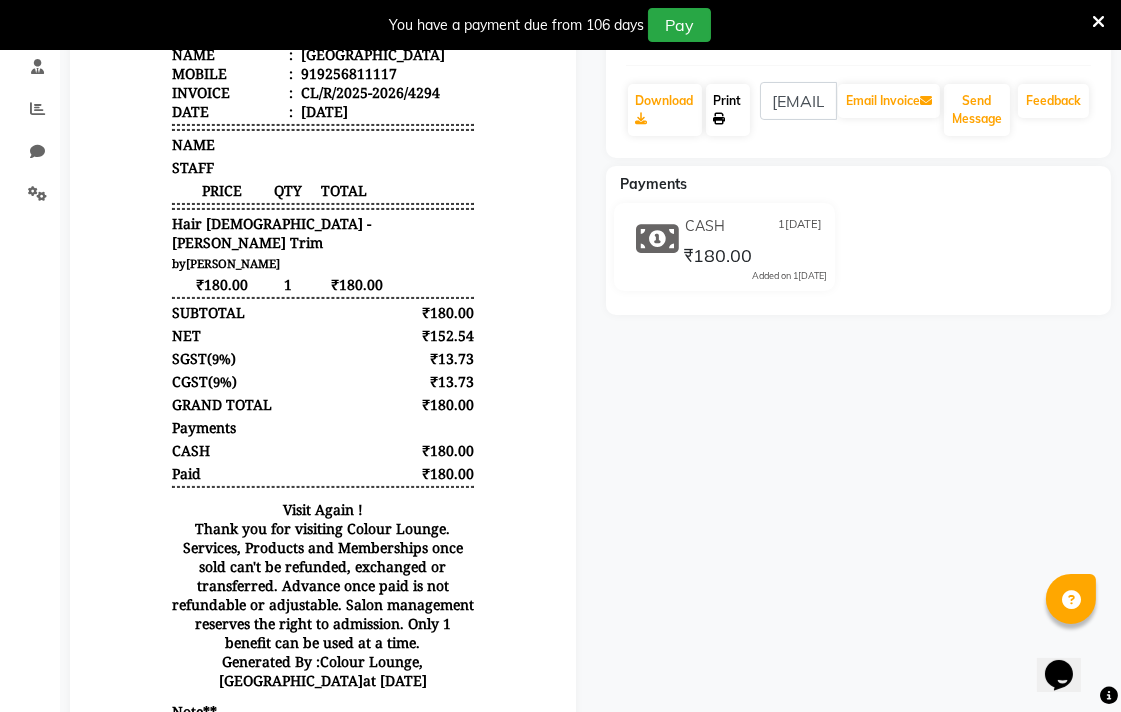 click on "Print" 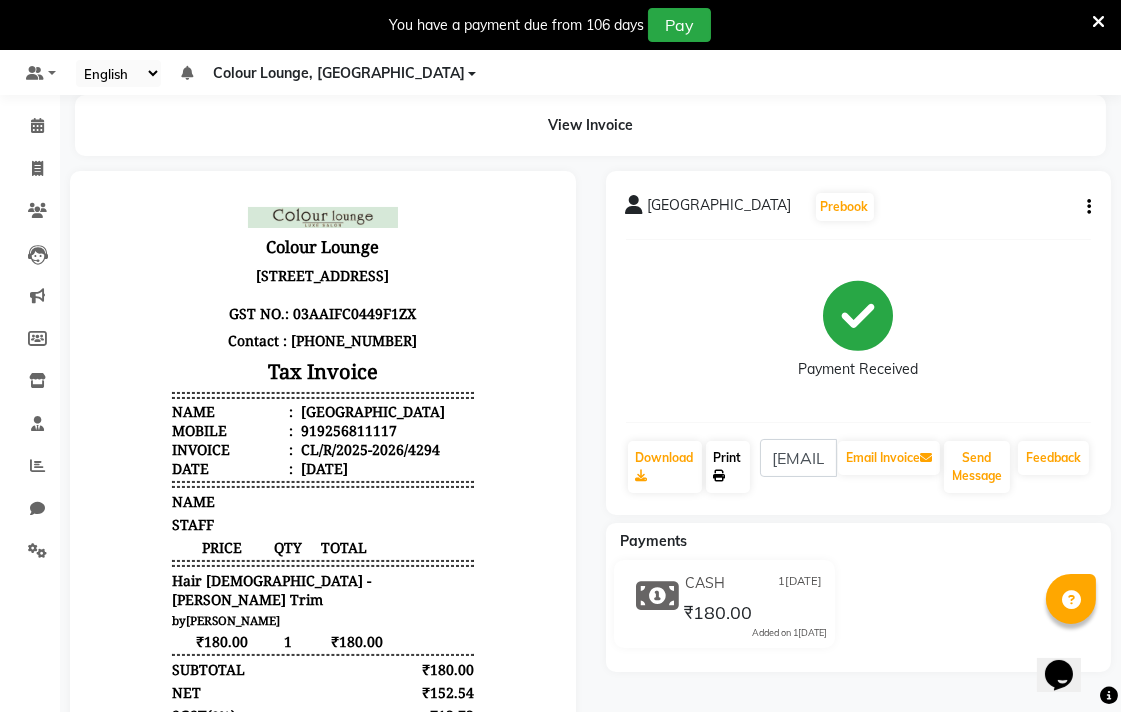 scroll, scrollTop: 0, scrollLeft: 0, axis: both 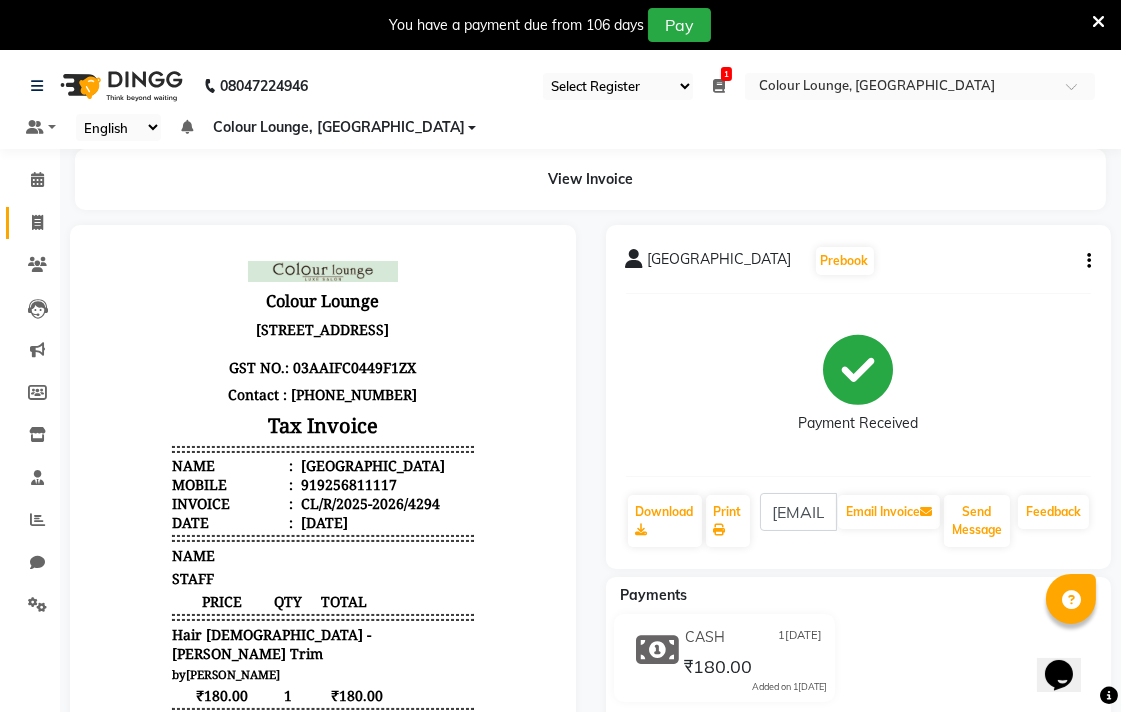 click 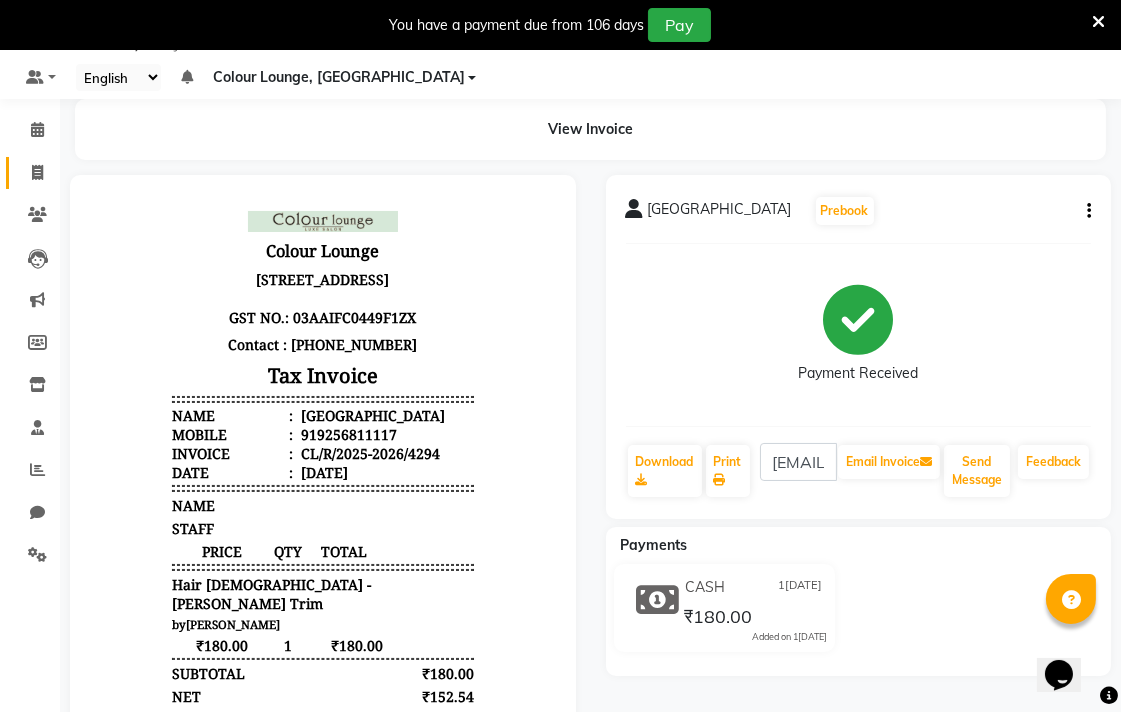 select on "service" 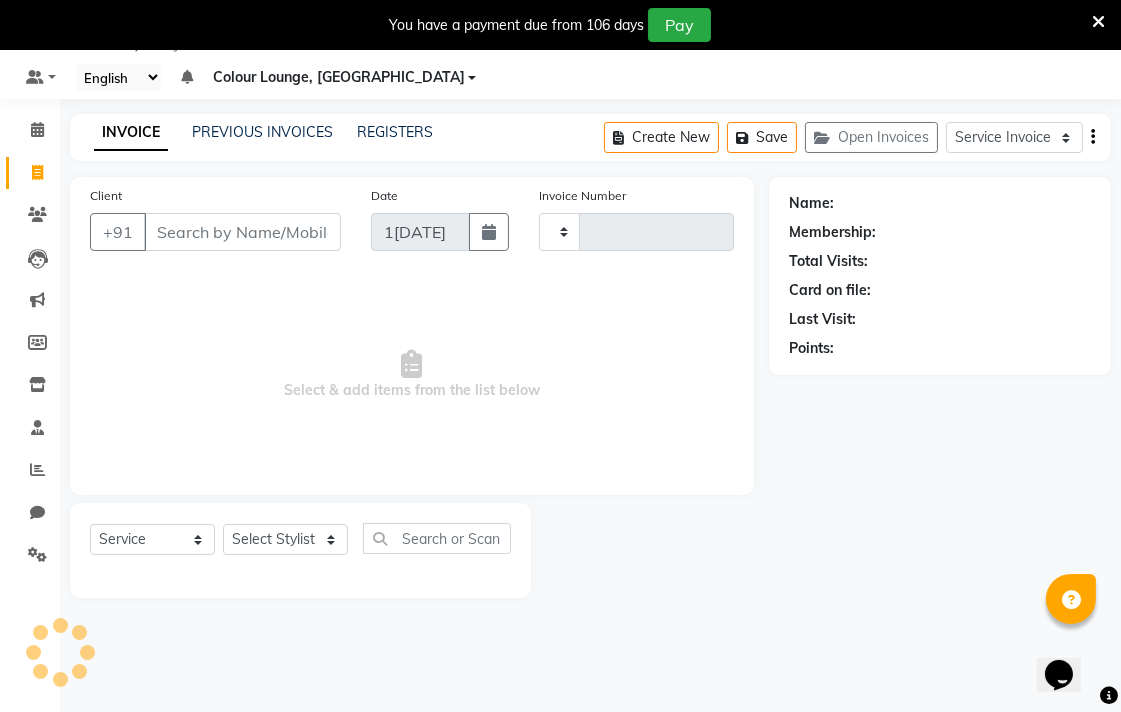 type on "4295" 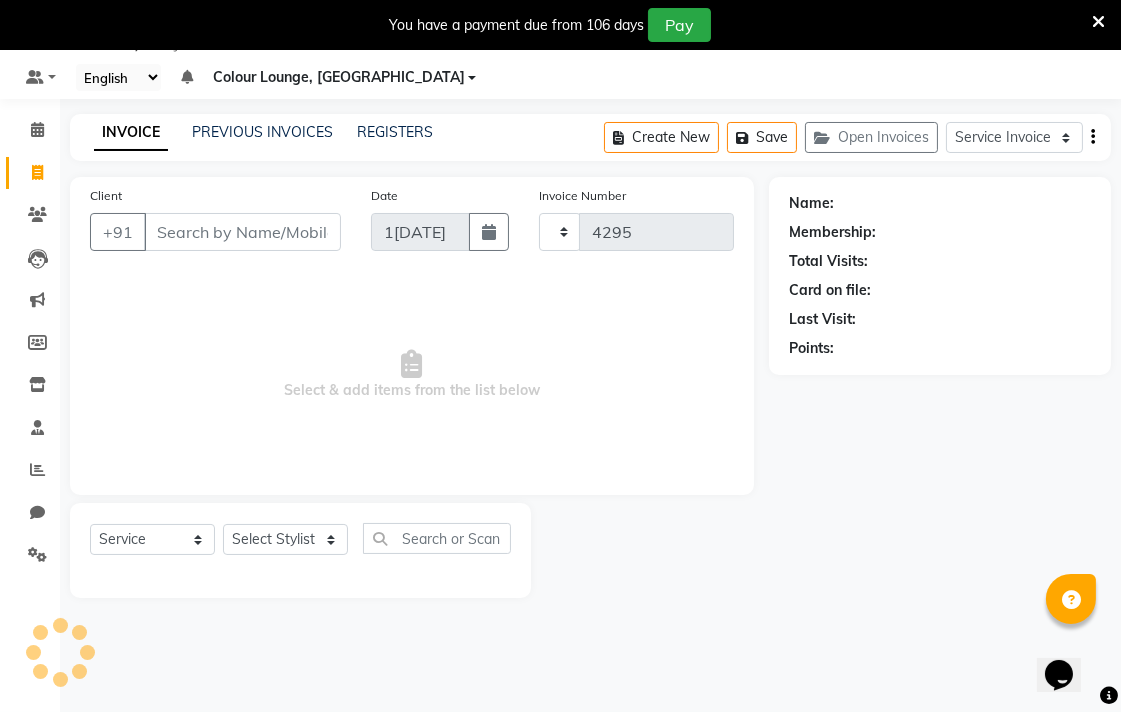 select on "8013" 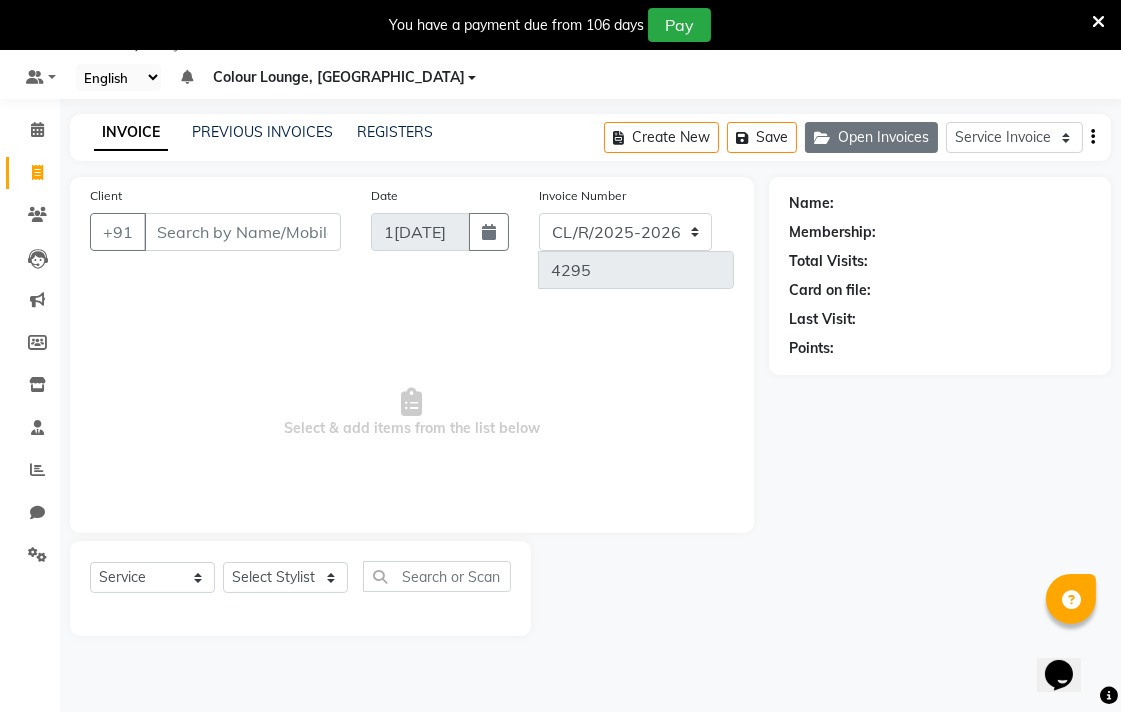 click on "Open Invoices" 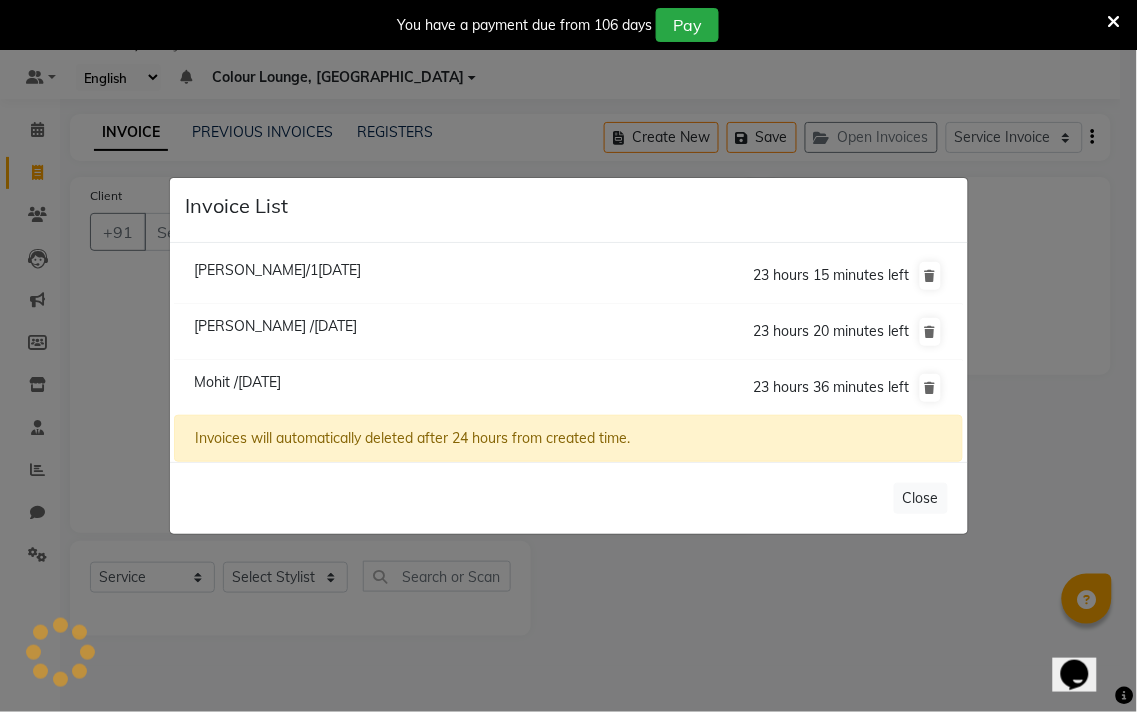 click on "Ricky /11 July 2025" 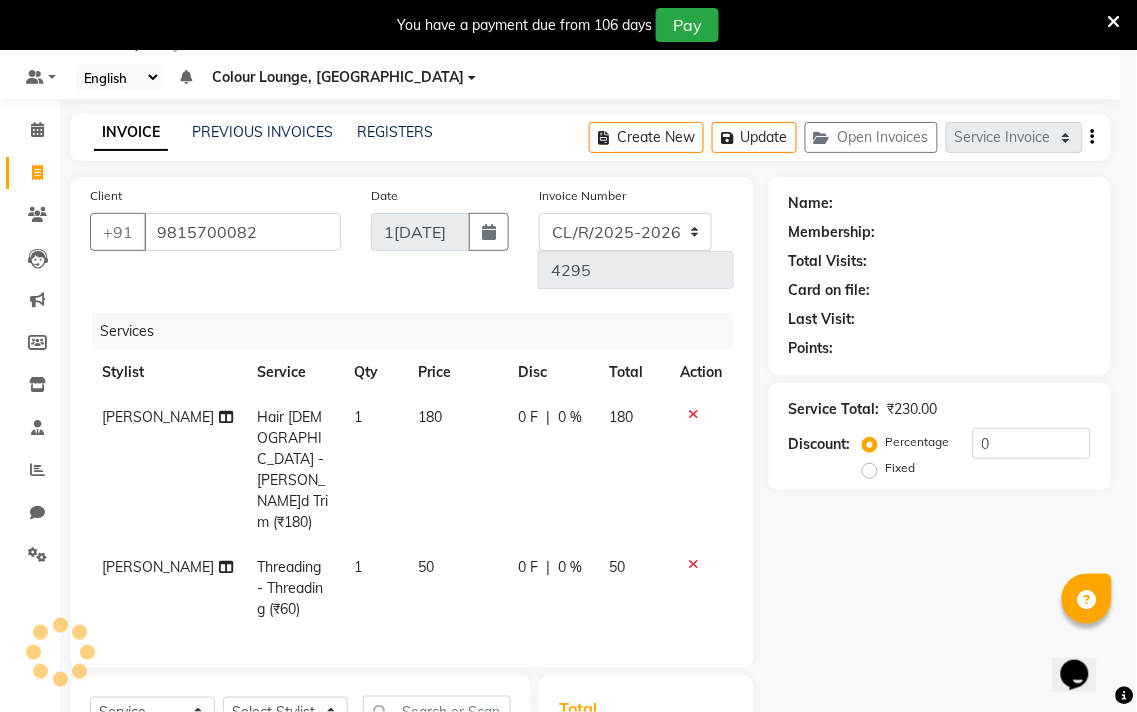 select on "1: Object" 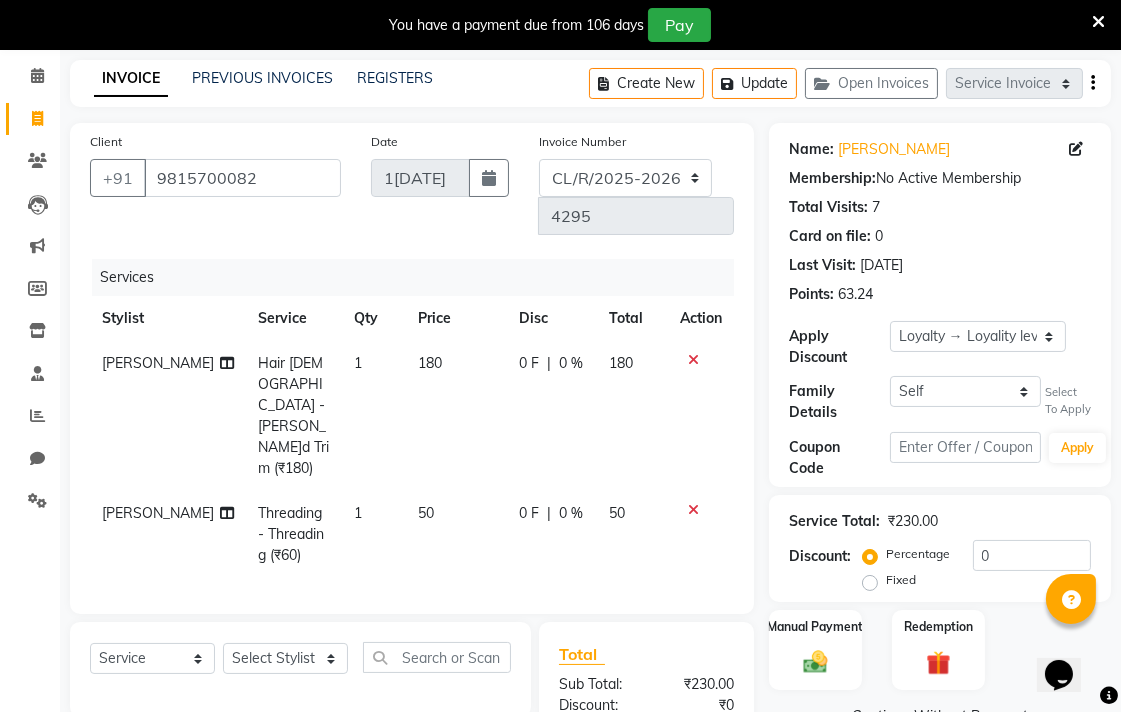 scroll, scrollTop: 253, scrollLeft: 0, axis: vertical 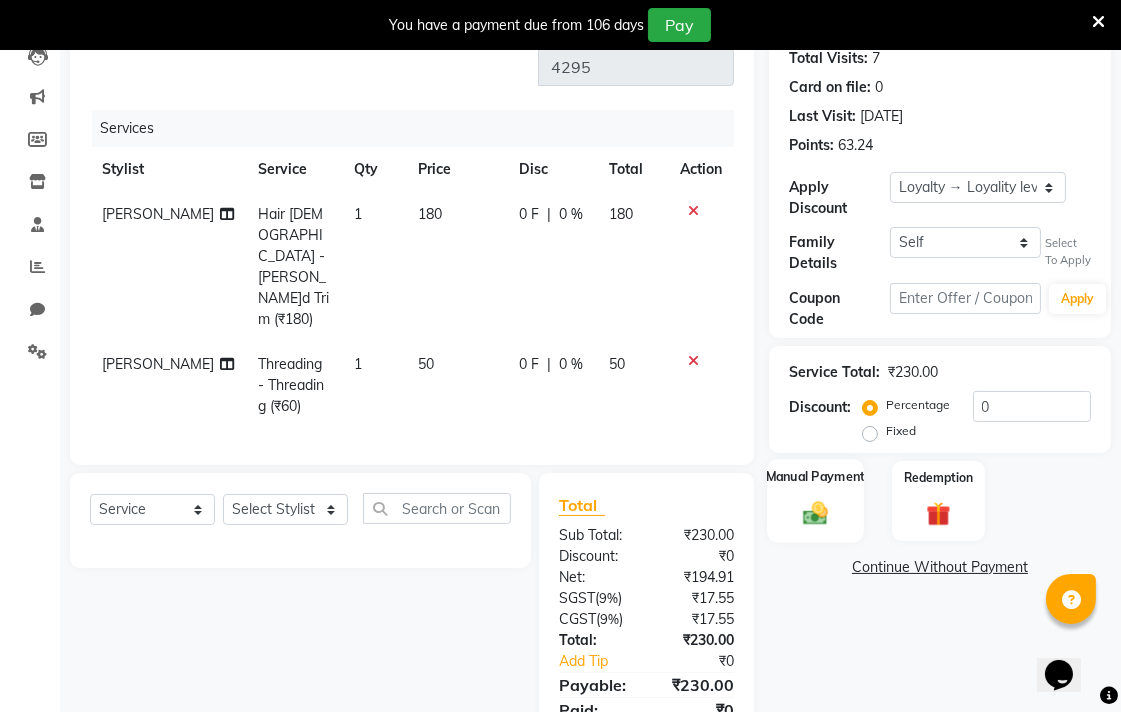 click on "Manual Payment" 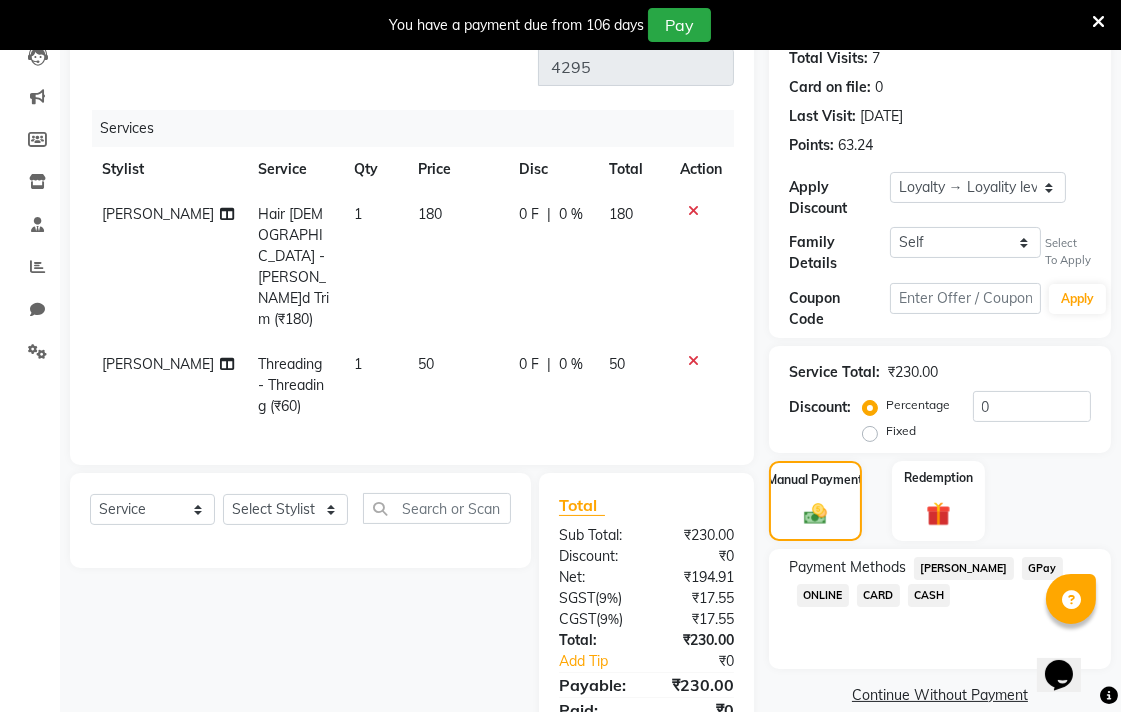 click on "CASH" 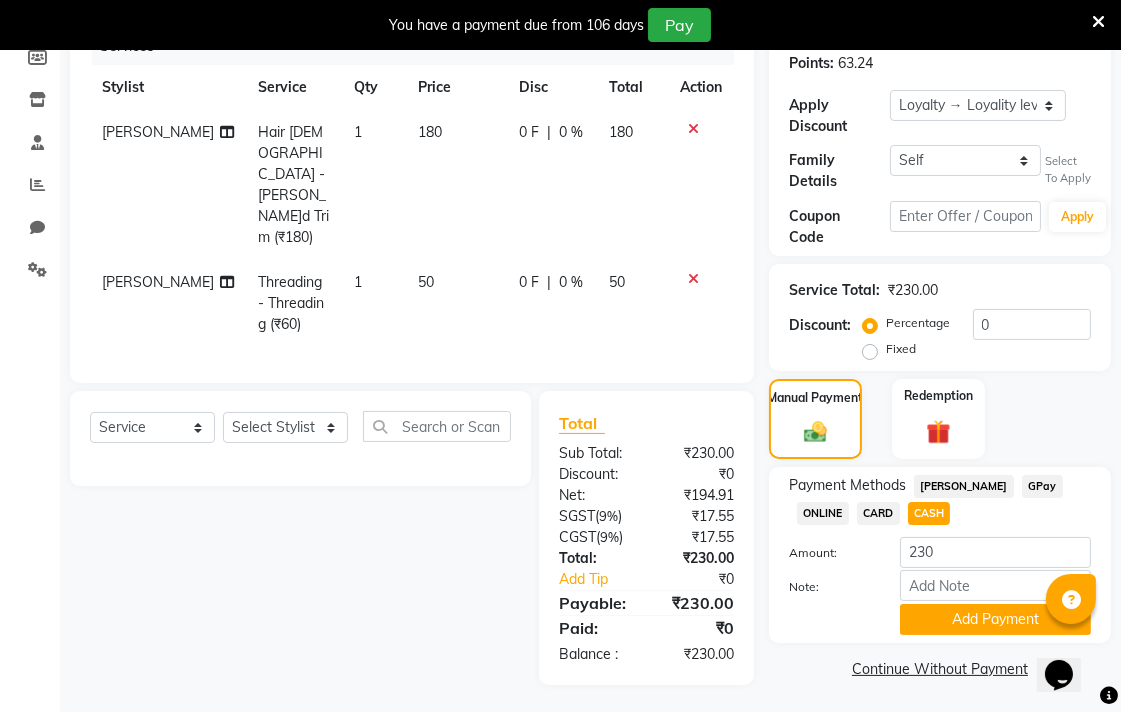 scroll, scrollTop: 337, scrollLeft: 0, axis: vertical 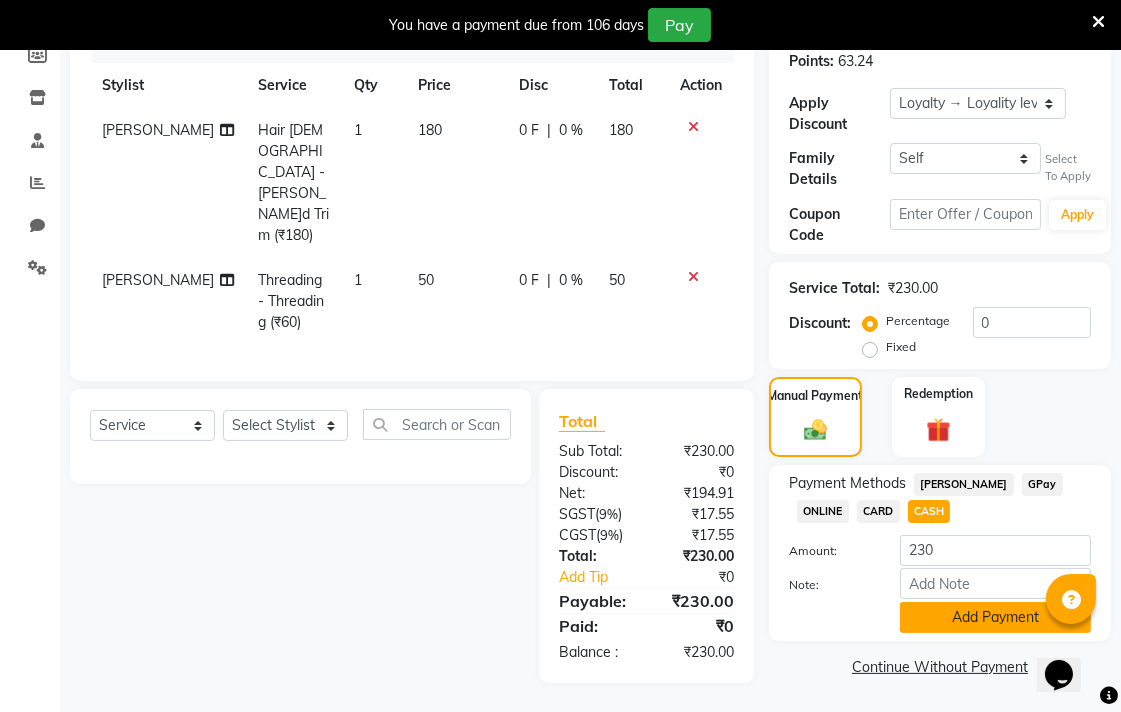 click on "Add Payment" 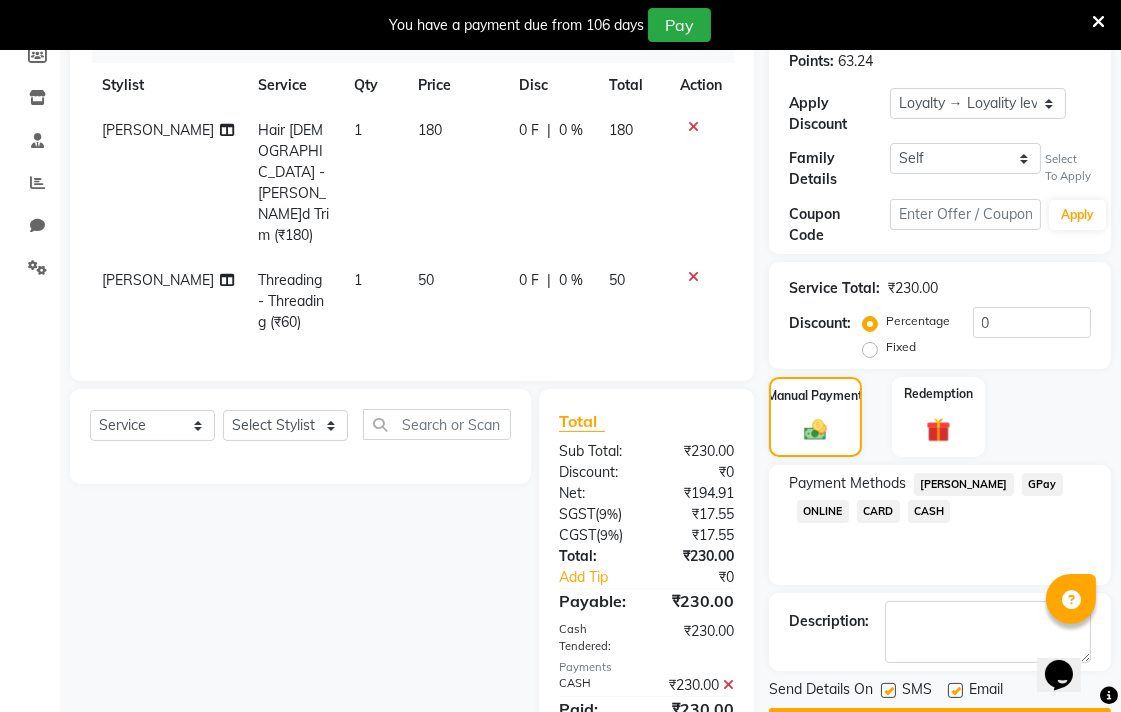scroll, scrollTop: 476, scrollLeft: 0, axis: vertical 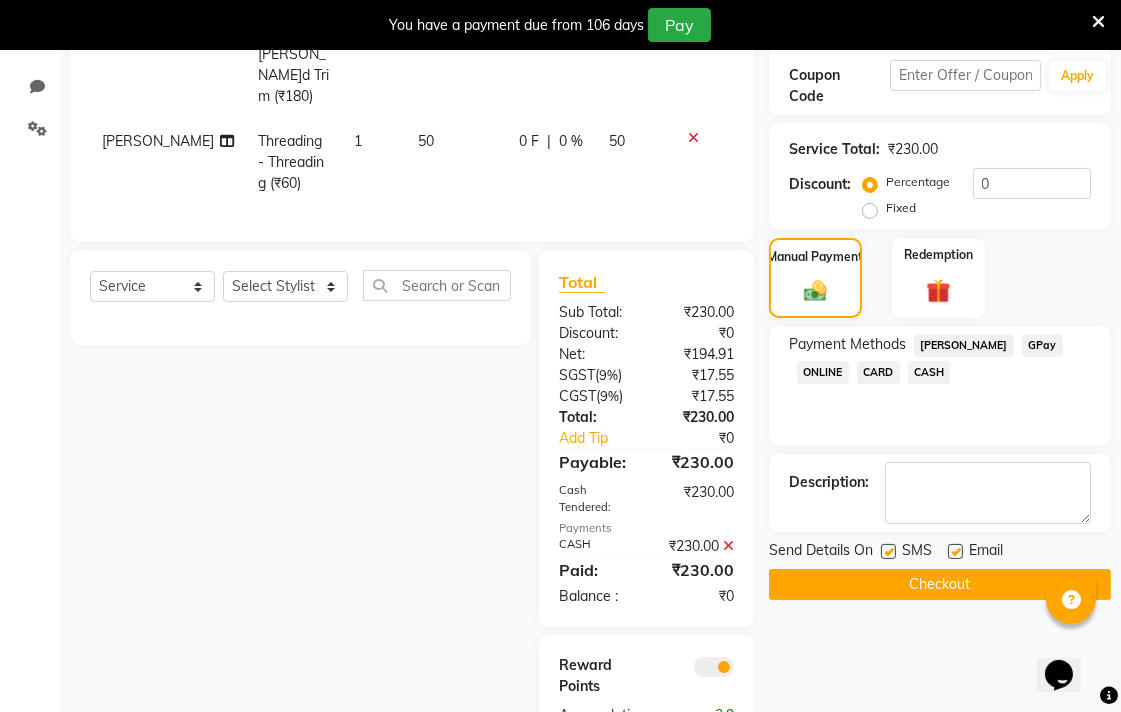 click on "Checkout" 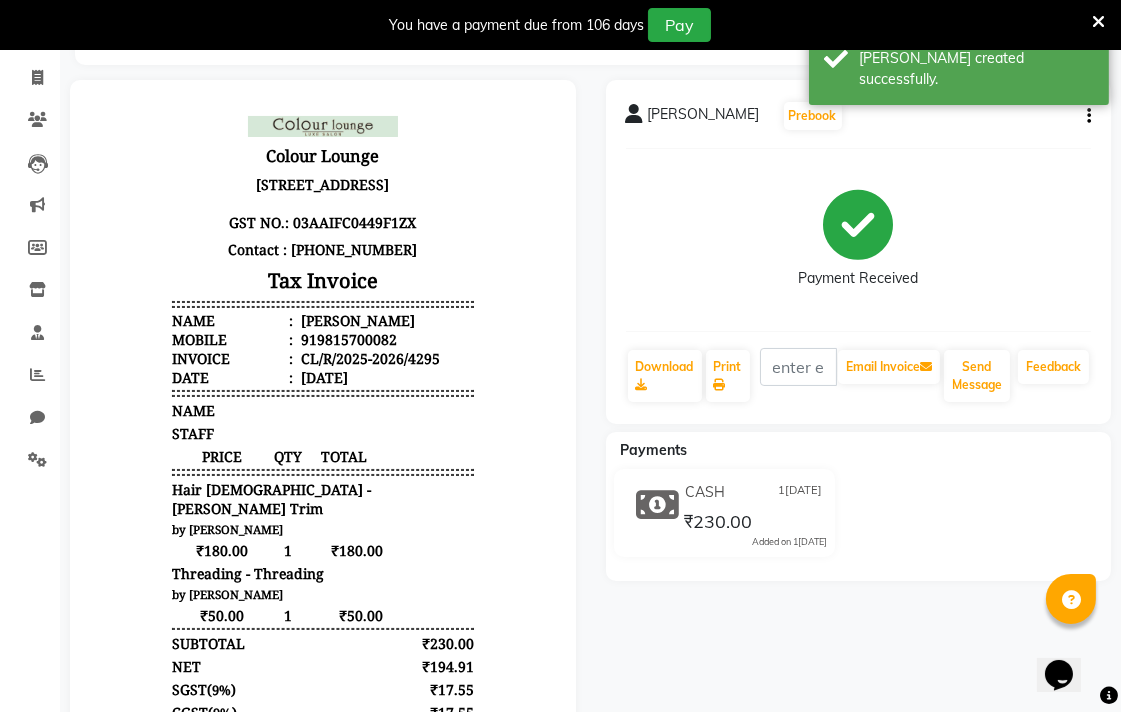 scroll, scrollTop: 155, scrollLeft: 0, axis: vertical 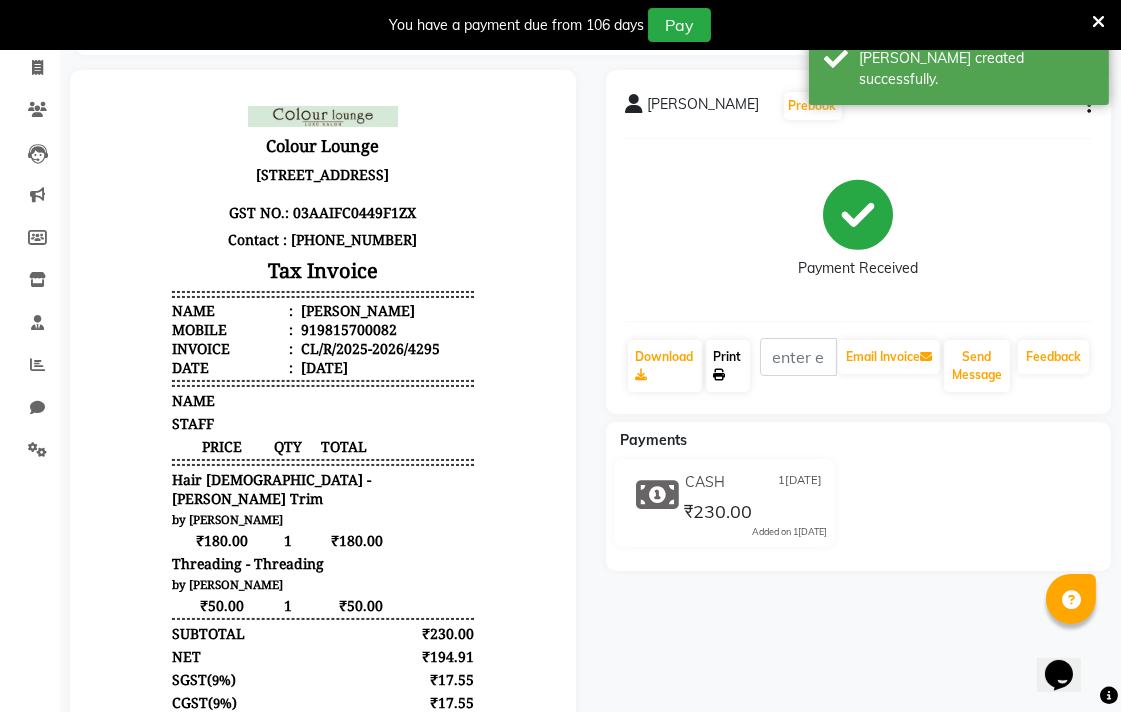 click on "Print" 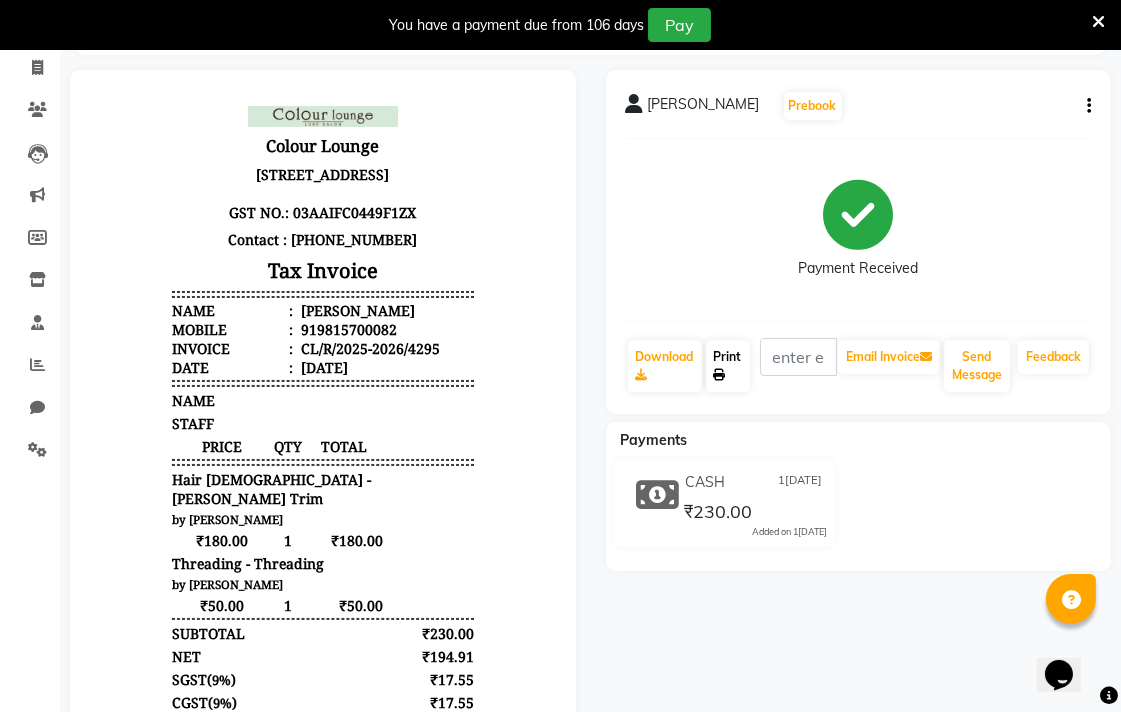 scroll, scrollTop: 0, scrollLeft: 0, axis: both 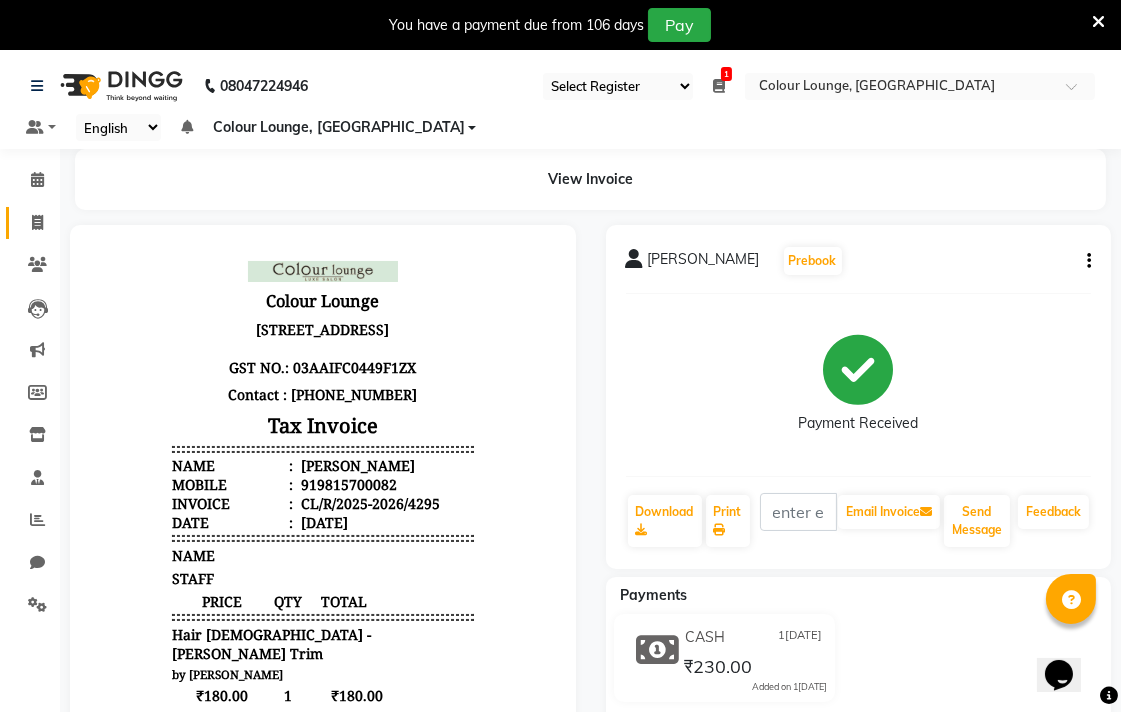 click 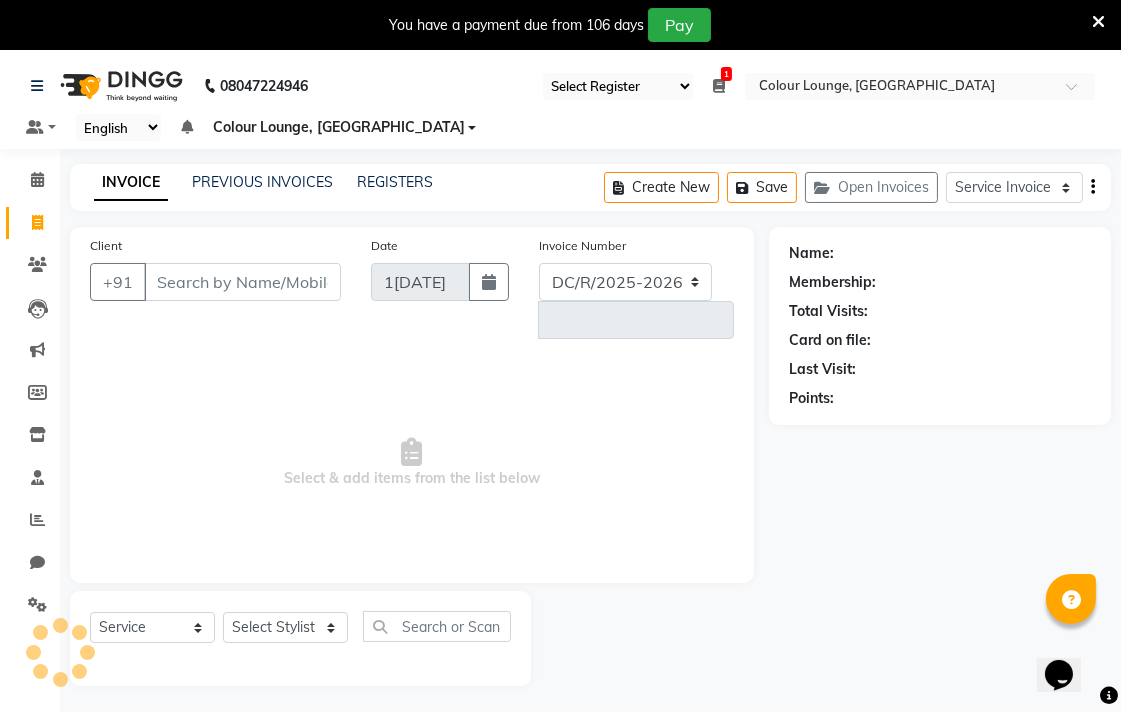 scroll, scrollTop: 50, scrollLeft: 0, axis: vertical 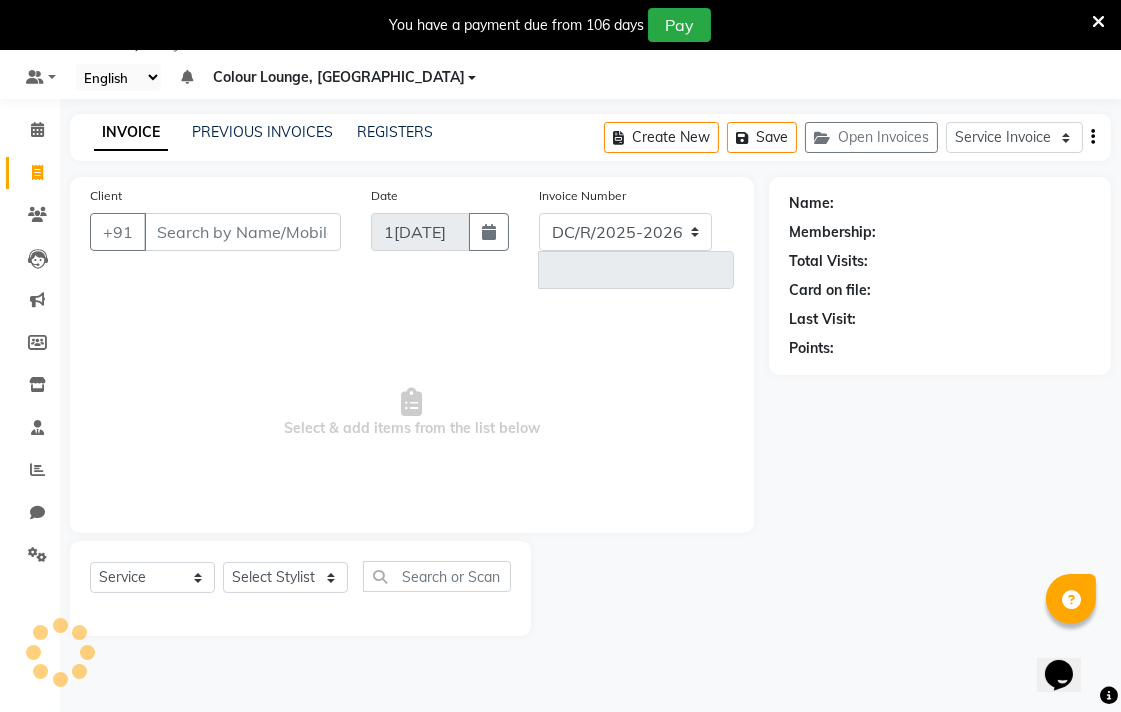 select on "8013" 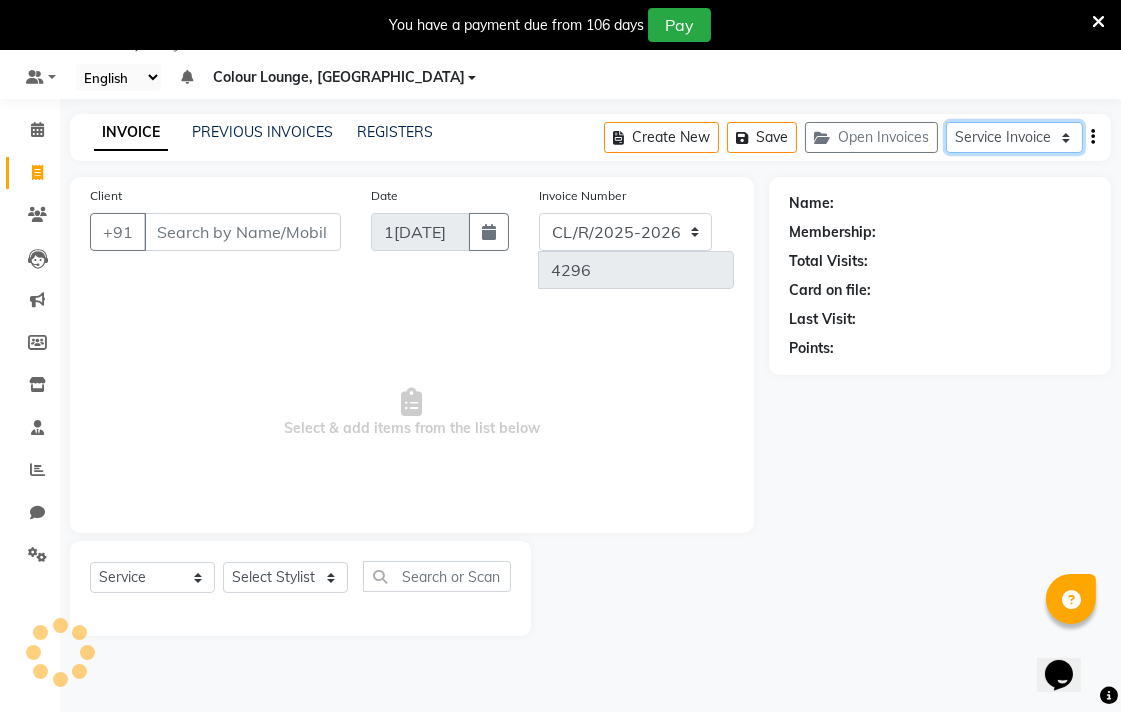click on "Service Invoice Product Invoice" 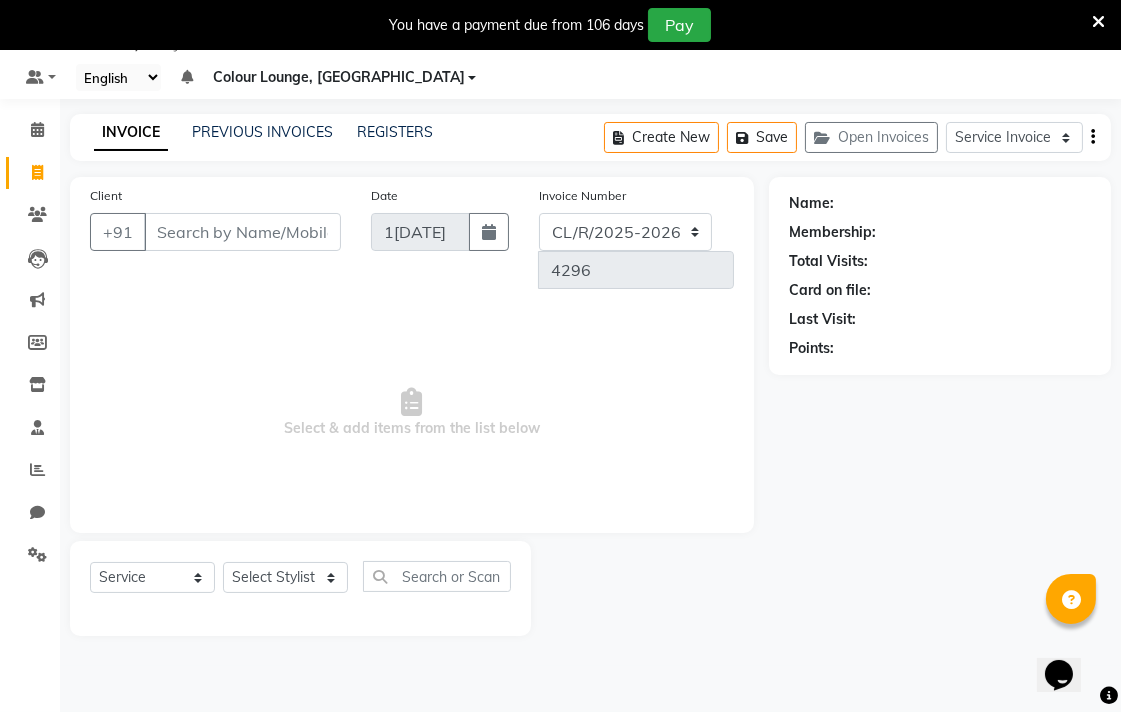 click on "Name:" 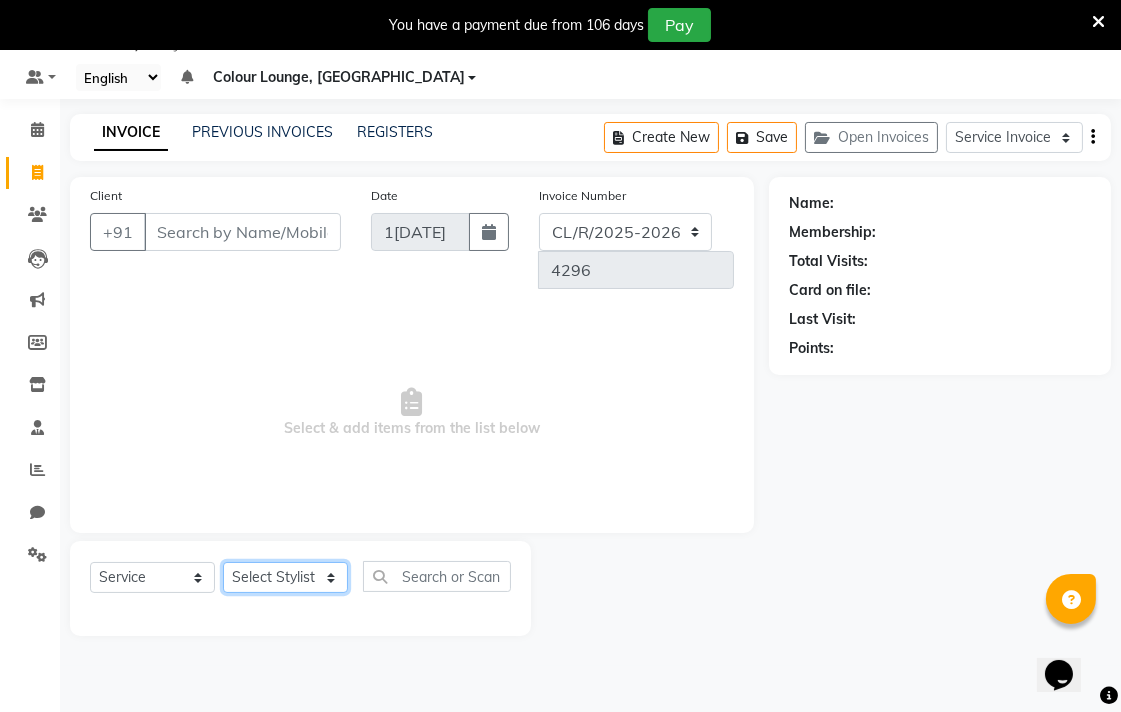 click on "Select Stylist Admin AMIT Birshika Colour Lounge, Ranjit Avenue Colour Lounge, Ranjit Avenue Digvijay JAGPREET SINGH KARAN JAFFAL KARAN KUMAR Komal mam LOVEPREET MAIBAM SURJIT SINGH MANDEEP MOHIT Nandani PARAS POOJA DEVNATH Pooja Negi PREM KOHLI RADHIKA Rahul guard Reema mehra Riya Sahil SAJAN SAMEER SANIA SANJAY SIMRAN Sonia Sunita TANUJ VISHAL Vishal singh" 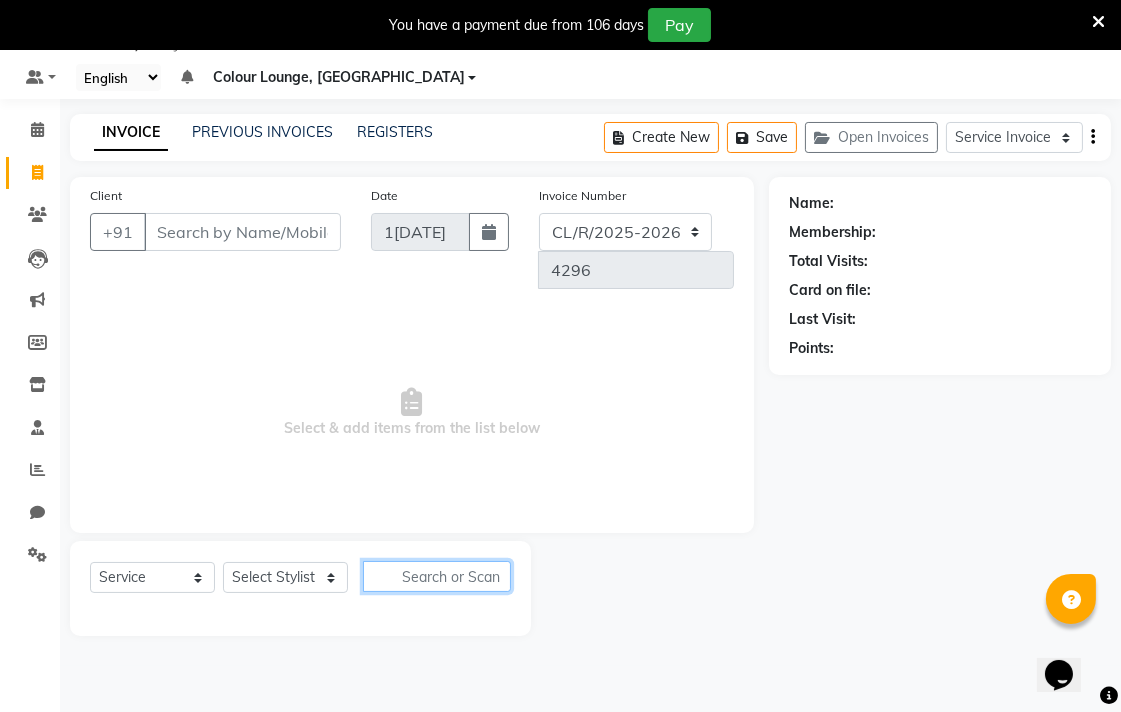 click 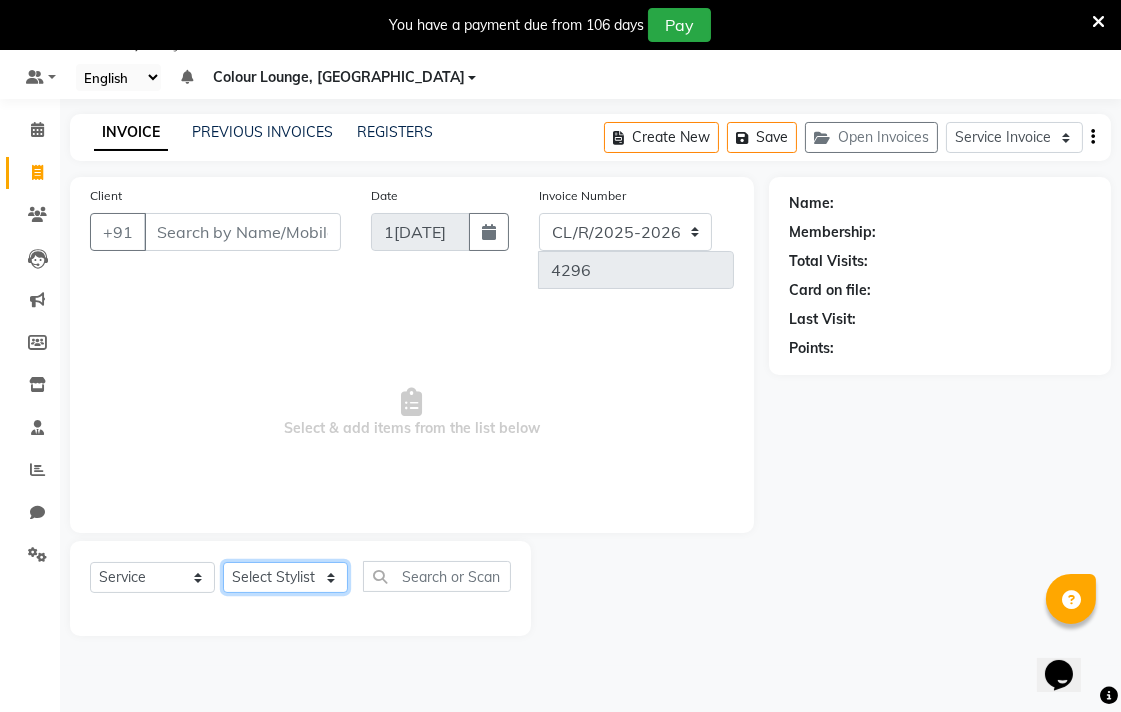click on "Select Stylist Admin AMIT Birshika Colour Lounge, Ranjit Avenue Colour Lounge, Ranjit Avenue Digvijay JAGPREET SINGH KARAN JAFFAL KARAN KUMAR Komal mam LOVEPREET MAIBAM SURJIT SINGH MANDEEP MOHIT Nandani PARAS POOJA DEVNATH Pooja Negi PREM KOHLI RADHIKA Rahul guard Reema mehra Riya Sahil SAJAN SAMEER SANIA SANJAY SIMRAN Sonia Sunita TANUJ VISHAL Vishal singh" 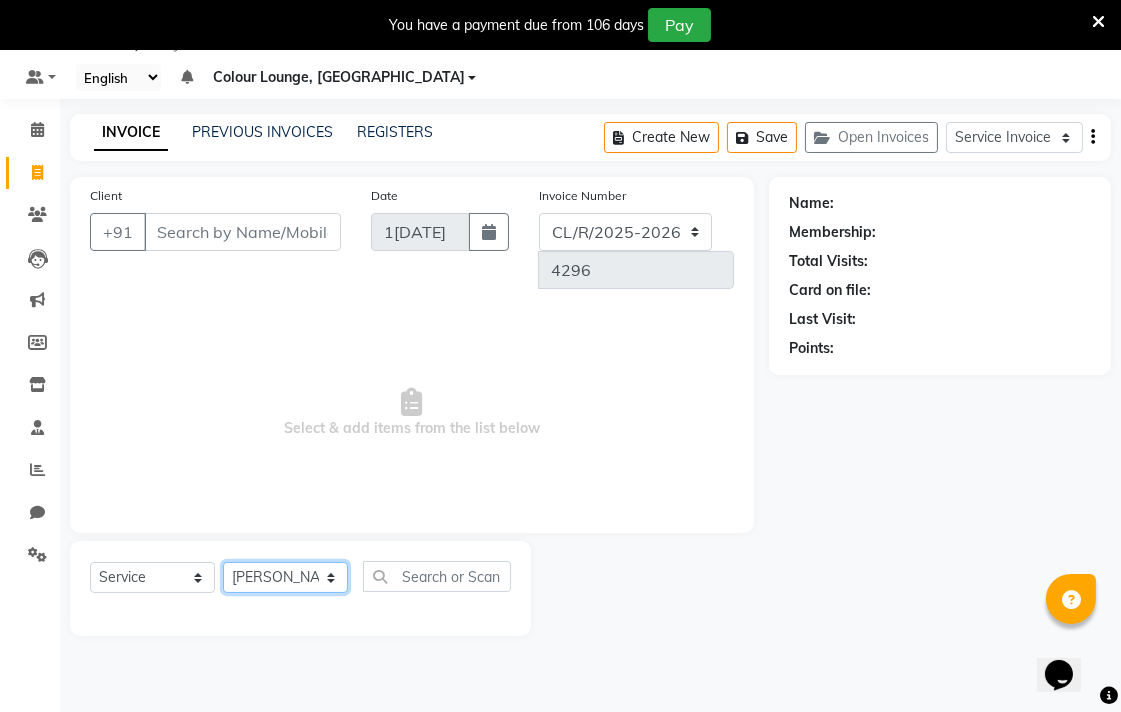 click on "Select Stylist Admin AMIT Birshika Colour Lounge, Ranjit Avenue Colour Lounge, Ranjit Avenue Digvijay JAGPREET SINGH KARAN JAFFAL KARAN KUMAR Komal mam LOVEPREET MAIBAM SURJIT SINGH MANDEEP MOHIT Nandani PARAS POOJA DEVNATH Pooja Negi PREM KOHLI RADHIKA Rahul guard Reema mehra Riya Sahil SAJAN SAMEER SANIA SANJAY SIMRAN Sonia Sunita TANUJ VISHAL Vishal singh" 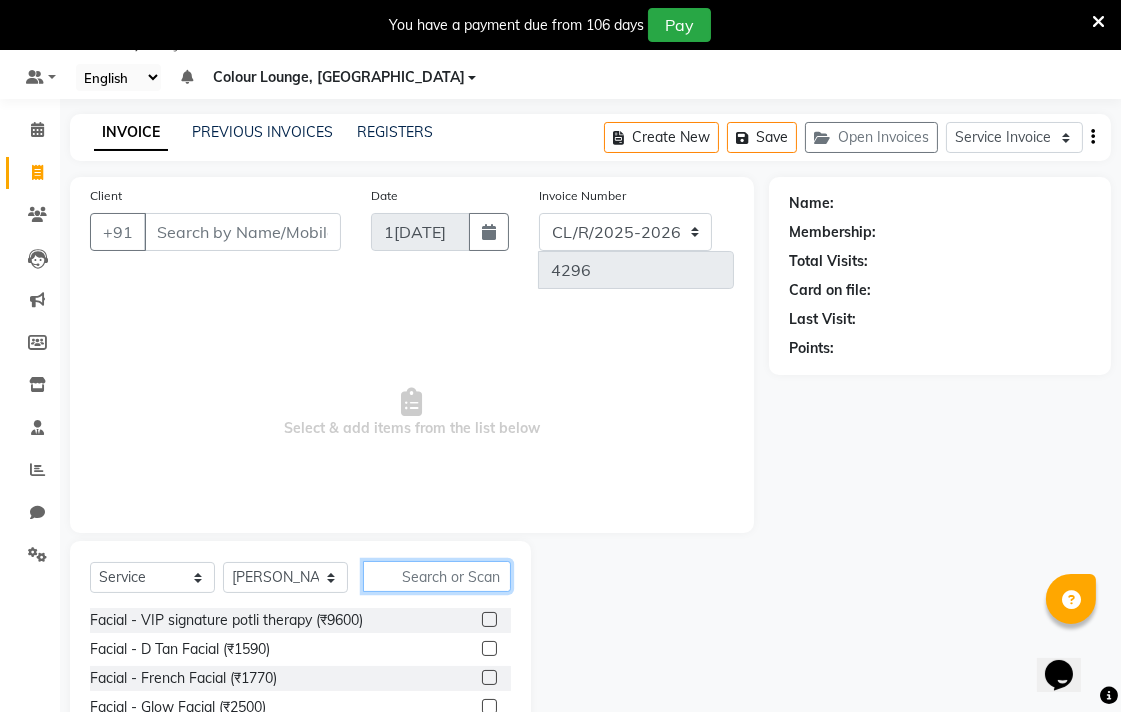 click 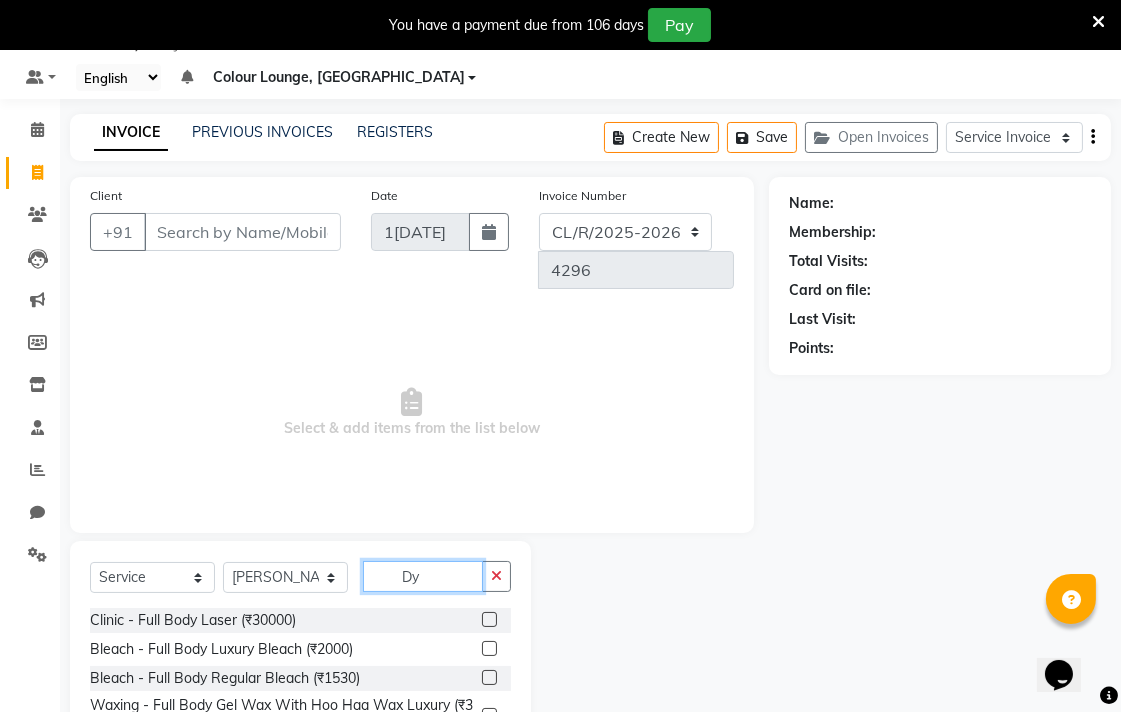 type on "Dy" 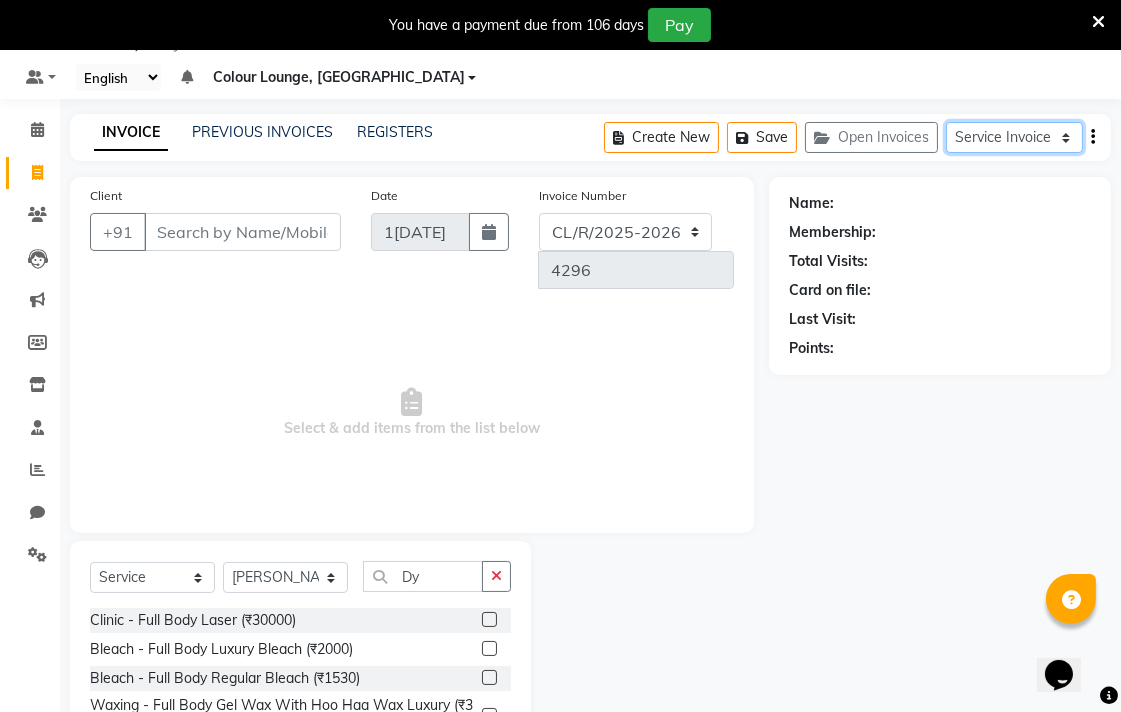click on "Service Invoice Product Invoice" 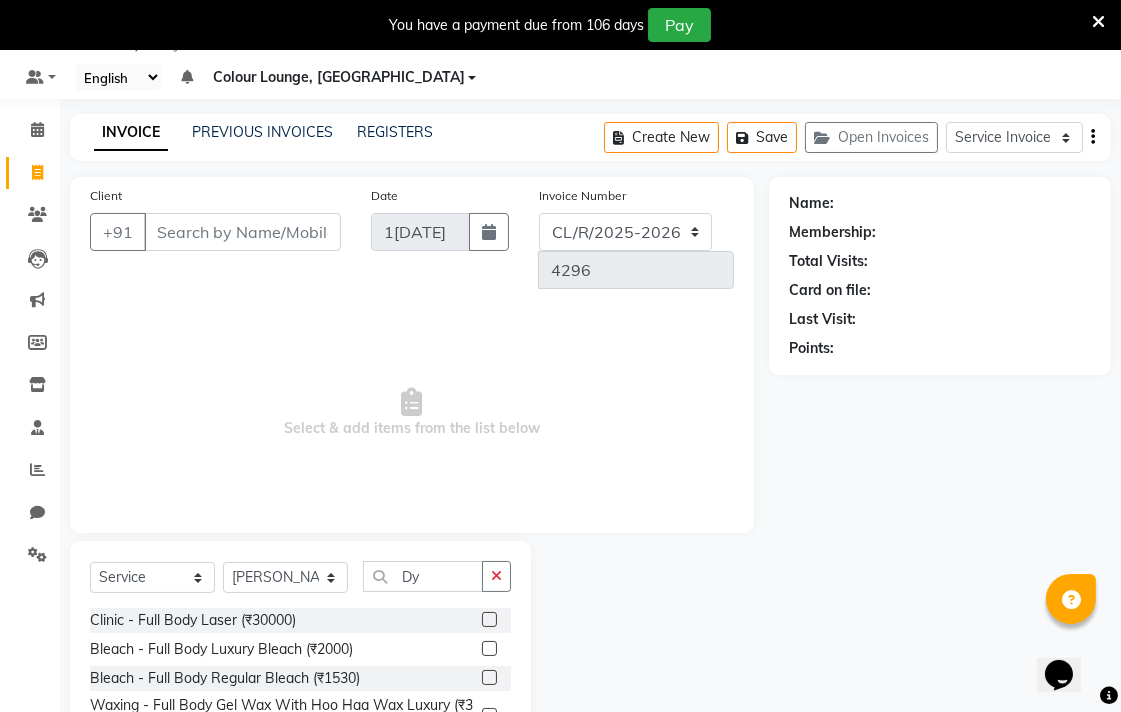 click on "Name:" 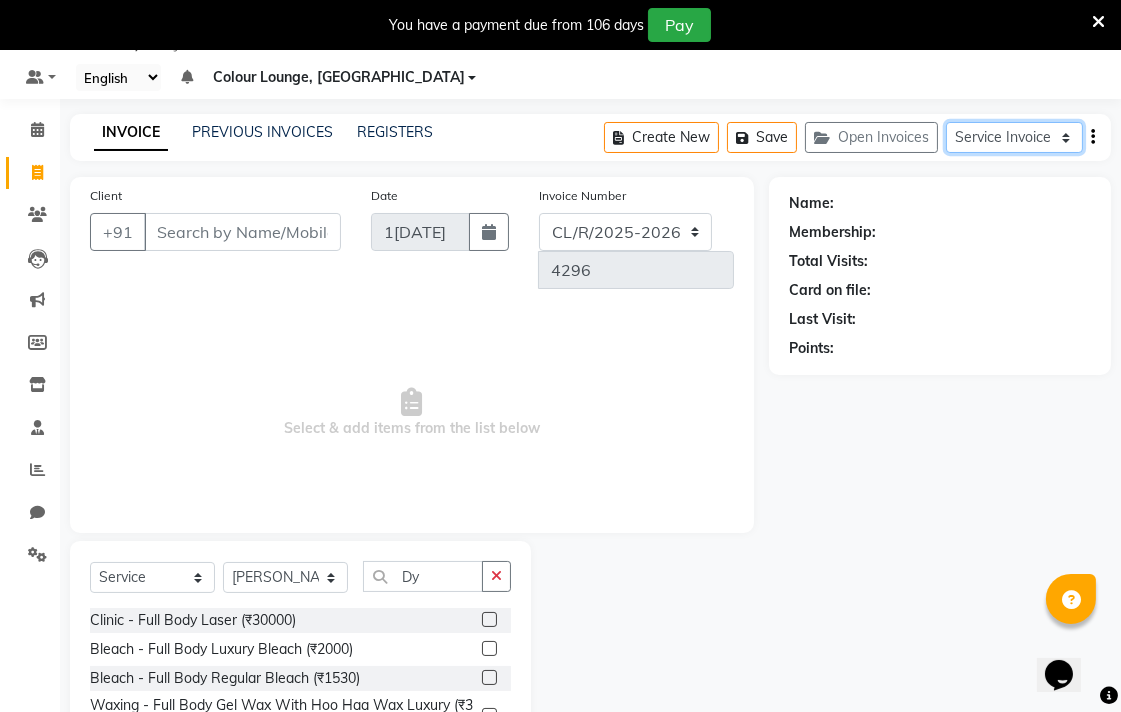 click on "Service Invoice Product Invoice" 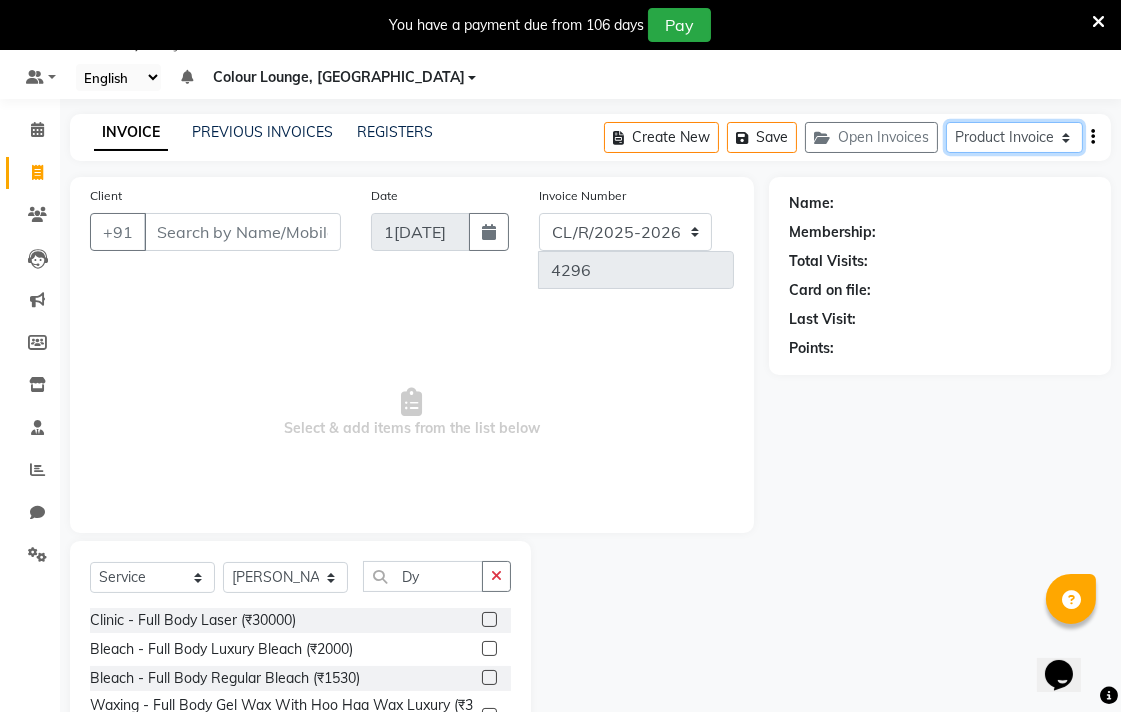 click on "Service Invoice Product Invoice" 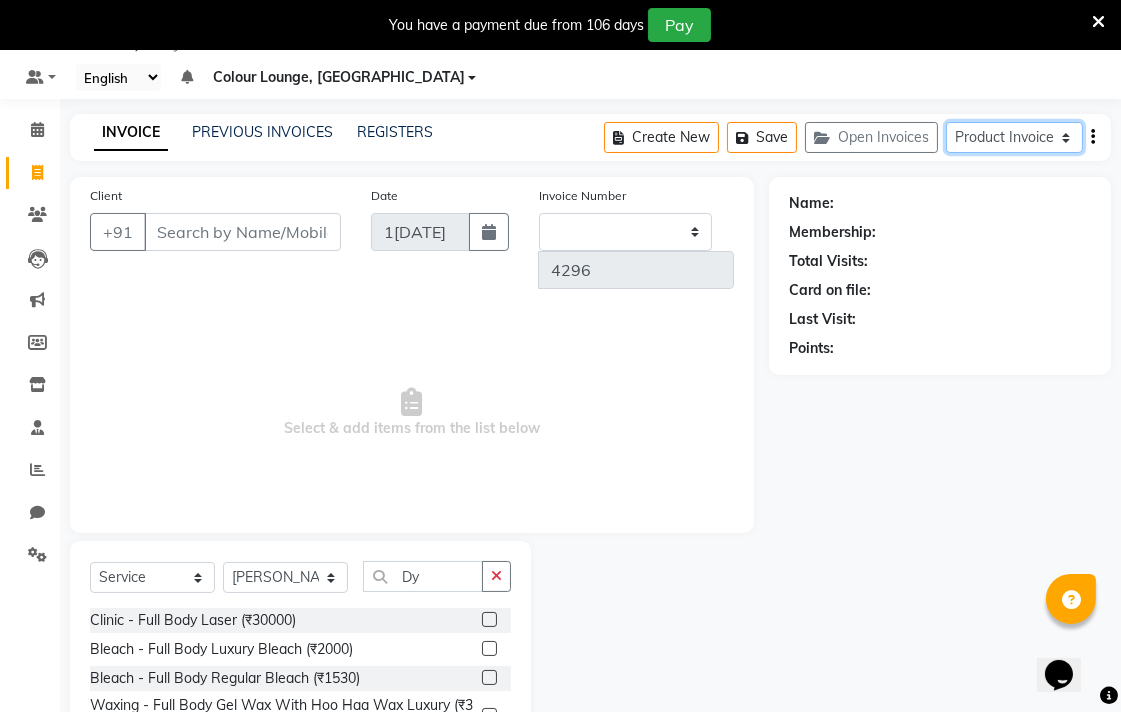 select on "82" 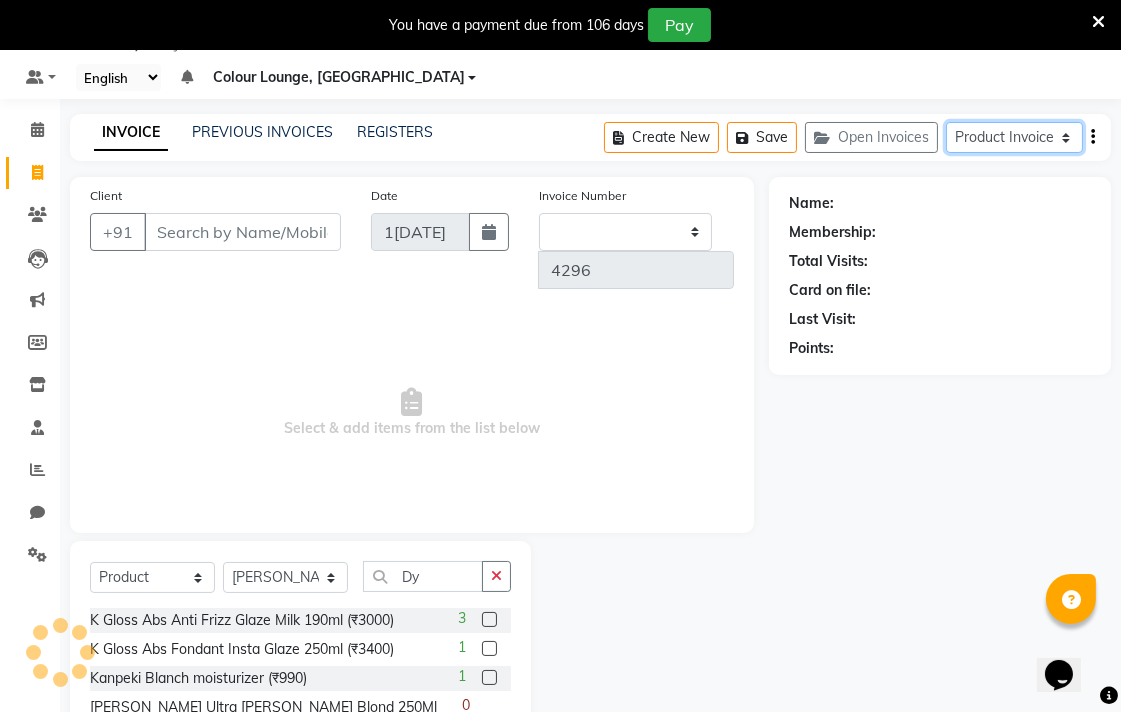 type on "0226" 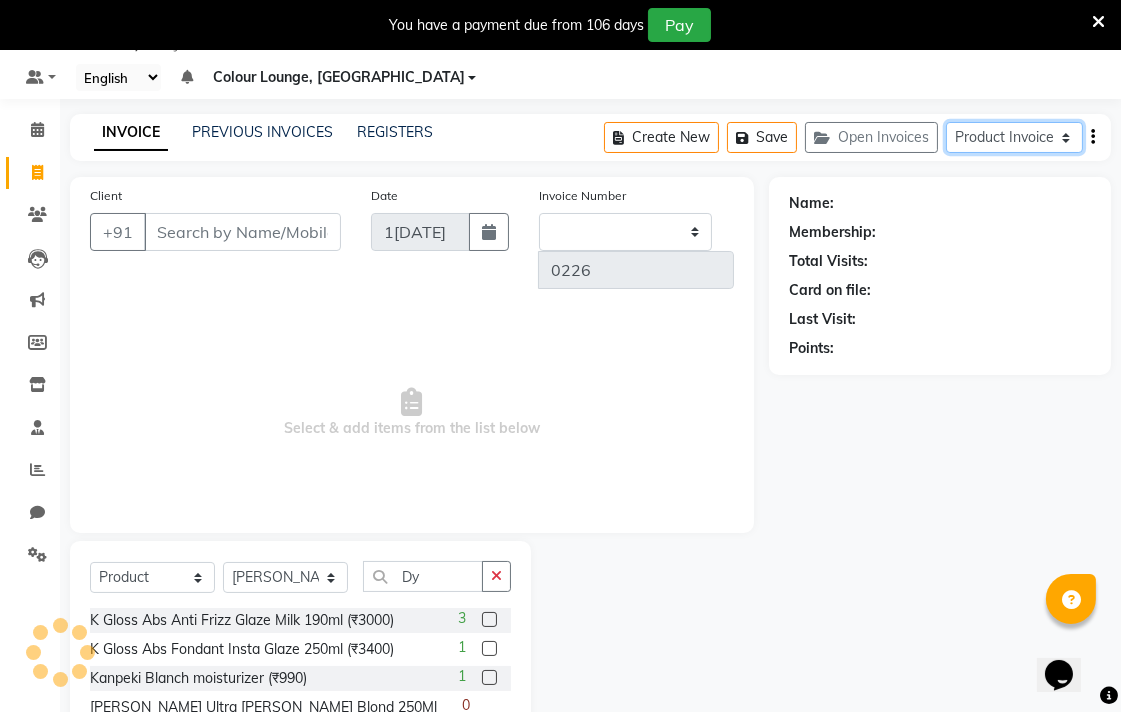 select on "8014" 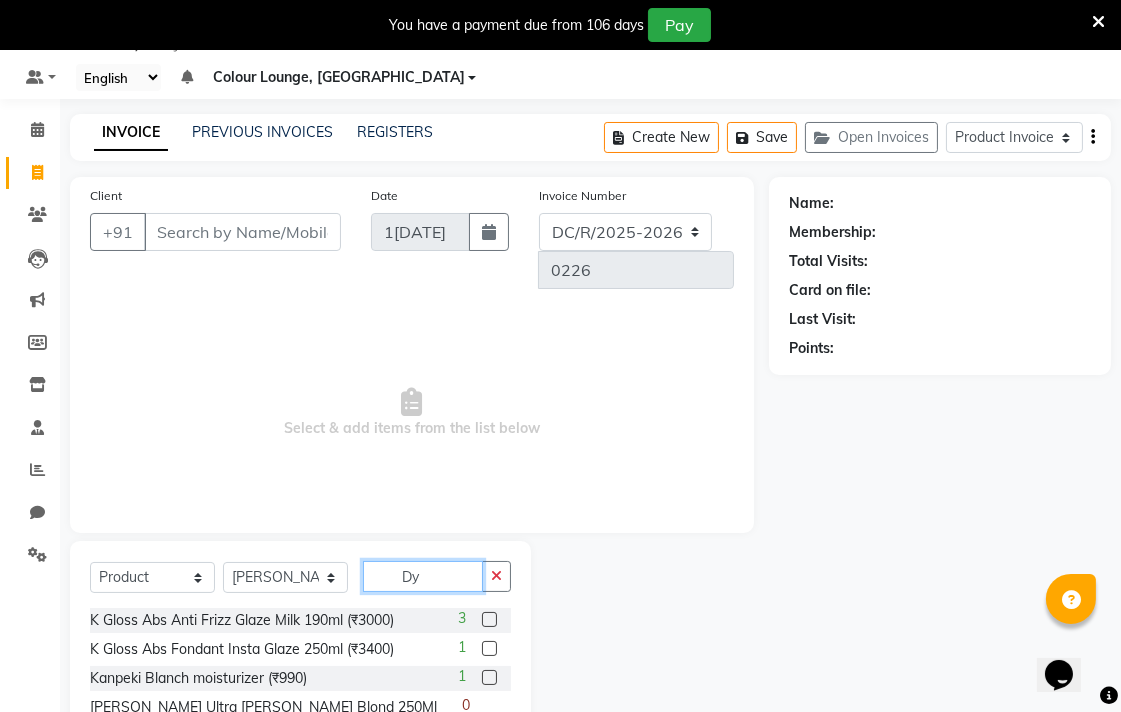 click on "Dy" 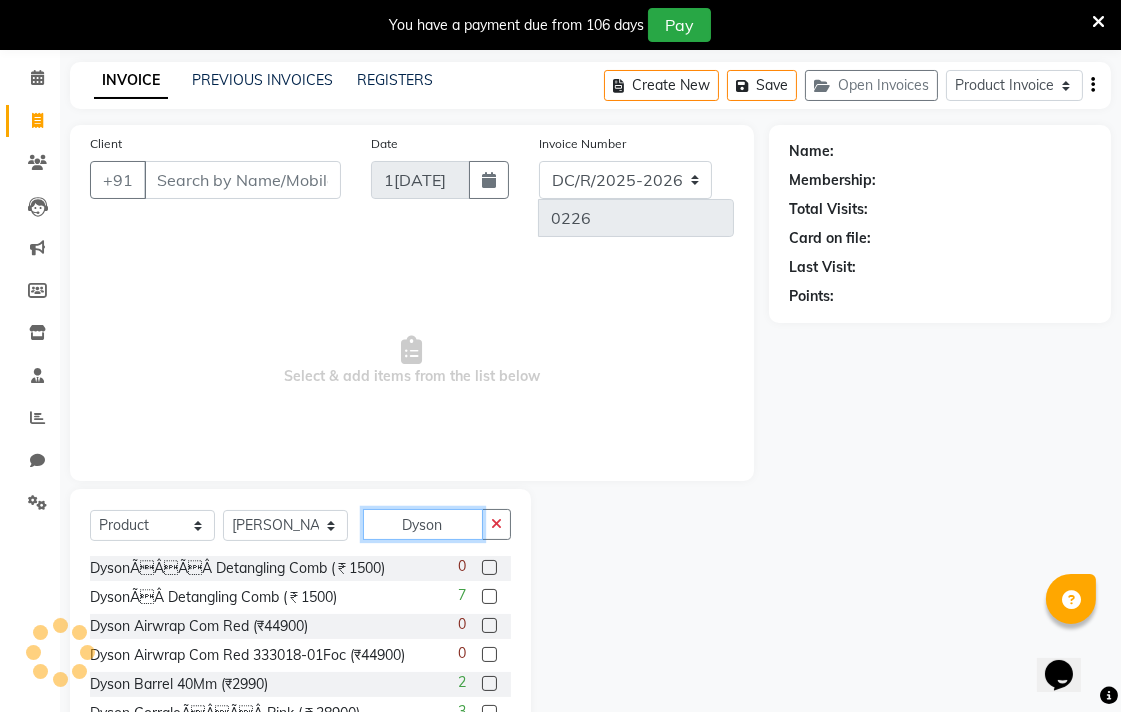 scroll, scrollTop: 166, scrollLeft: 0, axis: vertical 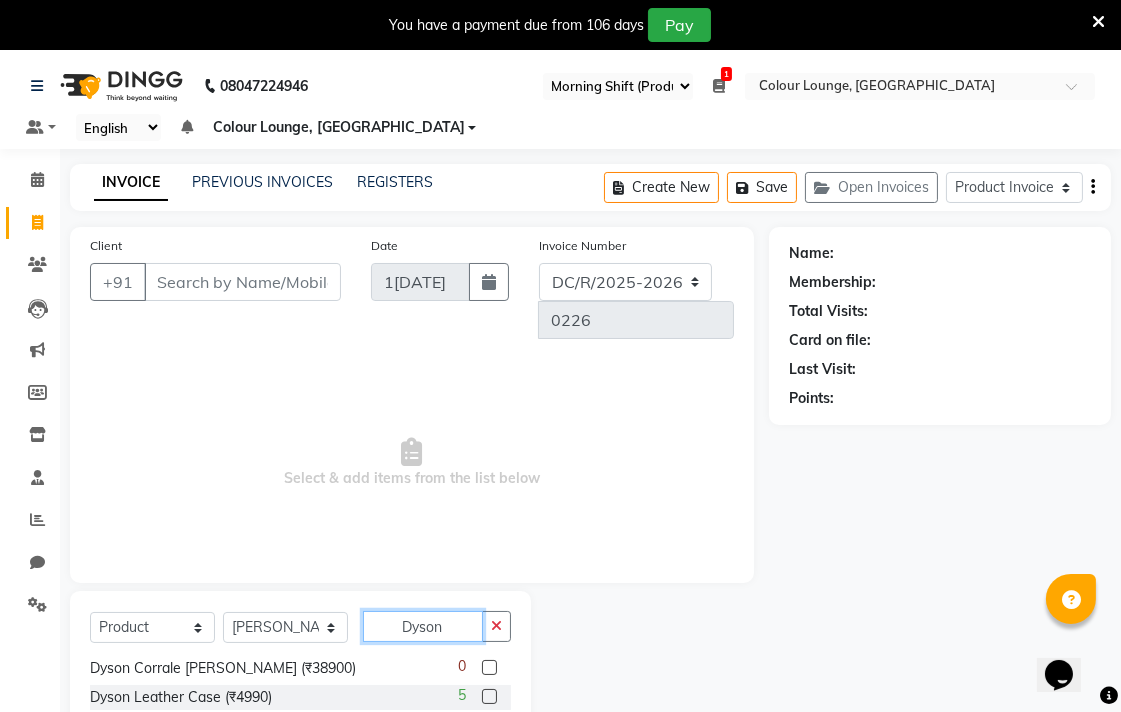 type on "Dyson" 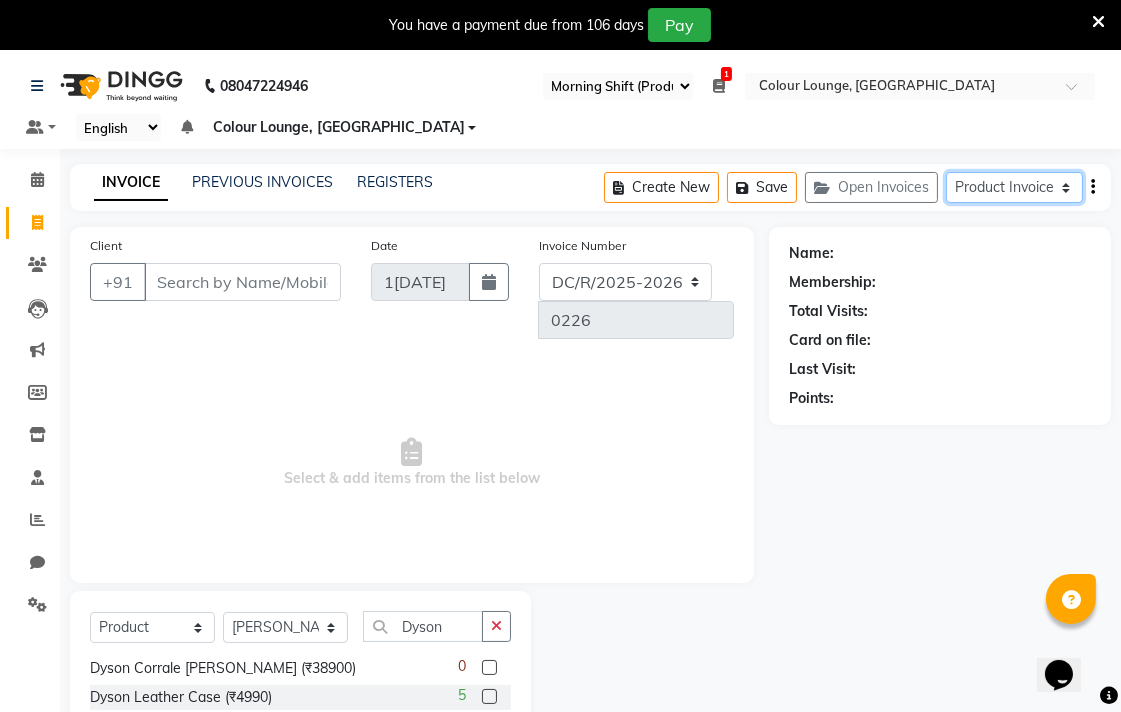 click on "Service Invoice Product Invoice" 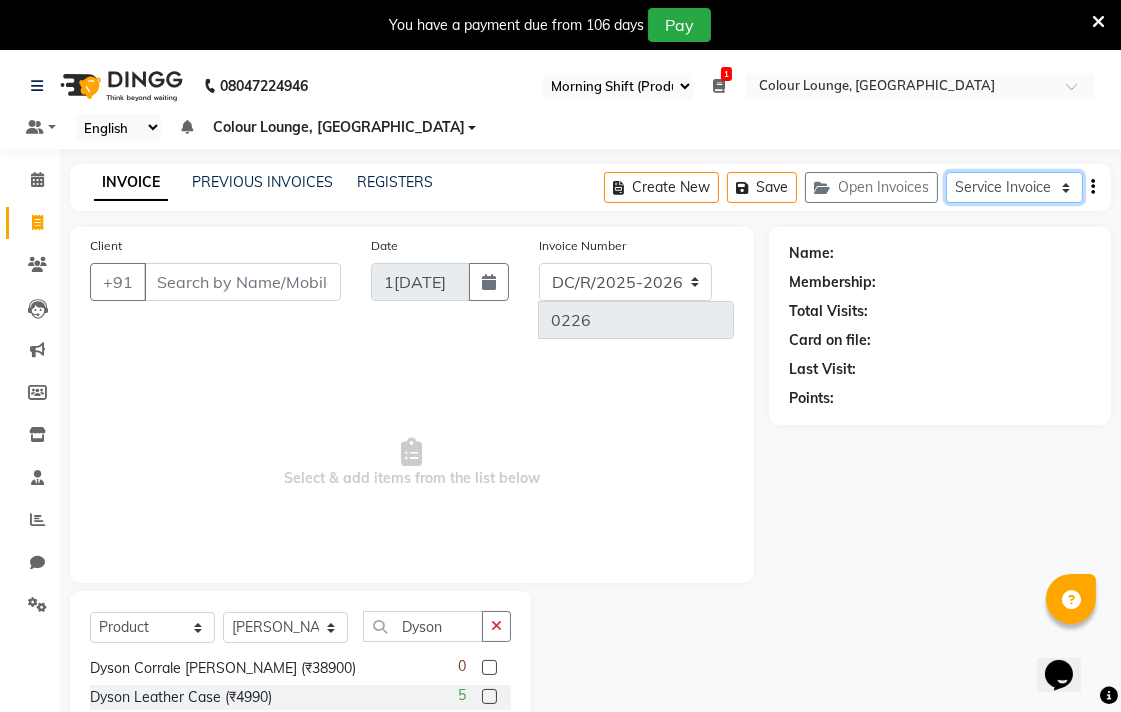click on "Service Invoice Product Invoice" 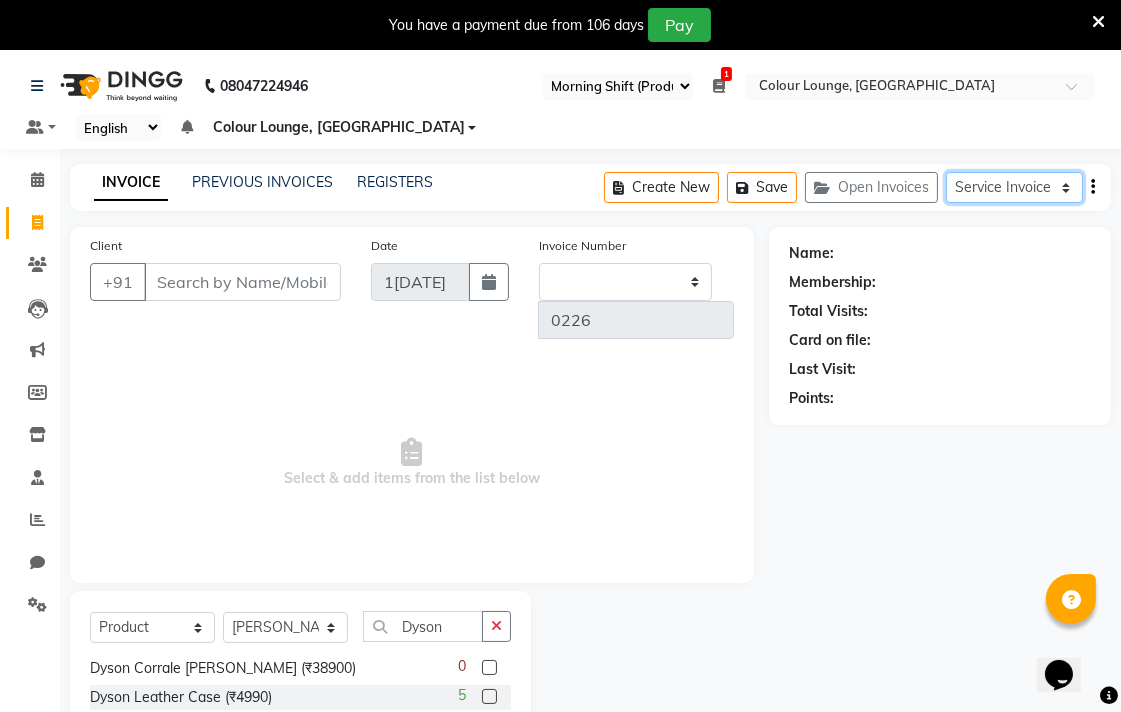 type on "4296" 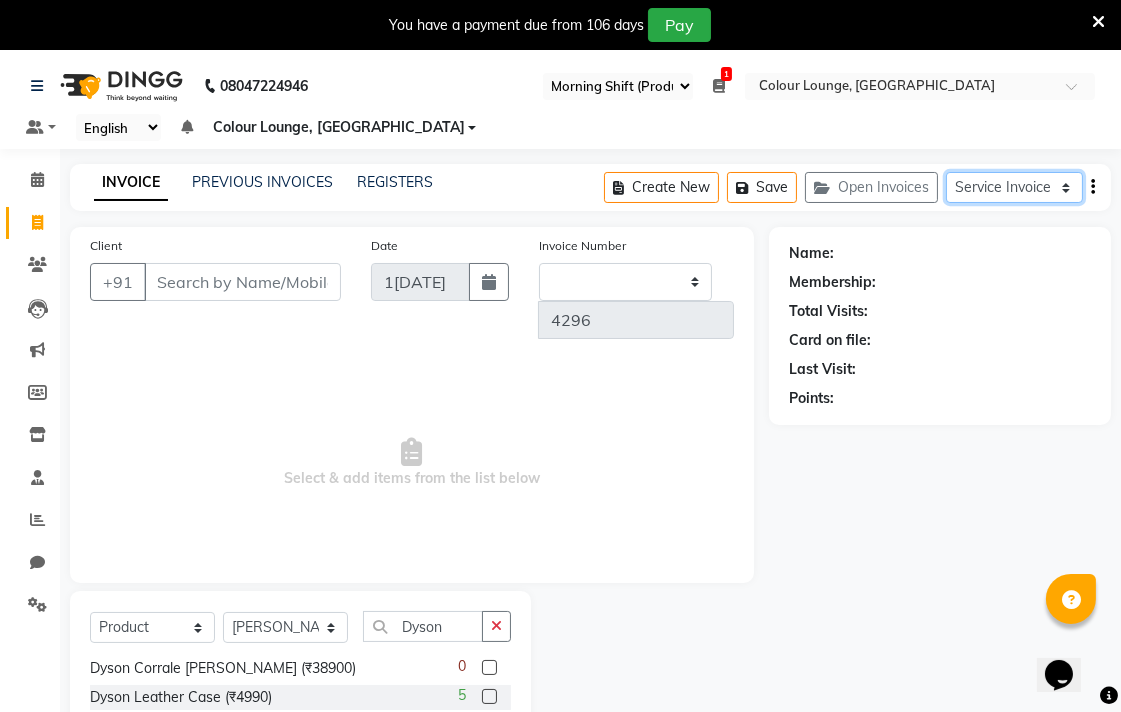 select on "83" 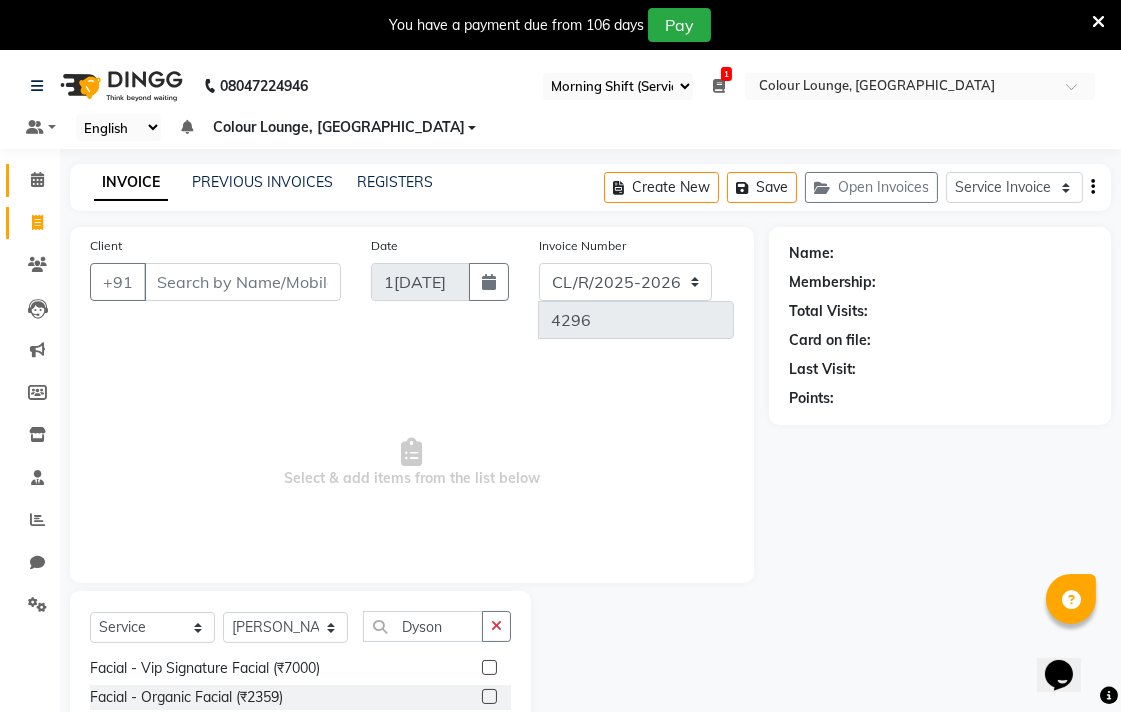 click 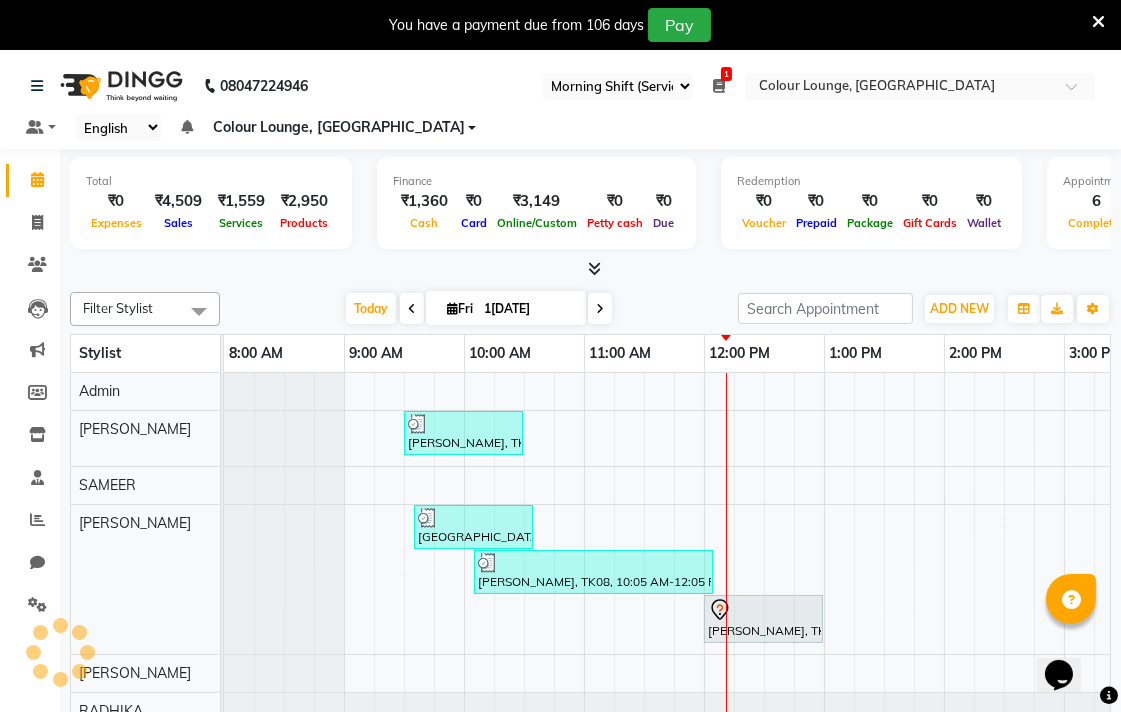 scroll, scrollTop: 0, scrollLeft: 0, axis: both 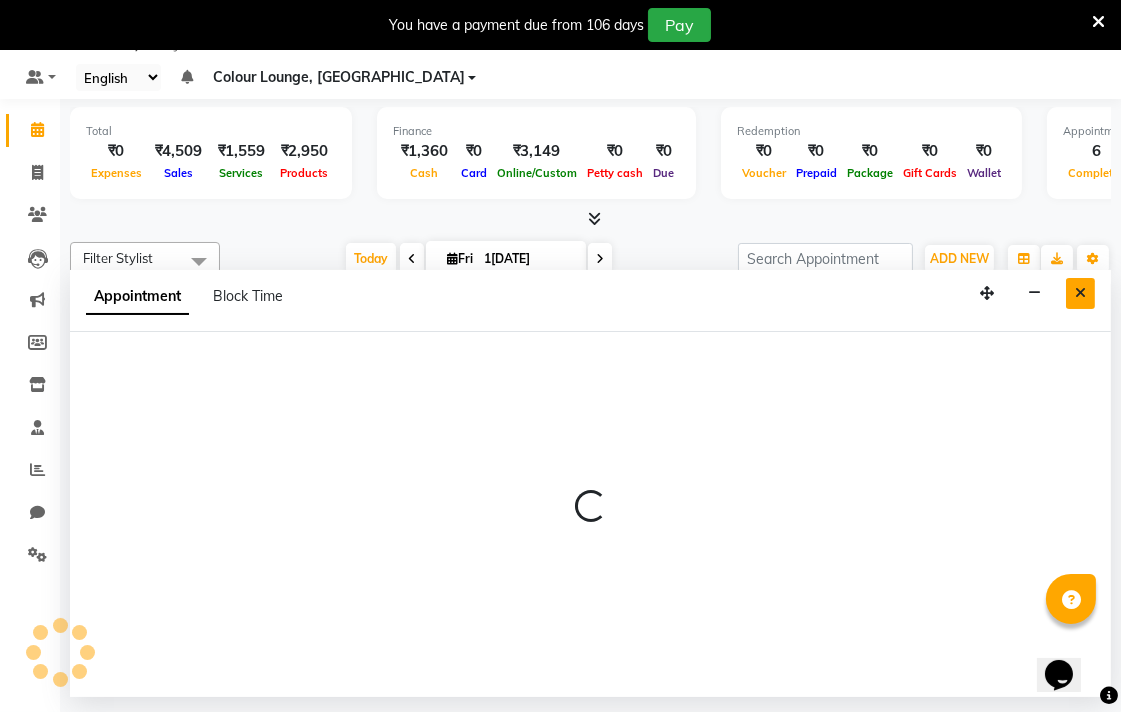 click at bounding box center [1080, 293] 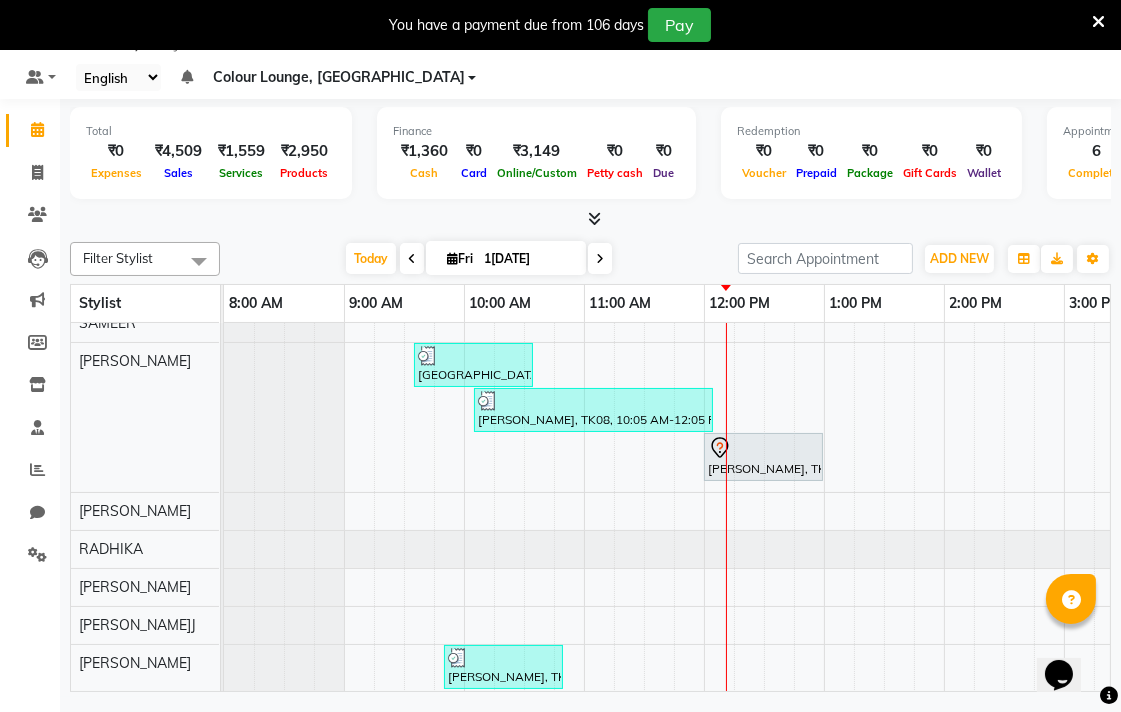 scroll, scrollTop: 253, scrollLeft: 0, axis: vertical 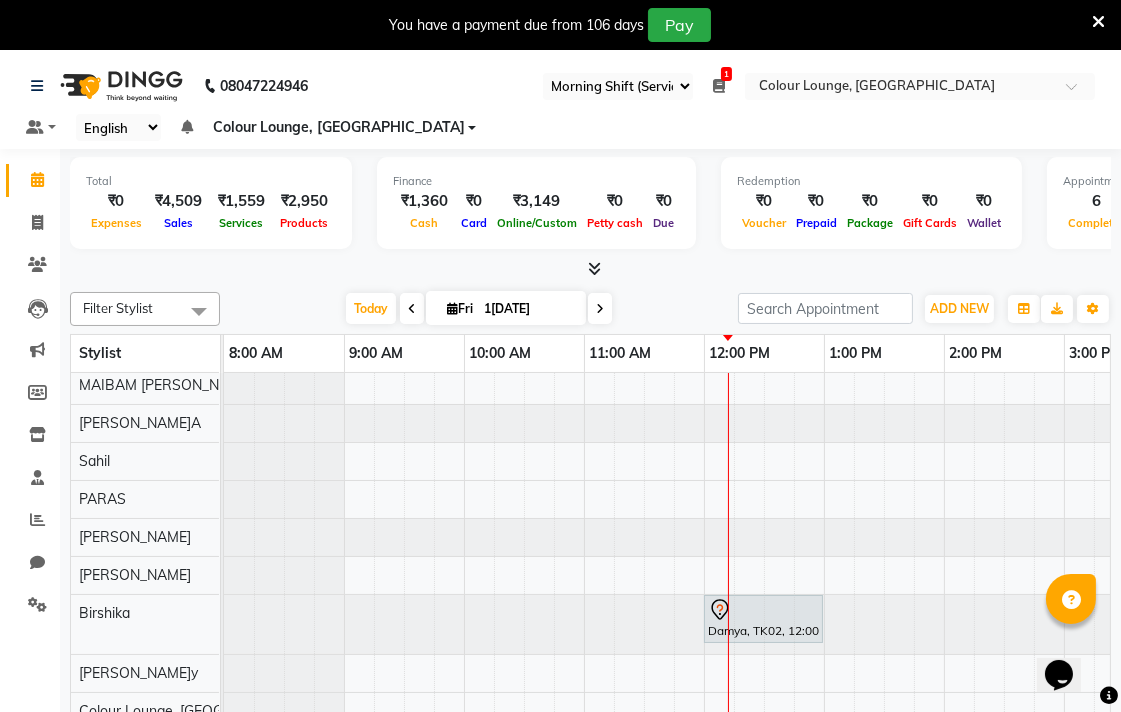 click on "Damya, TK02, 12:00 PM-01:00 PM, Nails - Temporary Nail extension" at bounding box center (763, 619) 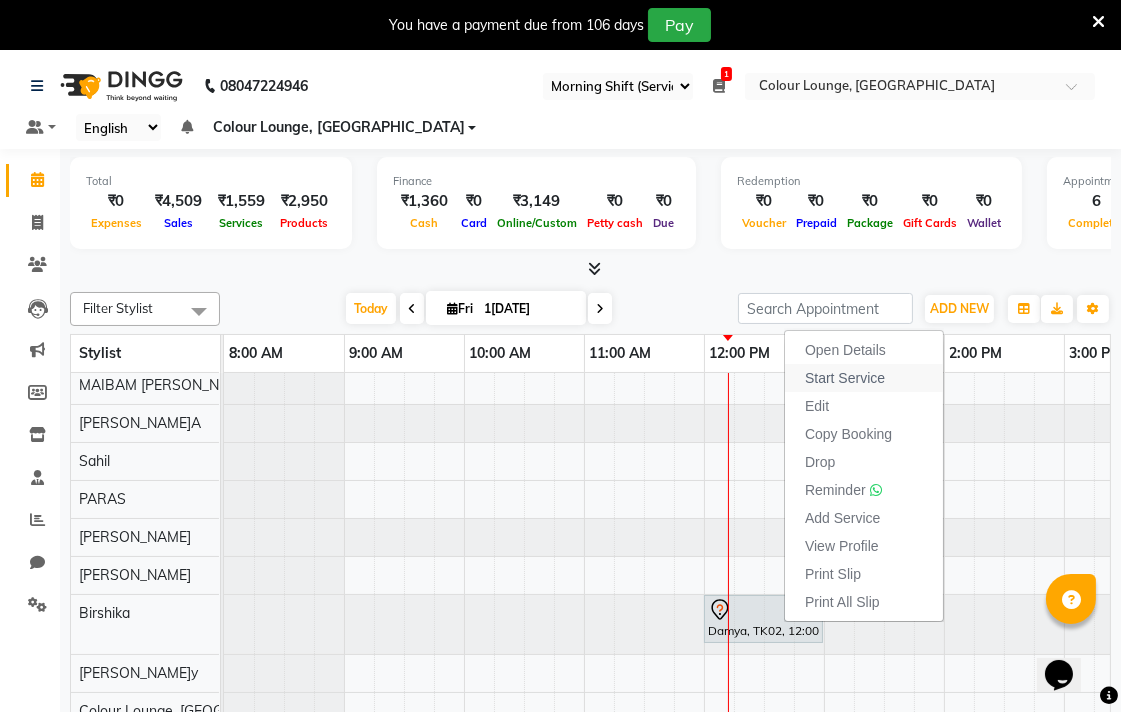 click on "Start Service" at bounding box center [845, 378] 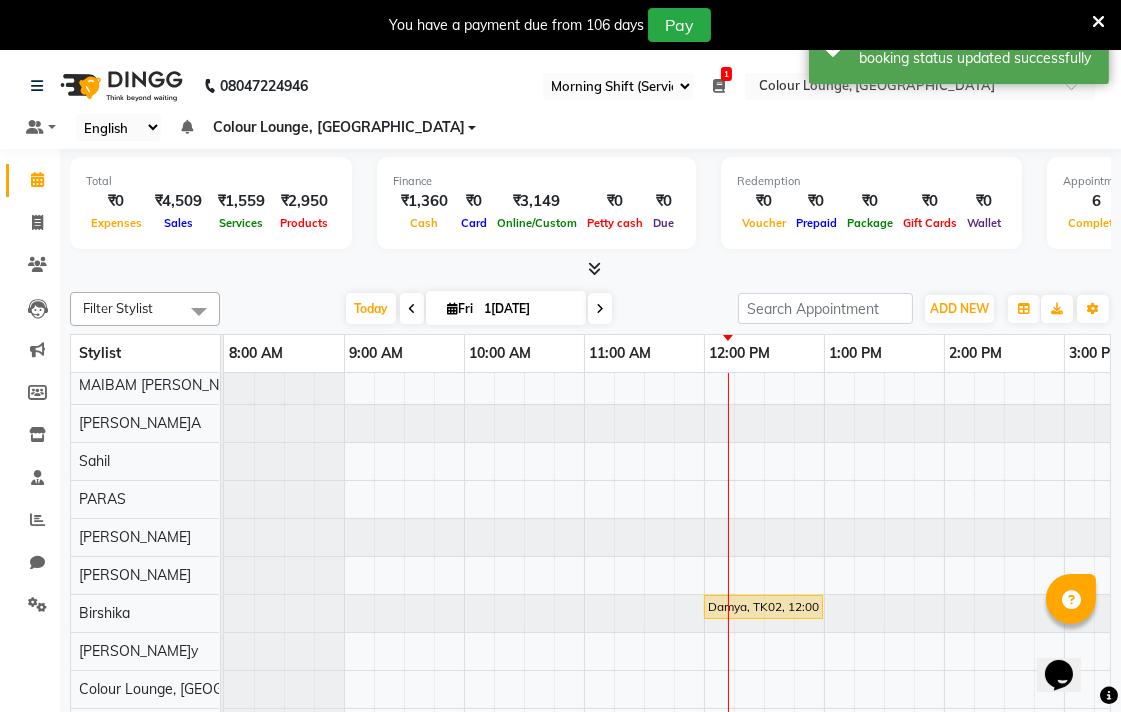 click on "Damya, TK02, 12:00 PM-01:00 PM, Nails - Temporary Nail extension" at bounding box center (763, 607) 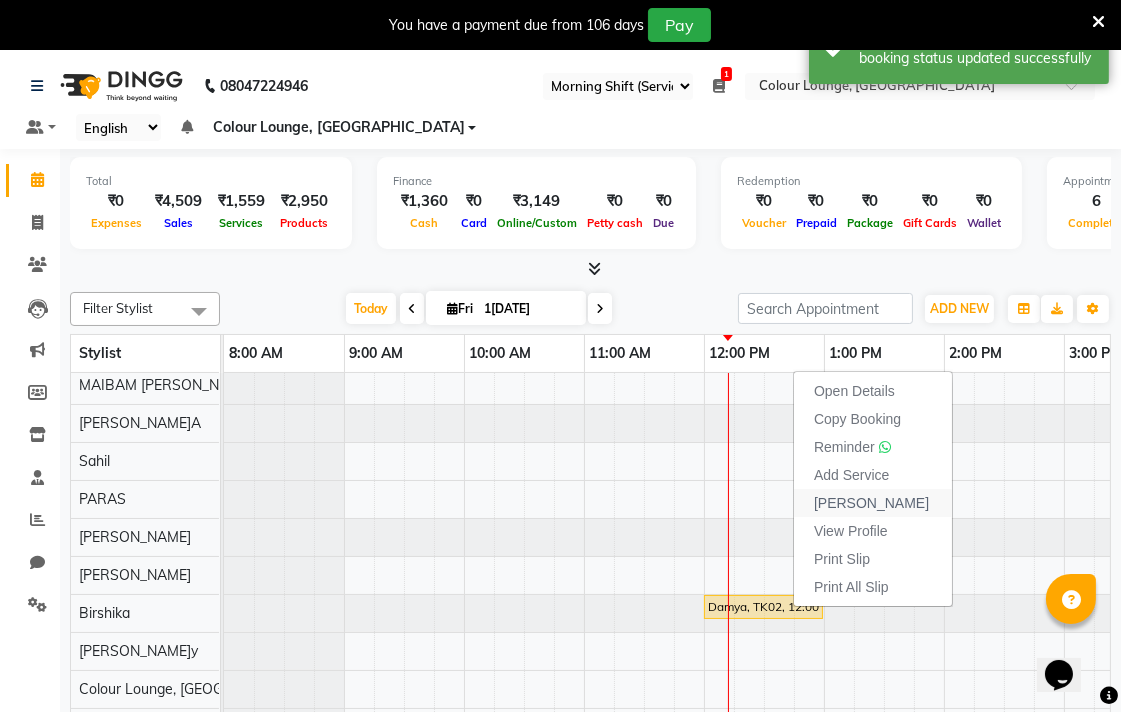 click on "Mark Done" at bounding box center (873, 503) 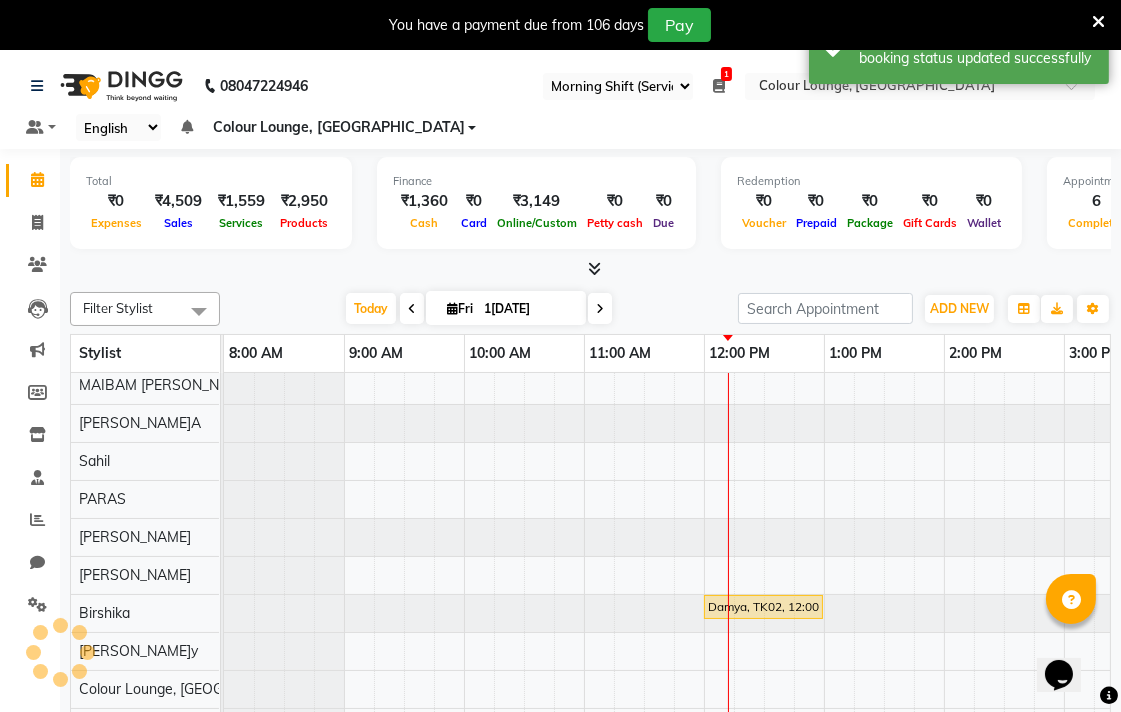 select on "service" 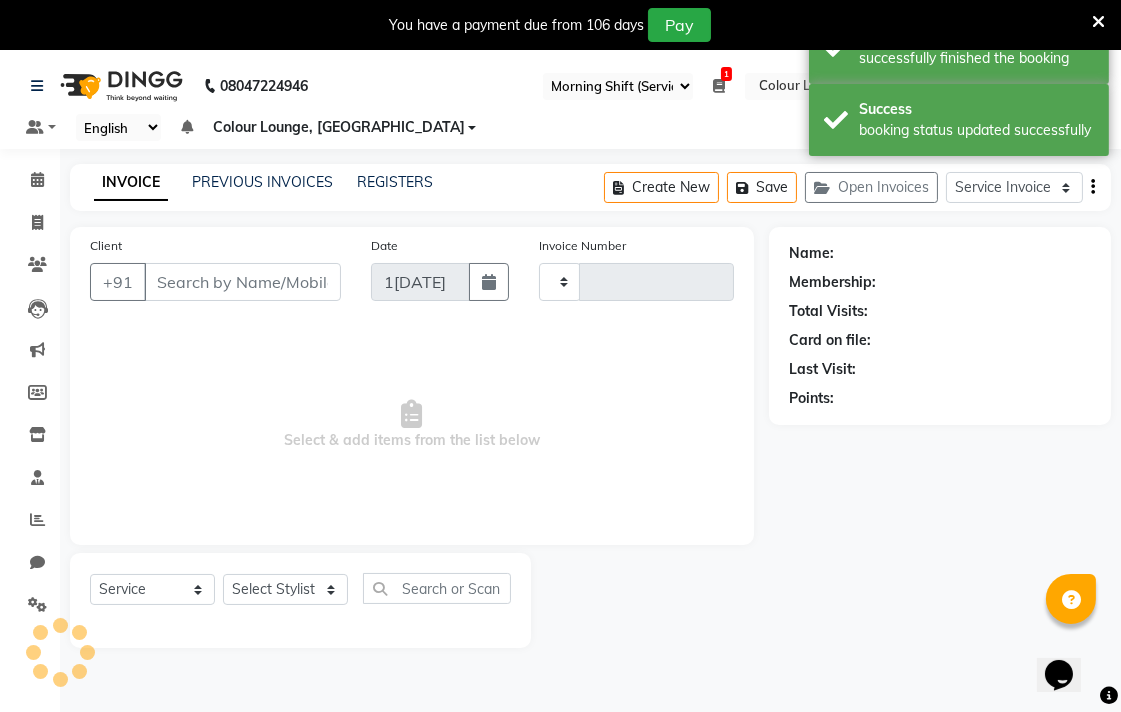 type on "4296" 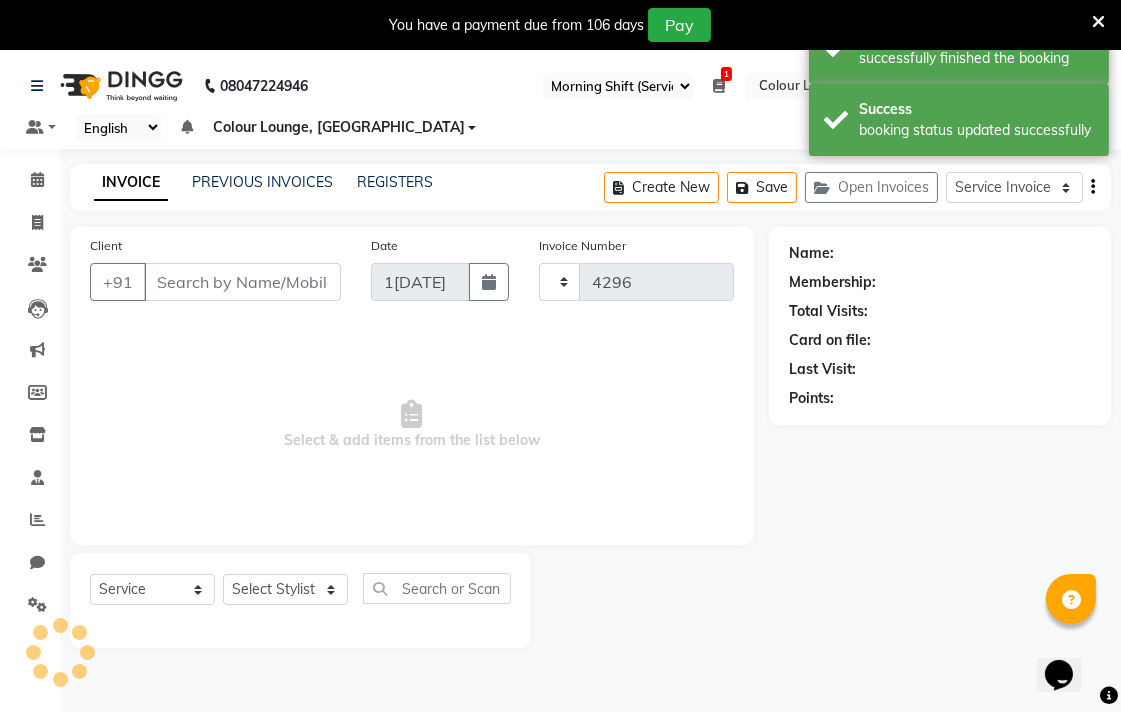 select on "8013" 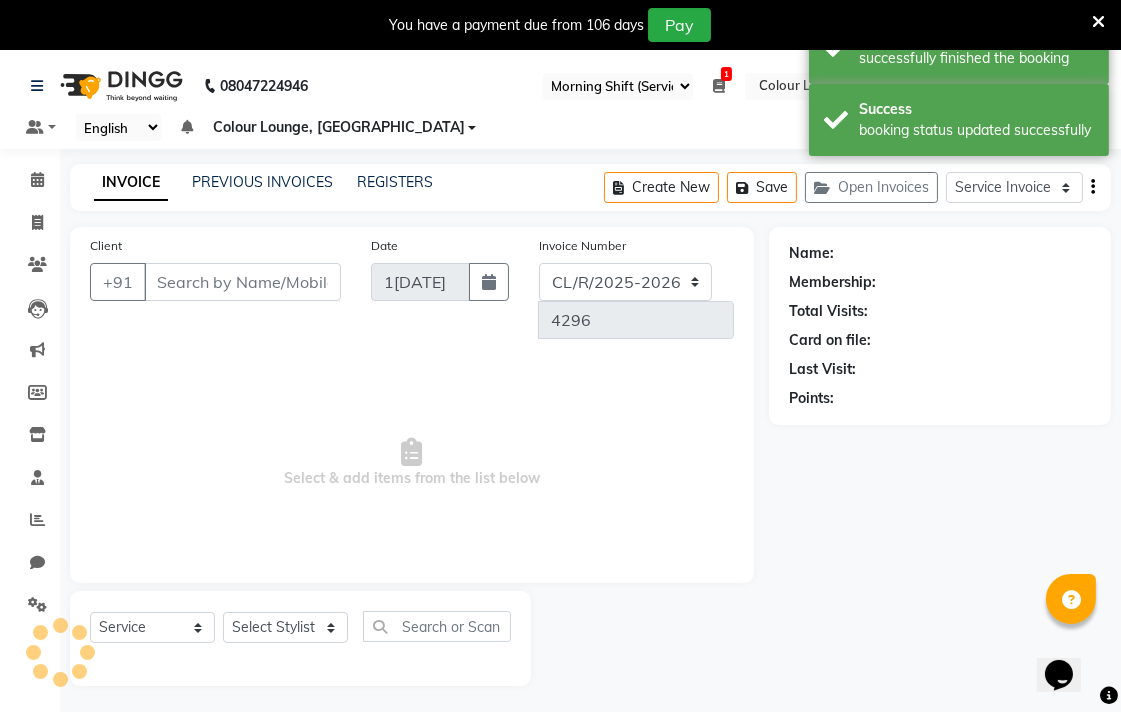 type on "7009294660" 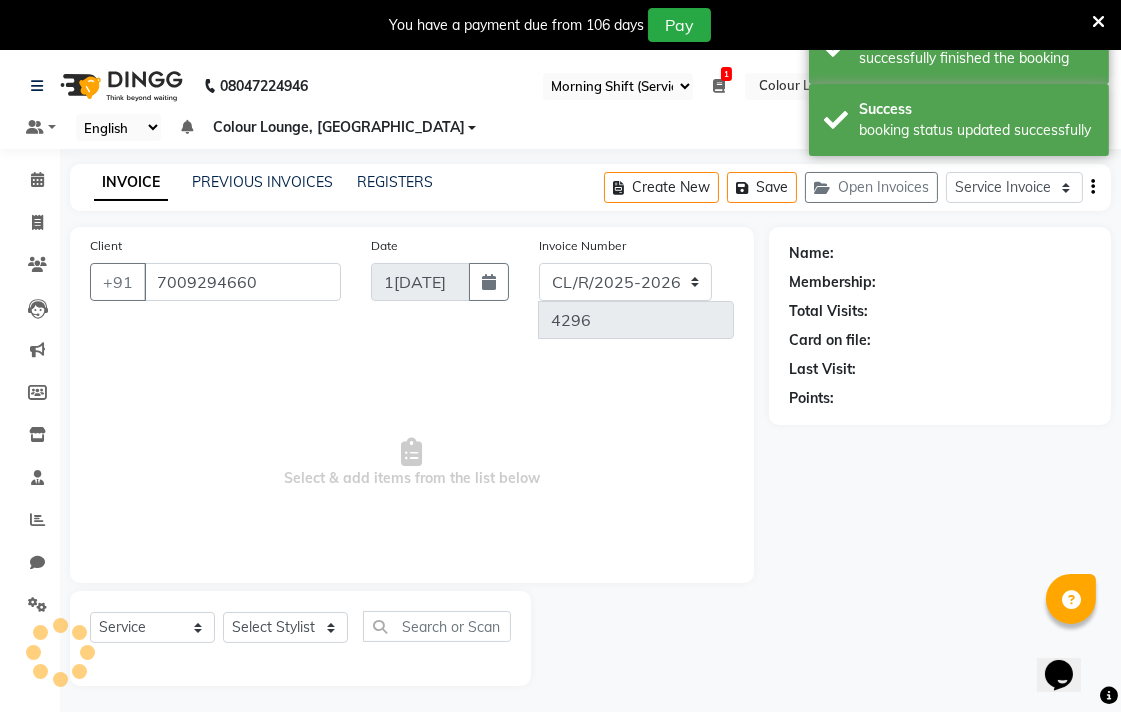 select on "70176" 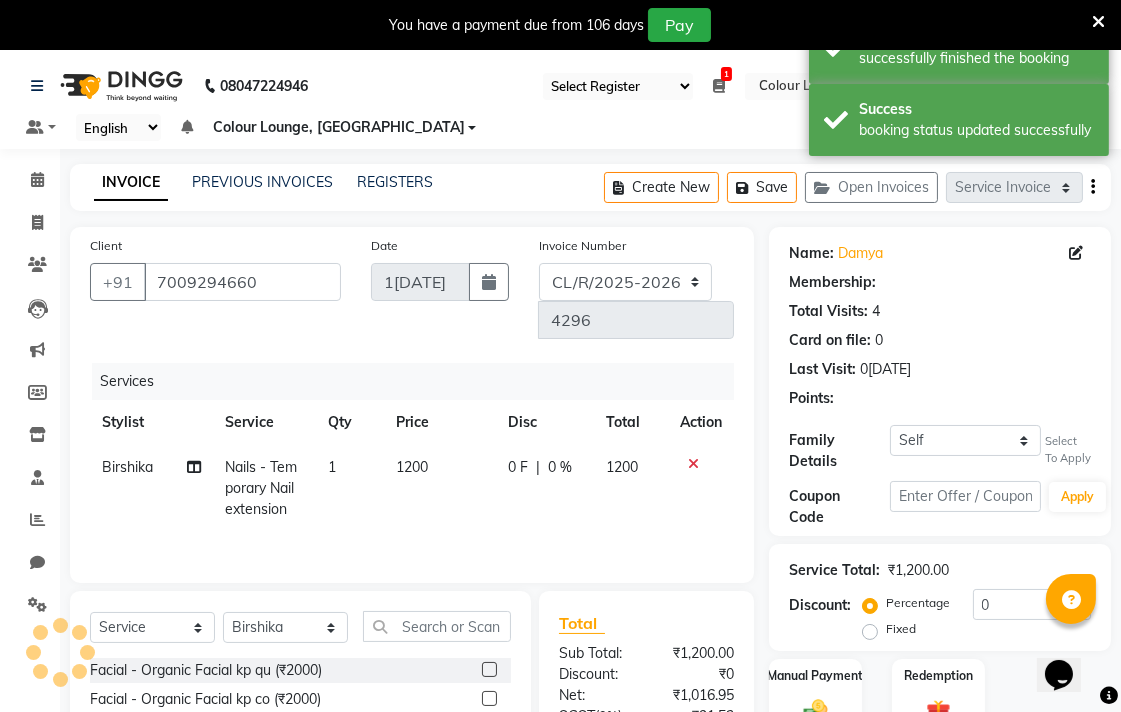 select on "1: Object" 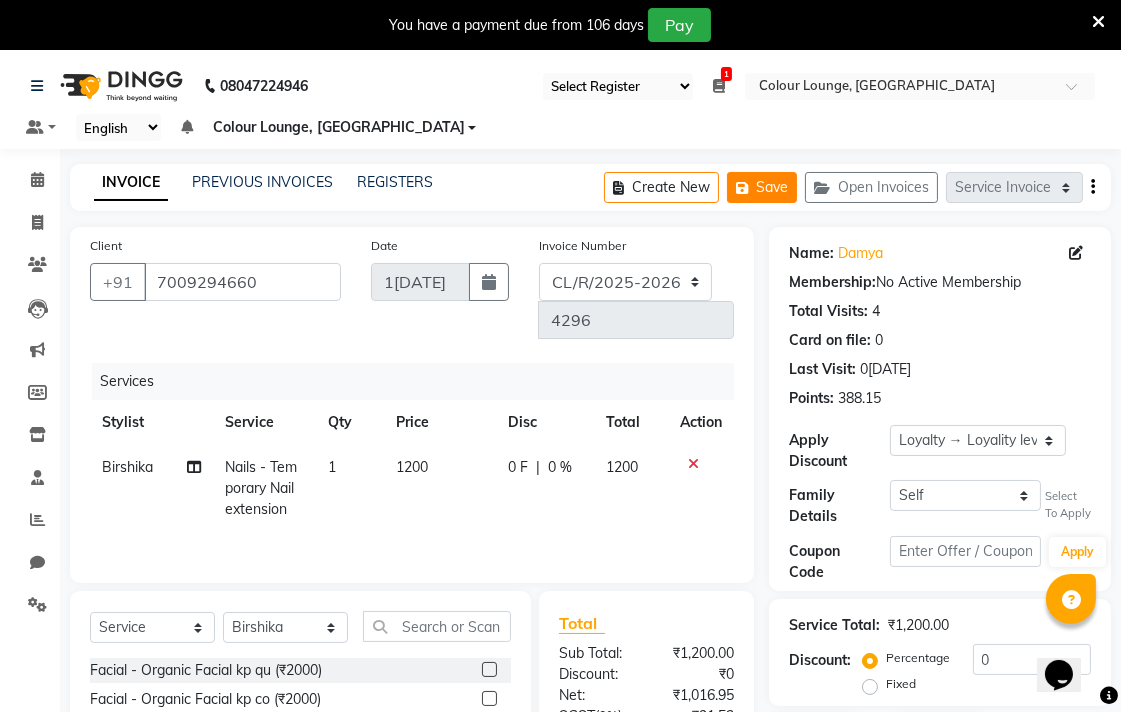 click on "Save" 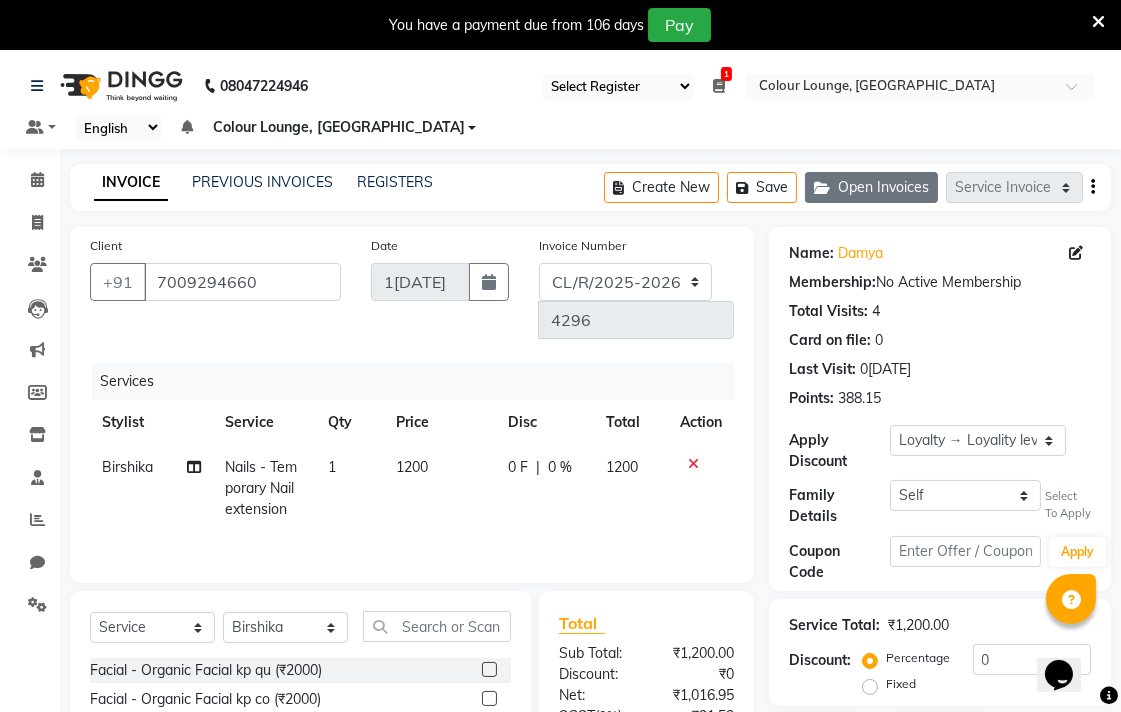 click on "Open Invoices" 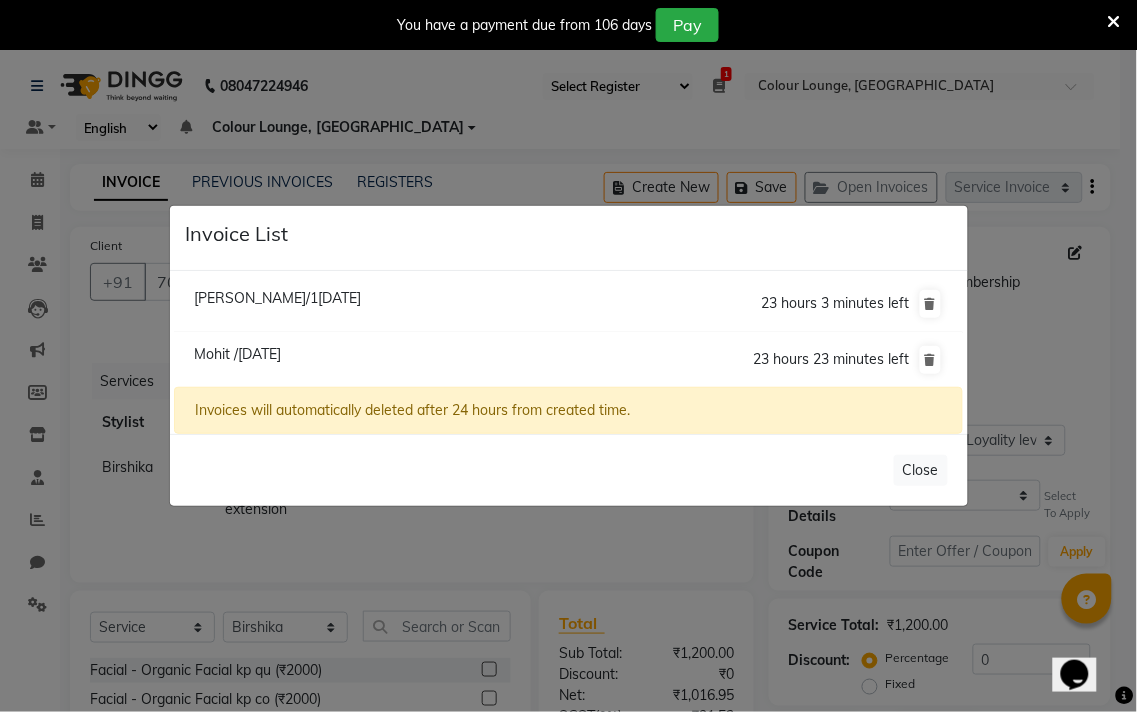 click on "Mohit /11 July 2025" 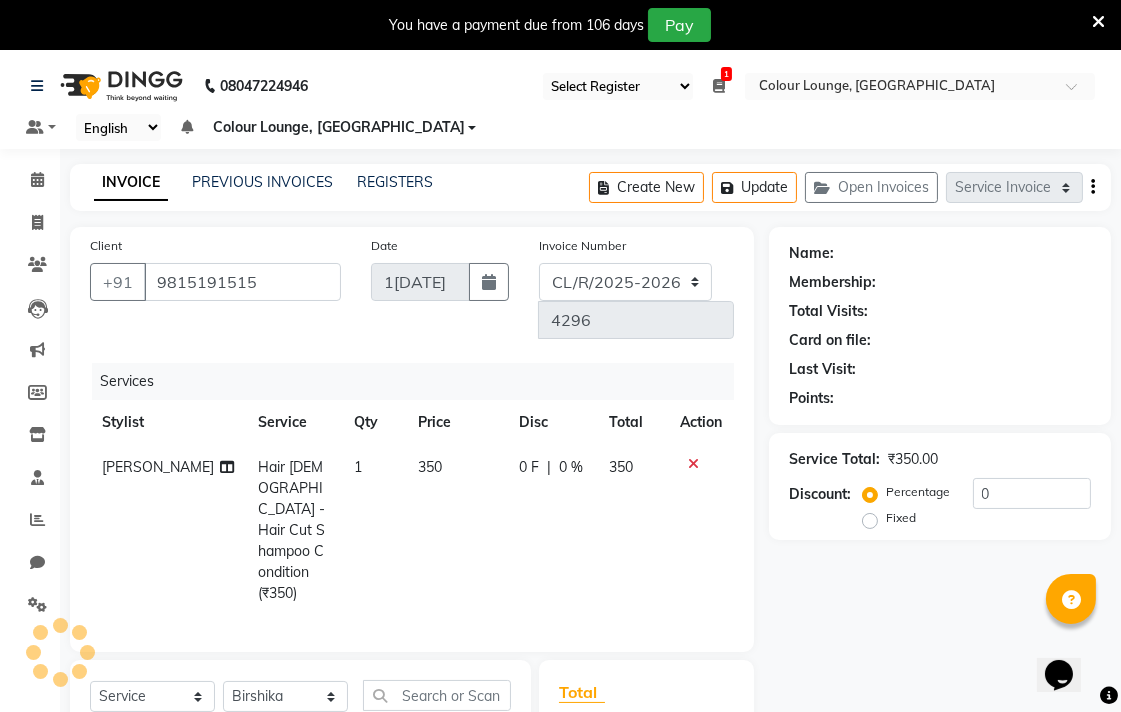 click on "[PERSON_NAME]" 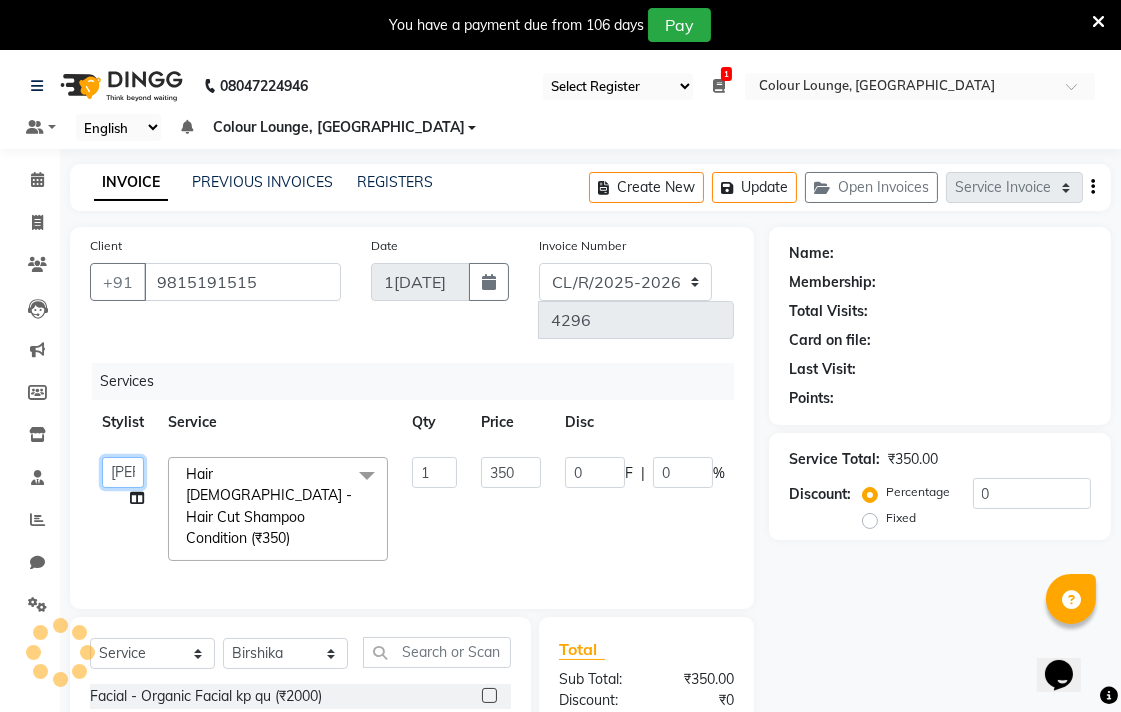 click on "Admin   [PERSON_NAME]   Colour Lounge, Ranjit Avenue   Colour Lounge, Ranjit Avenue   [PERSON_NAME]   [PERSON_NAME]   [PERSON_NAME]   [PERSON_NAME]   [PERSON_NAME] mam   [PERSON_NAME] [PERSON_NAME]   [PERSON_NAME]   [PERSON_NAME]   POOJA [PERSON_NAME] [PERSON_NAME] [PERSON_NAME]   Rahul guard   [PERSON_NAME]   [PERSON_NAME]   [PERSON_NAME]   [PERSON_NAME]   SAMEER   [PERSON_NAME]   [PERSON_NAME]   [PERSON_NAME]   [PERSON_NAME]   [PERSON_NAME]   [PERSON_NAME]   VISHAL   [PERSON_NAME]" 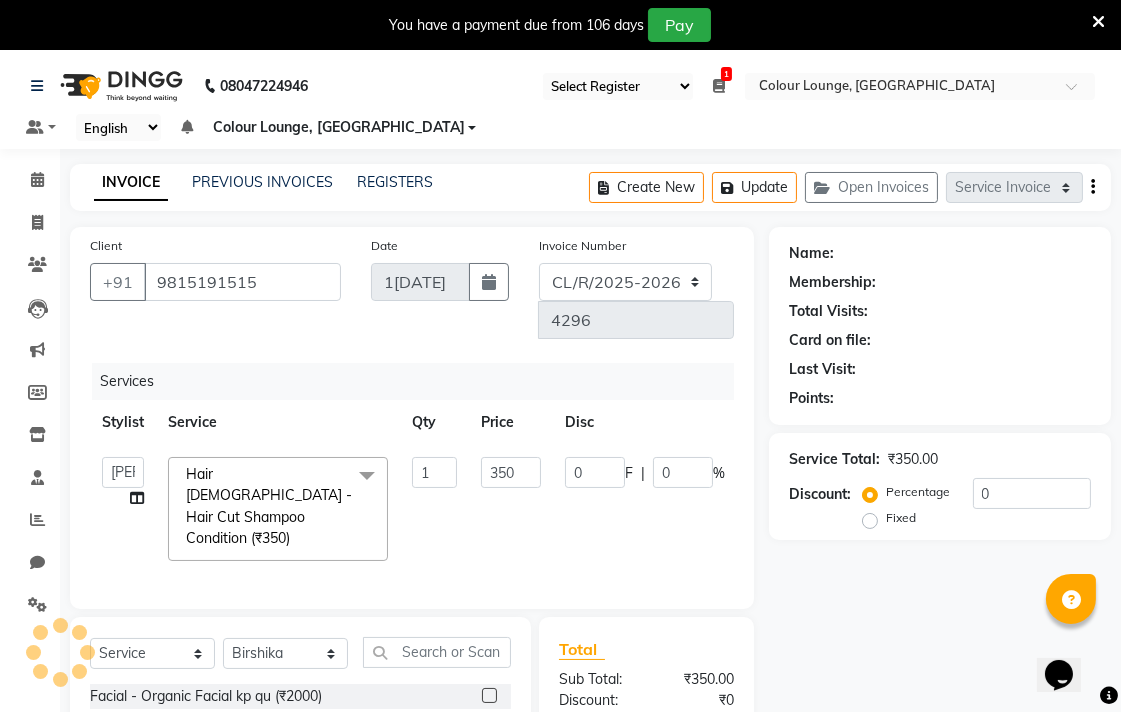 select on "70154" 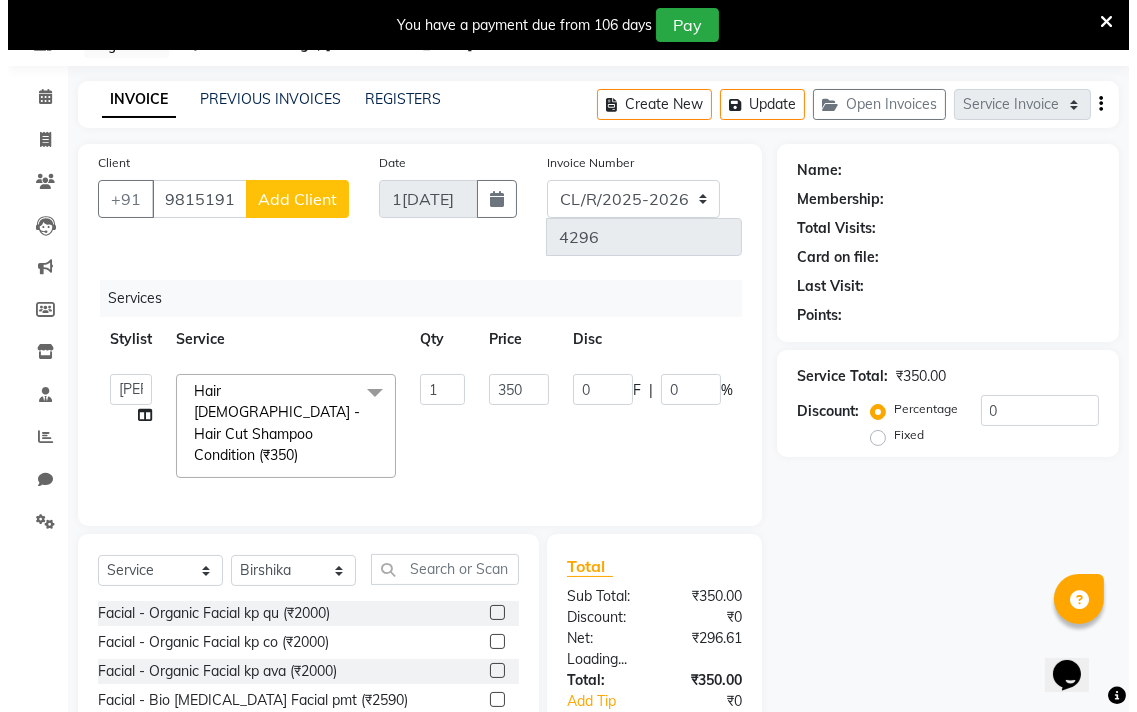 scroll, scrollTop: 186, scrollLeft: 0, axis: vertical 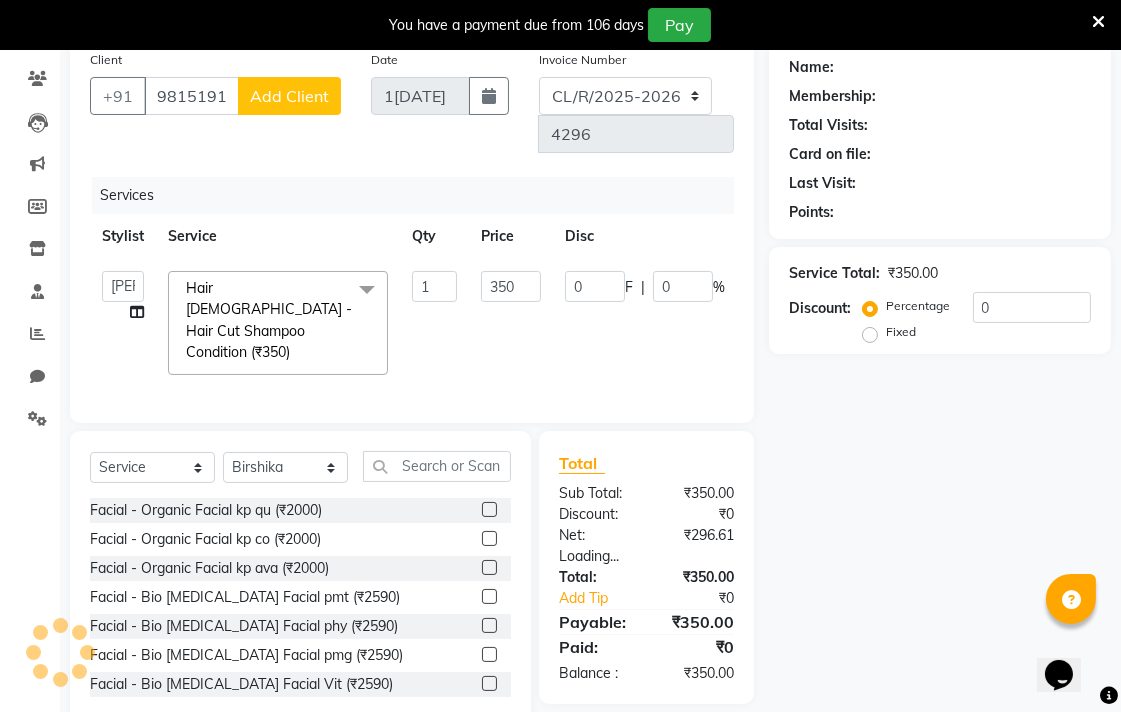 click on "Add Client" 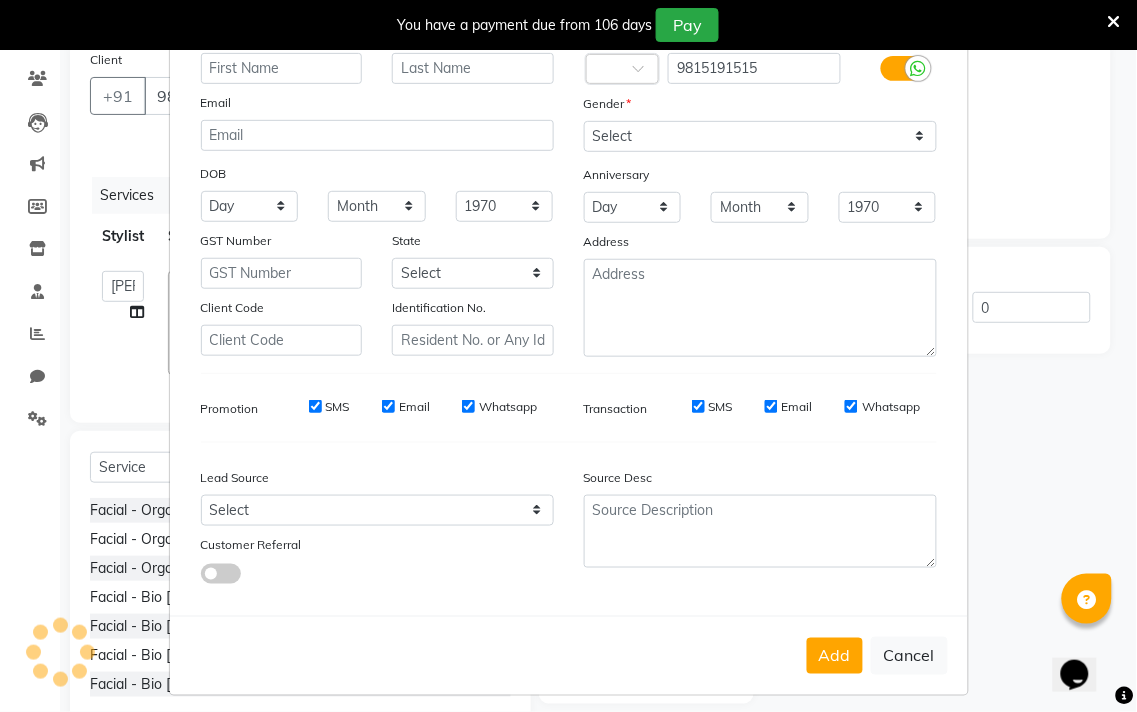 scroll, scrollTop: 138, scrollLeft: 0, axis: vertical 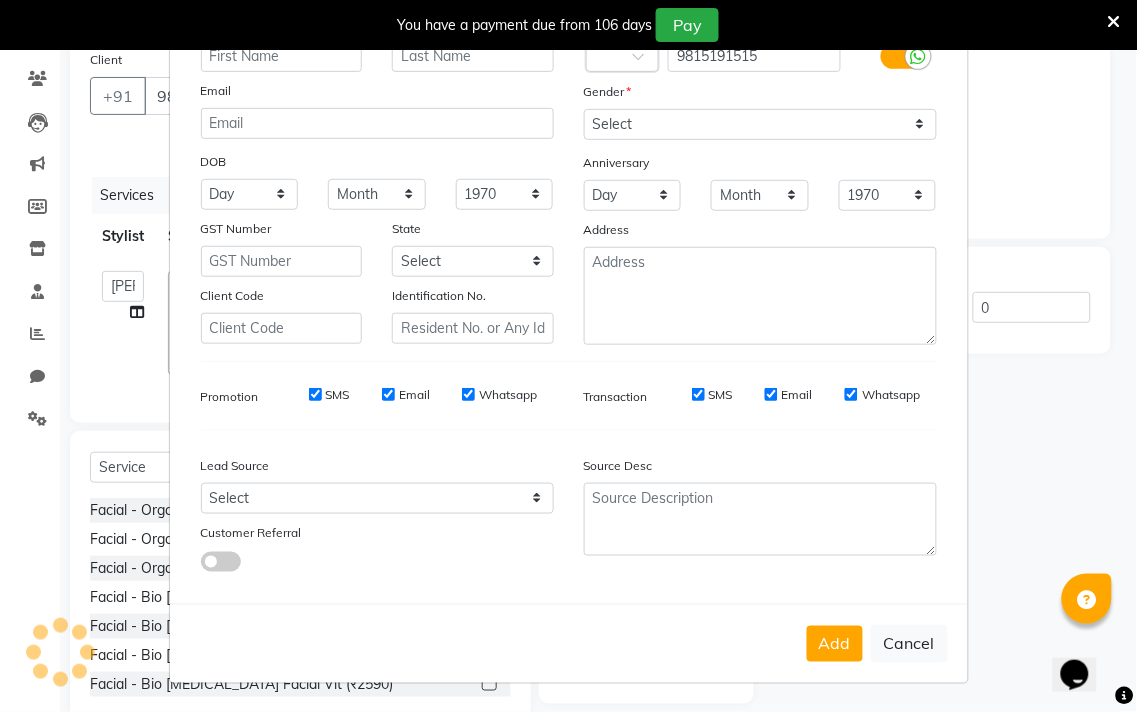 select 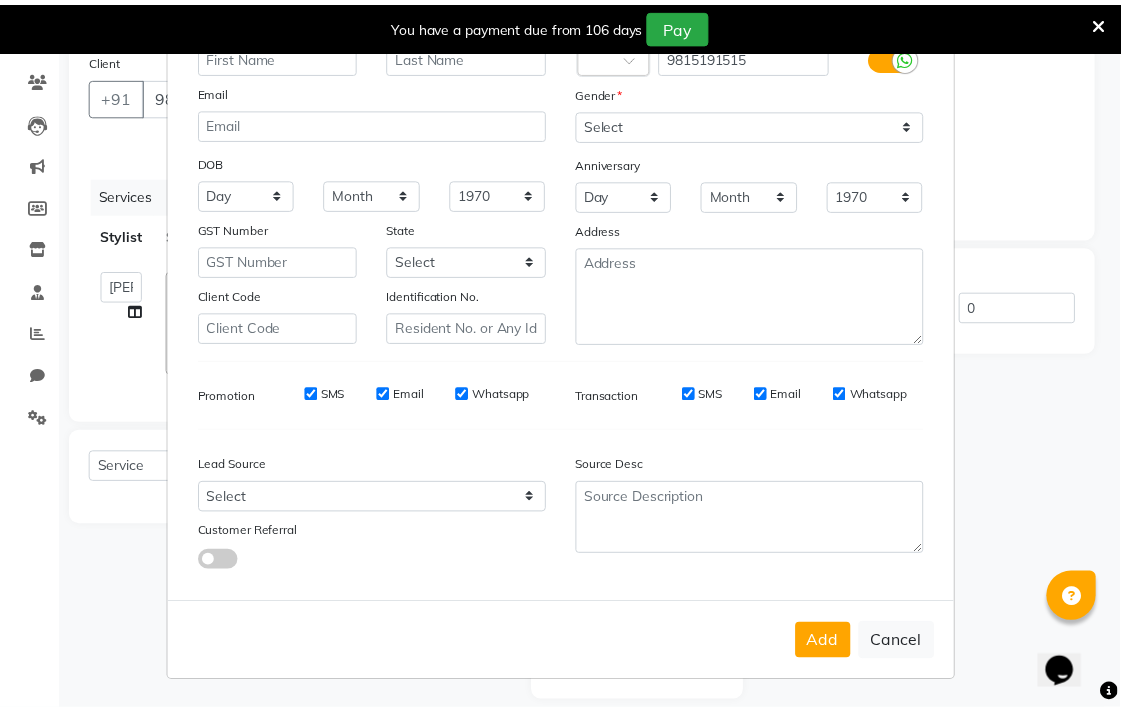 scroll, scrollTop: 165, scrollLeft: 0, axis: vertical 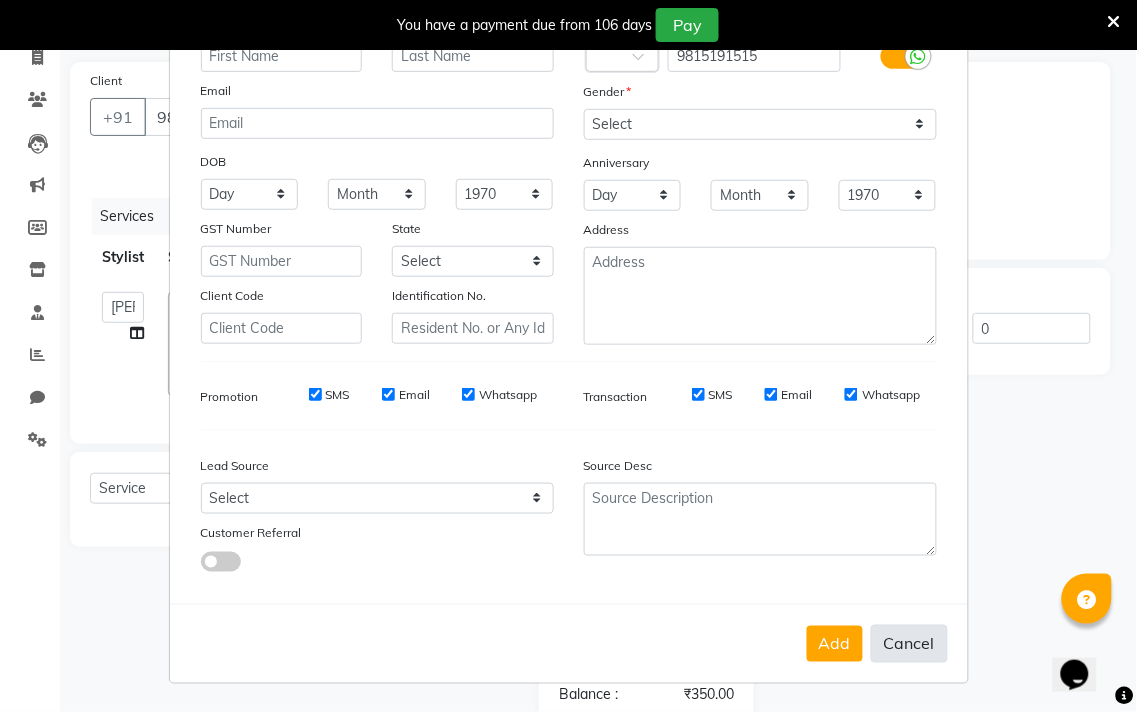 click on "Cancel" at bounding box center [909, 644] 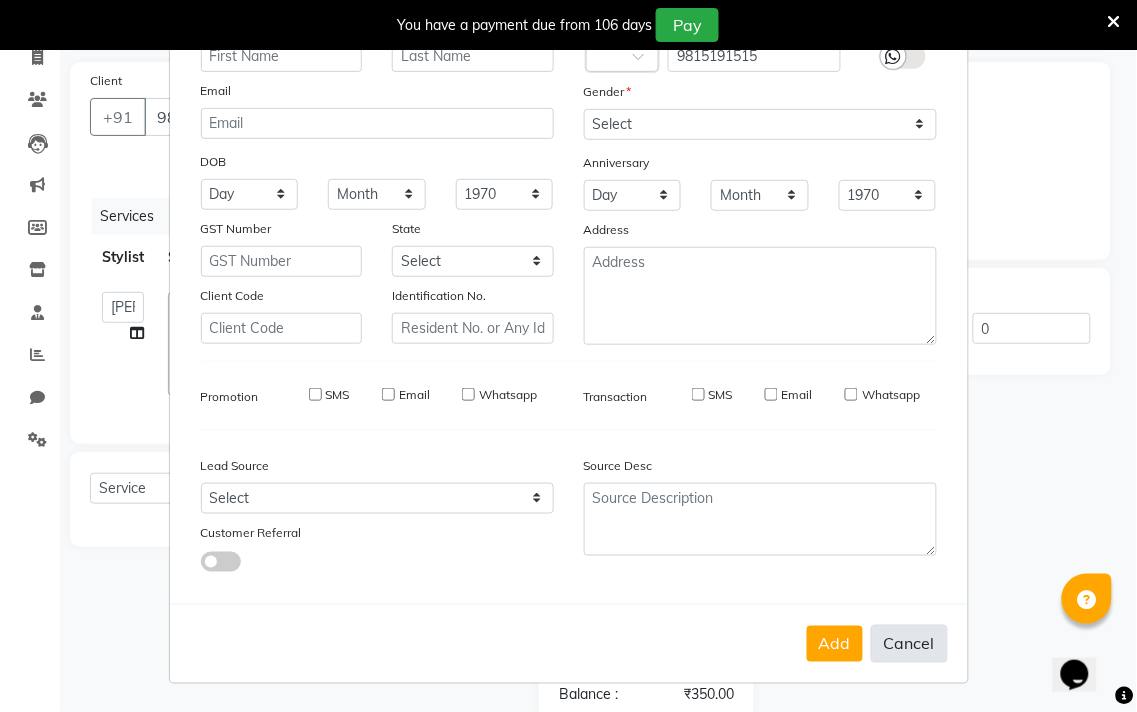 select 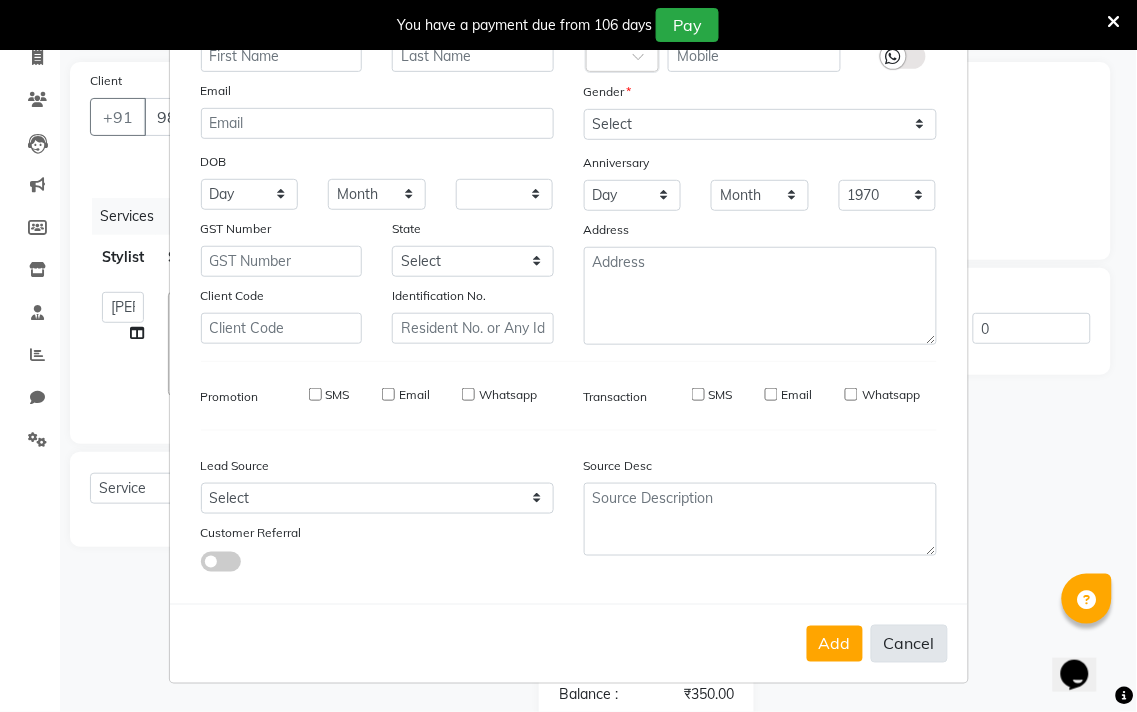 select 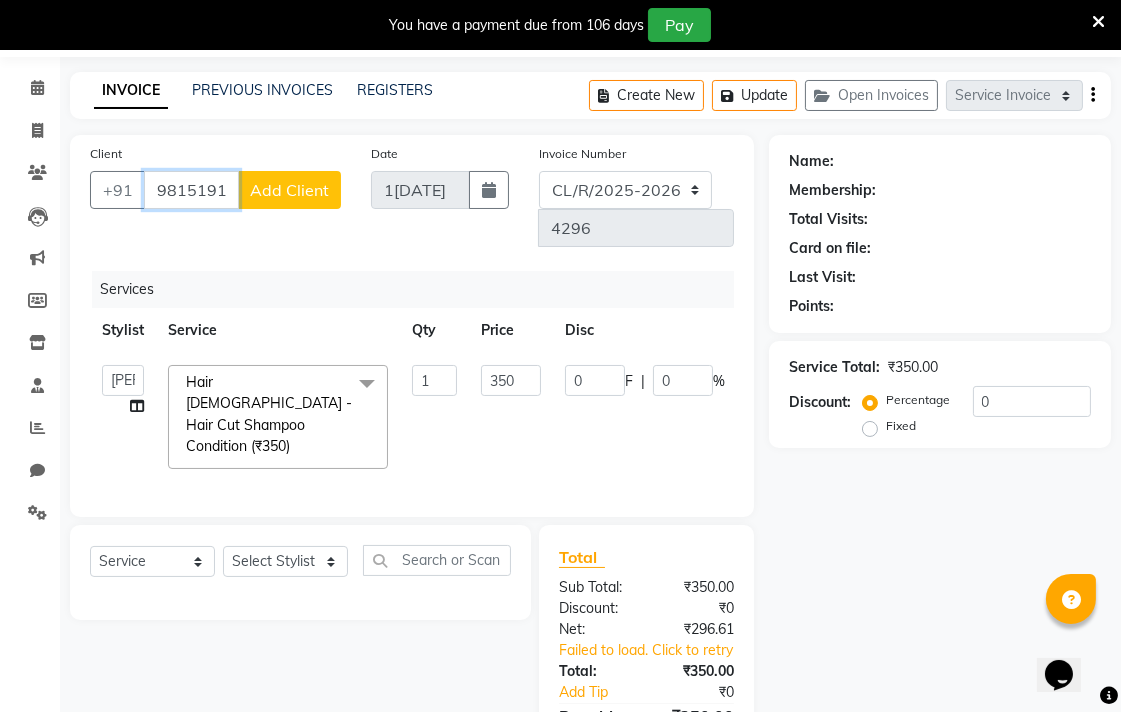 scroll, scrollTop: 0, scrollLeft: 0, axis: both 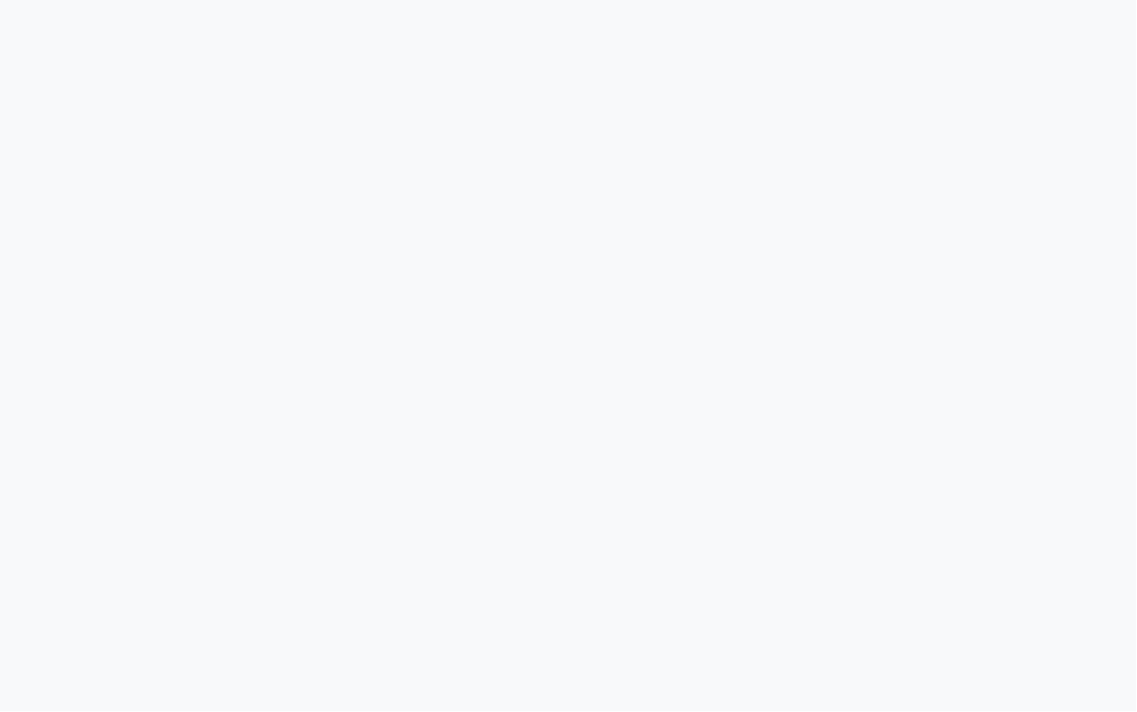 select on "83" 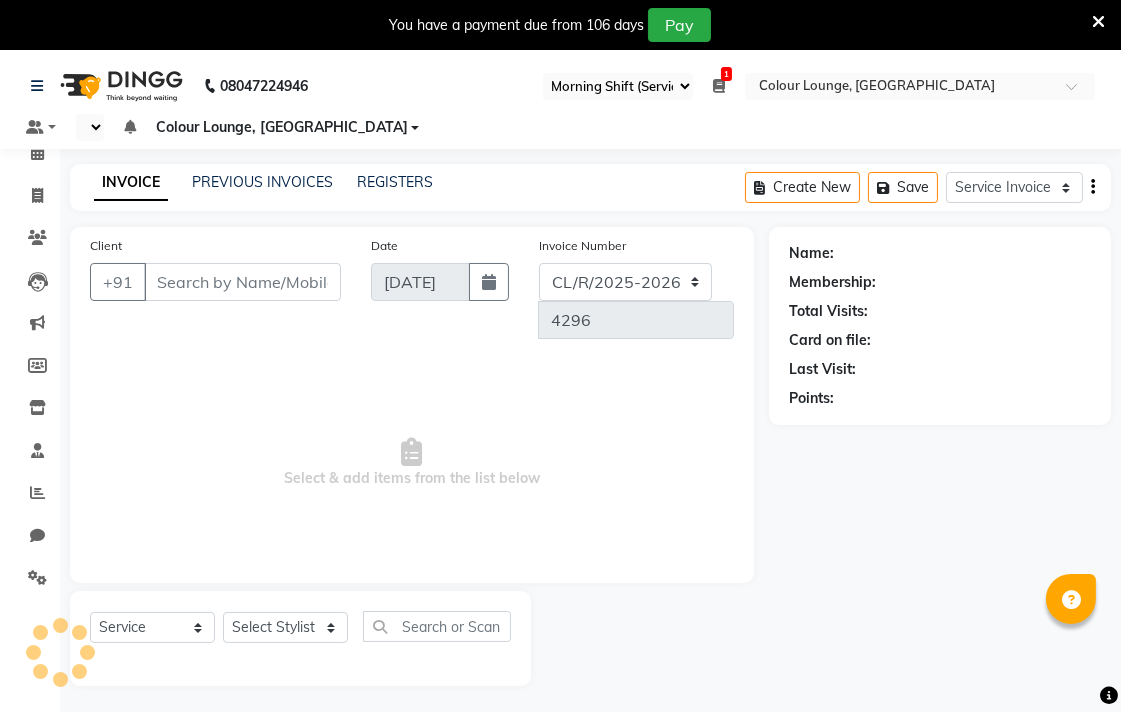 select on "en" 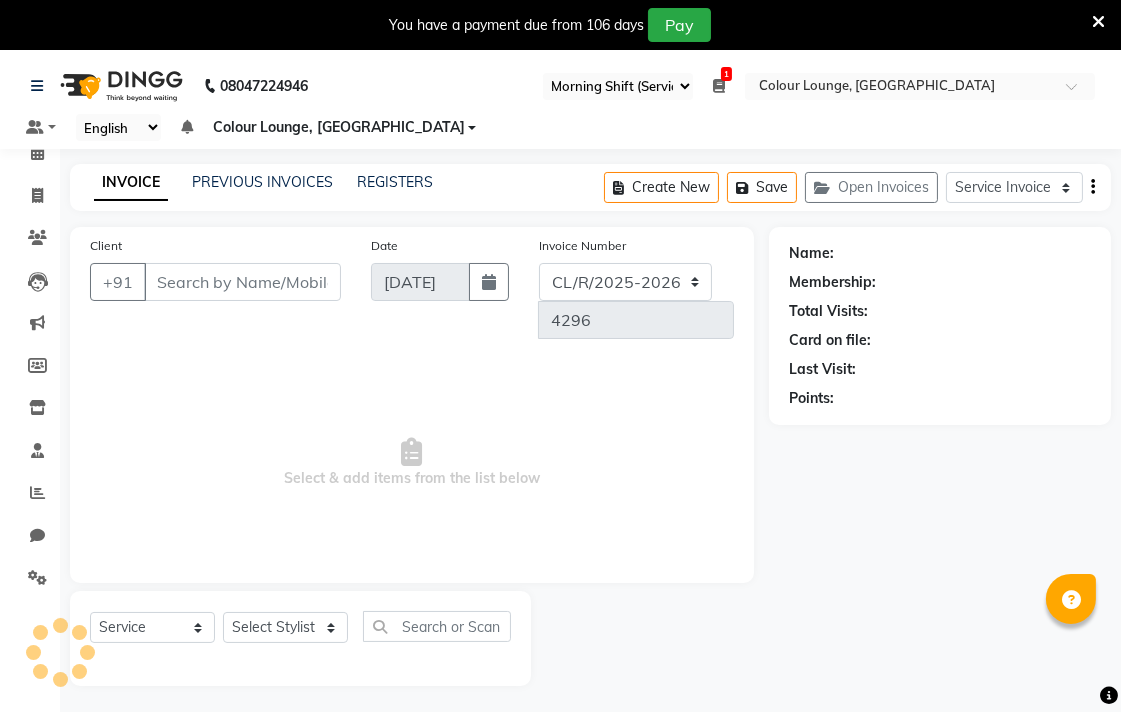 type on "7009294660" 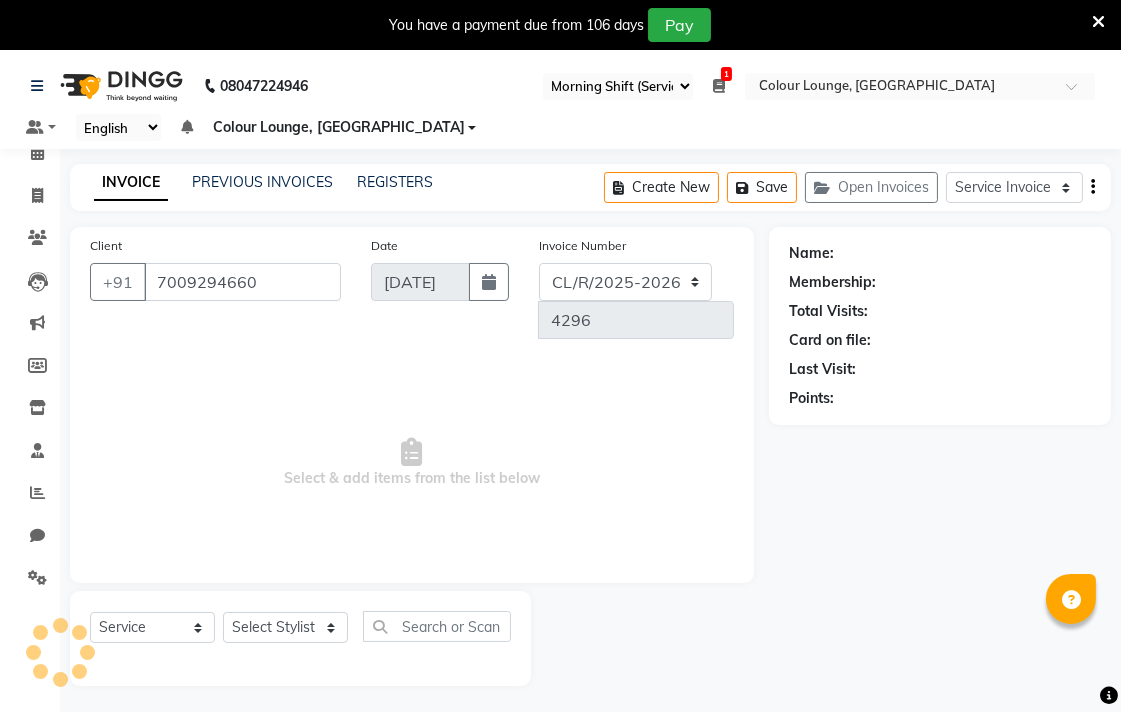 select on "70176" 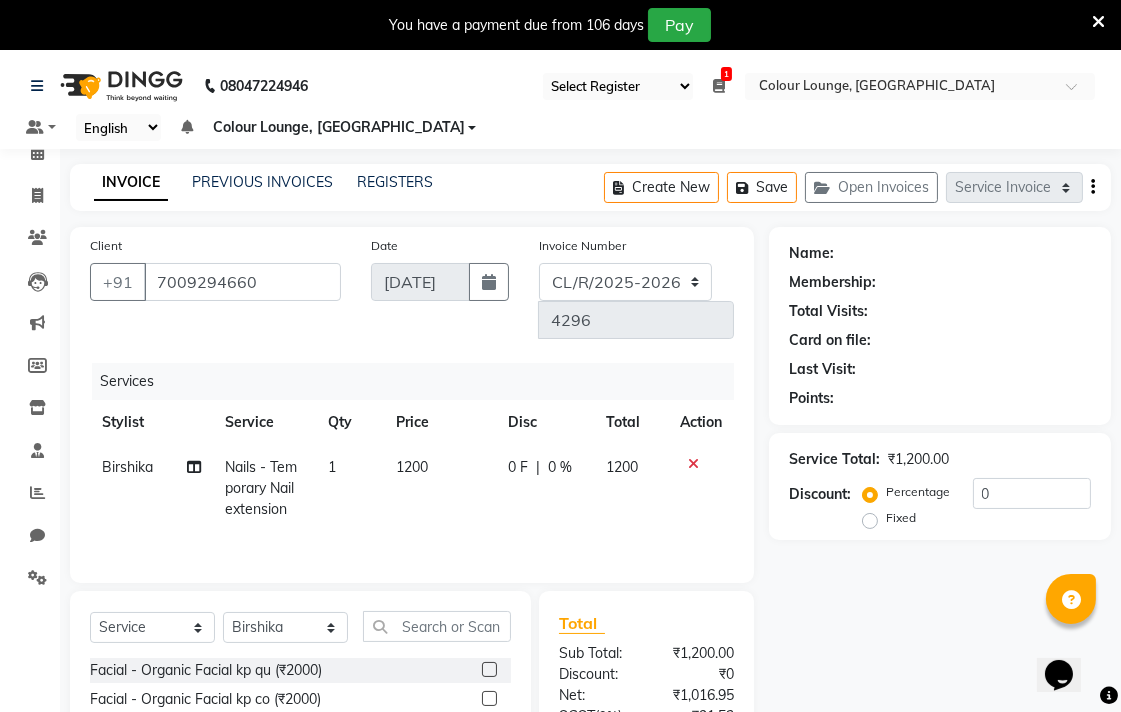scroll, scrollTop: 0, scrollLeft: 0, axis: both 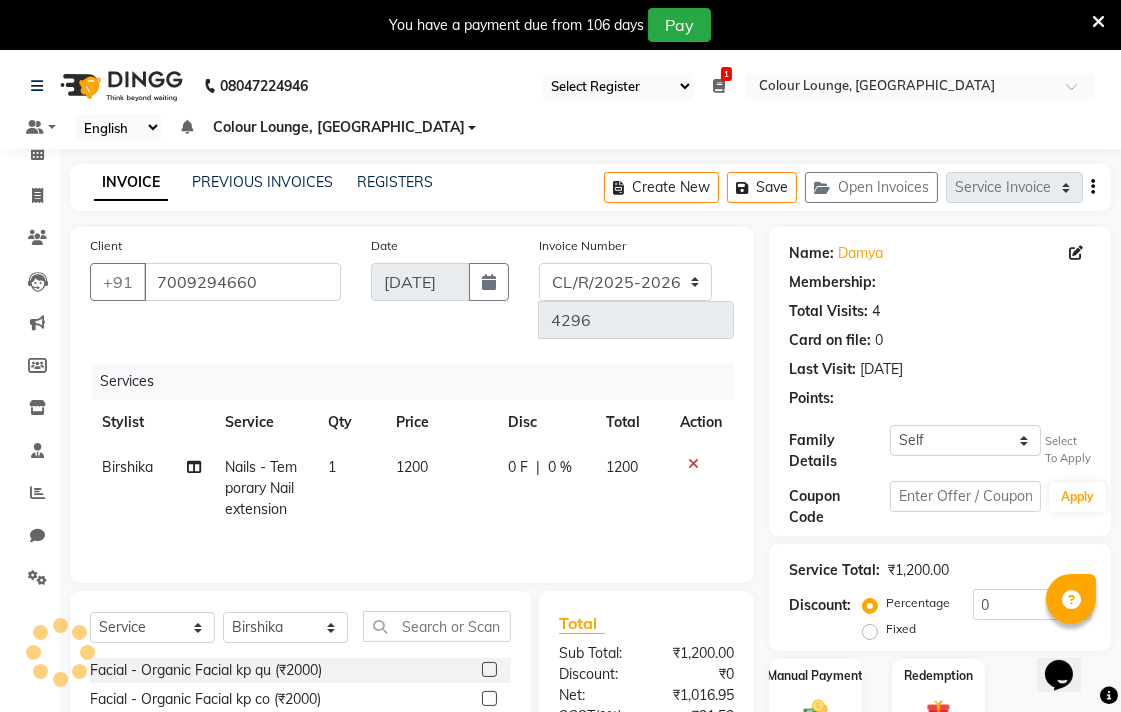 select on "1: Object" 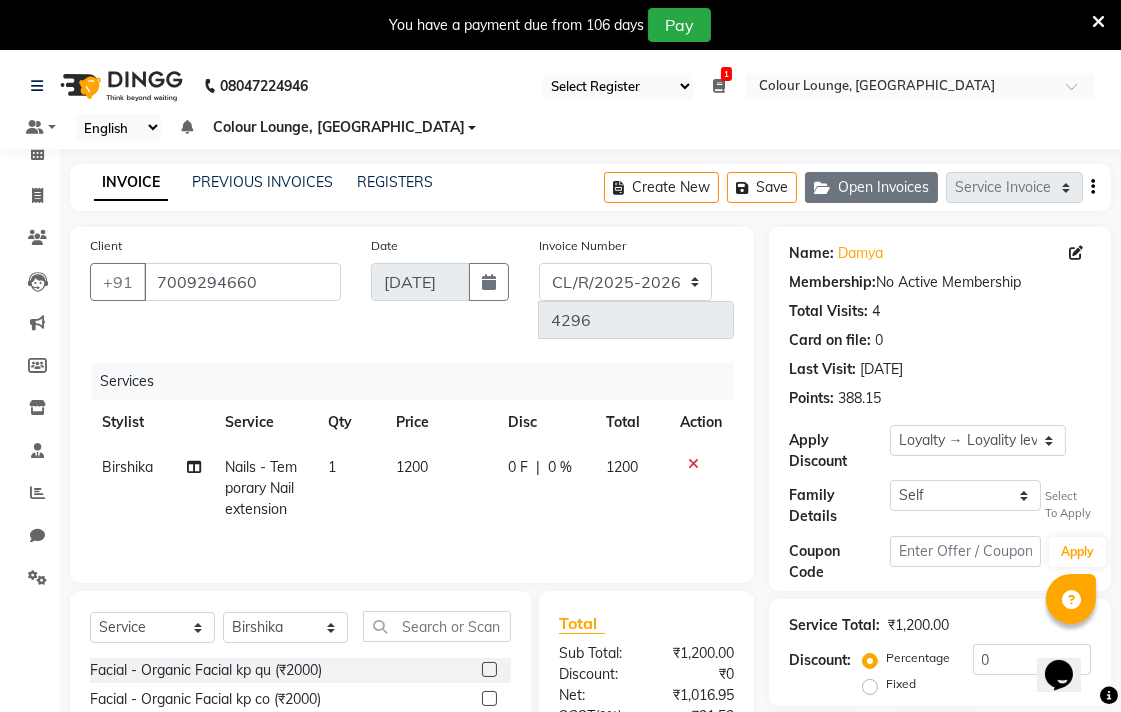 click on "Open Invoices" 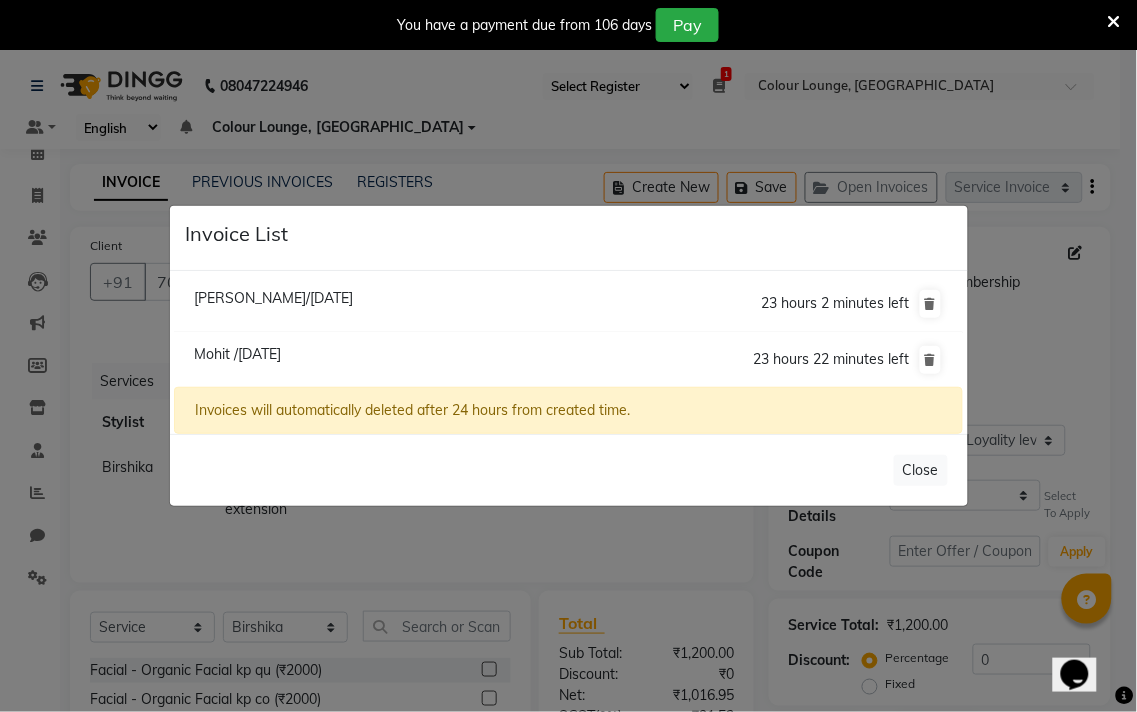 click on "Invoice List  Abhishek Khurana/11 July 2025  23 hours 2 minutes left  Mohit /11 July 2025  23 hours 22 minutes left  Invoices will automatically deleted after 24 hours from created time.   Close" 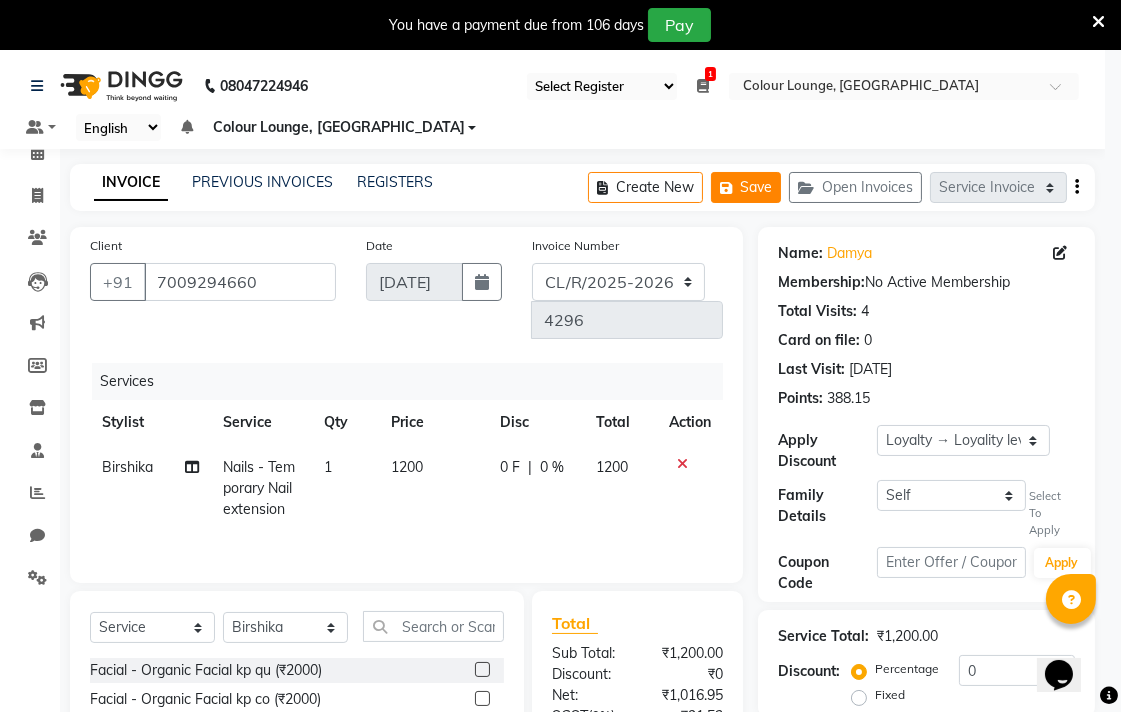 click 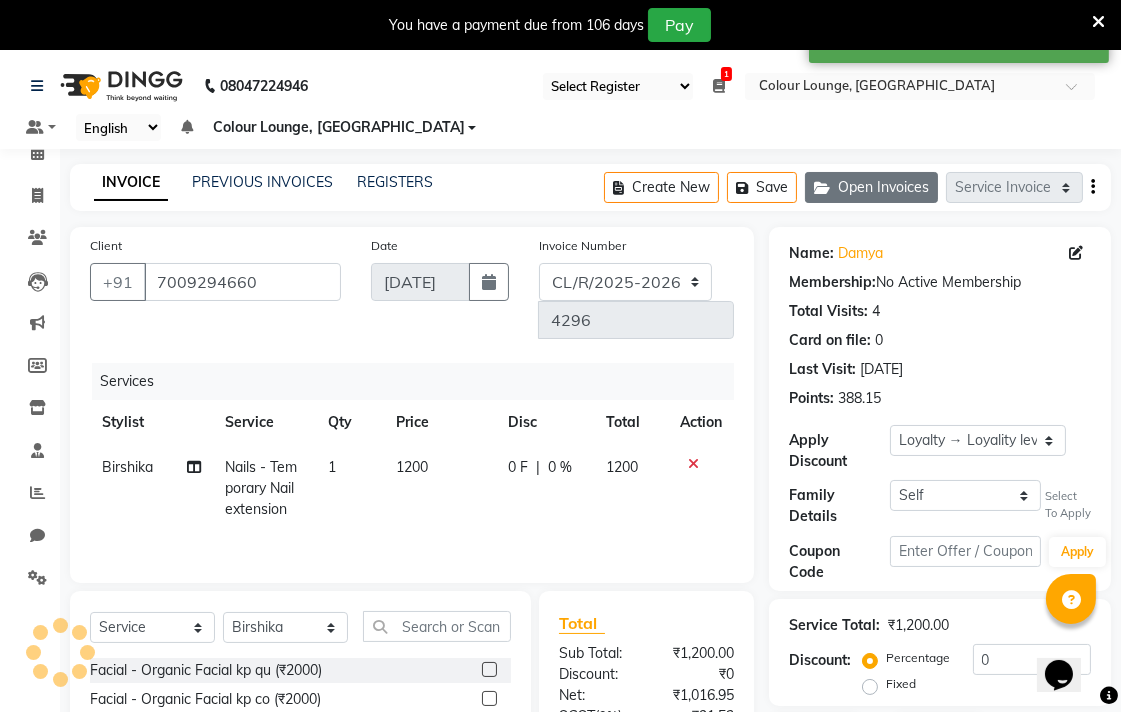 click on "Open Invoices" 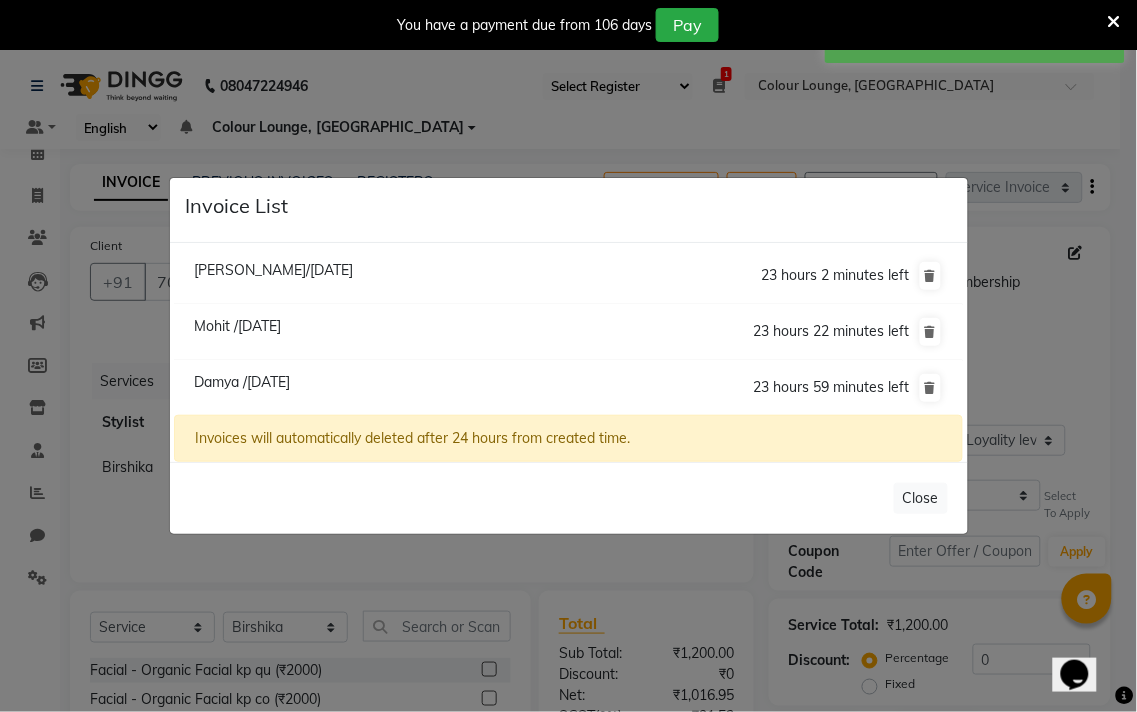 click on "Mohit /11 July 2025" 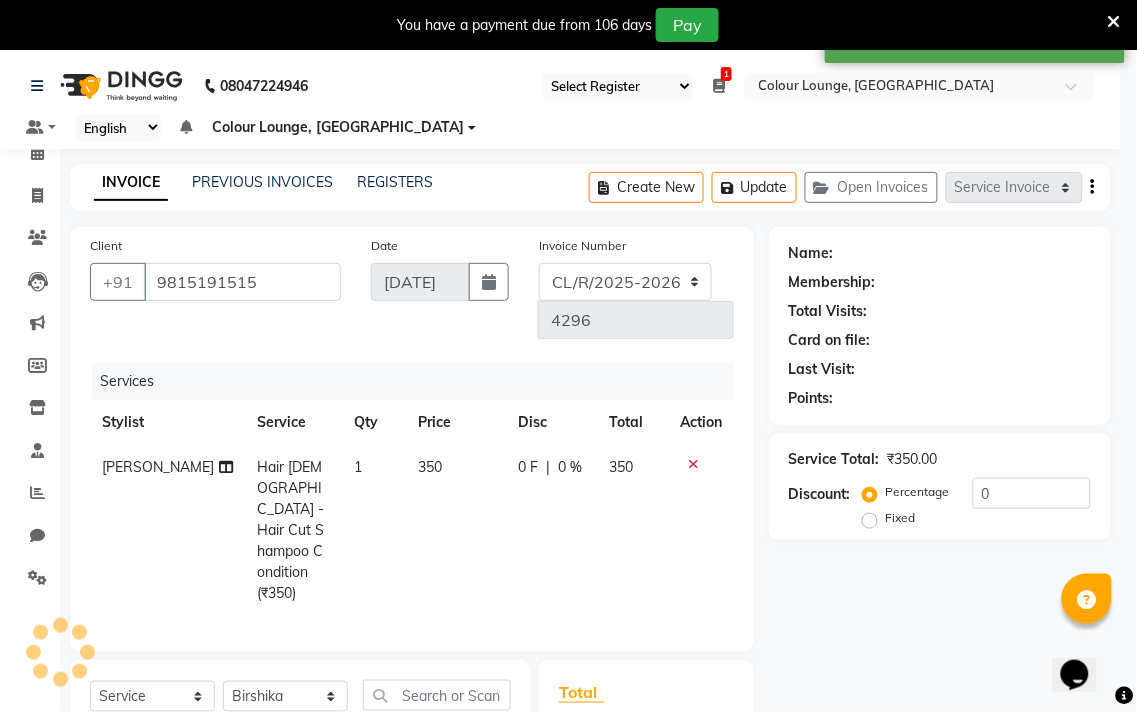select on "1: Object" 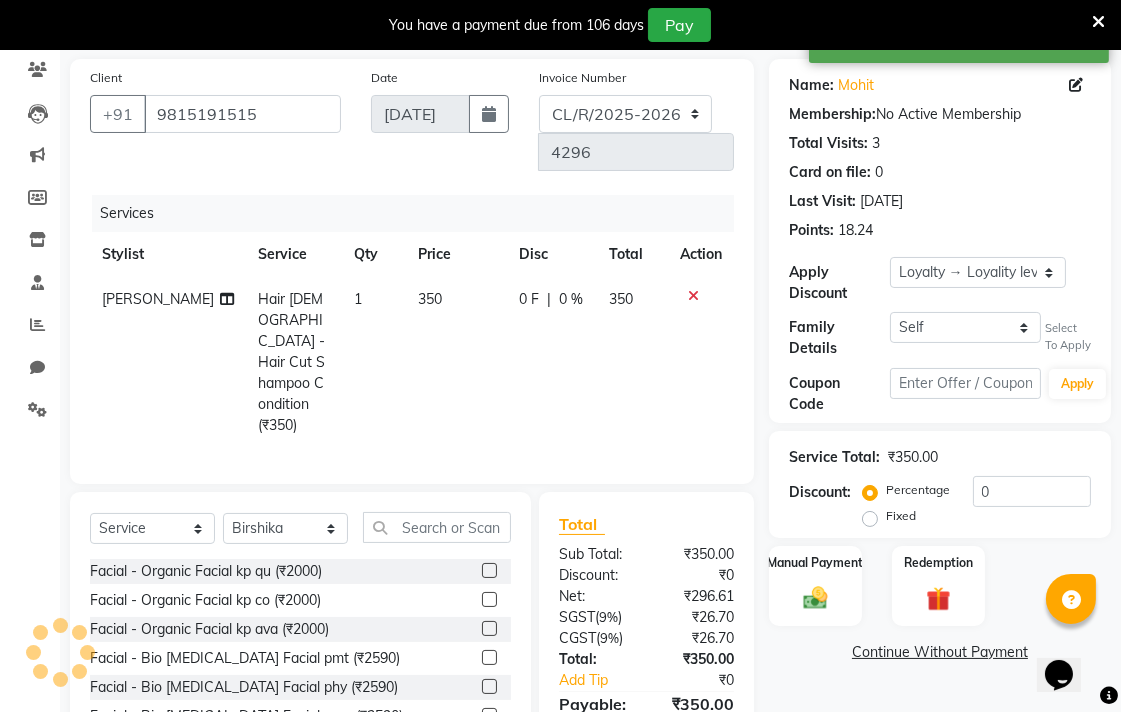 scroll, scrollTop: 210, scrollLeft: 0, axis: vertical 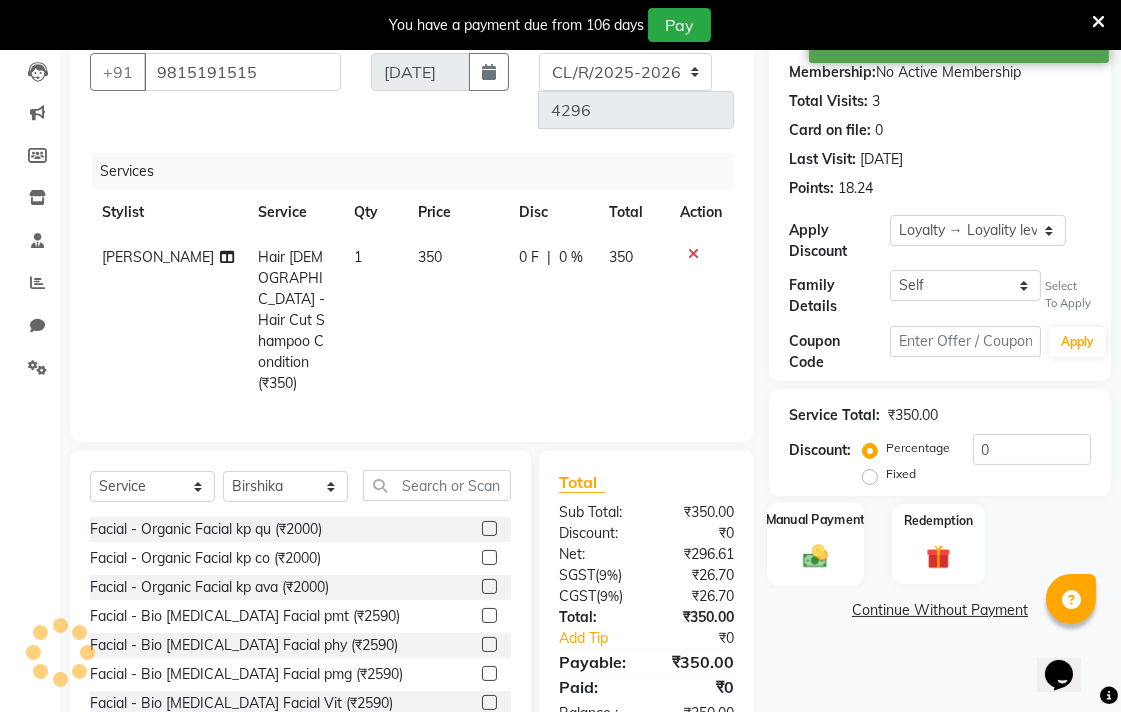 click on "Manual Payment" 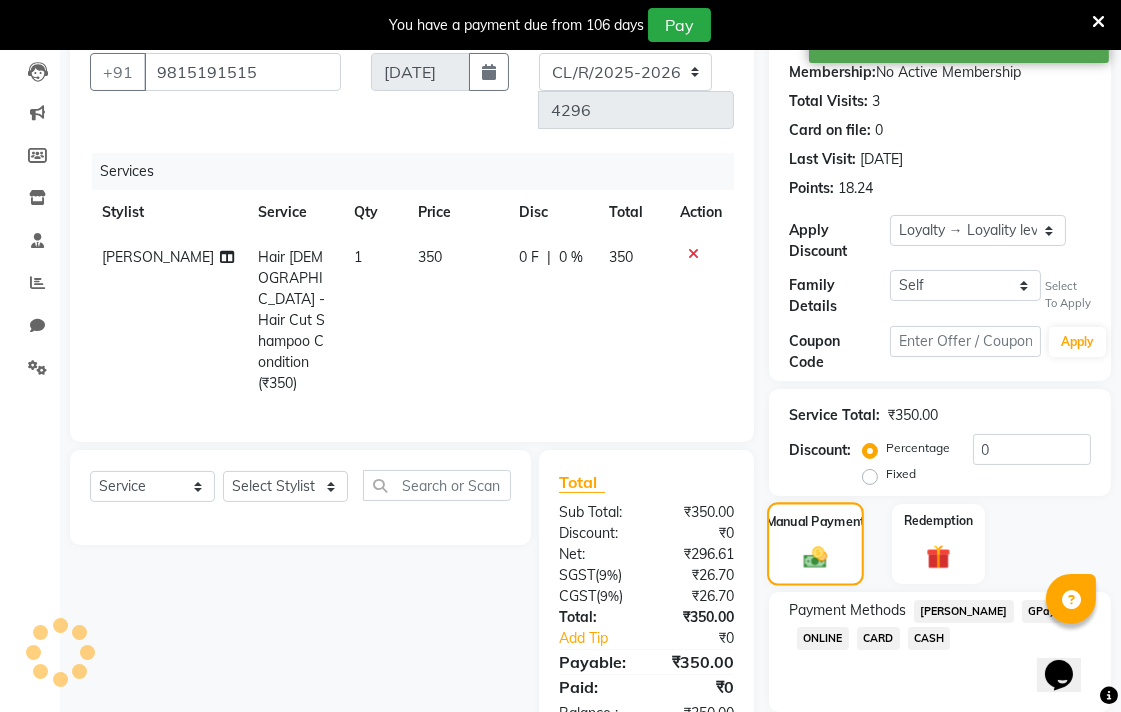 scroll, scrollTop: 281, scrollLeft: 0, axis: vertical 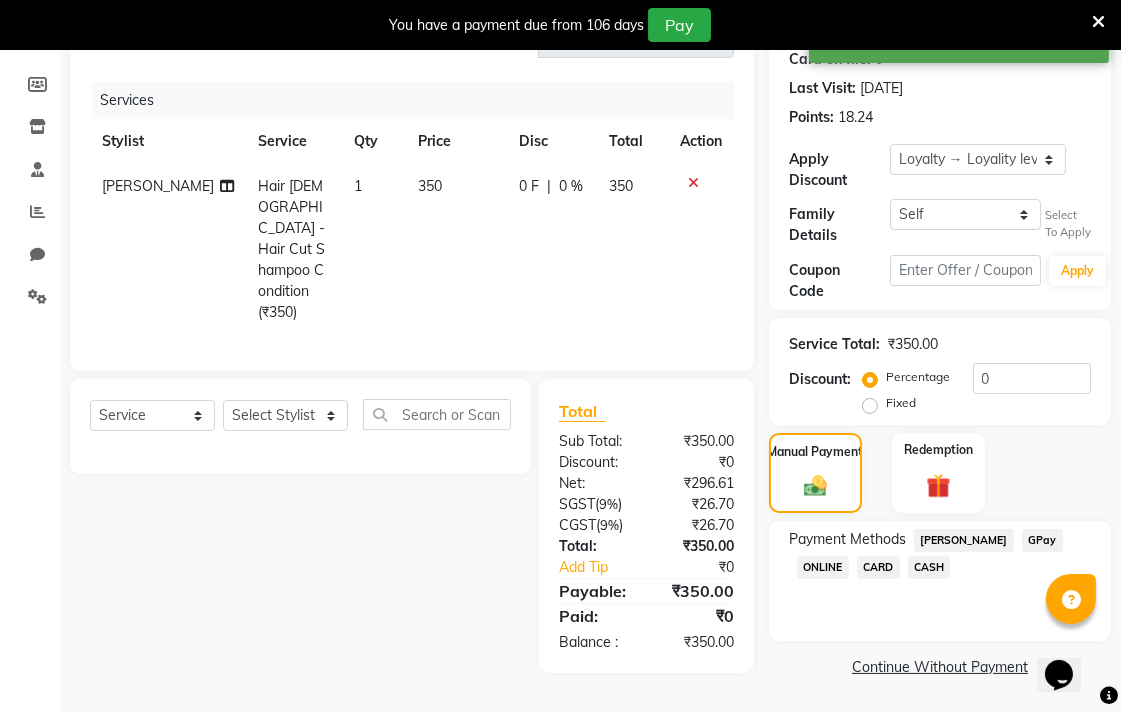 click on "CASH" 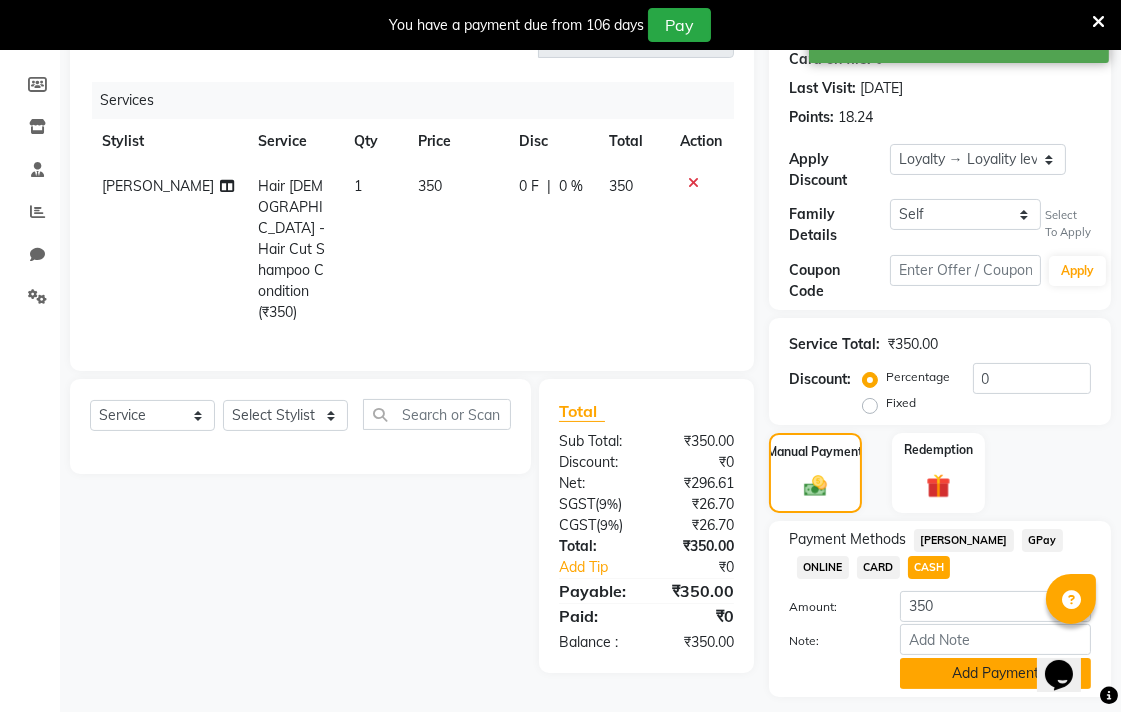 click on "Add Payment" 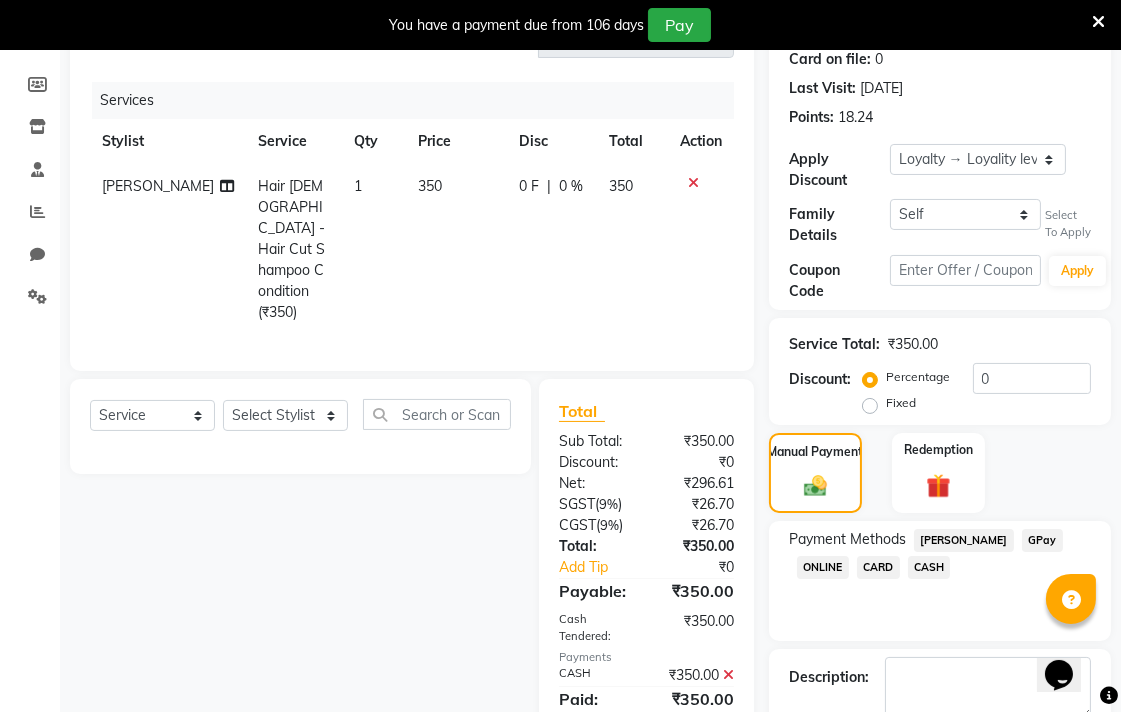 scroll, scrollTop: 453, scrollLeft: 0, axis: vertical 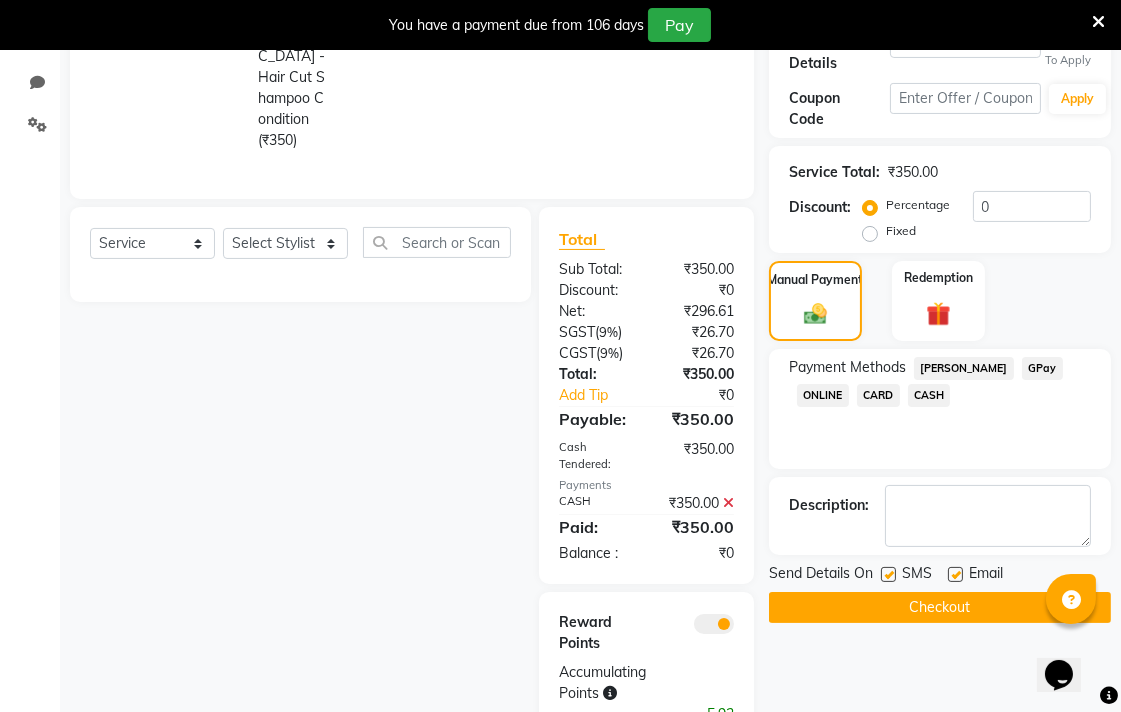 click on "Checkout" 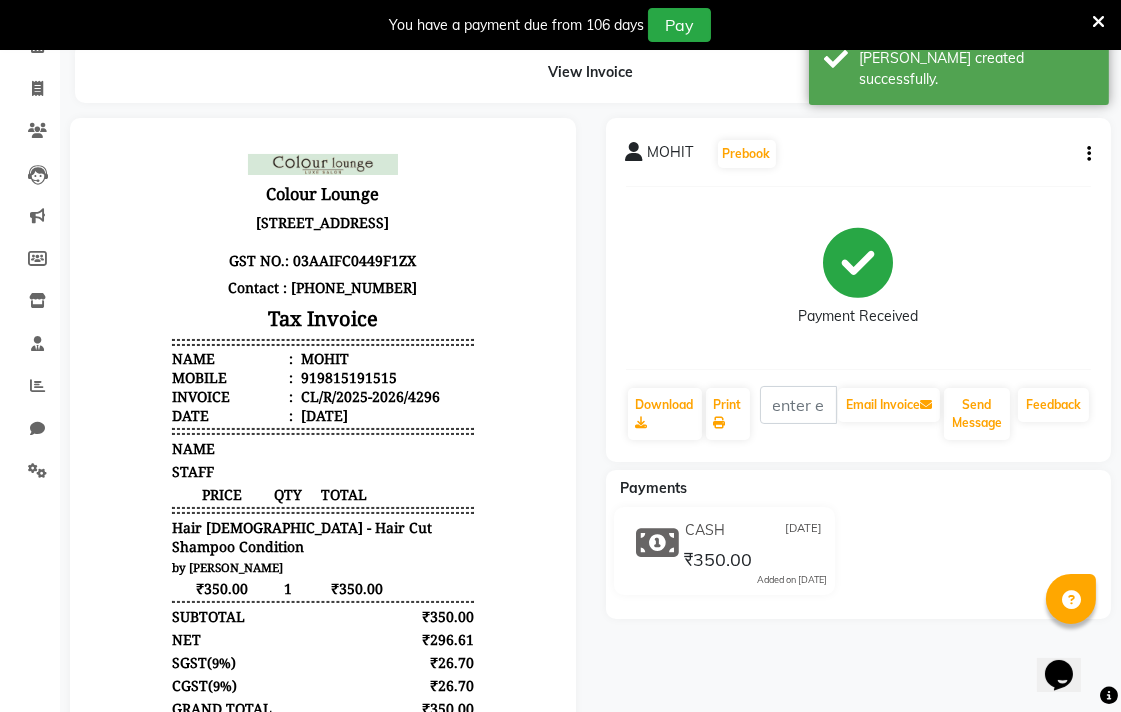 scroll, scrollTop: 0, scrollLeft: 0, axis: both 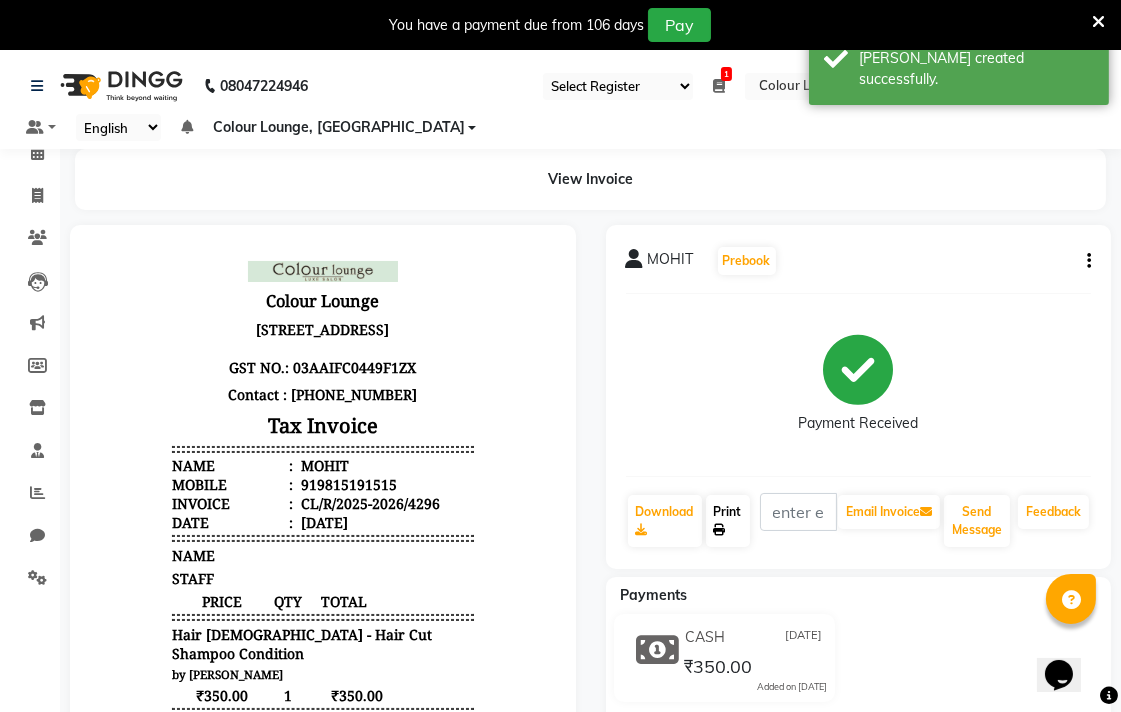 click 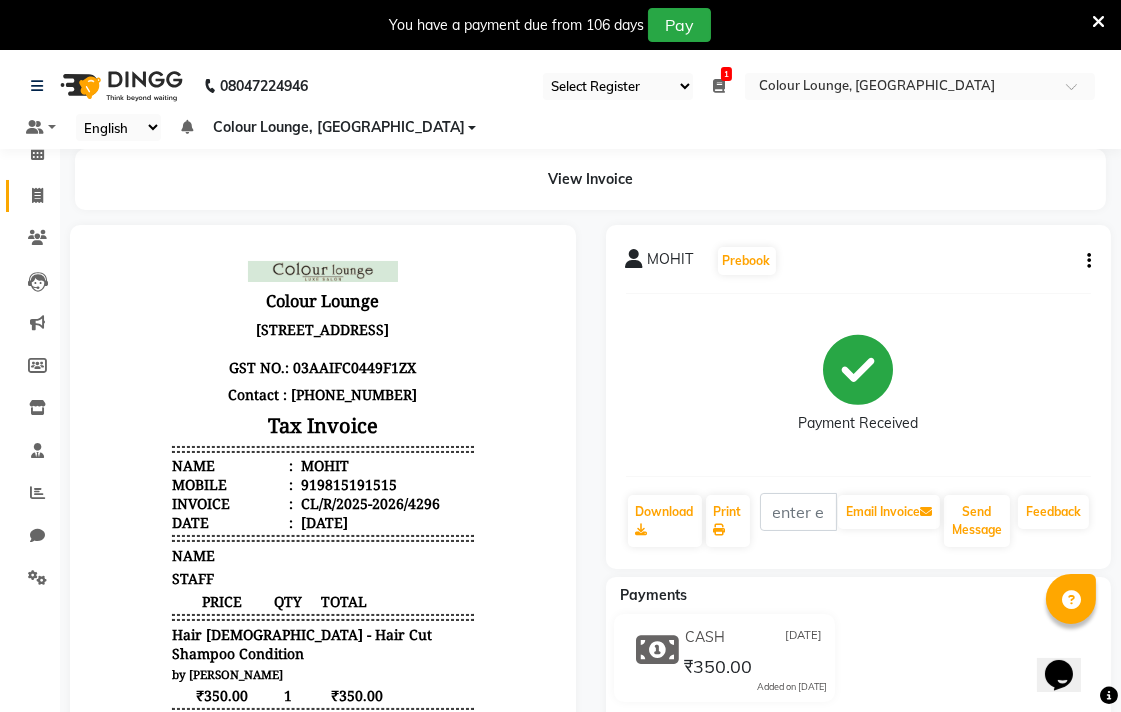 click 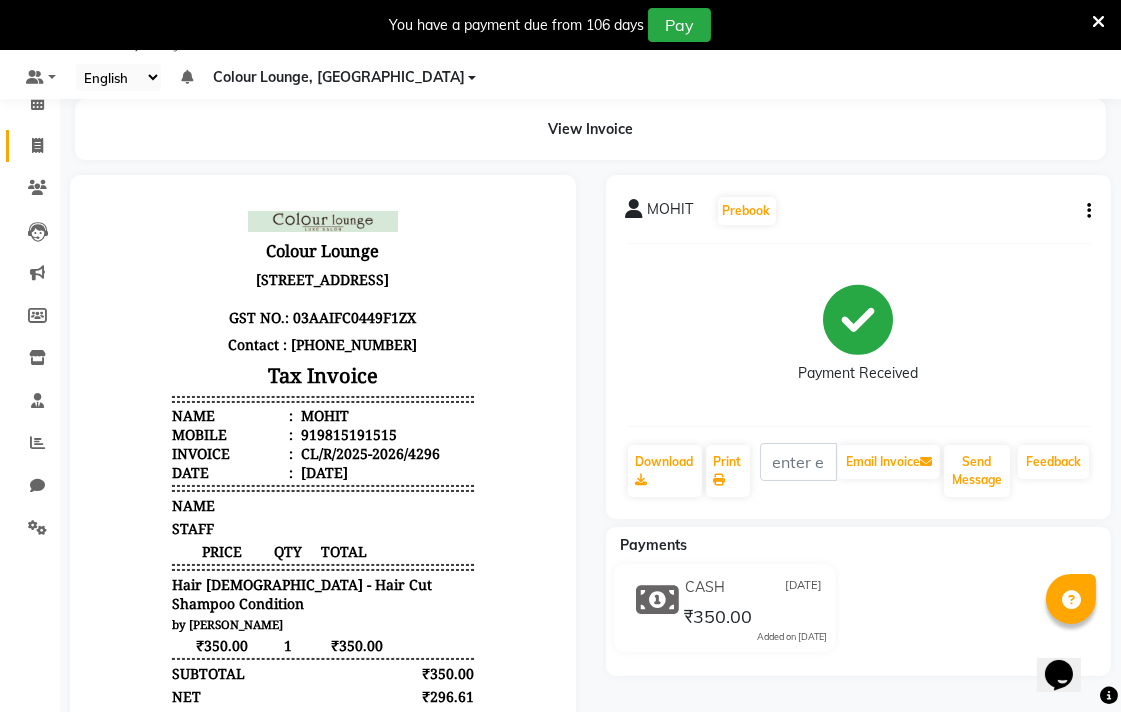 select on "service" 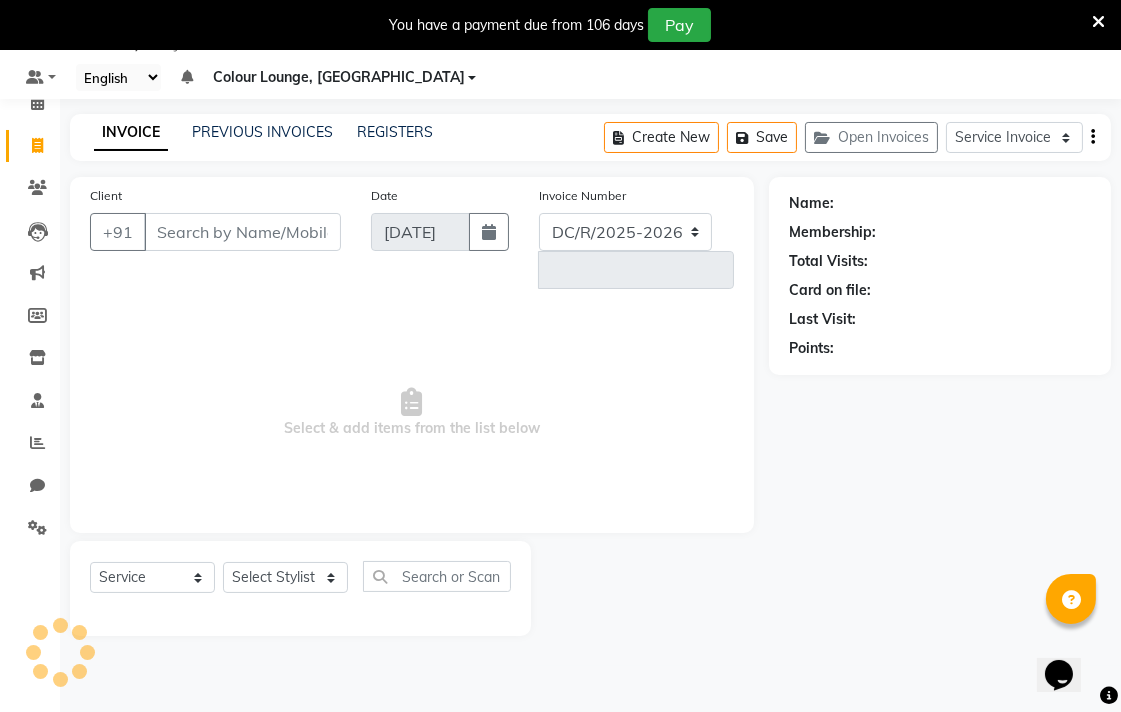select on "8013" 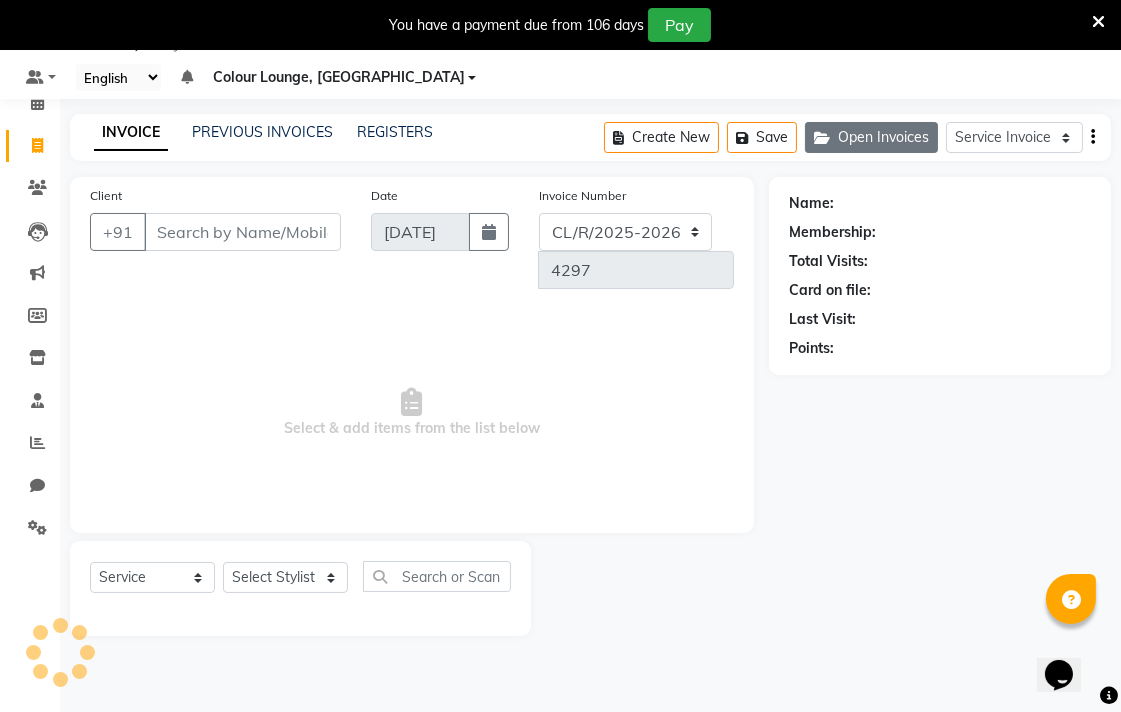 click on "Open Invoices" 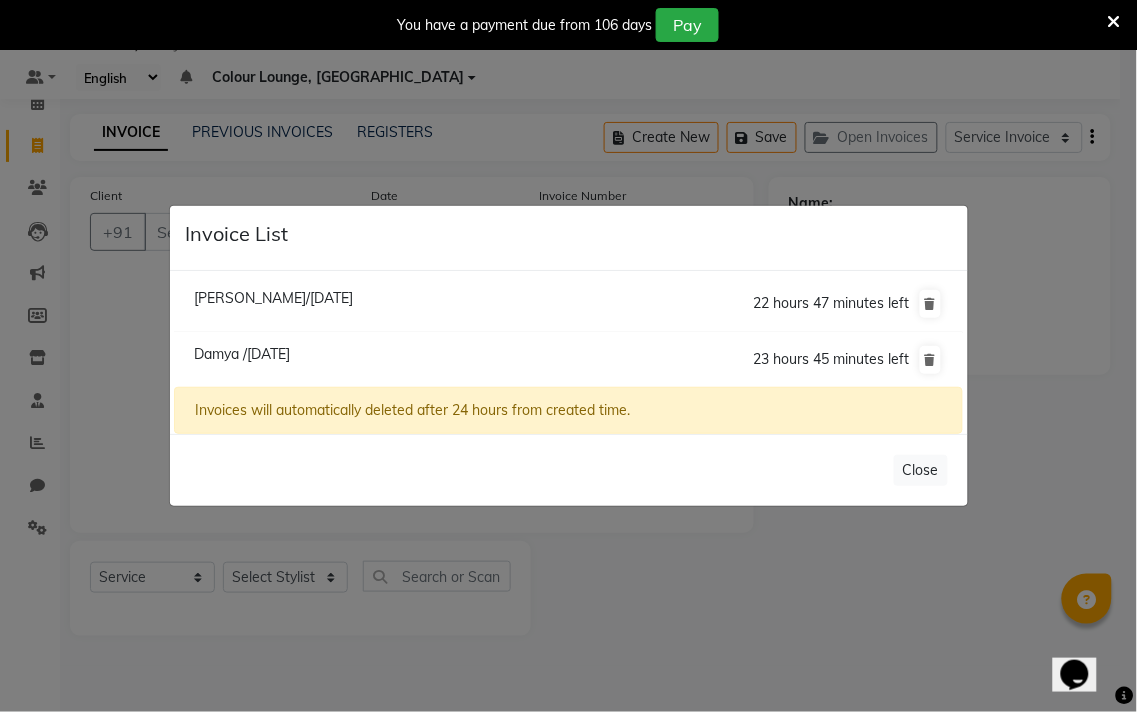 click on "Abhishek Khurana/11 July 2025" 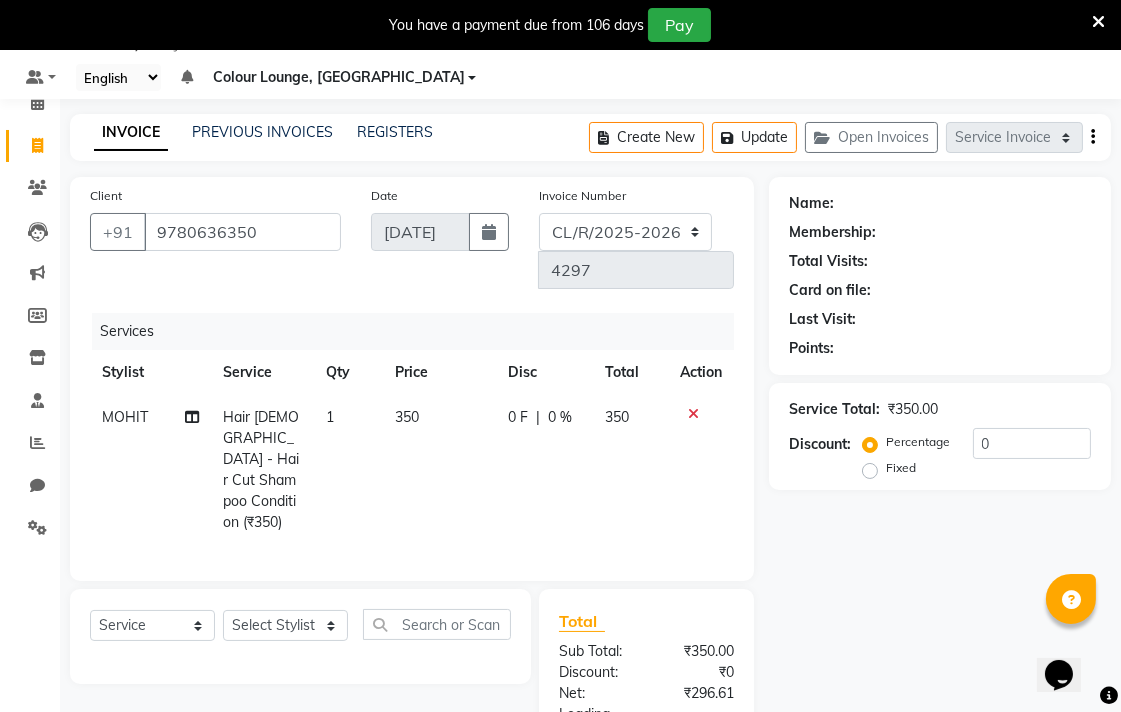 select on "1: Object" 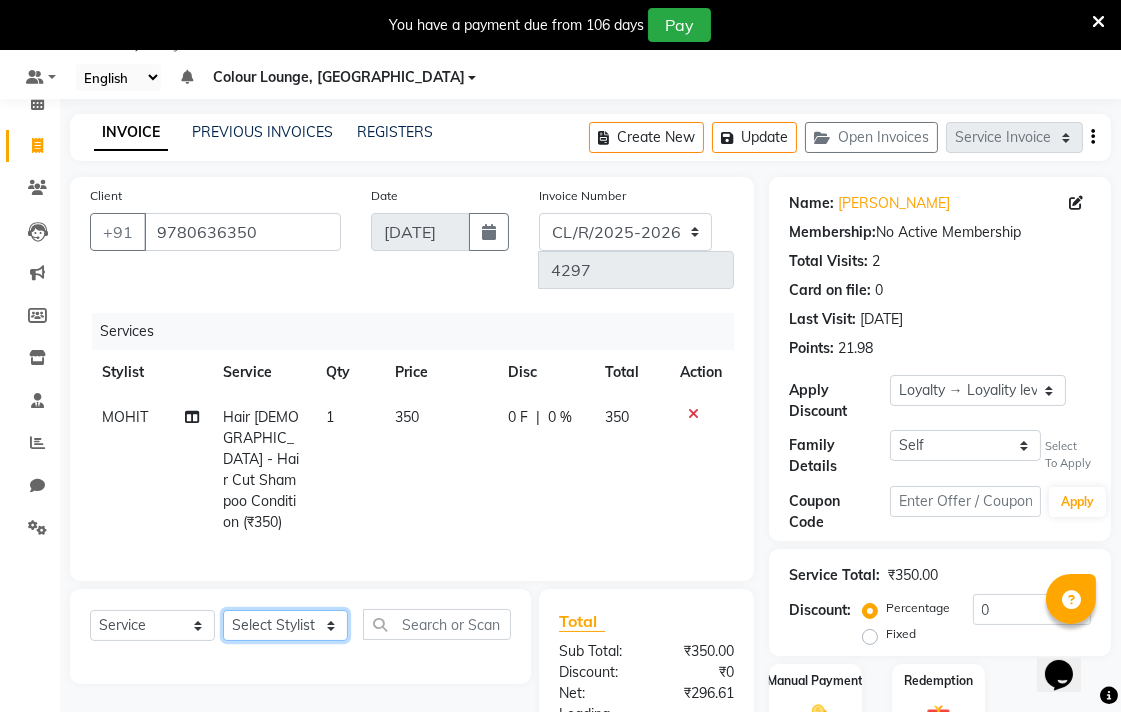 click on "Select Stylist Admin AMIT Birshika Colour Lounge, [GEOGRAPHIC_DATA] Colour Lounge, [GEOGRAPHIC_DATA] [PERSON_NAME] [PERSON_NAME] [PERSON_NAME] [PERSON_NAME] [PERSON_NAME] mam [PERSON_NAME] [PERSON_NAME] [PERSON_NAME] MOHIT [PERSON_NAME] POOJA [PERSON_NAME] [PERSON_NAME] [PERSON_NAME] guard [PERSON_NAME] [PERSON_NAME] [PERSON_NAME] [PERSON_NAME] SAMEER [PERSON_NAME] [PERSON_NAME] [PERSON_NAME] [PERSON_NAME] [PERSON_NAME] [PERSON_NAME] VISHAL [PERSON_NAME]" 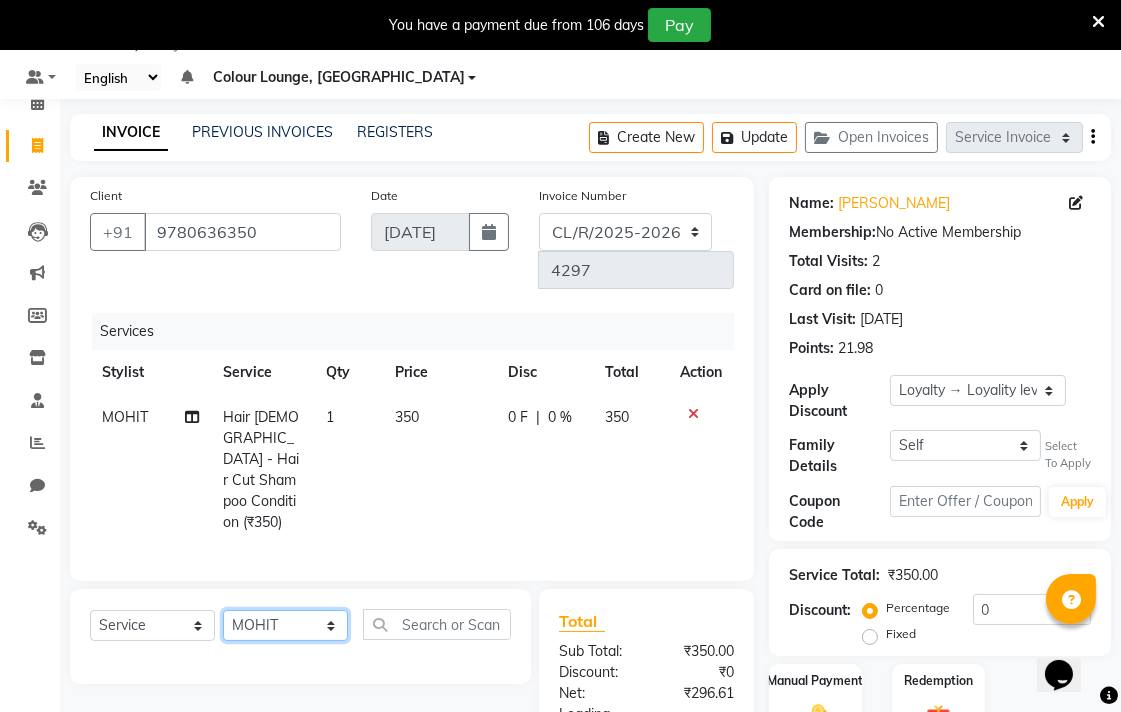click on "Select Stylist Admin AMIT Birshika Colour Lounge, [GEOGRAPHIC_DATA] Colour Lounge, [GEOGRAPHIC_DATA] [PERSON_NAME] [PERSON_NAME] [PERSON_NAME] [PERSON_NAME] [PERSON_NAME] mam [PERSON_NAME] [PERSON_NAME] [PERSON_NAME] MOHIT [PERSON_NAME] POOJA [PERSON_NAME] [PERSON_NAME] [PERSON_NAME] guard [PERSON_NAME] [PERSON_NAME] [PERSON_NAME] [PERSON_NAME] SAMEER [PERSON_NAME] [PERSON_NAME] [PERSON_NAME] [PERSON_NAME] [PERSON_NAME] [PERSON_NAME] VISHAL [PERSON_NAME]" 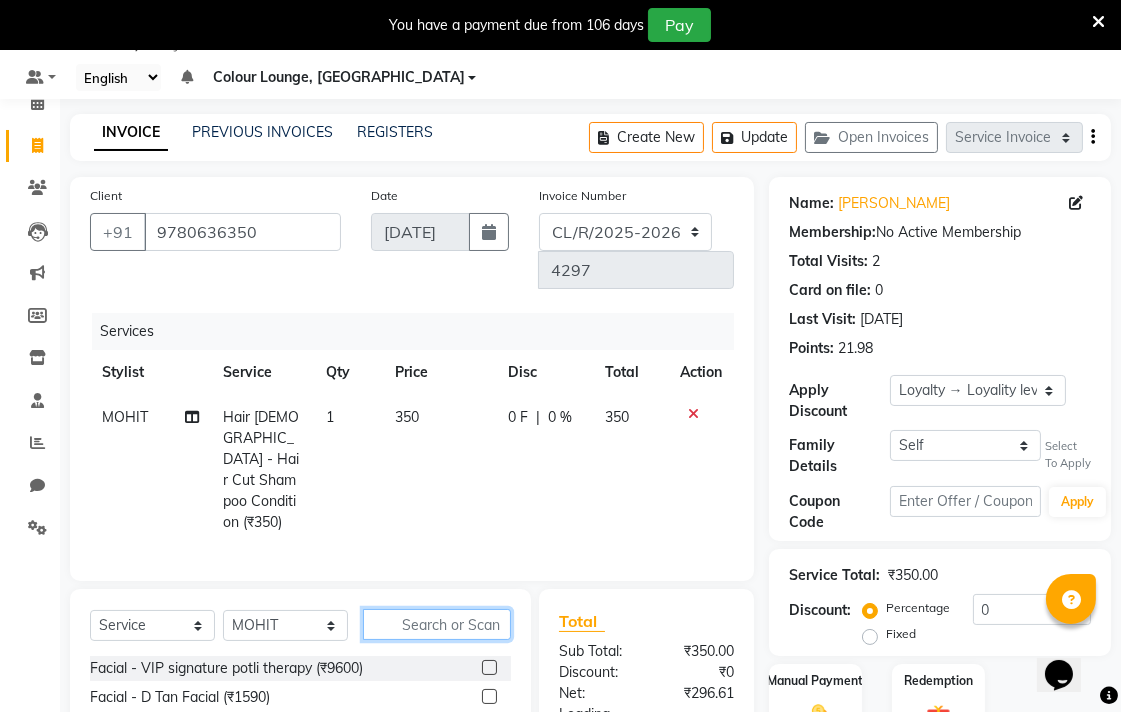 click 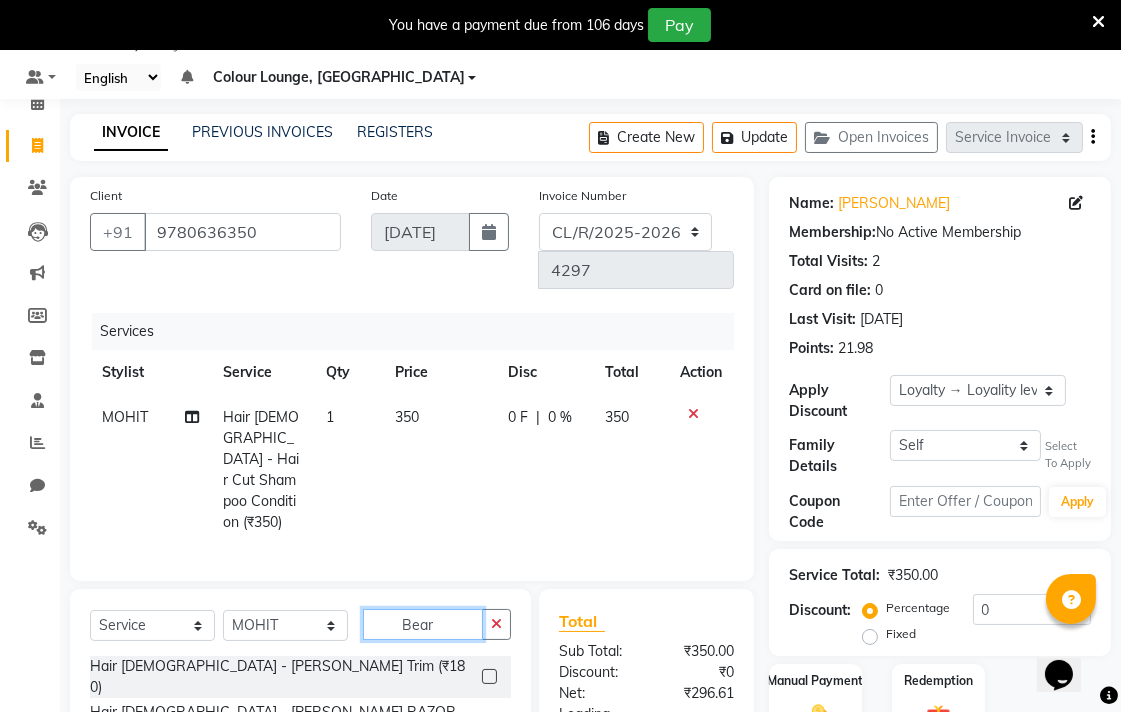 type on "Bear" 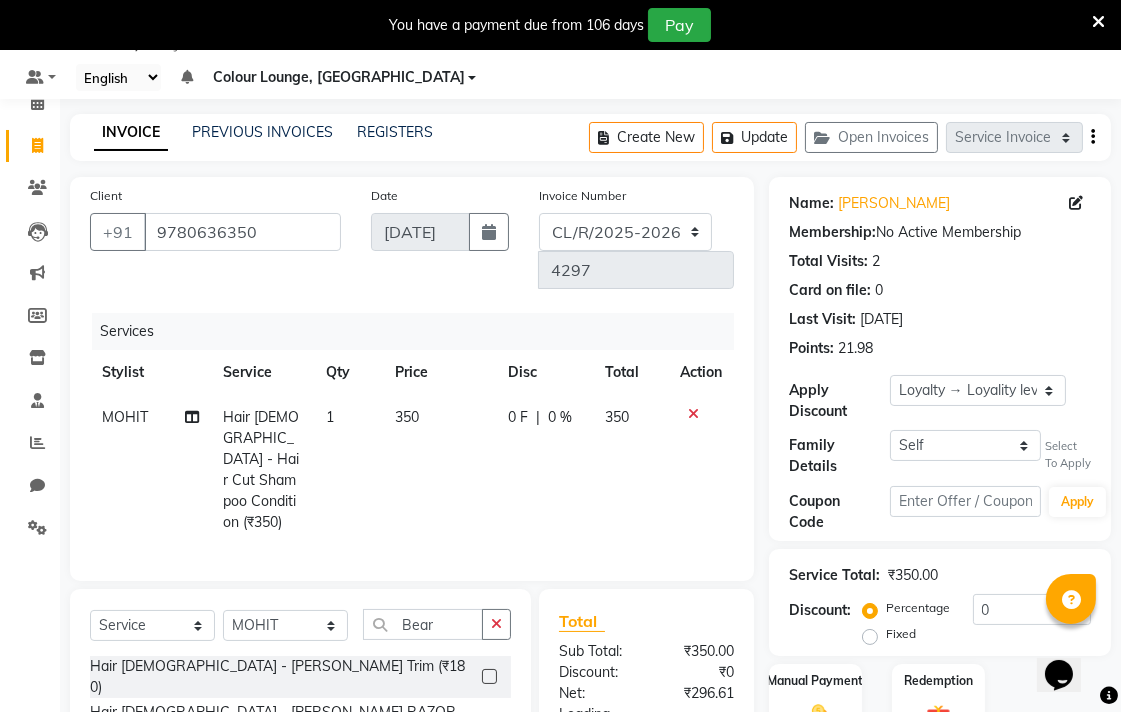 click 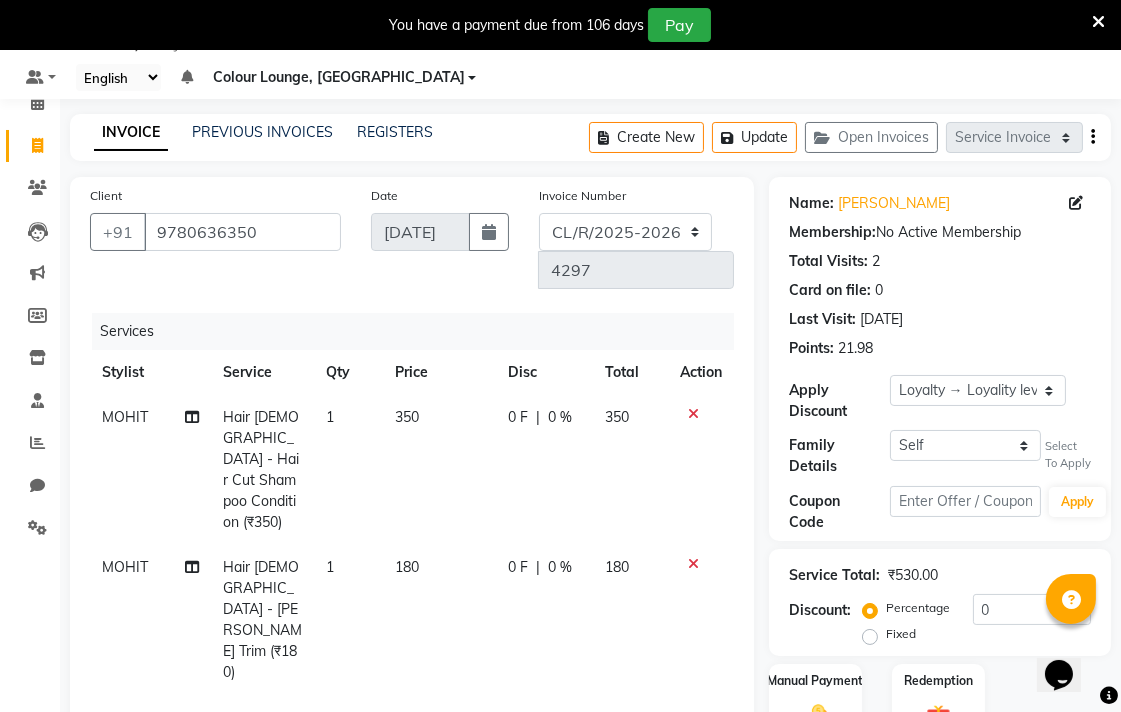 checkbox on "false" 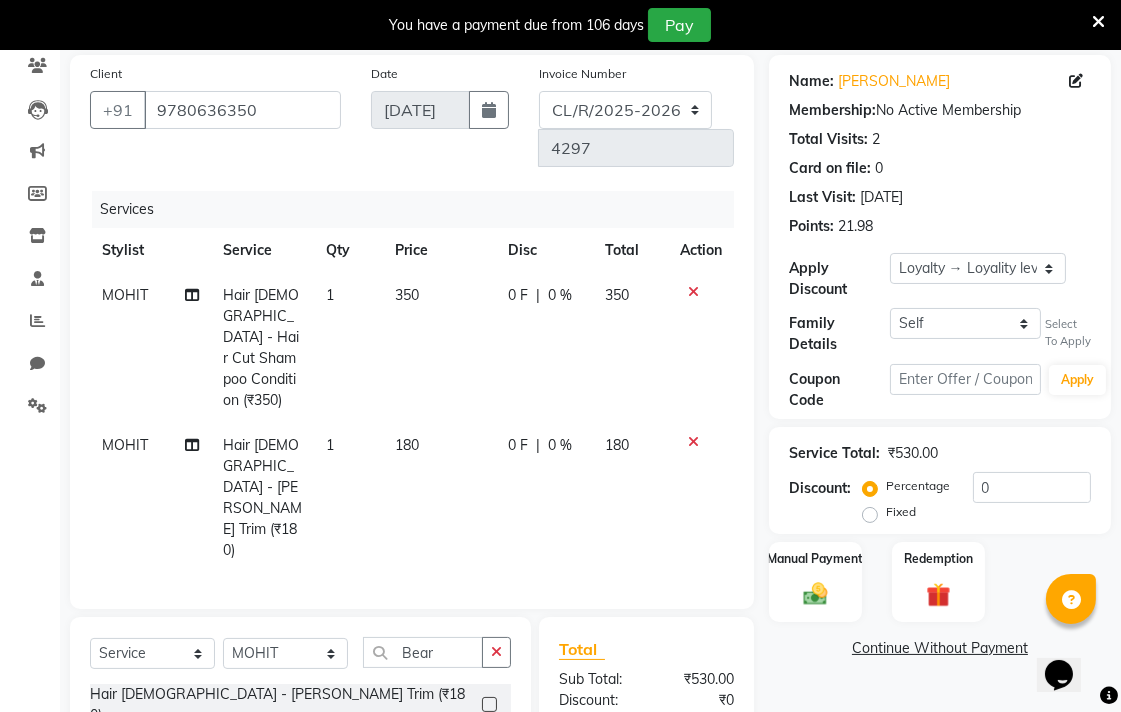 scroll, scrollTop: 274, scrollLeft: 0, axis: vertical 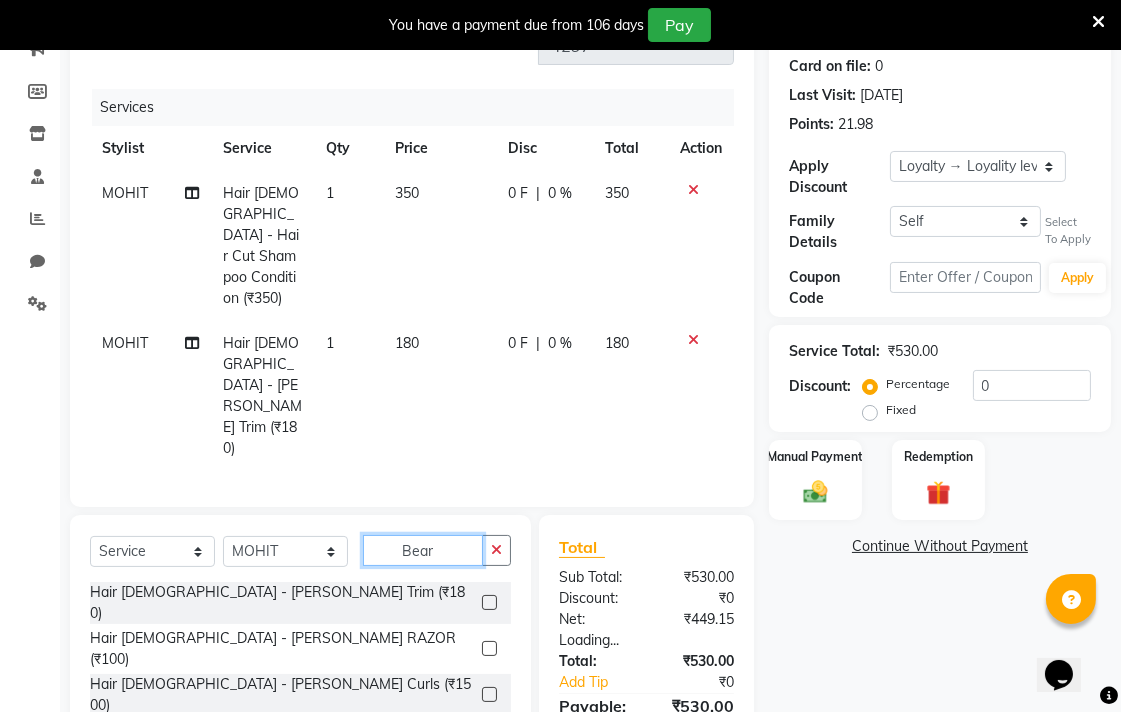 click on "Bear" 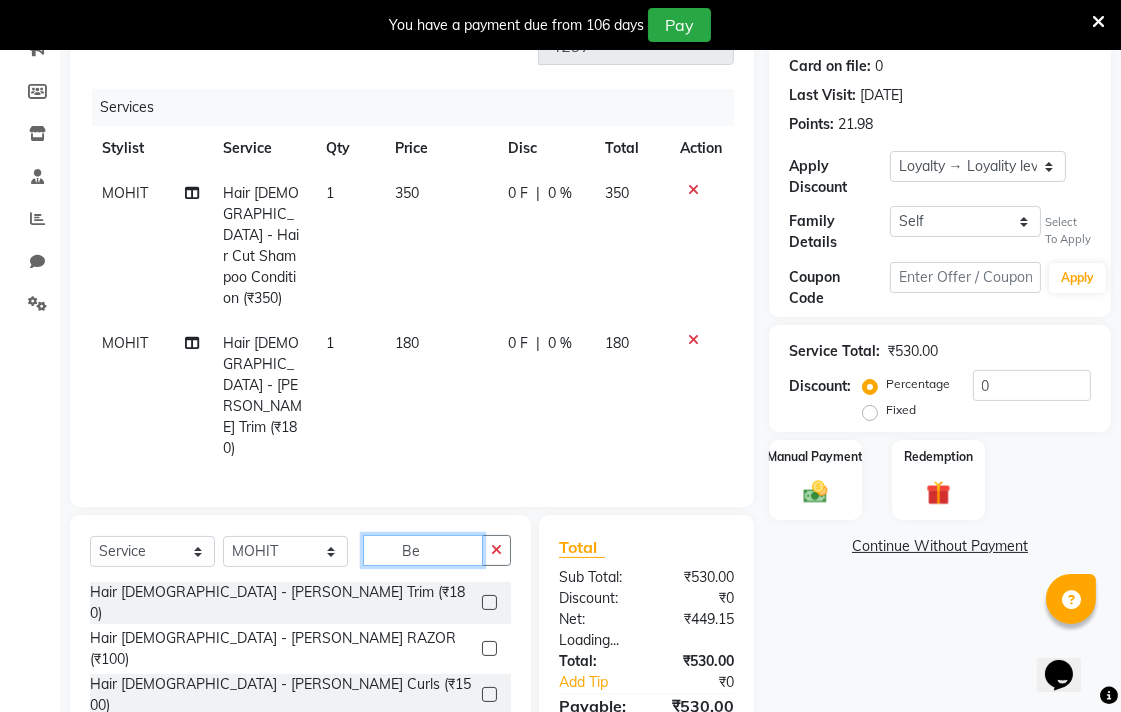 type on "B" 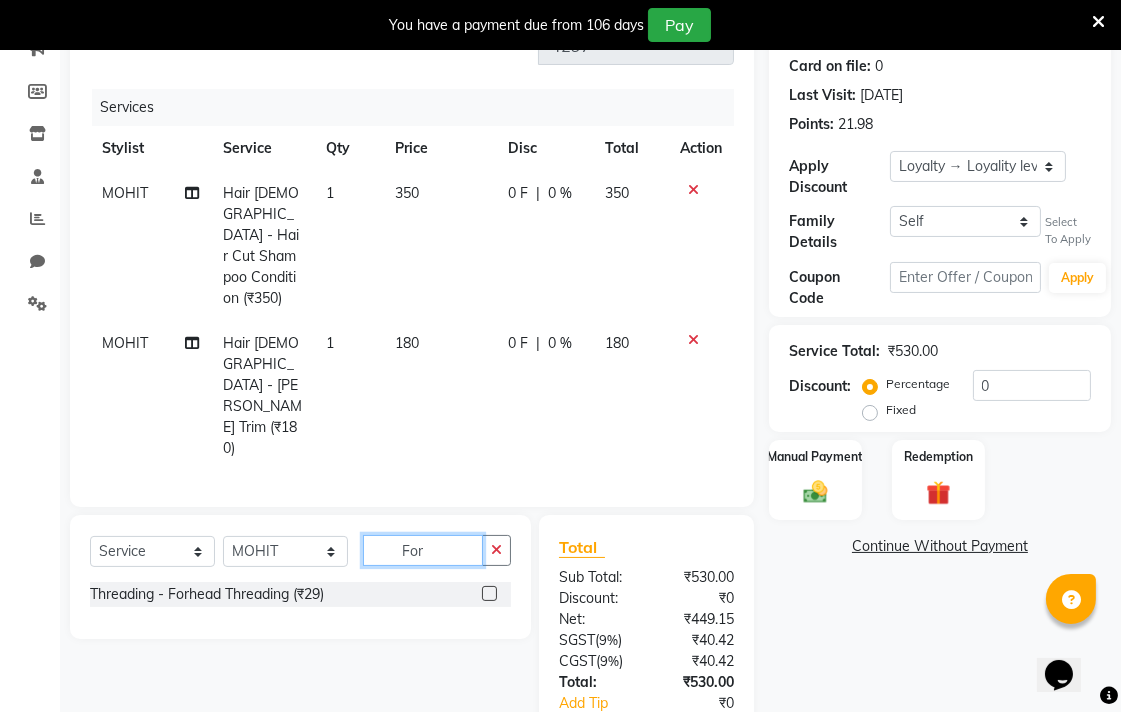 type on "For" 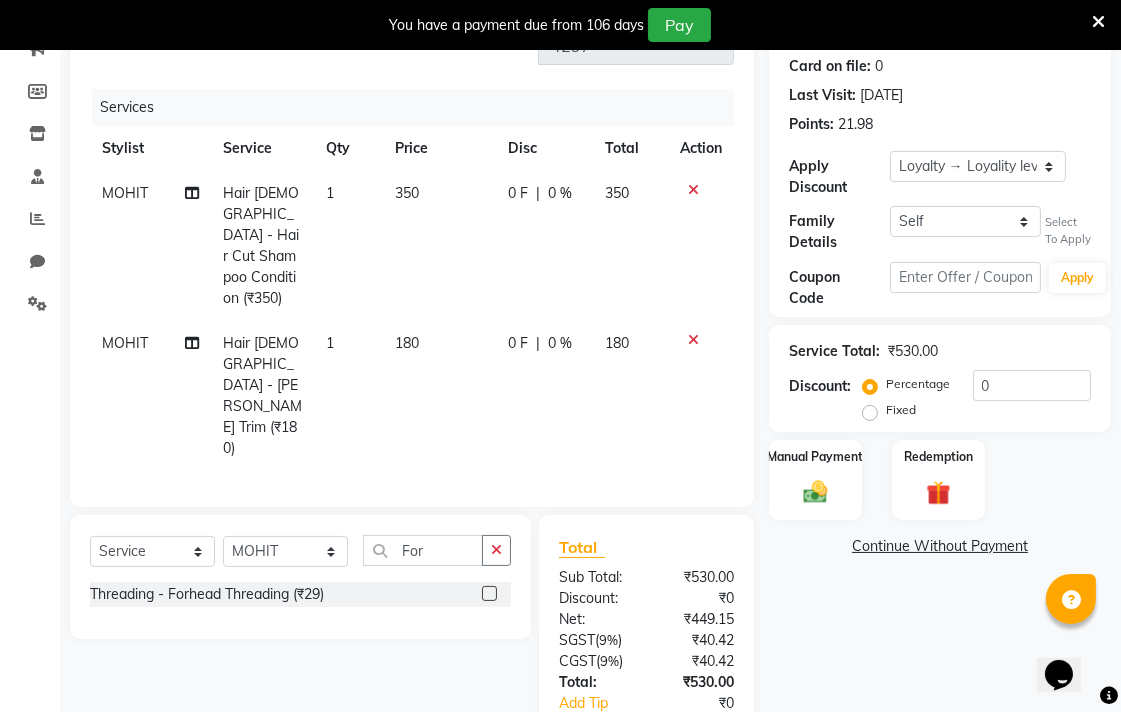 click 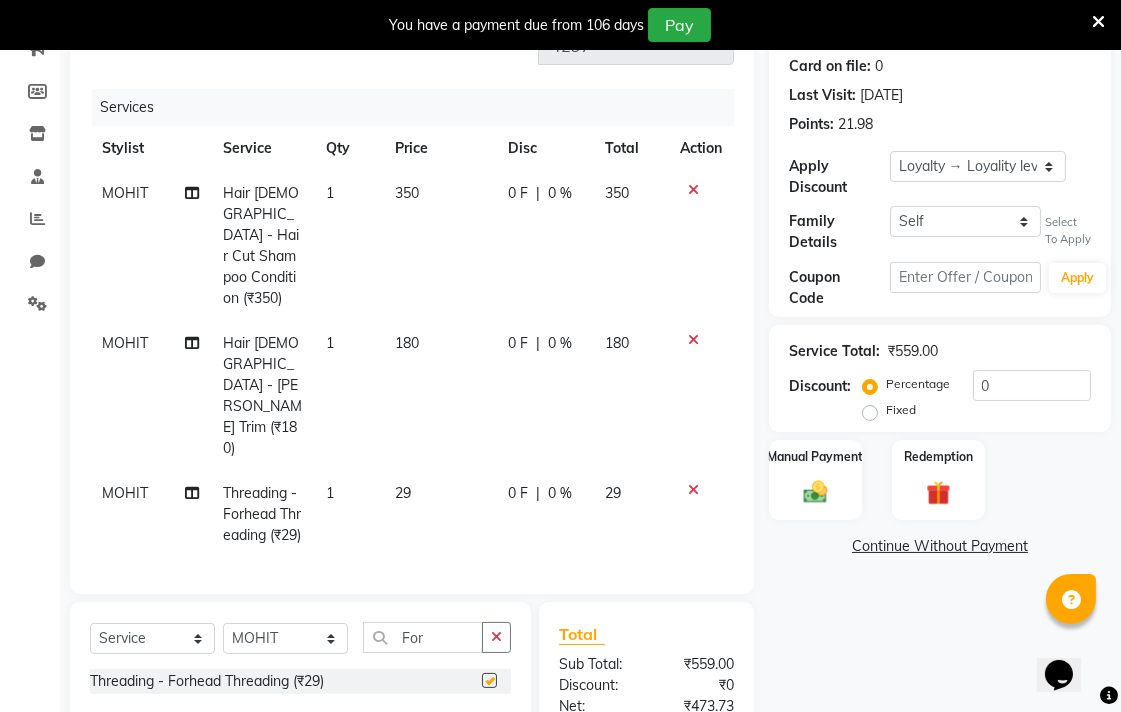 checkbox on "false" 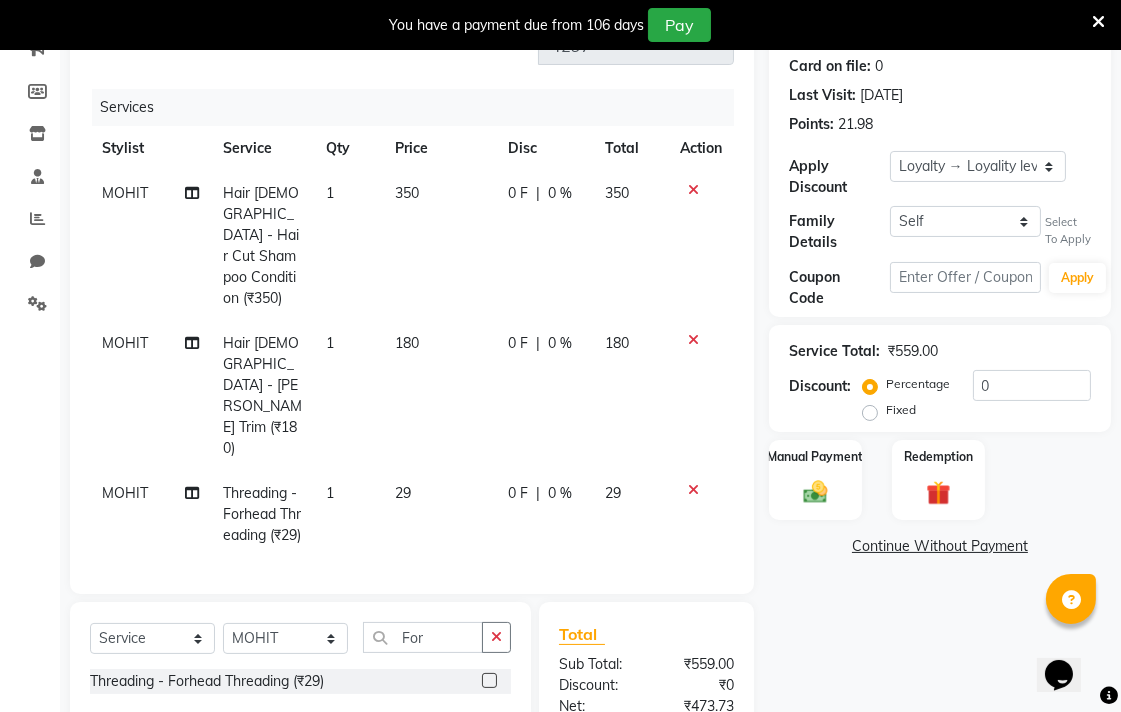 click on "29" 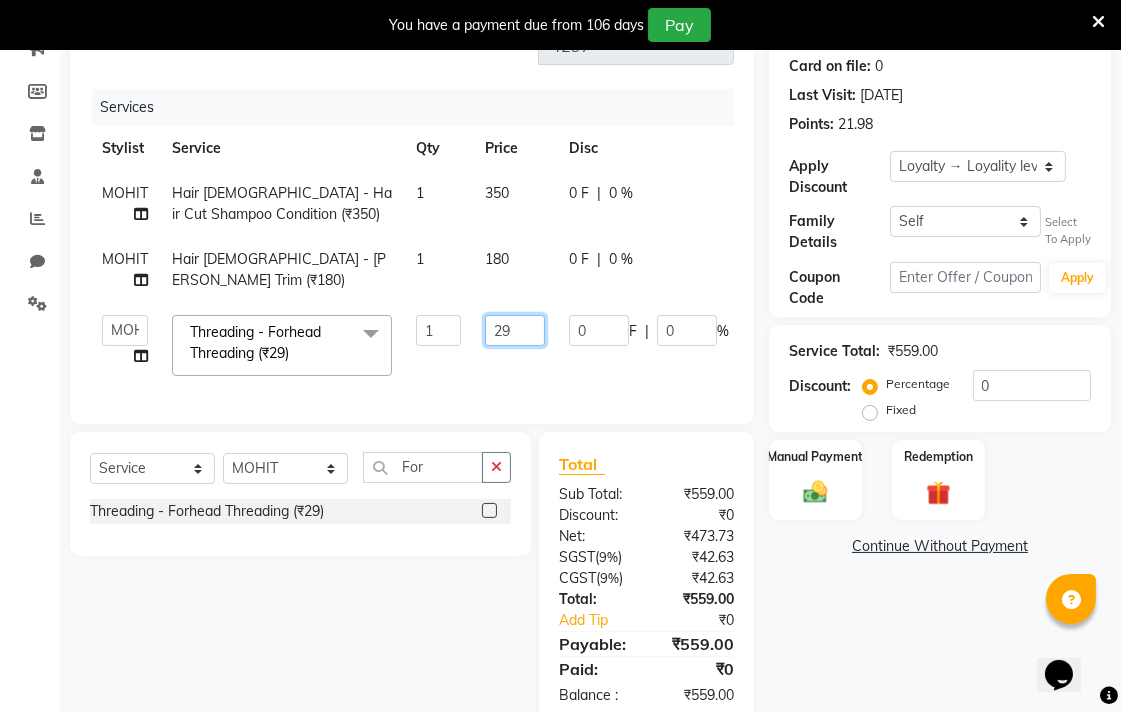 click on "29" 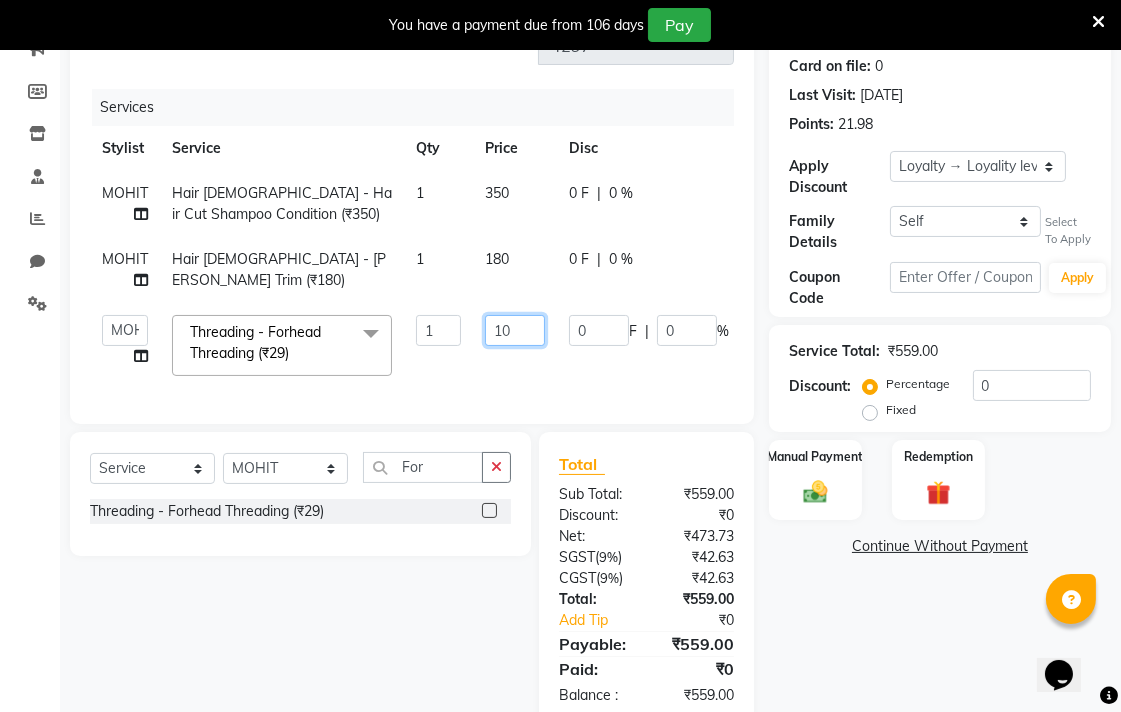 type on "100" 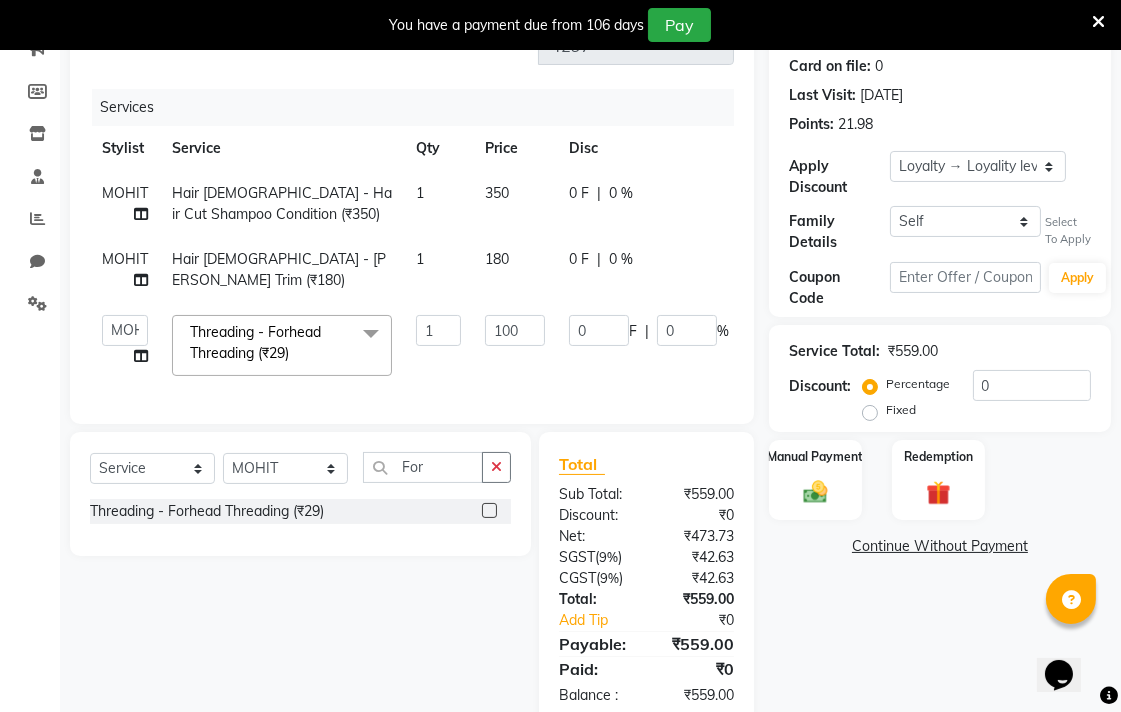click on "Select  Service  Membership  Package Voucher Prepaid Gift Card  Select Stylist Admin AMIT Birshika Colour Lounge, Ranjit Avenue Colour Lounge, Ranjit Avenue Digvijay JAGPREET SINGH KARAN JAFFAL KARAN KUMAR Komal mam LOVEPREET MAIBAM SURJIT SINGH MANDEEP MOHIT Nandani PARAS POOJA DEVNATH Pooja Negi PREM KOHLI RADHIKA Rahul guard Reema mehra Riya Sahil SAJAN SAMEER SANIA SANJAY SIMRAN Sonia Sunita TANUJ VISHAL Vishal singh For Threading - Forhead Threading (₹29)" 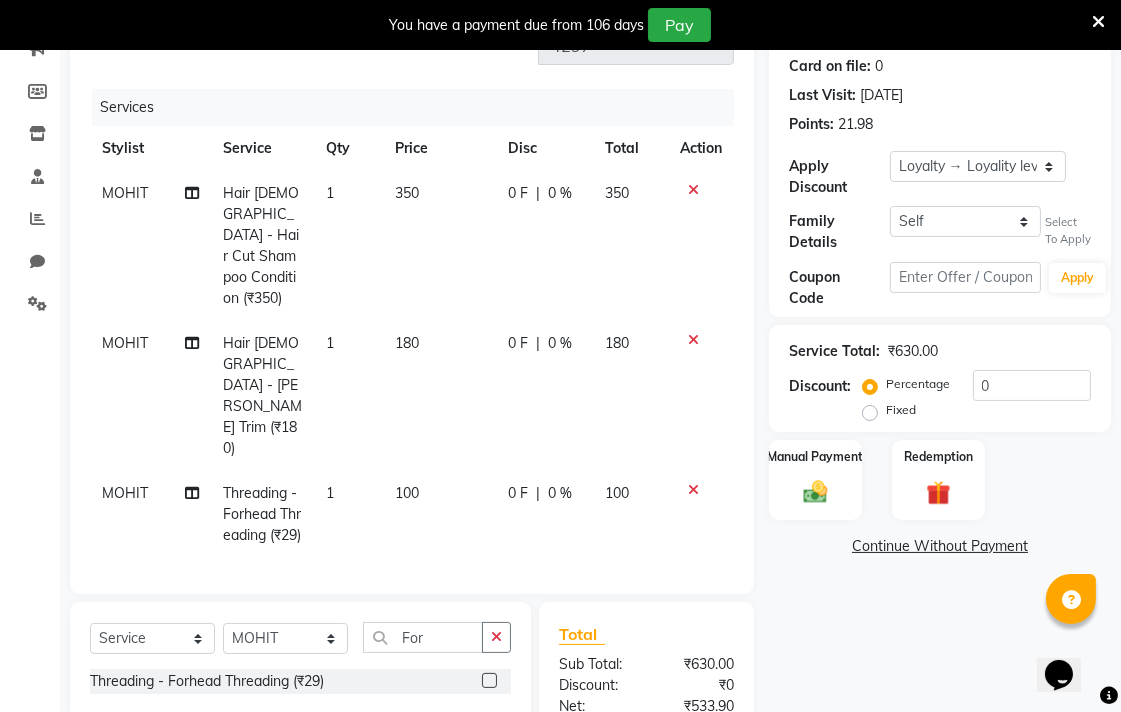 scroll, scrollTop: 403, scrollLeft: 0, axis: vertical 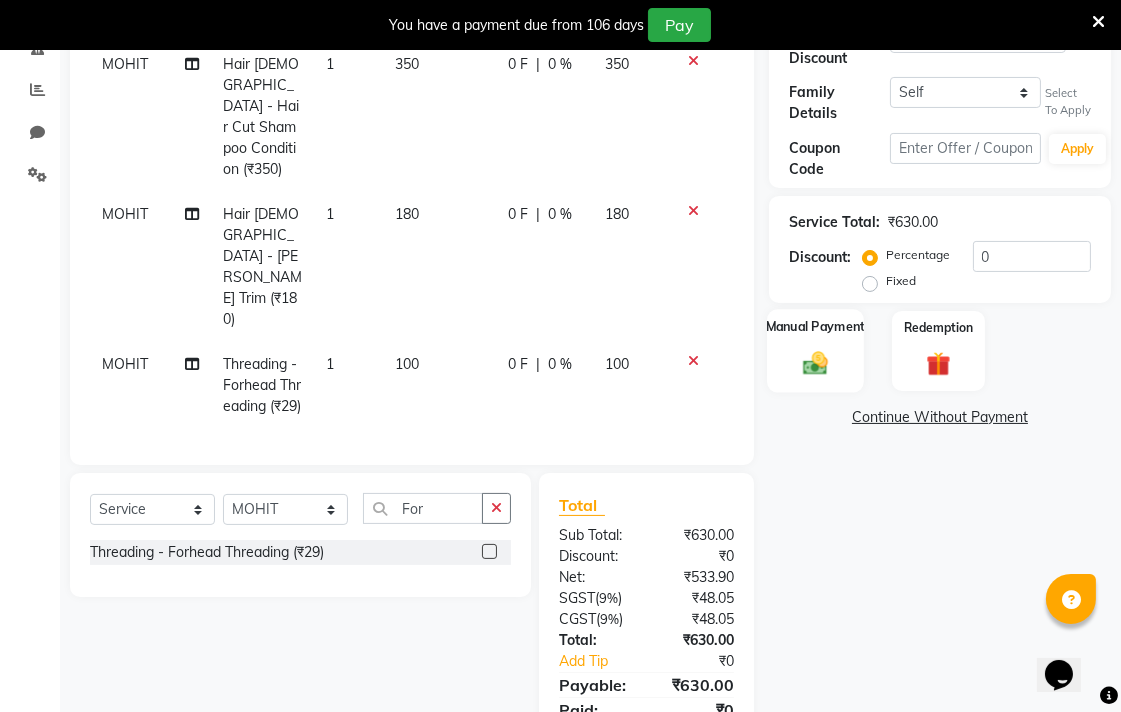 click on "Manual Payment" 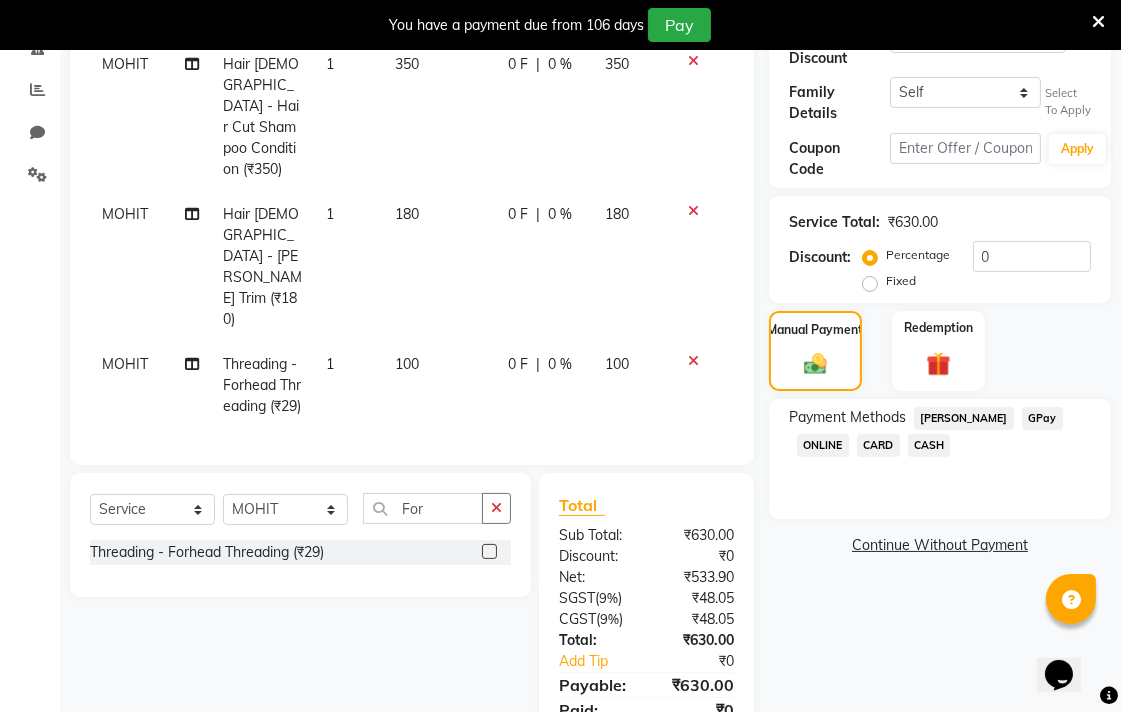 click on "GPay" 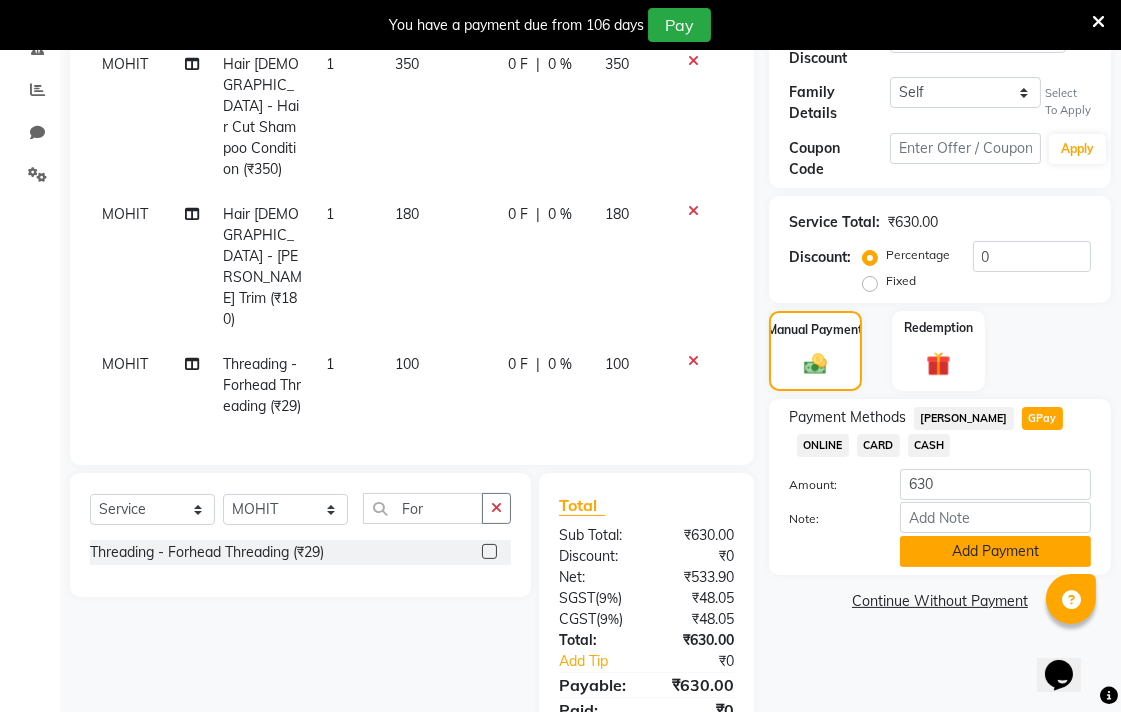 click on "Add Payment" 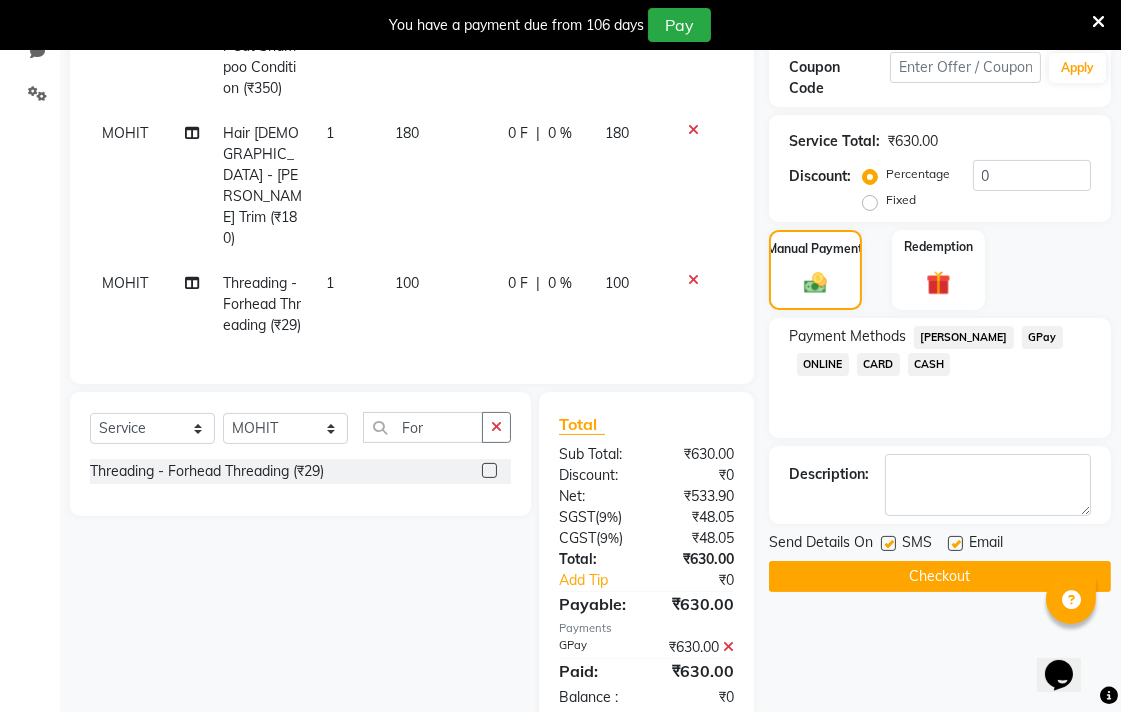 scroll, scrollTop: 606, scrollLeft: 0, axis: vertical 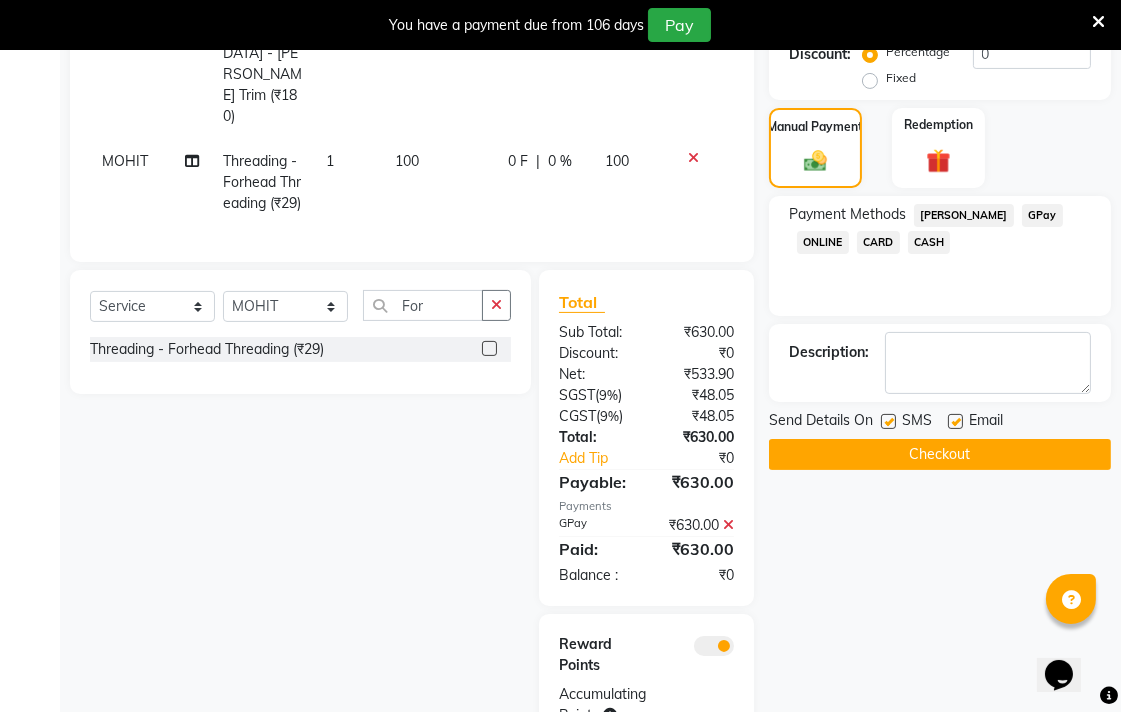 click on "Checkout" 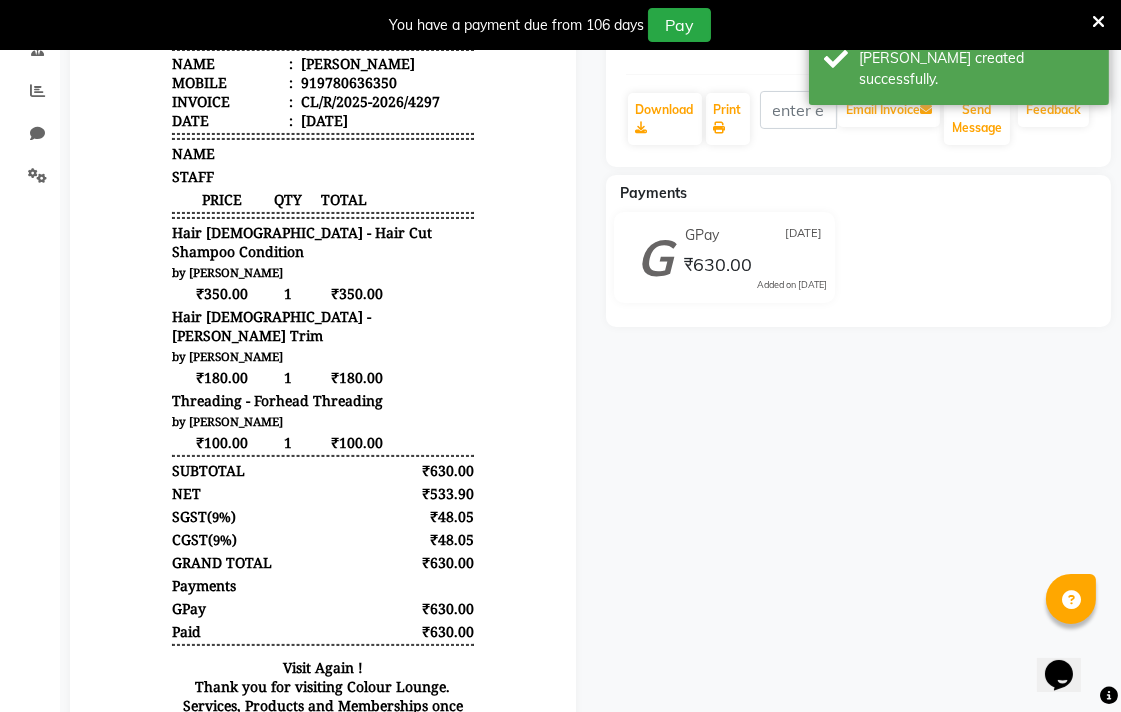 scroll, scrollTop: 266, scrollLeft: 0, axis: vertical 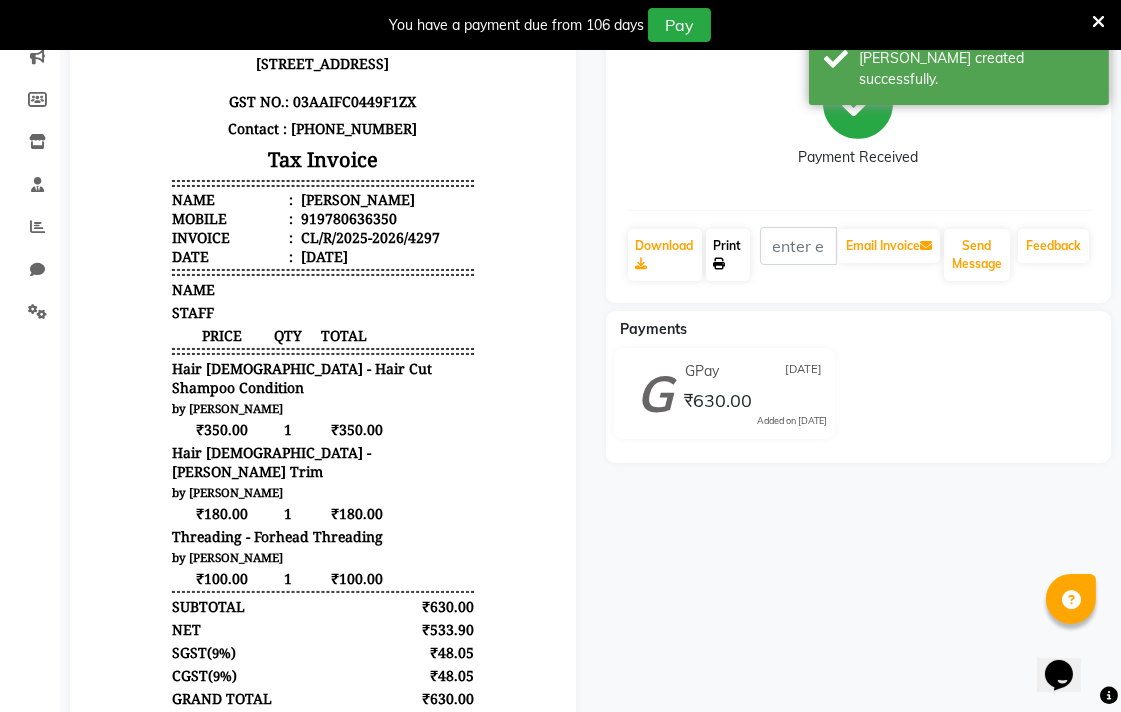 click 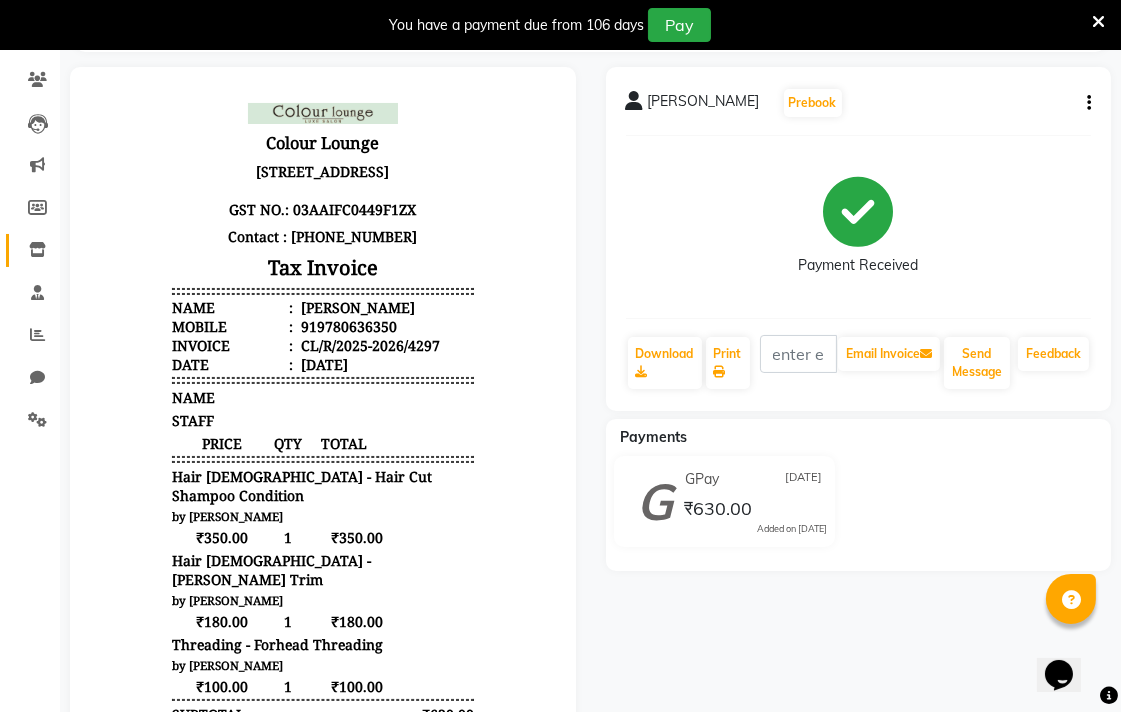 click on "Inventory" 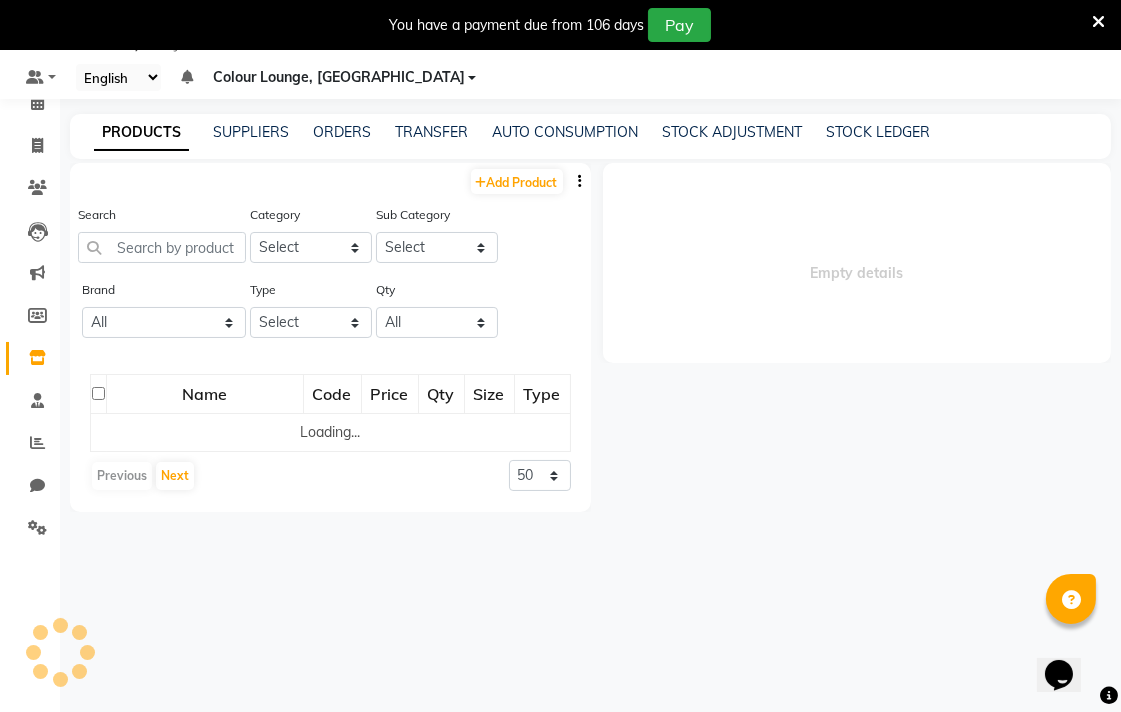 scroll, scrollTop: 50, scrollLeft: 0, axis: vertical 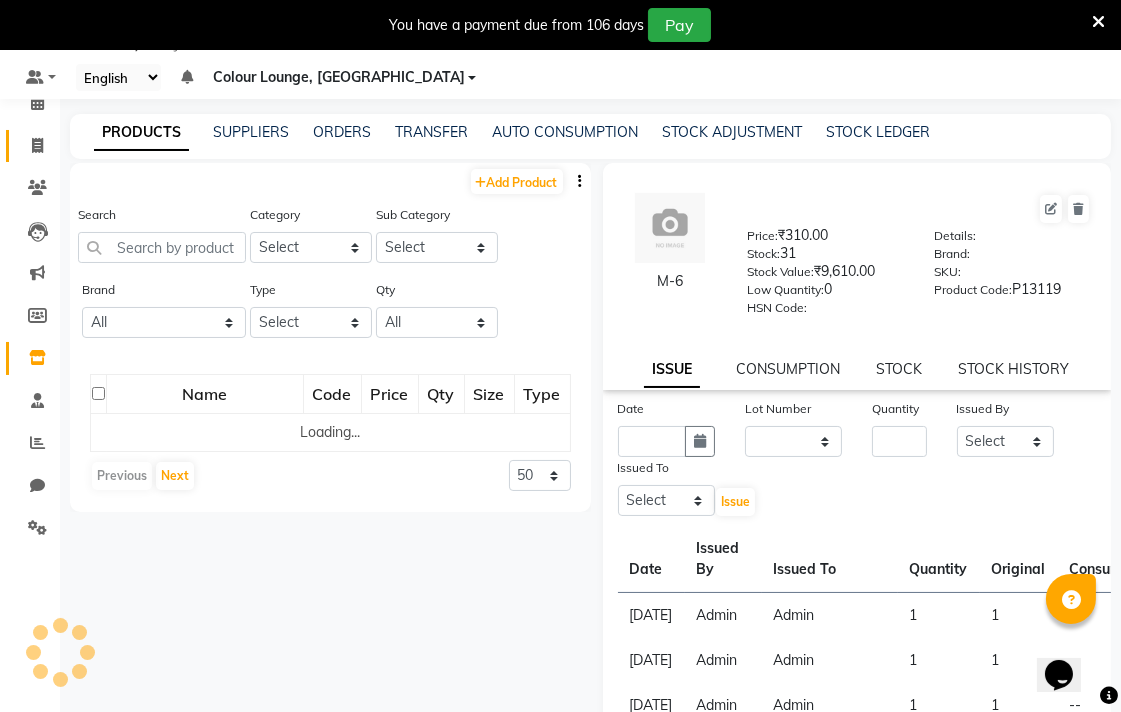 click 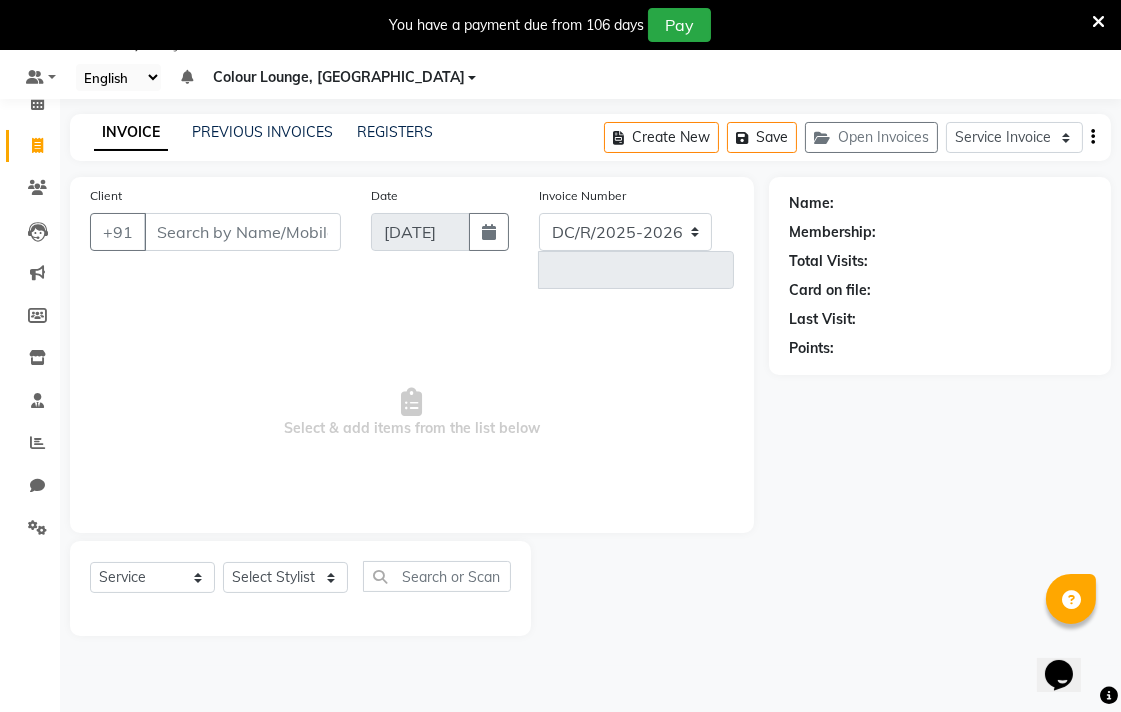 select on "8013" 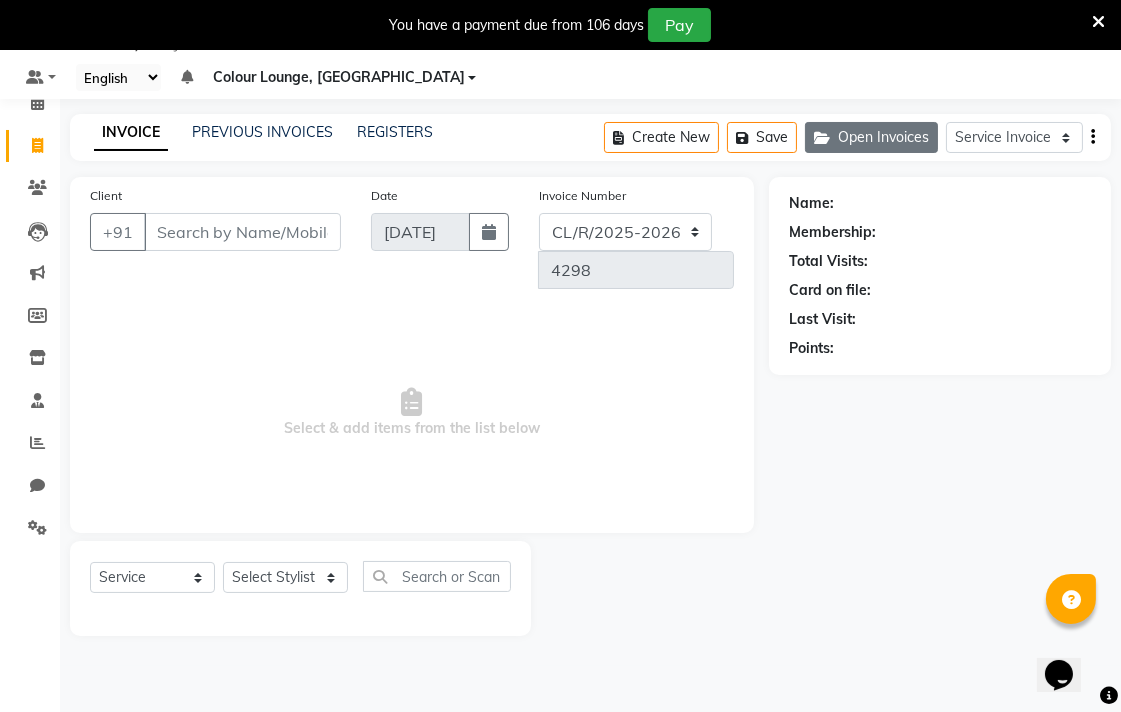 click on "Open Invoices" 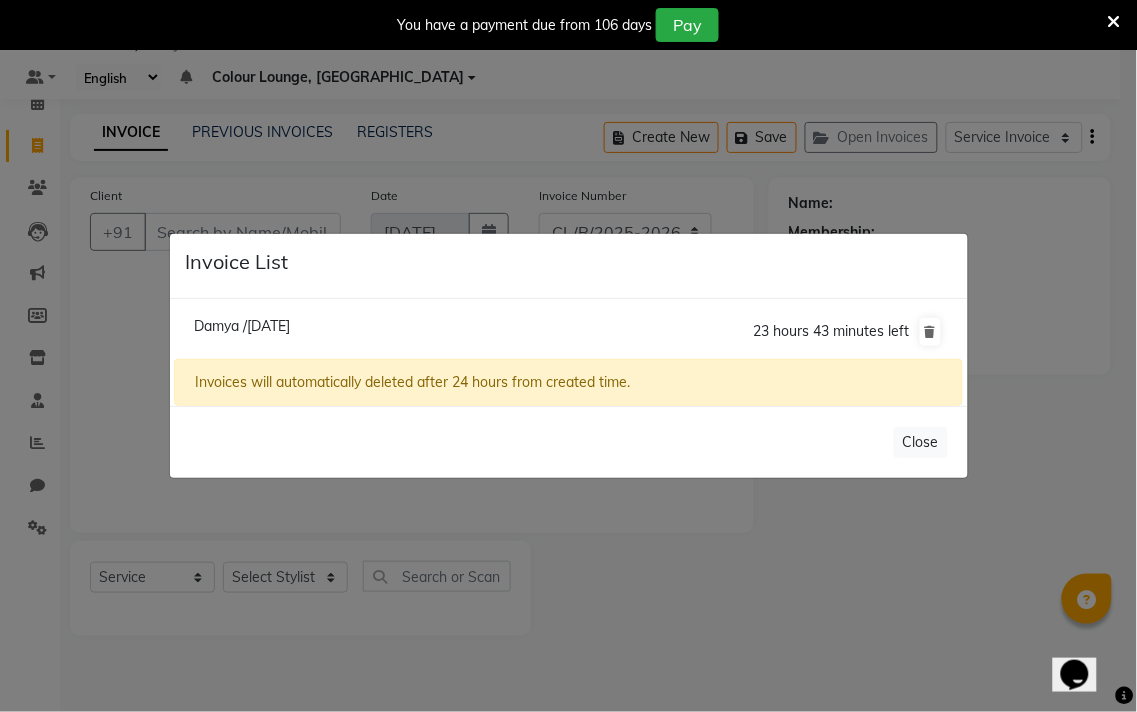 click on "Damya /11 July 2025" 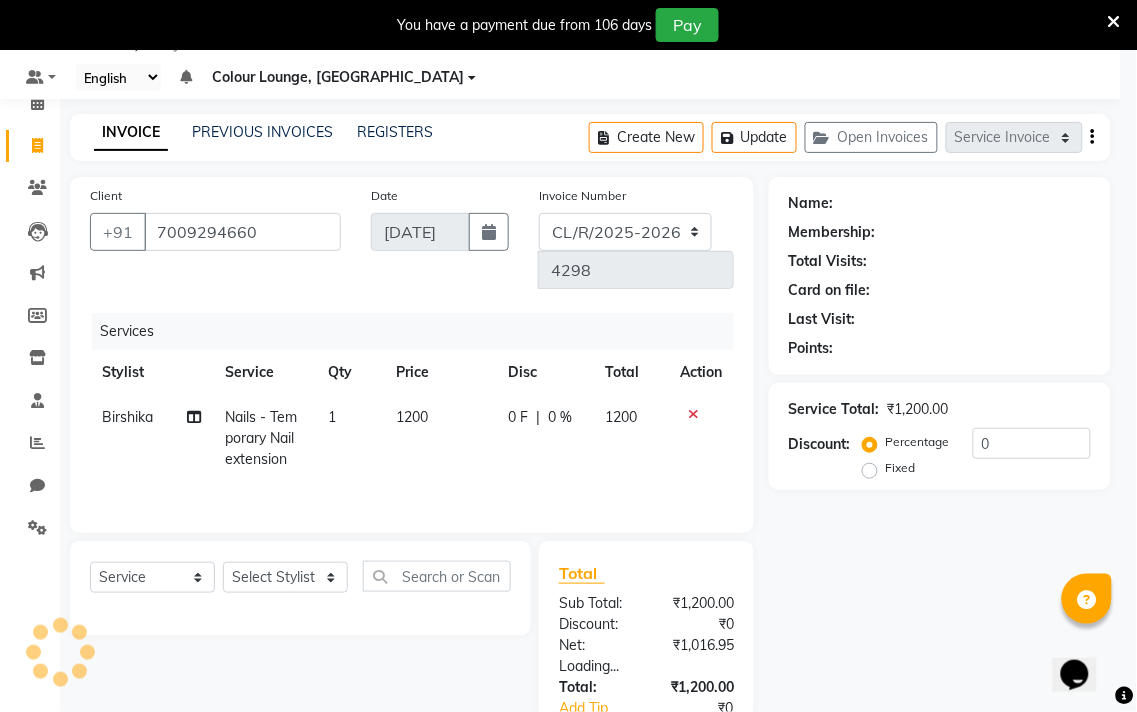 select on "1: Object" 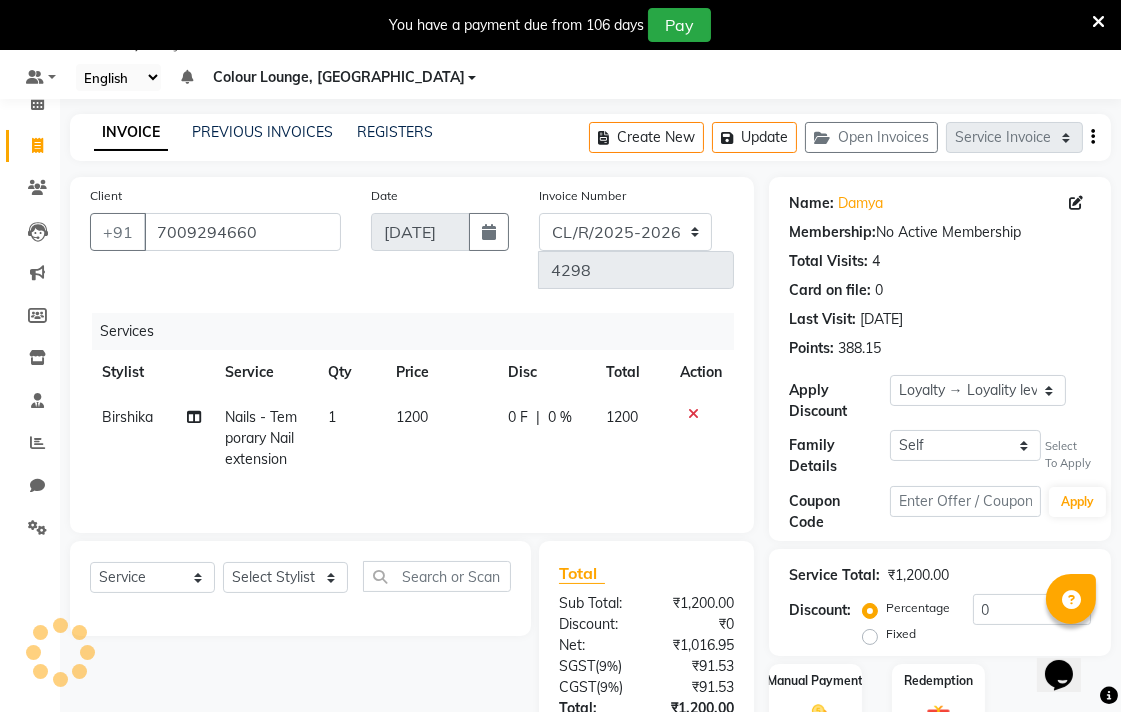 click on "Birshika" 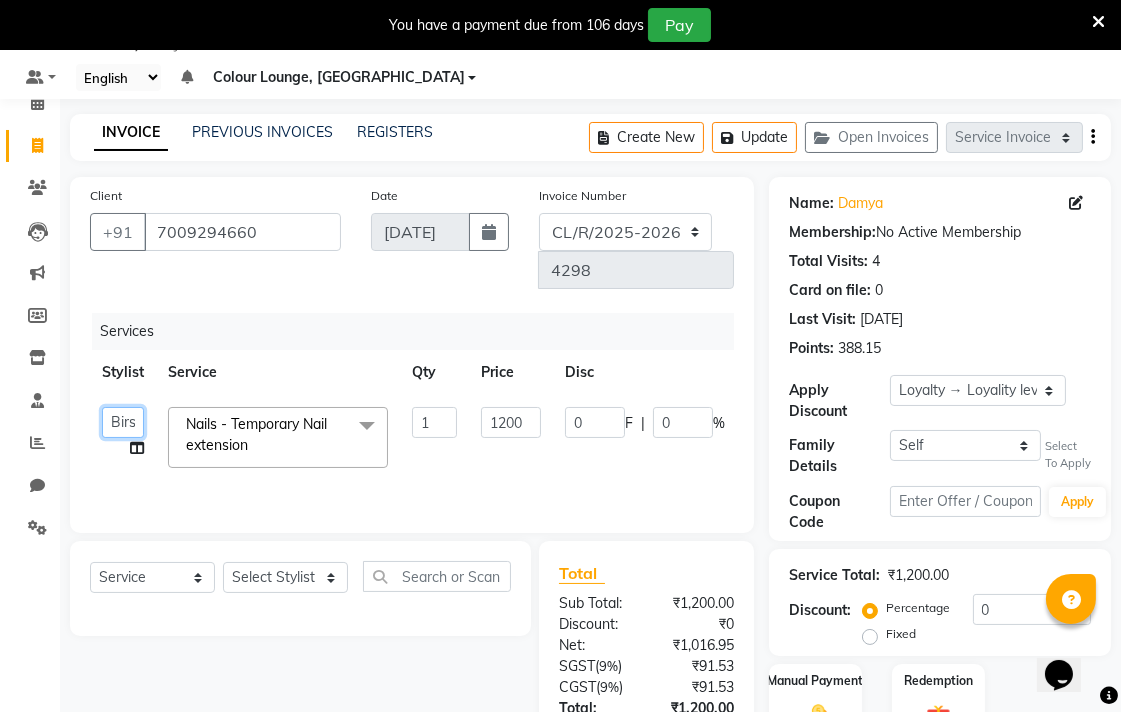 click on "Admin   AMIT   Birshika   Colour Lounge, Ranjit Avenue   Colour Lounge, Ranjit Avenue   Digvijay   JAGPREET SINGH   KARAN JAFFAL   KARAN KUMAR   Komal mam   LOVEPREET   MAIBAM SURJIT SINGH   MANDEEP   MOHIT   Nandani   PARAS   POOJA DEVNATH   Pooja Negi   PREM KOHLI   RADHIKA   Rahul guard   Reema mehra   Riya   Sahil   SAJAN   SAMEER   SANIA   SANJAY   SIMRAN   Sonia   Sunita   TANUJ   VISHAL   Vishal singh" 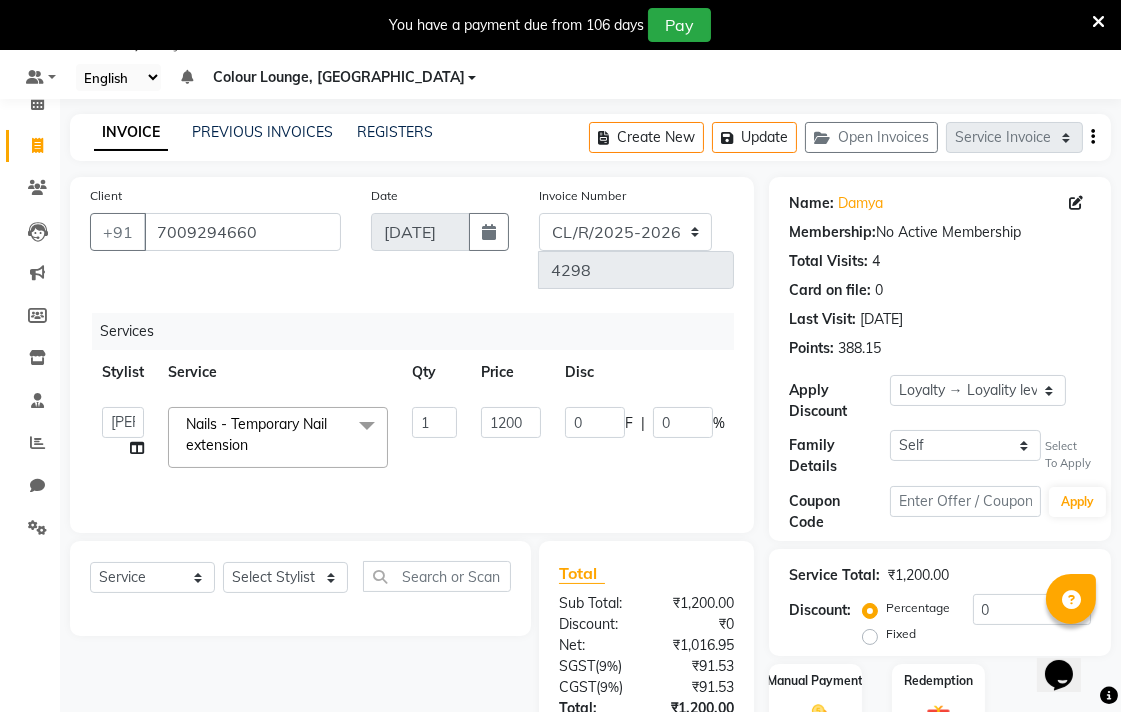 select on "70175" 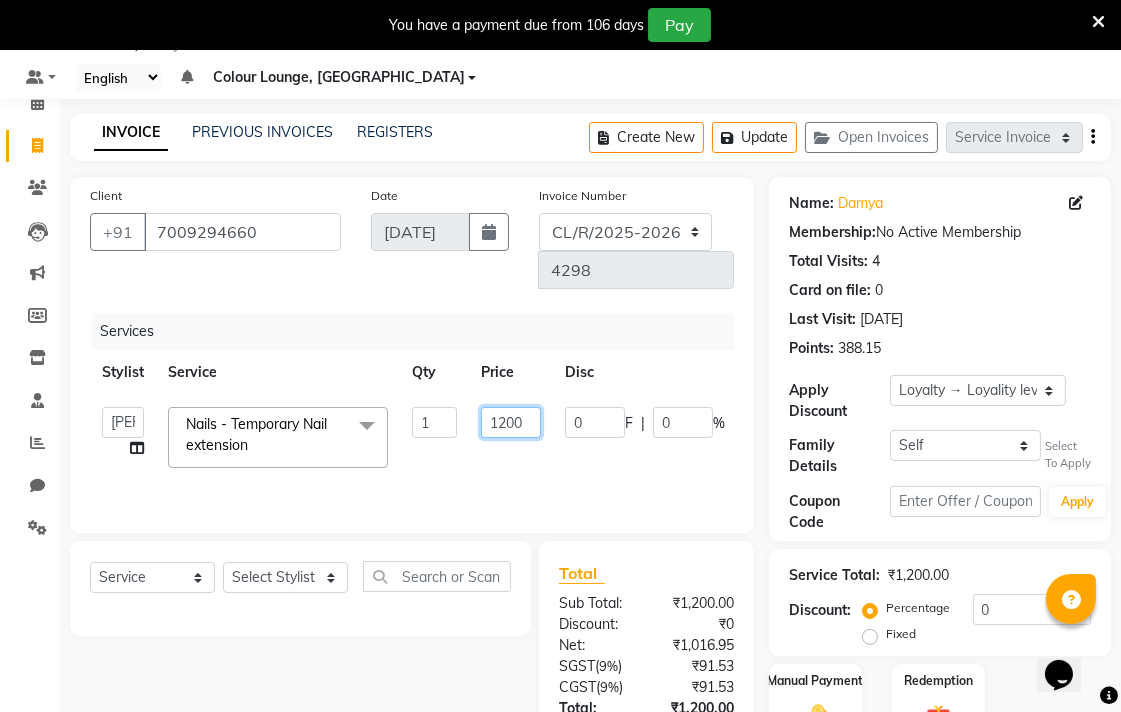 click on "1200" 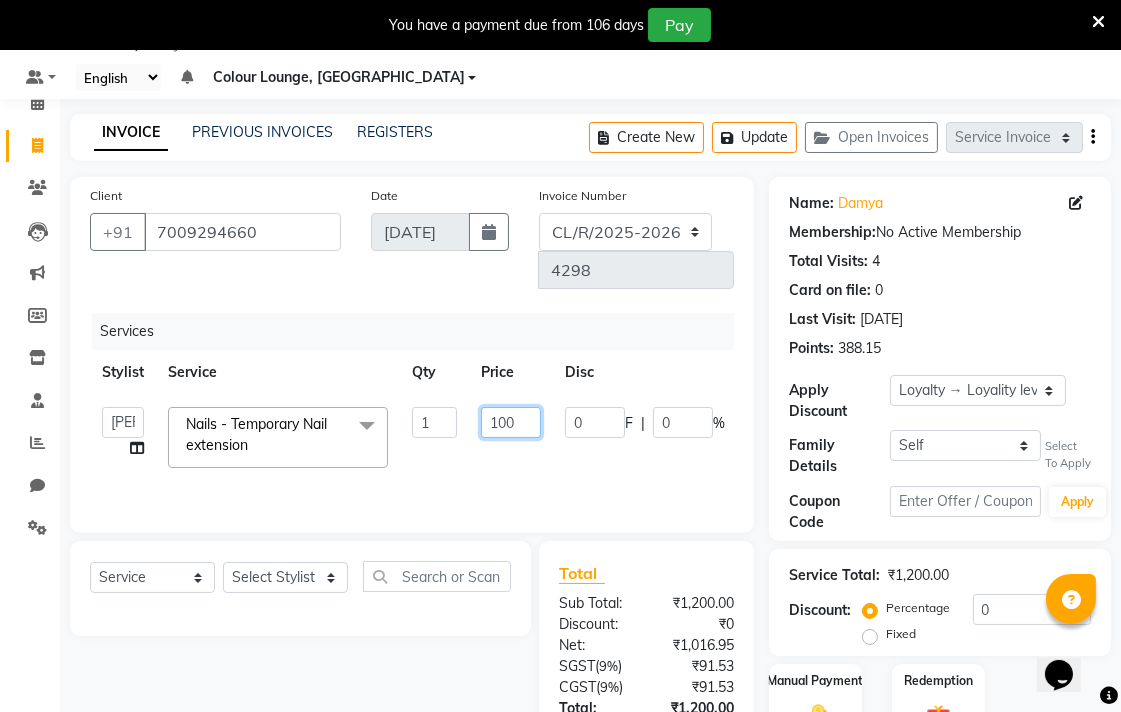 type on "1500" 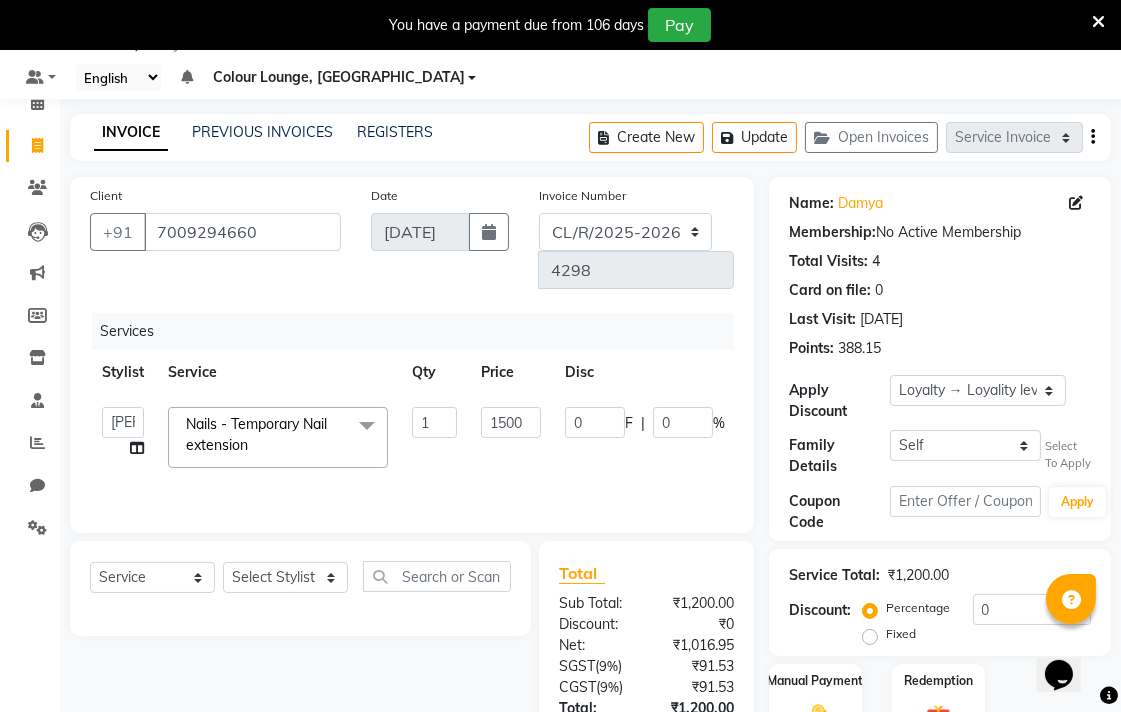 click on "Select  Service  Membership  Package Voucher Prepaid Gift Card  Select Stylist Admin AMIT Birshika Colour Lounge, Ranjit Avenue Colour Lounge, Ranjit Avenue Digvijay JAGPREET SINGH KARAN JAFFAL KARAN KUMAR Komal mam LOVEPREET MAIBAM SURJIT SINGH MANDEEP MOHIT Nandani PARAS POOJA DEVNATH Pooja Negi PREM KOHLI RADHIKA Rahul guard Reema mehra Riya Sahil SAJAN SAMEER SANIA SANJAY SIMRAN Sonia Sunita TANUJ VISHAL Vishal singh" 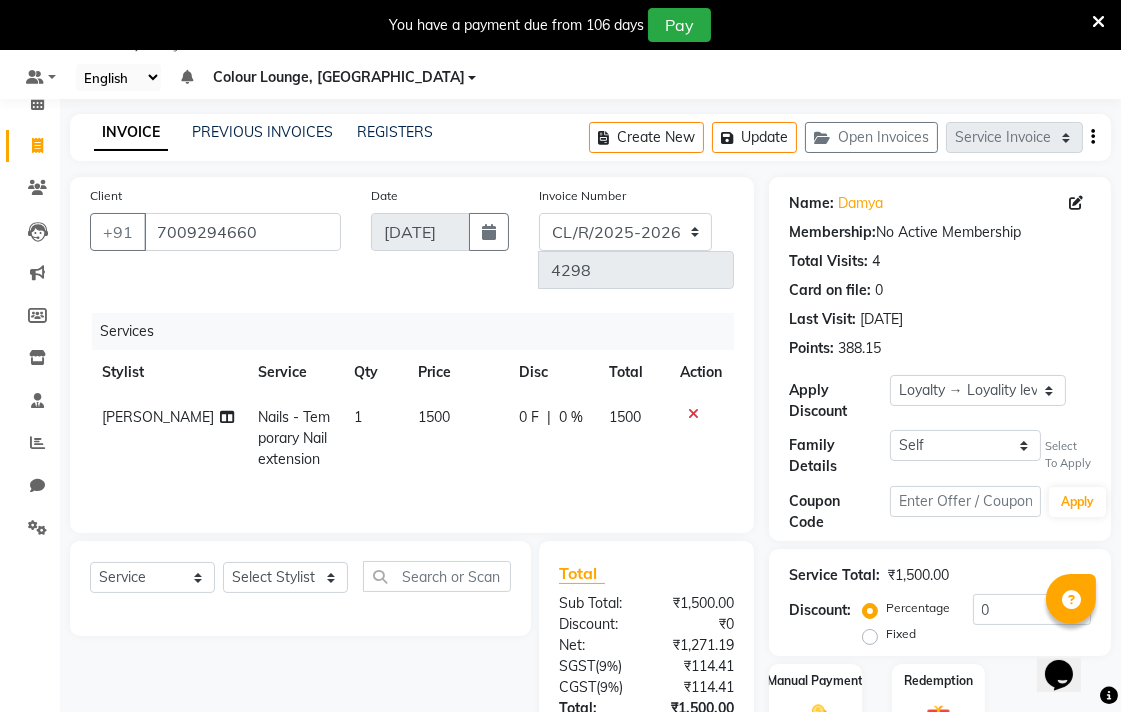 scroll, scrollTop: 166, scrollLeft: 0, axis: vertical 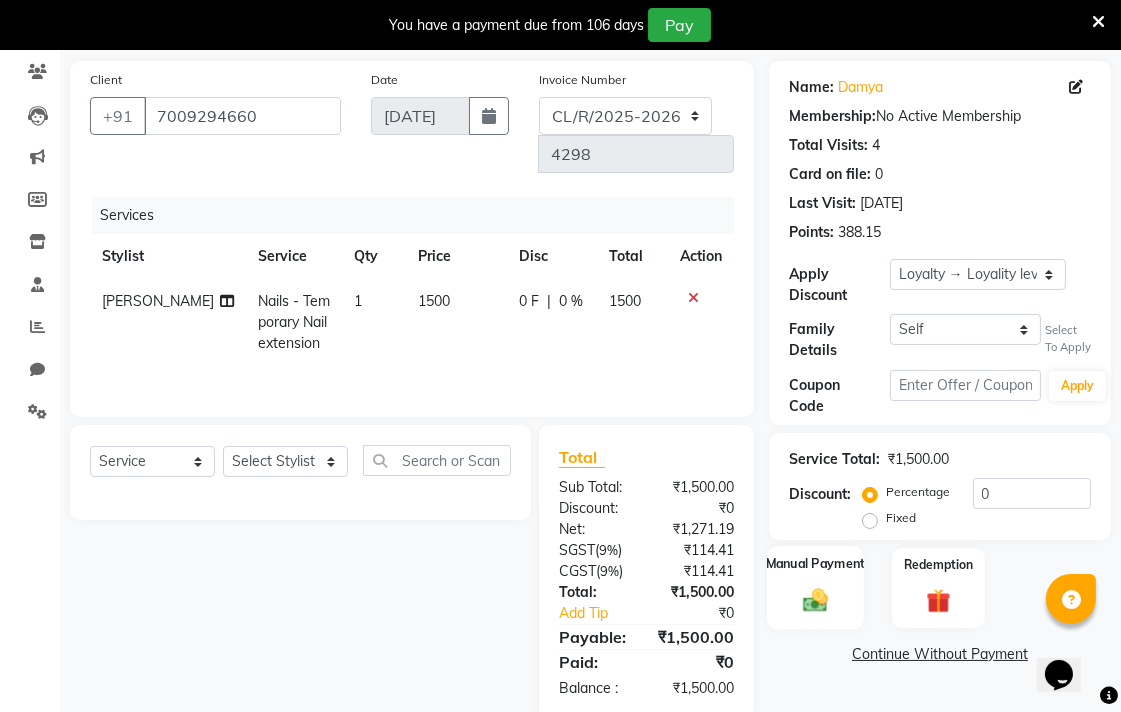 click on "Manual Payment" 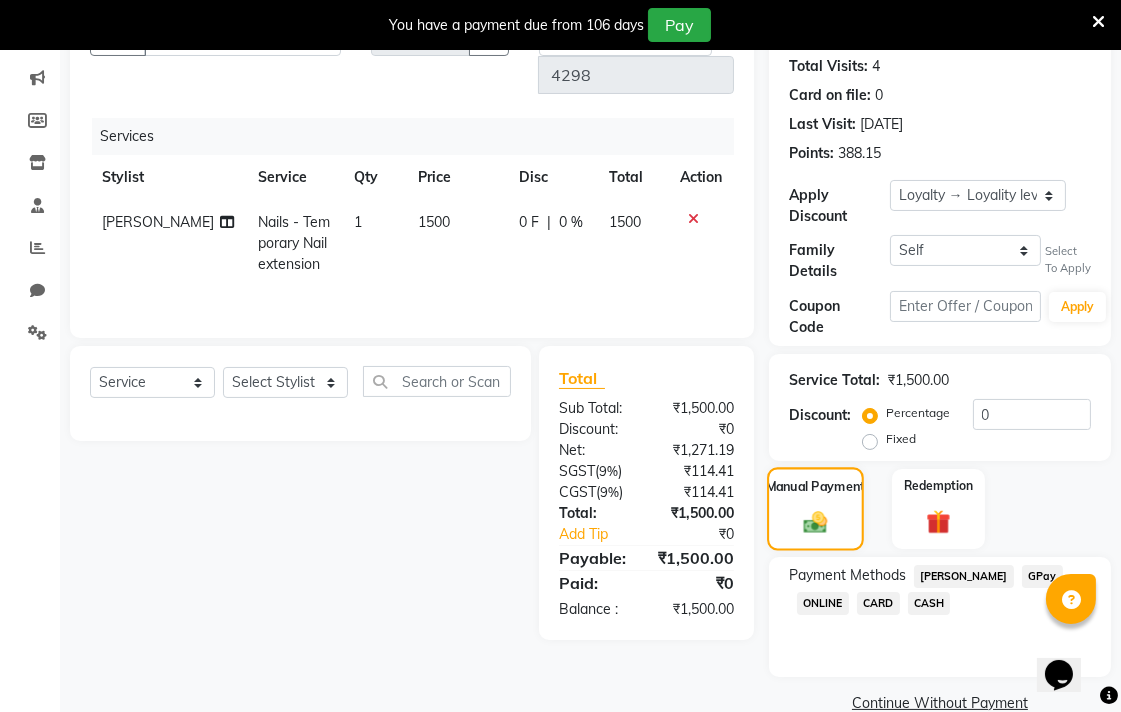 scroll, scrollTop: 281, scrollLeft: 0, axis: vertical 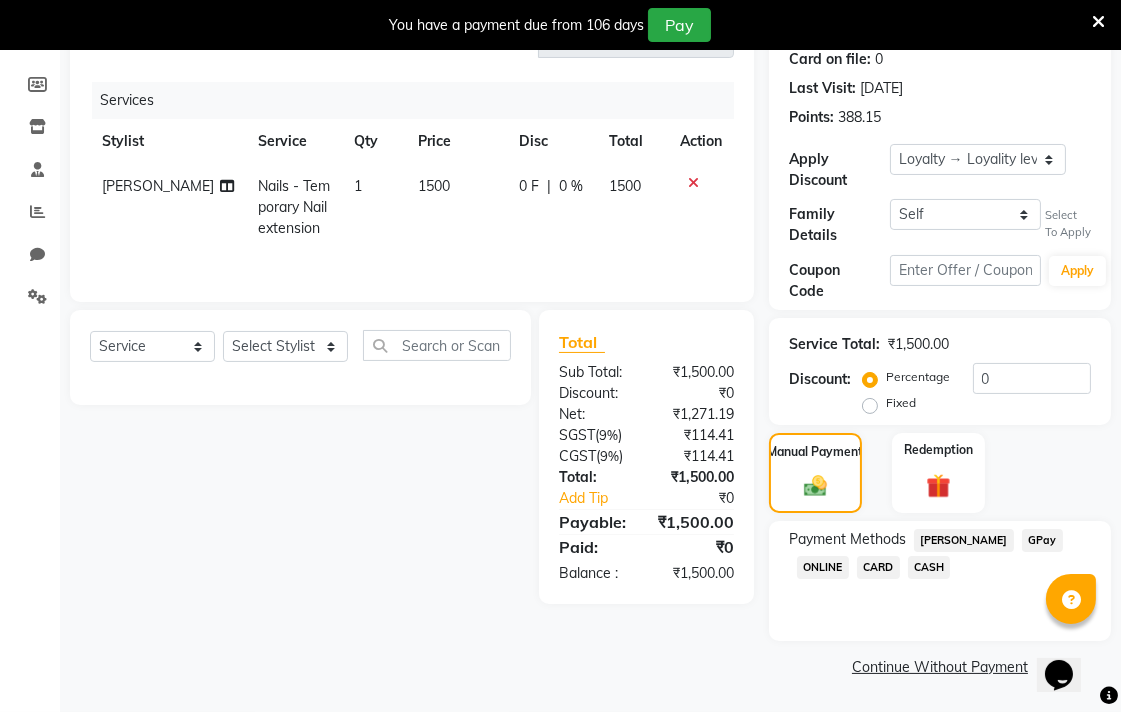 click on "CASH" 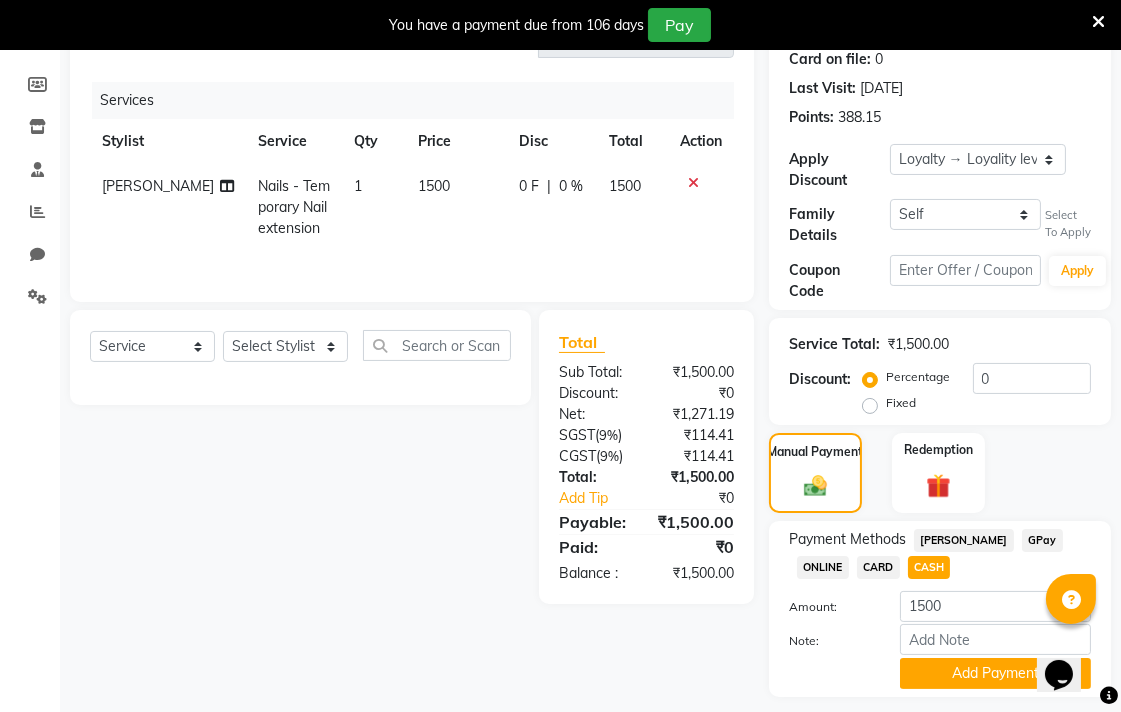 scroll, scrollTop: 337, scrollLeft: 0, axis: vertical 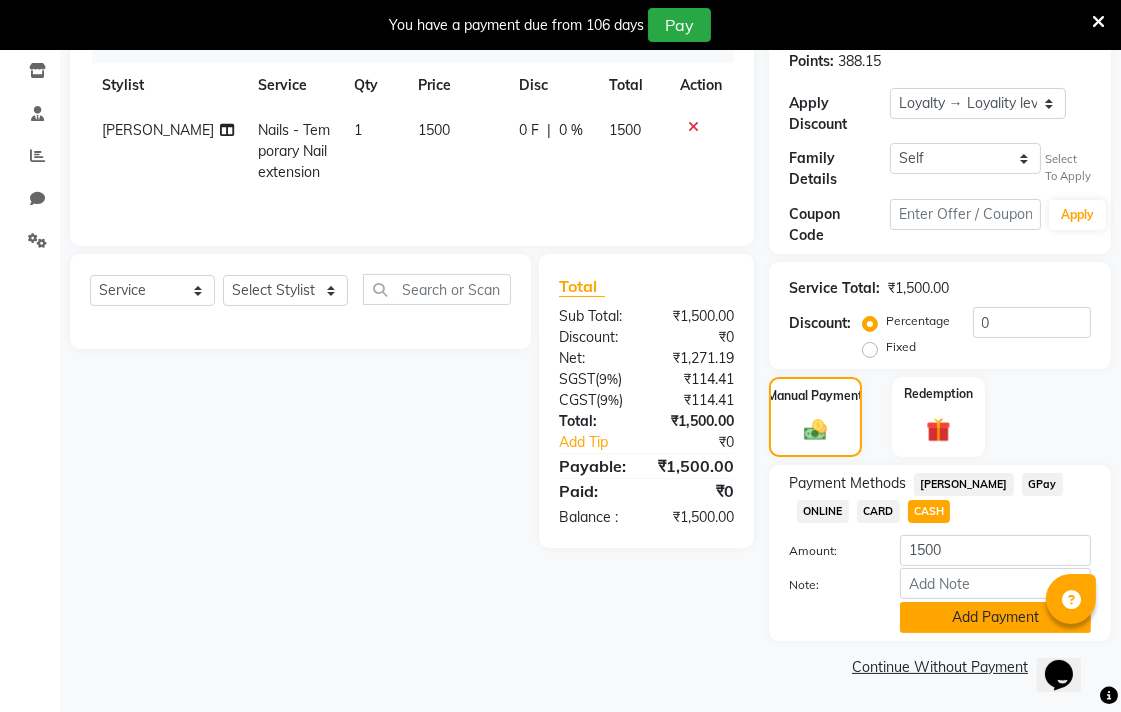click on "Add Payment" 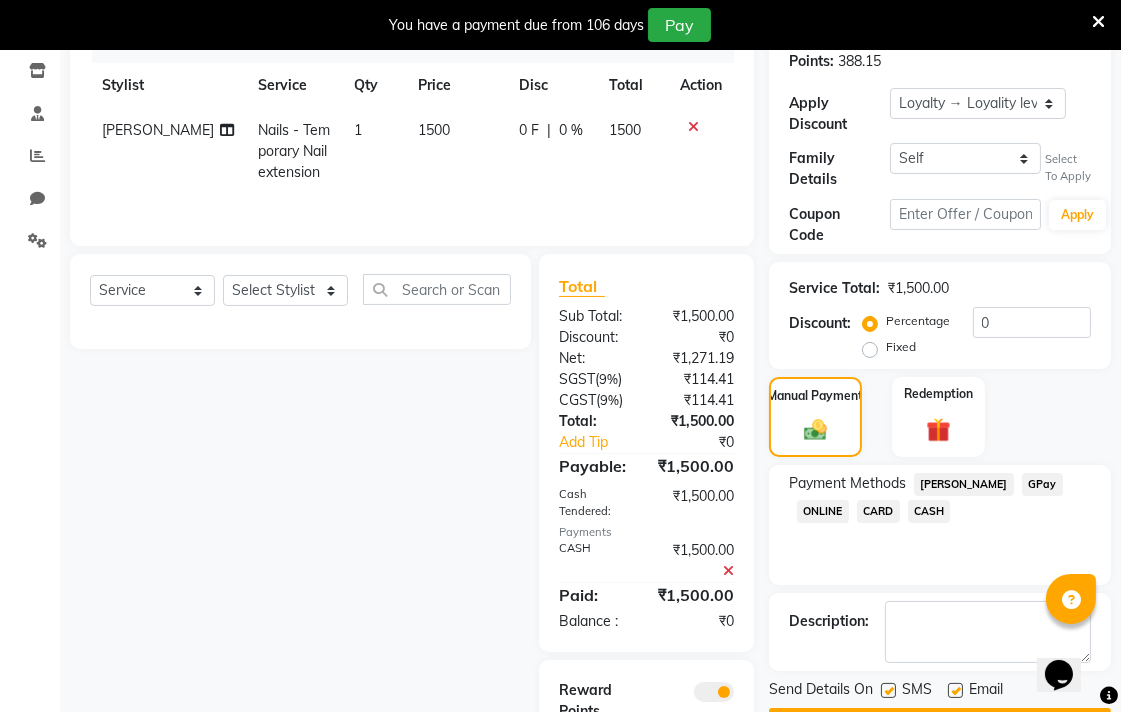 scroll, scrollTop: 432, scrollLeft: 0, axis: vertical 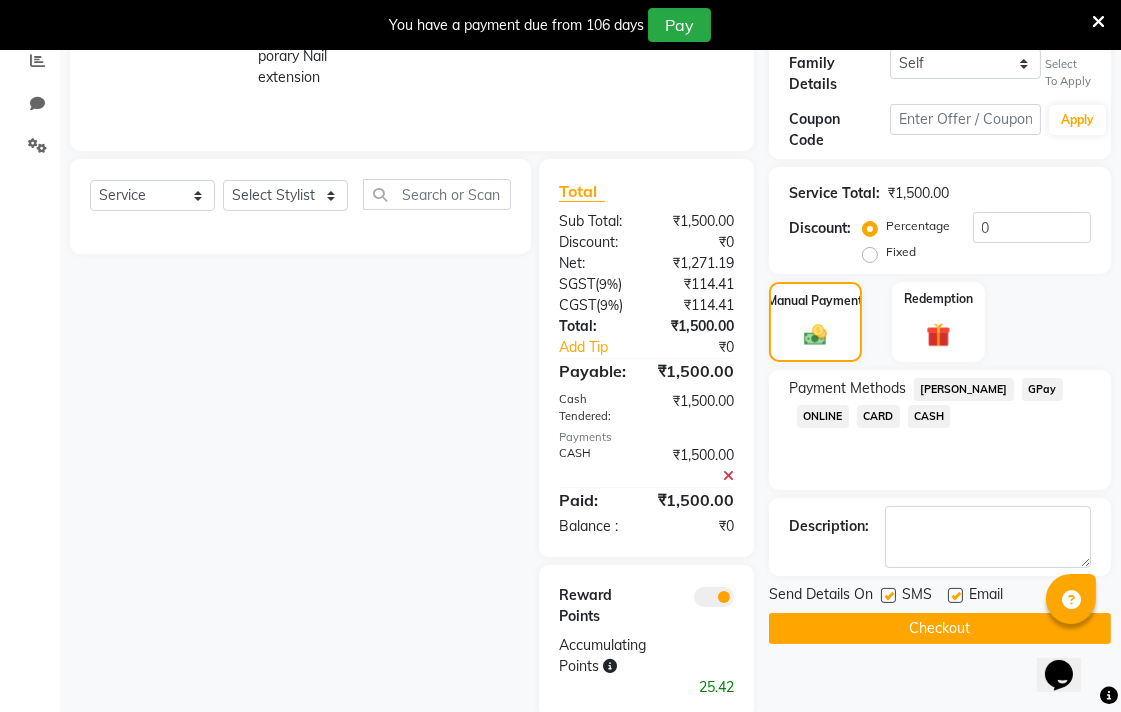 click on "Checkout" 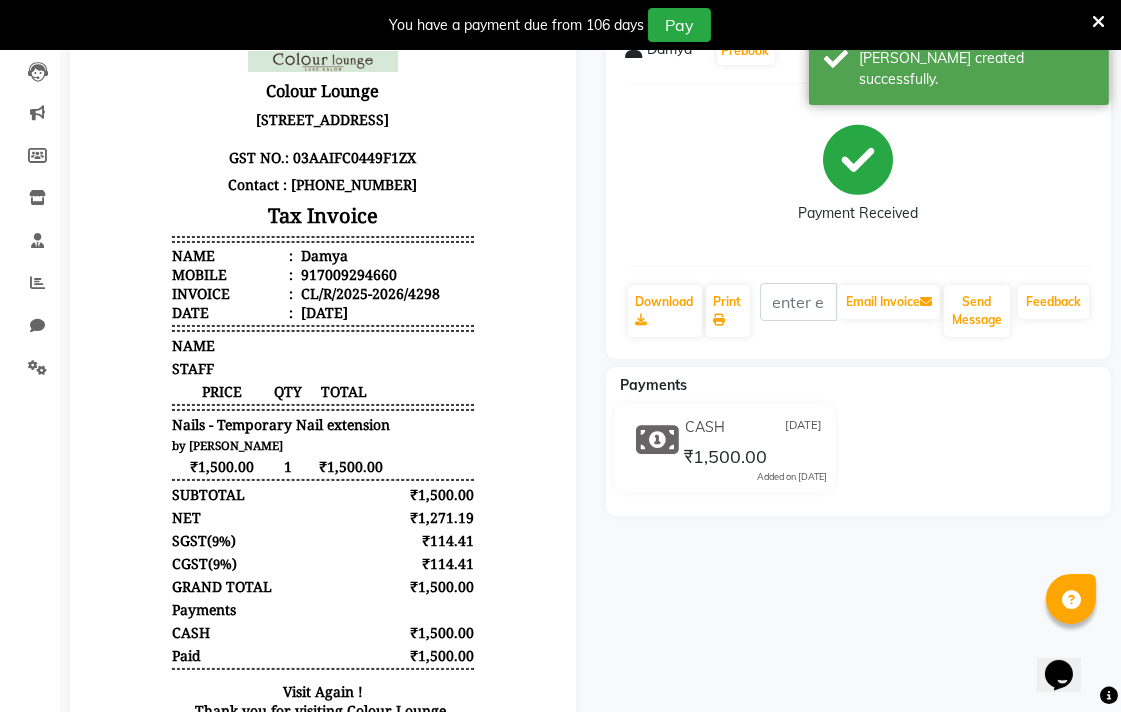 scroll, scrollTop: 208, scrollLeft: 0, axis: vertical 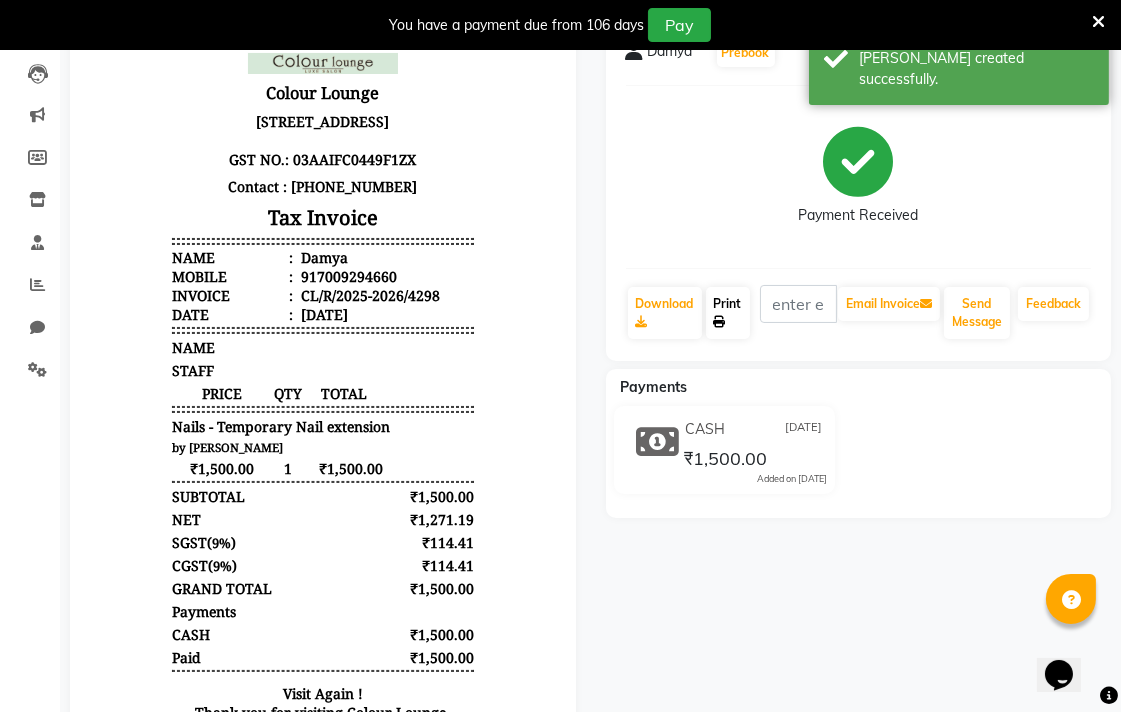 click 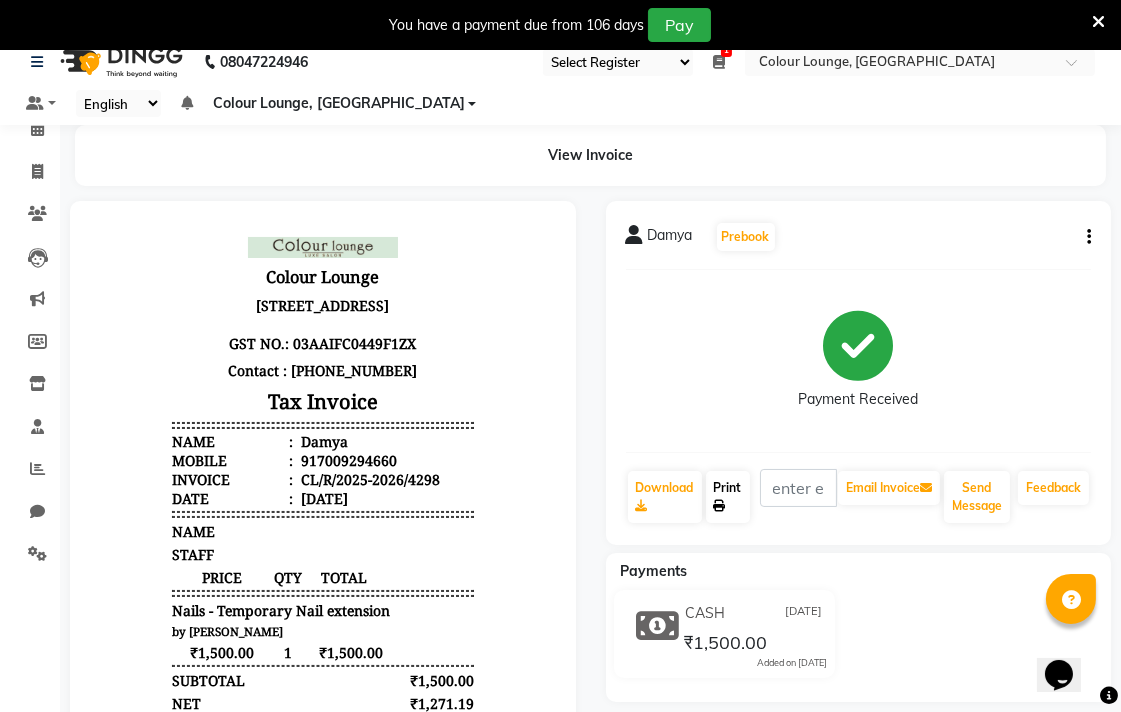 scroll, scrollTop: 0, scrollLeft: 0, axis: both 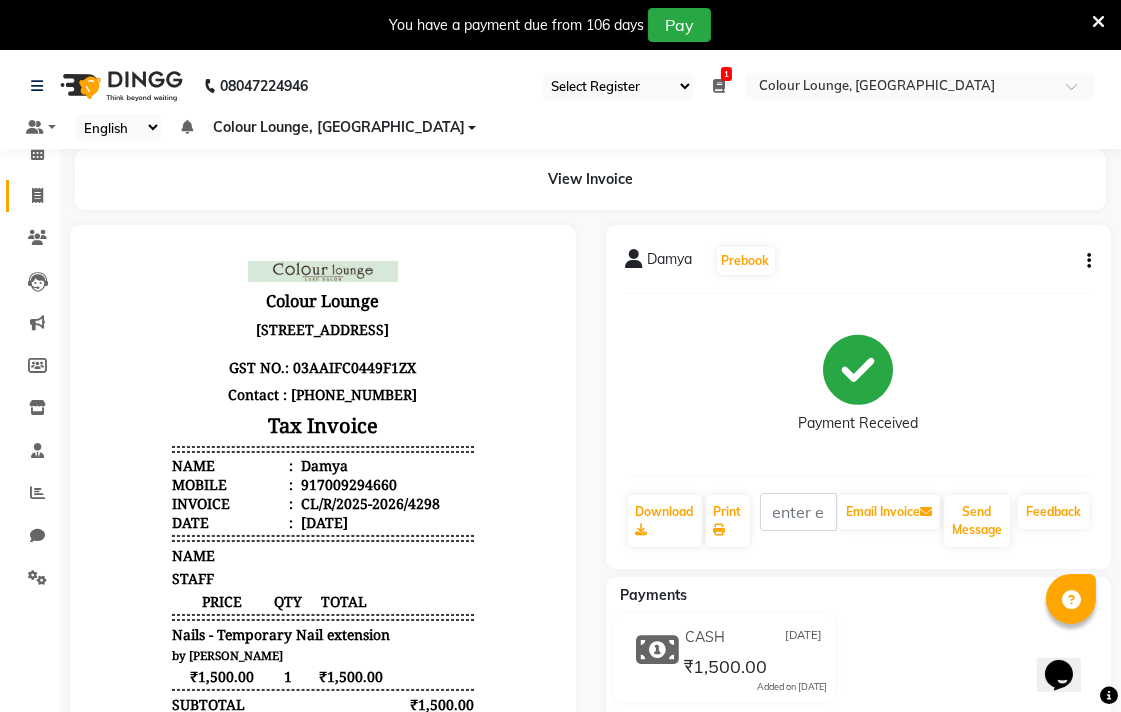 click 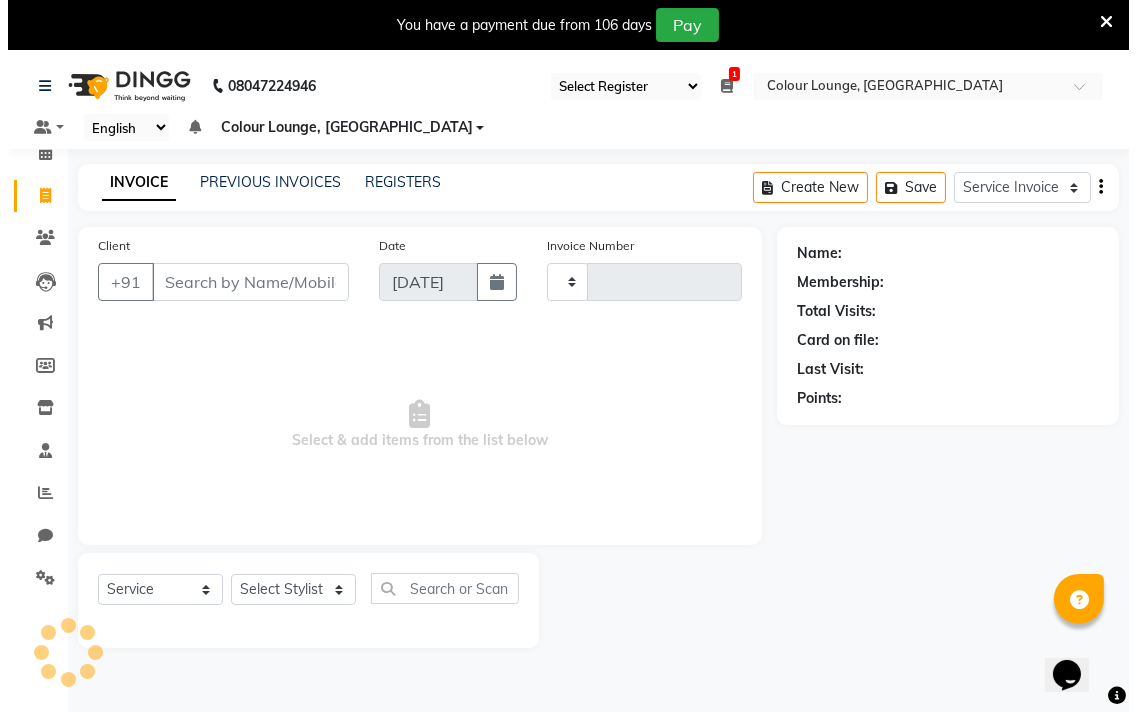 scroll, scrollTop: 50, scrollLeft: 0, axis: vertical 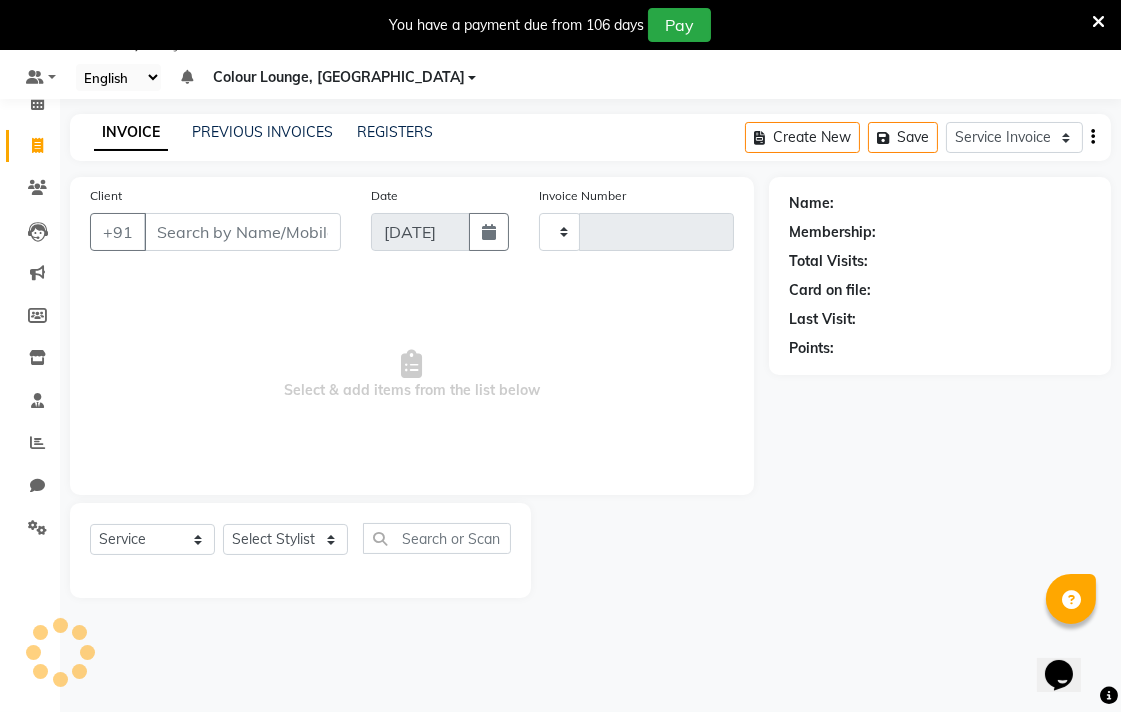 type on "4299" 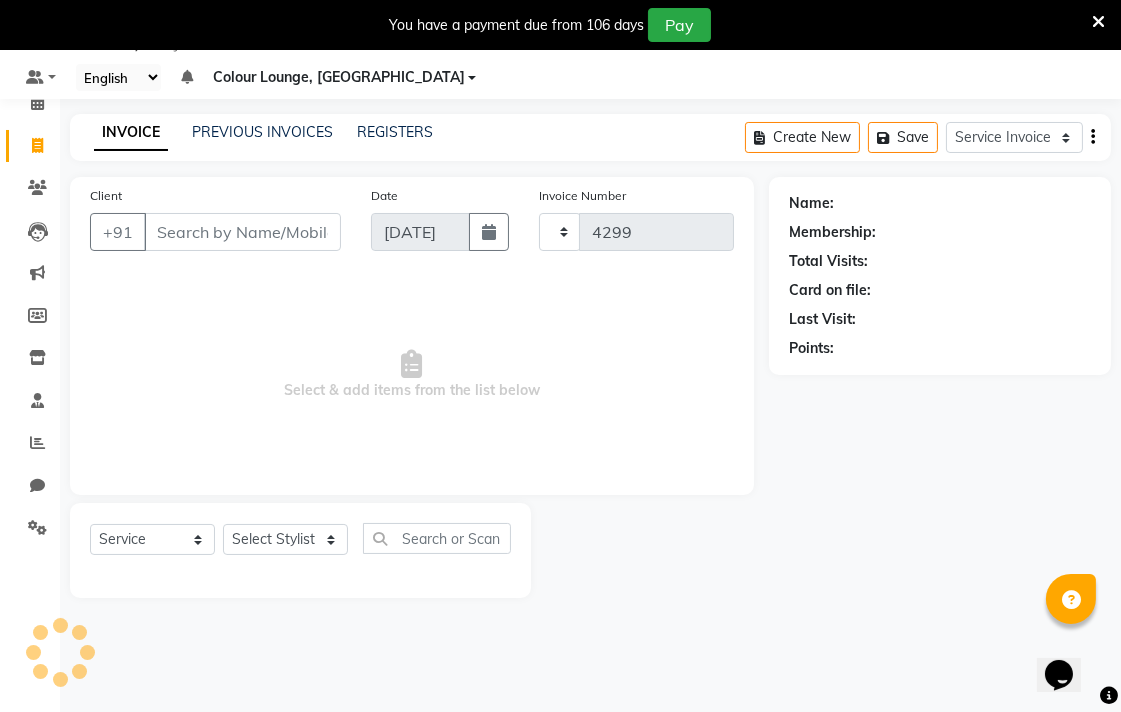select on "8013" 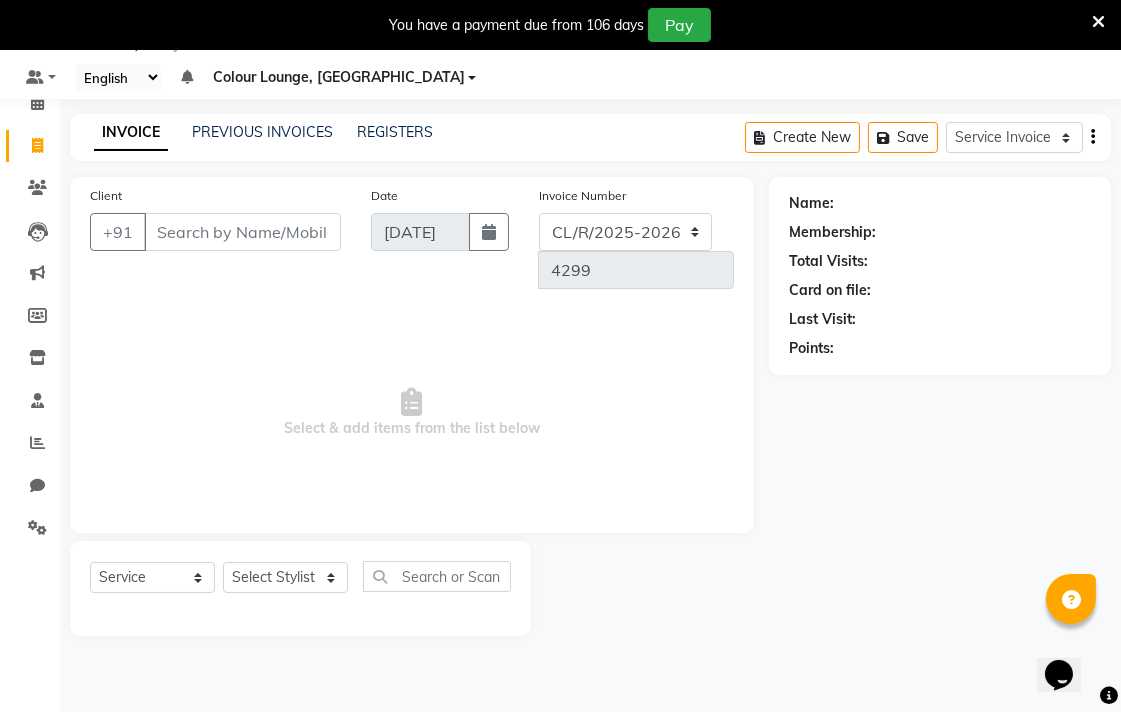 click on "Client" at bounding box center [242, 232] 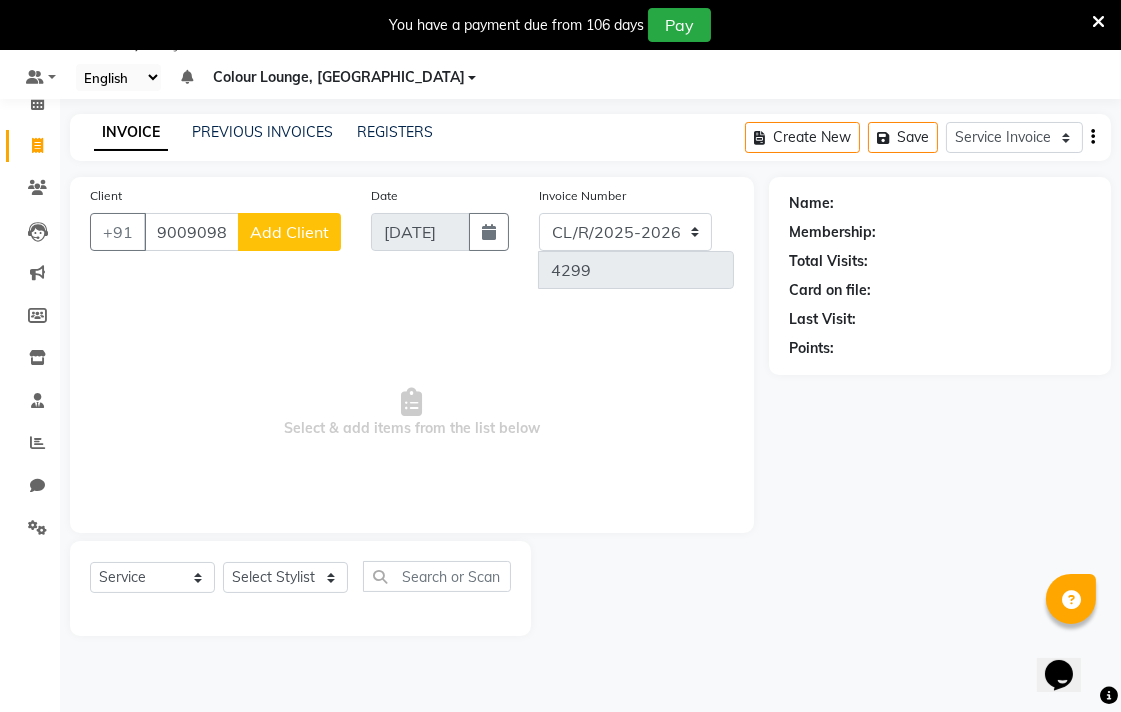 type on "9009098947" 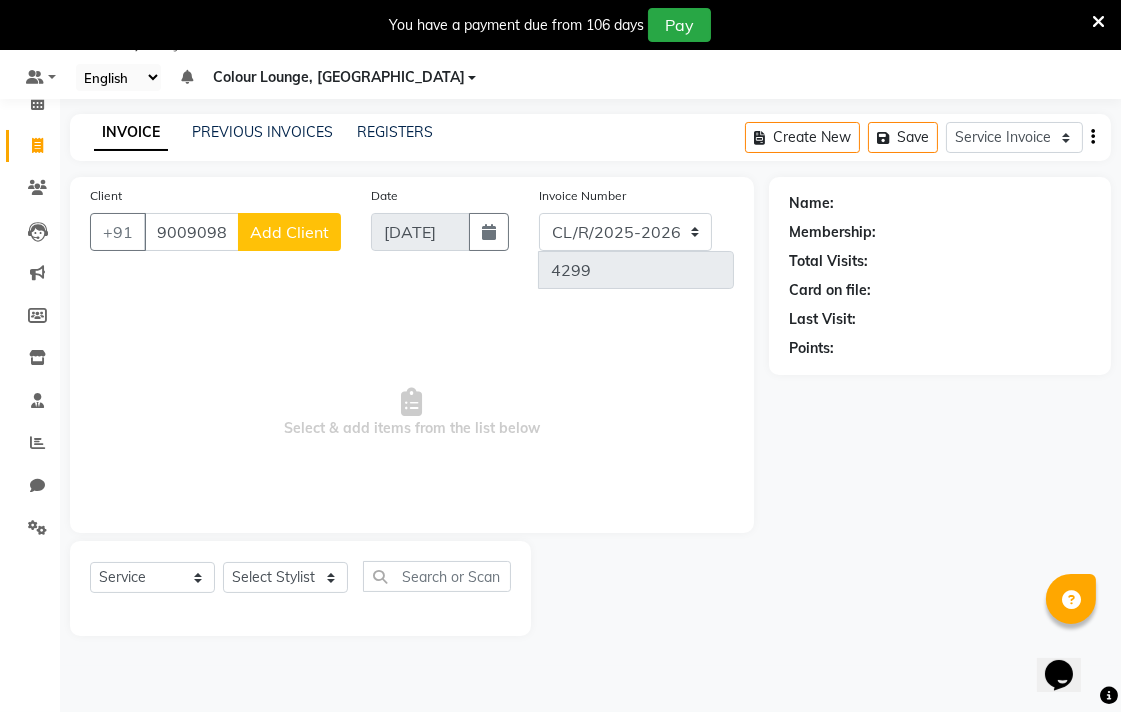 click on "Add Client" 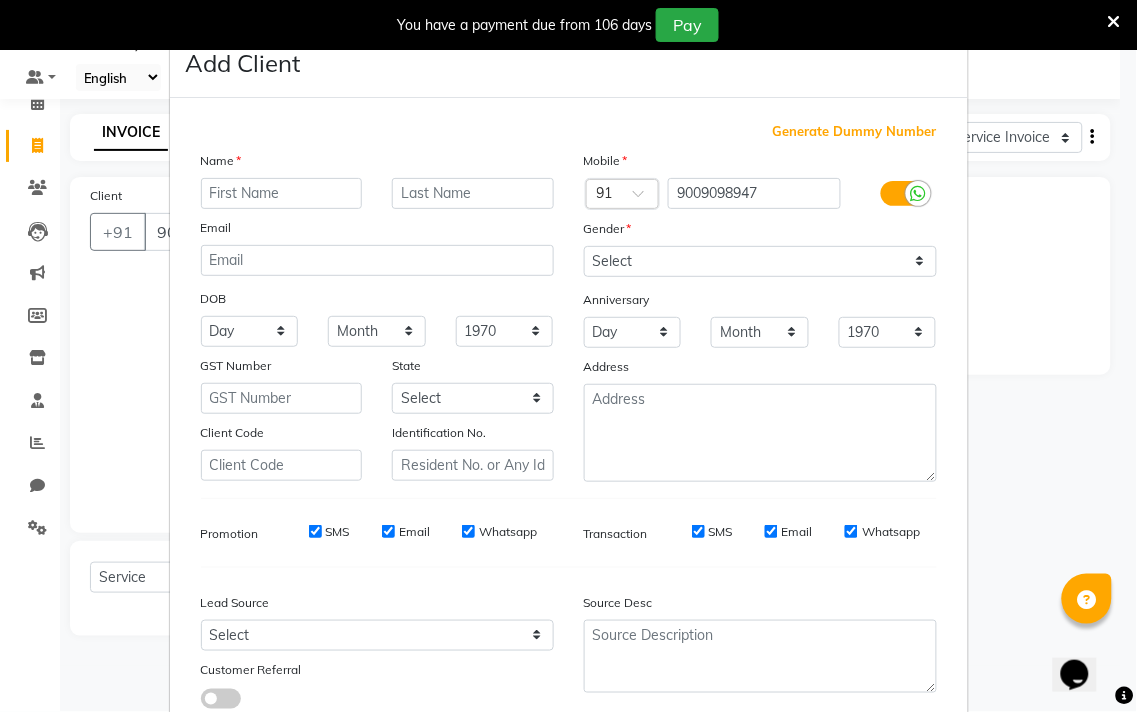 click on "Generate Dummy Number Name Email DOB Day 01 02 03 04 05 06 07 08 09 10 11 12 13 14 15 16 17 18 19 20 21 22 23 24 25 26 27 28 29 30 31 Month January February March April May June July August September October November December 1940 1941 1942 1943 1944 1945 1946 1947 1948 1949 1950 1951 1952 1953 1954 1955 1956 1957 1958 1959 1960 1961 1962 1963 1964 1965 1966 1967 1968 1969 1970 1971 1972 1973 1974 1975 1976 1977 1978 1979 1980 1981 1982 1983 1984 1985 1986 1987 1988 1989 1990 1991 1992 1993 1994 1995 1996 1997 1998 1999 2000 2001 2002 2003 2004 2005 2006 2007 2008 2009 2010 2011 2012 2013 2014 2015 2016 2017 2018 2019 2020 2021 2022 2023 2024 GST Number State Select Andaman and Nicobar Islands Andhra Pradesh Arunachal Pradesh Assam Bihar Chandigarh Chhattisgarh Dadra and Nagar Haveli Daman and Diu Delhi Goa Gujarat Haryana Himachal Pradesh Jammu and Kashmir Jharkhand Karnataka Kerala Lakshadweep Madhya Pradesh Maharashtra Manipur Meghalaya Mizoram Nagaland Odisha Pondicherry Punjab Rajasthan Sikkim Tamil Nadu" at bounding box center [569, 419] 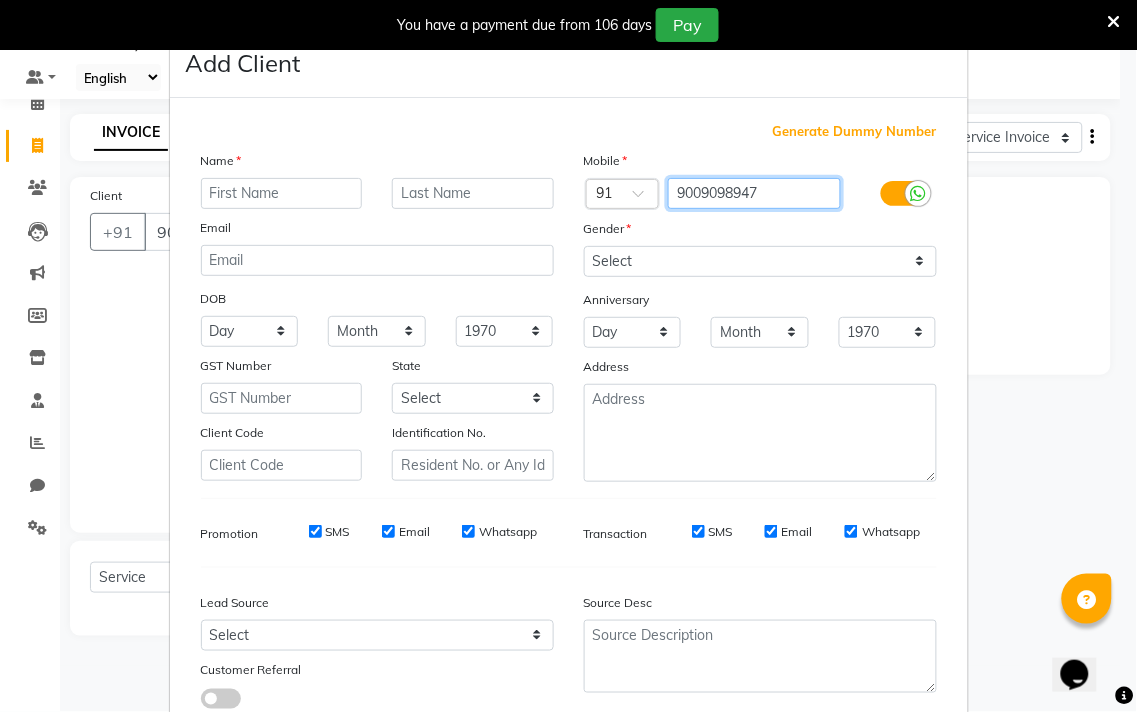 click on "9009098947" at bounding box center [754, 193] 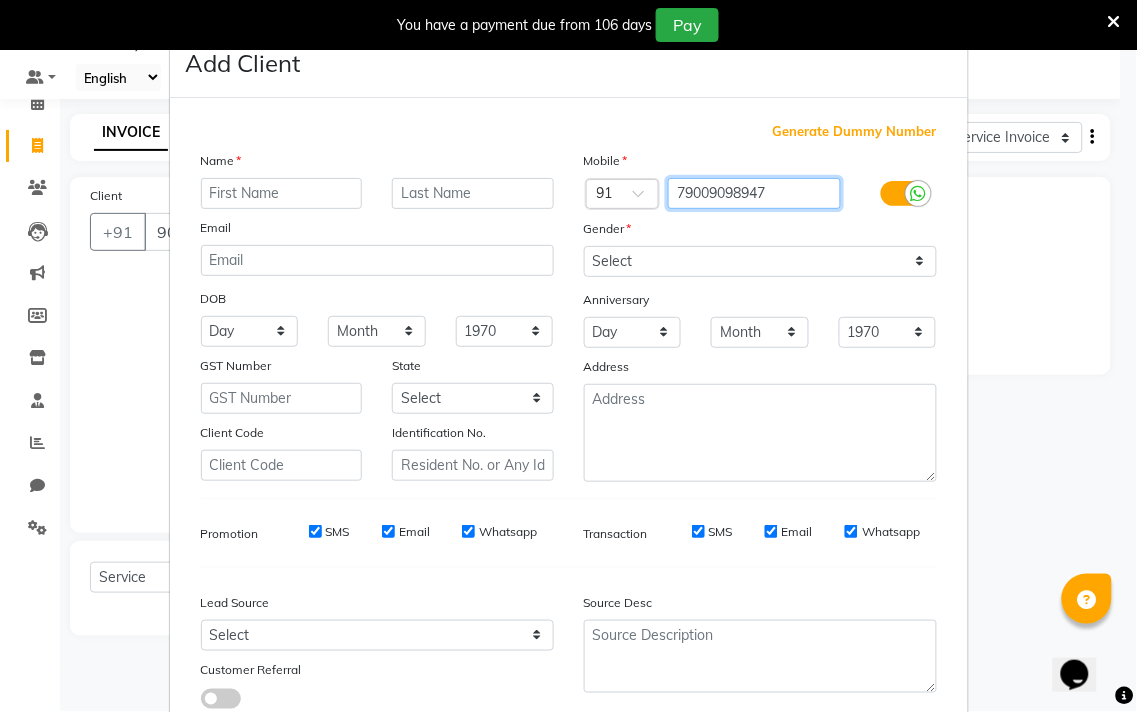 click on "79009098947" at bounding box center (754, 193) 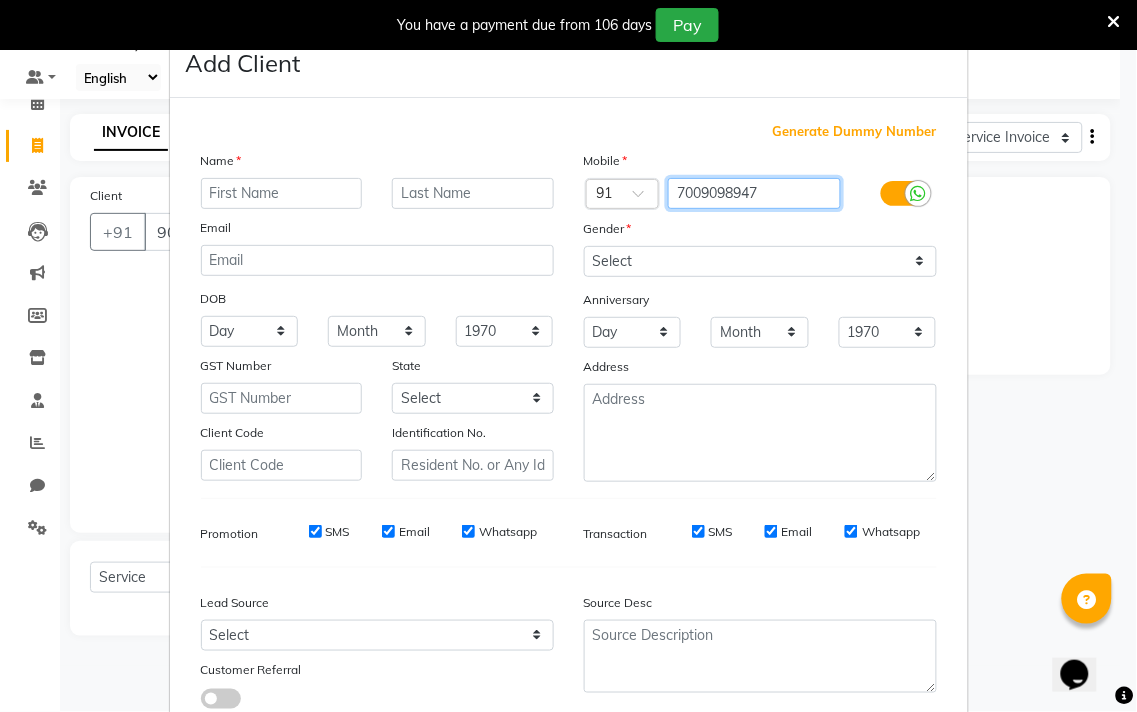 type on "7009098947" 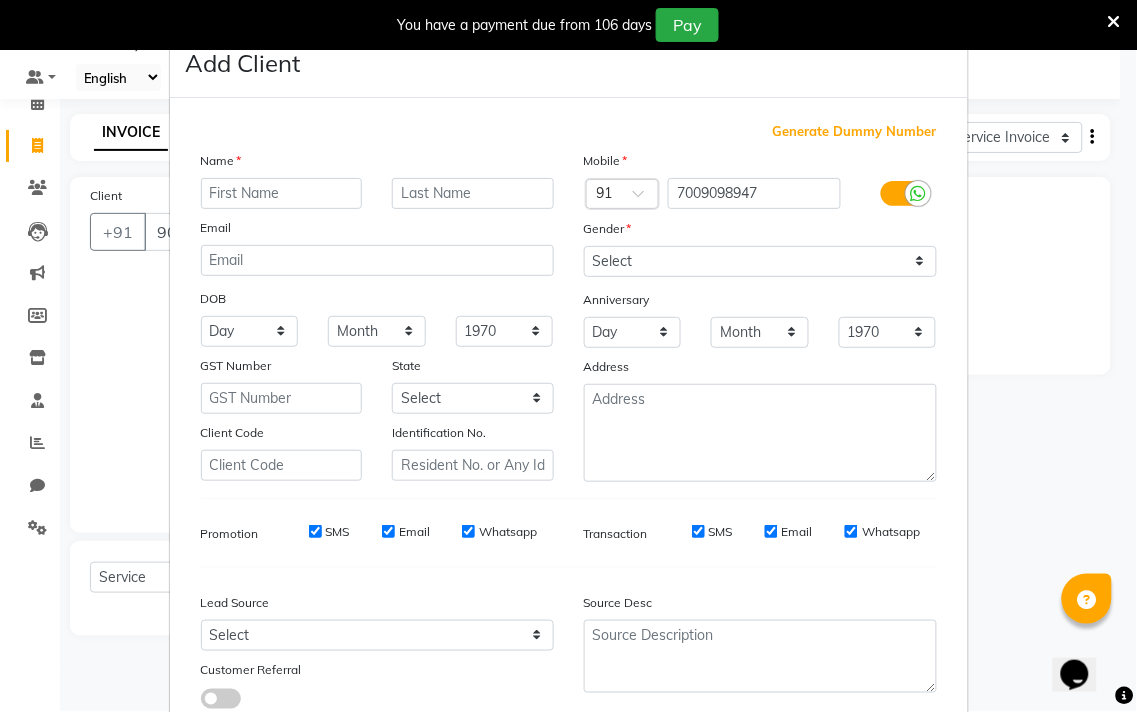 click on "Add Client Generate Dummy Number Name Email DOB Day 01 02 03 04 05 06 07 08 09 10 11 12 13 14 15 16 17 18 19 20 21 22 23 24 25 26 27 28 29 30 31 Month January February March April May June July August September October November [DATE] 1941 1942 1943 1944 1945 1946 1947 1948 1949 1950 1951 1952 1953 1954 1955 1956 1957 1958 1959 1960 1961 1962 1963 1964 1965 1966 1967 1968 1969 1970 1971 1972 1973 1974 1975 1976 1977 1978 1979 1980 1981 1982 1983 1984 1985 1986 1987 1988 1989 1990 1991 1992 1993 1994 1995 1996 1997 1998 1999 2000 2001 2002 2003 2004 2005 2006 2007 2008 2009 2010 2011 2012 2013 2014 2015 2016 2017 2018 2019 2020 2021 2022 2023 2024 GST Number State Select [GEOGRAPHIC_DATA] [GEOGRAPHIC_DATA] [GEOGRAPHIC_DATA] [GEOGRAPHIC_DATA] [GEOGRAPHIC_DATA] [GEOGRAPHIC_DATA] [GEOGRAPHIC_DATA] [GEOGRAPHIC_DATA] and [GEOGRAPHIC_DATA] [GEOGRAPHIC_DATA] [GEOGRAPHIC_DATA] [GEOGRAPHIC_DATA] [GEOGRAPHIC_DATA] [GEOGRAPHIC_DATA] [GEOGRAPHIC_DATA] [GEOGRAPHIC_DATA] [GEOGRAPHIC_DATA] [GEOGRAPHIC_DATA] [GEOGRAPHIC_DATA] [GEOGRAPHIC_DATA] [GEOGRAPHIC_DATA] [GEOGRAPHIC_DATA] [GEOGRAPHIC_DATA] [GEOGRAPHIC_DATA] [GEOGRAPHIC_DATA] [GEOGRAPHIC_DATA] [GEOGRAPHIC_DATA] [GEOGRAPHIC_DATA] [GEOGRAPHIC_DATA] [GEOGRAPHIC_DATA] [GEOGRAPHIC_DATA]" at bounding box center (568, 356) 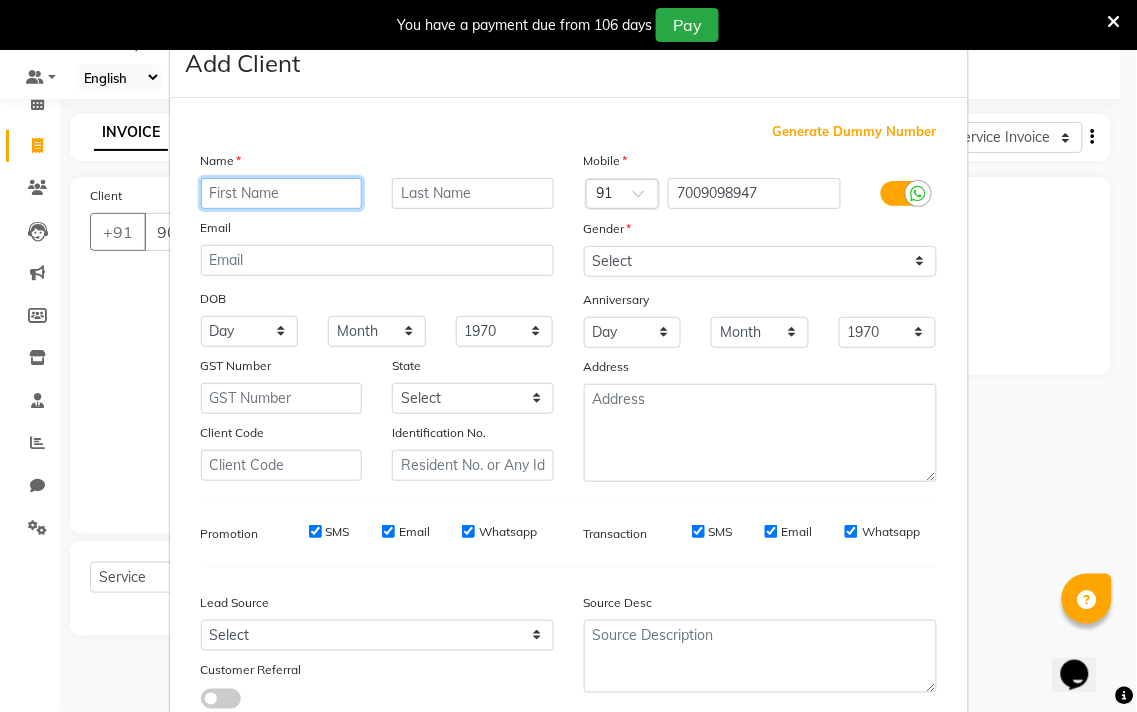 click at bounding box center [282, 193] 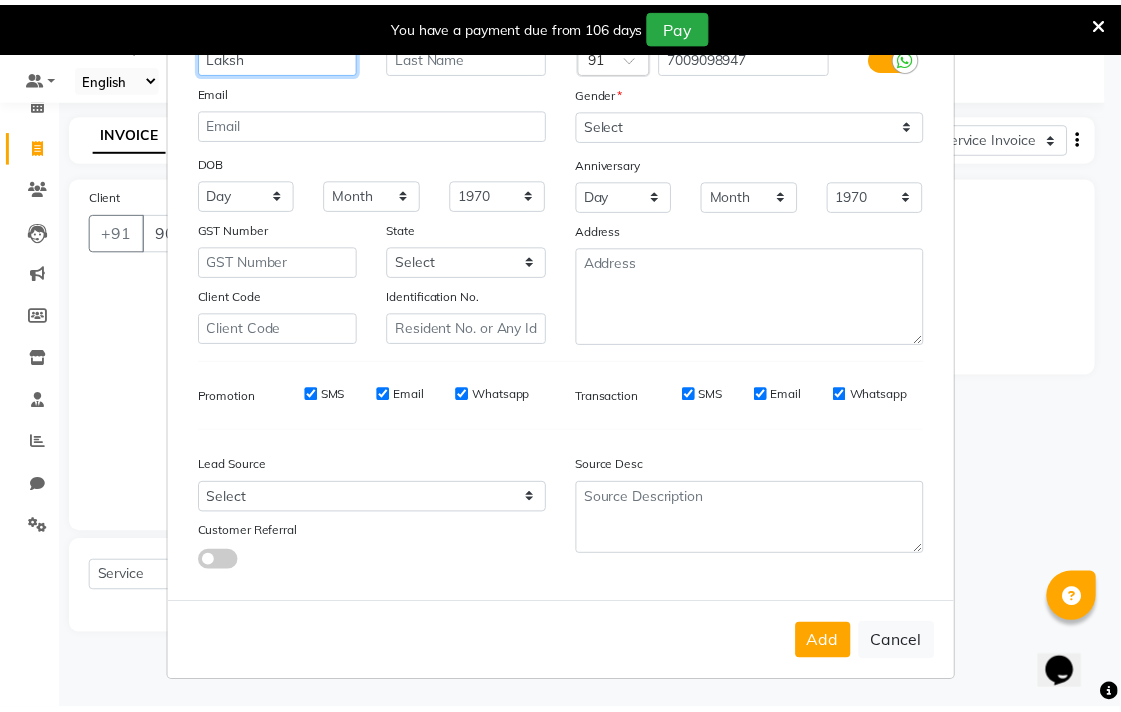 scroll, scrollTop: 138, scrollLeft: 0, axis: vertical 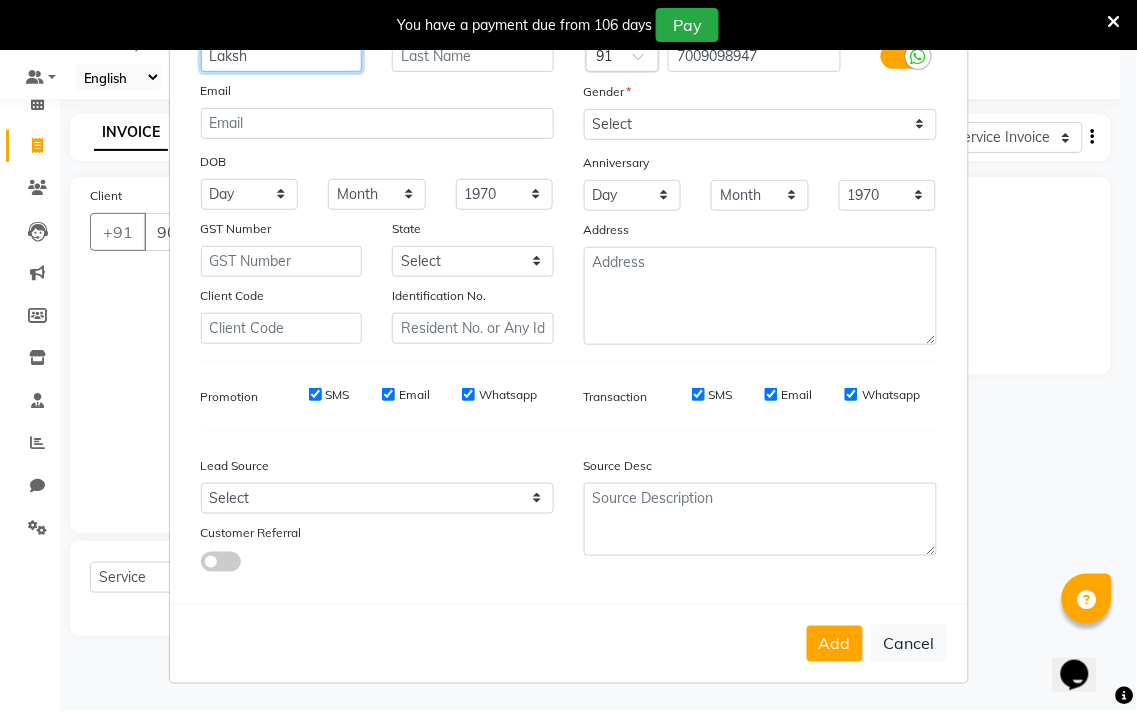 type on "Laksh" 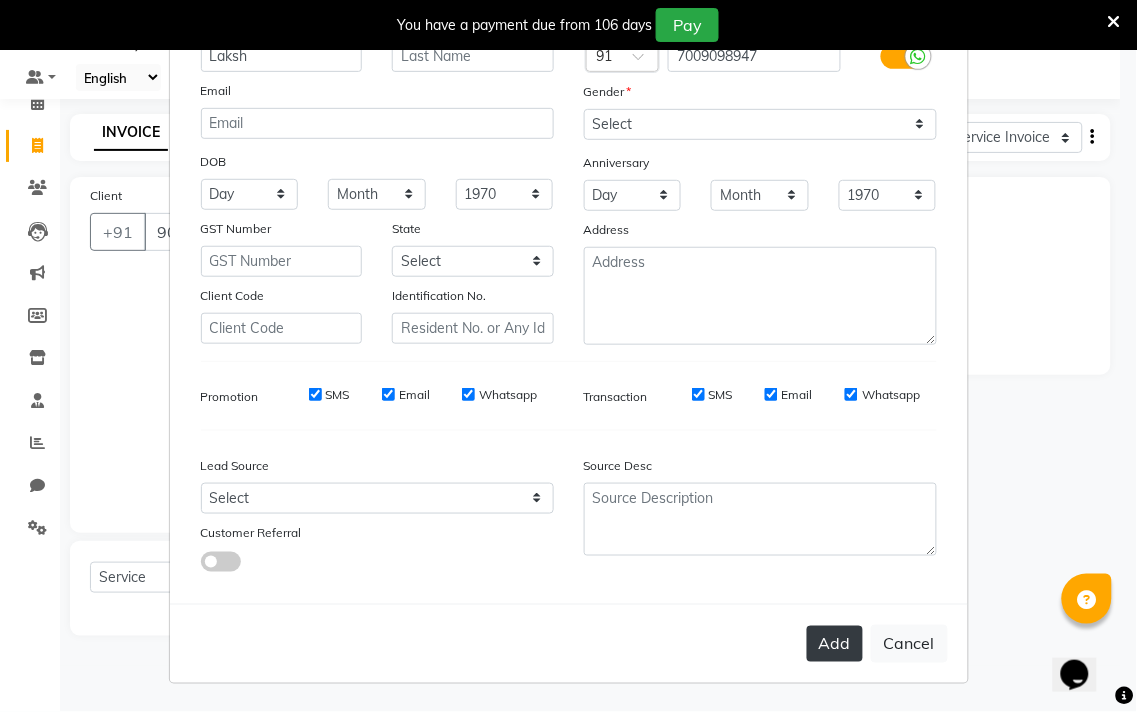 click on "Add" at bounding box center (835, 644) 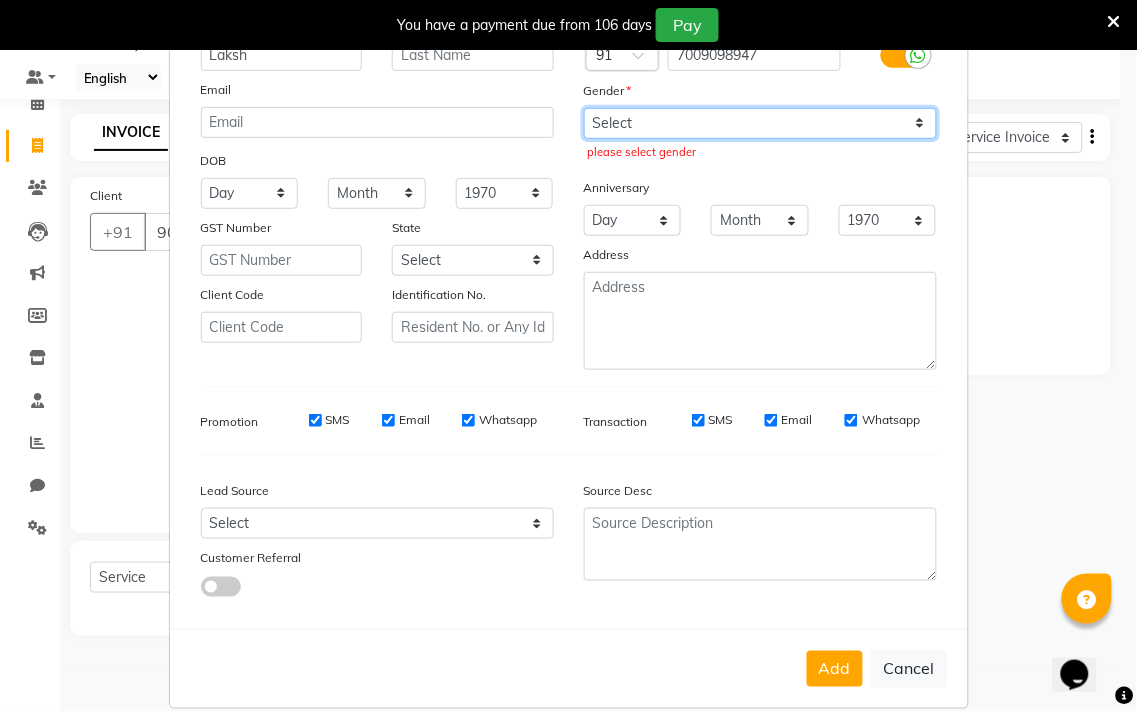click on "Select [DEMOGRAPHIC_DATA] [DEMOGRAPHIC_DATA] Other Prefer Not To Say" at bounding box center [760, 123] 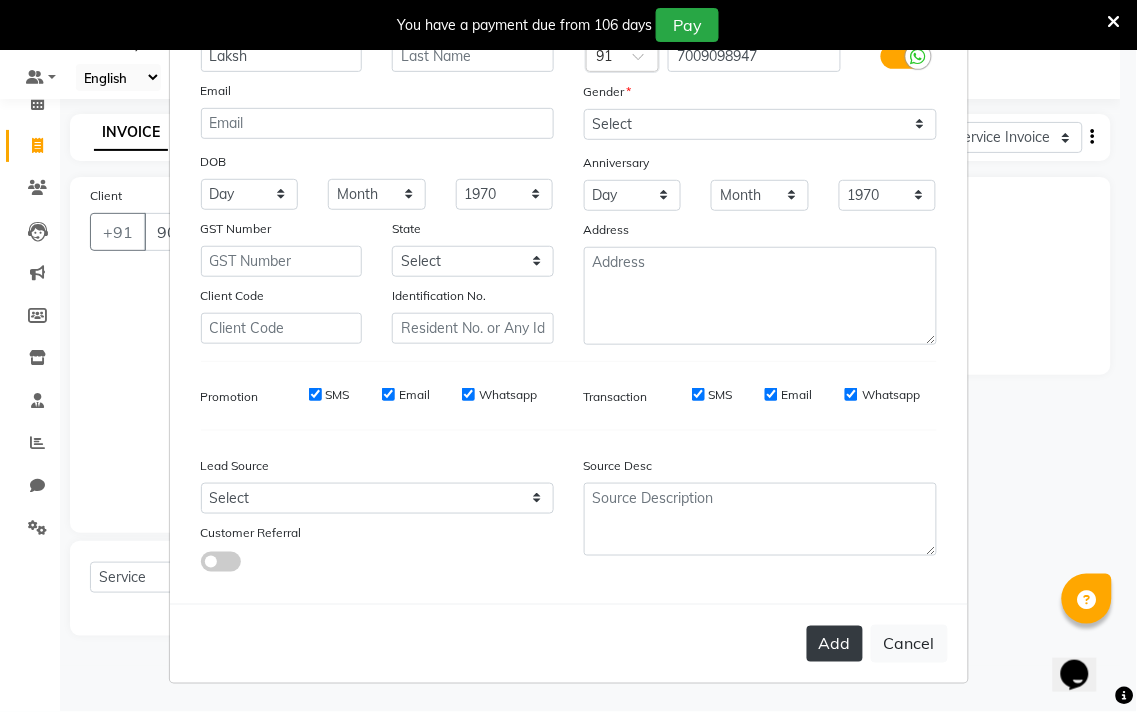 click on "Add" at bounding box center [835, 644] 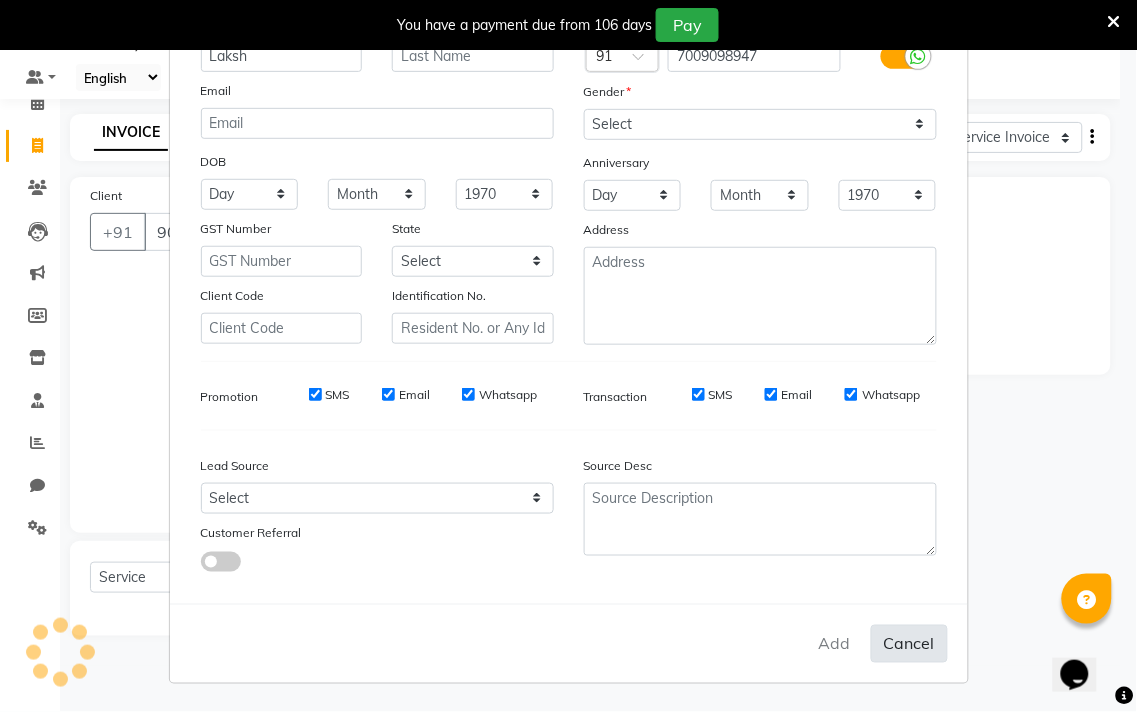 click on "Cancel" at bounding box center [909, 644] 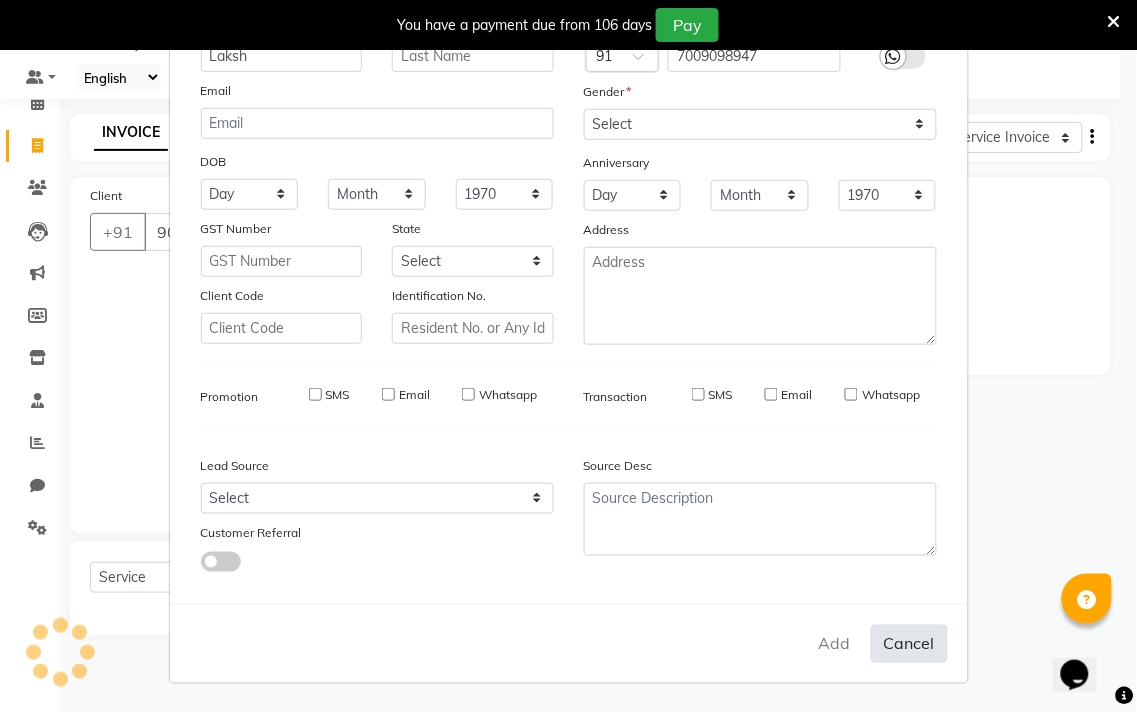 type 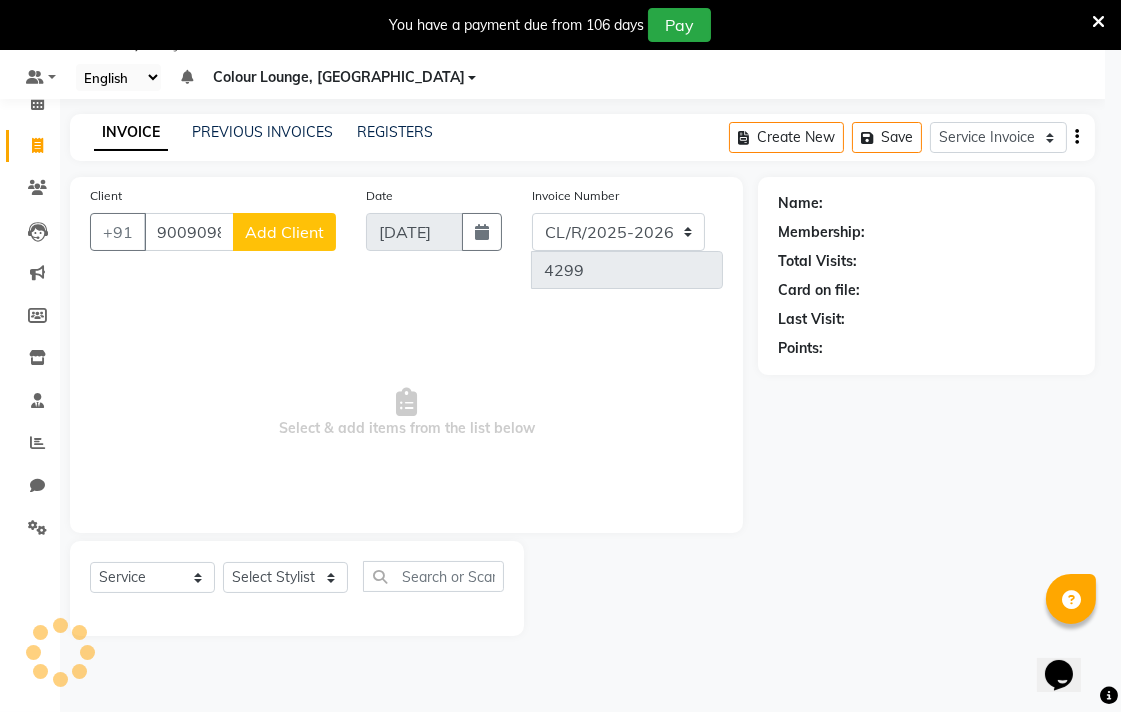 type on "7009098947" 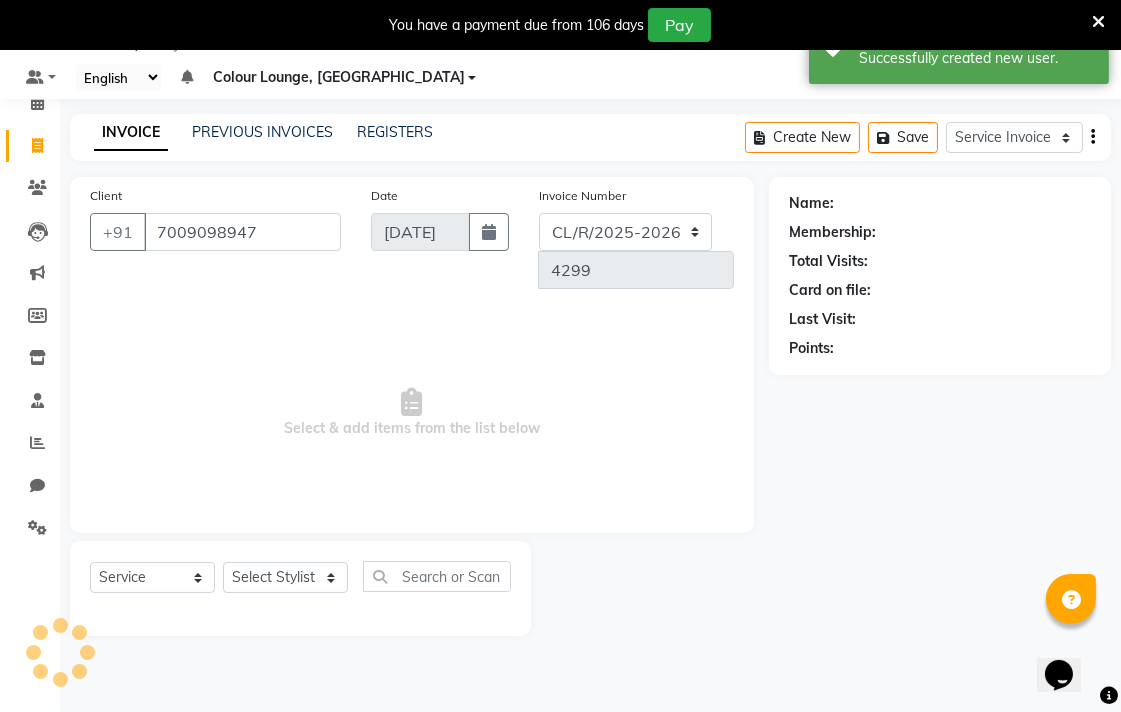 select on "1: Object" 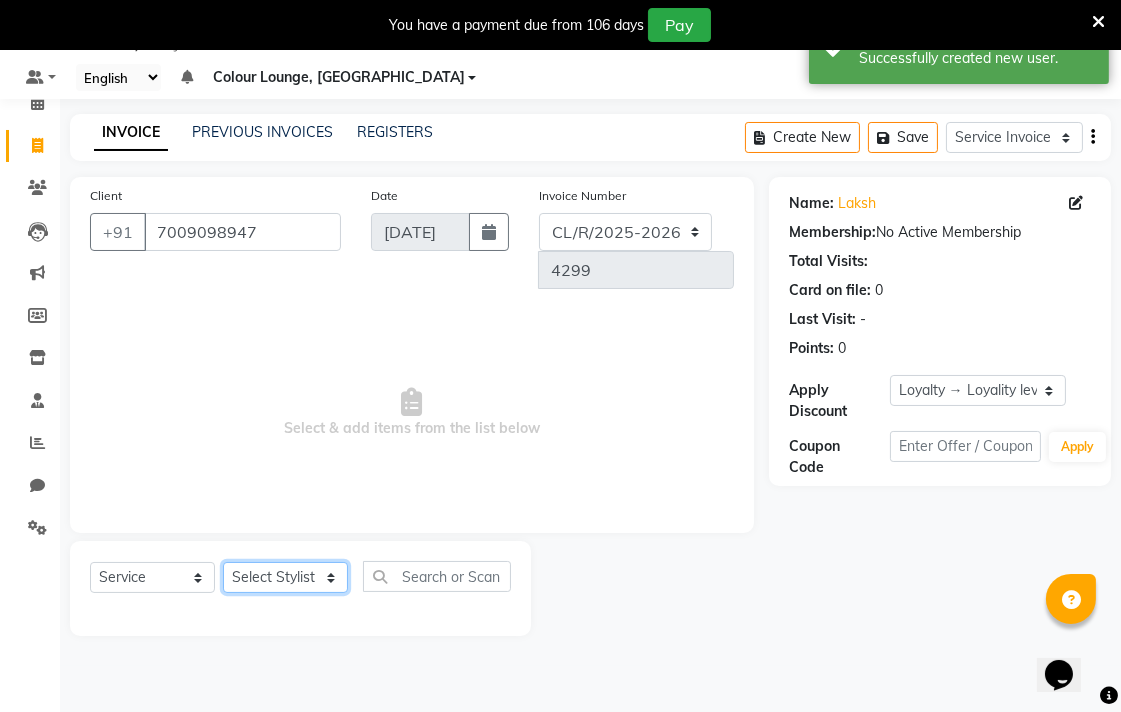 click on "Select Stylist Admin AMIT Birshika Colour Lounge, [GEOGRAPHIC_DATA] Colour Lounge, [GEOGRAPHIC_DATA] [PERSON_NAME] [PERSON_NAME] [PERSON_NAME] [PERSON_NAME] [PERSON_NAME] mam [PERSON_NAME] [PERSON_NAME] [PERSON_NAME] MOHIT [PERSON_NAME] POOJA [PERSON_NAME] [PERSON_NAME] [PERSON_NAME] guard [PERSON_NAME] [PERSON_NAME] [PERSON_NAME] [PERSON_NAME] SAMEER [PERSON_NAME] [PERSON_NAME] [PERSON_NAME] [PERSON_NAME] [PERSON_NAME] [PERSON_NAME] VISHAL [PERSON_NAME]" 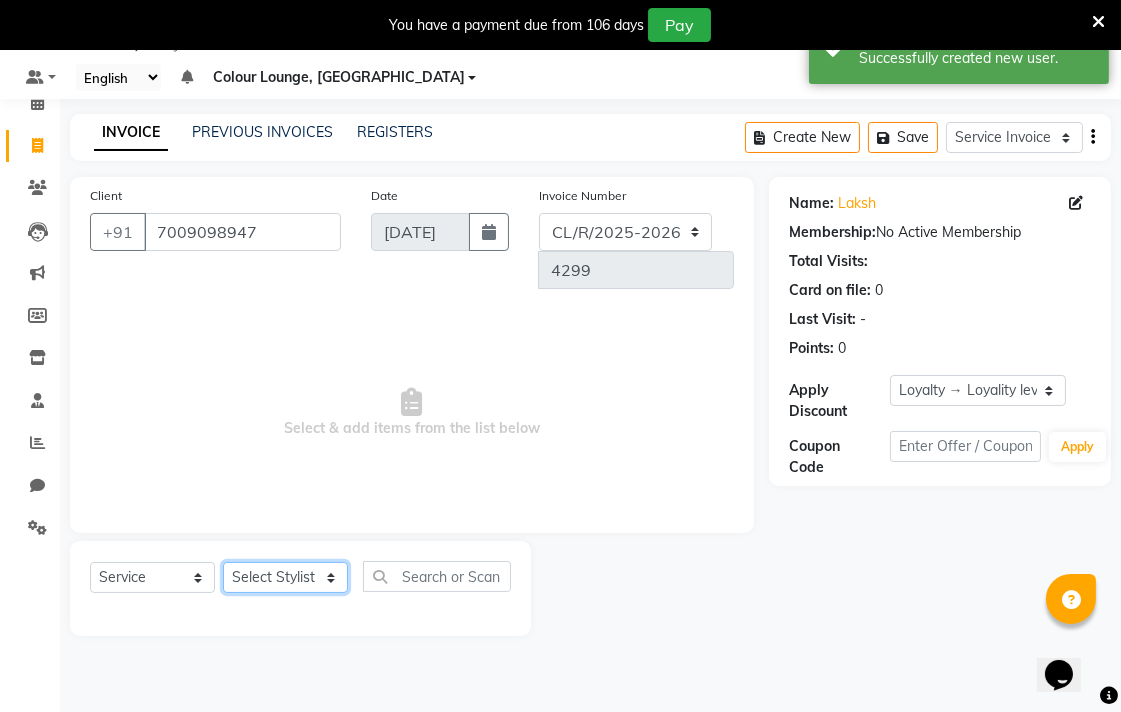 select on "70154" 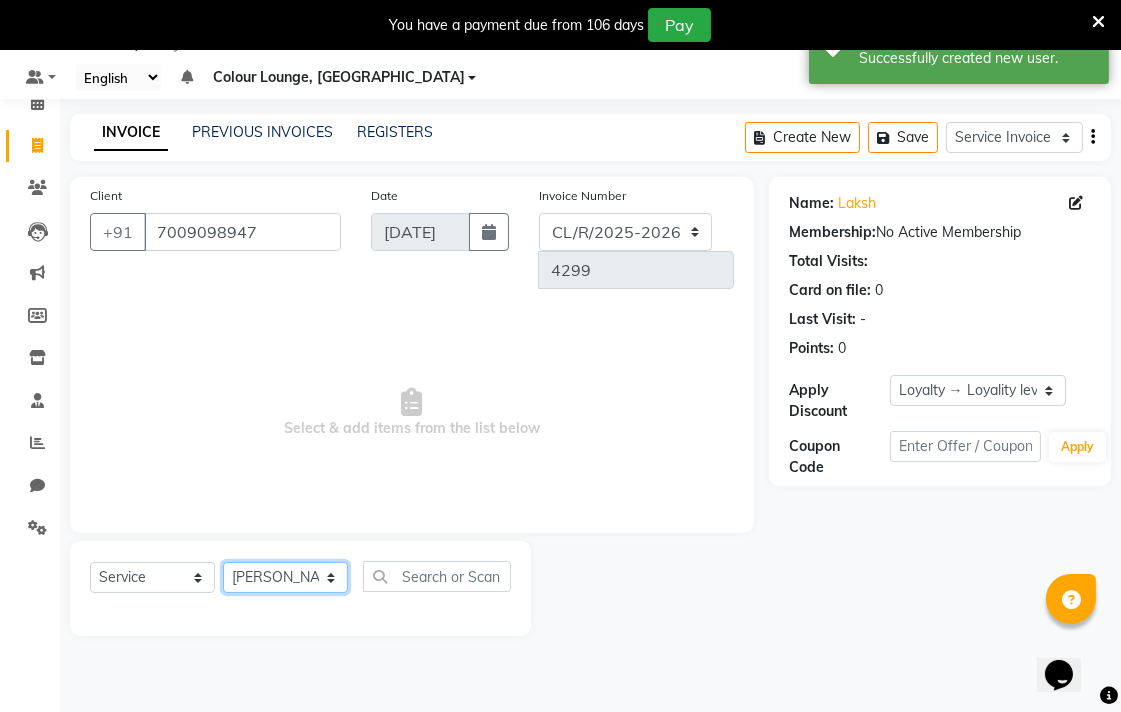 click on "Select Stylist Admin AMIT Birshika Colour Lounge, [GEOGRAPHIC_DATA] Colour Lounge, [GEOGRAPHIC_DATA] [PERSON_NAME] [PERSON_NAME] [PERSON_NAME] [PERSON_NAME] [PERSON_NAME] mam [PERSON_NAME] [PERSON_NAME] [PERSON_NAME] MOHIT [PERSON_NAME] POOJA [PERSON_NAME] [PERSON_NAME] [PERSON_NAME] guard [PERSON_NAME] [PERSON_NAME] [PERSON_NAME] [PERSON_NAME] SAMEER [PERSON_NAME] [PERSON_NAME] [PERSON_NAME] [PERSON_NAME] [PERSON_NAME] [PERSON_NAME] VISHAL [PERSON_NAME]" 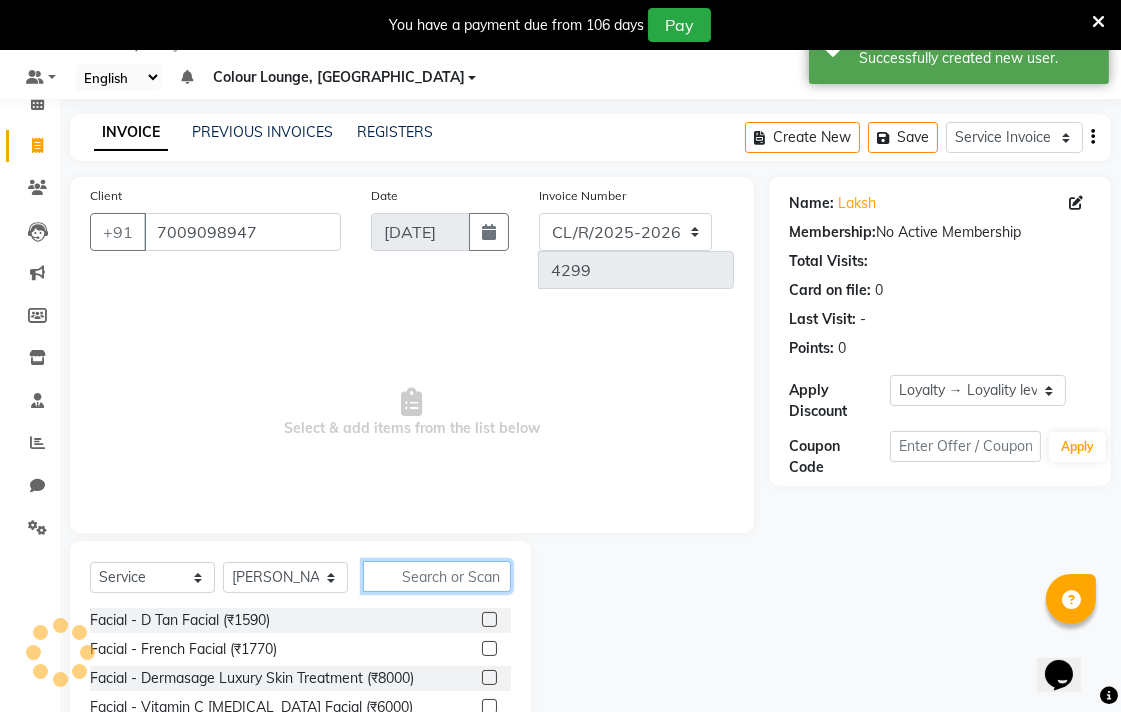 click 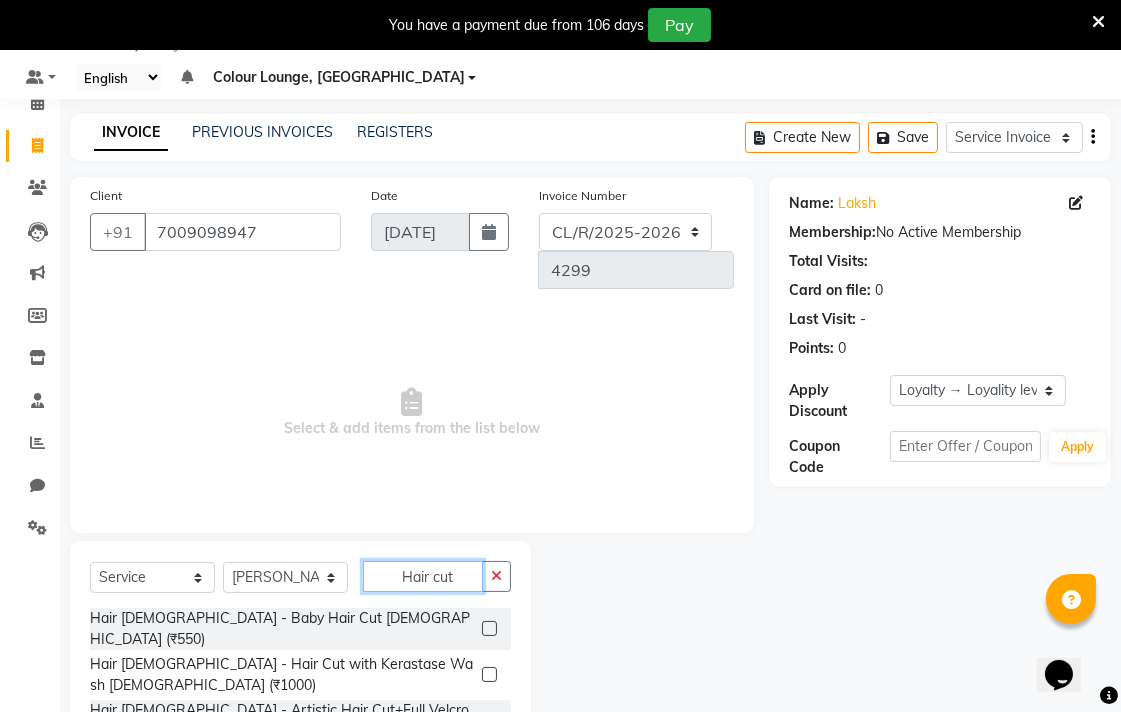 scroll, scrollTop: 65, scrollLeft: 0, axis: vertical 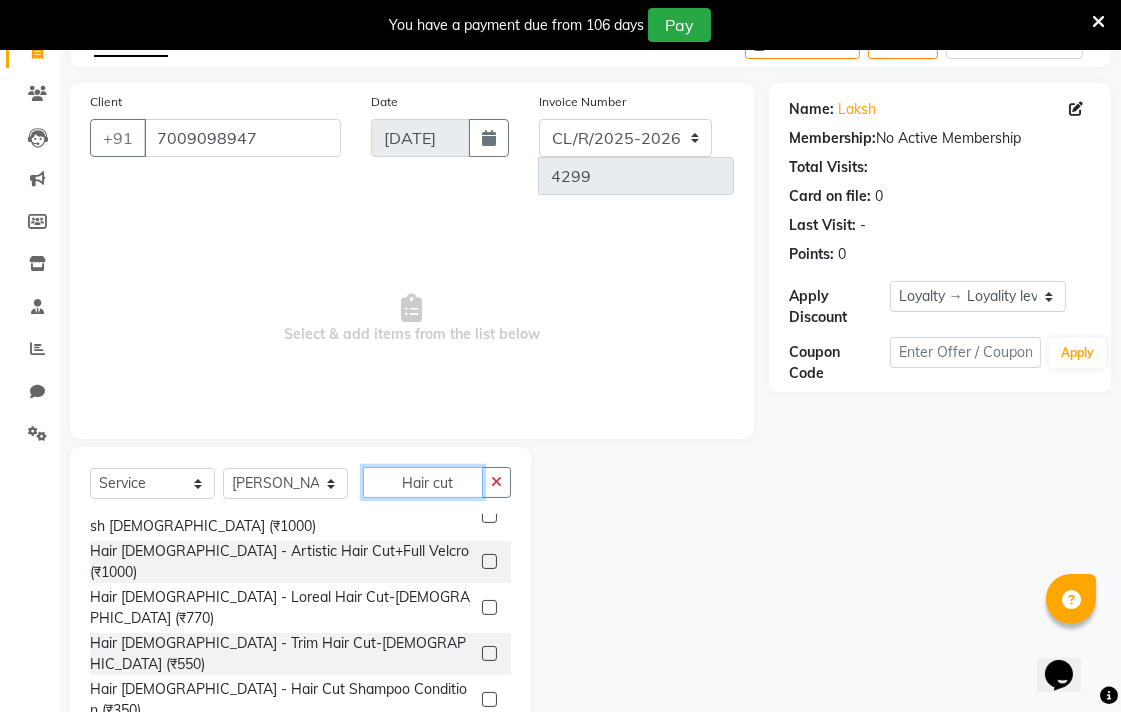 type on "Hair cut" 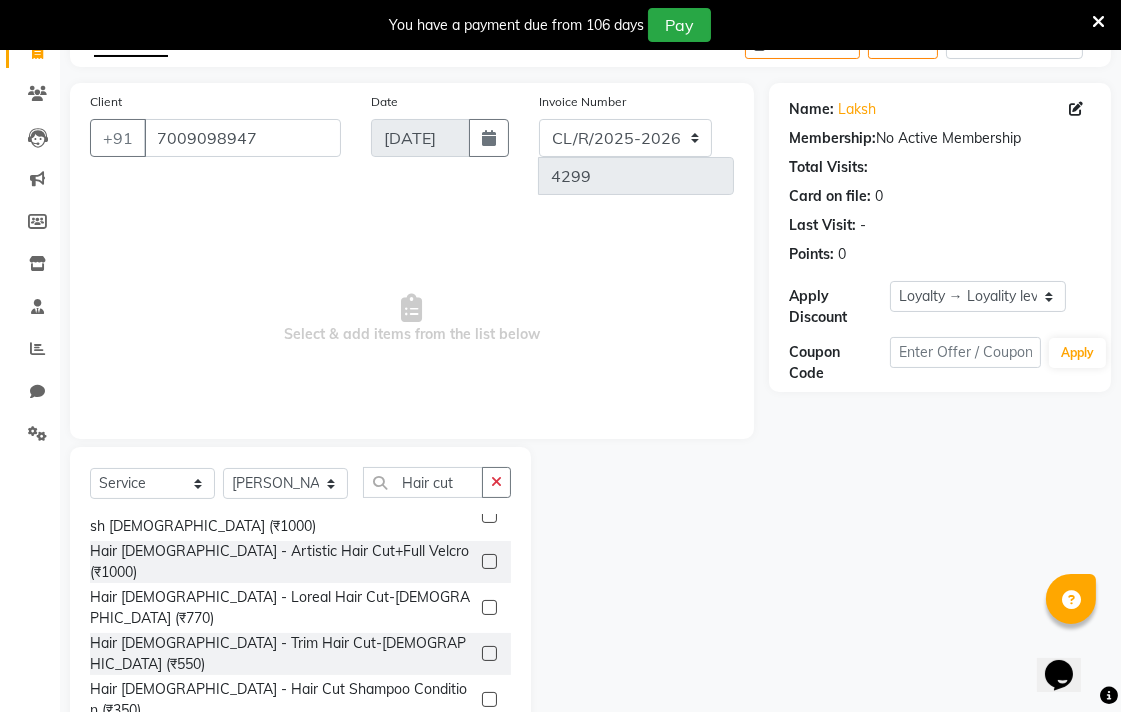 click 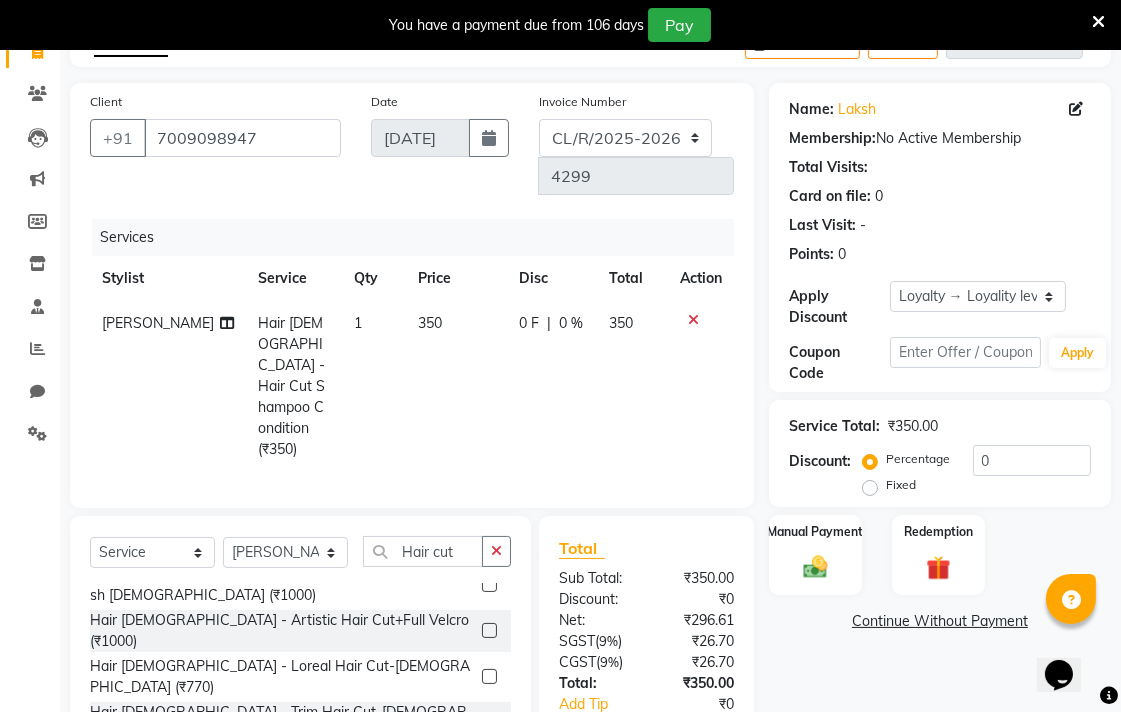 checkbox on "false" 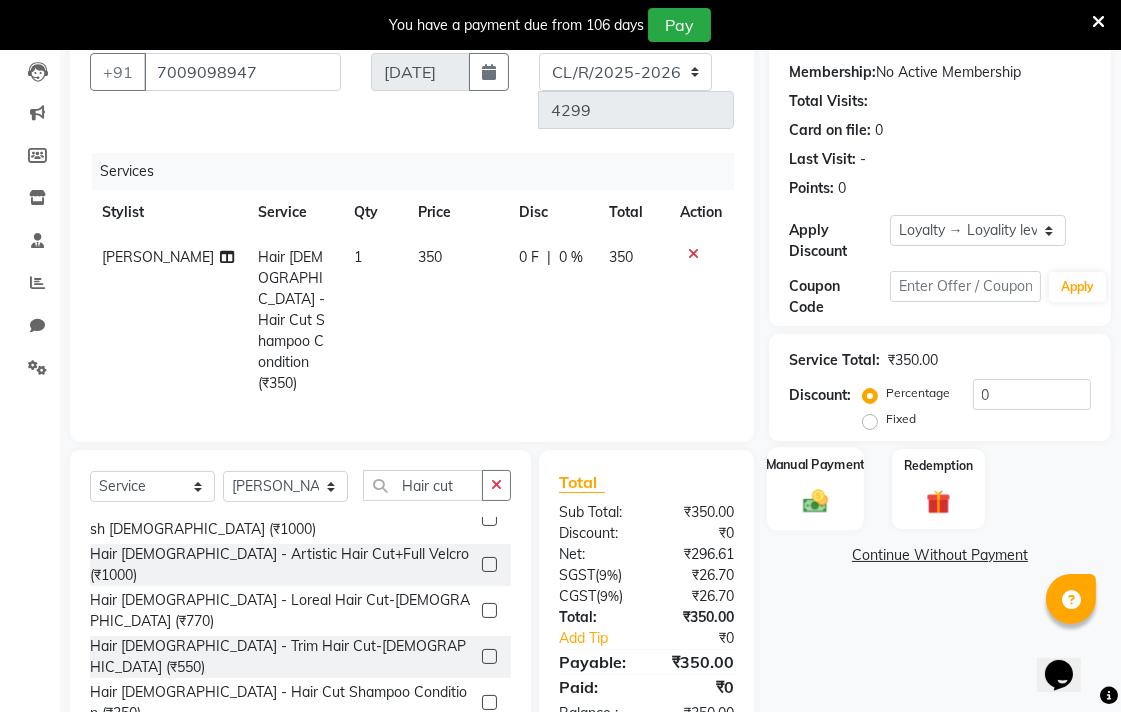click 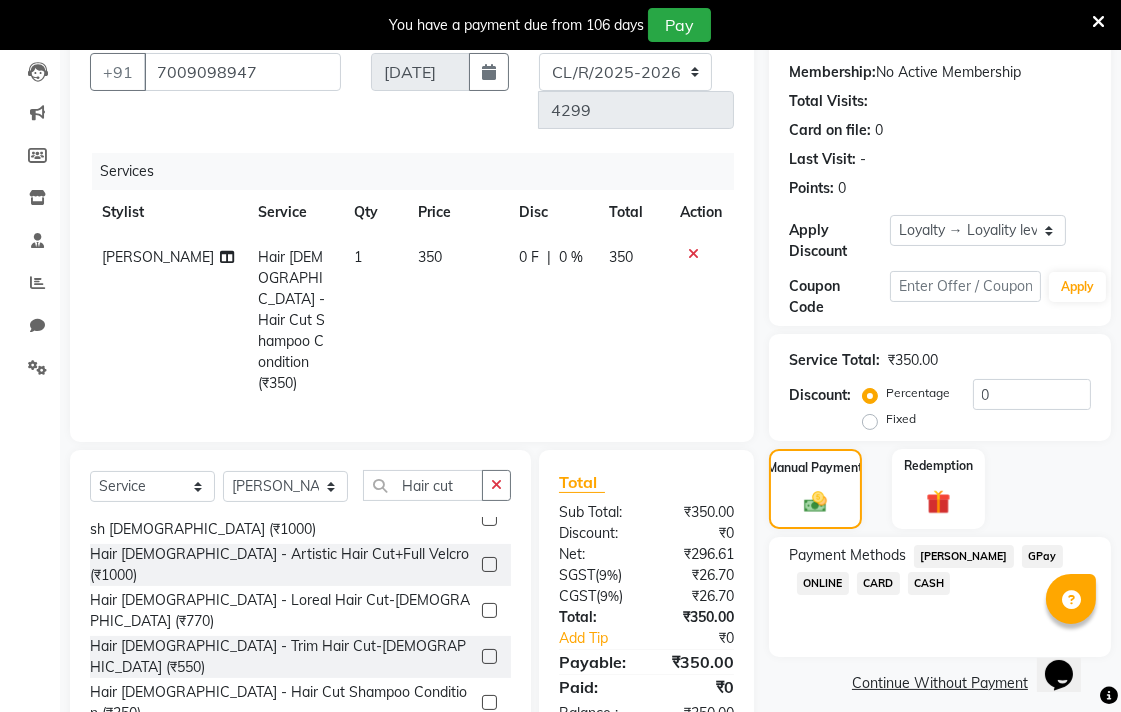 click on "GPay" 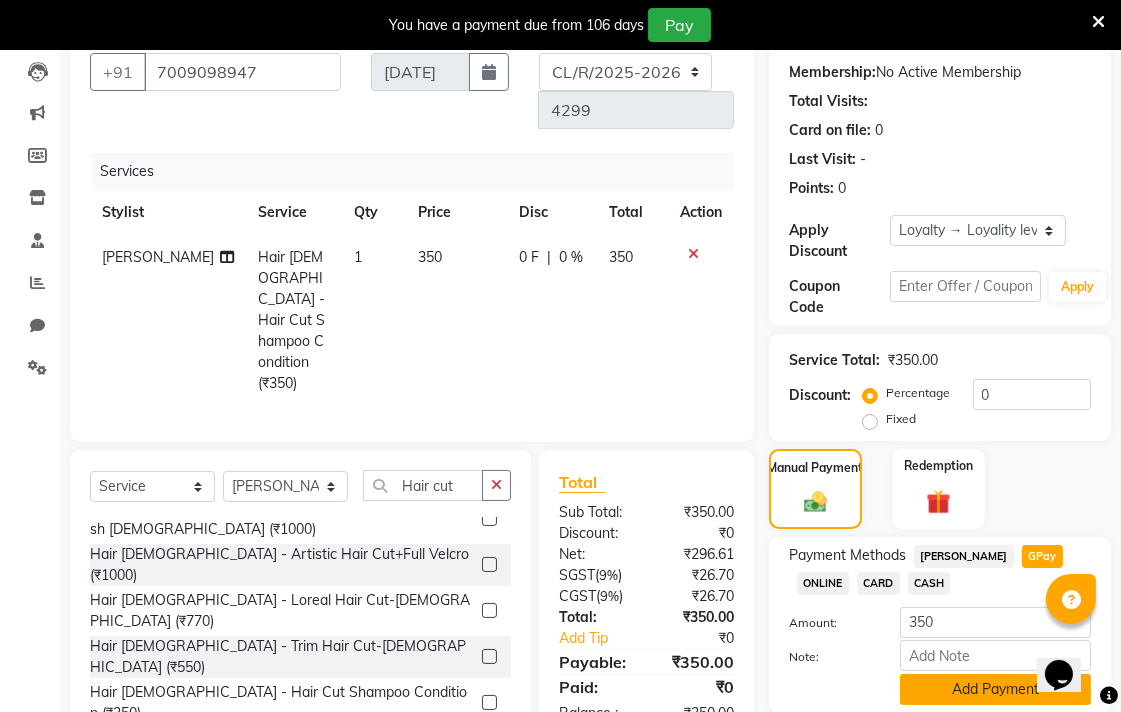 click on "Add Payment" 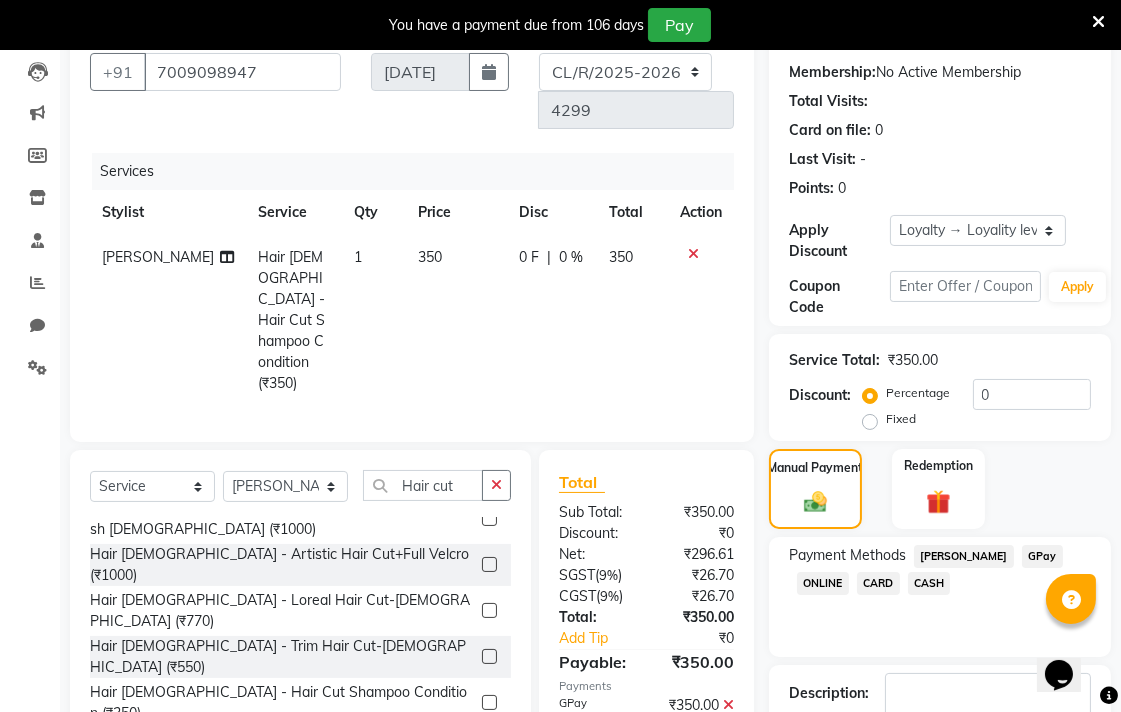 scroll, scrollTop: 411, scrollLeft: 0, axis: vertical 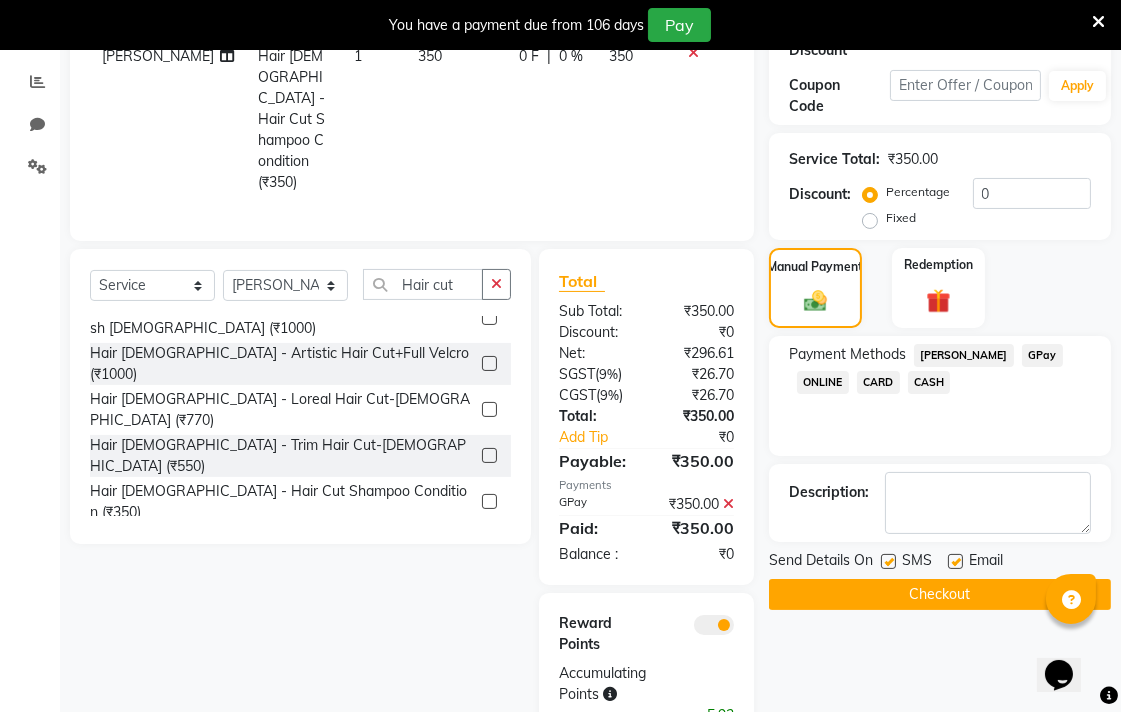 click 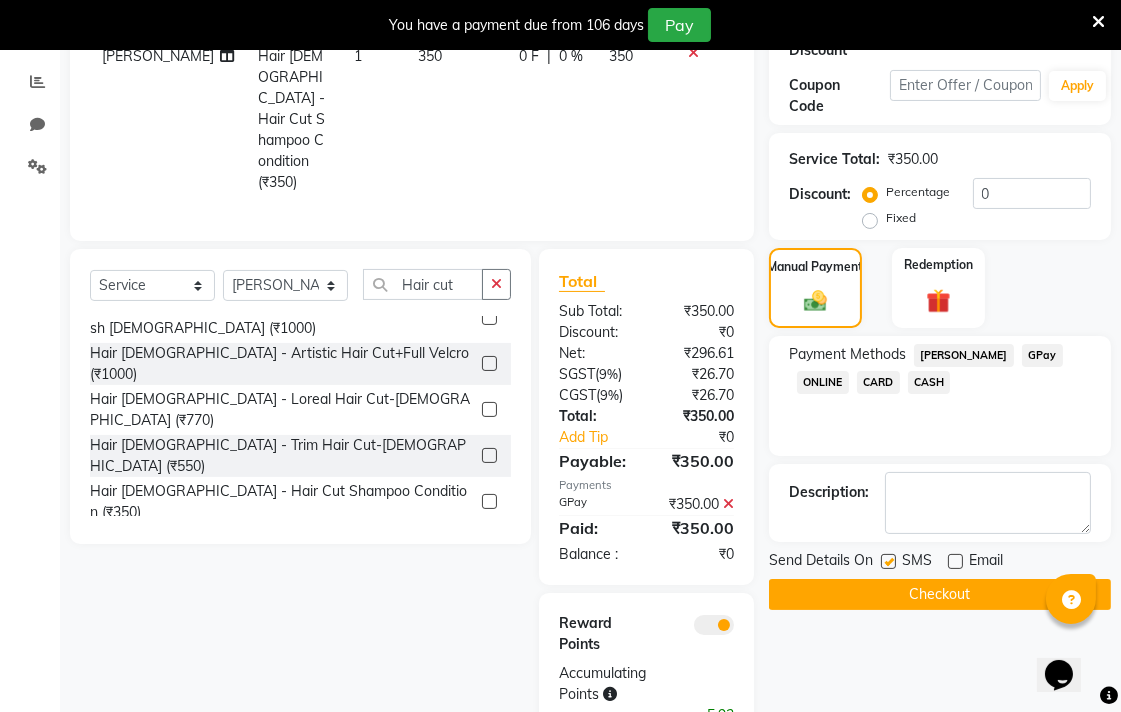 click on "Checkout" 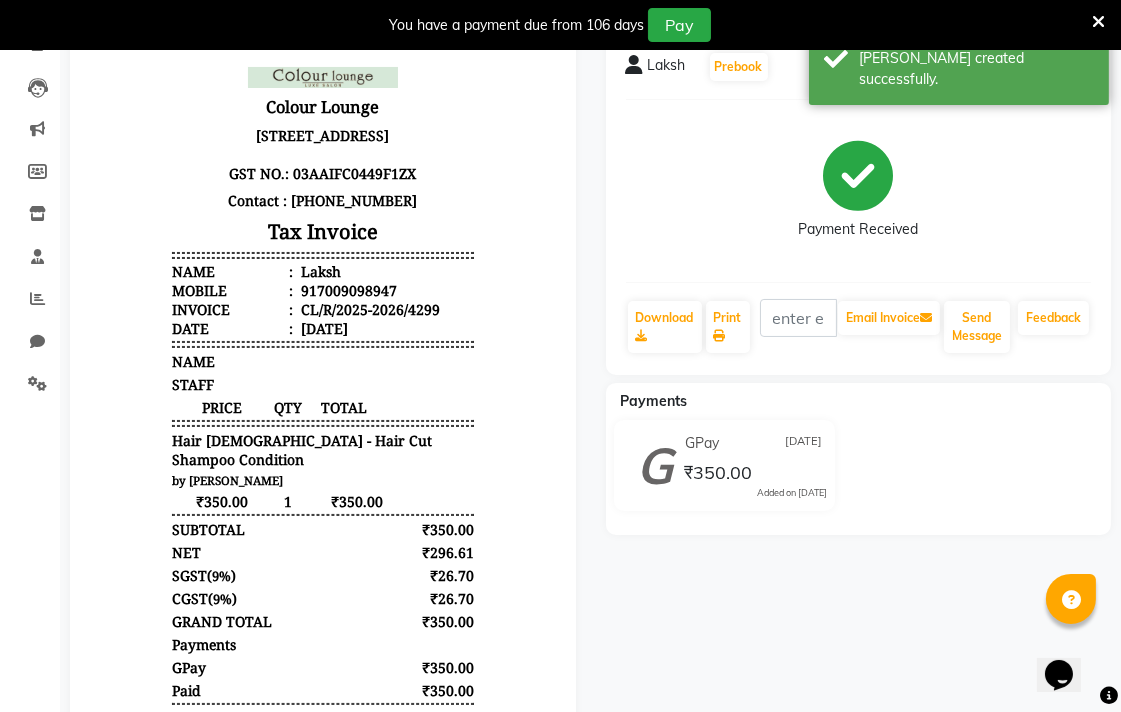 scroll, scrollTop: 190, scrollLeft: 0, axis: vertical 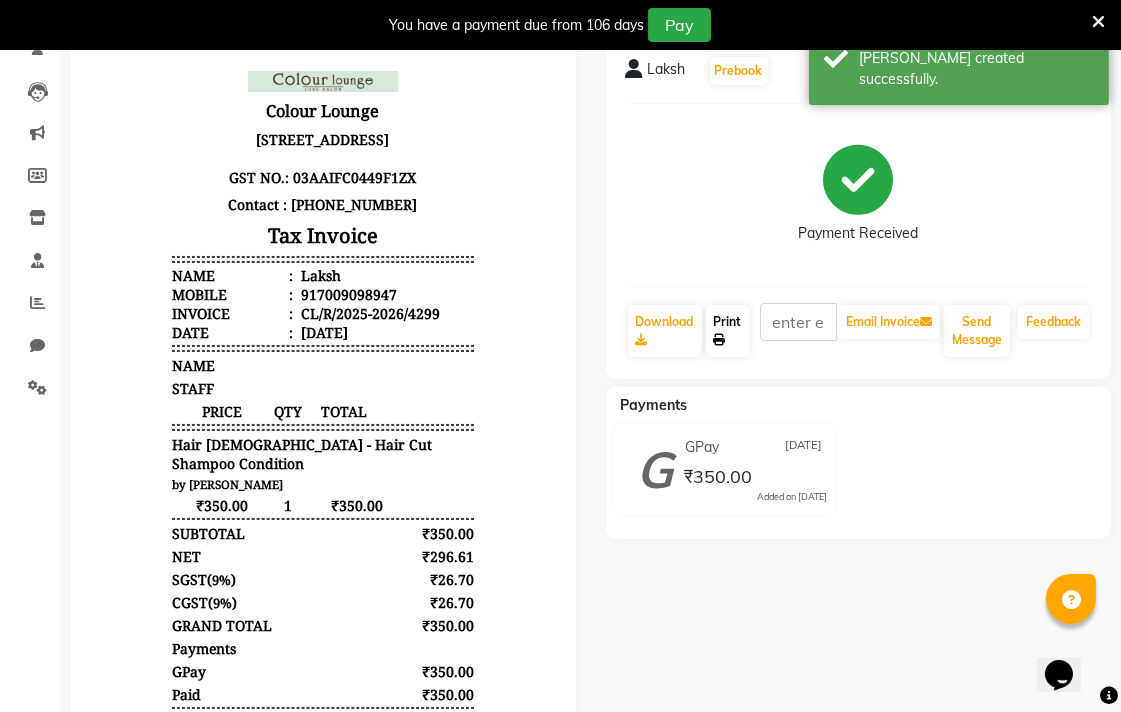 click on "Print" 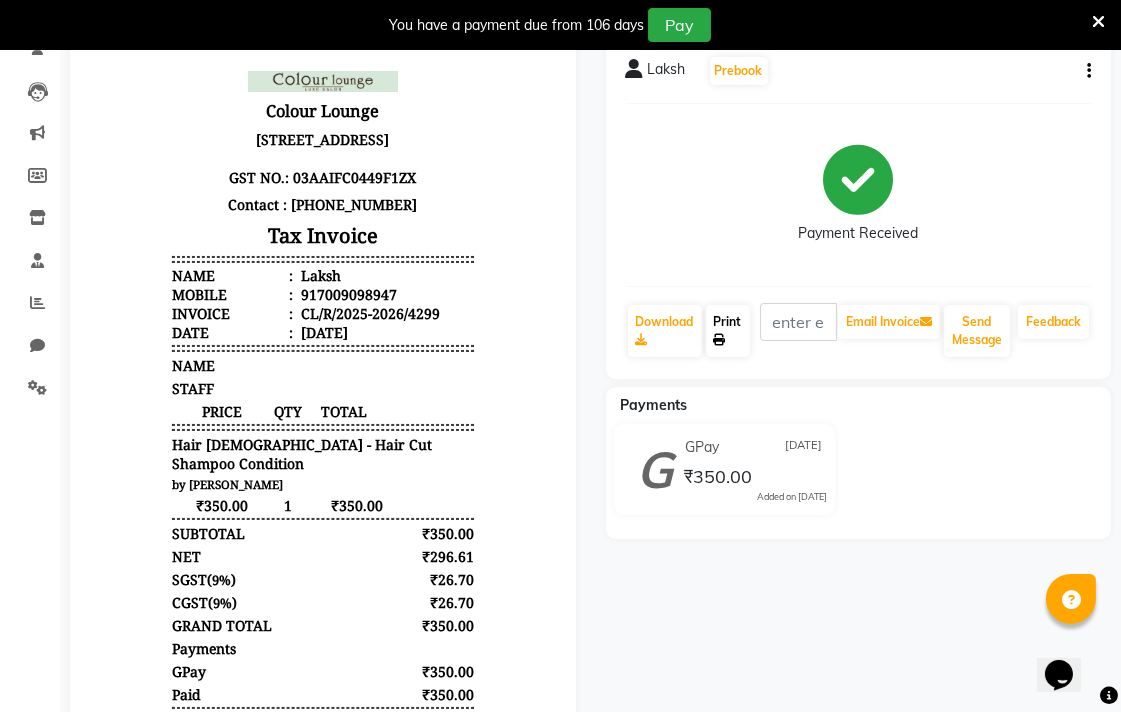 click on "Print" 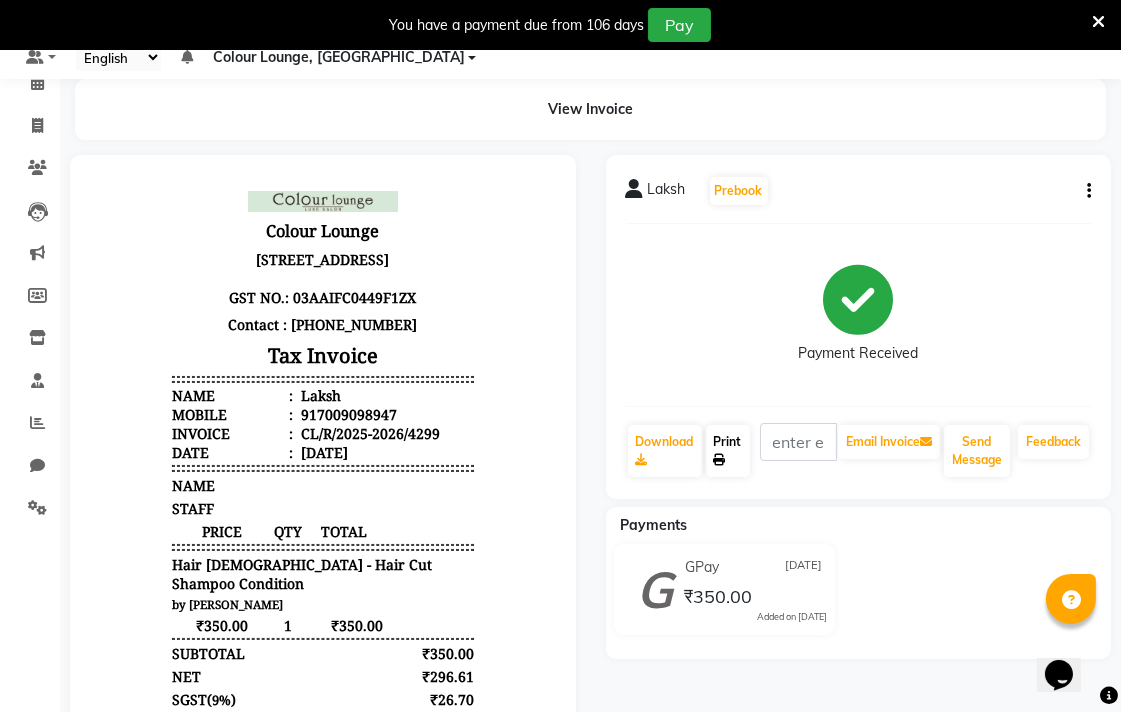 scroll, scrollTop: 0, scrollLeft: 0, axis: both 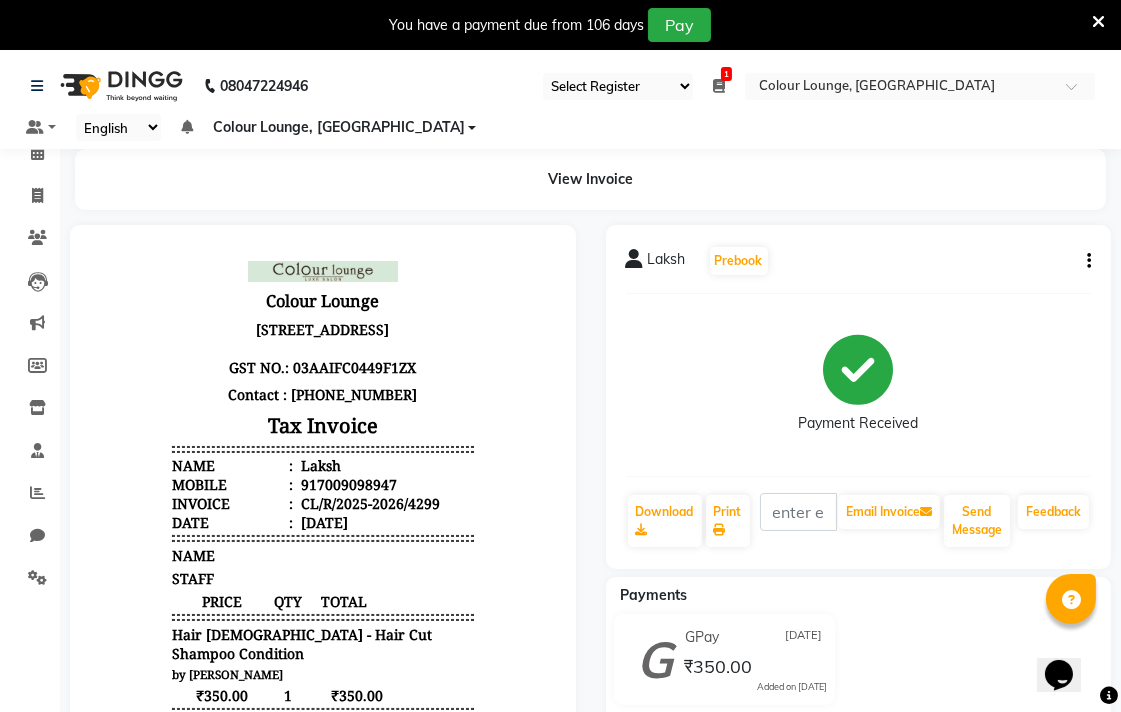 click at bounding box center (1098, 22) 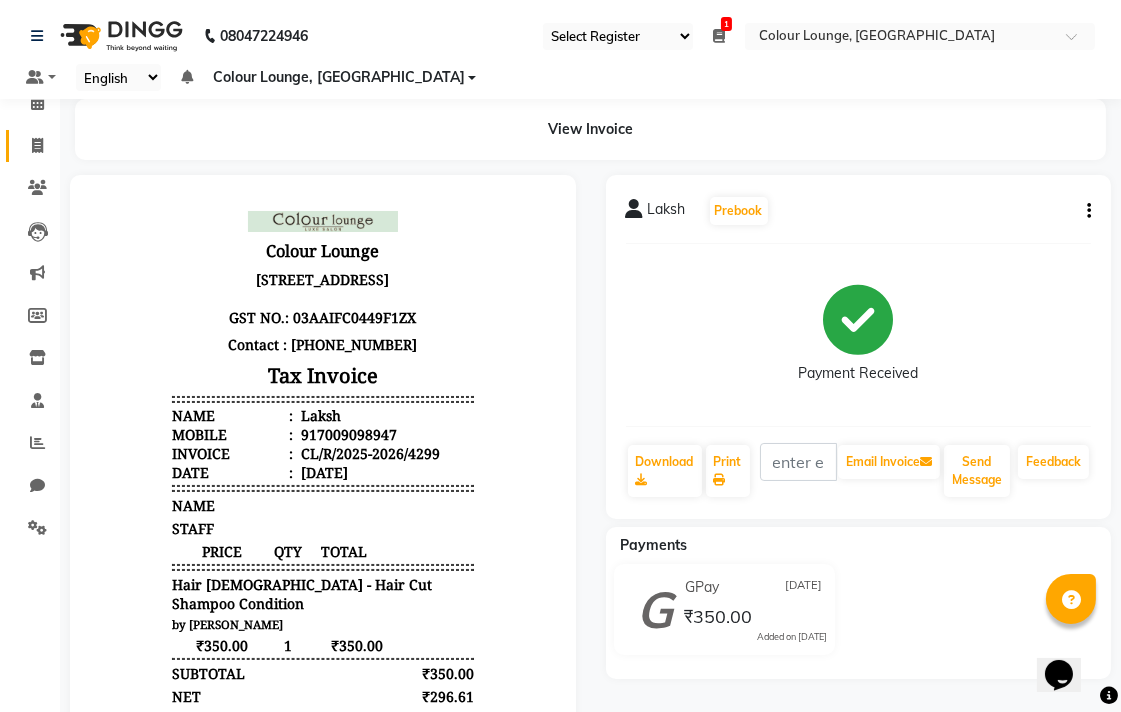 click 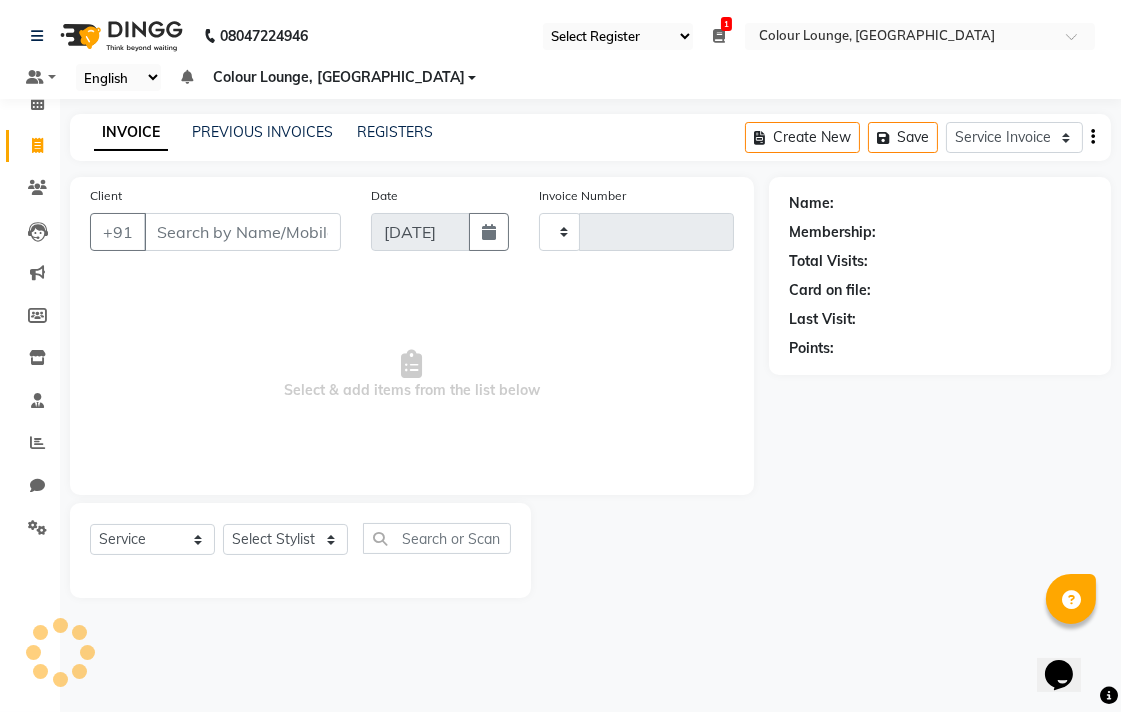 type on "4300" 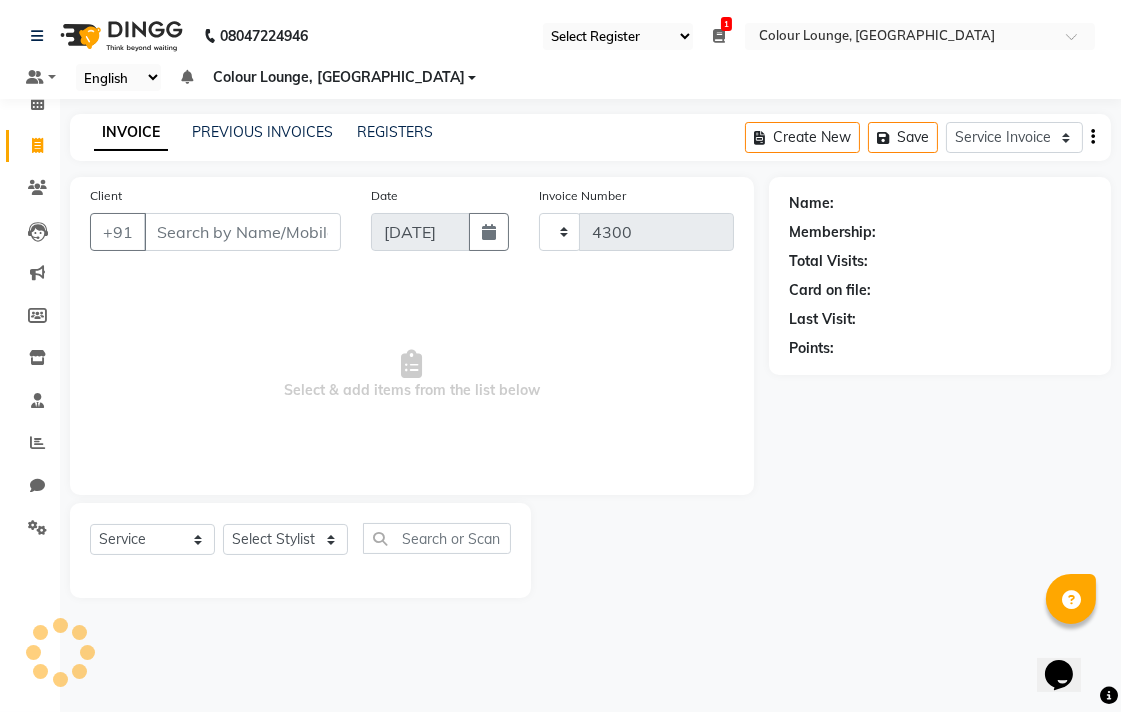 select on "8013" 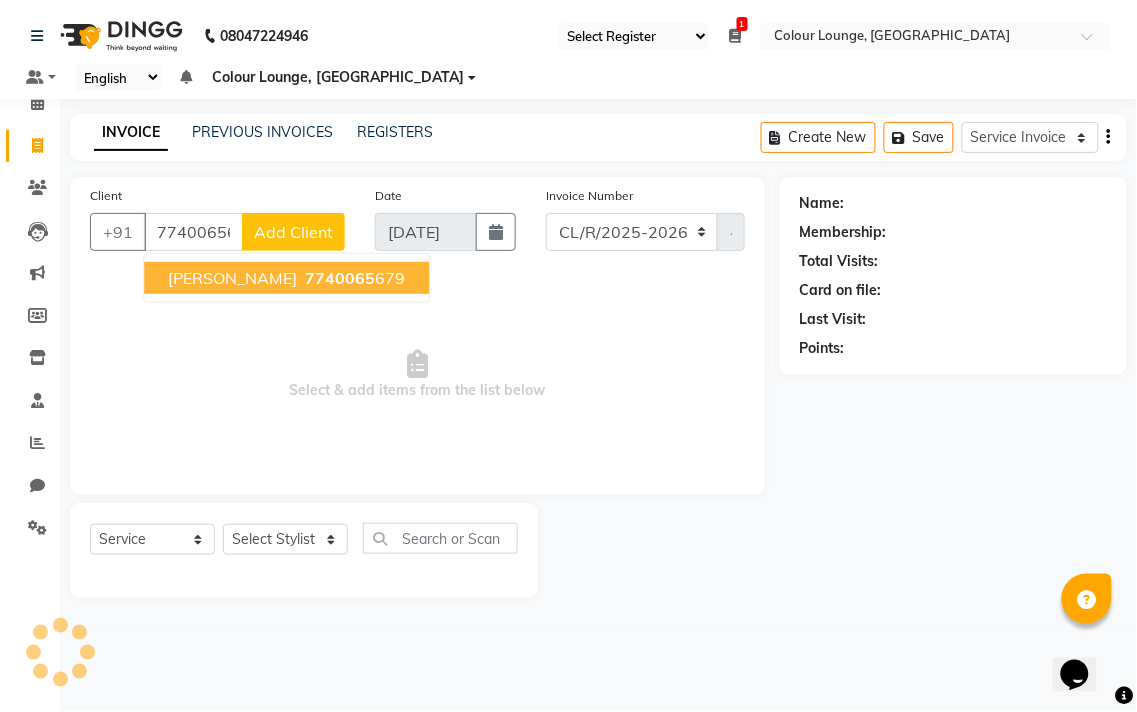 type on "7740065679" 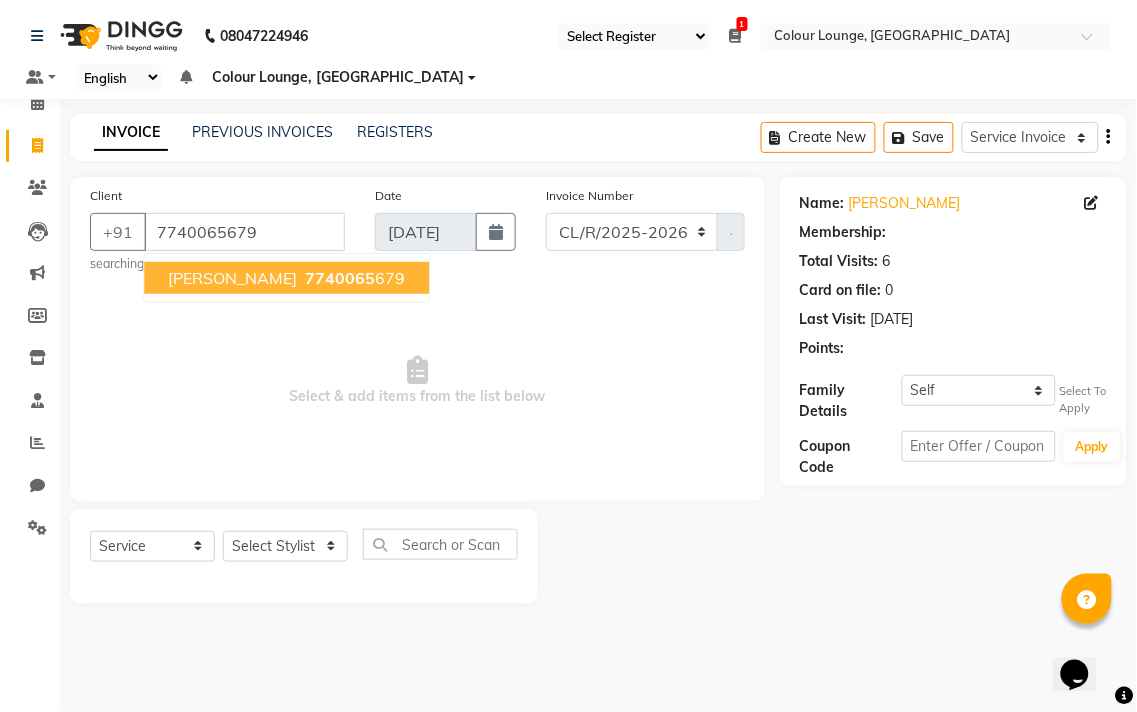 select on "1: Object" 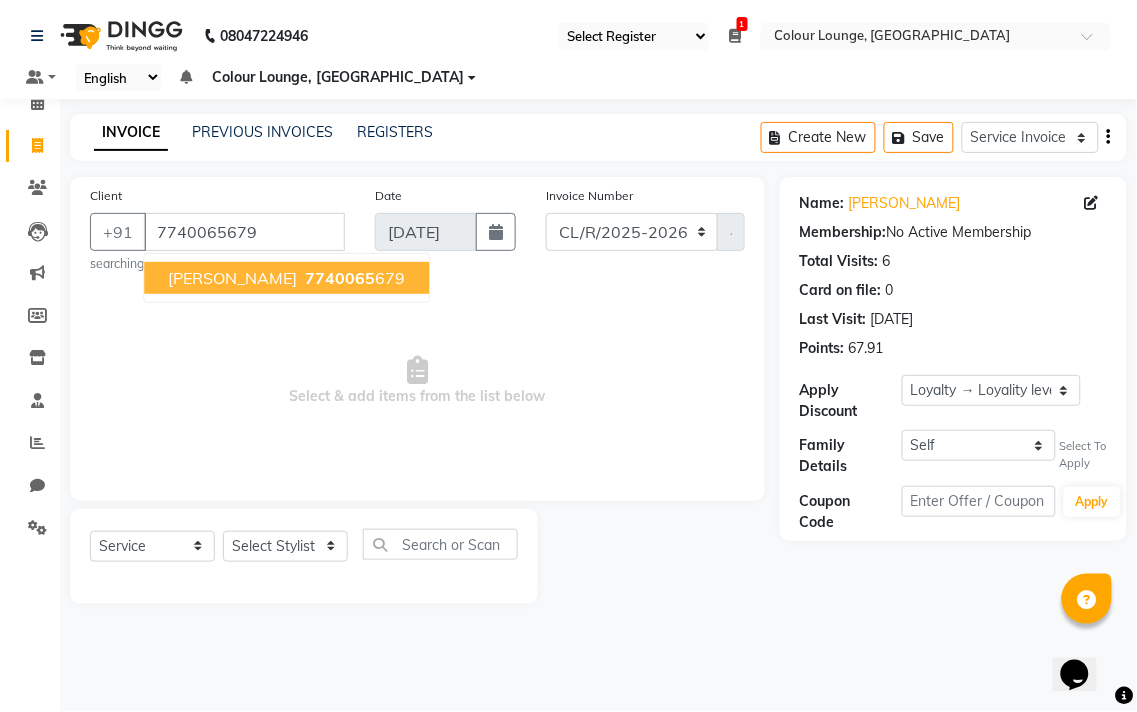 click on "7740065 679" at bounding box center [353, 278] 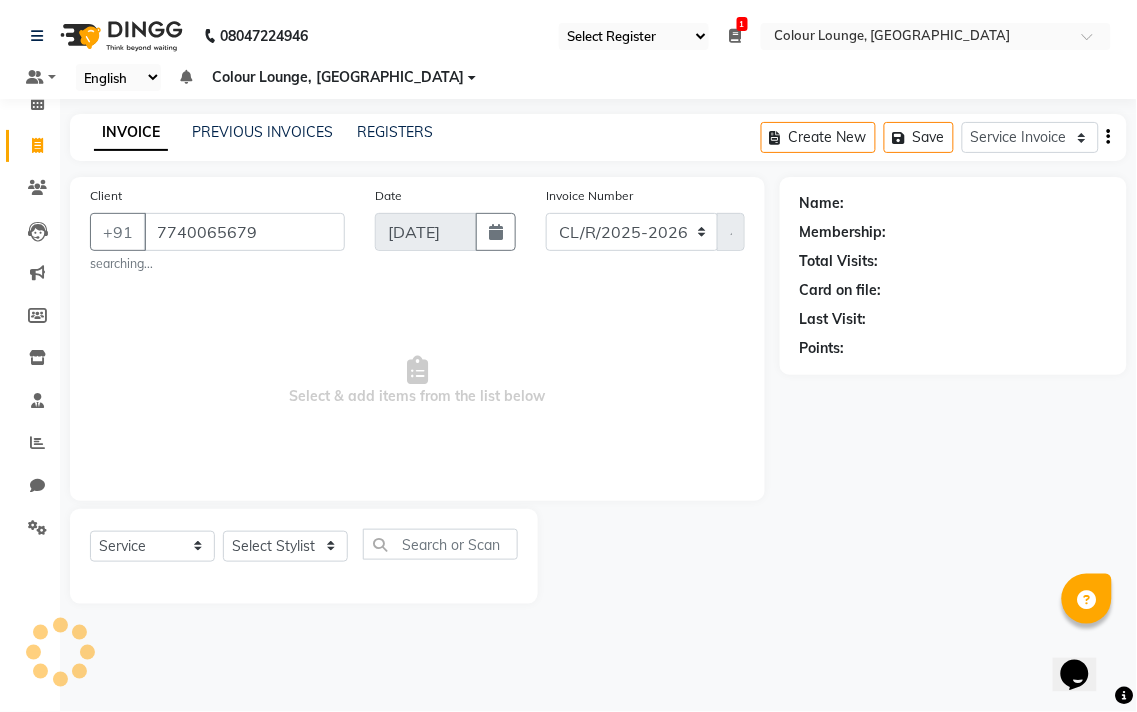 select on "1: Object" 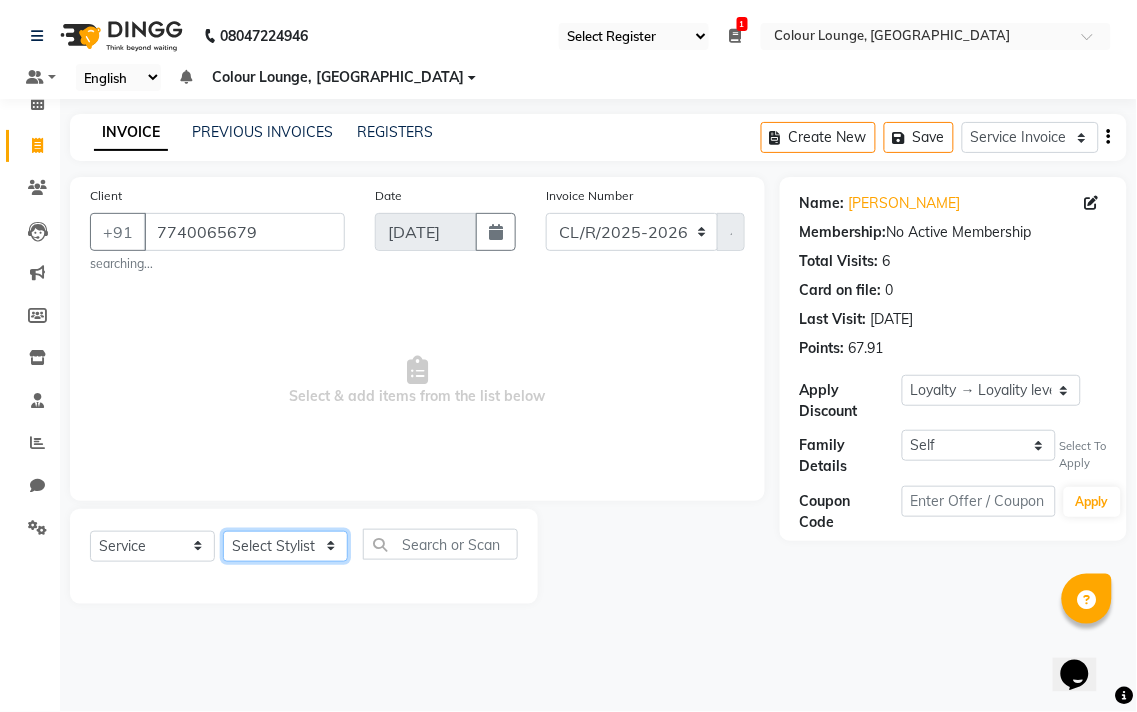 click on "Select Stylist Admin AMIT Birshika Colour Lounge, [GEOGRAPHIC_DATA] Colour Lounge, [GEOGRAPHIC_DATA] [PERSON_NAME] [PERSON_NAME] [PERSON_NAME] [PERSON_NAME] [PERSON_NAME] mam [PERSON_NAME] [PERSON_NAME] [PERSON_NAME] MOHIT [PERSON_NAME] POOJA [PERSON_NAME] [PERSON_NAME] [PERSON_NAME] guard [PERSON_NAME] [PERSON_NAME] [PERSON_NAME] [PERSON_NAME] SAMEER [PERSON_NAME] [PERSON_NAME] [PERSON_NAME] [PERSON_NAME] [PERSON_NAME] [PERSON_NAME] VISHAL [PERSON_NAME]" 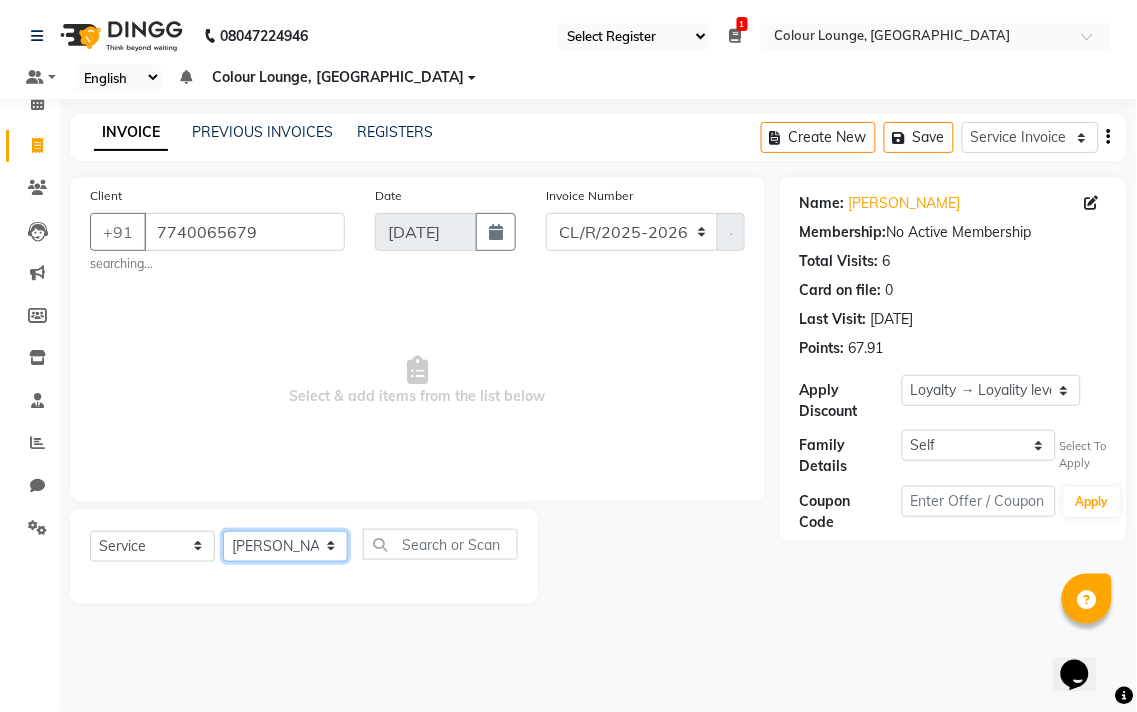 click on "Select Stylist Admin AMIT Birshika Colour Lounge, [GEOGRAPHIC_DATA] Colour Lounge, [GEOGRAPHIC_DATA] [PERSON_NAME] [PERSON_NAME] [PERSON_NAME] [PERSON_NAME] [PERSON_NAME] mam [PERSON_NAME] [PERSON_NAME] [PERSON_NAME] MOHIT [PERSON_NAME] POOJA [PERSON_NAME] [PERSON_NAME] [PERSON_NAME] guard [PERSON_NAME] [PERSON_NAME] [PERSON_NAME] [PERSON_NAME] SAMEER [PERSON_NAME] [PERSON_NAME] [PERSON_NAME] [PERSON_NAME] [PERSON_NAME] [PERSON_NAME] VISHAL [PERSON_NAME]" 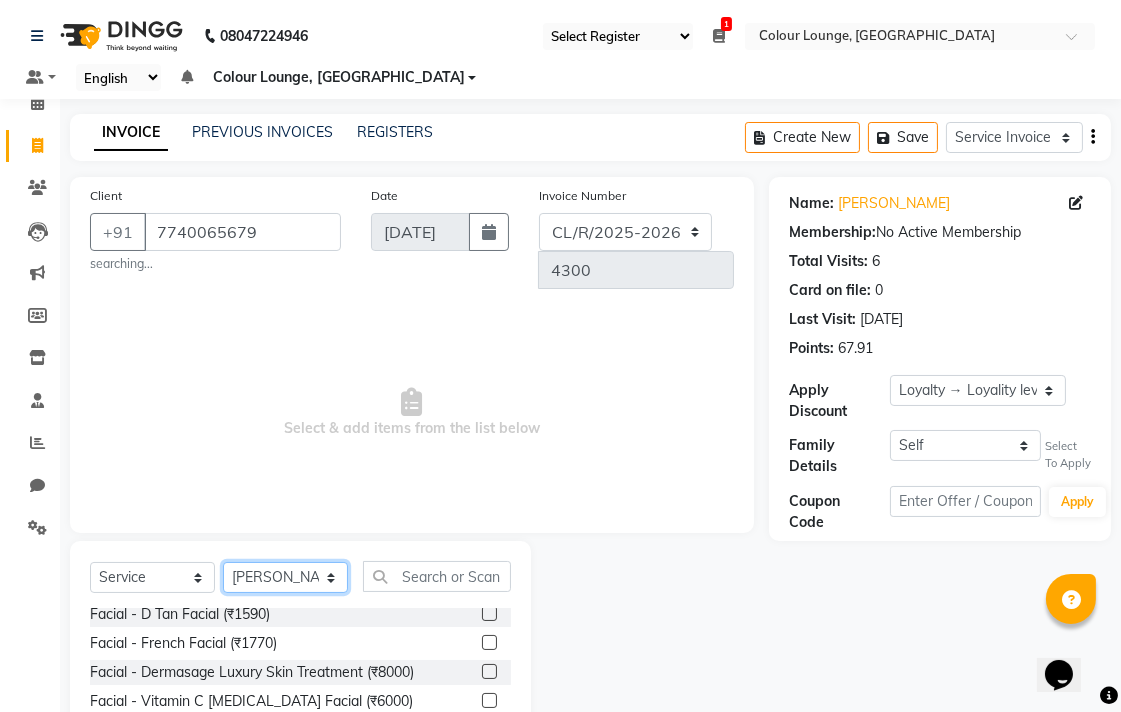 scroll, scrollTop: 0, scrollLeft: 0, axis: both 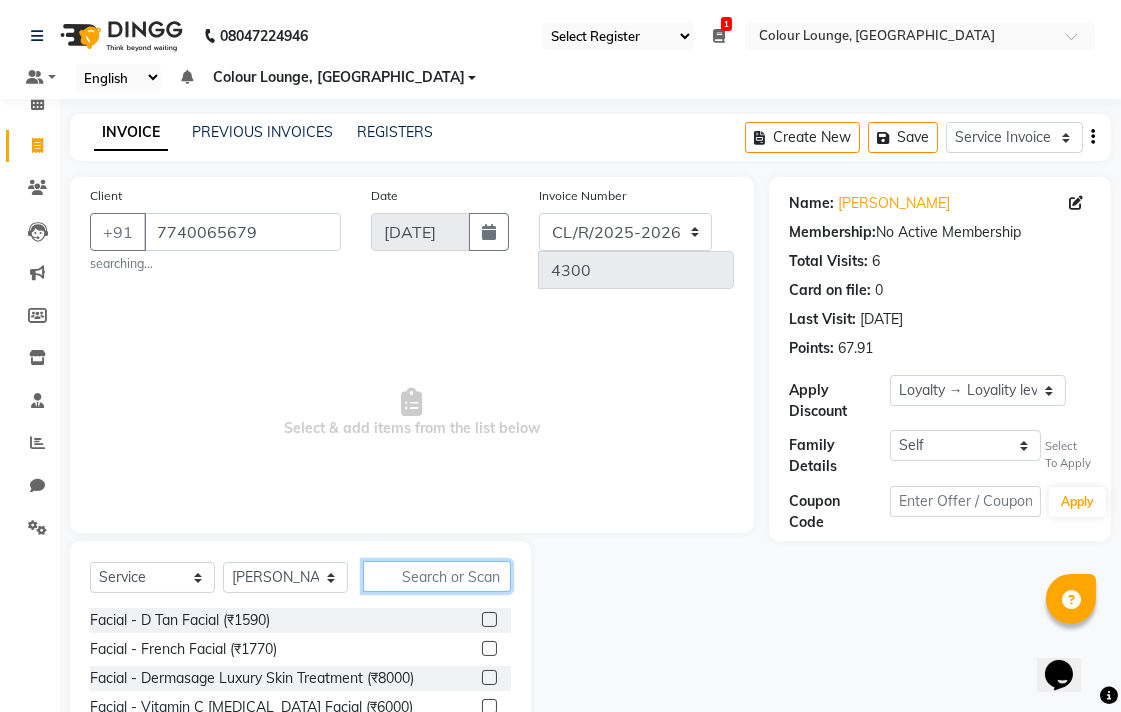 click 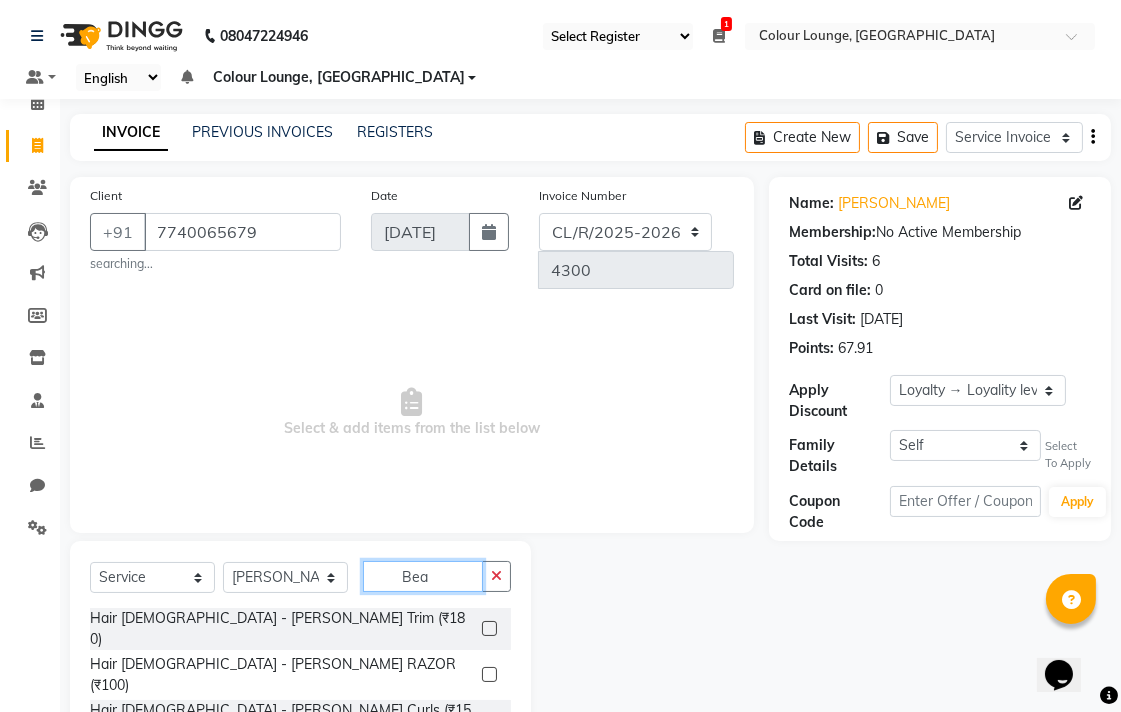 type on "Bea" 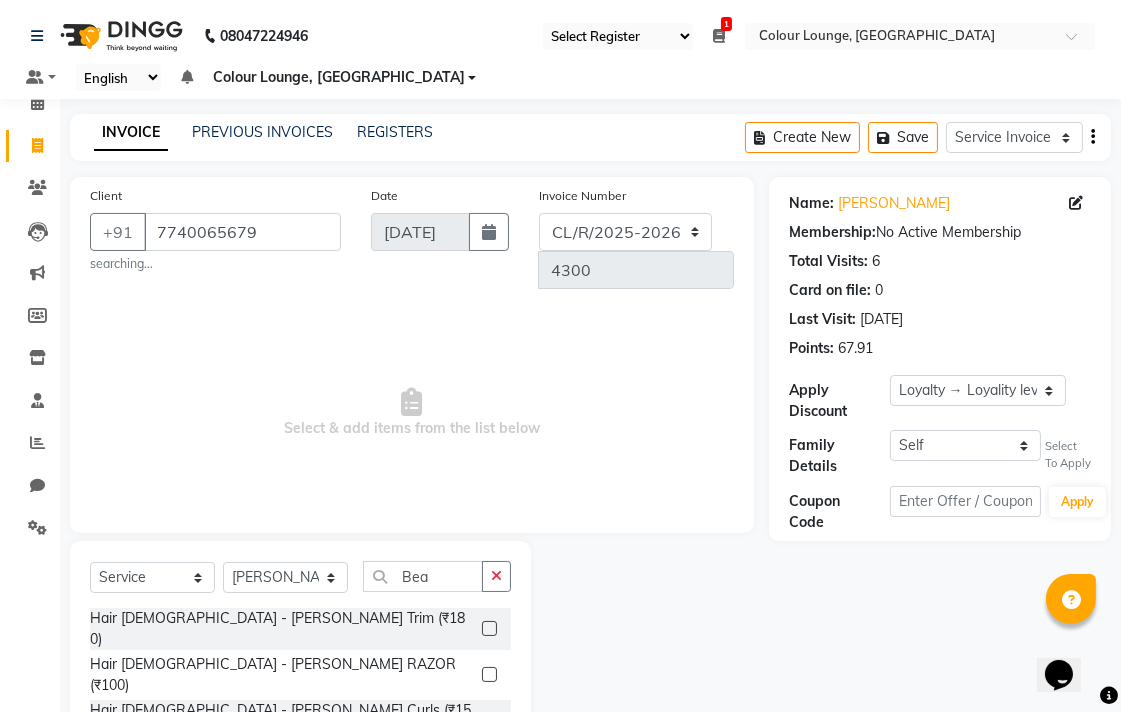 click on "Hair [DEMOGRAPHIC_DATA] - [PERSON_NAME] Trim (₹180)" 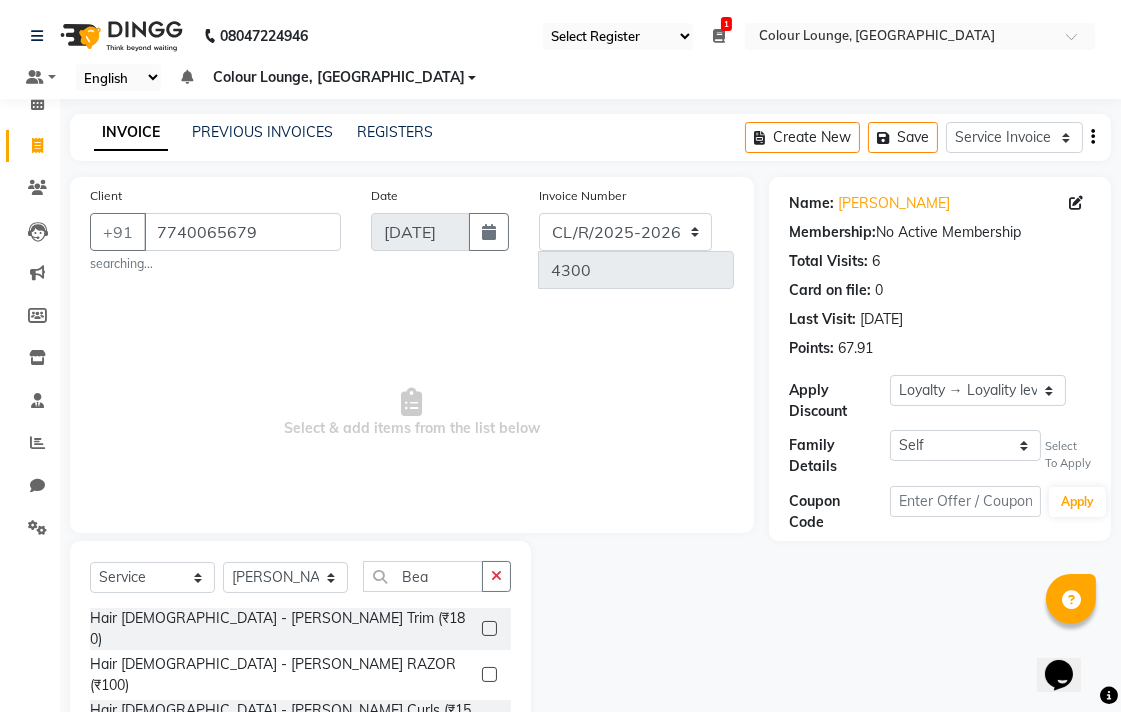 click 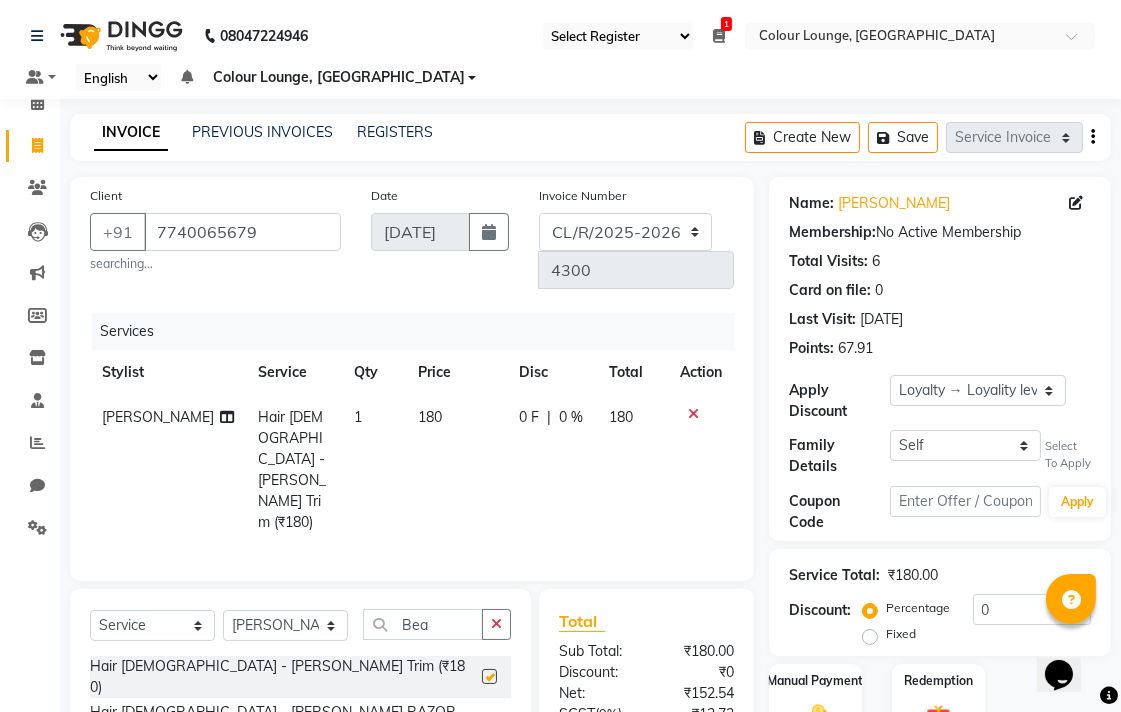 checkbox on "false" 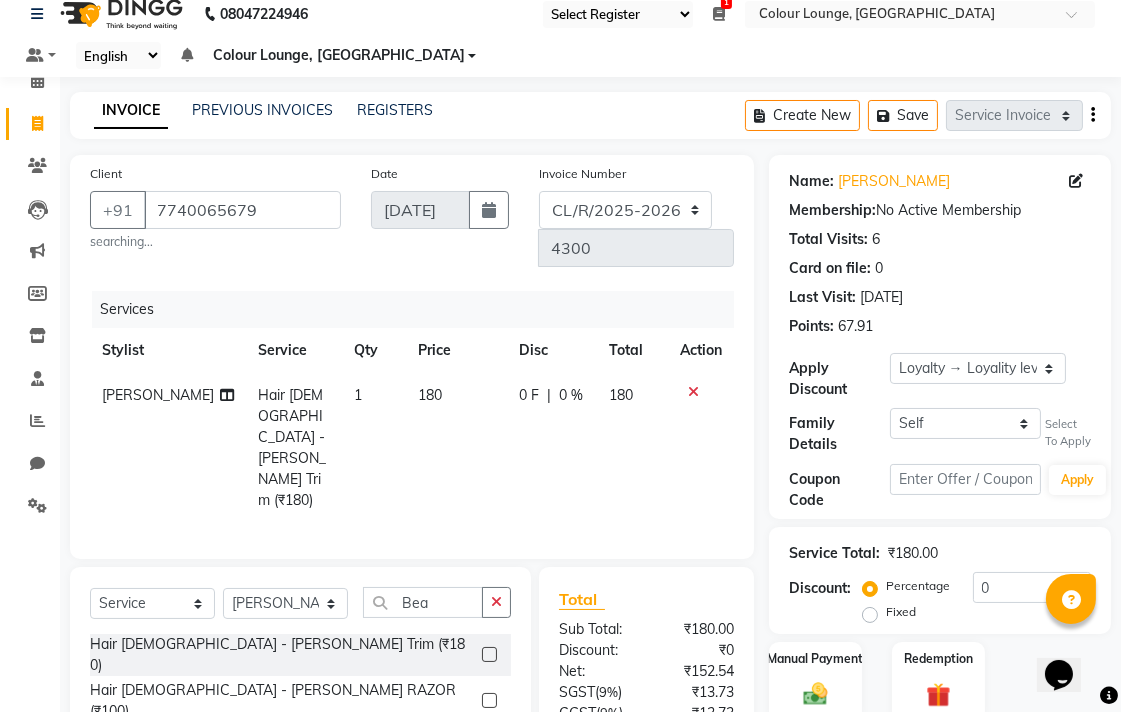 scroll, scrollTop: 123, scrollLeft: 0, axis: vertical 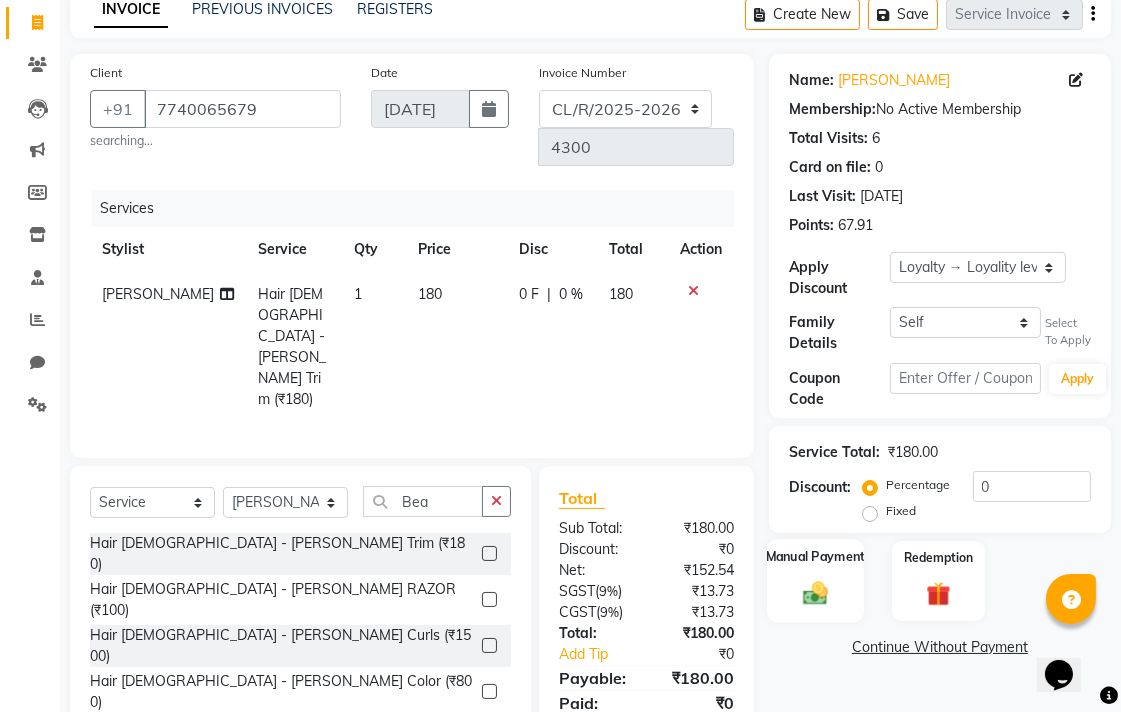 click on "Manual Payment" 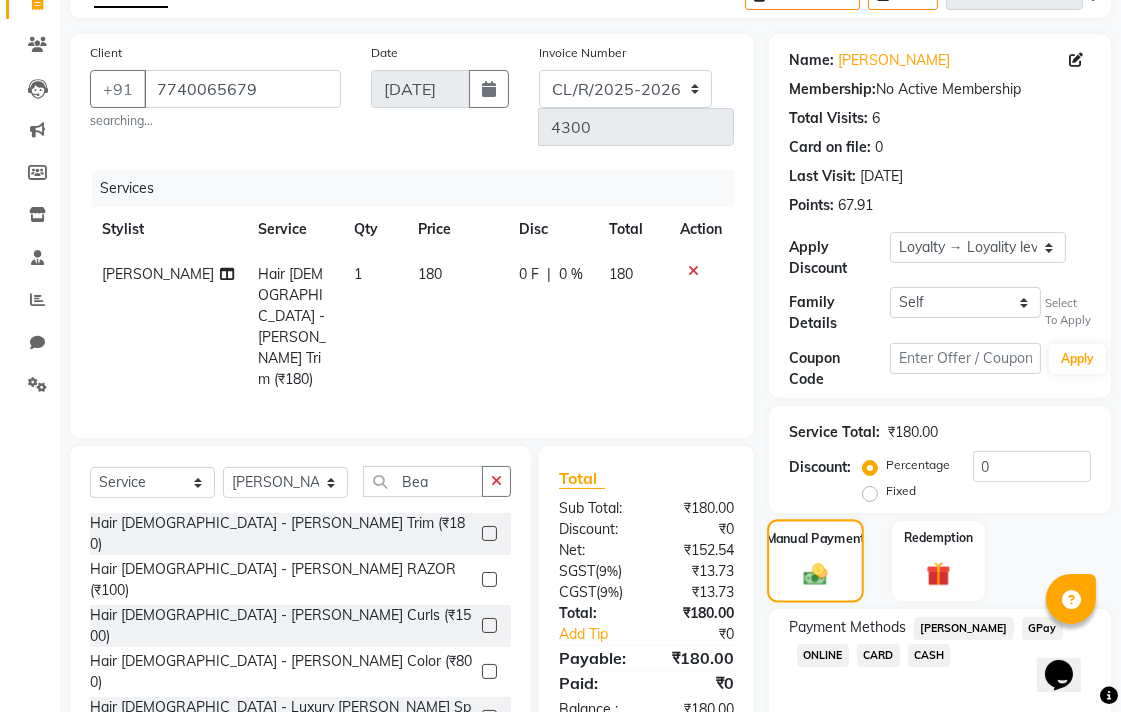 scroll, scrollTop: 231, scrollLeft: 0, axis: vertical 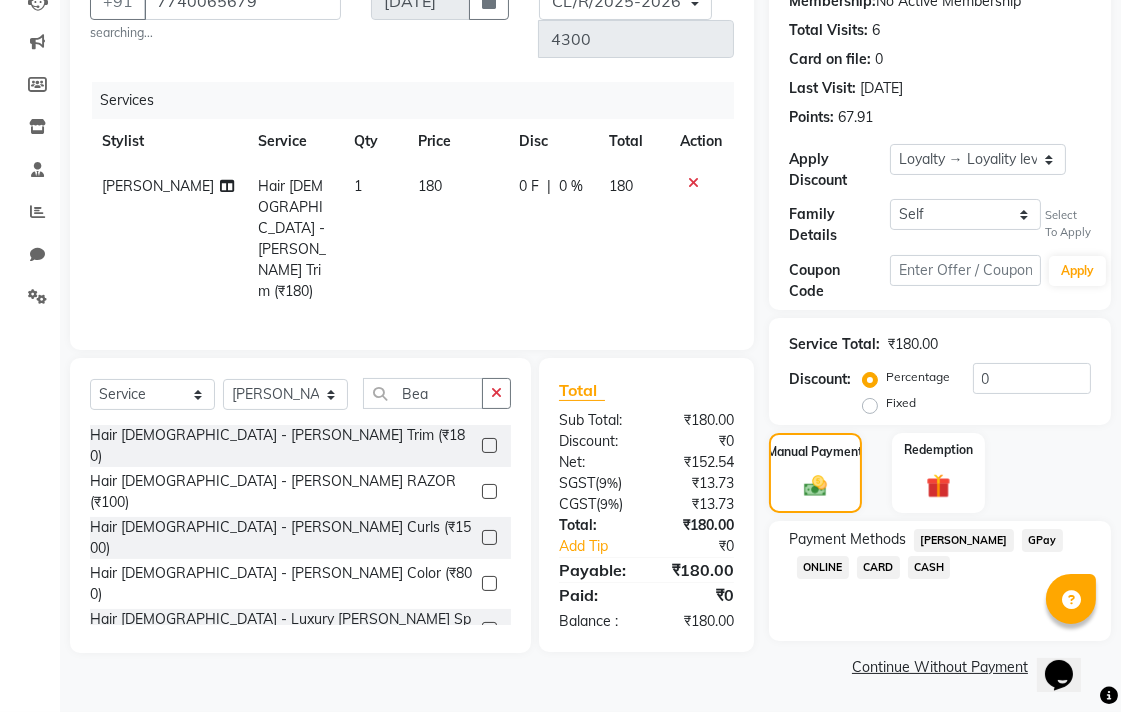 click on "ONLINE" 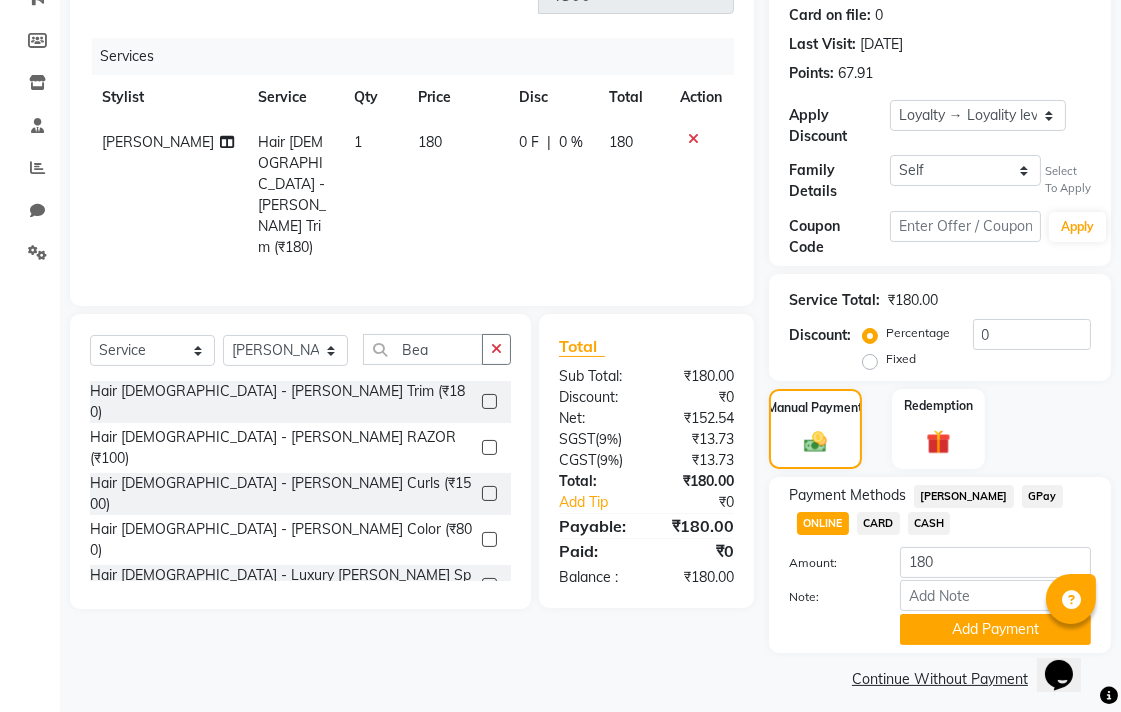 scroll, scrollTop: 287, scrollLeft: 0, axis: vertical 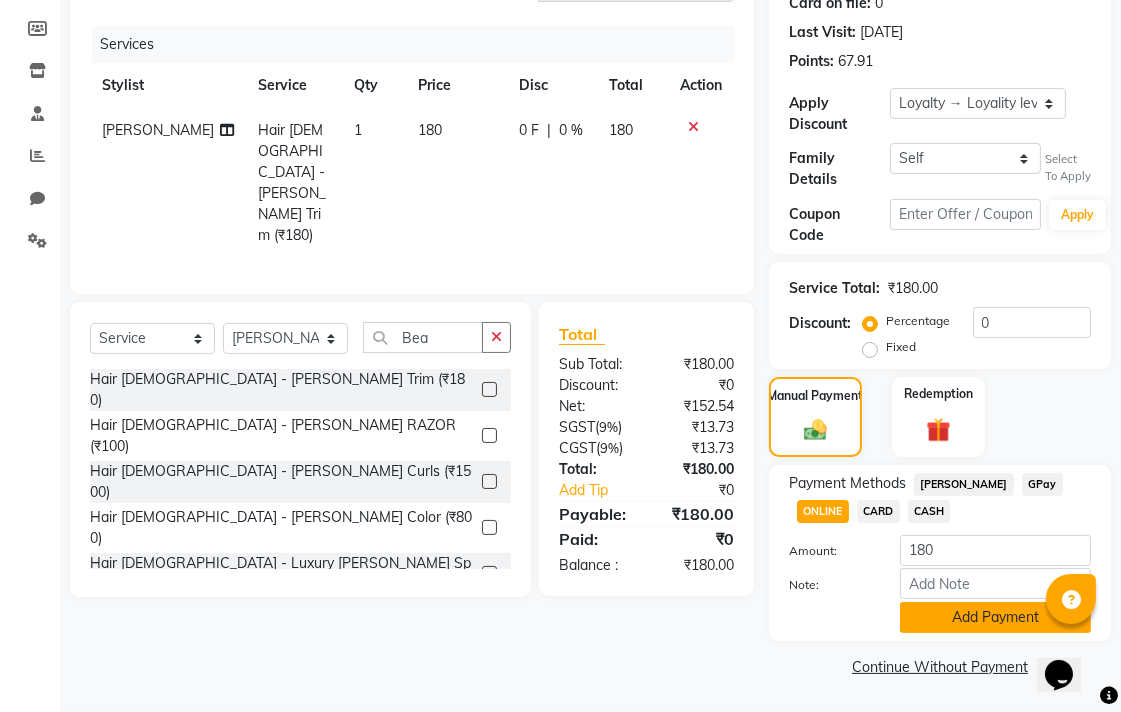 click on "Add Payment" 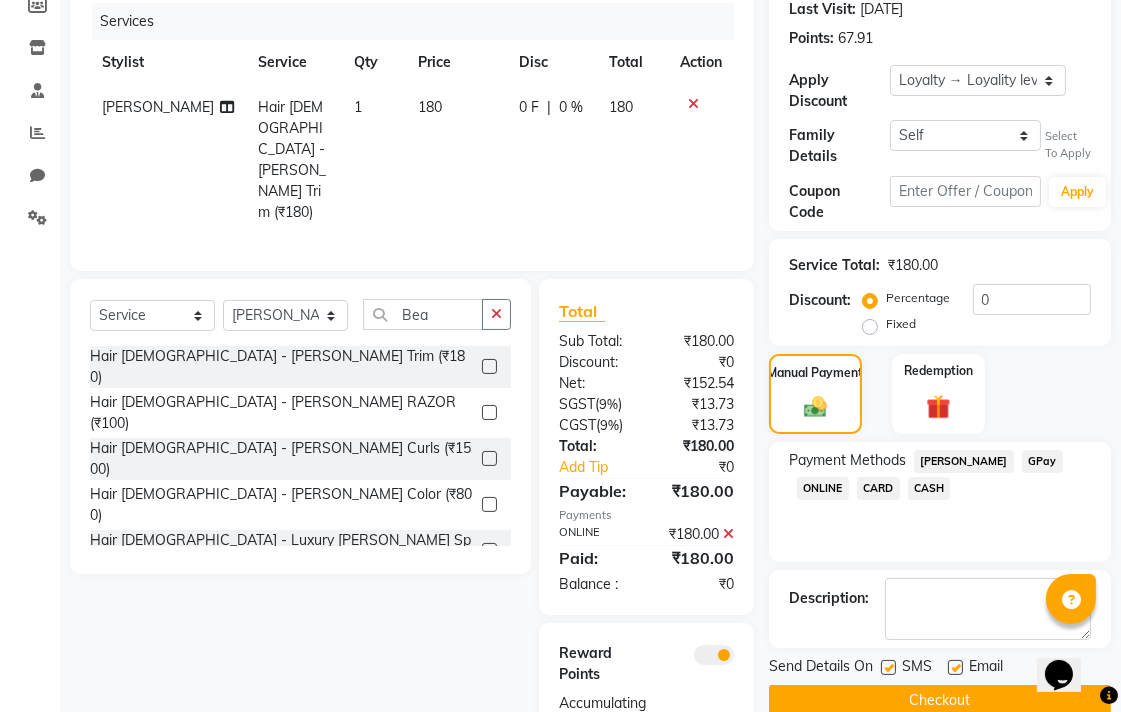 scroll, scrollTop: 344, scrollLeft: 0, axis: vertical 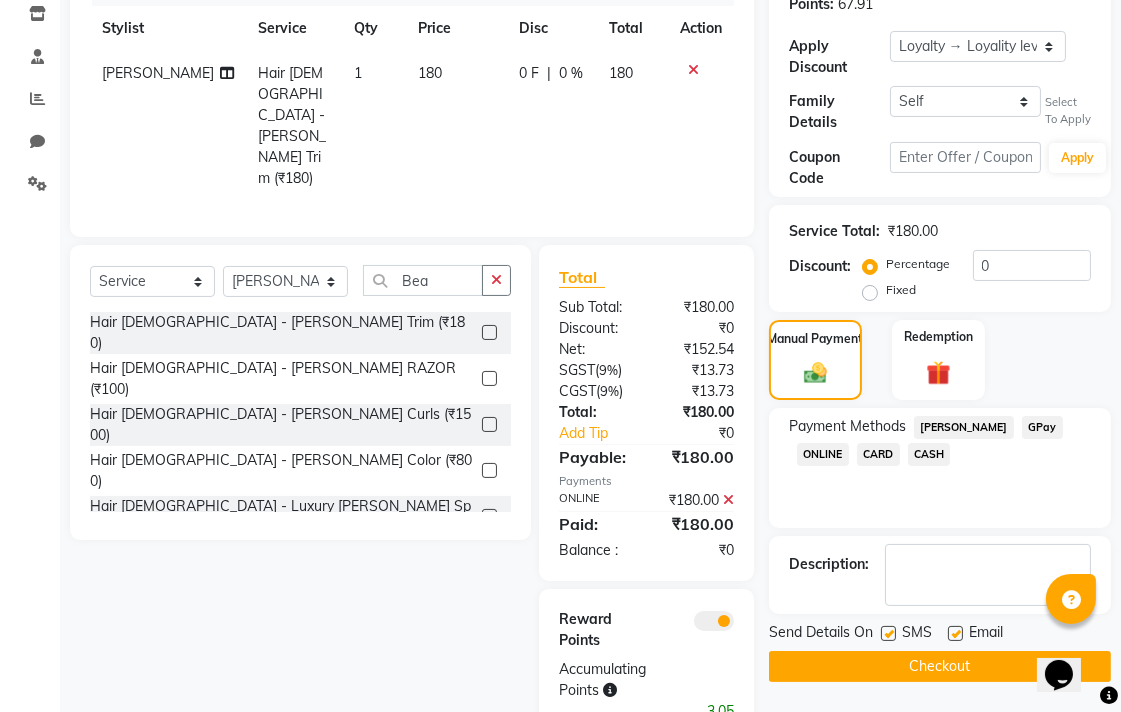 click 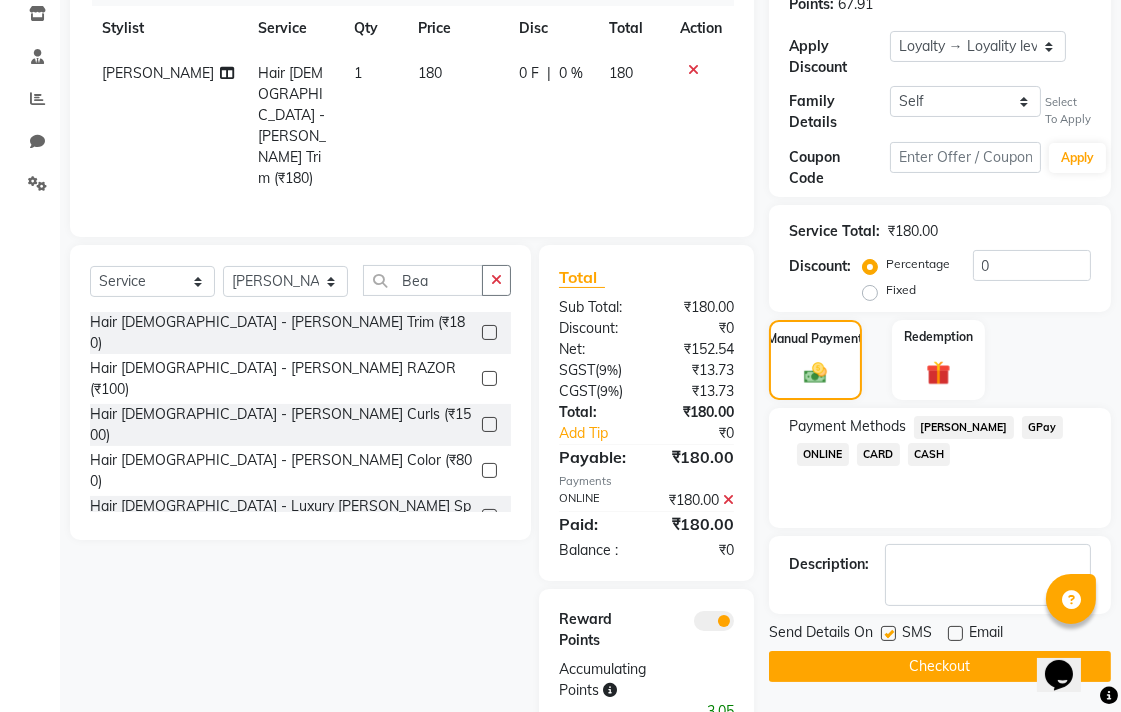 click on "Checkout" 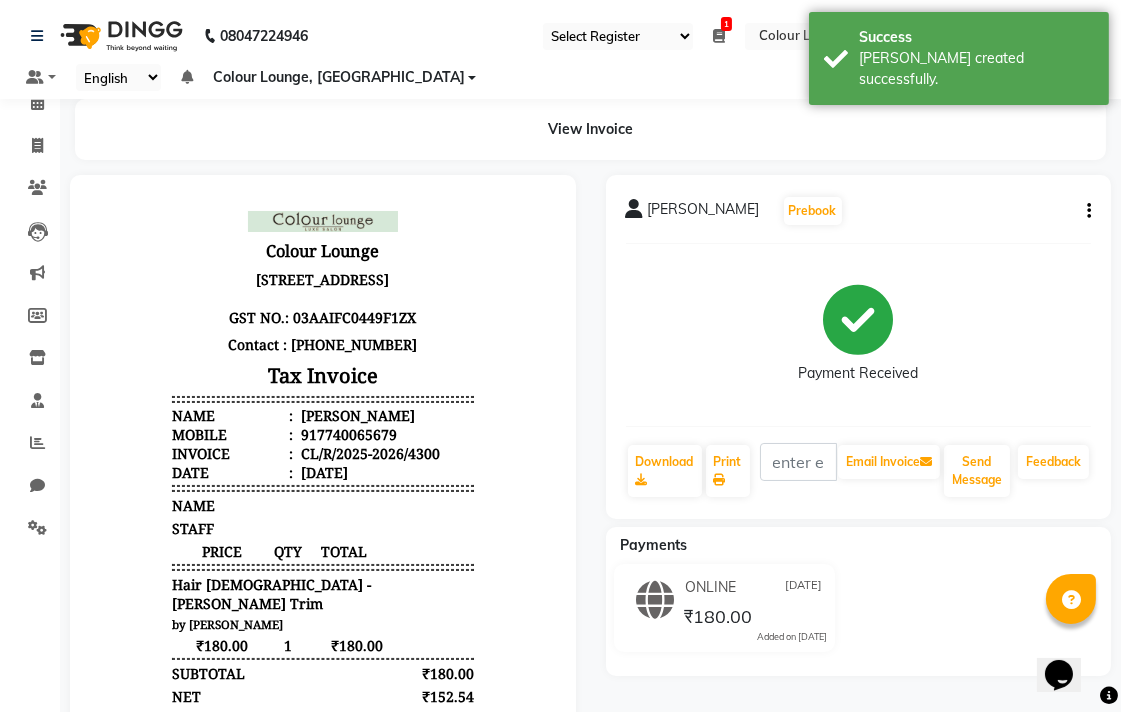scroll, scrollTop: 0, scrollLeft: 0, axis: both 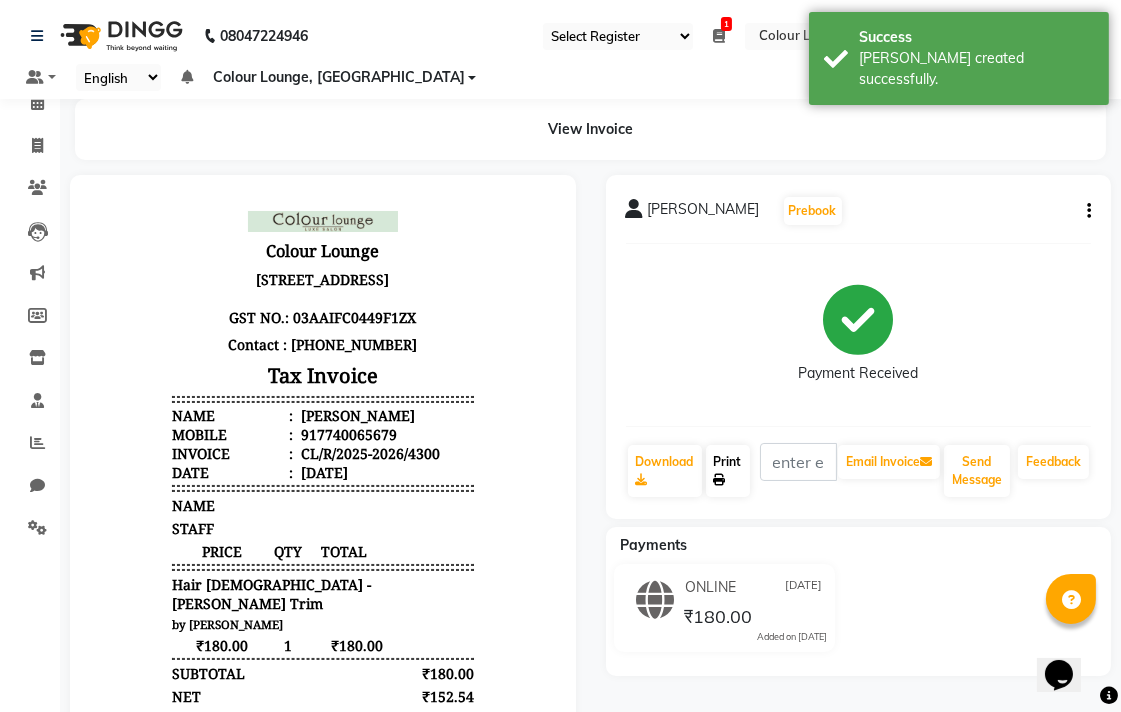 click on "Print" 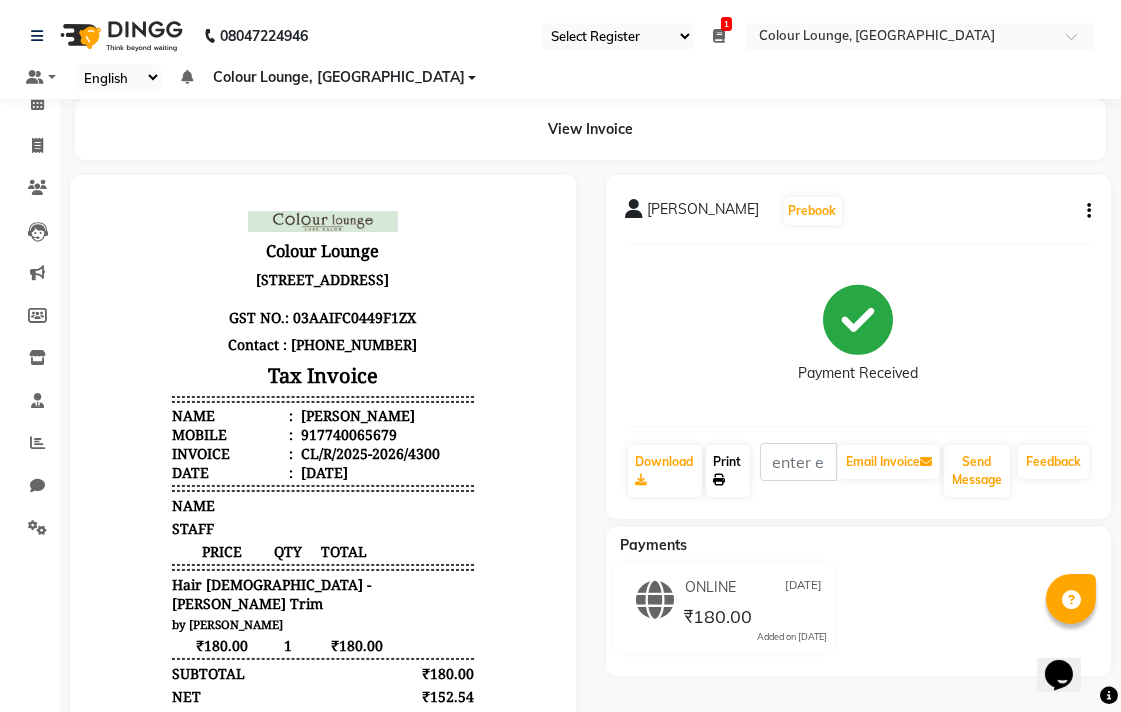 click on "Print" 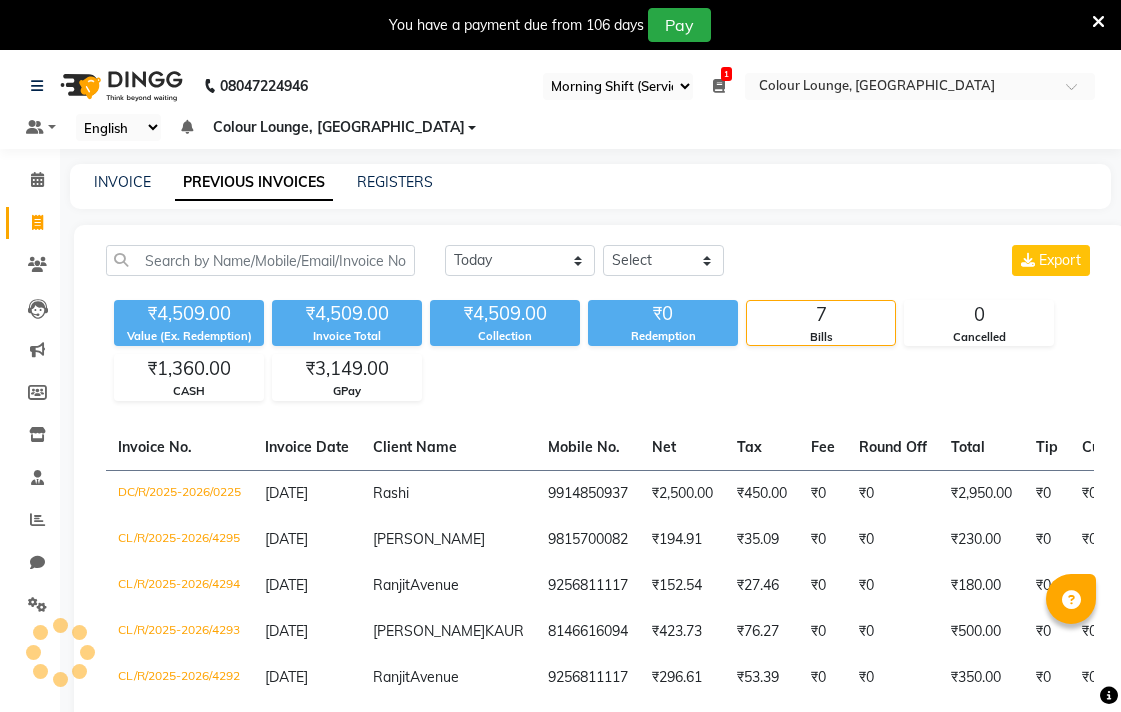 select on "83" 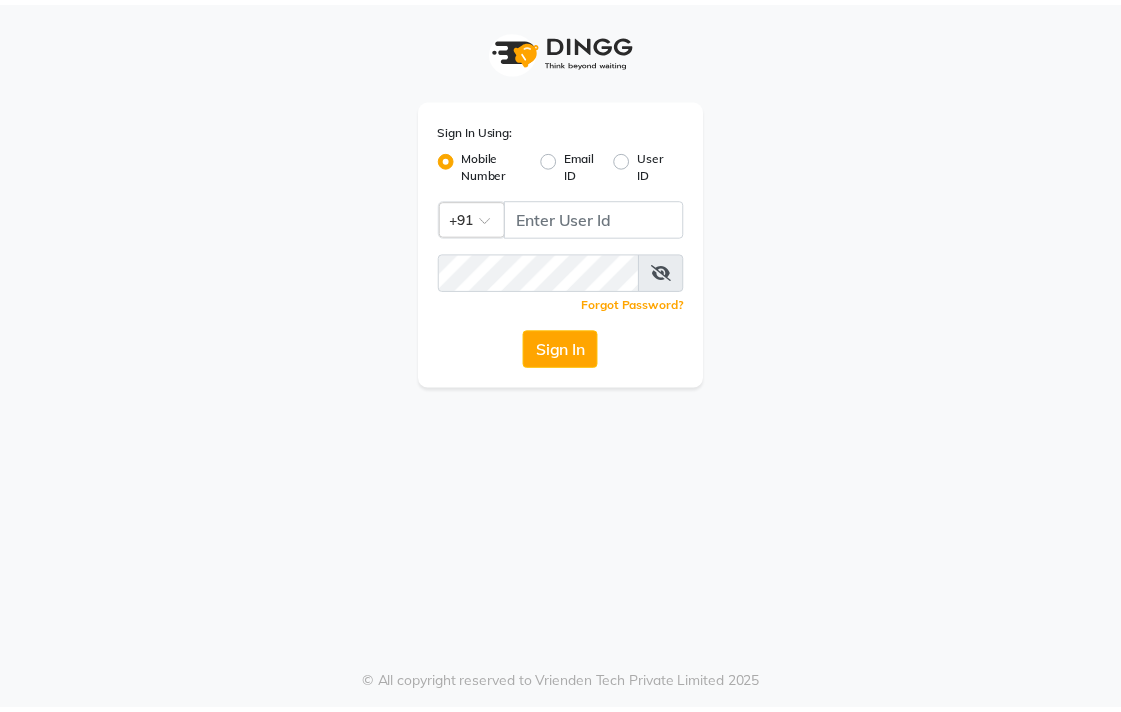 scroll, scrollTop: 0, scrollLeft: 0, axis: both 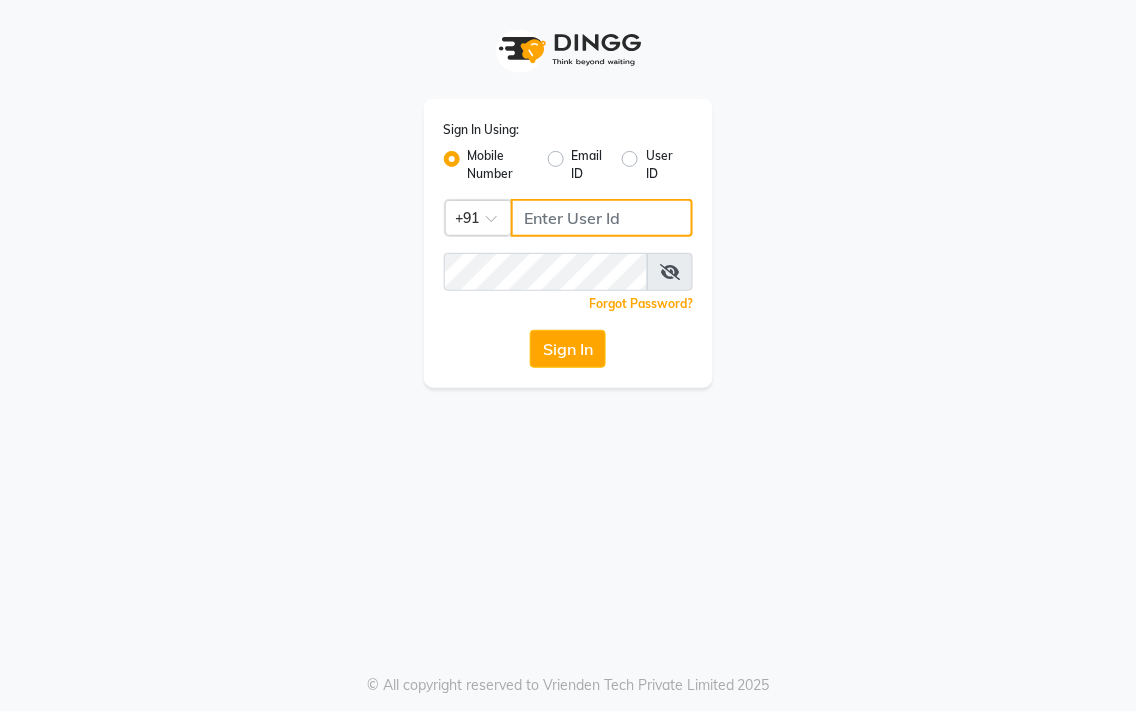 type on "9256811117" 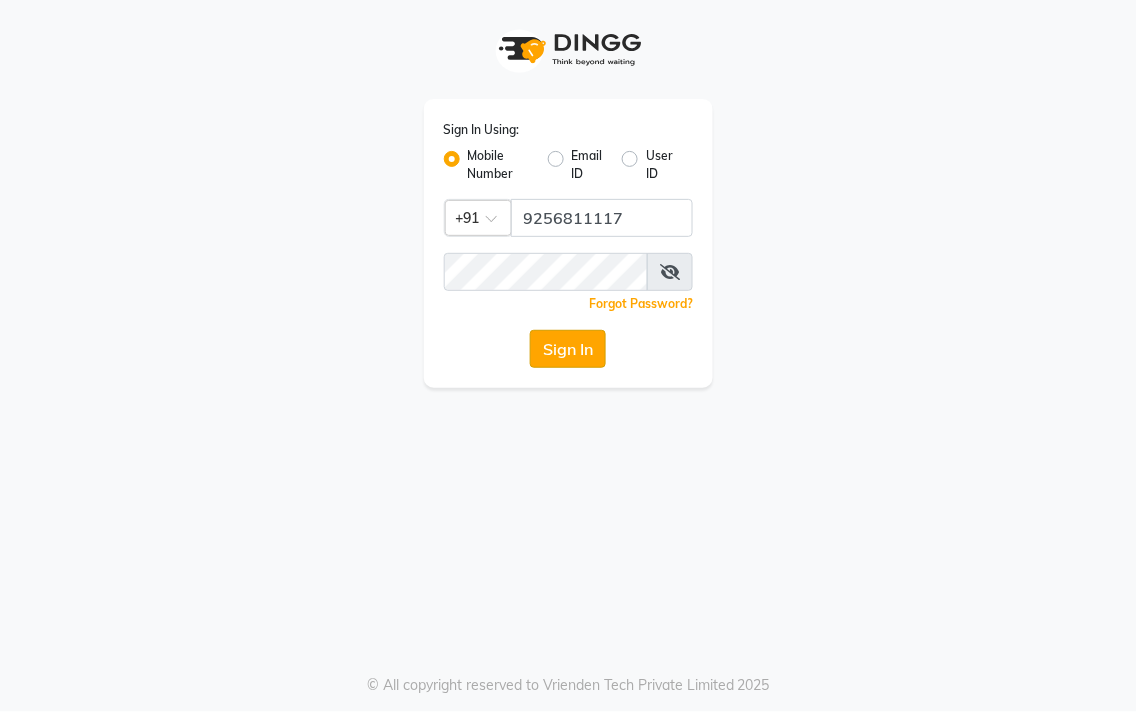 click on "Sign In" 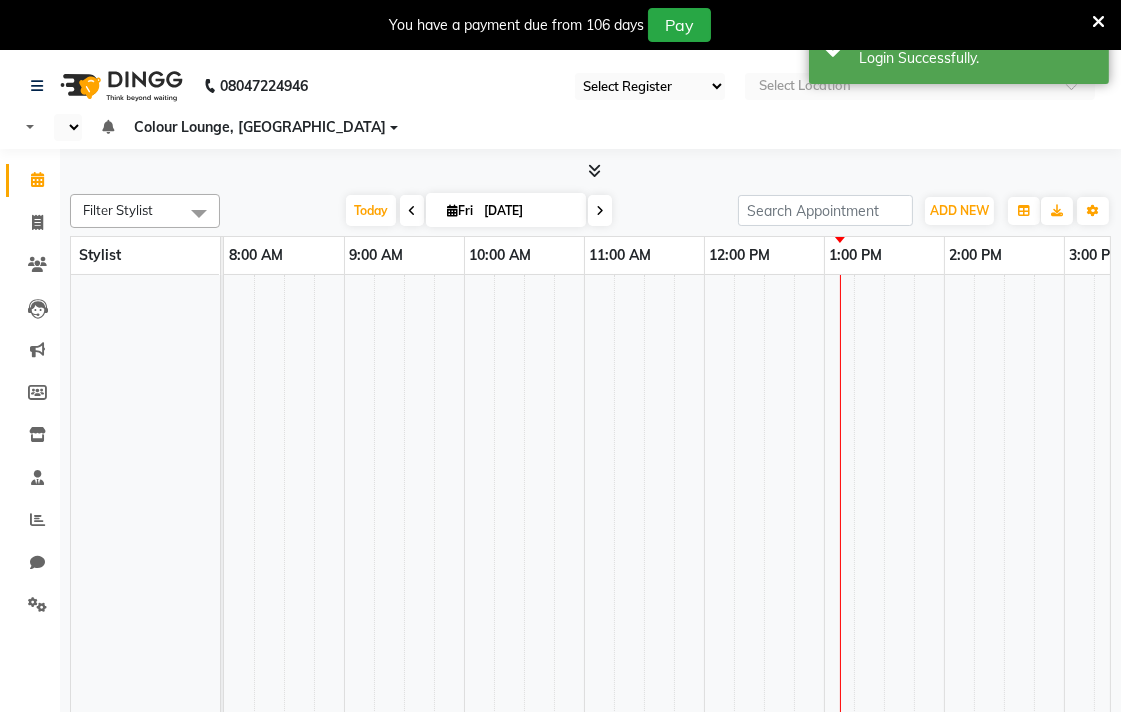 select on "83" 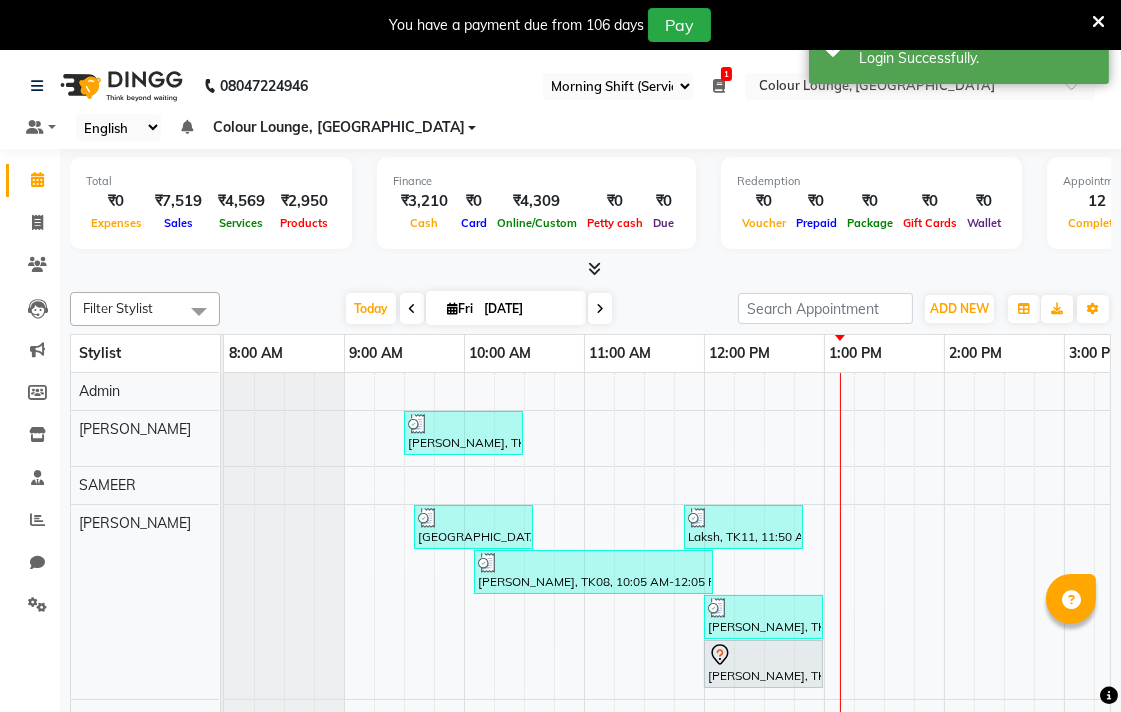 scroll, scrollTop: 0, scrollLeft: 0, axis: both 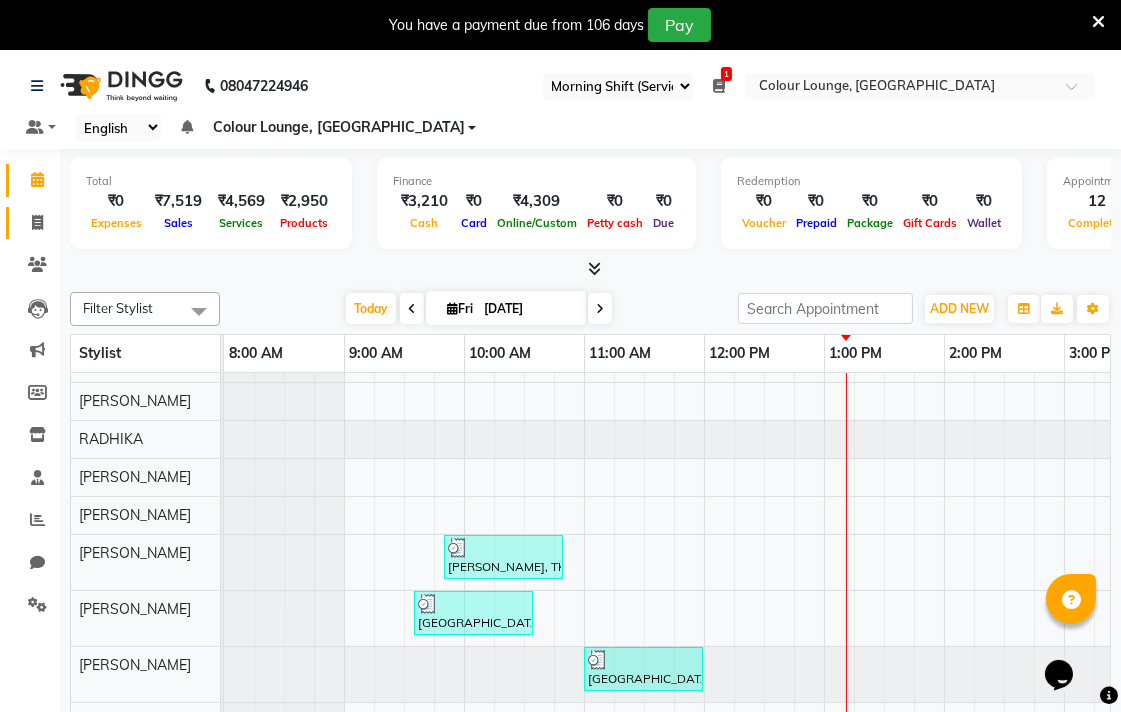 click 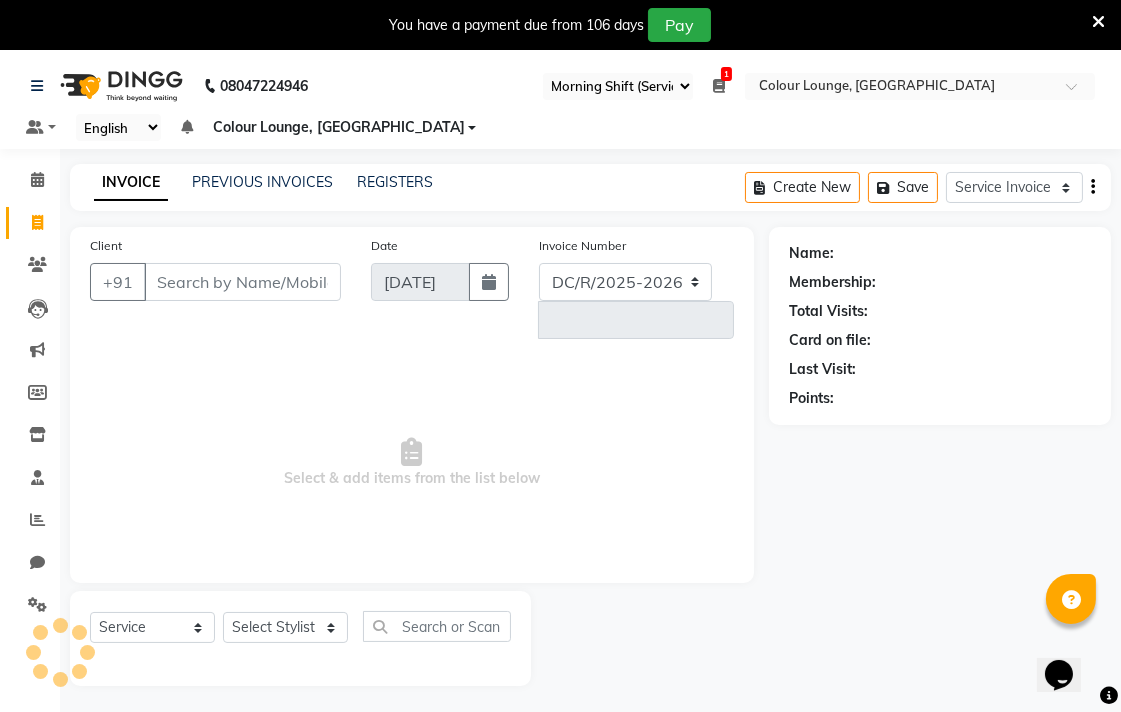 select on "8013" 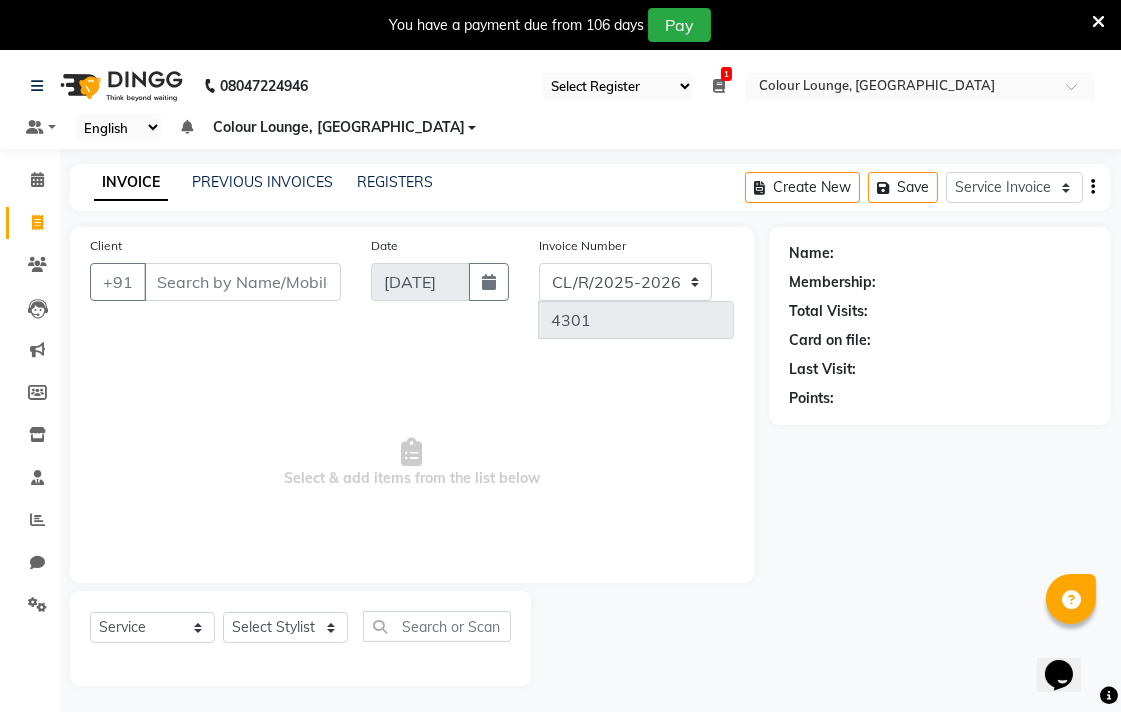 scroll, scrollTop: 50, scrollLeft: 0, axis: vertical 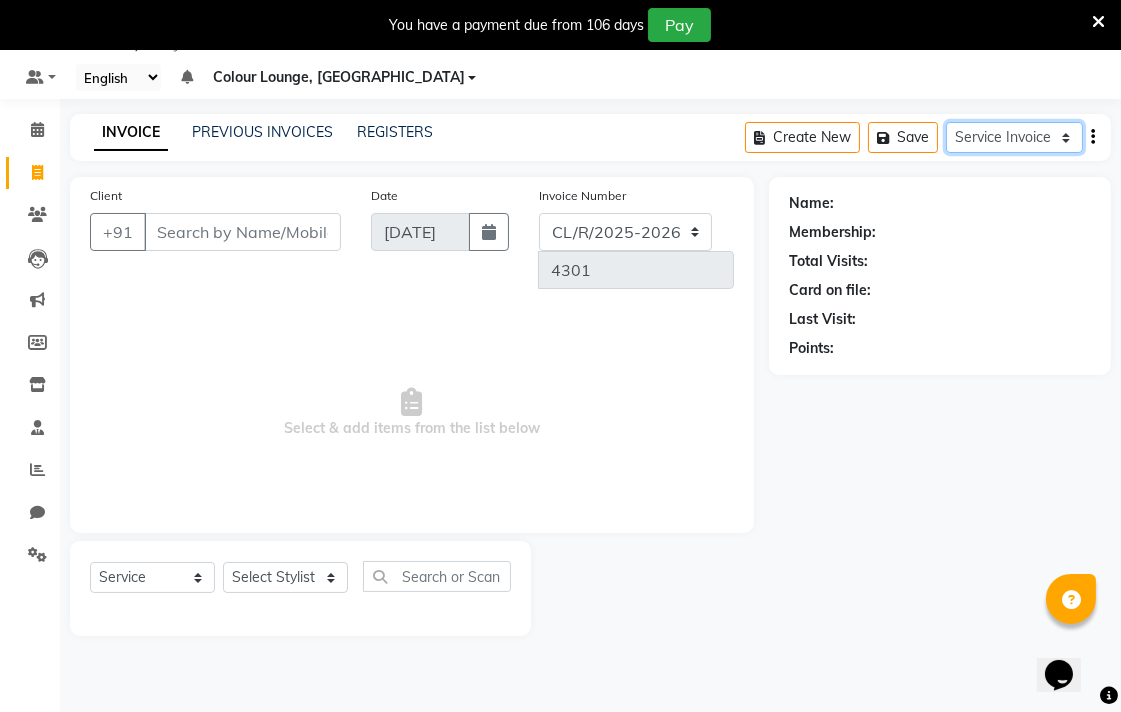 click on "Service Invoice Product Invoice" 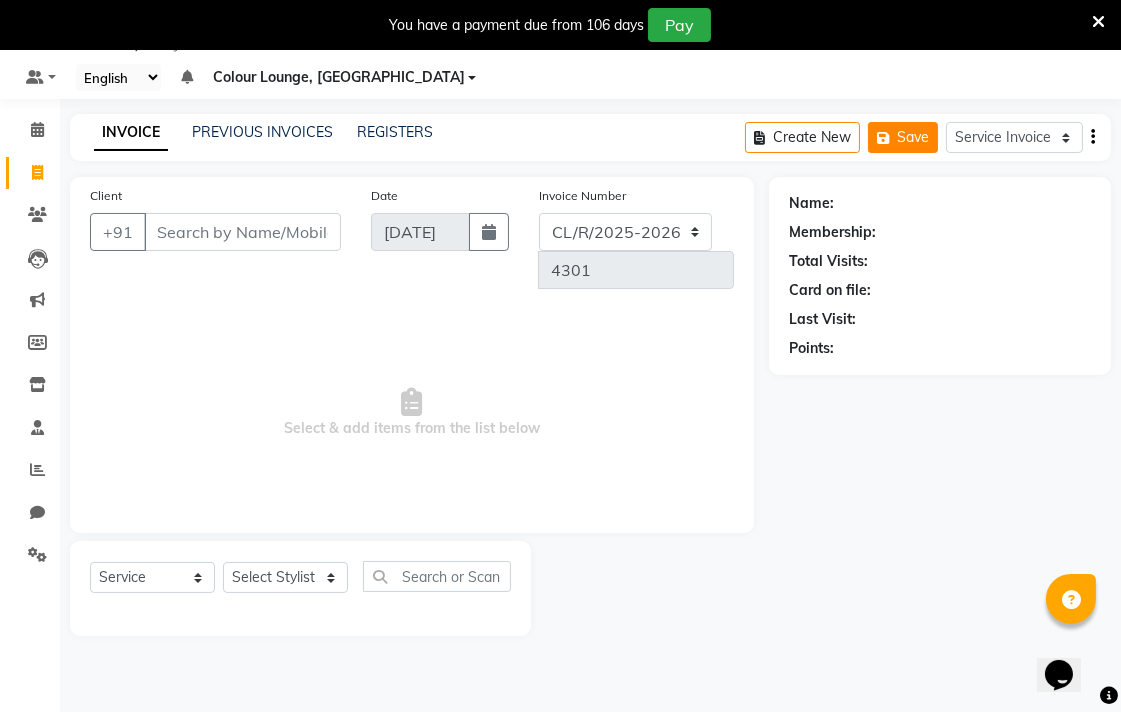 click on "Save" 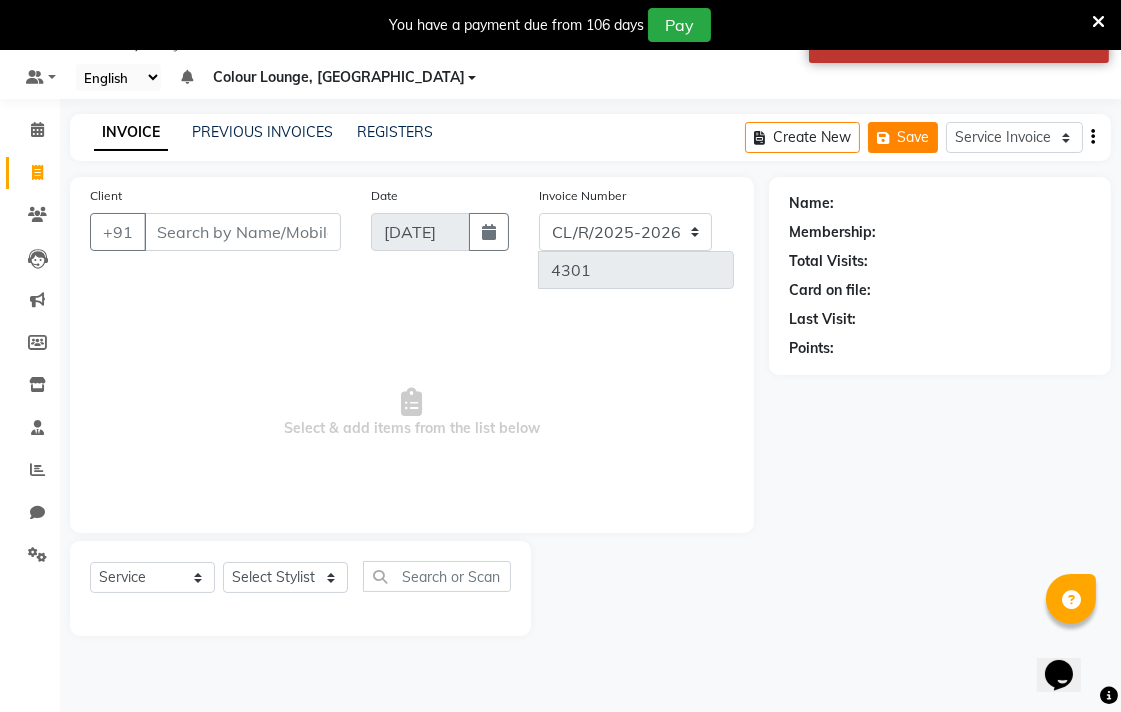 click on "Save" 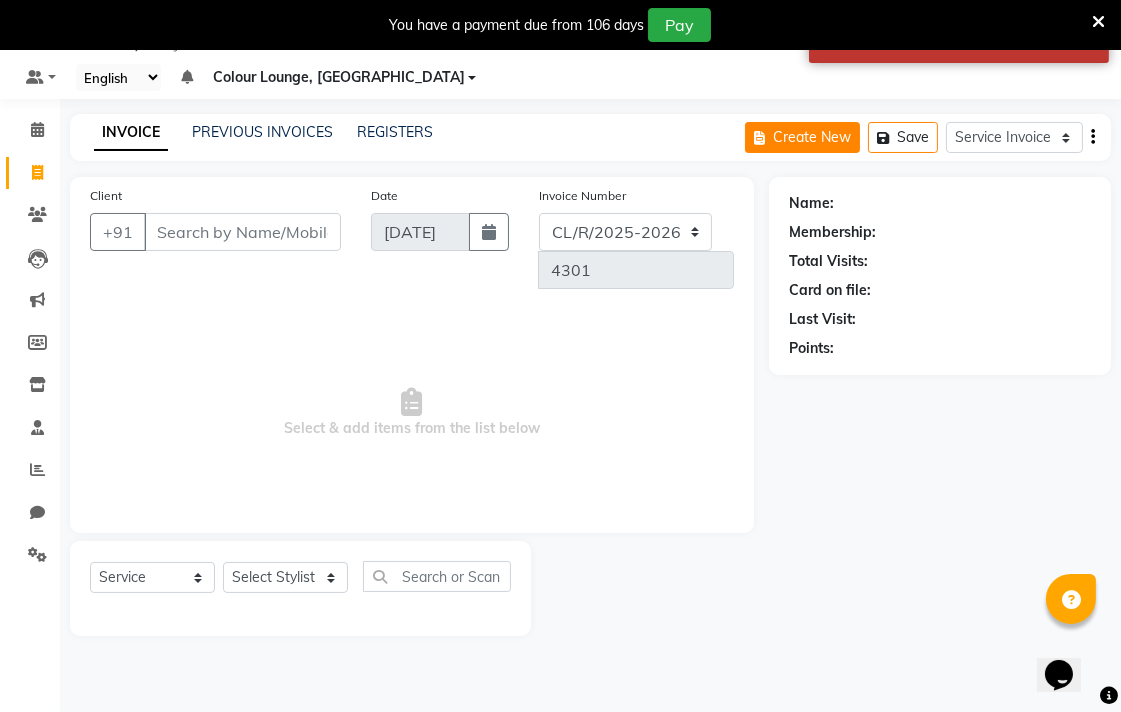 click on "Create New" 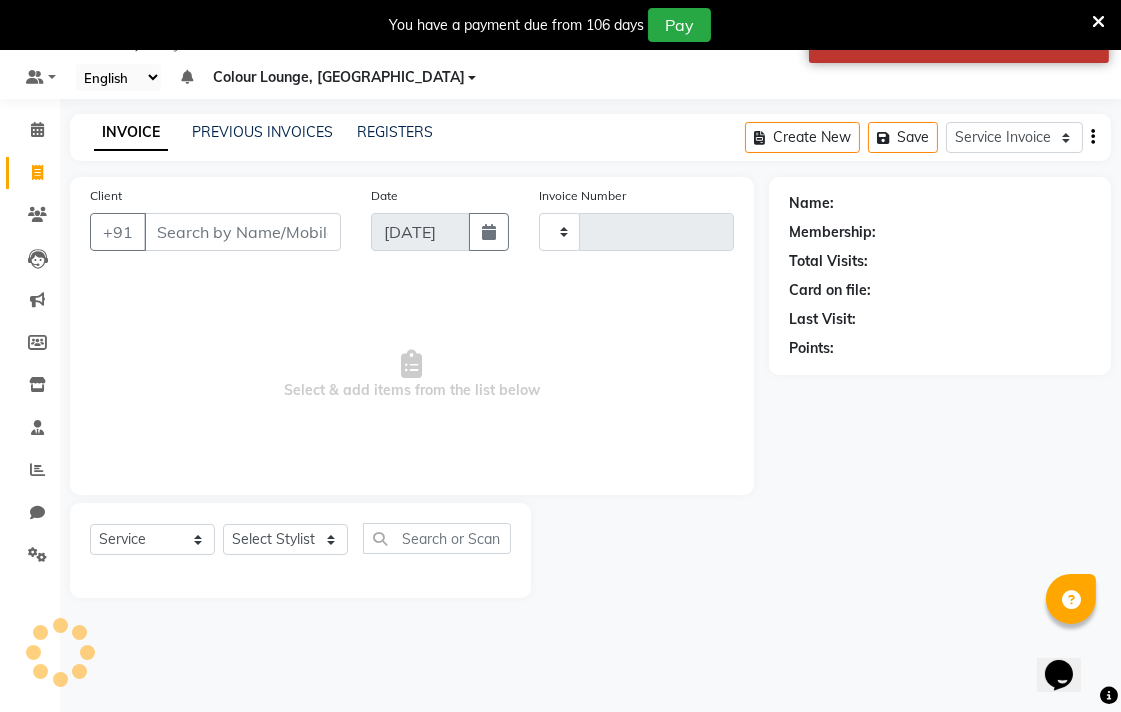 type on "4301" 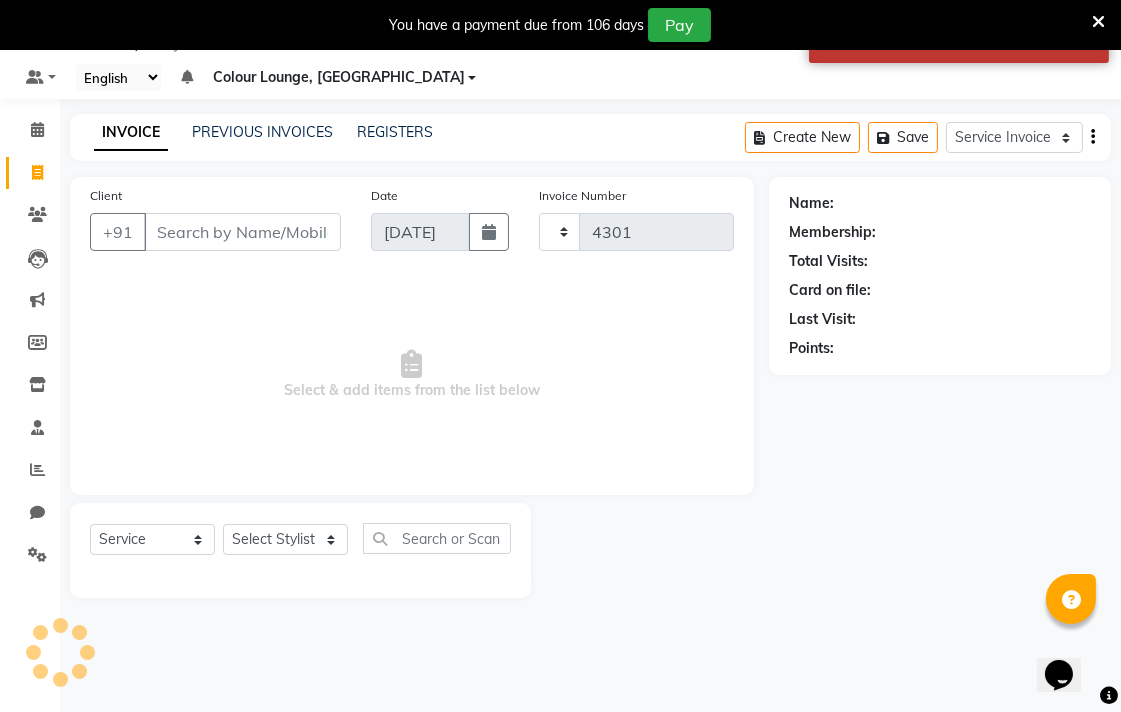 select on "8013" 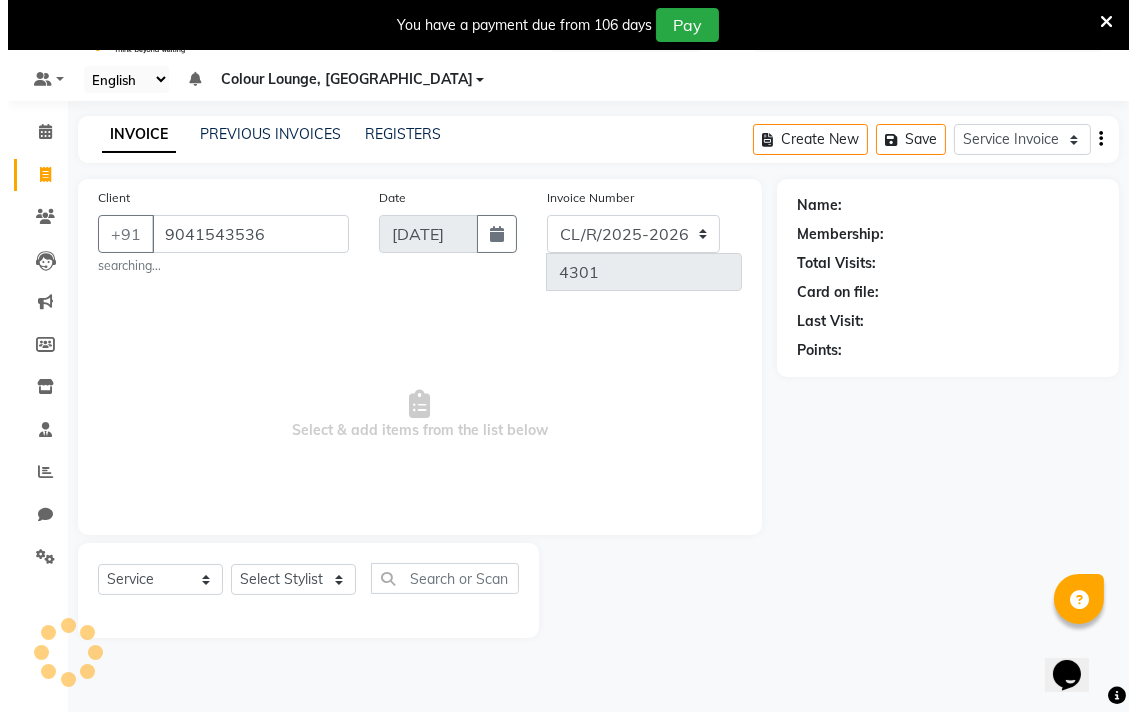 scroll, scrollTop: 50, scrollLeft: 0, axis: vertical 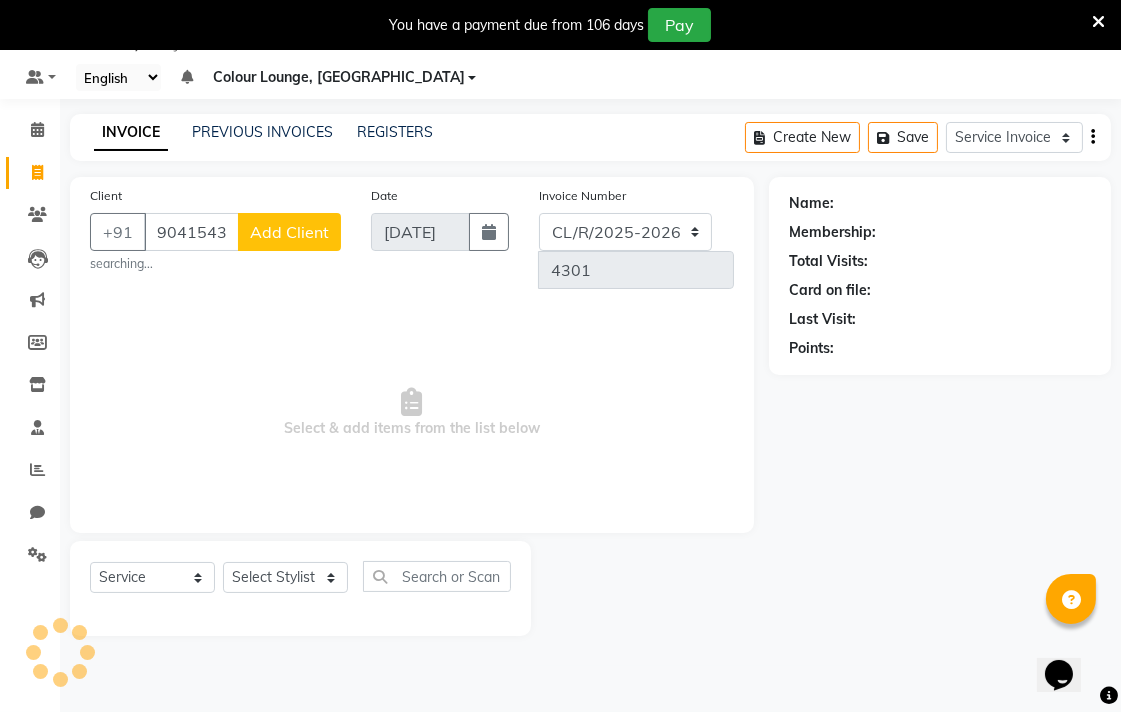 type on "9041543536" 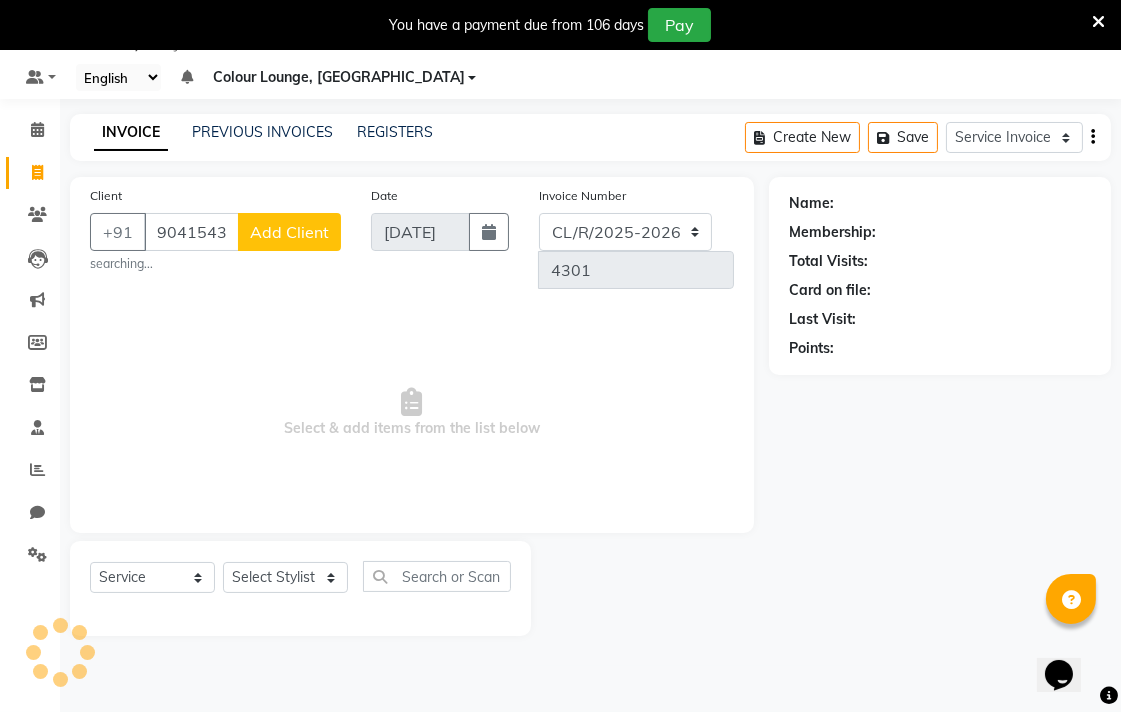 click on "Add Client" 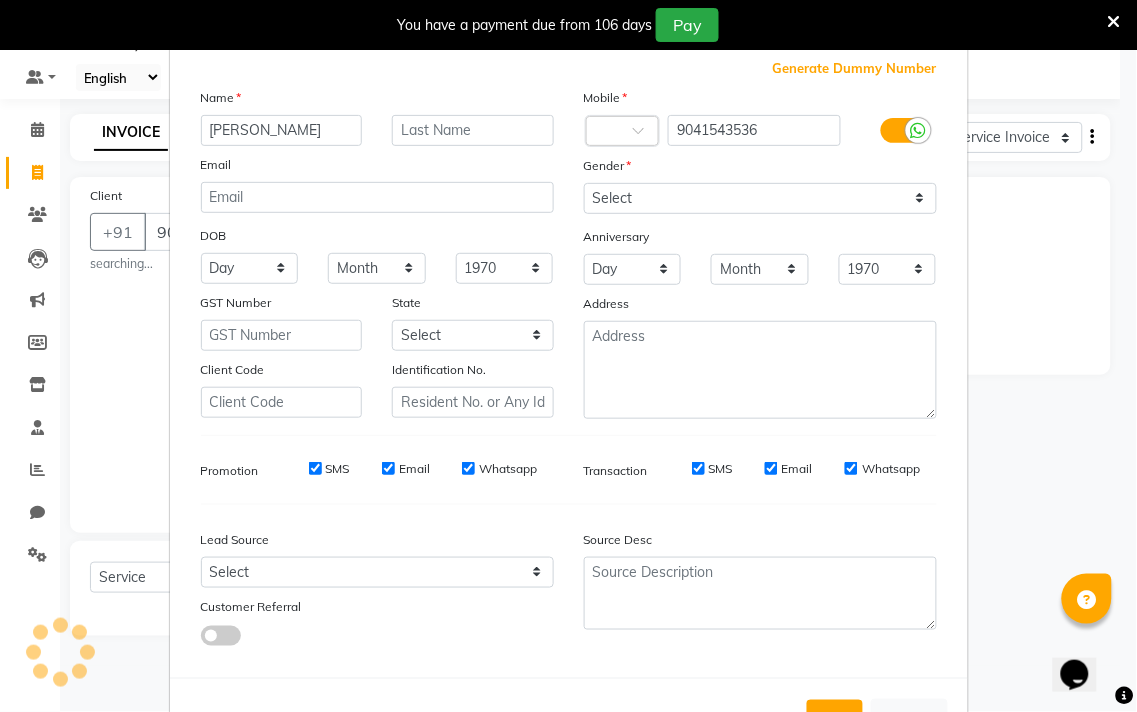 scroll, scrollTop: 123, scrollLeft: 0, axis: vertical 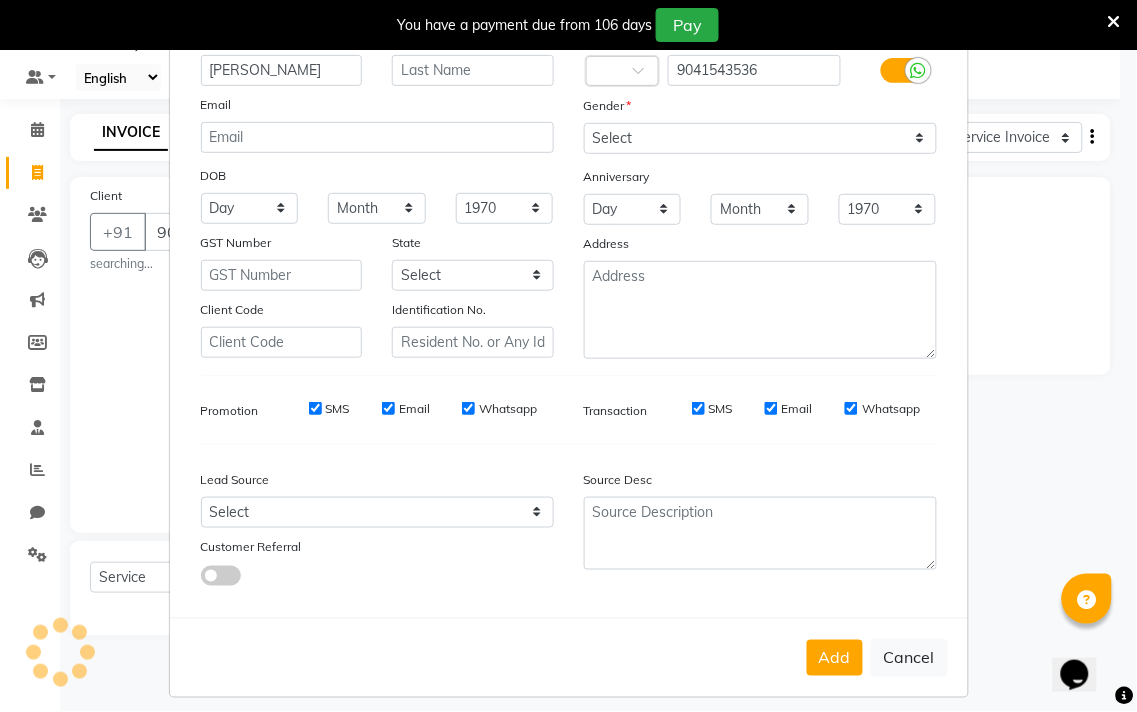 type on "[PERSON_NAME]" 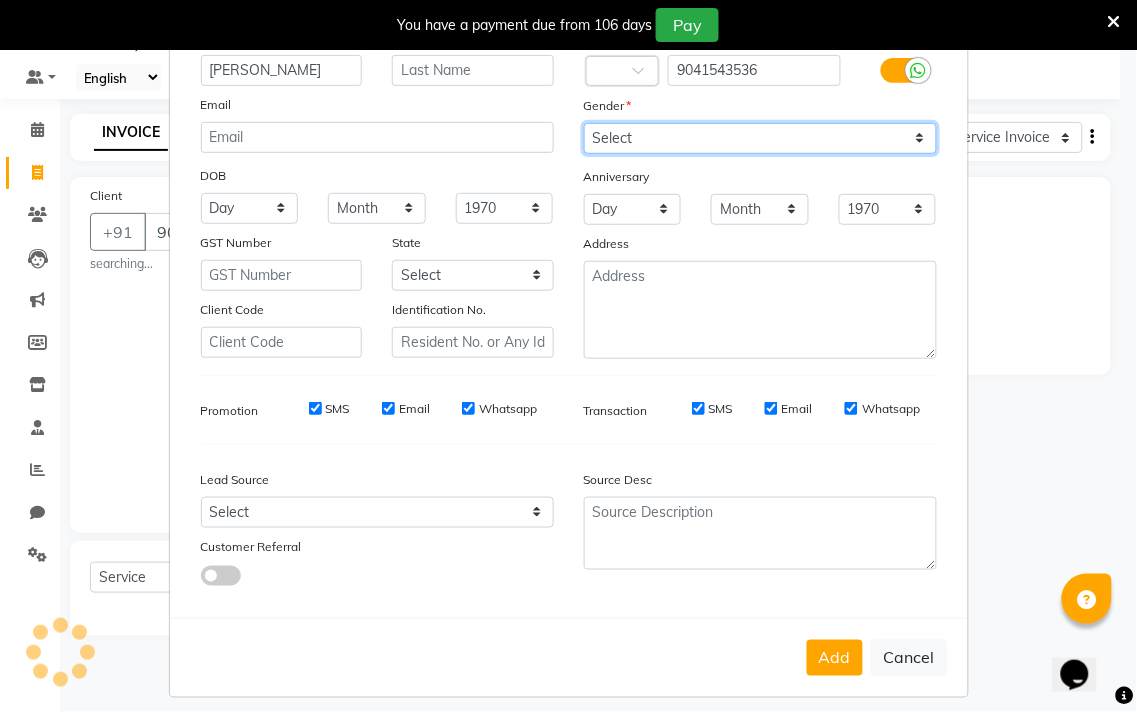 click on "Select [DEMOGRAPHIC_DATA] [DEMOGRAPHIC_DATA] Other Prefer Not To Say" at bounding box center (760, 138) 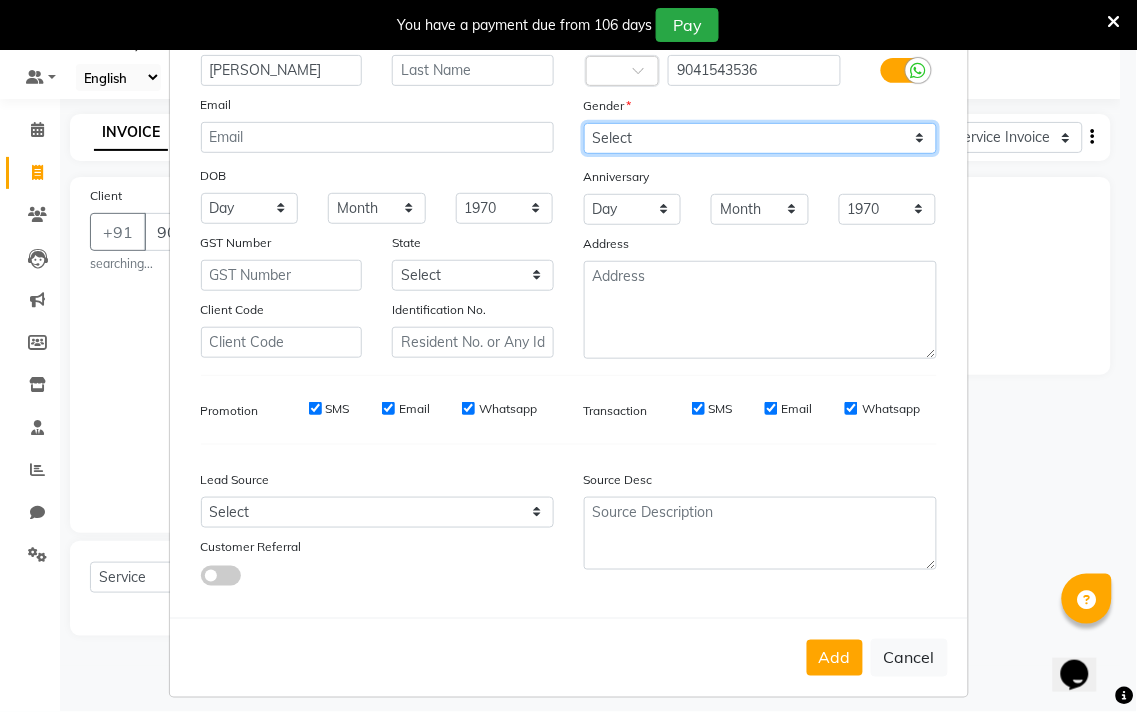 select on "[DEMOGRAPHIC_DATA]" 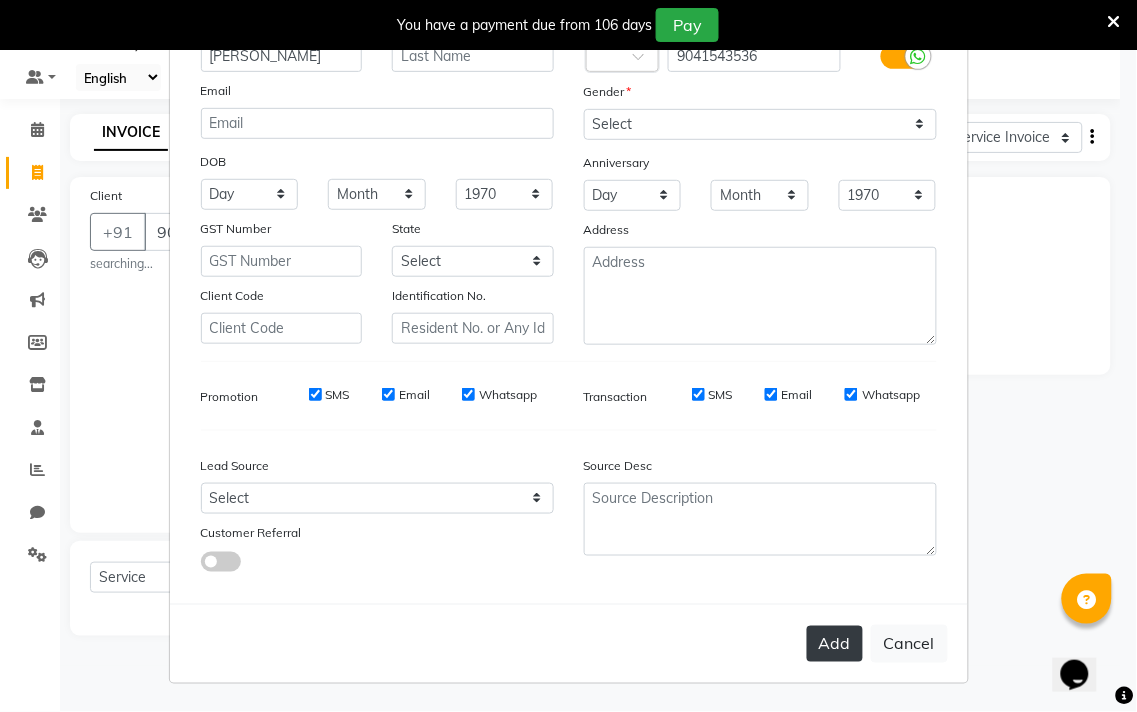 click on "Add" at bounding box center (835, 644) 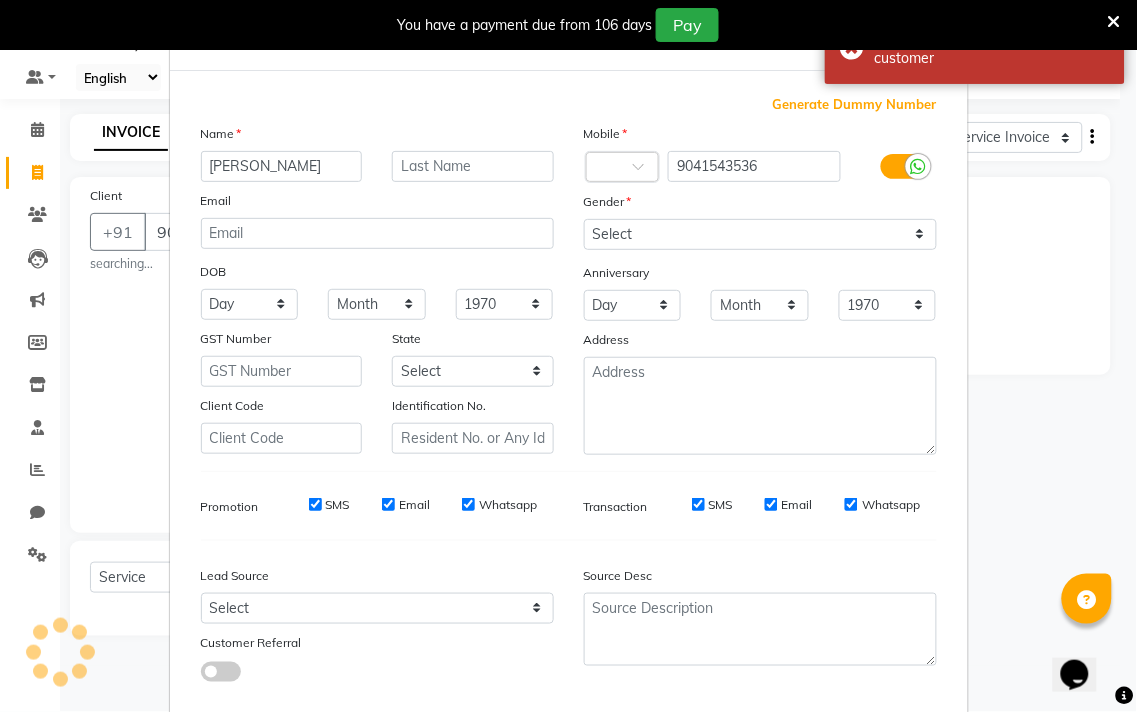 scroll, scrollTop: 0, scrollLeft: 0, axis: both 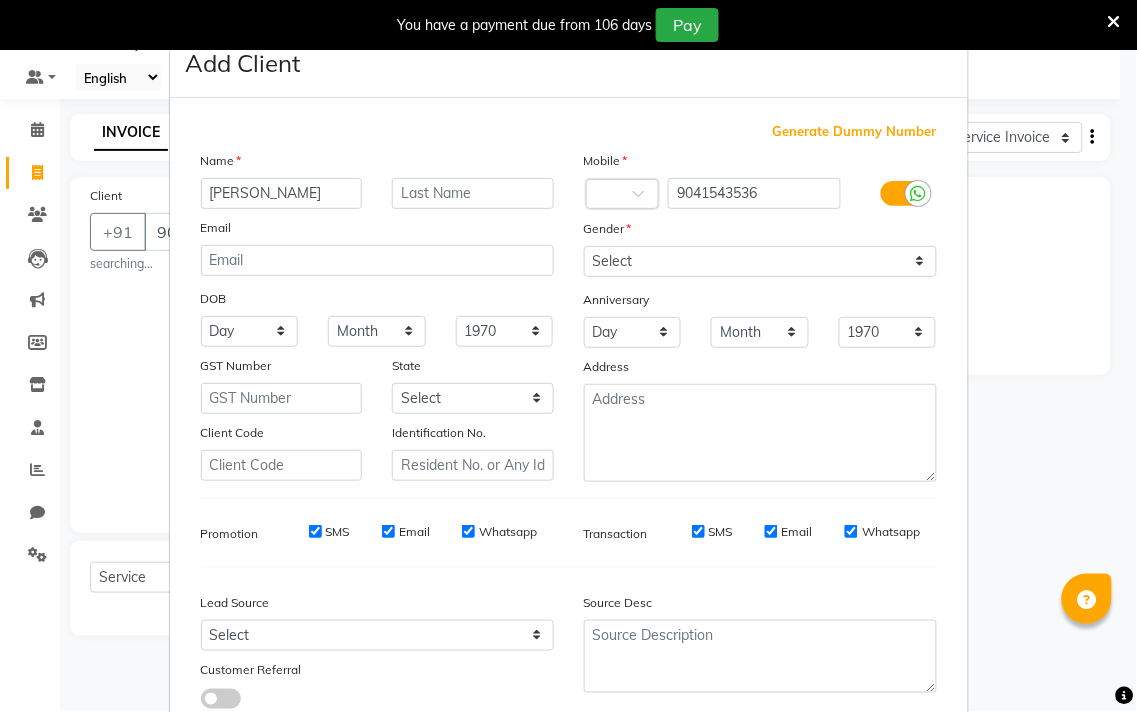 click on "Add Client Generate Dummy Number Name [PERSON_NAME] Email DOB Day 01 02 03 04 05 06 07 08 09 10 11 12 13 14 15 16 17 18 19 20 21 22 23 24 25 26 27 28 29 30 31 Month January February March April May June July August September October November [DATE] 1941 1942 1943 1944 1945 1946 1947 1948 1949 1950 1951 1952 1953 1954 1955 1956 1957 1958 1959 1960 1961 1962 1963 1964 1965 1966 1967 1968 1969 1970 1971 1972 1973 1974 1975 1976 1977 1978 1979 1980 1981 1982 1983 1984 1985 1986 1987 1988 1989 1990 1991 1992 1993 1994 1995 1996 1997 1998 1999 2000 2001 2002 2003 2004 2005 2006 2007 2008 2009 2010 2011 2012 2013 2014 2015 2016 2017 2018 2019 2020 2021 2022 2023 2024 GST Number State Select Client Code Identification No. Mobile Country Code × 9041543536 Gender Select [DEMOGRAPHIC_DATA] [DEMOGRAPHIC_DATA] Other Prefer Not To Say Anniversary Day 01 02 03 04 05 06 07 08 09 10 11 12 13 14 15 16 17 18 19 20 21 22 23 24 25 26 27 28 29 30 31 Month January February March April May June July August September October November [DATE] SMS" at bounding box center [568, 356] 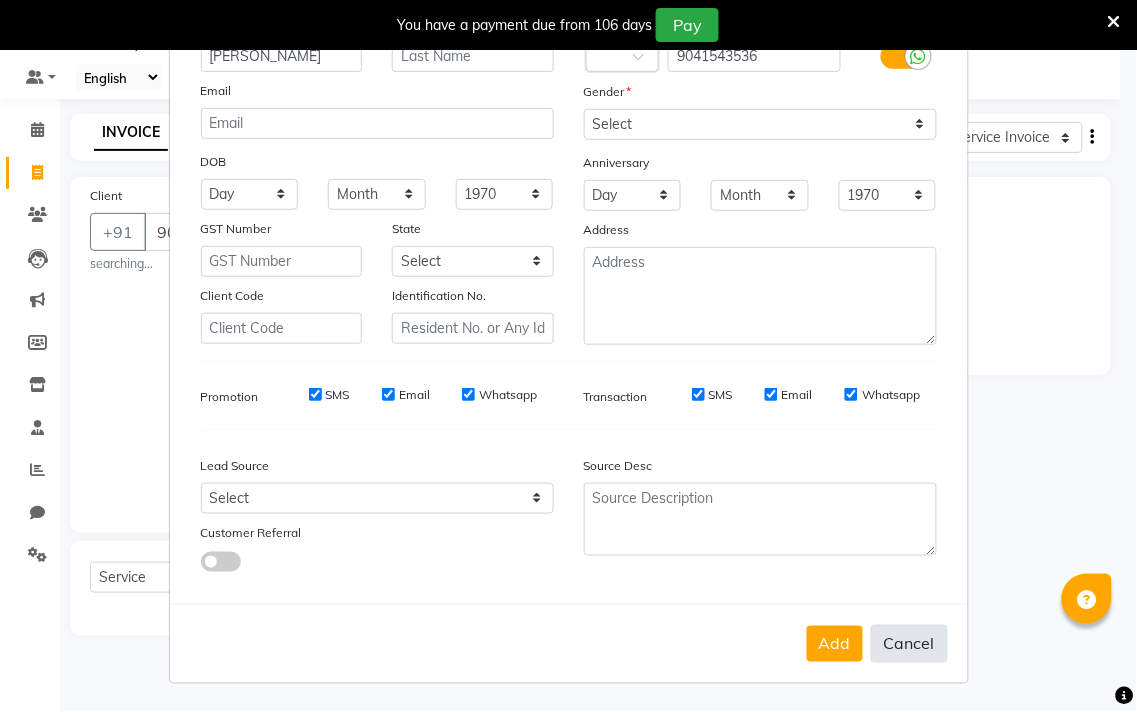 click on "Cancel" at bounding box center [909, 644] 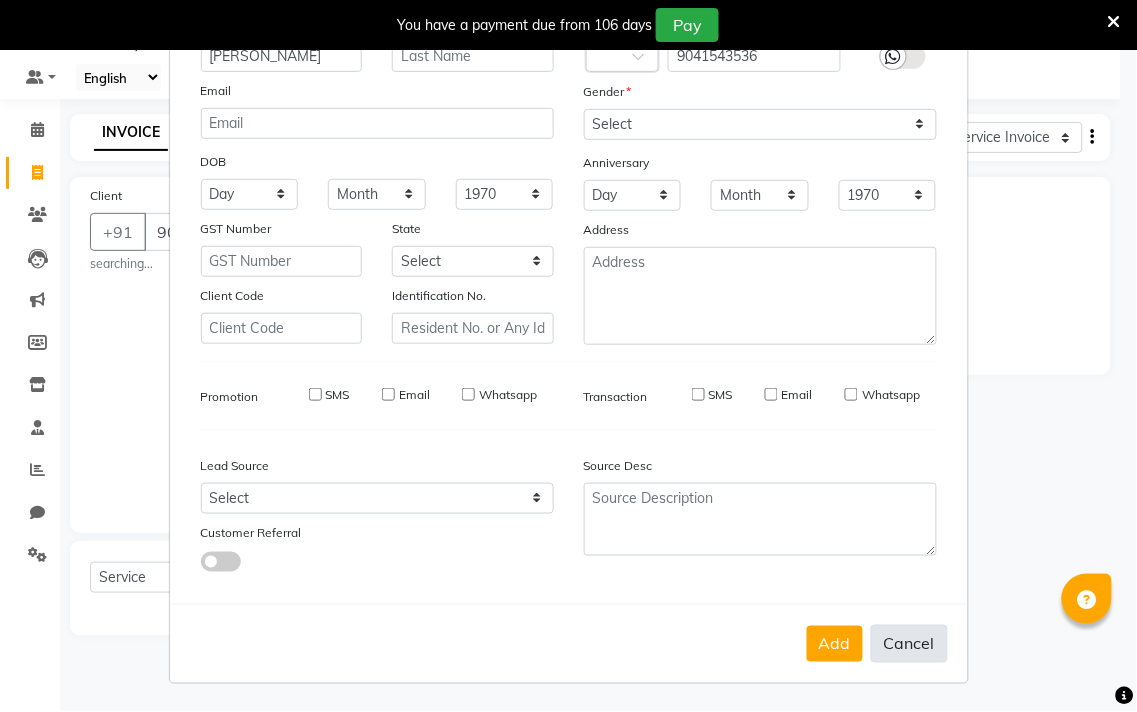 type 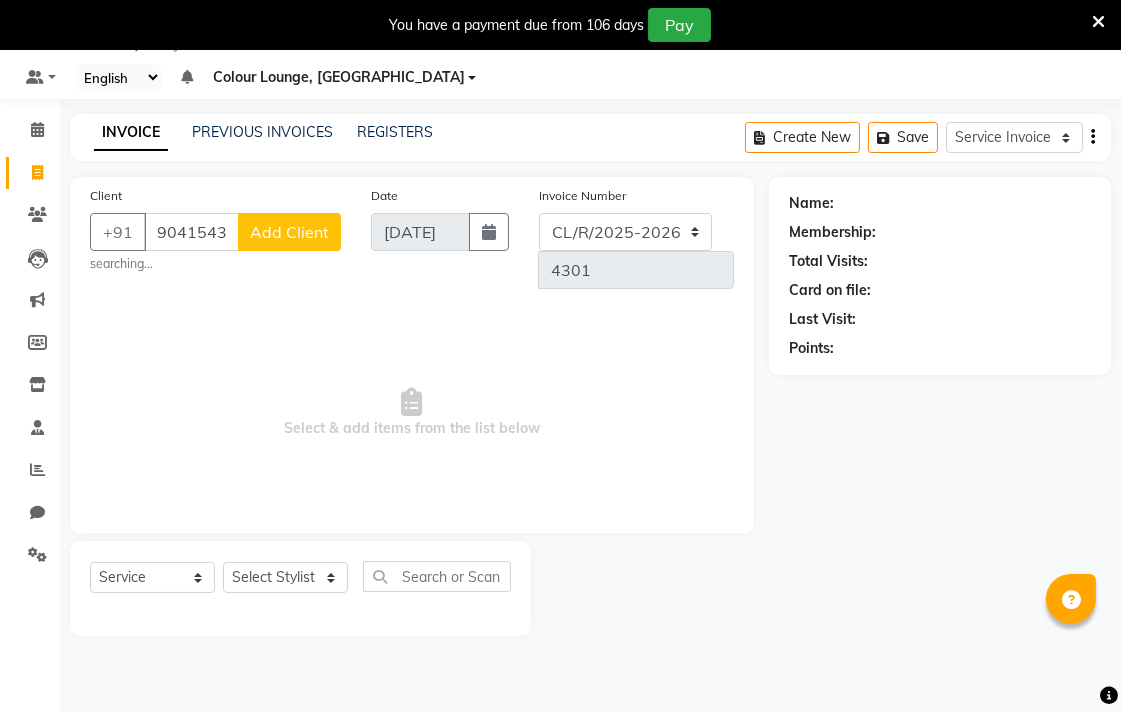 click on "Add Client" 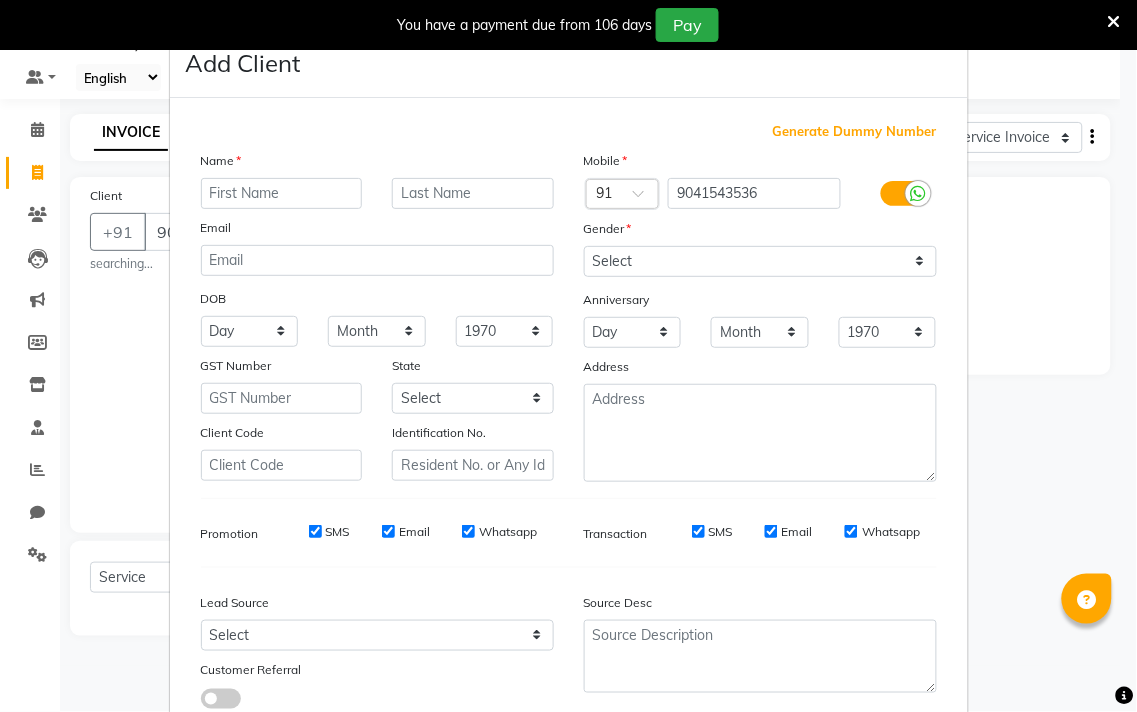 click on "Add Client Generate Dummy Number Name Email DOB Day 01 02 03 04 05 06 07 08 09 10 11 12 13 14 15 16 17 18 19 20 21 22 23 24 25 26 27 28 29 30 31 Month January February March April May June July August September October November [DATE] 1941 1942 1943 1944 1945 1946 1947 1948 1949 1950 1951 1952 1953 1954 1955 1956 1957 1958 1959 1960 1961 1962 1963 1964 1965 1966 1967 1968 1969 1970 1971 1972 1973 1974 1975 1976 1977 1978 1979 1980 1981 1982 1983 1984 1985 1986 1987 1988 1989 1990 1991 1992 1993 1994 1995 1996 1997 1998 1999 2000 2001 2002 2003 2004 2005 2006 2007 2008 2009 2010 2011 2012 2013 2014 2015 2016 2017 2018 2019 2020 2021 2022 2023 2024 GST Number State Select [GEOGRAPHIC_DATA] [GEOGRAPHIC_DATA] [GEOGRAPHIC_DATA] [GEOGRAPHIC_DATA] [GEOGRAPHIC_DATA] [GEOGRAPHIC_DATA] [GEOGRAPHIC_DATA] [GEOGRAPHIC_DATA] and [GEOGRAPHIC_DATA] [GEOGRAPHIC_DATA] [GEOGRAPHIC_DATA] [GEOGRAPHIC_DATA] [GEOGRAPHIC_DATA] [GEOGRAPHIC_DATA] [GEOGRAPHIC_DATA] [GEOGRAPHIC_DATA] [GEOGRAPHIC_DATA] [GEOGRAPHIC_DATA] [GEOGRAPHIC_DATA] [GEOGRAPHIC_DATA] [GEOGRAPHIC_DATA] [GEOGRAPHIC_DATA] [GEOGRAPHIC_DATA] [GEOGRAPHIC_DATA] [GEOGRAPHIC_DATA] [GEOGRAPHIC_DATA] [GEOGRAPHIC_DATA] [GEOGRAPHIC_DATA] [GEOGRAPHIC_DATA] [GEOGRAPHIC_DATA] [GEOGRAPHIC_DATA]" at bounding box center [568, 356] 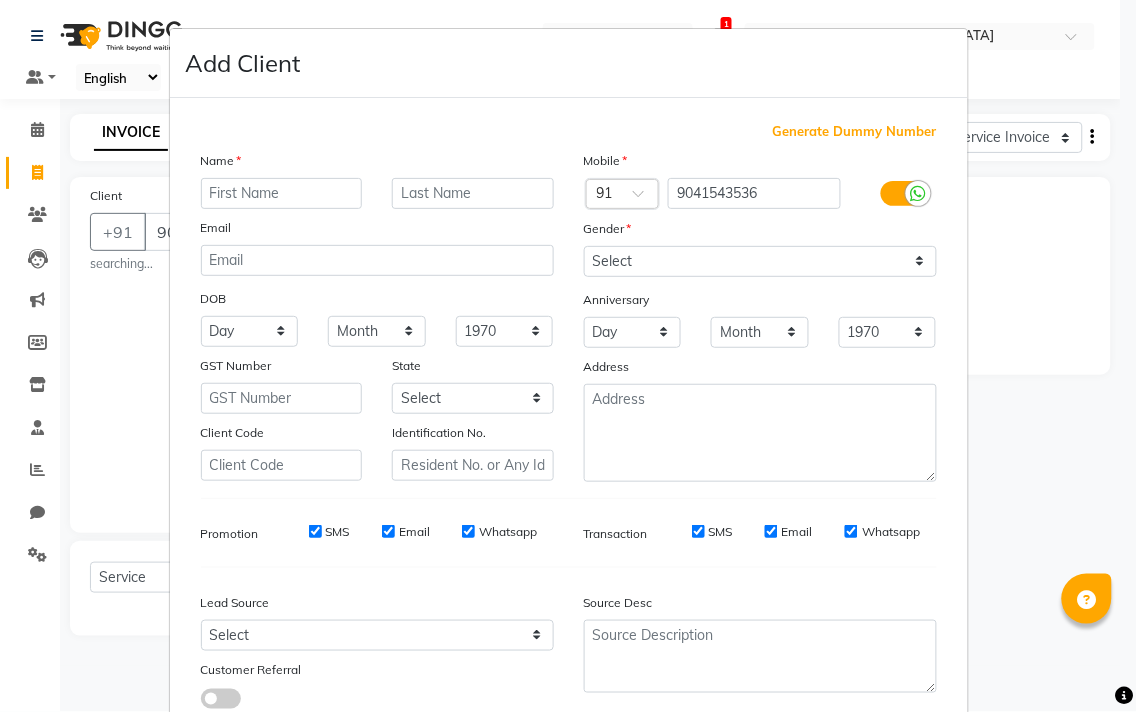 scroll, scrollTop: 0, scrollLeft: 0, axis: both 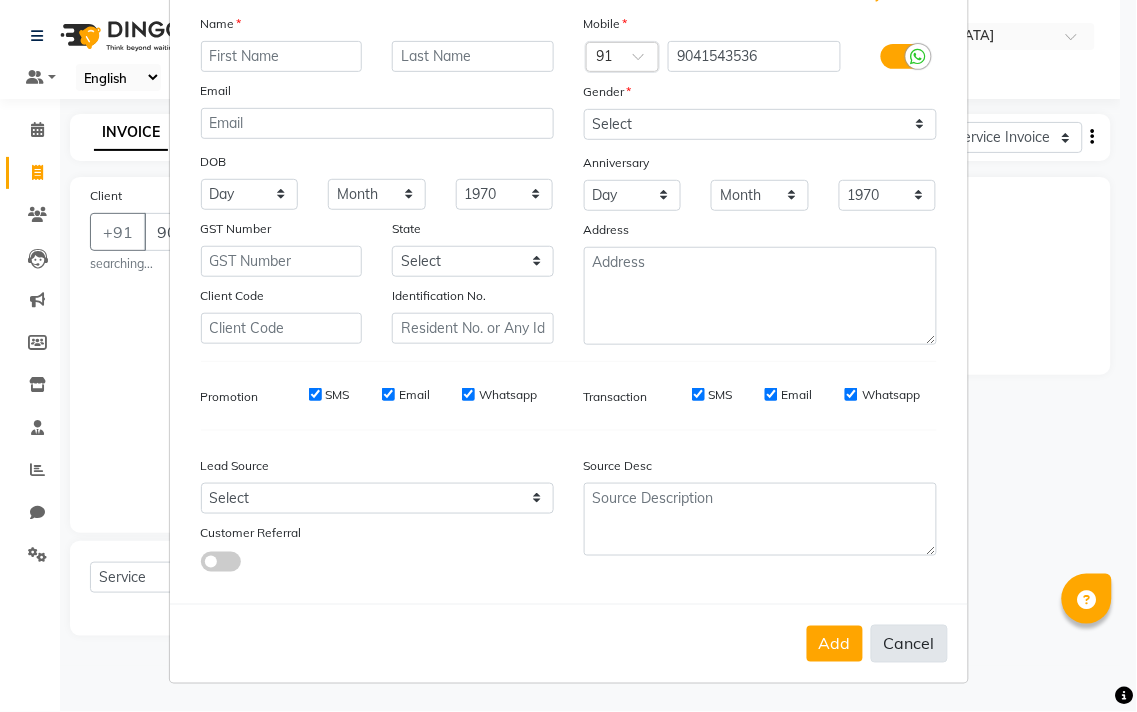 click on "Cancel" at bounding box center (909, 644) 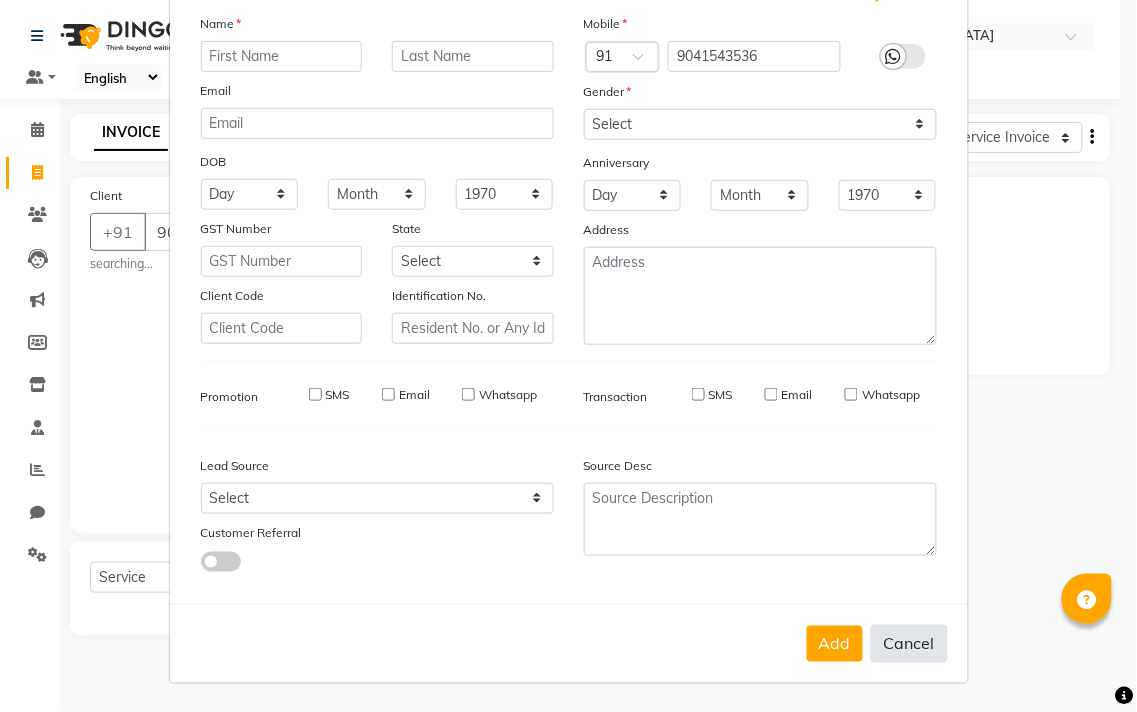 select 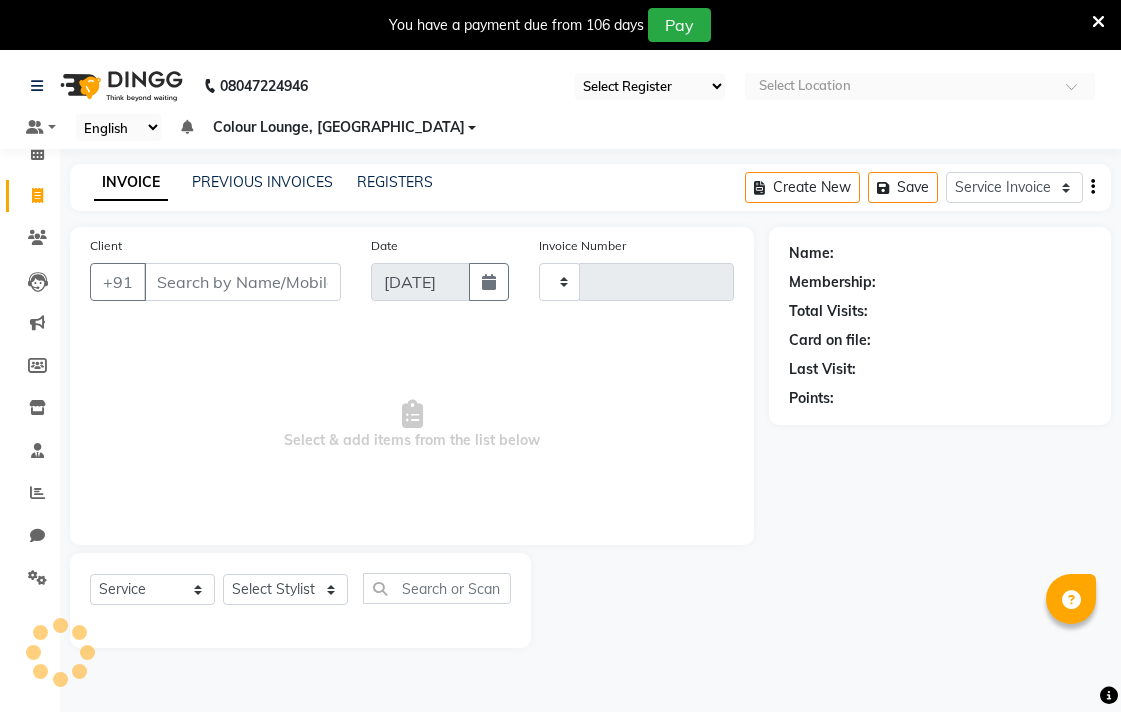 select on "service" 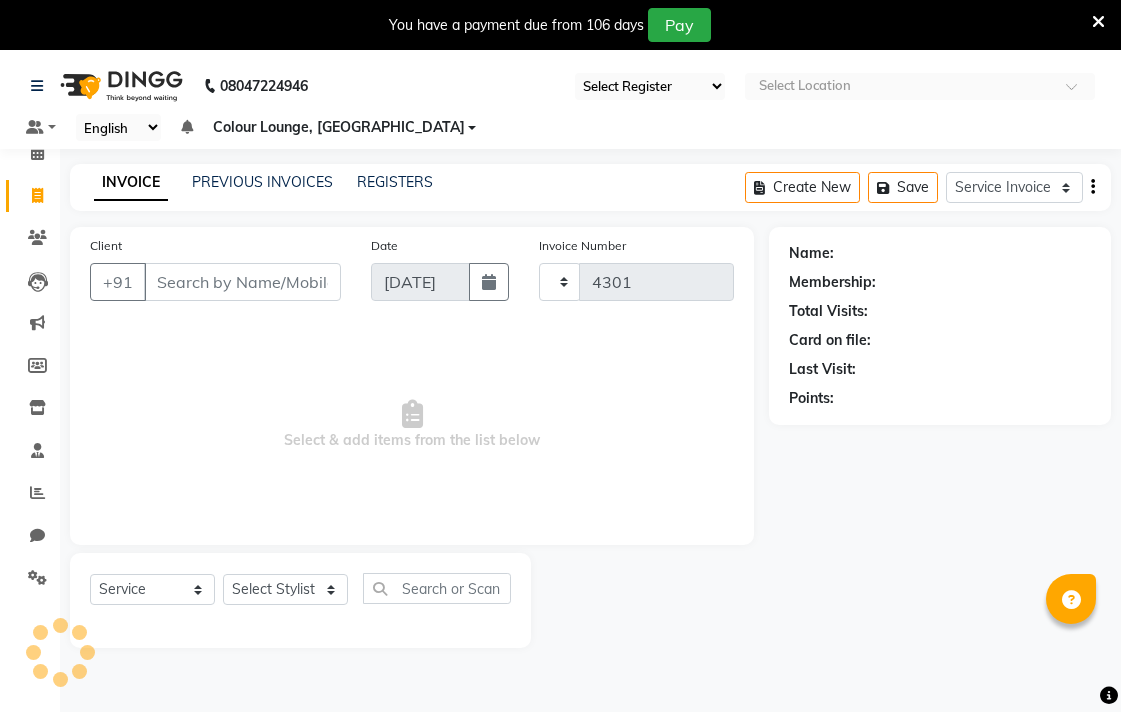 scroll, scrollTop: 0, scrollLeft: 0, axis: both 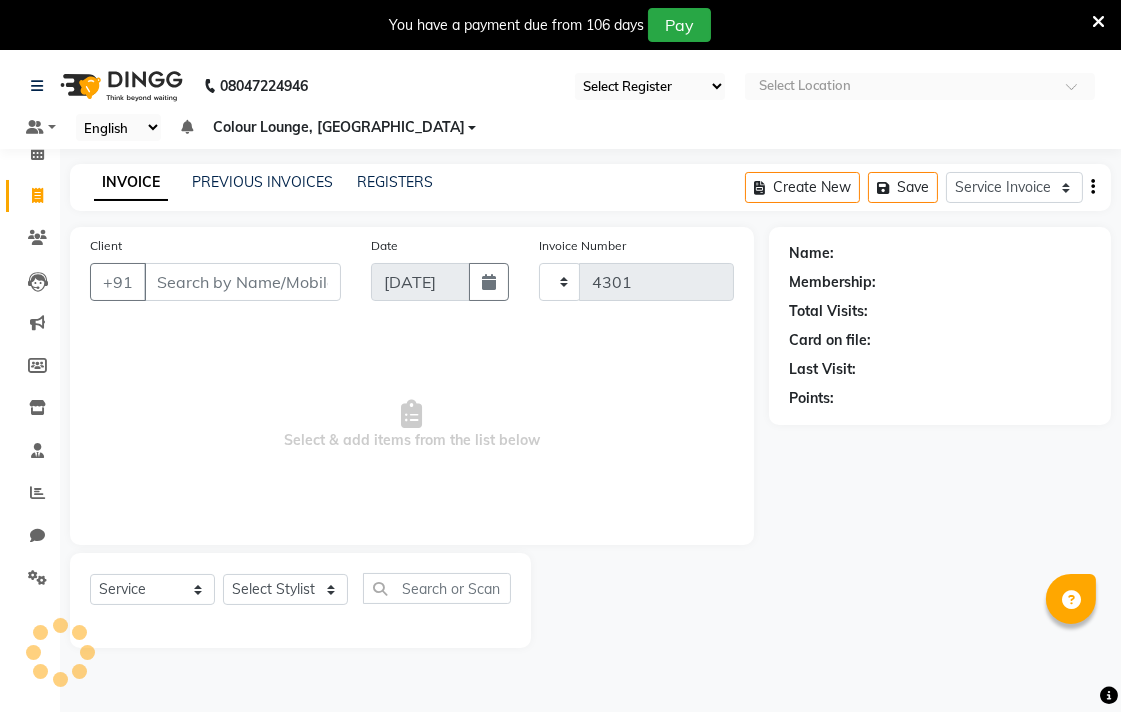 select on "83" 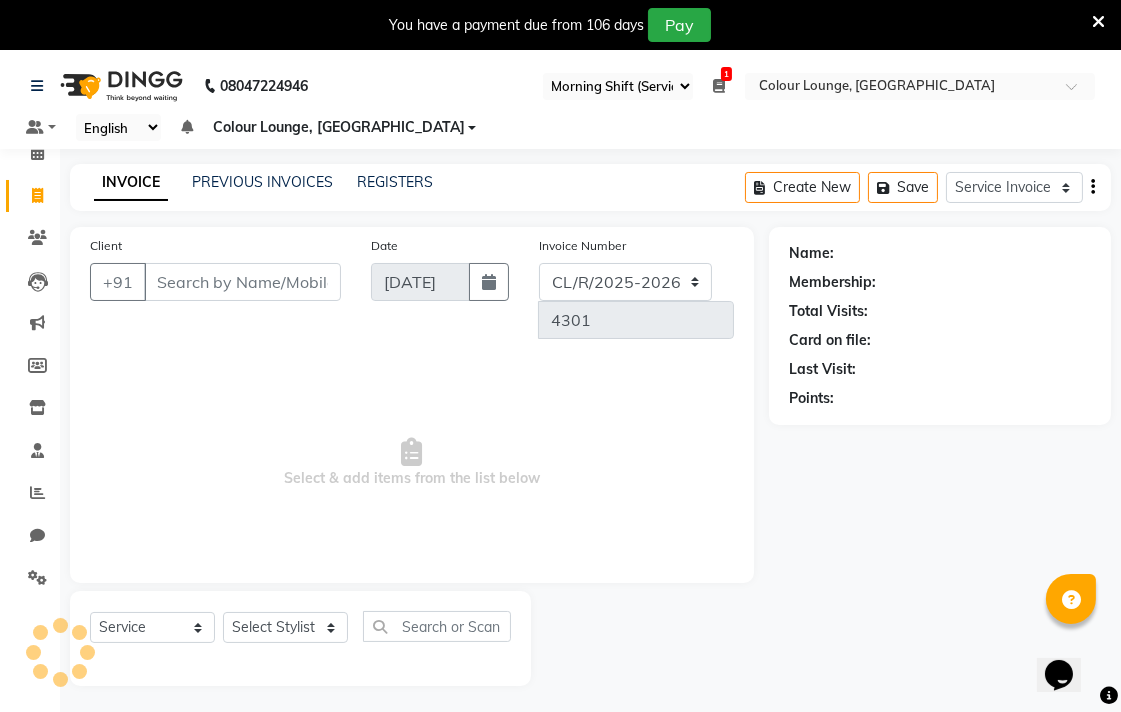 scroll, scrollTop: 0, scrollLeft: 0, axis: both 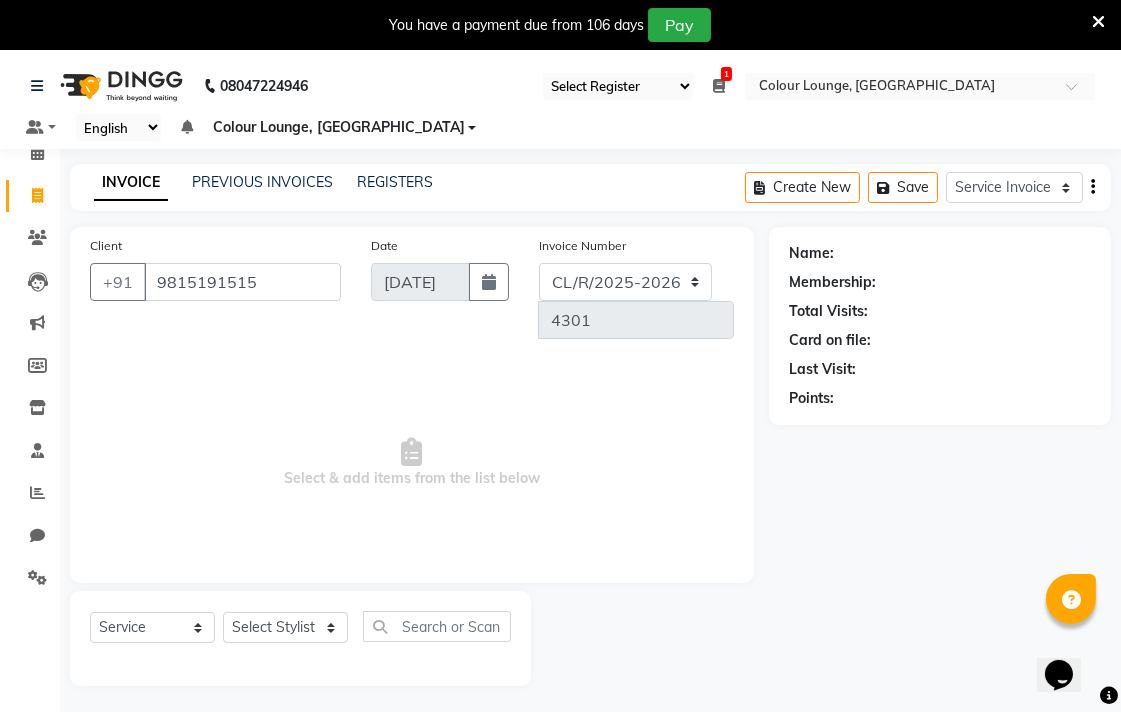 type on "9815191515" 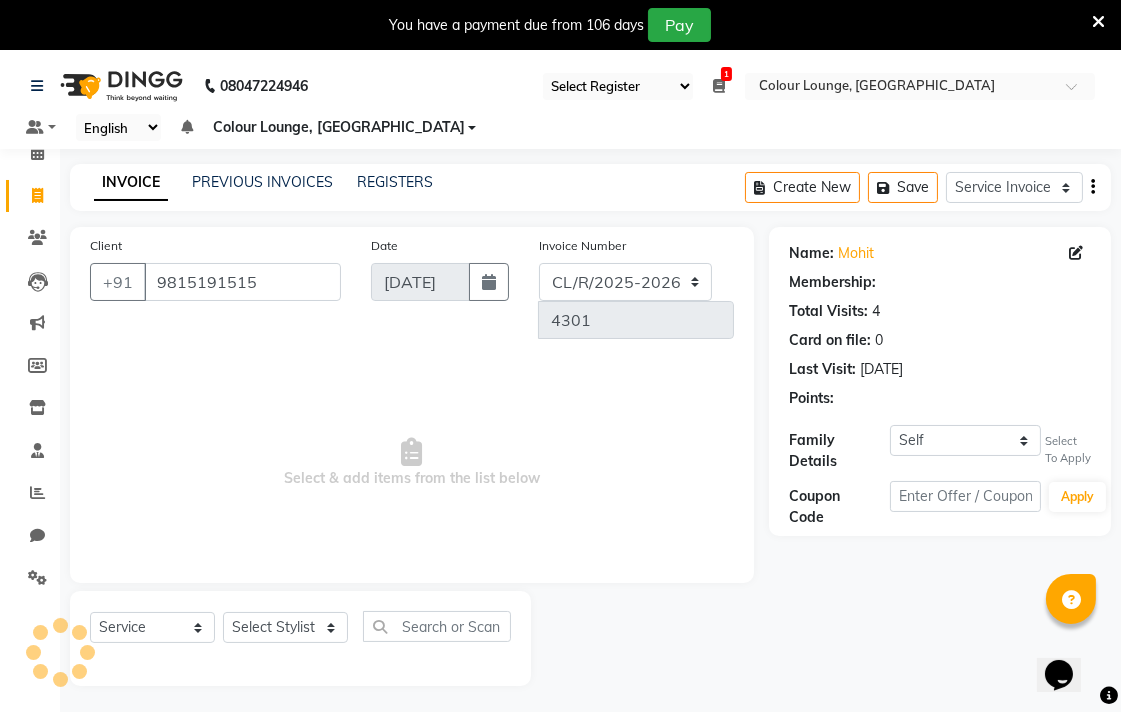 select on "1: Object" 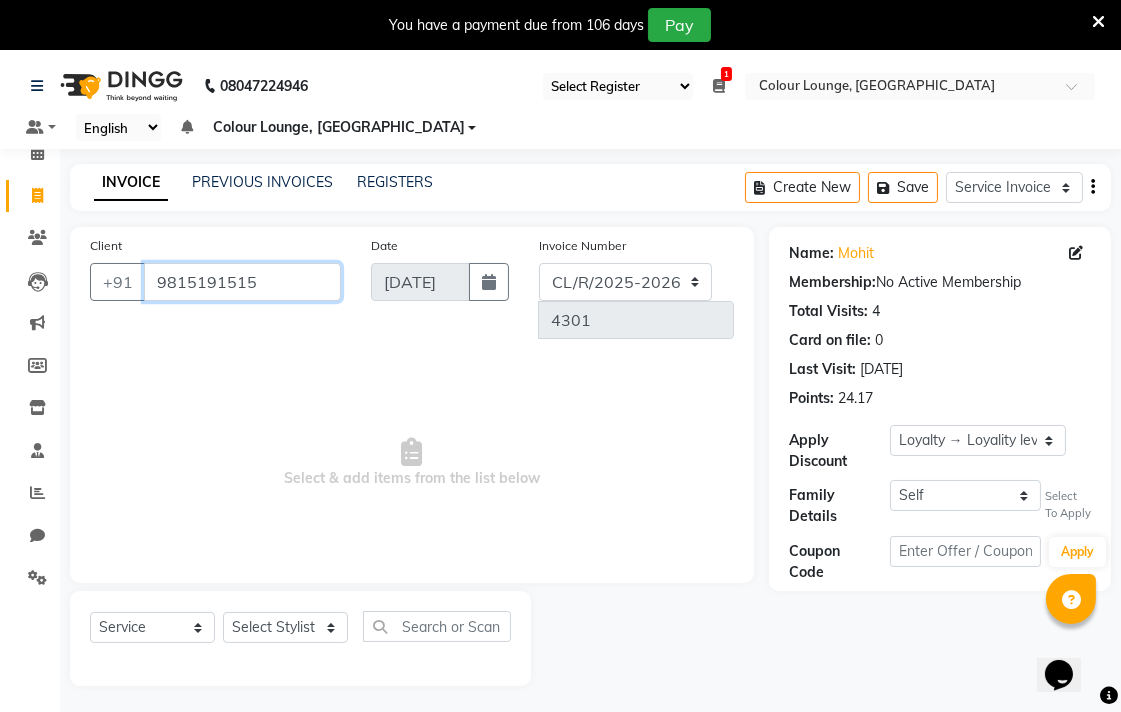 click on "9815191515" at bounding box center (242, 282) 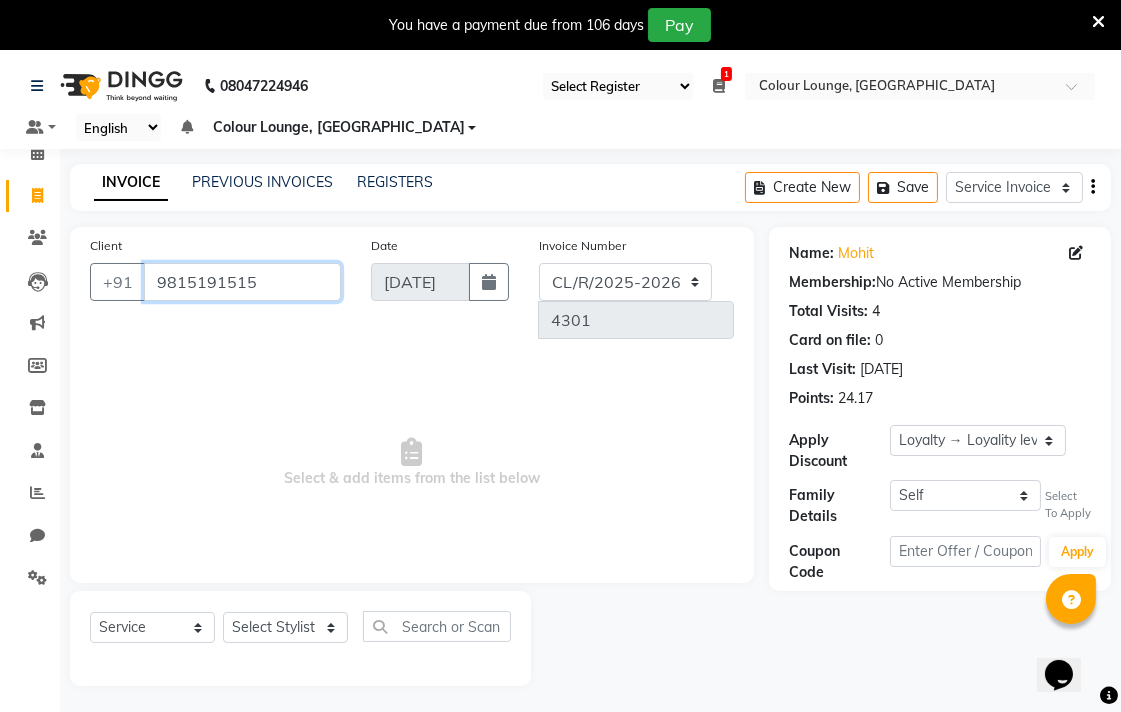 click on "9815191515" at bounding box center (242, 282) 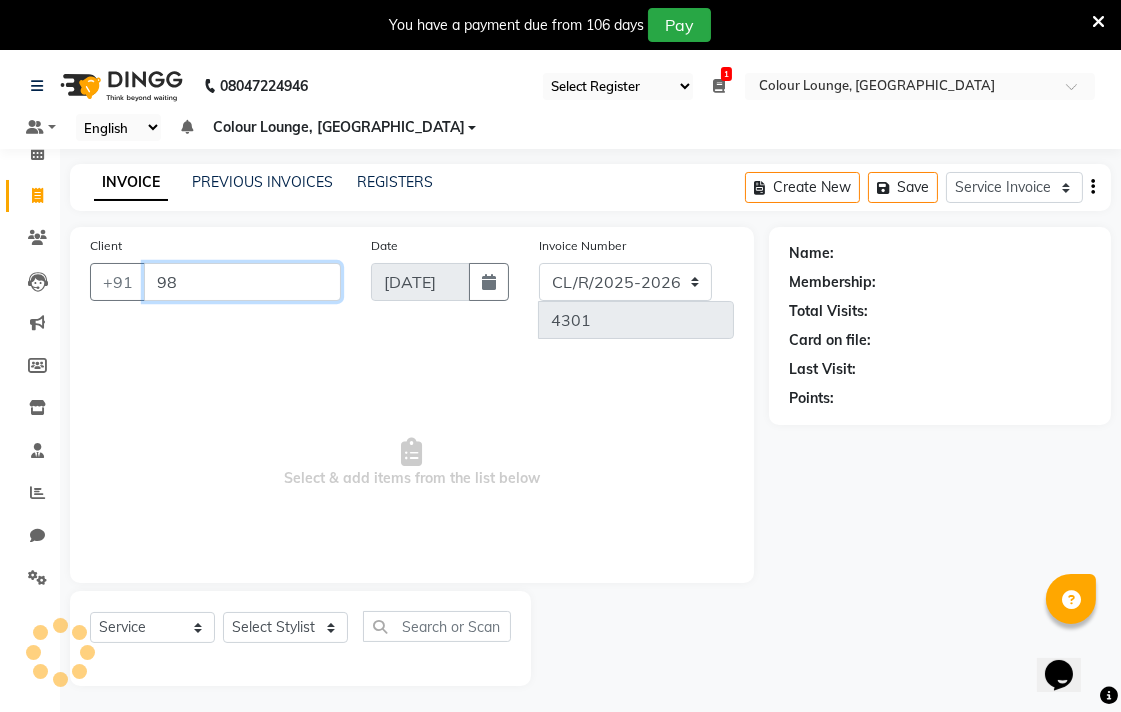 type on "9" 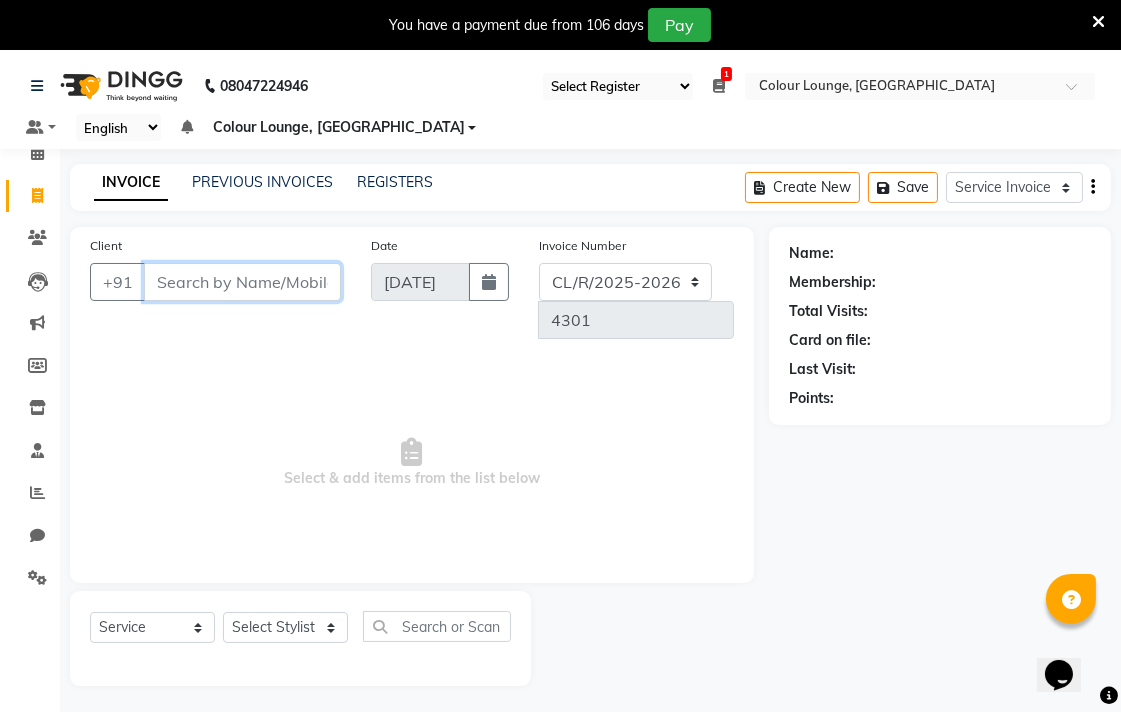 paste on "9815191515" 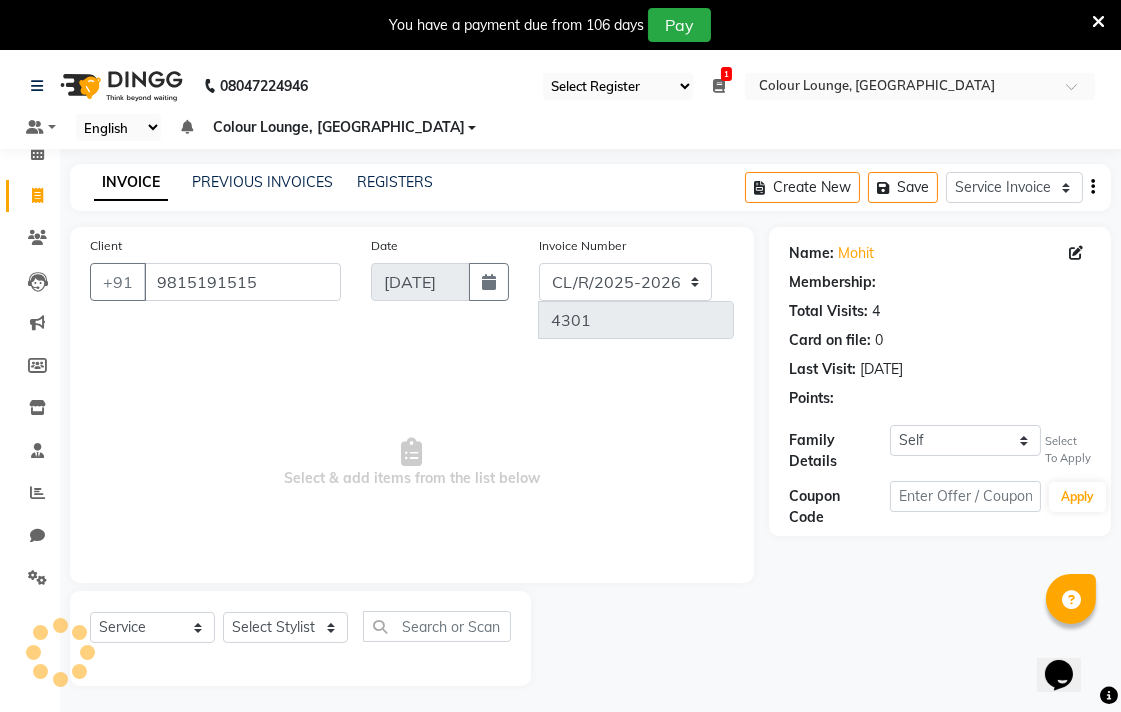 select on "1: Object" 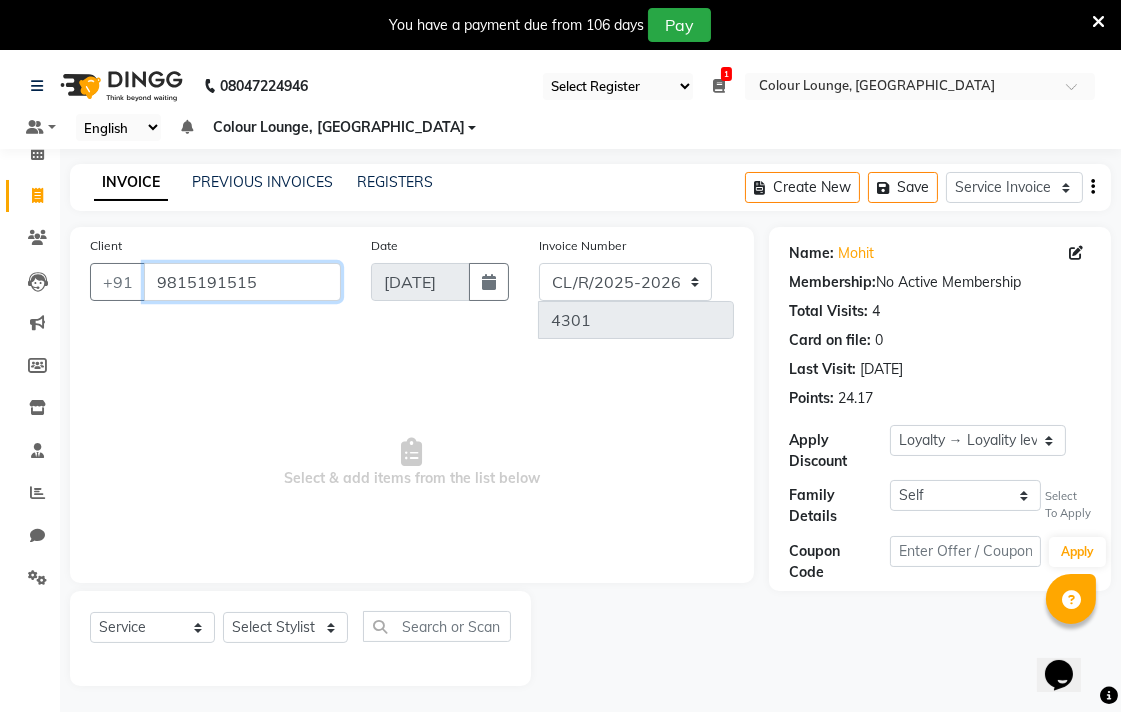 click on "9815191515" at bounding box center (242, 282) 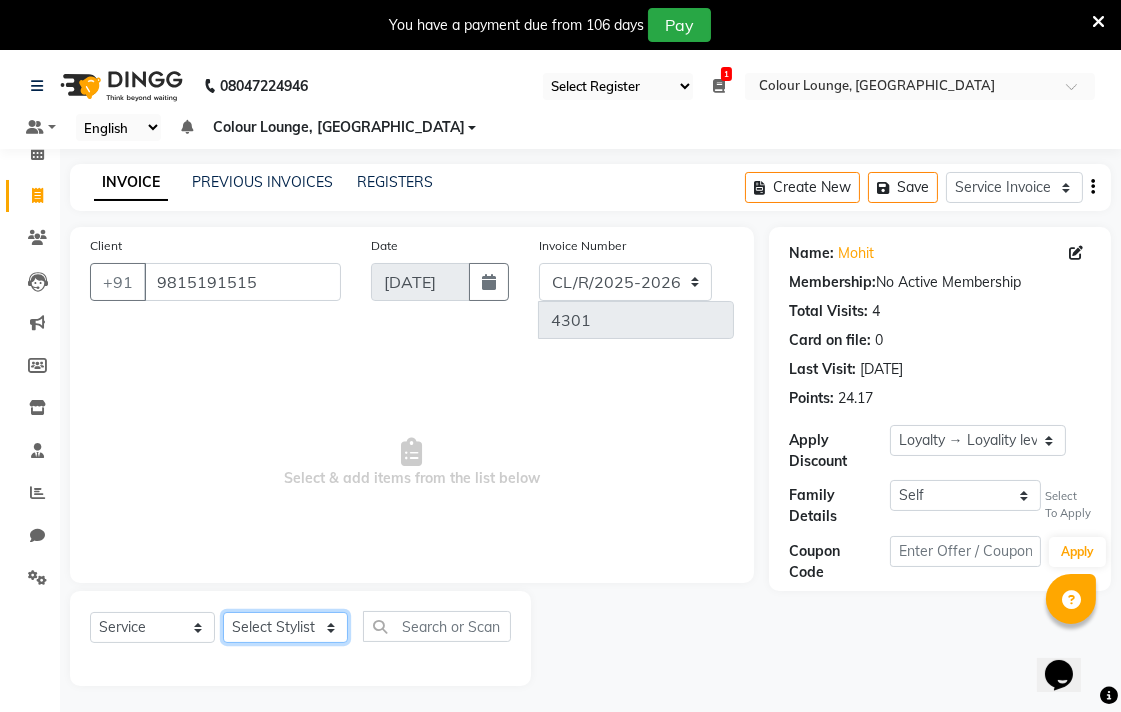 click on "Select Stylist Admin AMIT Birshika Colour Lounge, [GEOGRAPHIC_DATA] Colour Lounge, [GEOGRAPHIC_DATA] [PERSON_NAME] [PERSON_NAME] [PERSON_NAME] [PERSON_NAME] [PERSON_NAME] mam [PERSON_NAME] [PERSON_NAME] [PERSON_NAME] MOHIT [PERSON_NAME] POOJA [PERSON_NAME] [PERSON_NAME] [PERSON_NAME] guard [PERSON_NAME] [PERSON_NAME] [PERSON_NAME] [PERSON_NAME] SAMEER [PERSON_NAME] [PERSON_NAME] [PERSON_NAME] [PERSON_NAME] [PERSON_NAME] [PERSON_NAME] VISHAL [PERSON_NAME]" 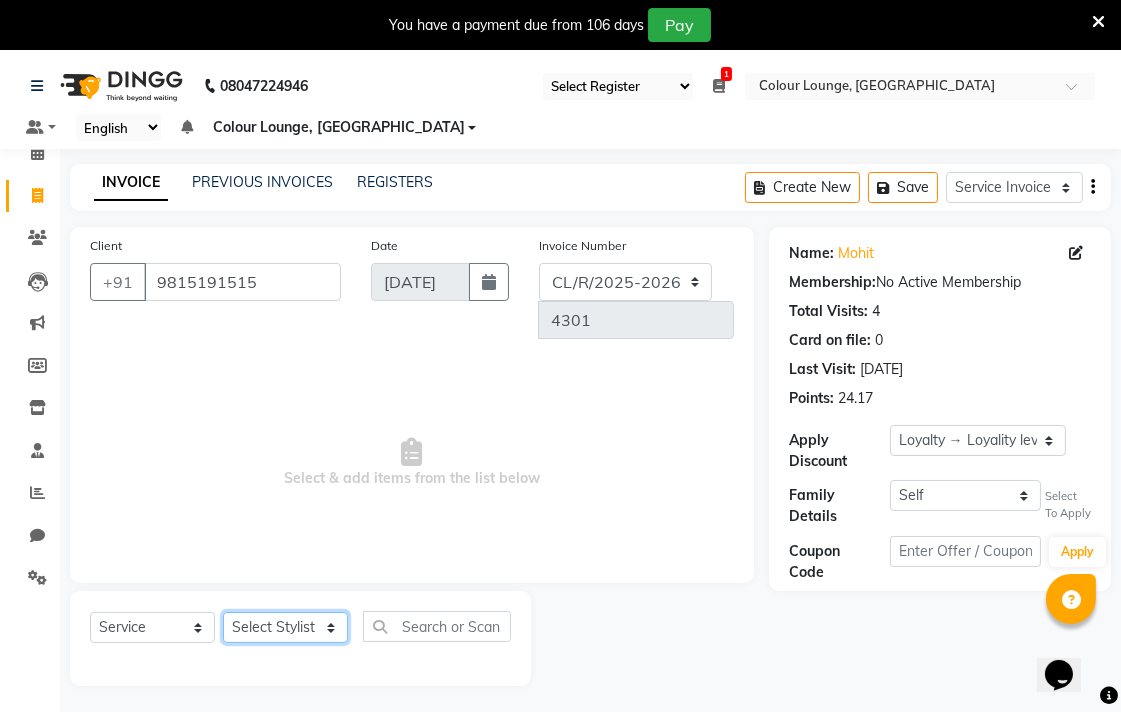 select on "70157" 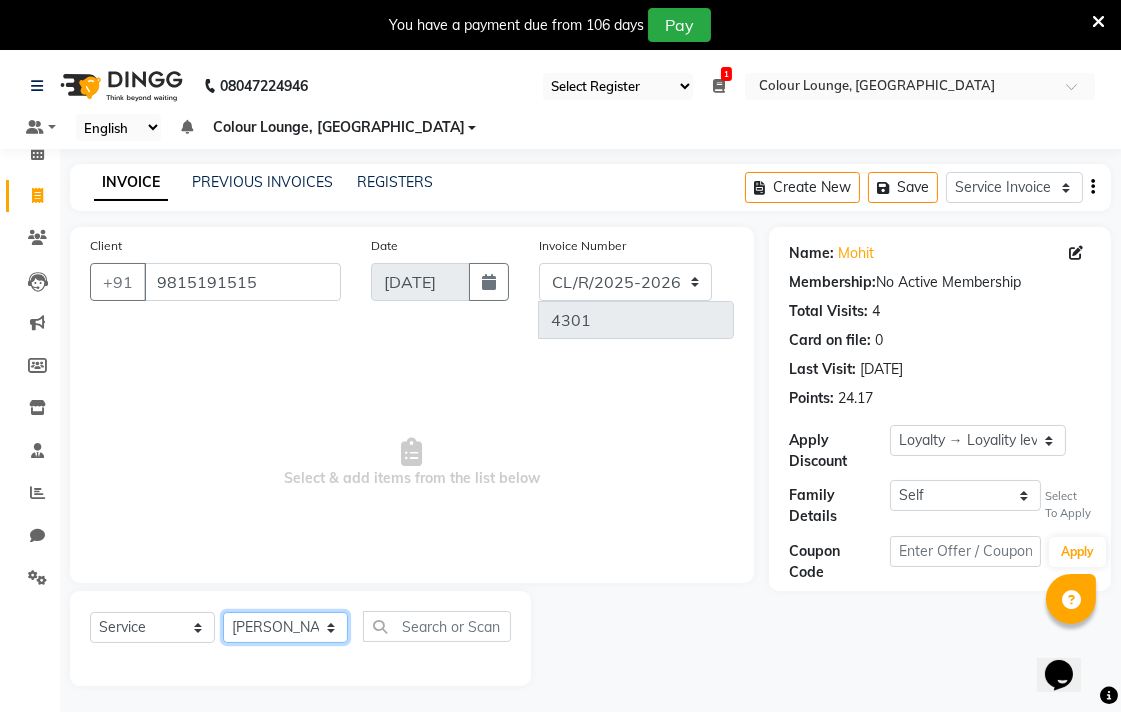 click on "Select Stylist Admin AMIT Birshika Colour Lounge, [GEOGRAPHIC_DATA] Colour Lounge, [GEOGRAPHIC_DATA] [PERSON_NAME] [PERSON_NAME] [PERSON_NAME] [PERSON_NAME] [PERSON_NAME] mam [PERSON_NAME] [PERSON_NAME] [PERSON_NAME] MOHIT [PERSON_NAME] POOJA [PERSON_NAME] [PERSON_NAME] [PERSON_NAME] guard [PERSON_NAME] [PERSON_NAME] [PERSON_NAME] [PERSON_NAME] SAMEER [PERSON_NAME] [PERSON_NAME] [PERSON_NAME] [PERSON_NAME] [PERSON_NAME] [PERSON_NAME] VISHAL [PERSON_NAME]" 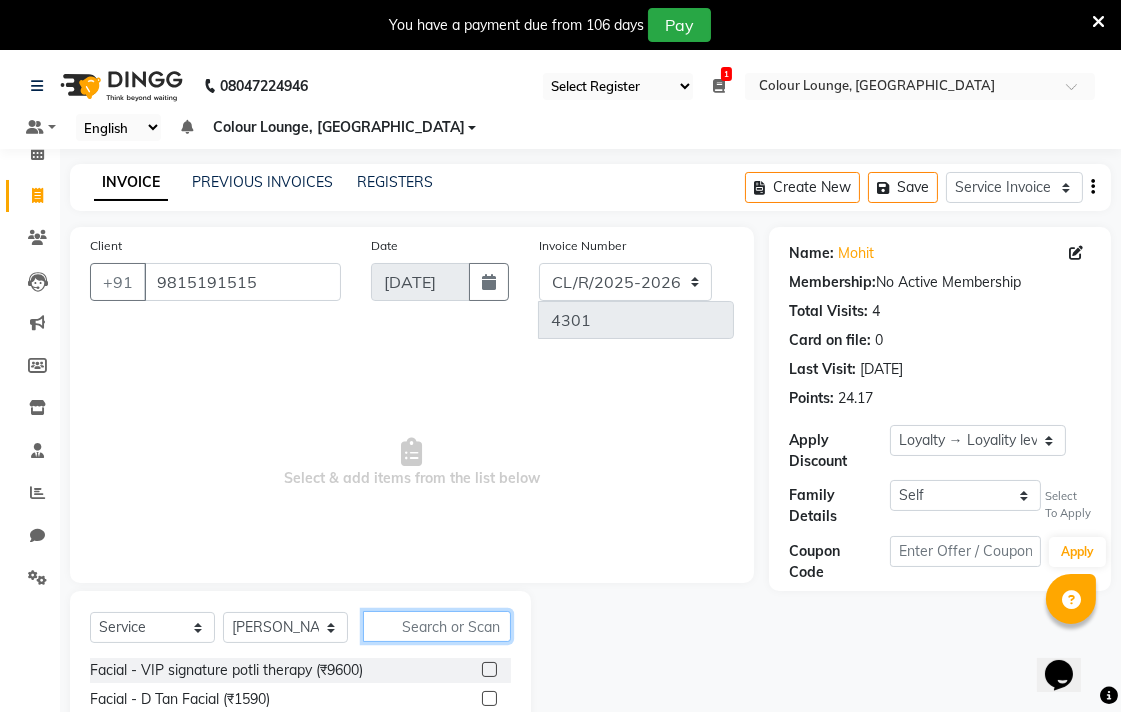 click 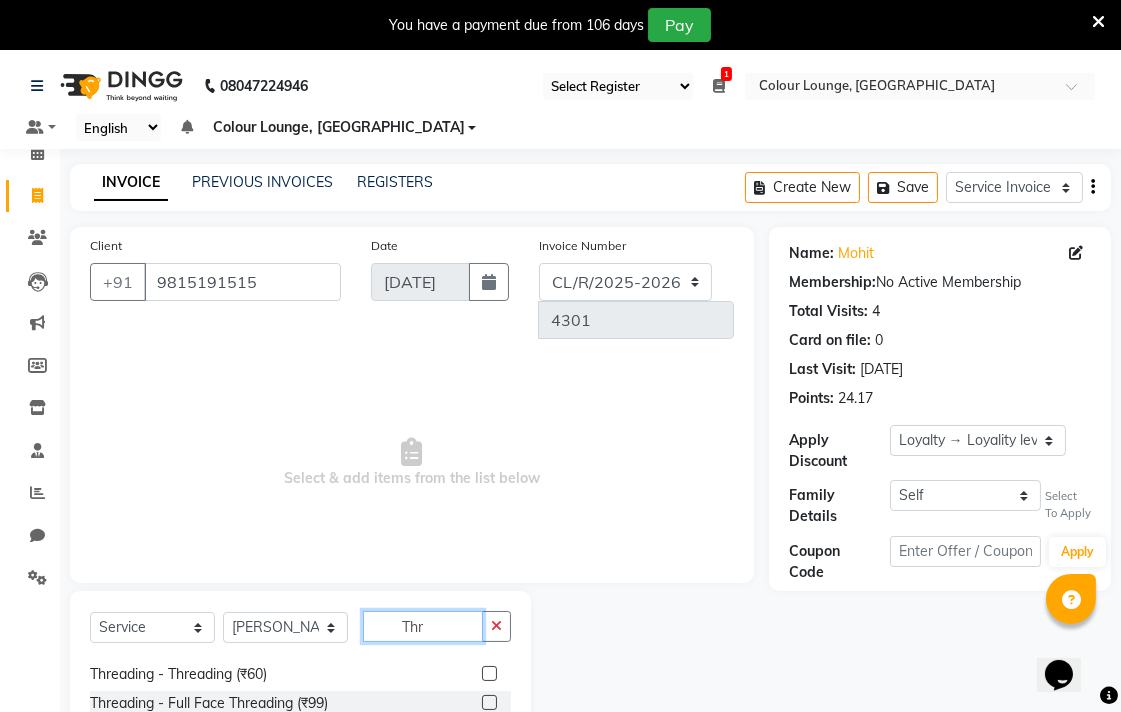 scroll, scrollTop: 0, scrollLeft: 0, axis: both 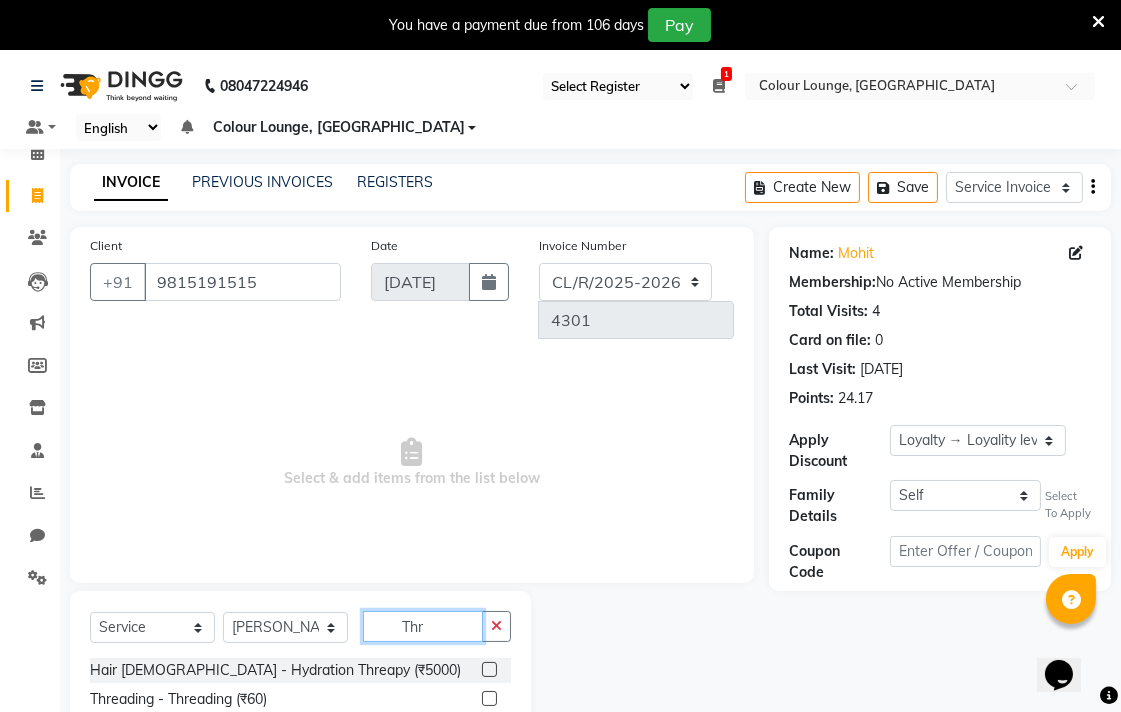 type on "Thr" 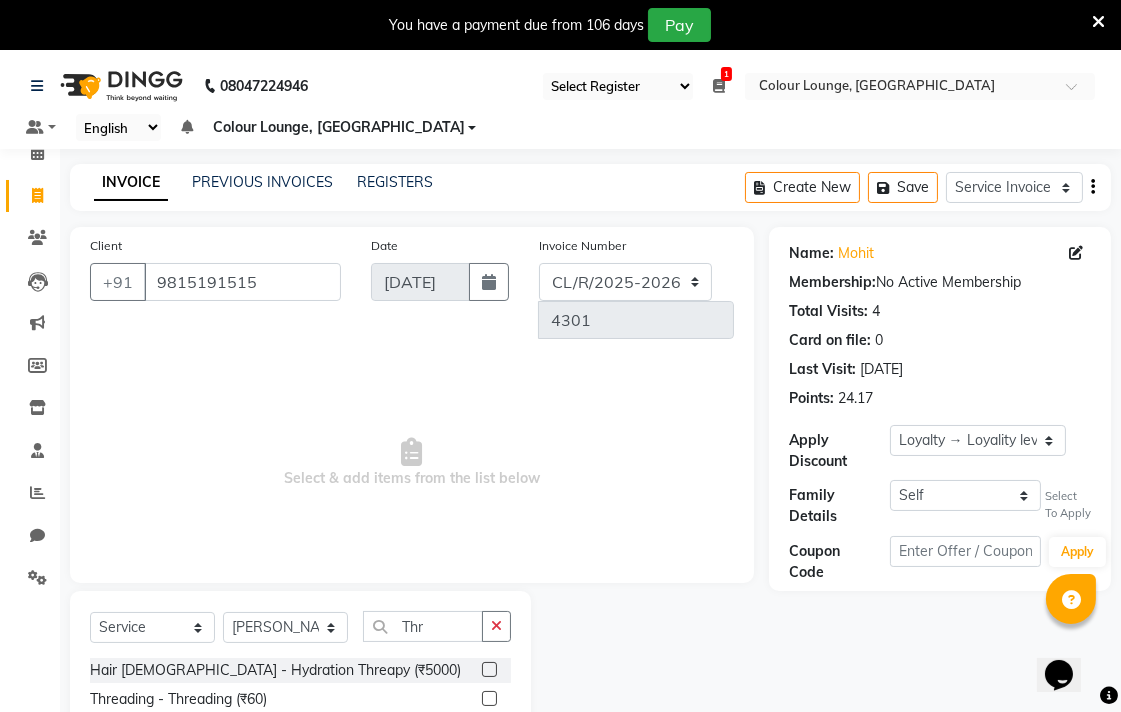 click 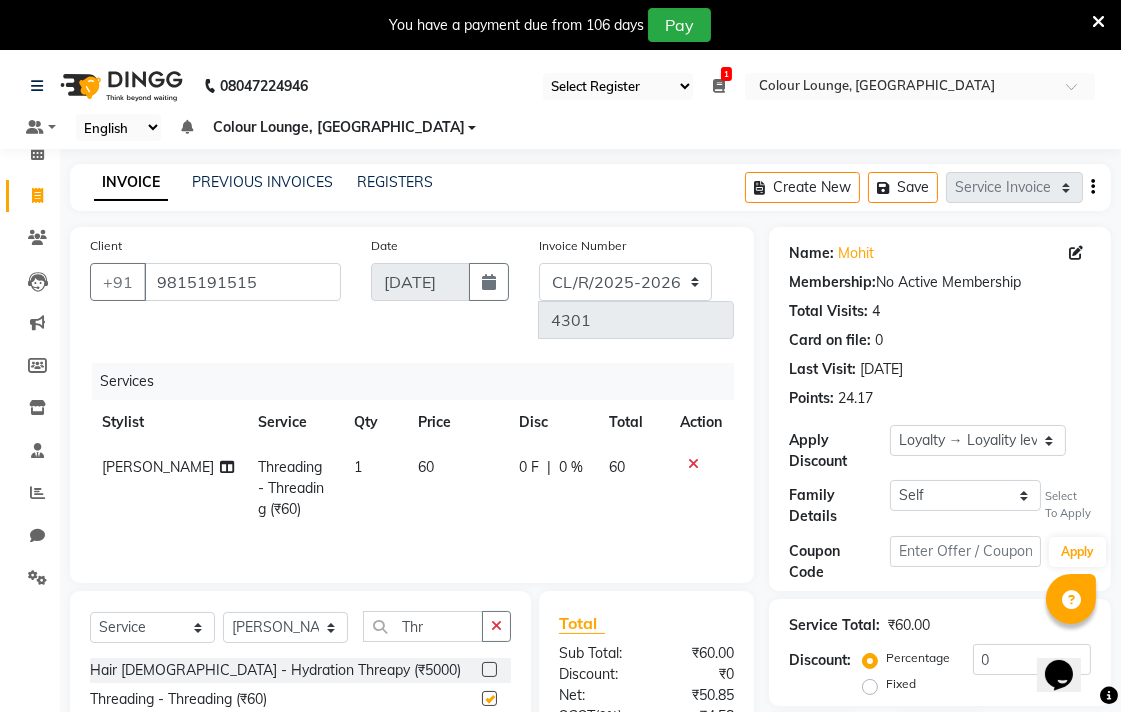 checkbox on "false" 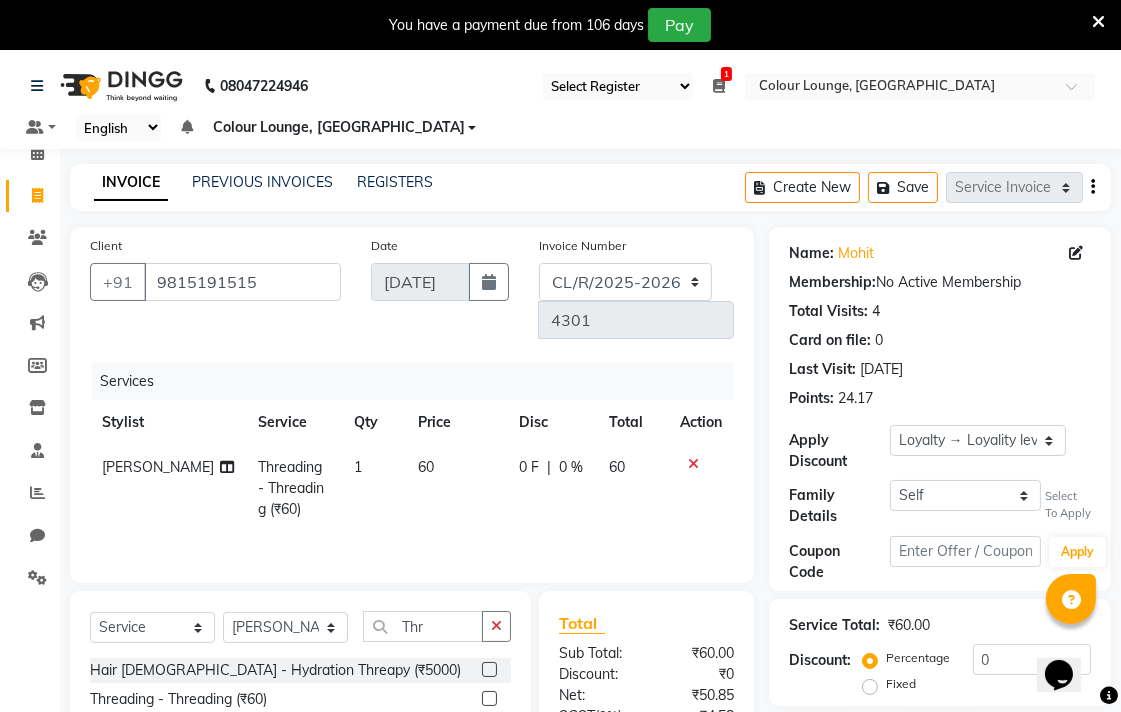 click on "60" 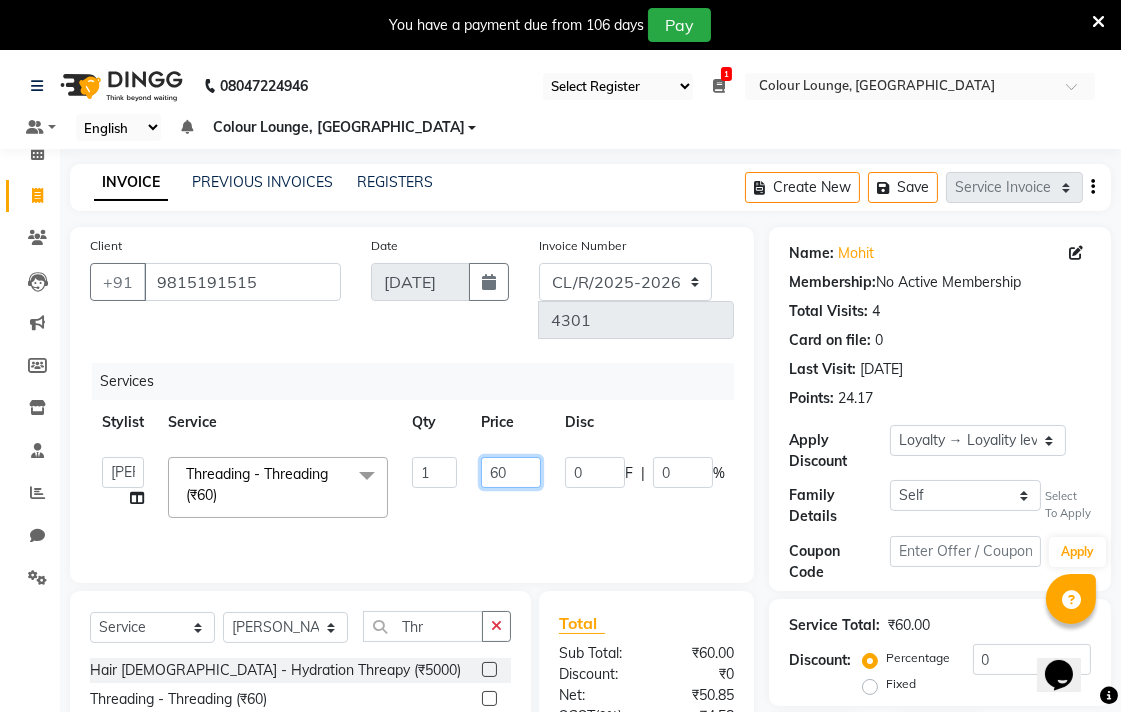 click on "60" 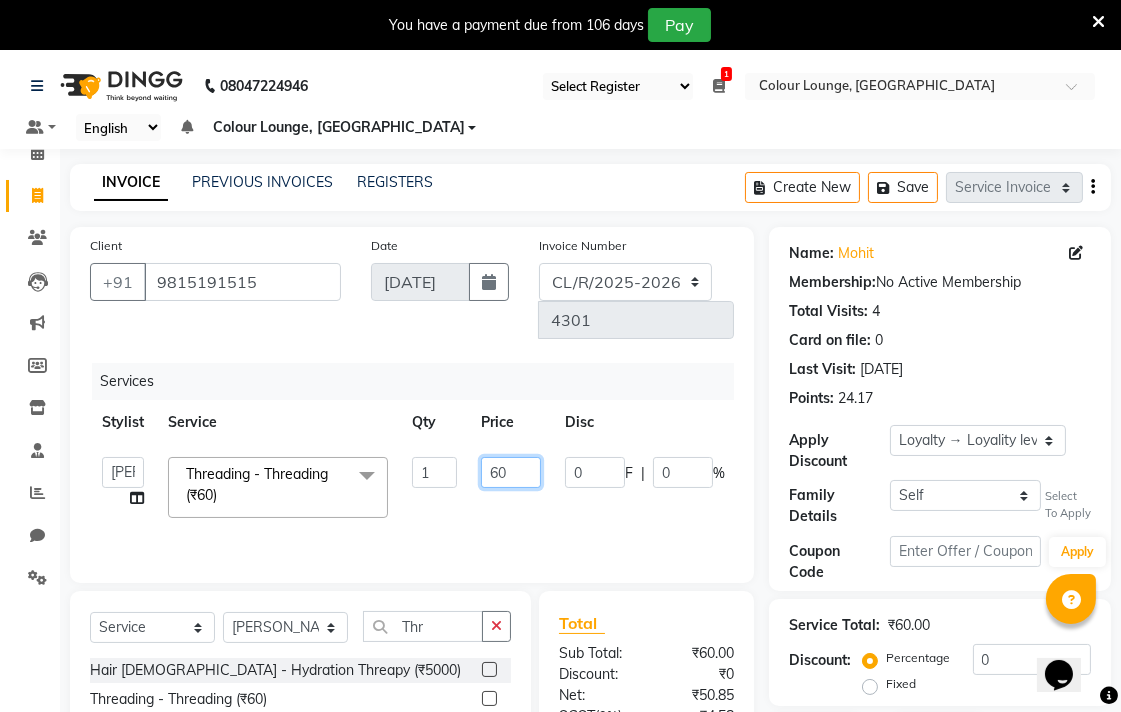 type on "6" 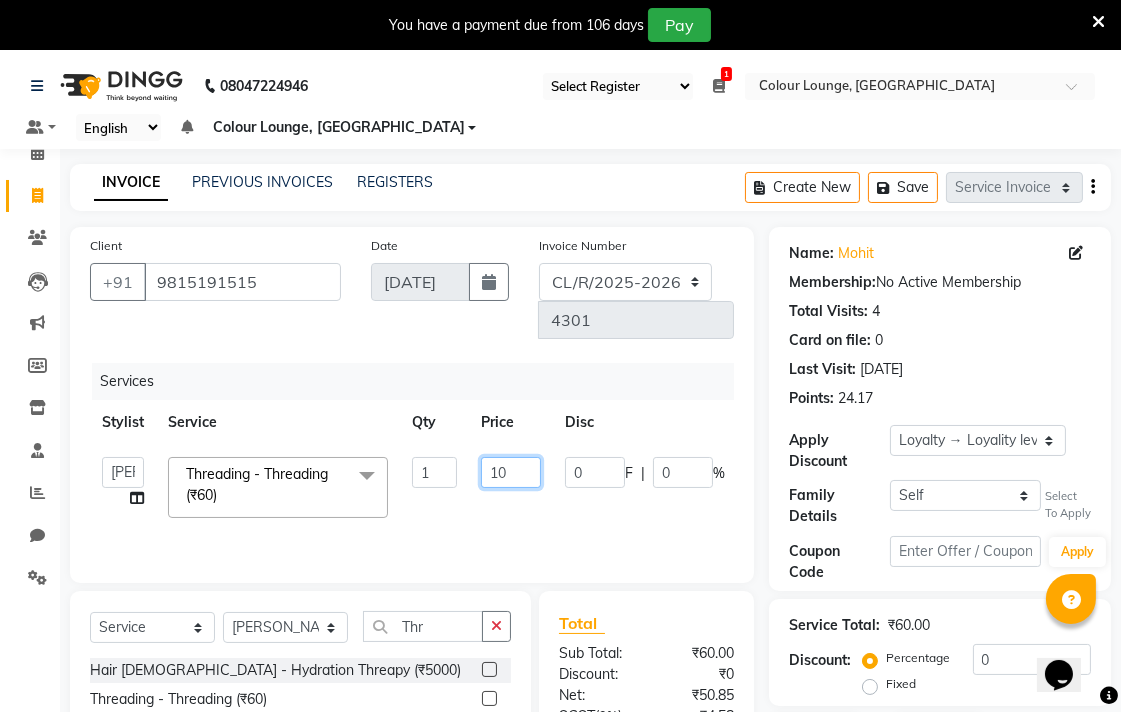 type on "100" 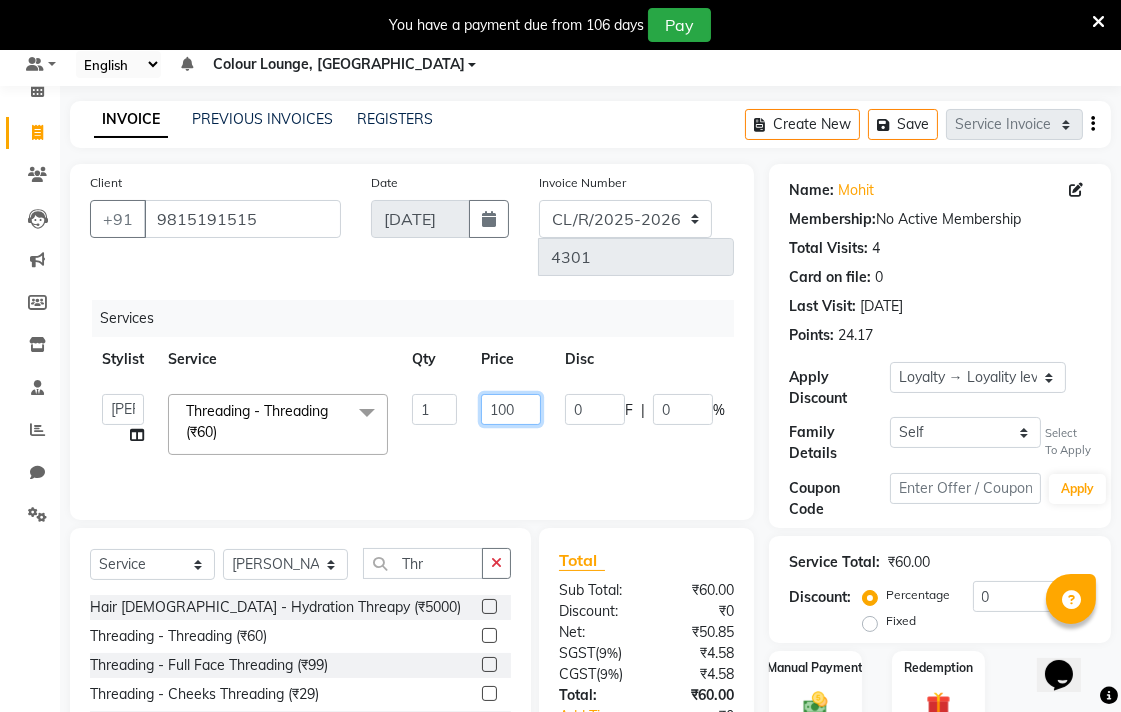 scroll, scrollTop: 166, scrollLeft: 0, axis: vertical 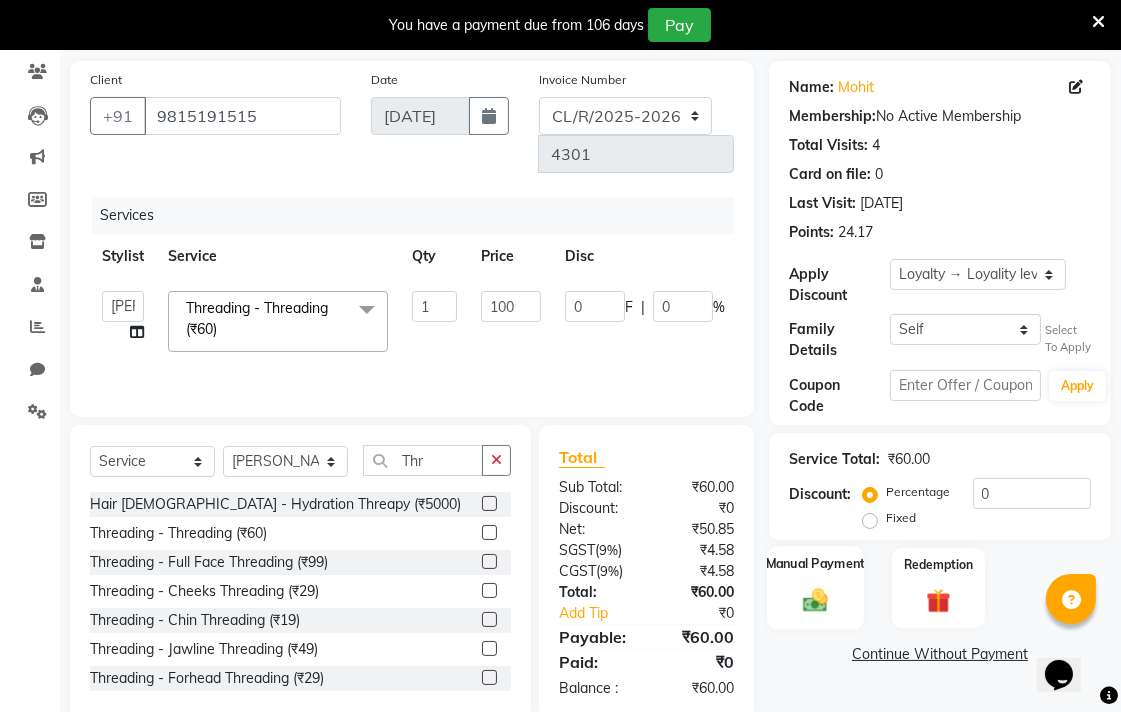 click 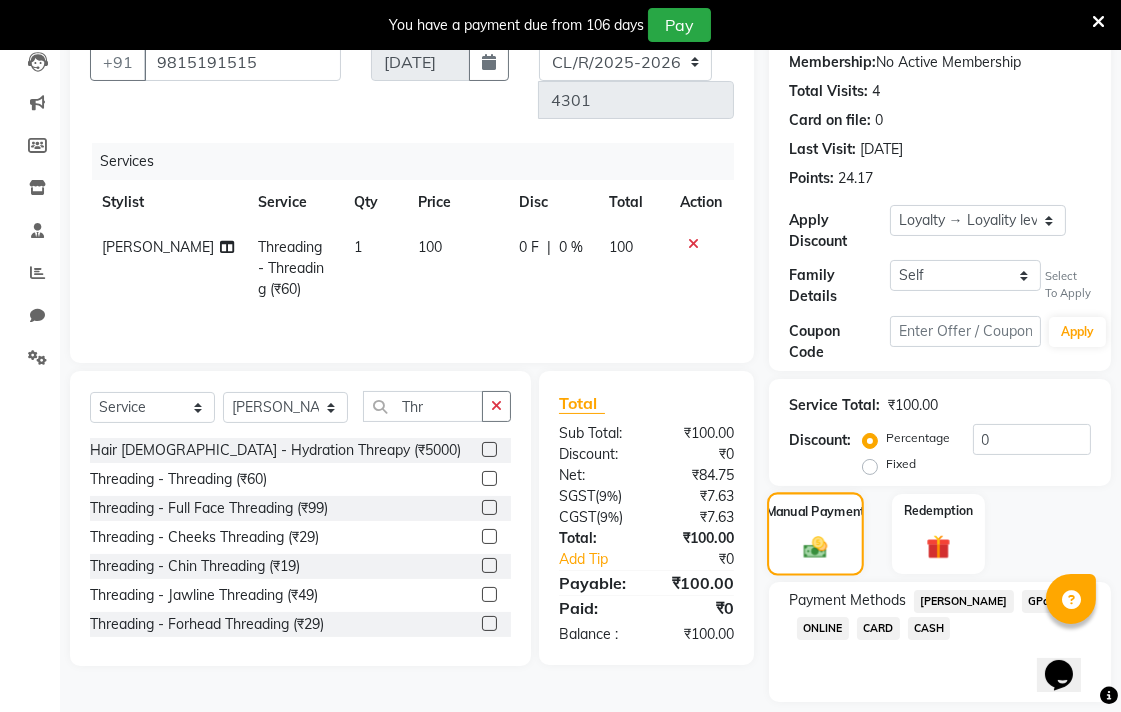 scroll, scrollTop: 281, scrollLeft: 0, axis: vertical 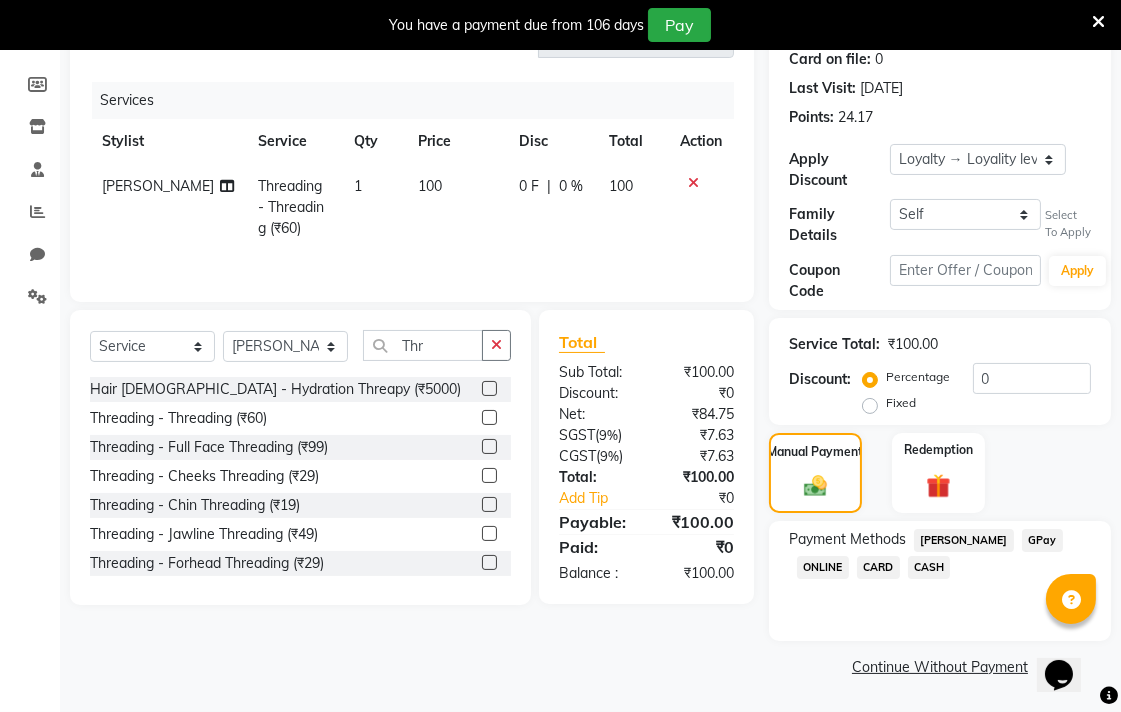 click on "ONLINE" 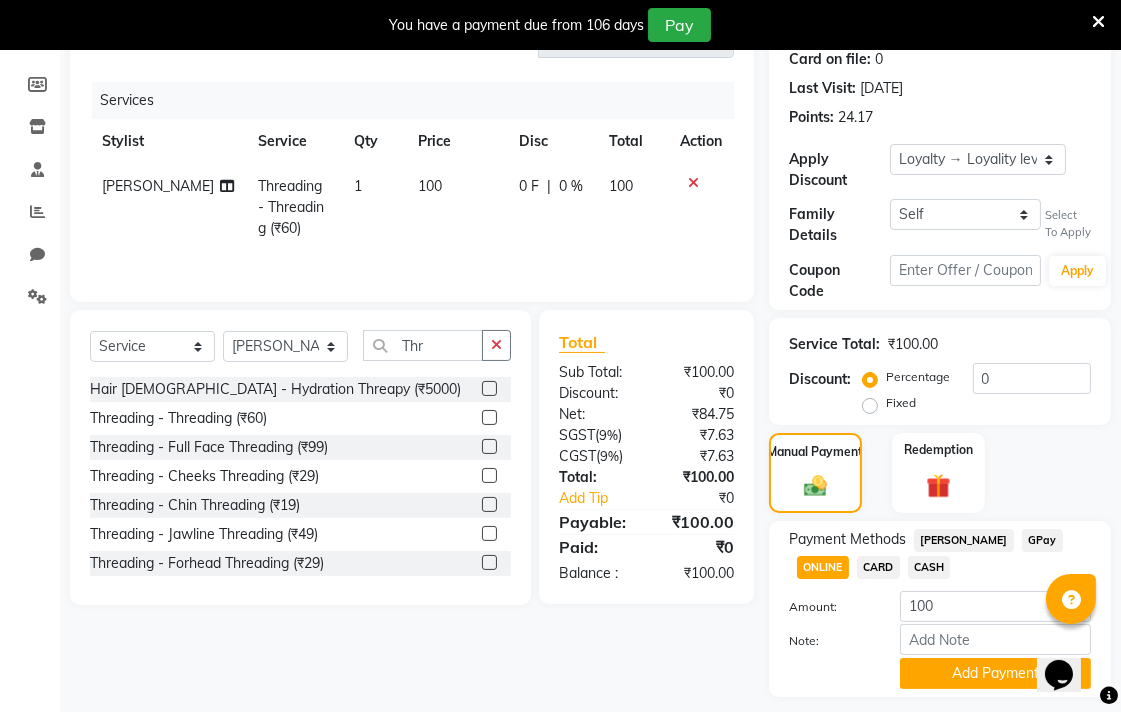 scroll, scrollTop: 337, scrollLeft: 0, axis: vertical 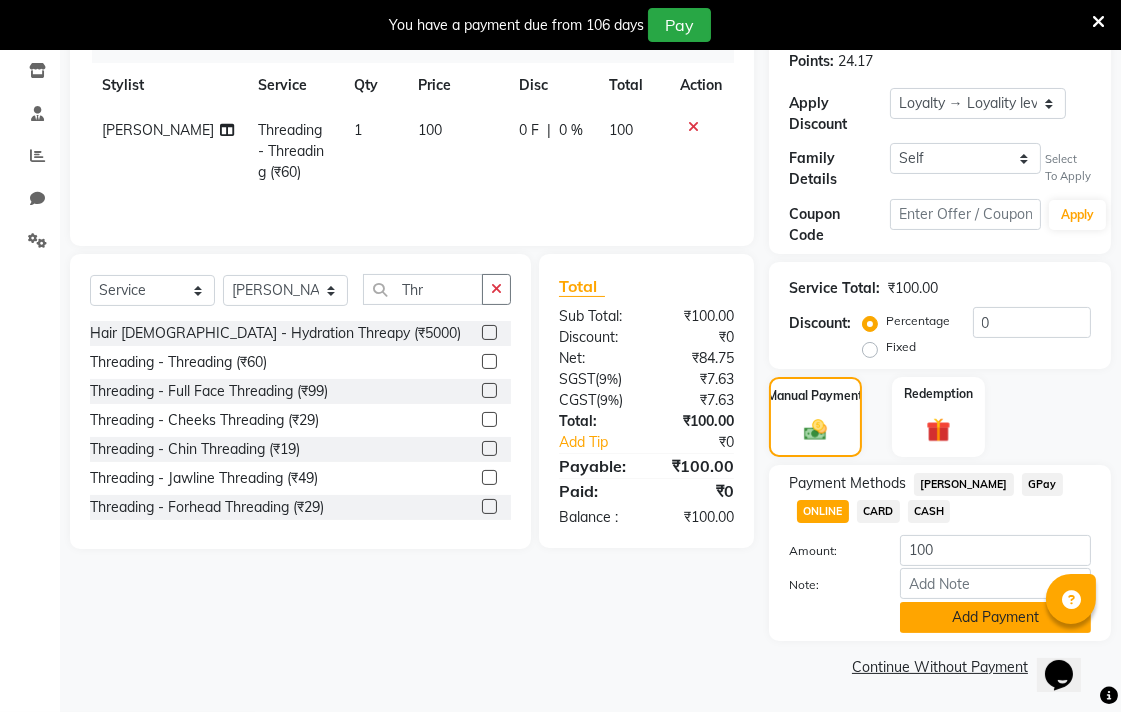 click on "Add Payment" 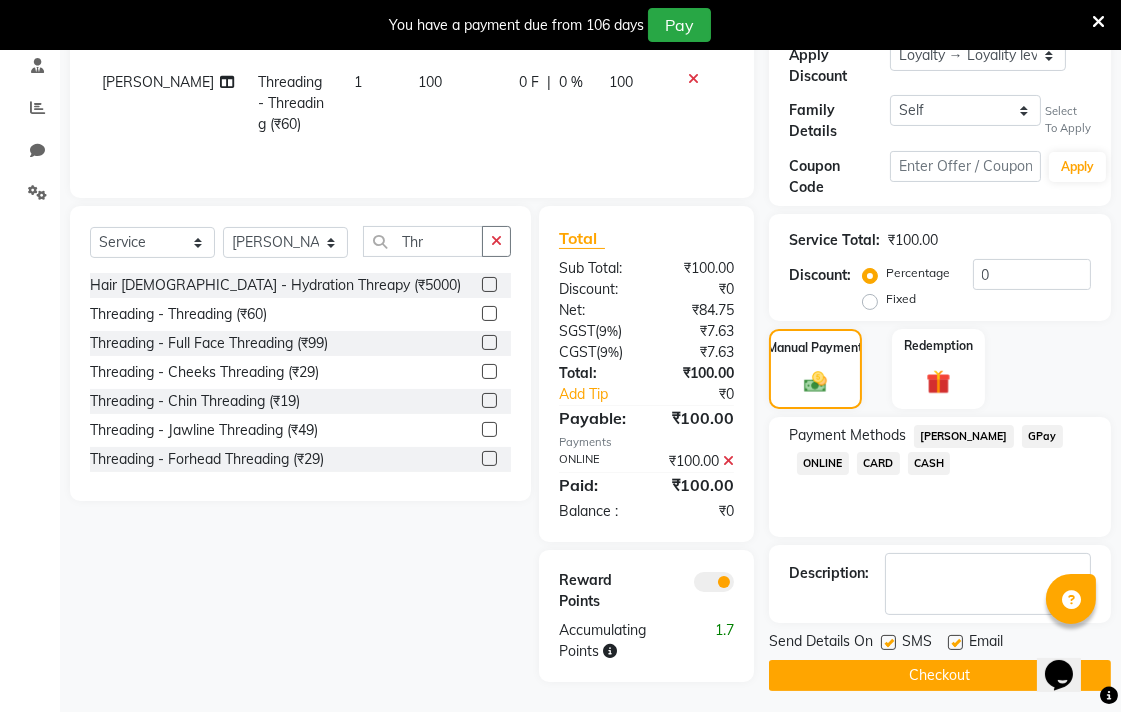 scroll, scrollTop: 394, scrollLeft: 0, axis: vertical 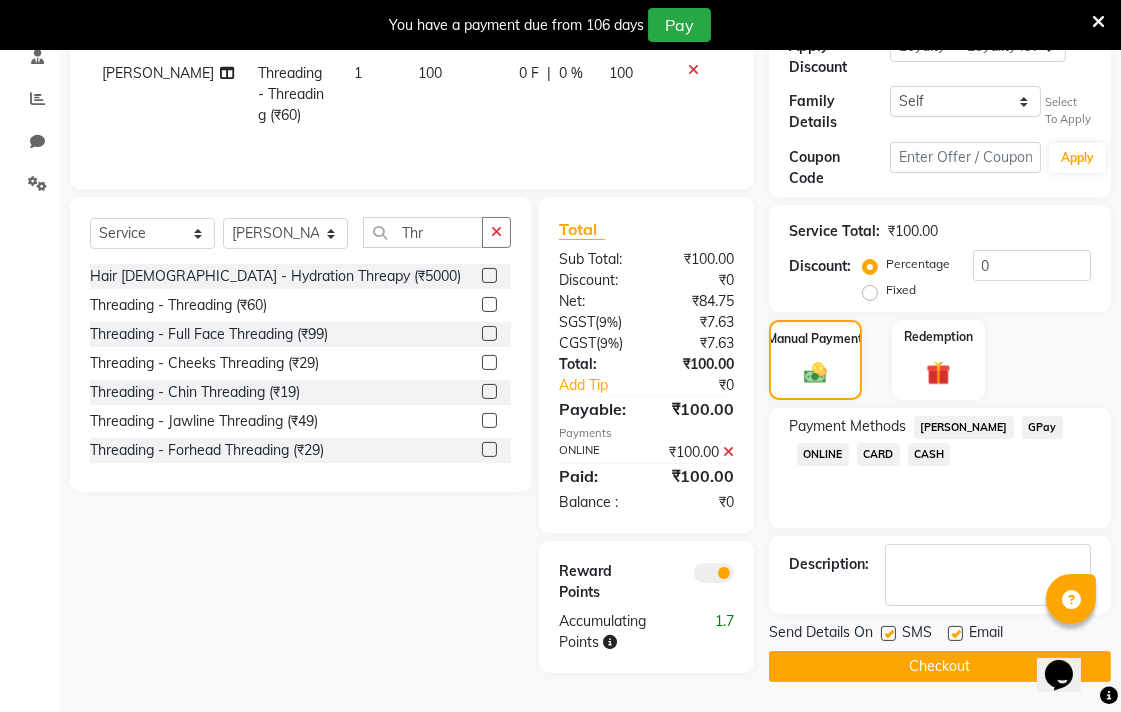 click 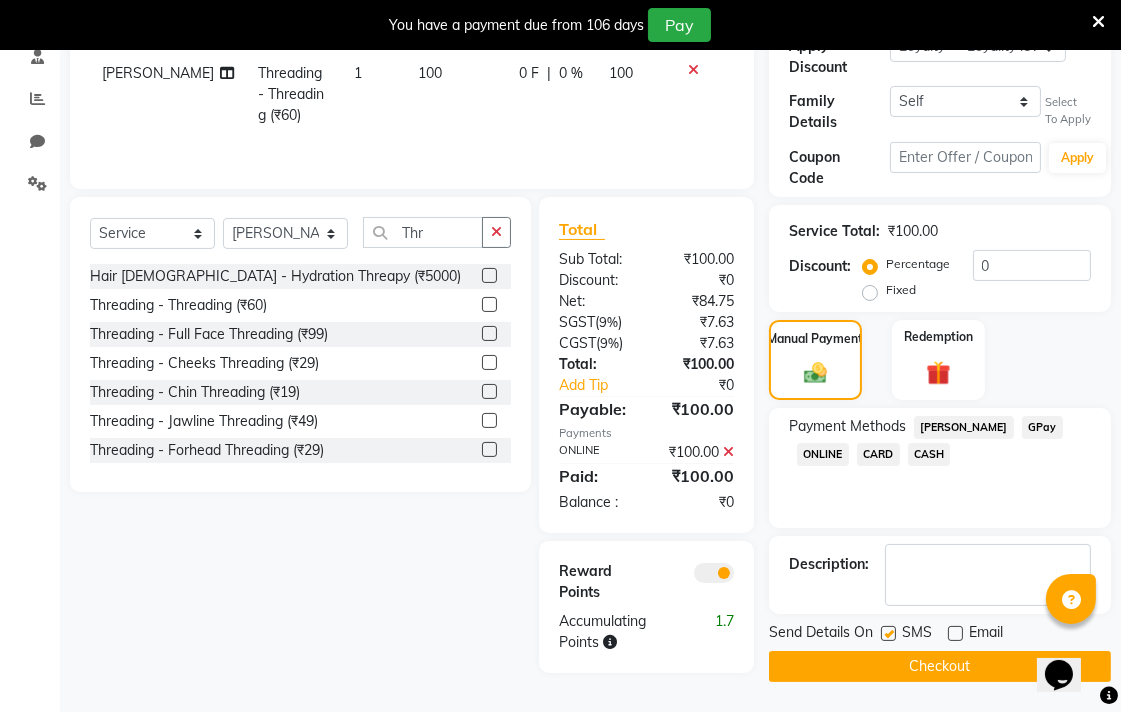 click 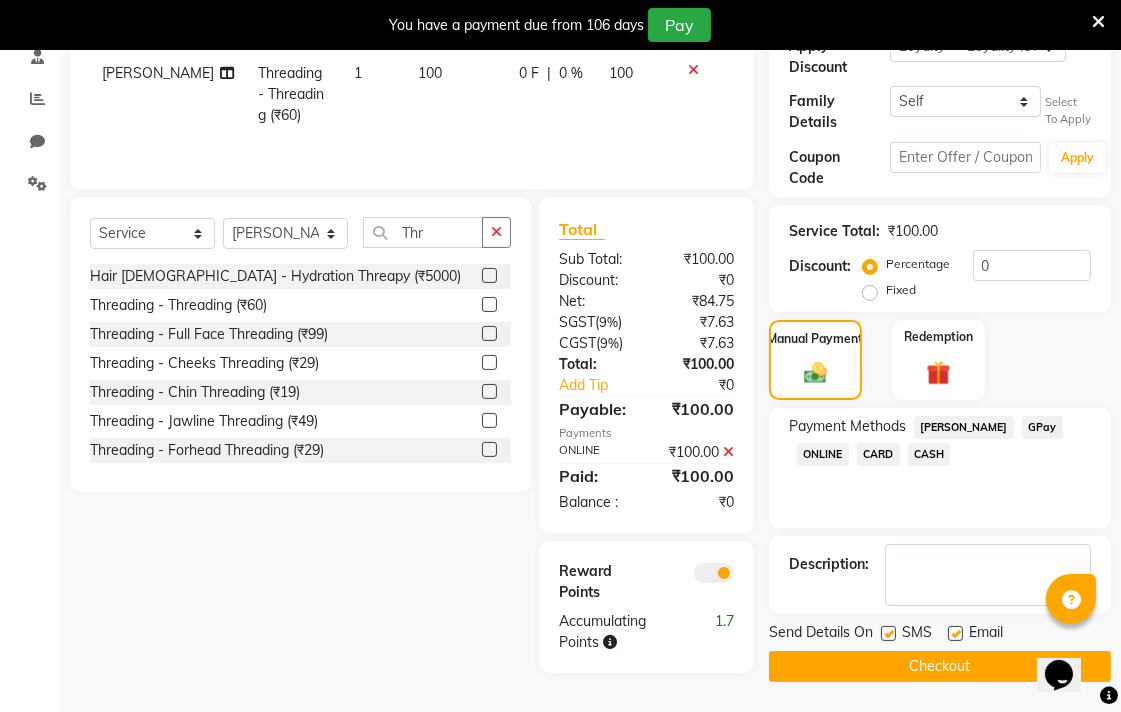 click 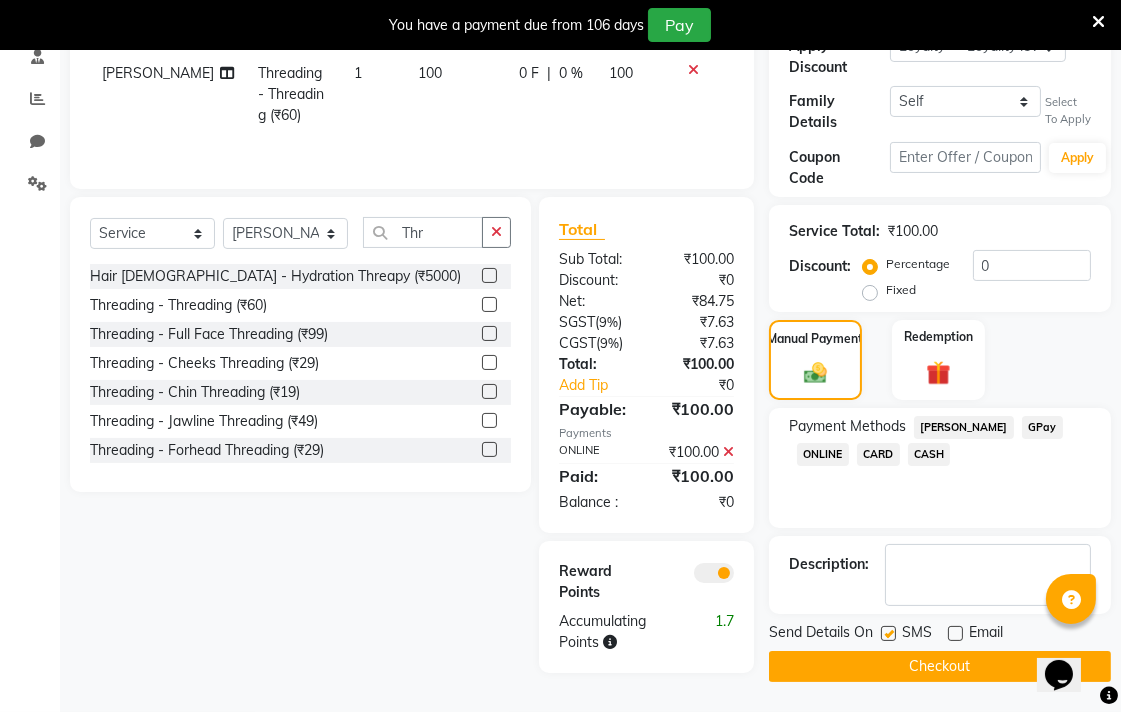 click on "Checkout" 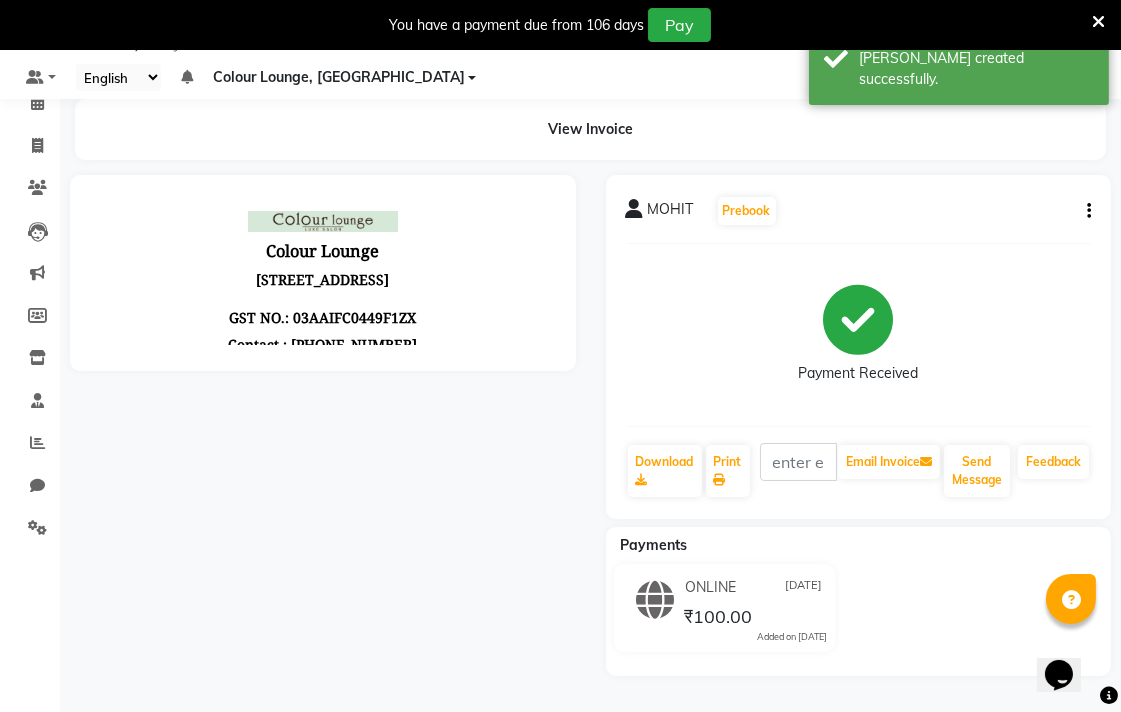scroll, scrollTop: 0, scrollLeft: 0, axis: both 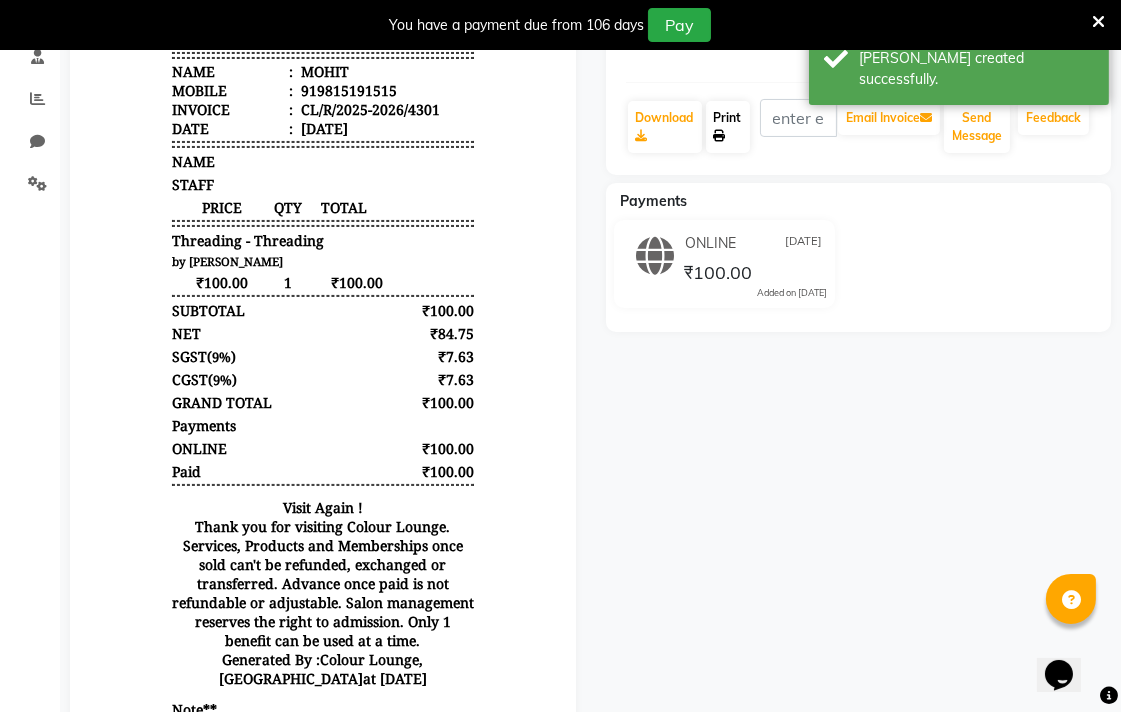 click on "Print" 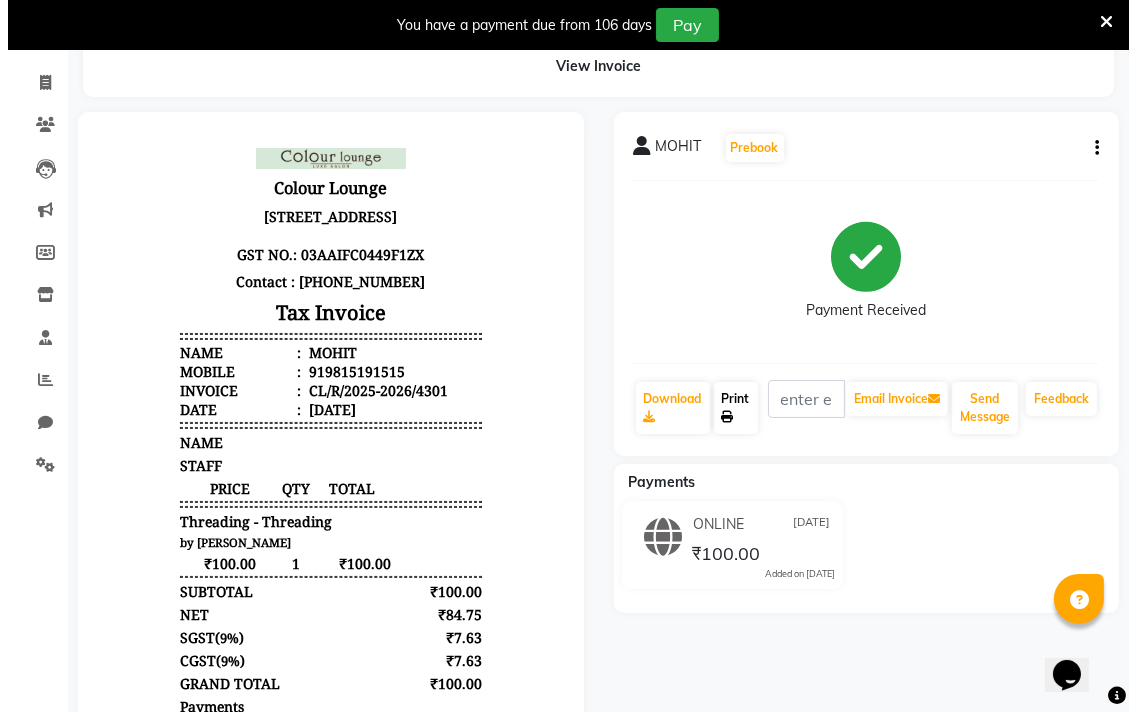 scroll, scrollTop: 0, scrollLeft: 0, axis: both 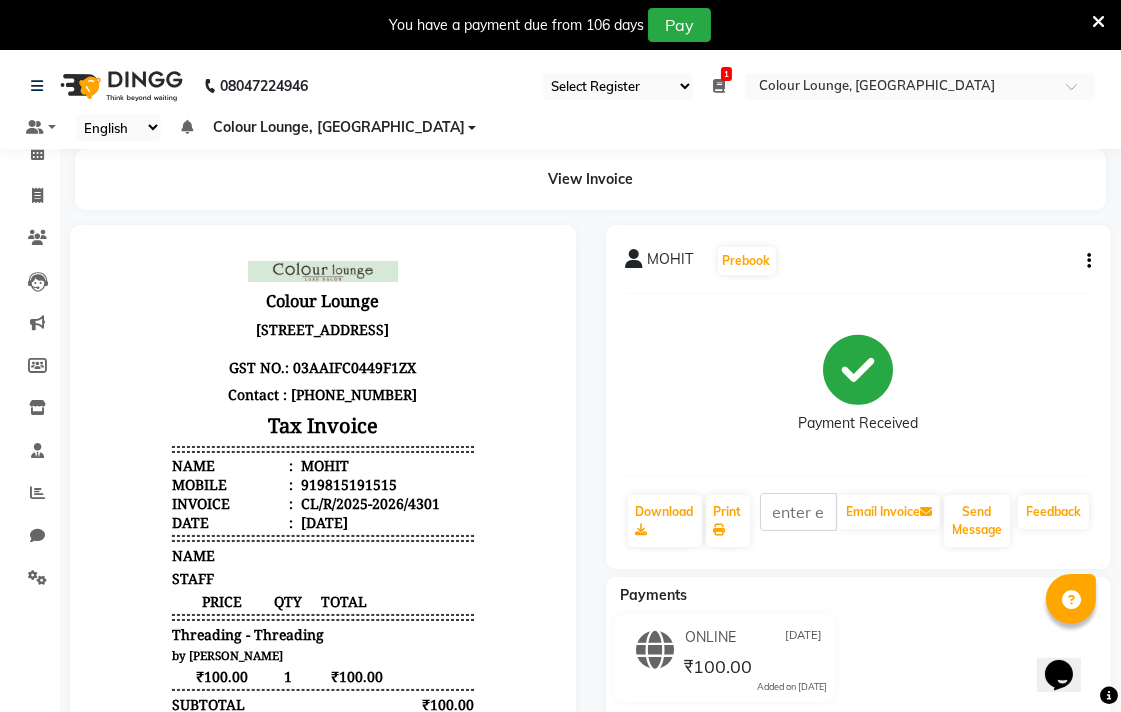 click at bounding box center [1098, 22] 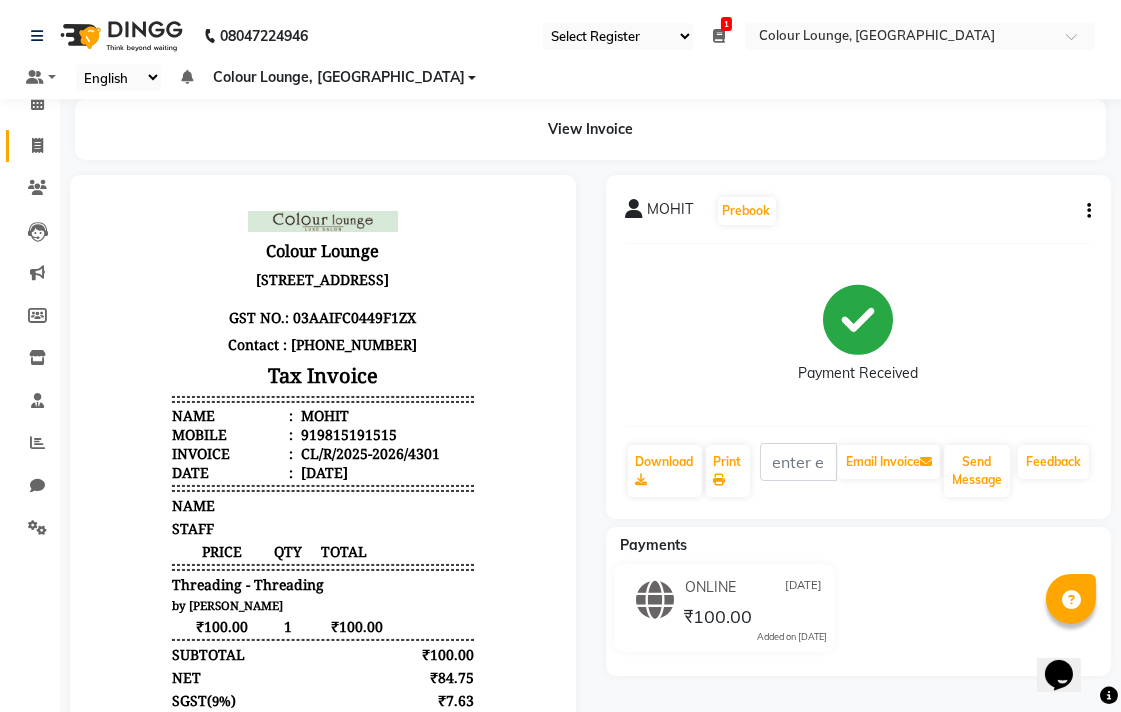 click 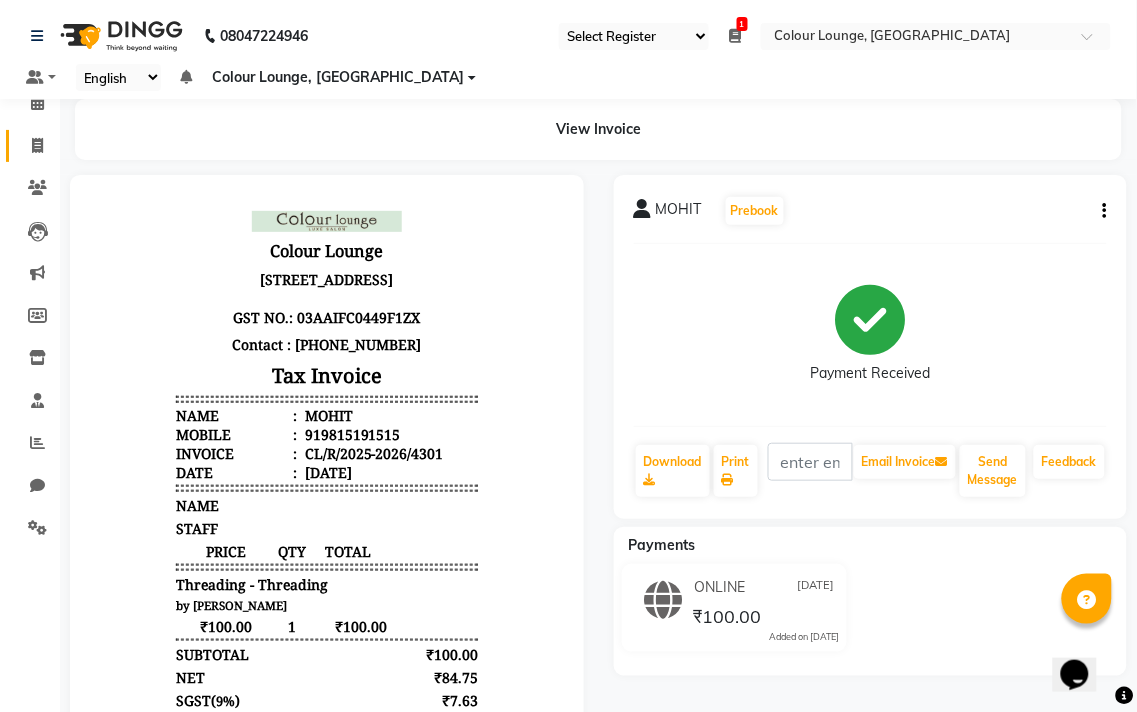 select on "service" 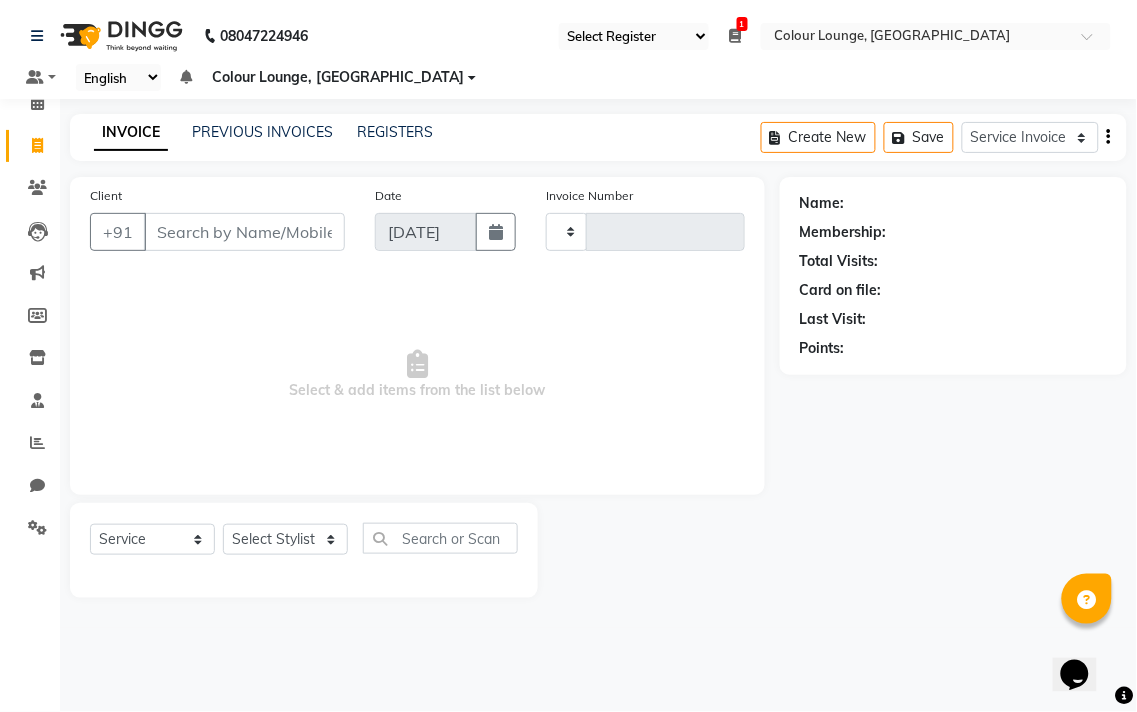type on "4302" 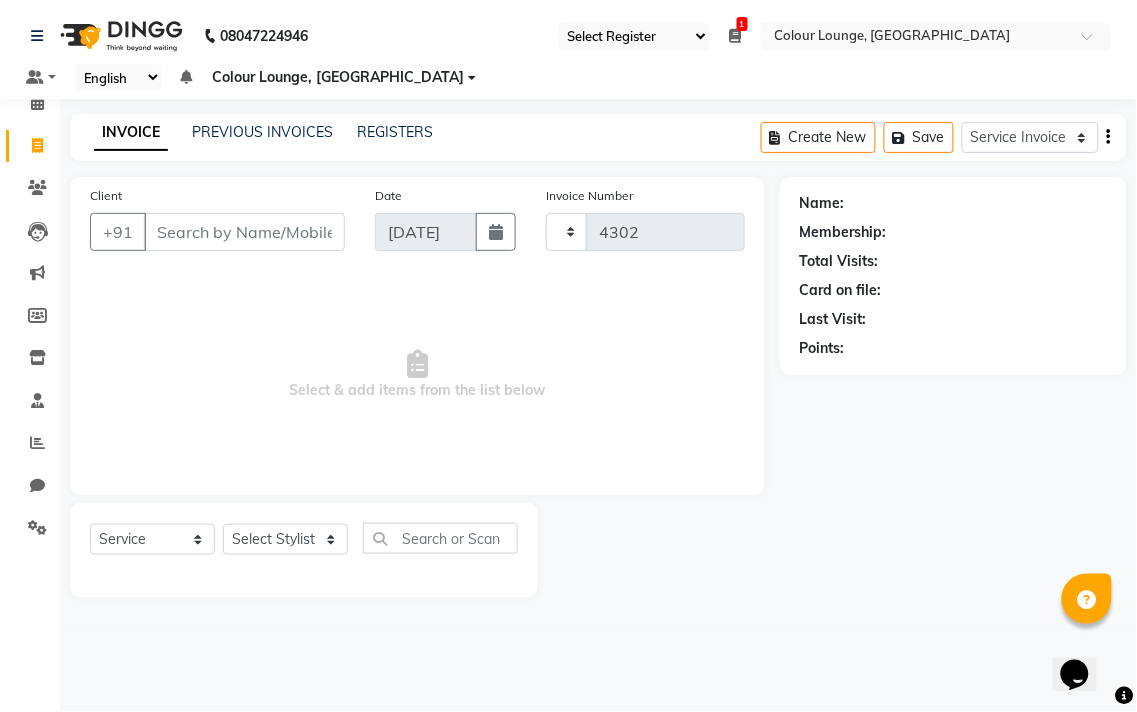 select on "8013" 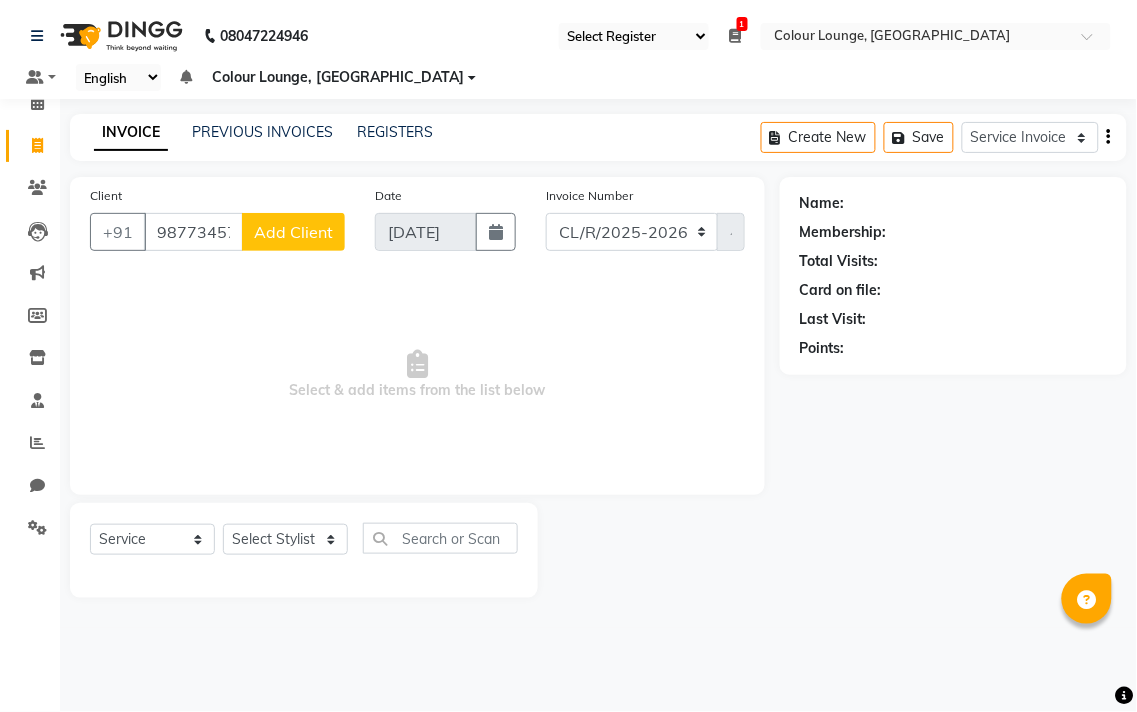 type on "9877345706" 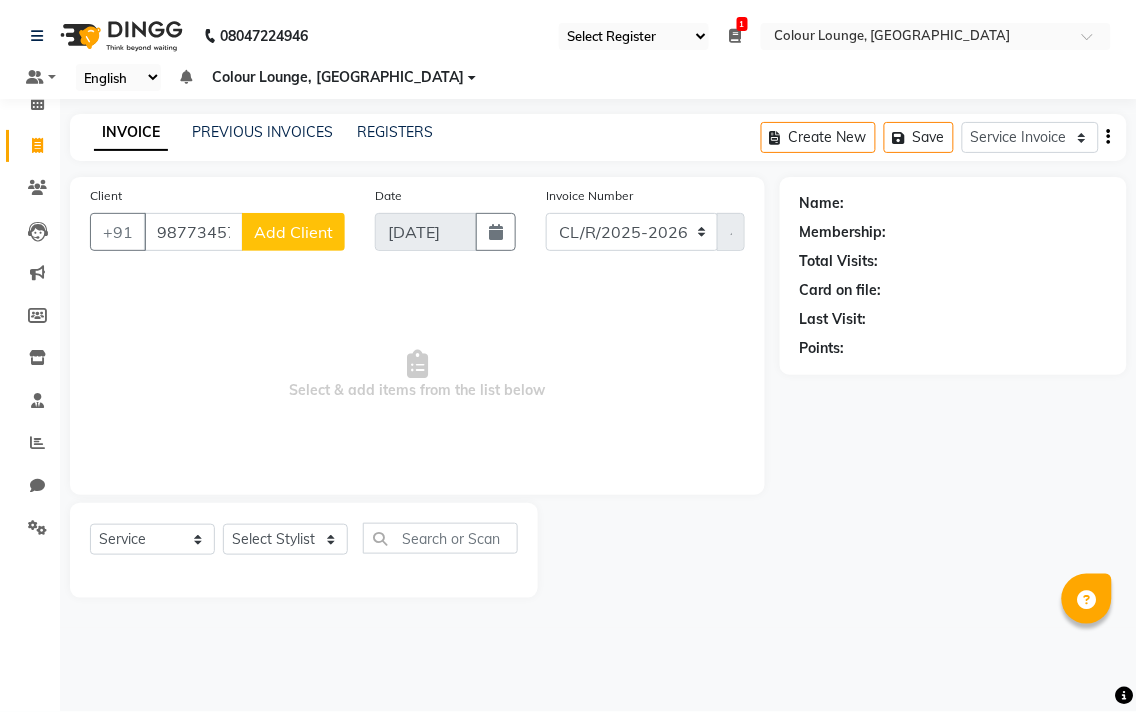 click on "Add Client" 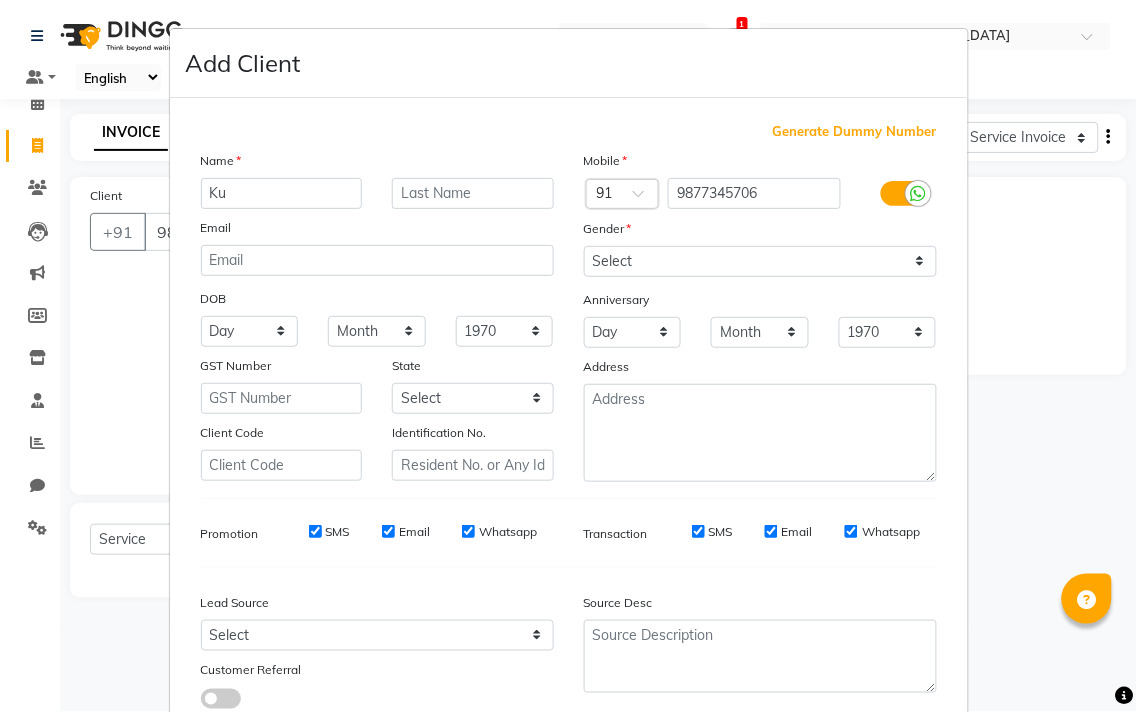 type on "K" 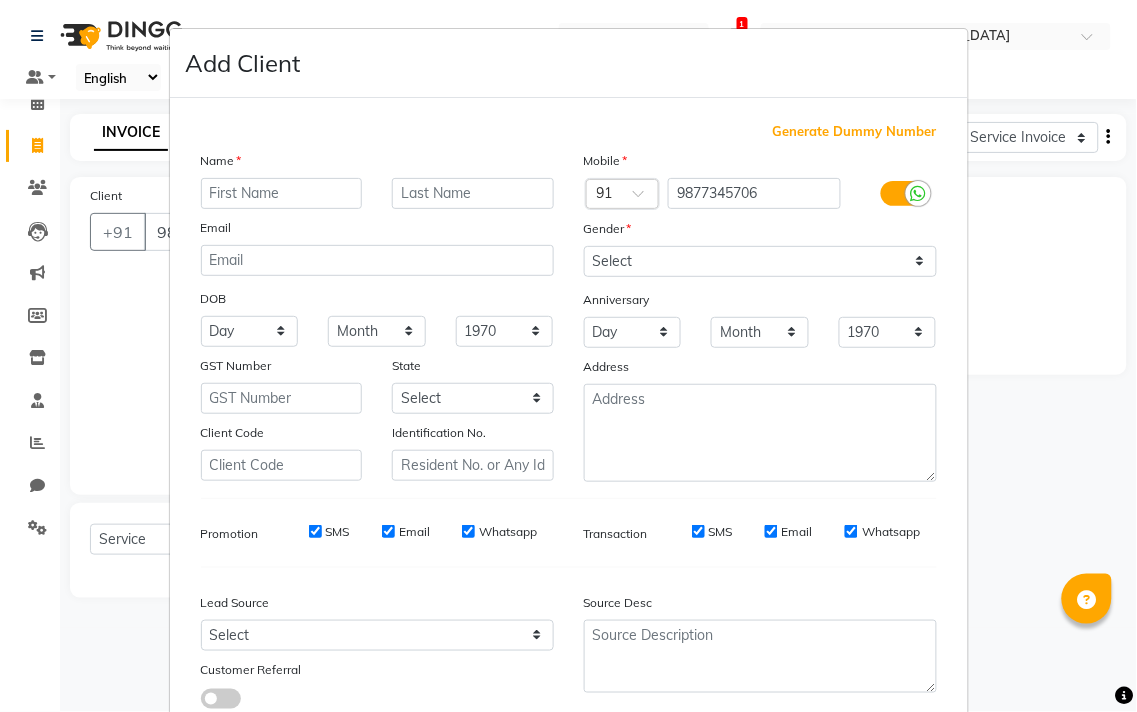 type on "J" 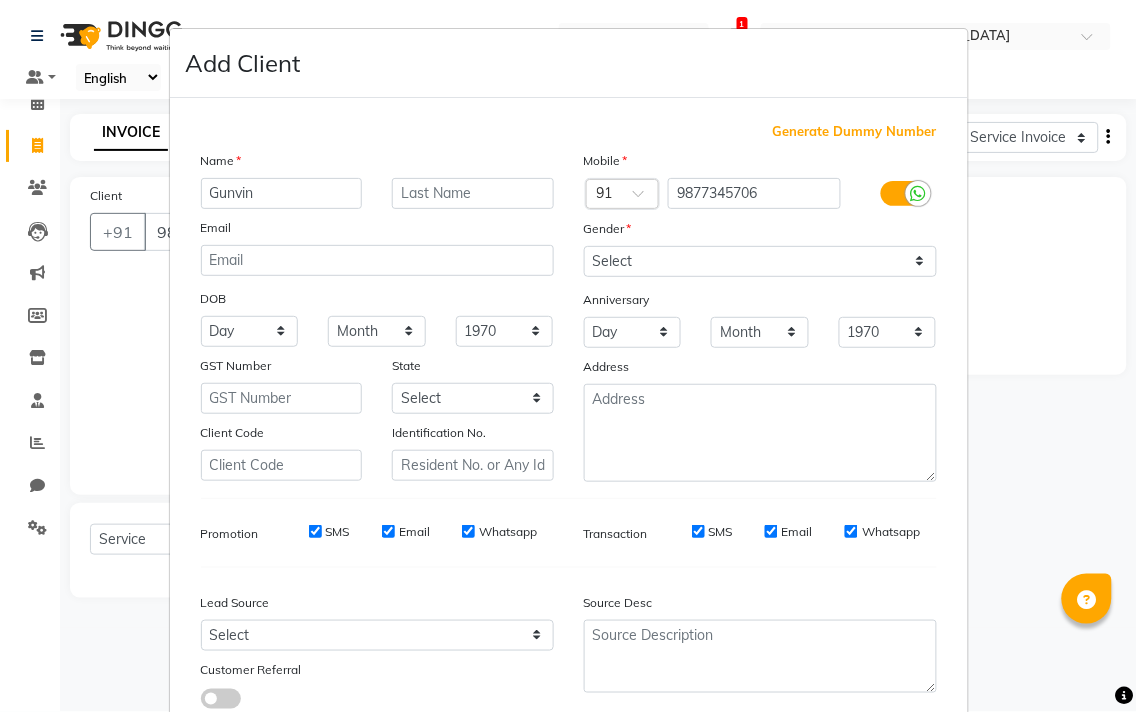type on "Gunvin" 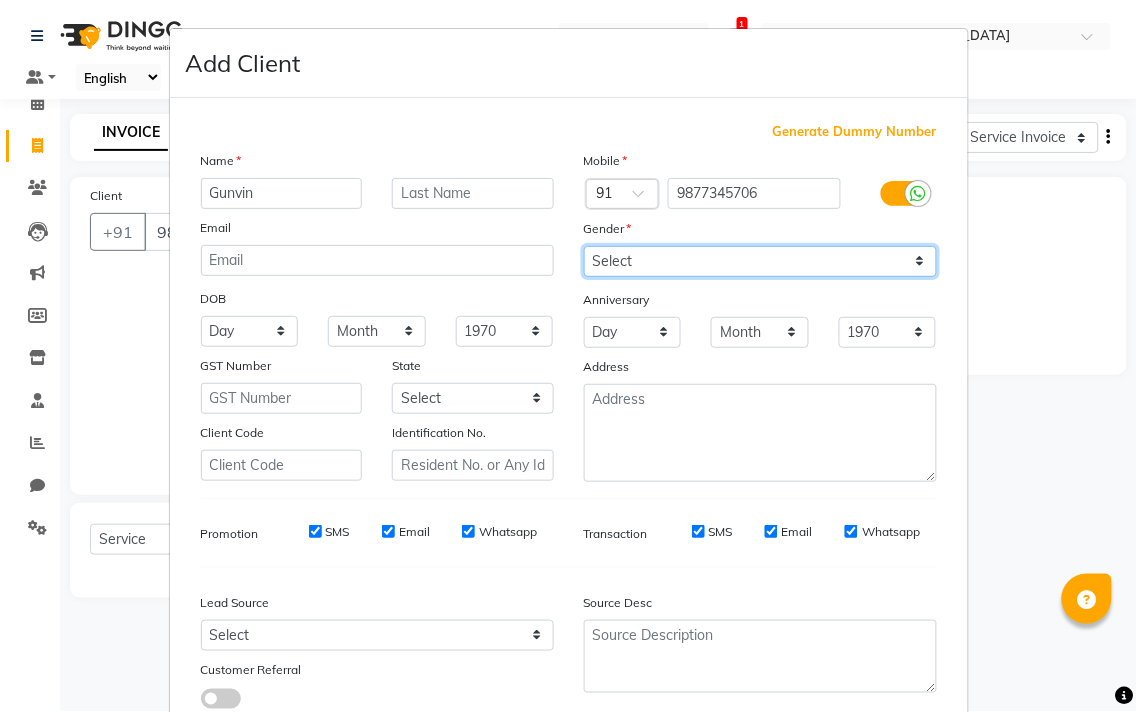 click on "Select [DEMOGRAPHIC_DATA] [DEMOGRAPHIC_DATA] Other Prefer Not To Say" at bounding box center (760, 261) 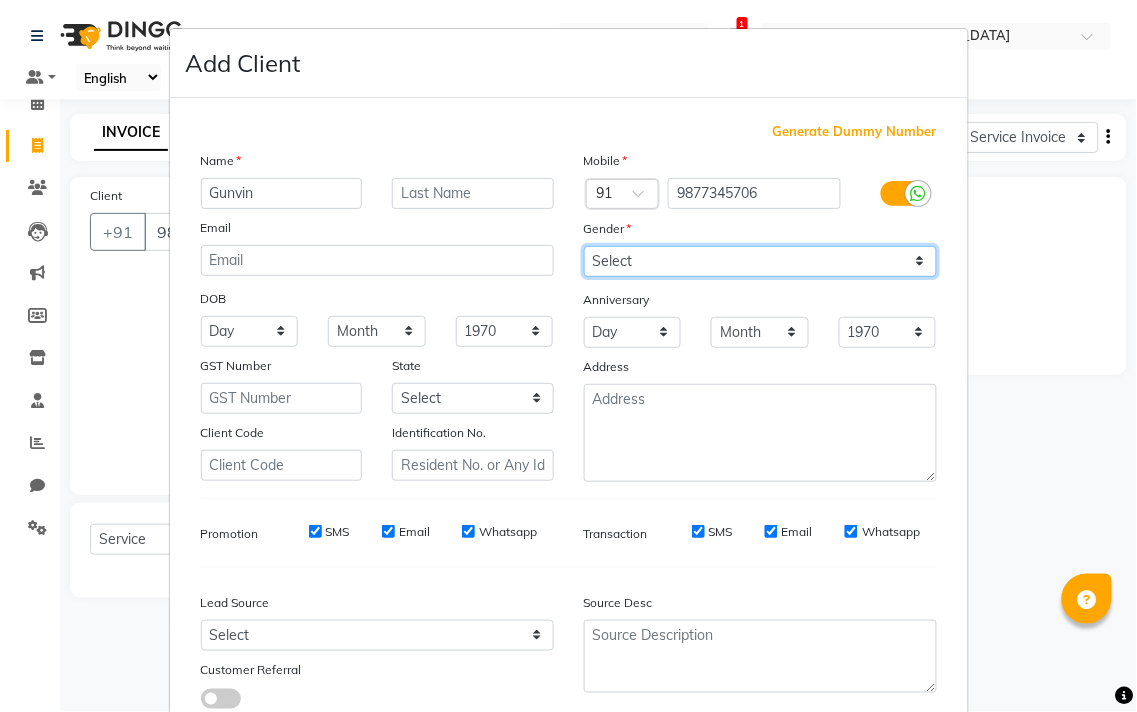select on "female" 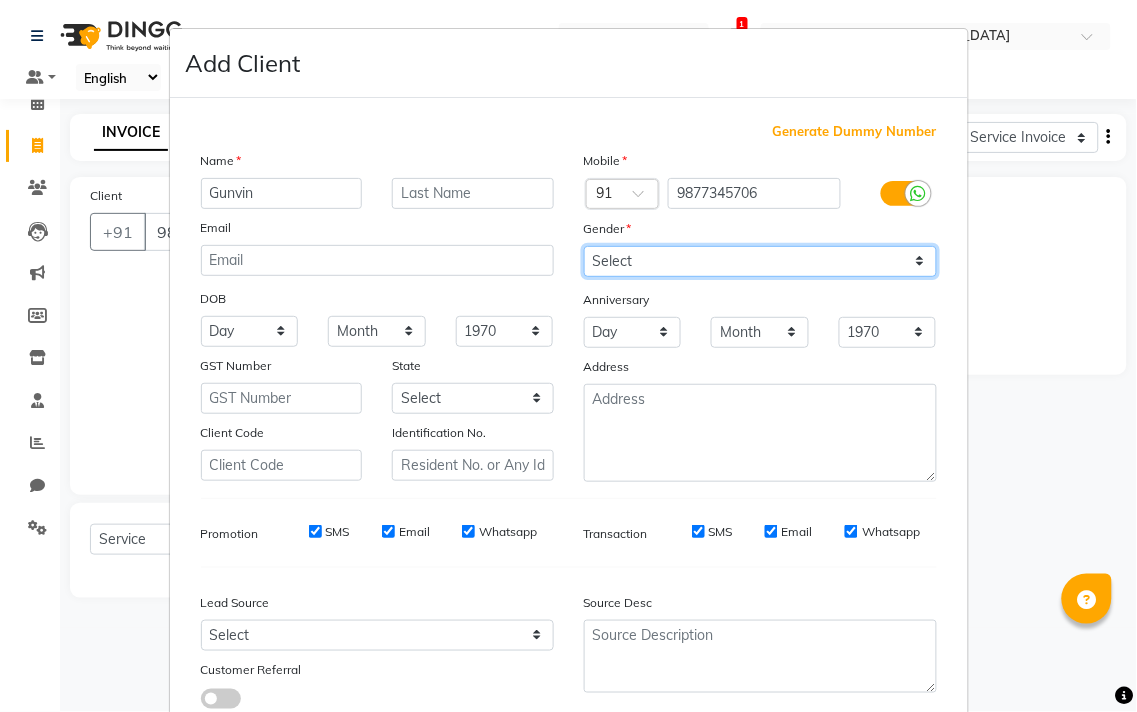 click on "Select [DEMOGRAPHIC_DATA] [DEMOGRAPHIC_DATA] Other Prefer Not To Say" at bounding box center [760, 261] 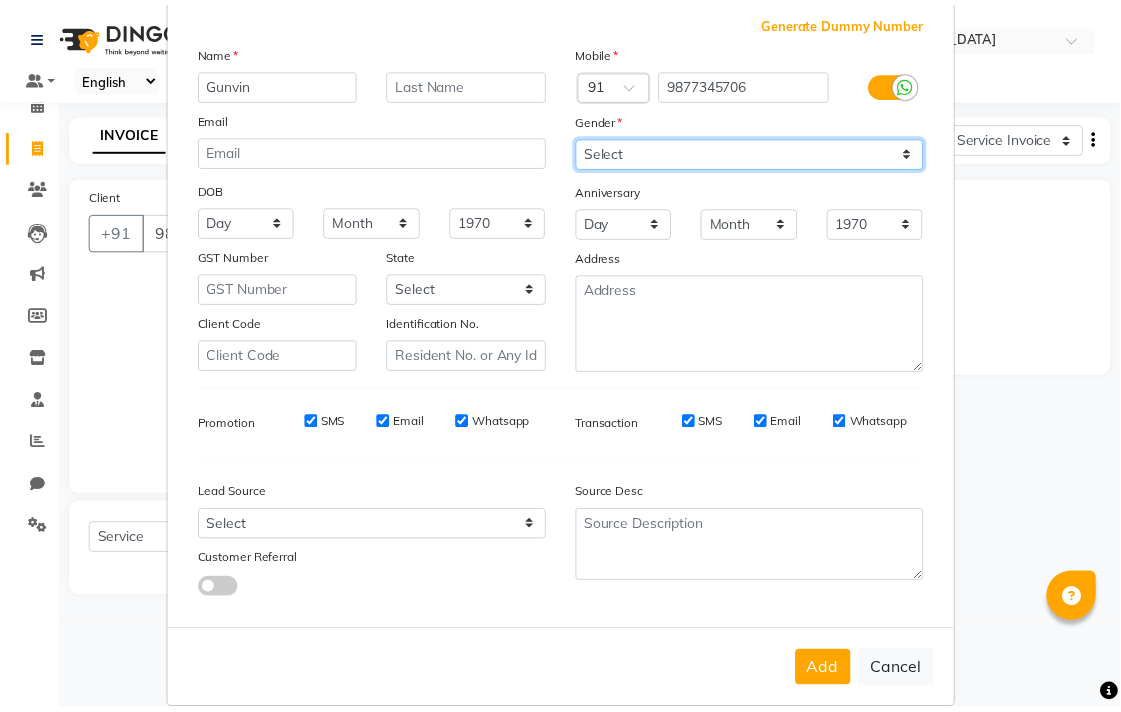 scroll, scrollTop: 138, scrollLeft: 0, axis: vertical 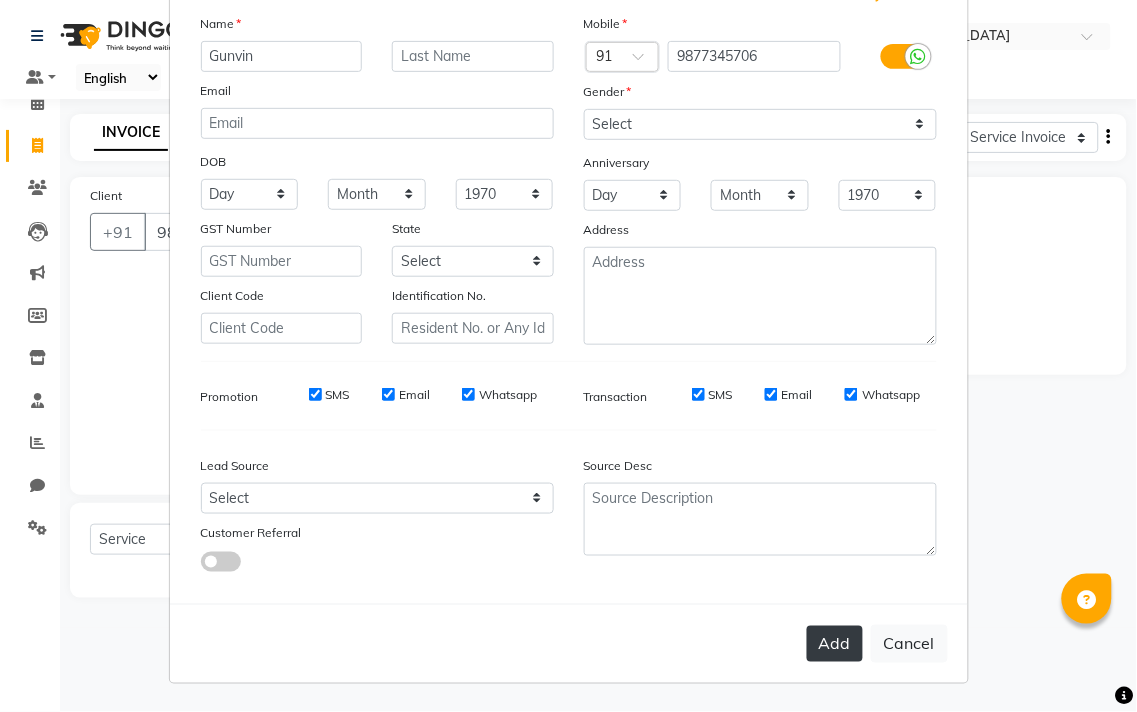 click on "Add" at bounding box center (835, 644) 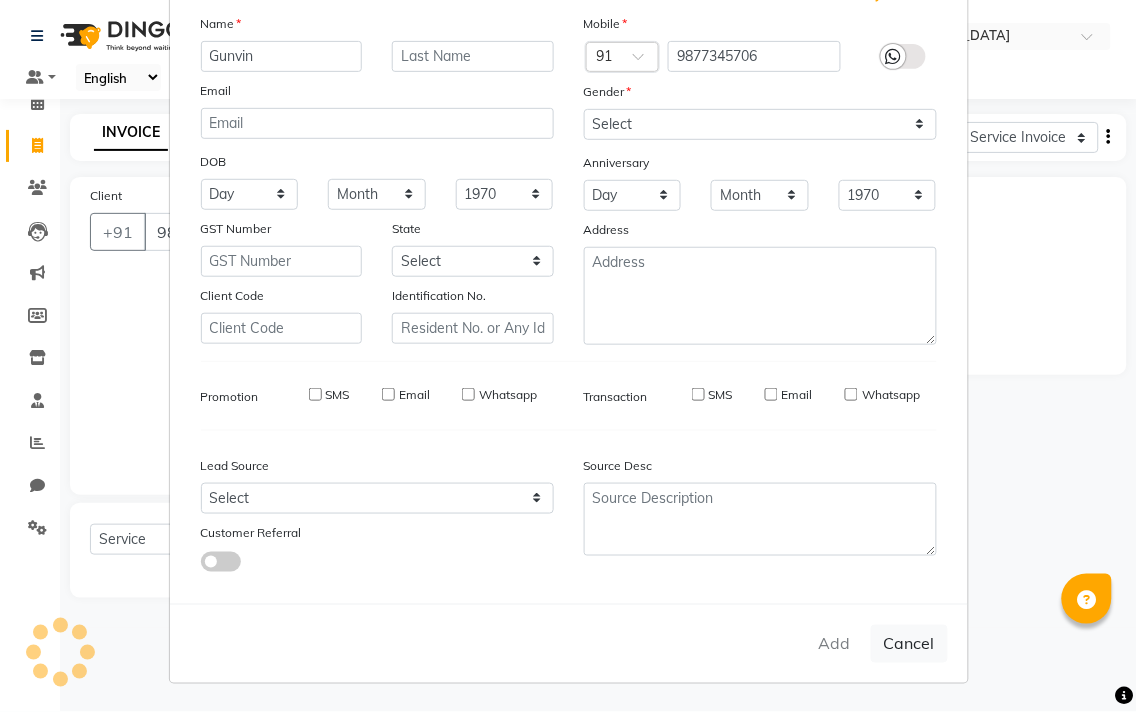 type 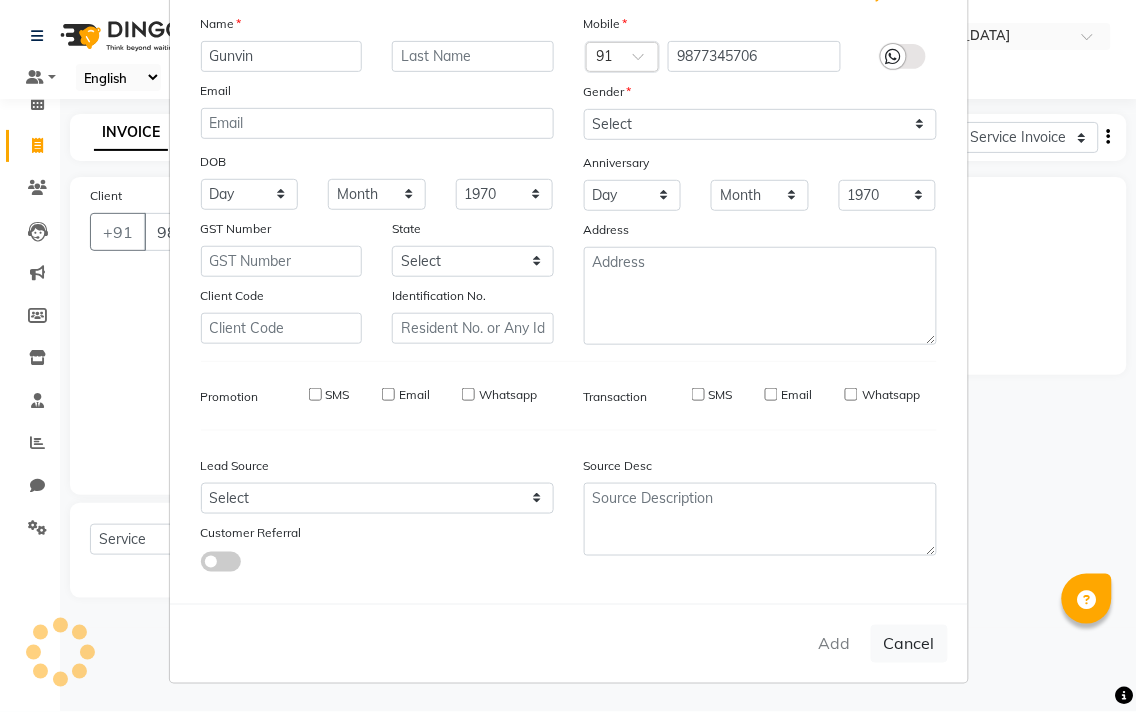 select 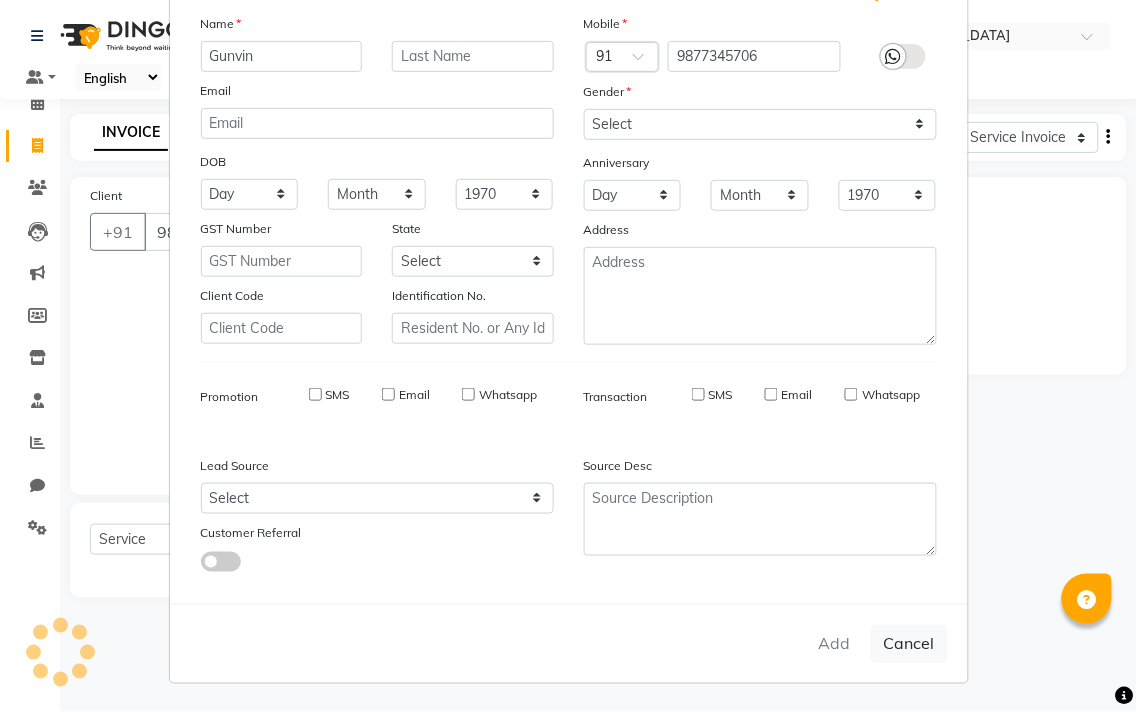select 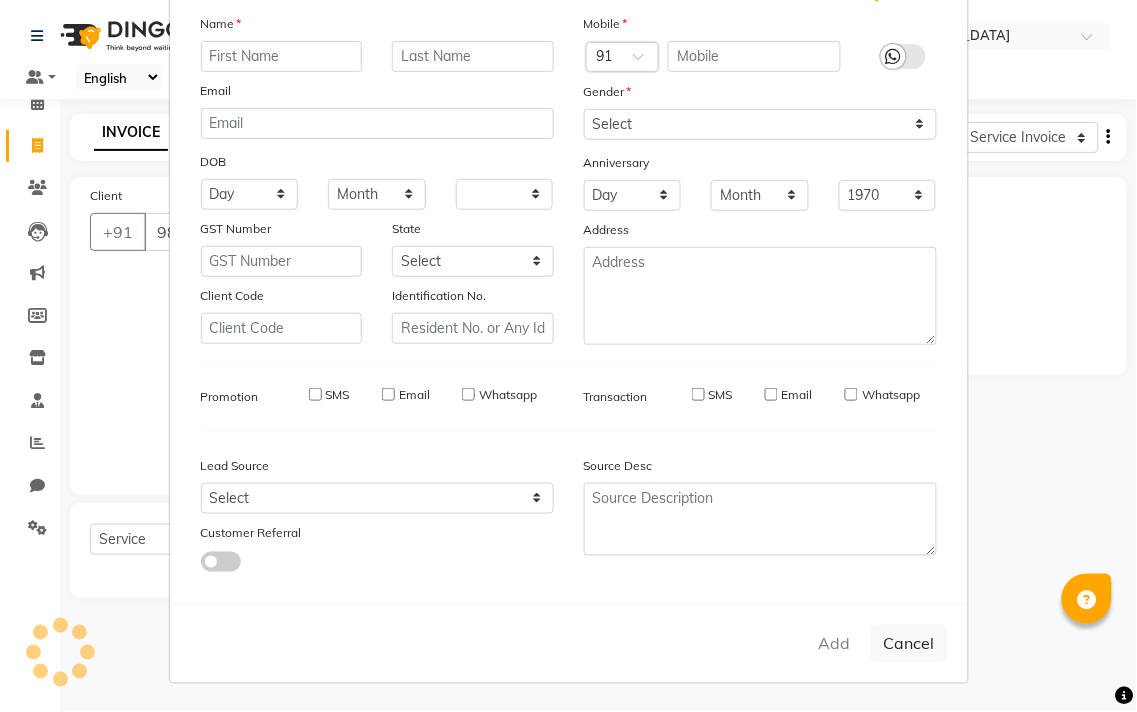 select 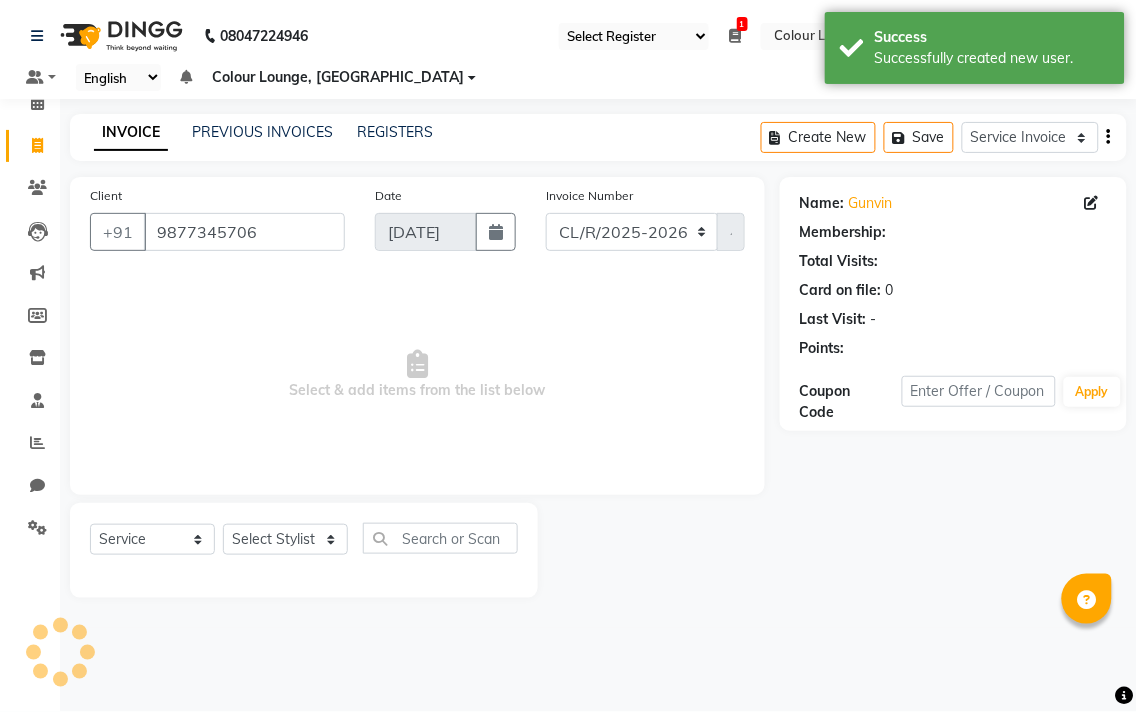 select on "1: Object" 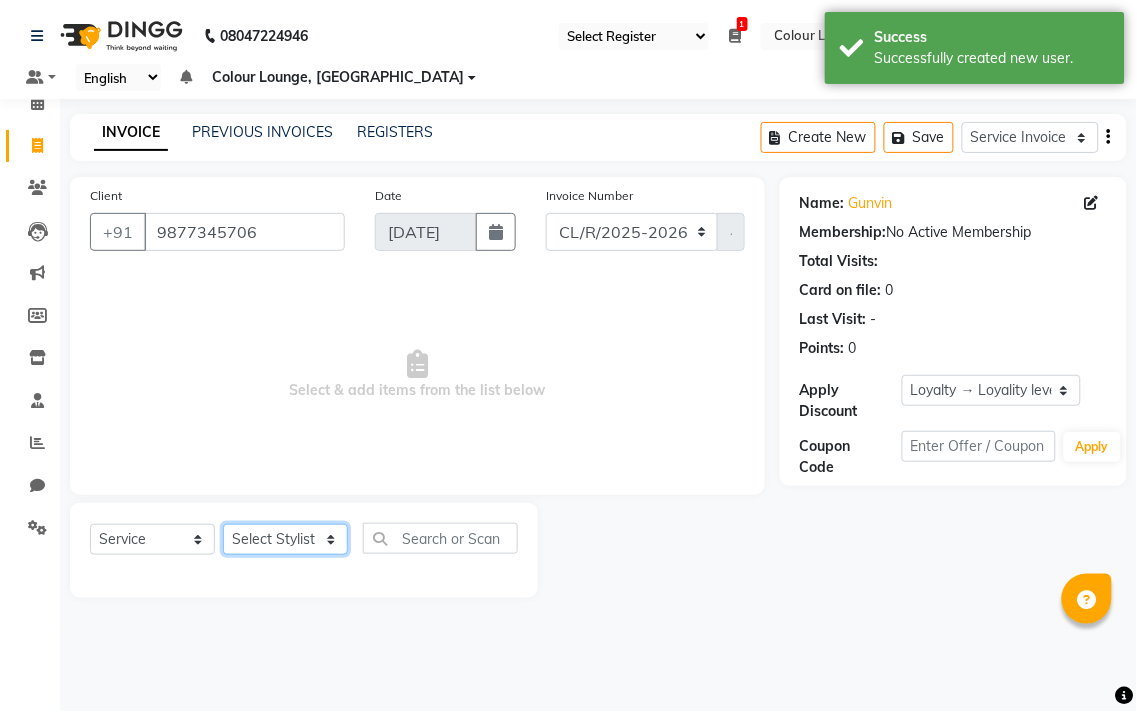 click on "Select Stylist Admin AMIT Birshika Colour Lounge, [GEOGRAPHIC_DATA] Colour Lounge, [GEOGRAPHIC_DATA] [PERSON_NAME] [PERSON_NAME] [PERSON_NAME] [PERSON_NAME] [PERSON_NAME] mam [PERSON_NAME] [PERSON_NAME] [PERSON_NAME] MOHIT [PERSON_NAME] POOJA [PERSON_NAME] [PERSON_NAME] [PERSON_NAME] guard [PERSON_NAME] [PERSON_NAME] [PERSON_NAME] [PERSON_NAME] SAMEER [PERSON_NAME] [PERSON_NAME] [PERSON_NAME] [PERSON_NAME] [PERSON_NAME] [PERSON_NAME] VISHAL [PERSON_NAME]" 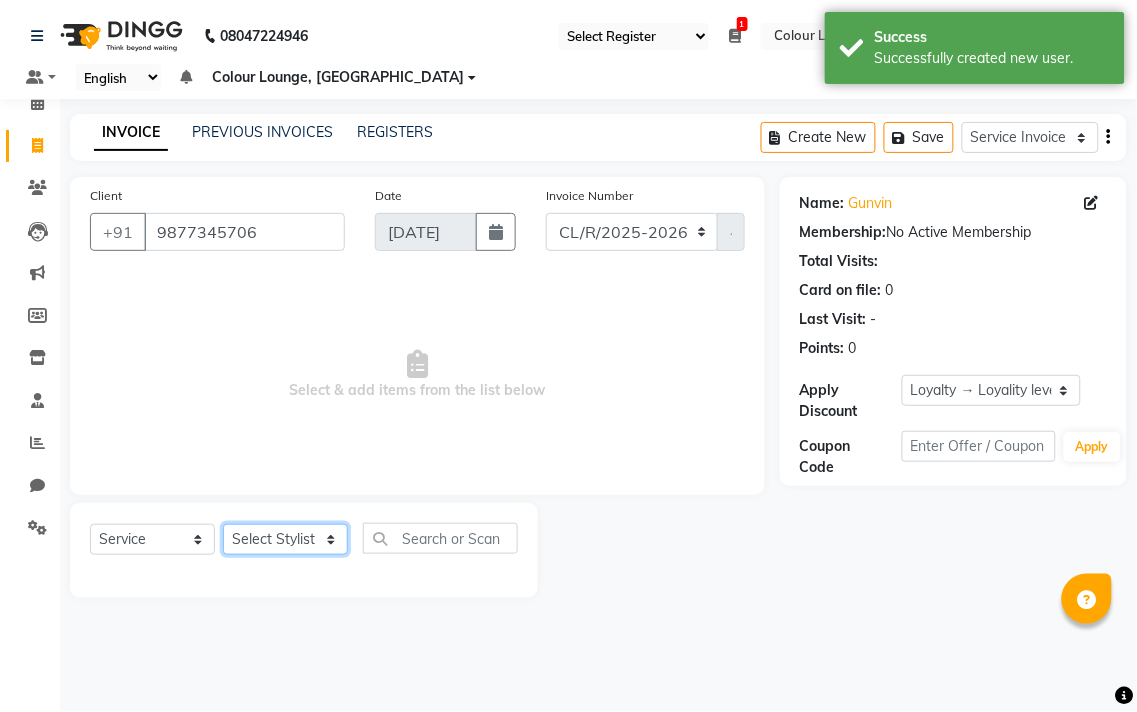 select on "70167" 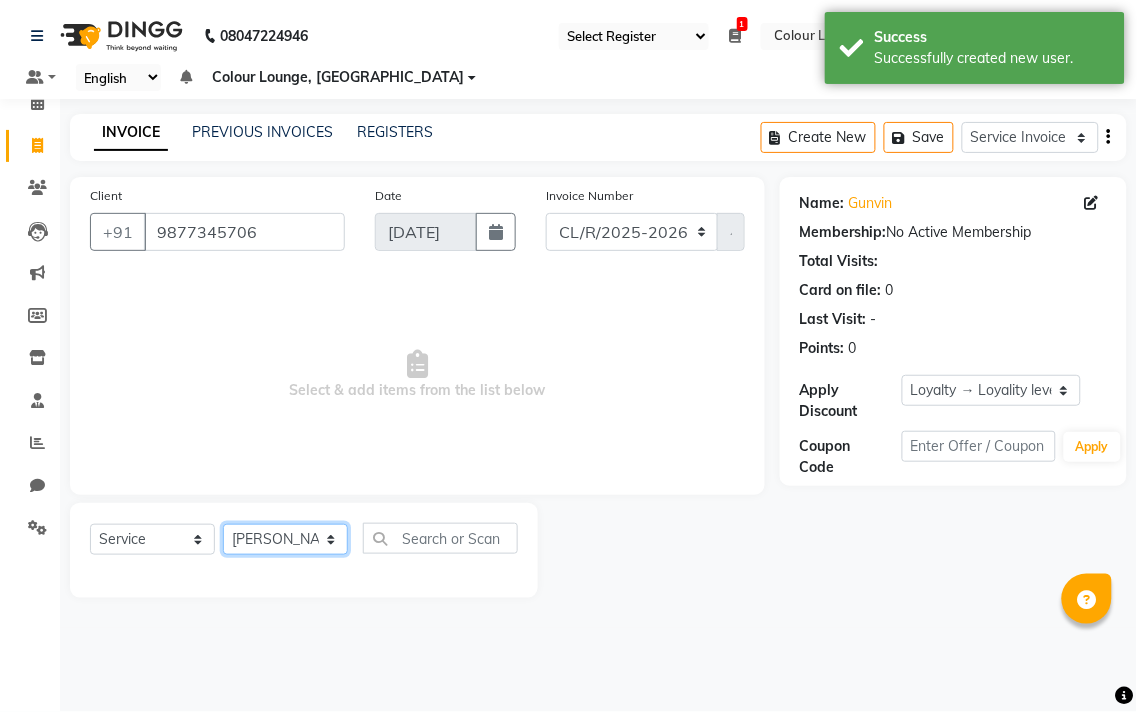 click on "Select Stylist Admin AMIT Birshika Colour Lounge, [GEOGRAPHIC_DATA] Colour Lounge, [GEOGRAPHIC_DATA] [PERSON_NAME] [PERSON_NAME] [PERSON_NAME] [PERSON_NAME] [PERSON_NAME] mam [PERSON_NAME] [PERSON_NAME] [PERSON_NAME] MOHIT [PERSON_NAME] POOJA [PERSON_NAME] [PERSON_NAME] [PERSON_NAME] guard [PERSON_NAME] [PERSON_NAME] [PERSON_NAME] [PERSON_NAME] SAMEER [PERSON_NAME] [PERSON_NAME] [PERSON_NAME] [PERSON_NAME] [PERSON_NAME] [PERSON_NAME] VISHAL [PERSON_NAME]" 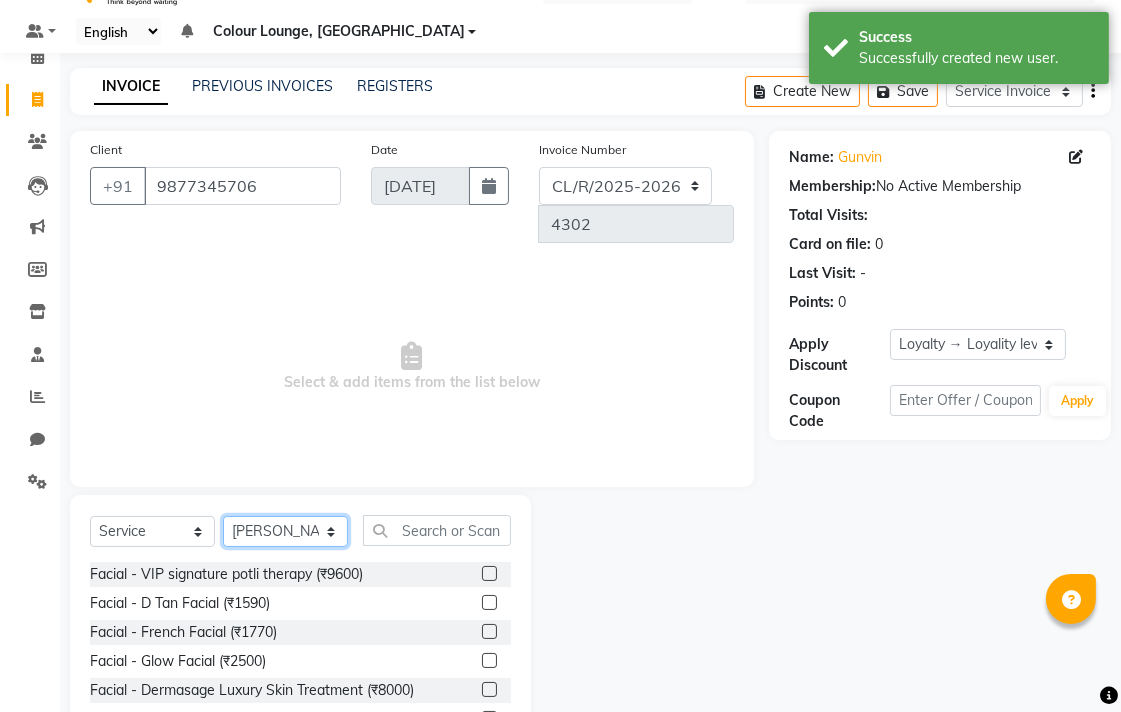 scroll, scrollTop: 115, scrollLeft: 0, axis: vertical 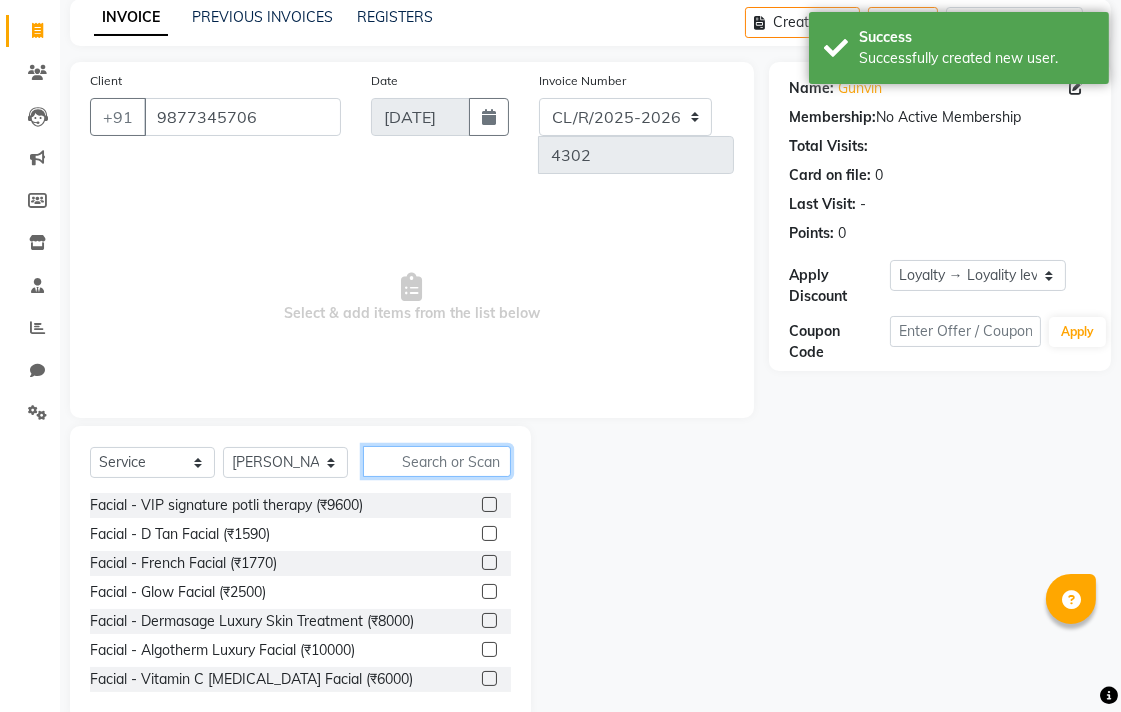 click 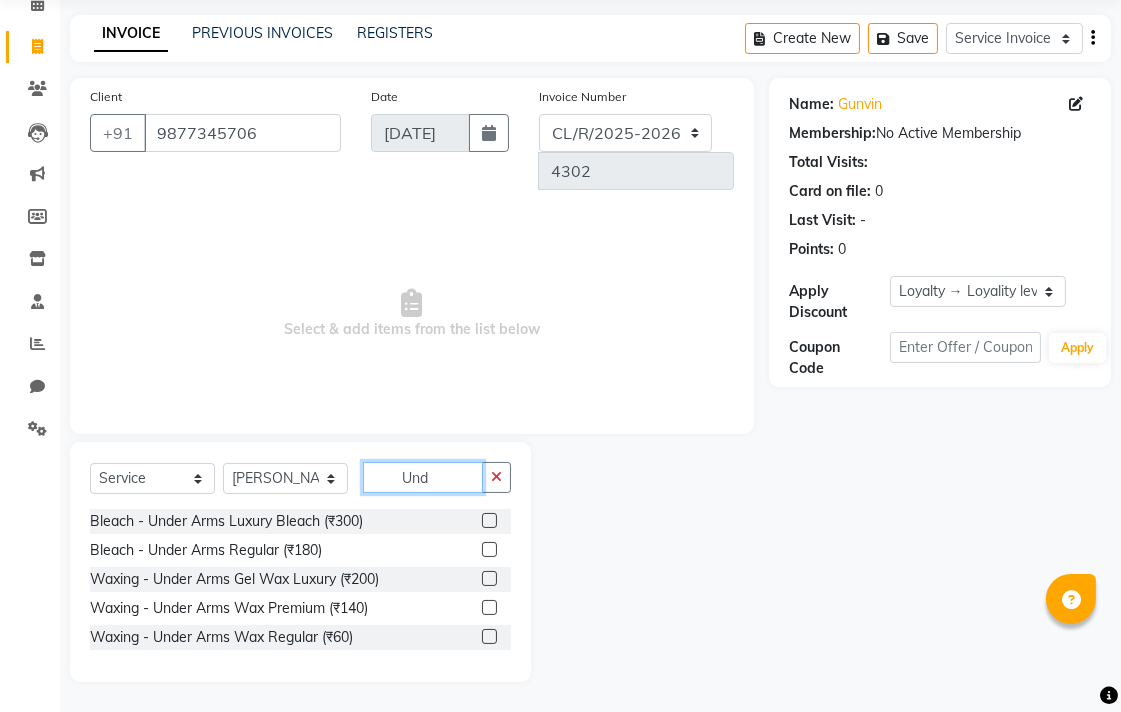 scroll, scrollTop: 61, scrollLeft: 0, axis: vertical 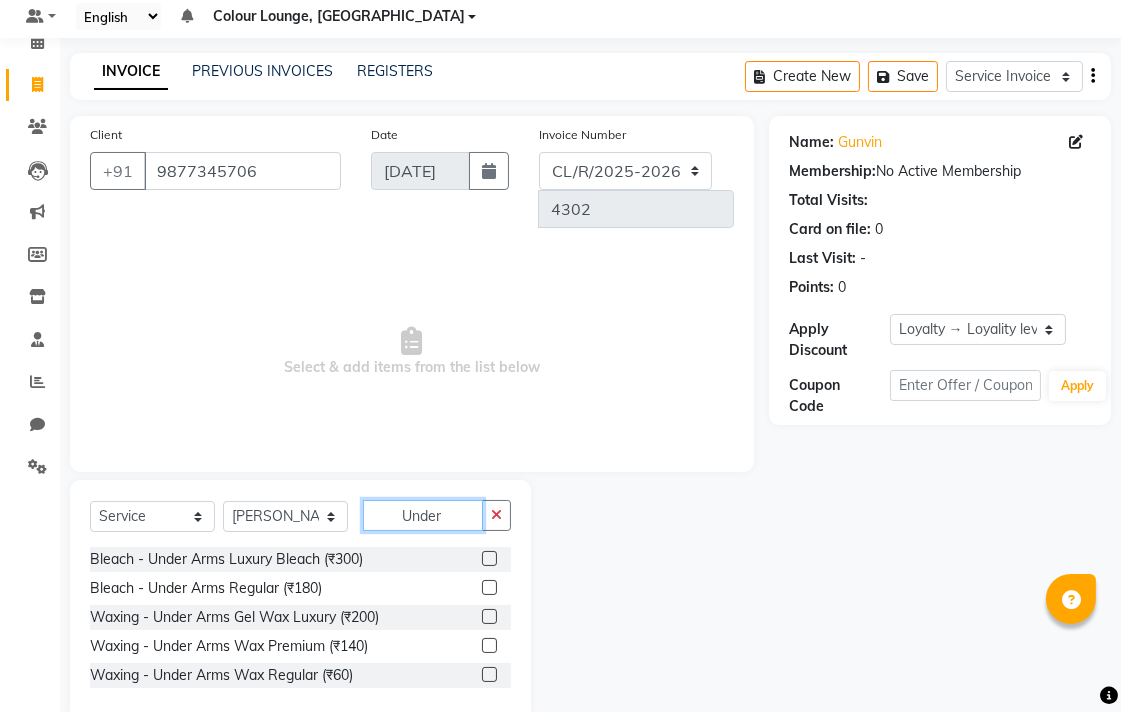 type on "Under" 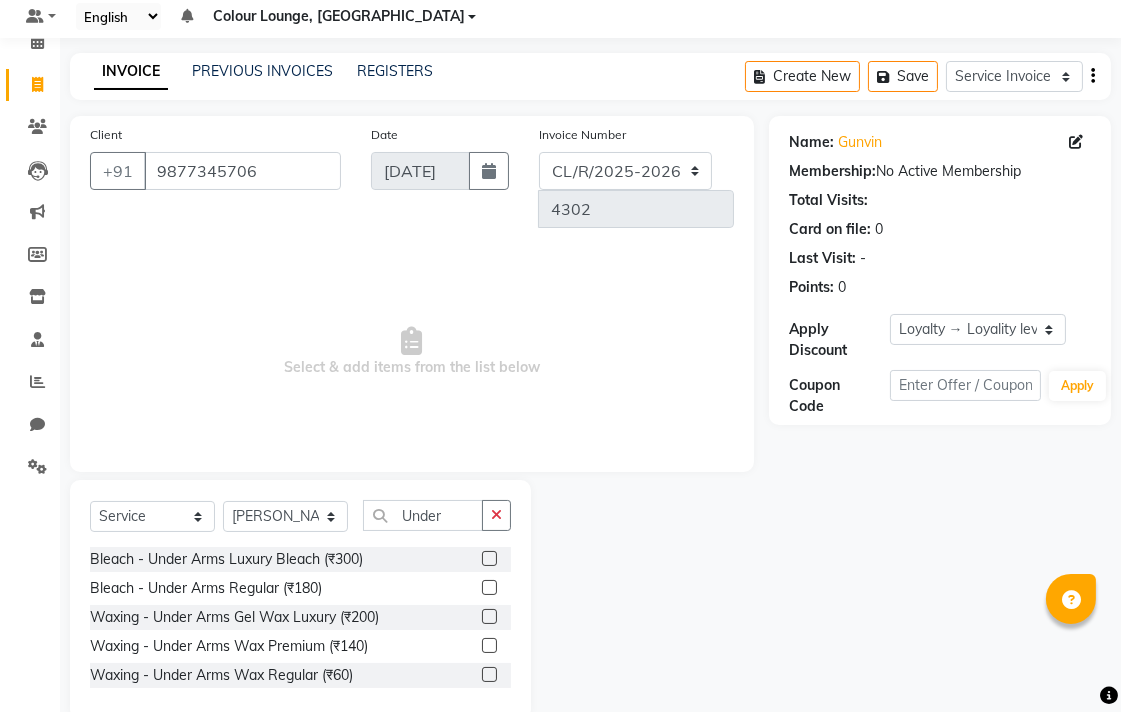 click 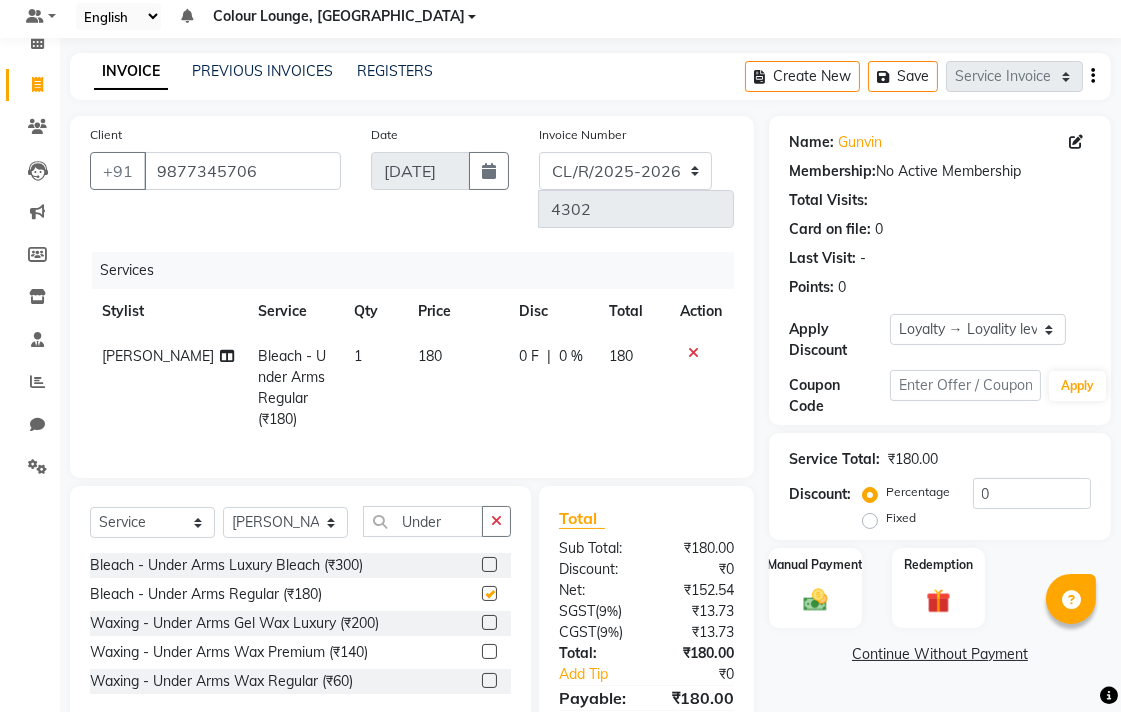 checkbox on "false" 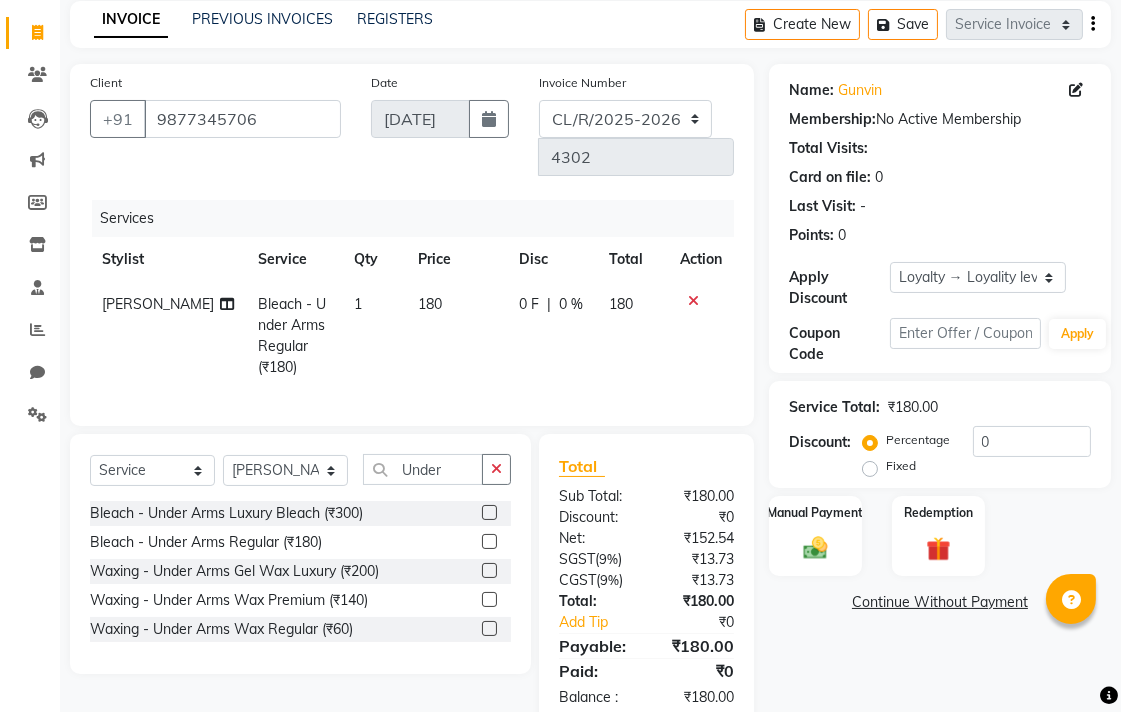 scroll, scrollTop: 137, scrollLeft: 0, axis: vertical 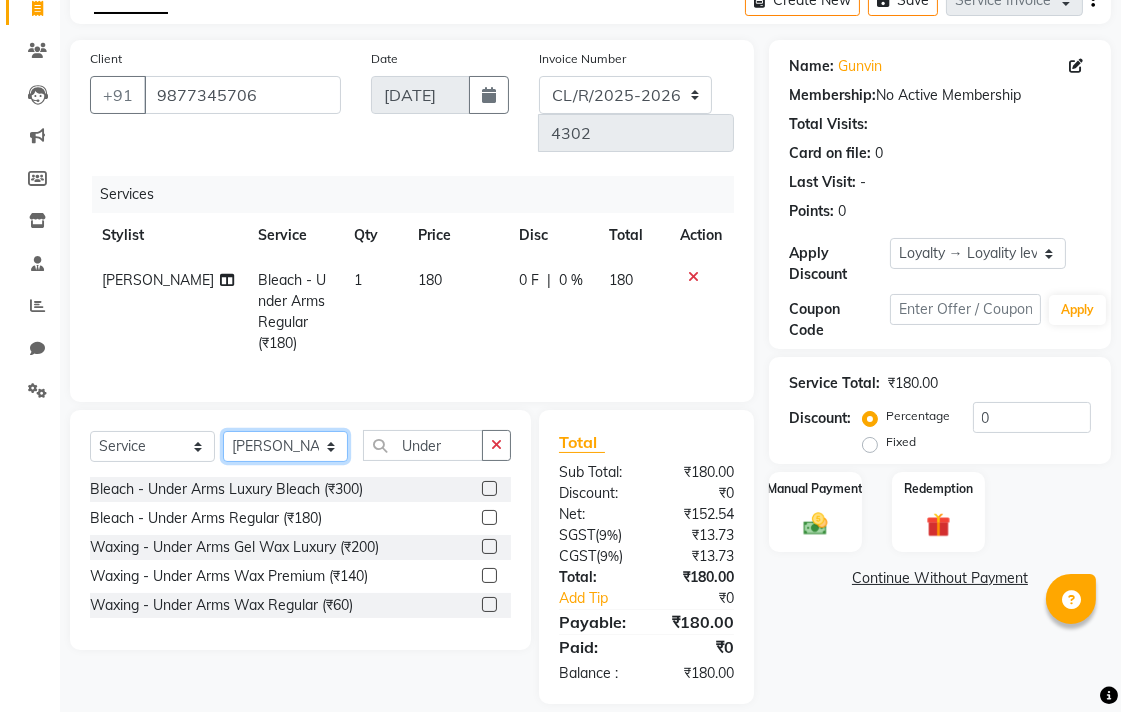 click on "Select Stylist Admin AMIT Birshika Colour Lounge, [GEOGRAPHIC_DATA] Colour Lounge, [GEOGRAPHIC_DATA] [PERSON_NAME] [PERSON_NAME] [PERSON_NAME] [PERSON_NAME] [PERSON_NAME] mam [PERSON_NAME] [PERSON_NAME] [PERSON_NAME] MOHIT [PERSON_NAME] POOJA [PERSON_NAME] [PERSON_NAME] [PERSON_NAME] guard [PERSON_NAME] [PERSON_NAME] [PERSON_NAME] [PERSON_NAME] SAMEER [PERSON_NAME] [PERSON_NAME] [PERSON_NAME] [PERSON_NAME] [PERSON_NAME] [PERSON_NAME] VISHAL [PERSON_NAME]" 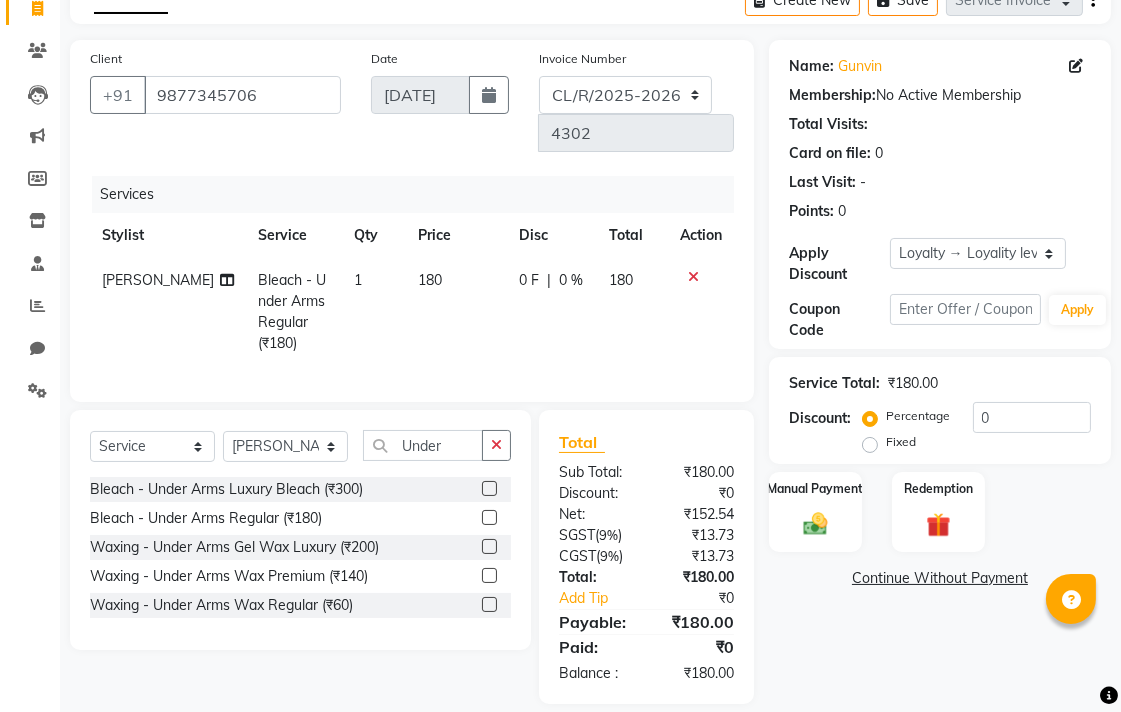 click on "0 F | 0 %" 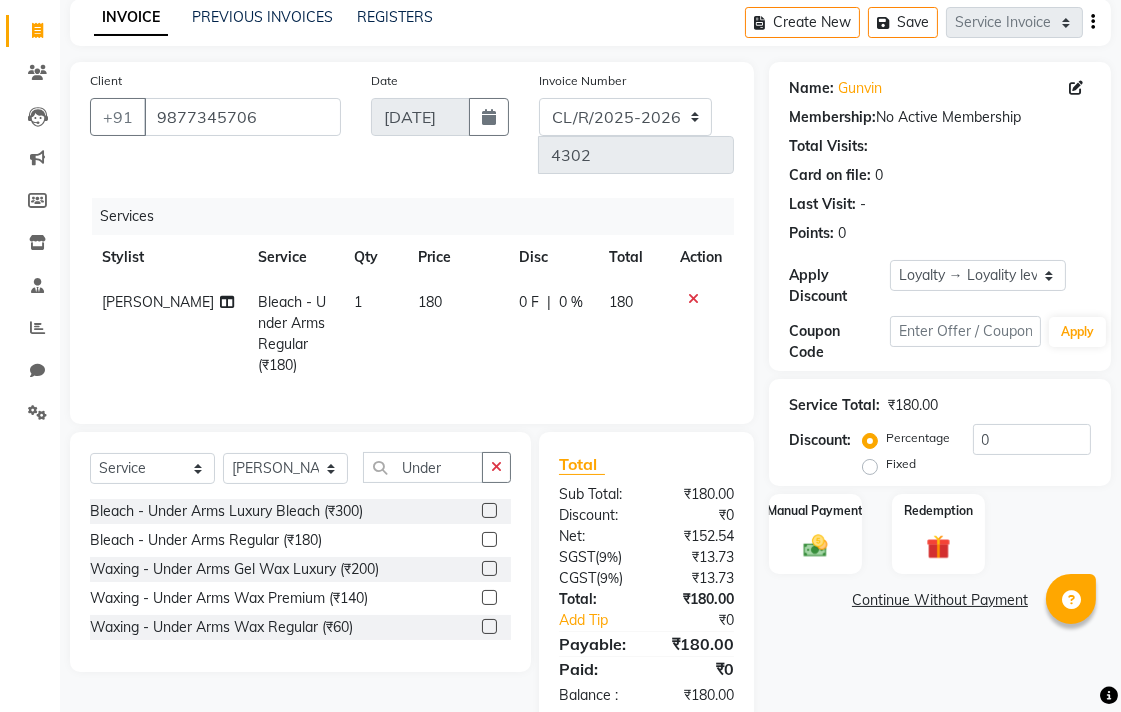 select on "70167" 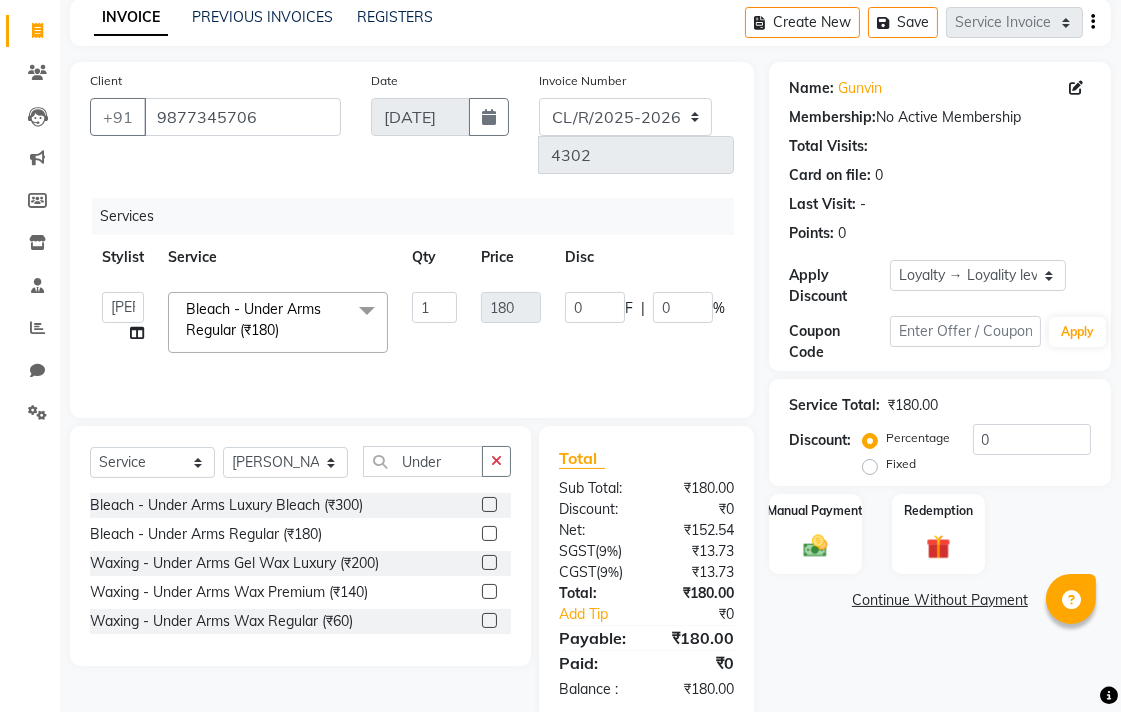 click 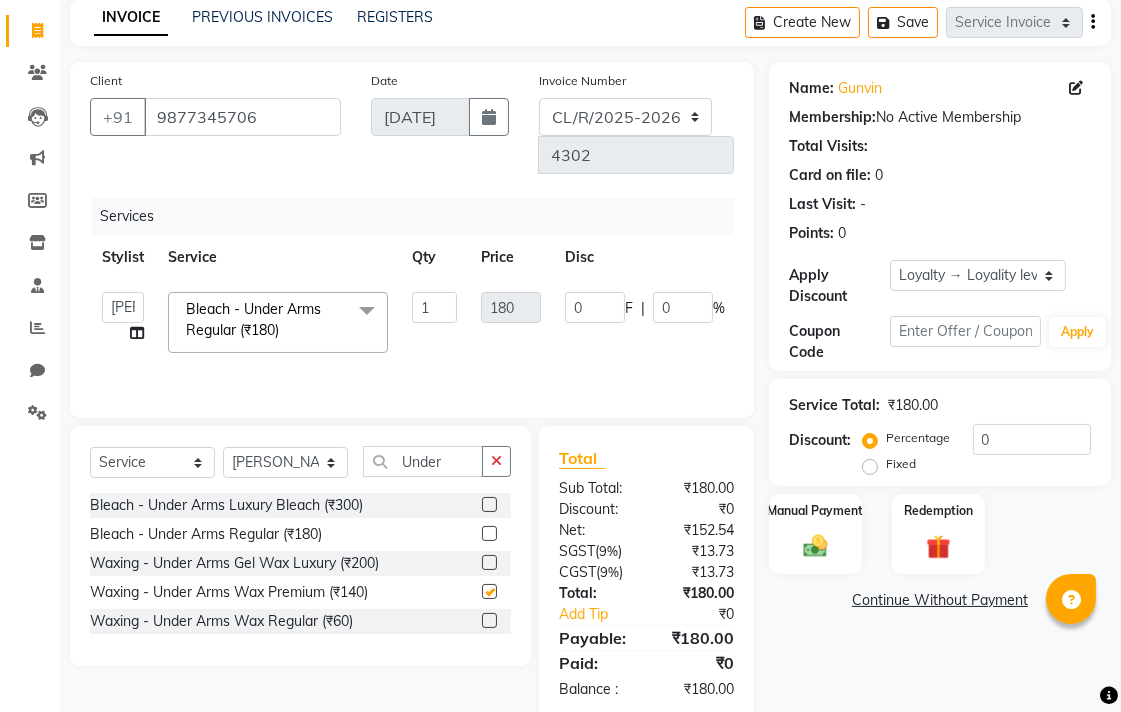 scroll, scrollTop: 137, scrollLeft: 0, axis: vertical 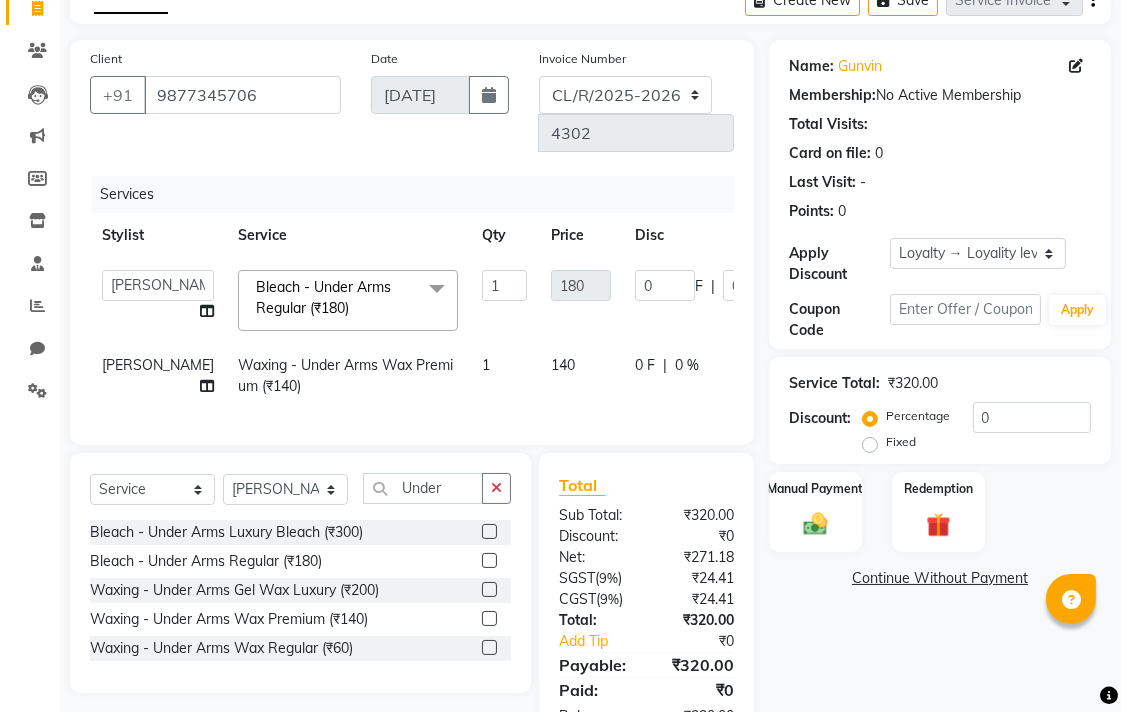 click 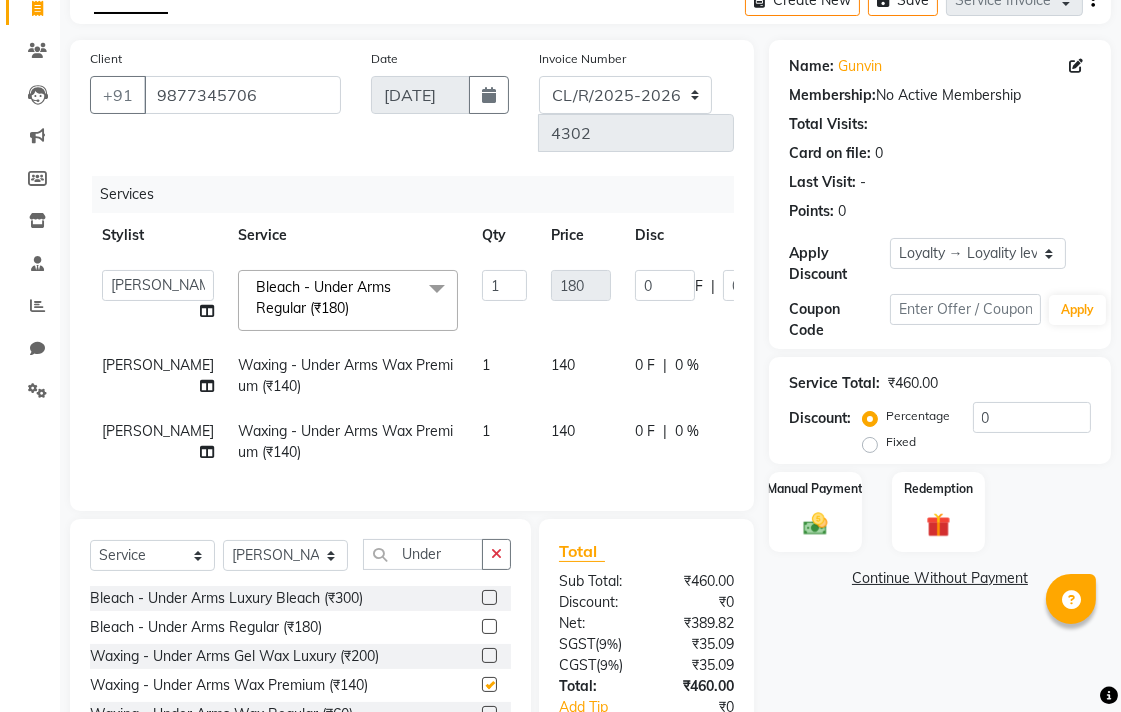 checkbox on "false" 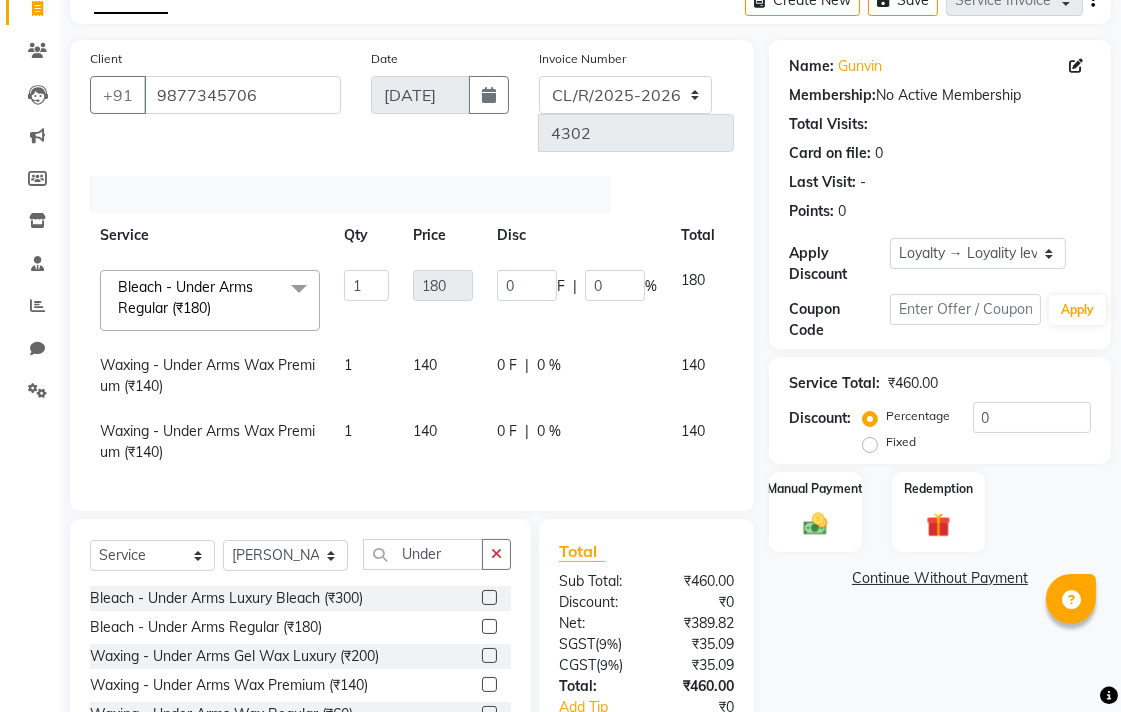 click 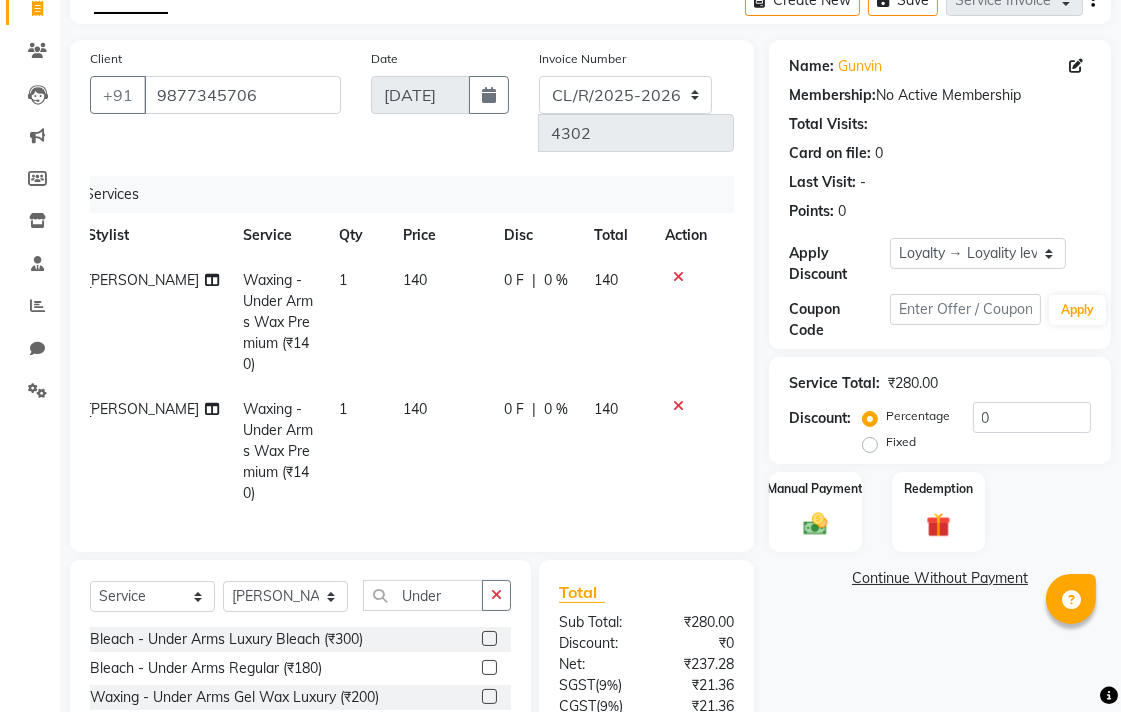 scroll, scrollTop: 0, scrollLeft: 14, axis: horizontal 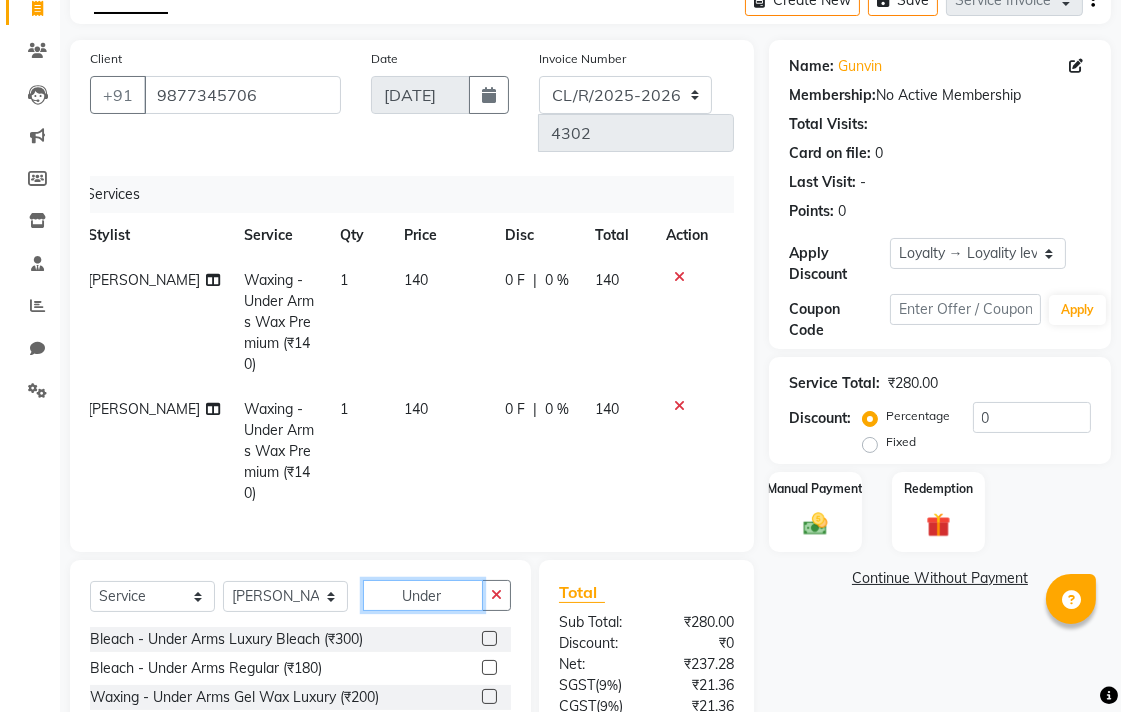 click on "Under" 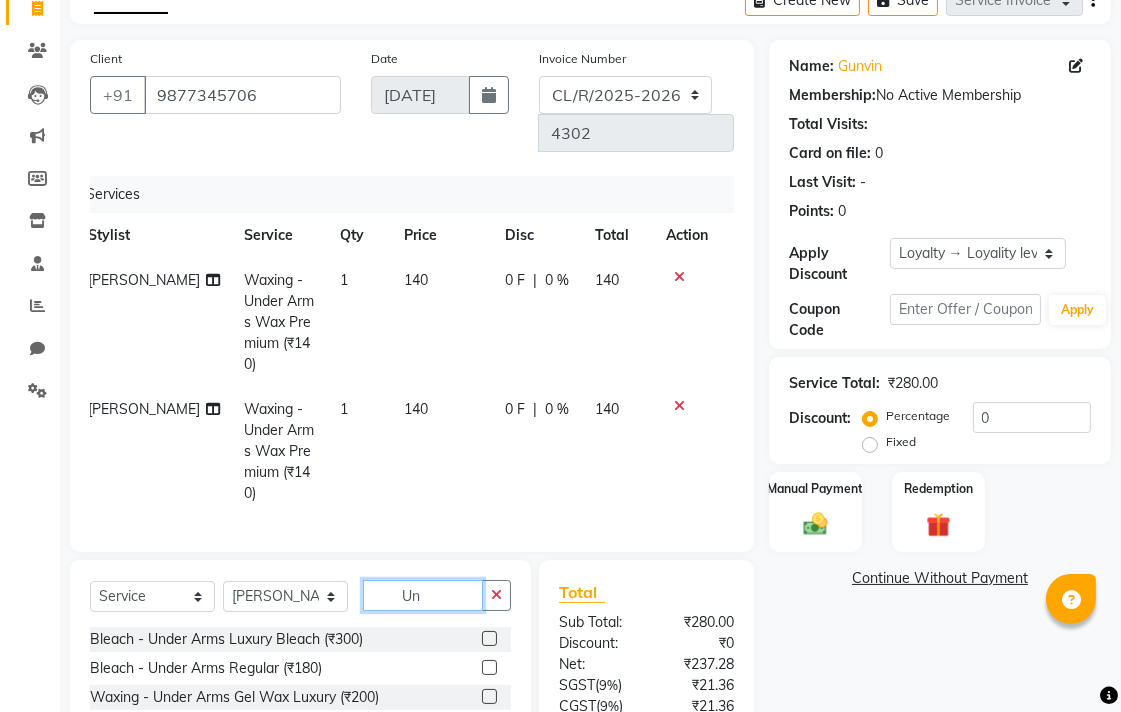 type on "U" 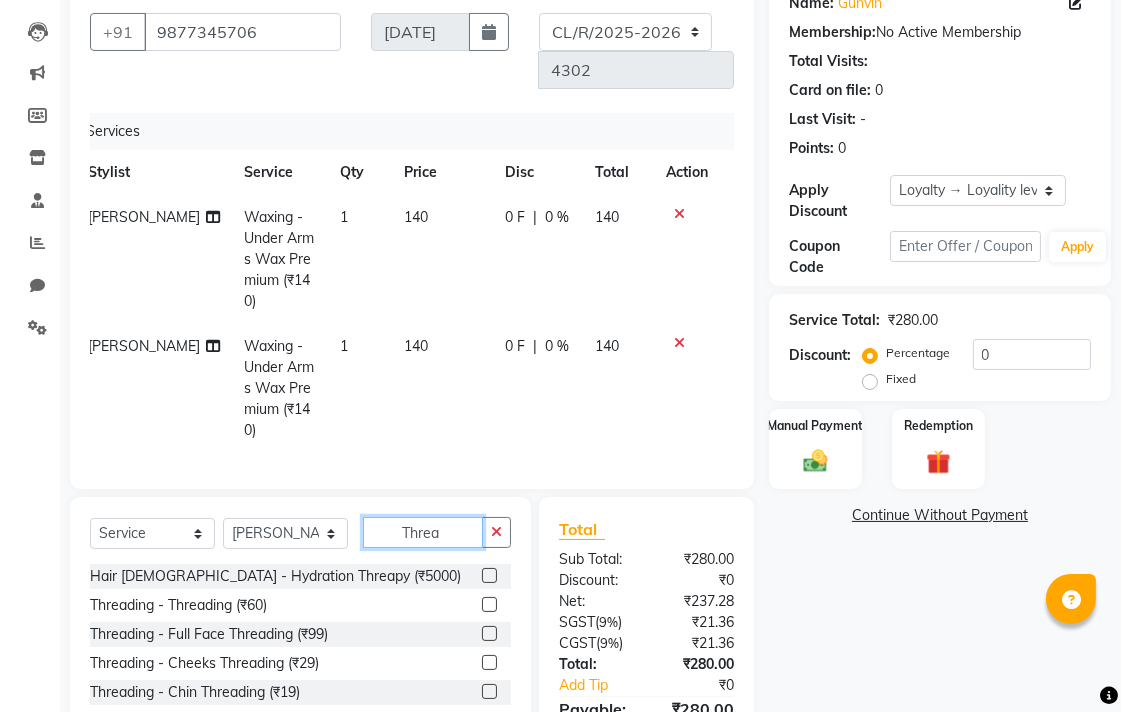 scroll, scrollTop: 246, scrollLeft: 0, axis: vertical 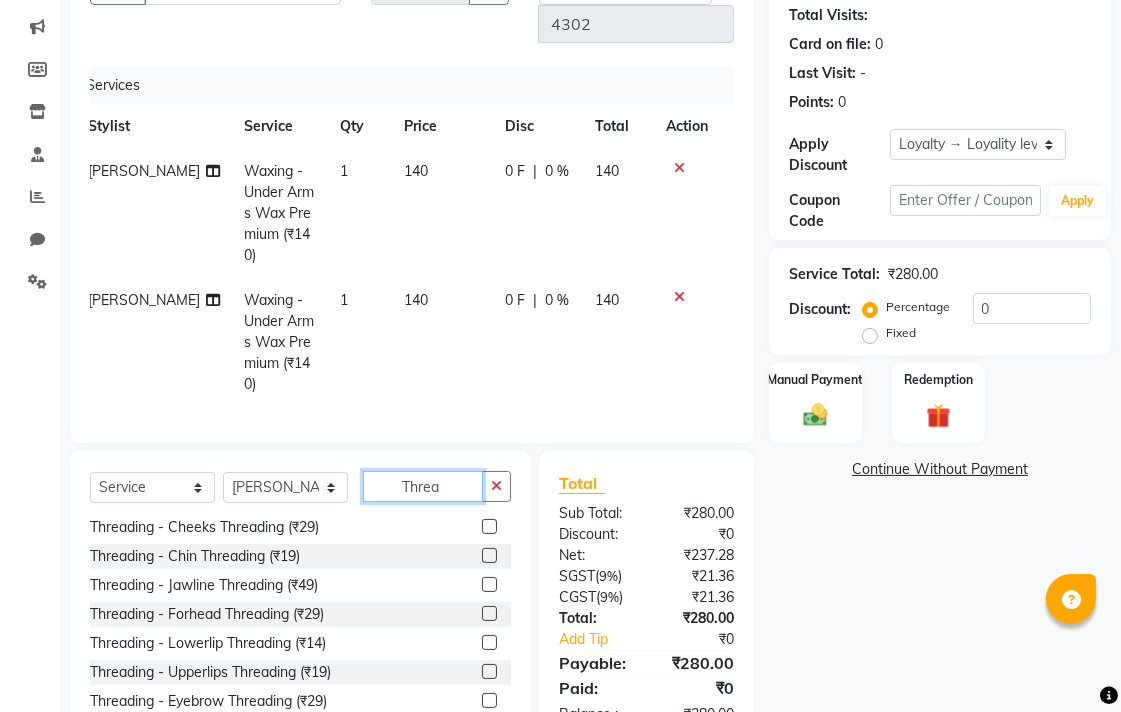 type on "Threa" 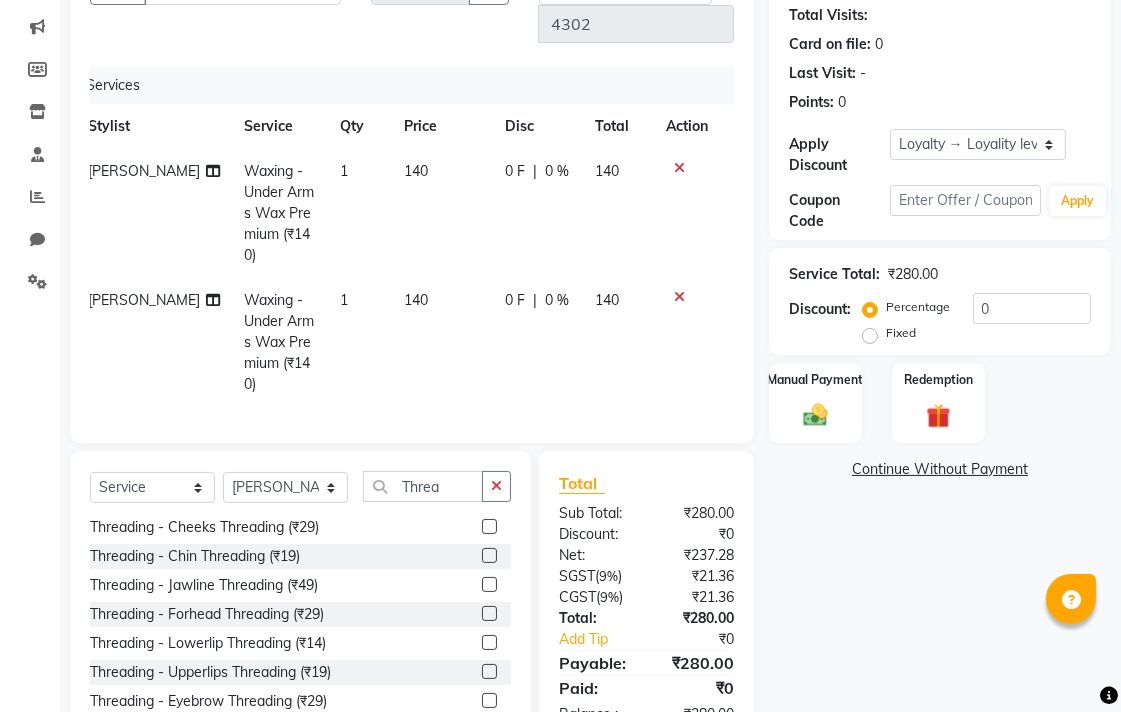 click 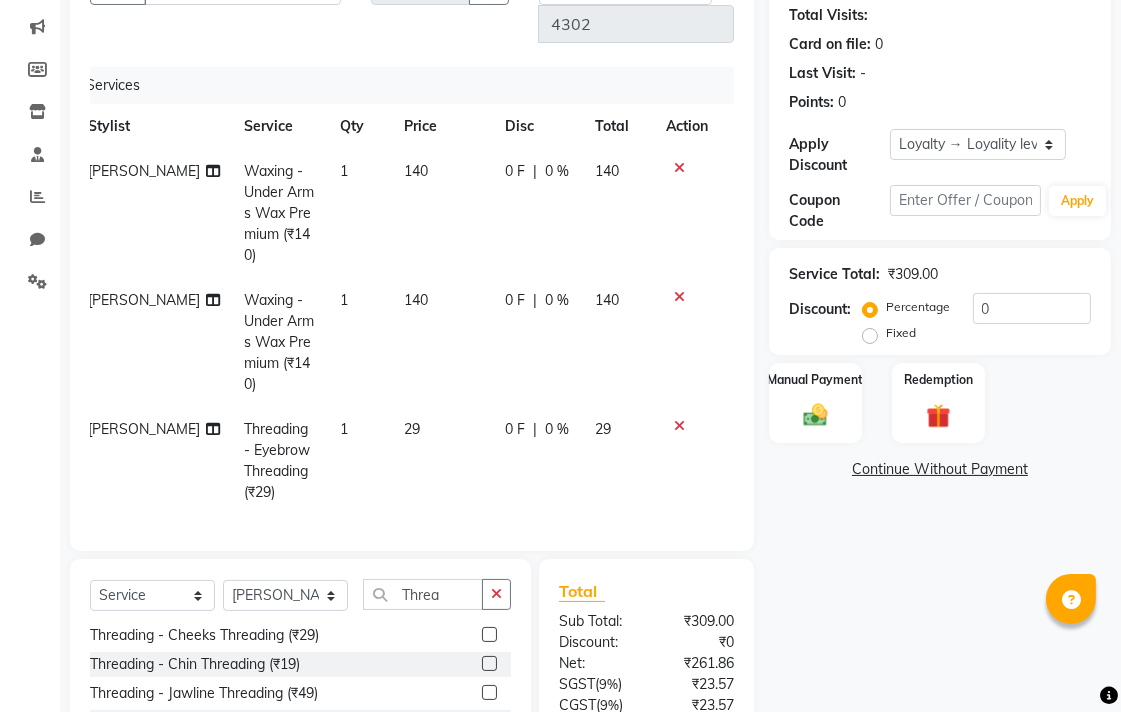 checkbox on "false" 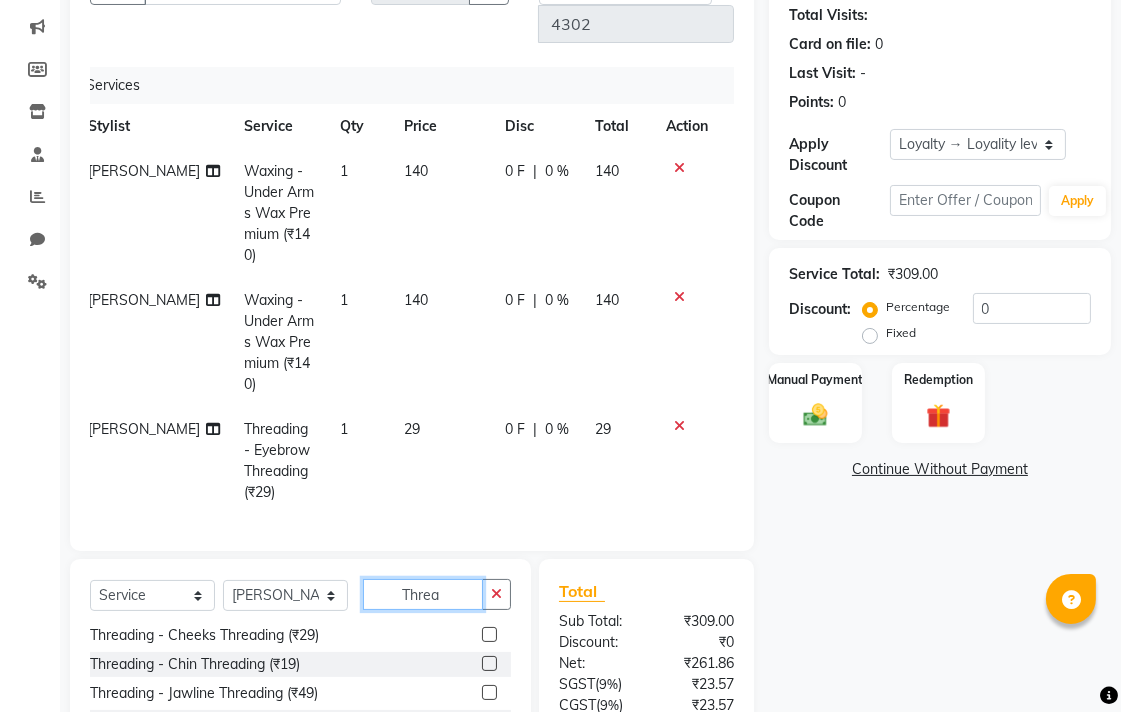 click on "Threa" 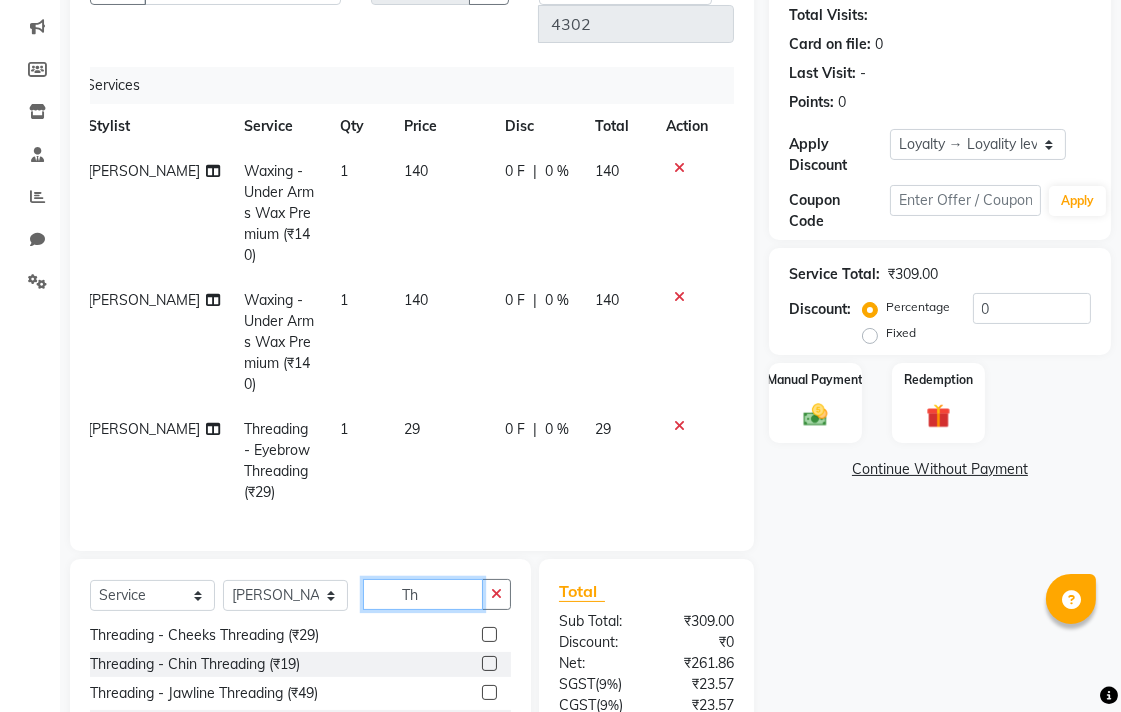 type on "T" 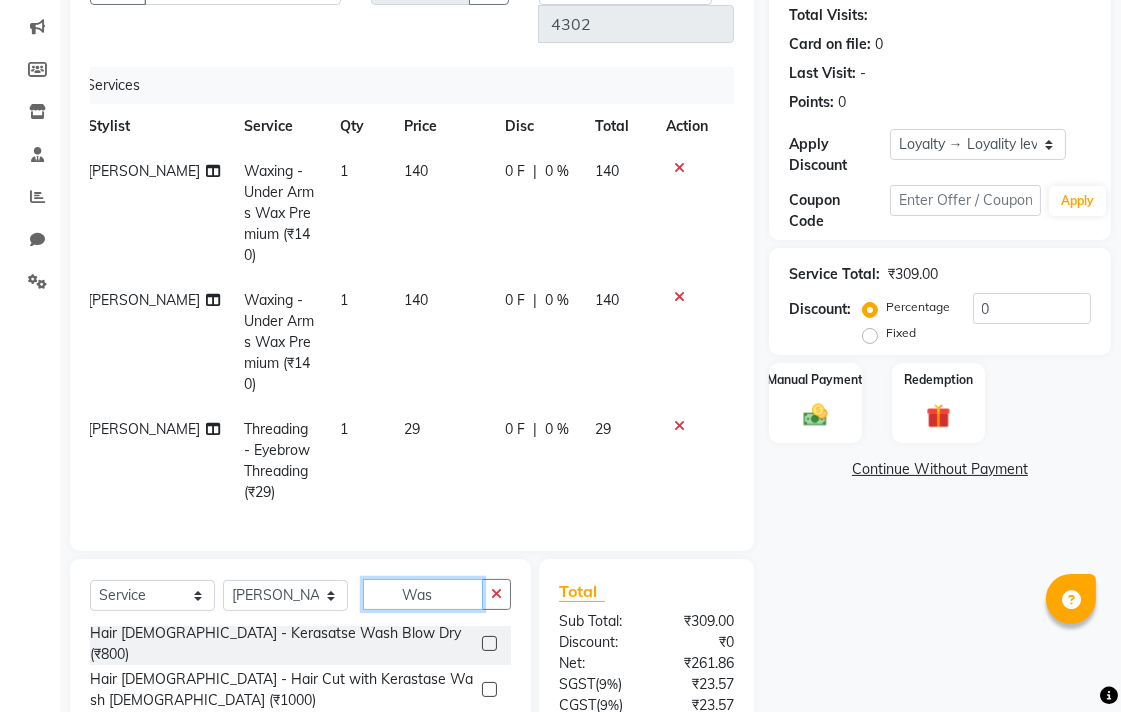 scroll, scrollTop: 0, scrollLeft: 0, axis: both 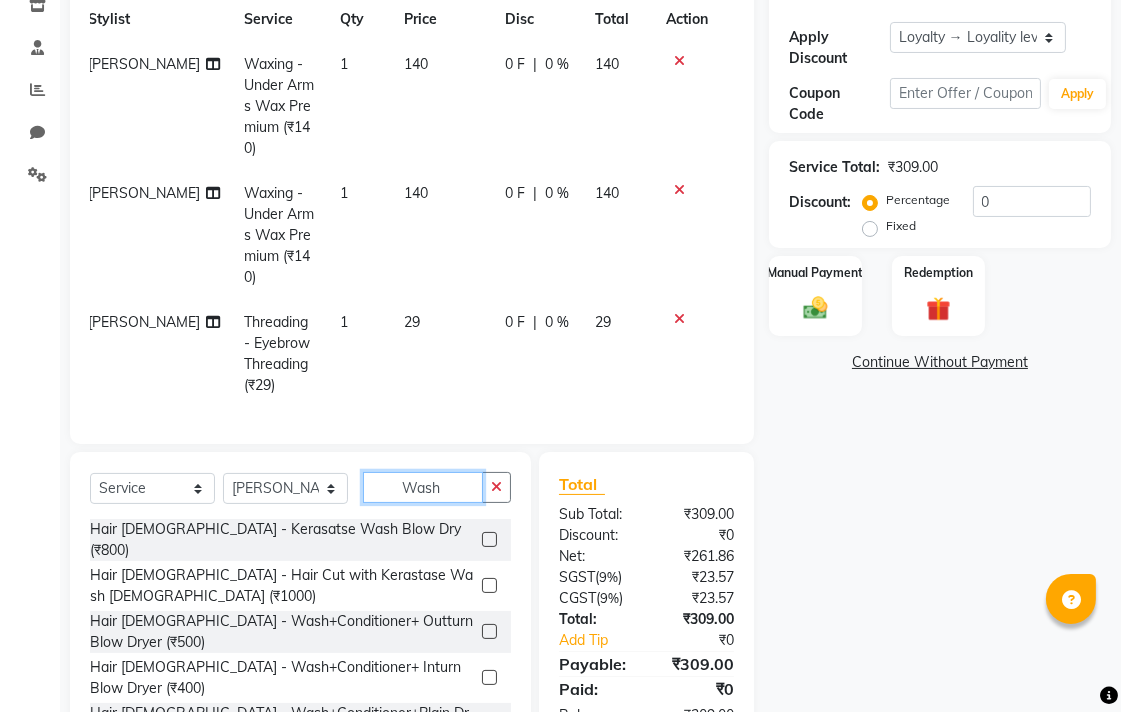 type on "Wash" 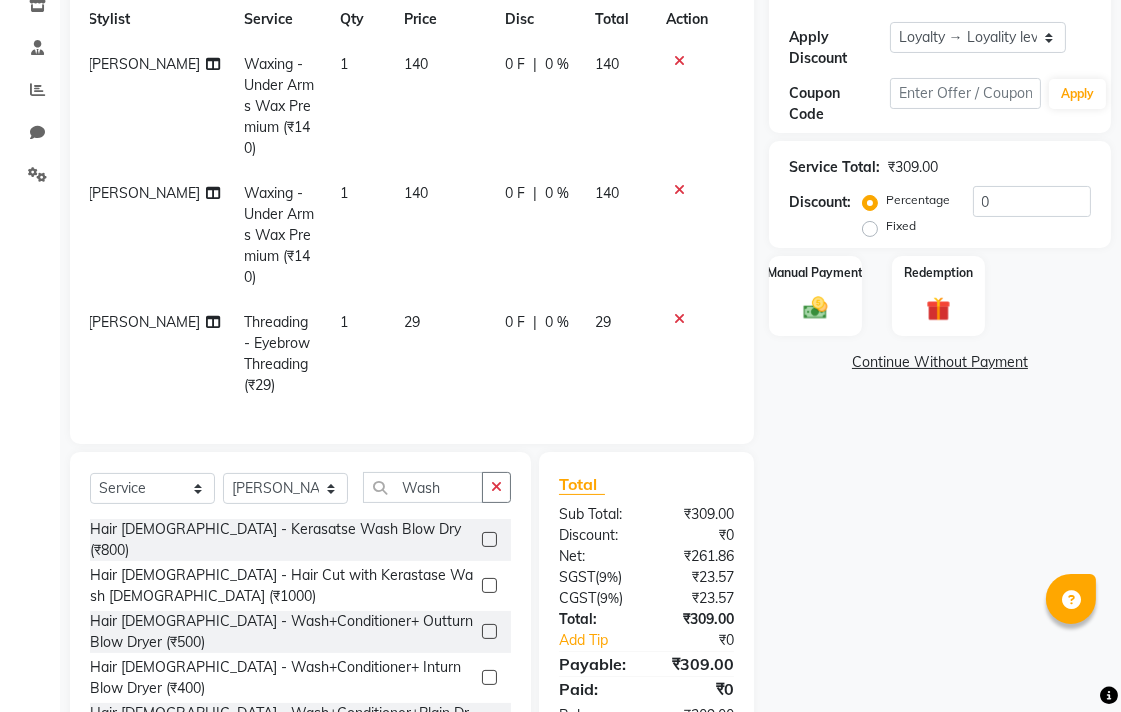 click 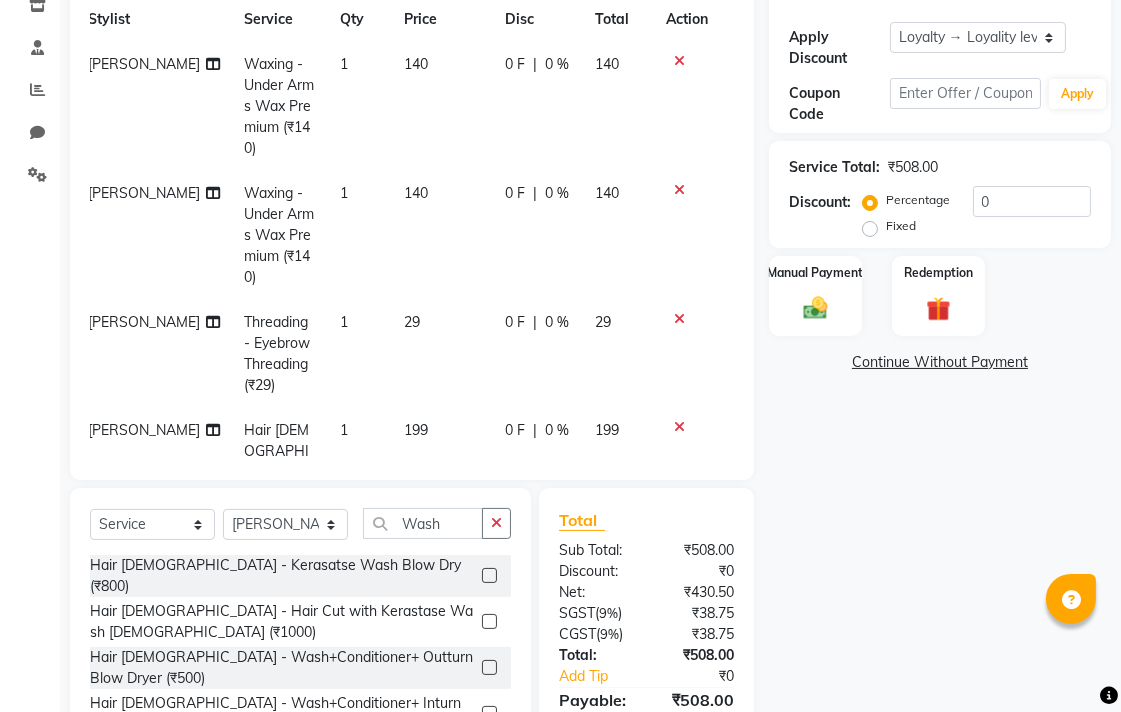 checkbox on "false" 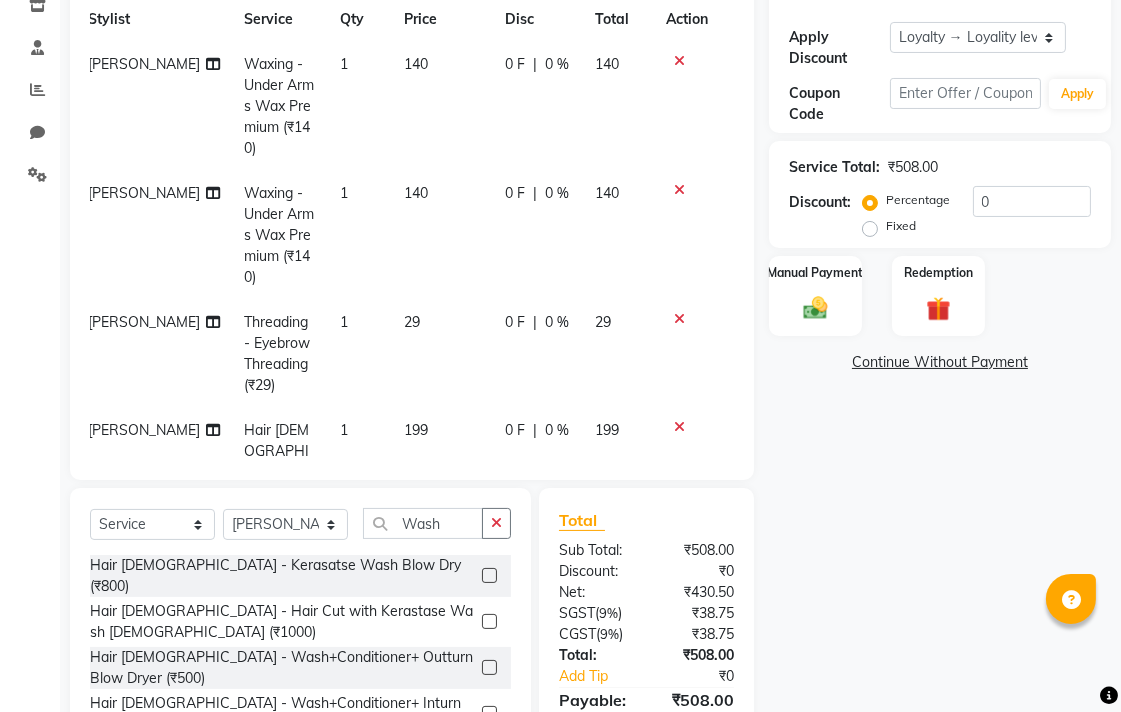 click on "[PERSON_NAME]" 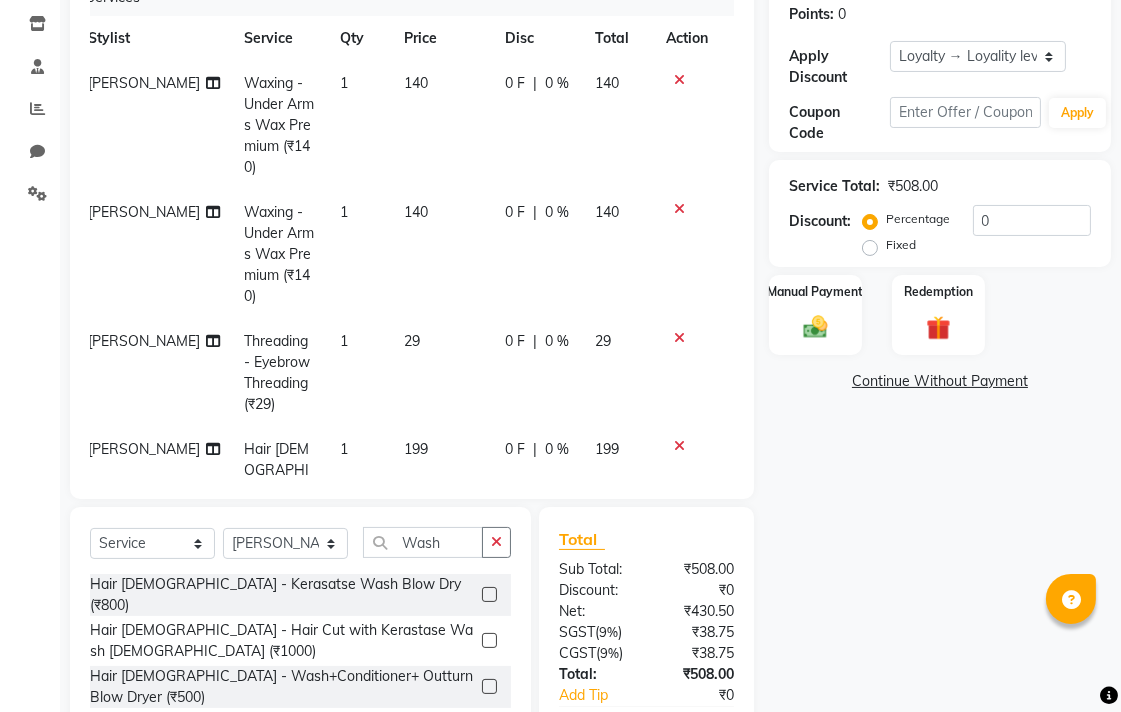 select on "70167" 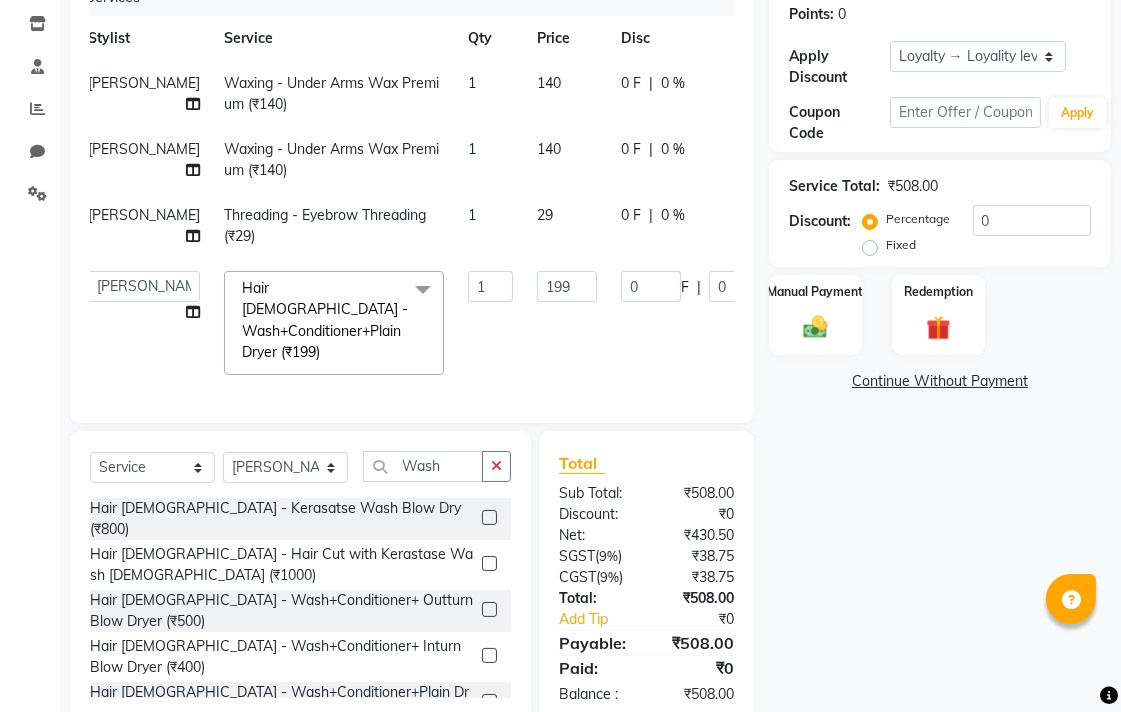 scroll, scrollTop: 0, scrollLeft: 26, axis: horizontal 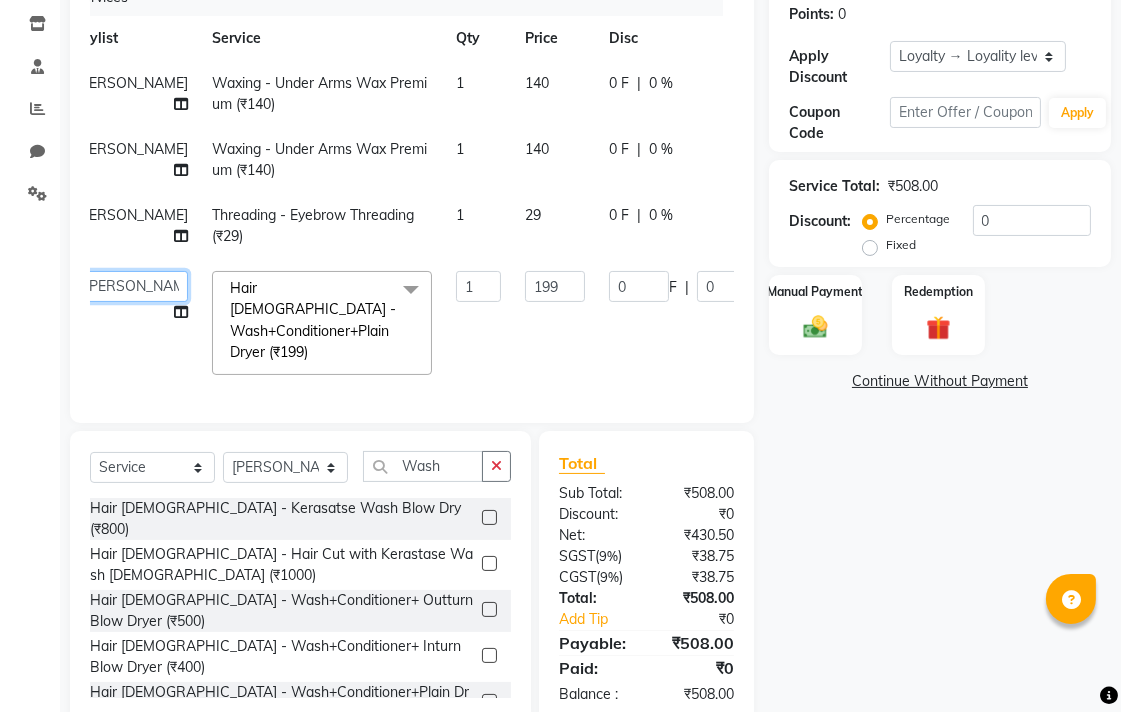 click on "Admin   AMIT   Birshika   Colour Lounge, Ranjit Avenue   Colour Lounge, Ranjit Avenue   Digvijay   JAGPREET SINGH   KARAN JAFFAL   KARAN KUMAR   Komal mam   LOVEPREET   MAIBAM SURJIT SINGH   MANDEEP   MOHIT   Nandani   PARAS   POOJA DEVNATH   Pooja Negi   PREM KOHLI   RADHIKA   Rahul guard   Reema mehra   Riya   Sahil   SAJAN   SAMEER   SANIA   SANJAY   SIMRAN   Sonia   Sunita   TANUJ   VISHAL   Vishal singh" 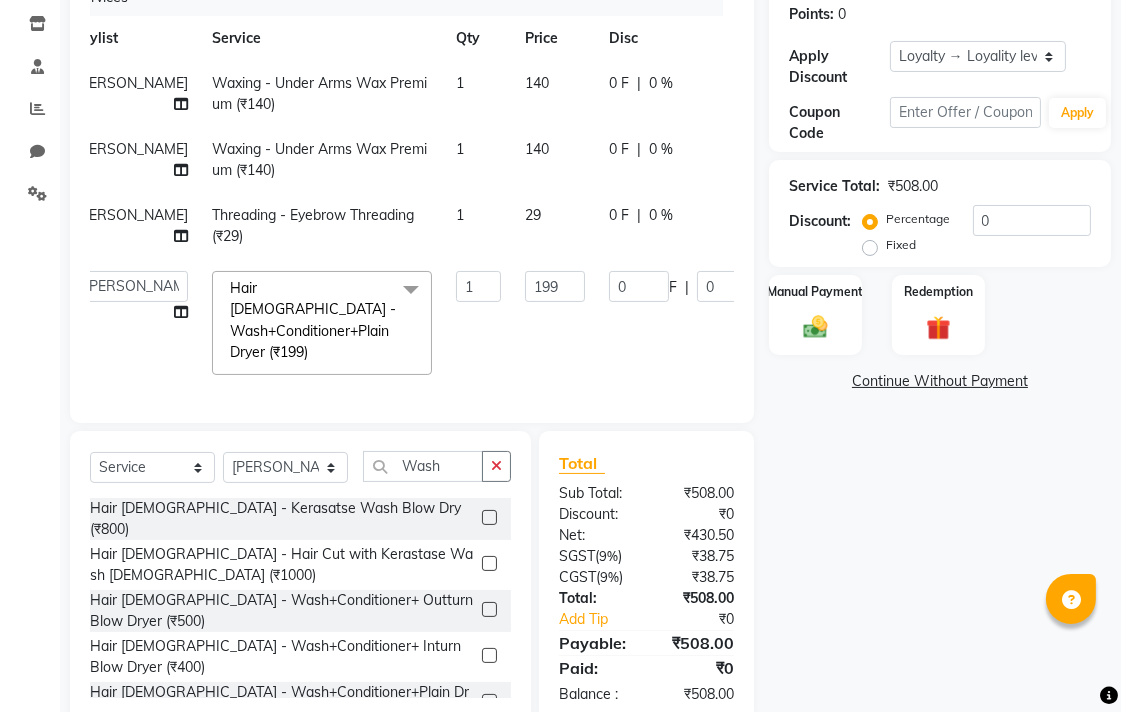 scroll, scrollTop: 0, scrollLeft: 14, axis: horizontal 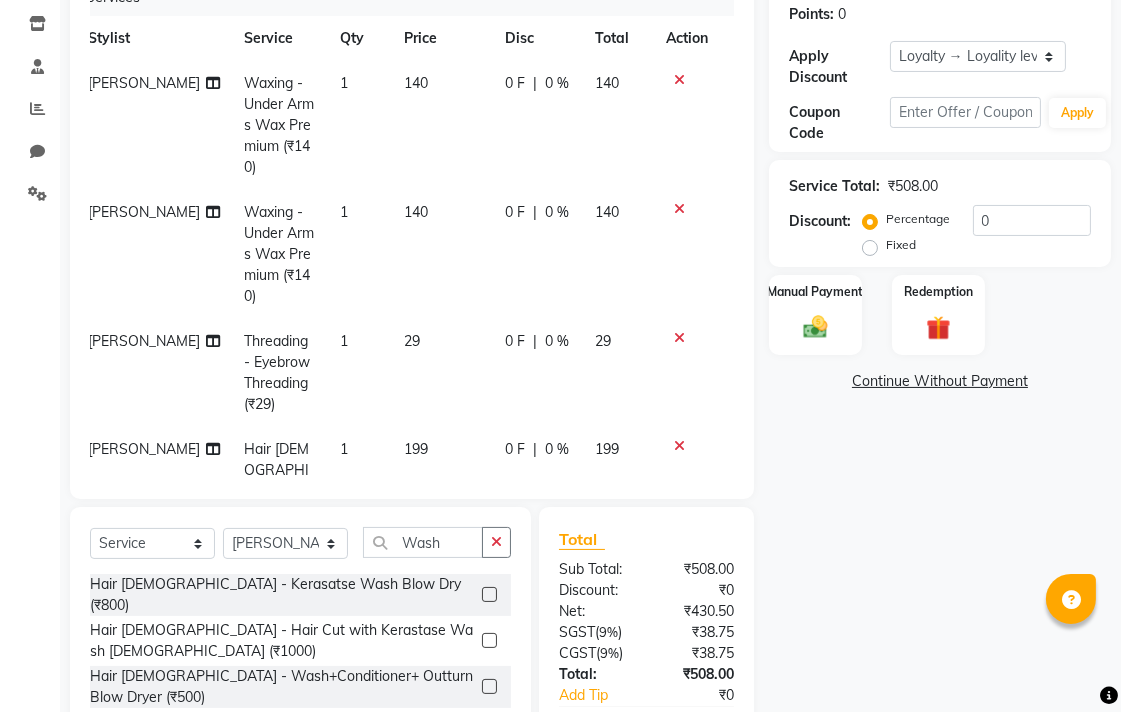 click on "[PERSON_NAME]" 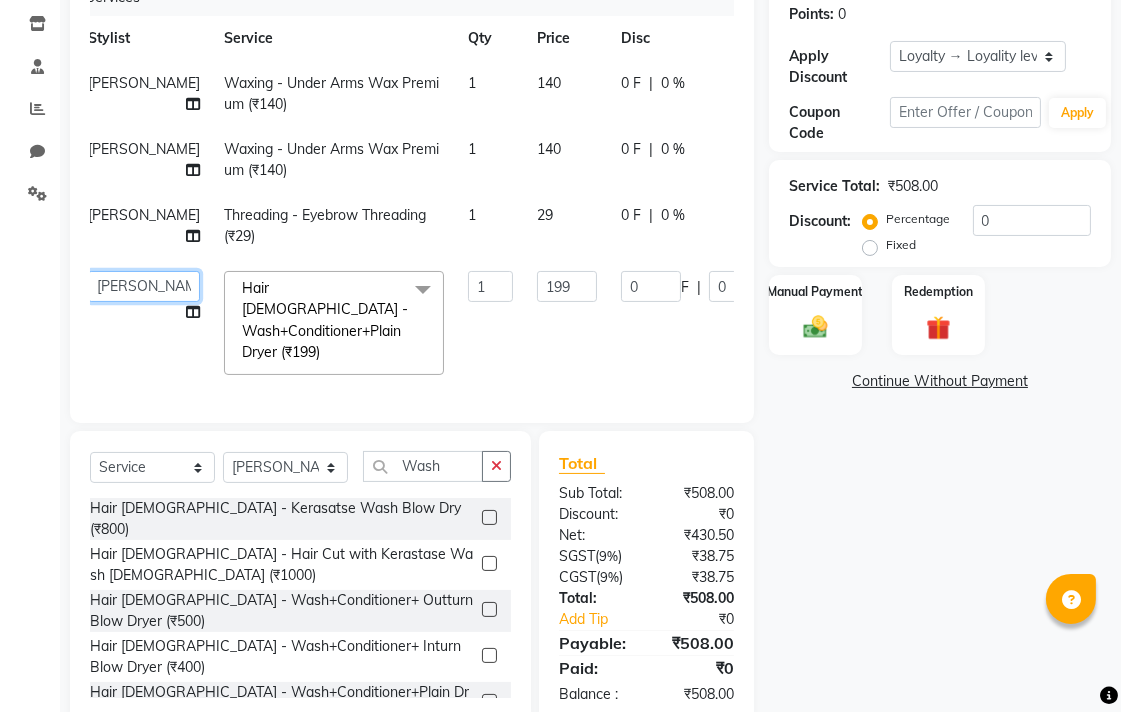 click on "Admin   AMIT   Birshika   Colour Lounge, Ranjit Avenue   Colour Lounge, Ranjit Avenue   Digvijay   JAGPREET SINGH   KARAN JAFFAL   KARAN KUMAR   Komal mam   LOVEPREET   MAIBAM SURJIT SINGH   MANDEEP   MOHIT   Nandani   PARAS   POOJA DEVNATH   Pooja Negi   PREM KOHLI   RADHIKA   Rahul guard   Reema mehra   Riya   Sahil   SAJAN   SAMEER   SANIA   SANJAY   SIMRAN   Sonia   Sunita   TANUJ   VISHAL   Vishal singh" 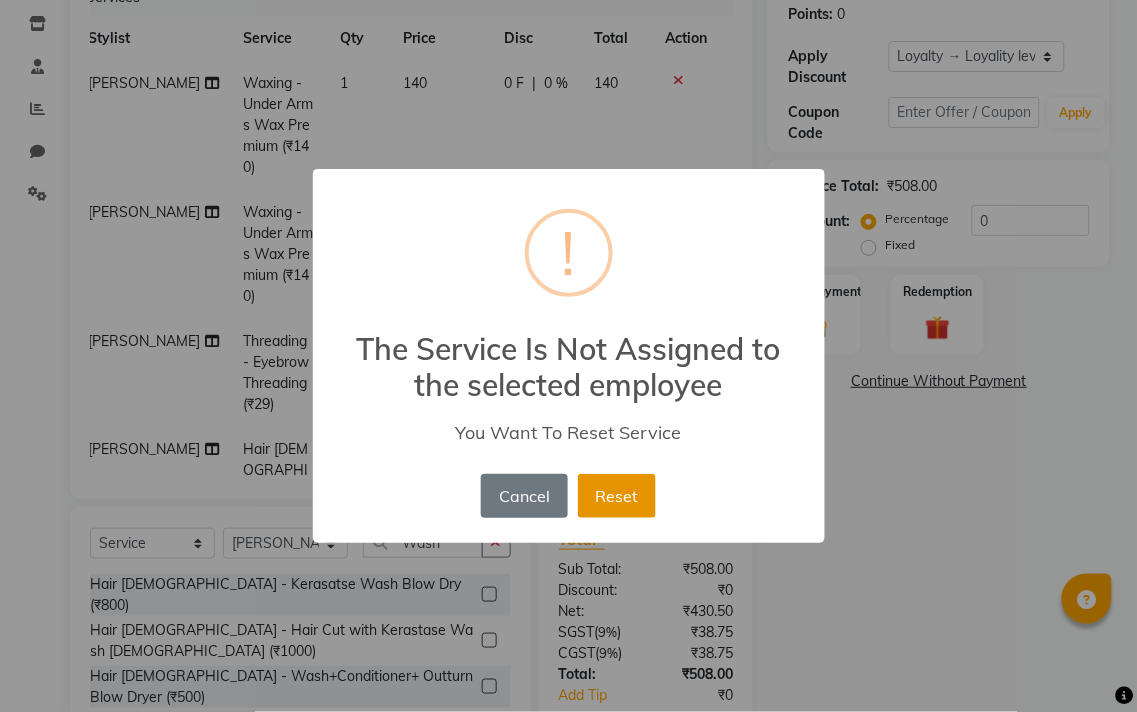 click on "Reset" at bounding box center (617, 496) 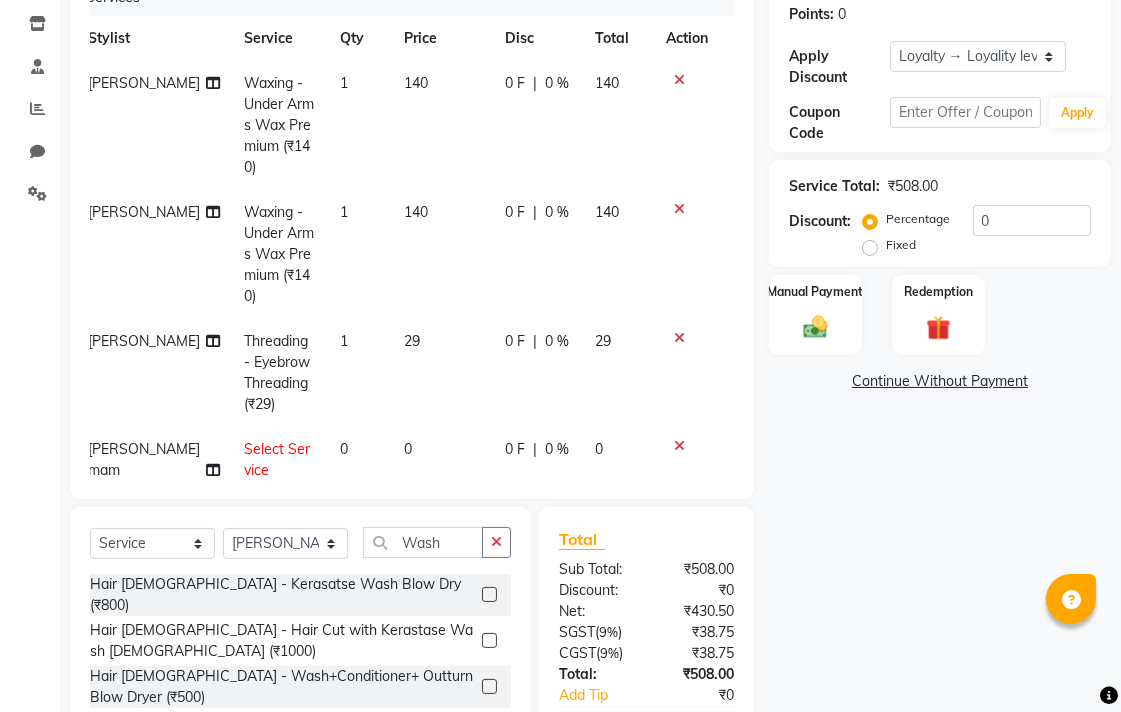click on "[PERSON_NAME] mam" 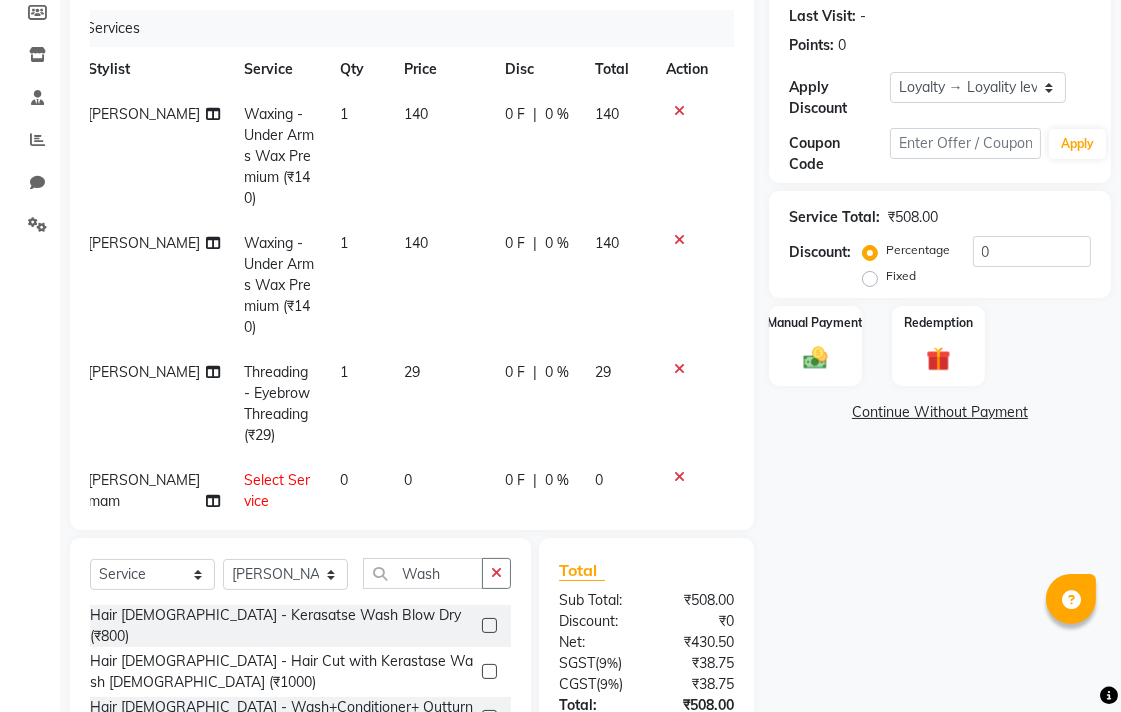 select on "72140" 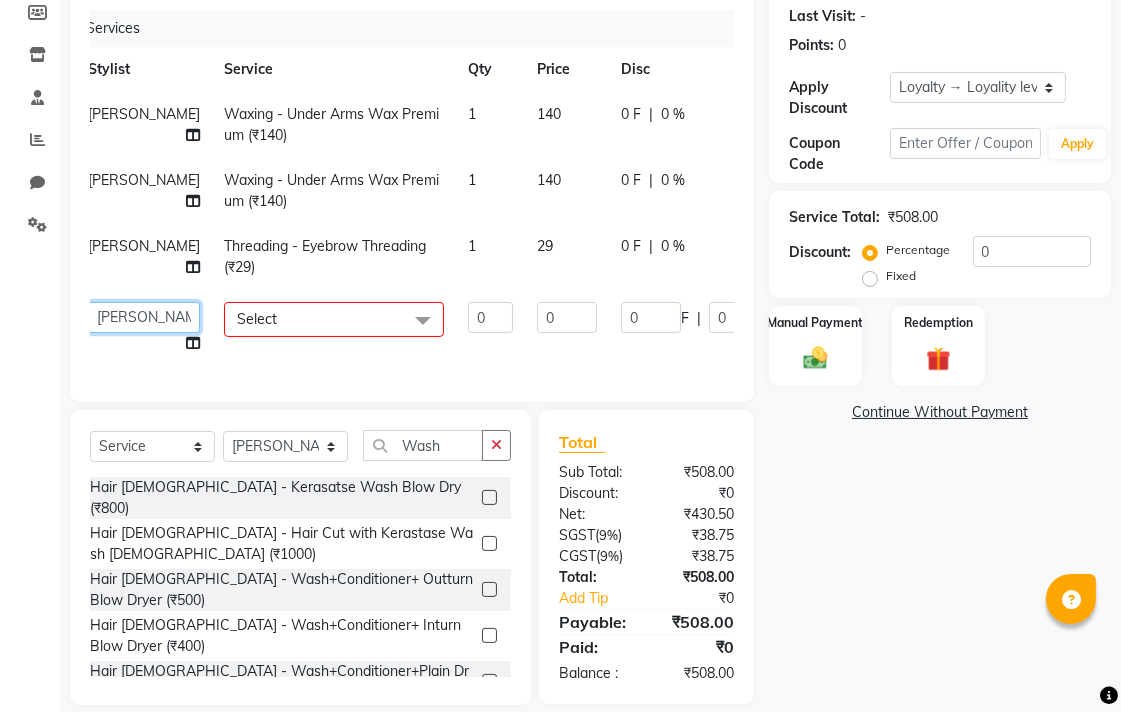 click on "Admin   AMIT   Birshika   Colour Lounge, Ranjit Avenue   Colour Lounge, Ranjit Avenue   Digvijay   JAGPREET SINGH   KARAN JAFFAL   KARAN KUMAR   Komal mam   LOVEPREET   MAIBAM SURJIT SINGH   MANDEEP   MOHIT   Nandani   PARAS   POOJA DEVNATH   Pooja Negi   PREM KOHLI   RADHIKA   Rahul guard   Reema mehra   Riya   Sahil   SAJAN   SAMEER   SANIA   SANJAY   SIMRAN   Sonia   Sunita   TANUJ   VISHAL   Vishal singh" 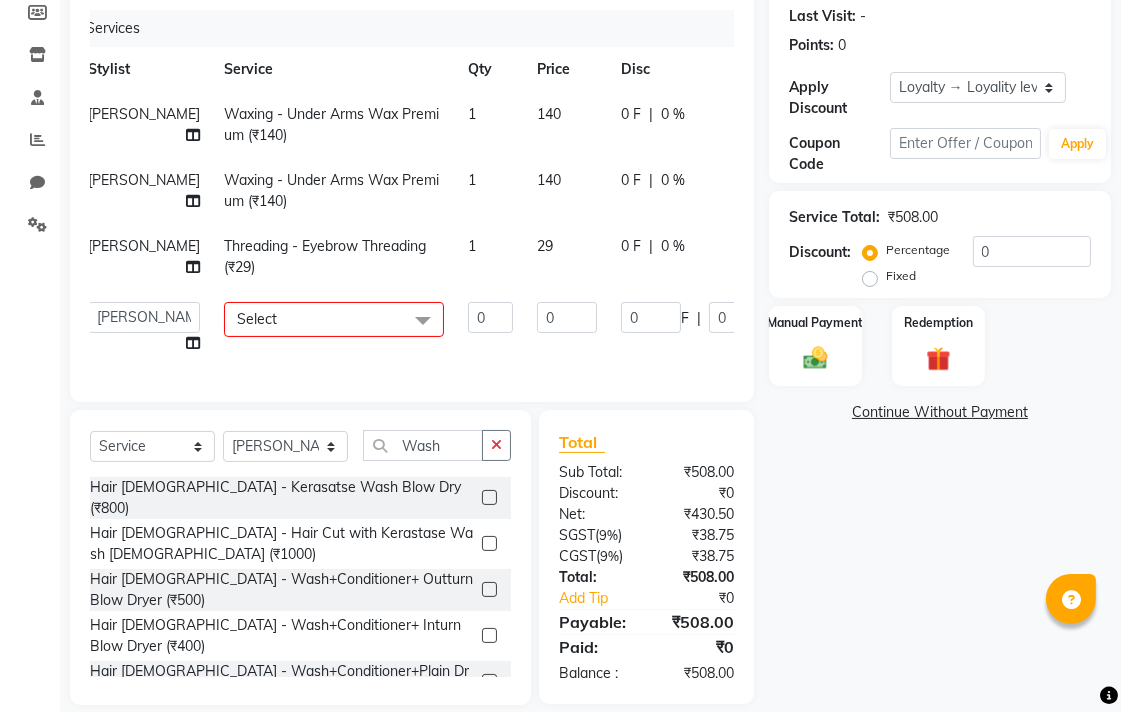 select on "70151" 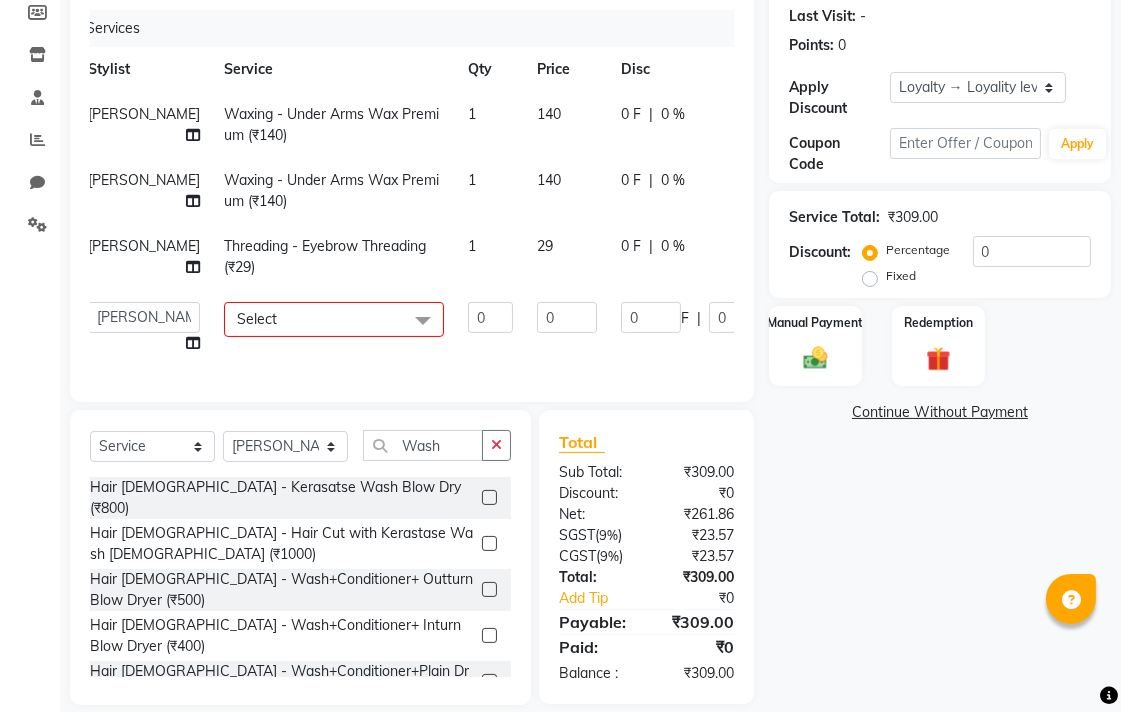 click on "Select" 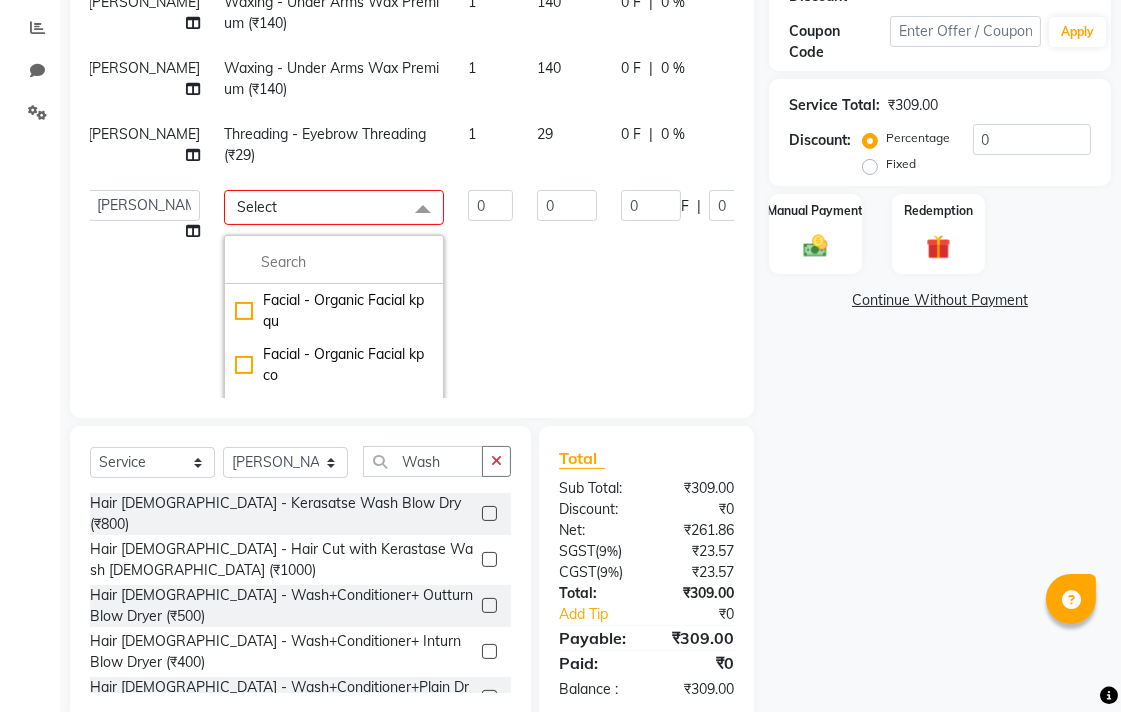 click on "Select  Service  Membership  Package Voucher Prepaid Gift Card  Select Stylist Admin AMIT Birshika Colour Lounge, Ranjit Avenue Colour Lounge, Ranjit Avenue Digvijay JAGPREET SINGH KARAN JAFFAL KARAN KUMAR Komal mam LOVEPREET MAIBAM SURJIT SINGH MANDEEP MOHIT Nandani PARAS POOJA DEVNATH Pooja Negi PREM KOHLI RADHIKA Rahul guard Reema mehra Riya Sahil SAJAN SAMEER SANIA SANJAY SIMRAN Sonia Sunita TANUJ VISHAL Vishal singh Wash Hair Female - Kerasatse Wash Blow Dry (₹800)  Hair Female - Hair Cut with Kerastase Wash Female (₹1000)  Hair Female - Wash+Conditioner+ Outturn Blow Dryer (₹500)  Hair Female - Wash+Conditioner+ Inturn Blow Dryer (₹400)  Hair Female - Wash+Conditioner+Plain Dryer (₹199)" 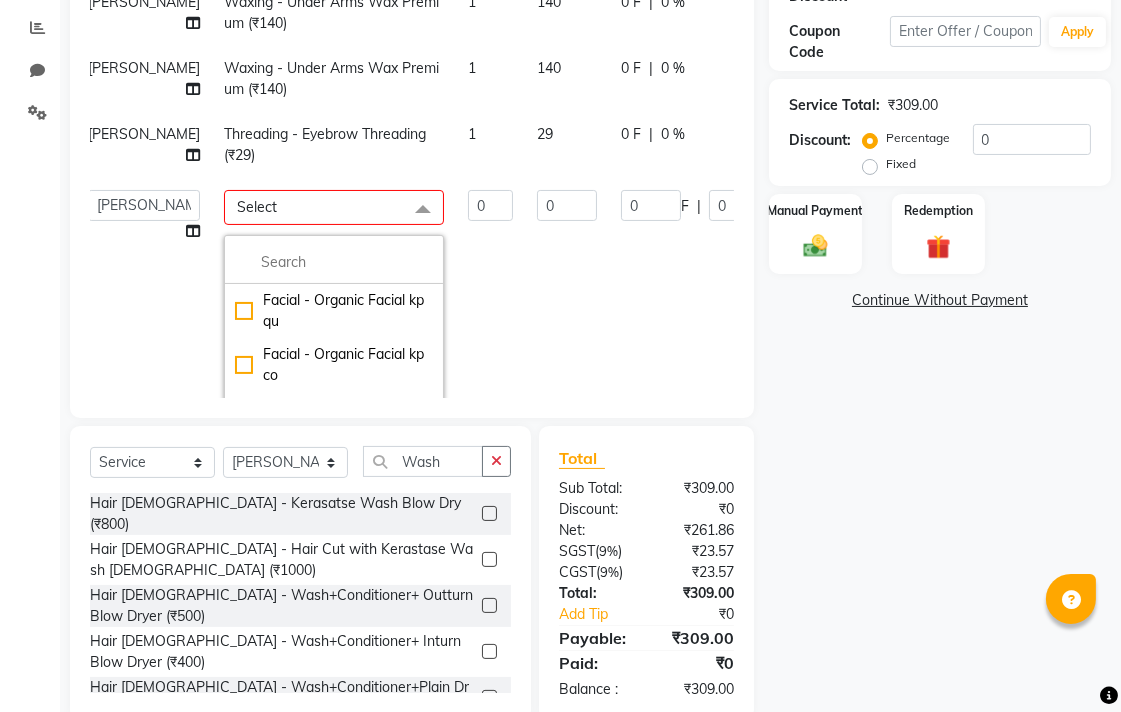 scroll, scrollTop: 303, scrollLeft: 0, axis: vertical 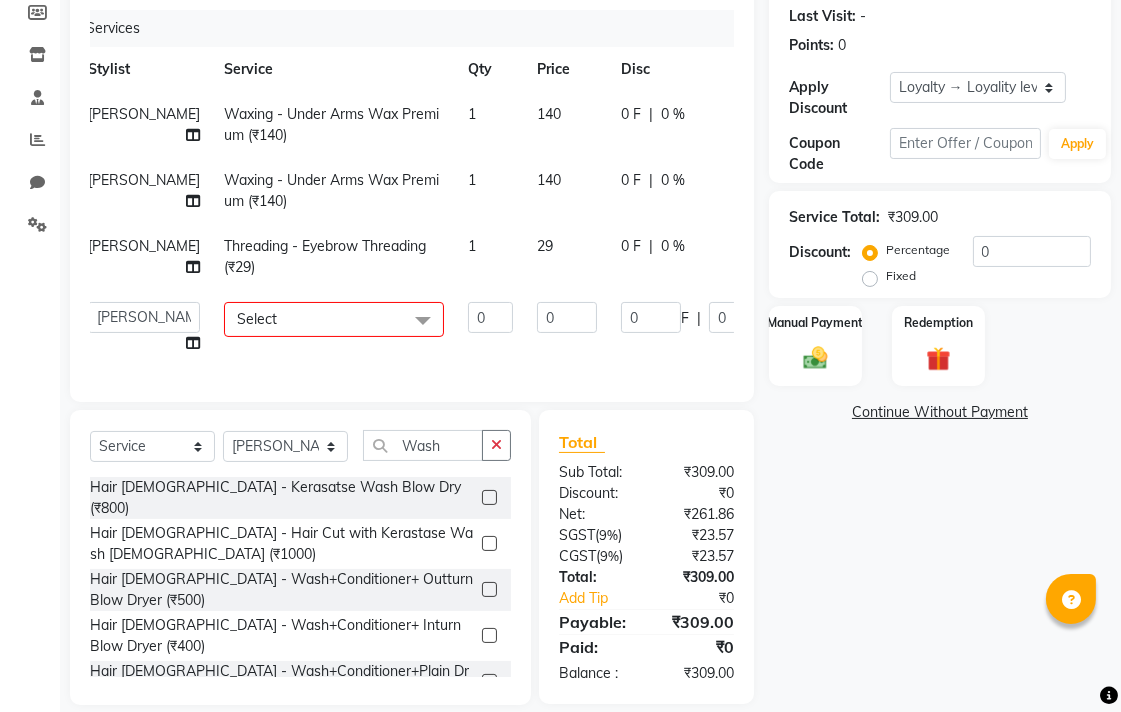 click on "Select" 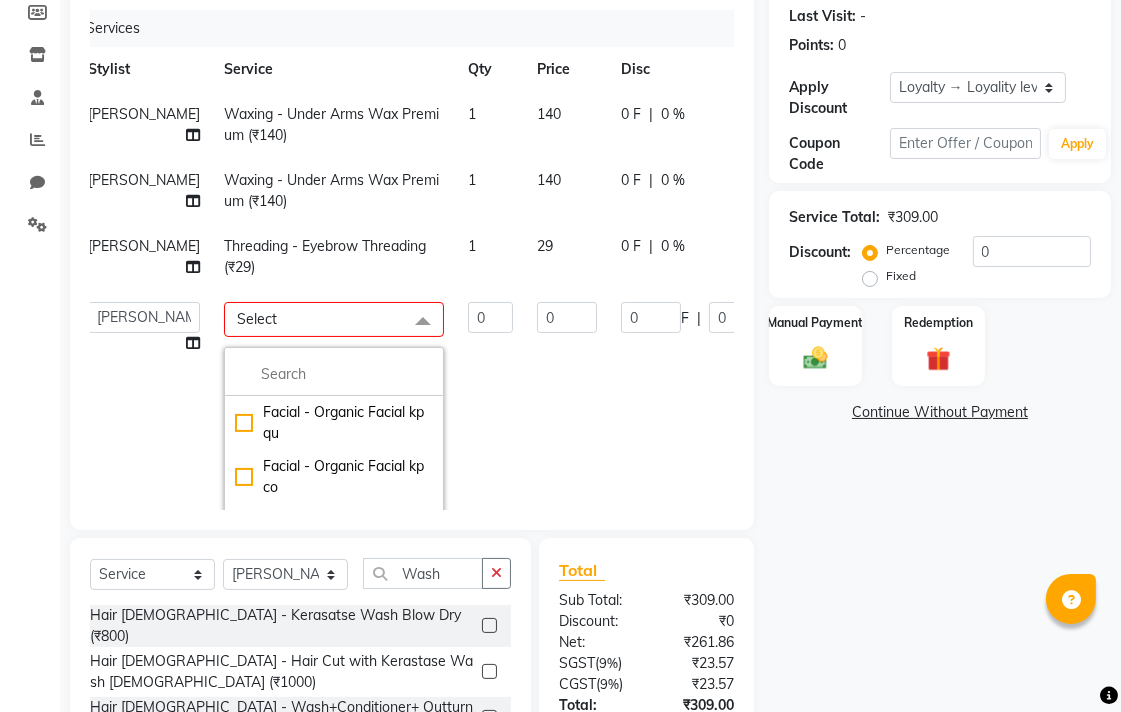 click on "Select" 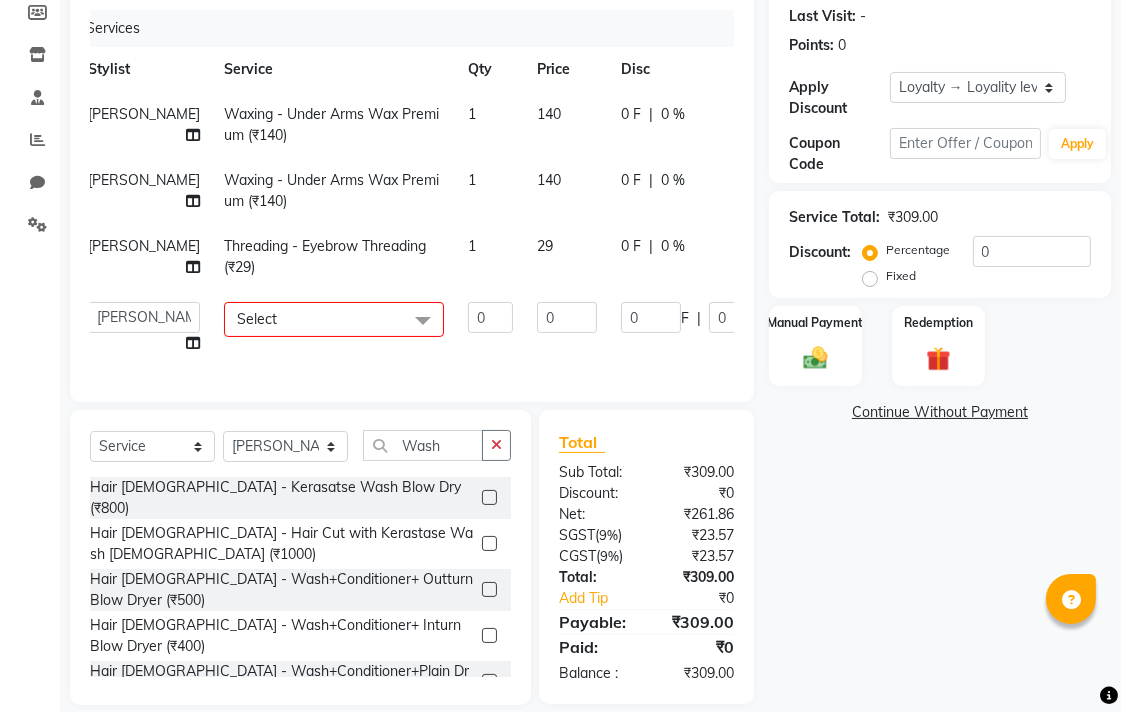 click on "Select" 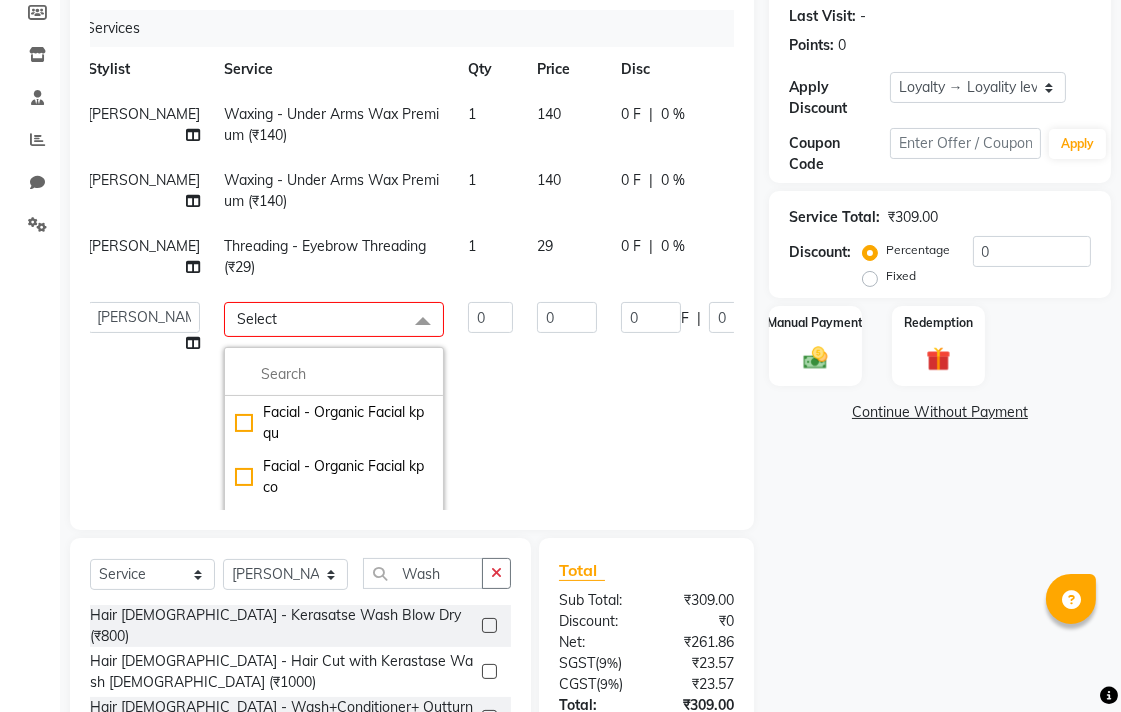 click on "Select" 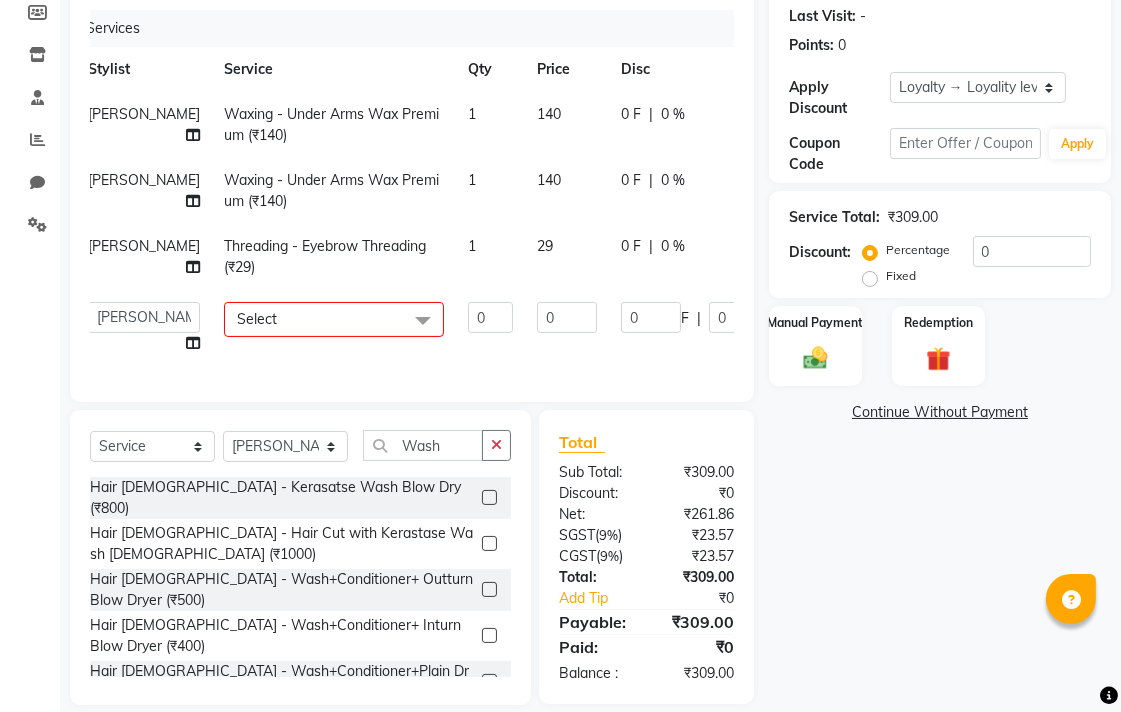 click on "Select" 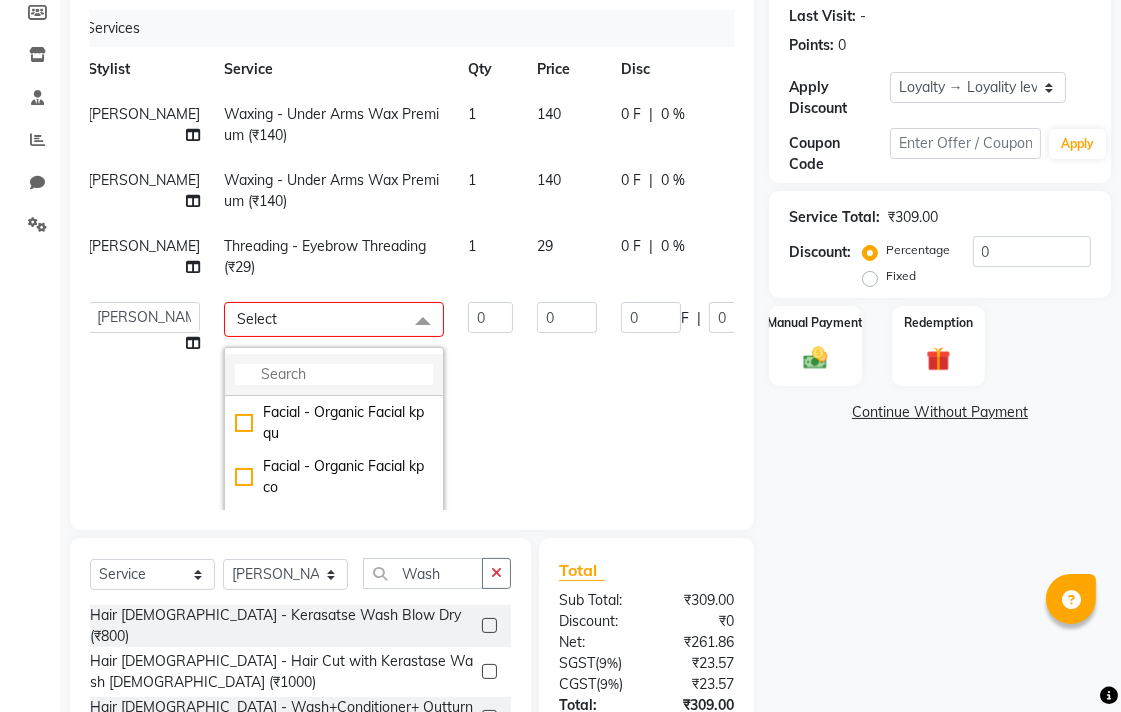 click 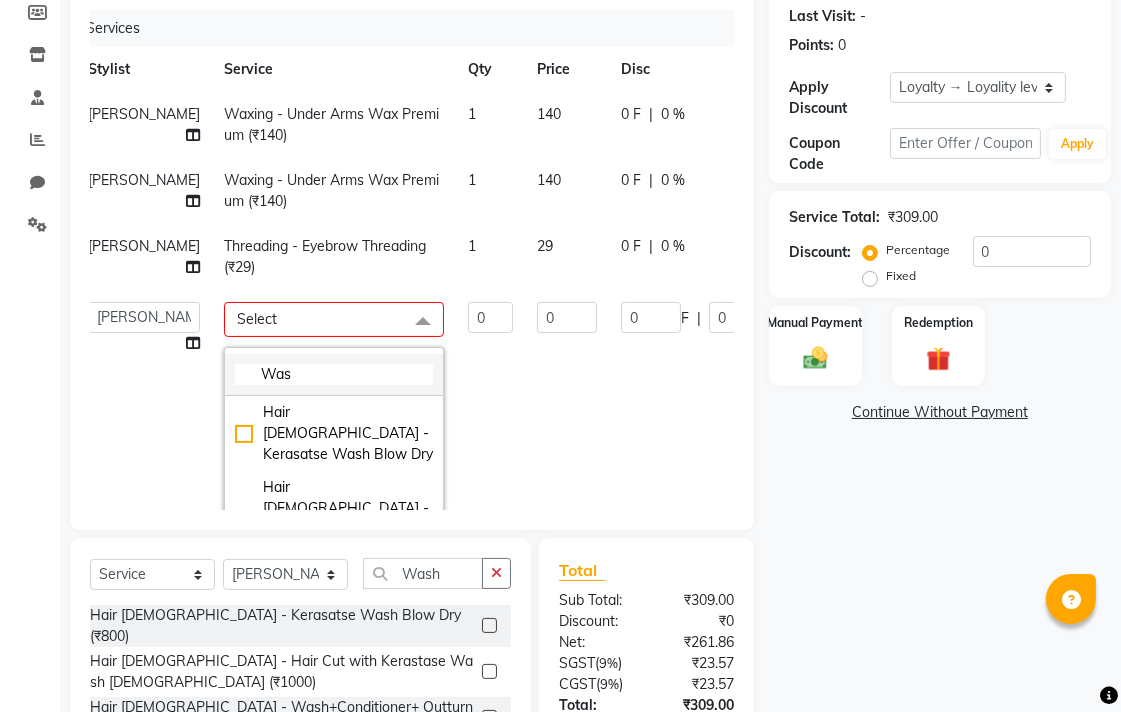 type on "Wash" 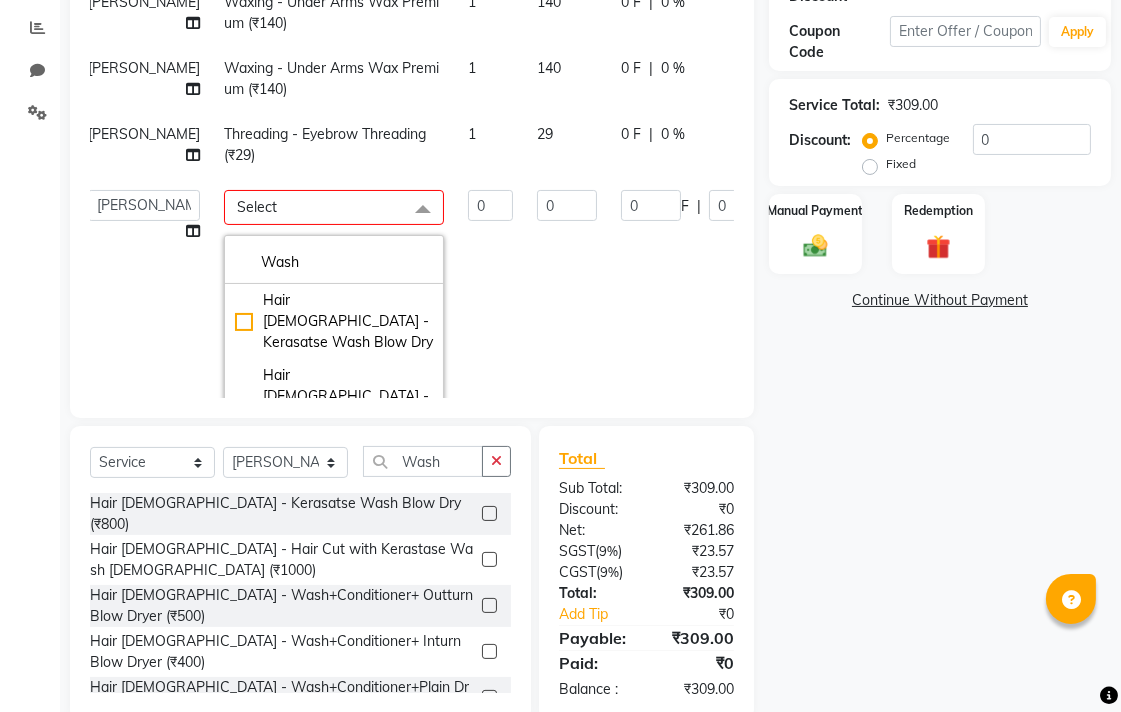click 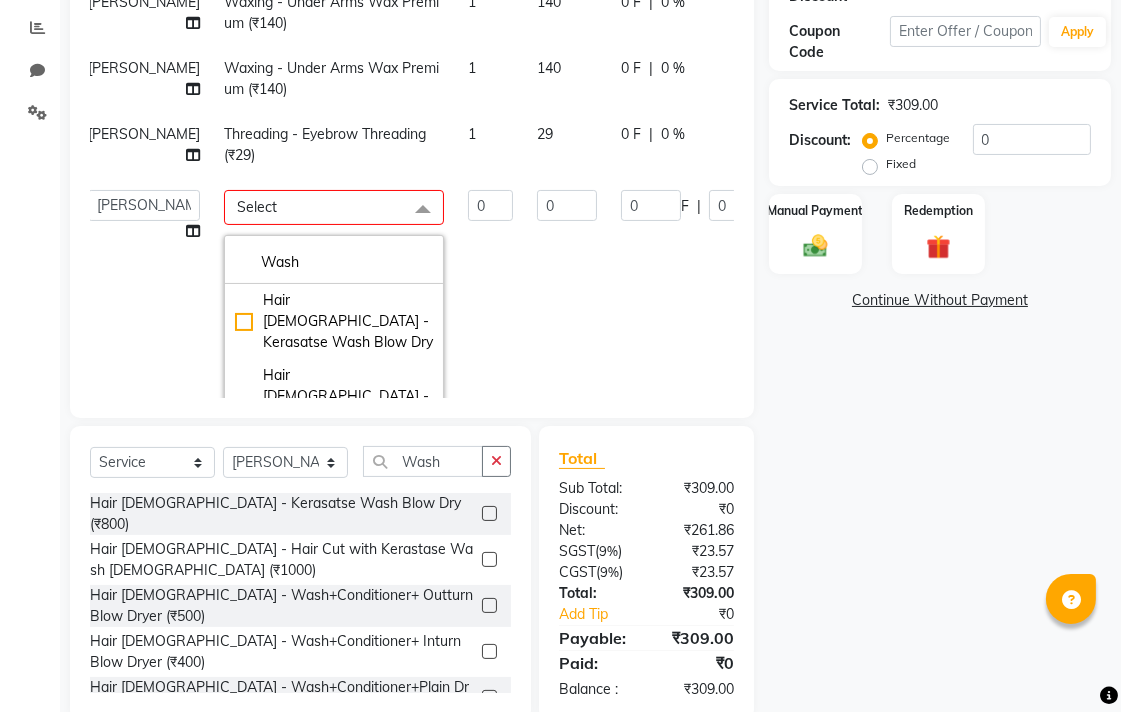 click at bounding box center [488, 698] 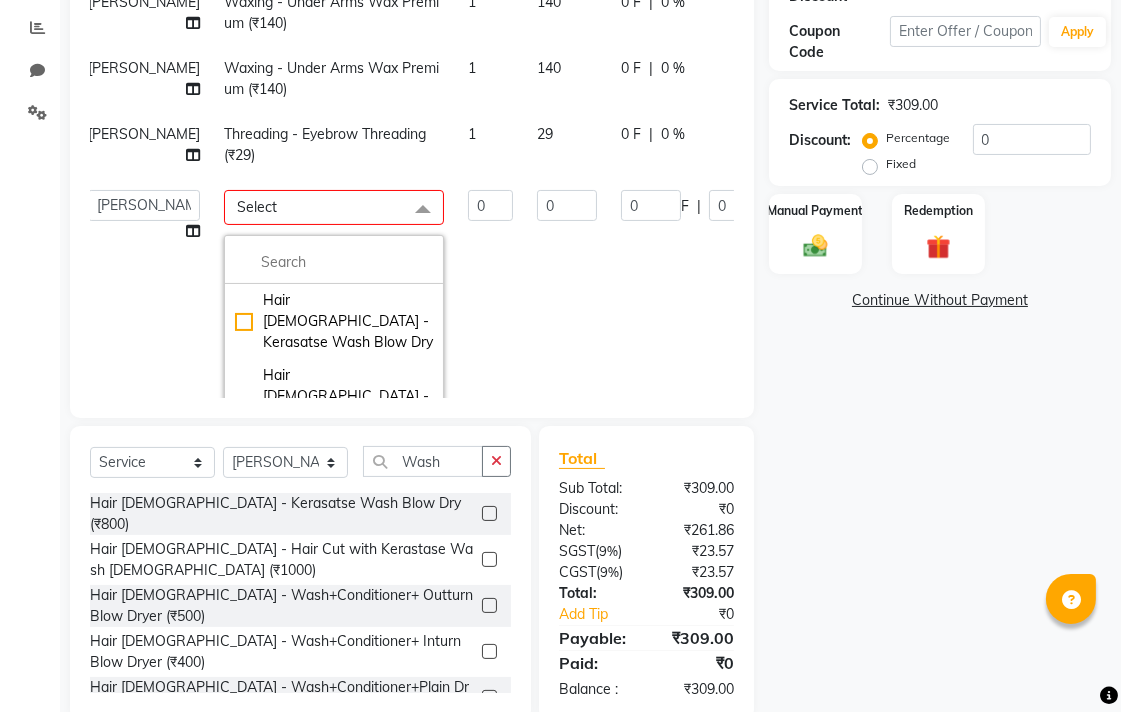 scroll, scrollTop: 370, scrollLeft: 0, axis: vertical 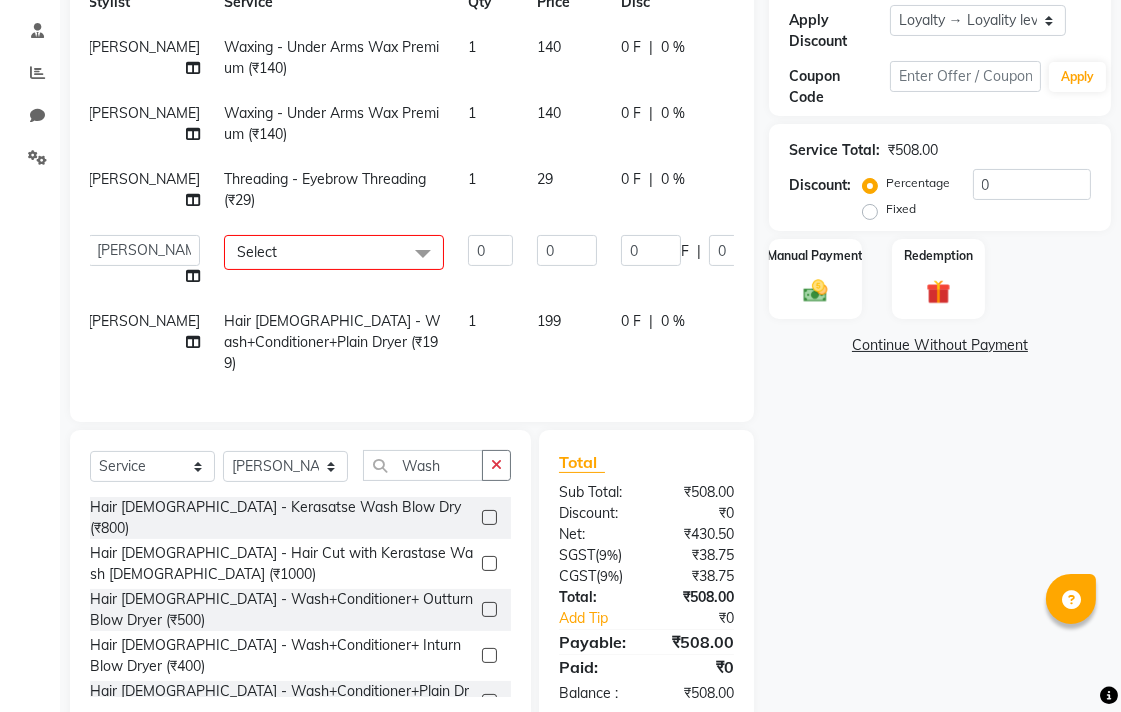 checkbox on "false" 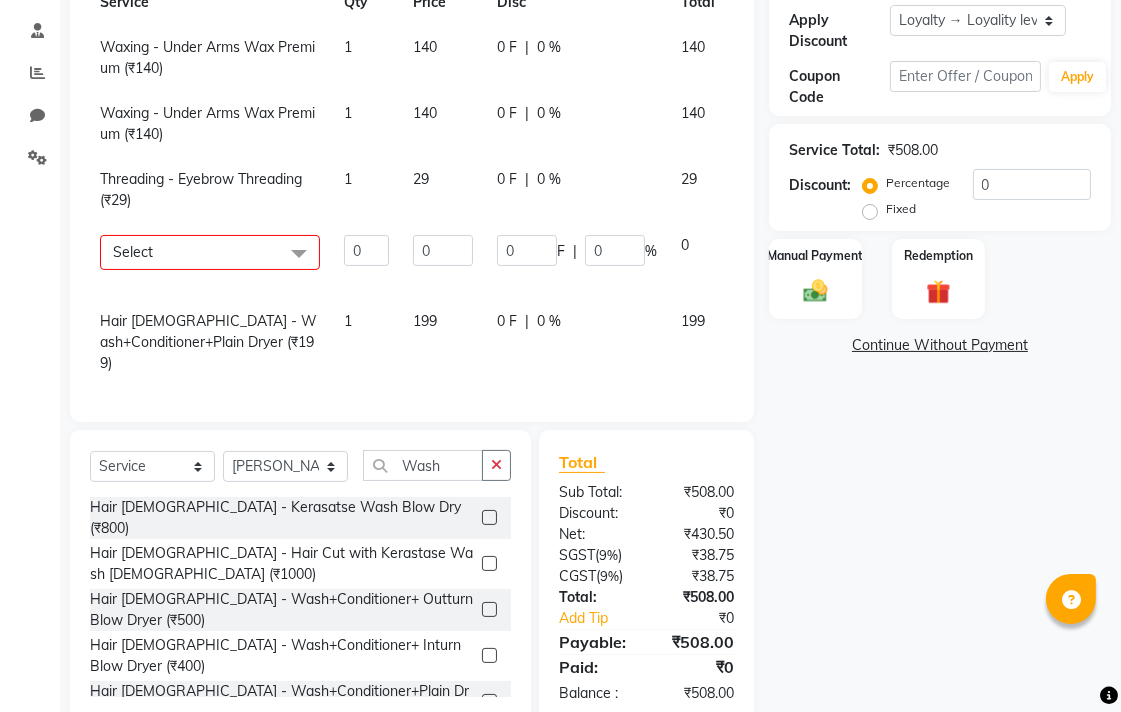 click 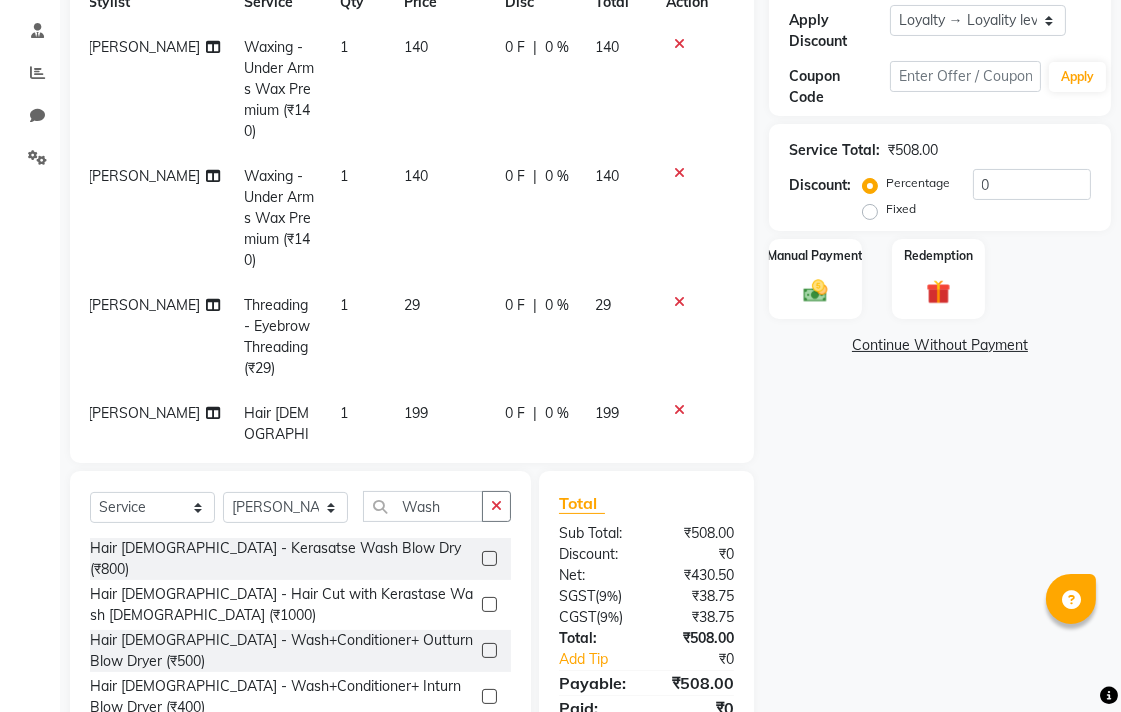 click on "[PERSON_NAME]" 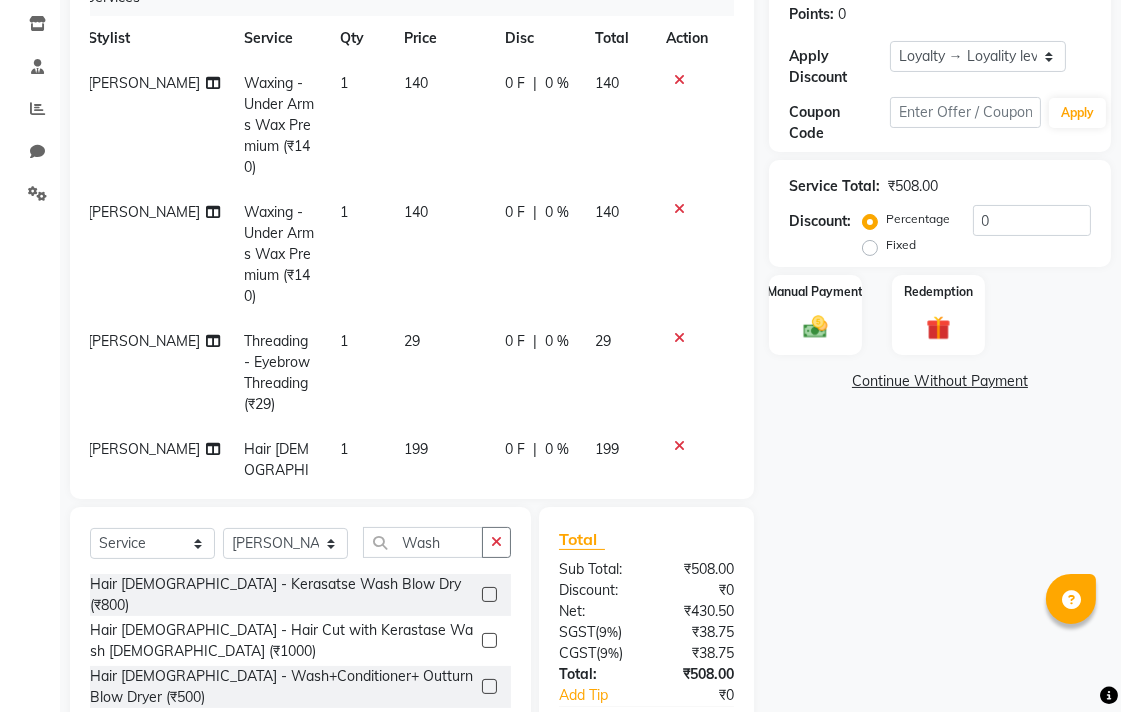 select on "70167" 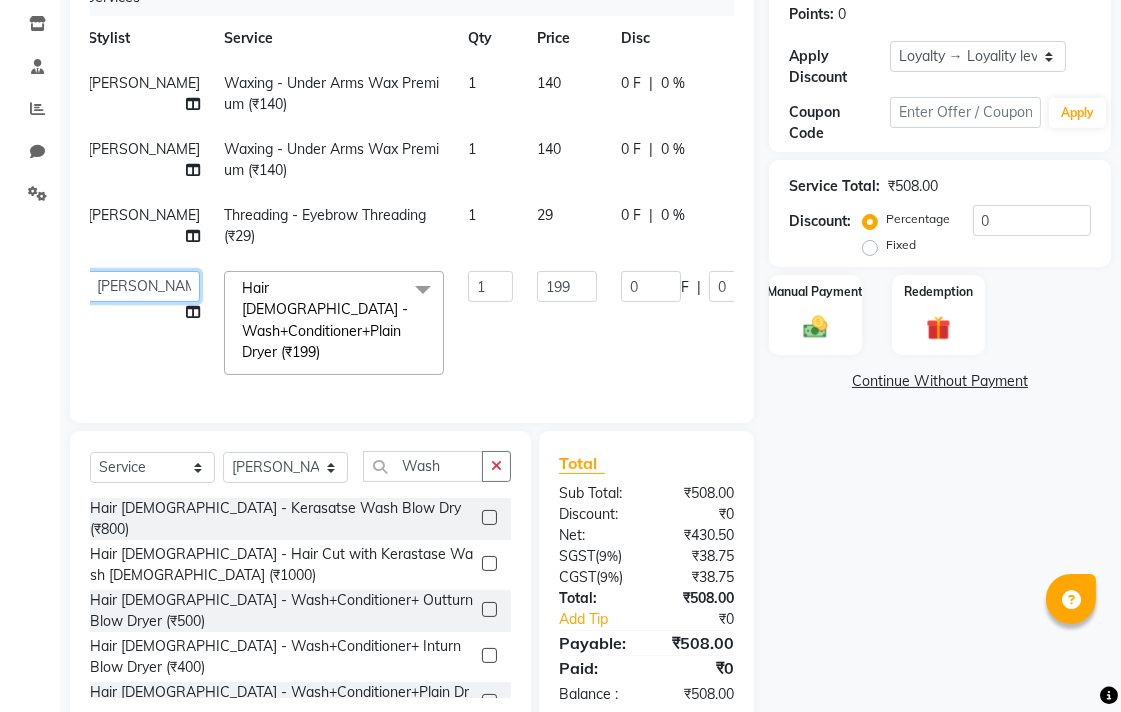 click on "Admin   AMIT   Birshika   Colour Lounge, Ranjit Avenue   Colour Lounge, Ranjit Avenue   Digvijay   JAGPREET SINGH   KARAN JAFFAL   KARAN KUMAR   Komal mam   LOVEPREET   MAIBAM SURJIT SINGH   MANDEEP   MOHIT   Nandani   PARAS   POOJA DEVNATH   Pooja Negi   PREM KOHLI   RADHIKA   Rahul guard   Reema mehra   Riya   Sahil   SAJAN   SAMEER   SANIA   SANJAY   SIMRAN   Sonia   Sunita   TANUJ   VISHAL   Vishal singh" 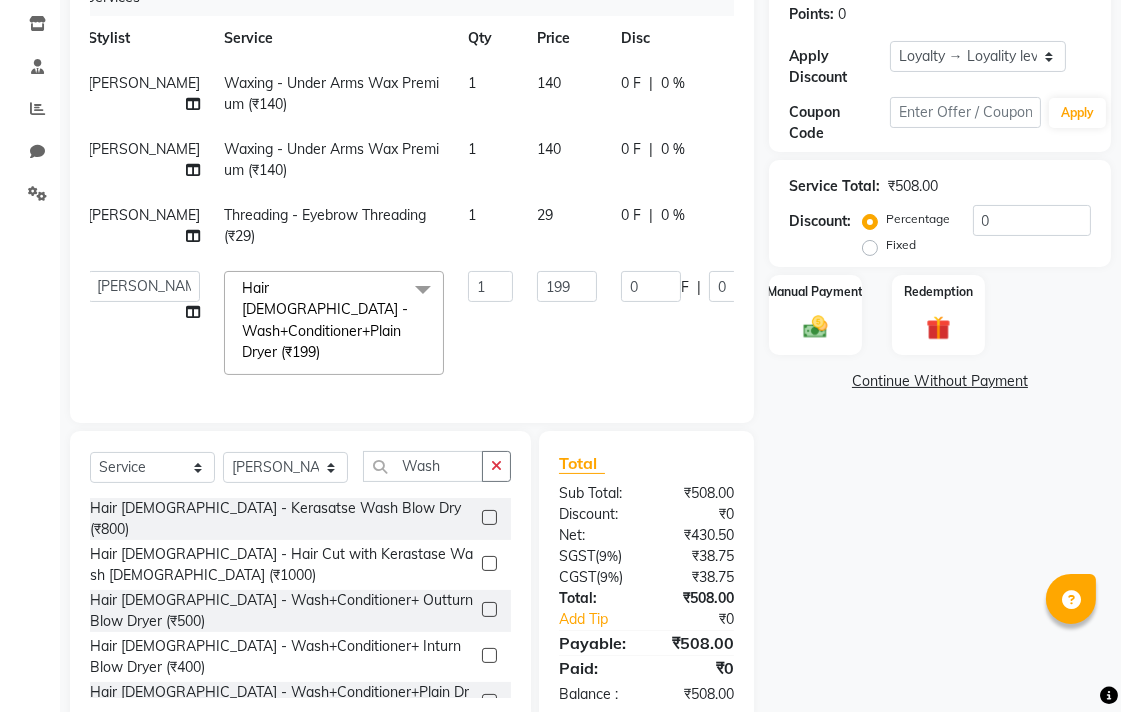 select on "70151" 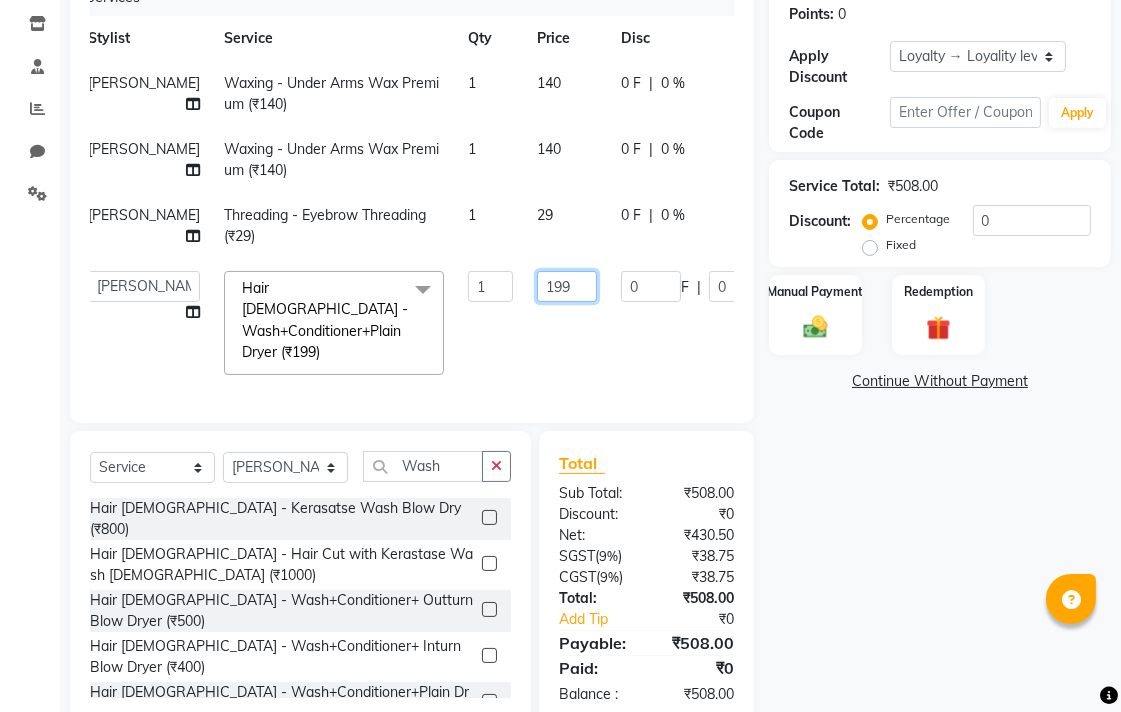 click on "199" 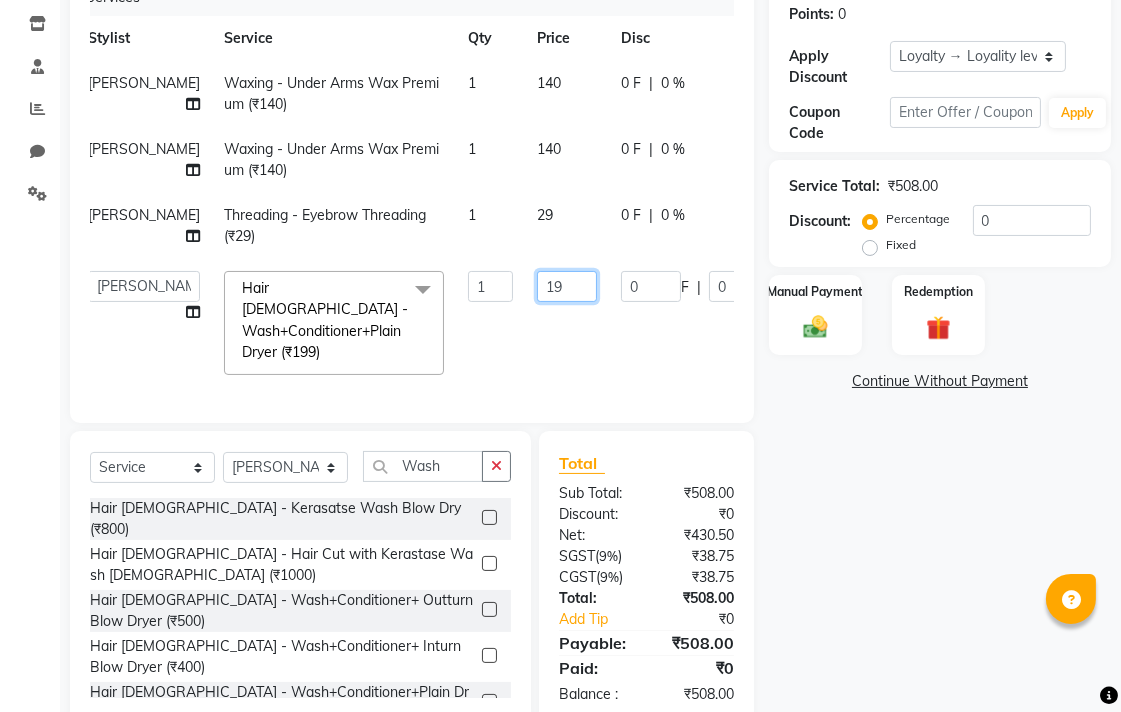 type on "1" 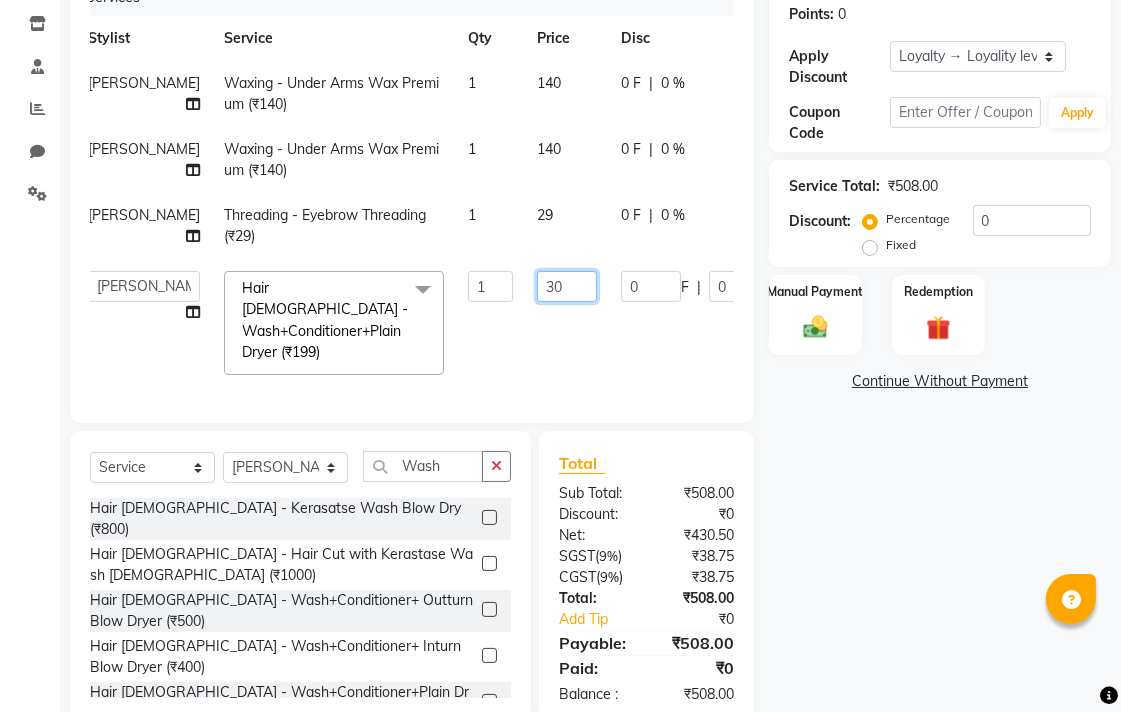 type on "300" 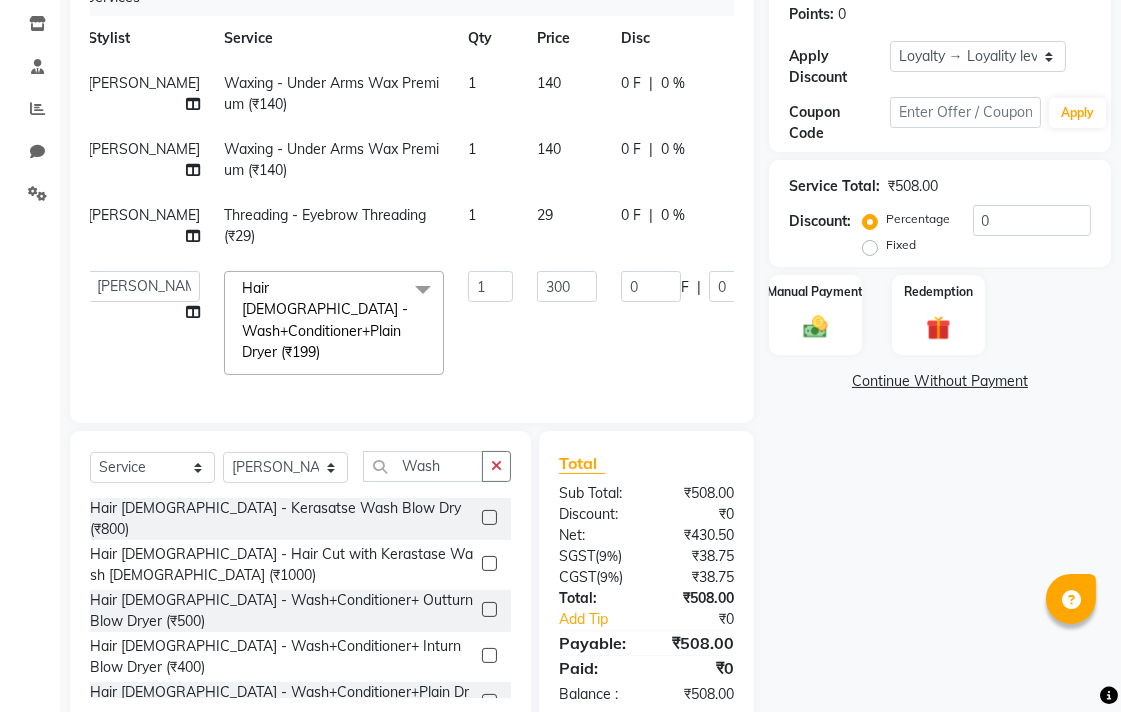 click on "SIMRAN Waxing - Under Arms Wax Premium (₹140) 1 140 0 F | 0 % 140 SIMRAN Waxing - Under Arms Wax Premium (₹140) 1 140 0 F | 0 % 140 SIMRAN Threading - Eyebrow Threading (₹29) 1 29 0 F | 0 % 29  Admin   AMIT   Birshika   Colour Lounge, Ranjit Avenue   Colour Lounge, Ranjit Avenue   Digvijay   JAGPREET SINGH   KARAN JAFFAL   KARAN KUMAR   Komal mam   LOVEPREET   MAIBAM SURJIT SINGH   MANDEEP   MOHIT   Nandani   PARAS   POOJA DEVNATH   Pooja Negi   PREM KOHLI   RADHIKA   Rahul guard   Reema mehra   Riya   Sahil   SAJAN   SAMEER   SANIA   SANJAY   SIMRAN   Sonia   Sunita   TANUJ   VISHAL   Vishal singh  Hair Female - Wash+Conditioner+Plain Dryer (₹199)  x Facial - Organic Facial kp qu Facial - Organic Facial kp co Facial - Organic Facial kp ava Facial - Bio Whitening Facial pmt Facial - Bio Whitening Facial phy Facial - Bio Whitening Facial pmg Facial - Bio Whitening Facial Vit Facial - Vip Signature Facial Up Facial - Vip Signature Facial S Facial - Vip Signature Facial J Facial - Vip Signature Facial P" 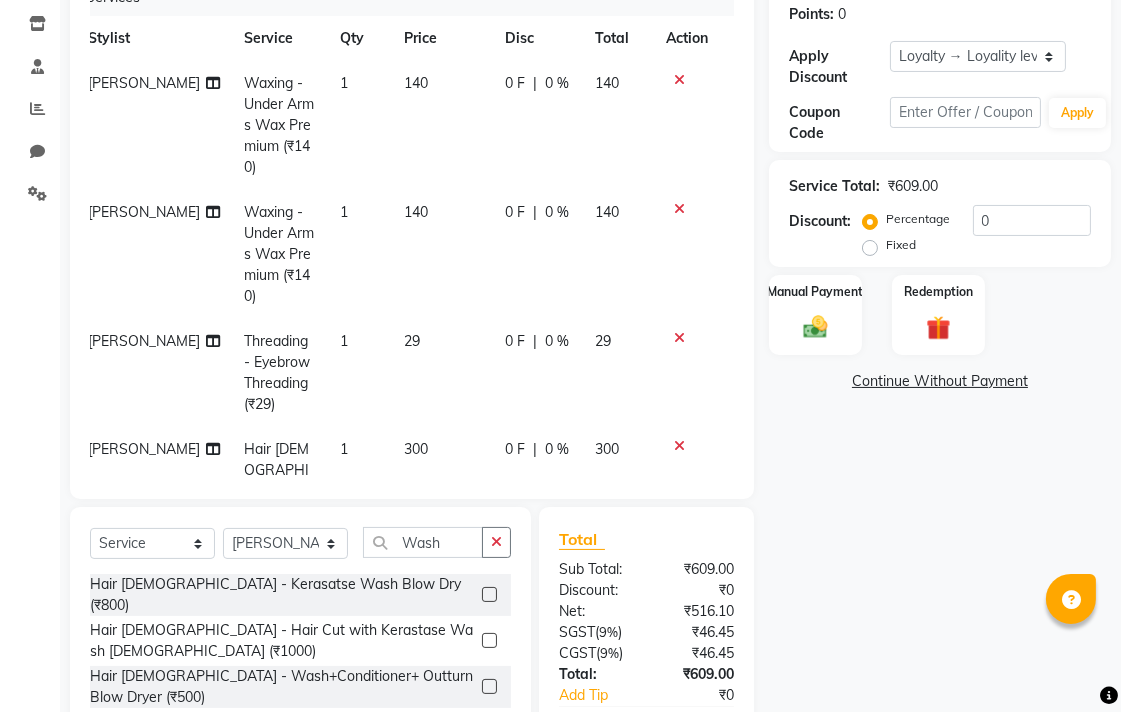 click on "29" 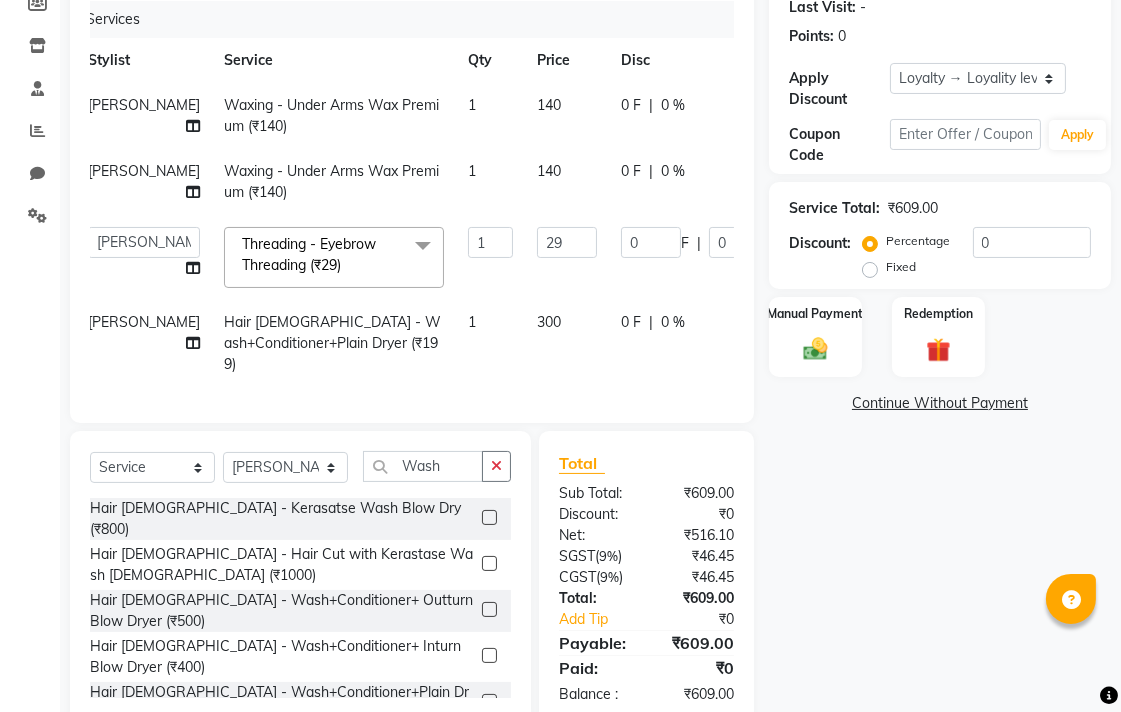 click on "1" 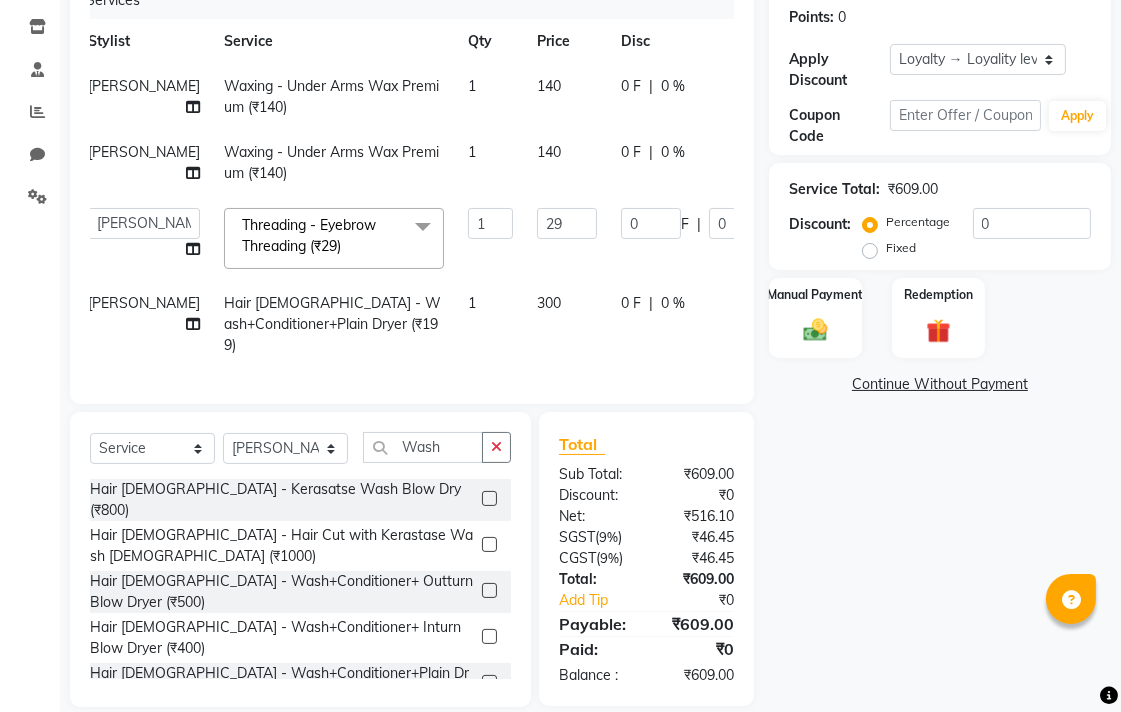 select on "70167" 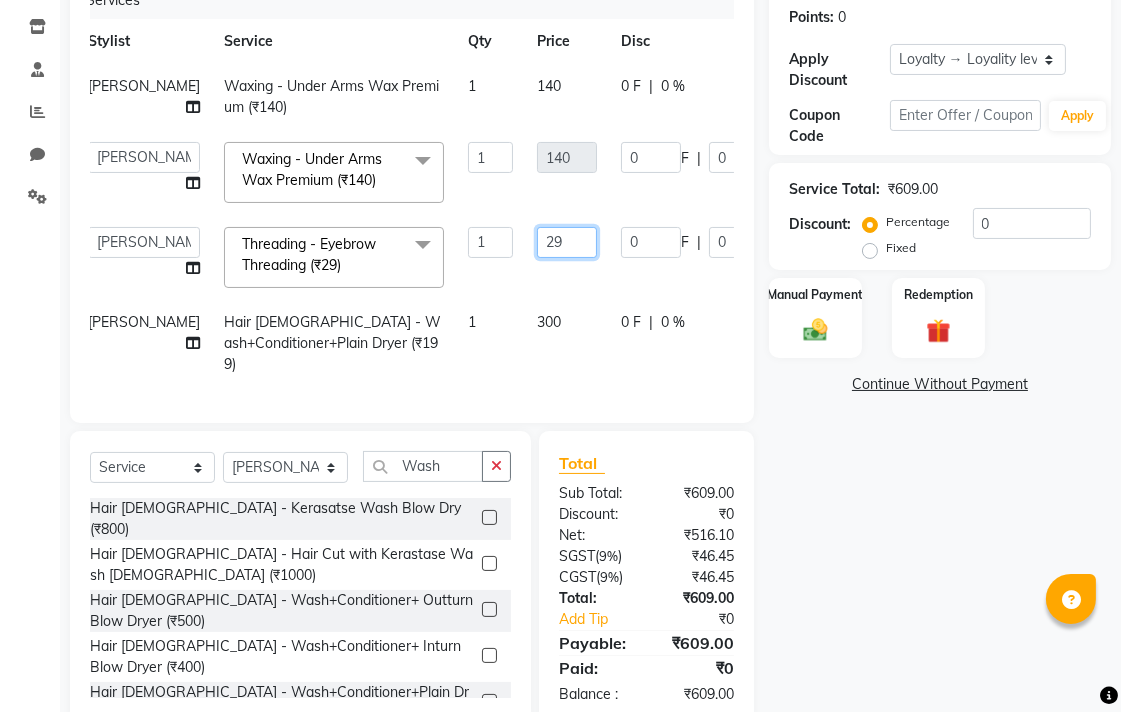 click on "29" 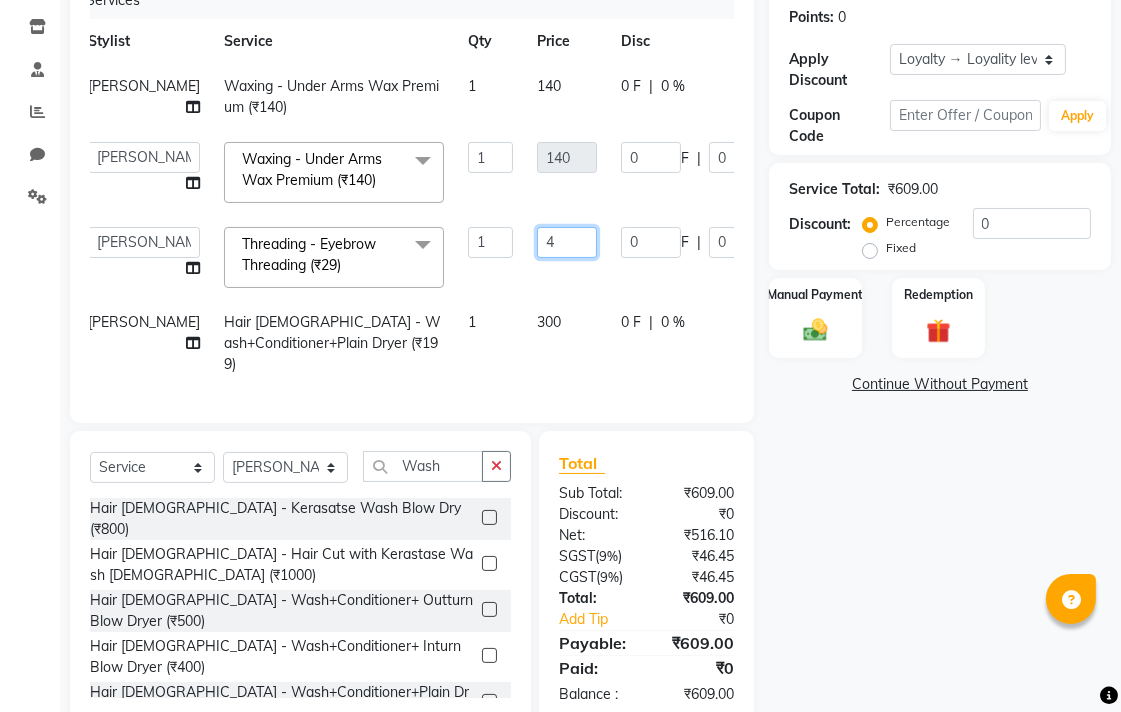 type on "40" 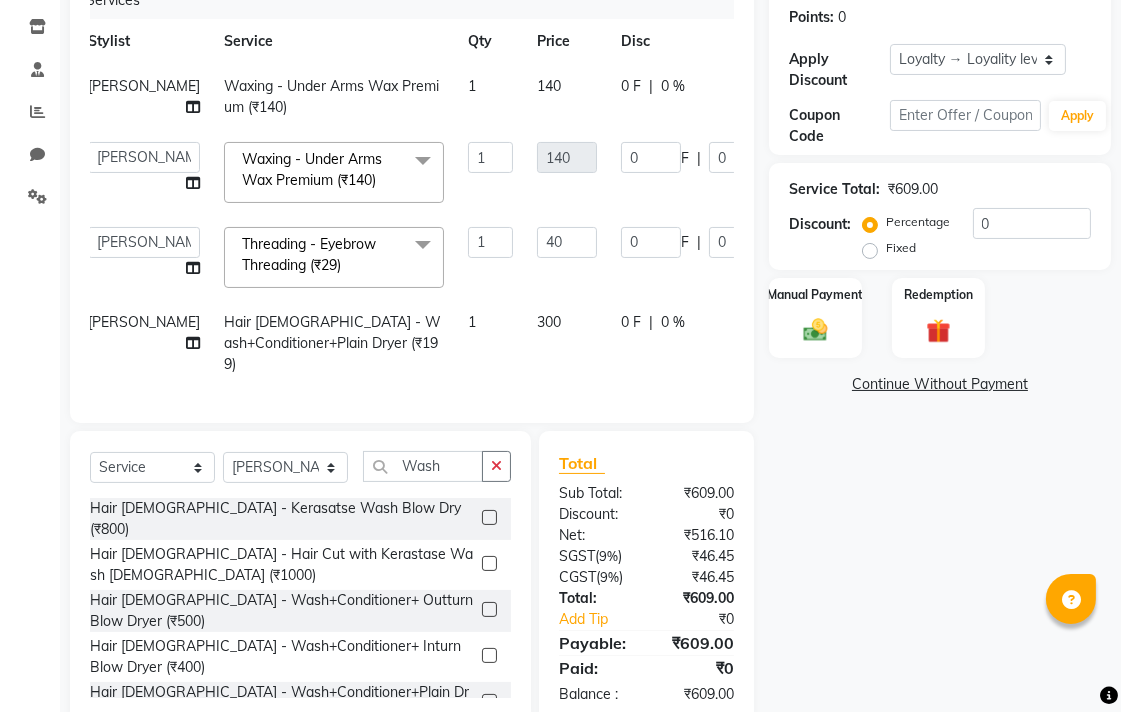 click on "Name: Gunvin  Membership:  No Active Membership  Total Visits:   Card on file:  0 Last Visit:   - Points:   0  Apply Discount Select  Loyalty → Loyality level 1  Coupon → Sukriti Gift Voucher Coupon → Sukriti Gift Voucher Coupon → Sukriti Gift Voucher Coupon → Sukriti Gift Voucher Coupon Code Apply Service Total:  ₹609.00  Discount:  Percentage   Fixed  0 Manual Payment Redemption  Continue Without Payment" 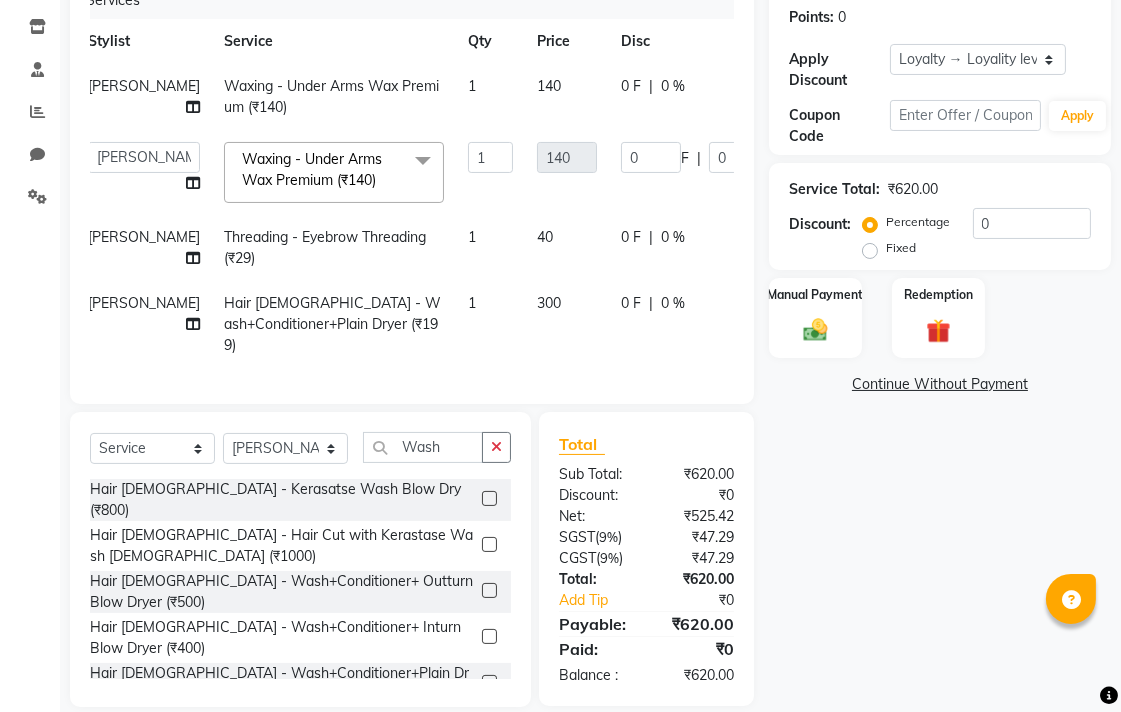 scroll, scrollTop: 312, scrollLeft: 0, axis: vertical 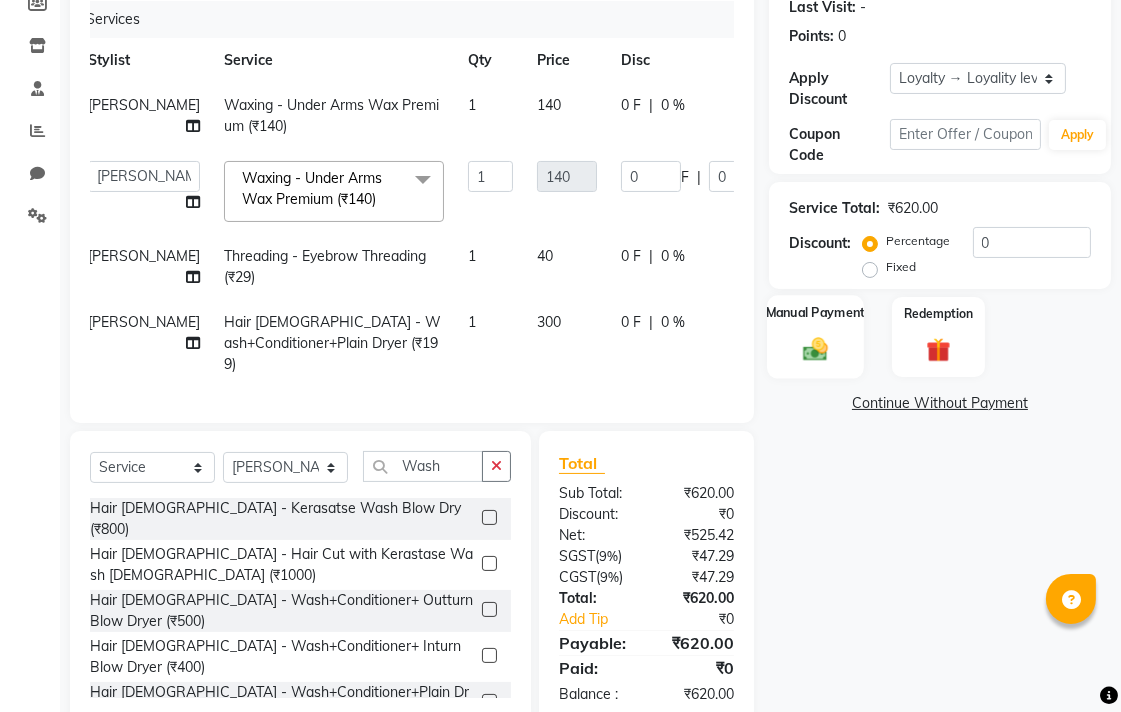 click 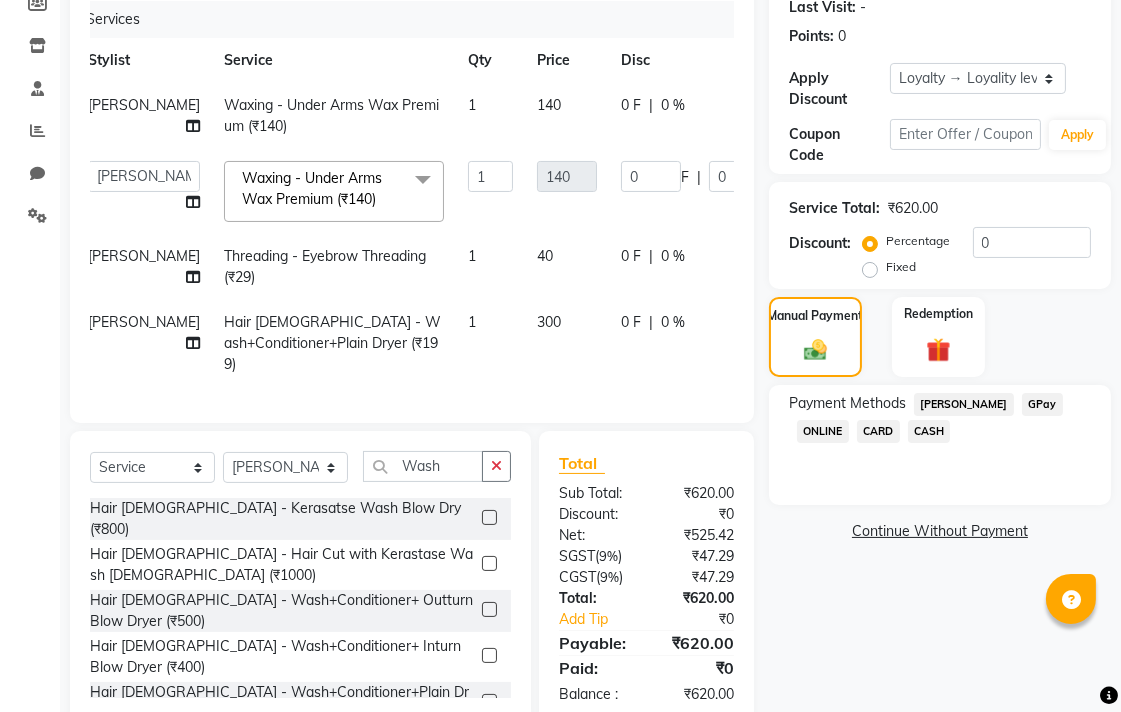 click on "CASH" 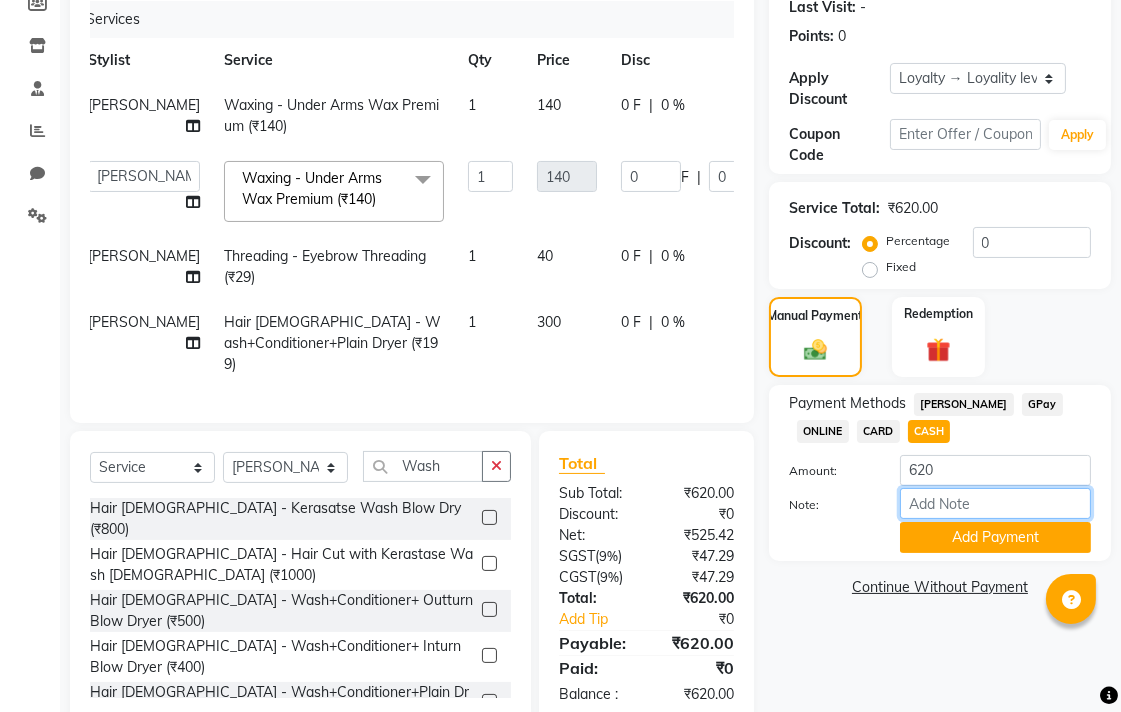 click on "Note:" at bounding box center [995, 503] 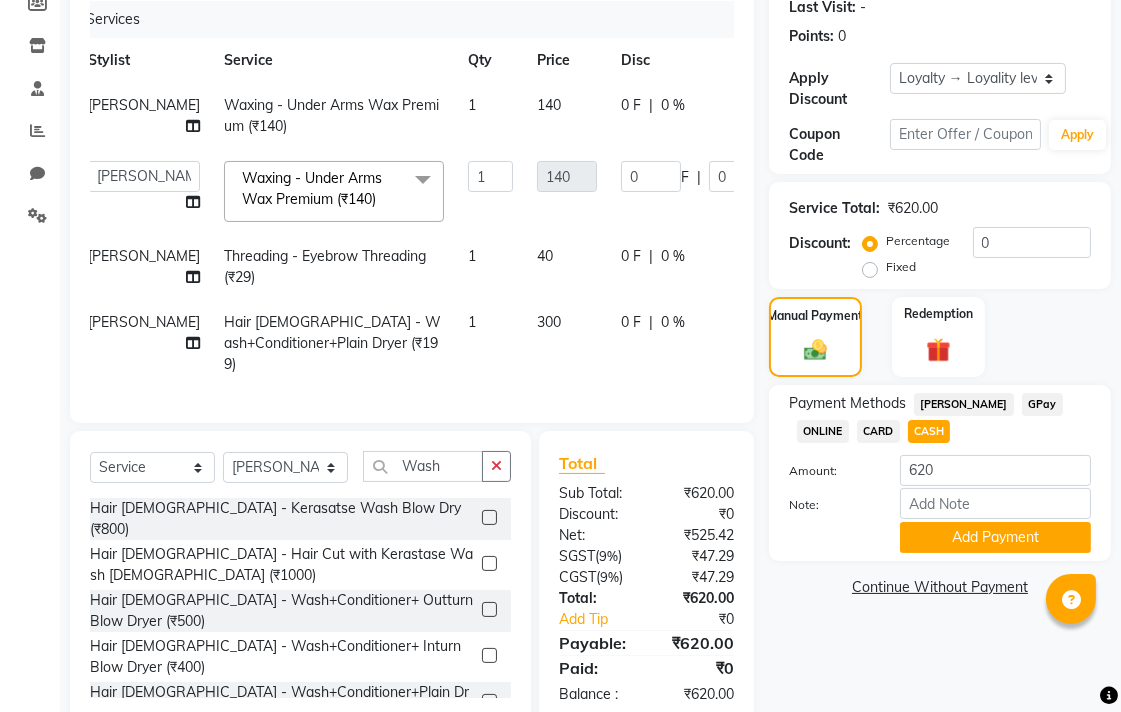 click on "Name: Gunvin  Membership:  No Active Membership  Total Visits:   Card on file:  0 Last Visit:   - Points:   0  Apply Discount Select  Loyalty → Loyality level 1  Coupon → Sukriti Gift Voucher Coupon → Sukriti Gift Voucher Coupon → Sukriti Gift Voucher Coupon → Sukriti Gift Voucher Coupon Code Apply Service Total:  ₹620.00  Discount:  Percentage   Fixed  0 Manual Payment Redemption Payment Methods  Bajaj Finserv   GPay   ONLINE   CARD   CASH  Amount: 620 Note: Add Payment  Continue Without Payment" 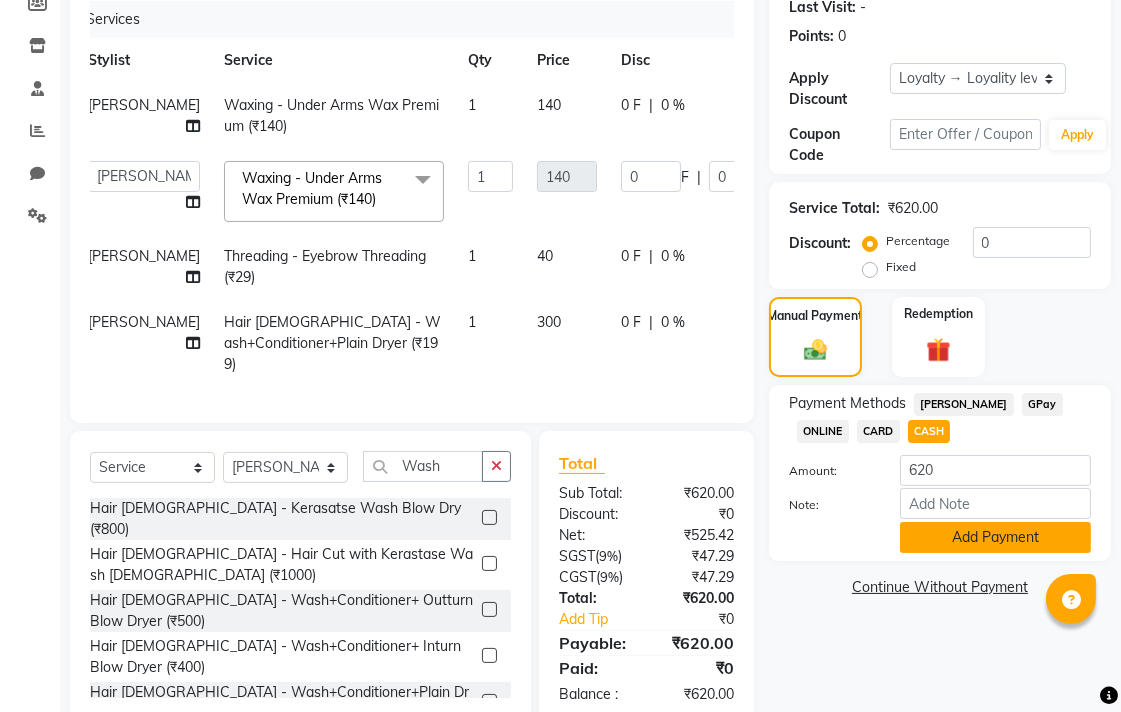 click on "Add Payment" 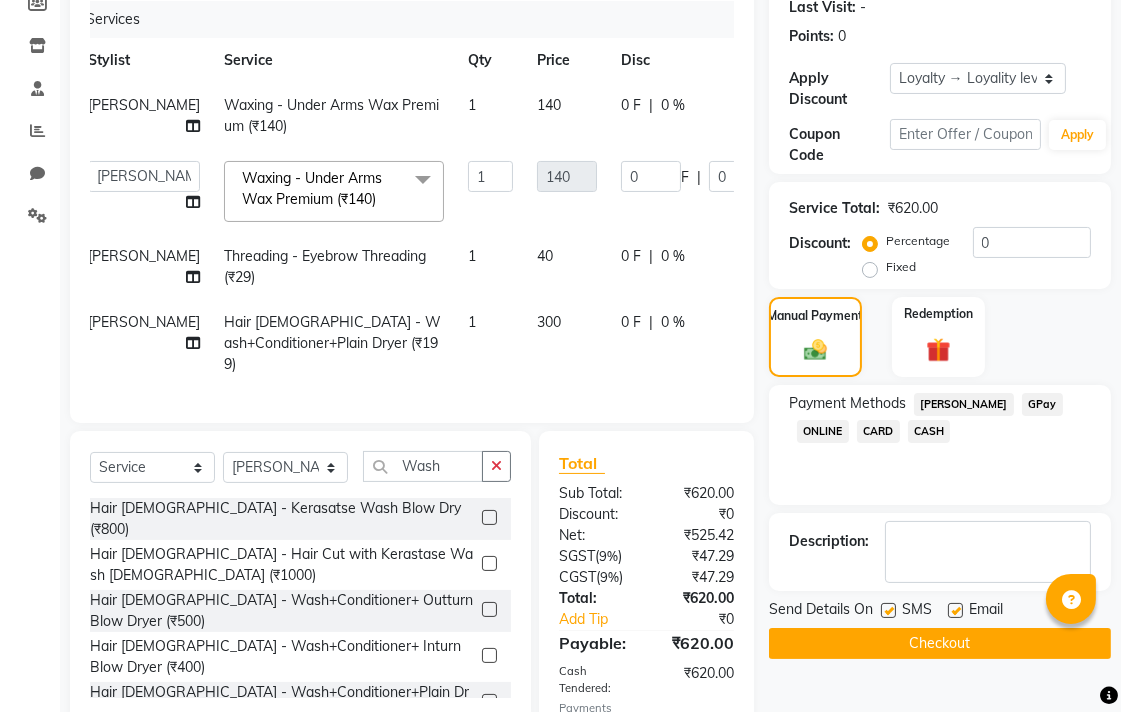 click on "Email" 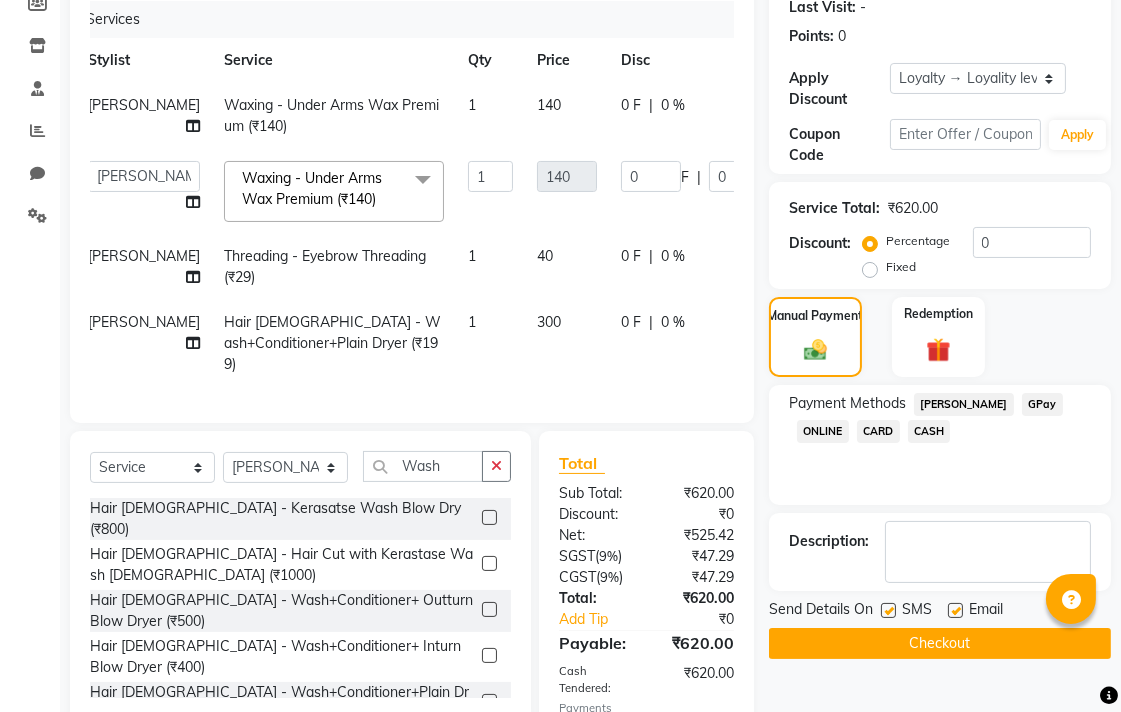 click 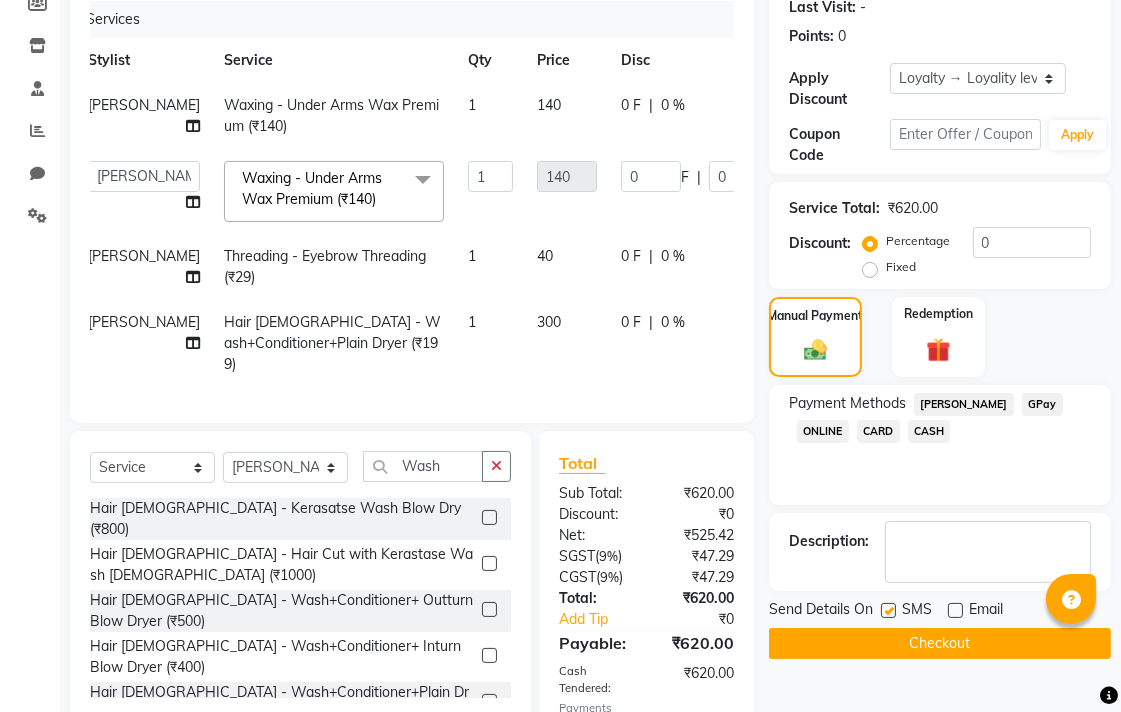 click on "Checkout" 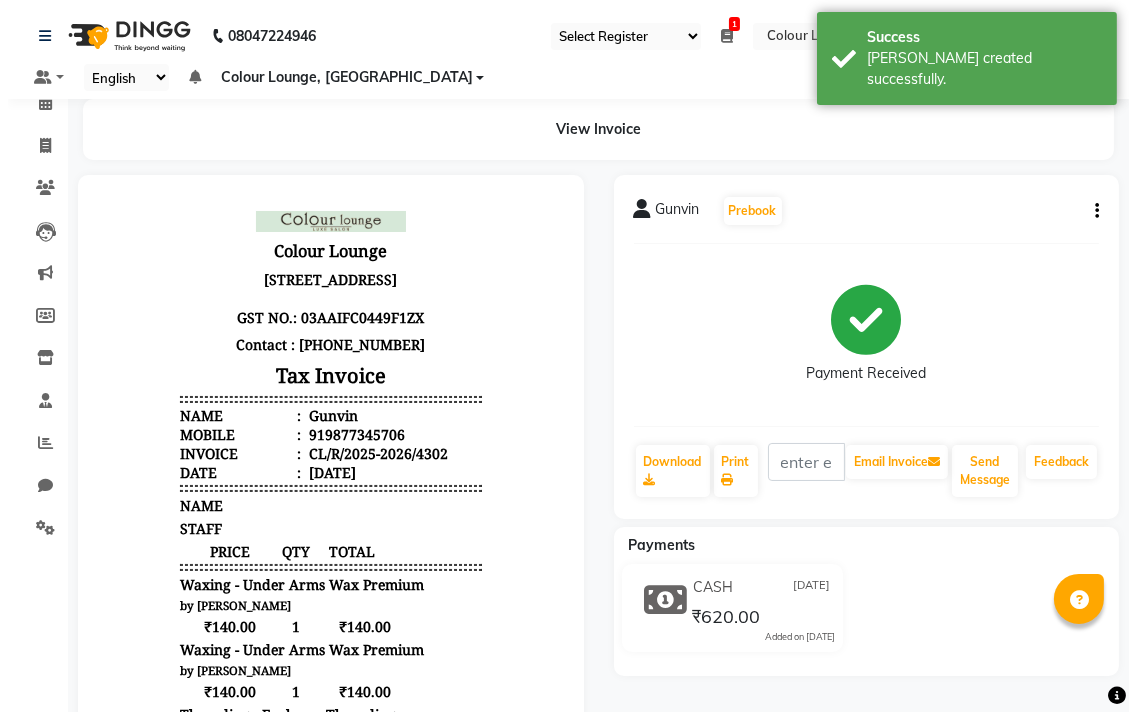 scroll, scrollTop: 0, scrollLeft: 0, axis: both 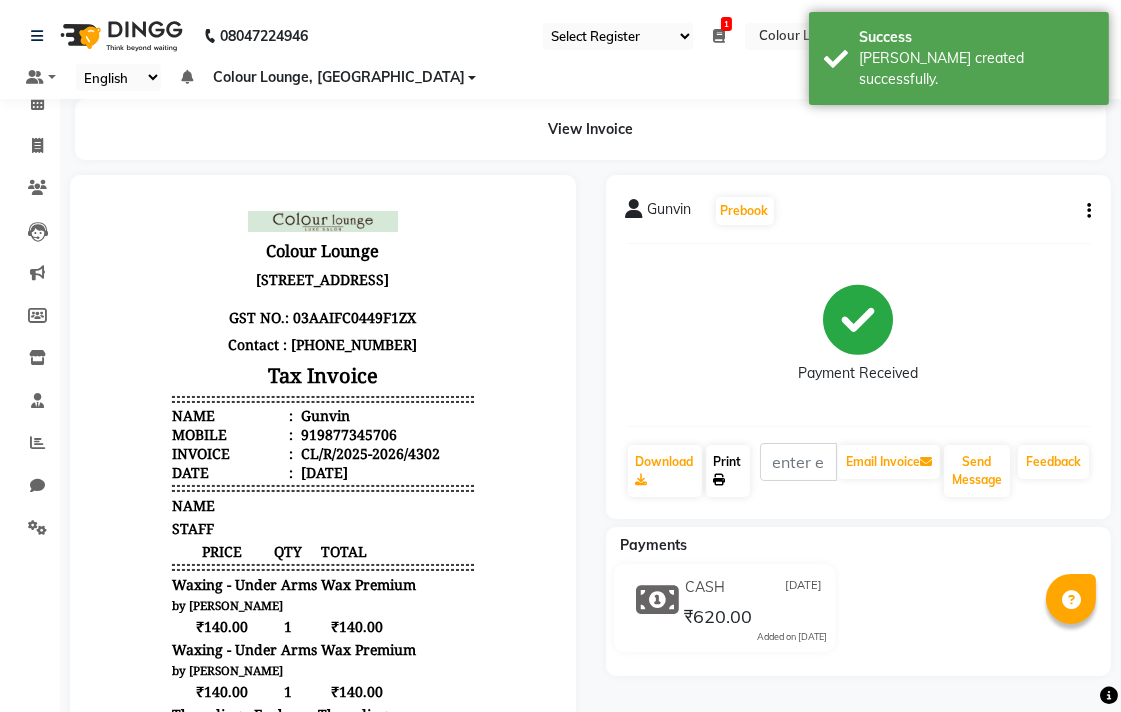 click on "Print" 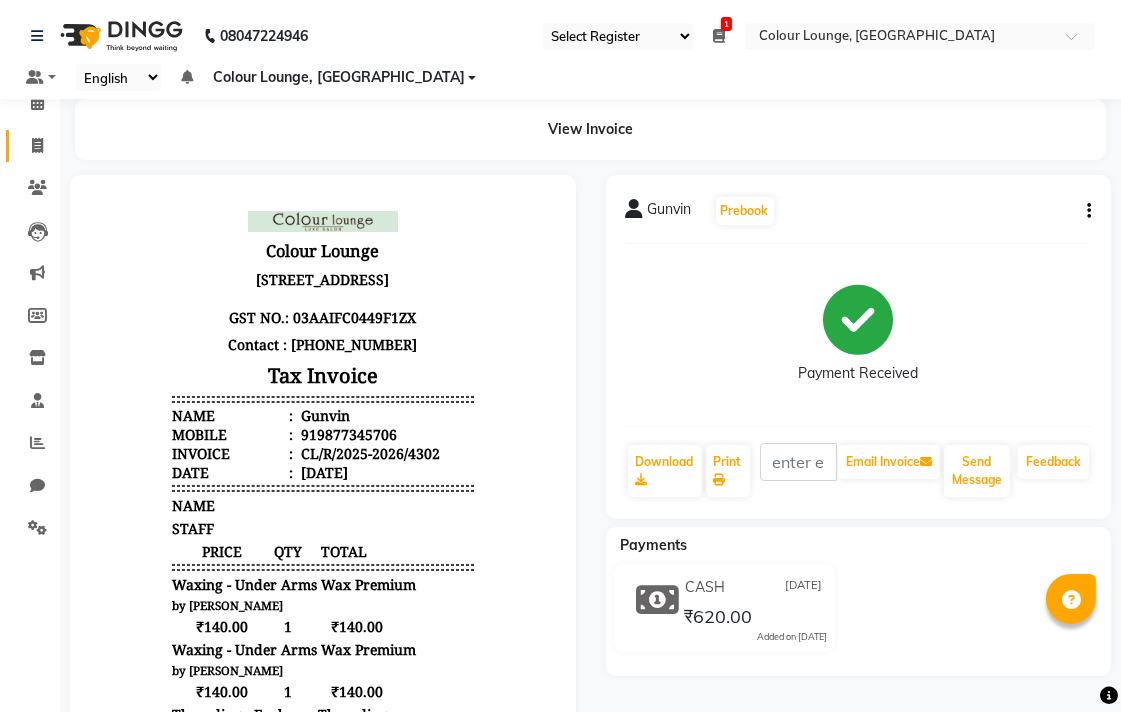 click 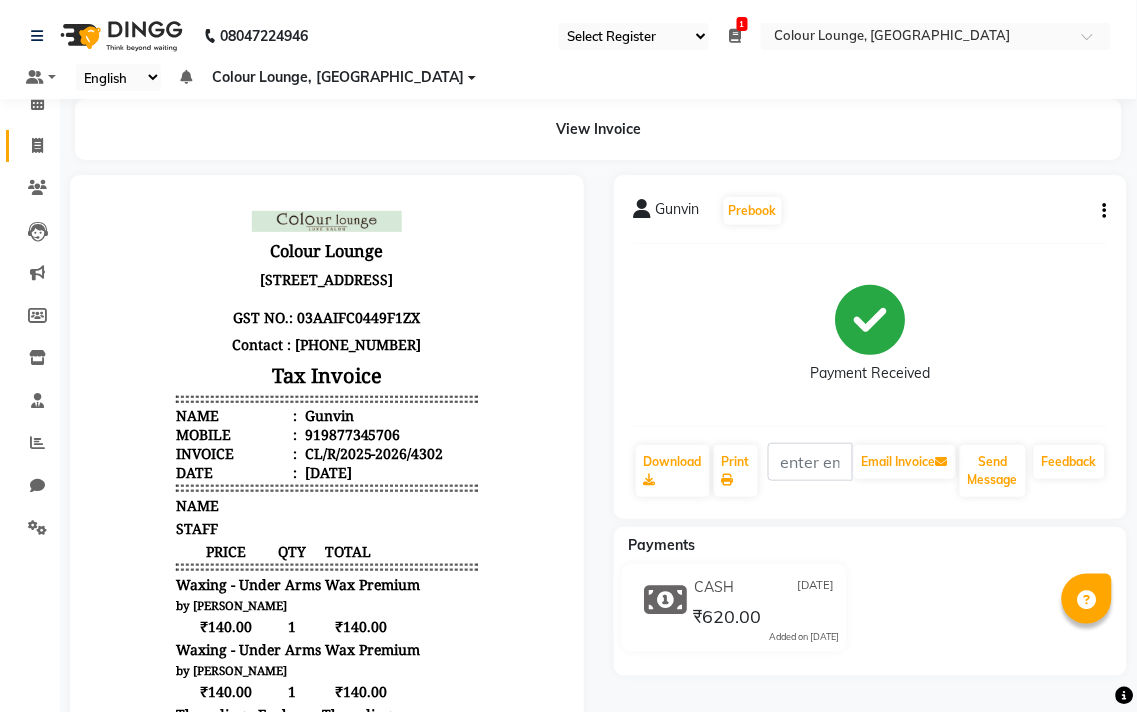 select on "service" 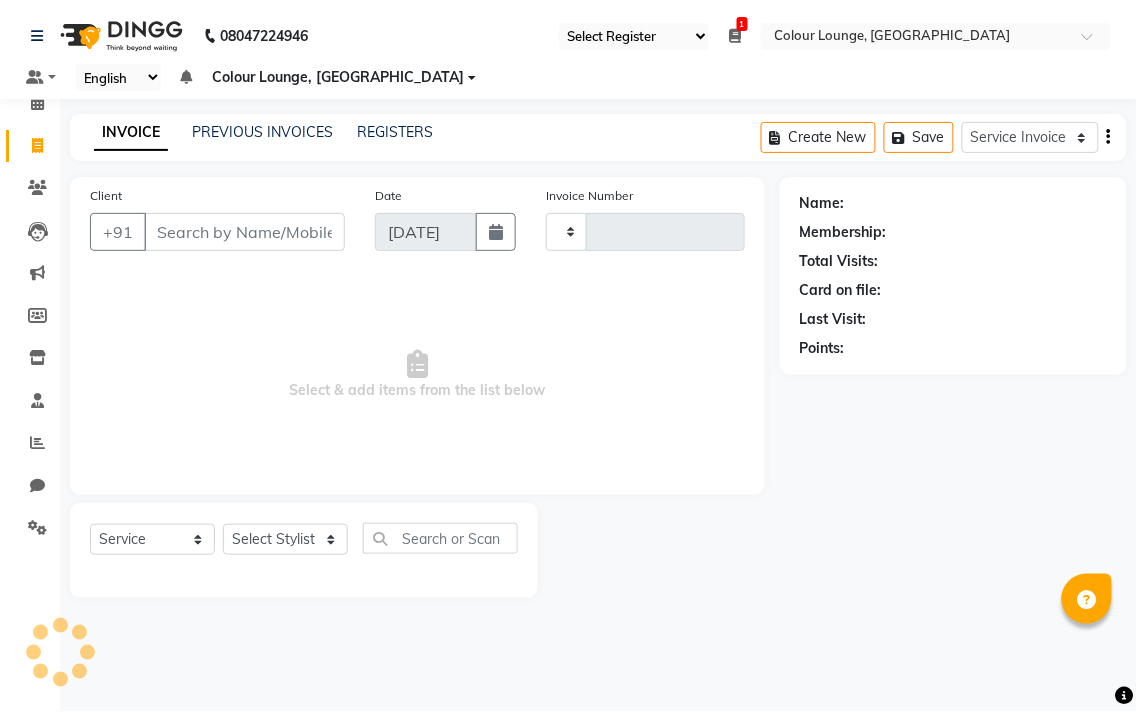 type on "4303" 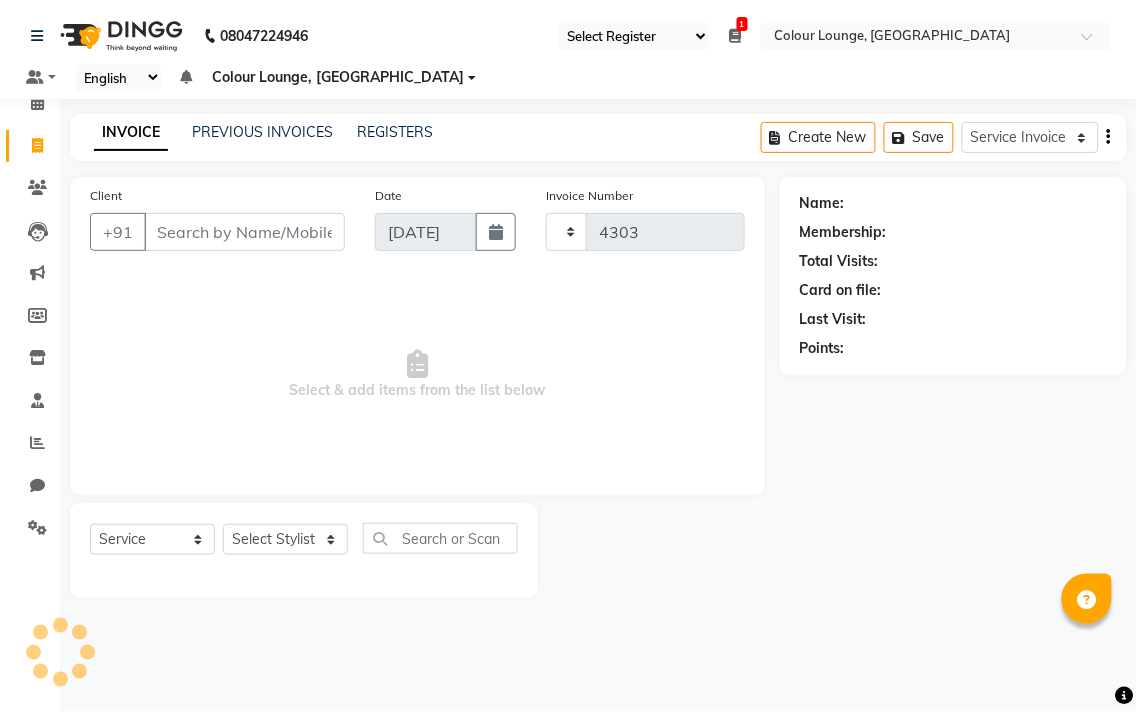 select on "8013" 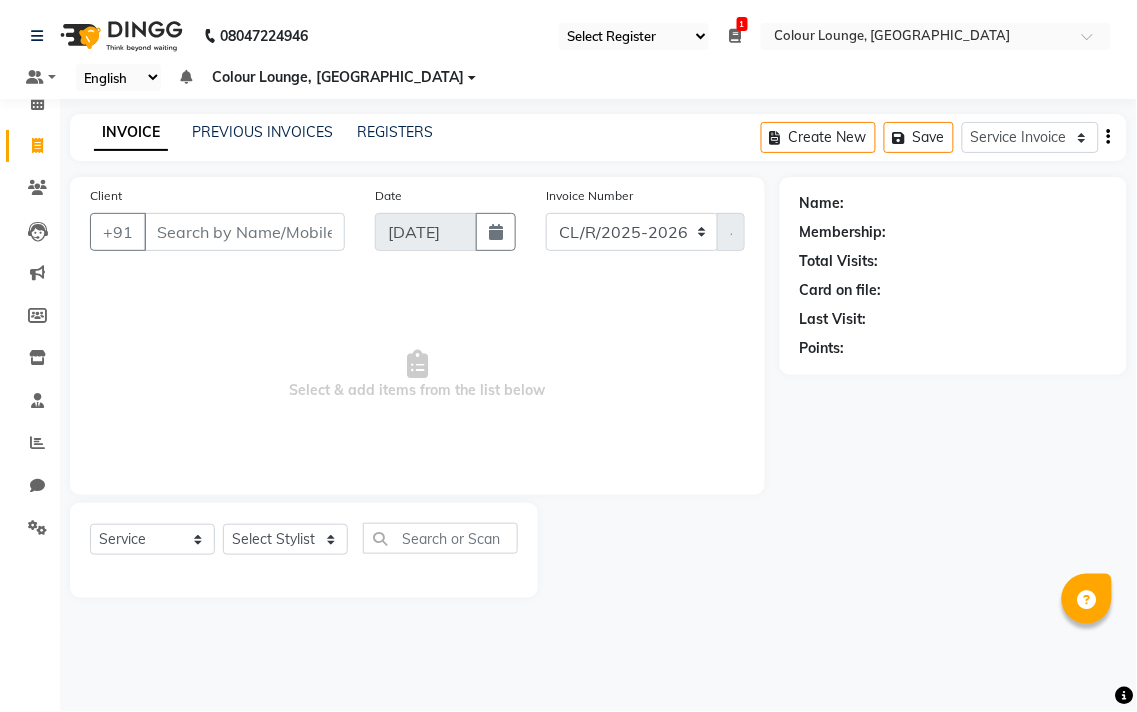 click on "INVOICE PREVIOUS INVOICES REGISTERS Create New   Save  Service Invoice Product Invoice Client +91 Date 11-07-2025 Invoice Number  DC/R/2025-2026  CL/R/2025-2026 4303  Select & add items from the list below  Select  Service  Membership  Package Voucher Prepaid Gift Card  Select Stylist Admin AMIT Birshika Colour Lounge, Ranjit Avenue Colour Lounge, Ranjit Avenue Digvijay JAGPREET SINGH KARAN JAFFAL KARAN KUMAR Komal mam LOVEPREET MAIBAM SURJIT SINGH MANDEEP MOHIT Nandani PARAS POOJA DEVNATH Pooja Negi PREM KOHLI RADHIKA Rahul guard Reema mehra Riya Sahil SAJAN SAMEER SANIA SANJAY SIMRAN Sonia Sunita TANUJ VISHAL Vishal singh Name: Membership: Total Visits: Card on file: Last Visit:  Points:" 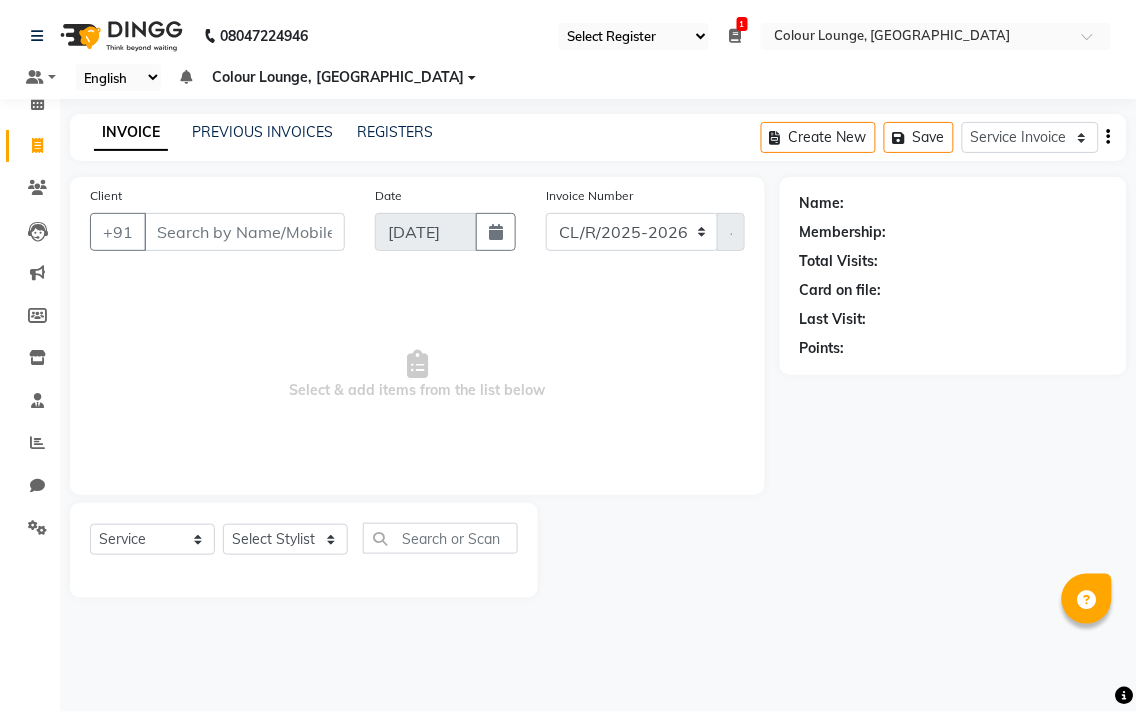 click on "Client +91" 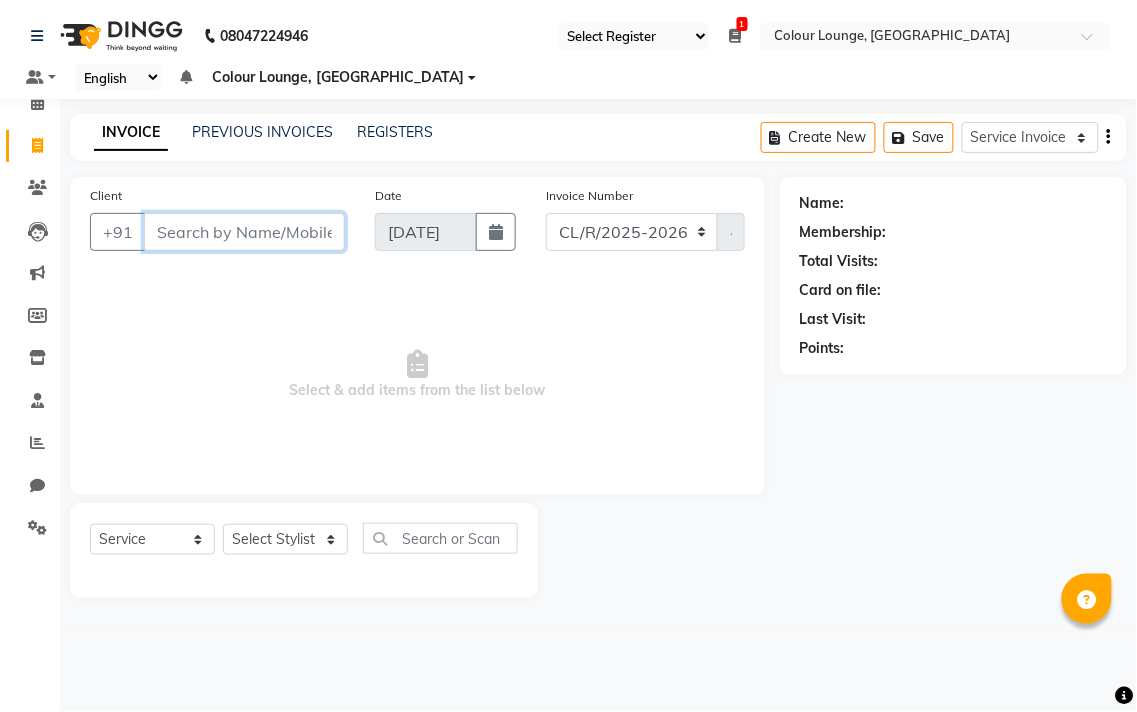 click on "Client" at bounding box center [244, 232] 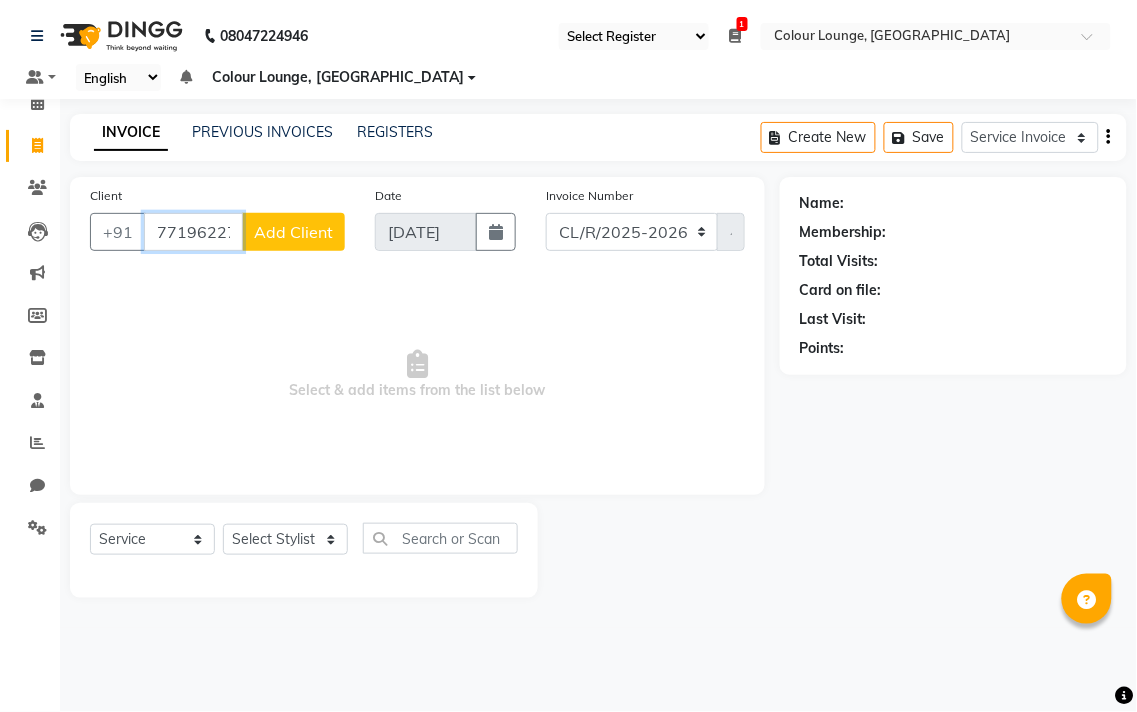 type on "7719622700" 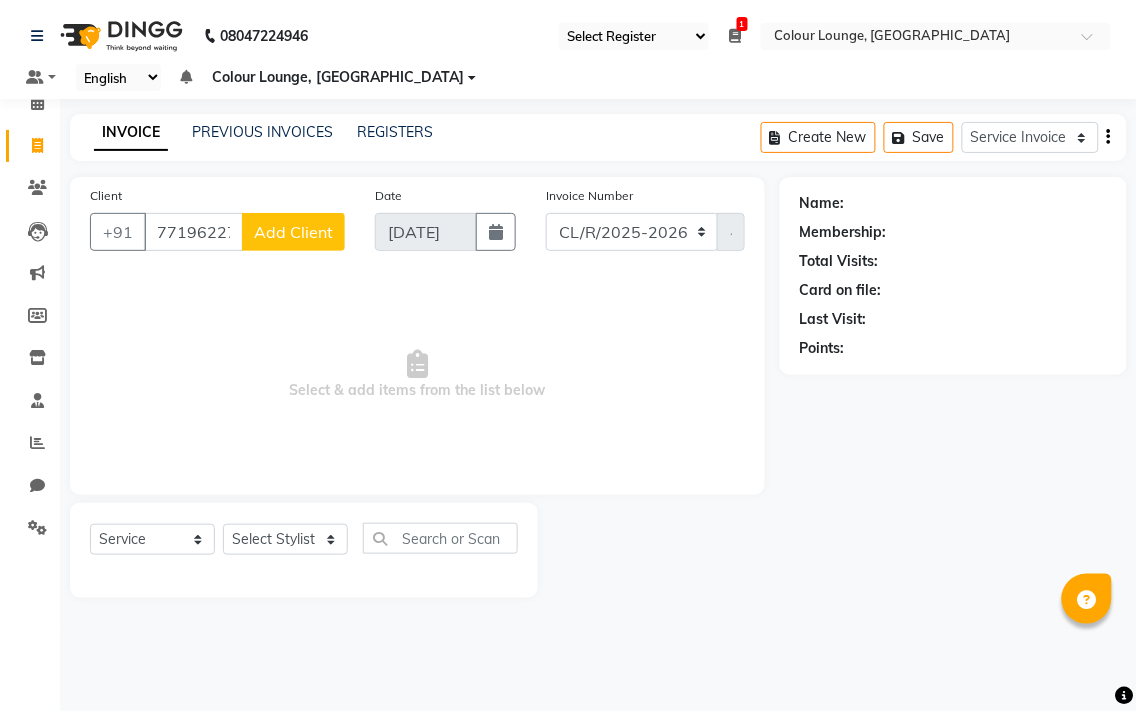click on "Add Client" 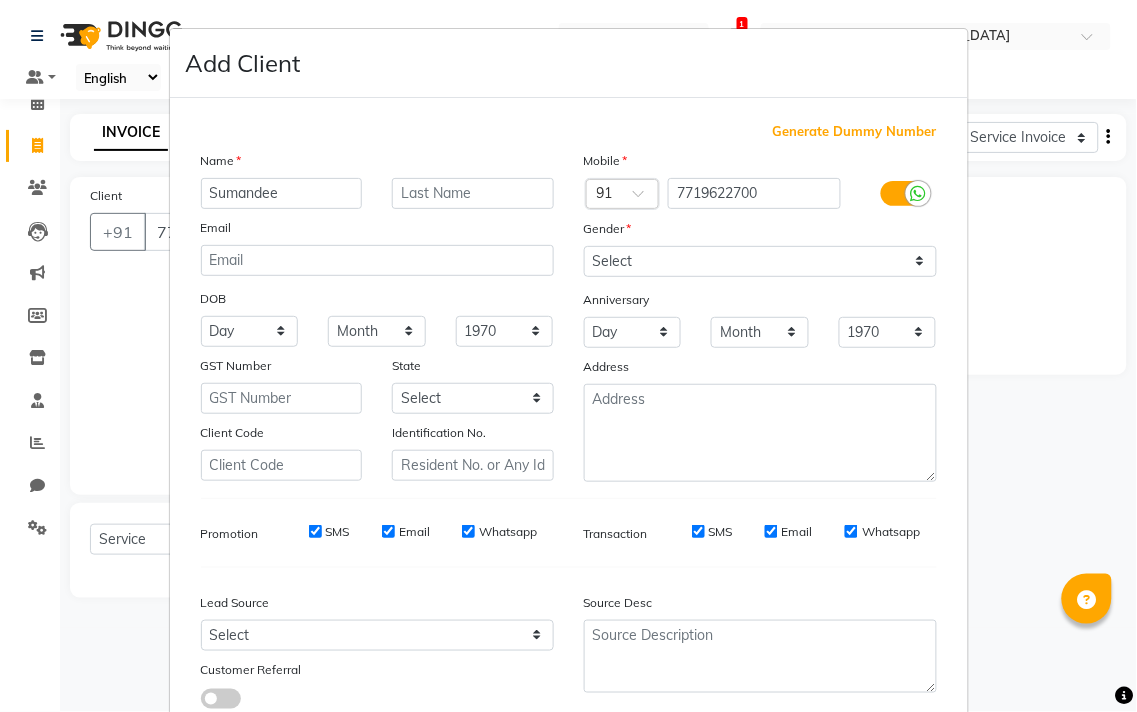 type on "Sumandee" 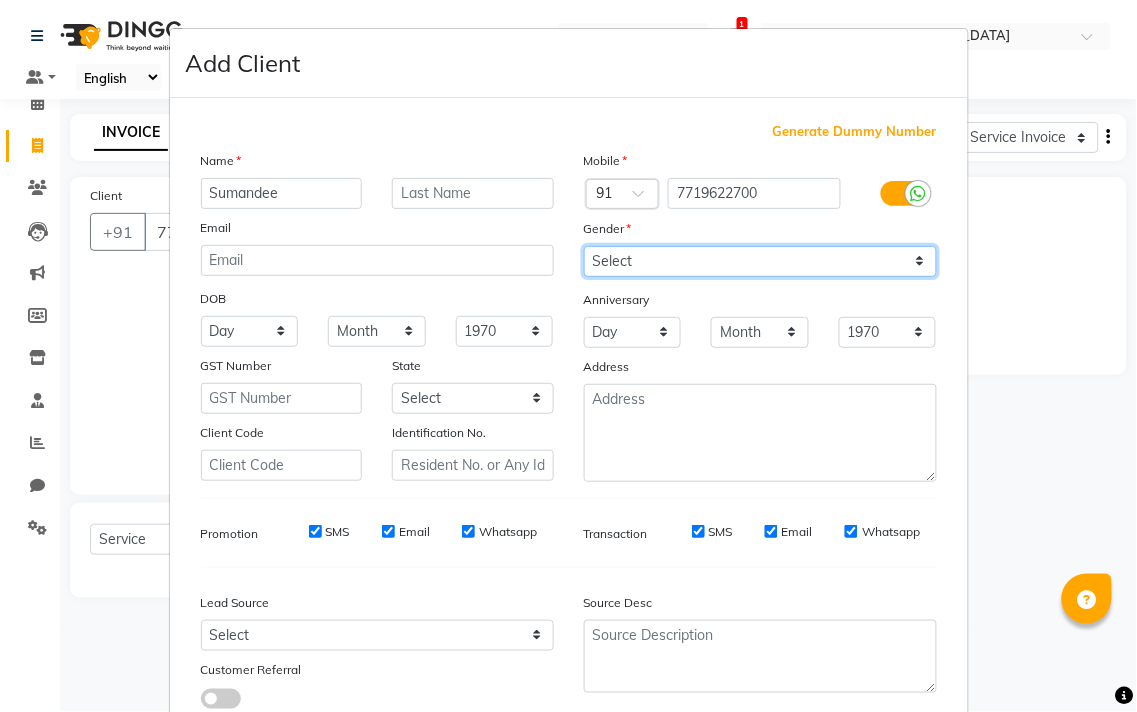 click on "Select [DEMOGRAPHIC_DATA] [DEMOGRAPHIC_DATA] Other Prefer Not To Say" at bounding box center (760, 261) 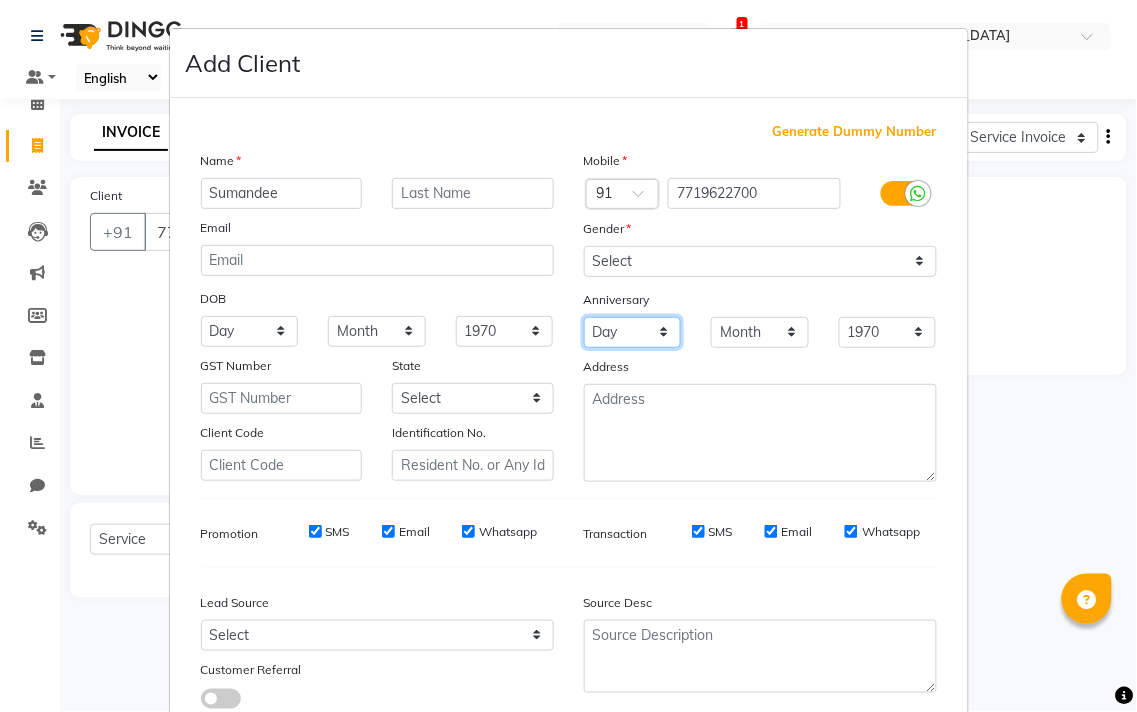click on "Day 01 02 03 04 05 06 07 08 09 10 11 12 13 14 15 16 17 18 19 20 21 22 23 24 25 26 27 28 29 30 31" at bounding box center [633, 332] 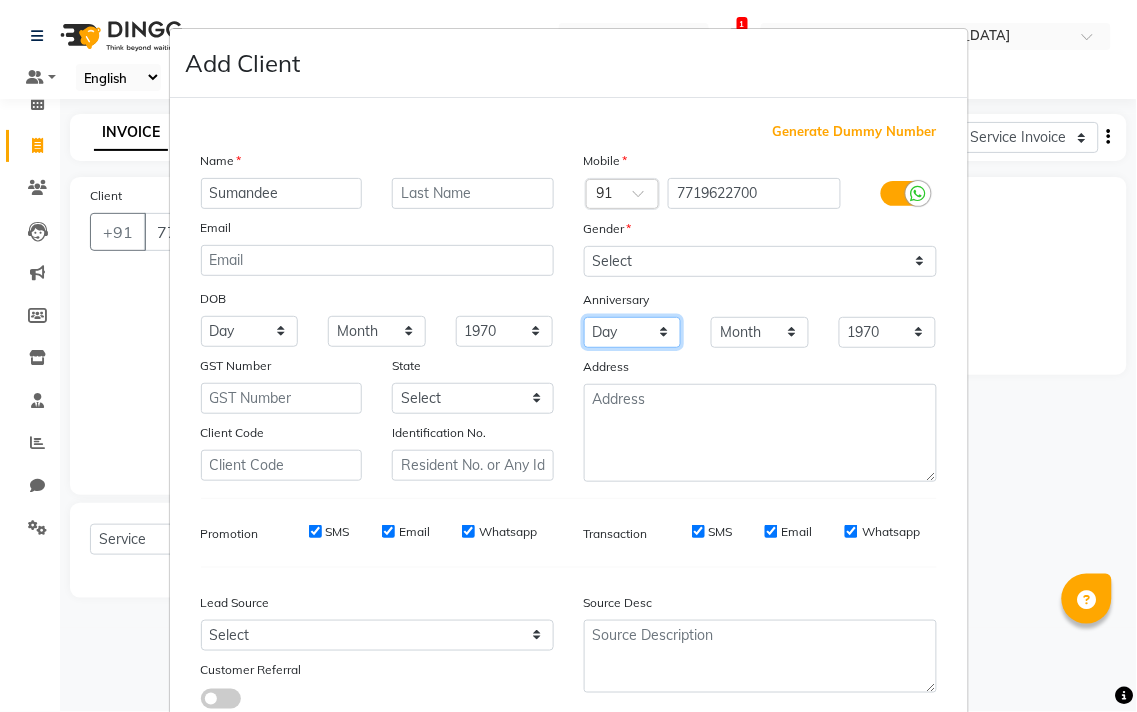 select on "05" 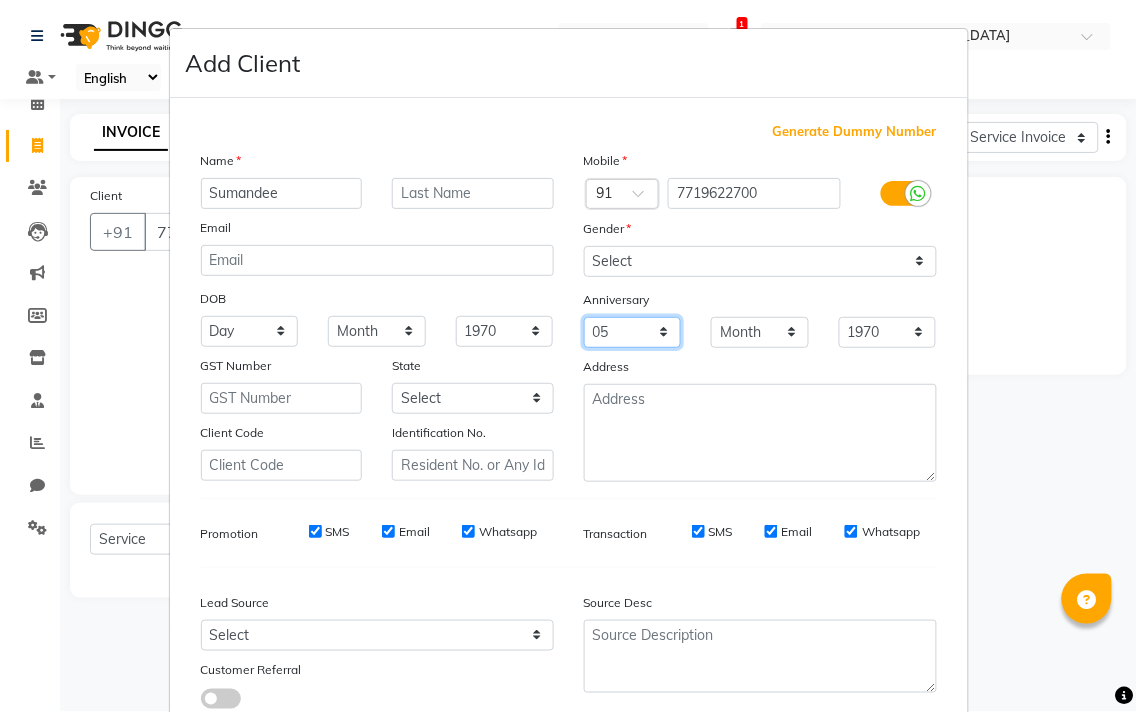 click on "Day 01 02 03 04 05 06 07 08 09 10 11 12 13 14 15 16 17 18 19 20 21 22 23 24 25 26 27 28 29 30 31" at bounding box center [633, 332] 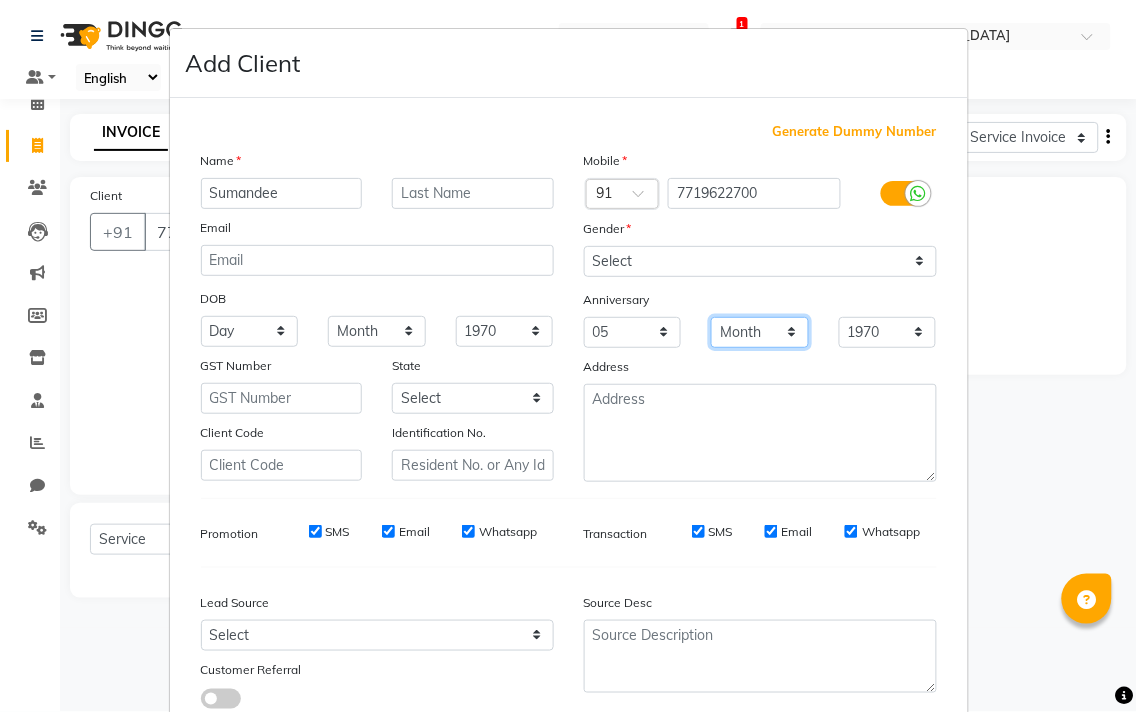 click on "Month January February March April May June July August September October November December" at bounding box center (760, 332) 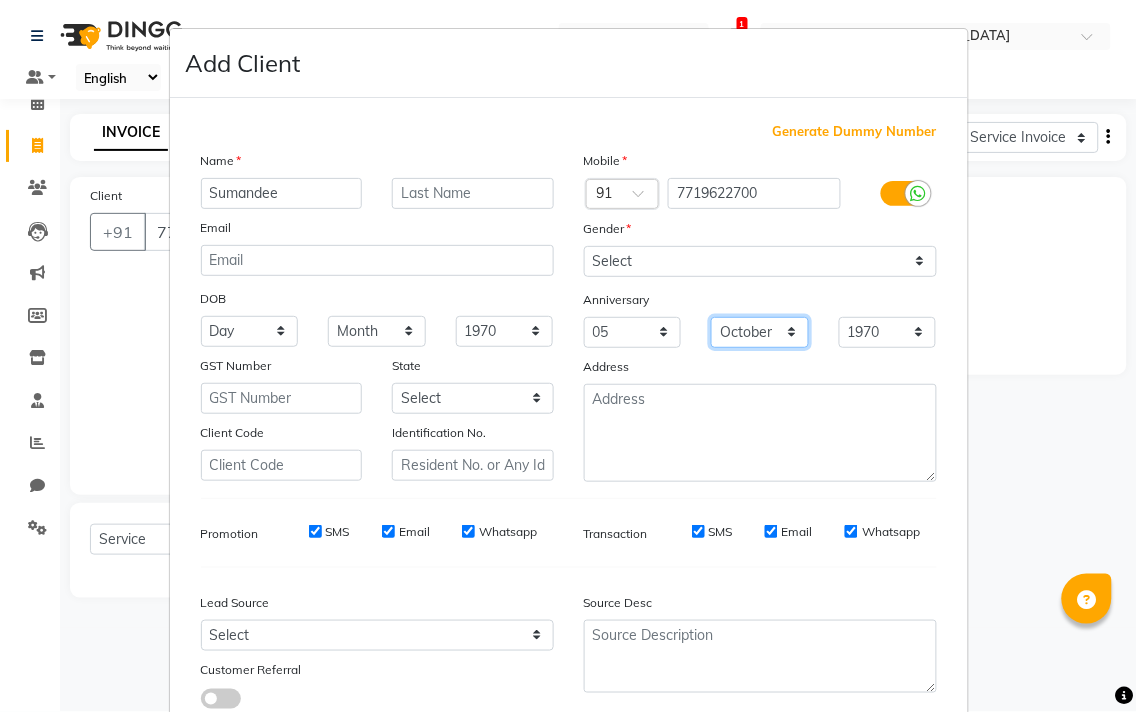 click on "Month January February March April May June July August September October November December" at bounding box center (760, 332) 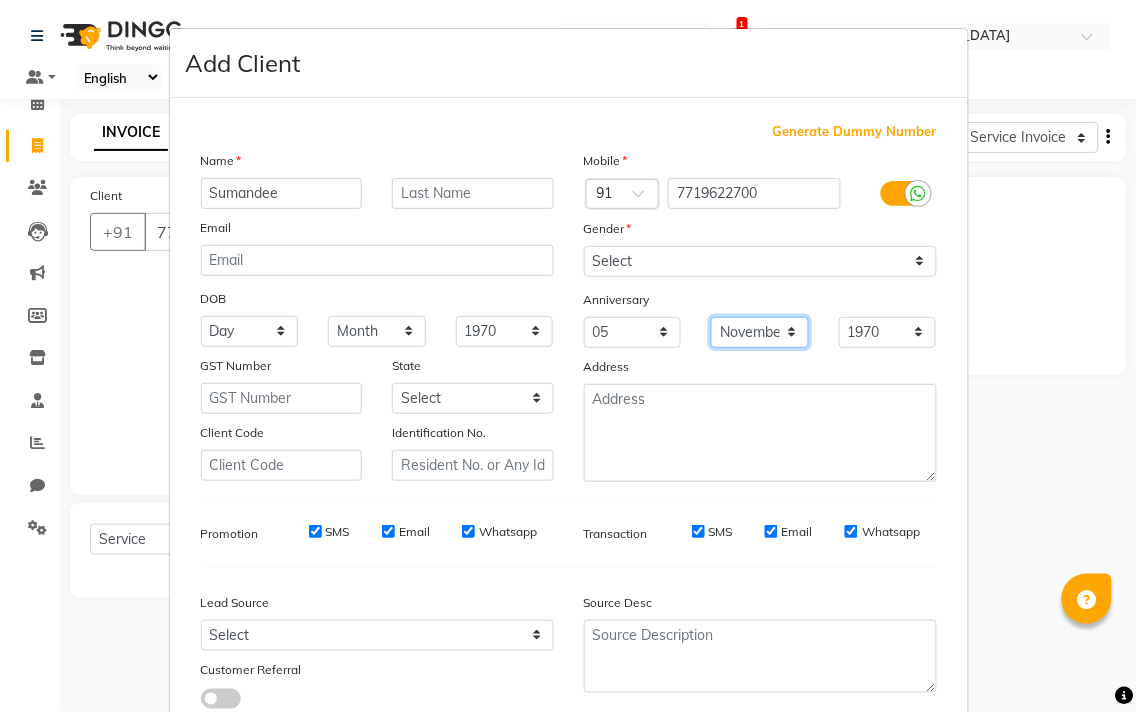 click on "Month January February March April May June July August September October November December" at bounding box center (760, 332) 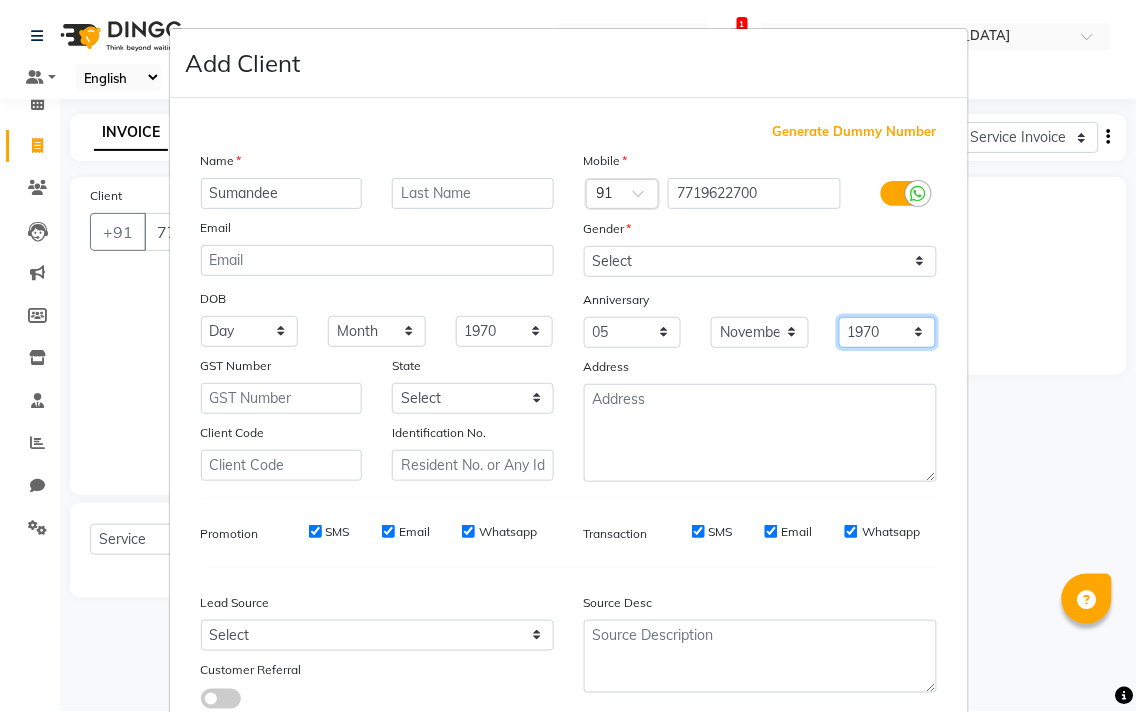 click on "1970 1971 1972 1973 1974 1975 1976 1977 1978 1979 1980 1981 1982 1983 1984 1985 1986 1987 1988 1989 1990 1991 1992 1993 1994 1995 1996 1997 1998 1999 2000 2001 2002 2003 2004 2005 2006 2007 2008 2009 2010 2011 2012 2013 2014 2015 2016 2017 2018 2019 2020 2021 2022 2023 2024 2025" at bounding box center (888, 332) 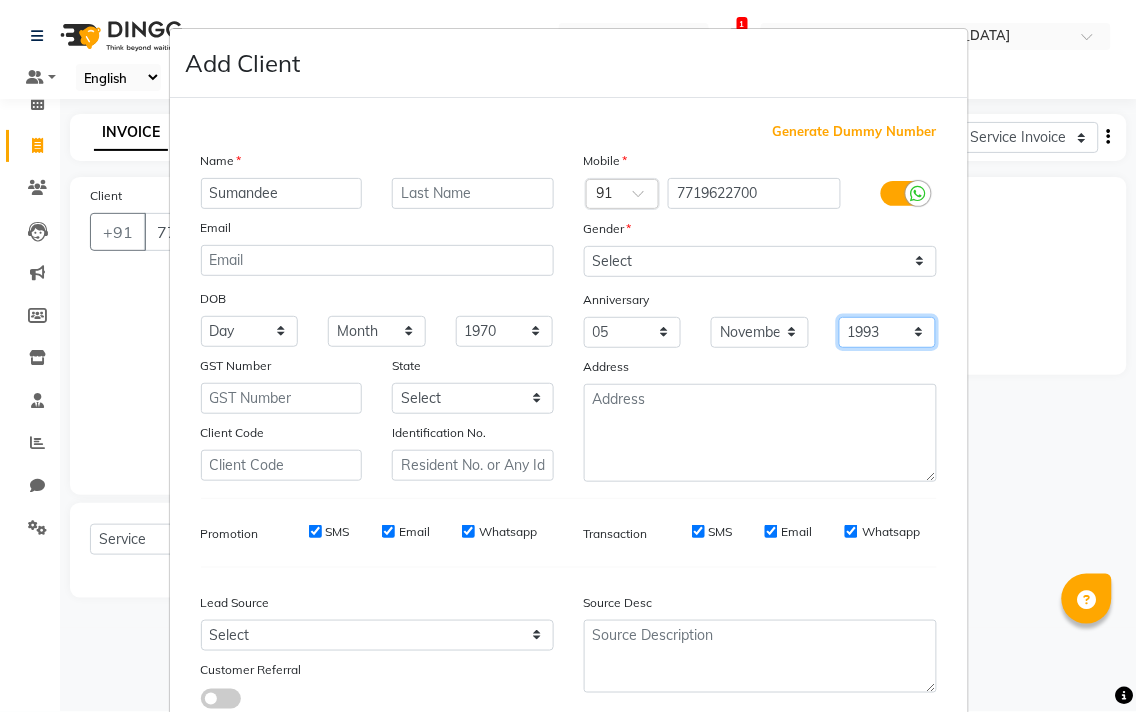 click on "1970 1971 1972 1973 1974 1975 1976 1977 1978 1979 1980 1981 1982 1983 1984 1985 1986 1987 1988 1989 1990 1991 1992 1993 1994 1995 1996 1997 1998 1999 2000 2001 2002 2003 2004 2005 2006 2007 2008 2009 2010 2011 2012 2013 2014 2015 2016 2017 2018 2019 2020 2021 2022 2023 2024 2025" at bounding box center (888, 332) 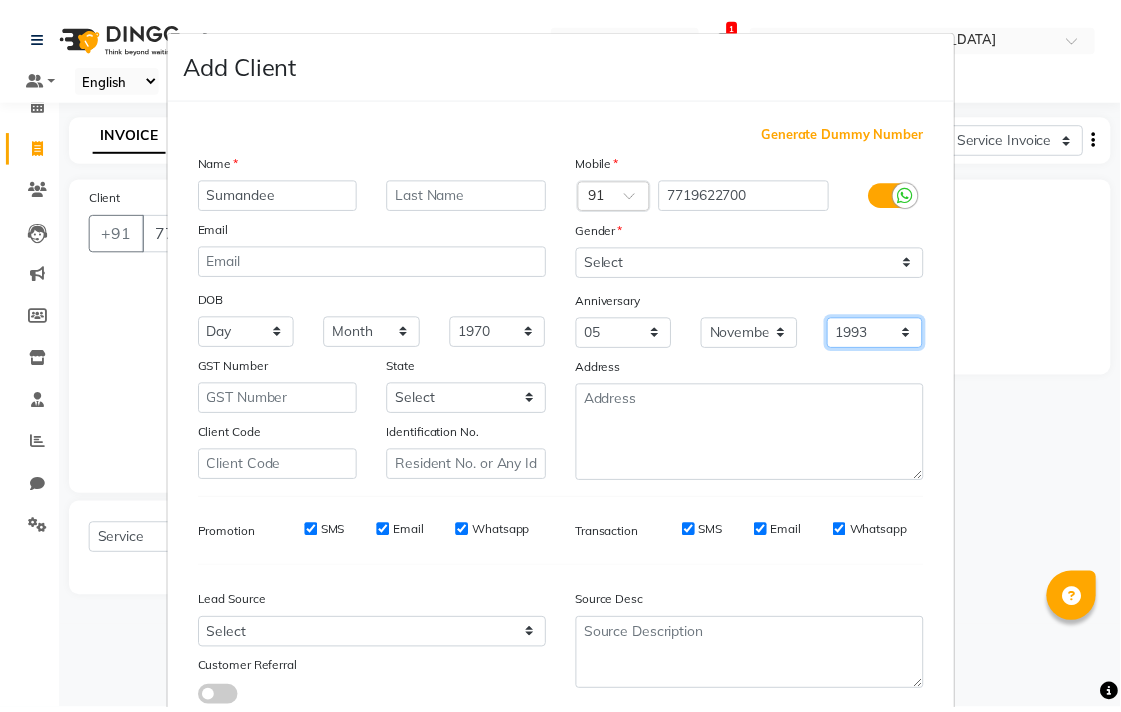 scroll, scrollTop: 138, scrollLeft: 0, axis: vertical 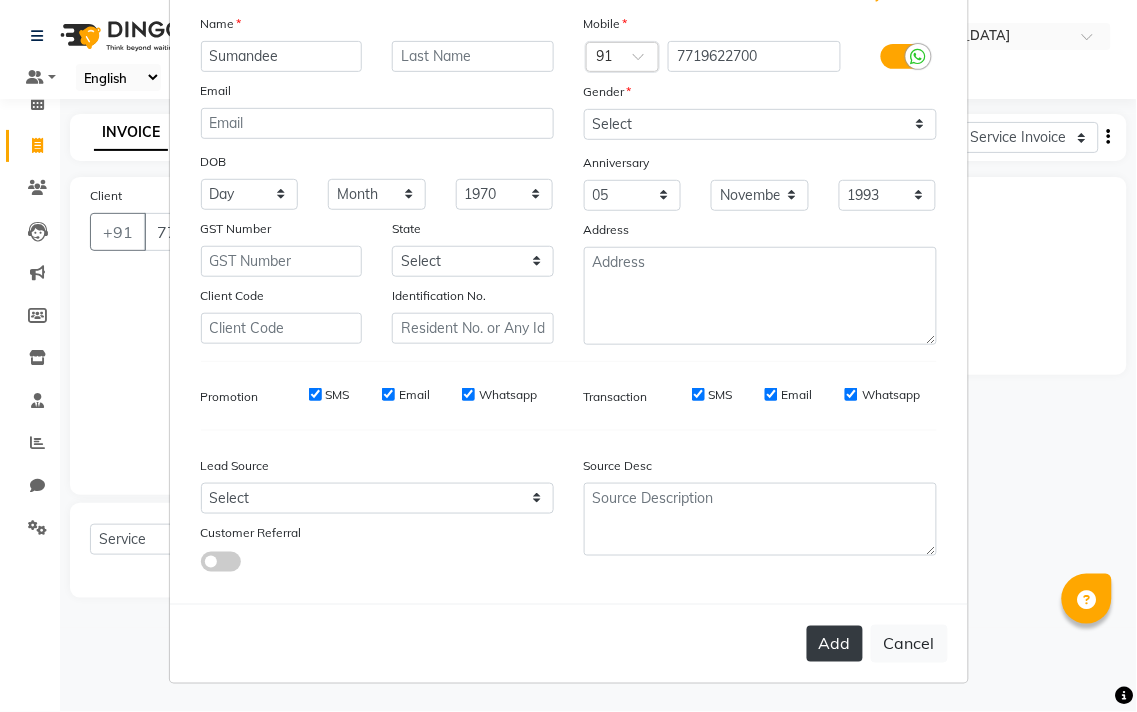 click on "Add" at bounding box center [835, 644] 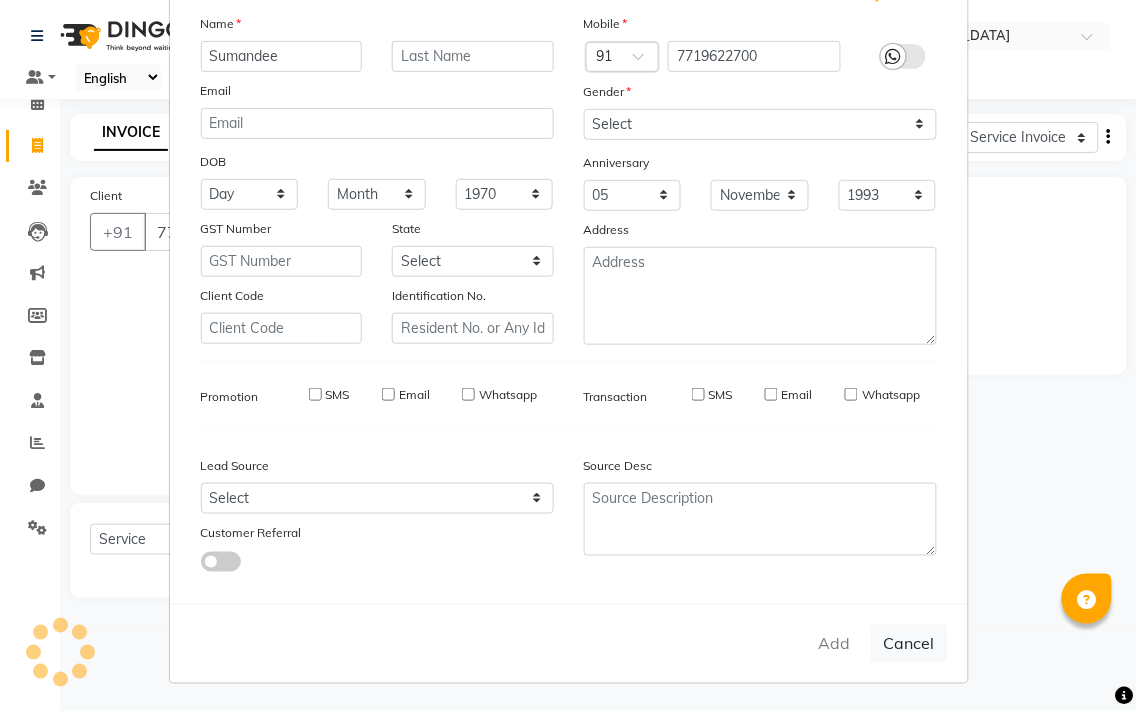 type 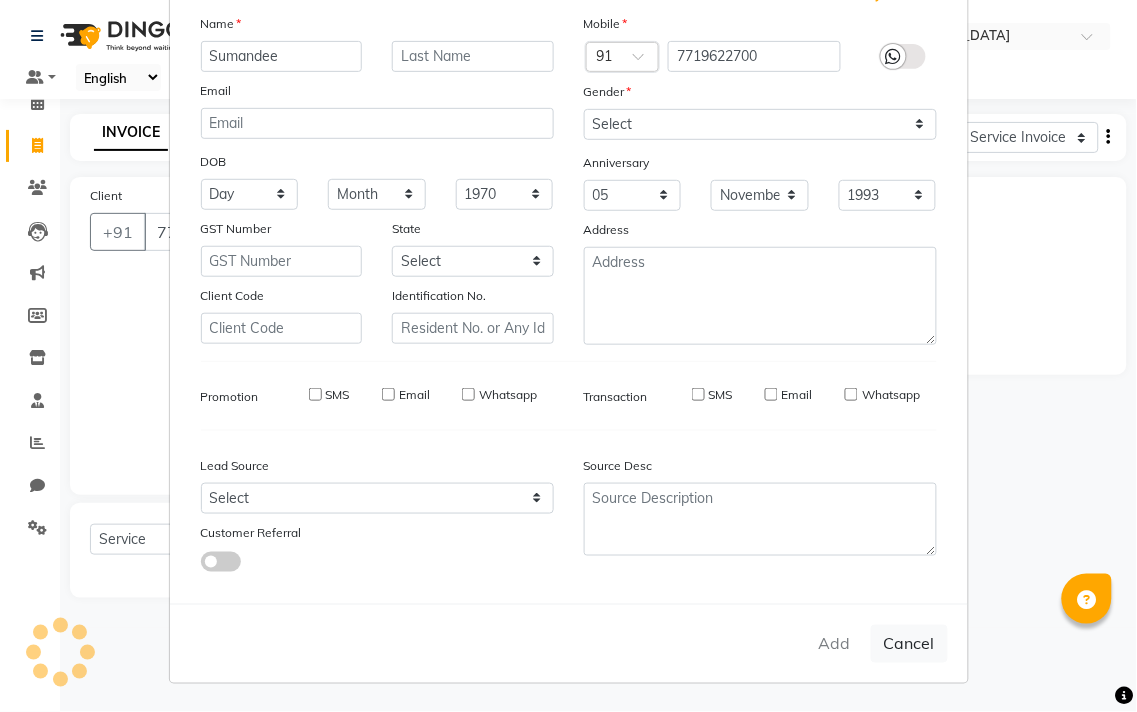 select 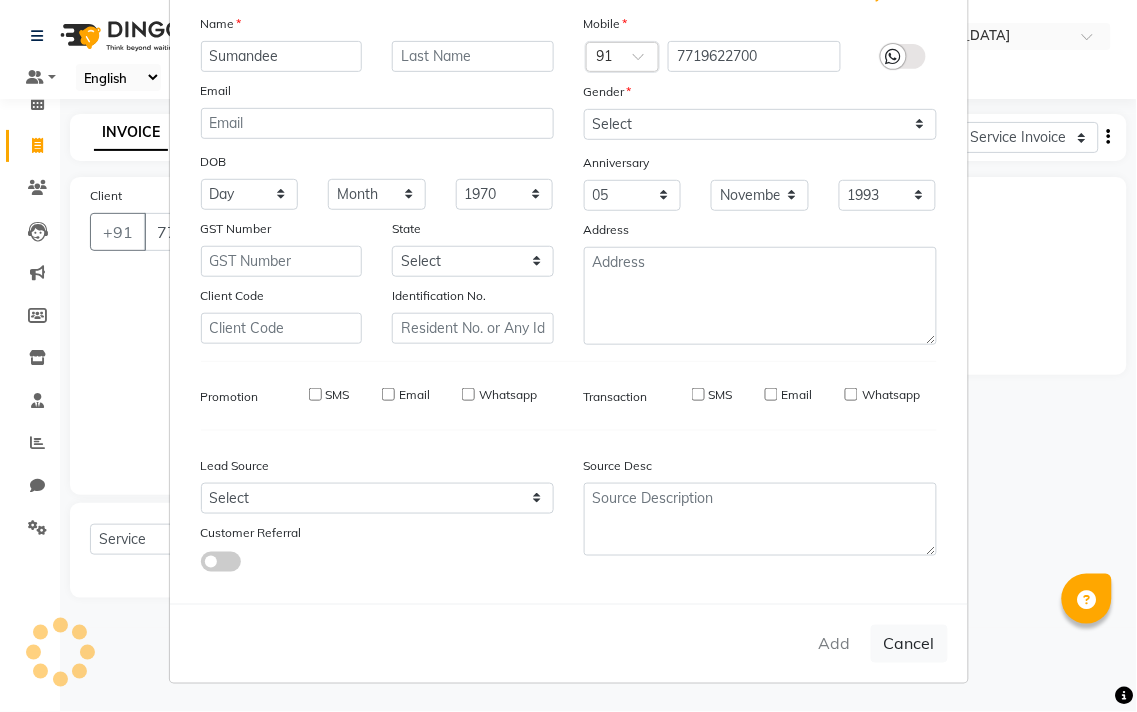 select 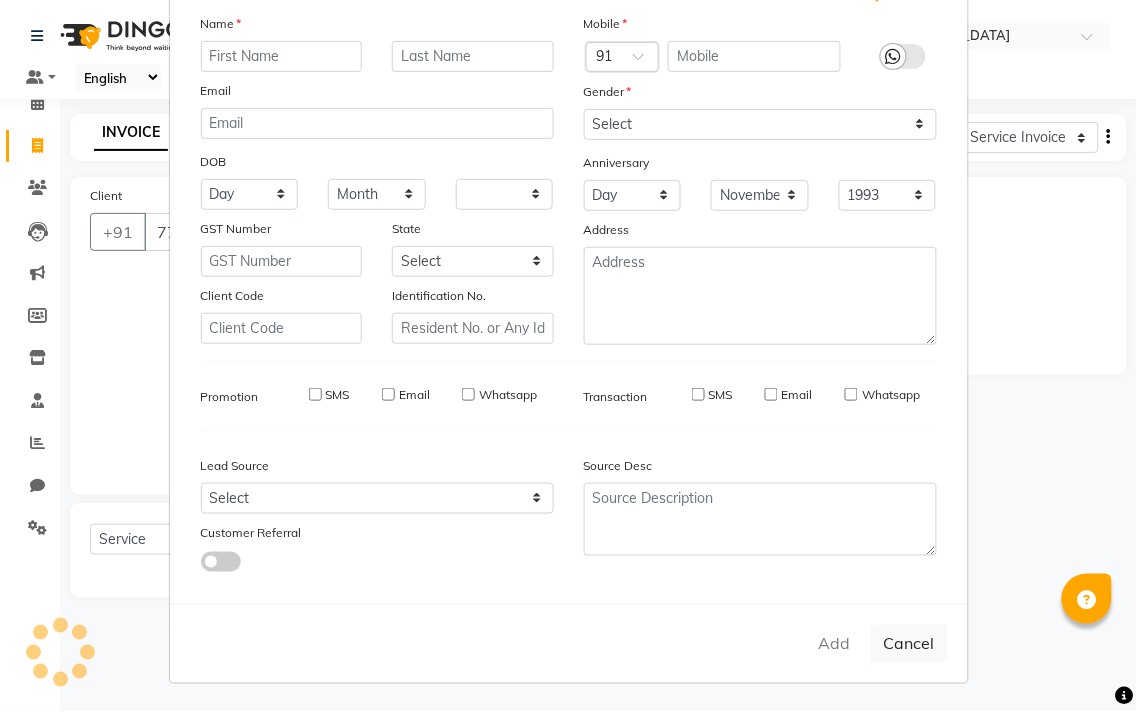 select 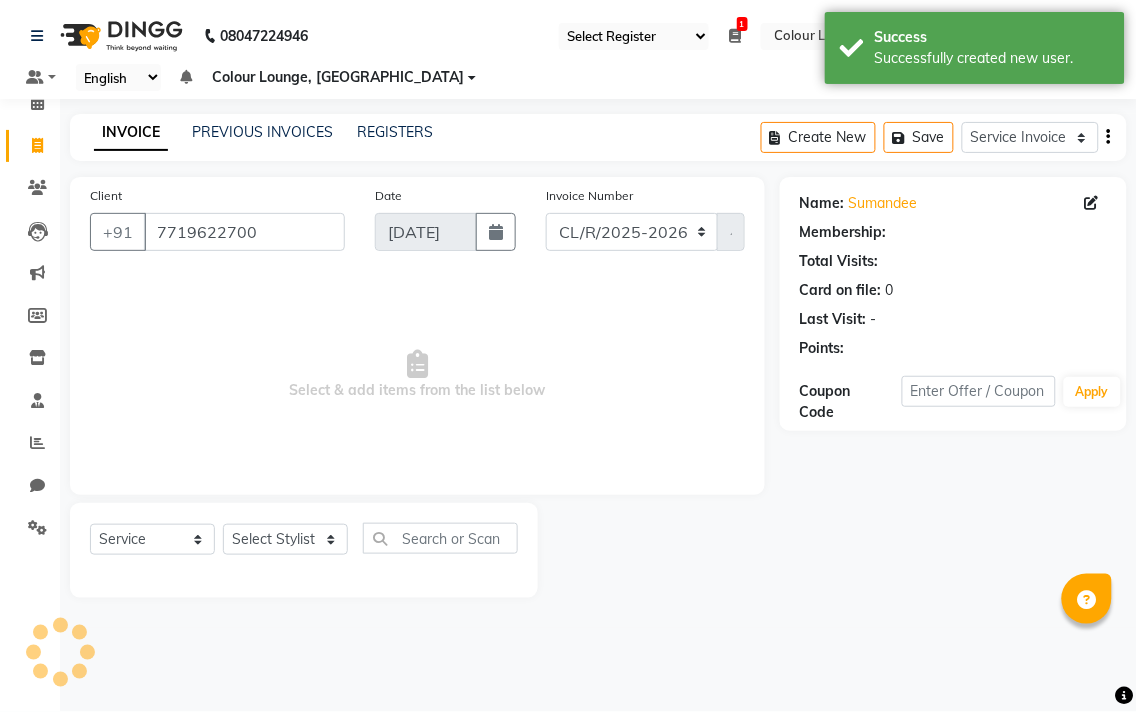 select on "1: Object" 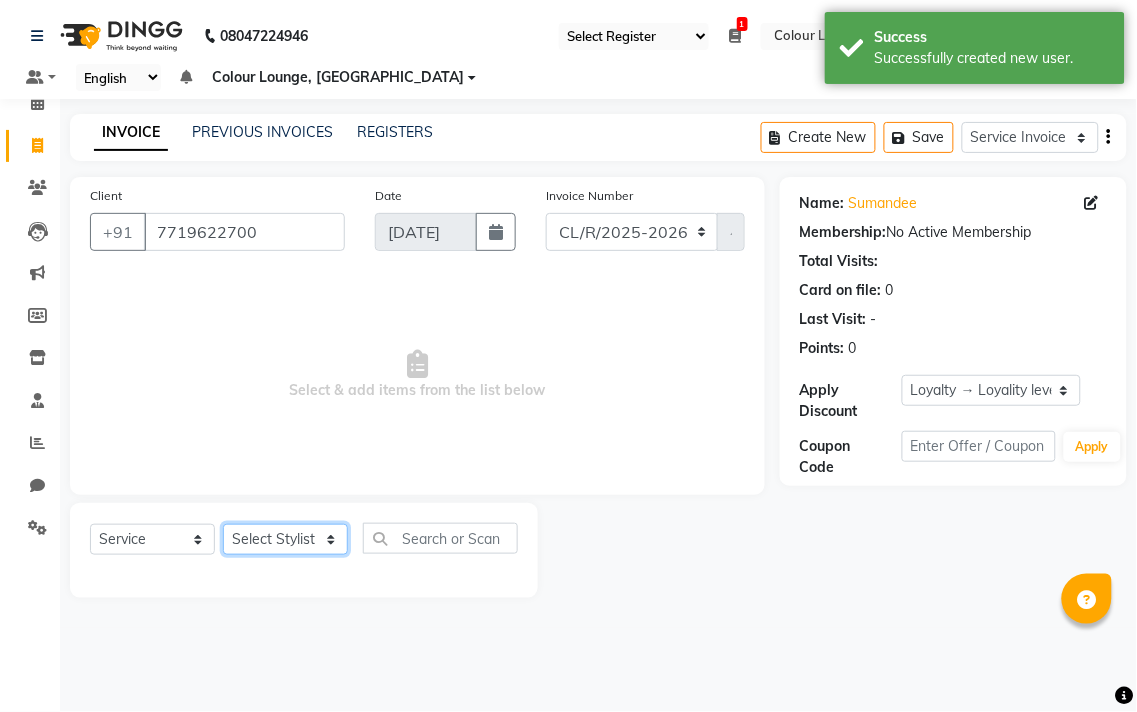 click on "Select Stylist Admin AMIT Birshika Colour Lounge, [GEOGRAPHIC_DATA] Colour Lounge, [GEOGRAPHIC_DATA] [PERSON_NAME] [PERSON_NAME] [PERSON_NAME] [PERSON_NAME] [PERSON_NAME] mam [PERSON_NAME] [PERSON_NAME] [PERSON_NAME] MOHIT [PERSON_NAME] POOJA [PERSON_NAME] [PERSON_NAME] [PERSON_NAME] guard [PERSON_NAME] [PERSON_NAME] [PERSON_NAME] [PERSON_NAME] SAMEER [PERSON_NAME] [PERSON_NAME] [PERSON_NAME] [PERSON_NAME] [PERSON_NAME] [PERSON_NAME] VISHAL [PERSON_NAME]" 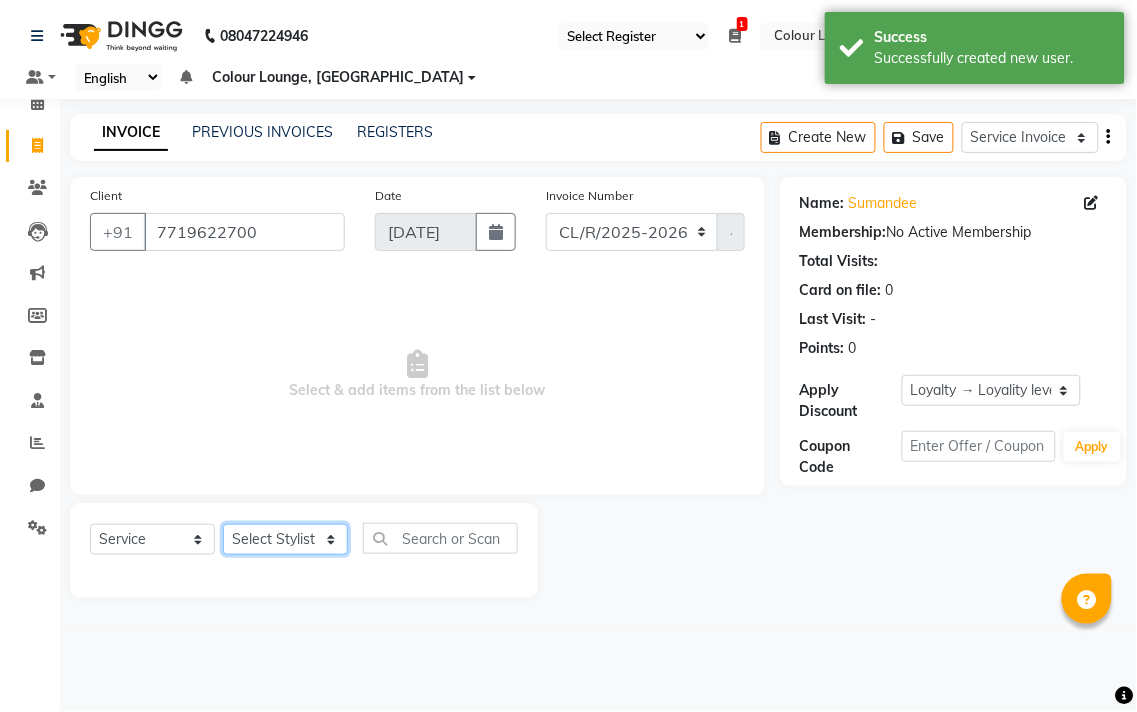select on "70150" 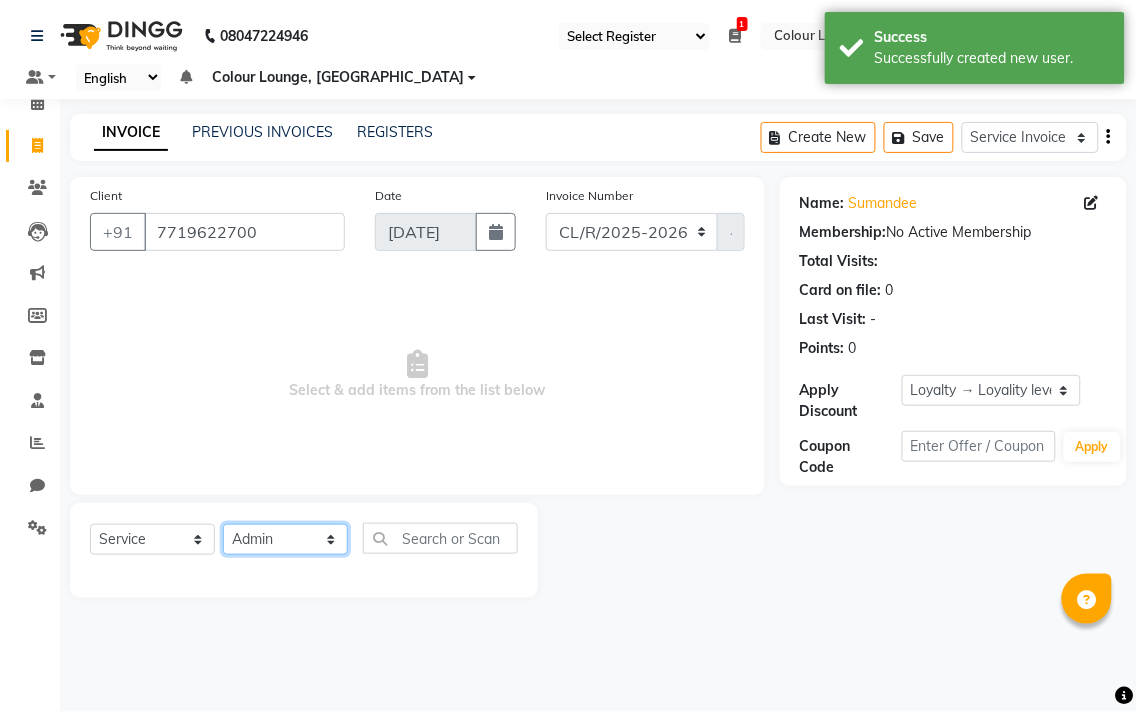 click on "Select Stylist Admin AMIT Birshika Colour Lounge, [GEOGRAPHIC_DATA] Colour Lounge, [GEOGRAPHIC_DATA] [PERSON_NAME] [PERSON_NAME] [PERSON_NAME] [PERSON_NAME] [PERSON_NAME] mam [PERSON_NAME] [PERSON_NAME] [PERSON_NAME] MOHIT [PERSON_NAME] POOJA [PERSON_NAME] [PERSON_NAME] [PERSON_NAME] guard [PERSON_NAME] [PERSON_NAME] [PERSON_NAME] [PERSON_NAME] SAMEER [PERSON_NAME] [PERSON_NAME] [PERSON_NAME] [PERSON_NAME] [PERSON_NAME] [PERSON_NAME] VISHAL [PERSON_NAME]" 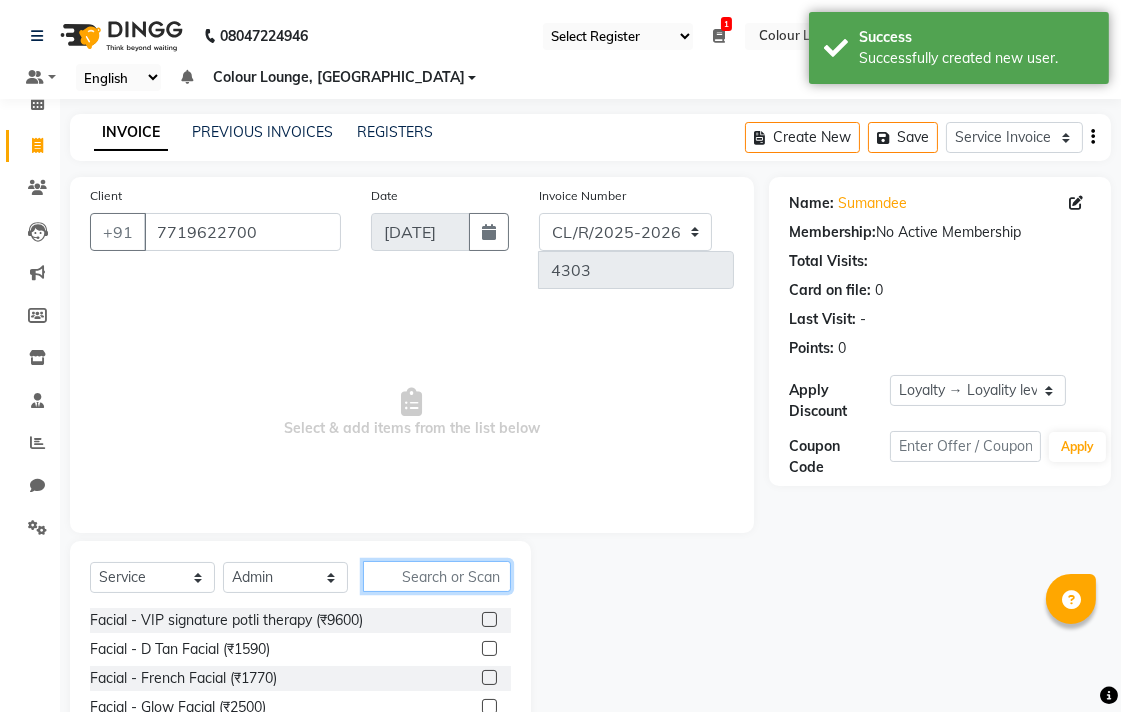 click 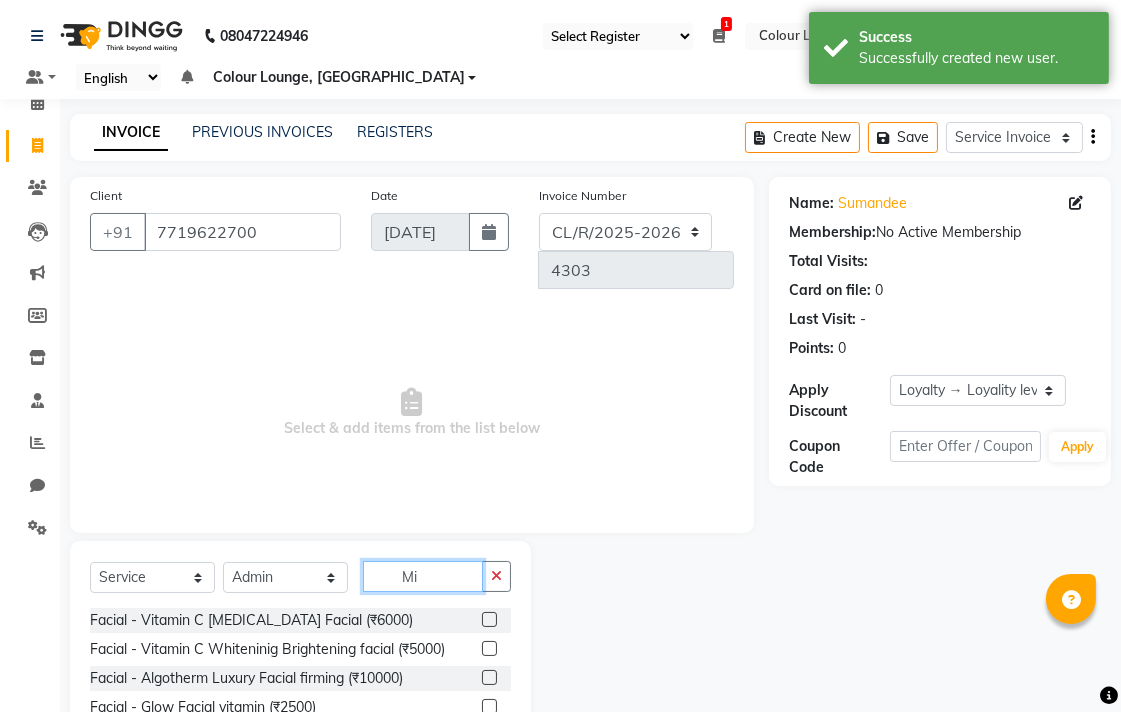 type on "M" 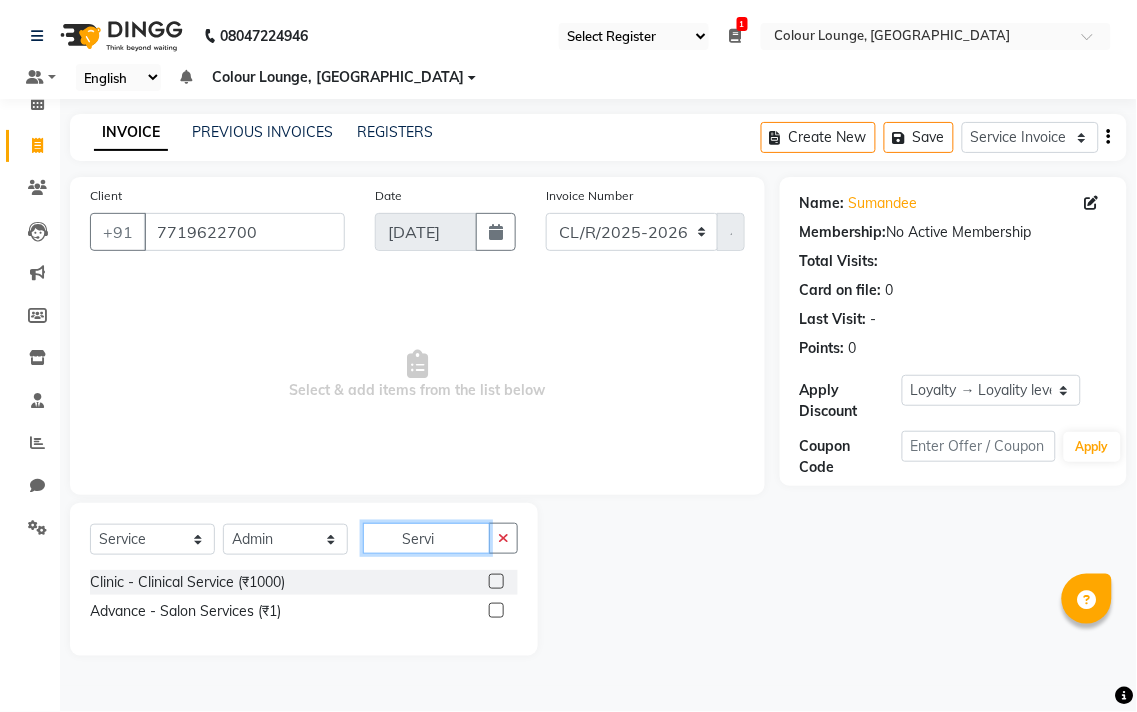 type on "Servi" 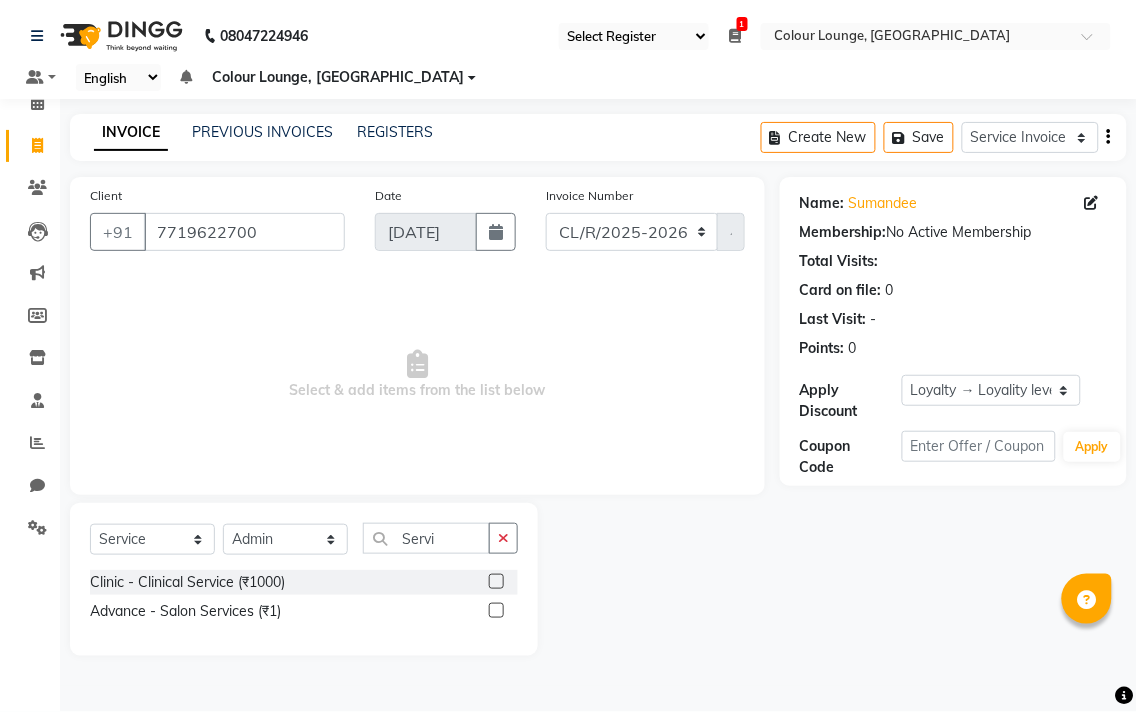 click 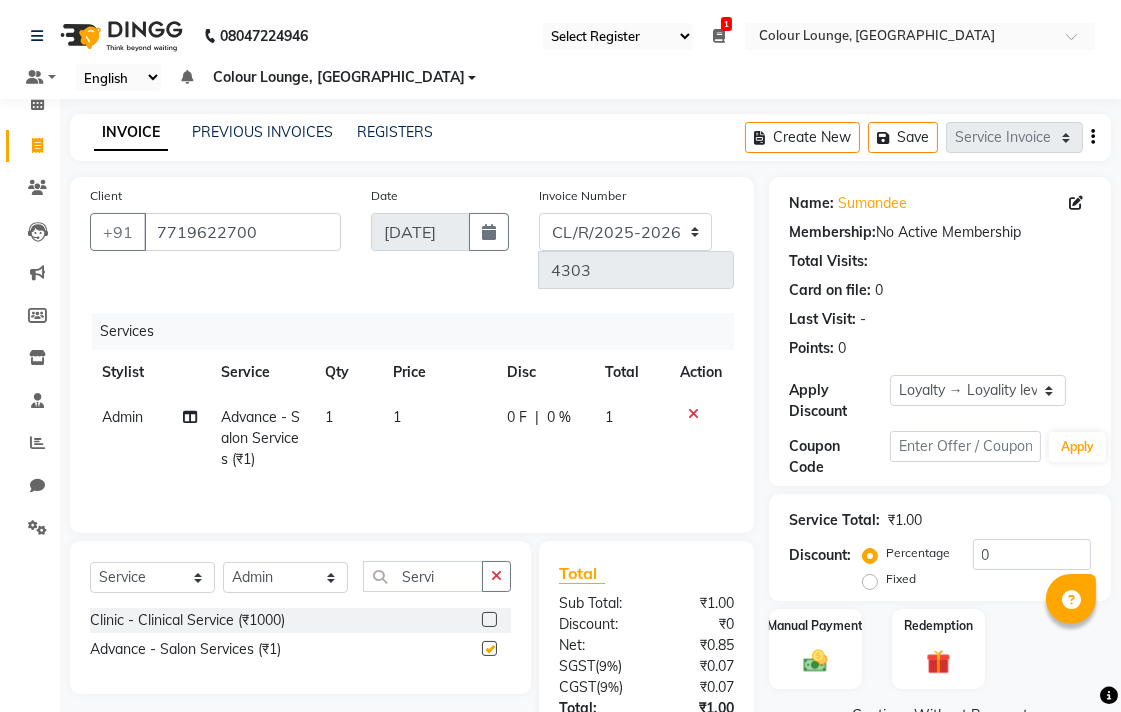checkbox on "false" 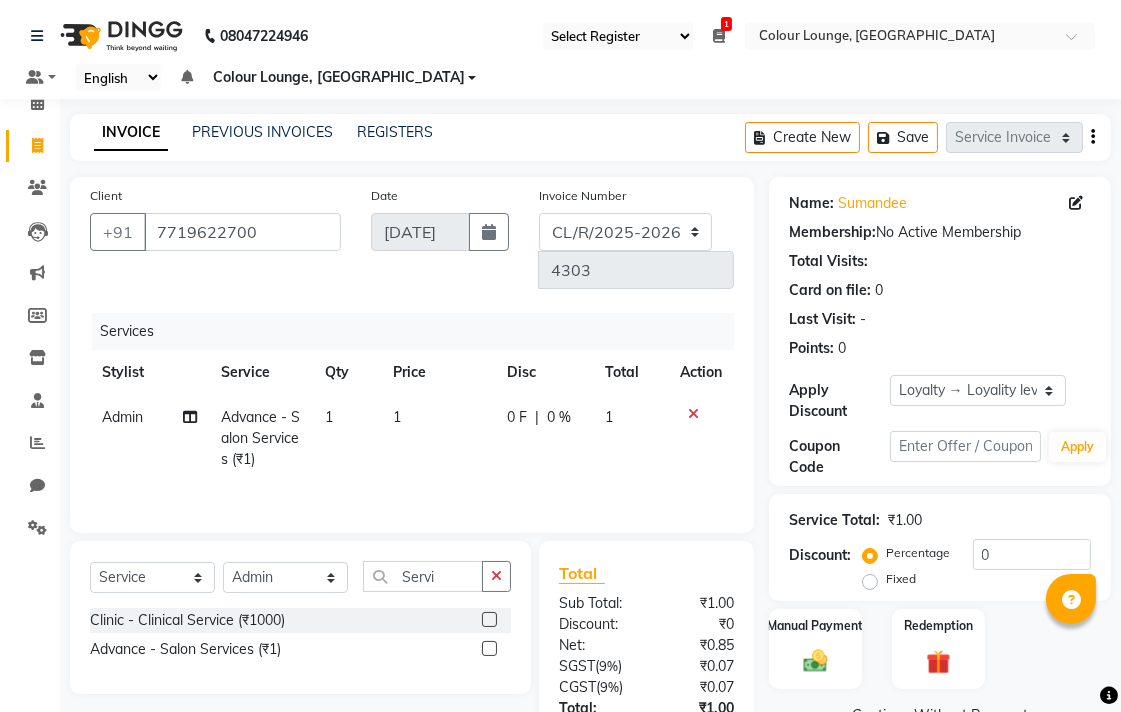click on "1" 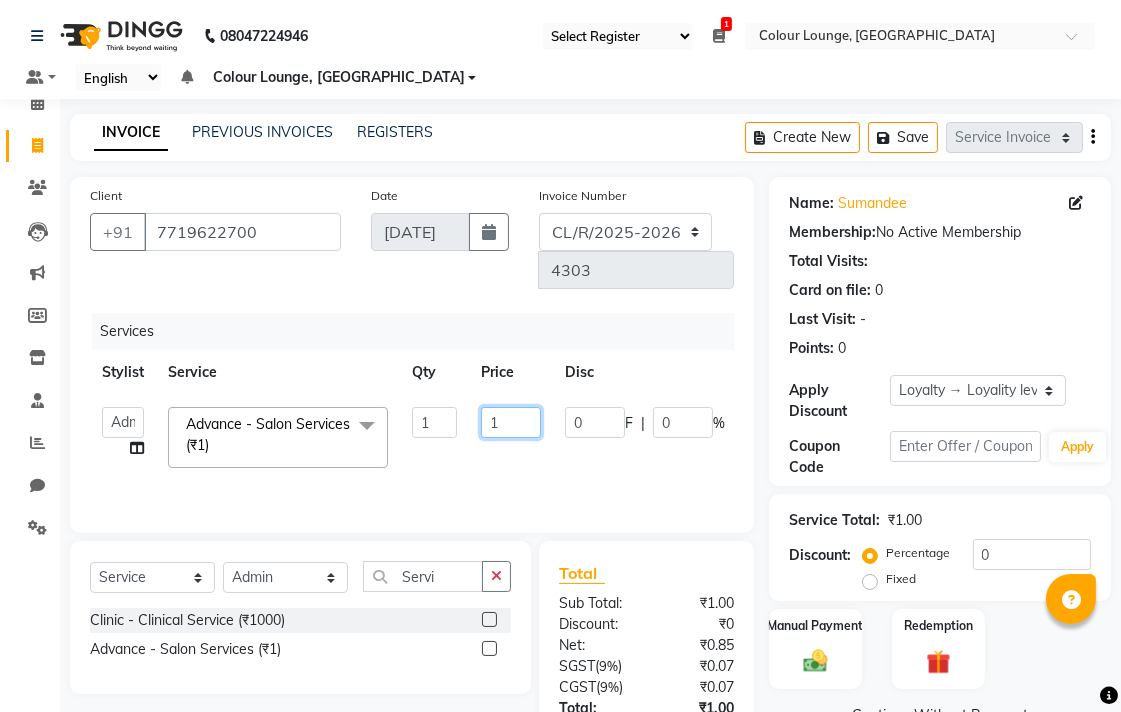 click on "1" 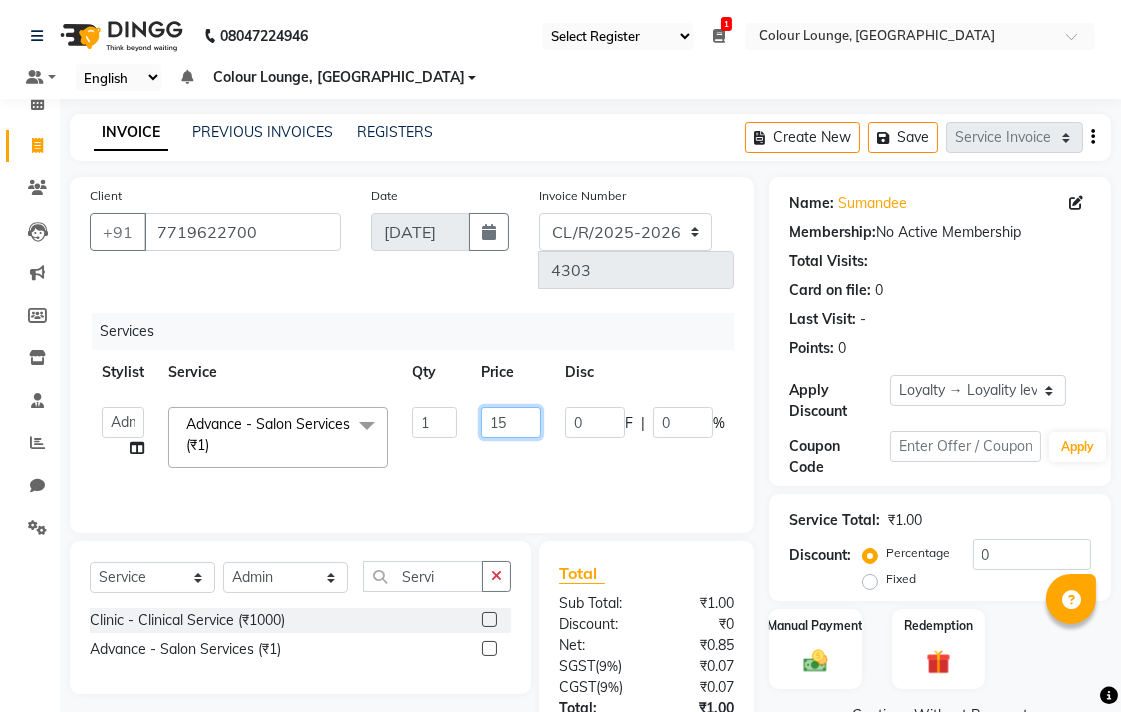 type on "1" 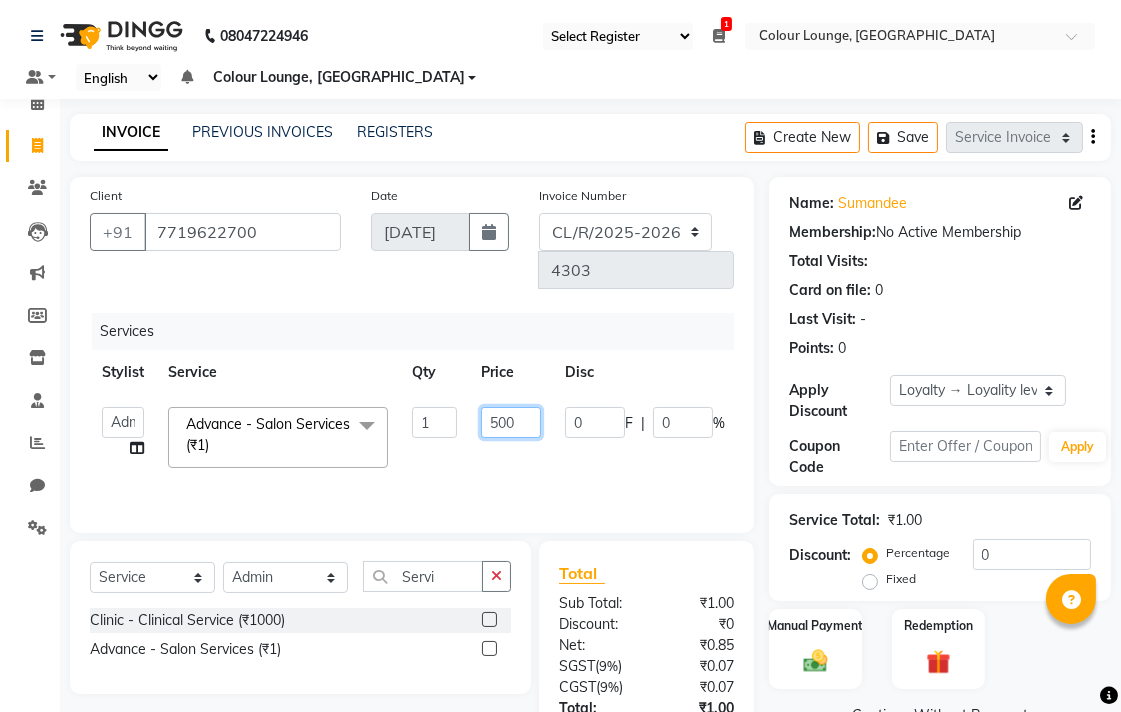 type on "5000" 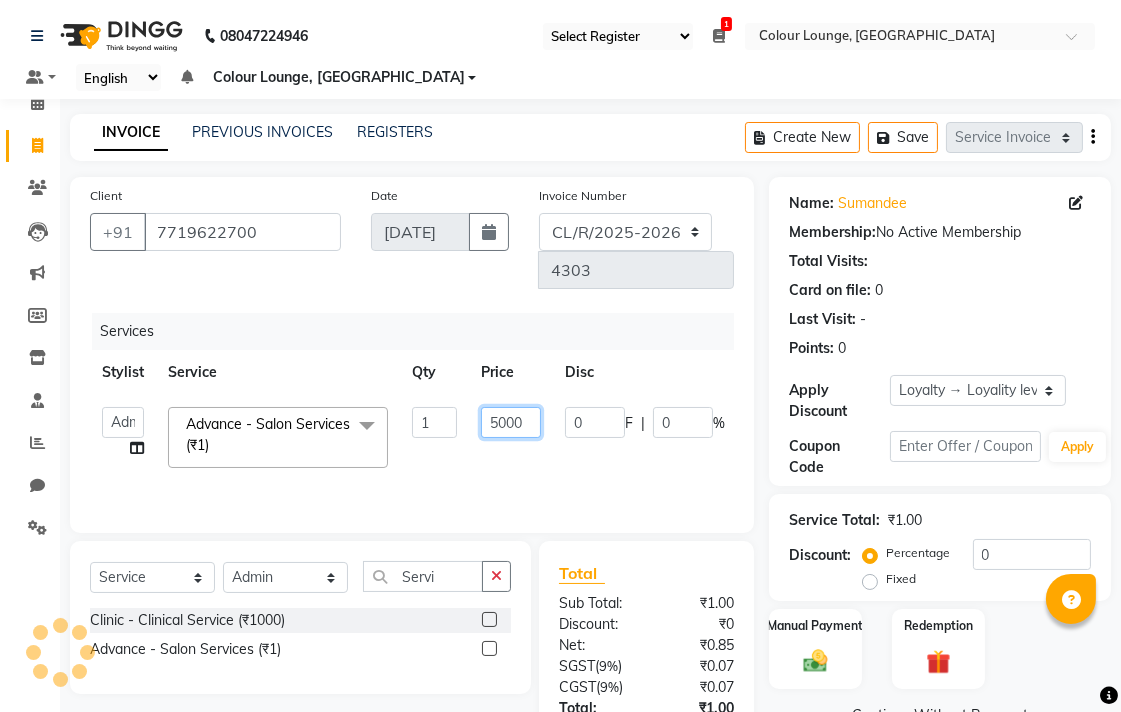 scroll, scrollTop: 115, scrollLeft: 0, axis: vertical 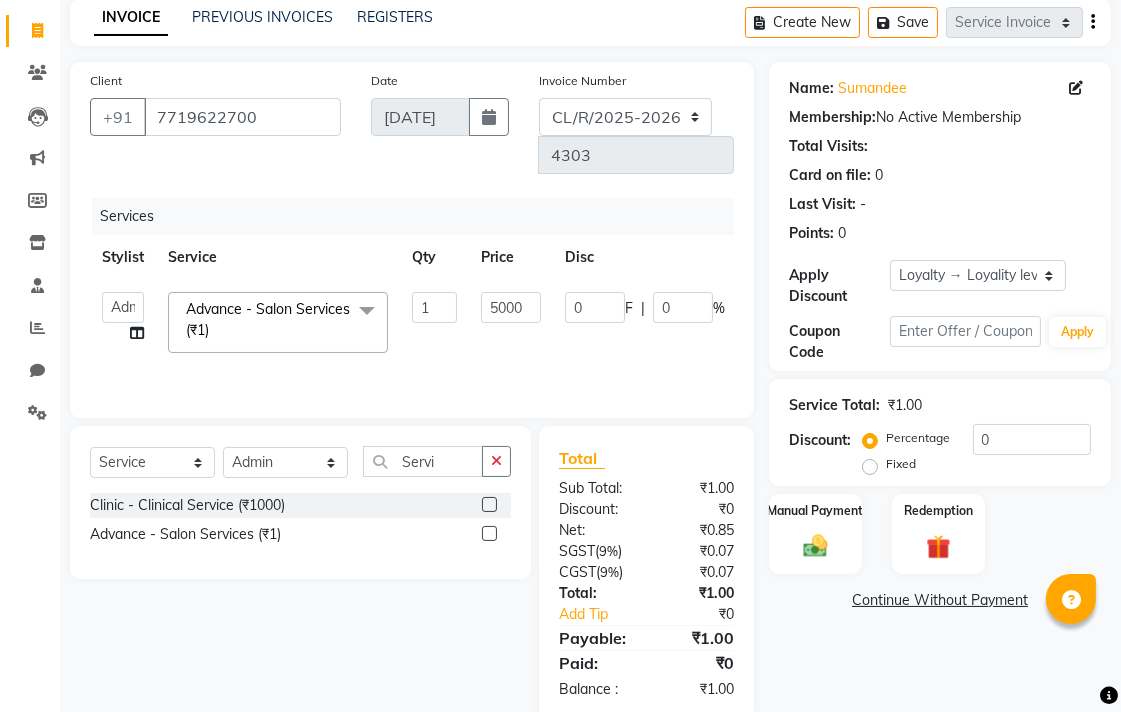 click on "Continue Without Payment" 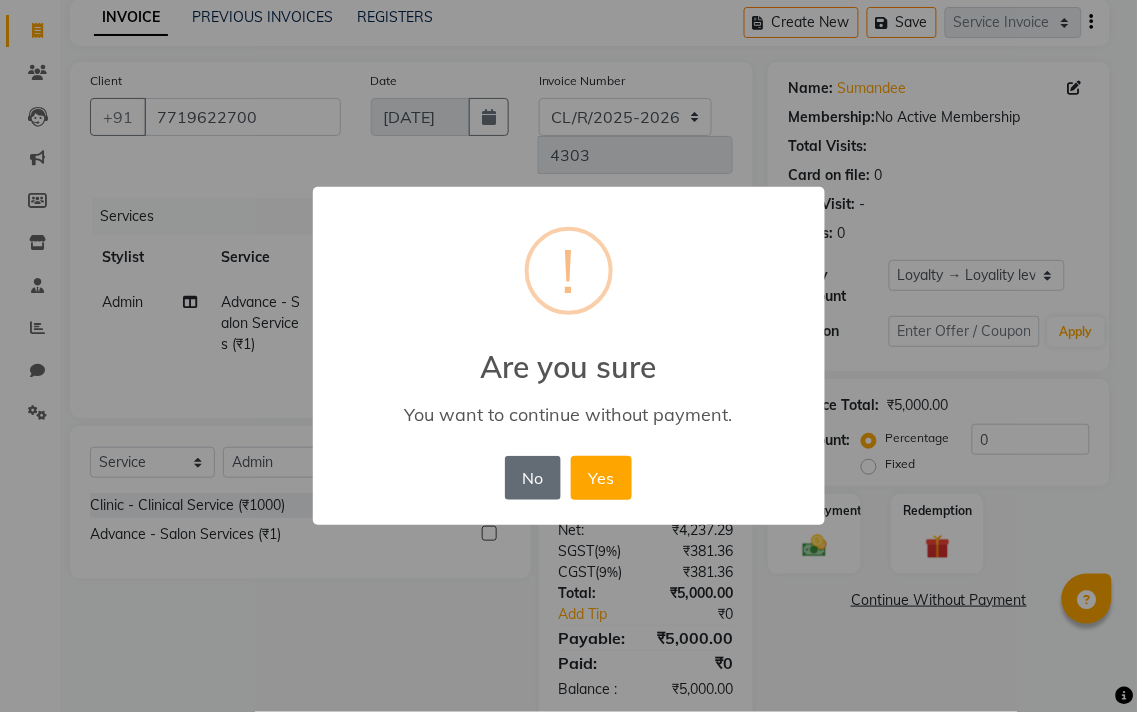 click on "No" at bounding box center (533, 478) 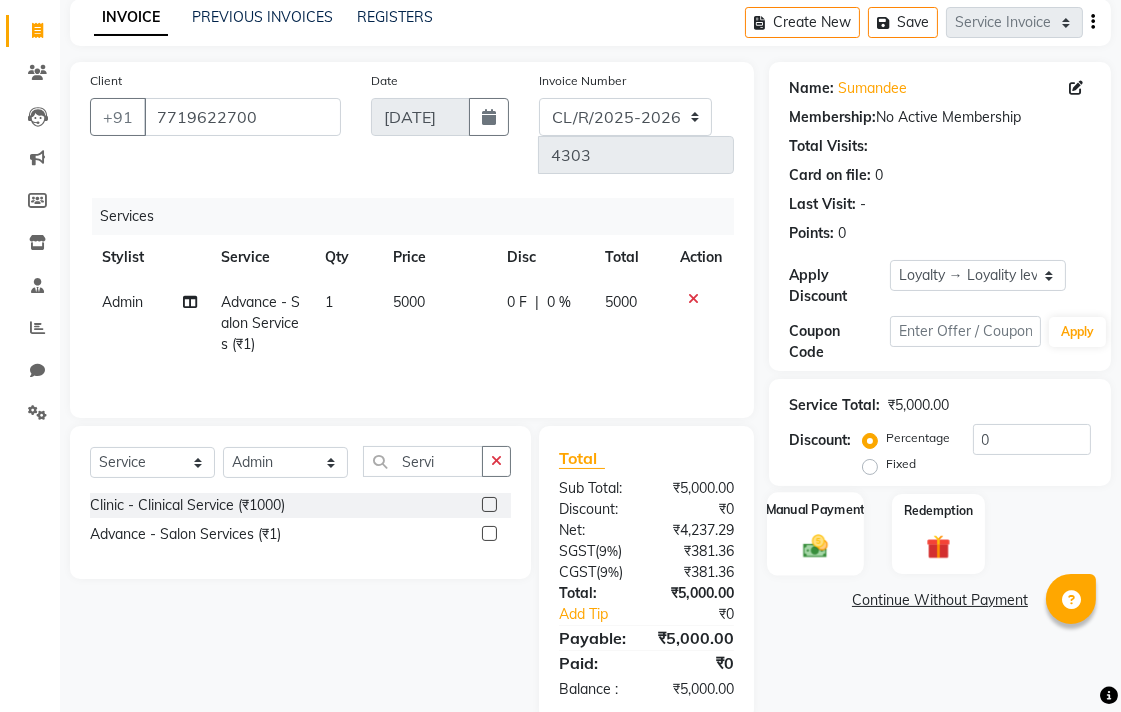 click 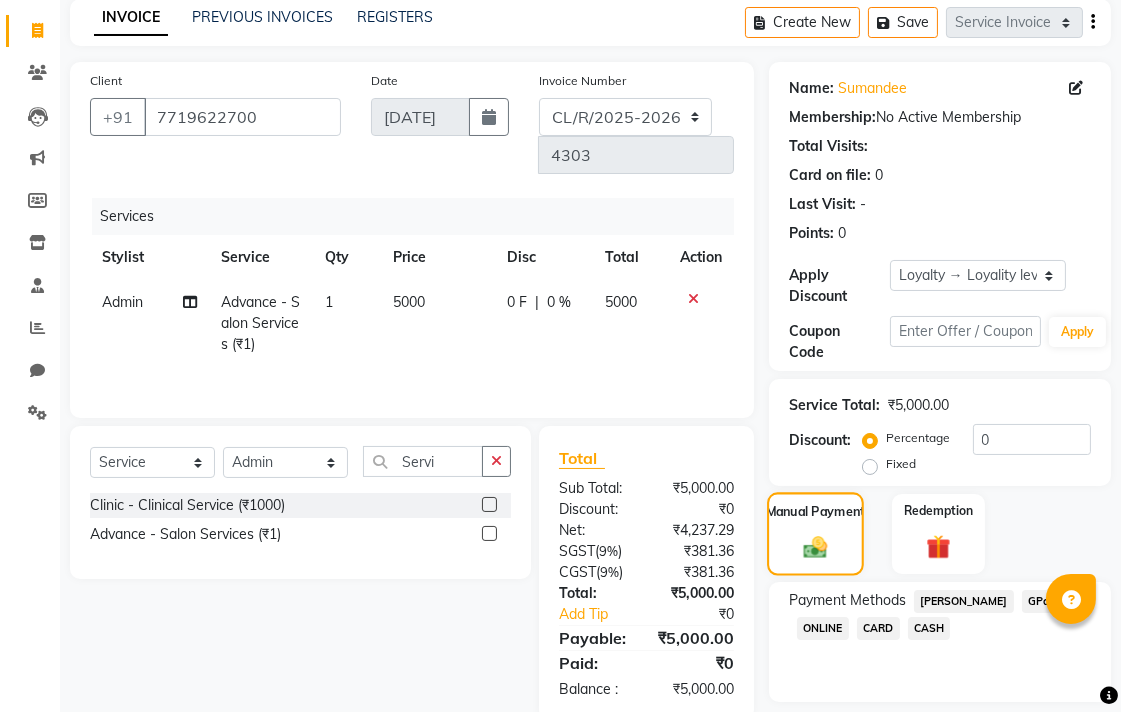 scroll, scrollTop: 175, scrollLeft: 0, axis: vertical 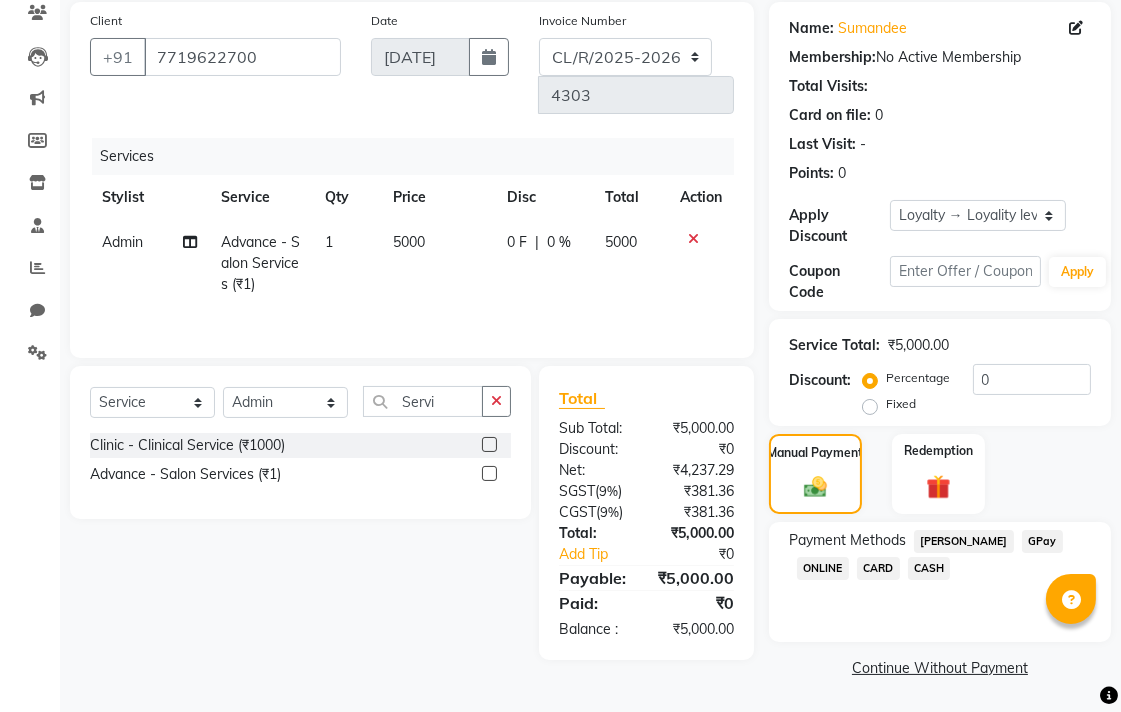 click on "GPay" 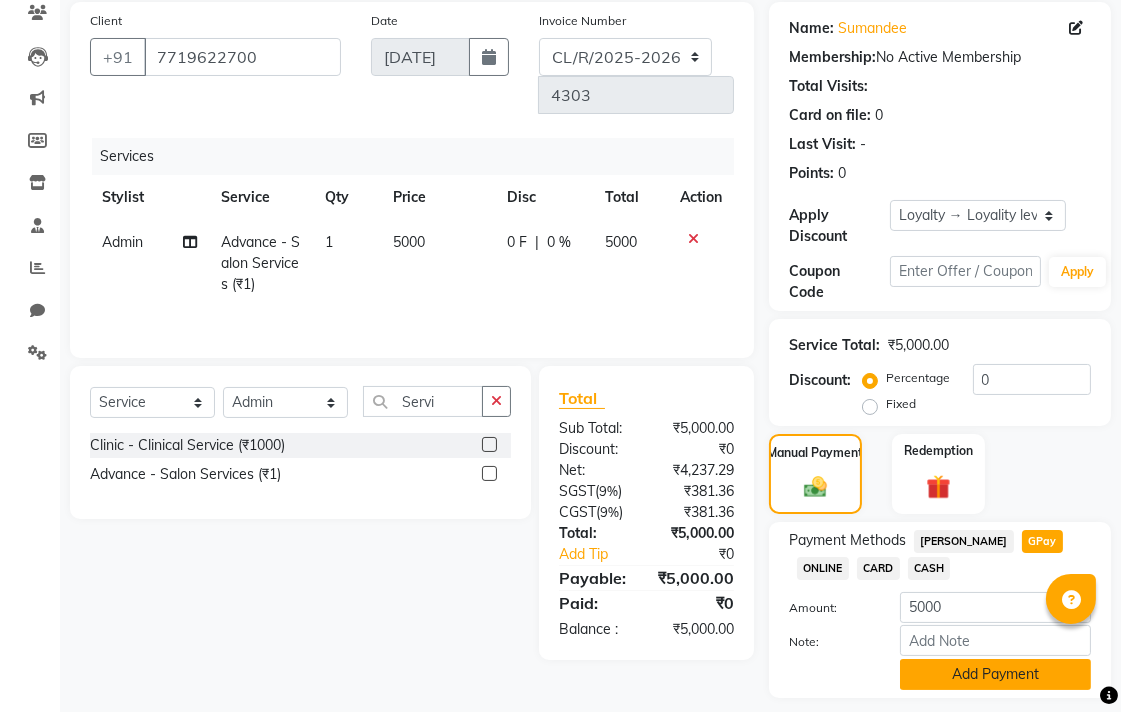 click on "Add Payment" 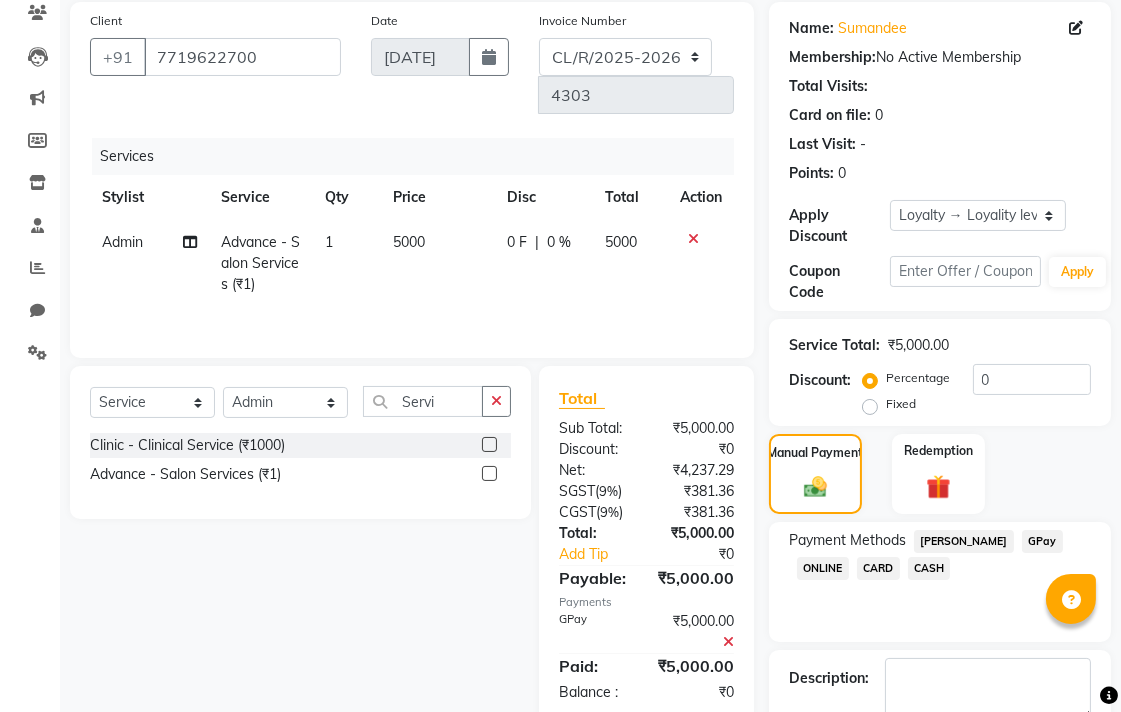 scroll, scrollTop: 340, scrollLeft: 0, axis: vertical 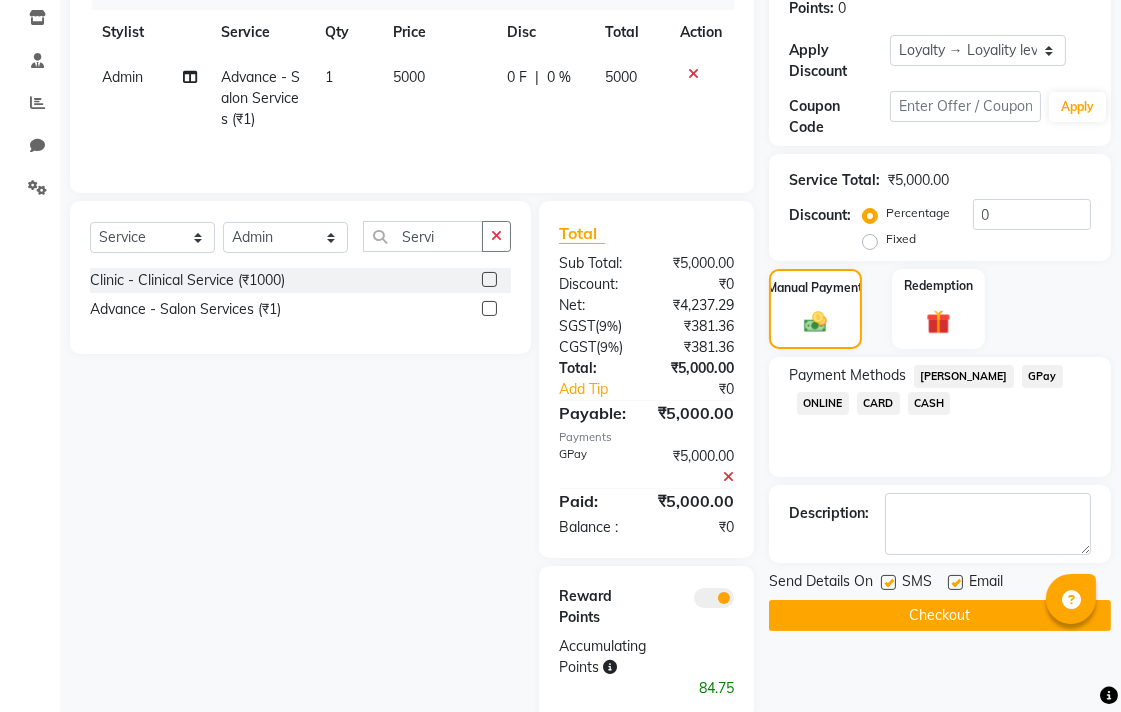 click on "Checkout" 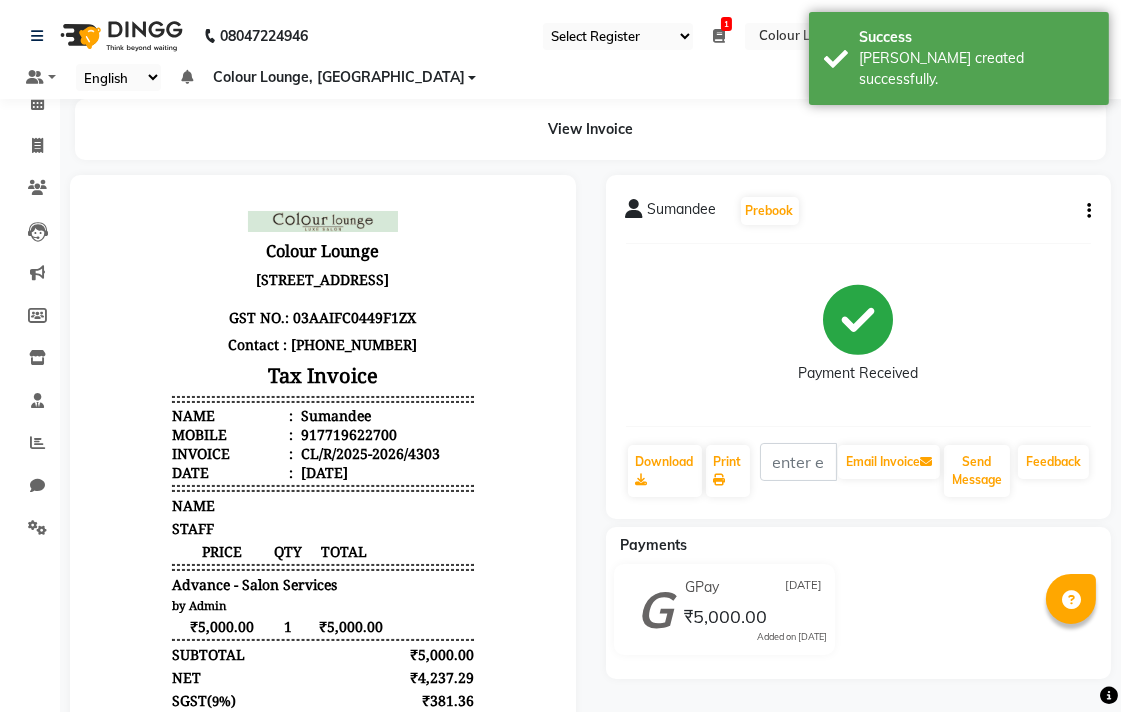 scroll, scrollTop: 0, scrollLeft: 0, axis: both 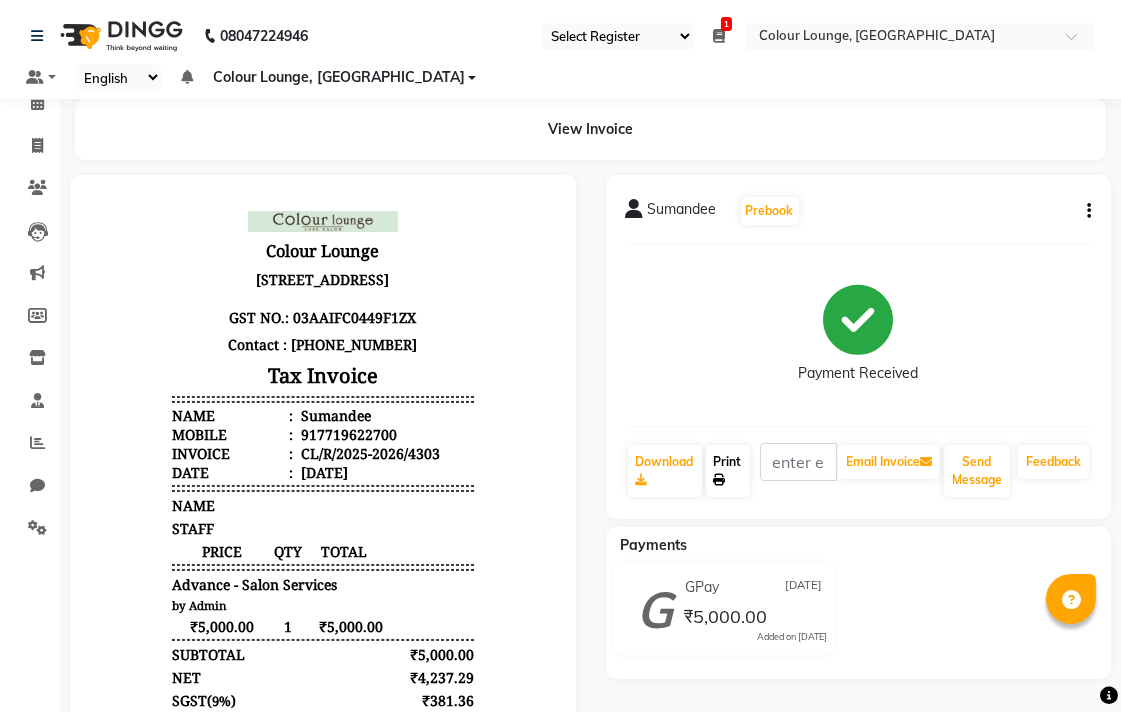 click on "Print" 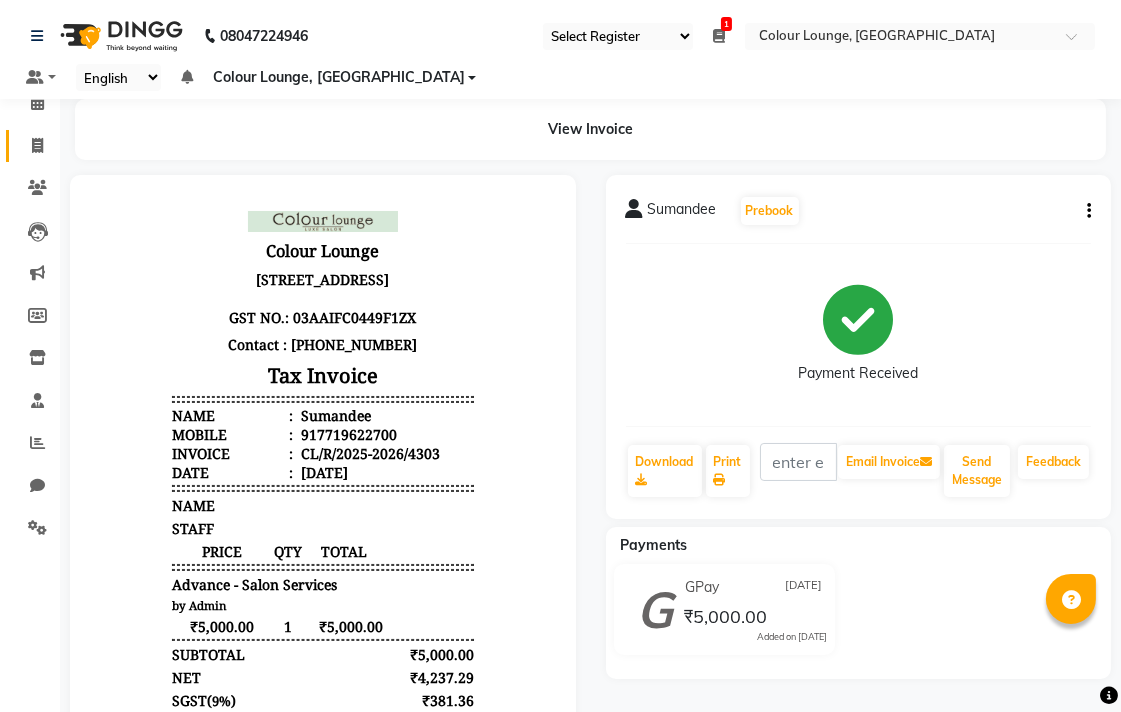 click 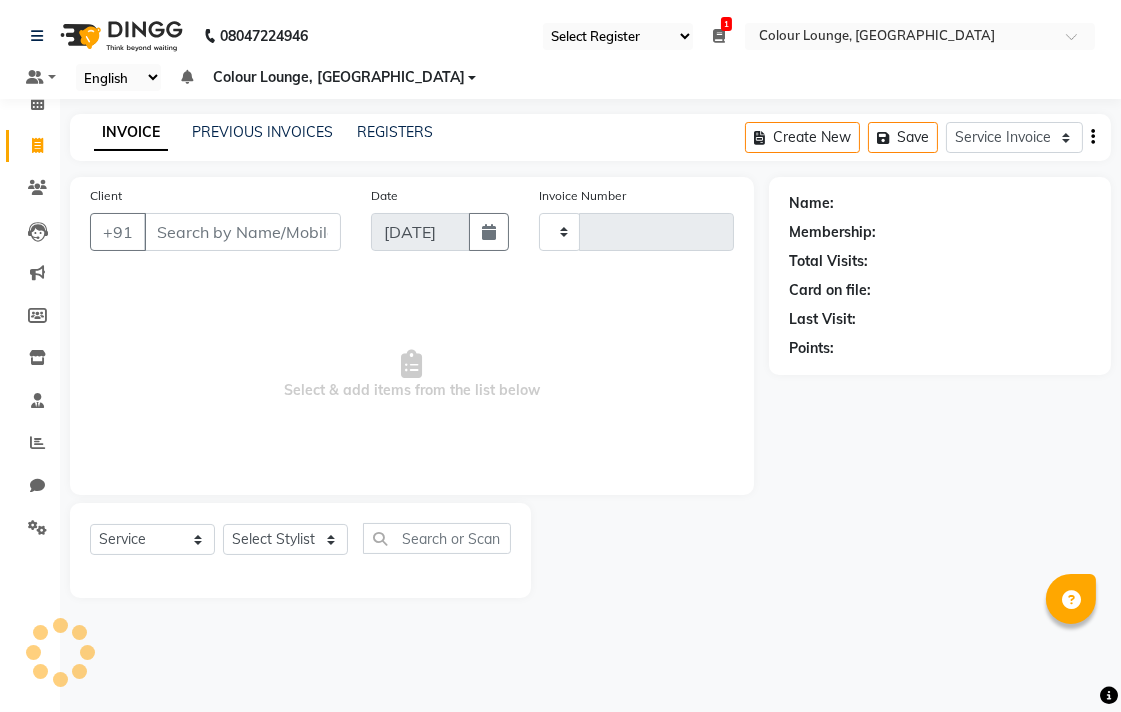 type on "4304" 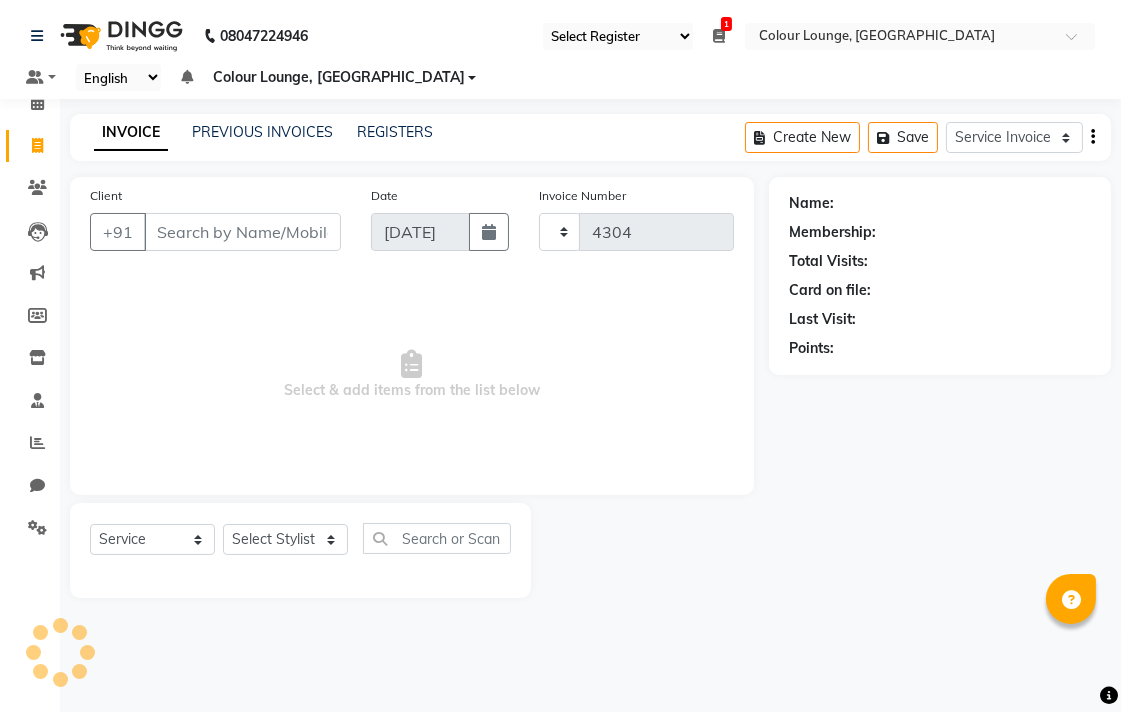 select on "8013" 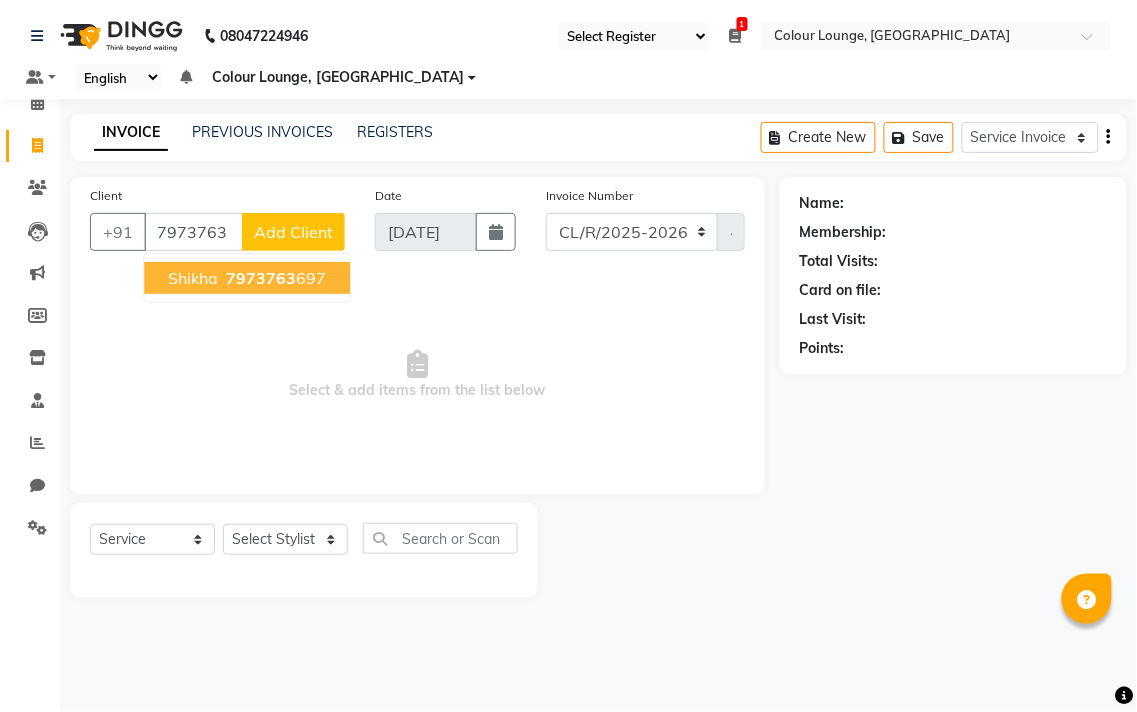 click on "7973763 697" at bounding box center [274, 278] 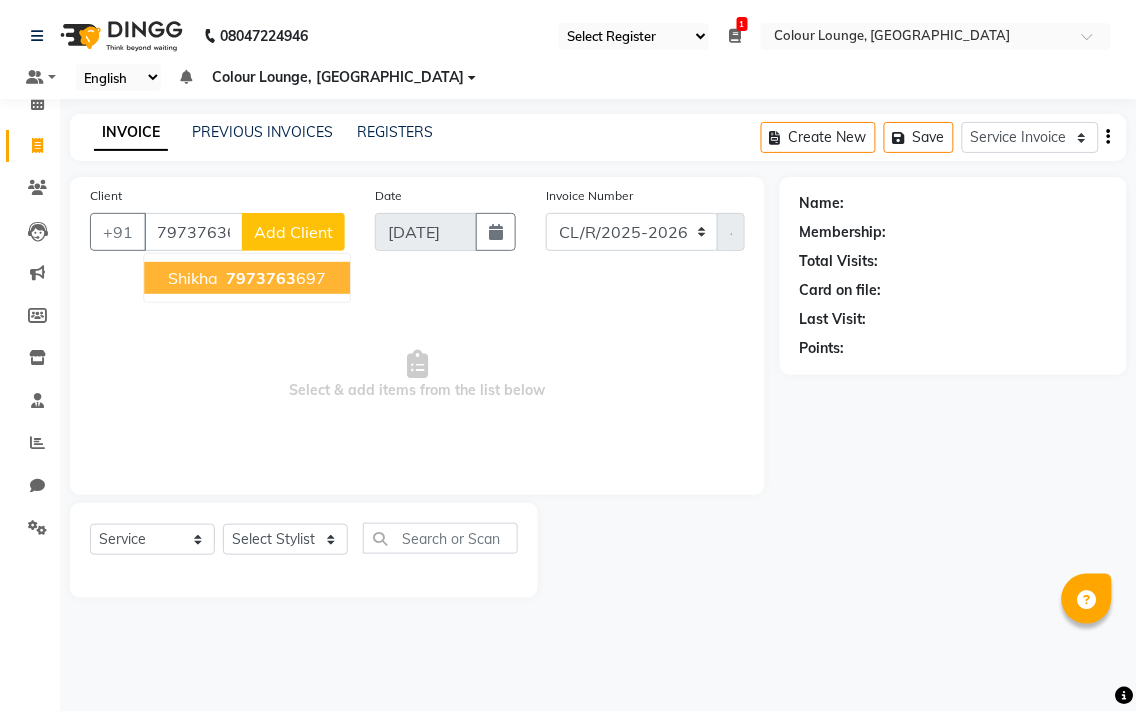 type on "7973763697" 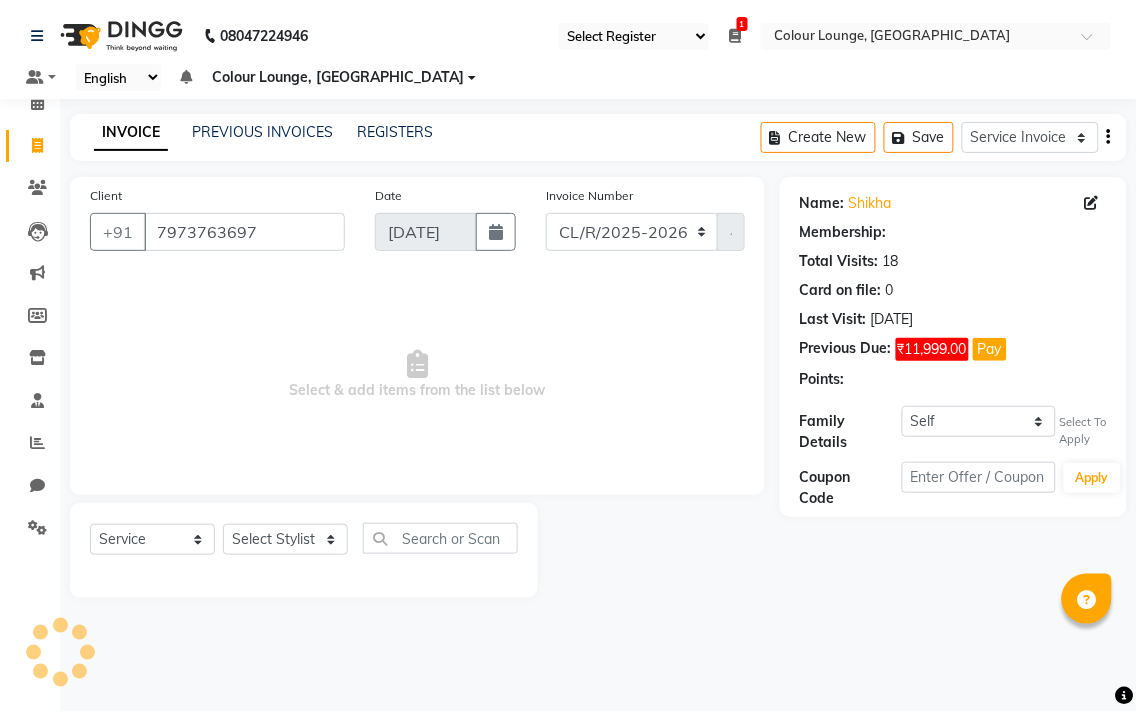 select on "1: Object" 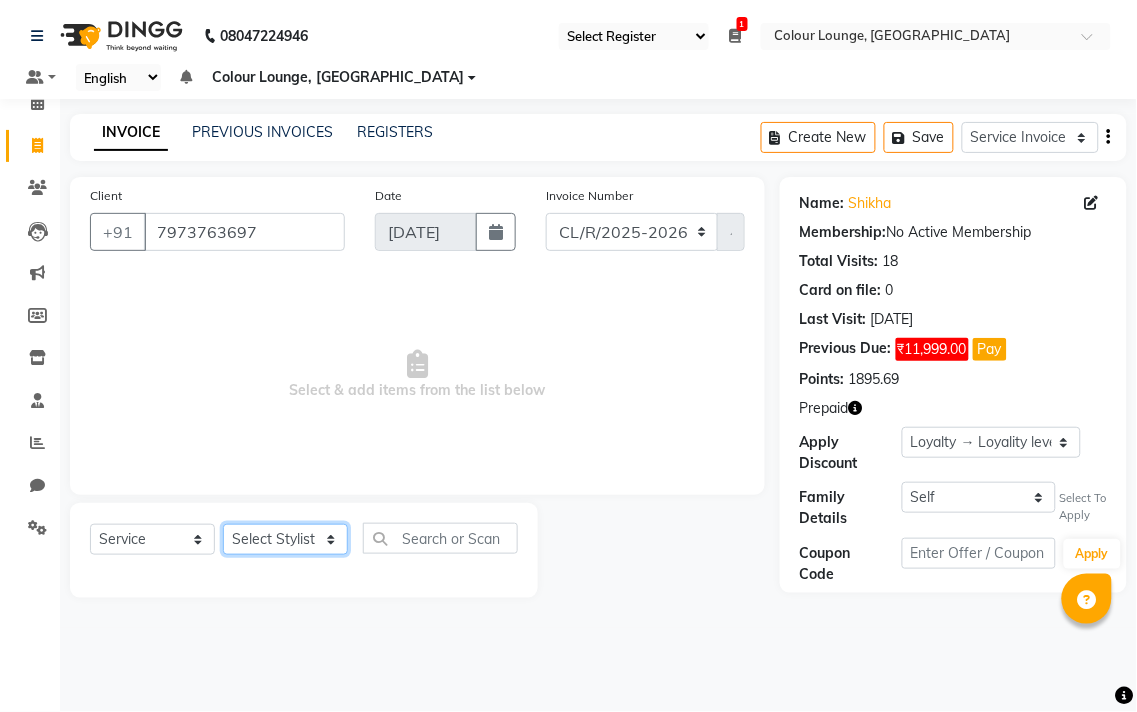 click on "Select Stylist Admin AMIT Birshika Colour Lounge, [GEOGRAPHIC_DATA] Colour Lounge, [GEOGRAPHIC_DATA] [PERSON_NAME] [PERSON_NAME] [PERSON_NAME] [PERSON_NAME] [PERSON_NAME] mam [PERSON_NAME] [PERSON_NAME] [PERSON_NAME] MOHIT [PERSON_NAME] POOJA [PERSON_NAME] [PERSON_NAME] [PERSON_NAME] guard [PERSON_NAME] [PERSON_NAME] [PERSON_NAME] [PERSON_NAME] SAMEER [PERSON_NAME] [PERSON_NAME] [PERSON_NAME] [PERSON_NAME] [PERSON_NAME] [PERSON_NAME] VISHAL [PERSON_NAME]" 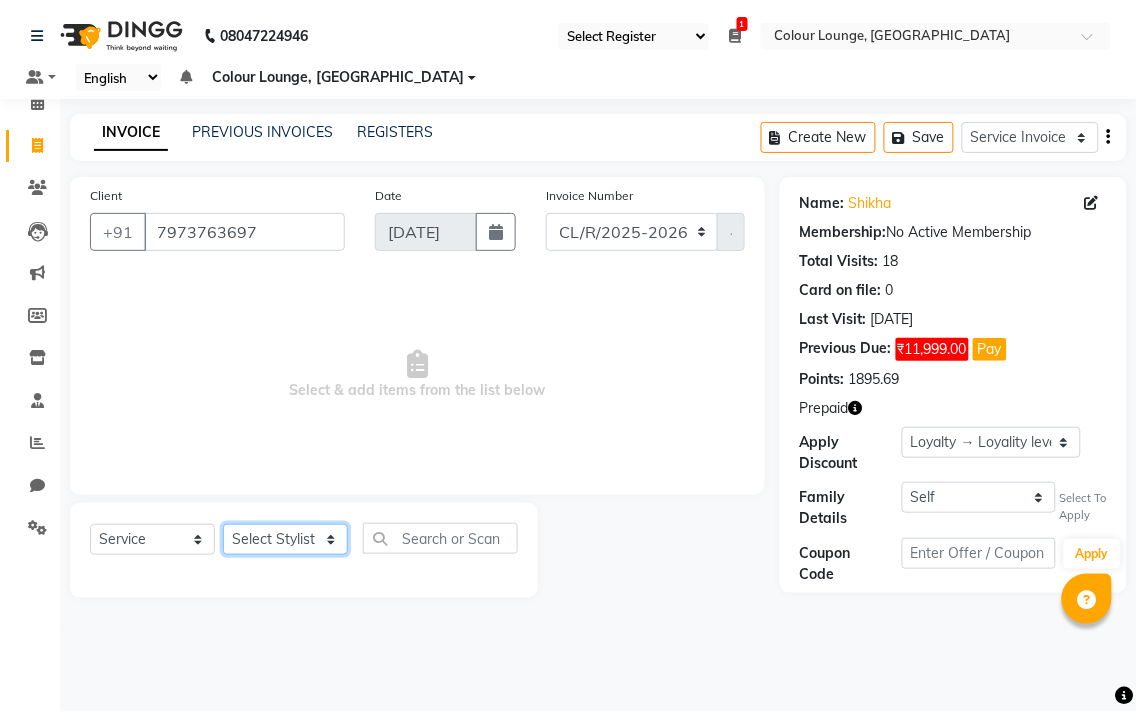 select on "70151" 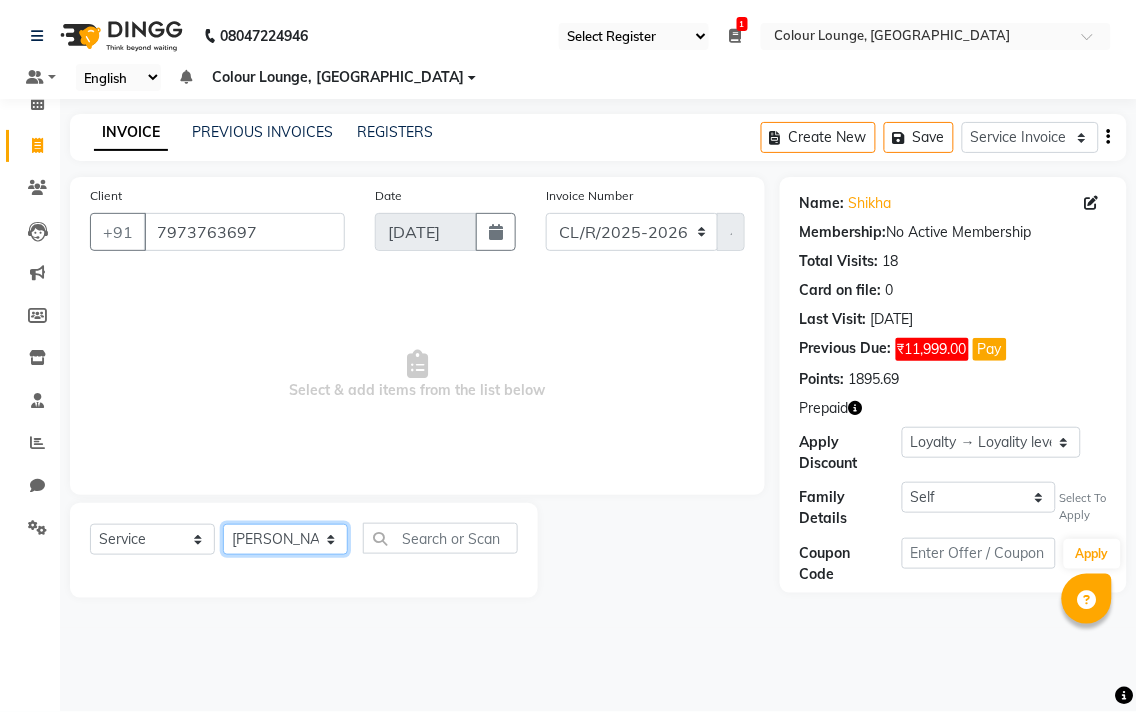 click on "Select Stylist Admin AMIT Birshika Colour Lounge, [GEOGRAPHIC_DATA] Colour Lounge, [GEOGRAPHIC_DATA] [PERSON_NAME] [PERSON_NAME] [PERSON_NAME] [PERSON_NAME] [PERSON_NAME] mam [PERSON_NAME] [PERSON_NAME] [PERSON_NAME] MOHIT [PERSON_NAME] POOJA [PERSON_NAME] [PERSON_NAME] [PERSON_NAME] guard [PERSON_NAME] [PERSON_NAME] [PERSON_NAME] [PERSON_NAME] SAMEER [PERSON_NAME] [PERSON_NAME] [PERSON_NAME] [PERSON_NAME] [PERSON_NAME] [PERSON_NAME] VISHAL [PERSON_NAME]" 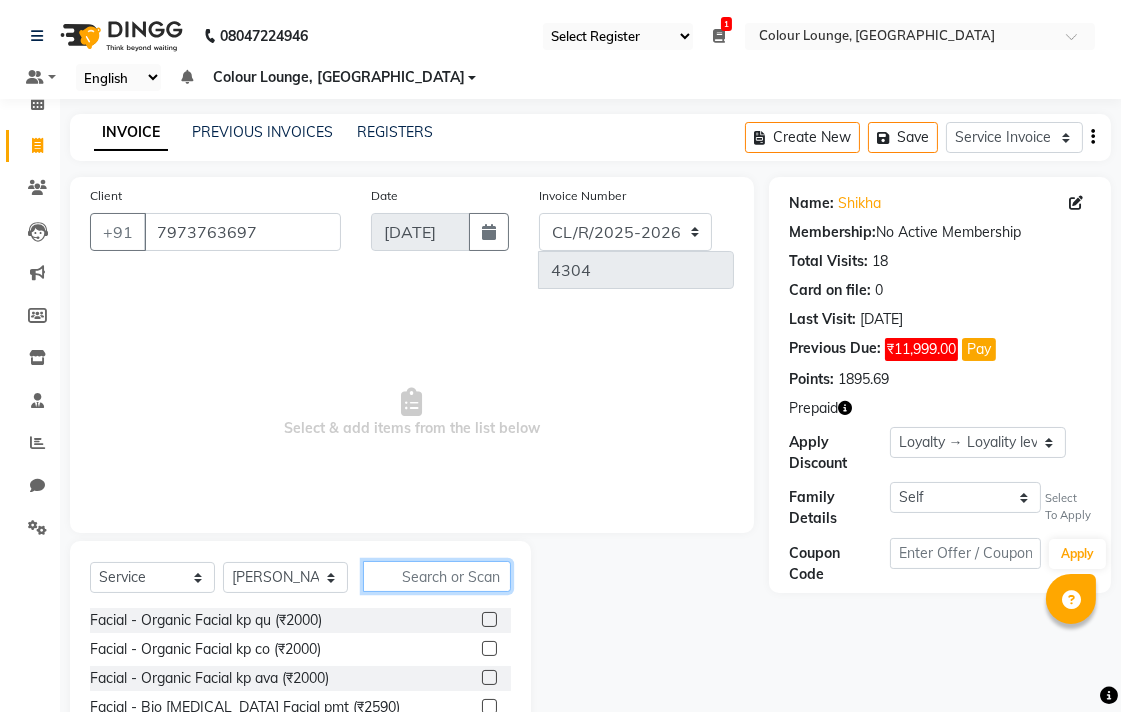click 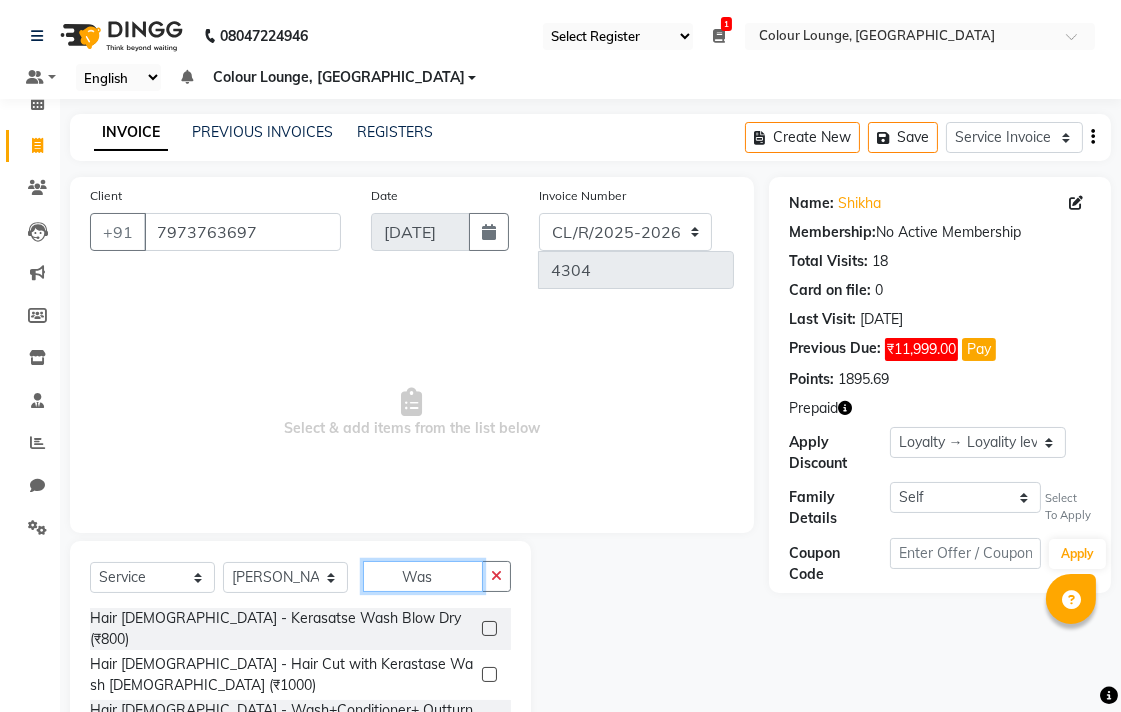 type on "Was" 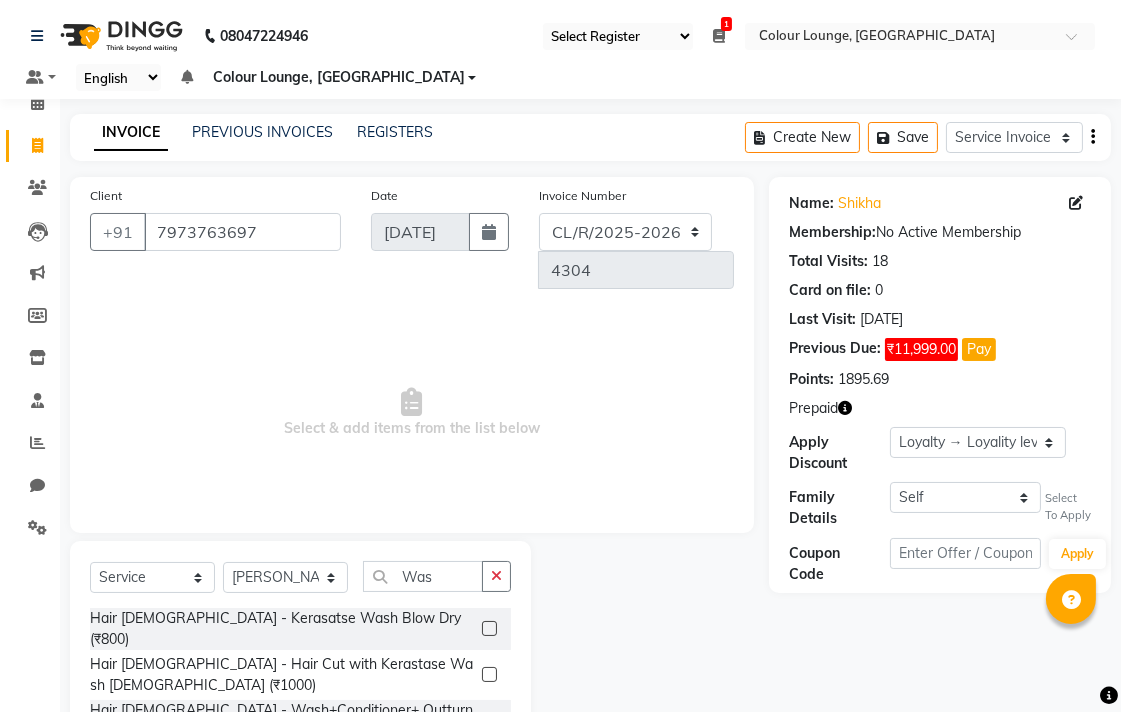 click 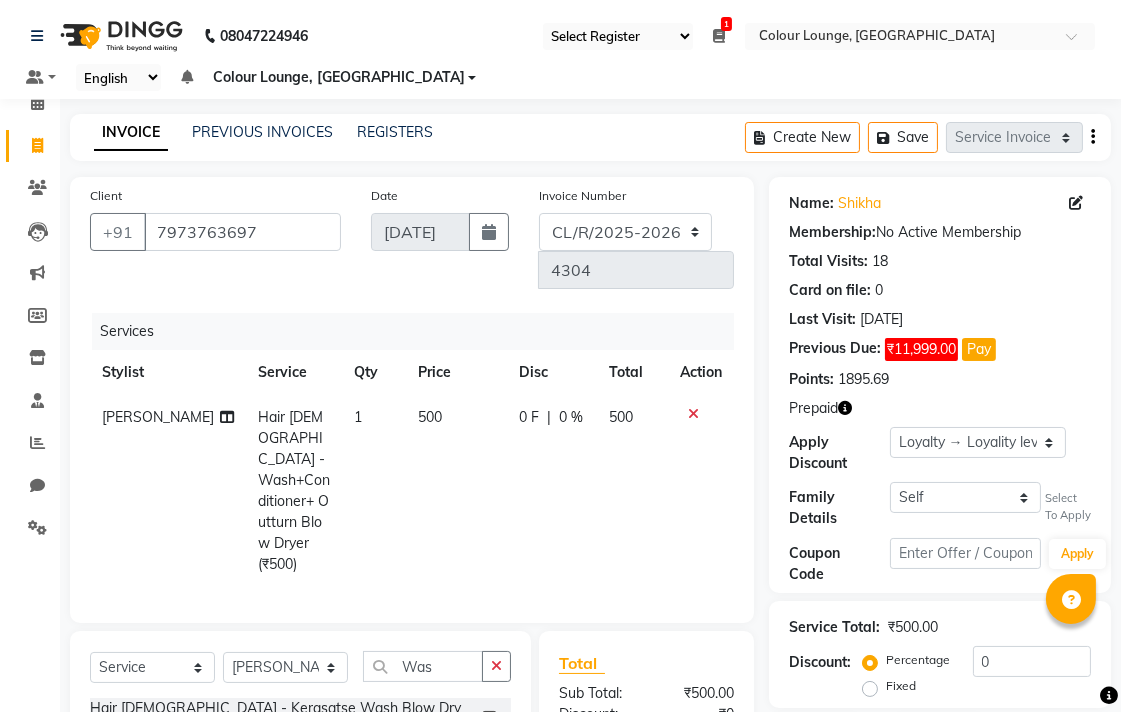 checkbox on "false" 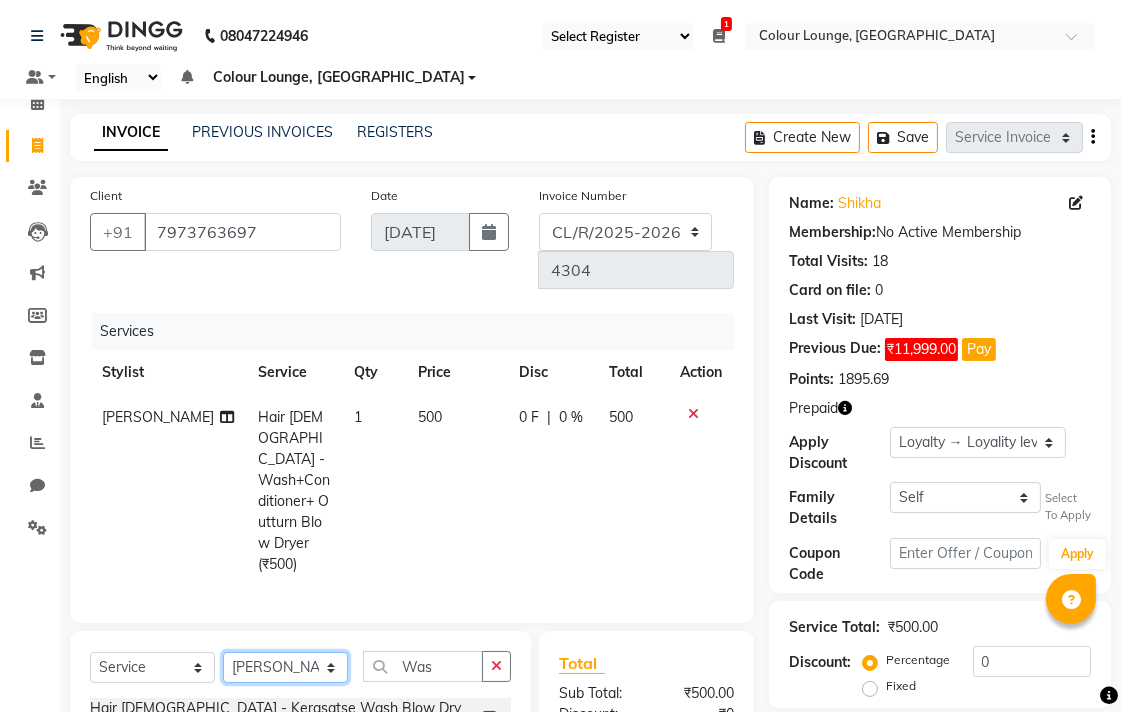 click on "Select Stylist Admin AMIT Birshika Colour Lounge, [GEOGRAPHIC_DATA] Colour Lounge, [GEOGRAPHIC_DATA] [PERSON_NAME] [PERSON_NAME] [PERSON_NAME] [PERSON_NAME] [PERSON_NAME] mam [PERSON_NAME] [PERSON_NAME] [PERSON_NAME] MOHIT [PERSON_NAME] POOJA [PERSON_NAME] [PERSON_NAME] [PERSON_NAME] guard [PERSON_NAME] [PERSON_NAME] [PERSON_NAME] [PERSON_NAME] SAMEER [PERSON_NAME] [PERSON_NAME] [PERSON_NAME] [PERSON_NAME] [PERSON_NAME] [PERSON_NAME] VISHAL [PERSON_NAME]" 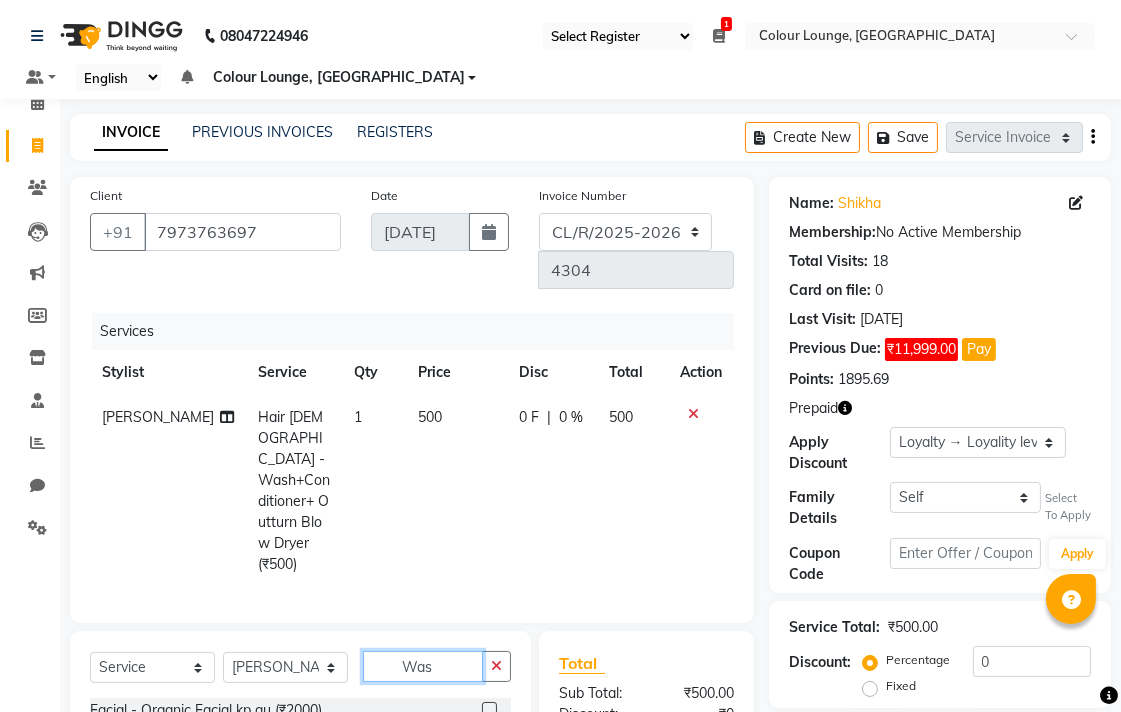click on "Was" 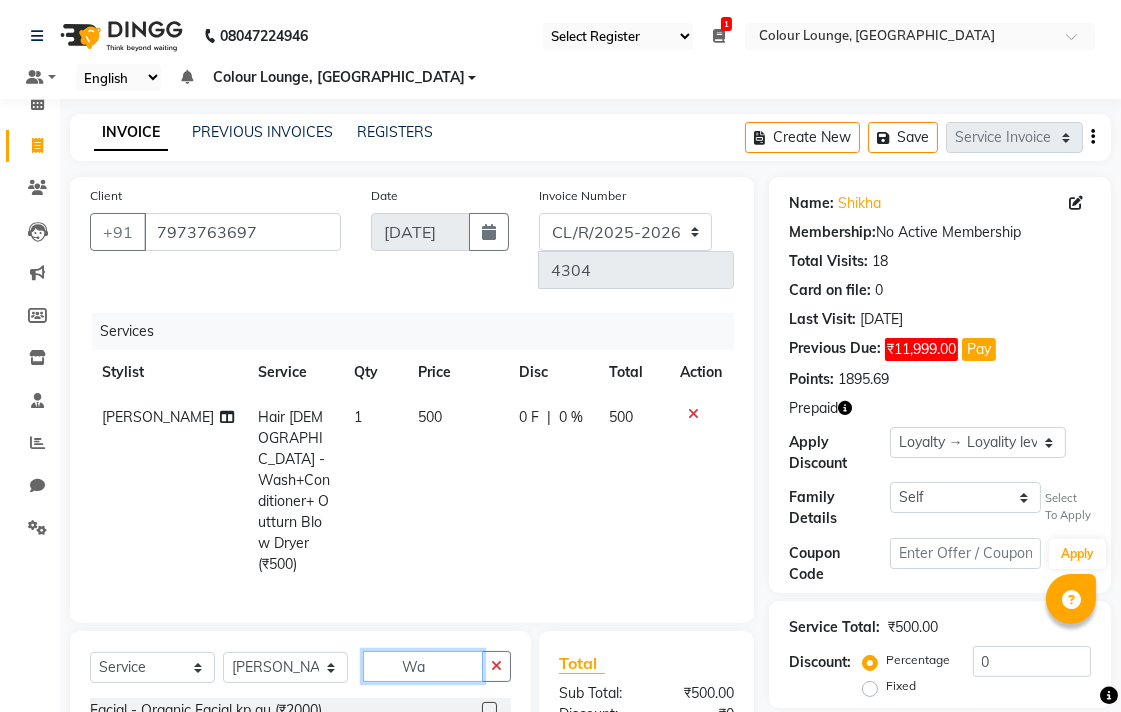type on "W" 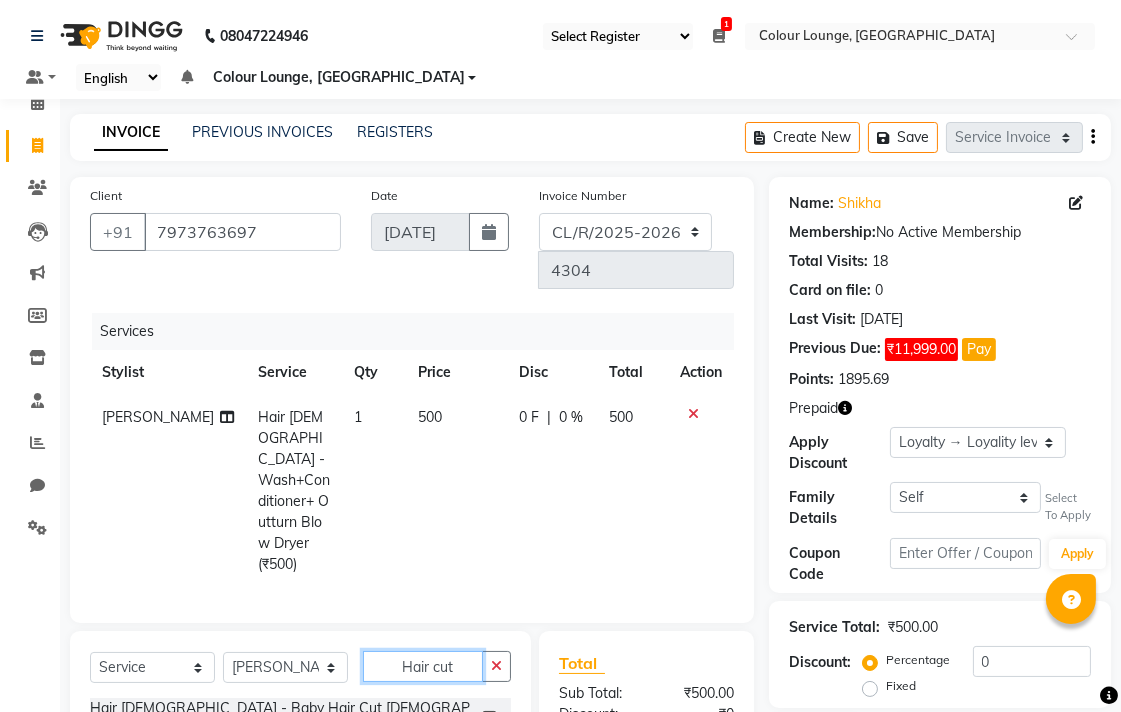 type on "Hair cut" 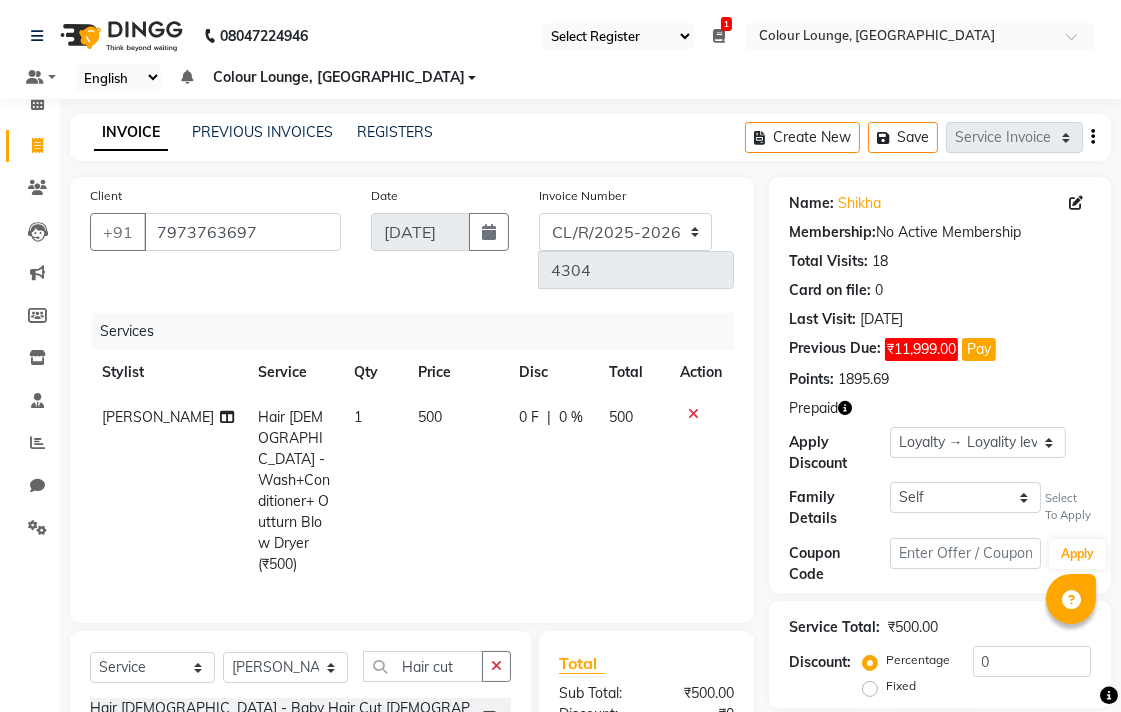 click 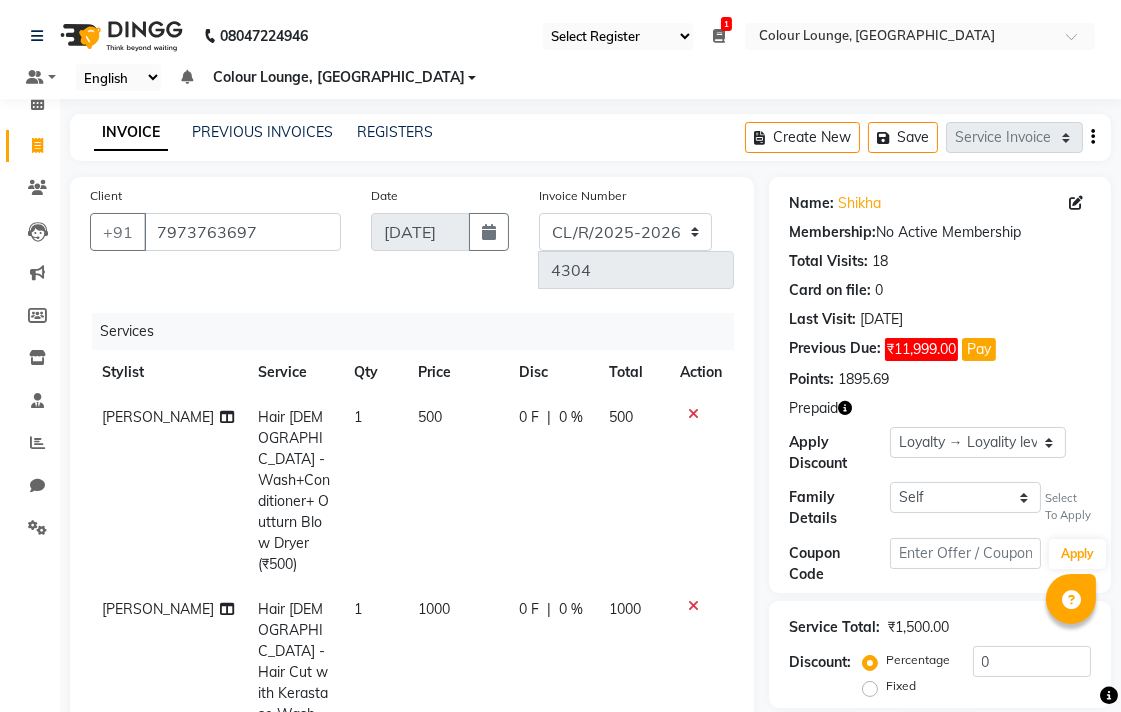checkbox on "false" 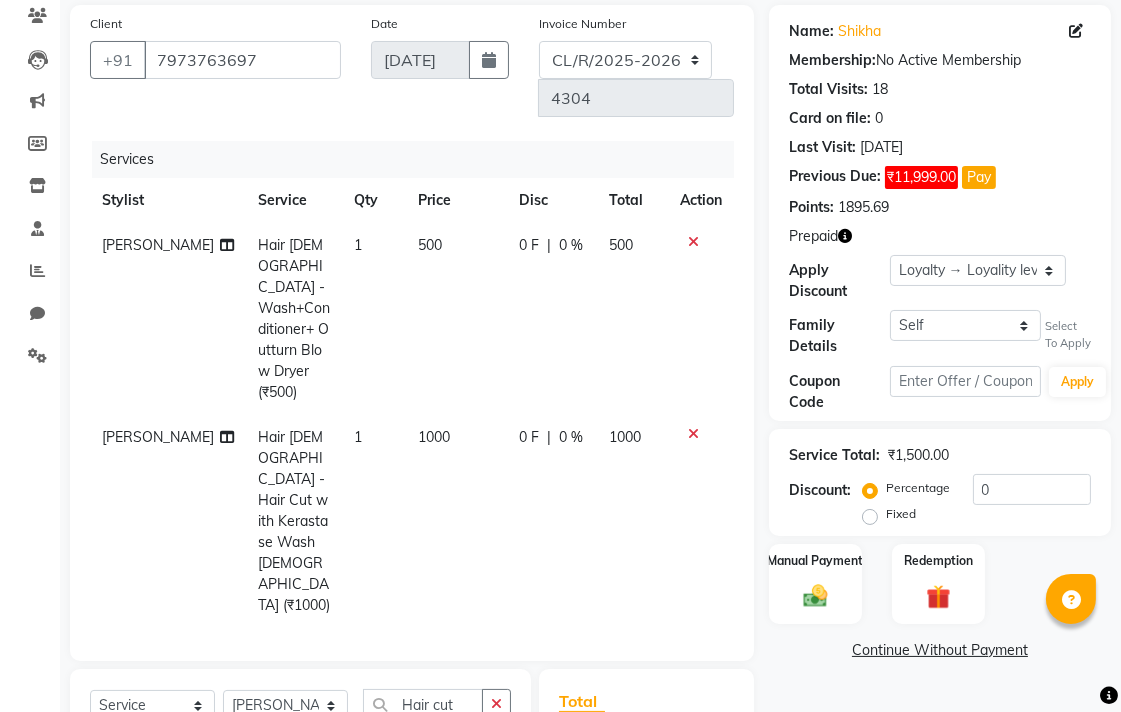 scroll, scrollTop: 330, scrollLeft: 0, axis: vertical 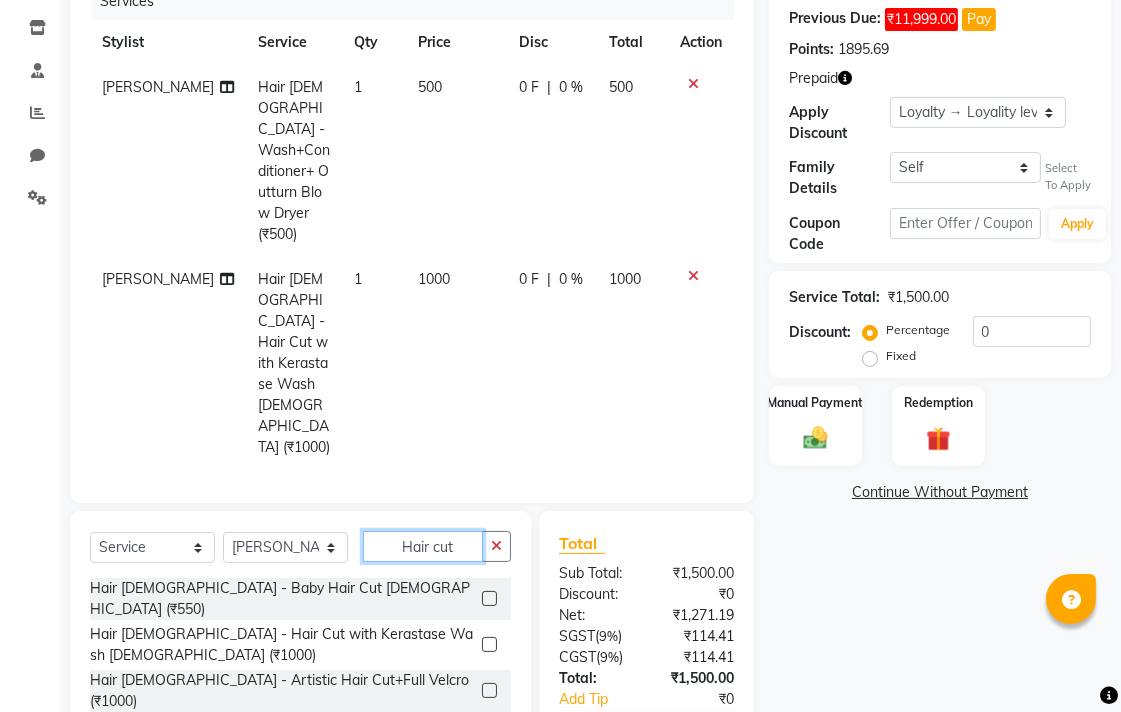 click on "Hair cut" 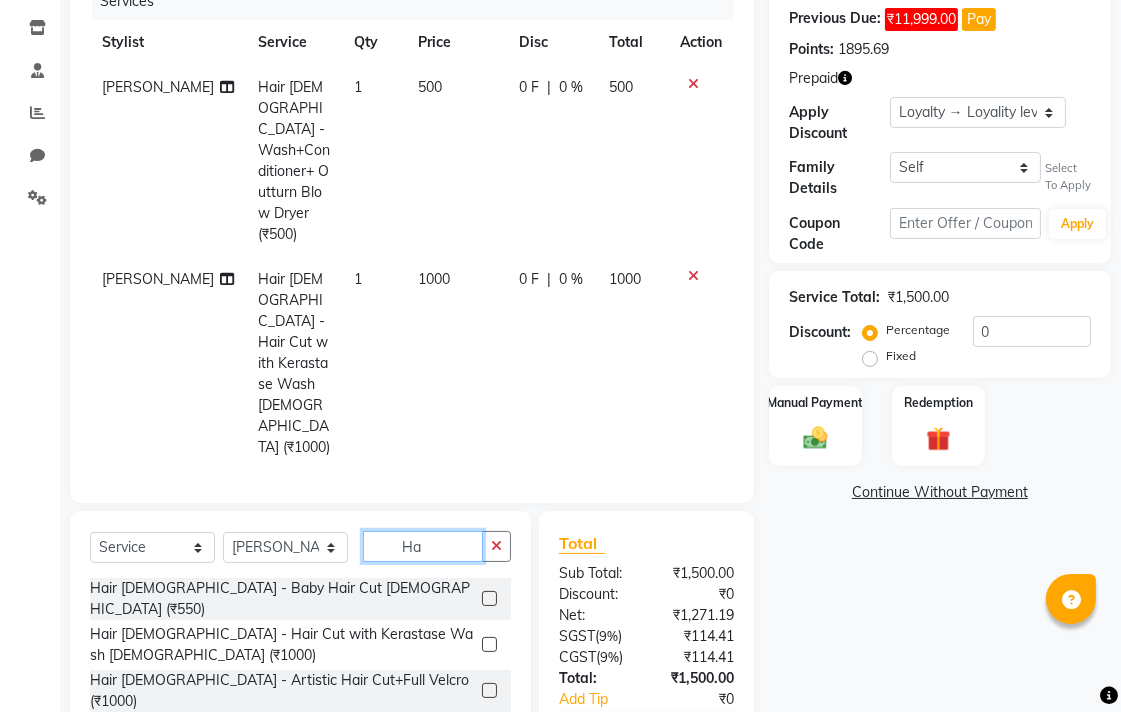 type on "H" 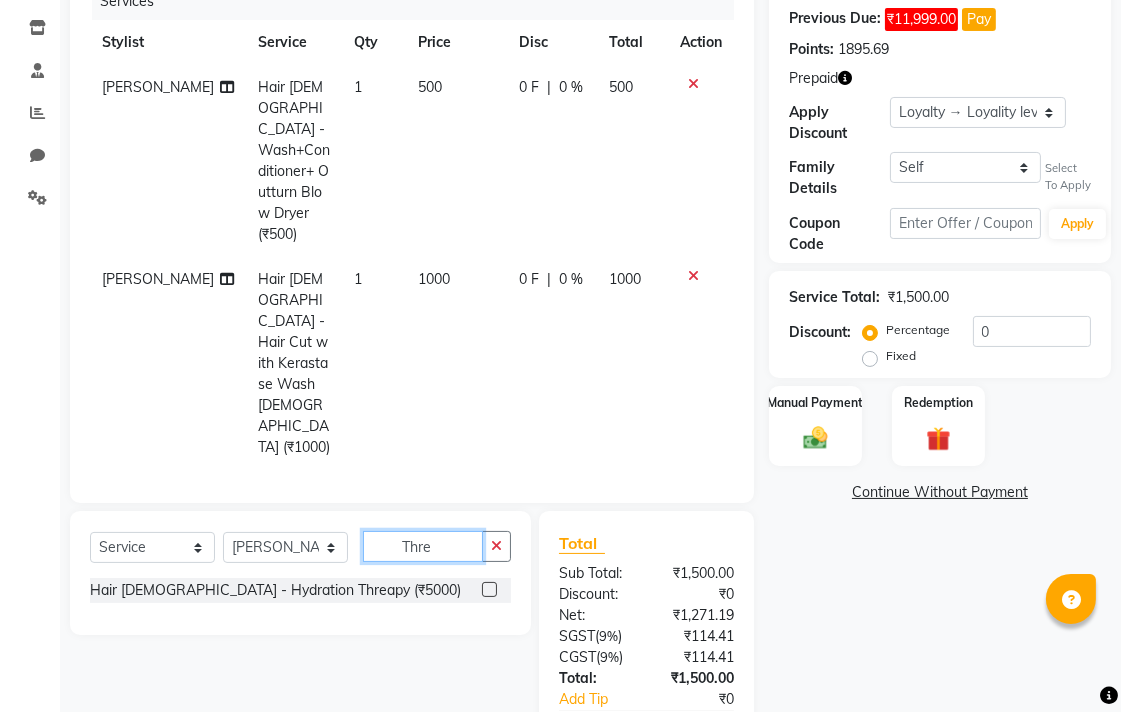 type on "Thre" 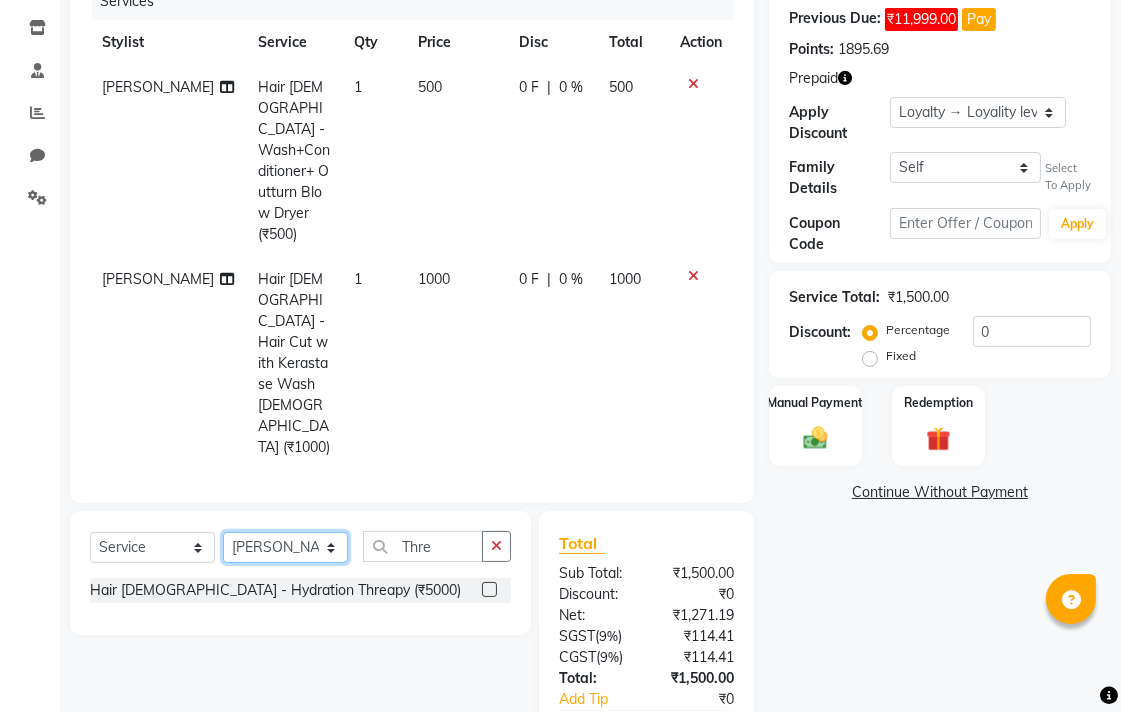 click on "Select Stylist Admin AMIT Birshika Colour Lounge, [GEOGRAPHIC_DATA] Colour Lounge, [GEOGRAPHIC_DATA] [PERSON_NAME] [PERSON_NAME] [PERSON_NAME] [PERSON_NAME] [PERSON_NAME] mam [PERSON_NAME] [PERSON_NAME] [PERSON_NAME] MOHIT [PERSON_NAME] POOJA [PERSON_NAME] [PERSON_NAME] [PERSON_NAME] guard [PERSON_NAME] [PERSON_NAME] [PERSON_NAME] [PERSON_NAME] SAMEER [PERSON_NAME] [PERSON_NAME] [PERSON_NAME] [PERSON_NAME] [PERSON_NAME] [PERSON_NAME] VISHAL [PERSON_NAME]" 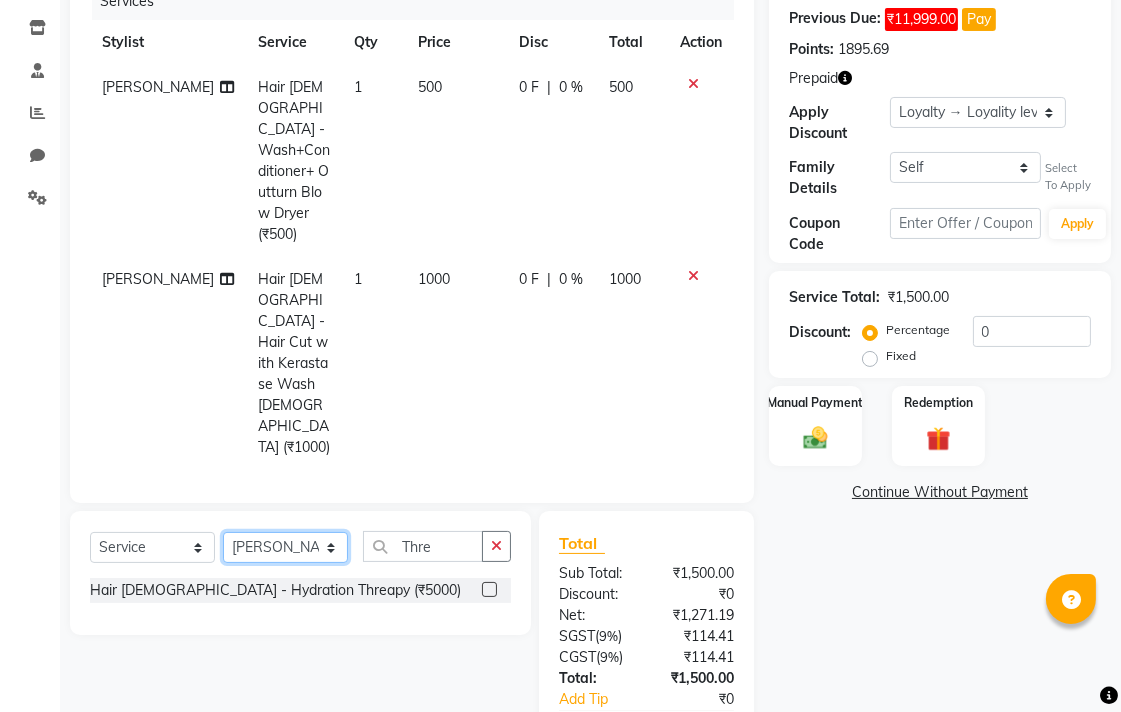 select on "70156" 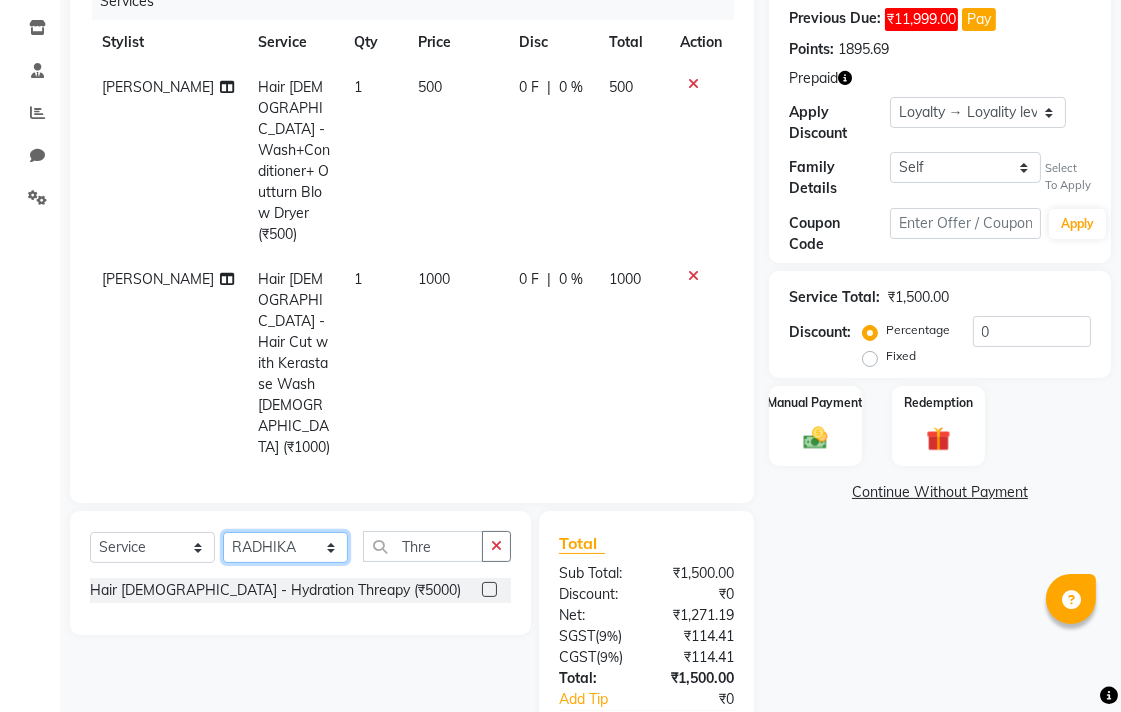 click on "Select Stylist Admin AMIT Birshika Colour Lounge, [GEOGRAPHIC_DATA] Colour Lounge, [GEOGRAPHIC_DATA] [PERSON_NAME] [PERSON_NAME] [PERSON_NAME] [PERSON_NAME] [PERSON_NAME] mam [PERSON_NAME] [PERSON_NAME] [PERSON_NAME] MOHIT [PERSON_NAME] POOJA [PERSON_NAME] [PERSON_NAME] [PERSON_NAME] guard [PERSON_NAME] [PERSON_NAME] [PERSON_NAME] [PERSON_NAME] SAMEER [PERSON_NAME] [PERSON_NAME] [PERSON_NAME] [PERSON_NAME] [PERSON_NAME] [PERSON_NAME] VISHAL [PERSON_NAME]" 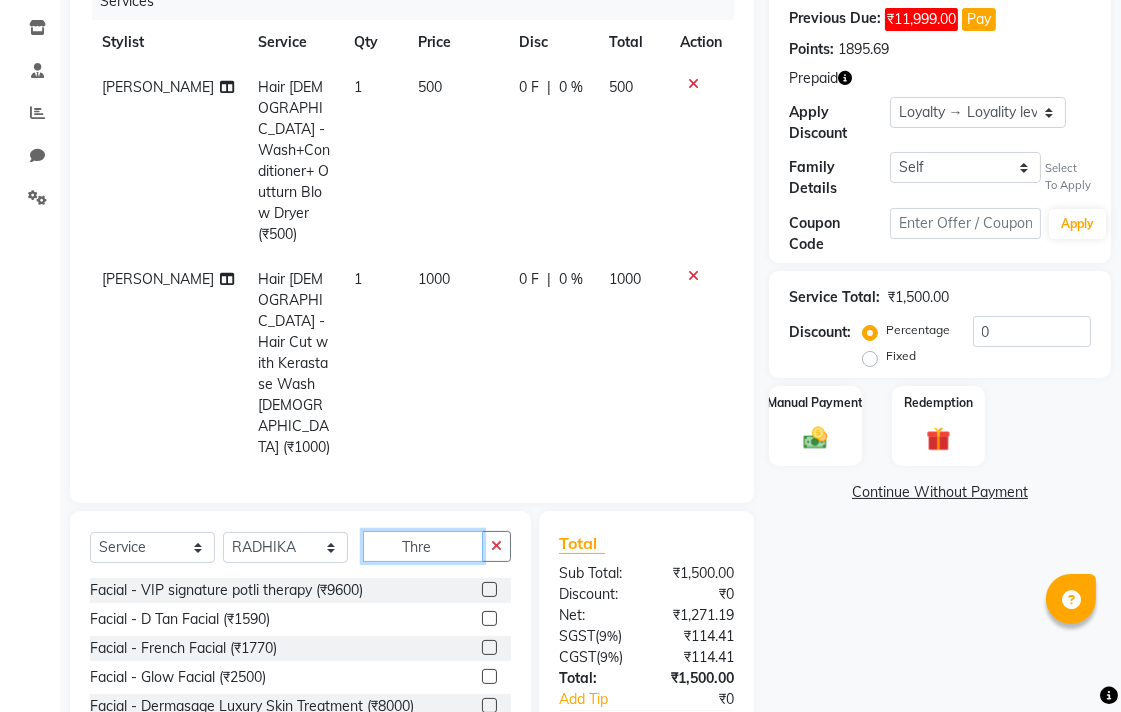 click on "Thre" 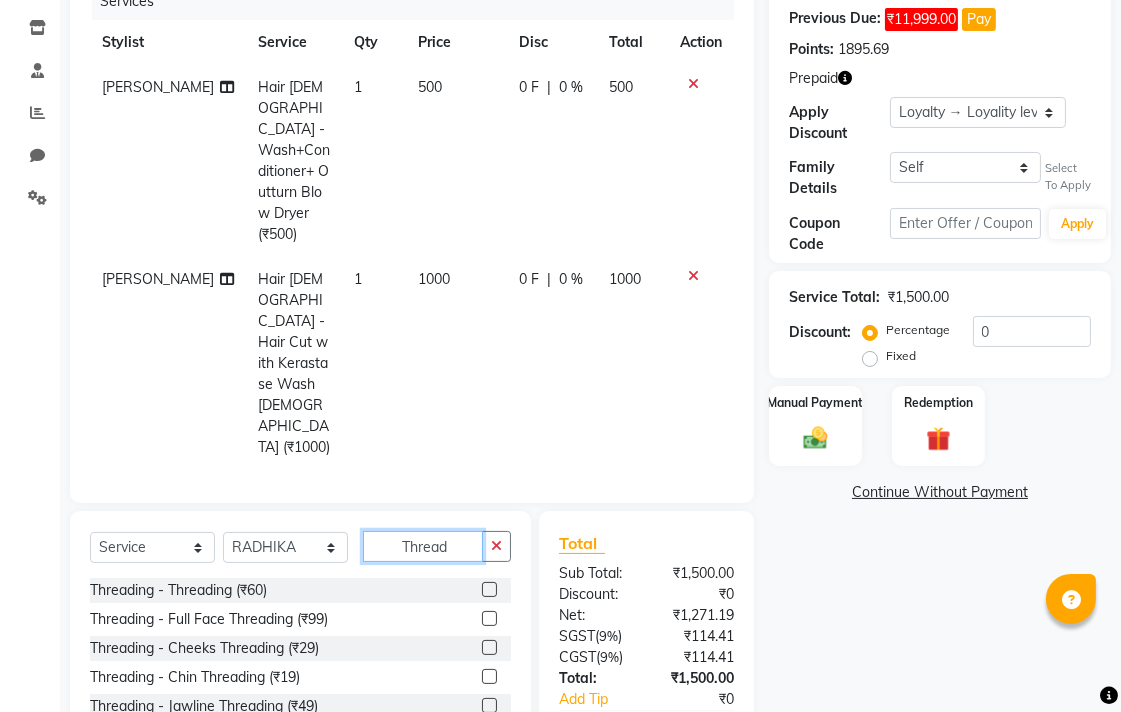 type on "Thread" 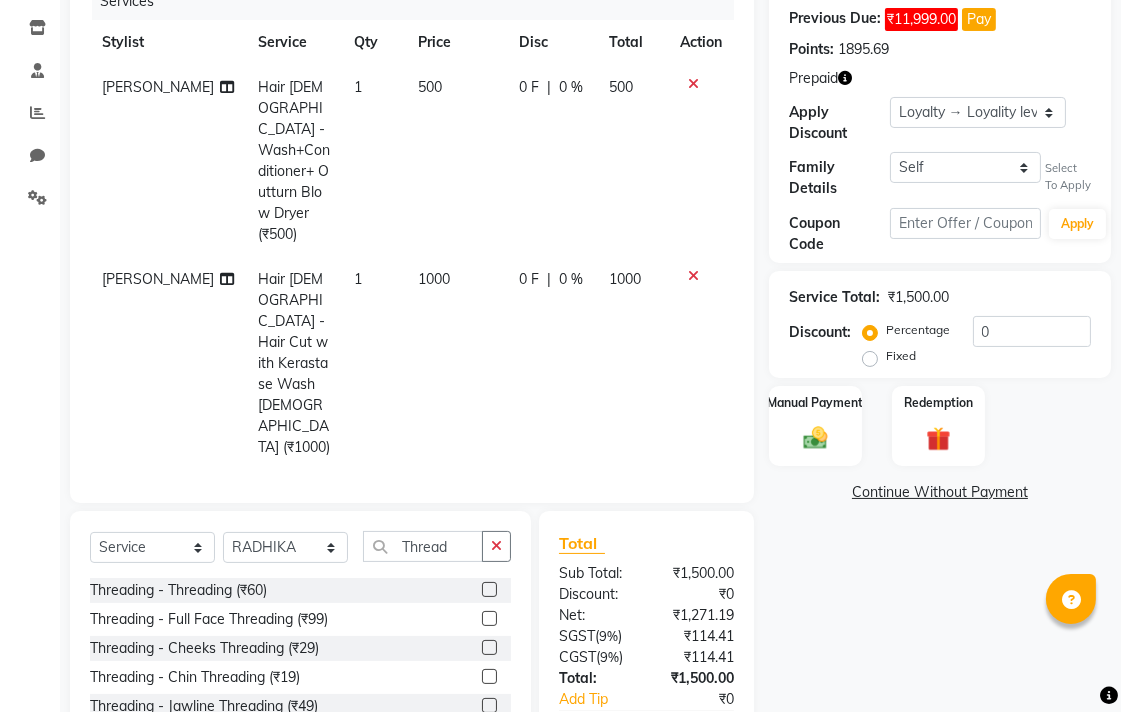 click 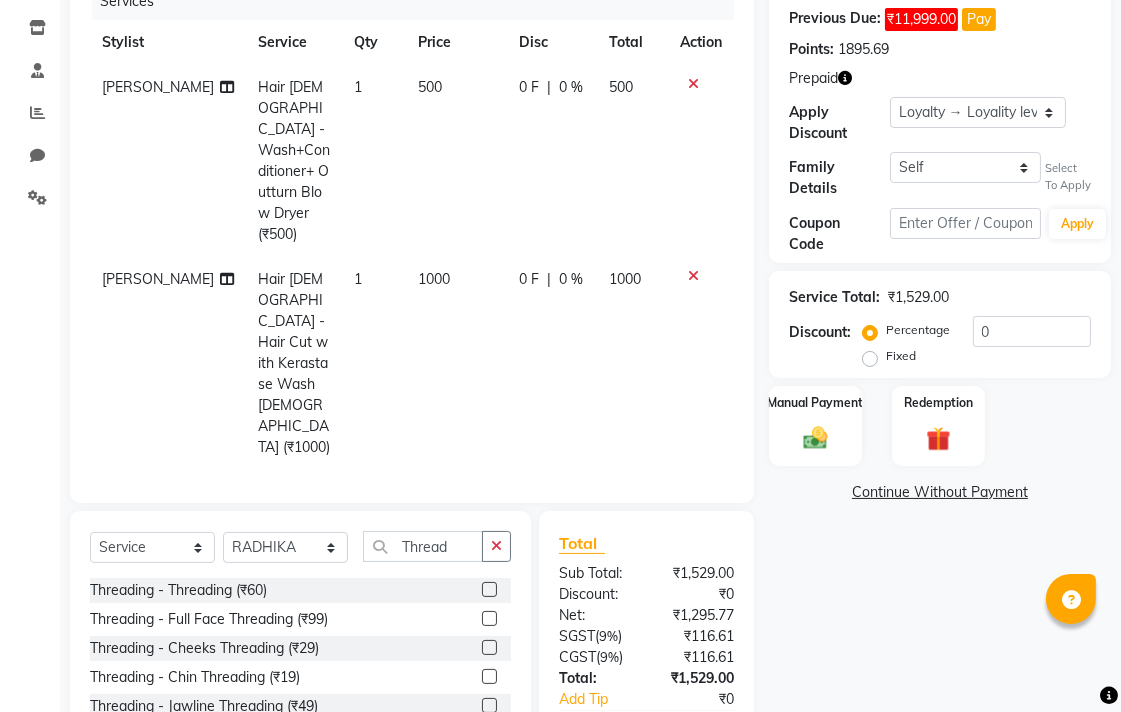 checkbox on "false" 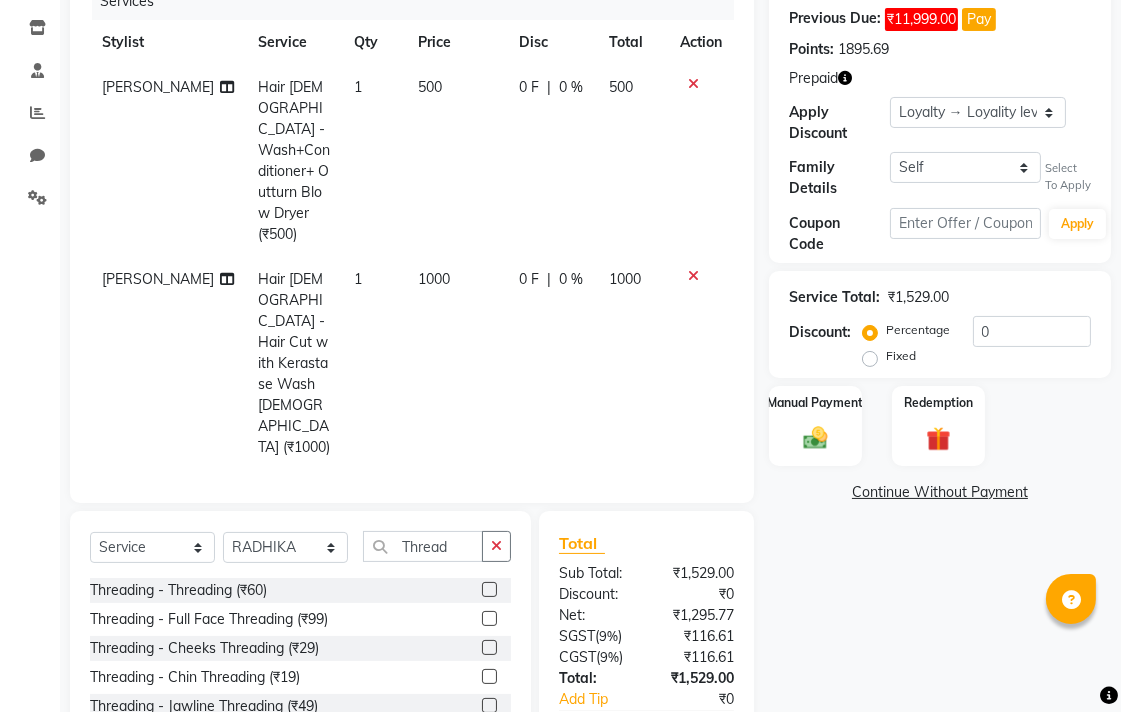 click on "29" 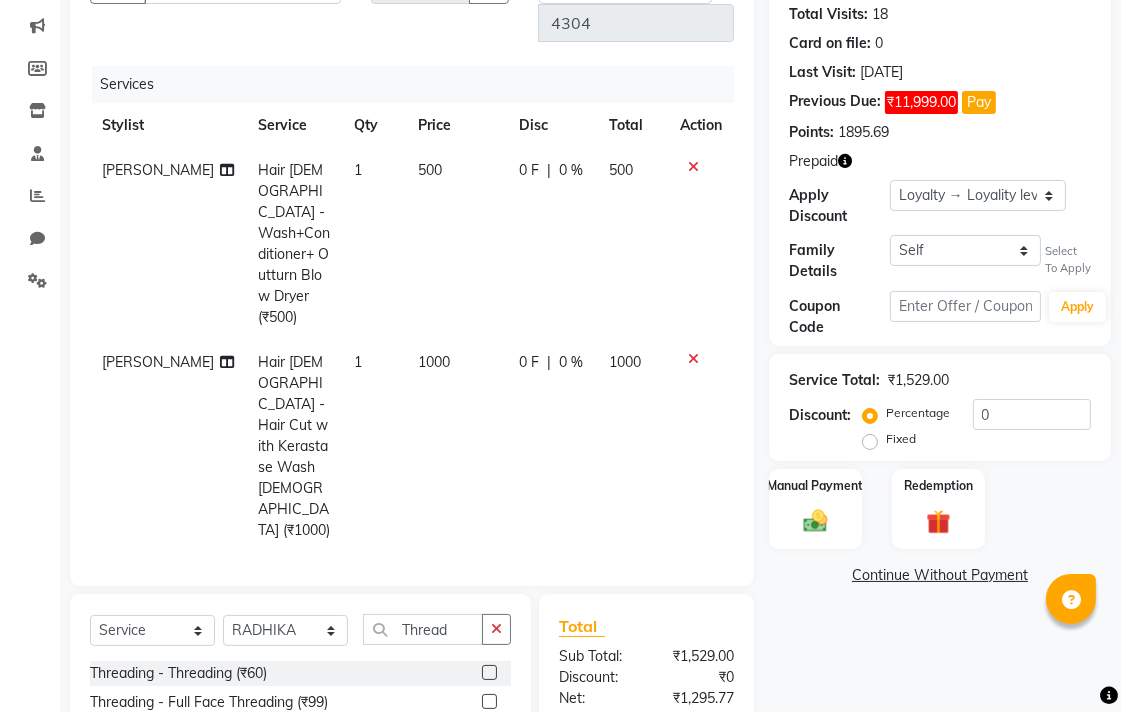 select on "70156" 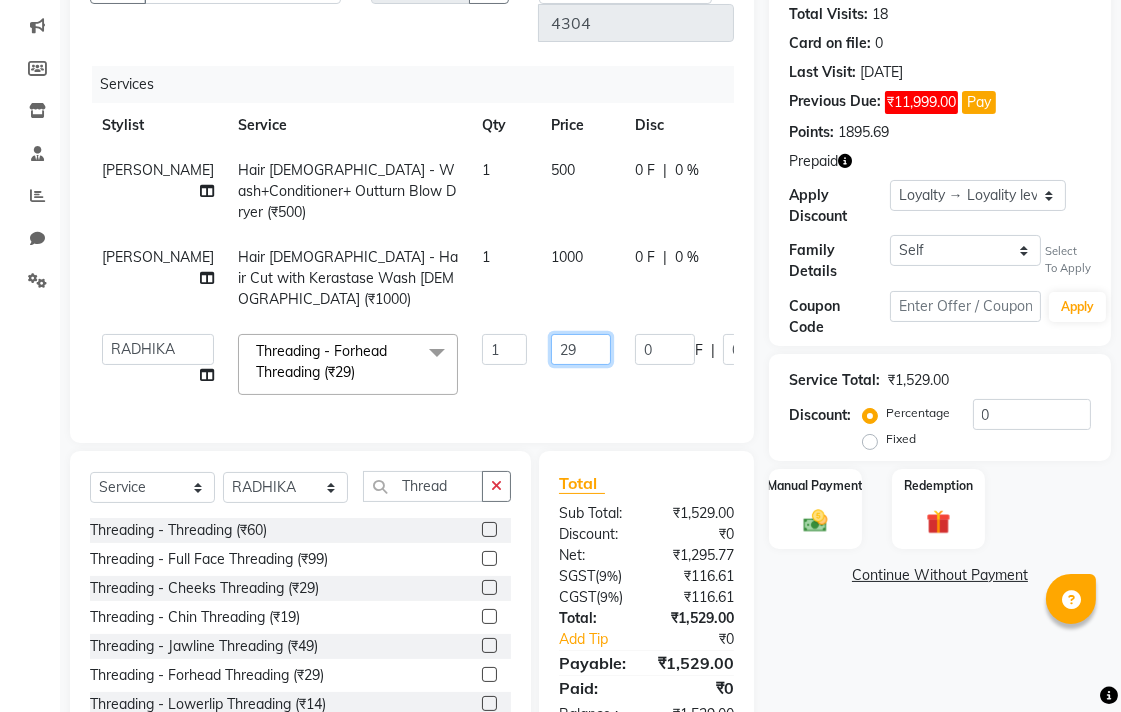 click on "29" 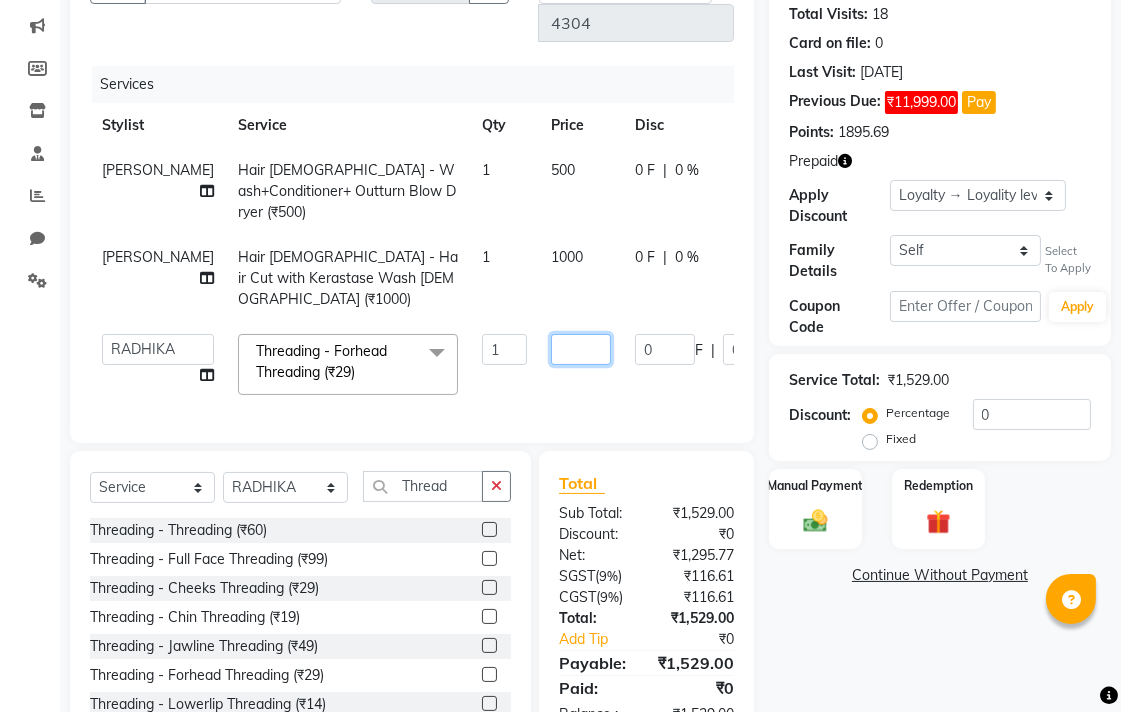 type on "5" 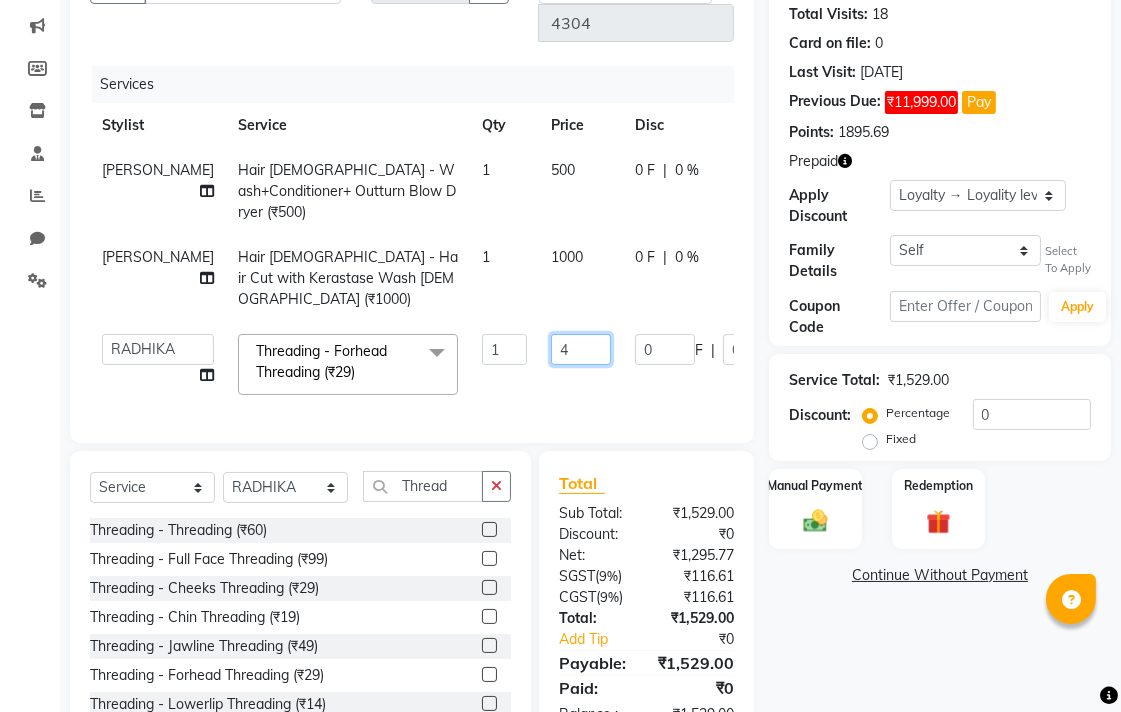 type on "40" 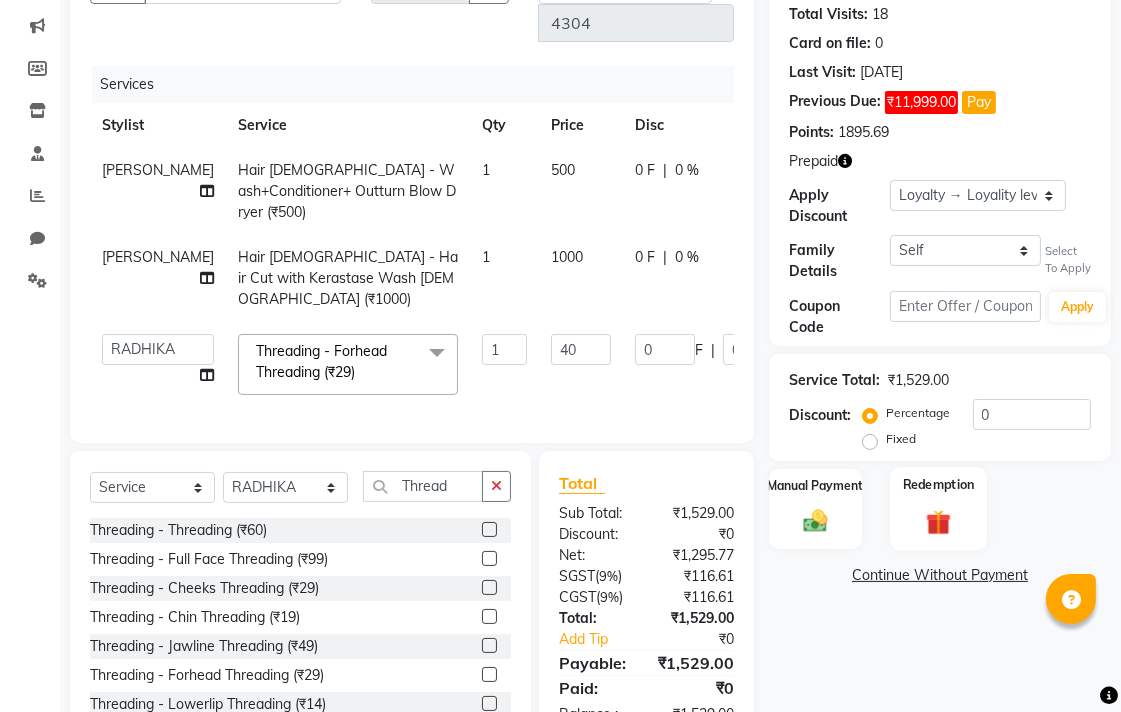 click 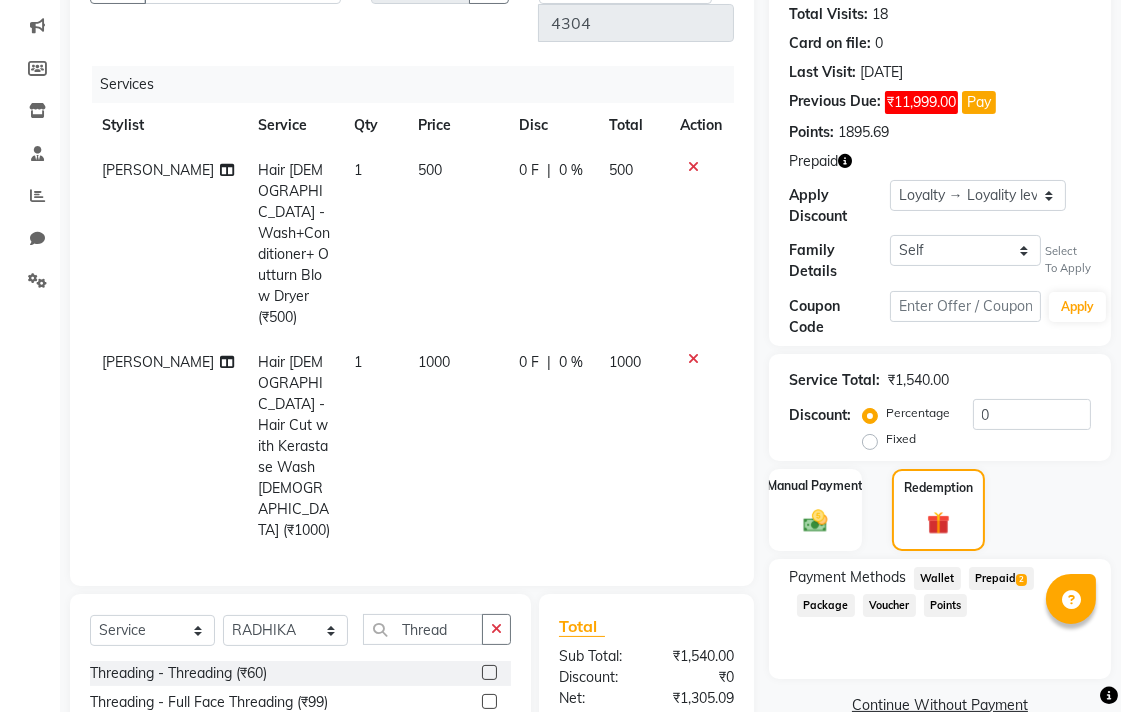 click on "2" 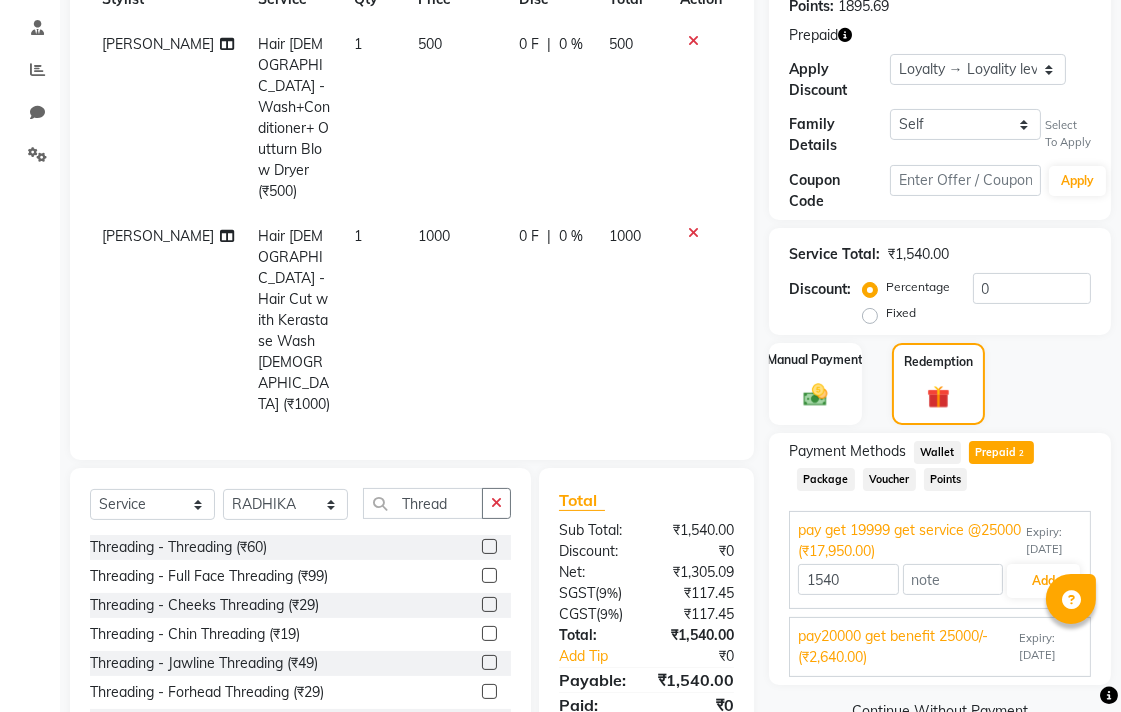 scroll, scrollTop: 416, scrollLeft: 0, axis: vertical 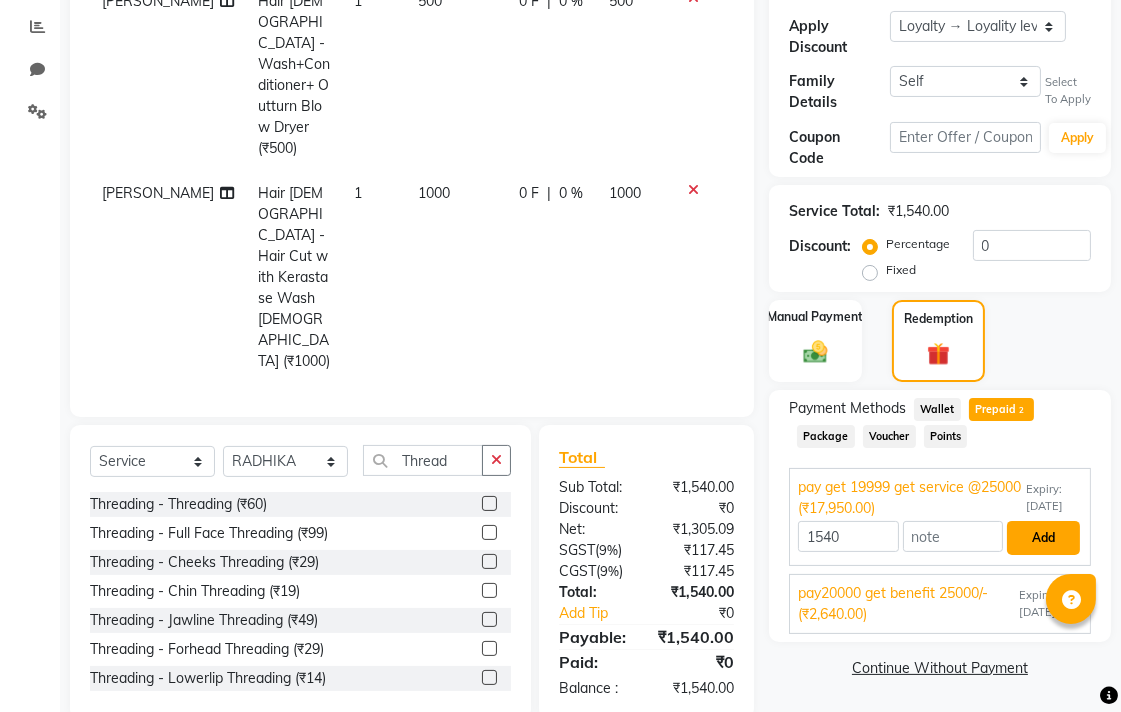 click on "Add" at bounding box center [1043, 538] 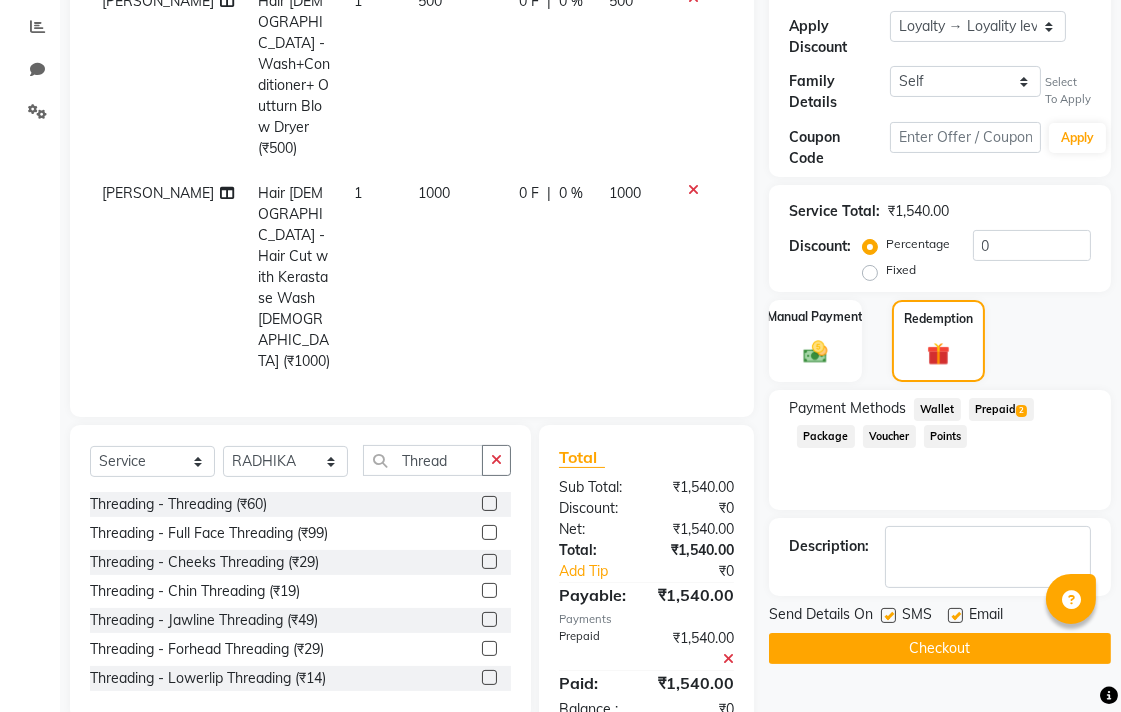 click on "Checkout" 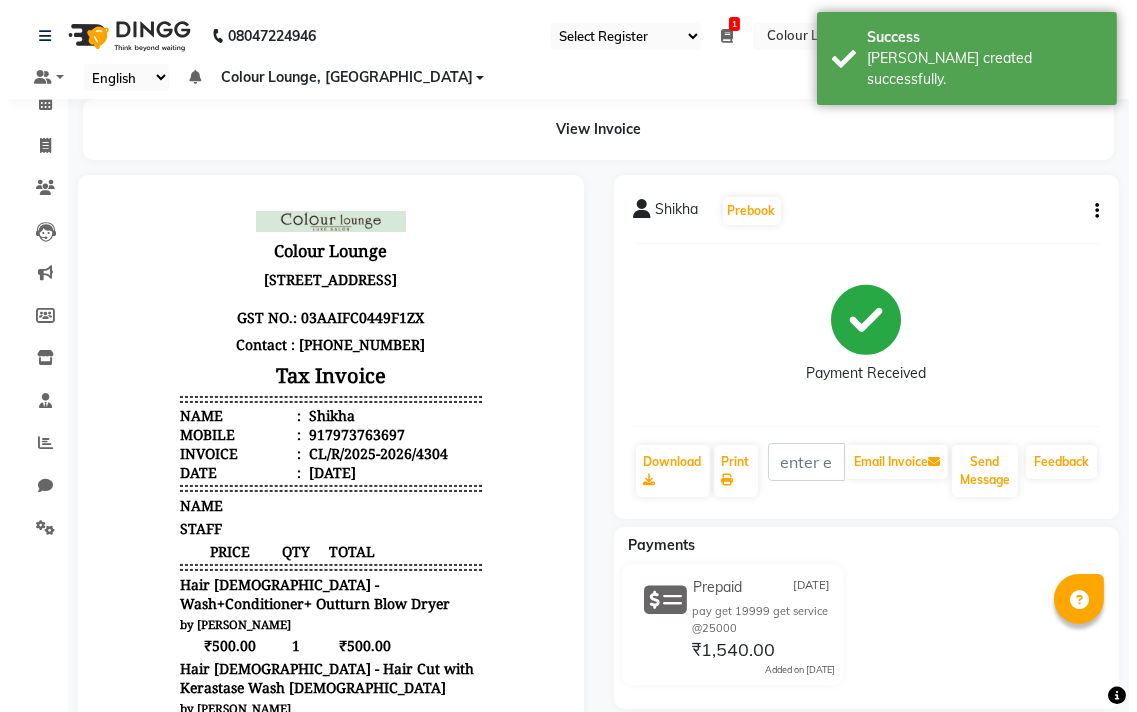 scroll, scrollTop: 0, scrollLeft: 0, axis: both 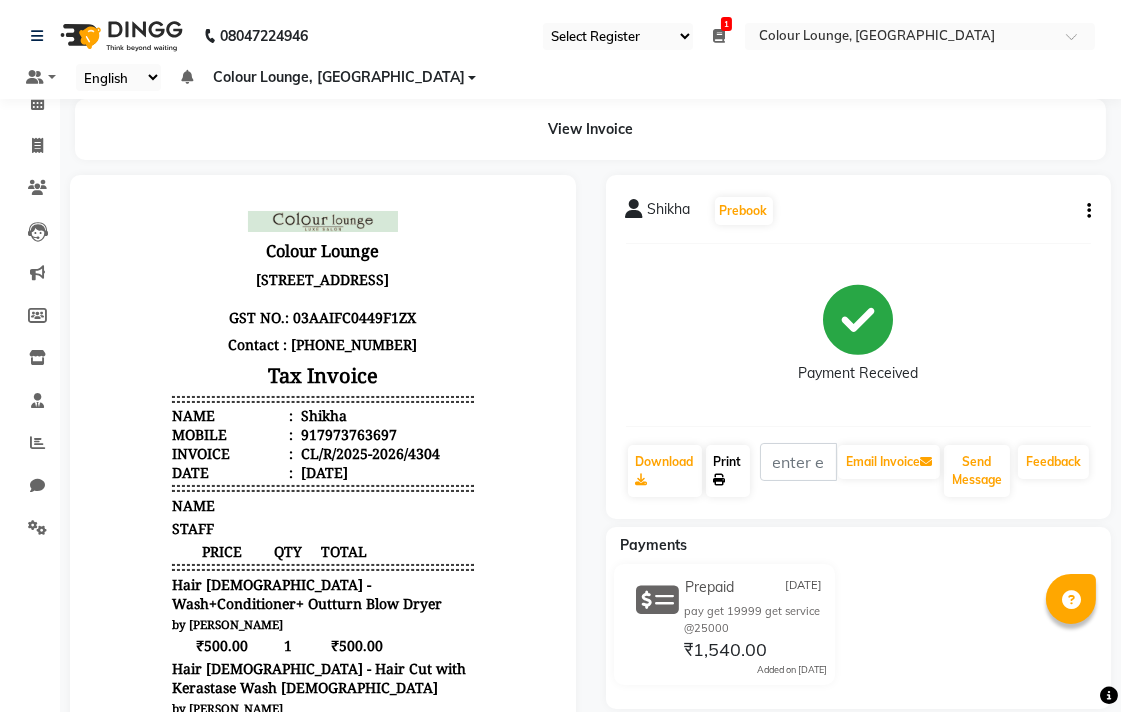click 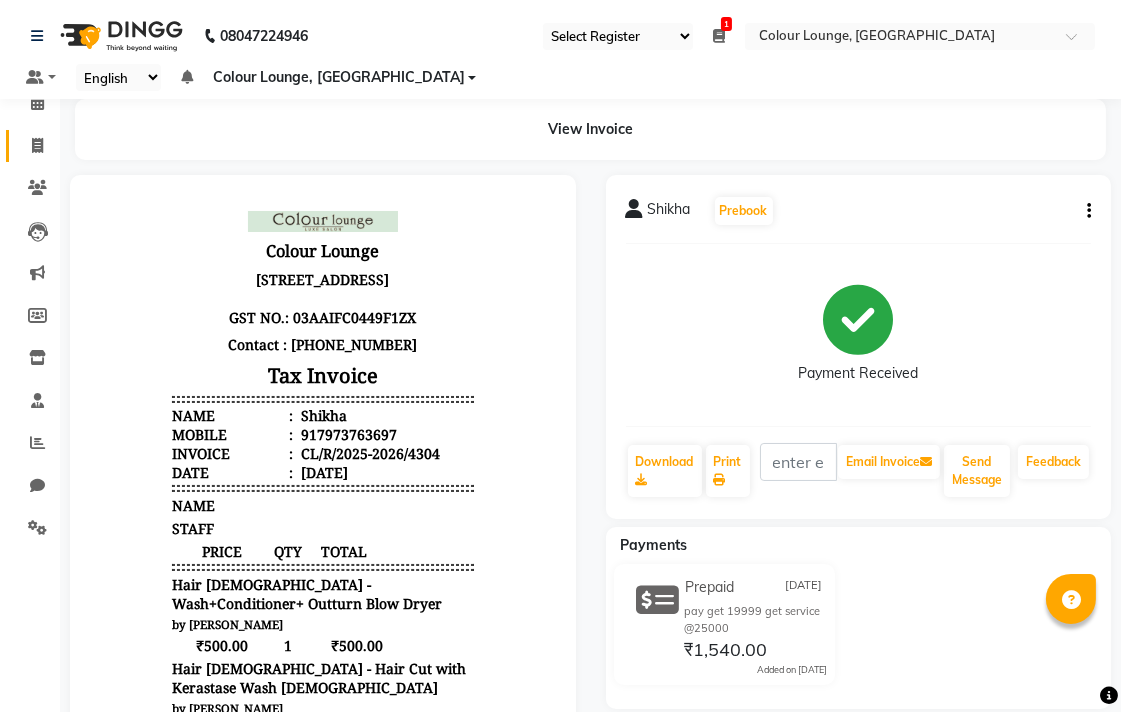 click 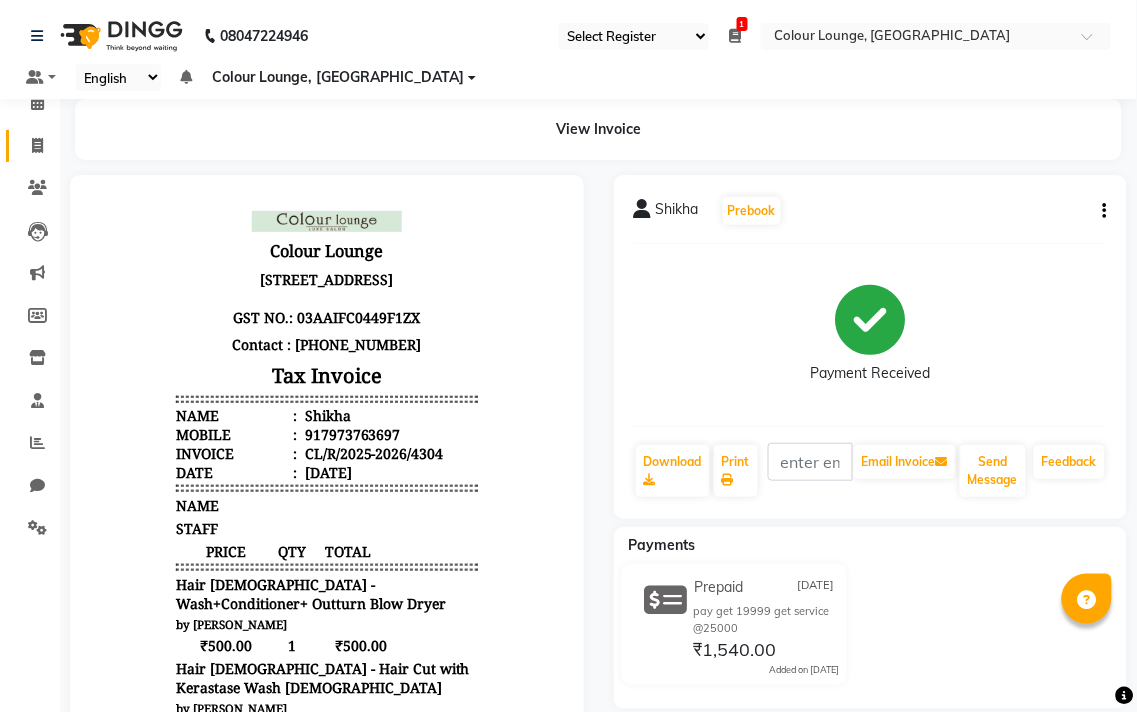 select on "service" 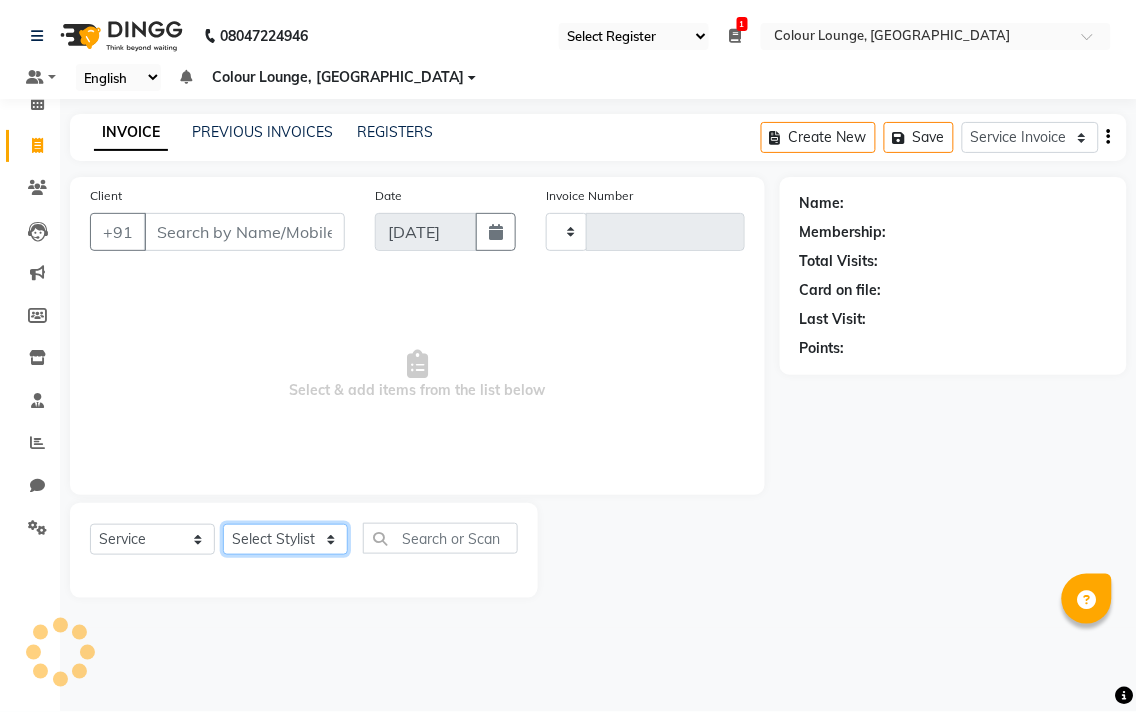 click on "Select Stylist" 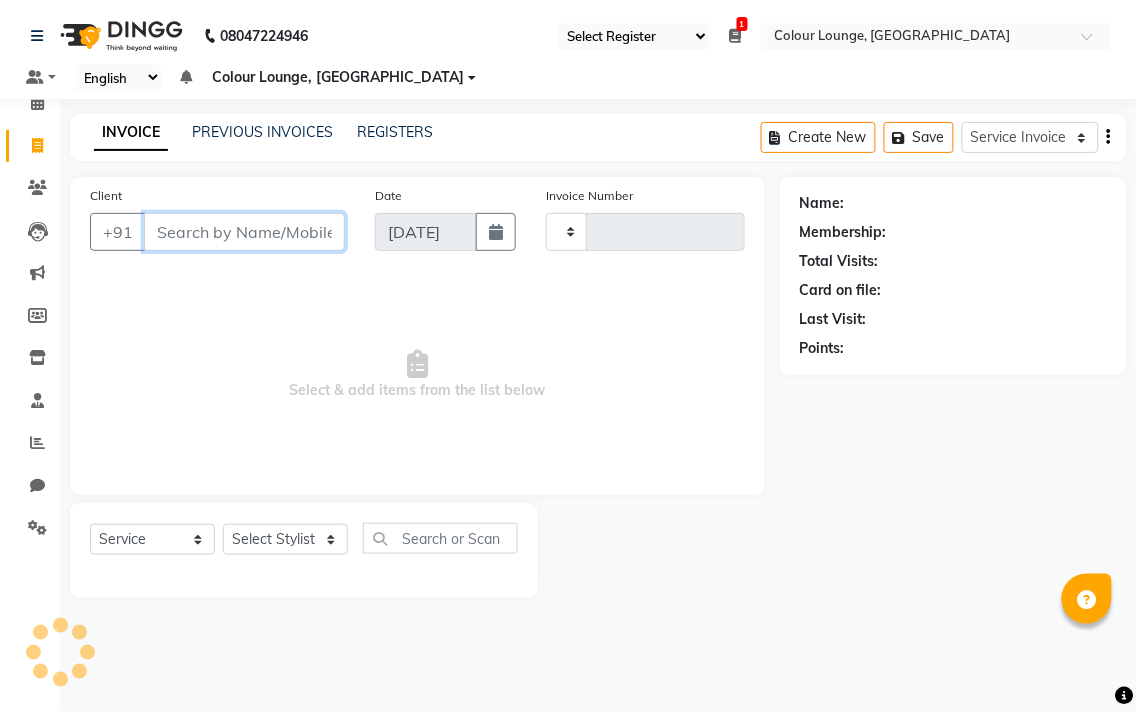 click on "Client" at bounding box center [244, 232] 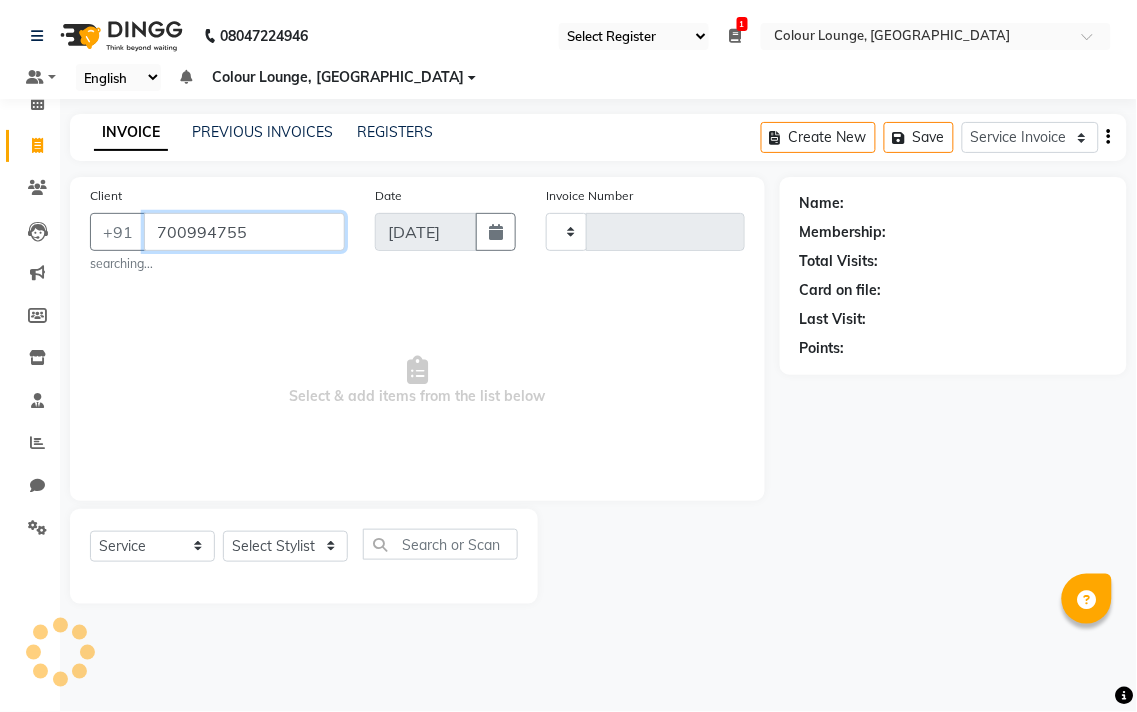 type on "7009947552" 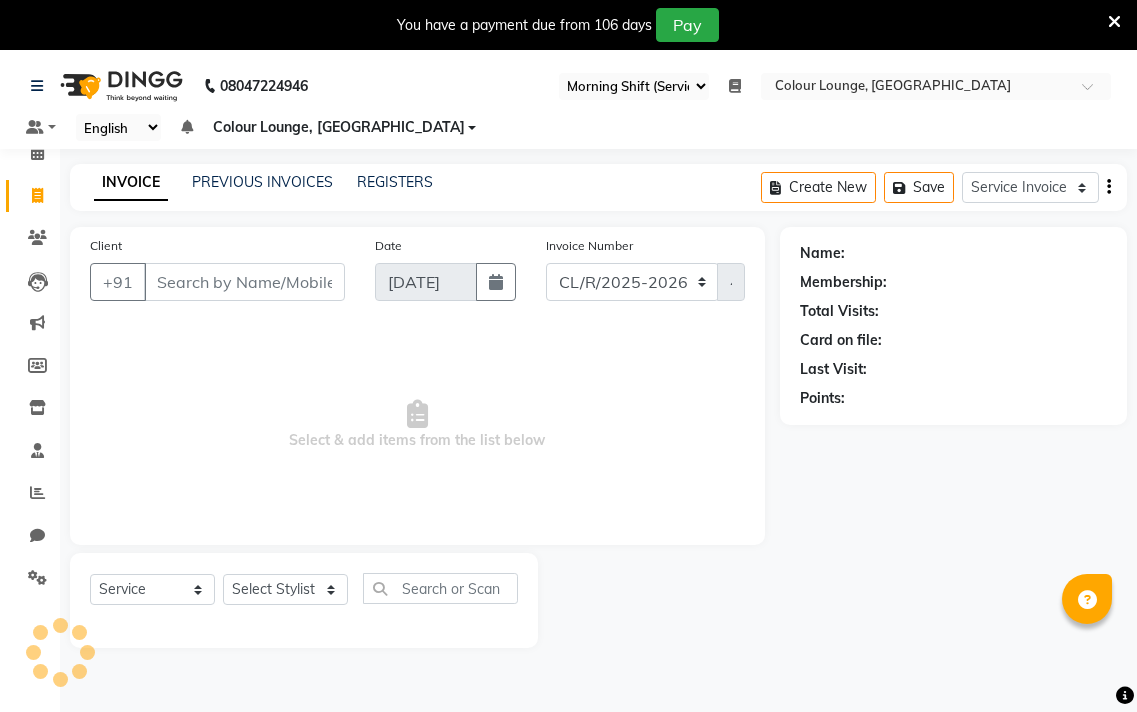 select on "83" 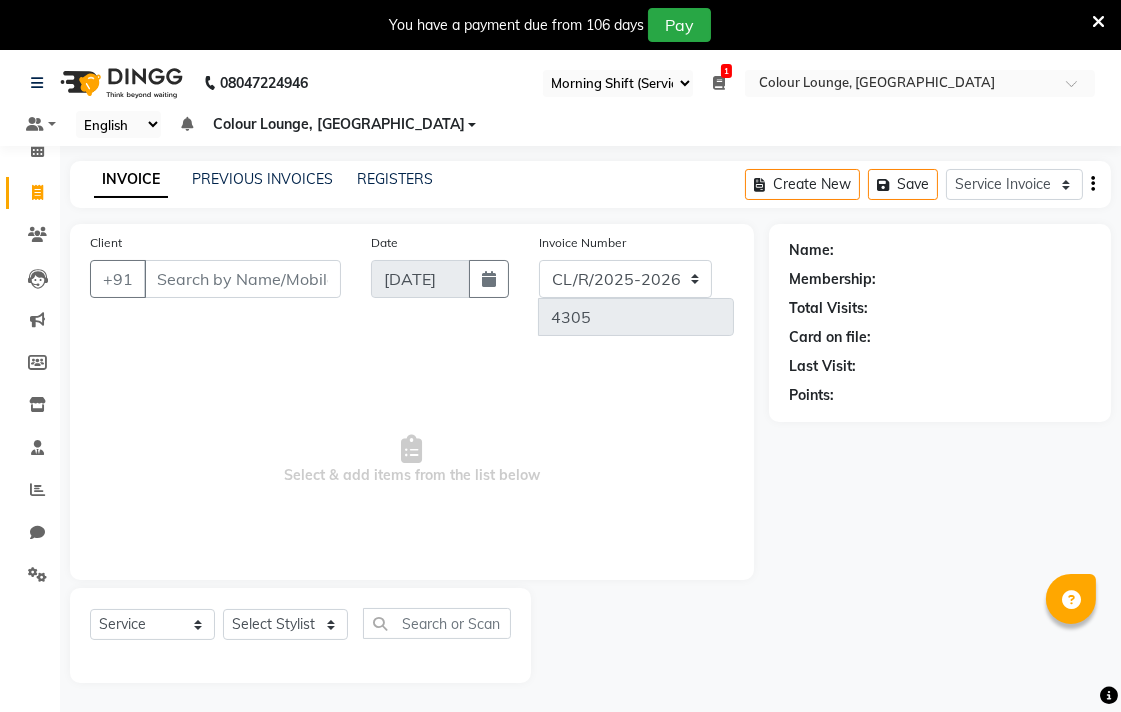 scroll, scrollTop: 14, scrollLeft: 0, axis: vertical 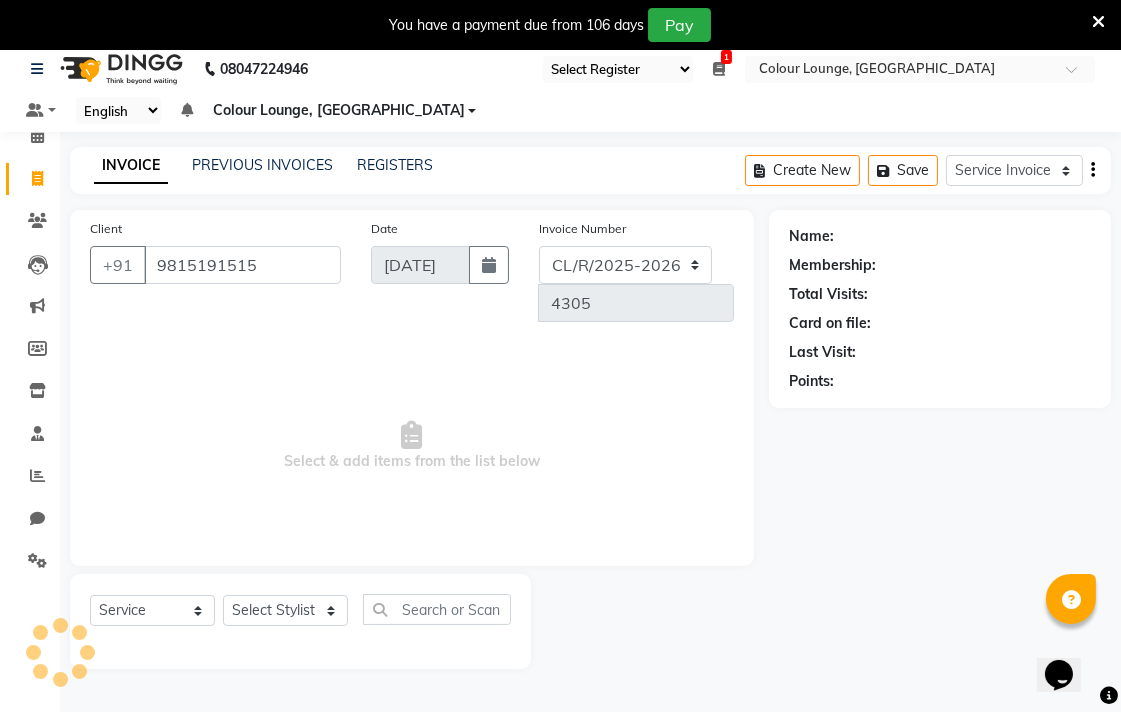 type on "9815191515" 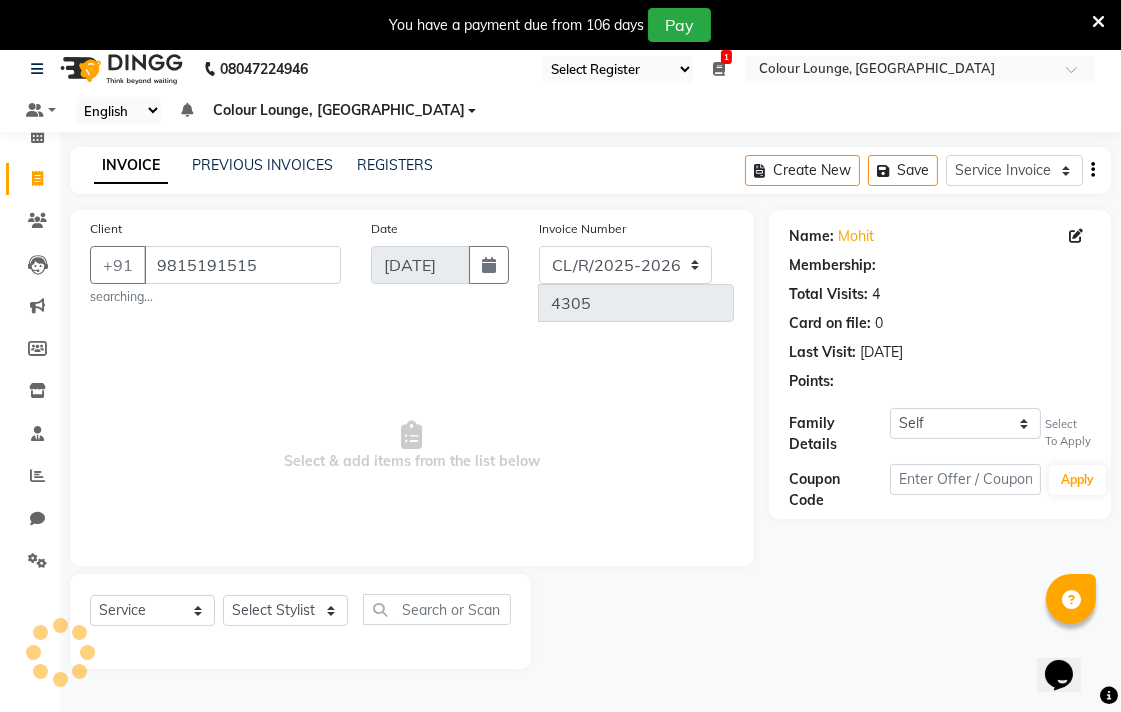 select on "1: Object" 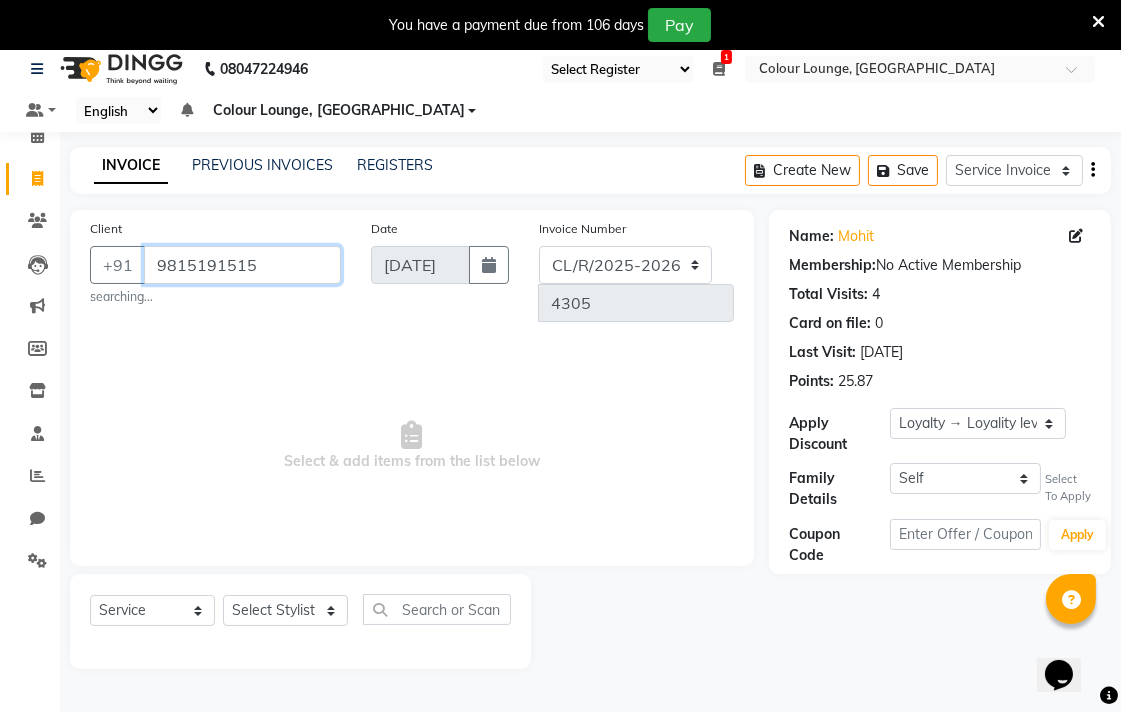click on "9815191515" at bounding box center (242, 265) 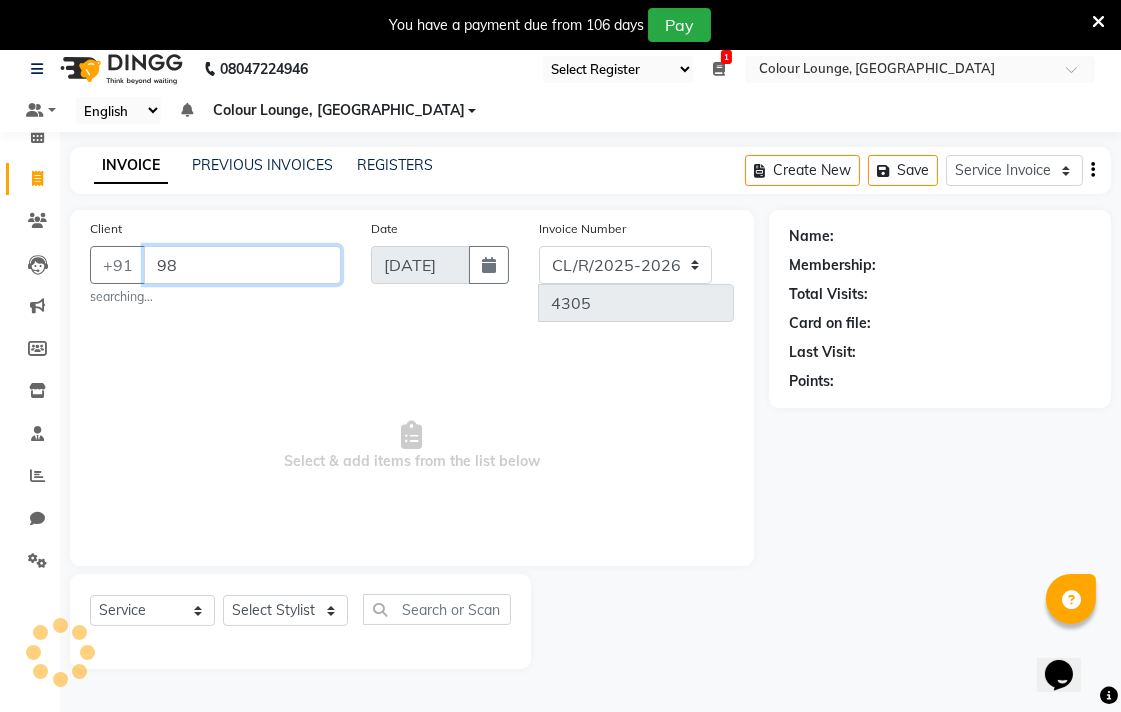 type on "9" 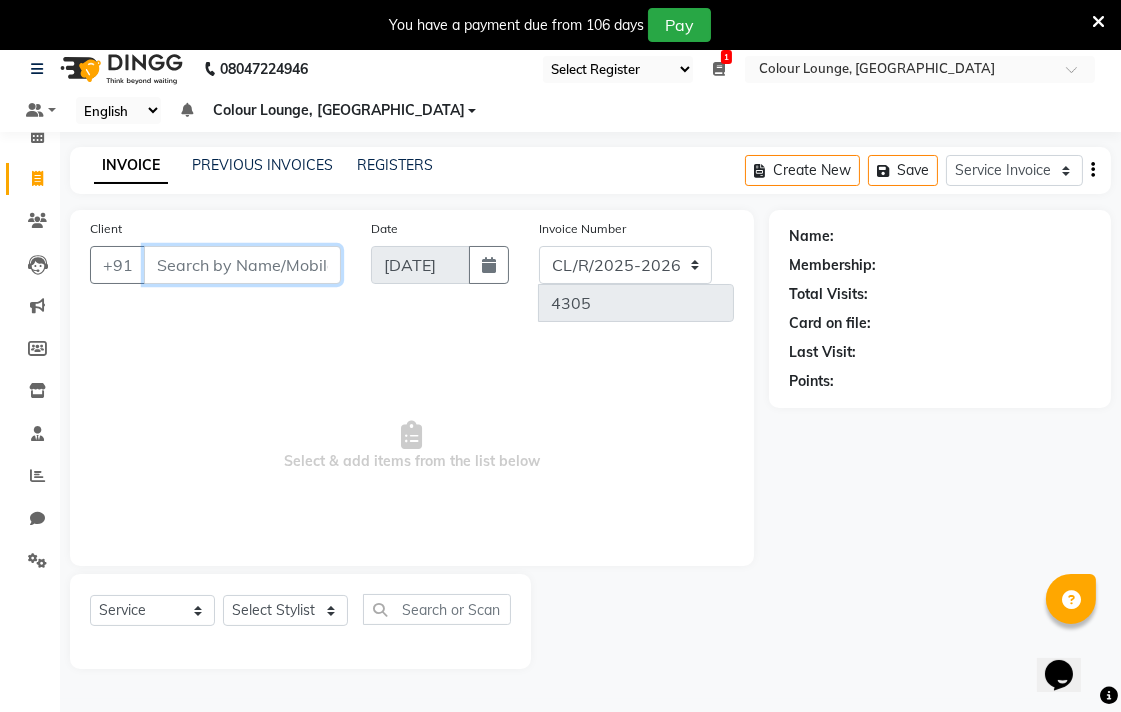 type 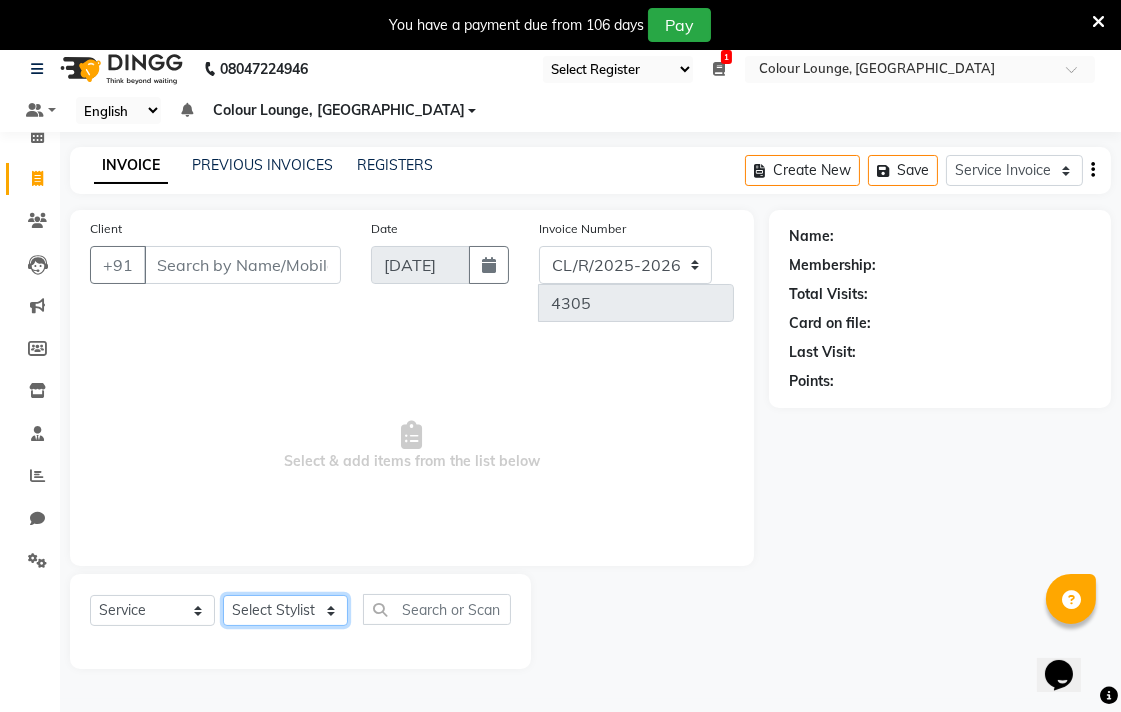 click on "Select Stylist Admin AMIT Birshika Colour Lounge, [GEOGRAPHIC_DATA] Colour Lounge, [GEOGRAPHIC_DATA] [PERSON_NAME] [PERSON_NAME] [PERSON_NAME] [PERSON_NAME] [PERSON_NAME] mam [PERSON_NAME] [PERSON_NAME] [PERSON_NAME] MOHIT [PERSON_NAME] POOJA [PERSON_NAME] [PERSON_NAME] [PERSON_NAME] guard [PERSON_NAME] [PERSON_NAME] [PERSON_NAME] [PERSON_NAME] SAMEER [PERSON_NAME] [PERSON_NAME] [PERSON_NAME] [PERSON_NAME] [PERSON_NAME] [PERSON_NAME] VISHAL [PERSON_NAME]" 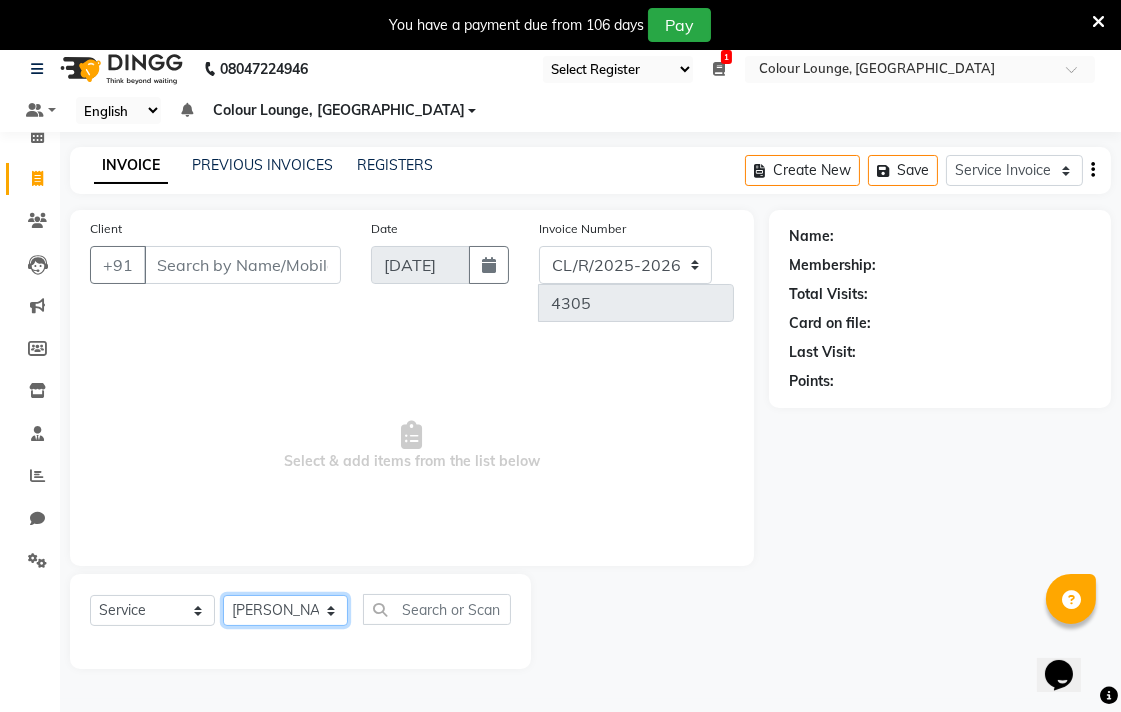 click on "Select Stylist Admin AMIT Birshika Colour Lounge, [GEOGRAPHIC_DATA] Colour Lounge, [GEOGRAPHIC_DATA] [PERSON_NAME] [PERSON_NAME] [PERSON_NAME] [PERSON_NAME] [PERSON_NAME] mam [PERSON_NAME] [PERSON_NAME] [PERSON_NAME] MOHIT [PERSON_NAME] POOJA [PERSON_NAME] [PERSON_NAME] [PERSON_NAME] guard [PERSON_NAME] [PERSON_NAME] [PERSON_NAME] [PERSON_NAME] SAMEER [PERSON_NAME] [PERSON_NAME] [PERSON_NAME] [PERSON_NAME] [PERSON_NAME] [PERSON_NAME] VISHAL [PERSON_NAME]" 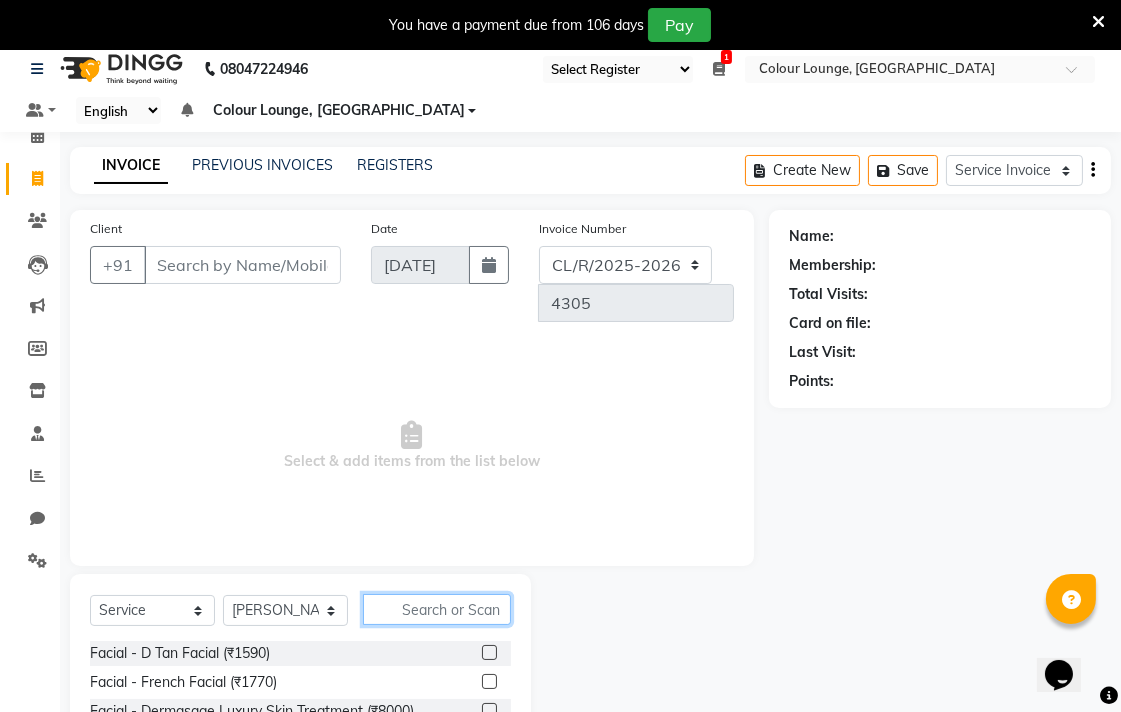 click 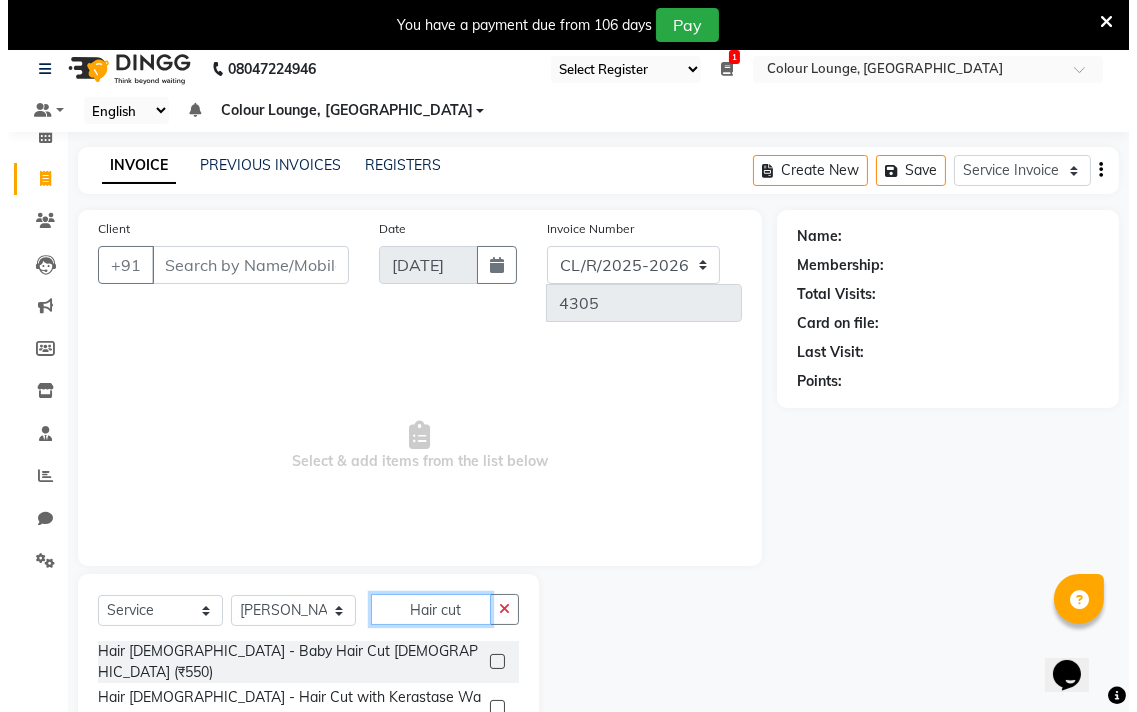 scroll, scrollTop: 166, scrollLeft: 0, axis: vertical 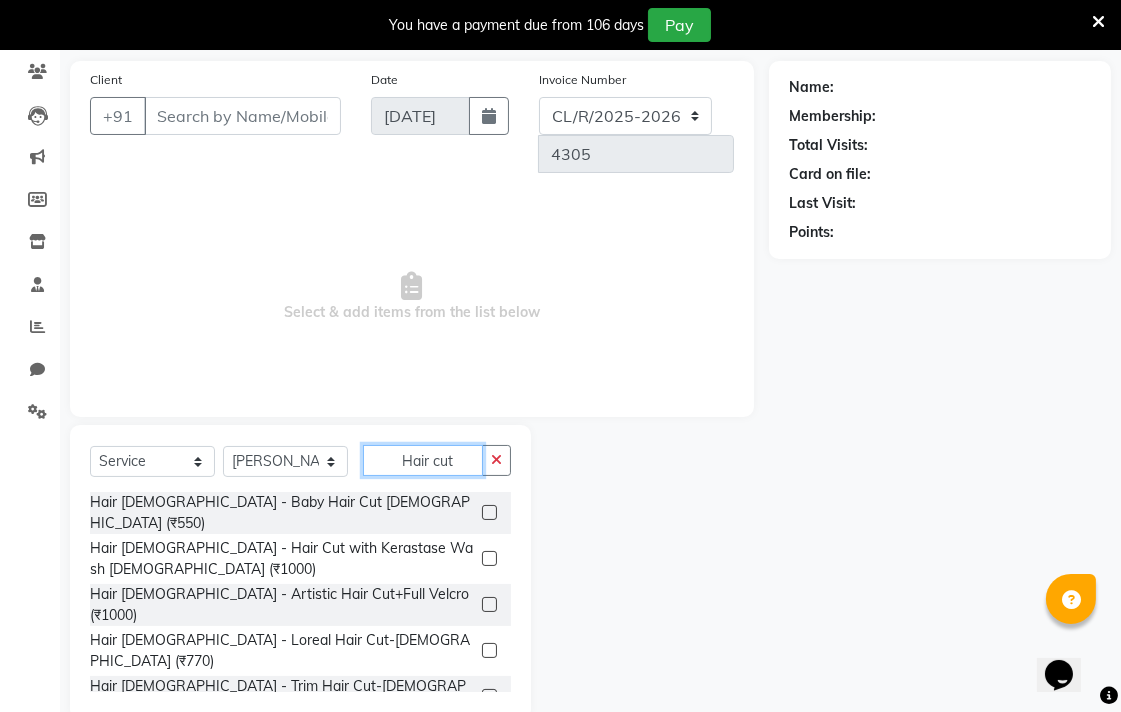 type on "Hair cut" 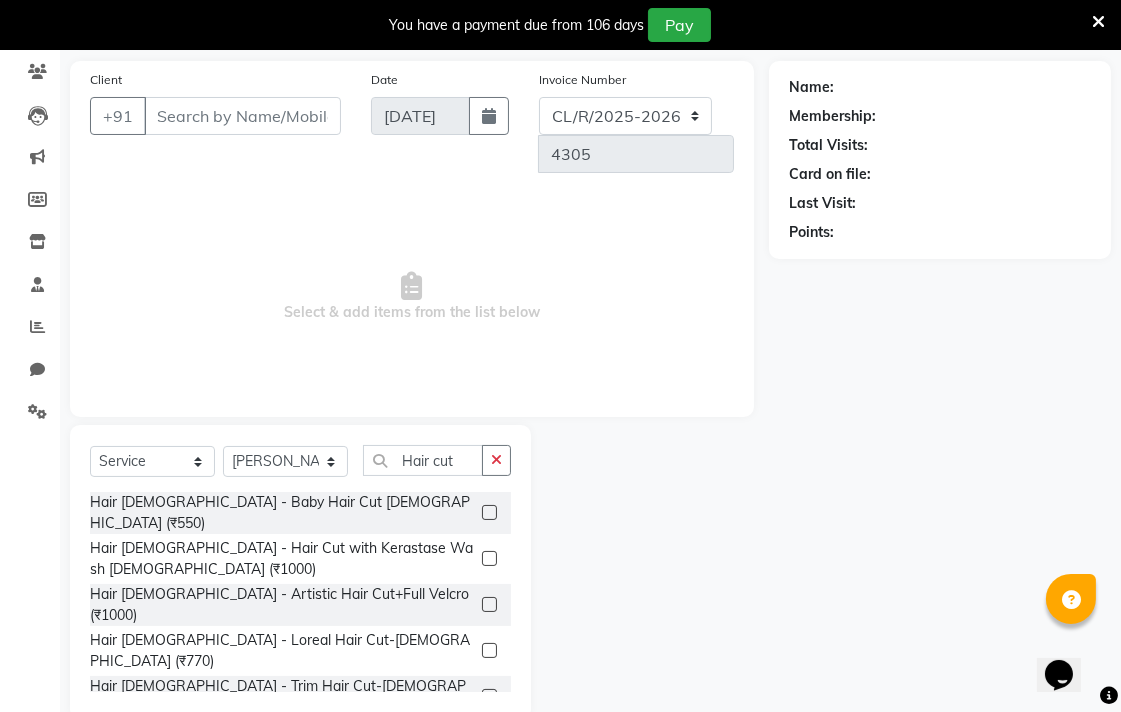 click 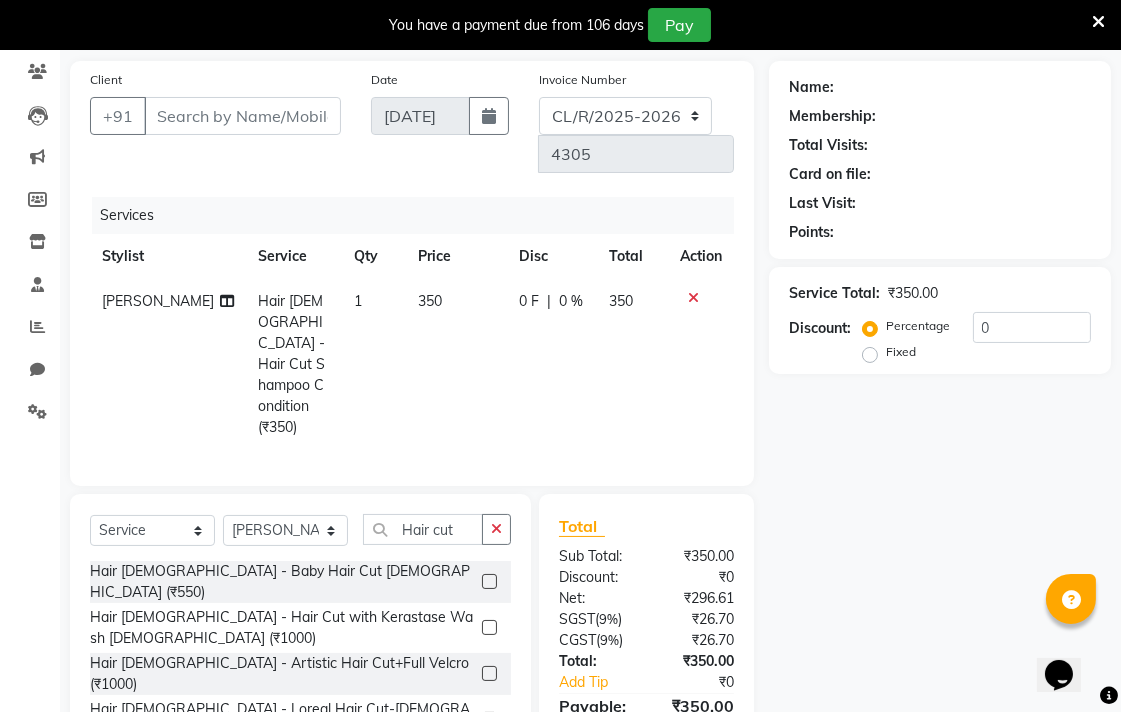 checkbox on "false" 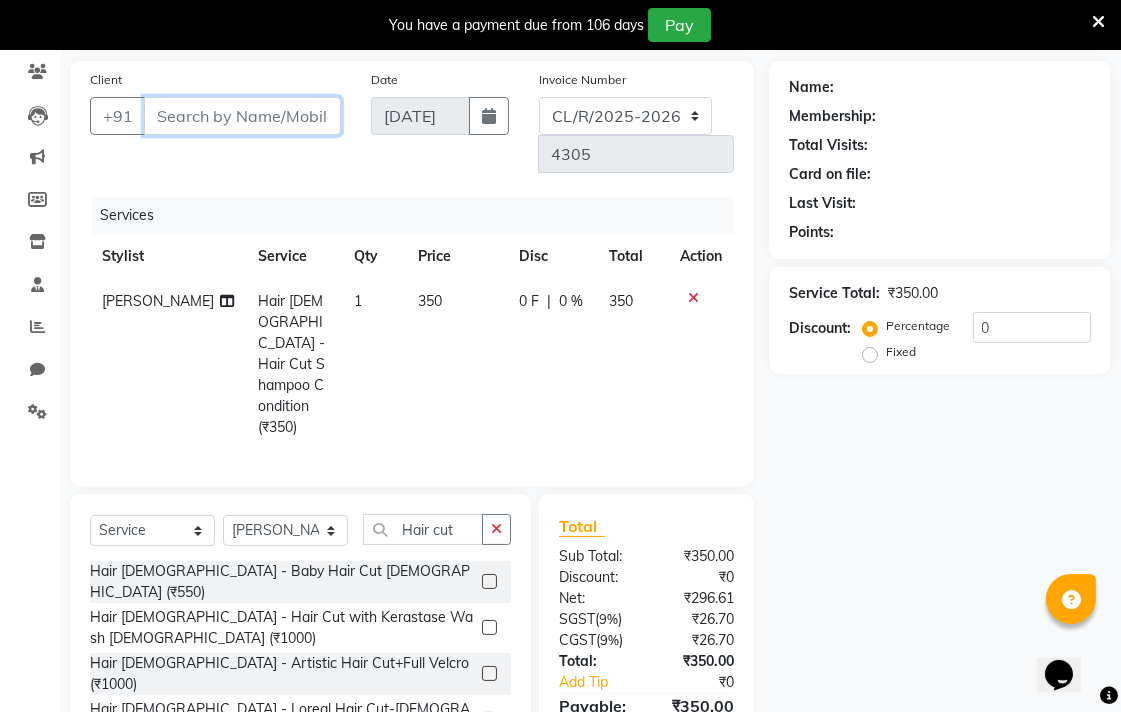 click on "Client" at bounding box center [242, 116] 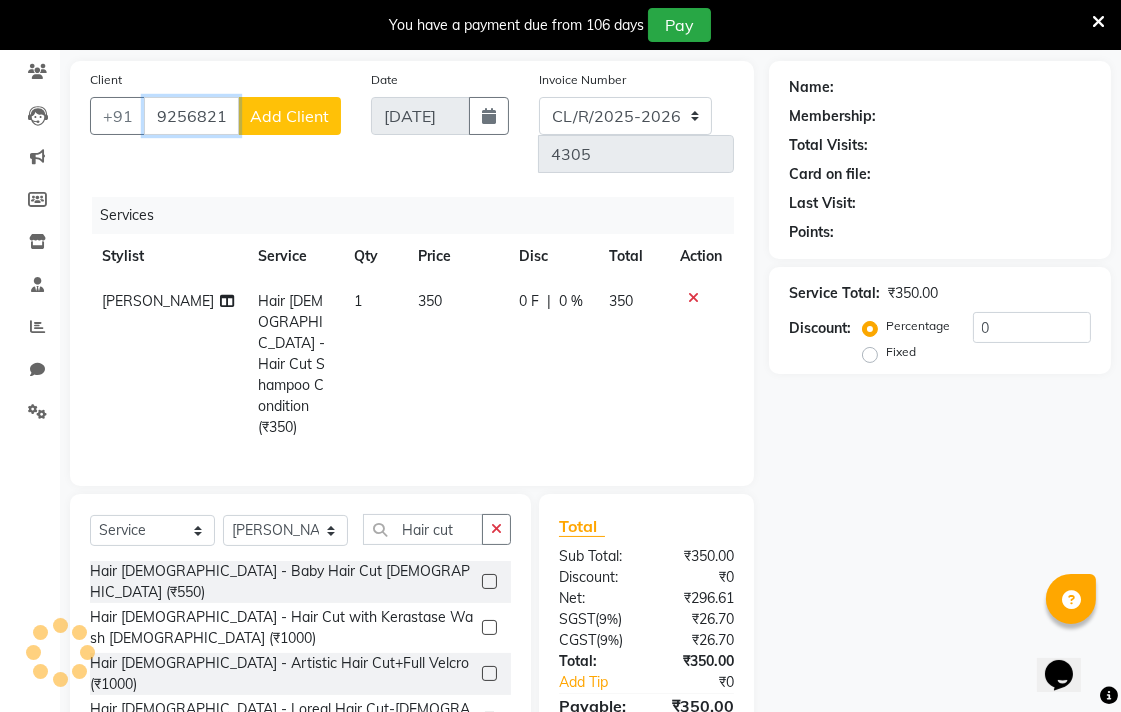 type on "9256821" 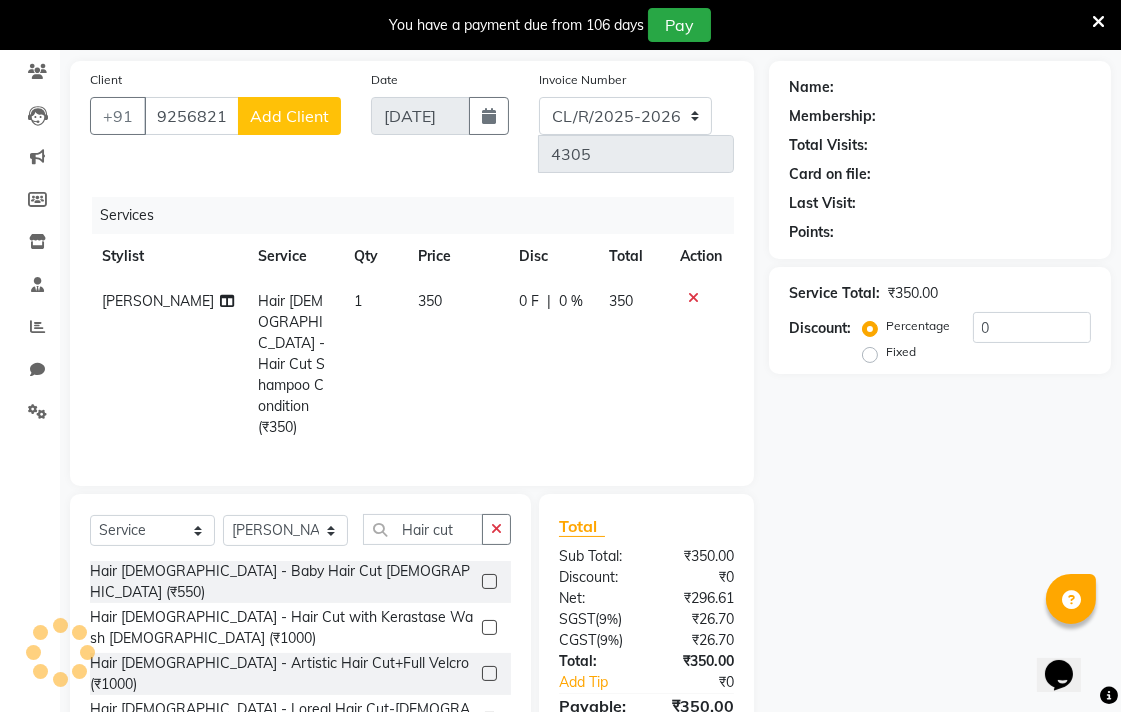 click on "1" 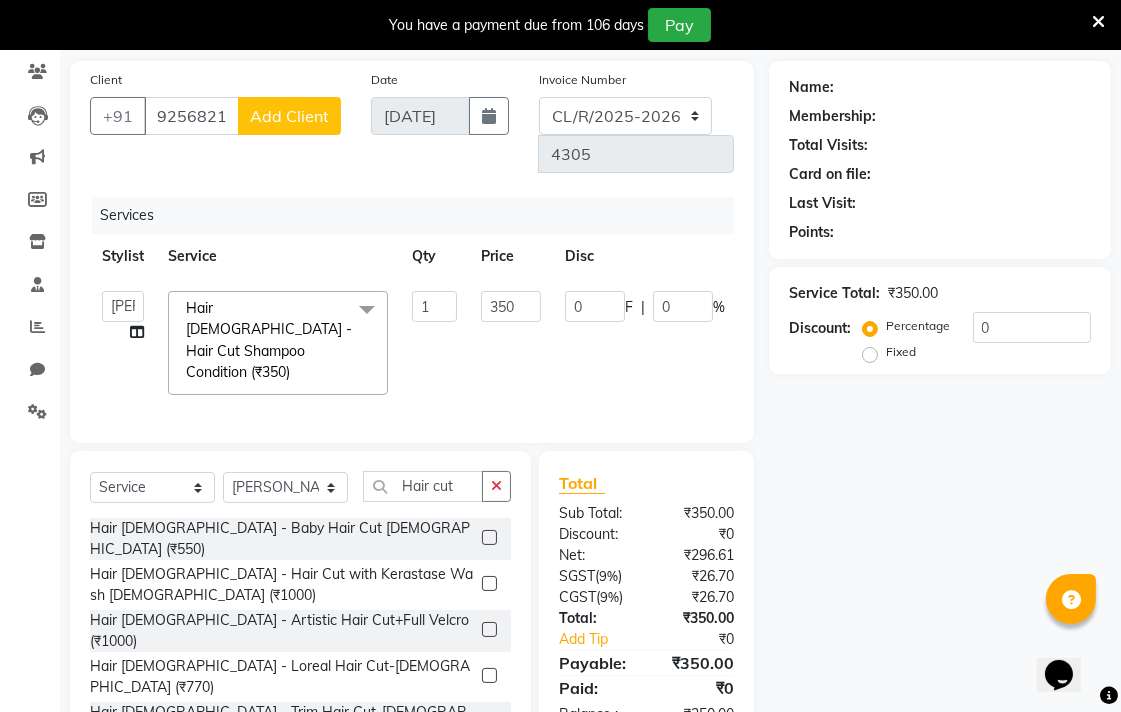 click on "Add Client" 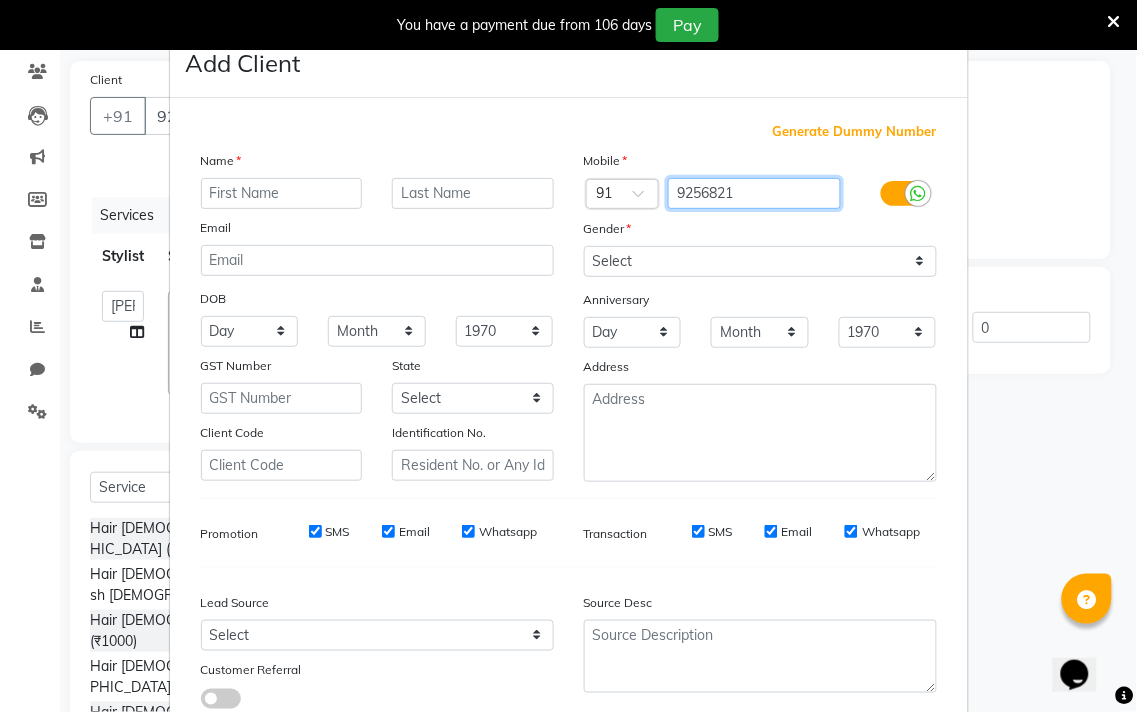 click on "9256821" at bounding box center (754, 193) 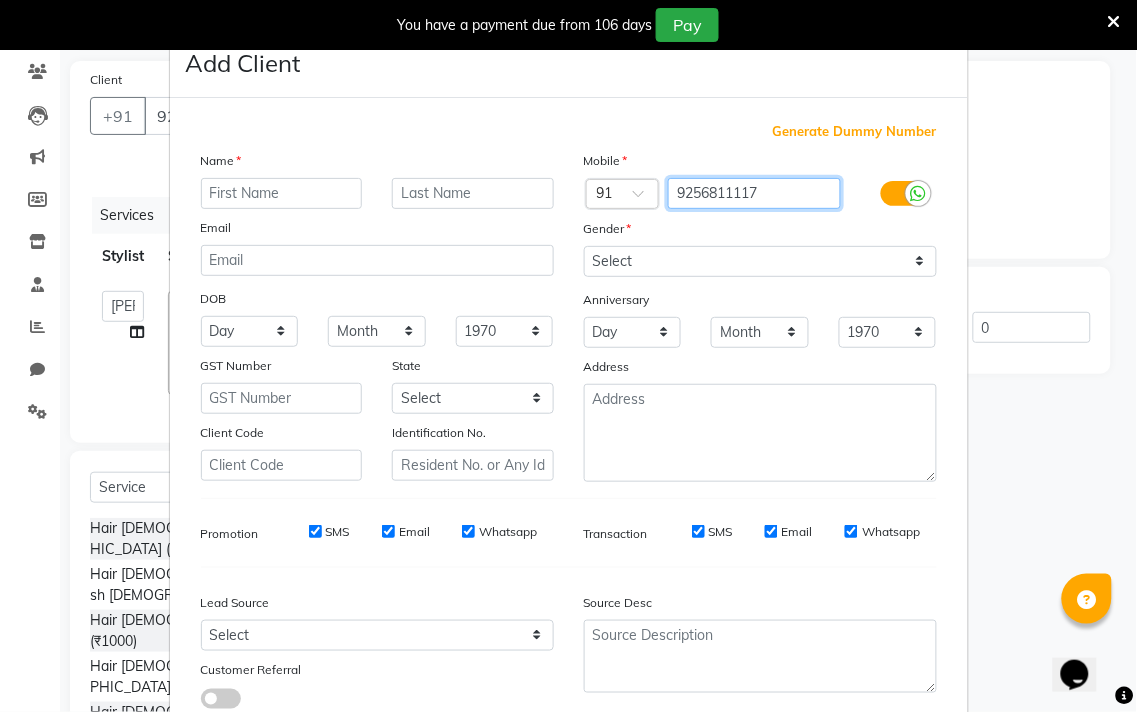 type on "9256811117" 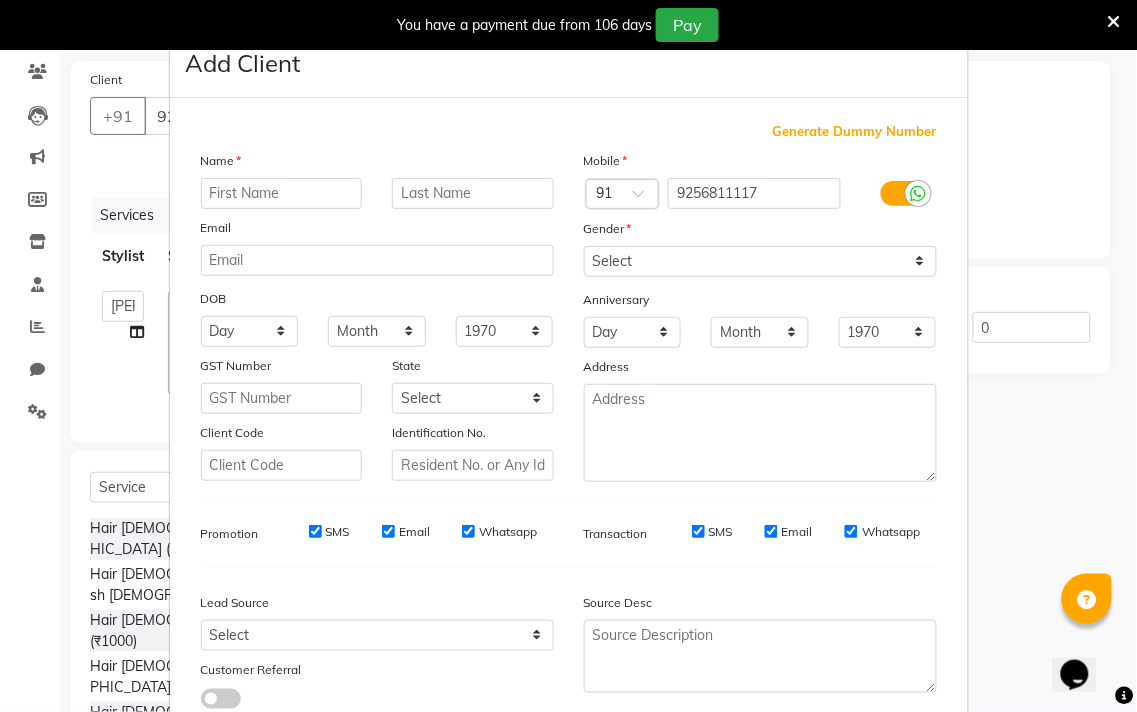 click on "Add Client Generate Dummy Number Name Email DOB Day 01 02 03 04 05 06 07 08 09 10 11 12 13 14 15 16 17 18 19 20 21 22 23 24 25 26 27 28 29 30 31 Month January February March April May June July August September October November [DATE] 1941 1942 1943 1944 1945 1946 1947 1948 1949 1950 1951 1952 1953 1954 1955 1956 1957 1958 1959 1960 1961 1962 1963 1964 1965 1966 1967 1968 1969 1970 1971 1972 1973 1974 1975 1976 1977 1978 1979 1980 1981 1982 1983 1984 1985 1986 1987 1988 1989 1990 1991 1992 1993 1994 1995 1996 1997 1998 1999 2000 2001 2002 2003 2004 2005 2006 2007 2008 2009 2010 2011 2012 2013 2014 2015 2016 2017 2018 2019 2020 2021 2022 2023 2024 GST Number State Select [GEOGRAPHIC_DATA] [GEOGRAPHIC_DATA] [GEOGRAPHIC_DATA] [GEOGRAPHIC_DATA] [GEOGRAPHIC_DATA] [GEOGRAPHIC_DATA] [GEOGRAPHIC_DATA] [GEOGRAPHIC_DATA] and [GEOGRAPHIC_DATA] [GEOGRAPHIC_DATA] [GEOGRAPHIC_DATA] [GEOGRAPHIC_DATA] [GEOGRAPHIC_DATA] [GEOGRAPHIC_DATA] [GEOGRAPHIC_DATA] [GEOGRAPHIC_DATA] [GEOGRAPHIC_DATA] [GEOGRAPHIC_DATA] [GEOGRAPHIC_DATA] [GEOGRAPHIC_DATA] [GEOGRAPHIC_DATA] [GEOGRAPHIC_DATA] [GEOGRAPHIC_DATA] [GEOGRAPHIC_DATA] [GEOGRAPHIC_DATA] [GEOGRAPHIC_DATA] [GEOGRAPHIC_DATA] [GEOGRAPHIC_DATA] [GEOGRAPHIC_DATA] [GEOGRAPHIC_DATA] [GEOGRAPHIC_DATA]" at bounding box center [568, 356] 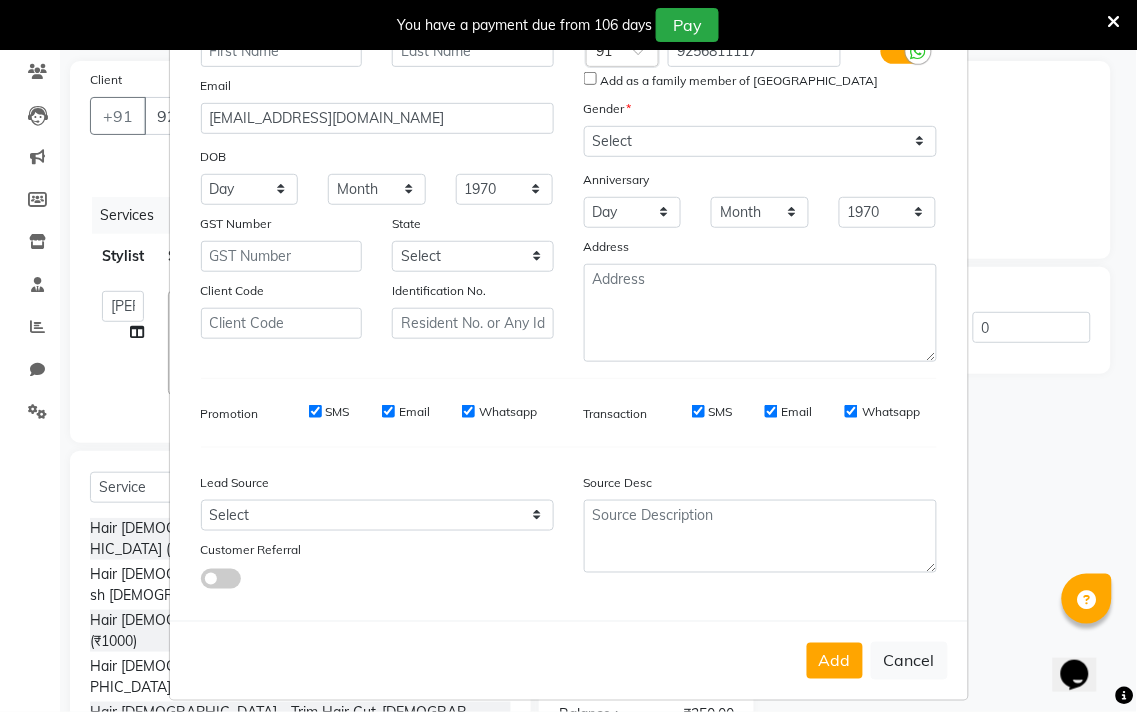 scroll, scrollTop: 161, scrollLeft: 0, axis: vertical 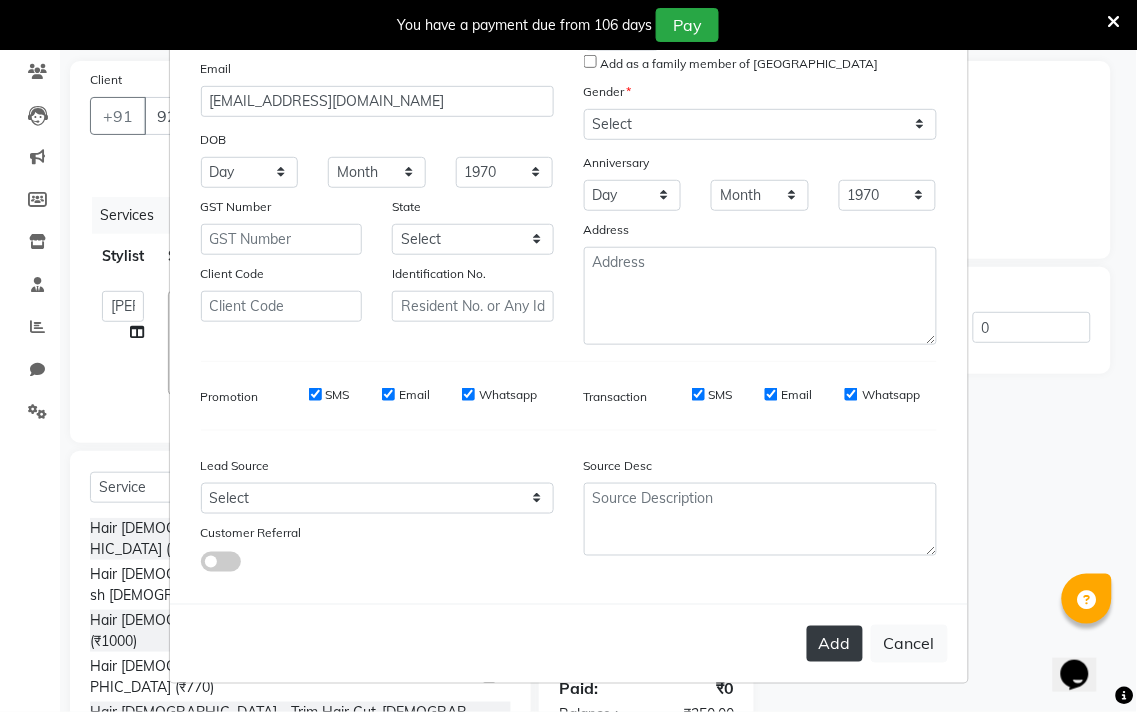click on "Add" at bounding box center (835, 644) 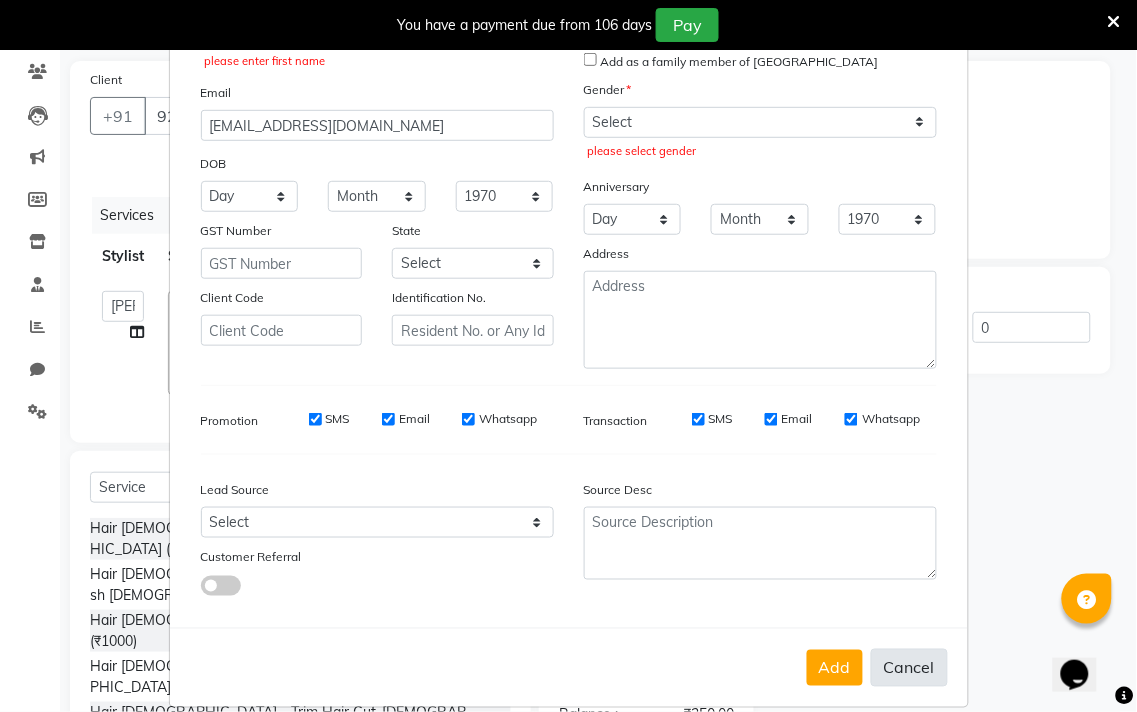click on "Cancel" at bounding box center [909, 668] 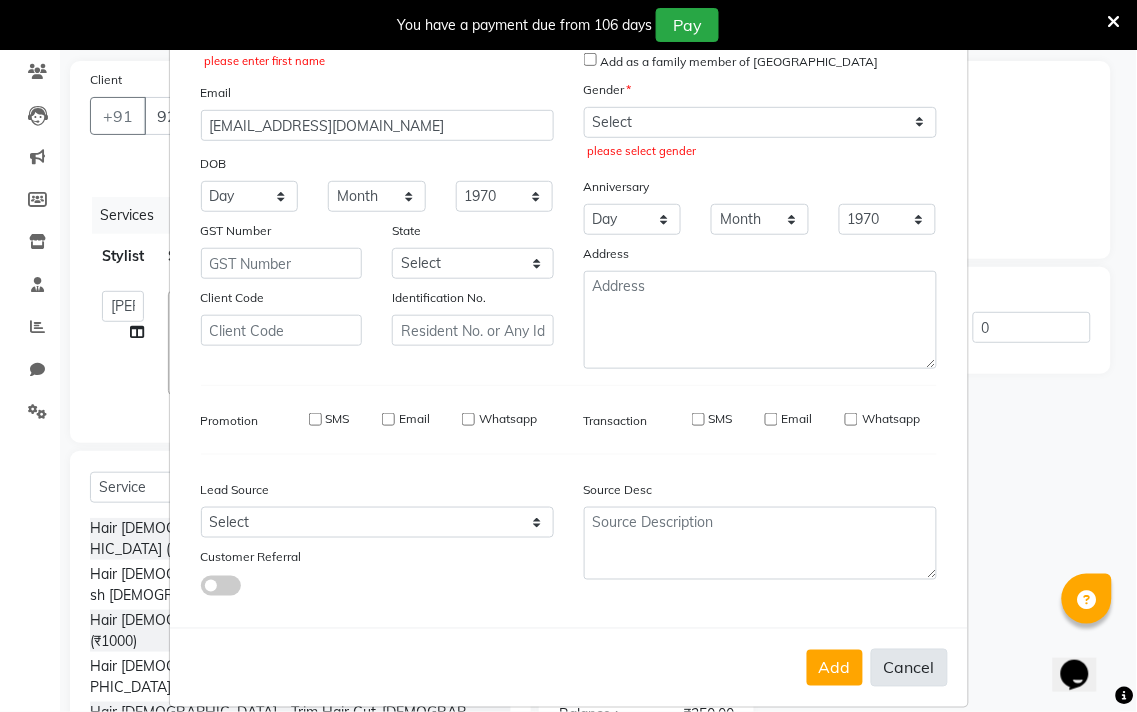 type 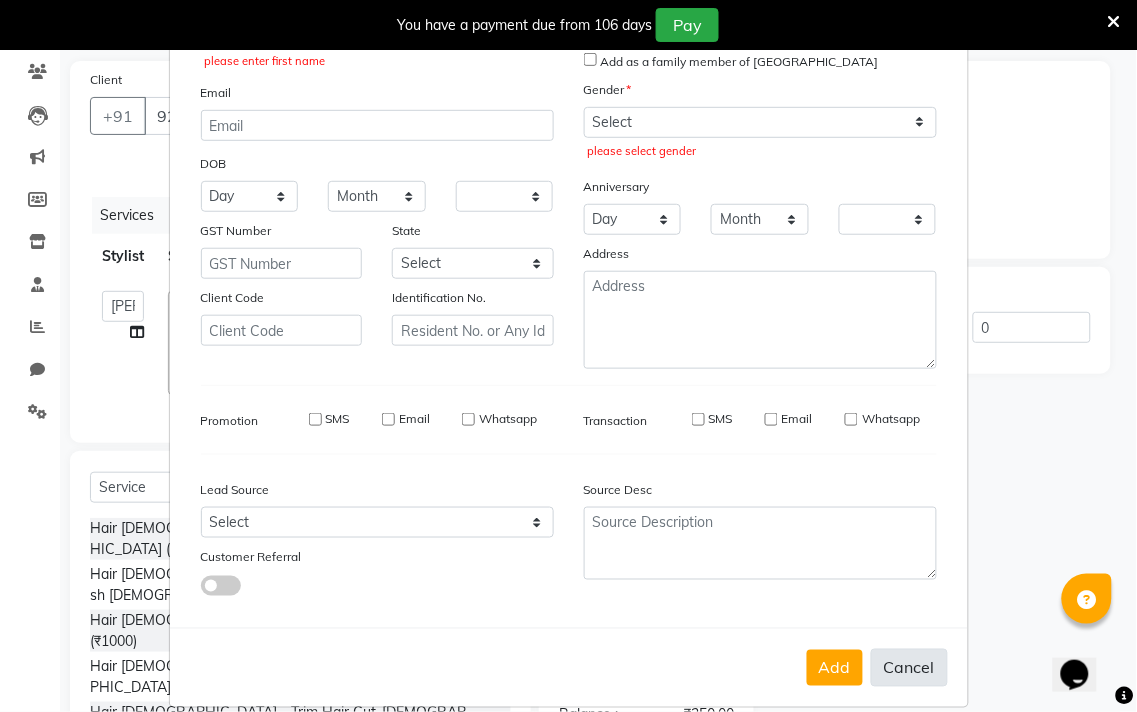 checkbox on "false" 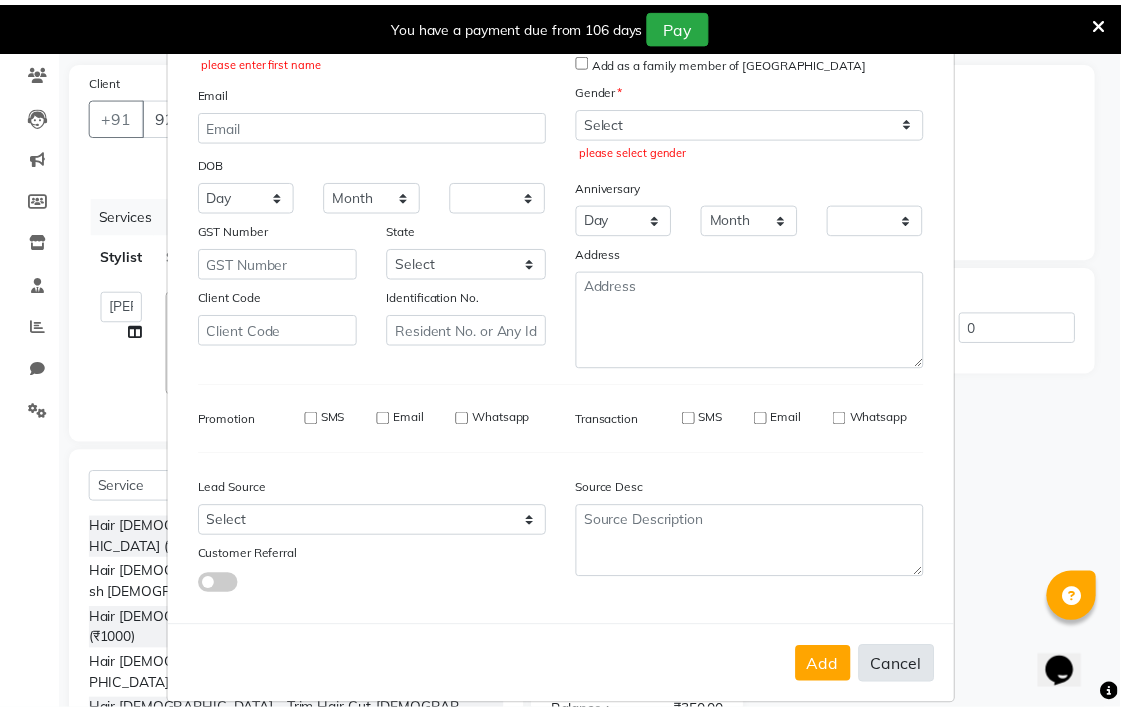 scroll, scrollTop: 160, scrollLeft: 0, axis: vertical 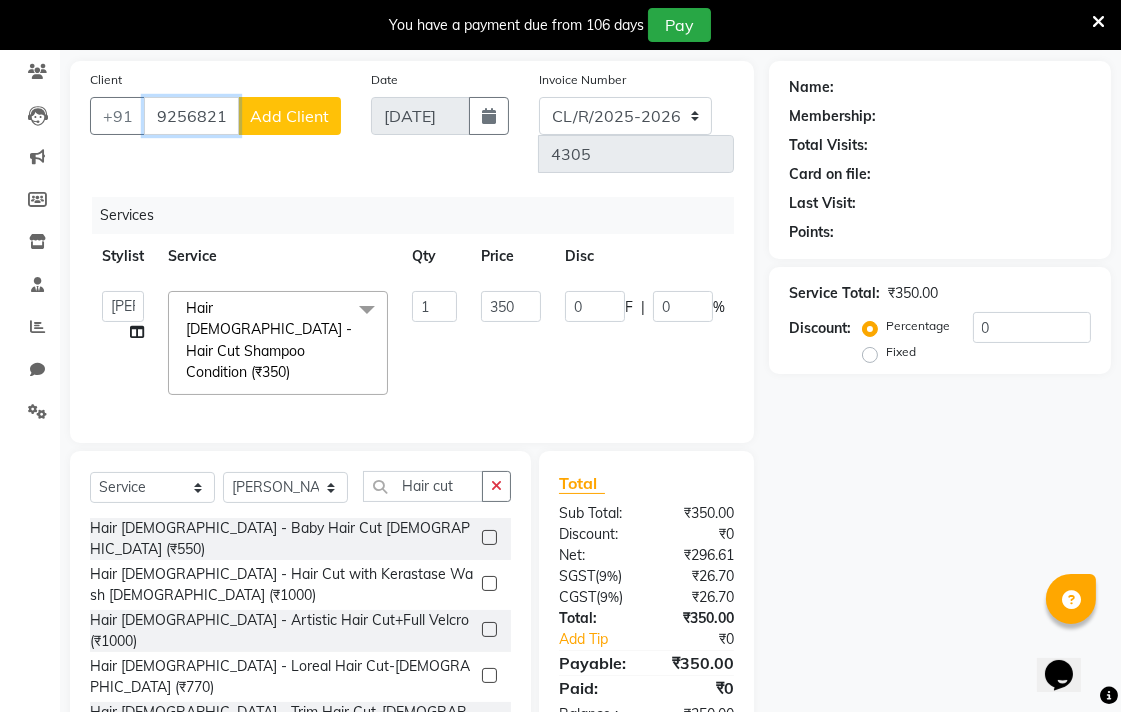 click on "9256821" at bounding box center (191, 116) 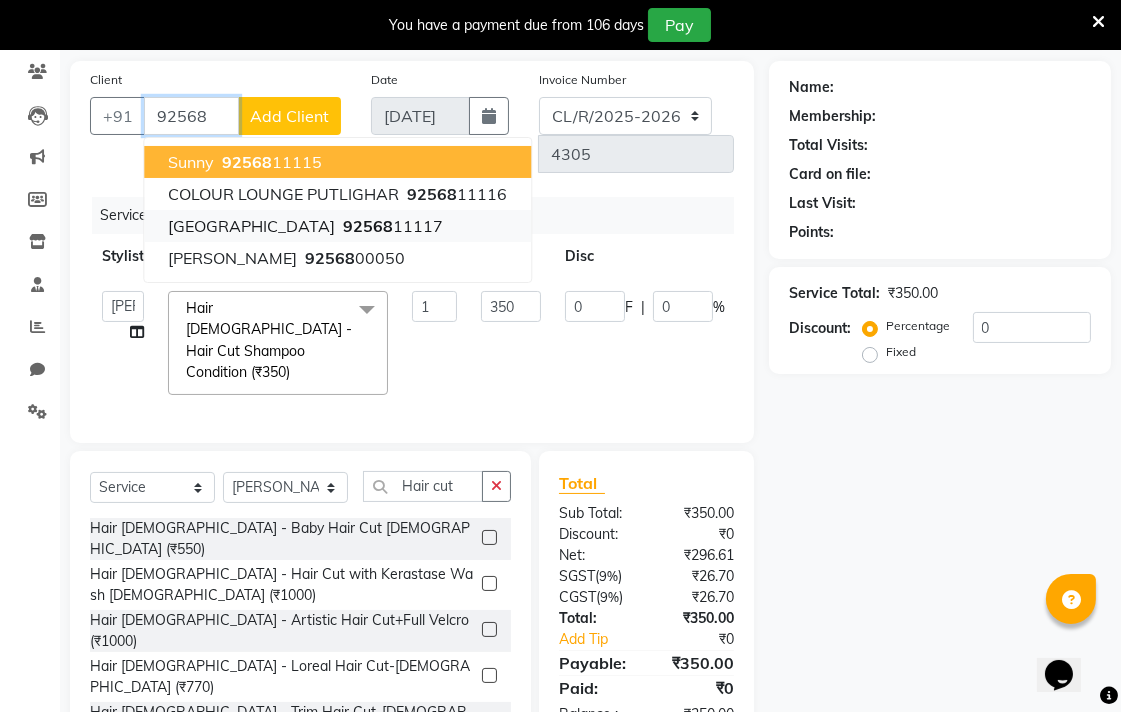 click on "92568 11117" at bounding box center (391, 226) 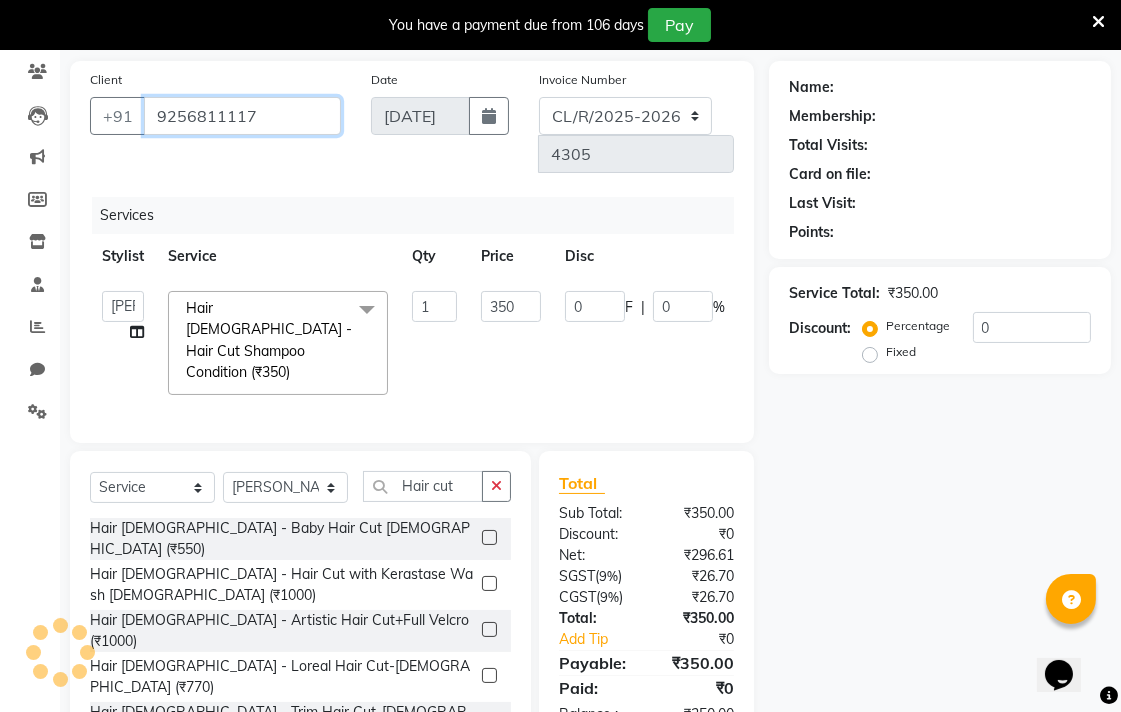 type on "9256811117" 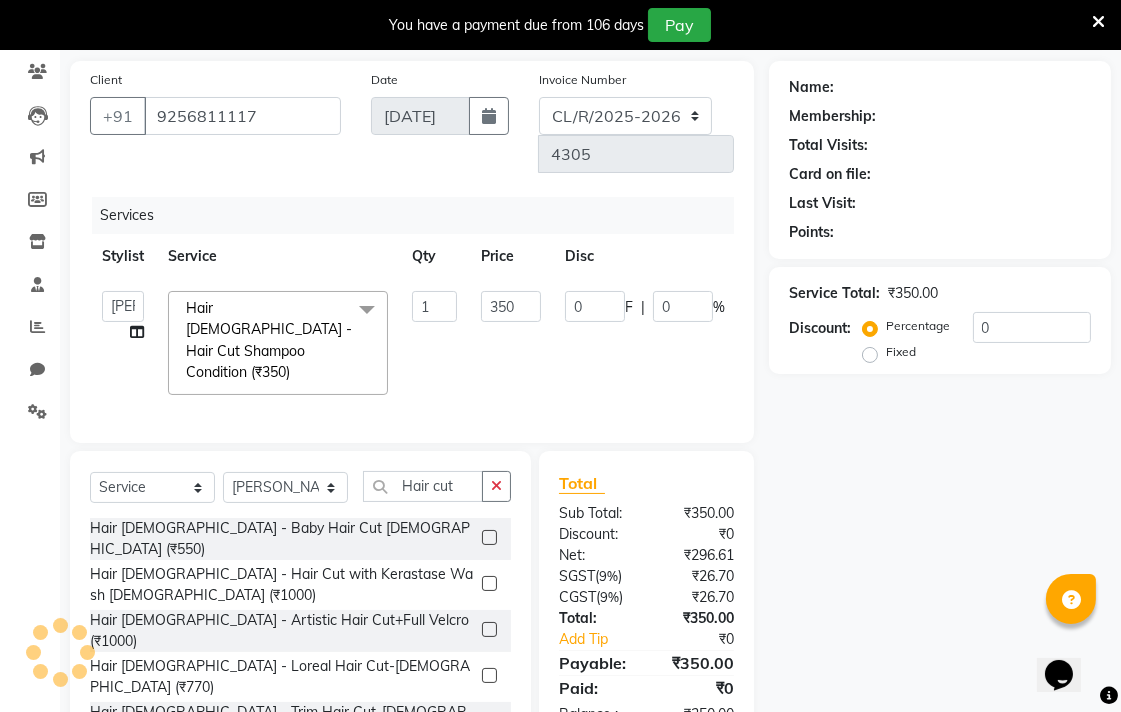 select on "1: Object" 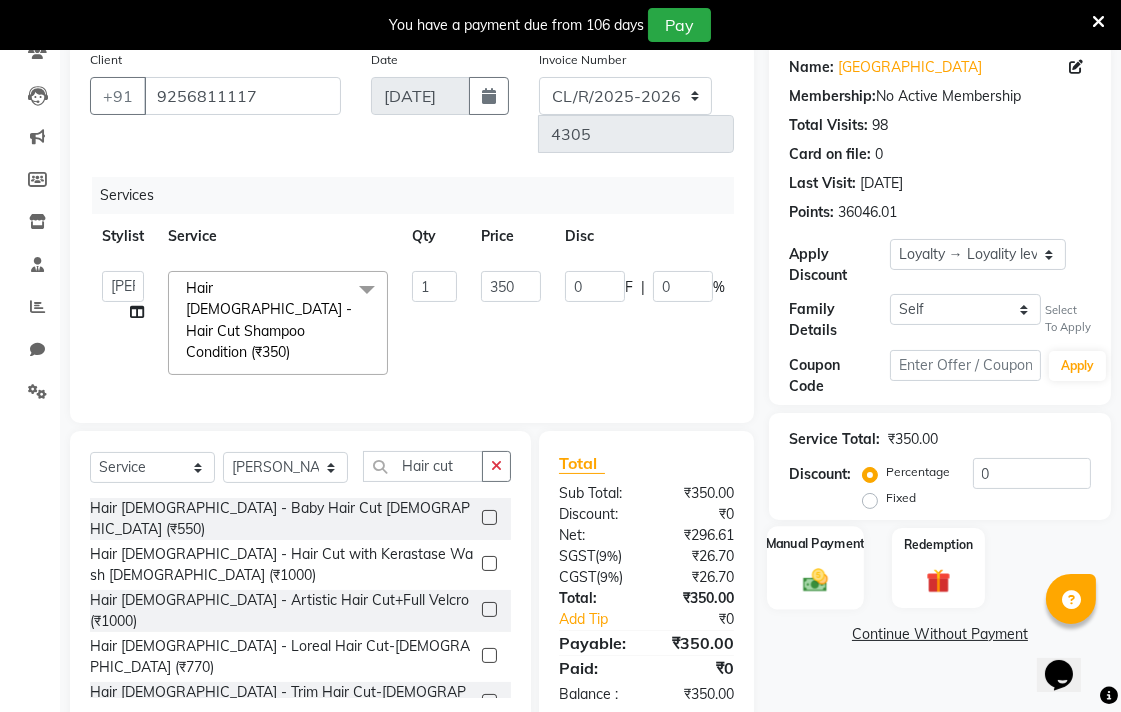 click 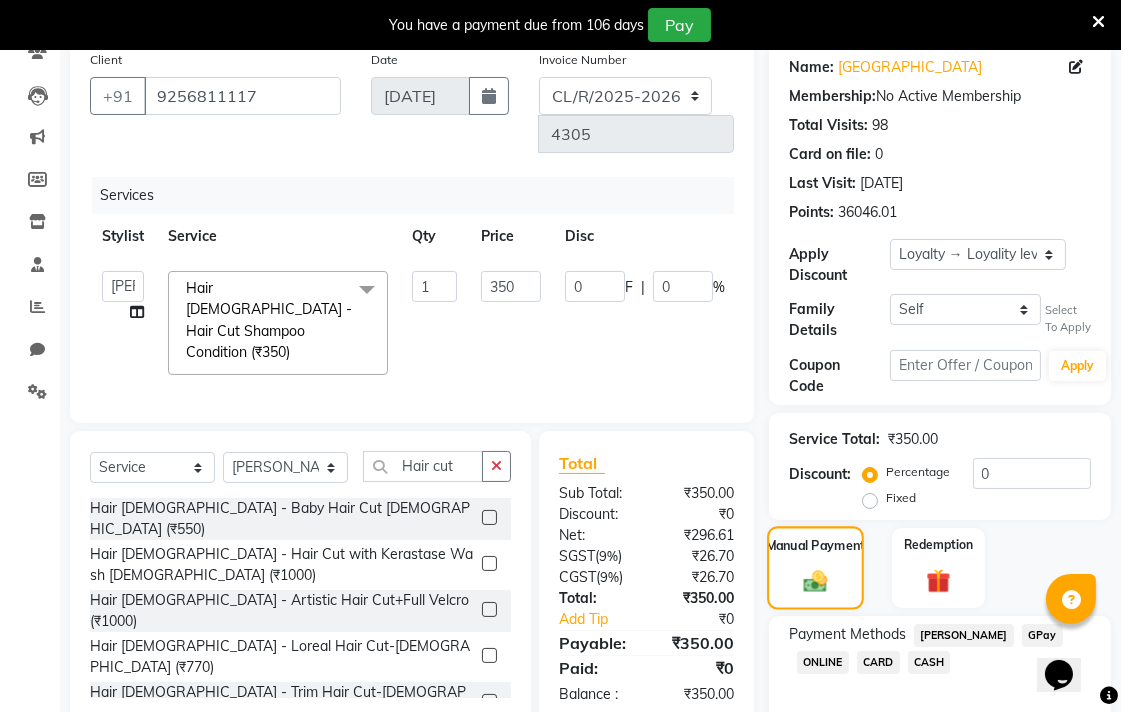 scroll, scrollTop: 281, scrollLeft: 0, axis: vertical 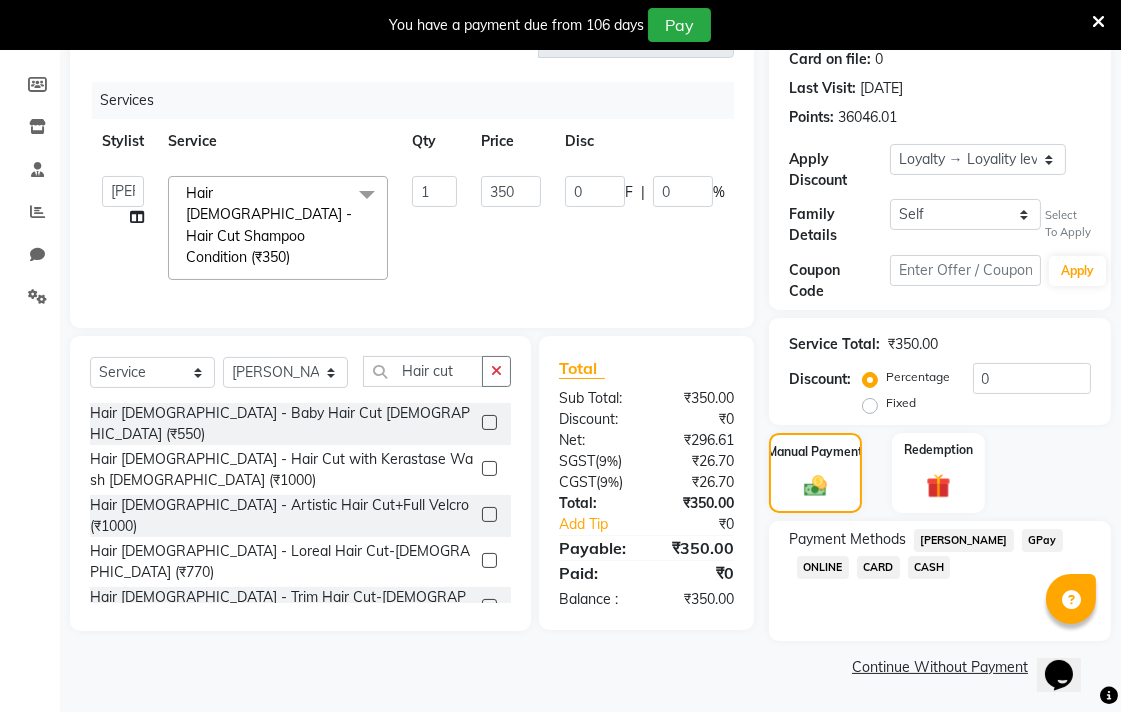 click on "[PERSON_NAME]" 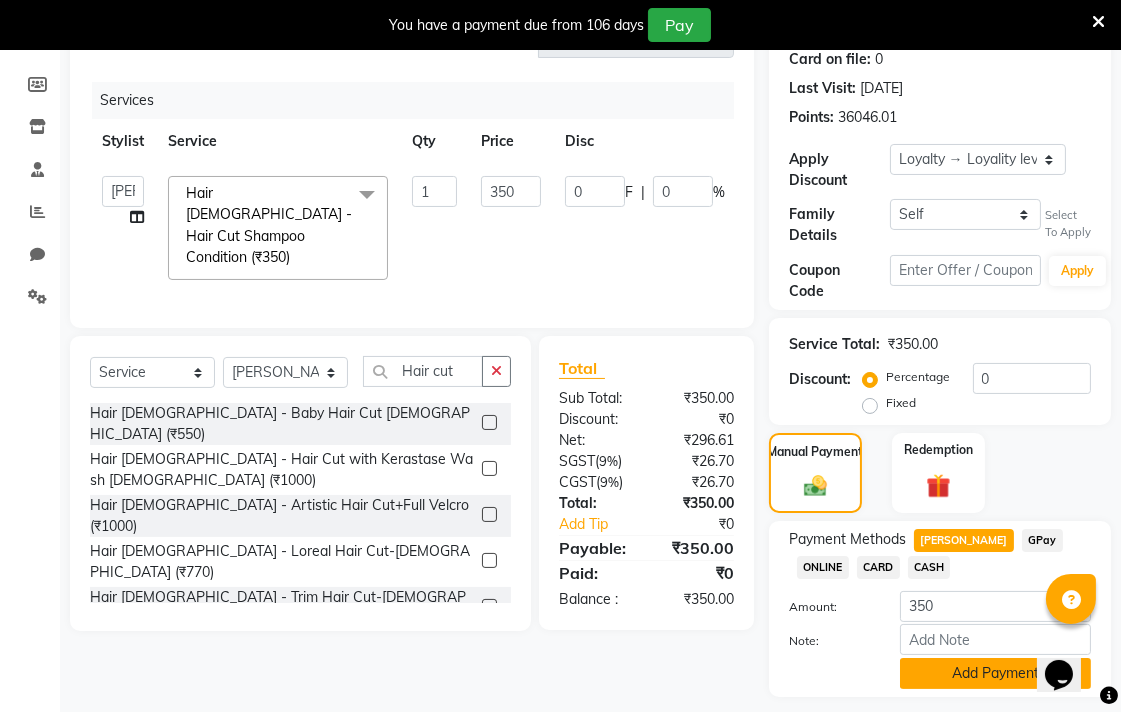 click on "Add Payment" 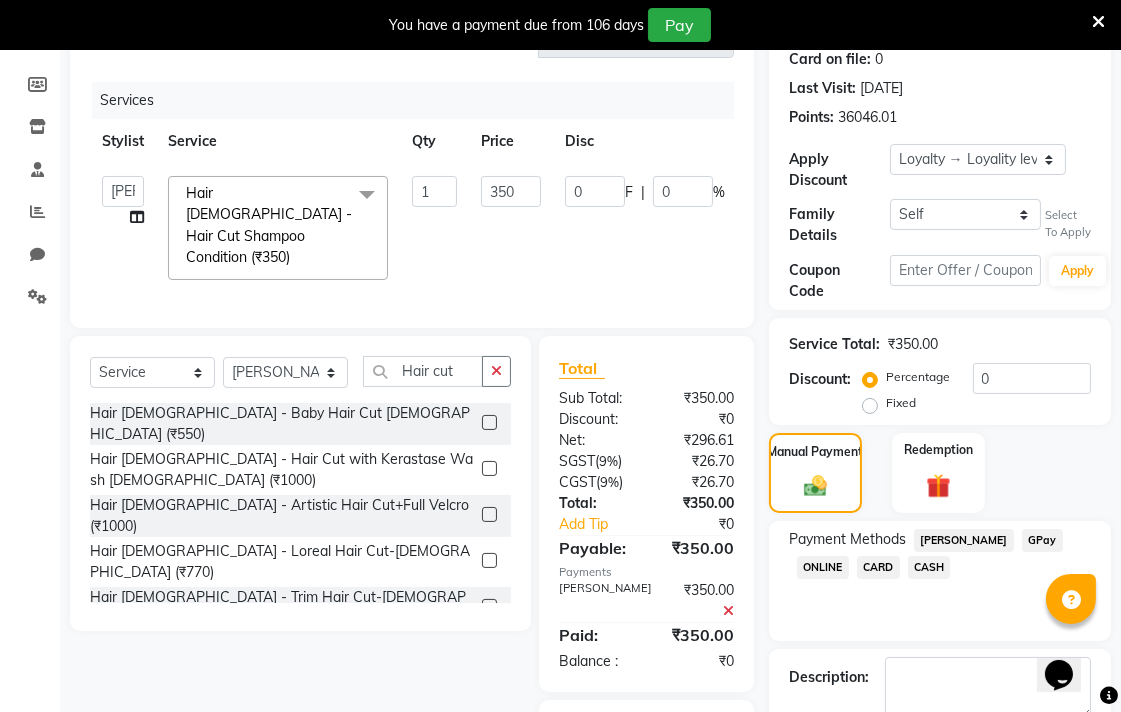 scroll, scrollTop: 394, scrollLeft: 0, axis: vertical 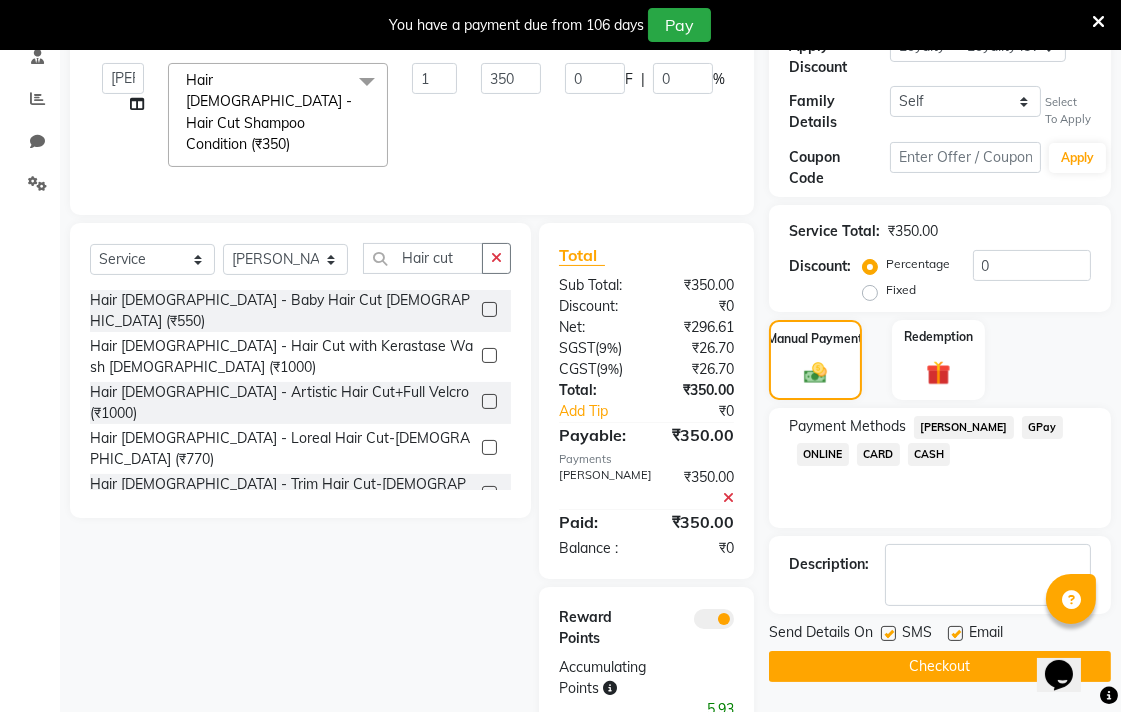 click on "Checkout" 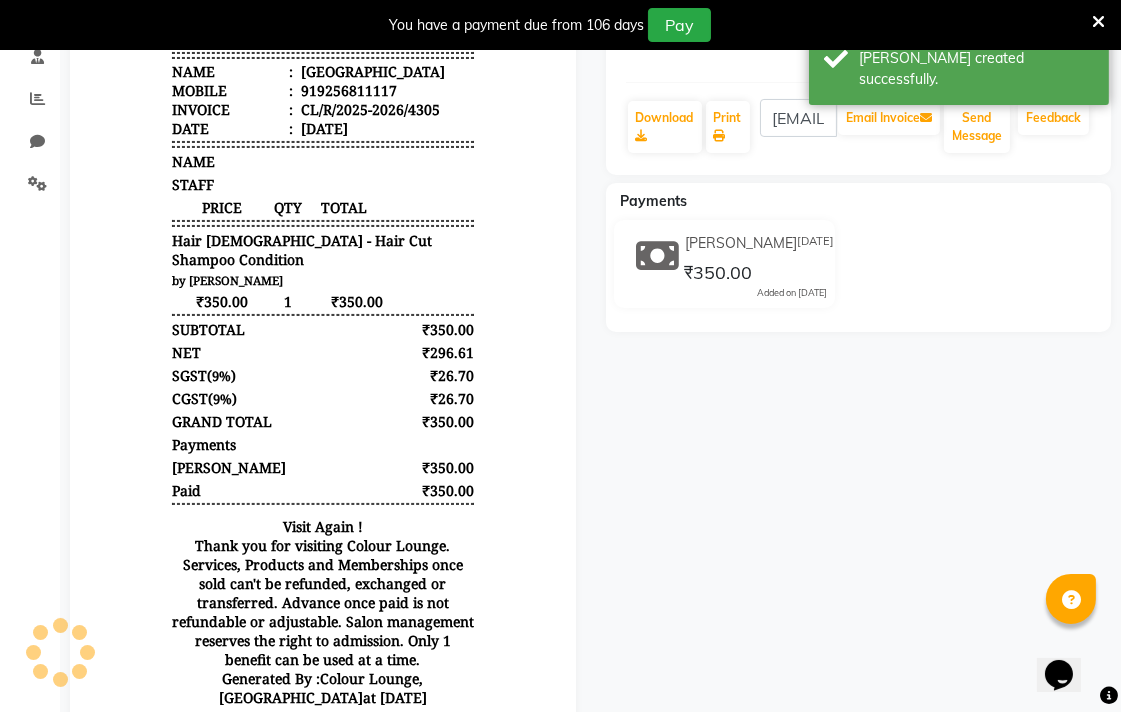 scroll, scrollTop: 0, scrollLeft: 0, axis: both 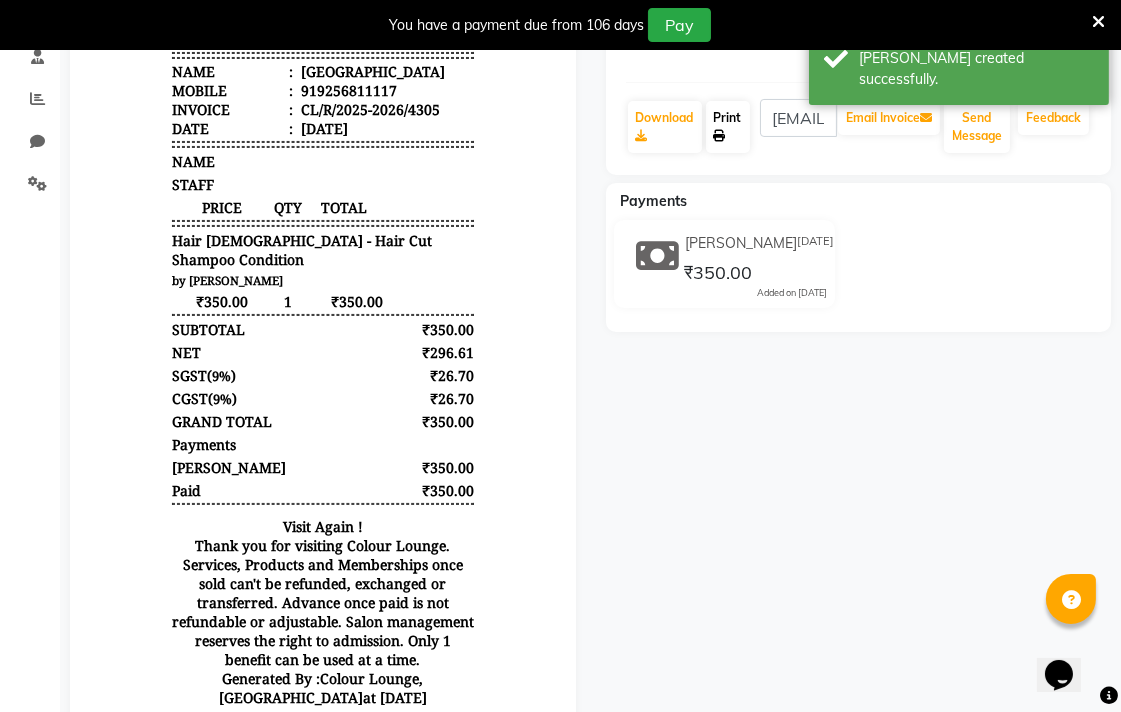 click on "Print" 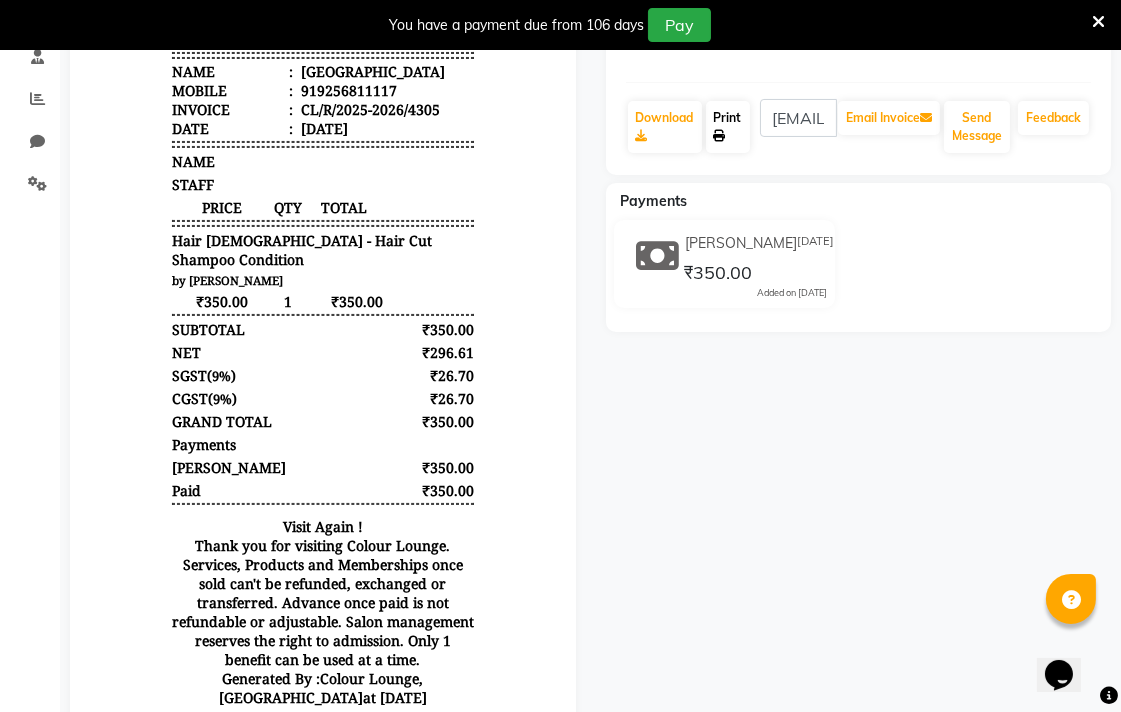 click on "Print" 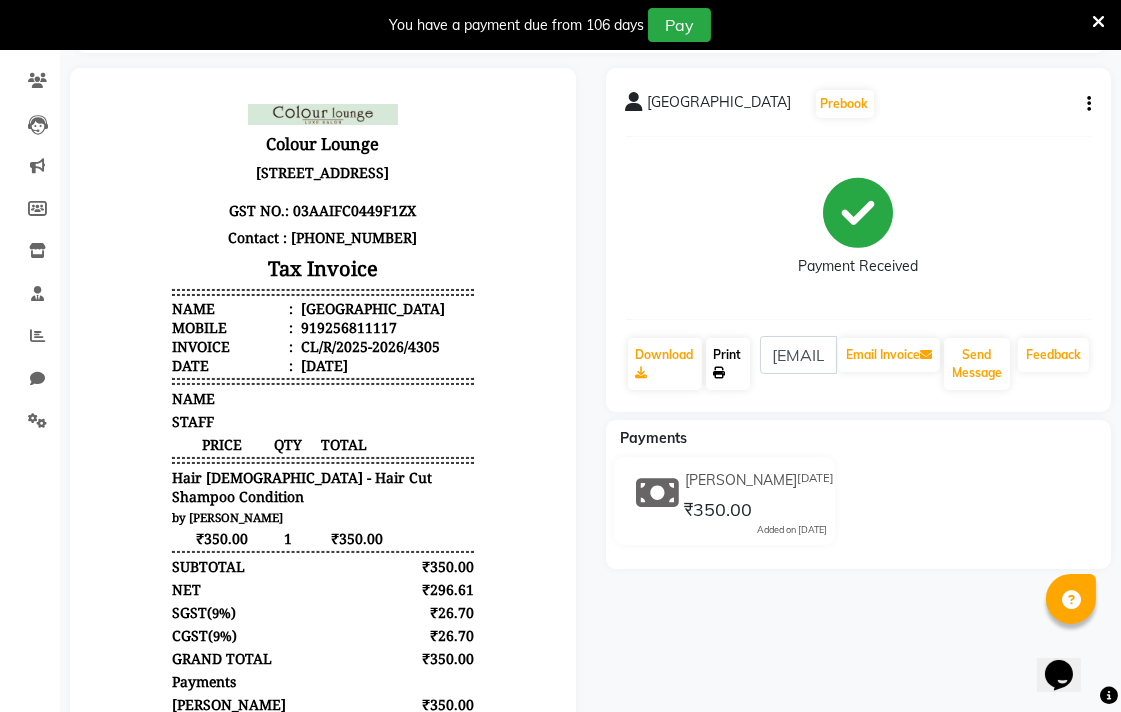 scroll, scrollTop: 0, scrollLeft: 0, axis: both 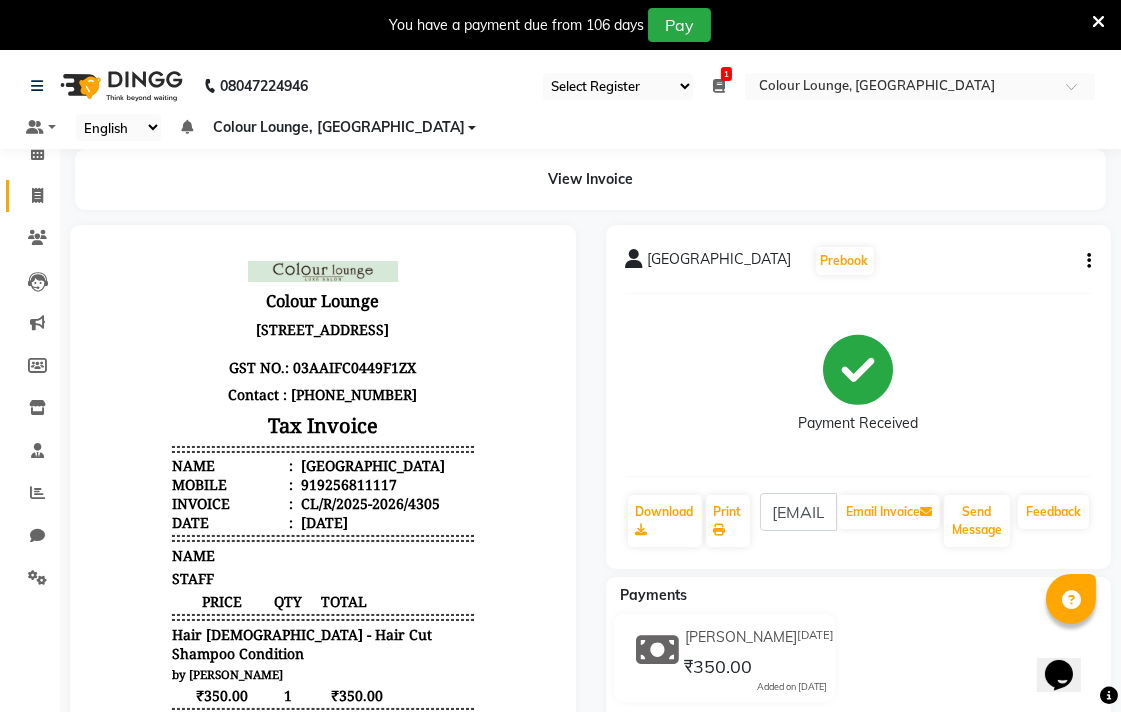 click 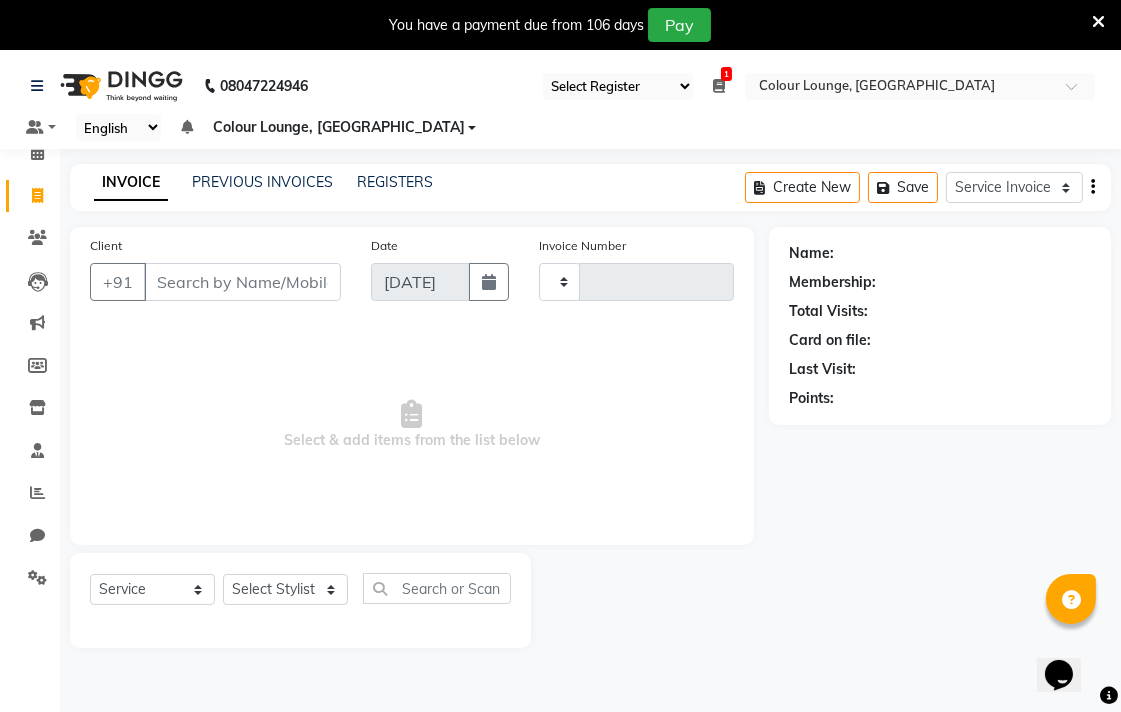 type on "4306" 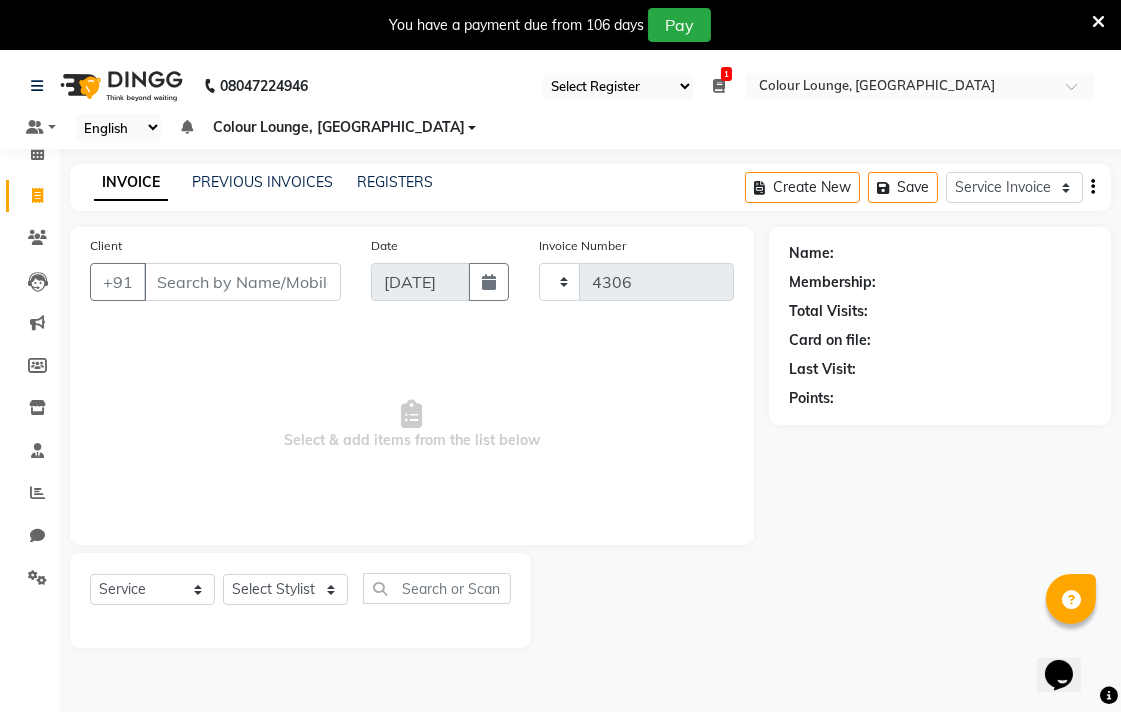 scroll, scrollTop: 50, scrollLeft: 0, axis: vertical 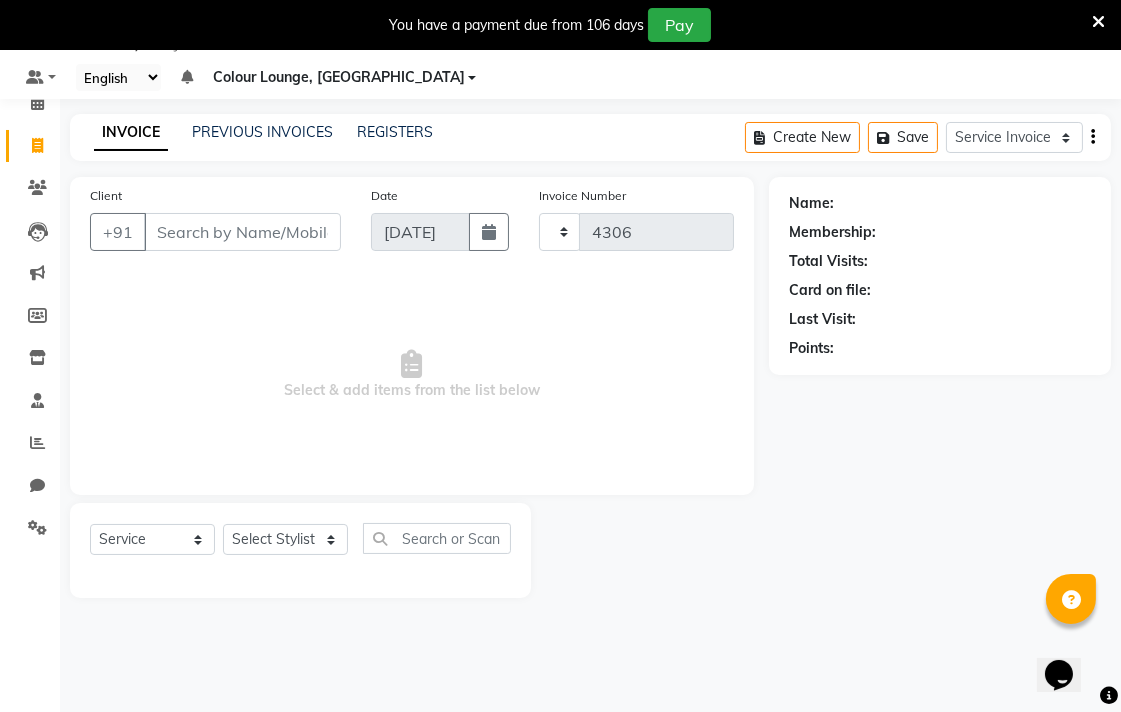 select on "8013" 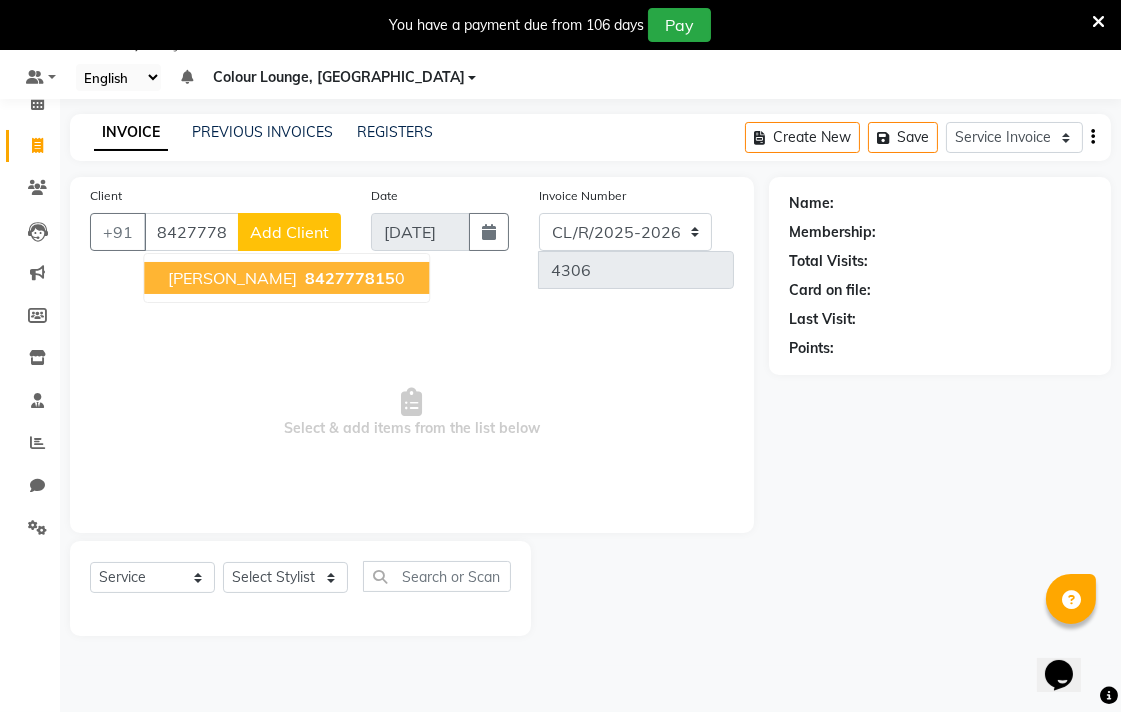 click on "842777815" at bounding box center (350, 278) 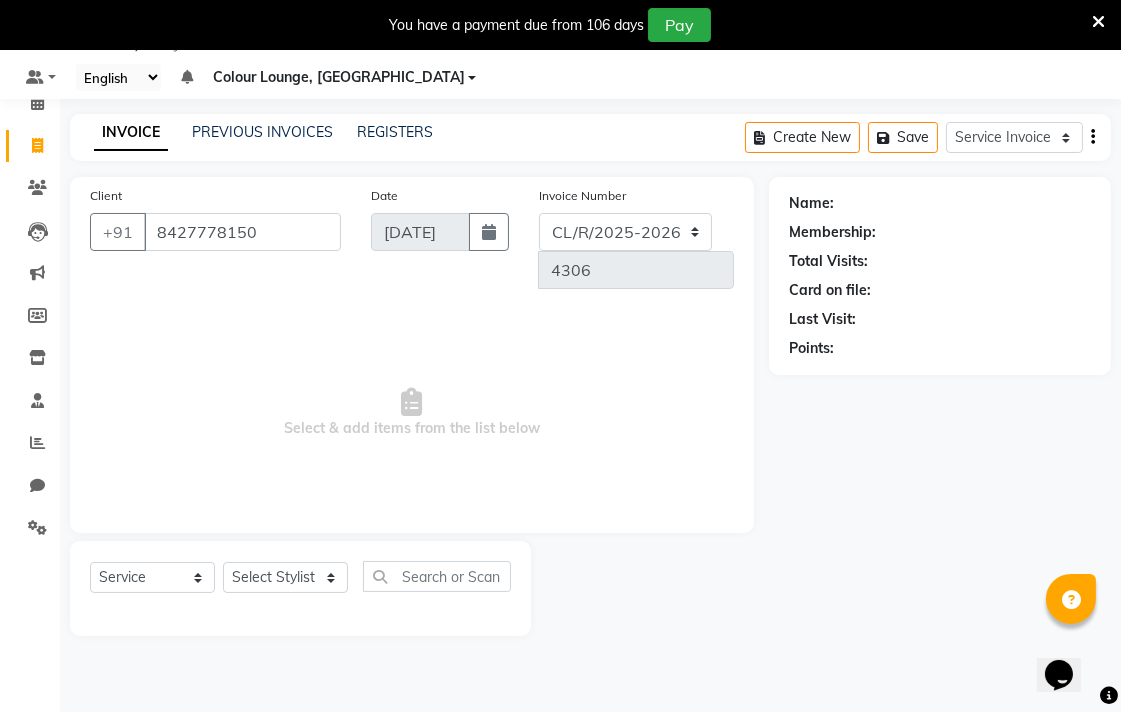 type on "8427778150" 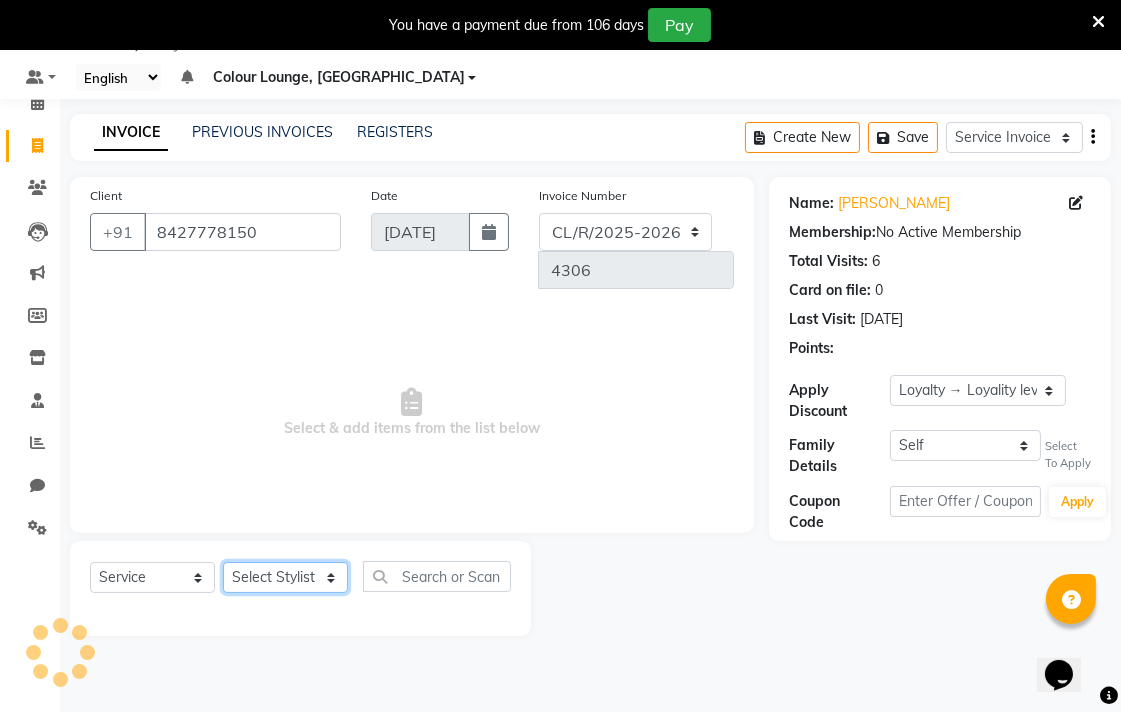 click on "Select Stylist Admin AMIT Birshika Colour Lounge, [GEOGRAPHIC_DATA] Colour Lounge, [GEOGRAPHIC_DATA] [PERSON_NAME] [PERSON_NAME] [PERSON_NAME] [PERSON_NAME] [PERSON_NAME] mam [PERSON_NAME] [PERSON_NAME] [PERSON_NAME] MOHIT [PERSON_NAME] POOJA [PERSON_NAME] [PERSON_NAME] [PERSON_NAME] guard [PERSON_NAME] [PERSON_NAME] [PERSON_NAME] [PERSON_NAME] SAMEER [PERSON_NAME] [PERSON_NAME] [PERSON_NAME] [PERSON_NAME] [PERSON_NAME] [PERSON_NAME] VISHAL [PERSON_NAME]" 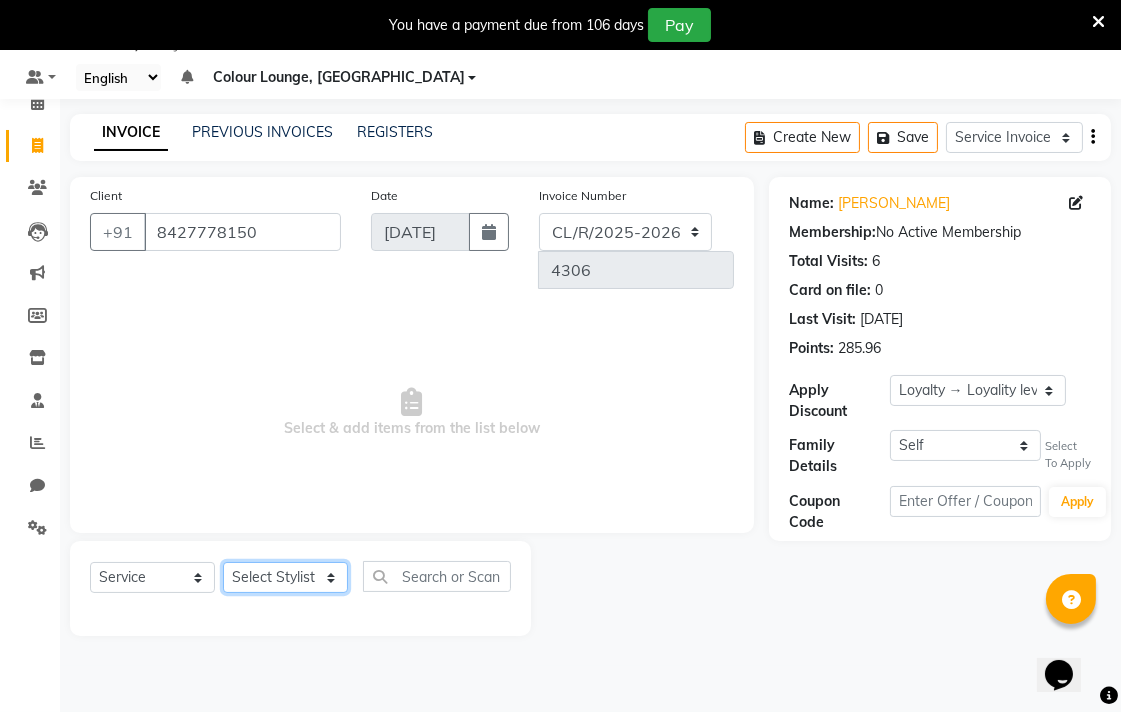 select on "70161" 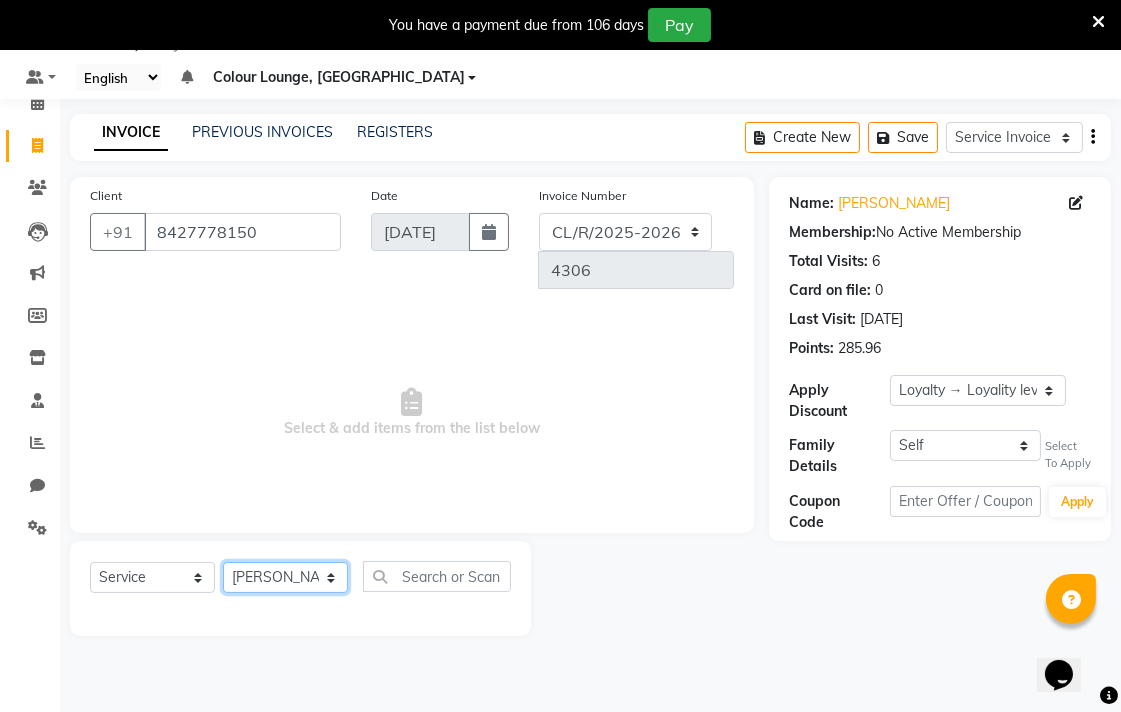 click on "Select Stylist Admin AMIT Birshika Colour Lounge, [GEOGRAPHIC_DATA] Colour Lounge, [GEOGRAPHIC_DATA] [PERSON_NAME] [PERSON_NAME] [PERSON_NAME] [PERSON_NAME] [PERSON_NAME] mam [PERSON_NAME] [PERSON_NAME] [PERSON_NAME] MOHIT [PERSON_NAME] POOJA [PERSON_NAME] [PERSON_NAME] [PERSON_NAME] guard [PERSON_NAME] [PERSON_NAME] [PERSON_NAME] [PERSON_NAME] SAMEER [PERSON_NAME] [PERSON_NAME] [PERSON_NAME] [PERSON_NAME] [PERSON_NAME] [PERSON_NAME] VISHAL [PERSON_NAME]" 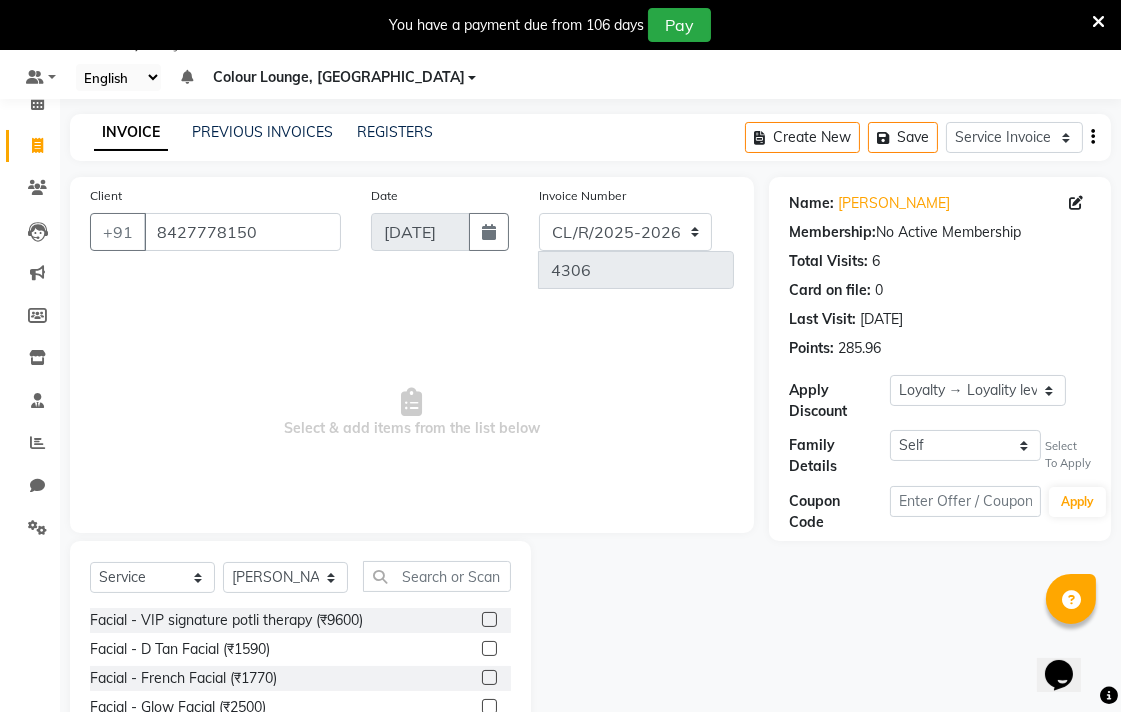 click on "Client [PHONE_NUMBER] Date [DATE] Invoice Number  DC/R/2025-2026  CL/R/2025-2026 4306  Select & add items from the list below" 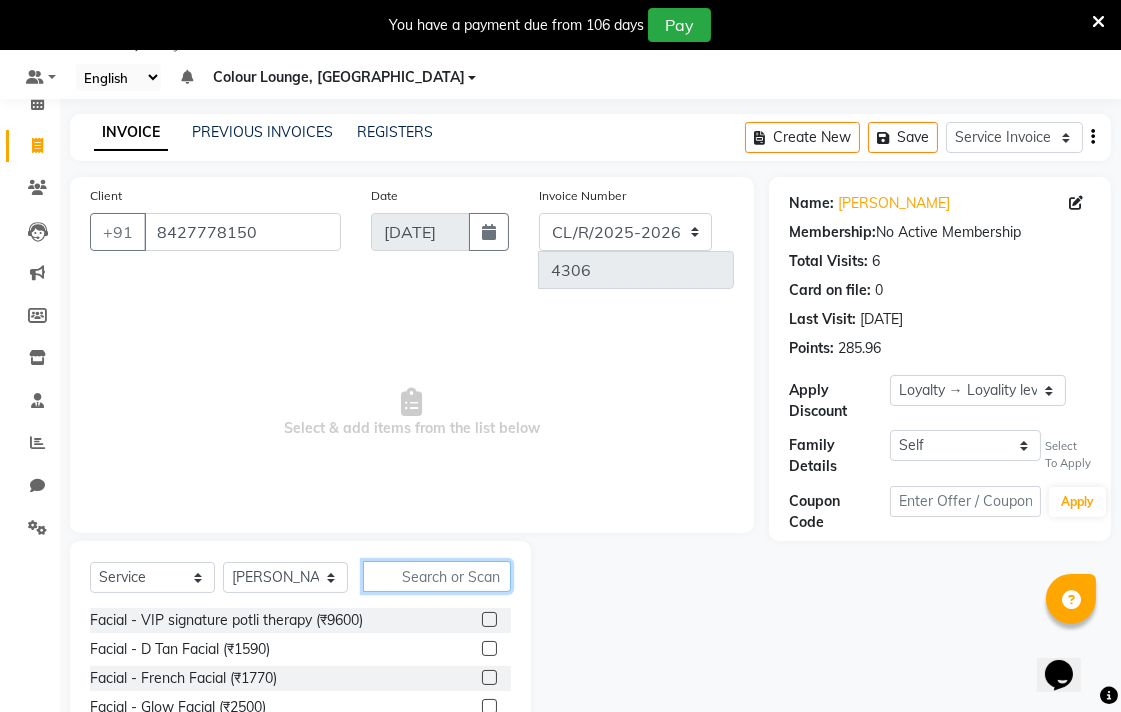 click 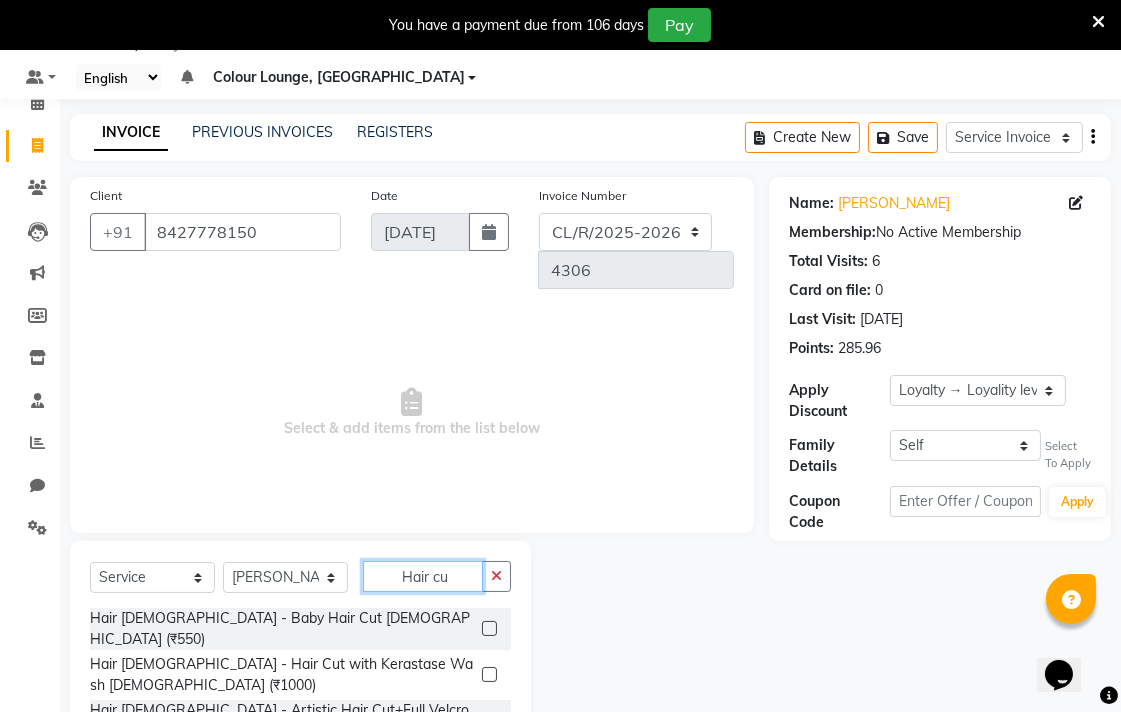 scroll, scrollTop: 166, scrollLeft: 0, axis: vertical 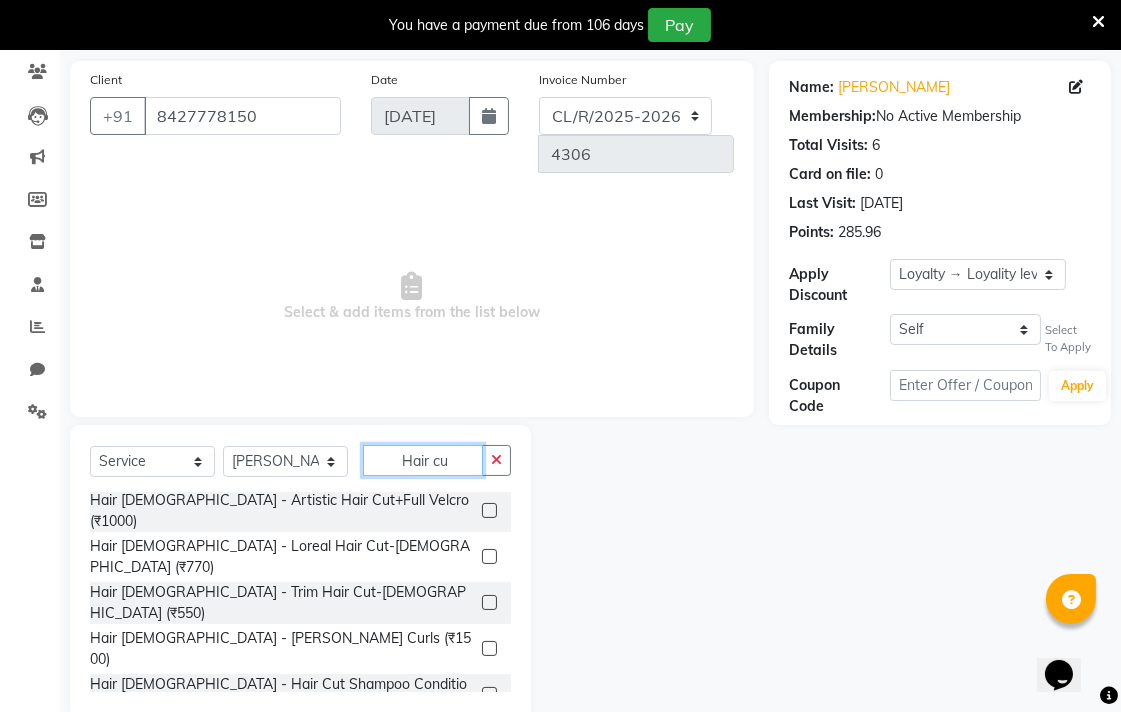 type on "Hair cu" 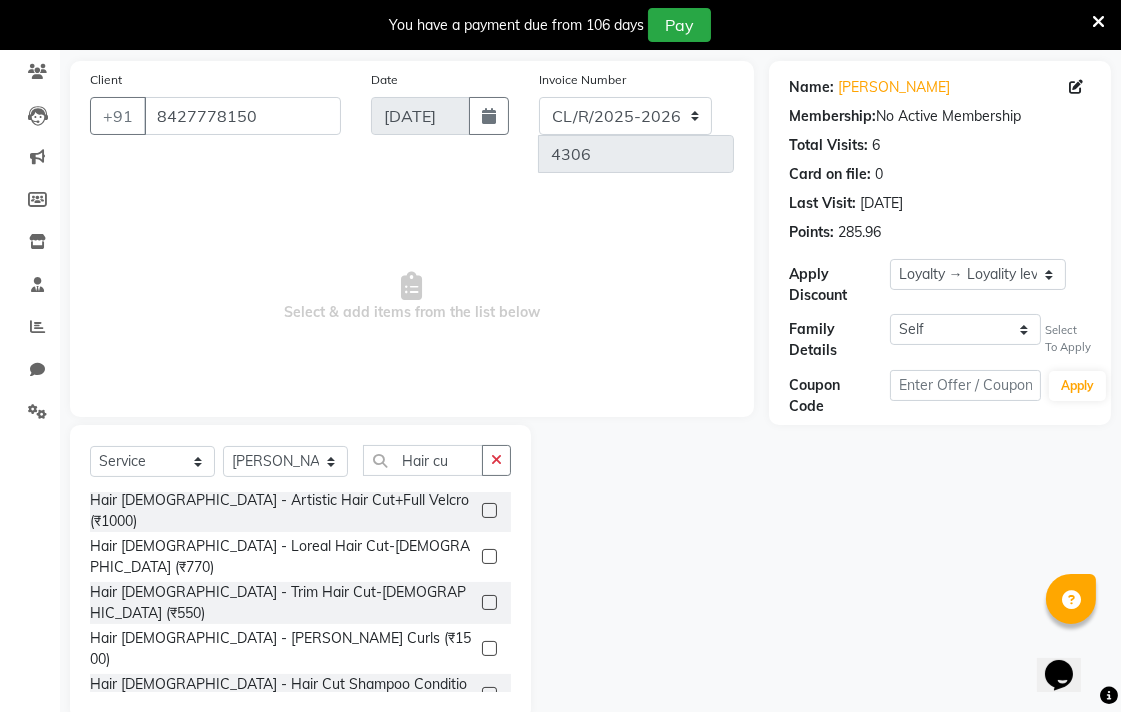 click 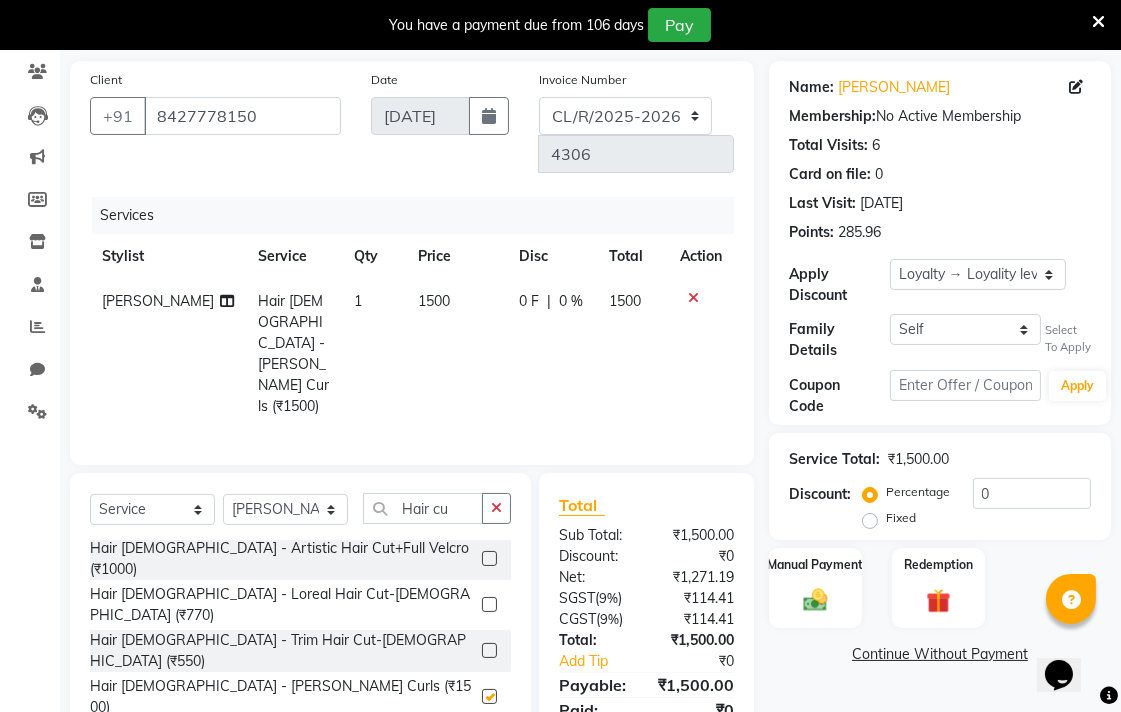 checkbox on "false" 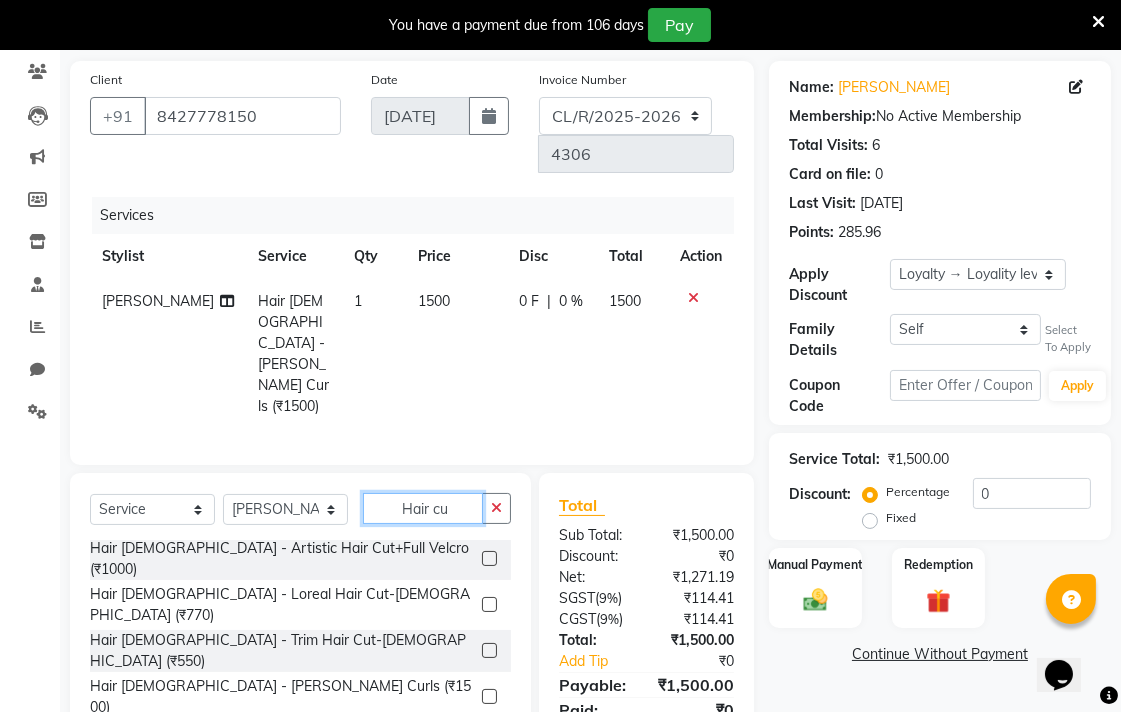 click on "Hair cu" 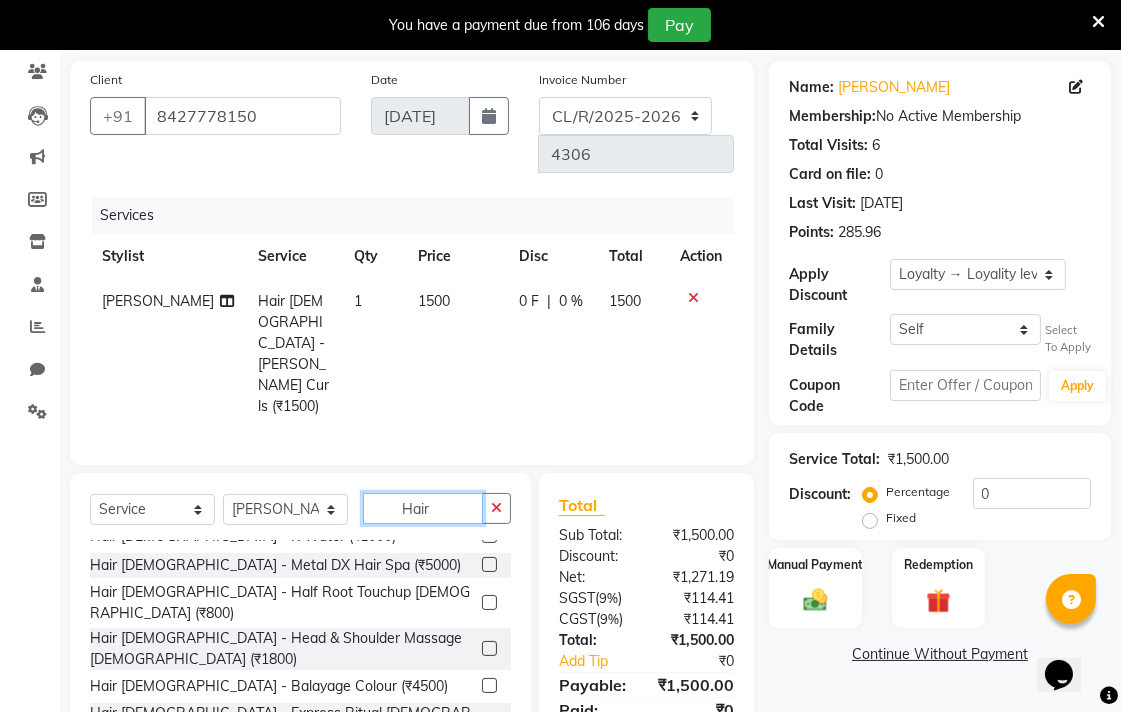 scroll, scrollTop: 1246, scrollLeft: 0, axis: vertical 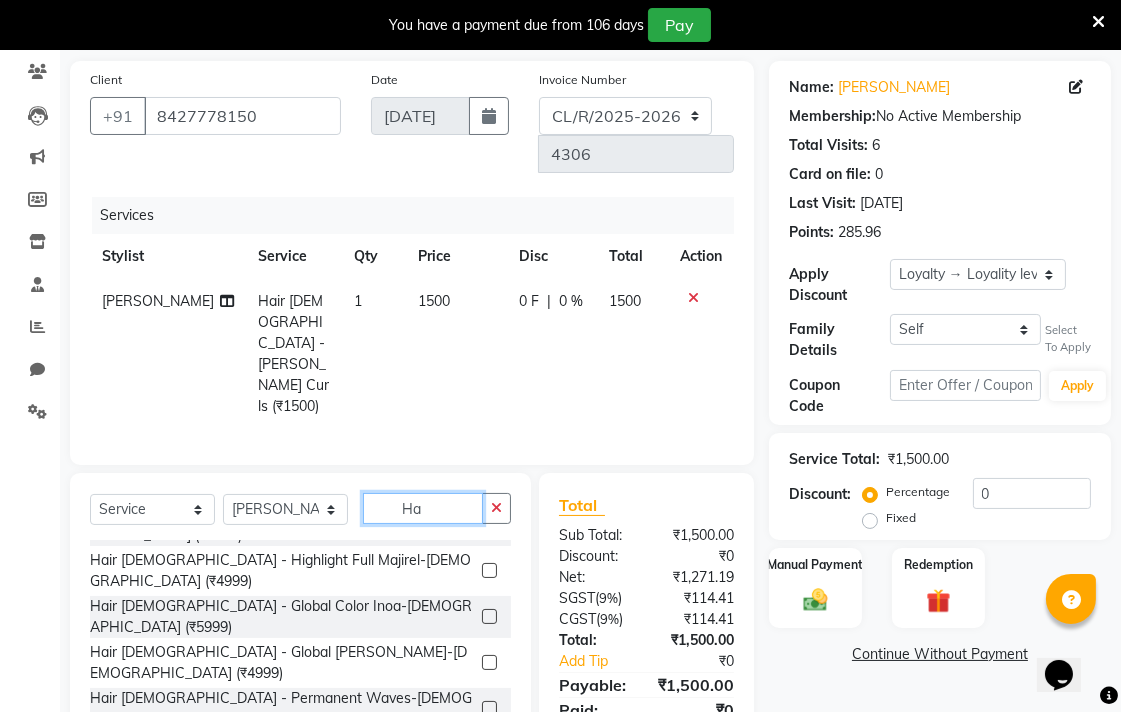 type on "H" 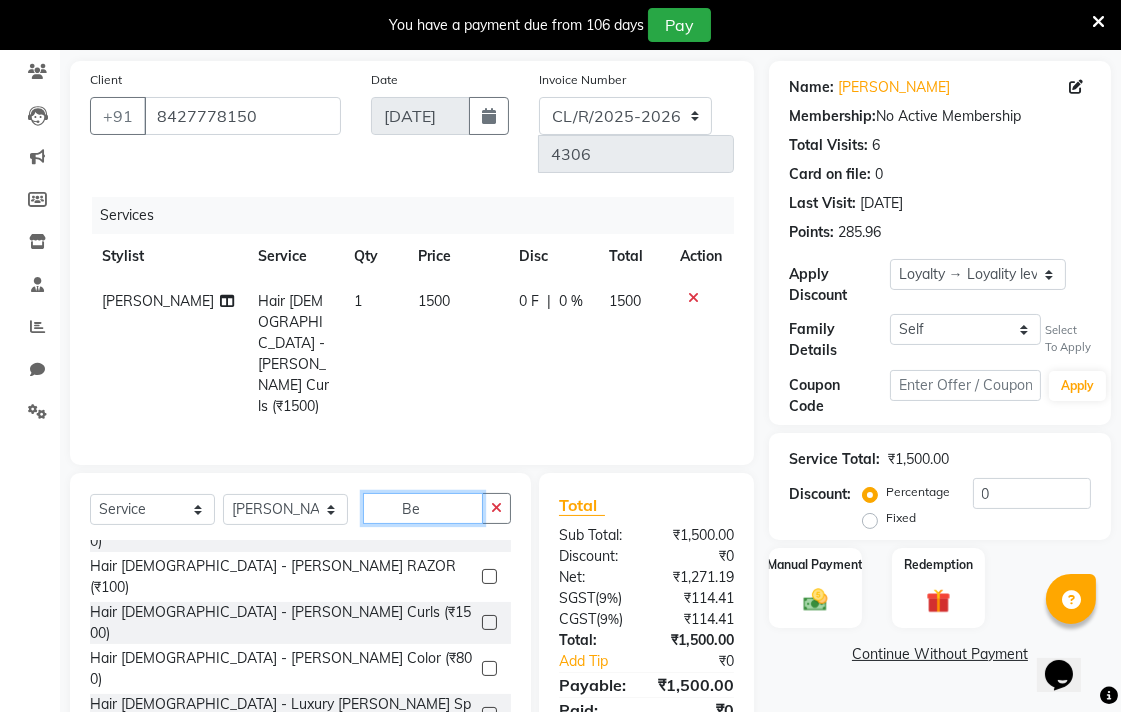 scroll, scrollTop: 0, scrollLeft: 0, axis: both 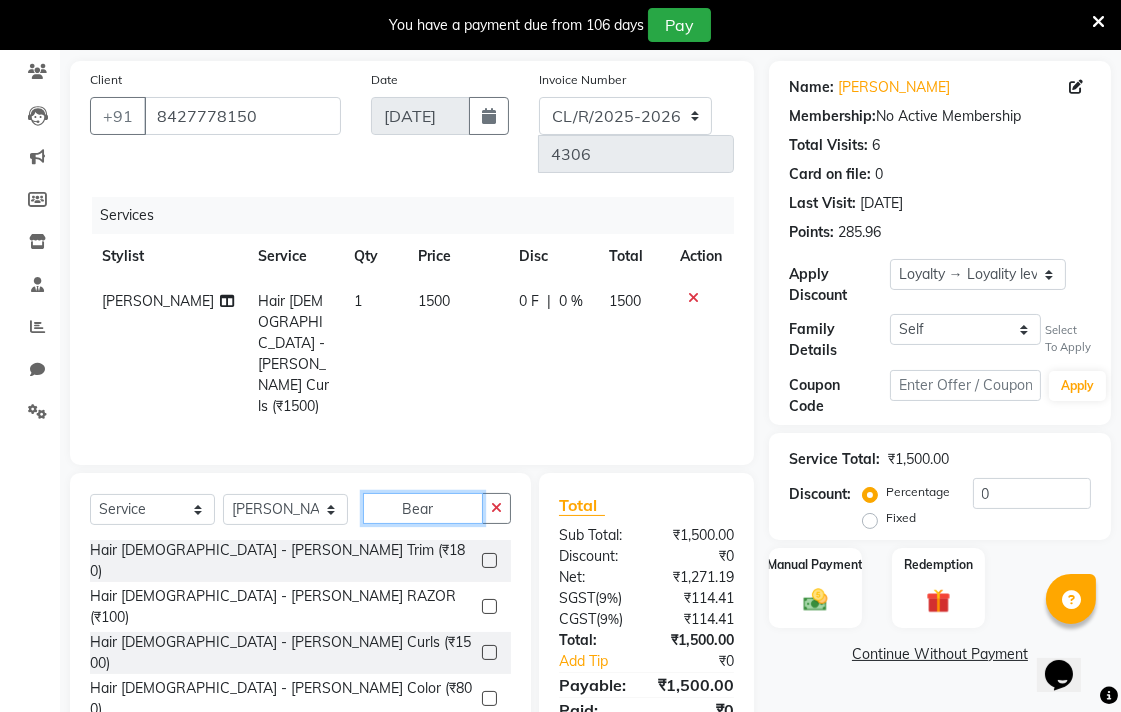 type on "Bear" 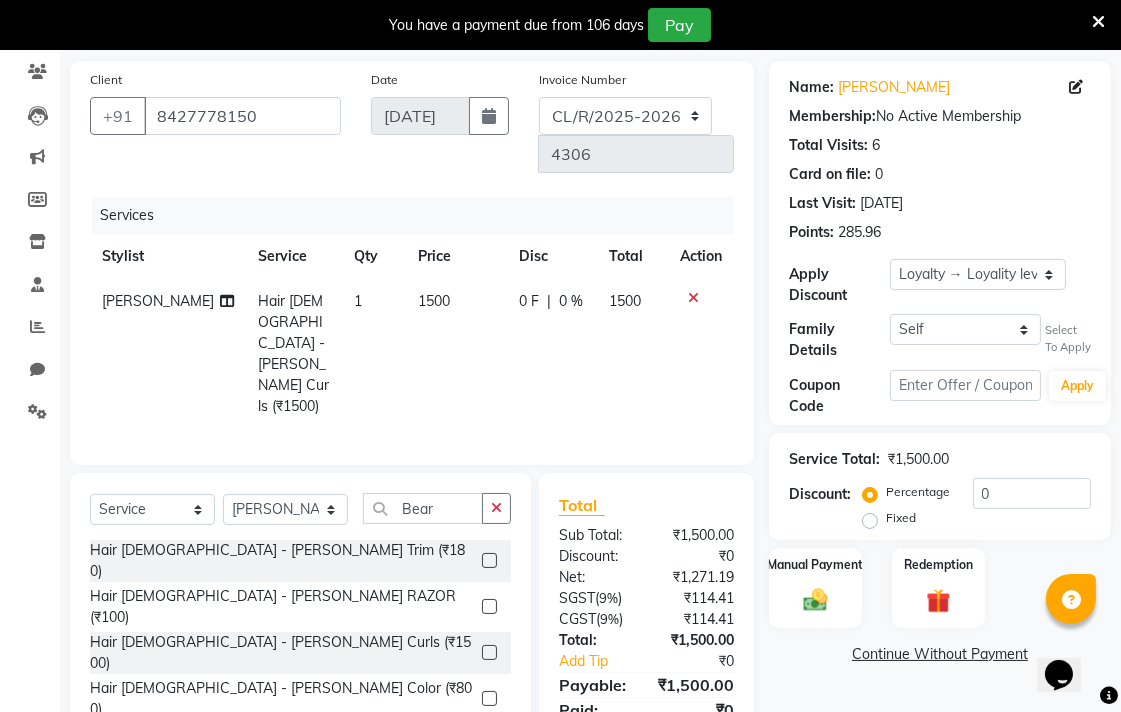 click 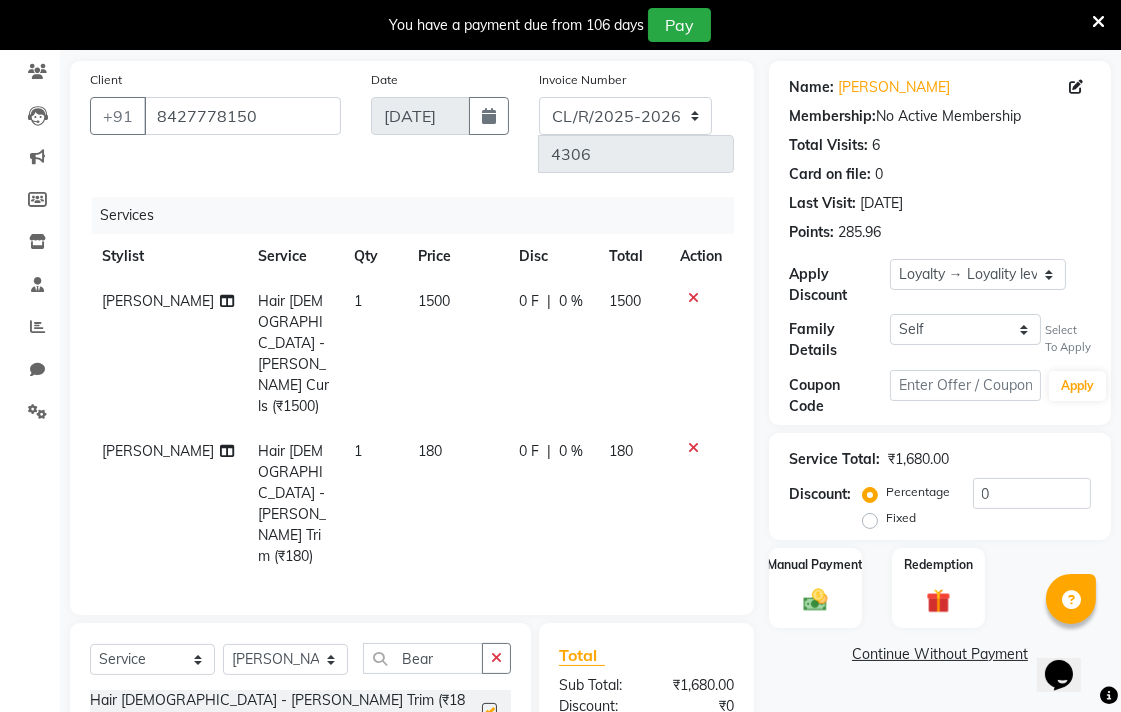 checkbox on "false" 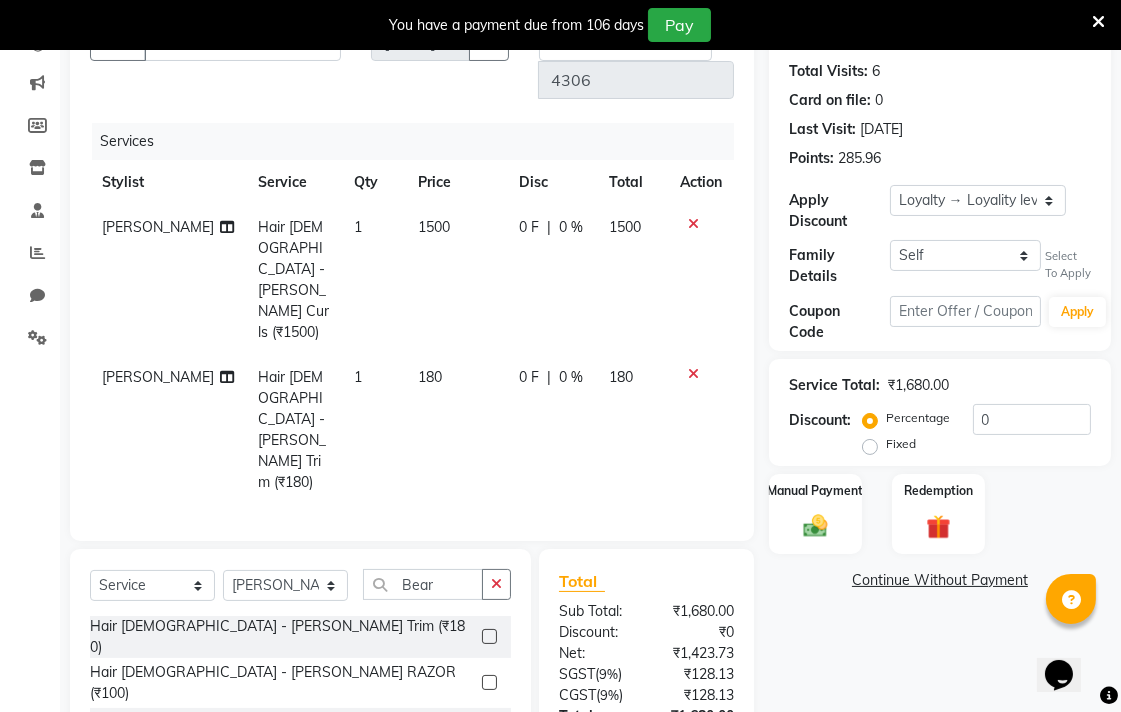 scroll, scrollTop: 253, scrollLeft: 0, axis: vertical 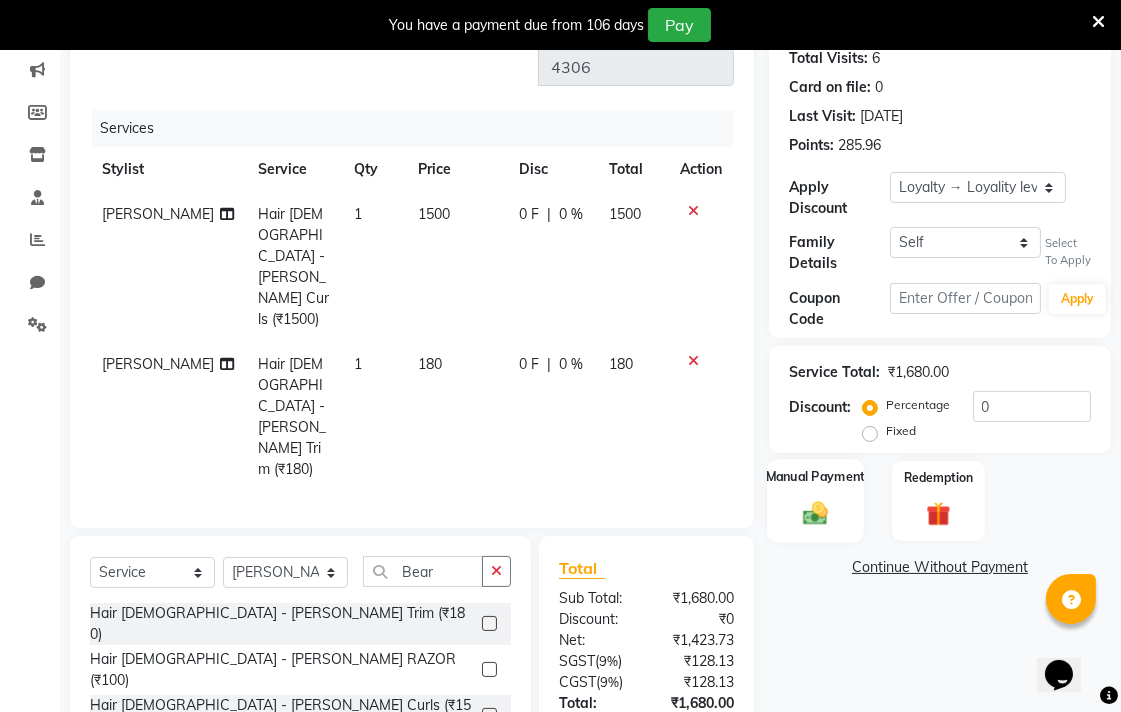 click on "Manual Payment" 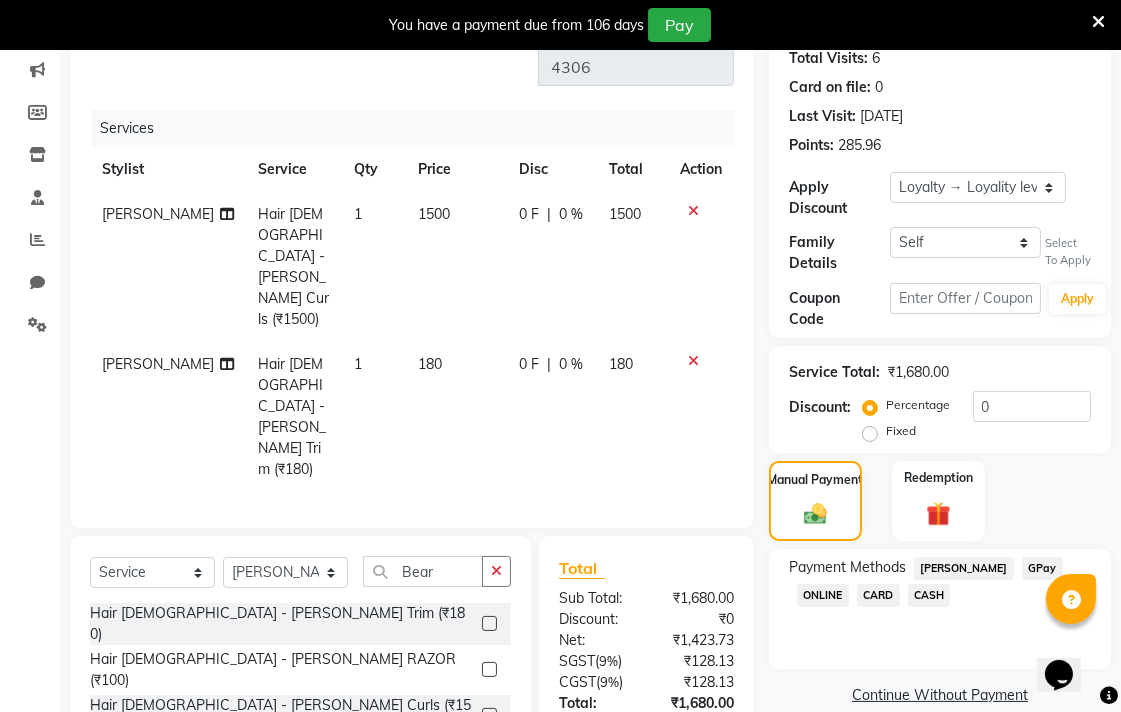 click on "GPay" 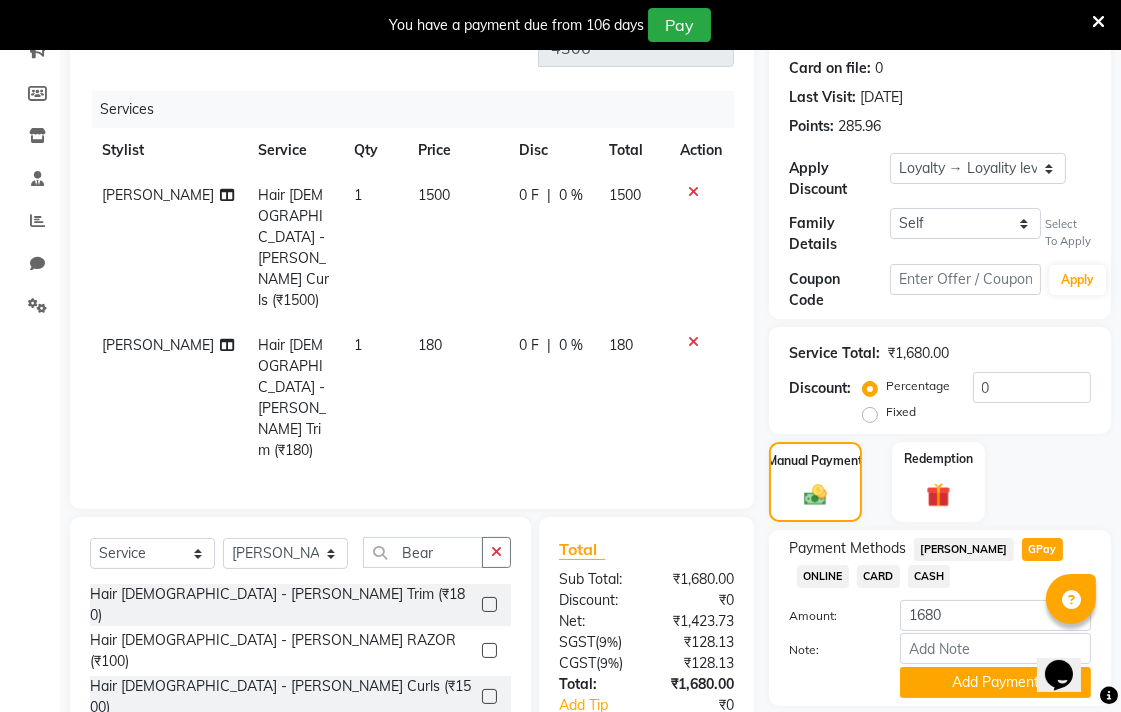 scroll, scrollTop: 230, scrollLeft: 0, axis: vertical 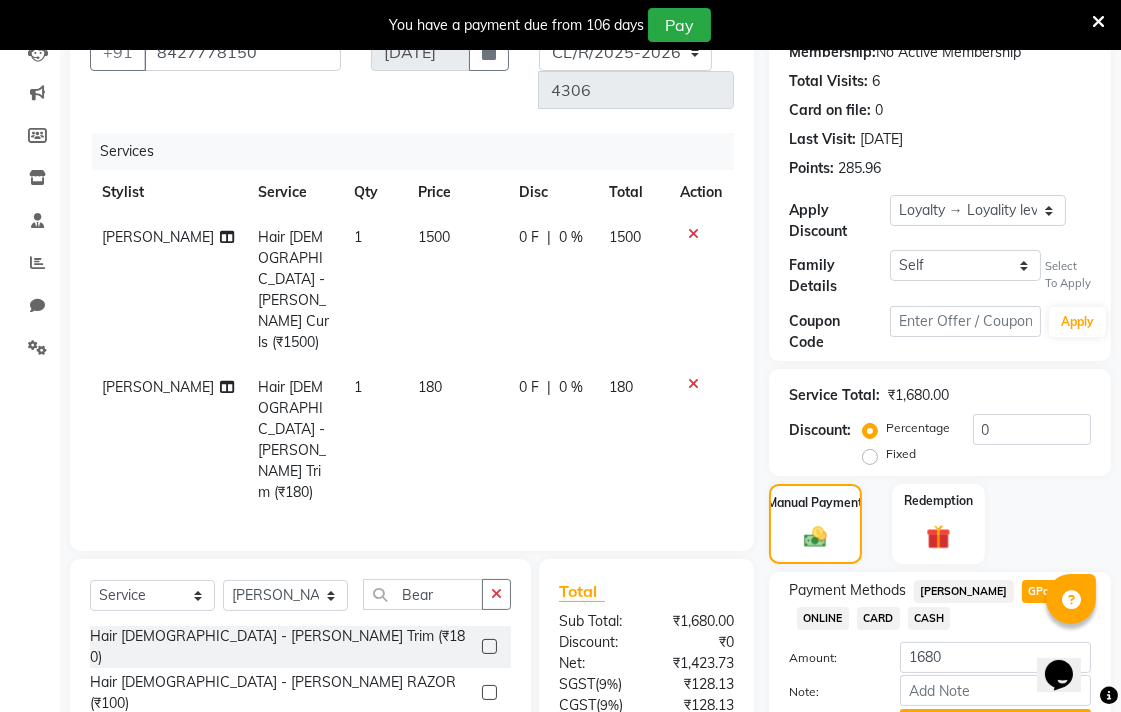 click on "Hair [DEMOGRAPHIC_DATA] - [PERSON_NAME] Curls (₹1500)" 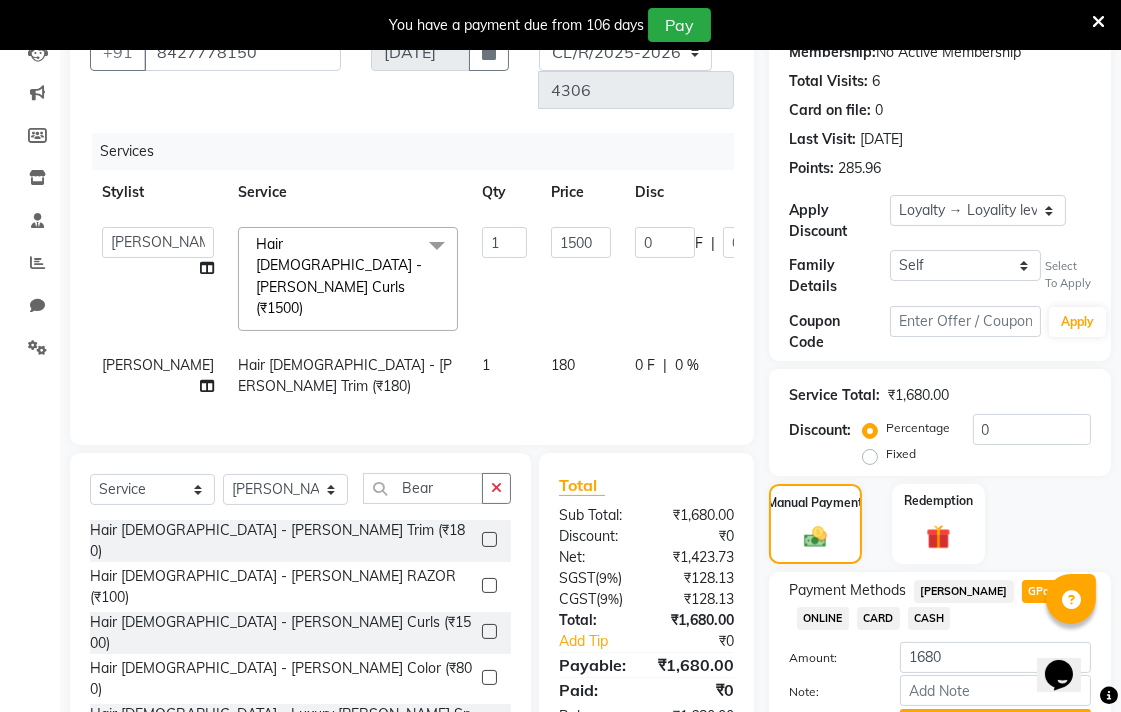 click on "Hair [DEMOGRAPHIC_DATA] - [PERSON_NAME] Curls (₹1500)  x" 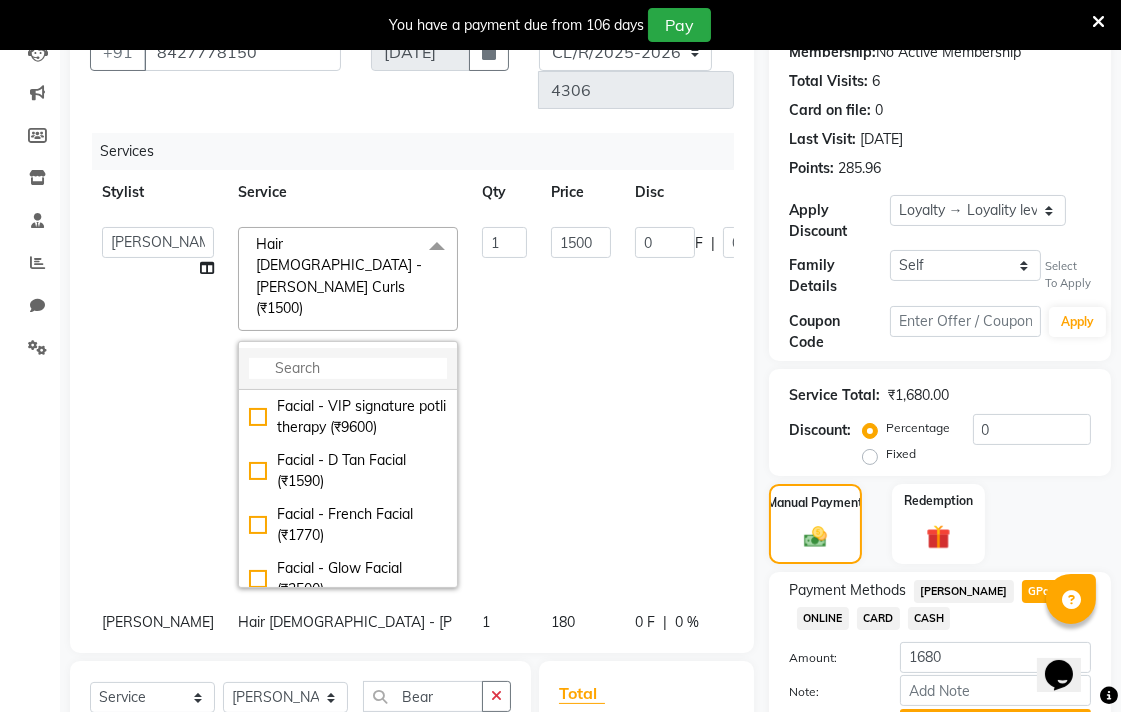 click 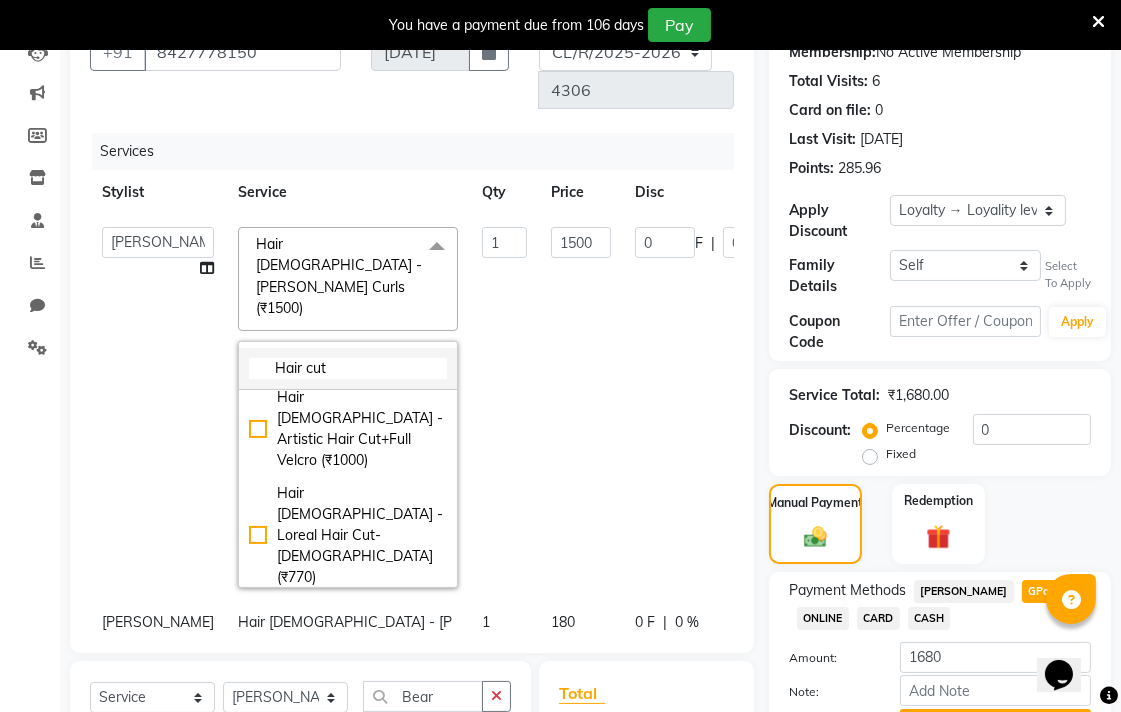 scroll, scrollTop: 264, scrollLeft: 0, axis: vertical 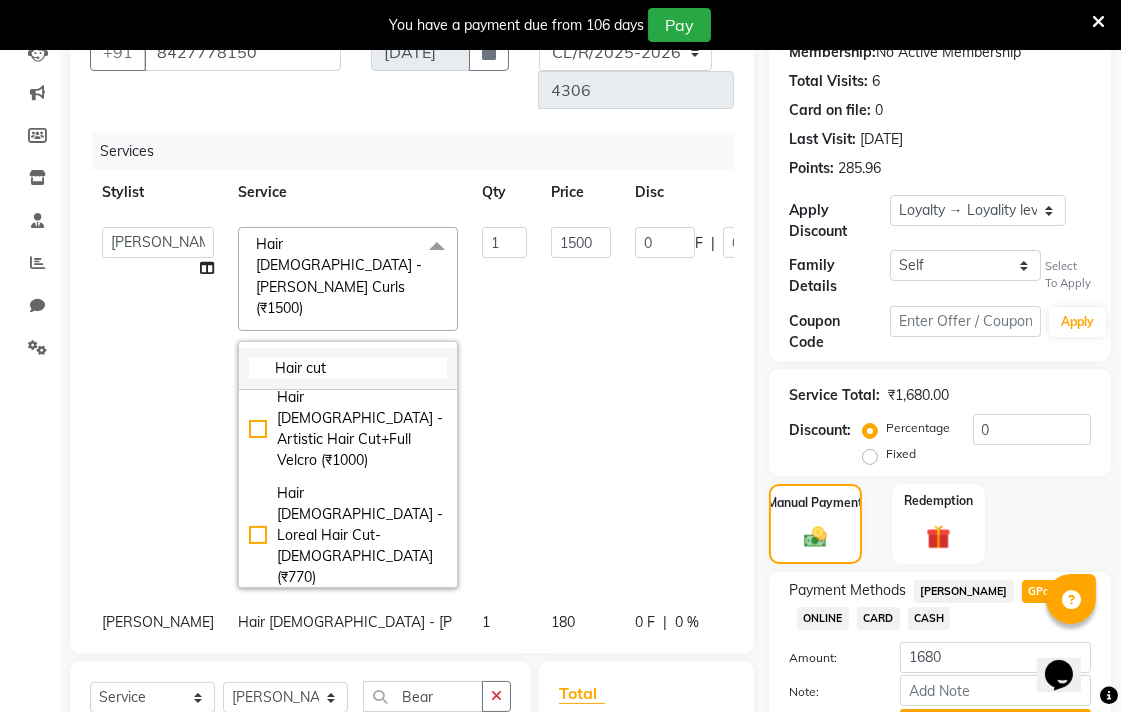 type on "Hair cut" 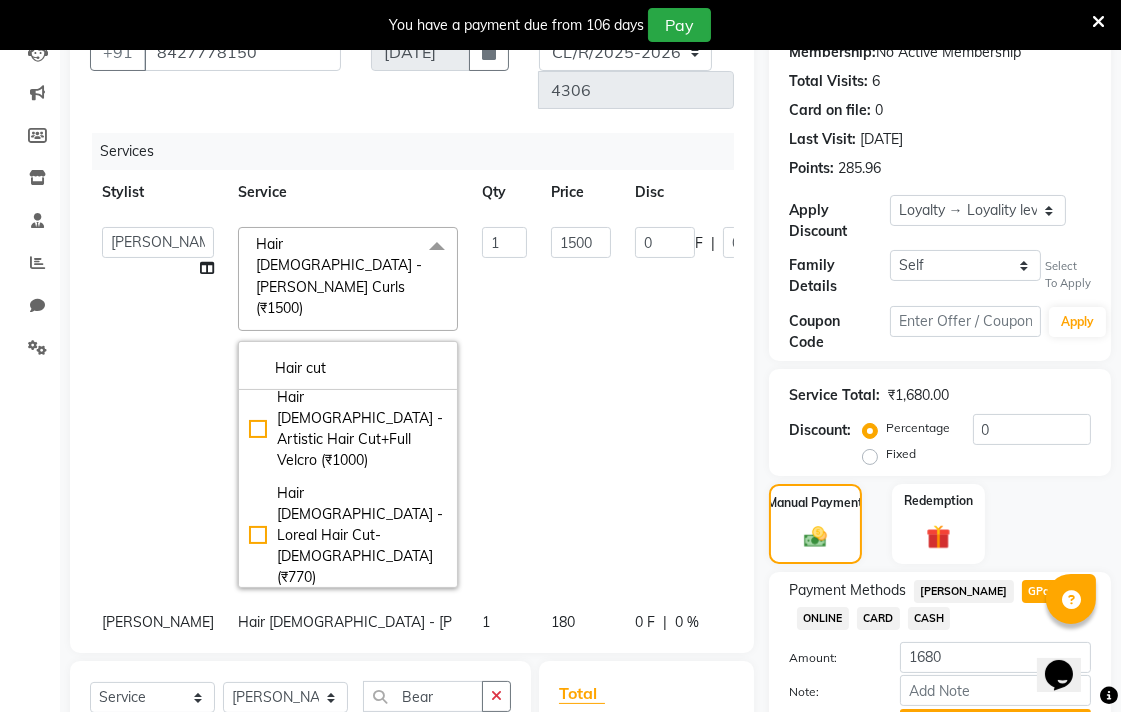 click on "Hair [DEMOGRAPHIC_DATA] - Hair Cut Shampoo Condition (₹350)" 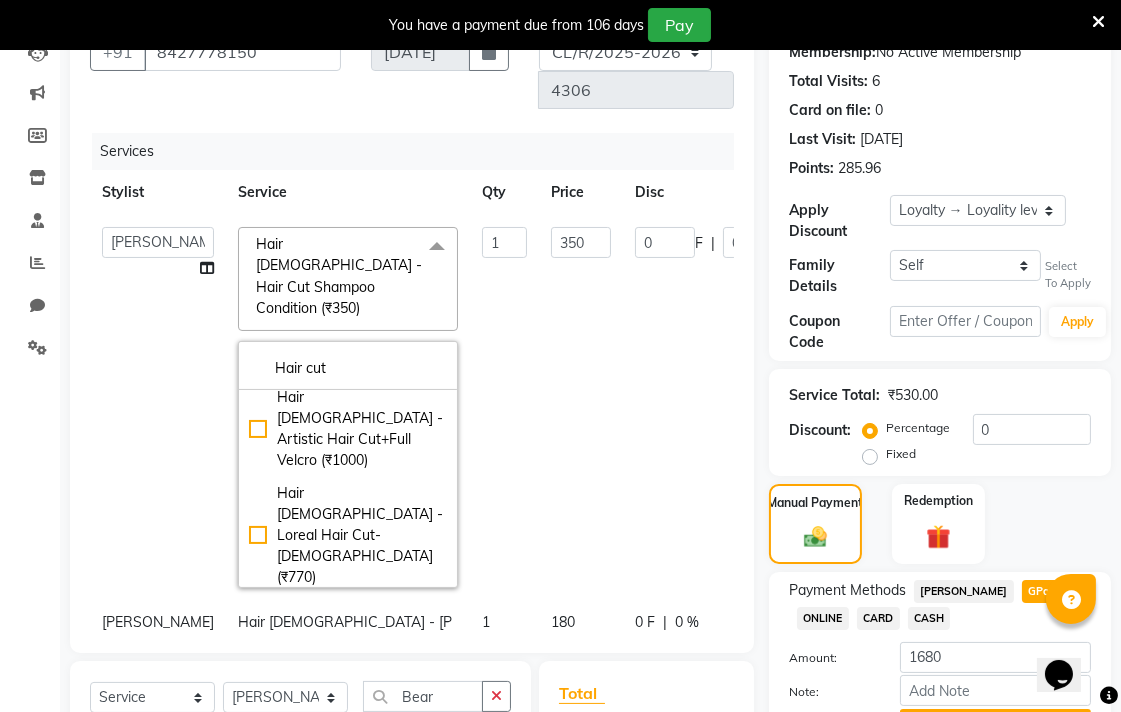click on "0 F | 0 %" 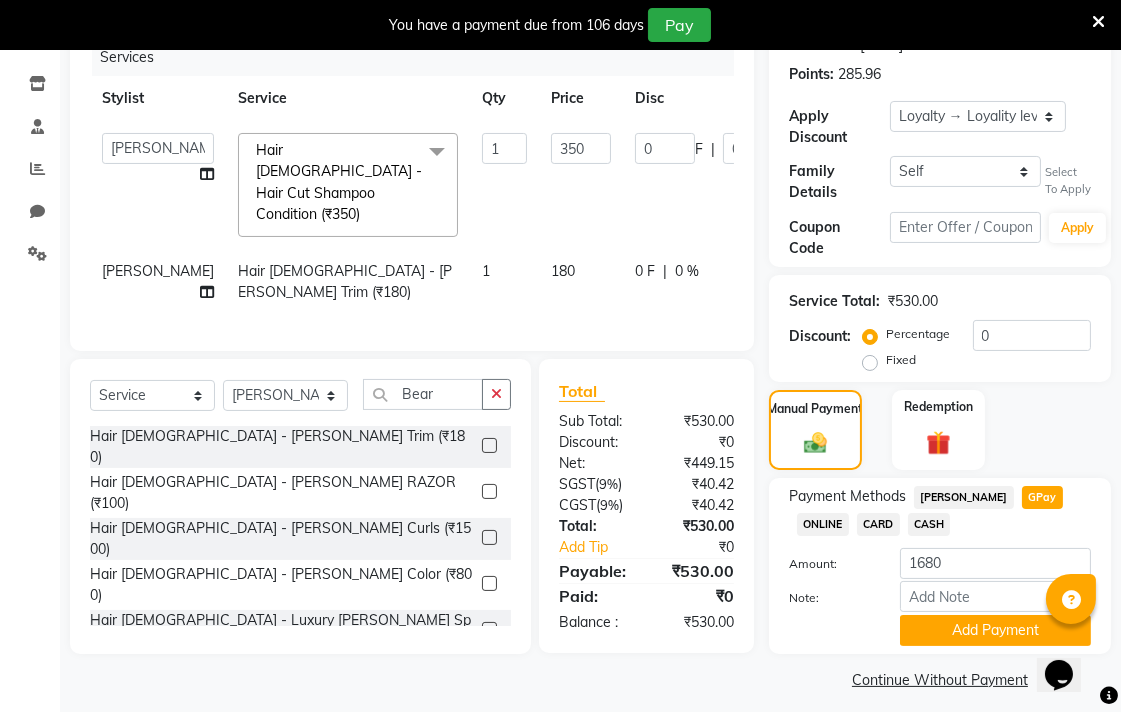 scroll, scrollTop: 337, scrollLeft: 0, axis: vertical 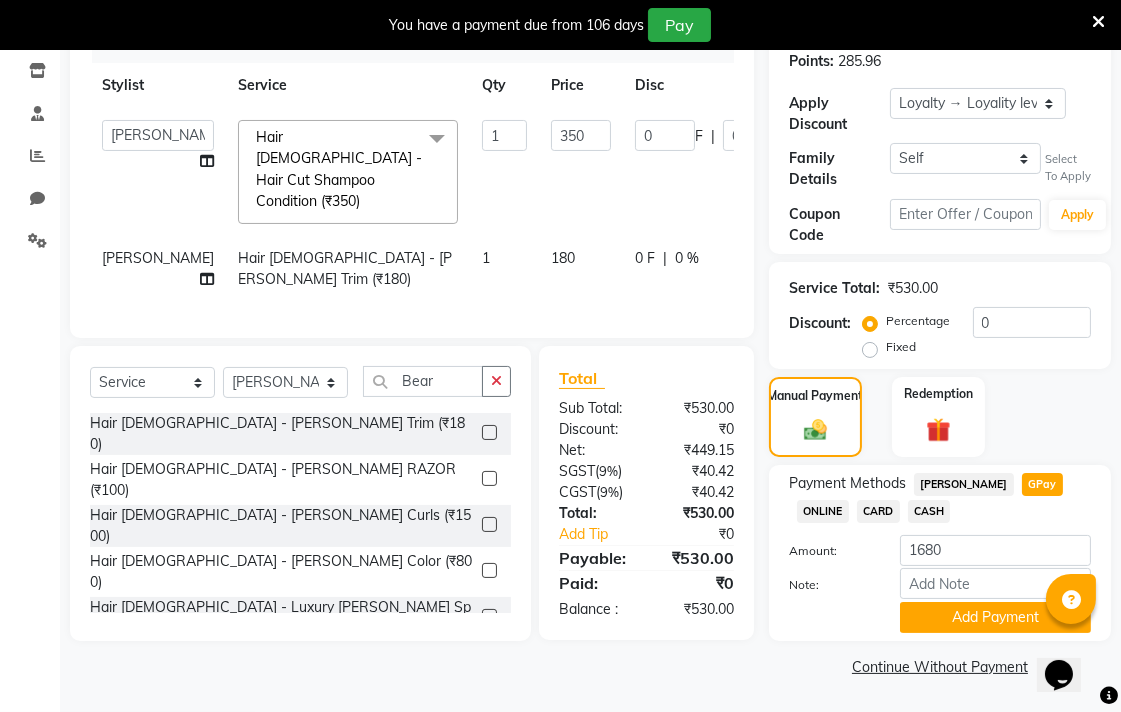 click on "Select  Service  Membership  Package Voucher Prepaid Gift Card  Select Stylist Admin [PERSON_NAME] Colour Lounge, Ranjit Avenue Colour Lounge, [GEOGRAPHIC_DATA] [PERSON_NAME] [PERSON_NAME] [PERSON_NAME] [PERSON_NAME] [PERSON_NAME] mam [PERSON_NAME] [PERSON_NAME] [PERSON_NAME] [PERSON_NAME] POOJA [PERSON_NAME] Pooja [PERSON_NAME] [PERSON_NAME] Rahul guard [PERSON_NAME] [PERSON_NAME] [PERSON_NAME] [PERSON_NAME] SAMEER [PERSON_NAME] [PERSON_NAME] [PERSON_NAME] [PERSON_NAME] [PERSON_NAME] [PERSON_NAME] VISHAL [PERSON_NAME] Bear Hair [DEMOGRAPHIC_DATA] - [PERSON_NAME] Trim (₹180)  Hair [DEMOGRAPHIC_DATA] - [PERSON_NAME] RAZOR (₹100)  Hair [DEMOGRAPHIC_DATA] - [PERSON_NAME] Curls (₹1500)  Hair [DEMOGRAPHIC_DATA] - [PERSON_NAME] Color (₹800)  Hair [DEMOGRAPHIC_DATA] - Luxury [PERSON_NAME] Spa (₹1000)" 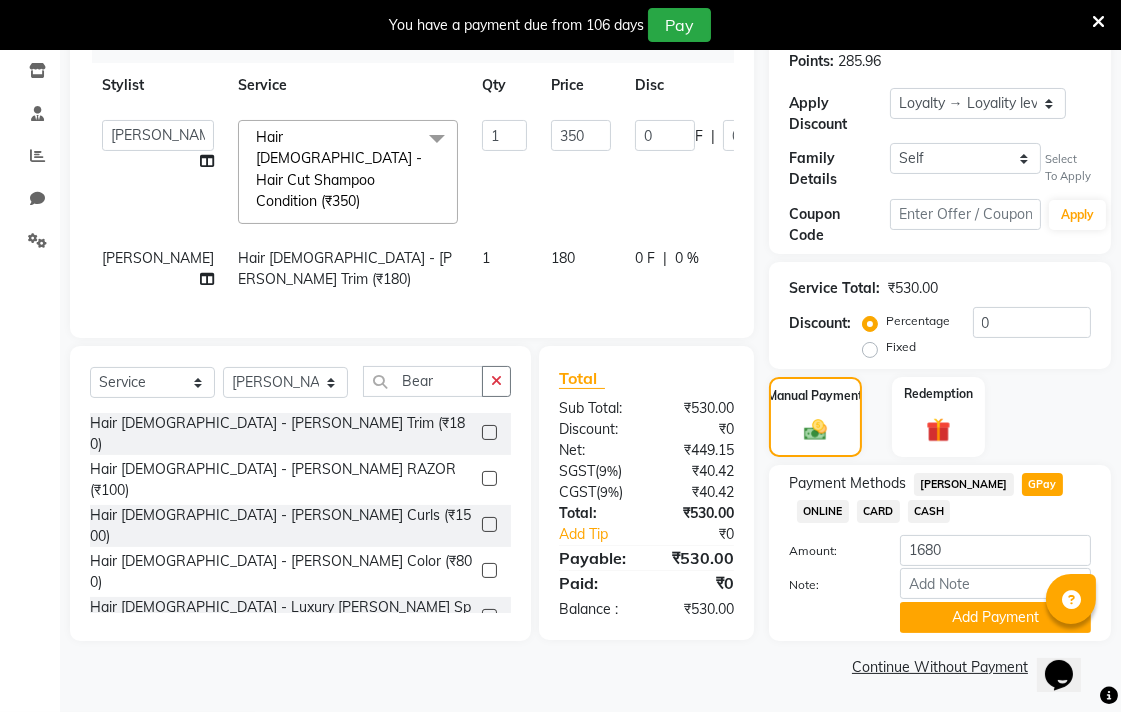 type on "530" 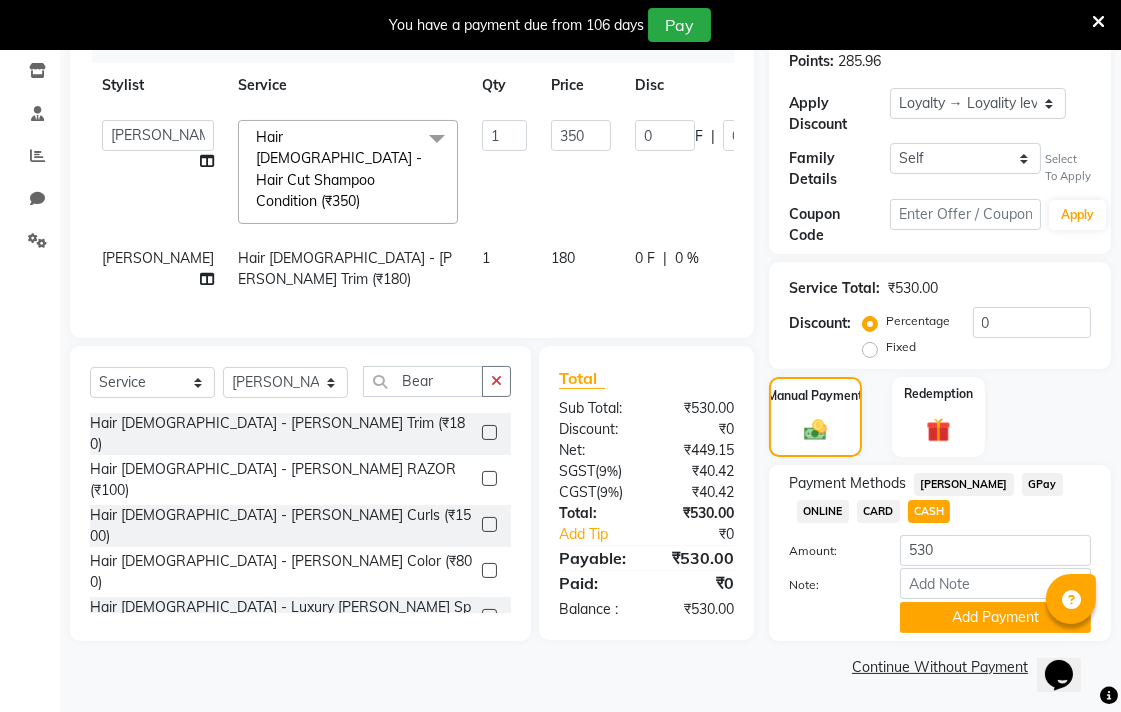 click on "GPay" 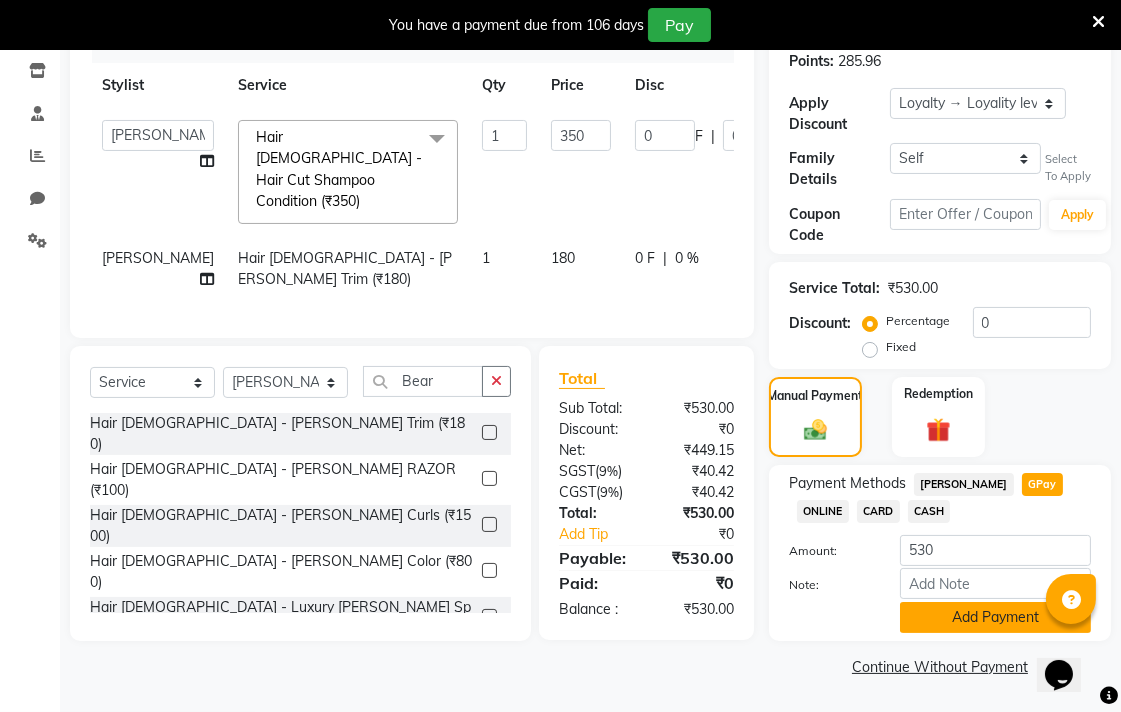 click on "Add Payment" 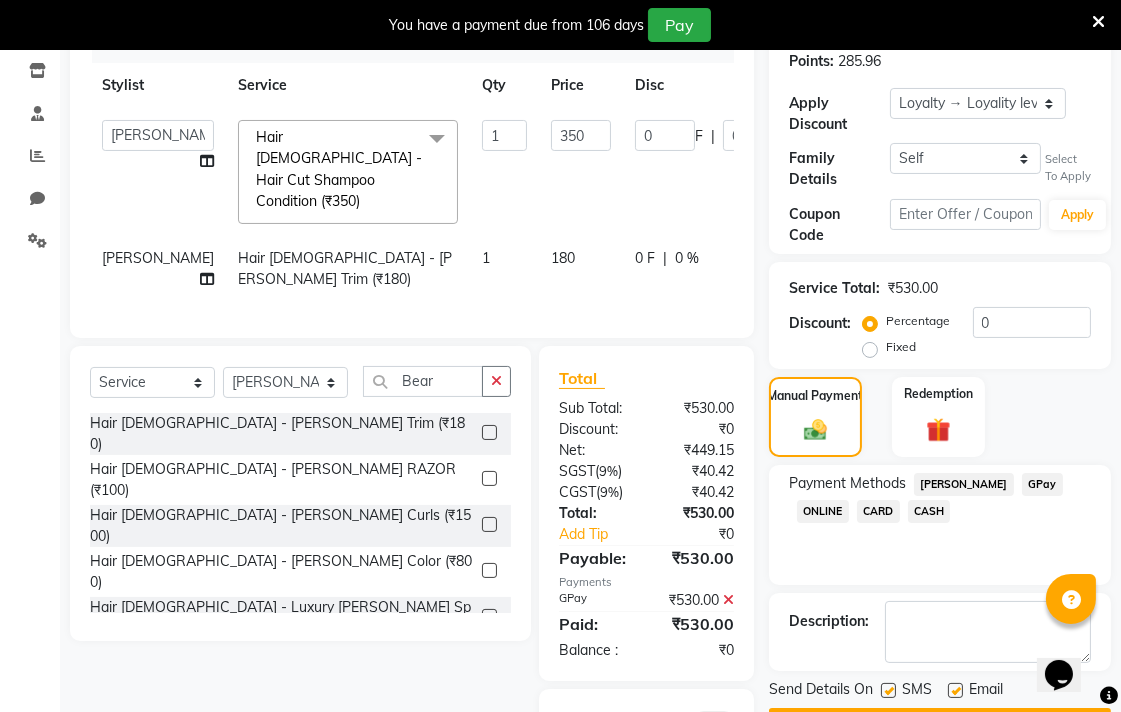 scroll, scrollTop: 475, scrollLeft: 0, axis: vertical 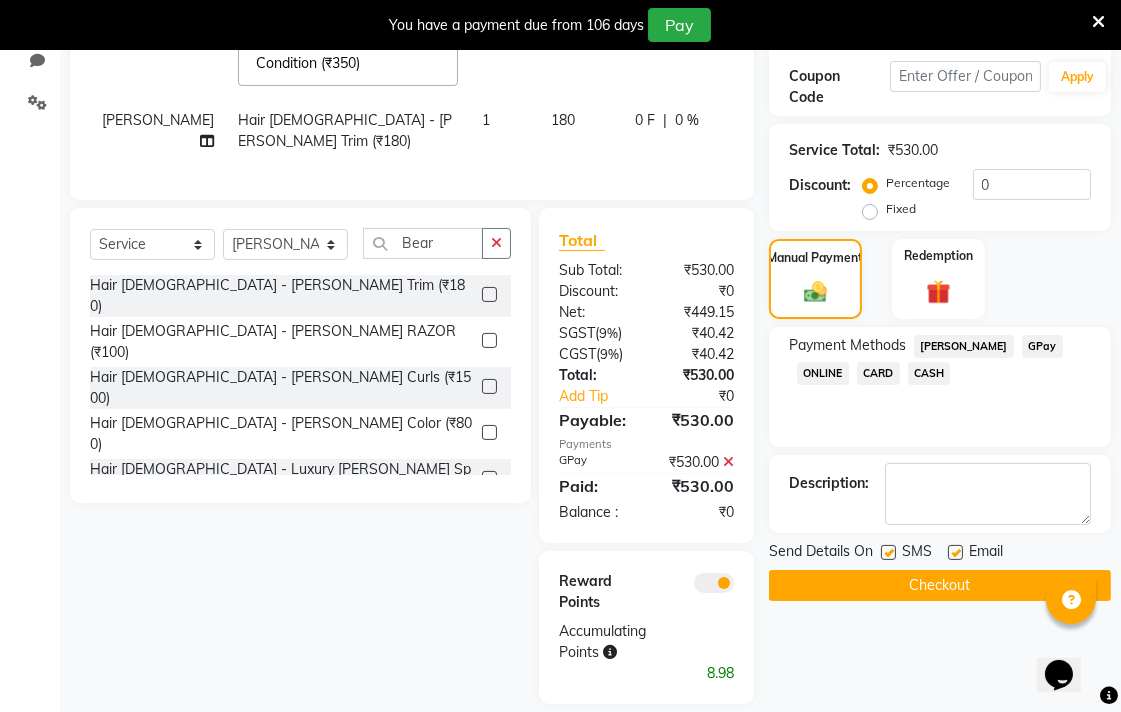 click on "Checkout" 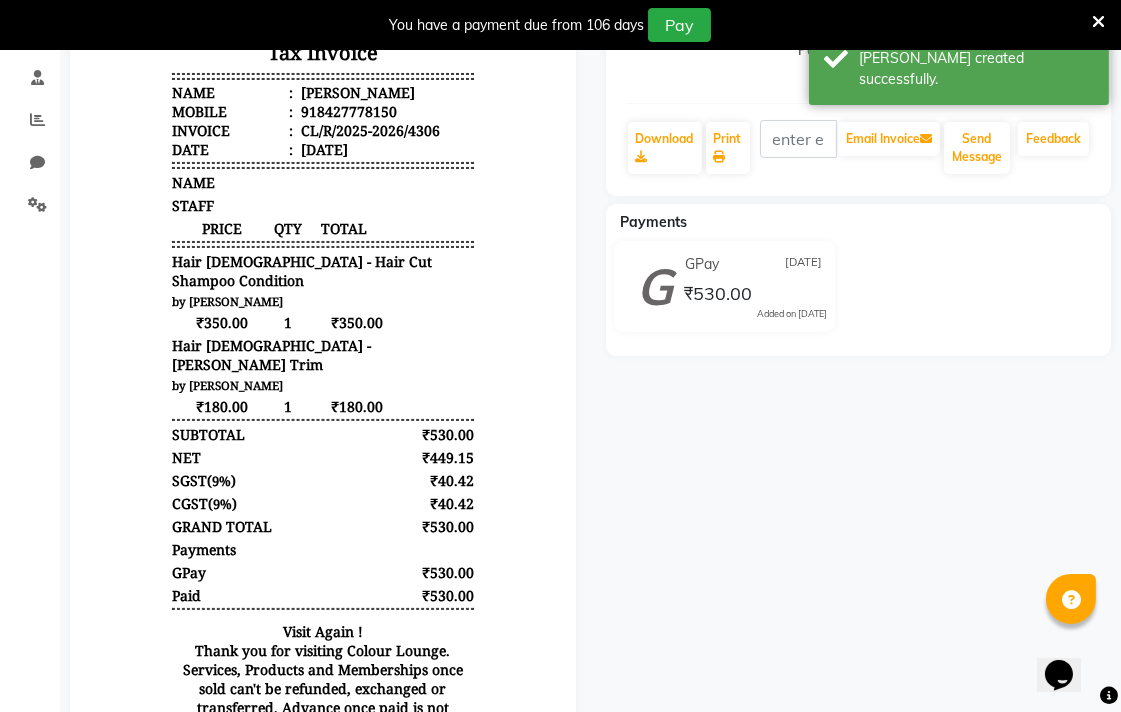 scroll, scrollTop: 283, scrollLeft: 0, axis: vertical 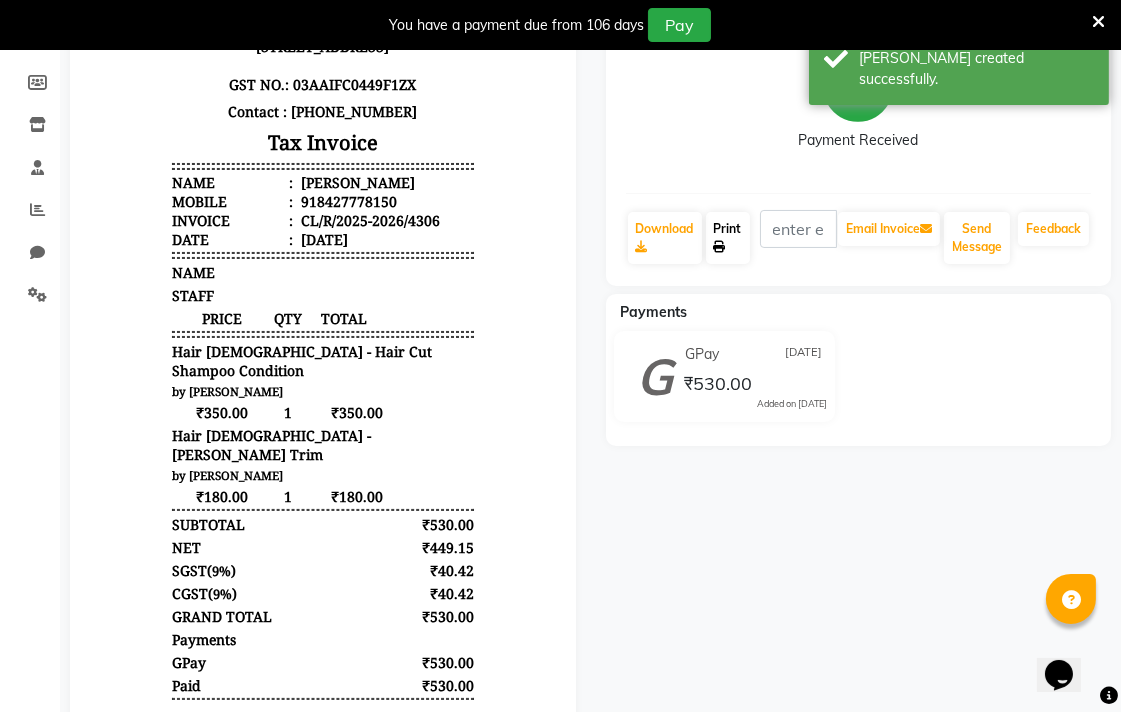 click 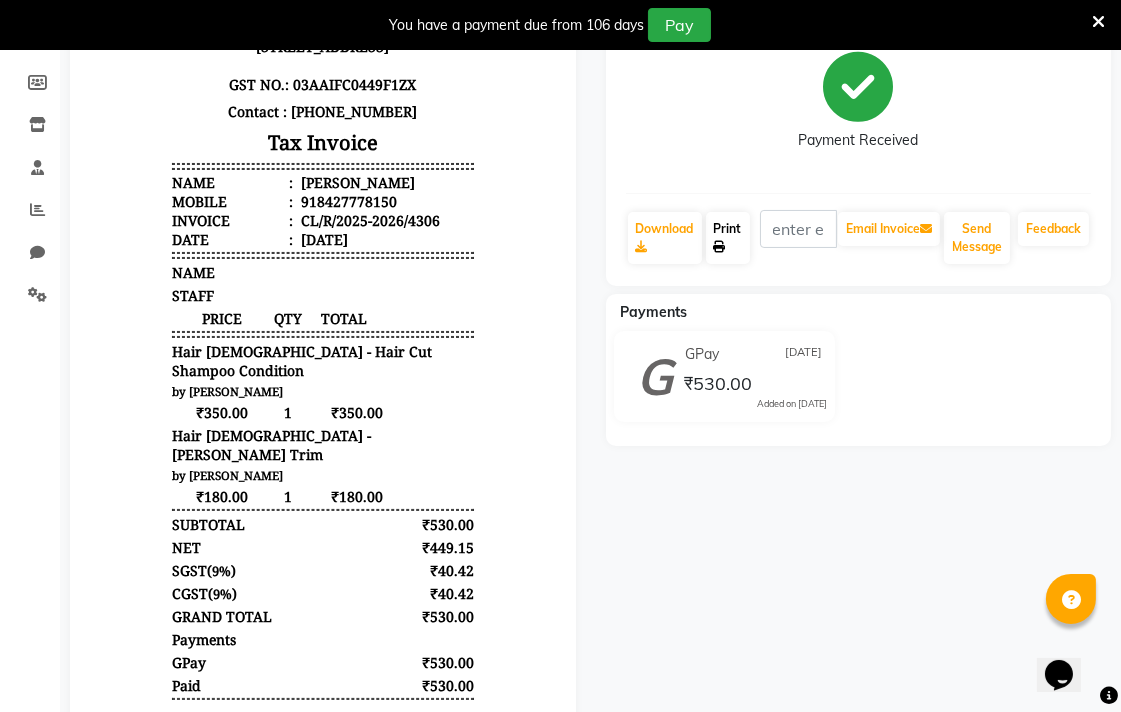 click on "Print" 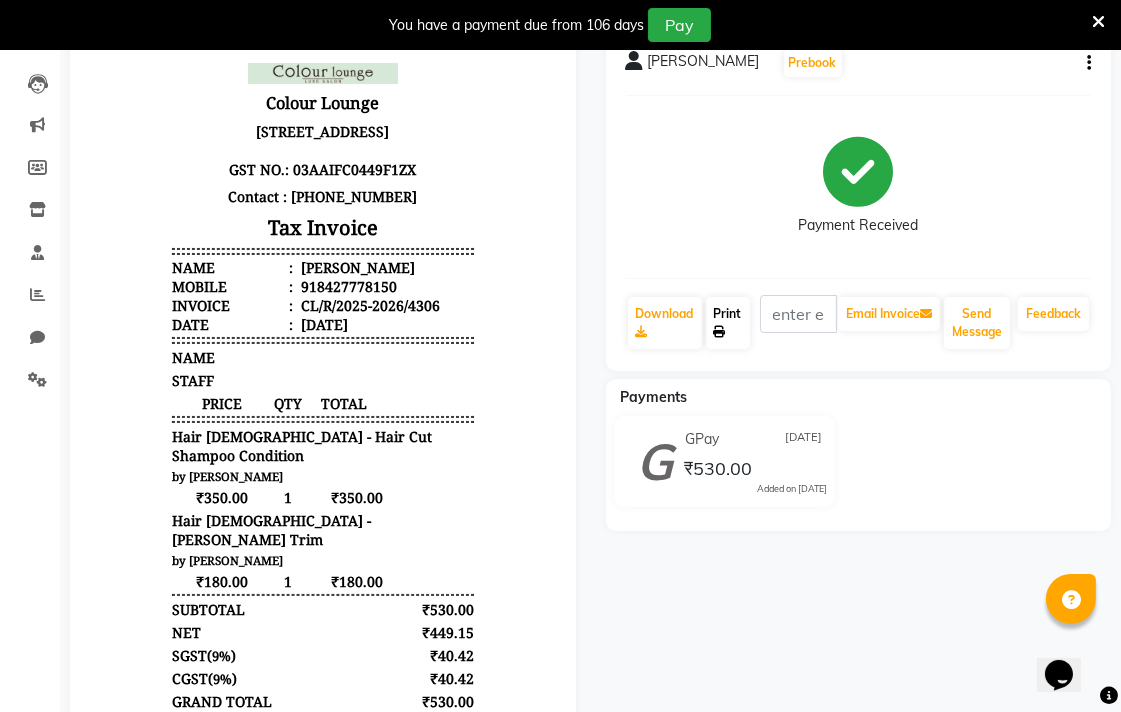 scroll, scrollTop: 0, scrollLeft: 0, axis: both 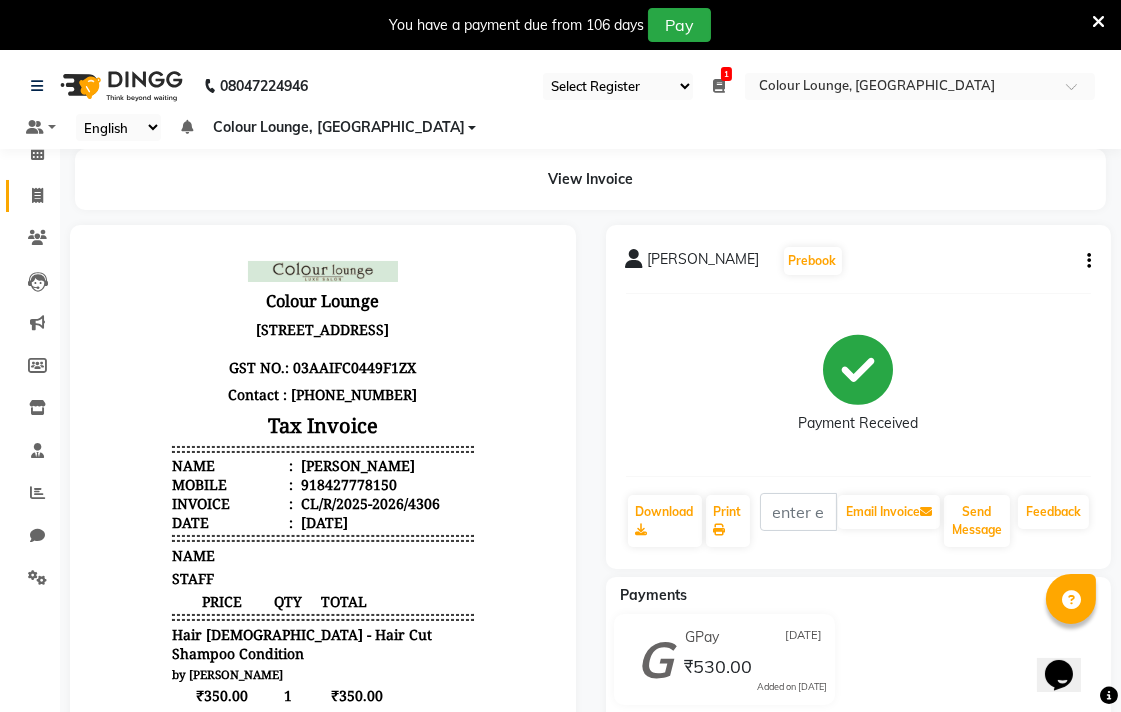 click 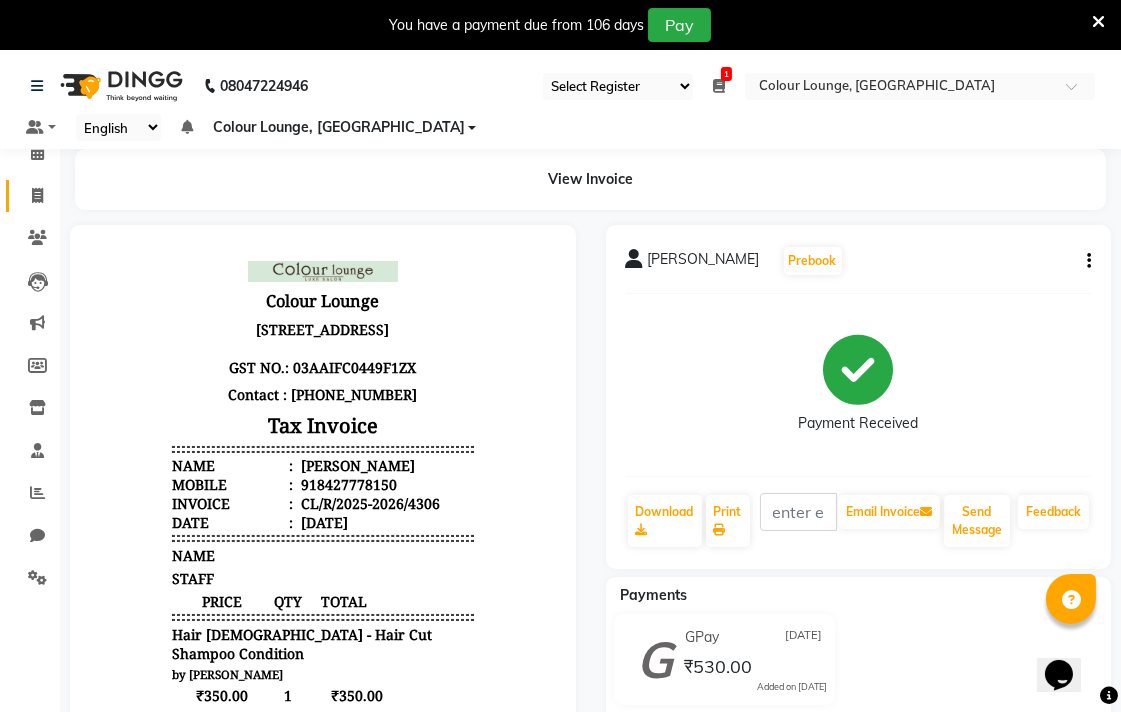 select on "service" 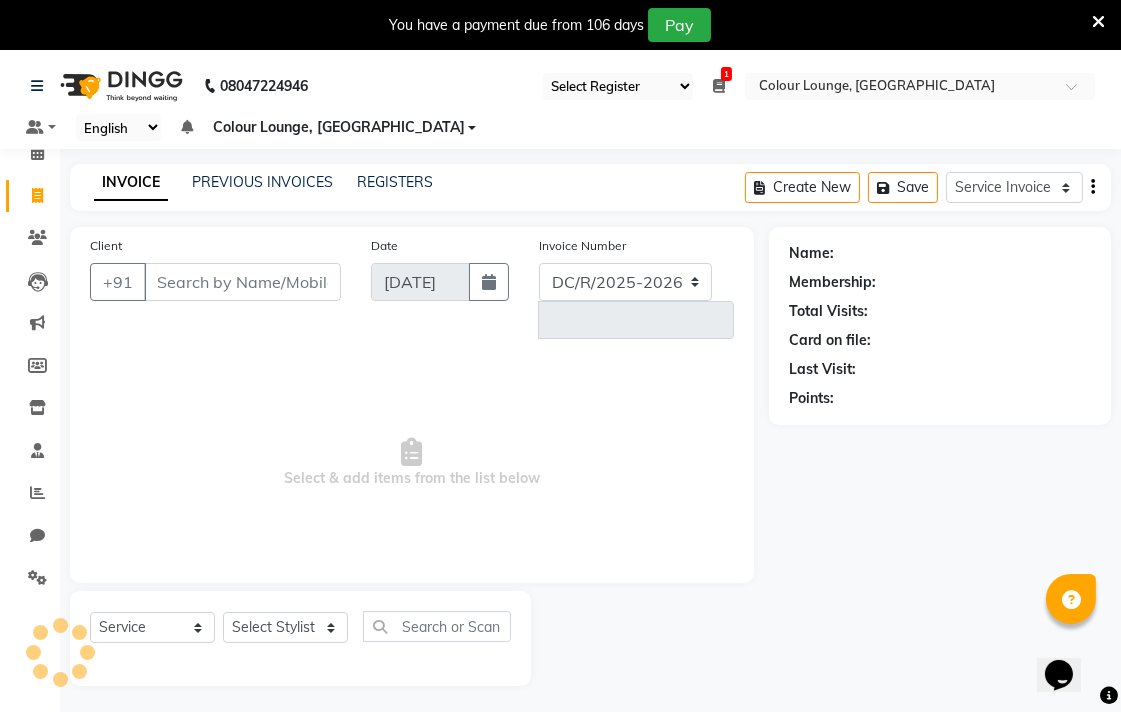 select on "8013" 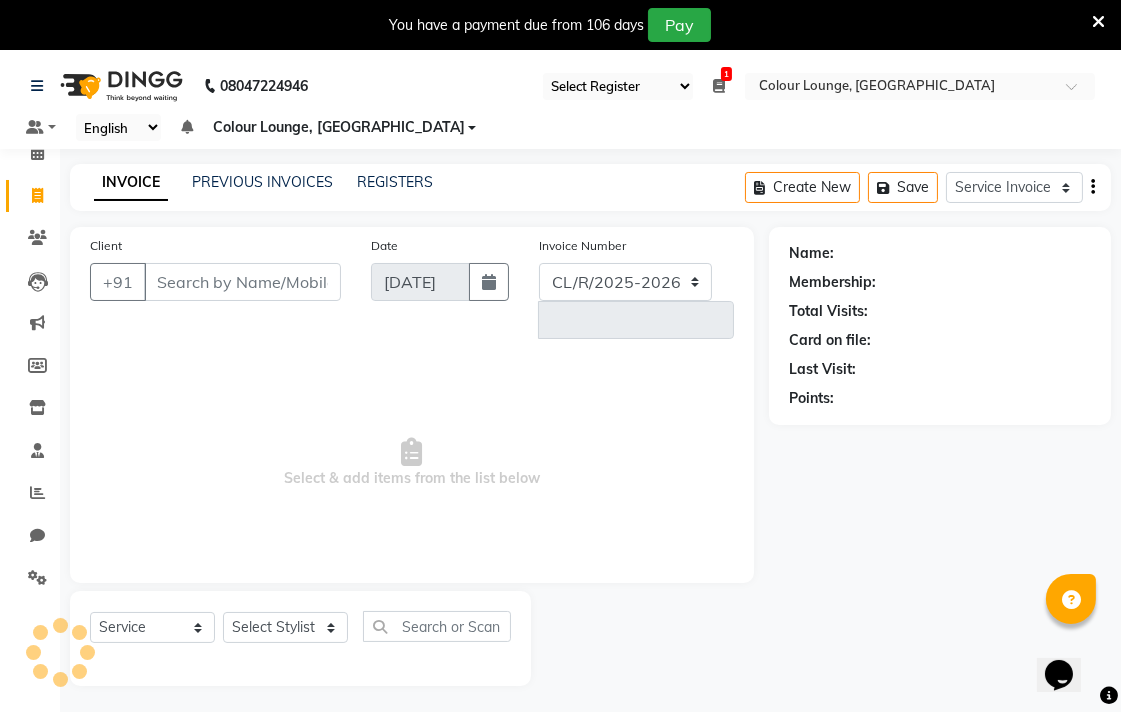 type on "4307" 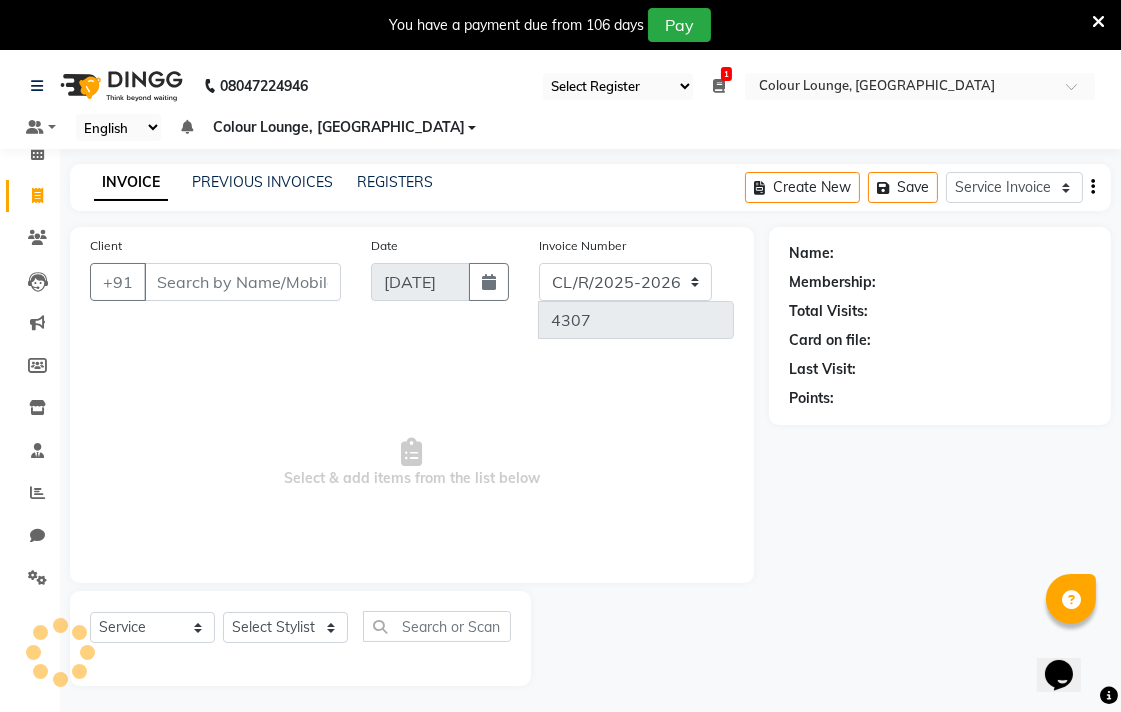 scroll, scrollTop: 50, scrollLeft: 0, axis: vertical 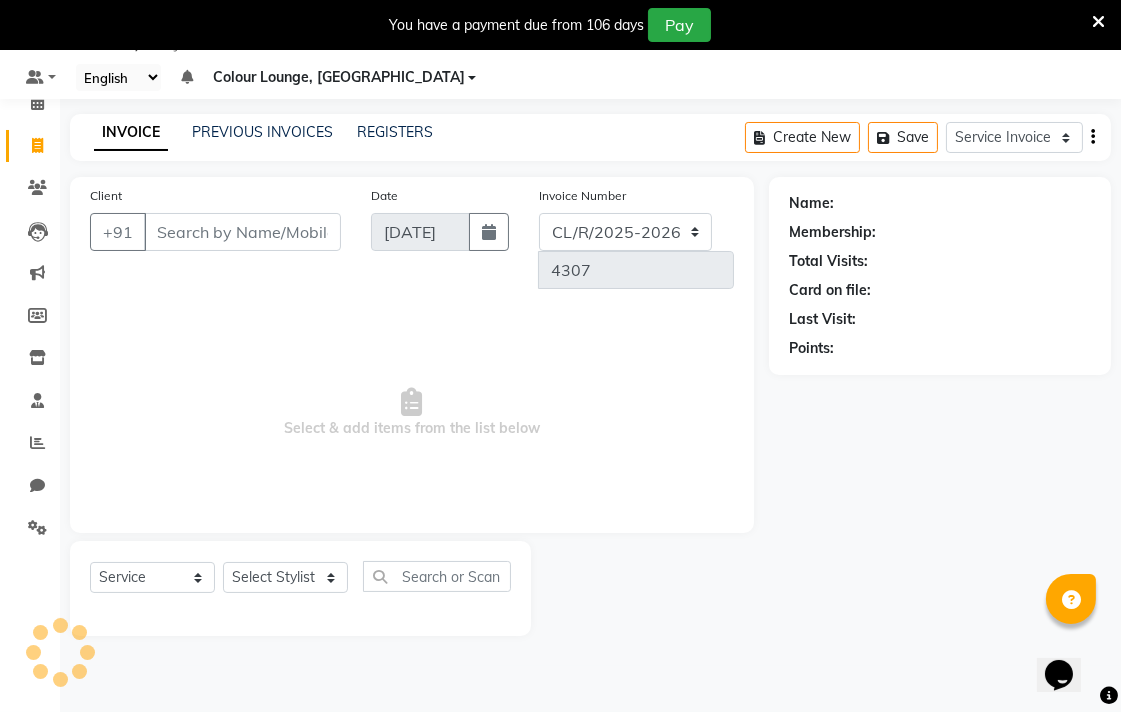 click on "Client" at bounding box center (242, 232) 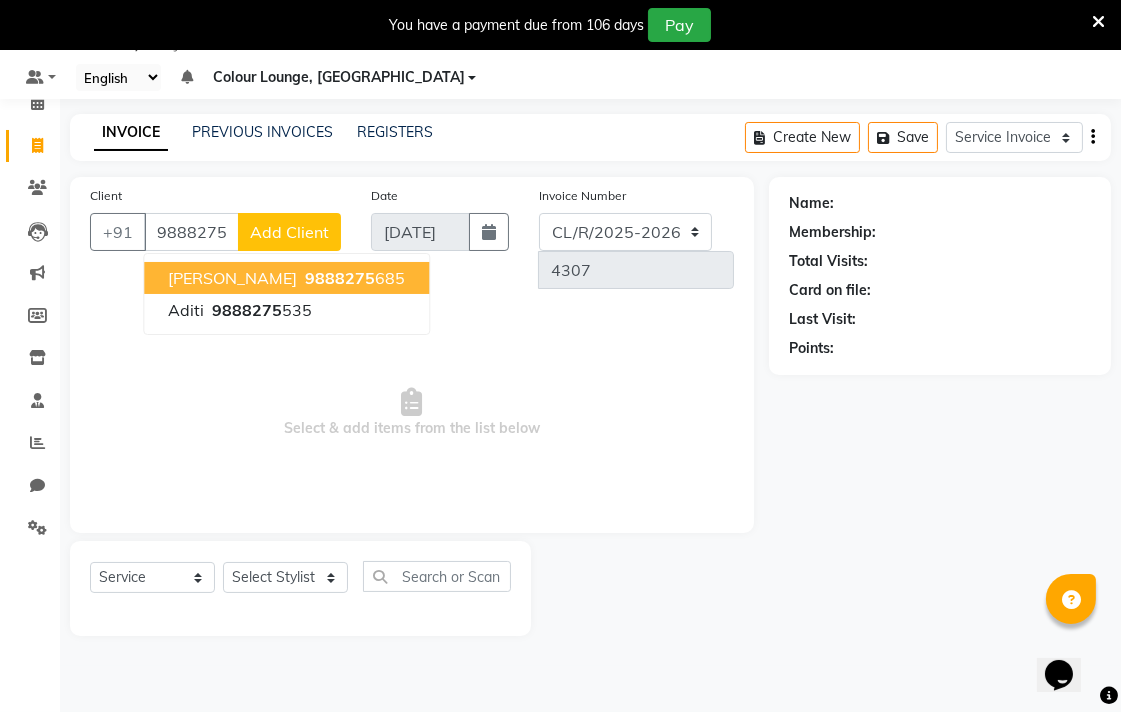 click on "[PERSON_NAME]   9888275 685" at bounding box center [286, 278] 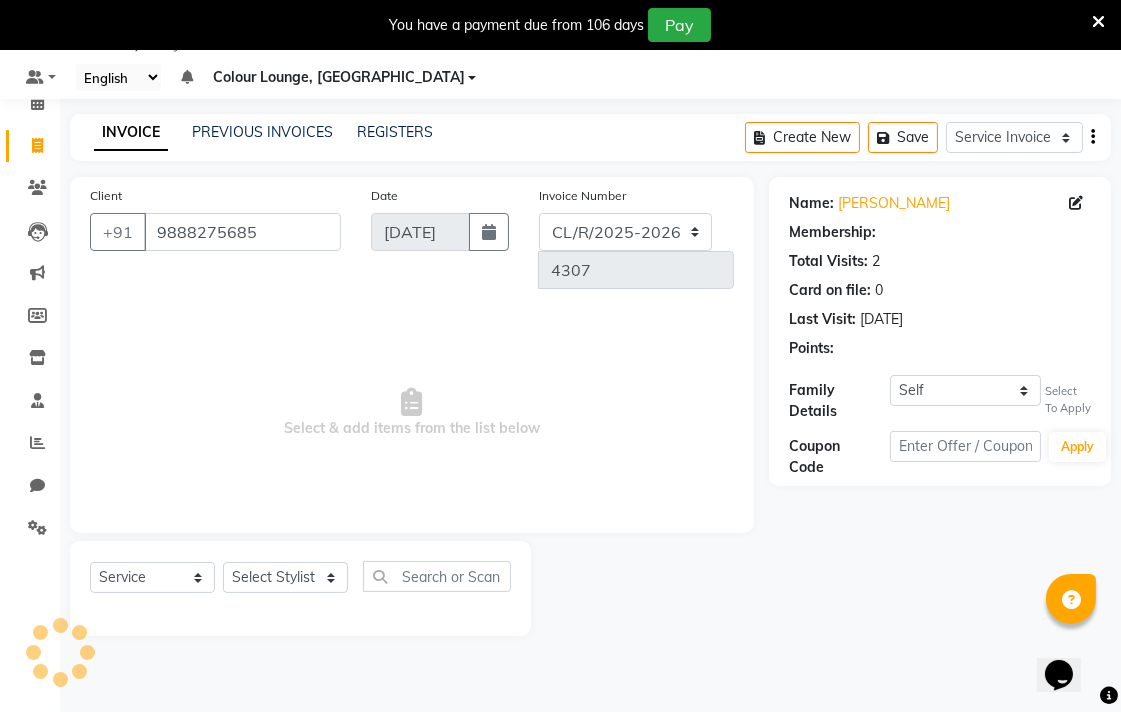 select on "1: Object" 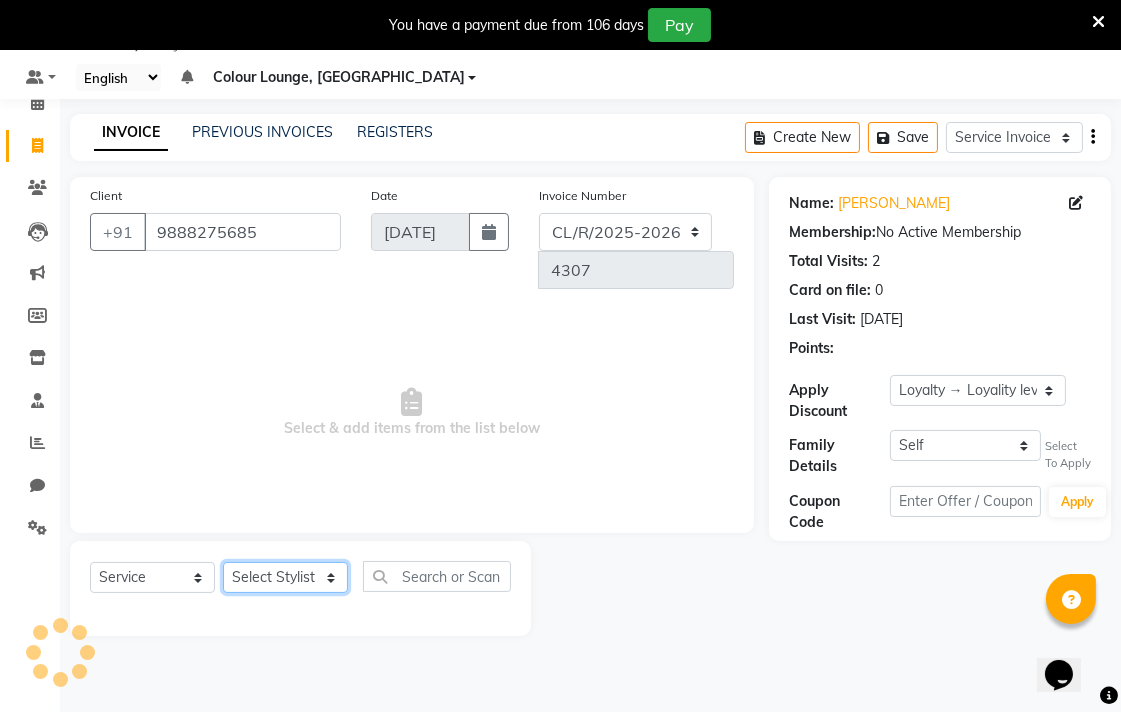 click on "Select Stylist Admin AMIT Birshika Colour Lounge, [GEOGRAPHIC_DATA] Colour Lounge, [GEOGRAPHIC_DATA] [PERSON_NAME] [PERSON_NAME] [PERSON_NAME] [PERSON_NAME] [PERSON_NAME] mam [PERSON_NAME] [PERSON_NAME] [PERSON_NAME] MOHIT [PERSON_NAME] POOJA [PERSON_NAME] [PERSON_NAME] [PERSON_NAME] guard [PERSON_NAME] [PERSON_NAME] [PERSON_NAME] [PERSON_NAME] SAMEER [PERSON_NAME] [PERSON_NAME] [PERSON_NAME] [PERSON_NAME] [PERSON_NAME] [PERSON_NAME] VISHAL [PERSON_NAME]" 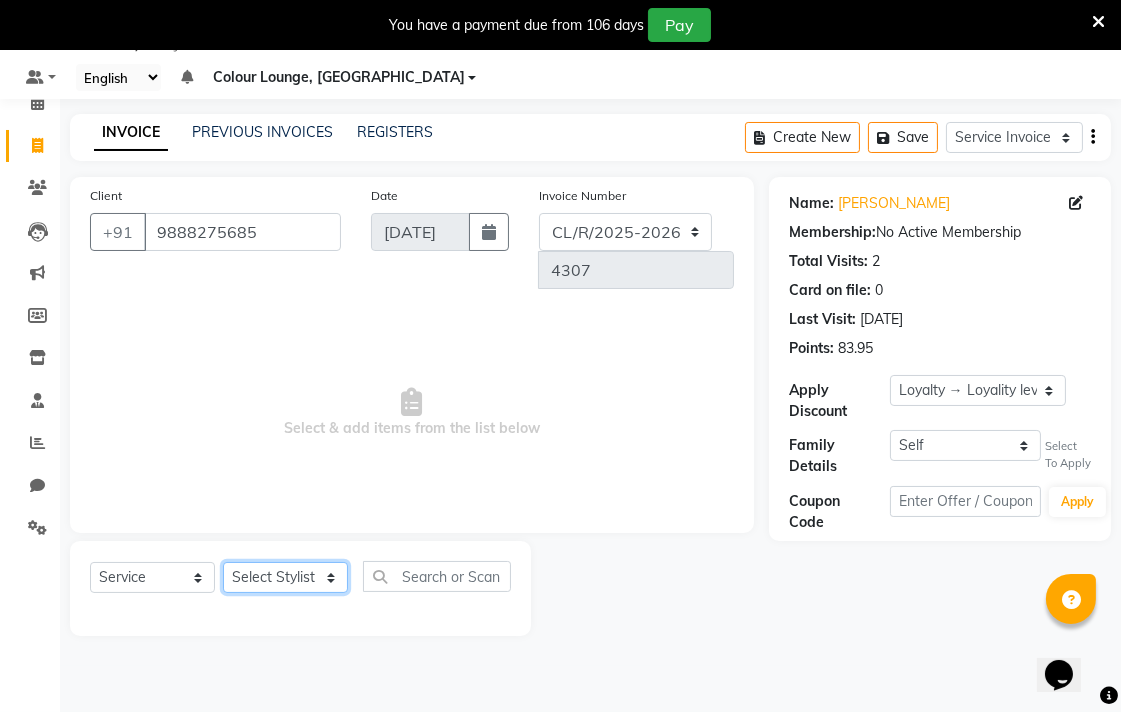 select on "70151" 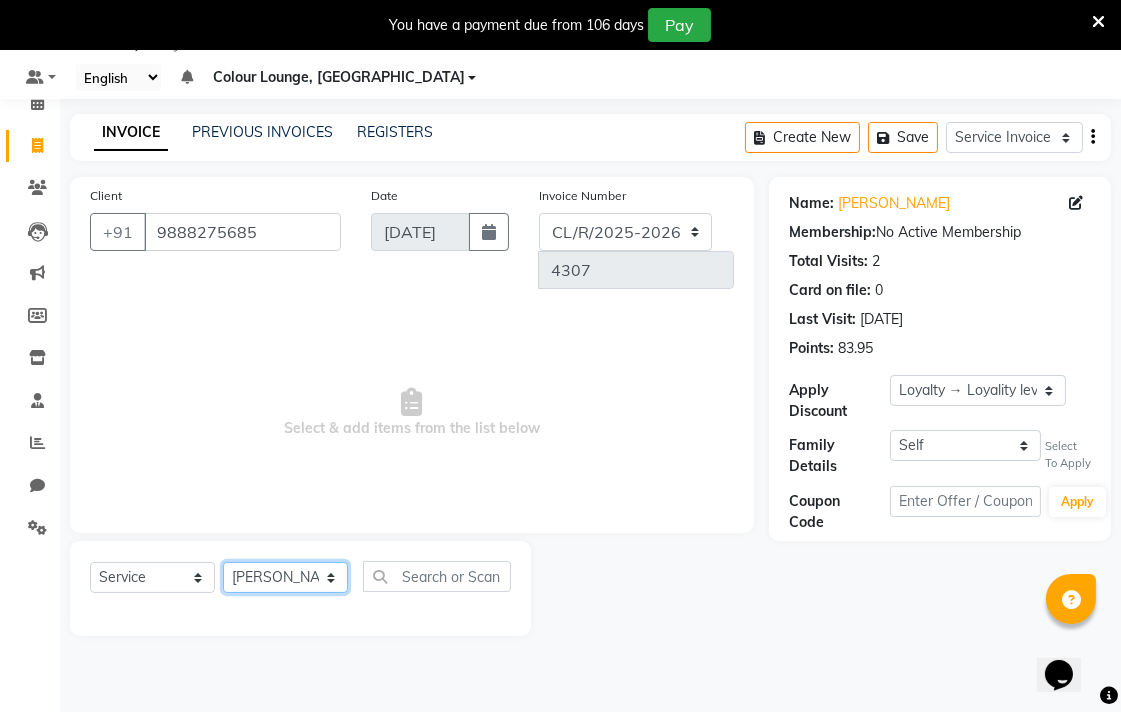click on "Select Stylist Admin AMIT Birshika Colour Lounge, [GEOGRAPHIC_DATA] Colour Lounge, [GEOGRAPHIC_DATA] [PERSON_NAME] [PERSON_NAME] [PERSON_NAME] [PERSON_NAME] [PERSON_NAME] mam [PERSON_NAME] [PERSON_NAME] [PERSON_NAME] MOHIT [PERSON_NAME] POOJA [PERSON_NAME] [PERSON_NAME] [PERSON_NAME] guard [PERSON_NAME] [PERSON_NAME] [PERSON_NAME] [PERSON_NAME] SAMEER [PERSON_NAME] [PERSON_NAME] [PERSON_NAME] [PERSON_NAME] [PERSON_NAME] [PERSON_NAME] VISHAL [PERSON_NAME]" 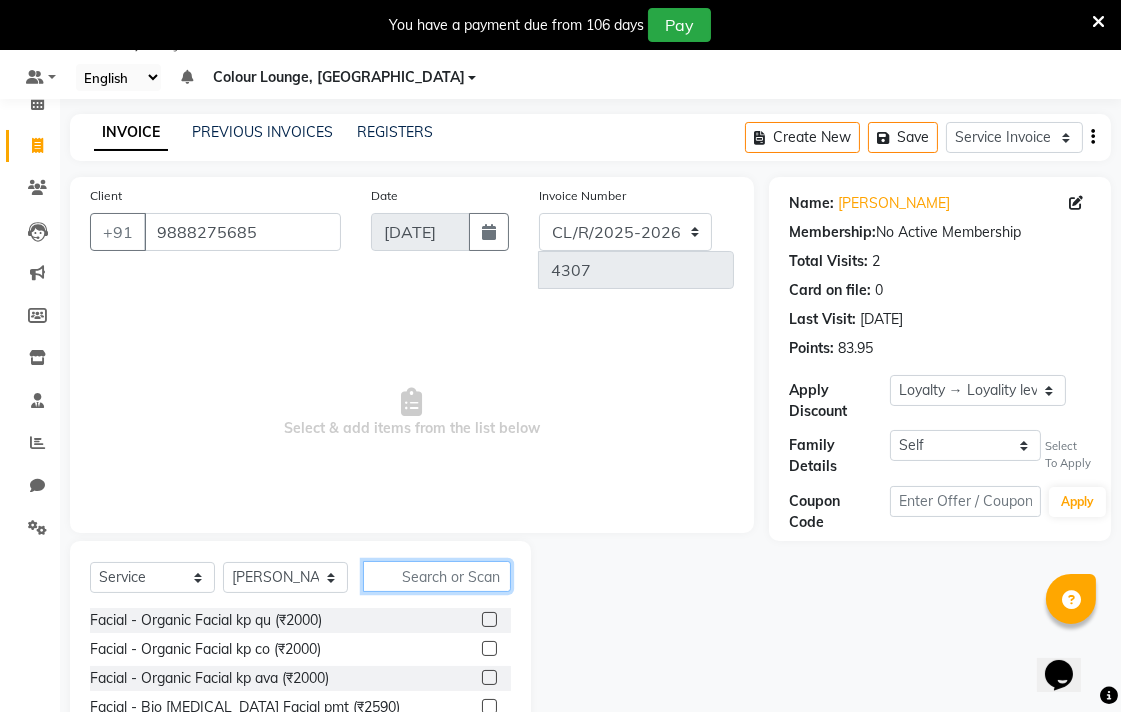 click 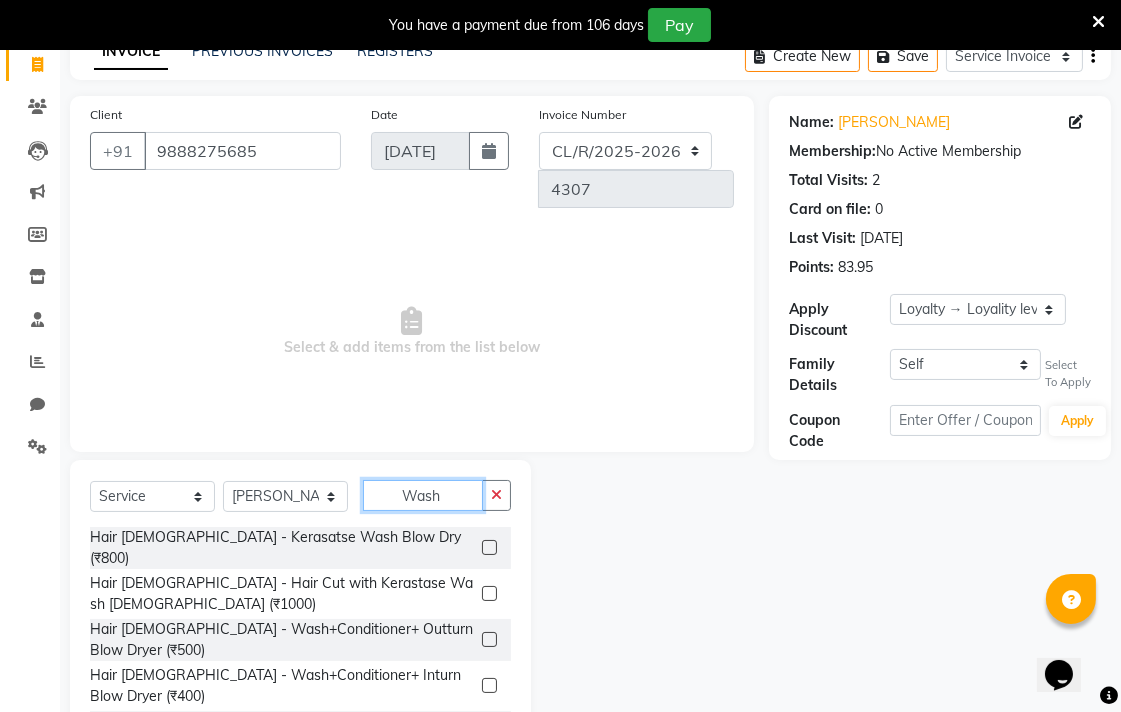 scroll, scrollTop: 162, scrollLeft: 0, axis: vertical 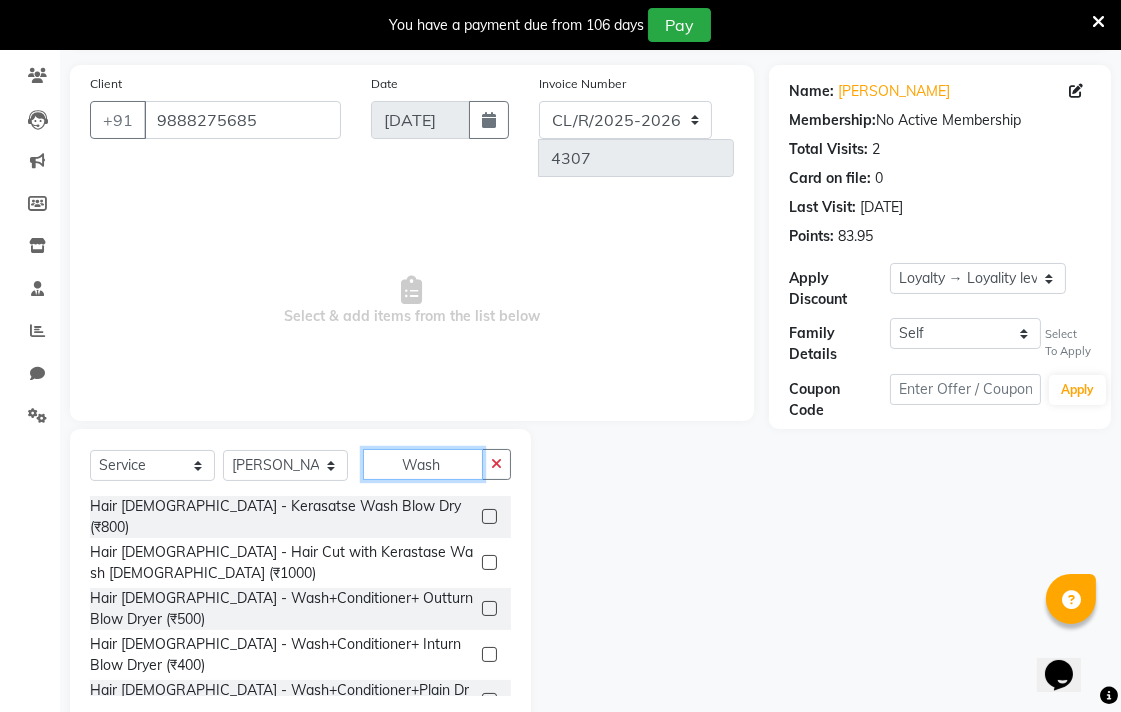 type on "Wash" 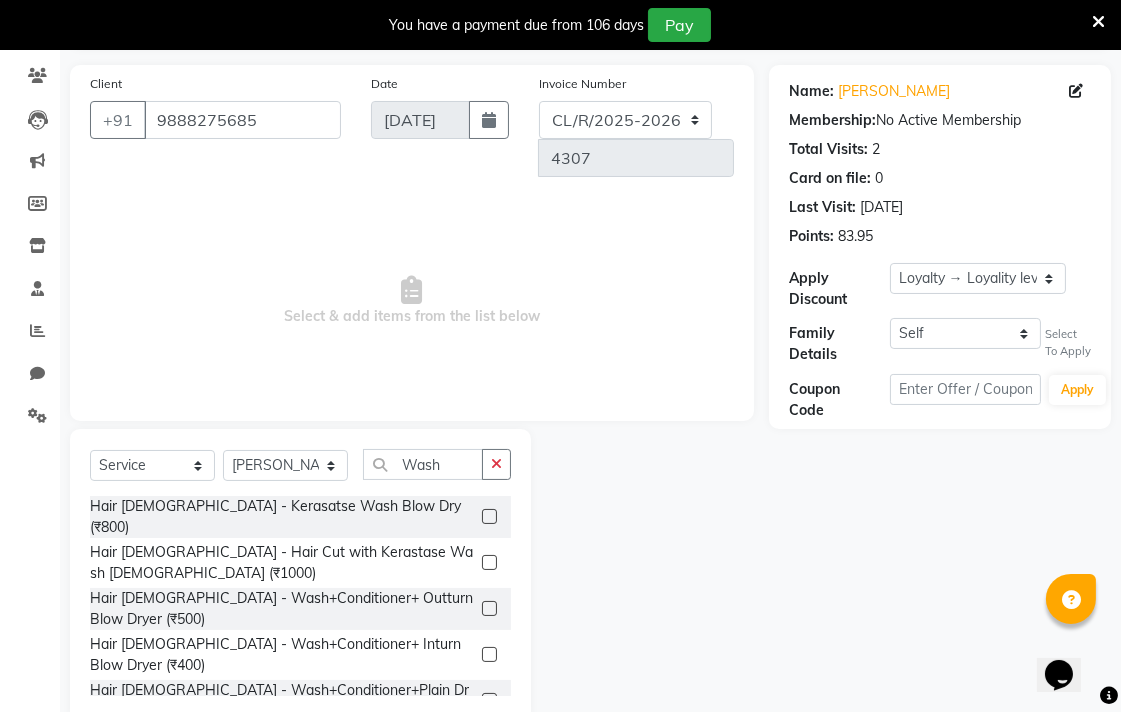 click on "Hair [DEMOGRAPHIC_DATA] - Kerasatse Wash Blow Dry (₹800)  Hair [DEMOGRAPHIC_DATA] - Hair Cut with Kerastase Wash [DEMOGRAPHIC_DATA] (₹1000)  Hair [DEMOGRAPHIC_DATA] - Wash+Conditioner+ Outturn Blow Dryer (₹500)  Hair [DEMOGRAPHIC_DATA] - Wash+Conditioner+ Inturn Blow Dryer (₹400)  Hair [DEMOGRAPHIC_DATA] - Wash+Conditioner+Plain Dryer (₹199)" 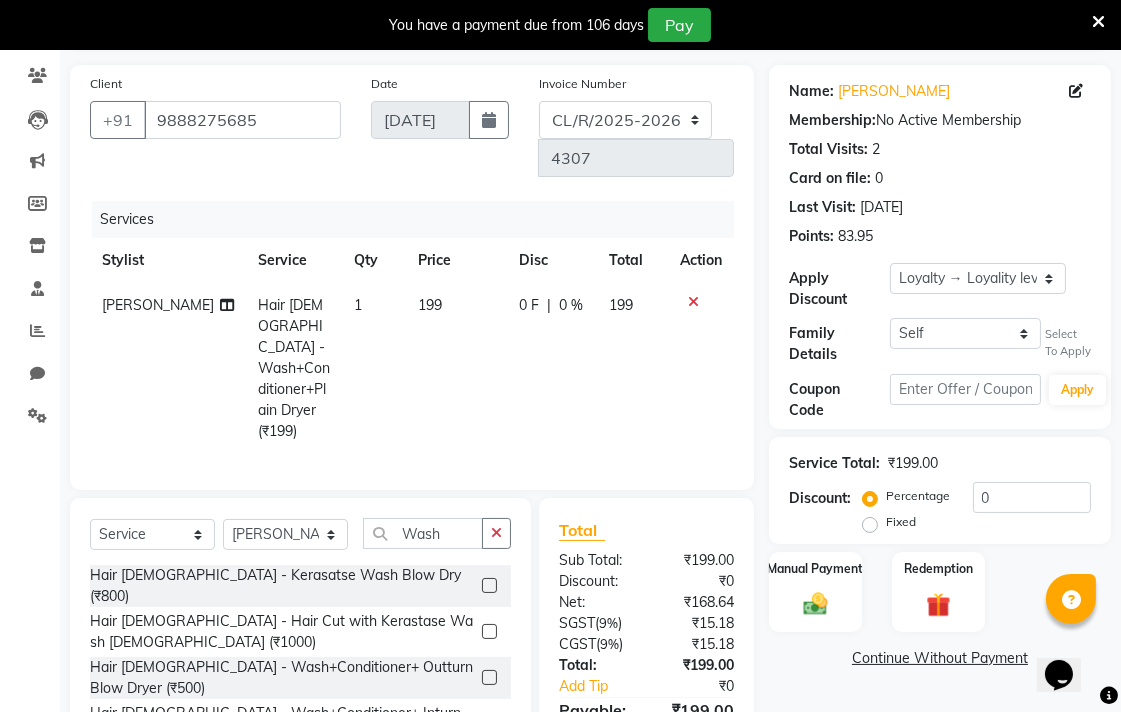 checkbox on "false" 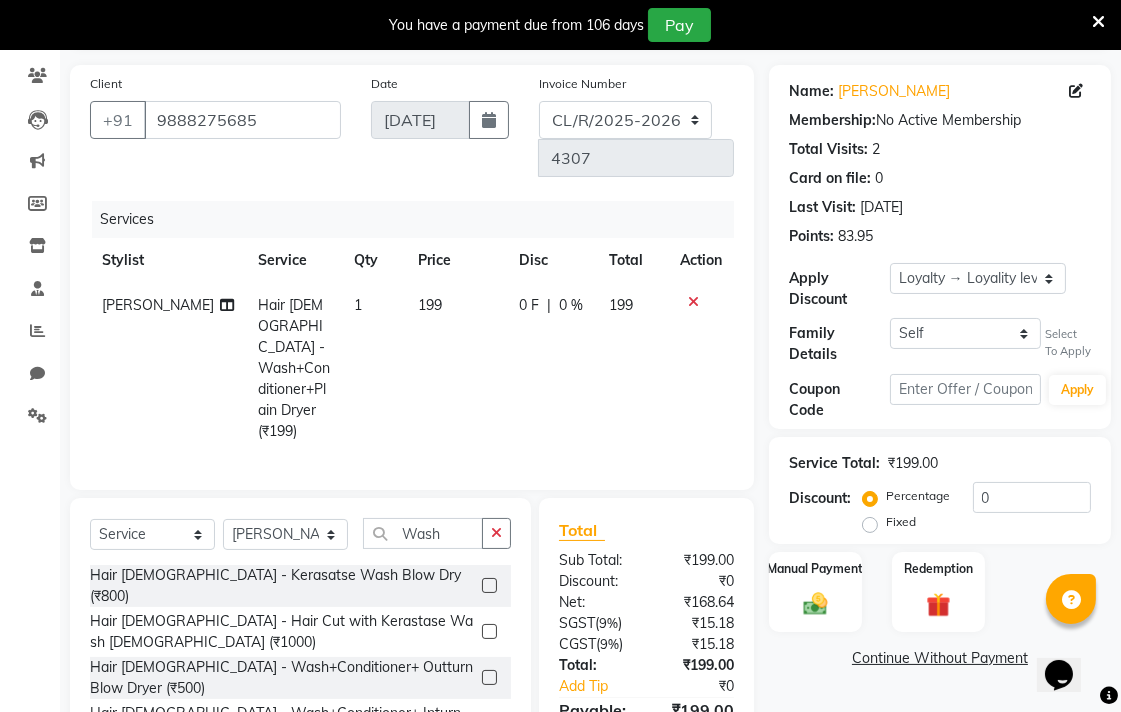 click on "199" 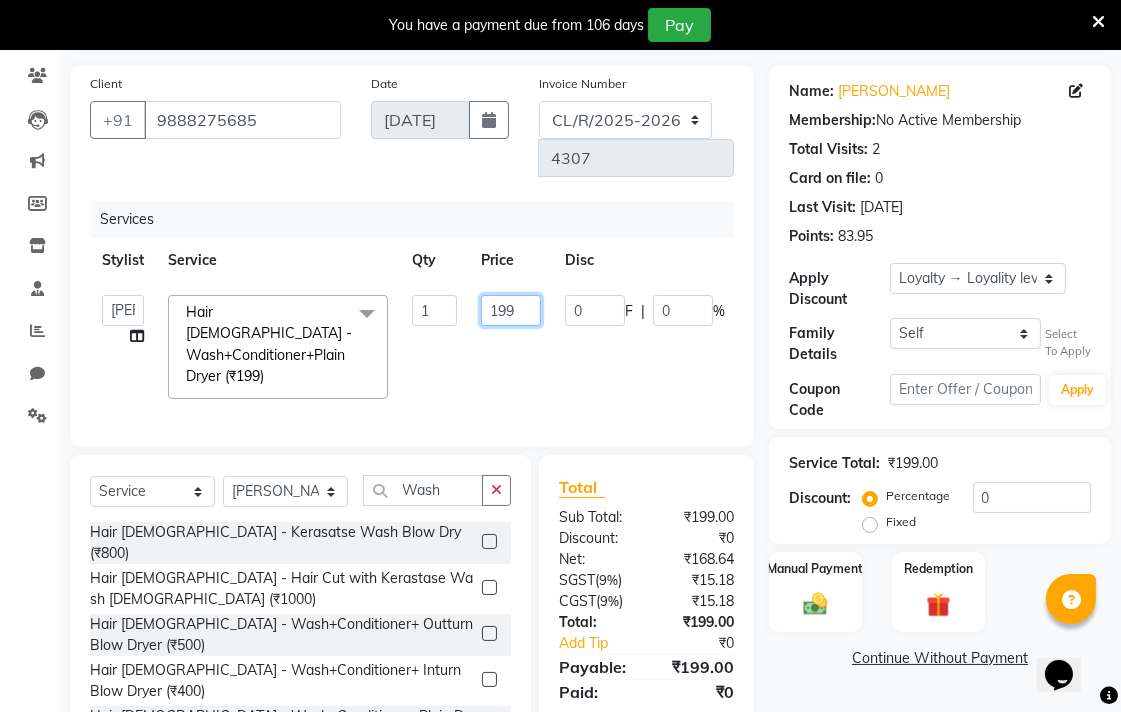 click on "199" 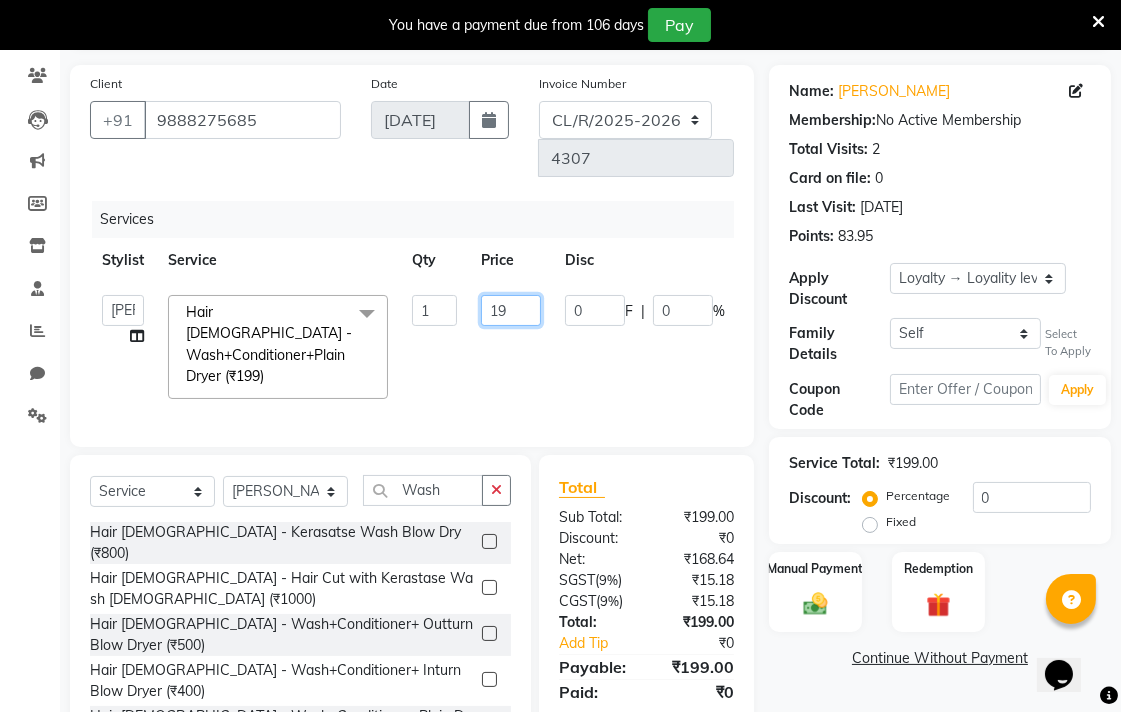 type on "1" 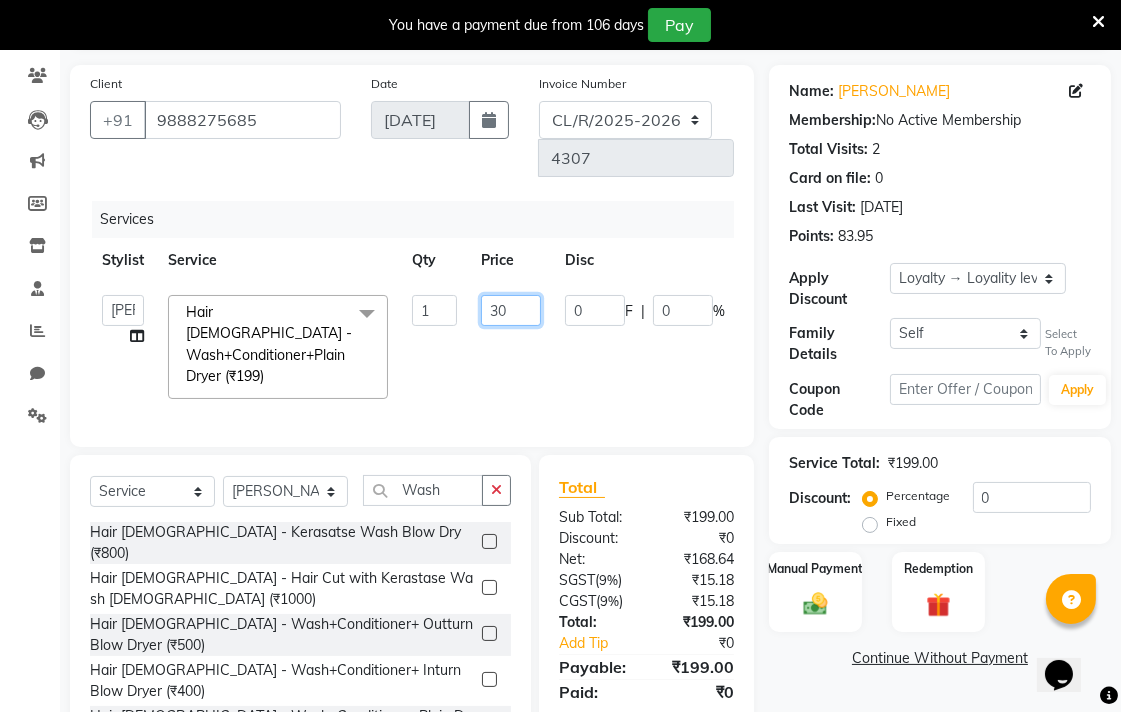 type on "300" 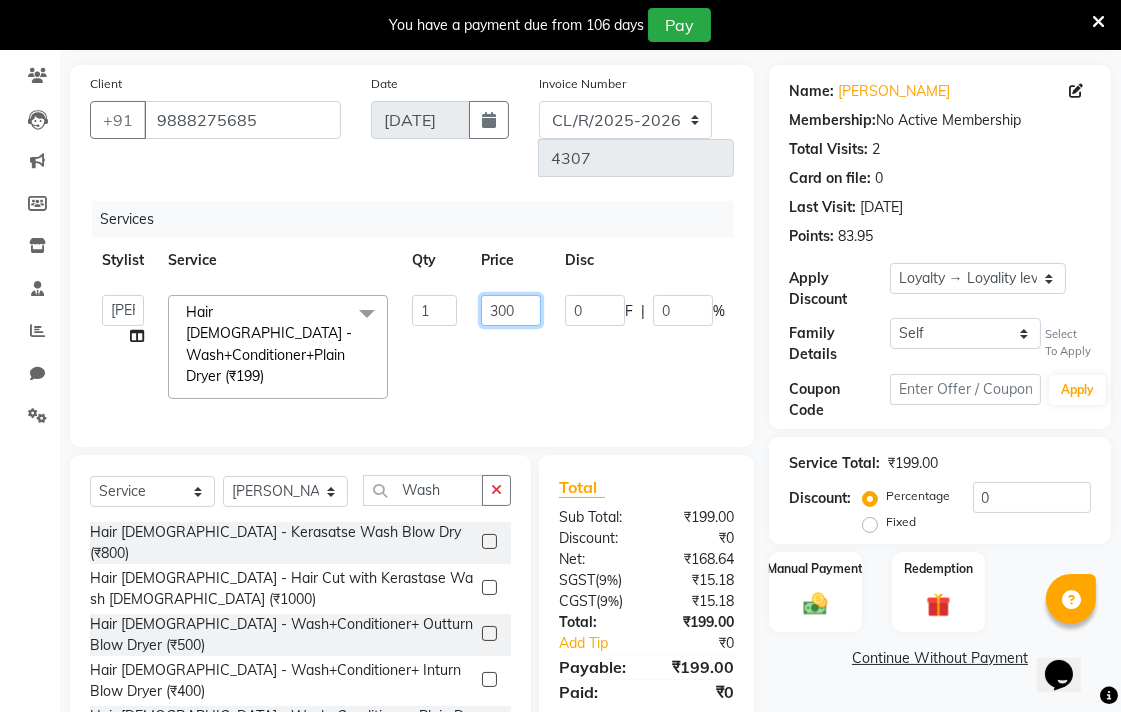 scroll, scrollTop: 186, scrollLeft: 0, axis: vertical 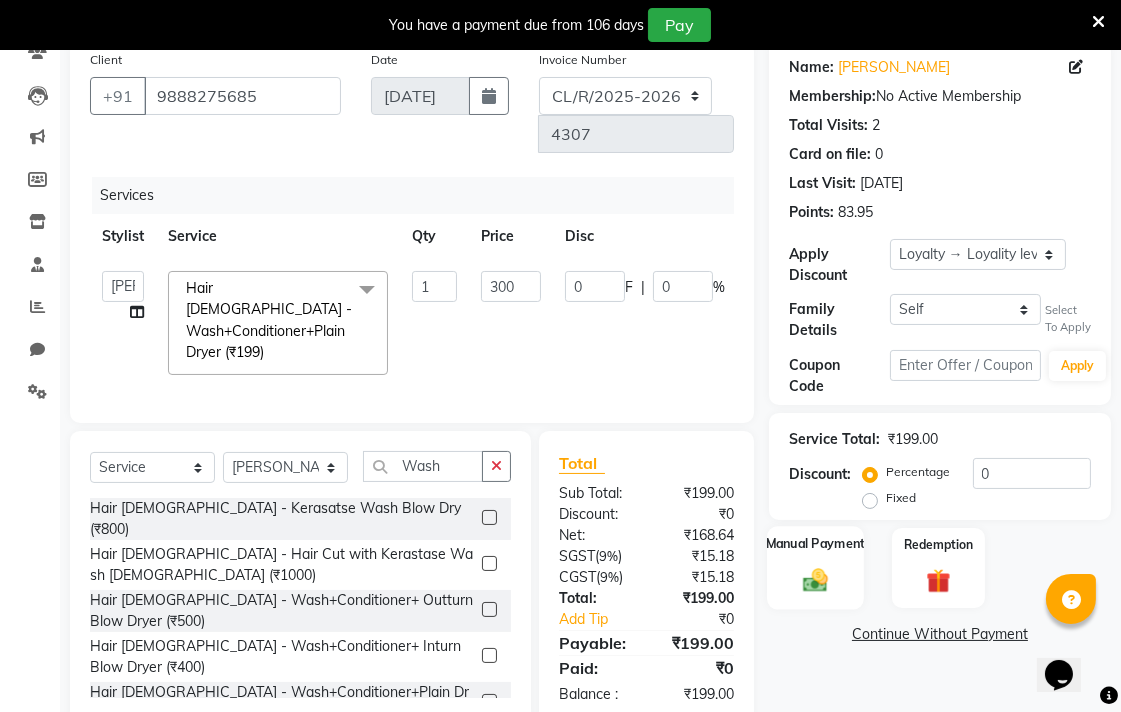 click on "Manual Payment" 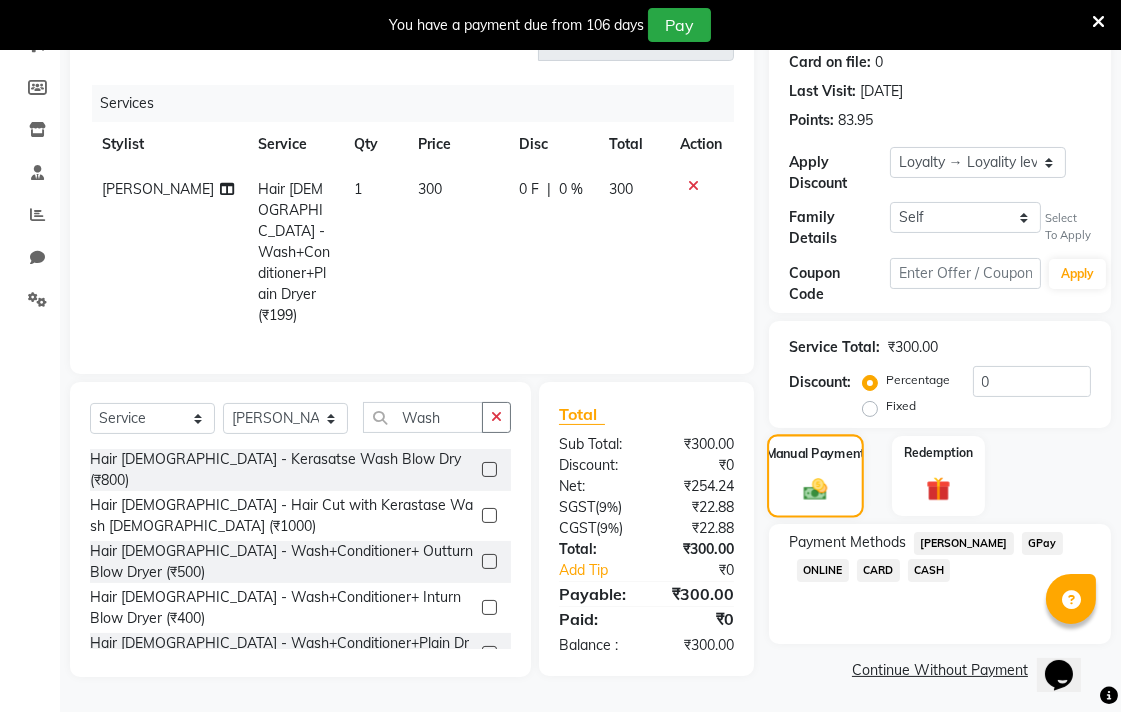 scroll, scrollTop: 281, scrollLeft: 0, axis: vertical 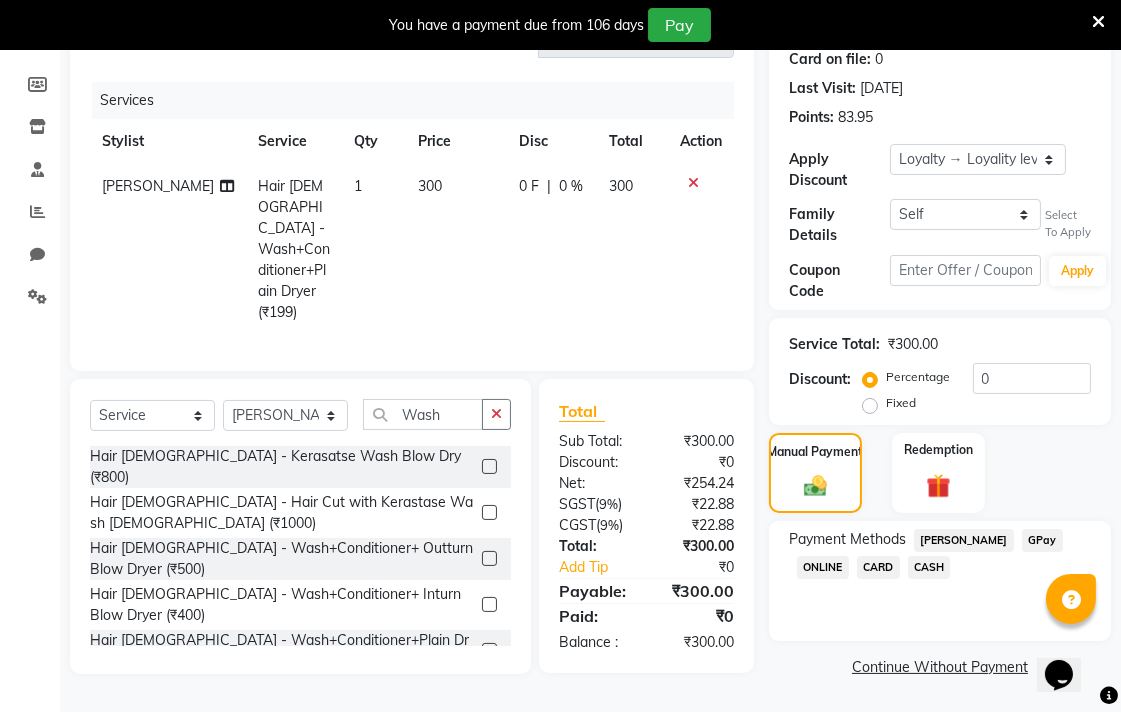 click on "CASH" 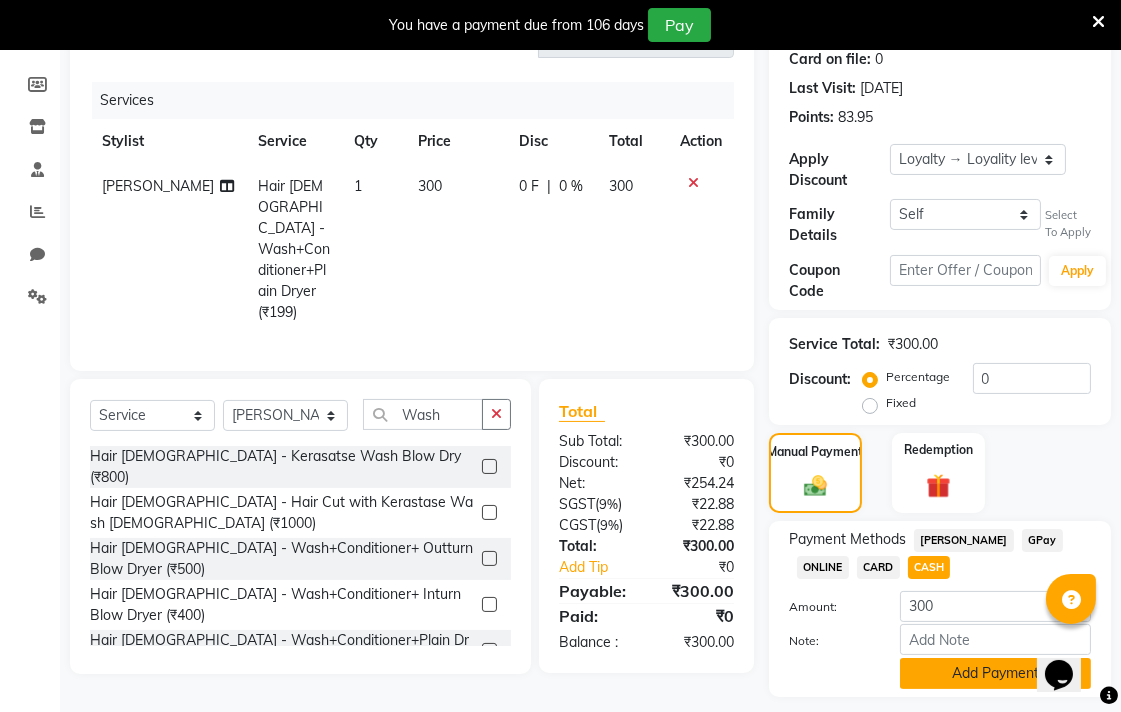 click on "Add Payment" 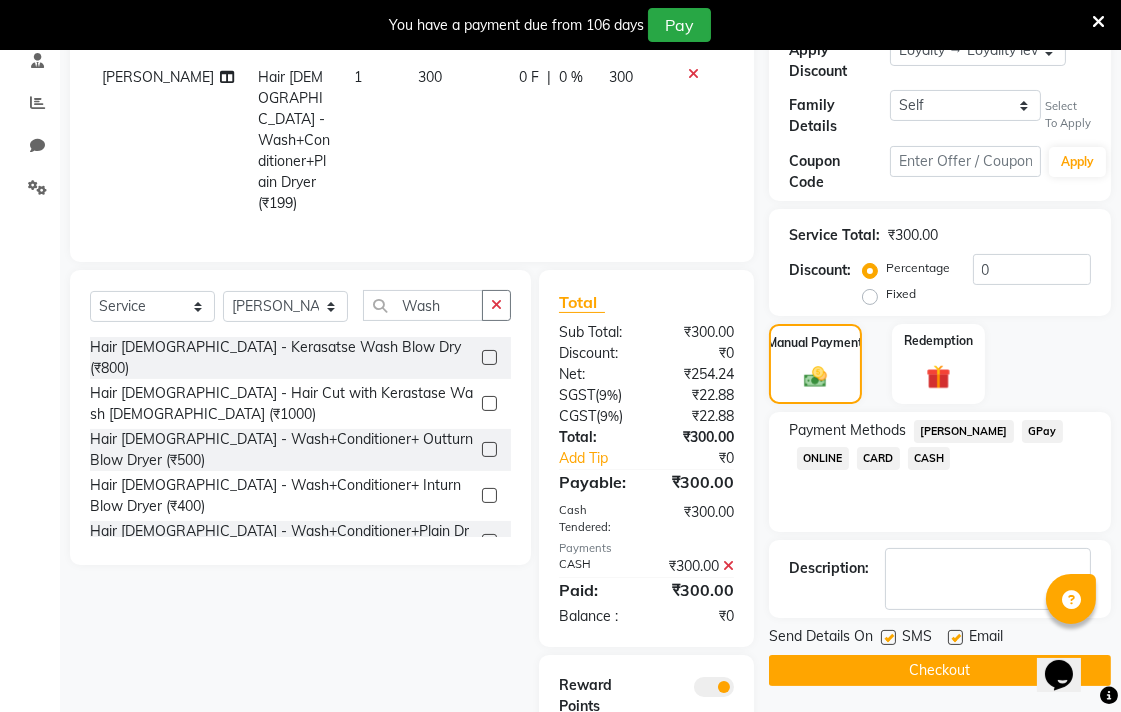 scroll, scrollTop: 453, scrollLeft: 0, axis: vertical 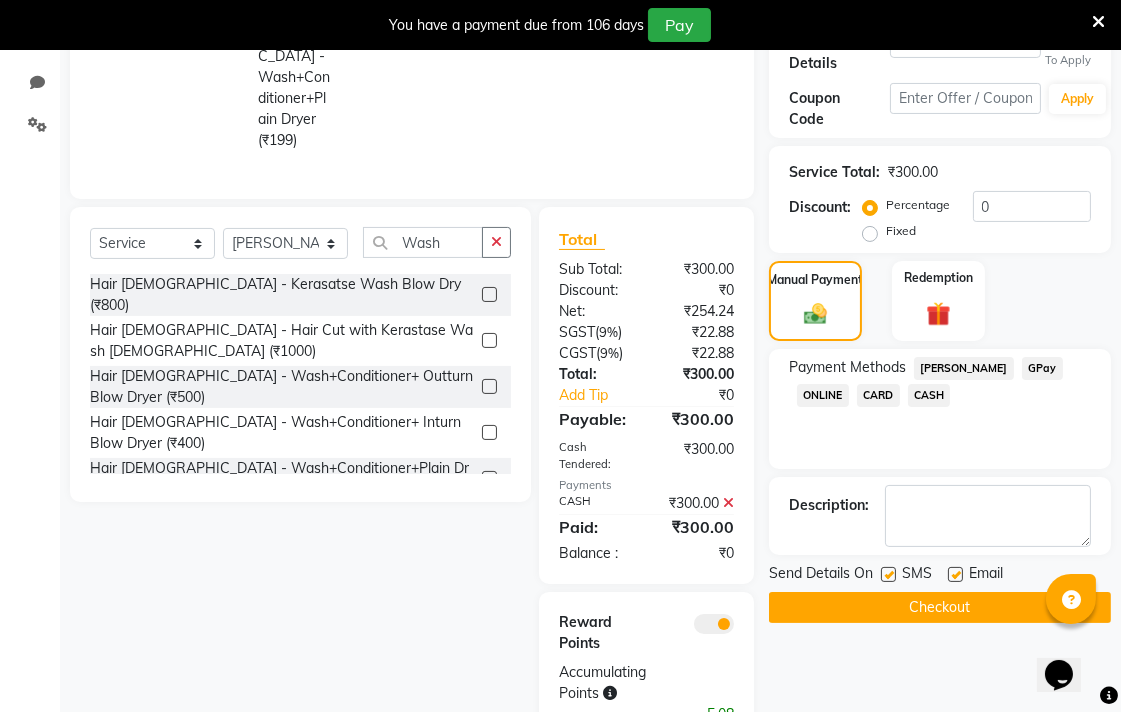 click on "Checkout" 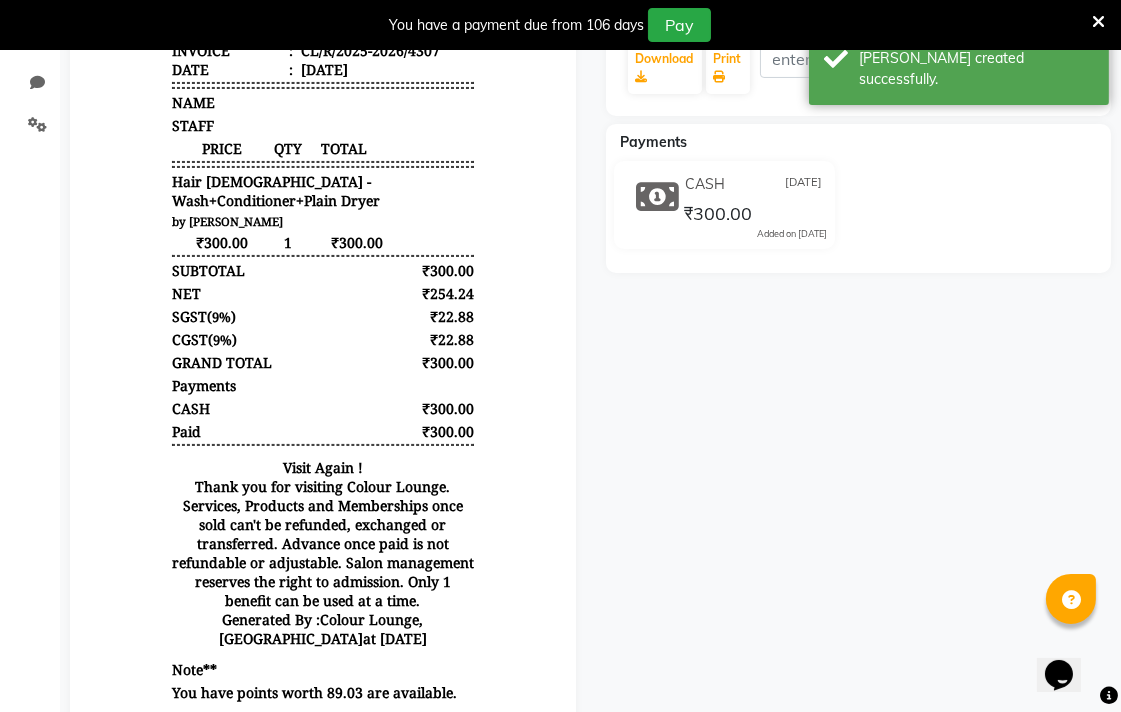 scroll, scrollTop: 0, scrollLeft: 0, axis: both 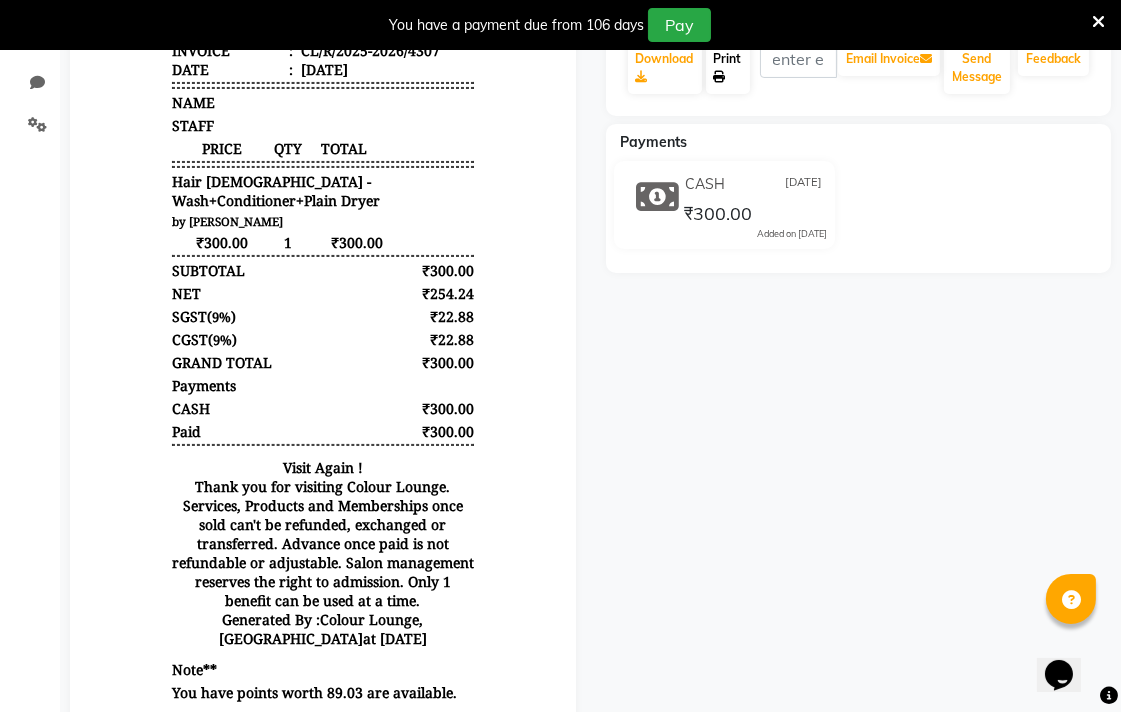 click 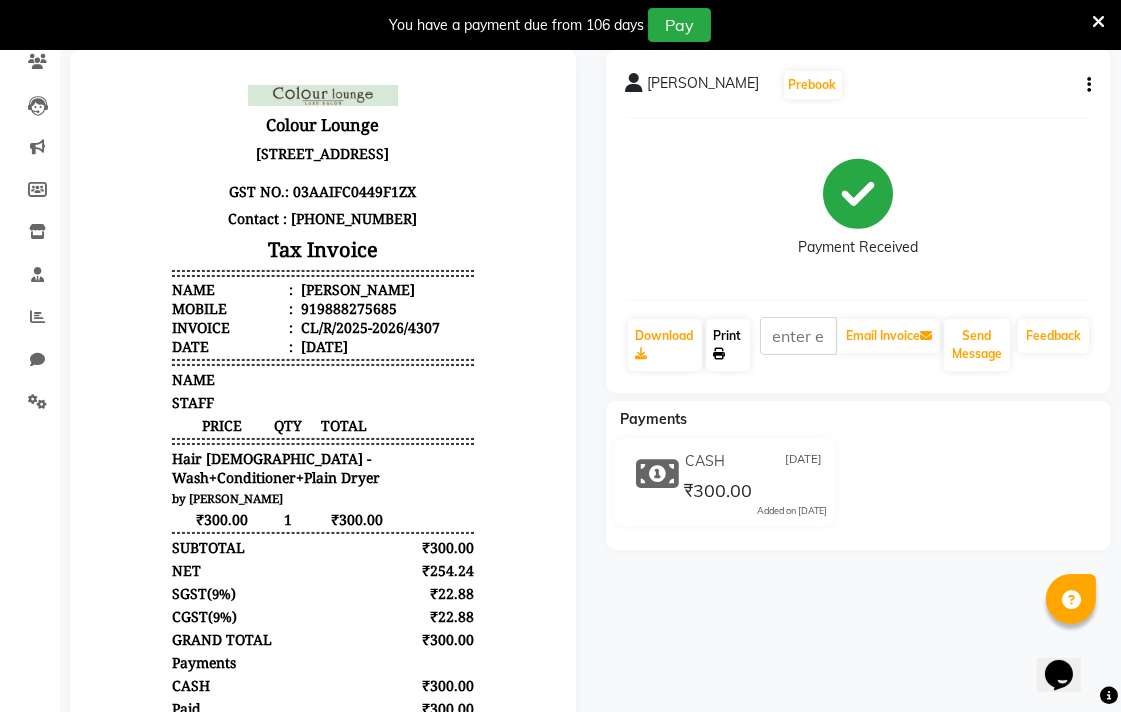 scroll, scrollTop: 0, scrollLeft: 0, axis: both 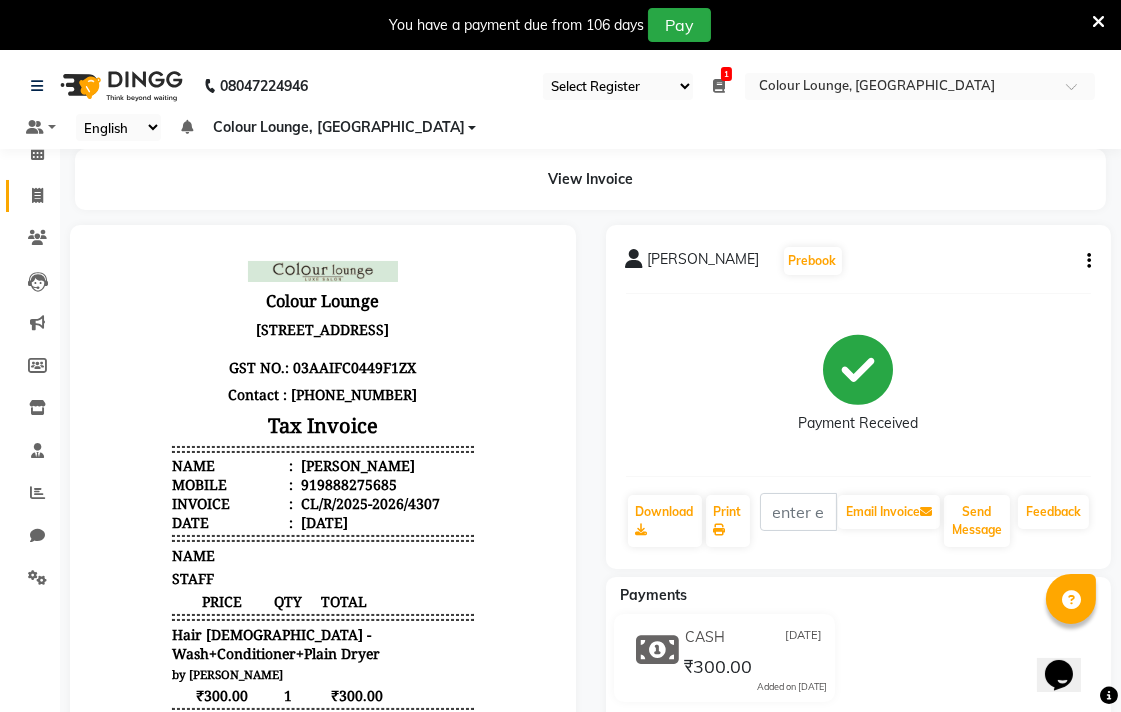 click 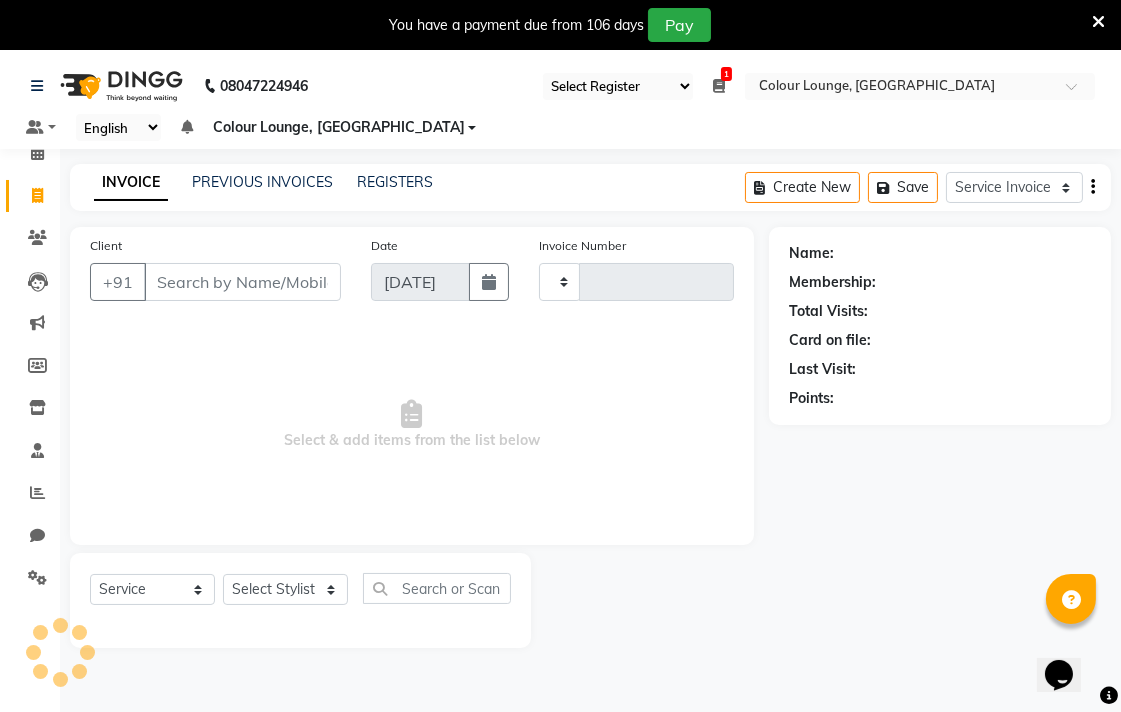 scroll, scrollTop: 50, scrollLeft: 0, axis: vertical 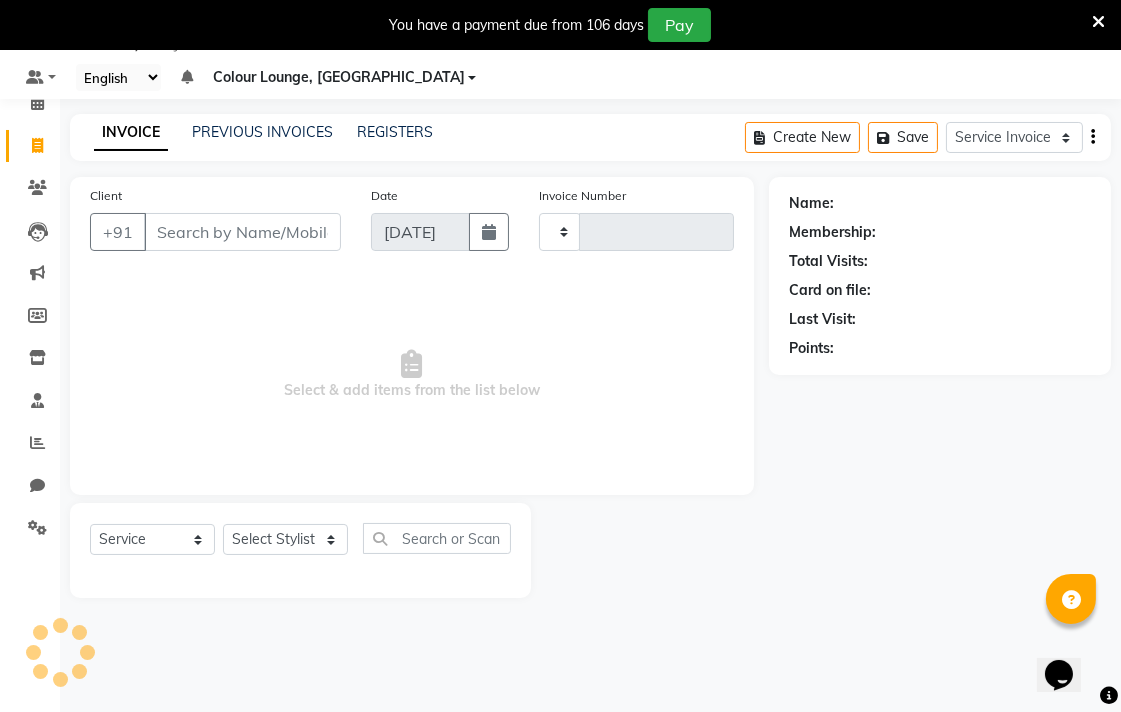 type on "4308" 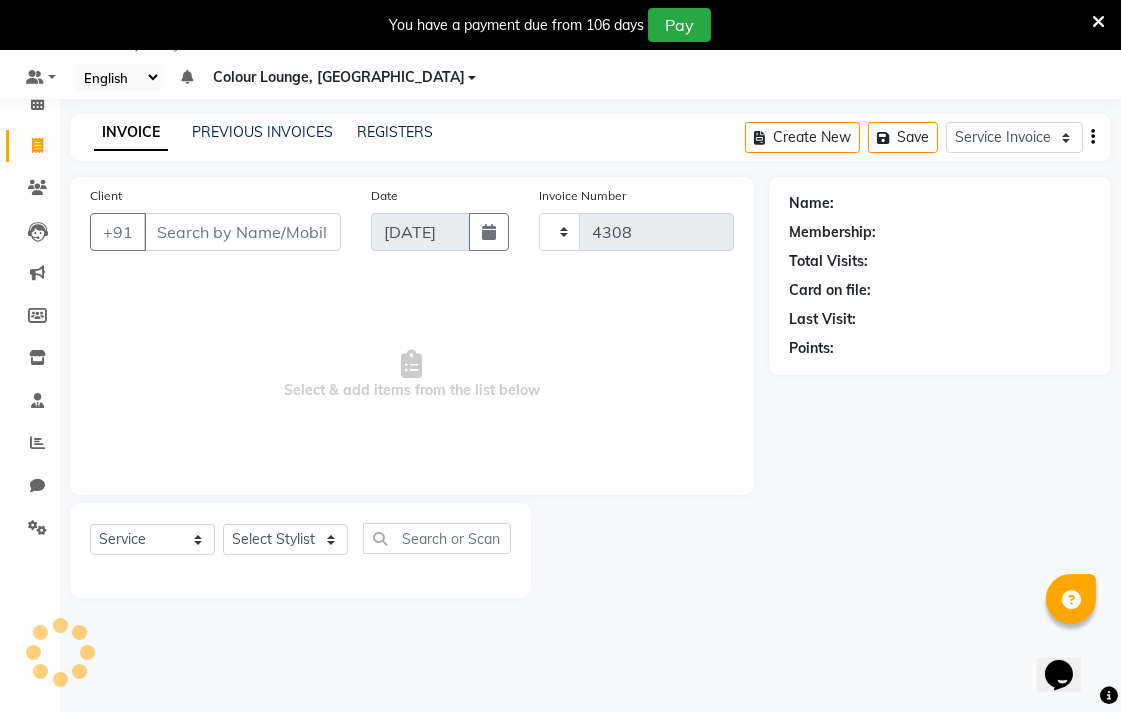 select on "8013" 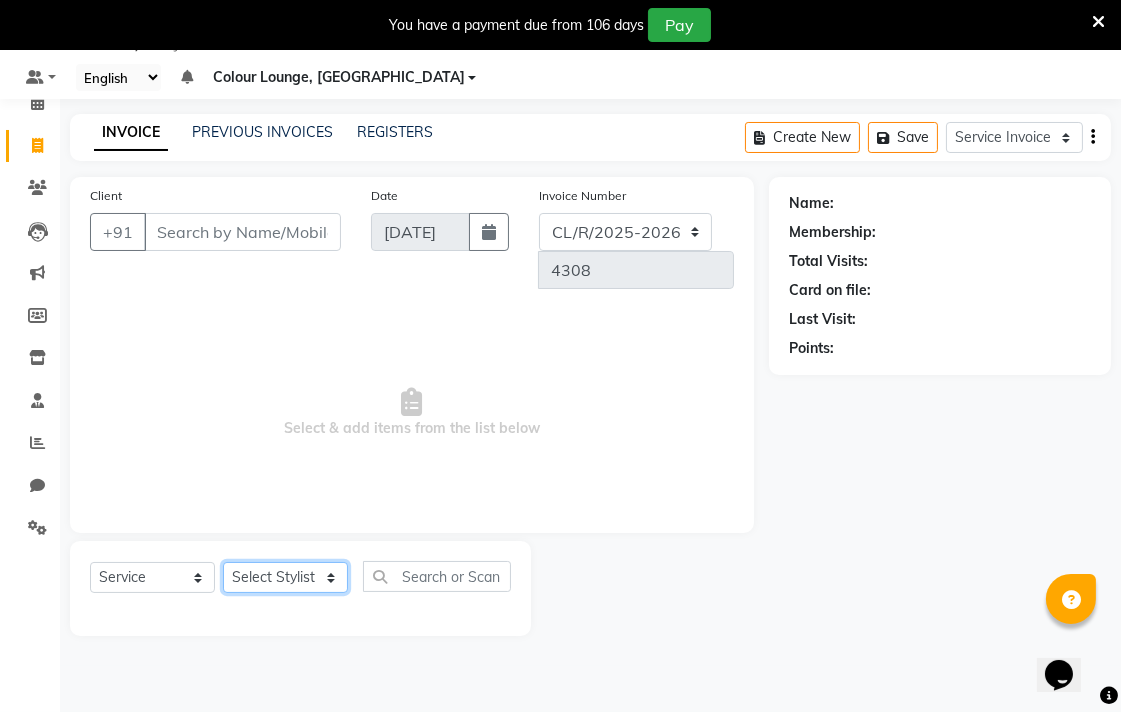 click on "Select Stylist Admin AMIT Birshika Colour Lounge, [GEOGRAPHIC_DATA] Colour Lounge, [GEOGRAPHIC_DATA] [PERSON_NAME] [PERSON_NAME] [PERSON_NAME] [PERSON_NAME] [PERSON_NAME] mam [PERSON_NAME] [PERSON_NAME] [PERSON_NAME] MOHIT [PERSON_NAME] POOJA [PERSON_NAME] [PERSON_NAME] [PERSON_NAME] guard [PERSON_NAME] [PERSON_NAME] [PERSON_NAME] [PERSON_NAME] SAMEER [PERSON_NAME] [PERSON_NAME] [PERSON_NAME] [PERSON_NAME] [PERSON_NAME] [PERSON_NAME] VISHAL [PERSON_NAME]" 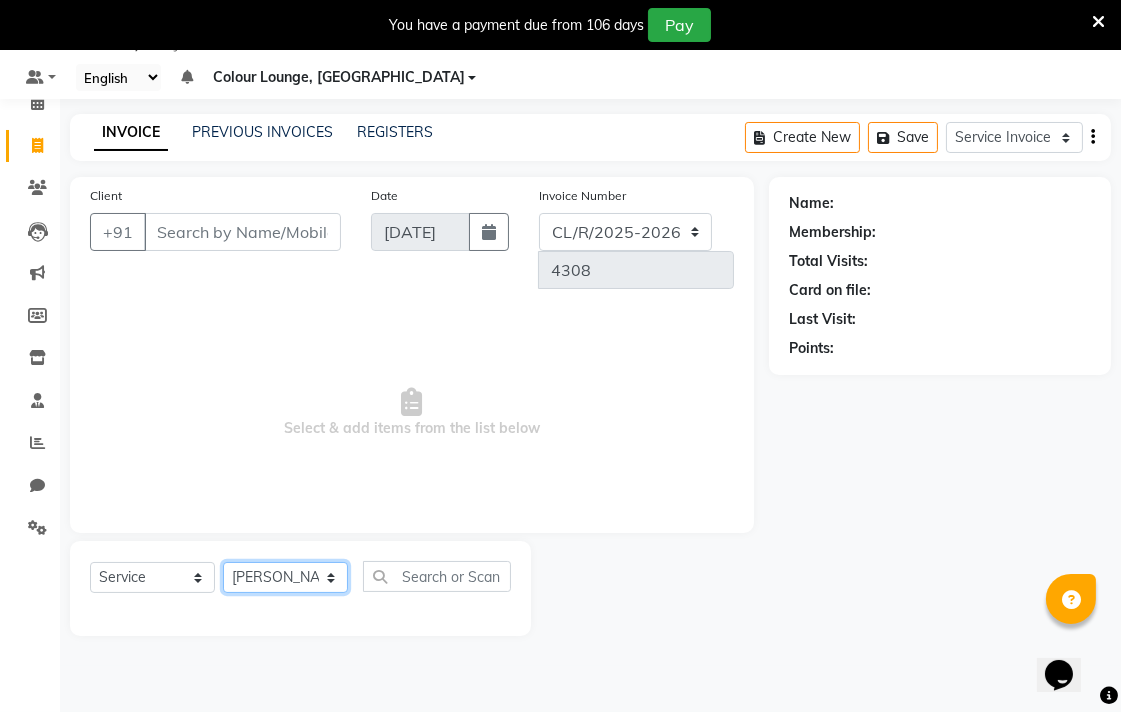 click on "Select Stylist Admin AMIT Birshika Colour Lounge, [GEOGRAPHIC_DATA] Colour Lounge, [GEOGRAPHIC_DATA] [PERSON_NAME] [PERSON_NAME] [PERSON_NAME] [PERSON_NAME] [PERSON_NAME] mam [PERSON_NAME] [PERSON_NAME] [PERSON_NAME] MOHIT [PERSON_NAME] POOJA [PERSON_NAME] [PERSON_NAME] [PERSON_NAME] guard [PERSON_NAME] [PERSON_NAME] [PERSON_NAME] [PERSON_NAME] SAMEER [PERSON_NAME] [PERSON_NAME] [PERSON_NAME] [PERSON_NAME] [PERSON_NAME] [PERSON_NAME] VISHAL [PERSON_NAME]" 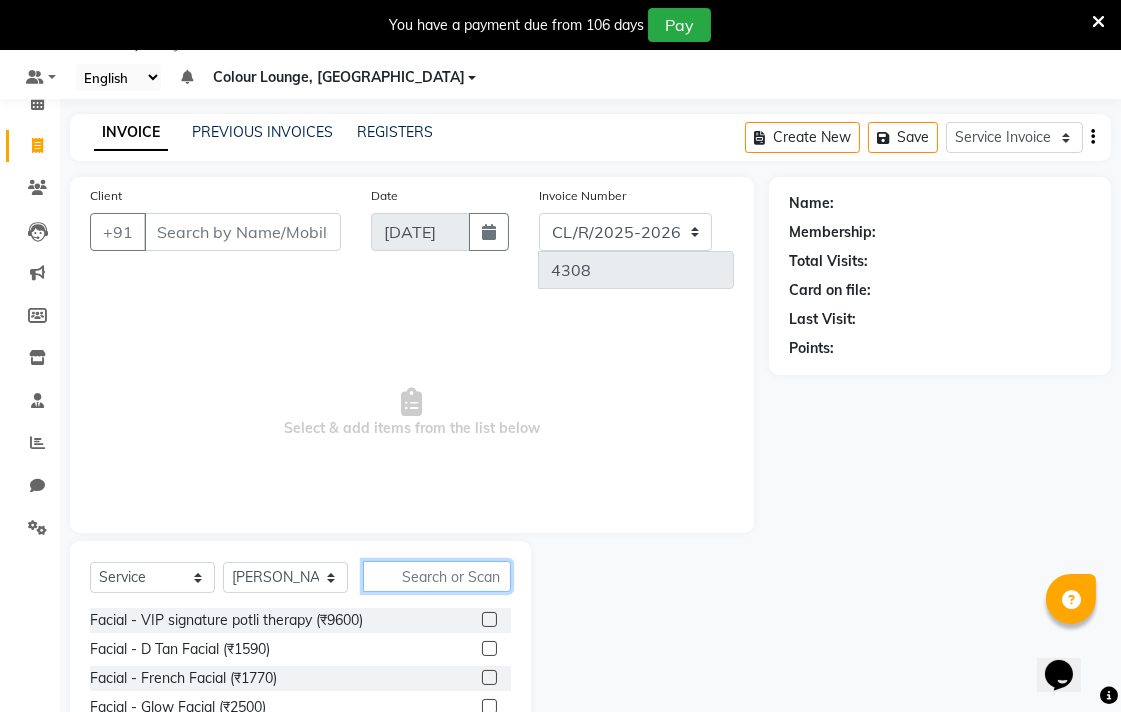 click 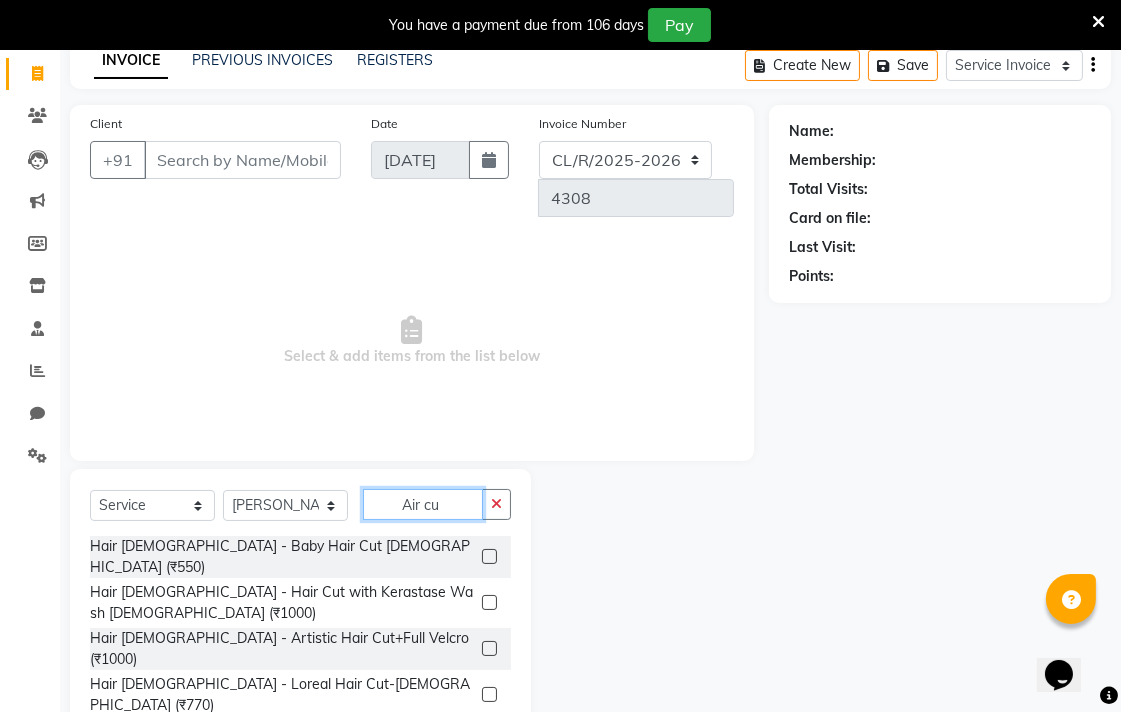 scroll, scrollTop: 166, scrollLeft: 0, axis: vertical 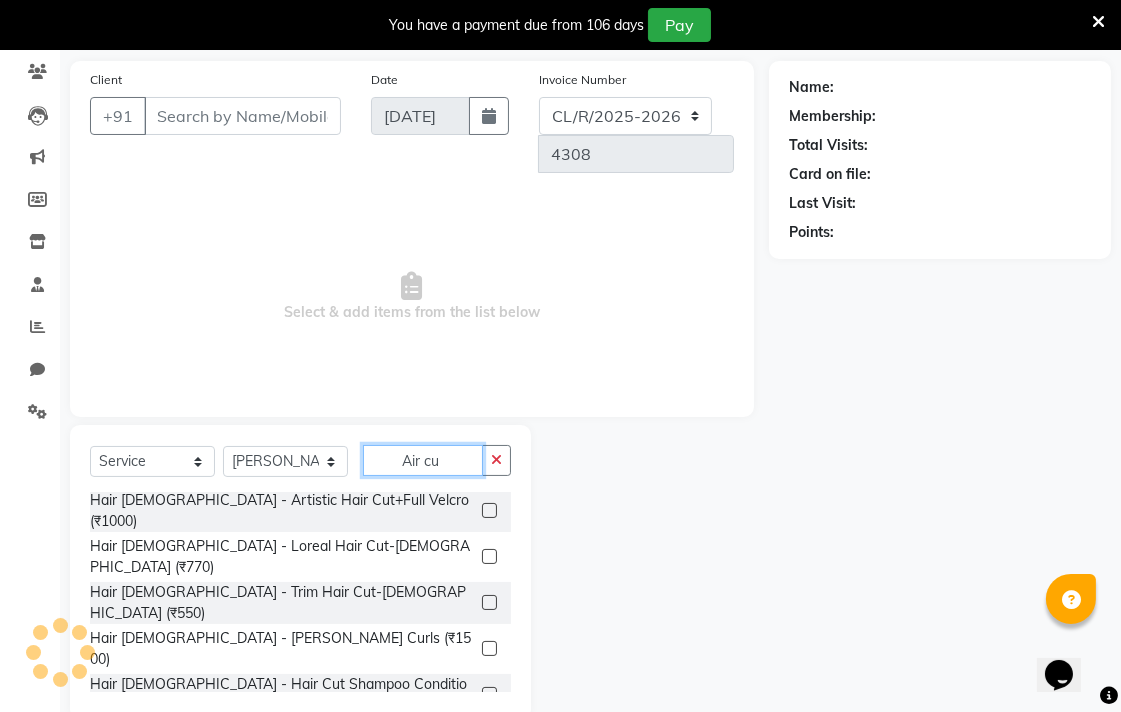 type on "Air cu" 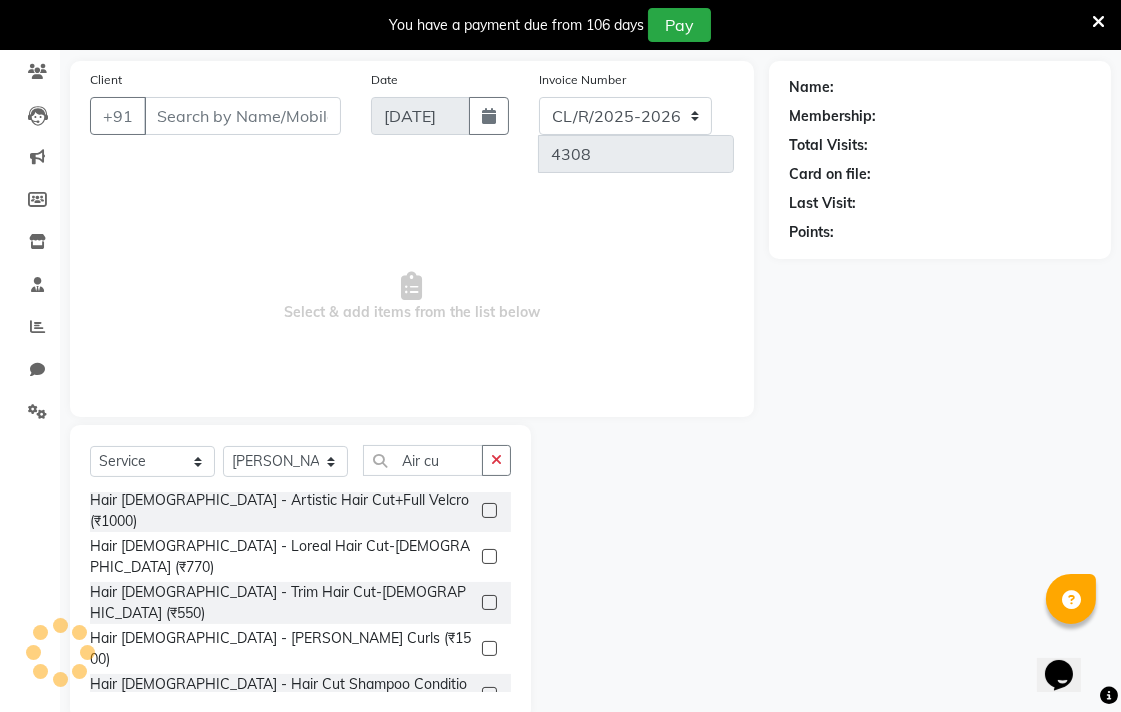 click 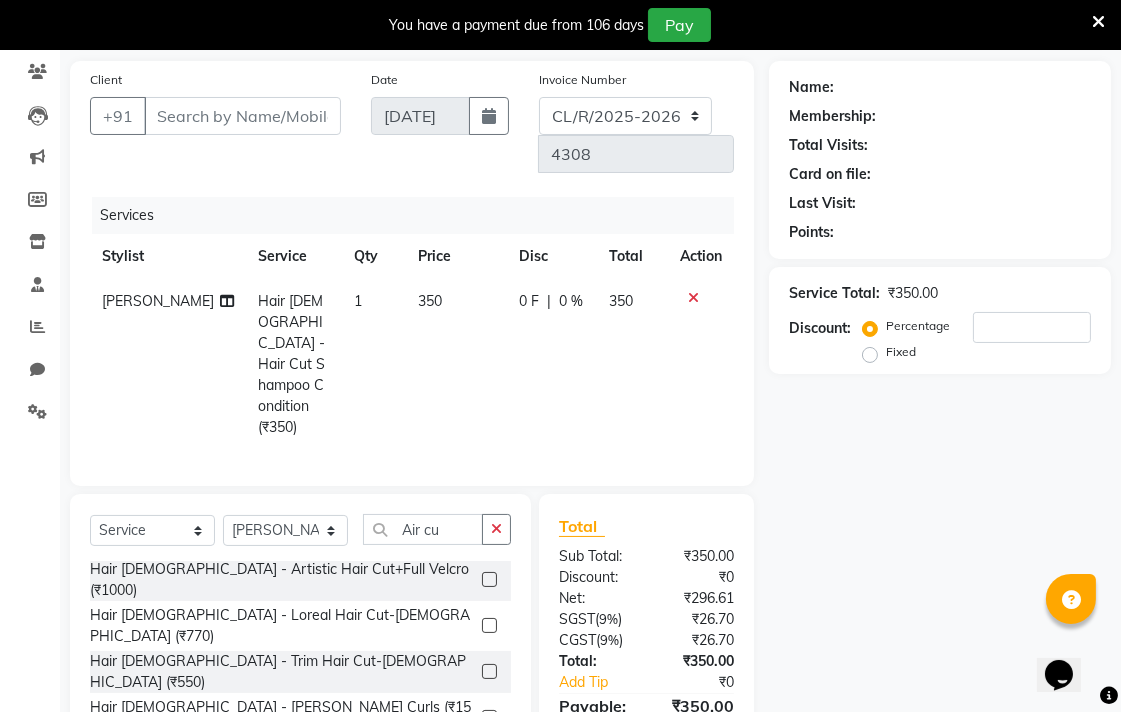 checkbox on "false" 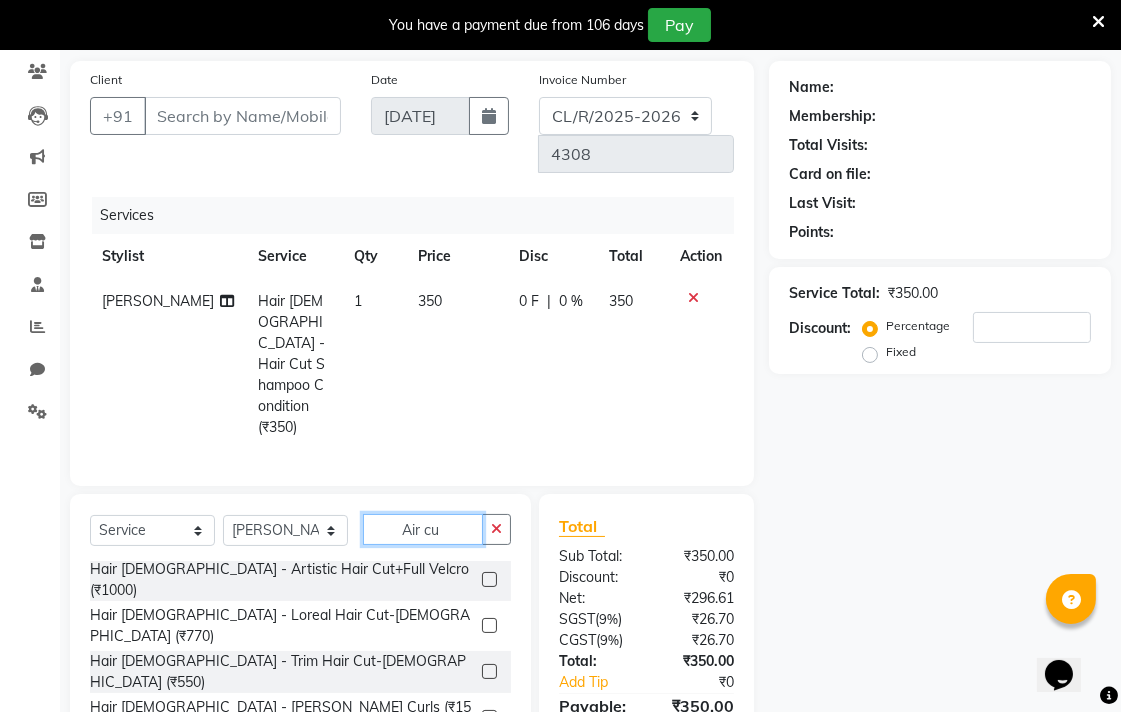 click on "Air cu" 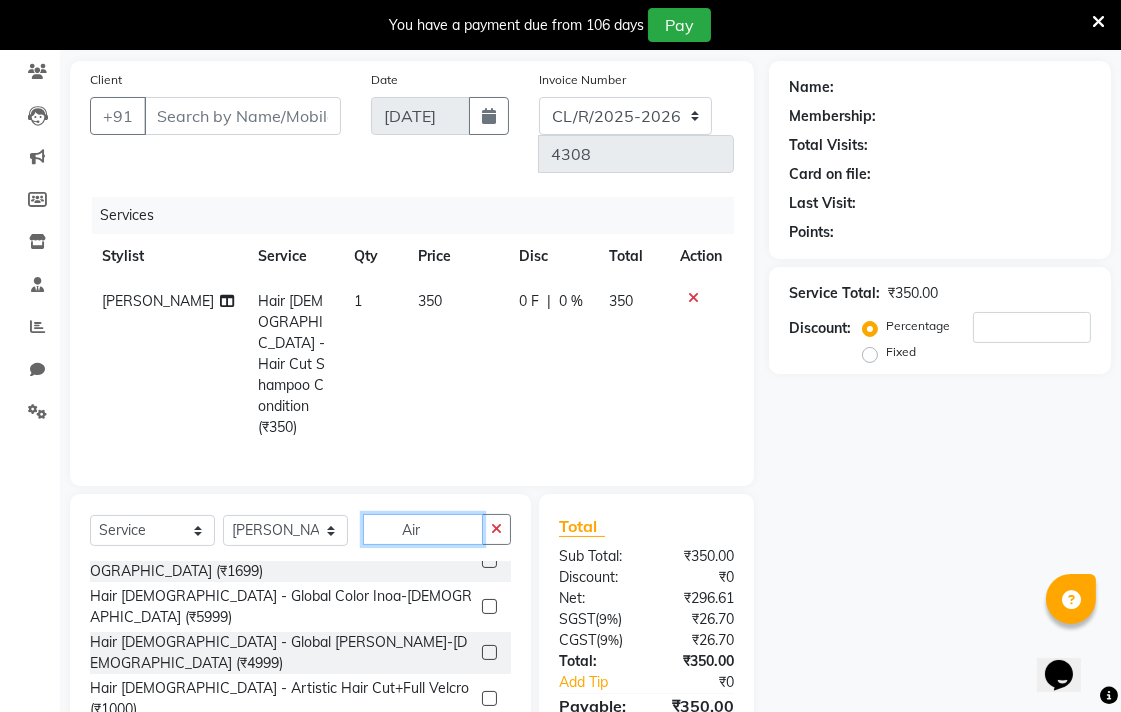 scroll, scrollTop: 1246, scrollLeft: 0, axis: vertical 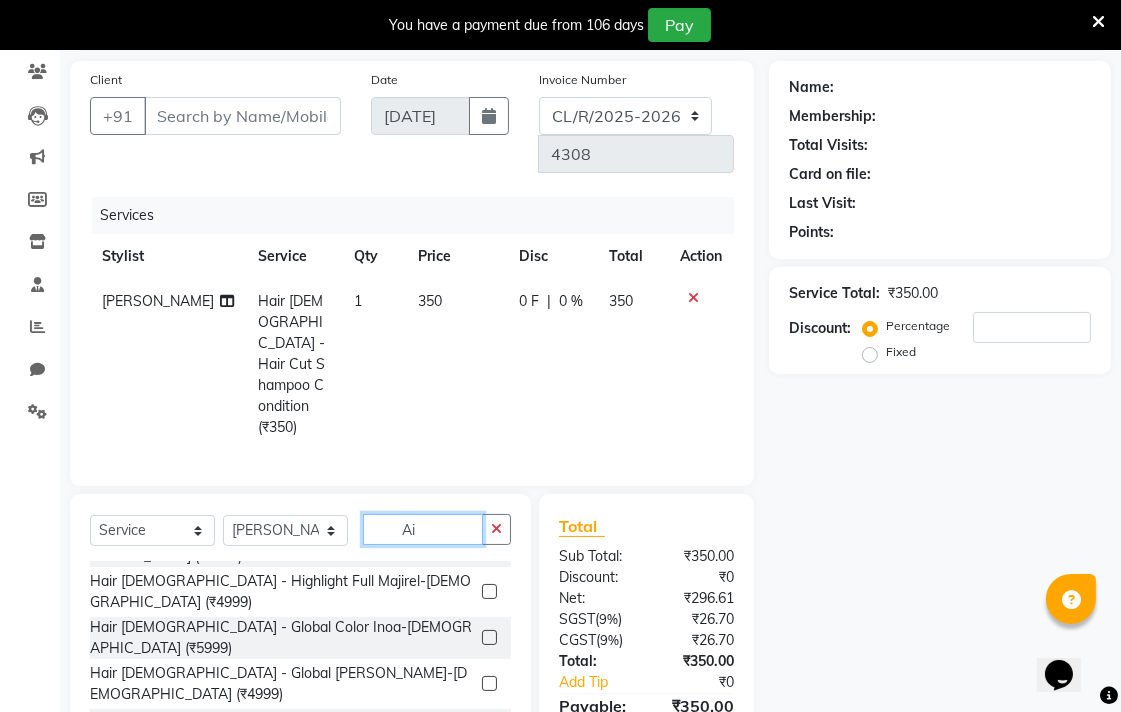 type on "A" 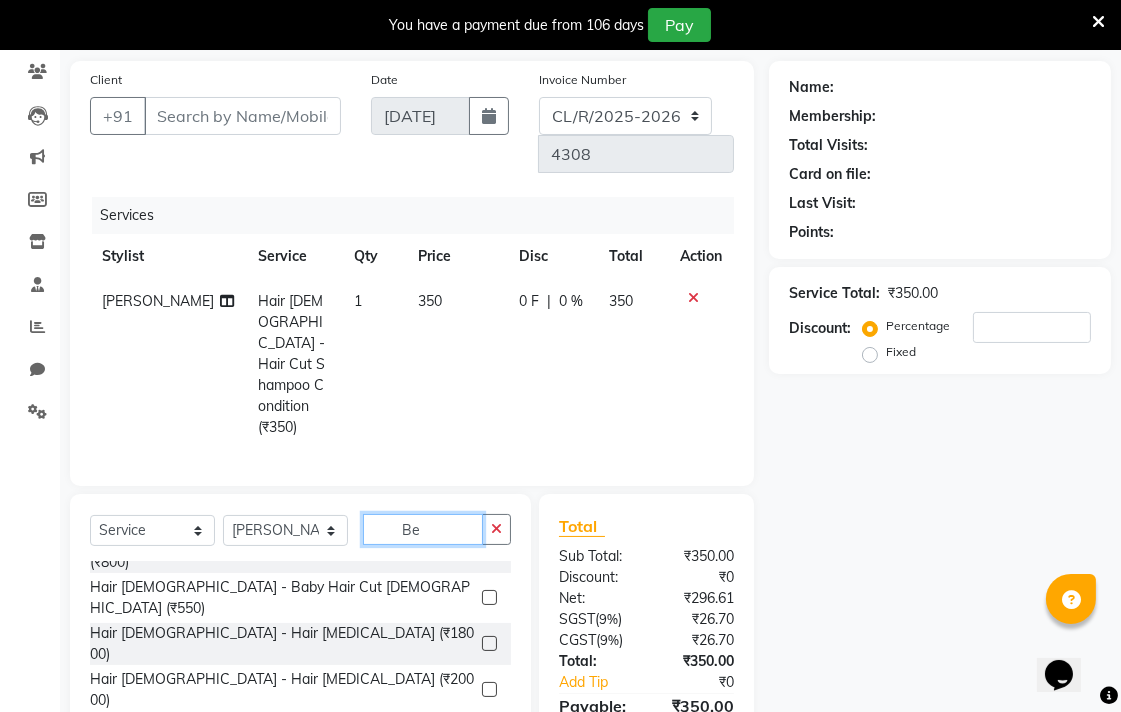 scroll, scrollTop: 0, scrollLeft: 0, axis: both 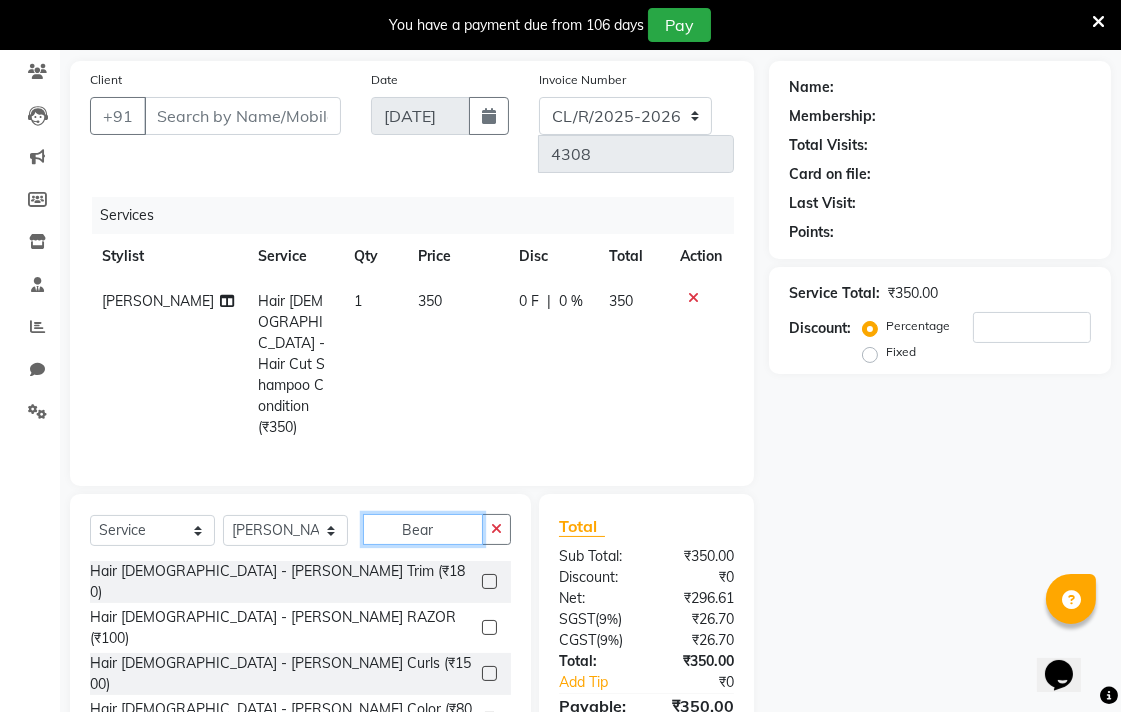 type on "Bear" 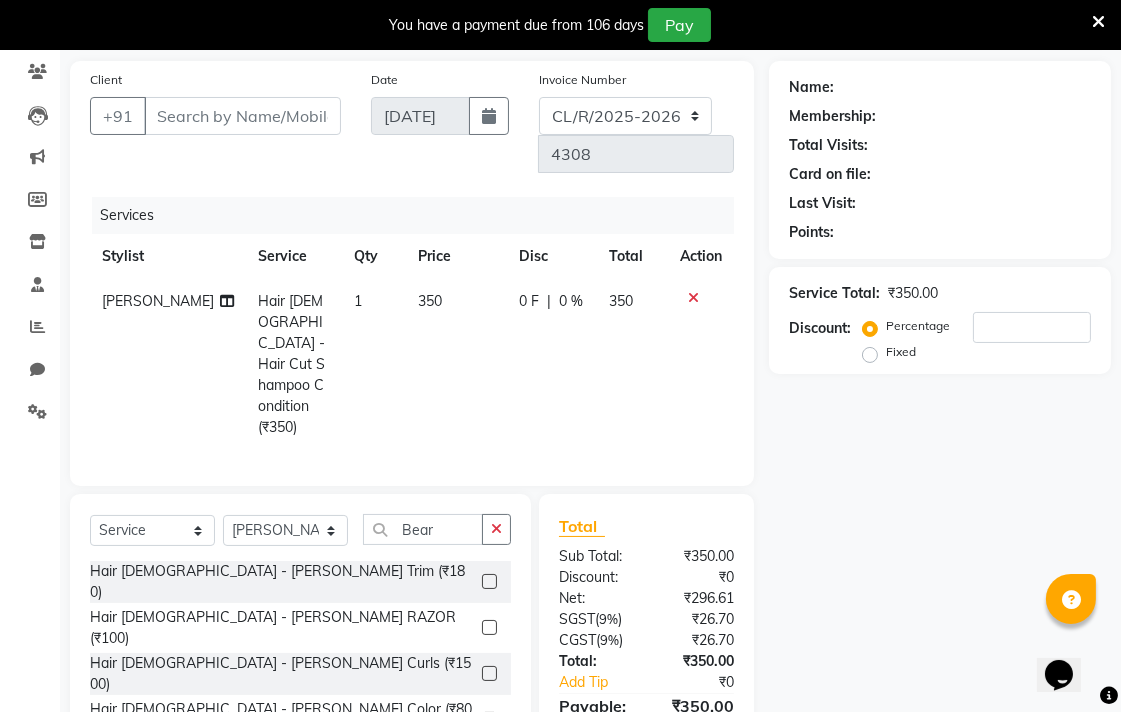 click 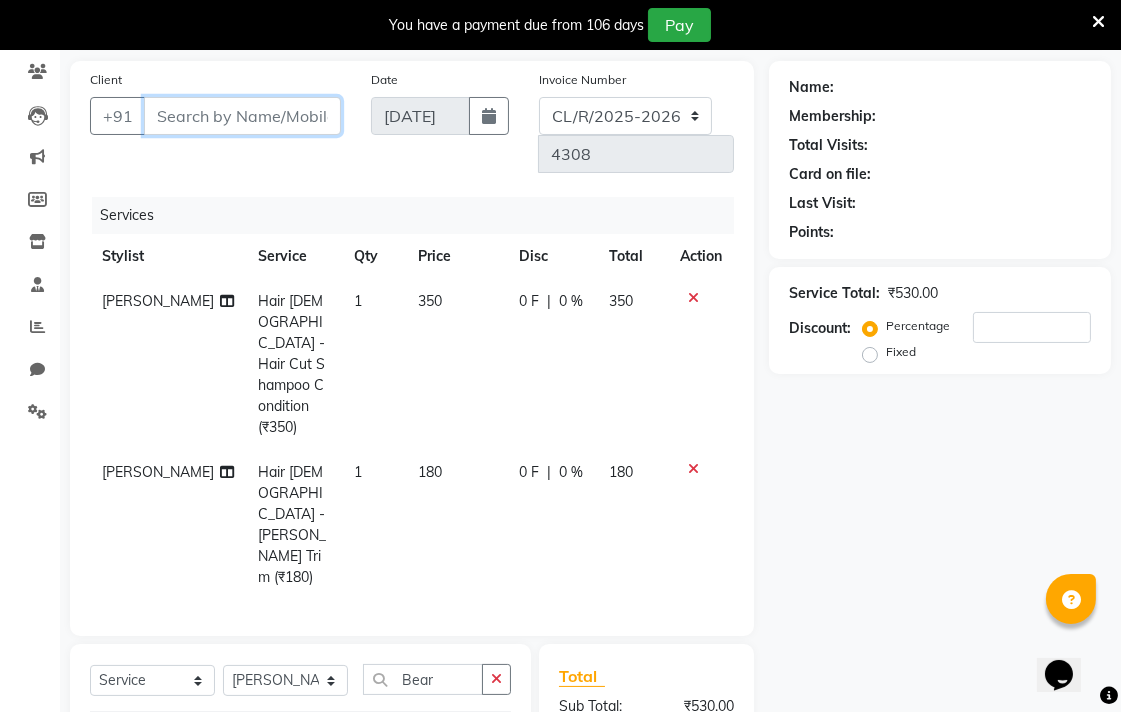 click on "Client" at bounding box center [242, 116] 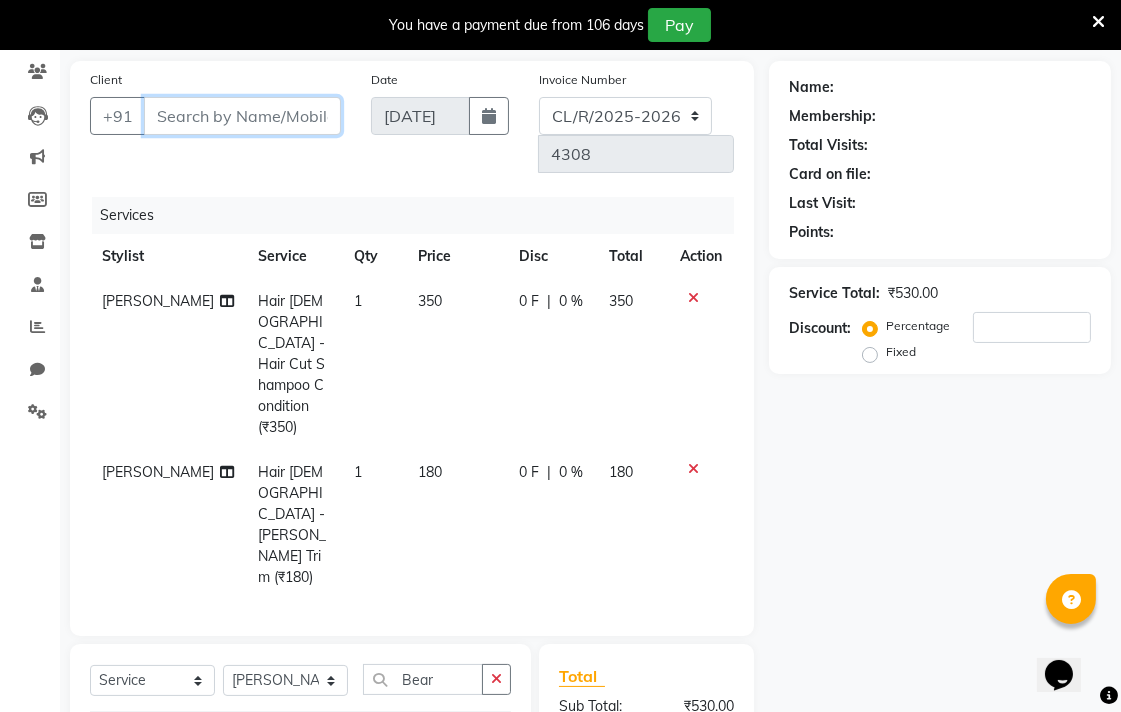 type on "9" 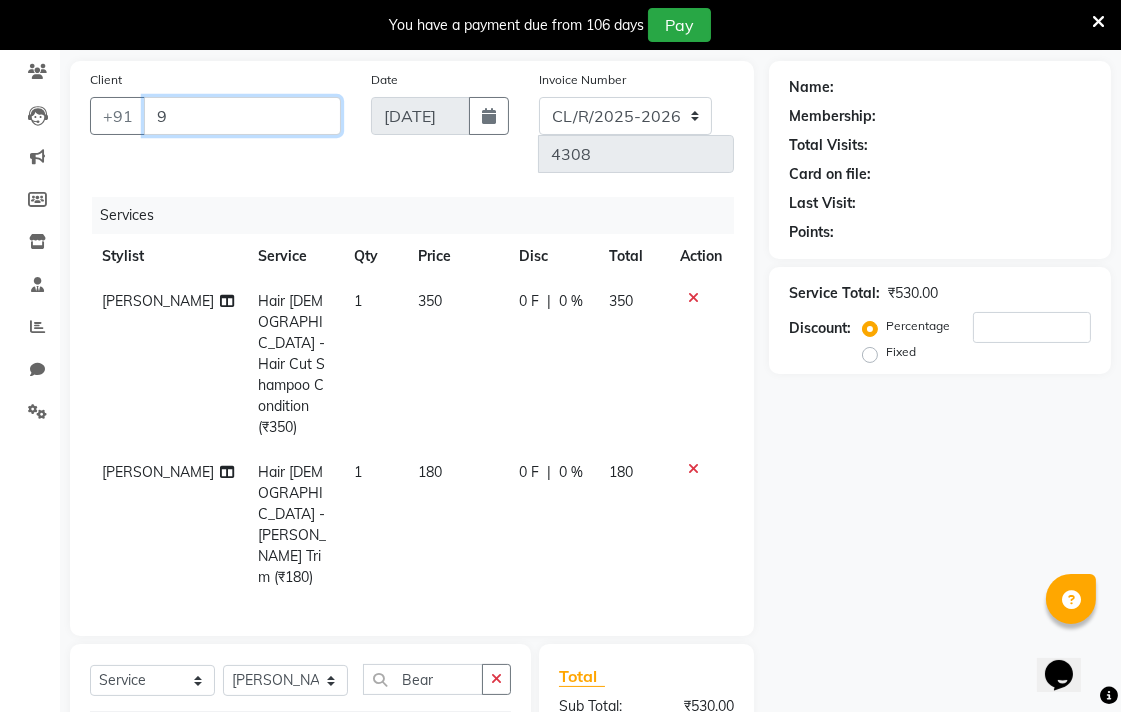 type on "0" 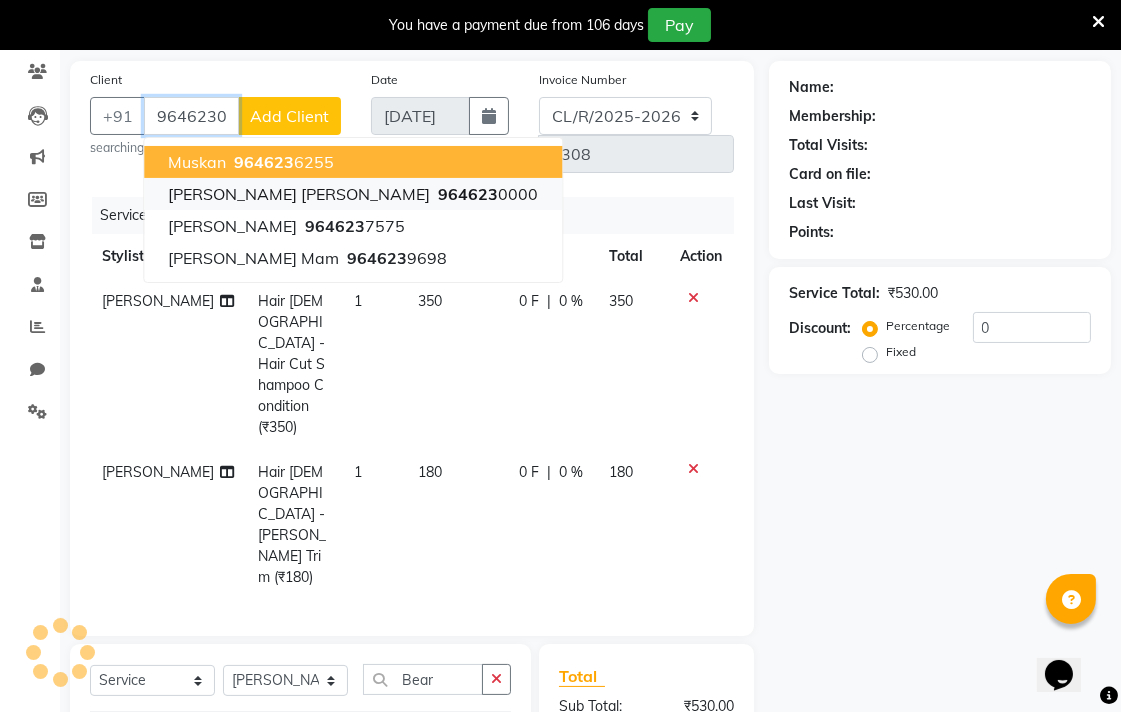 click on "964623 0000" at bounding box center (486, 194) 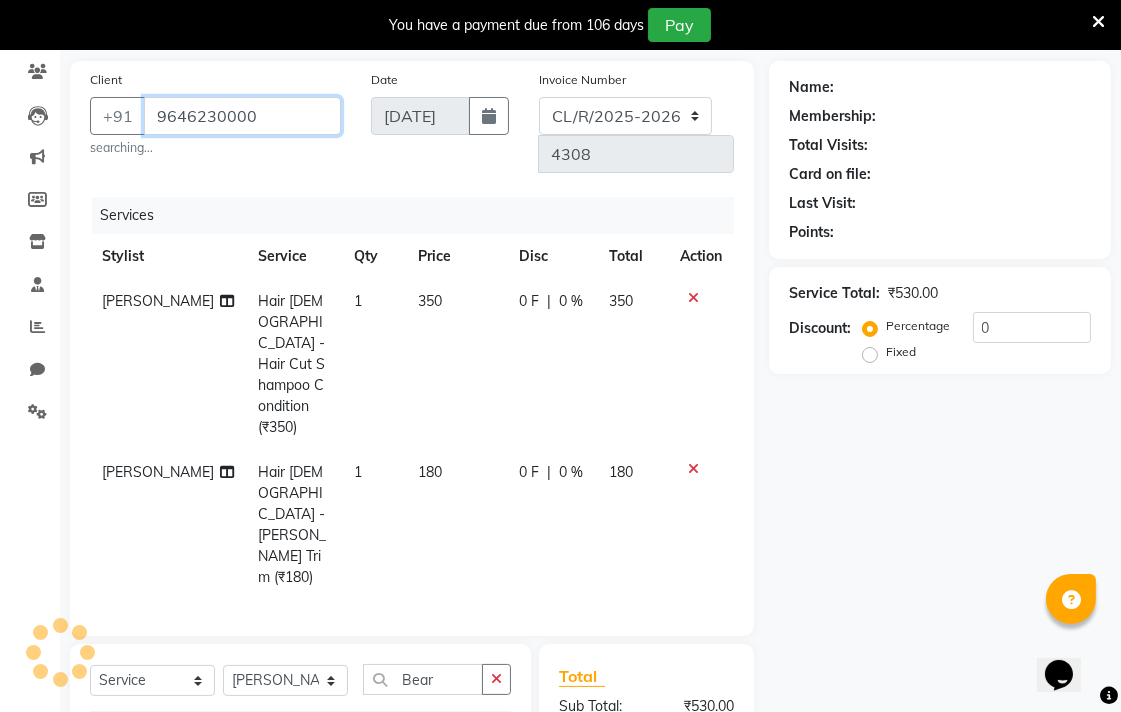 type on "9646230000" 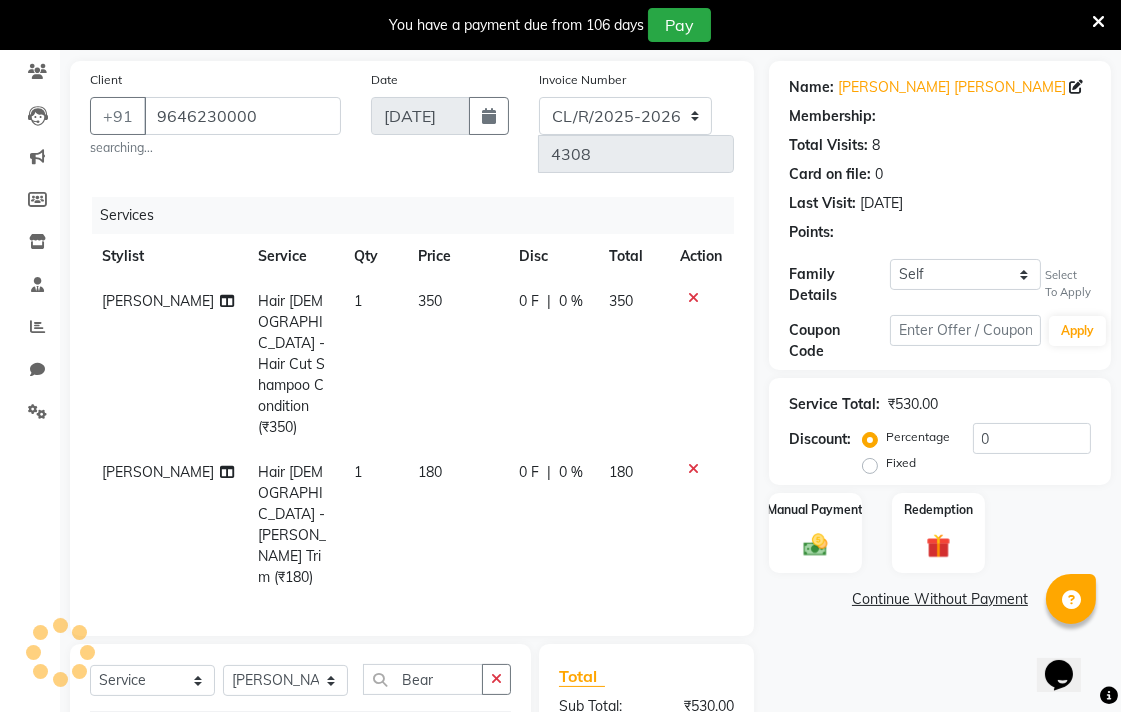 select on "1: Object" 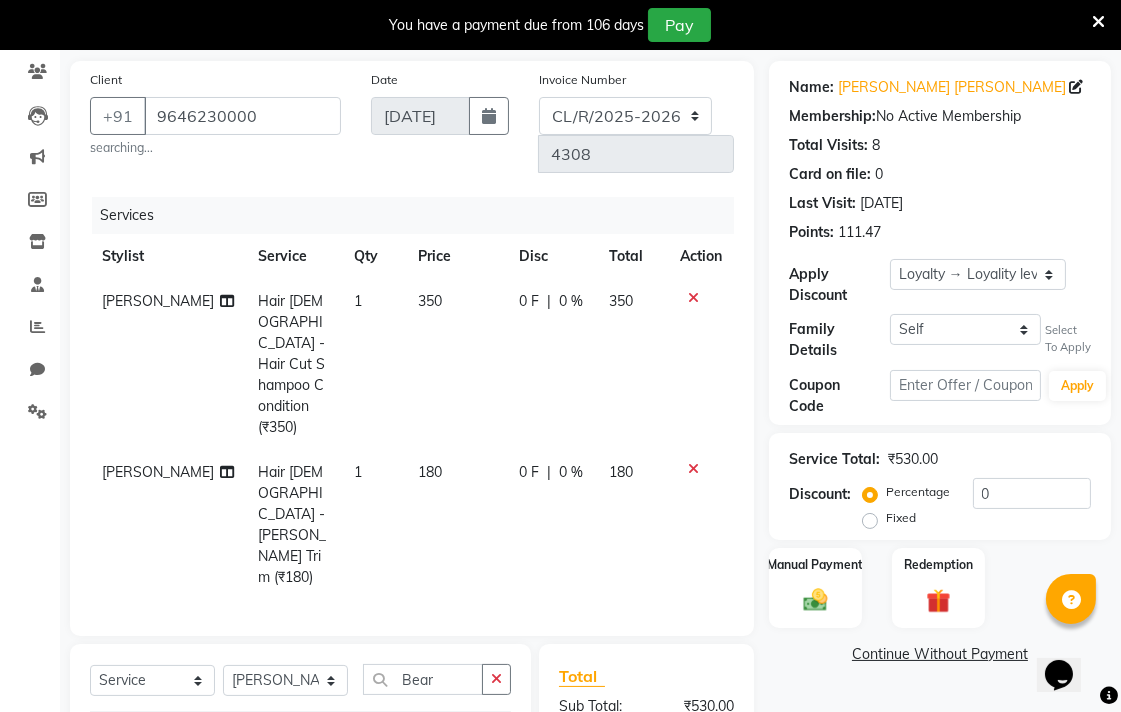 scroll, scrollTop: 302, scrollLeft: 0, axis: vertical 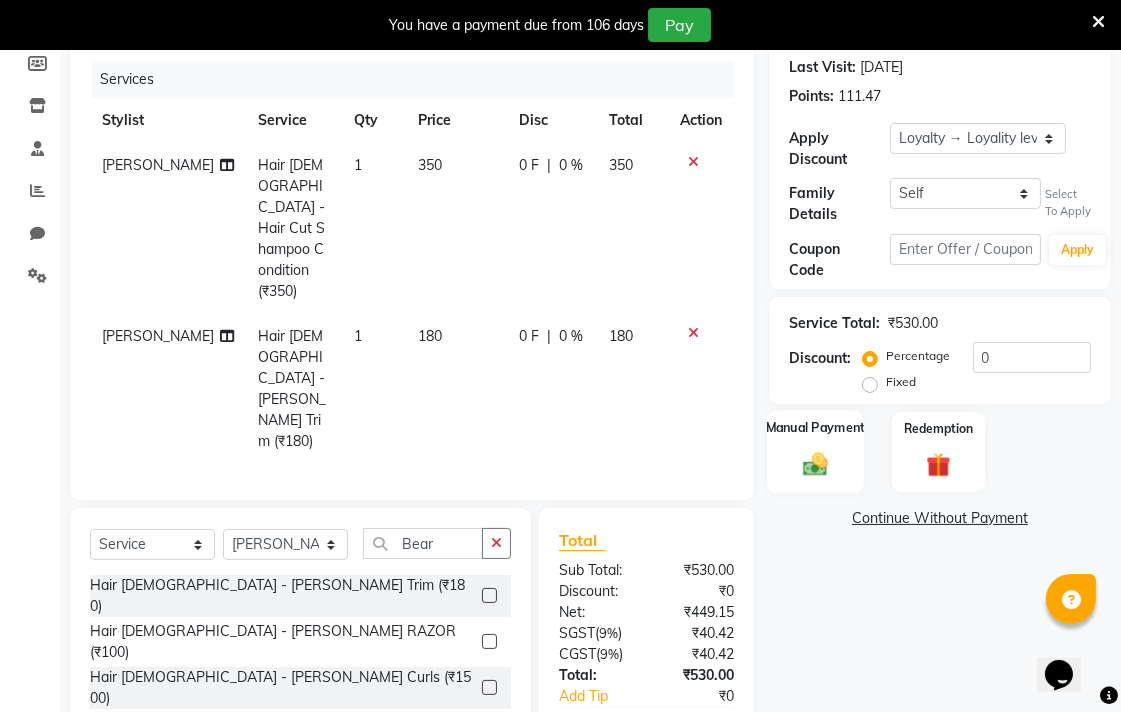click on "Manual Payment" 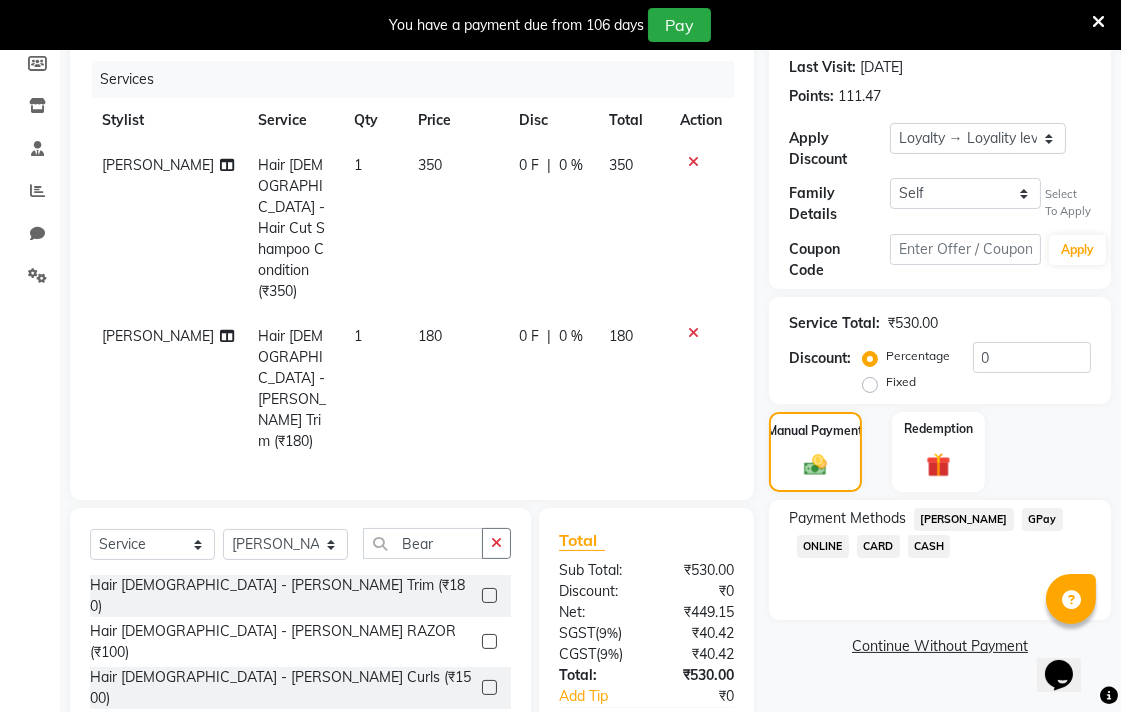 click on "GPay" 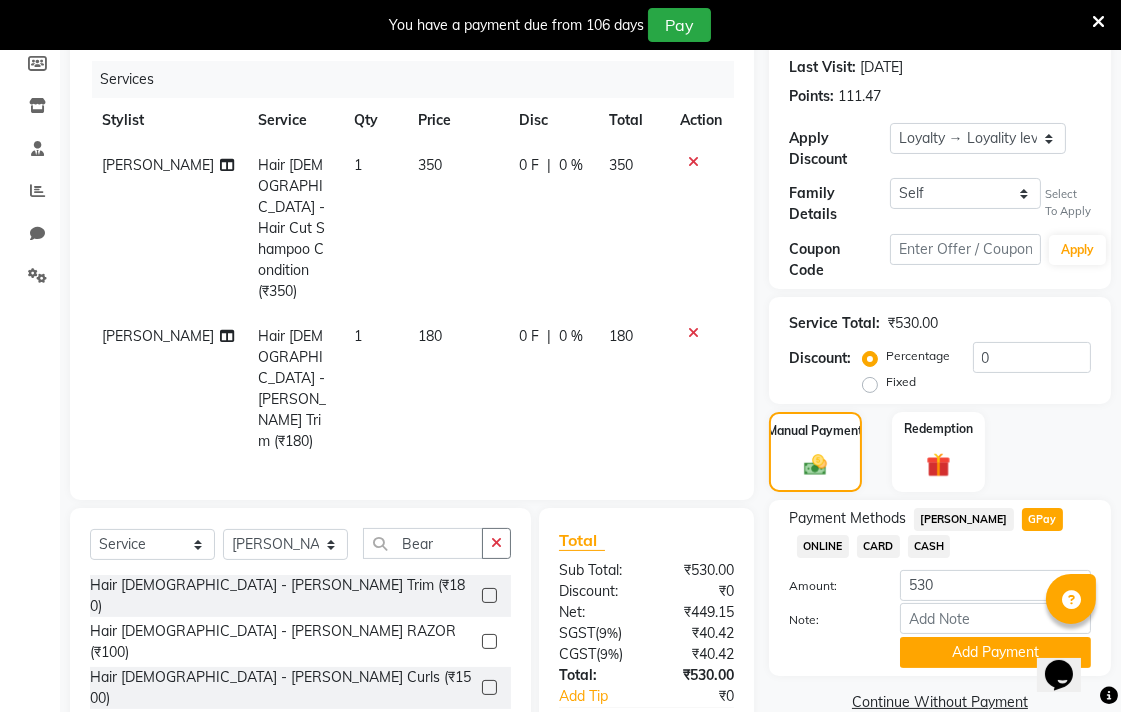 click on "CASH" 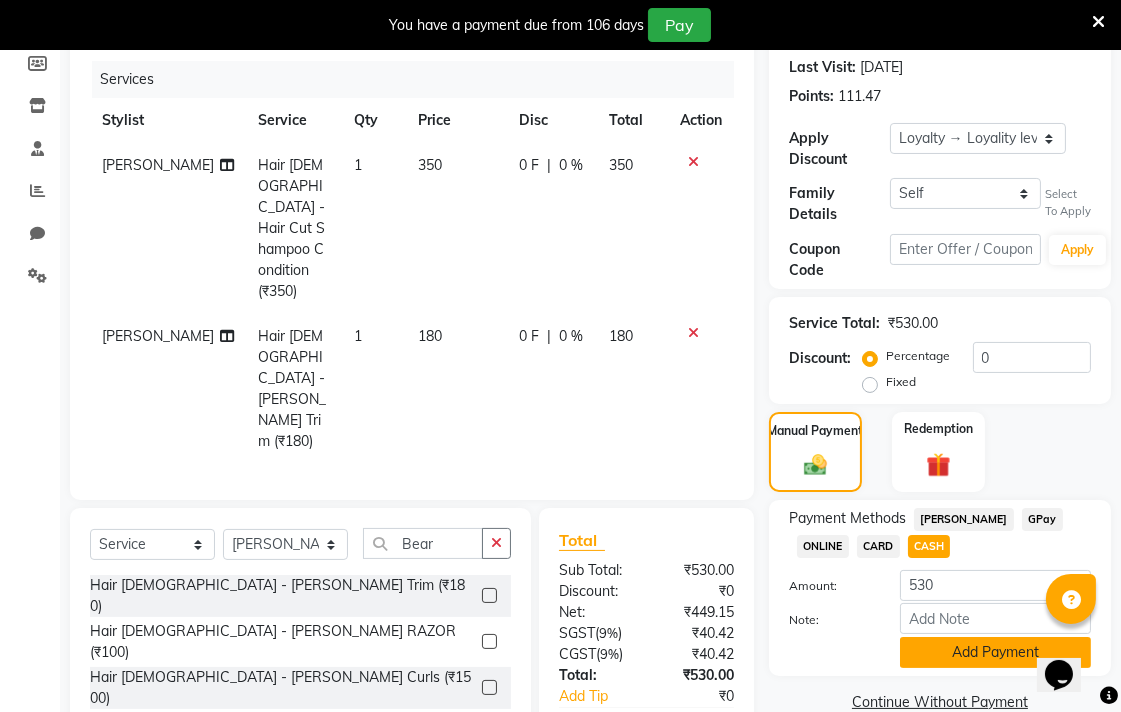 click on "Add Payment" 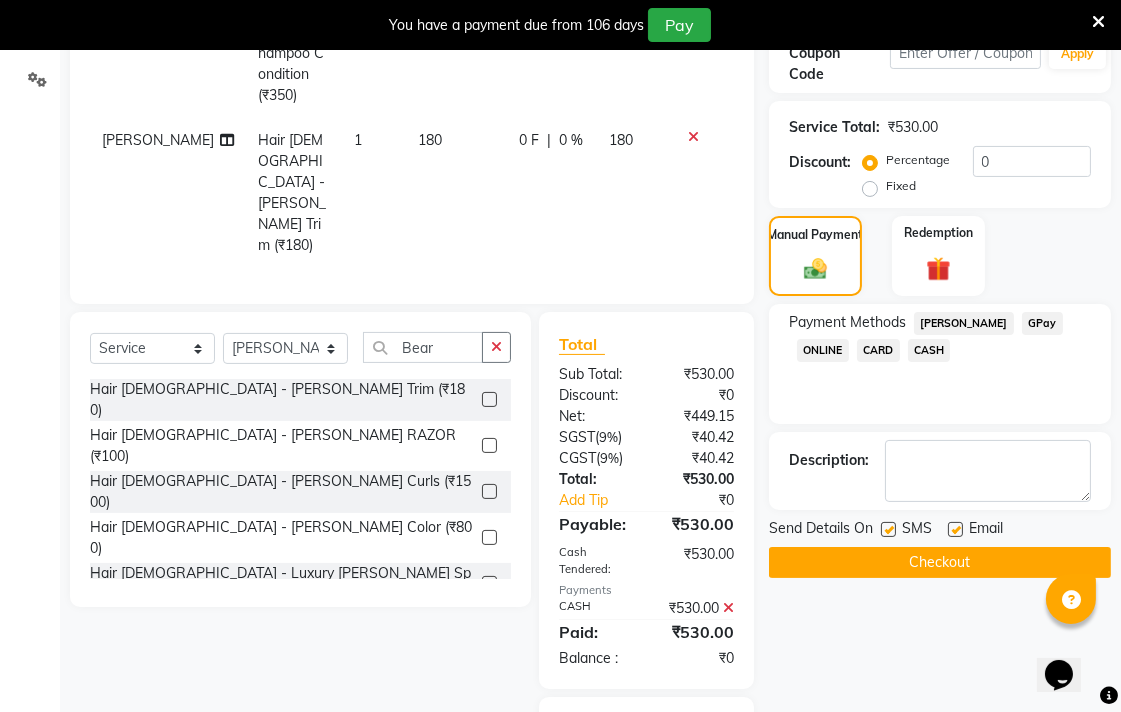 scroll, scrollTop: 546, scrollLeft: 0, axis: vertical 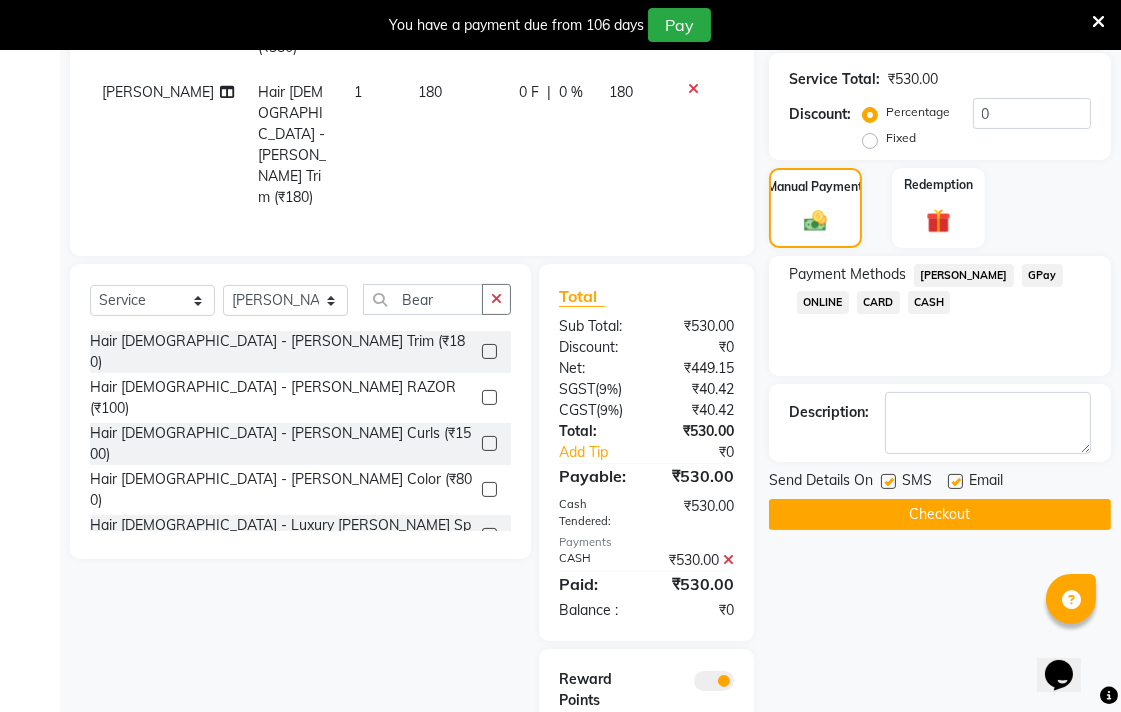 click on "Checkout" 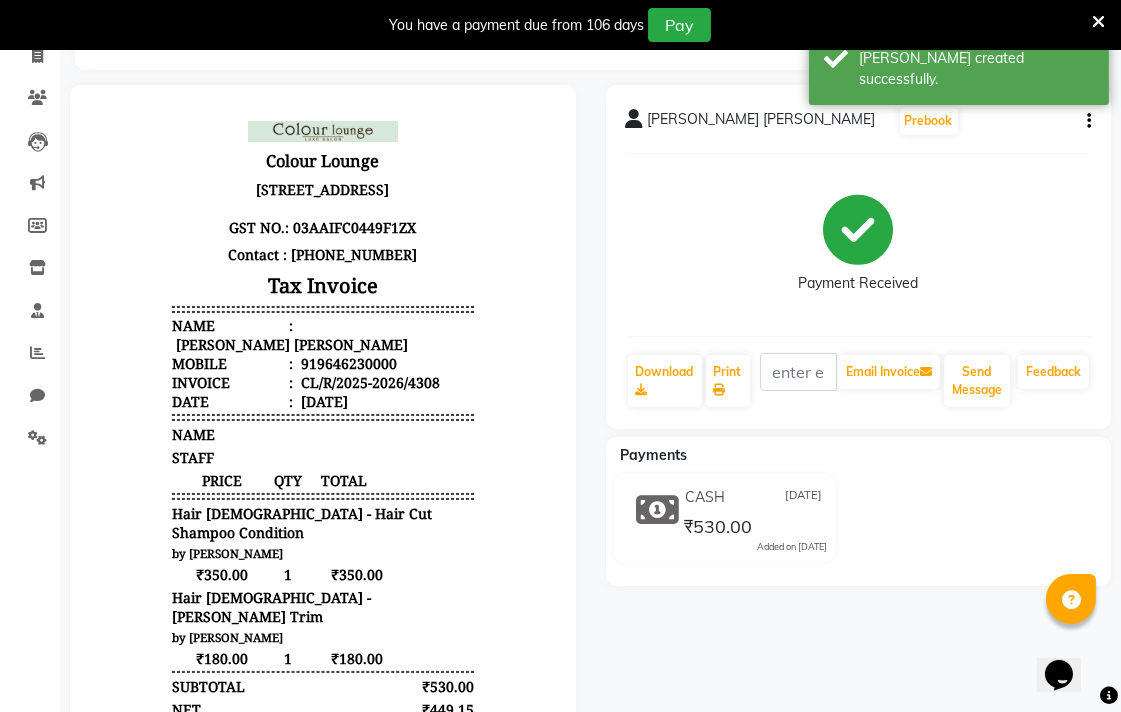 scroll, scrollTop: 126, scrollLeft: 0, axis: vertical 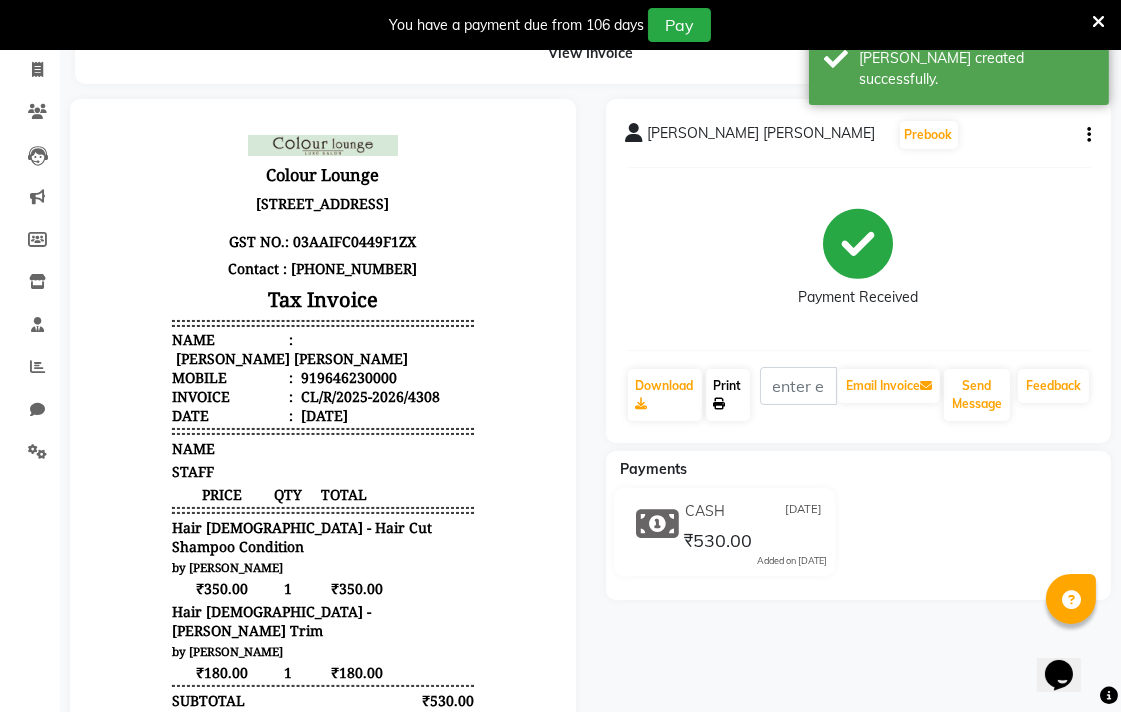 click on "Print" 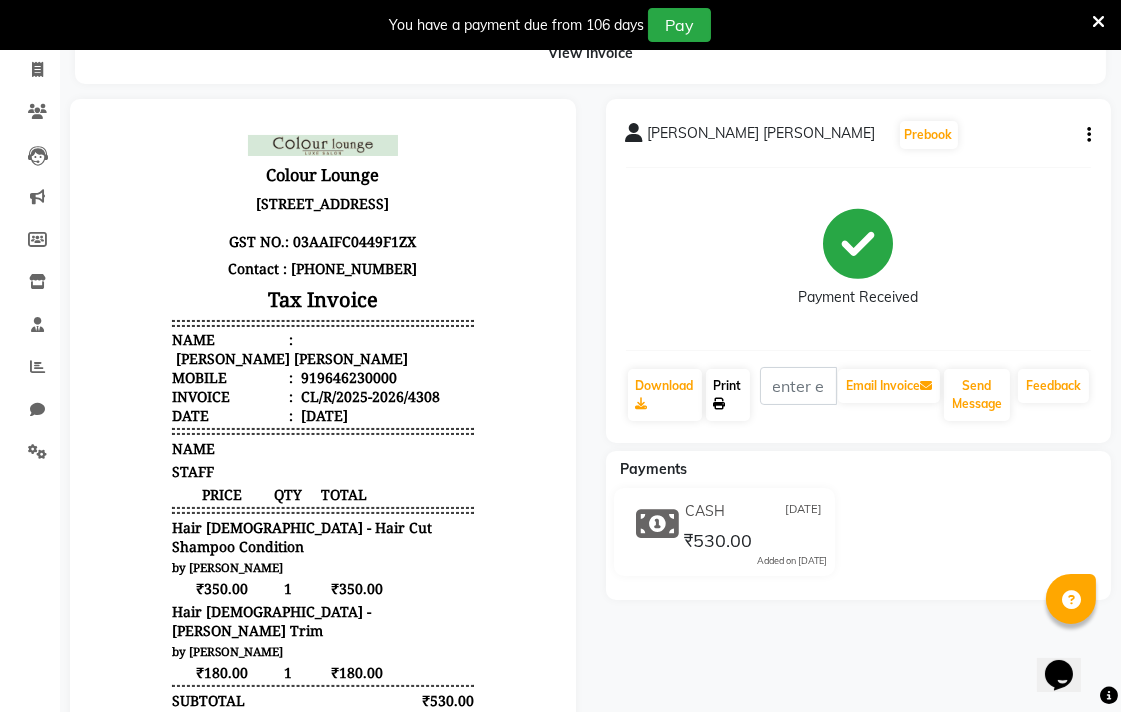 click on "Print" 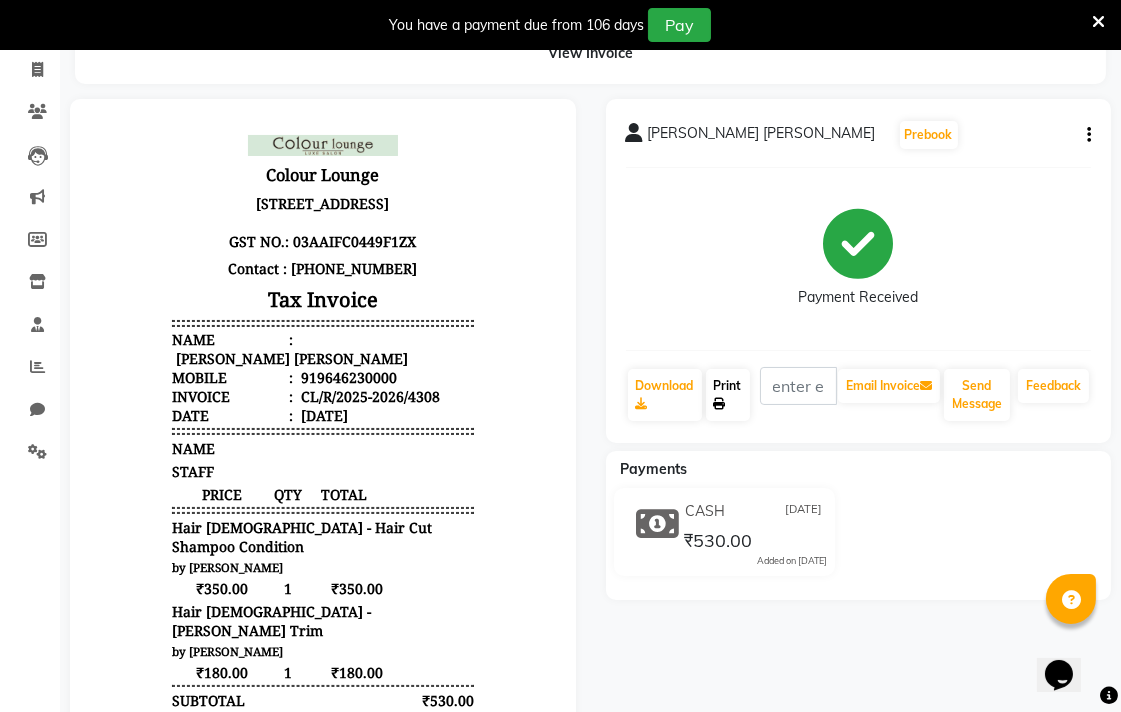 scroll, scrollTop: 0, scrollLeft: 0, axis: both 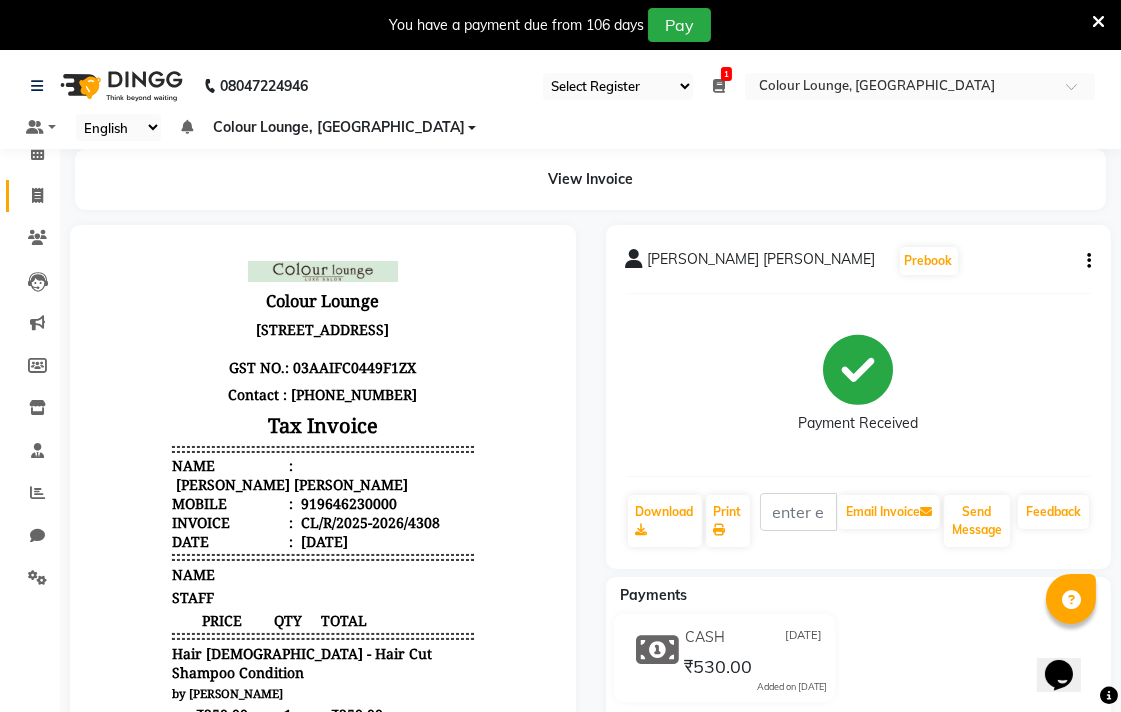click 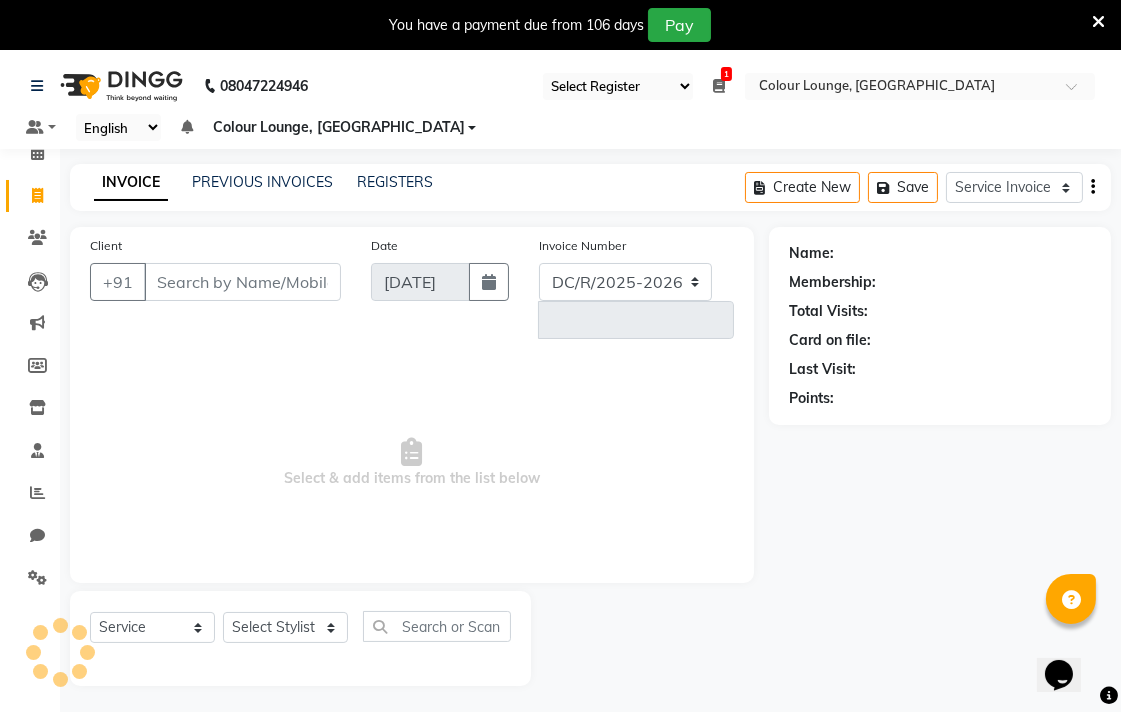scroll, scrollTop: 50, scrollLeft: 0, axis: vertical 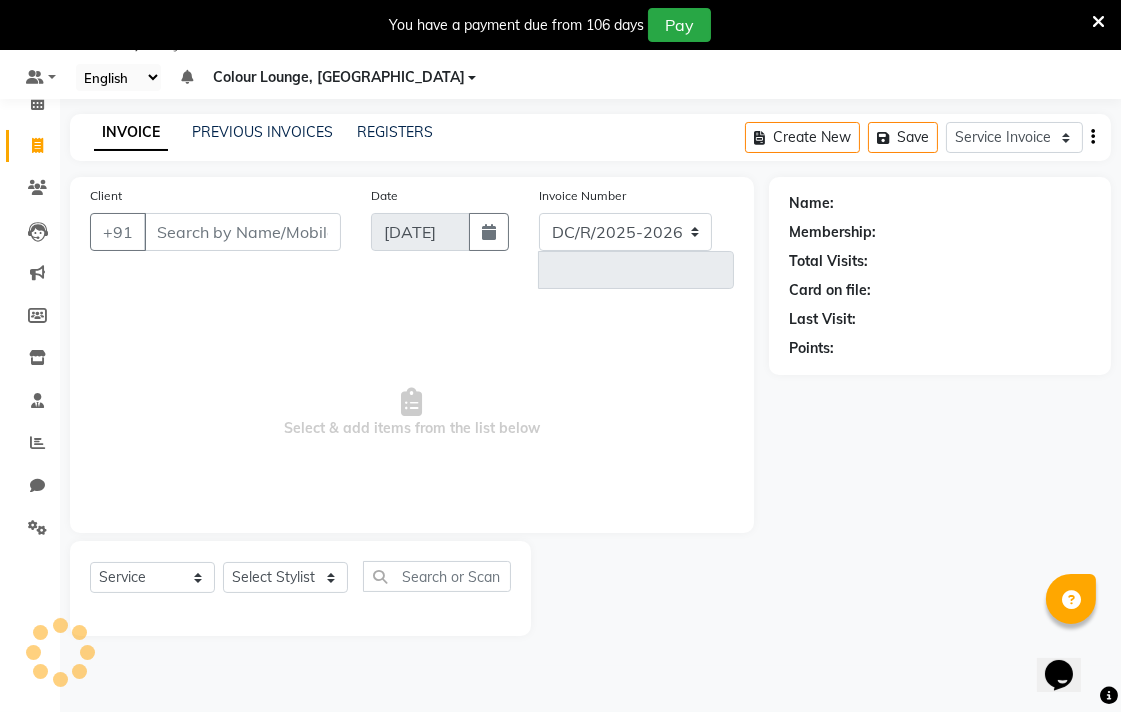 select on "8013" 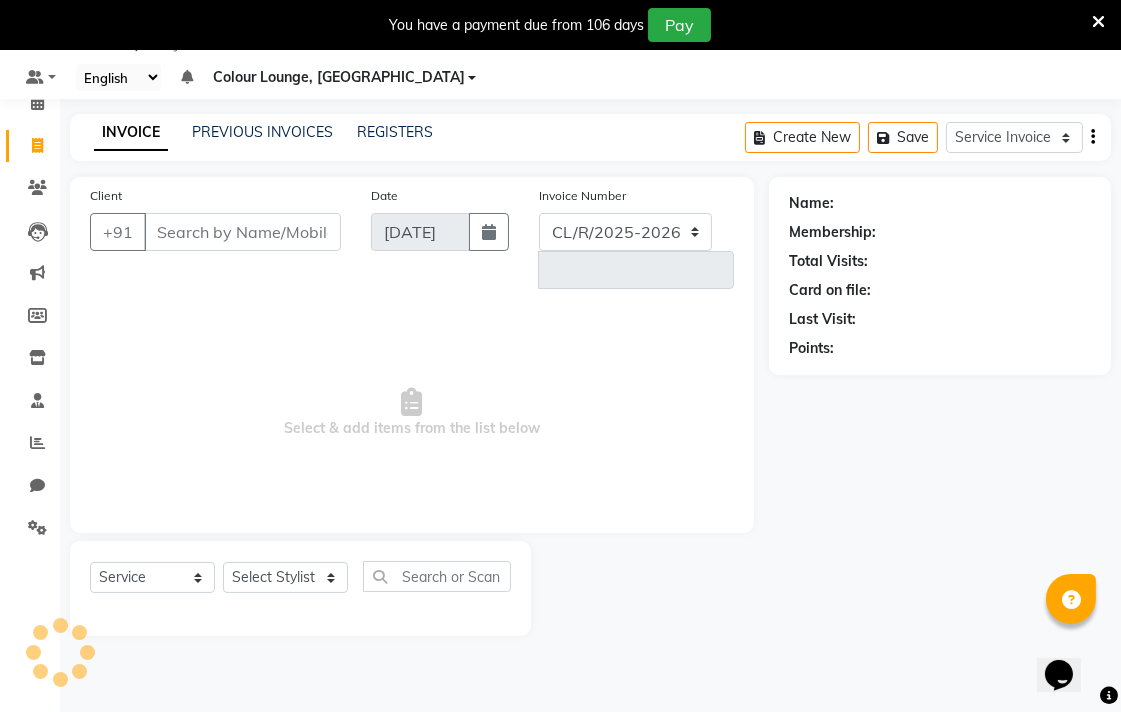 type on "4309" 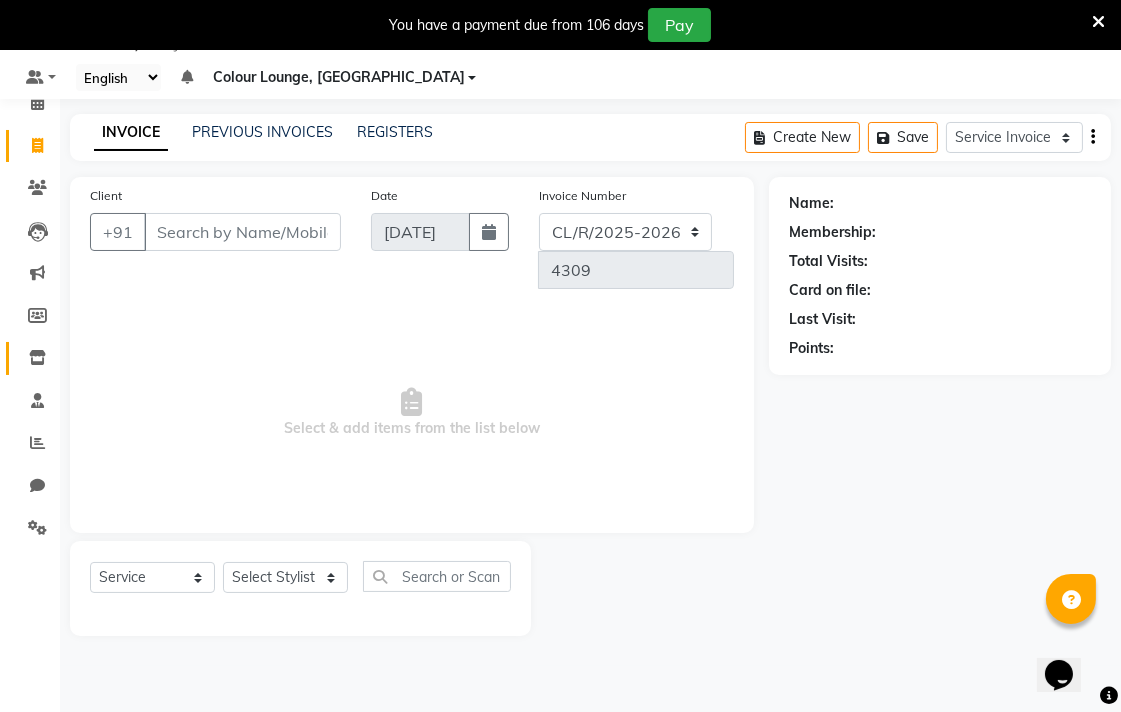 click 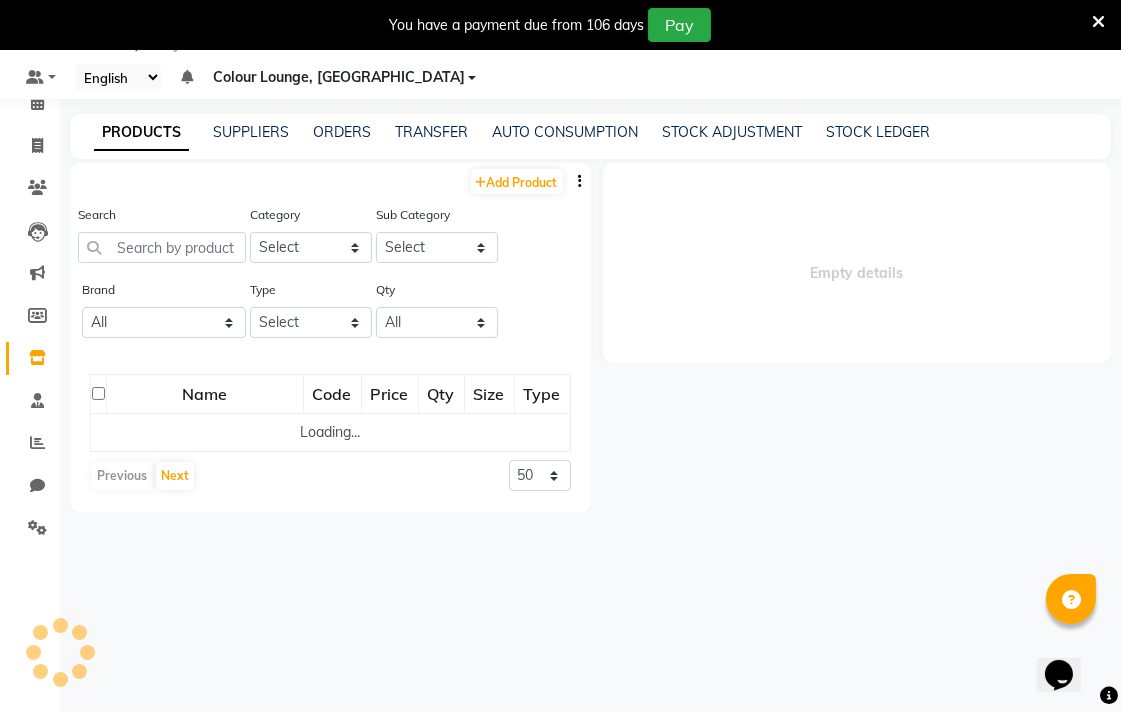 select 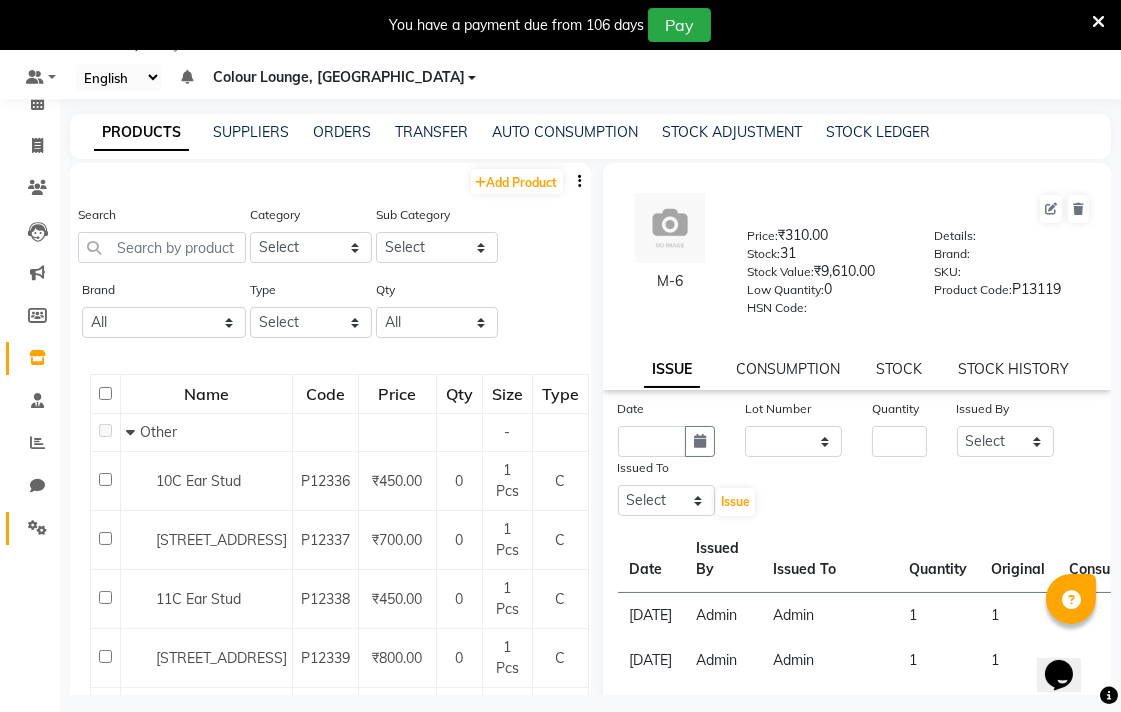 click 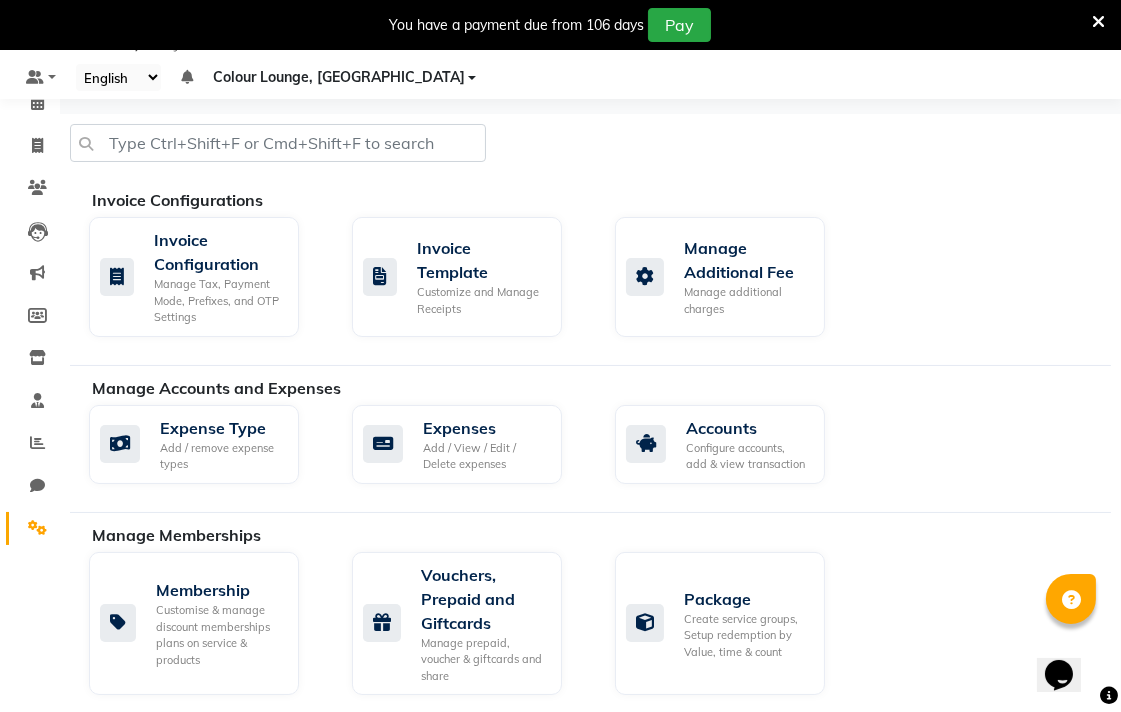 click at bounding box center (1098, 22) 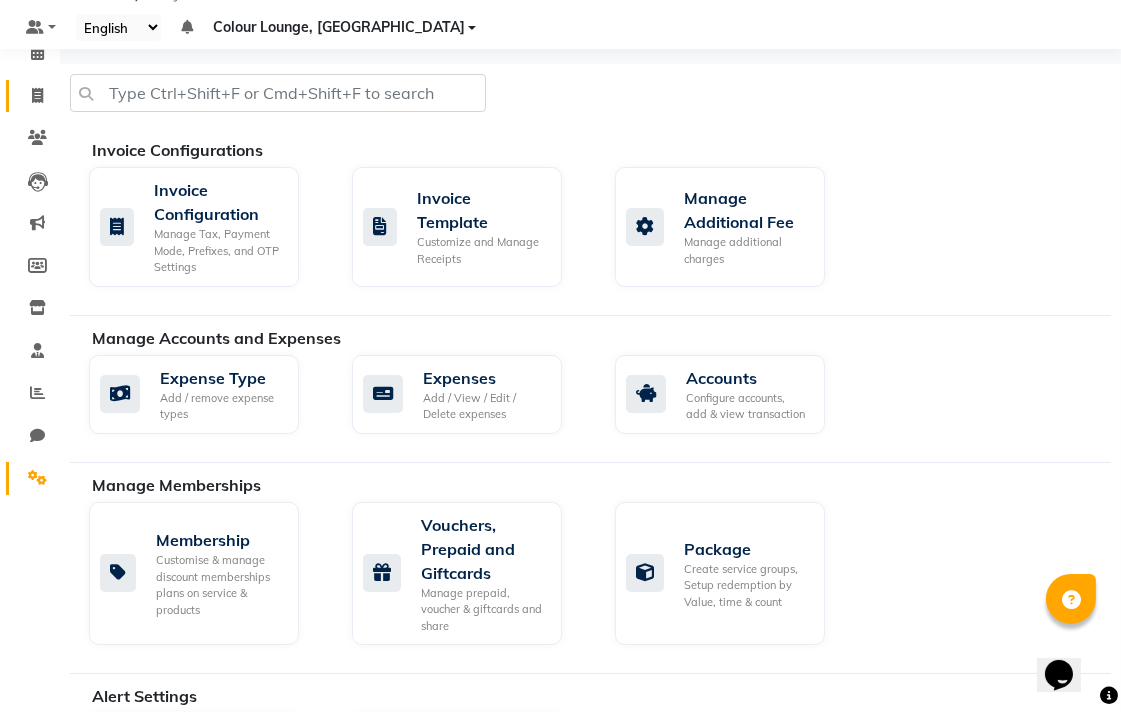 click 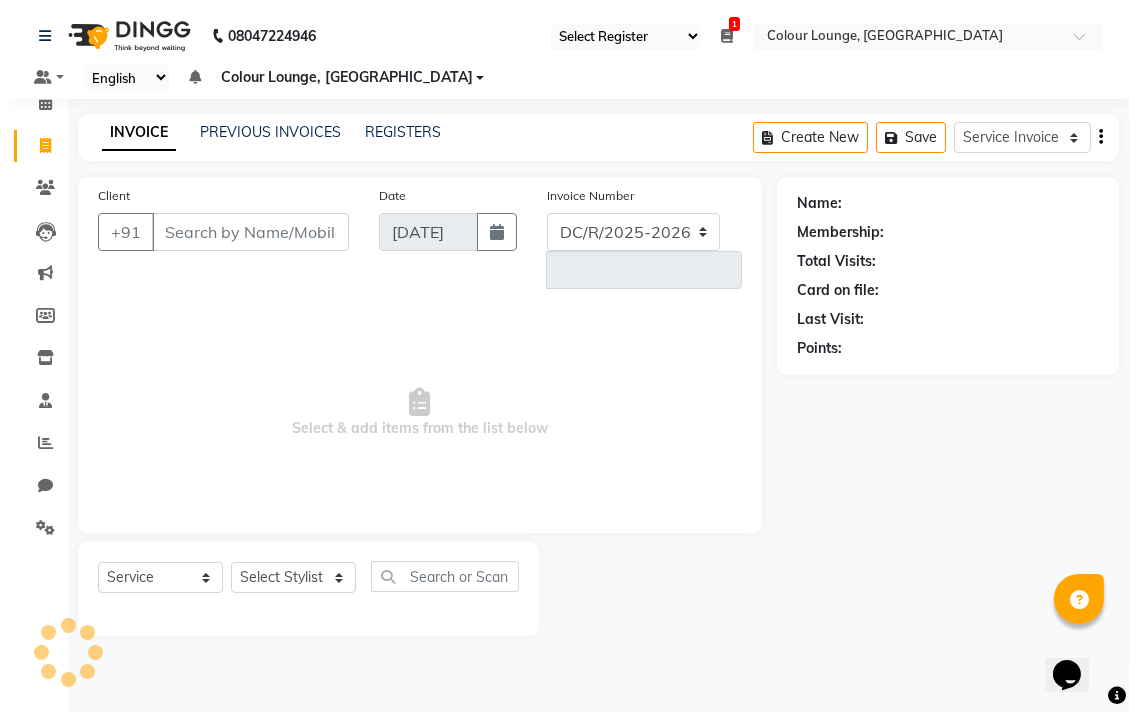 scroll, scrollTop: 0, scrollLeft: 0, axis: both 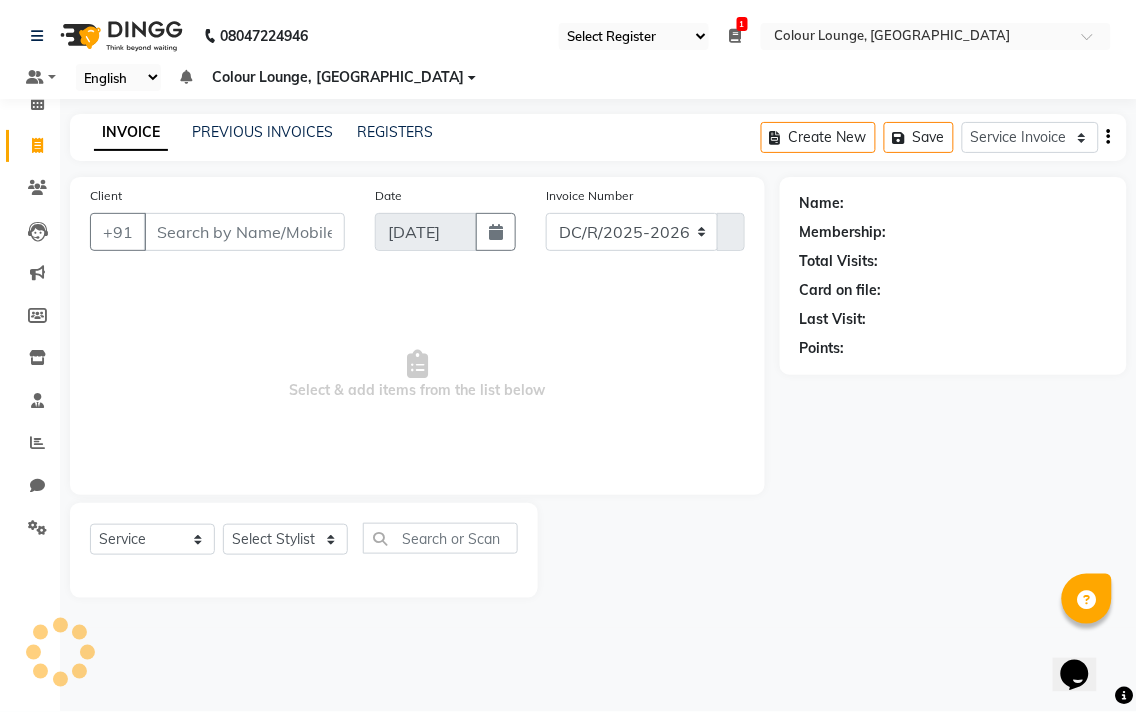 select on "8013" 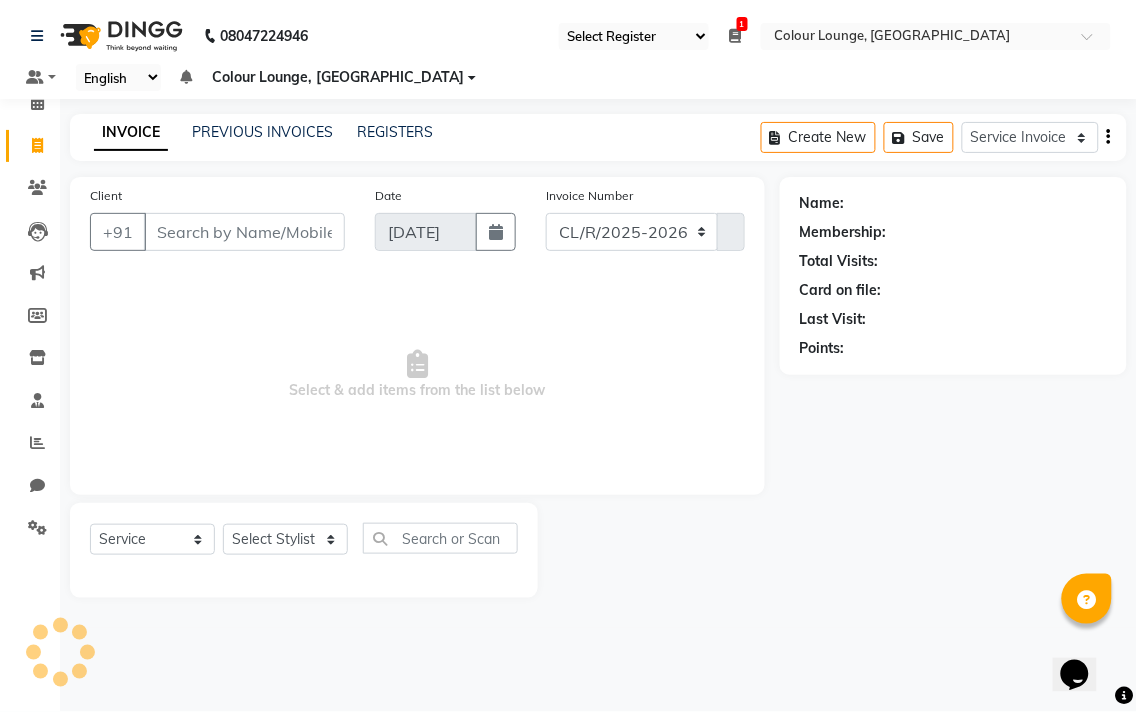 type on "4309" 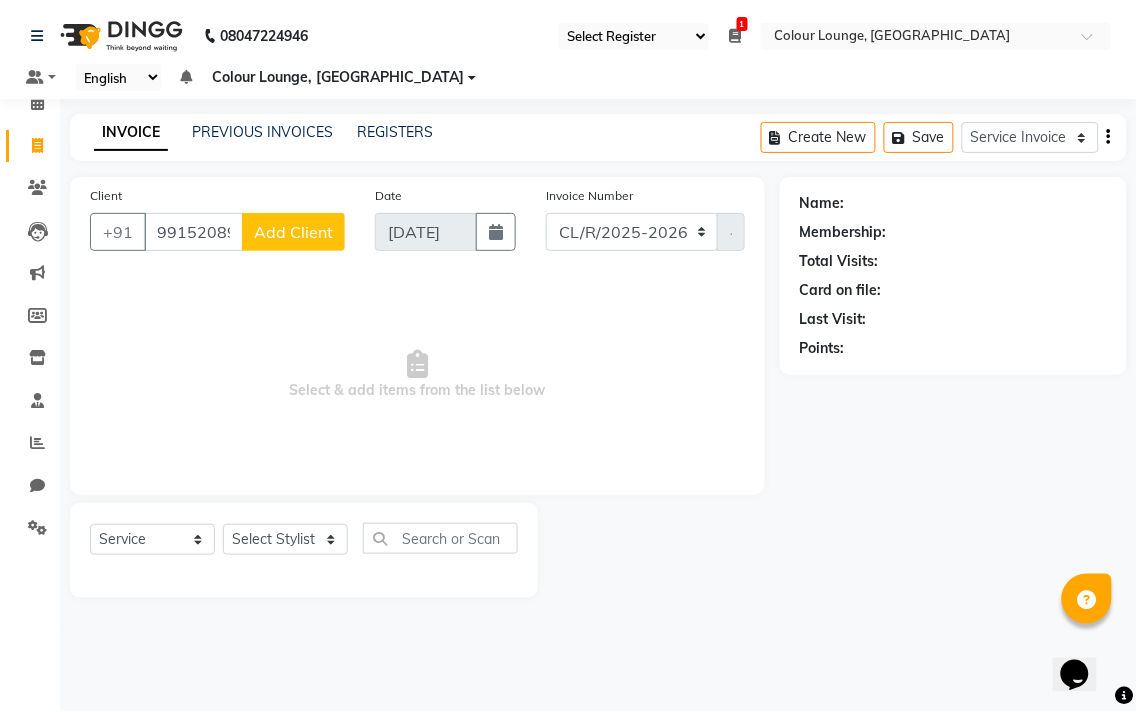 type on "9915208979" 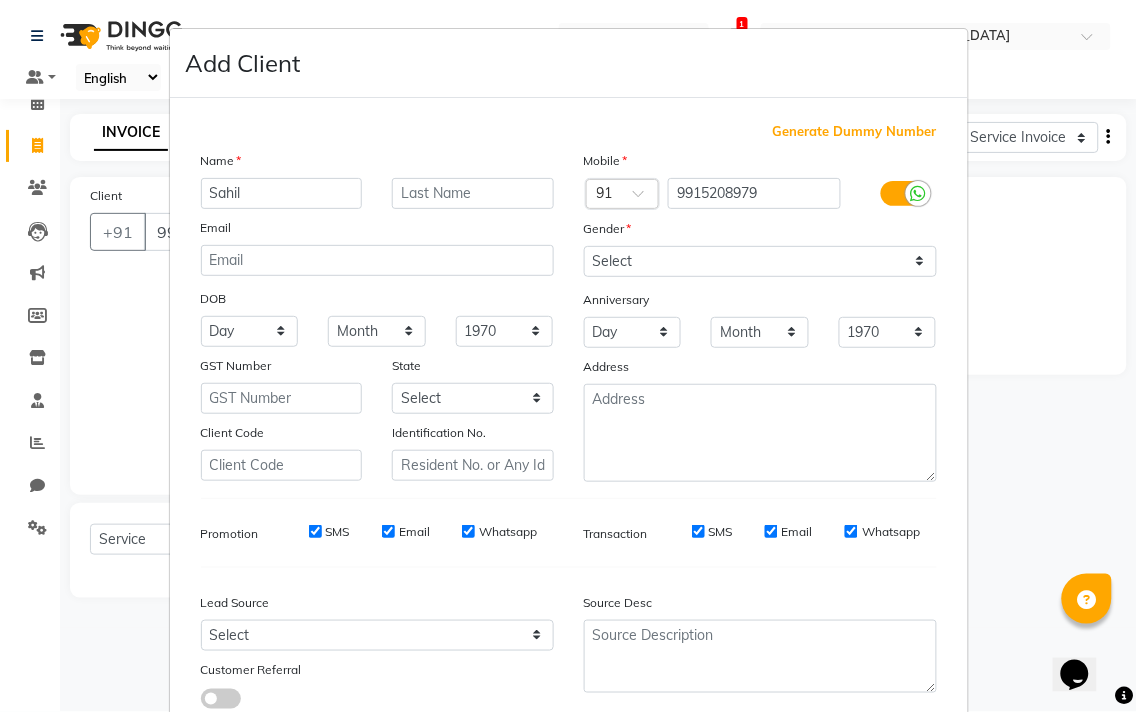 type on "Sahil" 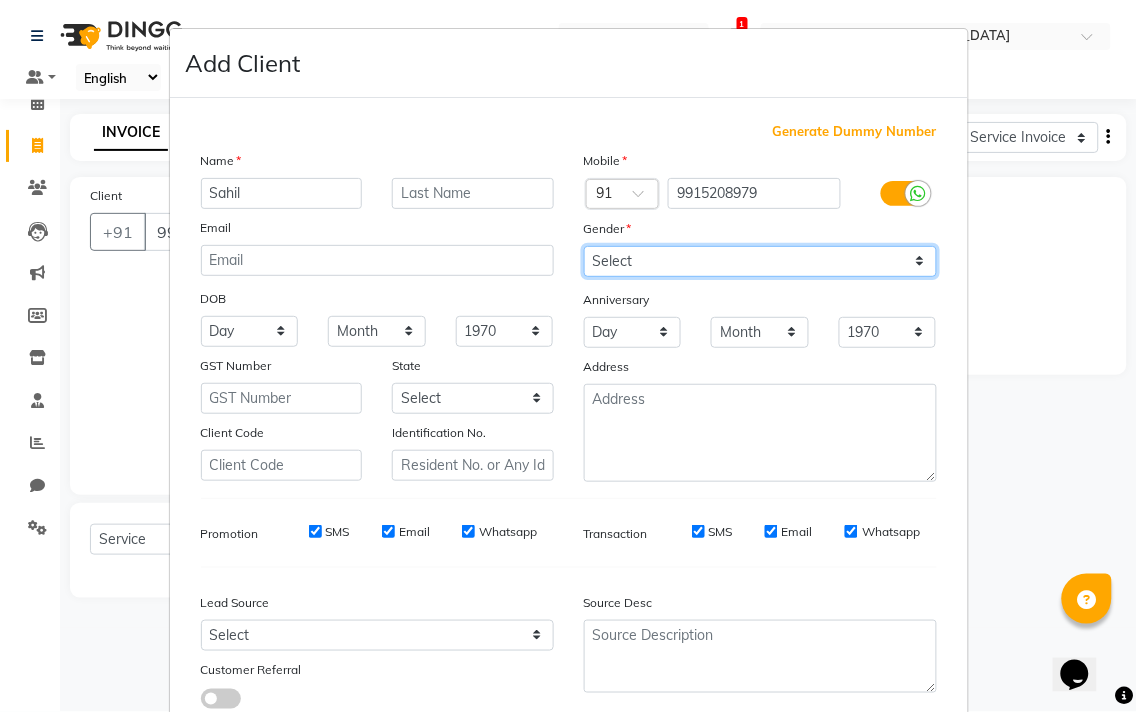 click on "Select Male Female Other Prefer Not To Say" at bounding box center [760, 261] 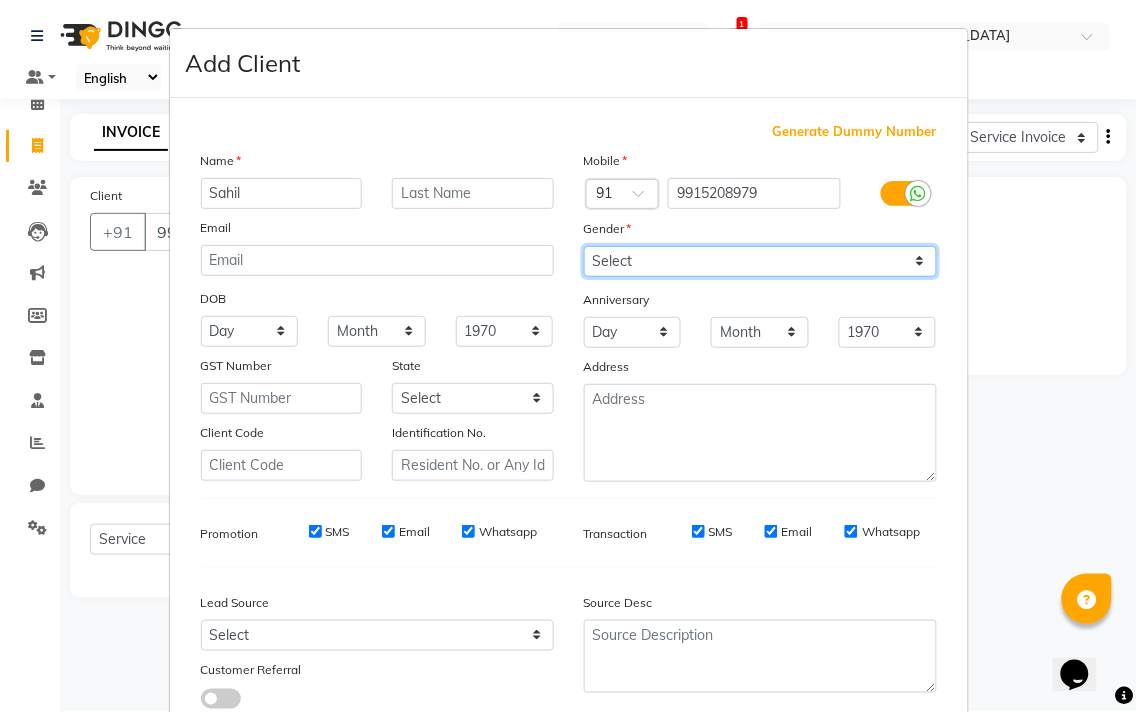 select on "male" 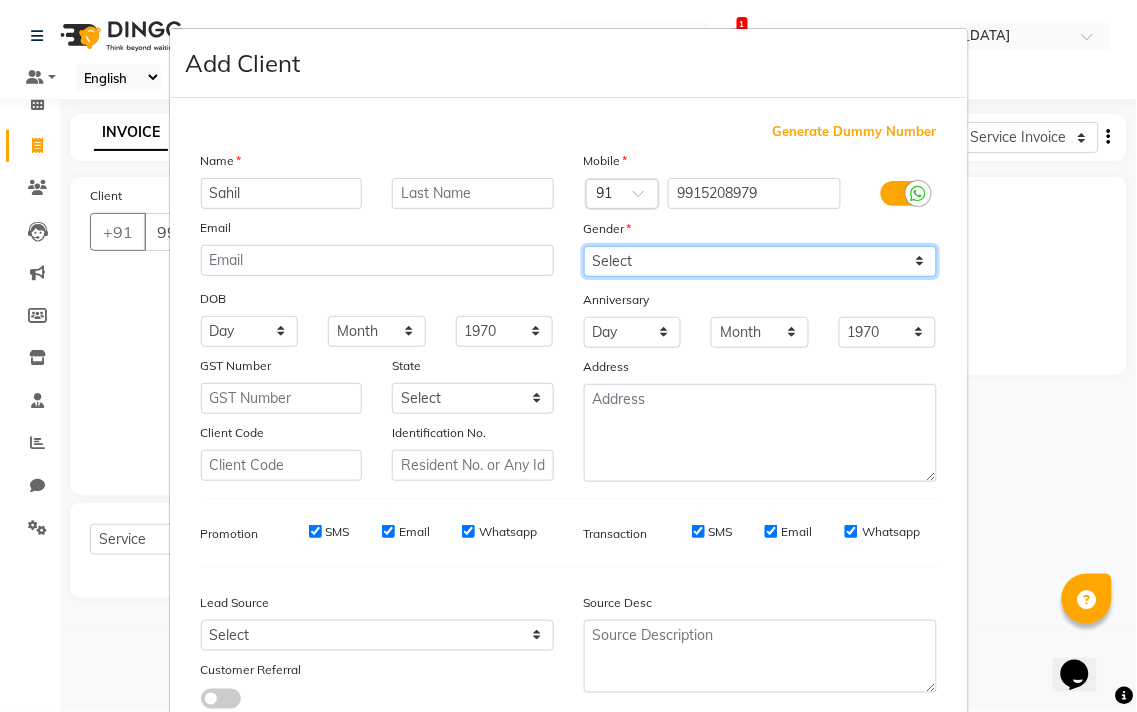 click on "Select Male Female Other Prefer Not To Say" at bounding box center (760, 261) 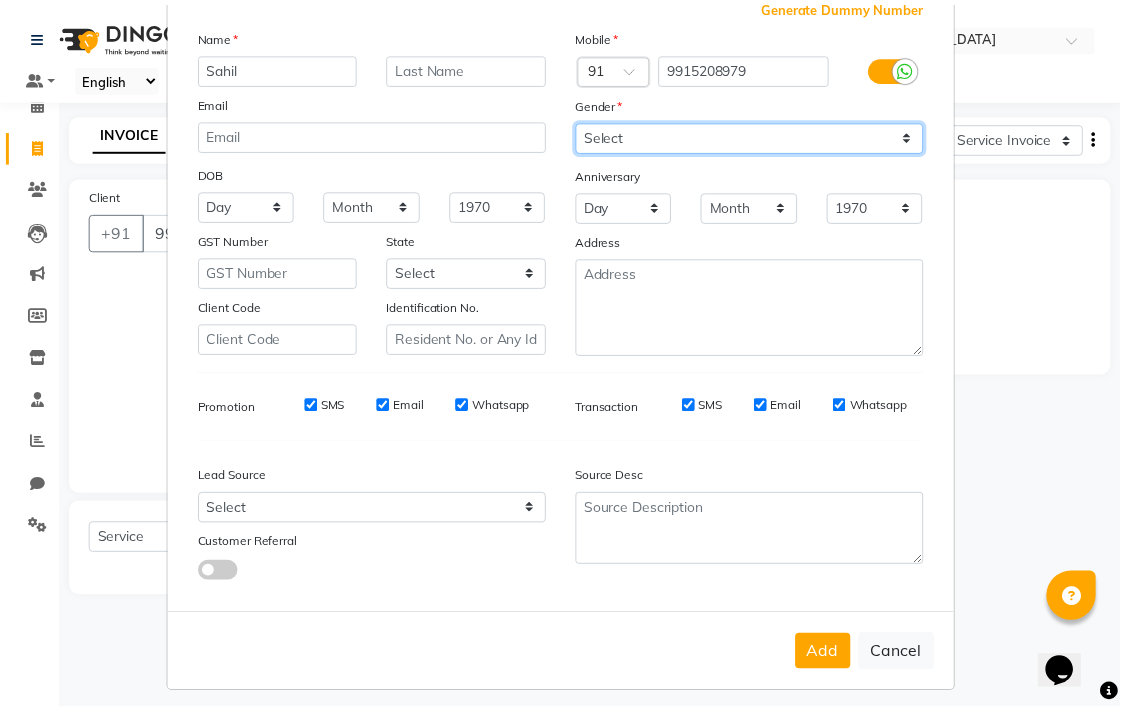scroll, scrollTop: 138, scrollLeft: 0, axis: vertical 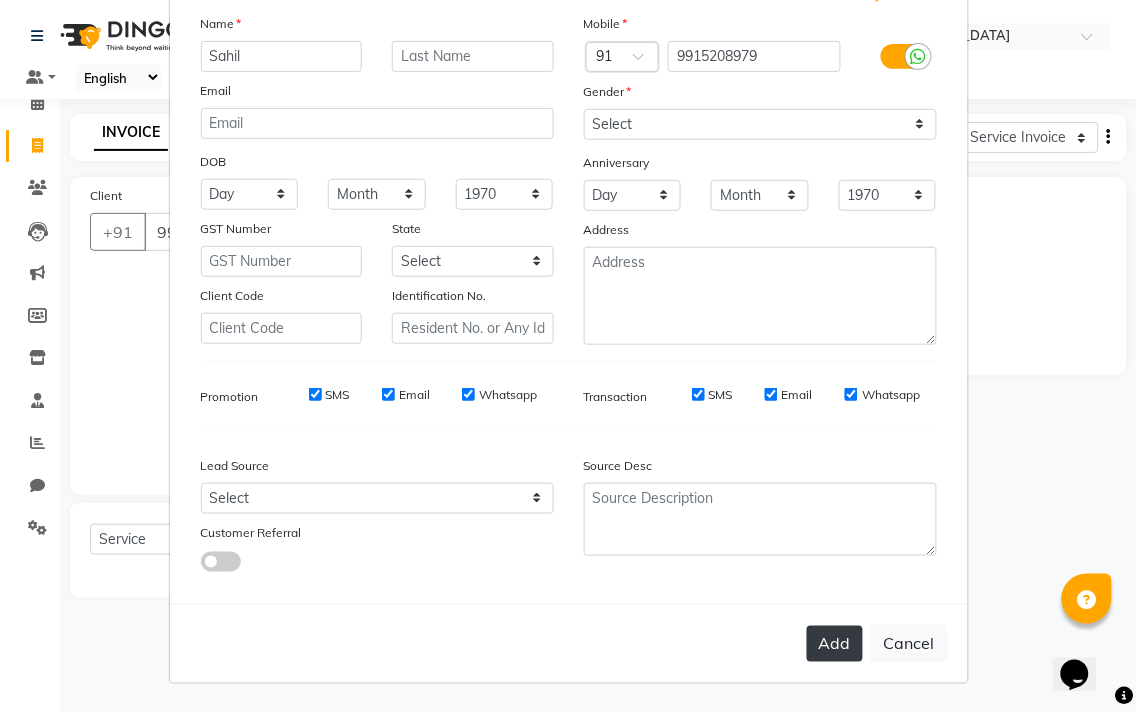 click on "Add" at bounding box center [835, 644] 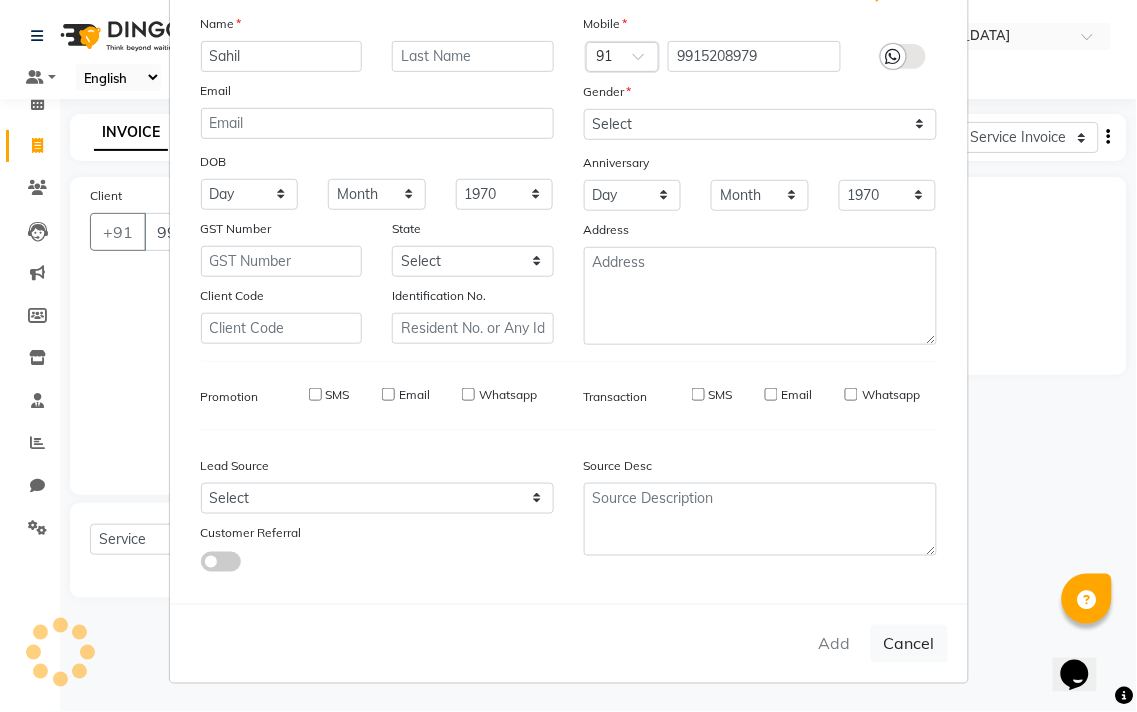type 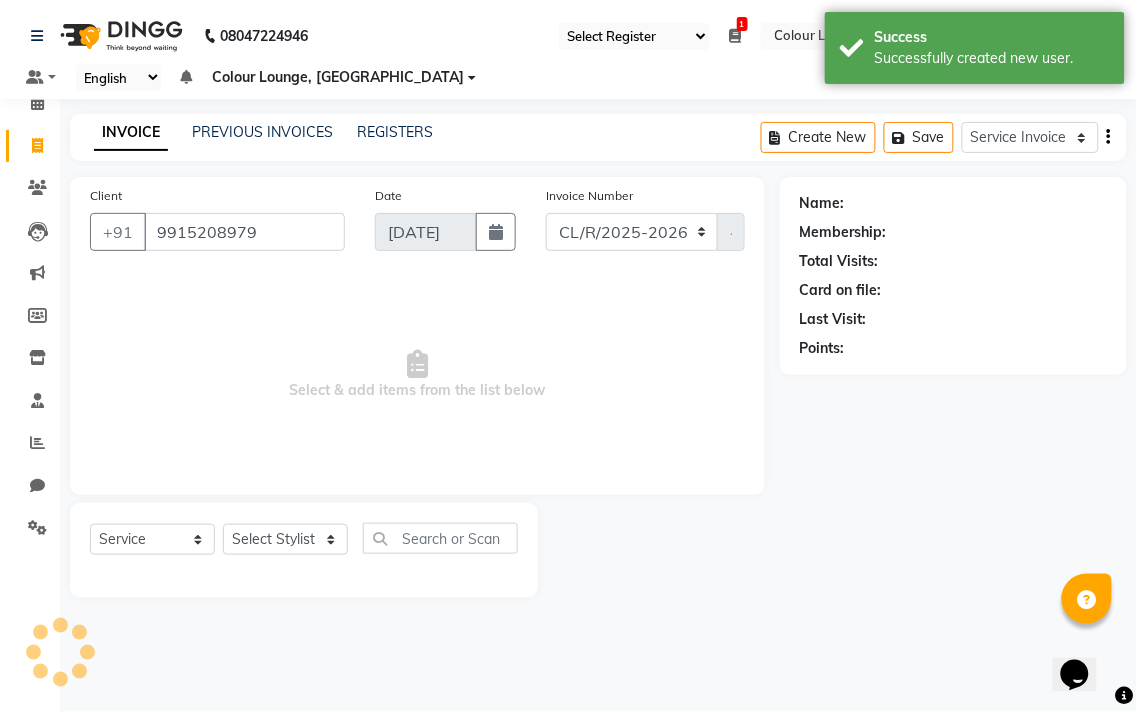 select on "1: Object" 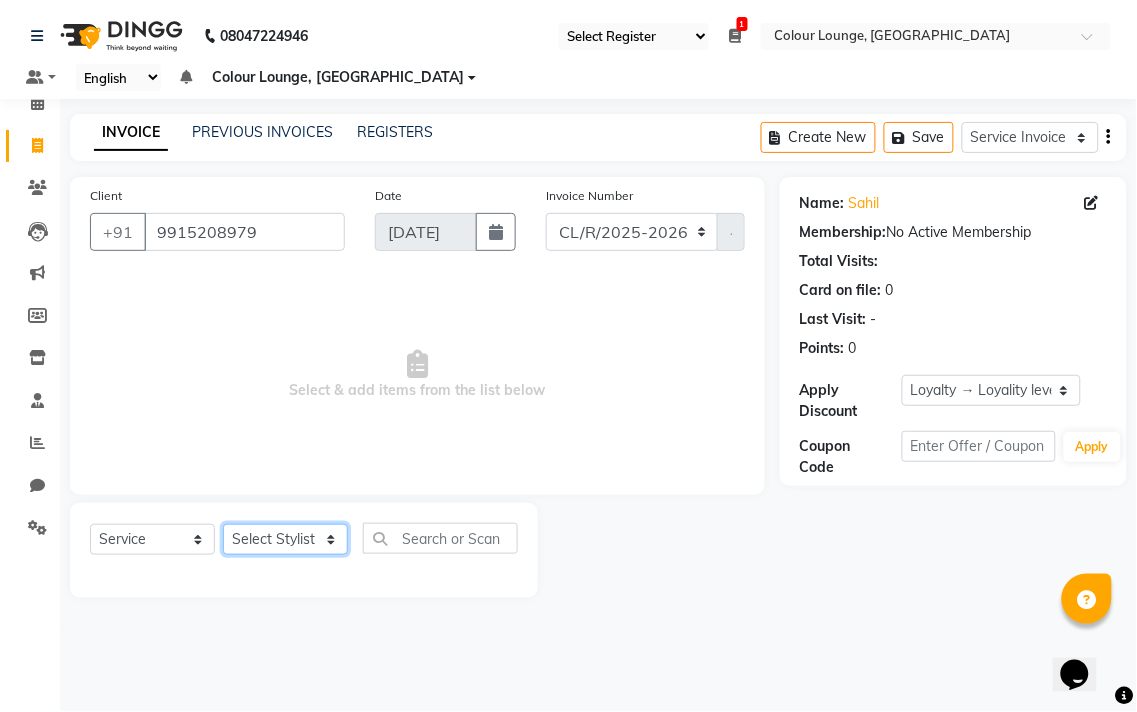 click on "Select Stylist Admin AMIT Birshika Colour Lounge, [GEOGRAPHIC_DATA] Colour Lounge, [GEOGRAPHIC_DATA] [PERSON_NAME] [PERSON_NAME] [PERSON_NAME] [PERSON_NAME] [PERSON_NAME] mam [PERSON_NAME] [PERSON_NAME] [PERSON_NAME] MOHIT [PERSON_NAME] POOJA [PERSON_NAME] [PERSON_NAME] [PERSON_NAME] guard [PERSON_NAME] [PERSON_NAME] [PERSON_NAME] [PERSON_NAME] SAMEER [PERSON_NAME] [PERSON_NAME] [PERSON_NAME] [PERSON_NAME] [PERSON_NAME] [PERSON_NAME] VISHAL [PERSON_NAME]" 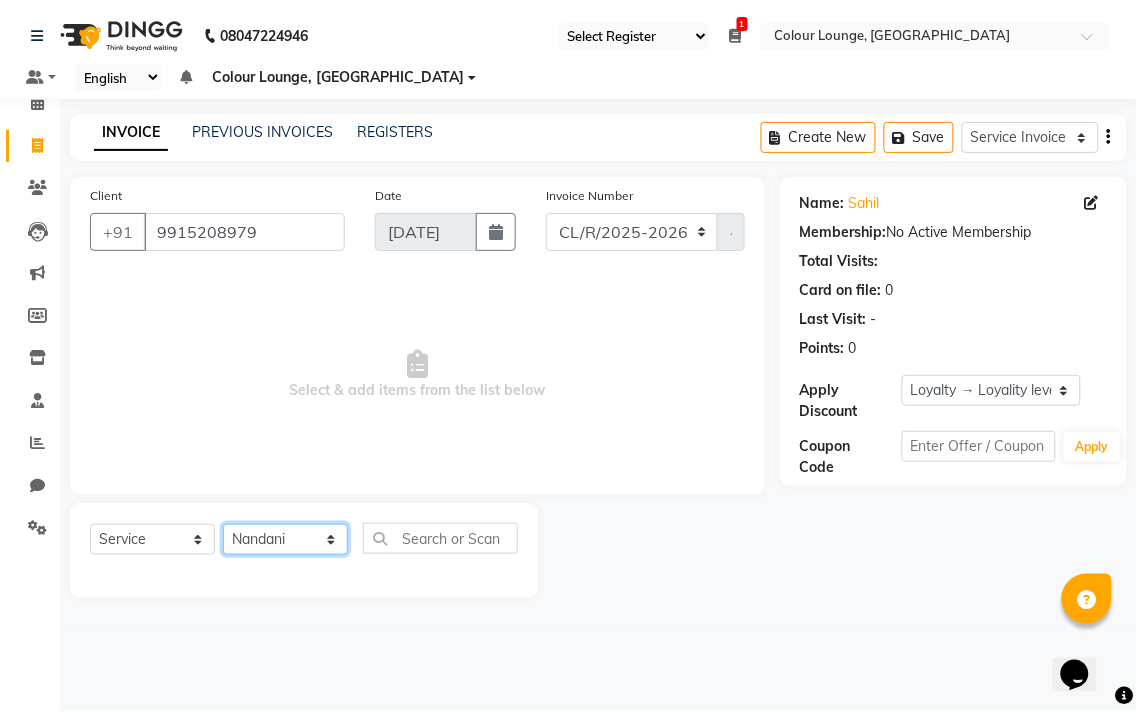 click on "Select Stylist Admin AMIT Birshika Colour Lounge, [GEOGRAPHIC_DATA] Colour Lounge, [GEOGRAPHIC_DATA] [PERSON_NAME] [PERSON_NAME] [PERSON_NAME] [PERSON_NAME] [PERSON_NAME] mam [PERSON_NAME] [PERSON_NAME] [PERSON_NAME] MOHIT [PERSON_NAME] POOJA [PERSON_NAME] [PERSON_NAME] [PERSON_NAME] guard [PERSON_NAME] [PERSON_NAME] [PERSON_NAME] [PERSON_NAME] SAMEER [PERSON_NAME] [PERSON_NAME] [PERSON_NAME] [PERSON_NAME] [PERSON_NAME] [PERSON_NAME] VISHAL [PERSON_NAME]" 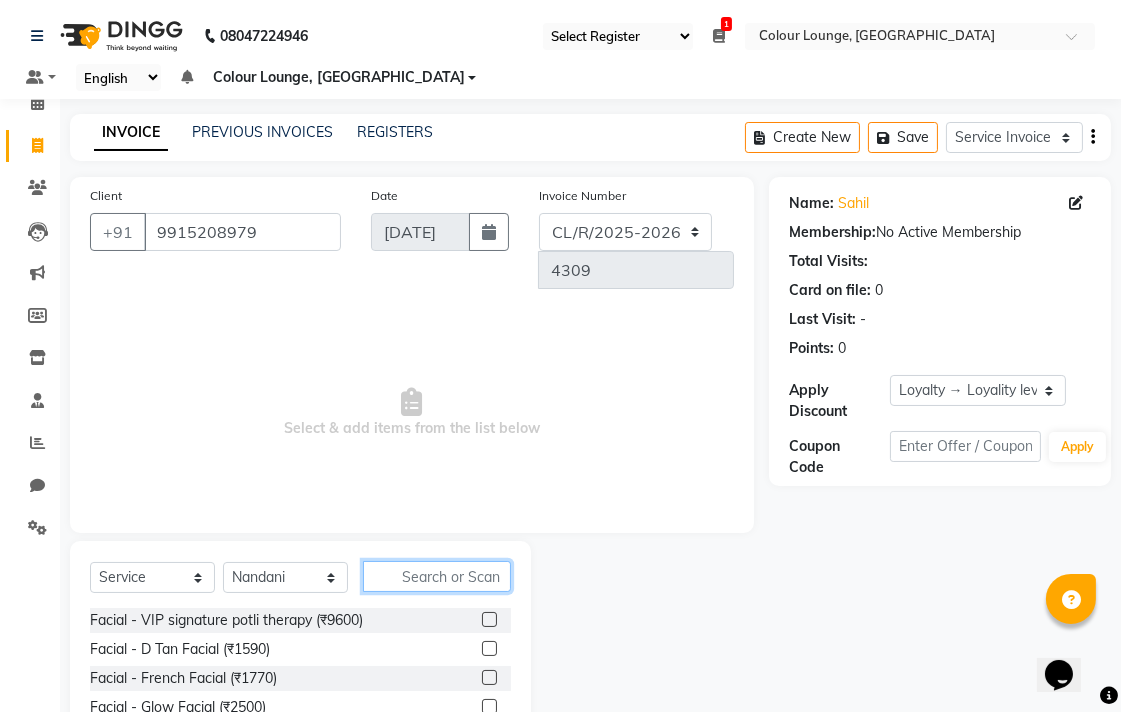 click 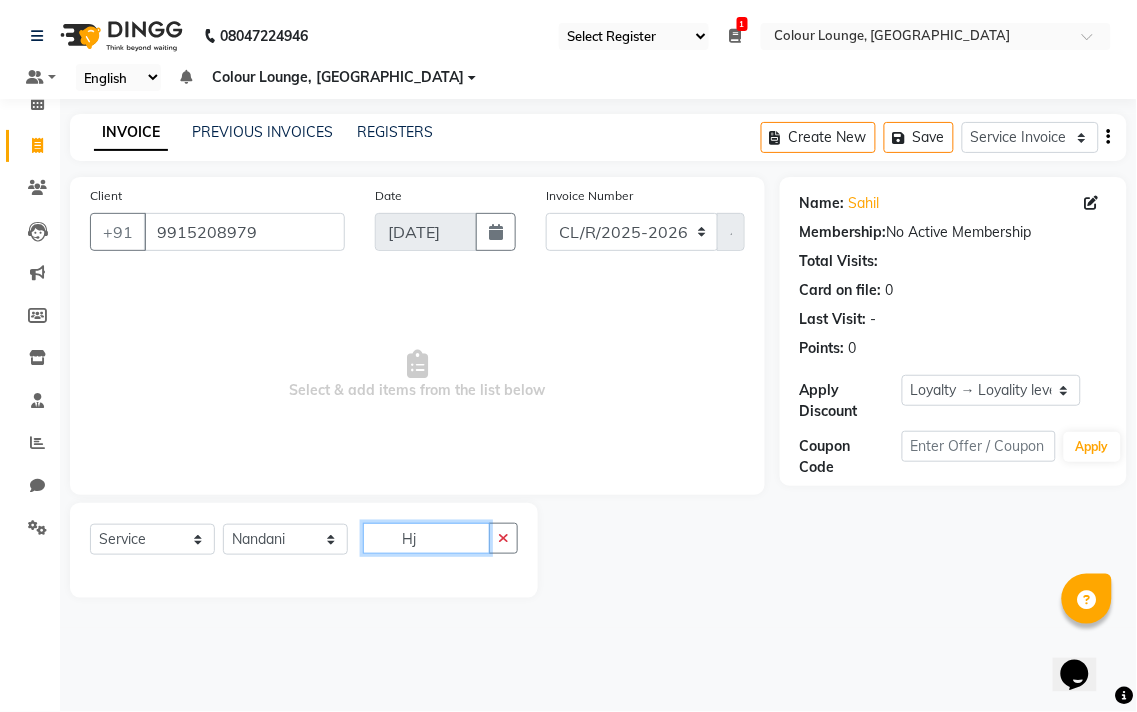 type on "H" 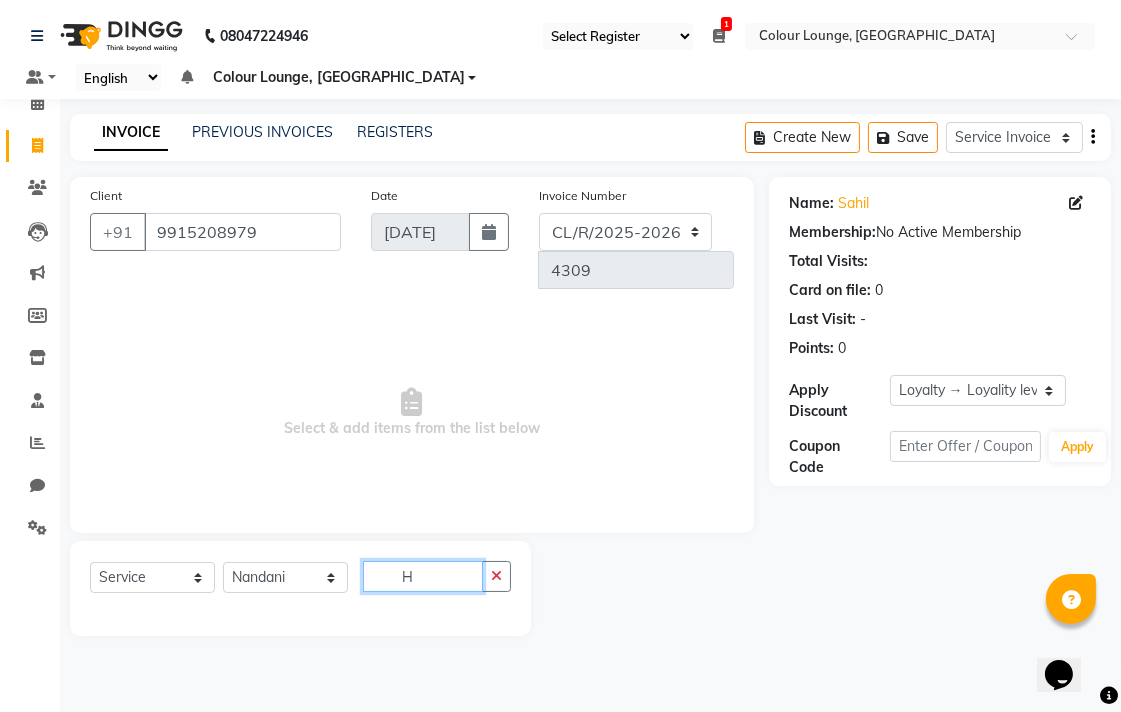 type 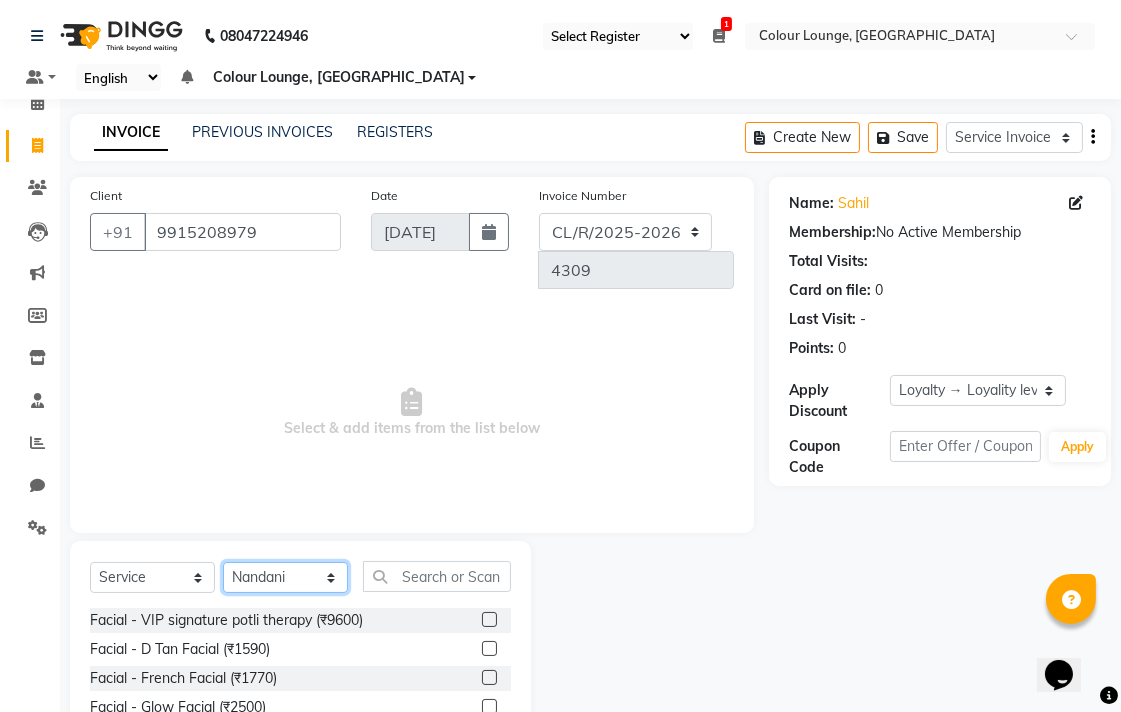 click on "Select Stylist Admin AMIT Birshika Colour Lounge, [GEOGRAPHIC_DATA] Colour Lounge, [GEOGRAPHIC_DATA] [PERSON_NAME] [PERSON_NAME] [PERSON_NAME] [PERSON_NAME] [PERSON_NAME] mam [PERSON_NAME] [PERSON_NAME] [PERSON_NAME] MOHIT [PERSON_NAME] POOJA [PERSON_NAME] [PERSON_NAME] [PERSON_NAME] guard [PERSON_NAME] [PERSON_NAME] [PERSON_NAME] [PERSON_NAME] SAMEER [PERSON_NAME] [PERSON_NAME] [PERSON_NAME] [PERSON_NAME] [PERSON_NAME] [PERSON_NAME] VISHAL [PERSON_NAME]" 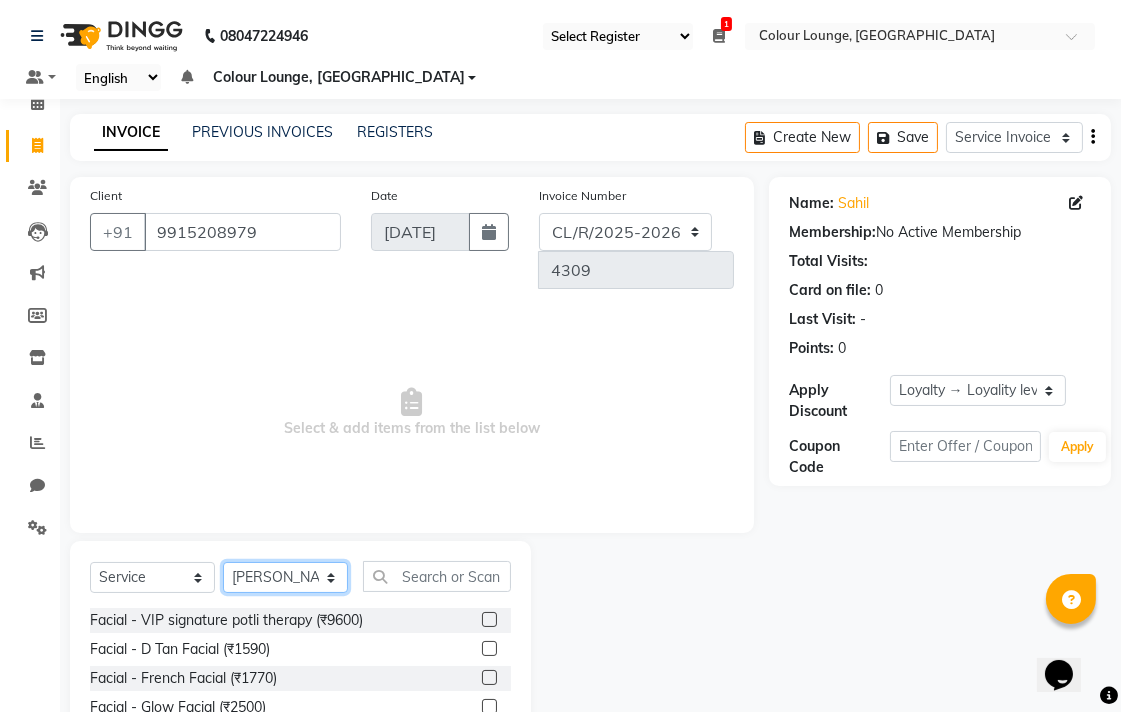 click on "Select Stylist Admin AMIT Birshika Colour Lounge, [GEOGRAPHIC_DATA] Colour Lounge, [GEOGRAPHIC_DATA] [PERSON_NAME] [PERSON_NAME] [PERSON_NAME] [PERSON_NAME] [PERSON_NAME] mam [PERSON_NAME] [PERSON_NAME] [PERSON_NAME] MOHIT [PERSON_NAME] POOJA [PERSON_NAME] [PERSON_NAME] [PERSON_NAME] guard [PERSON_NAME] [PERSON_NAME] [PERSON_NAME] [PERSON_NAME] SAMEER [PERSON_NAME] [PERSON_NAME] [PERSON_NAME] [PERSON_NAME] [PERSON_NAME] [PERSON_NAME] VISHAL [PERSON_NAME]" 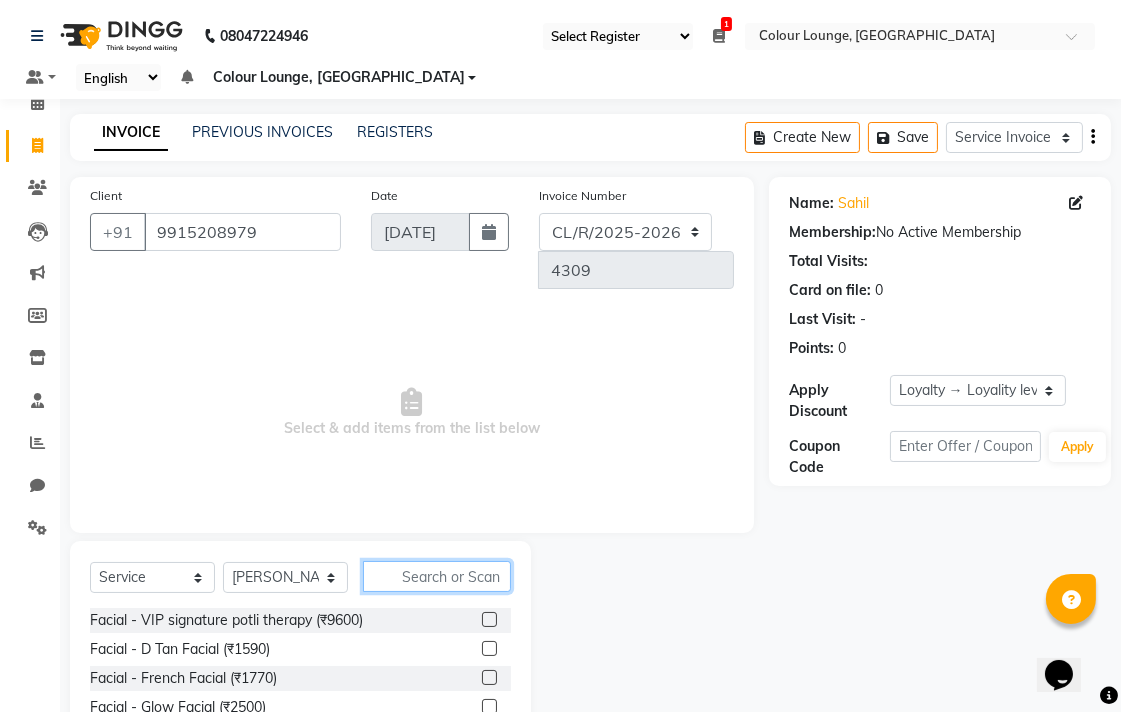 click 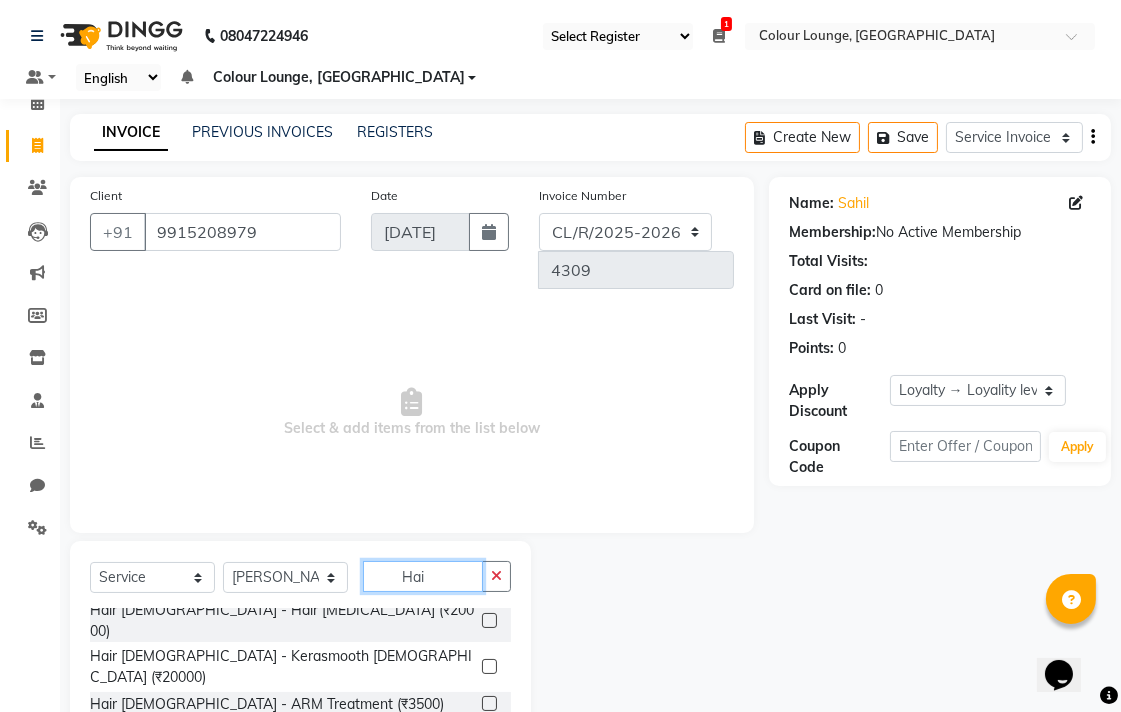scroll, scrollTop: 294, scrollLeft: 0, axis: vertical 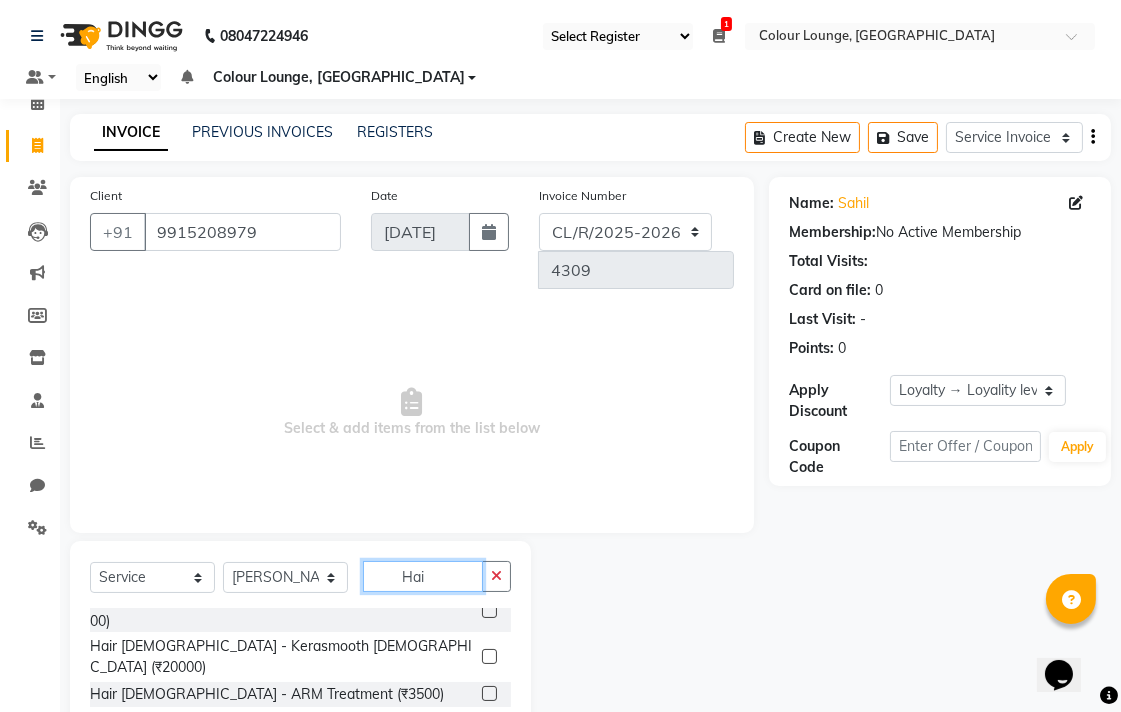 type on "Hai" 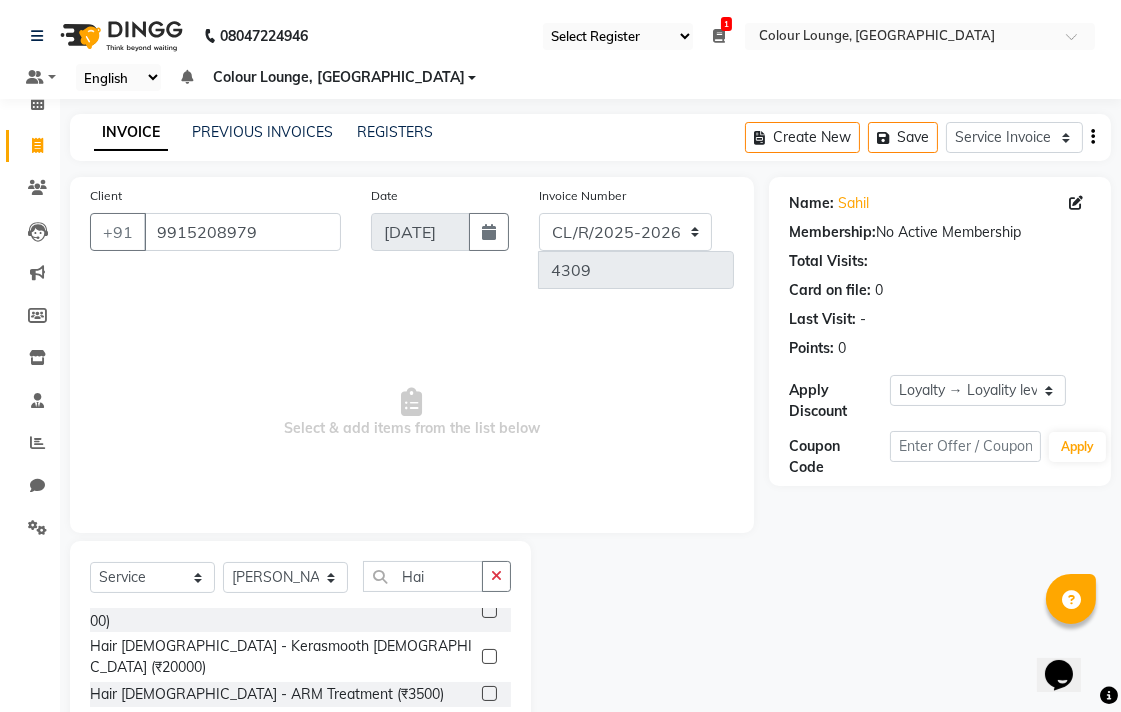 click 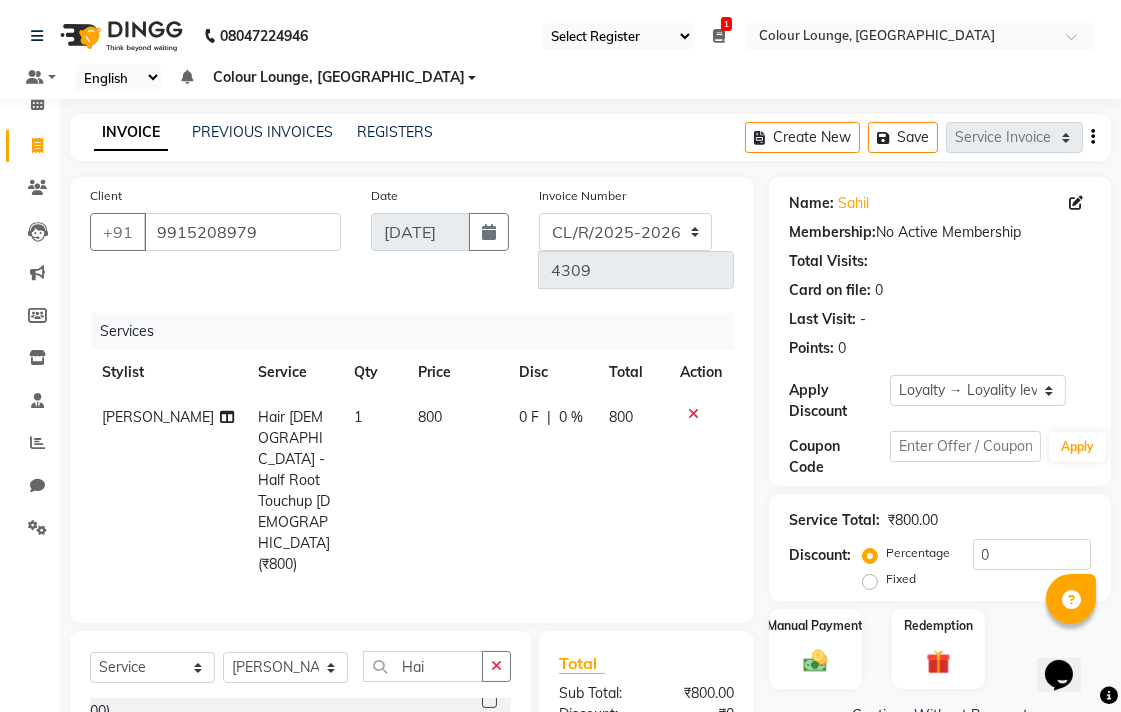 checkbox on "false" 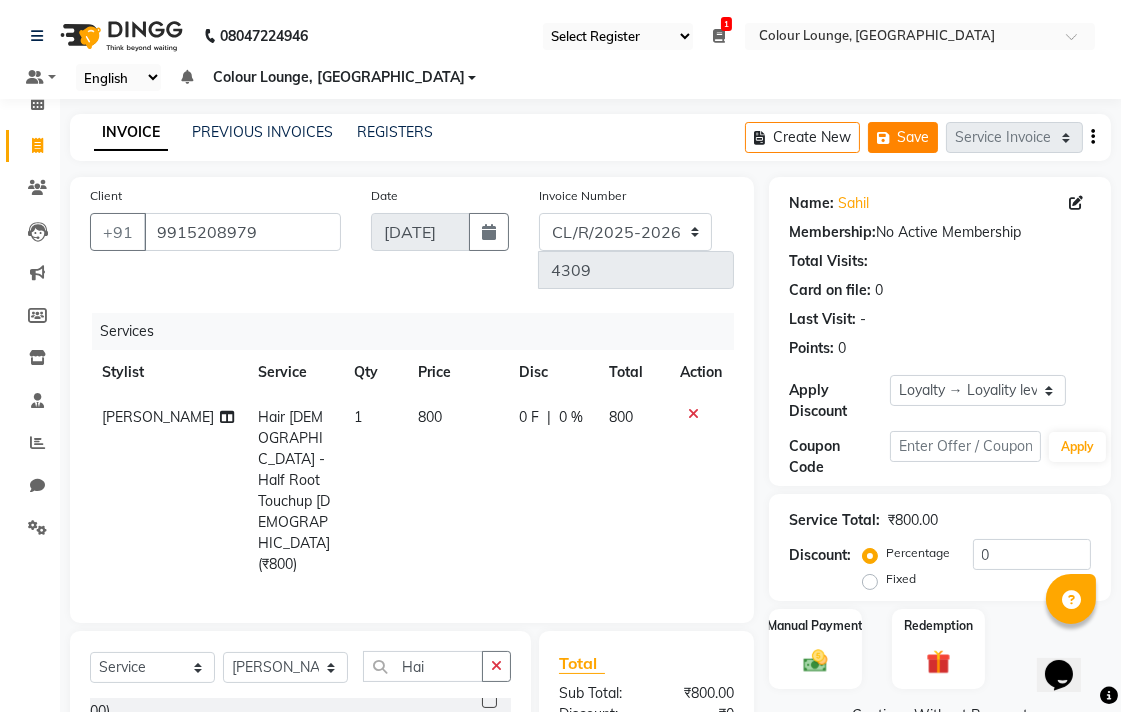 click on "Save" 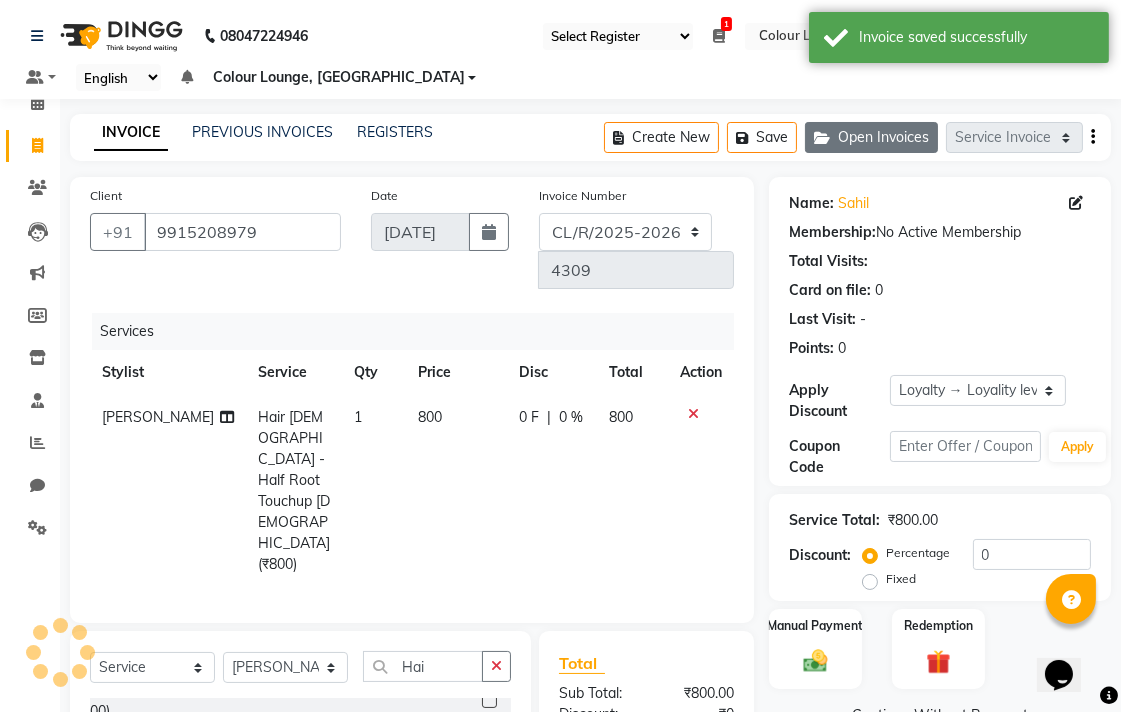 click on "Open Invoices" 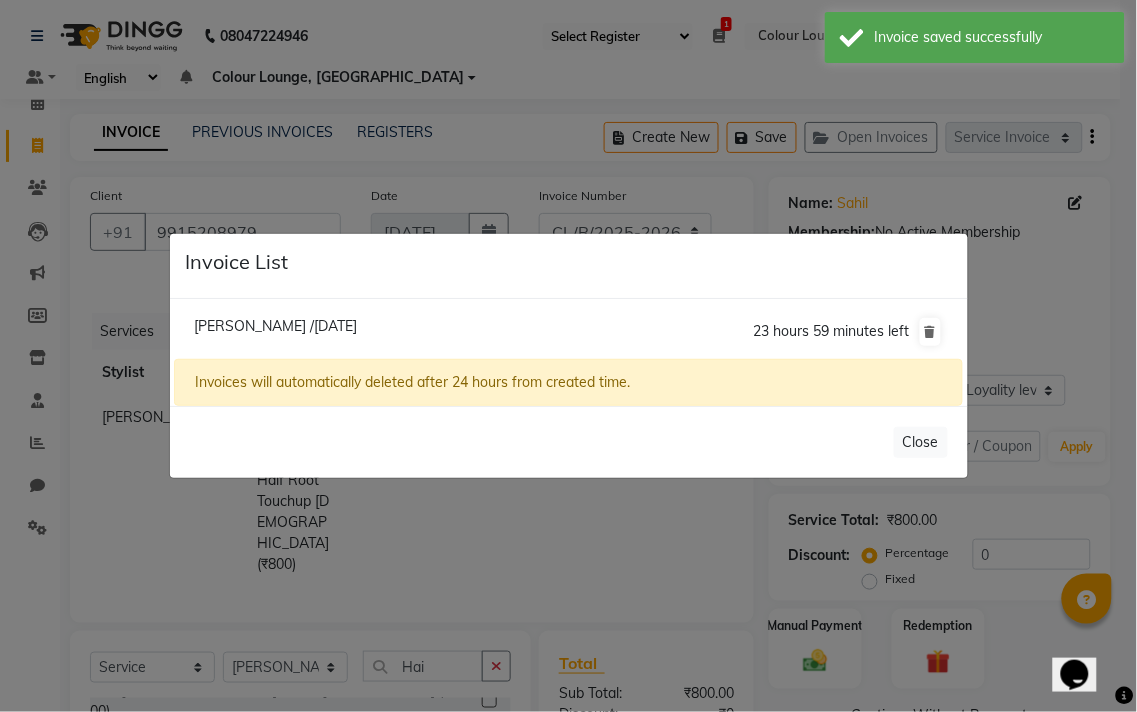 click on "Invoice List  Sahil /11 July 2025  23 hours 59 minutes left  Invoices will automatically deleted after 24 hours from created time.   Close" 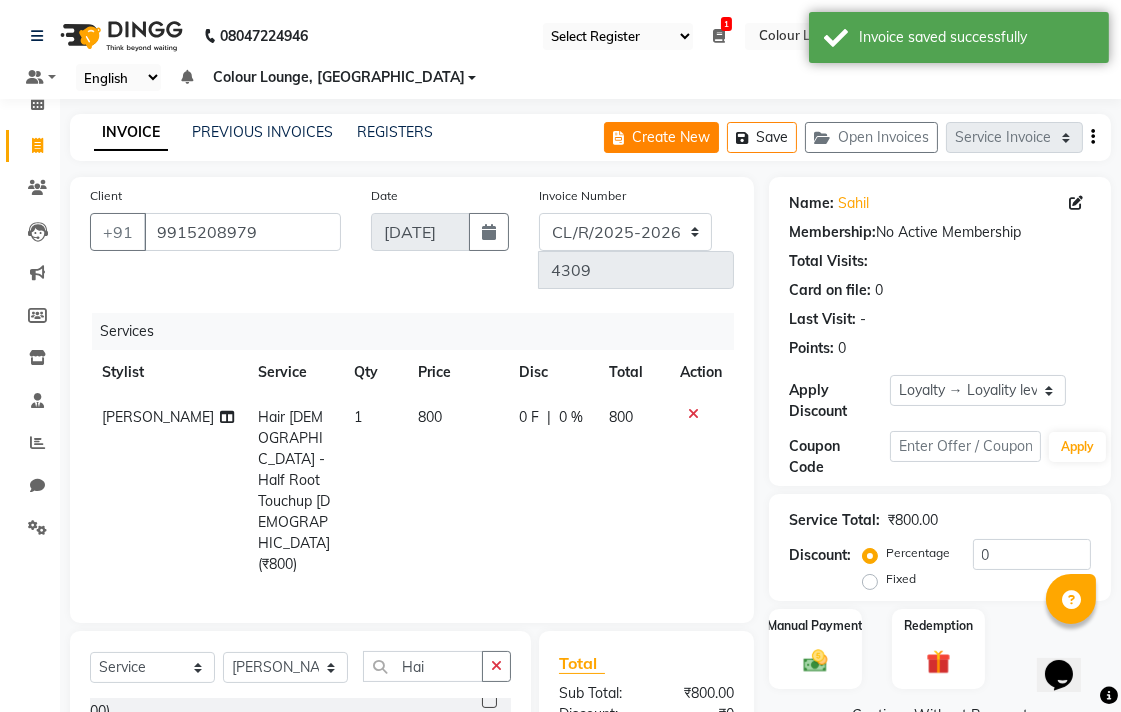 click on "Create New" 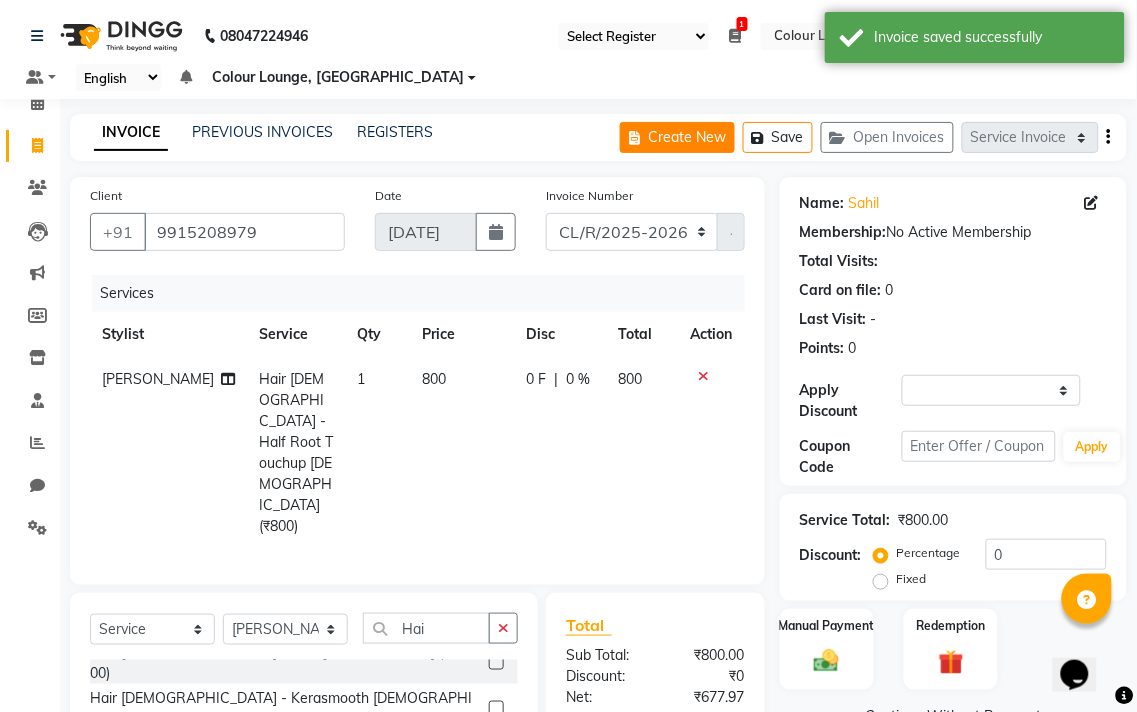 select on "8013" 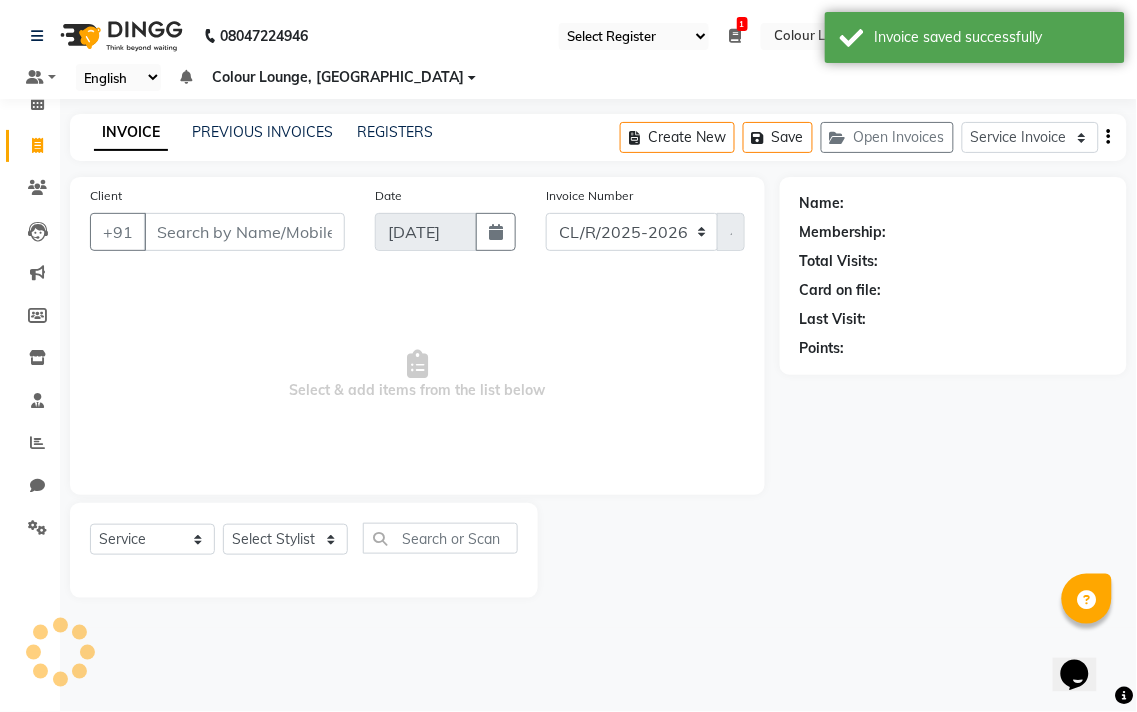click on "Client" at bounding box center (244, 232) 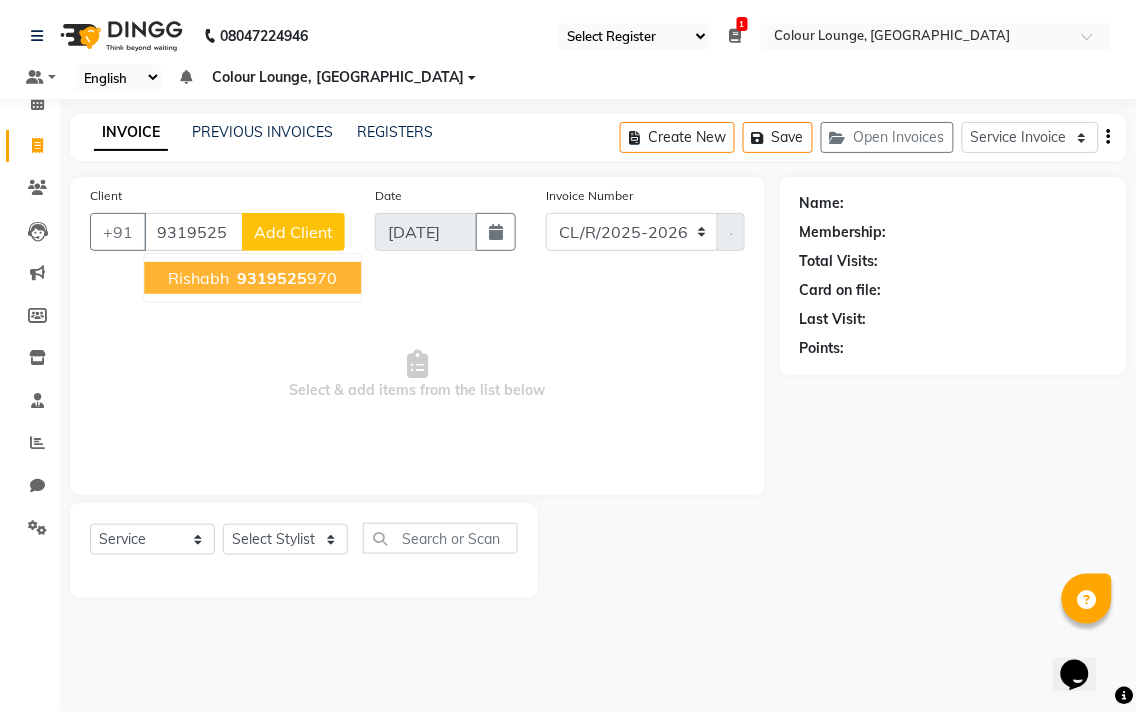 click on "9319525 970" at bounding box center [285, 278] 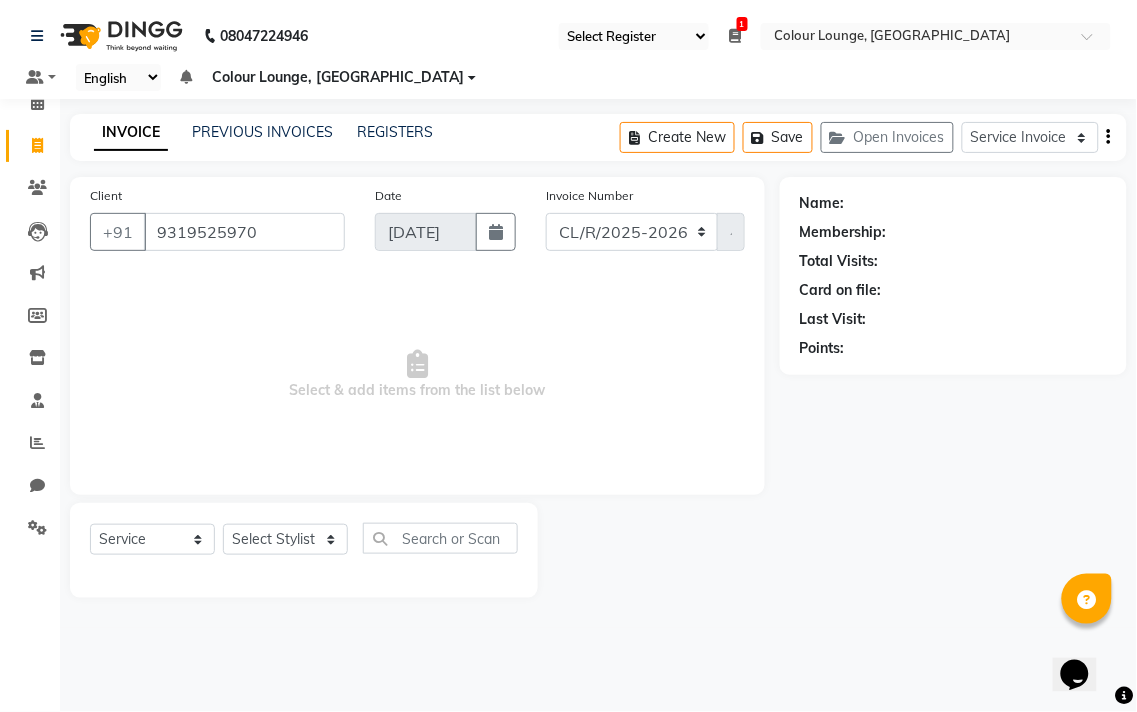 type on "9319525970" 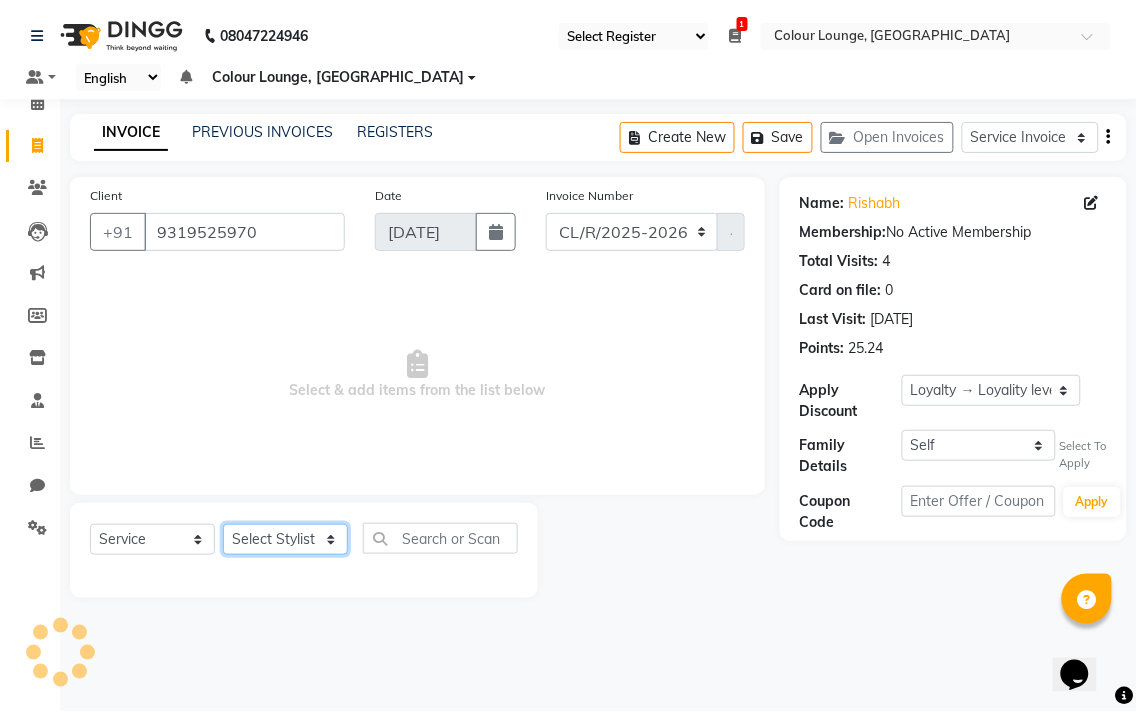 click on "Select Stylist Admin AMIT Birshika Colour Lounge, [GEOGRAPHIC_DATA] Colour Lounge, [GEOGRAPHIC_DATA] [PERSON_NAME] [PERSON_NAME] [PERSON_NAME] [PERSON_NAME] [PERSON_NAME] mam [PERSON_NAME] [PERSON_NAME] [PERSON_NAME] MOHIT [PERSON_NAME] POOJA [PERSON_NAME] [PERSON_NAME] [PERSON_NAME] guard [PERSON_NAME] [PERSON_NAME] [PERSON_NAME] [PERSON_NAME] SAMEER [PERSON_NAME] [PERSON_NAME] [PERSON_NAME] [PERSON_NAME] [PERSON_NAME] [PERSON_NAME] VISHAL [PERSON_NAME]" 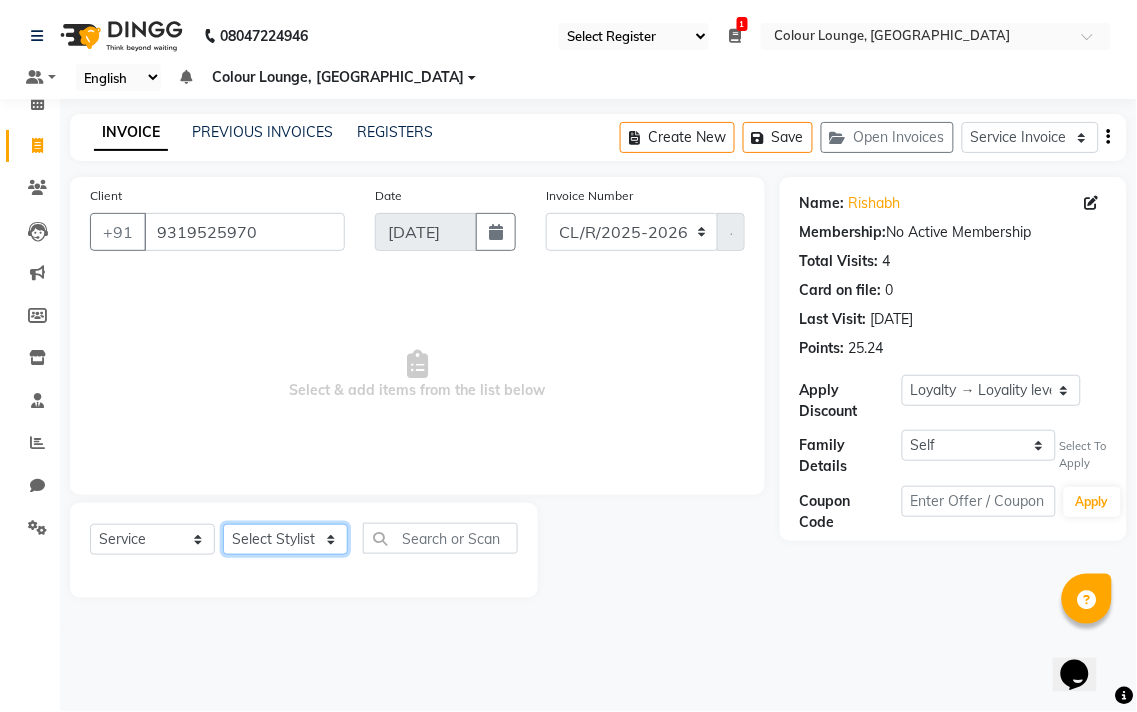 select on "70158" 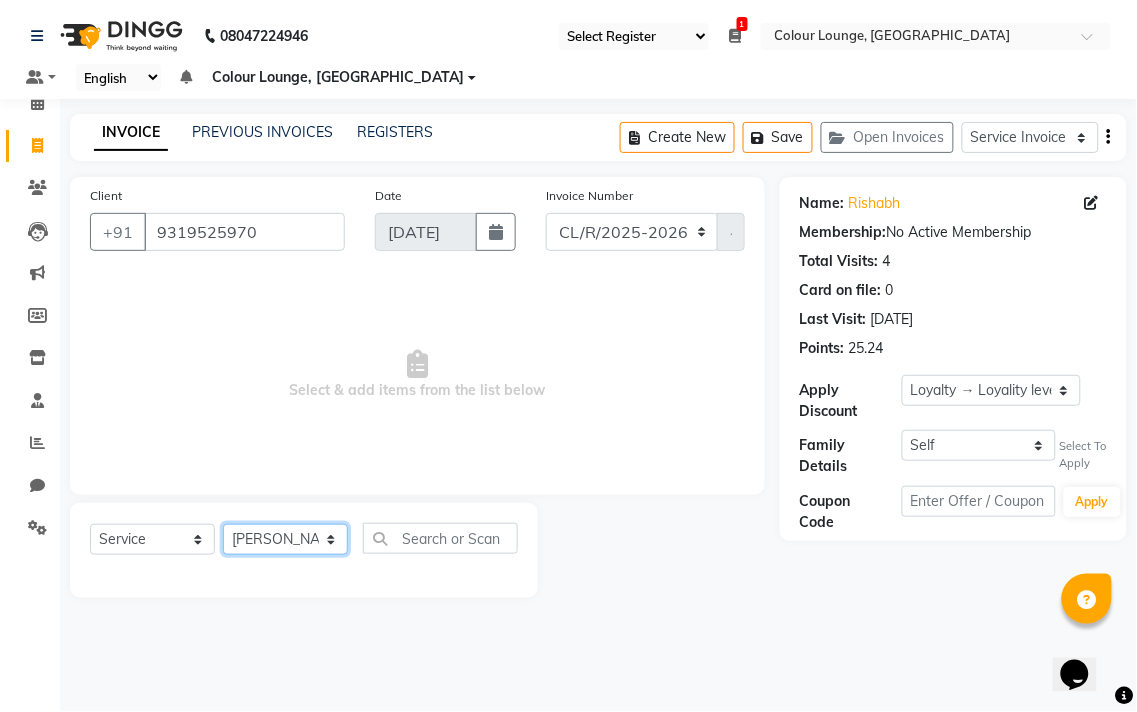 click on "Select Stylist Admin AMIT Birshika Colour Lounge, [GEOGRAPHIC_DATA] Colour Lounge, [GEOGRAPHIC_DATA] [PERSON_NAME] [PERSON_NAME] [PERSON_NAME] [PERSON_NAME] [PERSON_NAME] mam [PERSON_NAME] [PERSON_NAME] [PERSON_NAME] MOHIT [PERSON_NAME] POOJA [PERSON_NAME] [PERSON_NAME] [PERSON_NAME] guard [PERSON_NAME] [PERSON_NAME] [PERSON_NAME] [PERSON_NAME] SAMEER [PERSON_NAME] [PERSON_NAME] [PERSON_NAME] [PERSON_NAME] [PERSON_NAME] [PERSON_NAME] VISHAL [PERSON_NAME]" 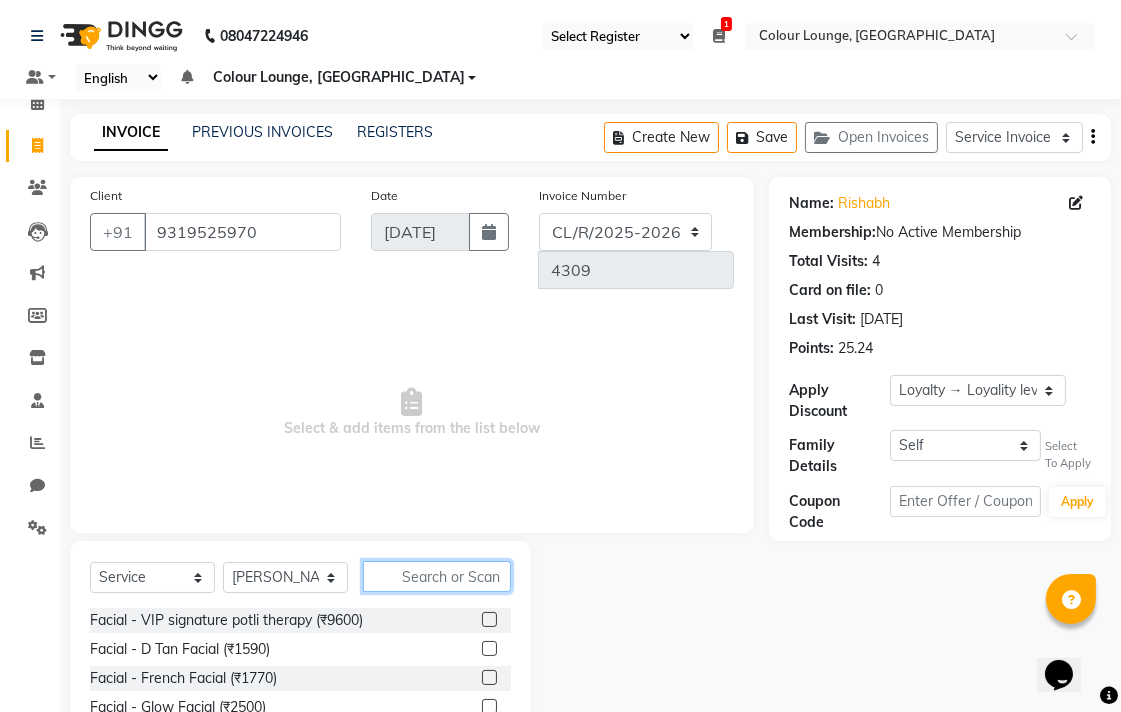 click 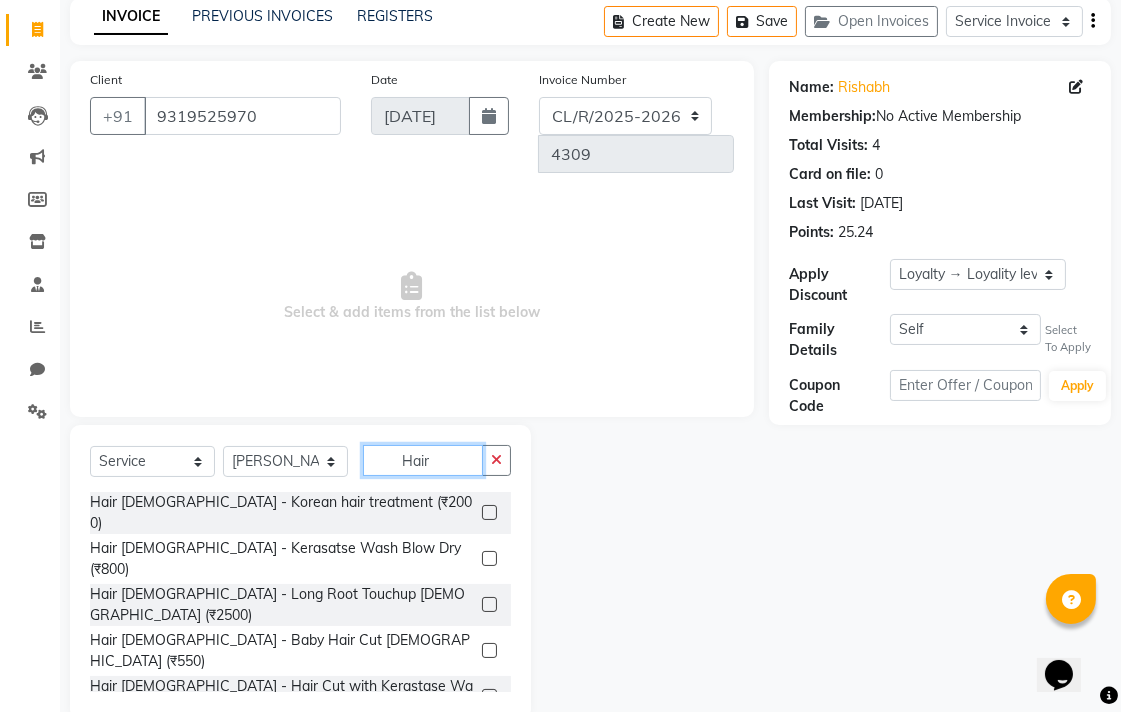 scroll, scrollTop: 114, scrollLeft: 0, axis: vertical 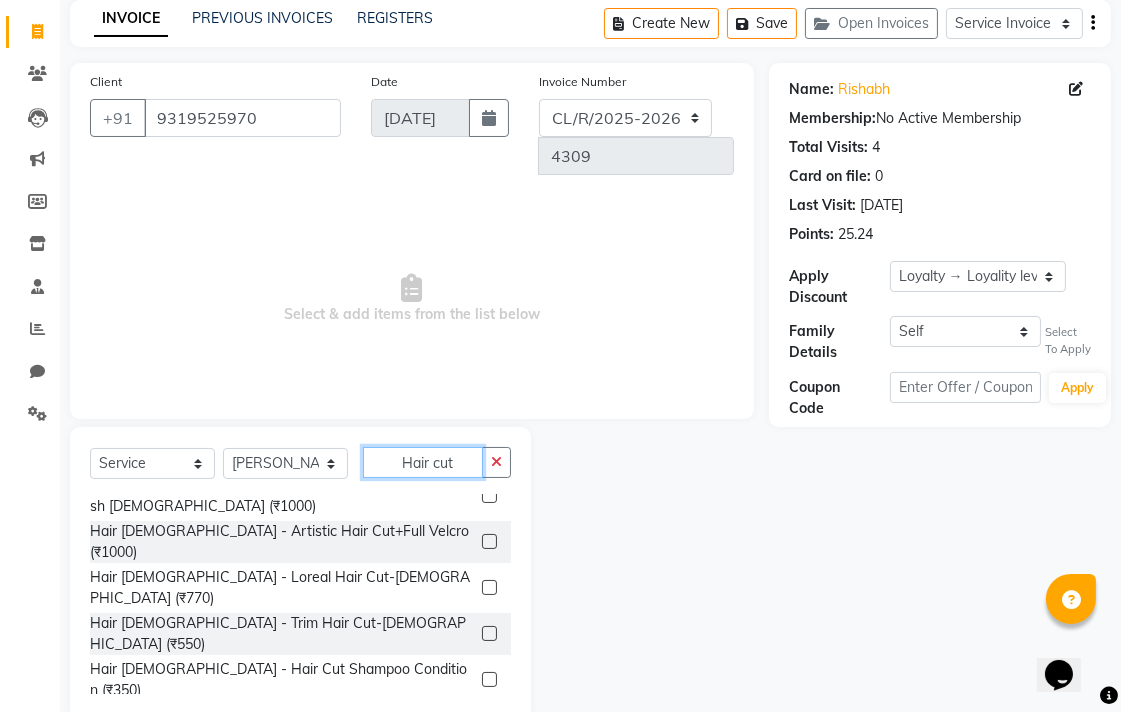 type on "Hair cut" 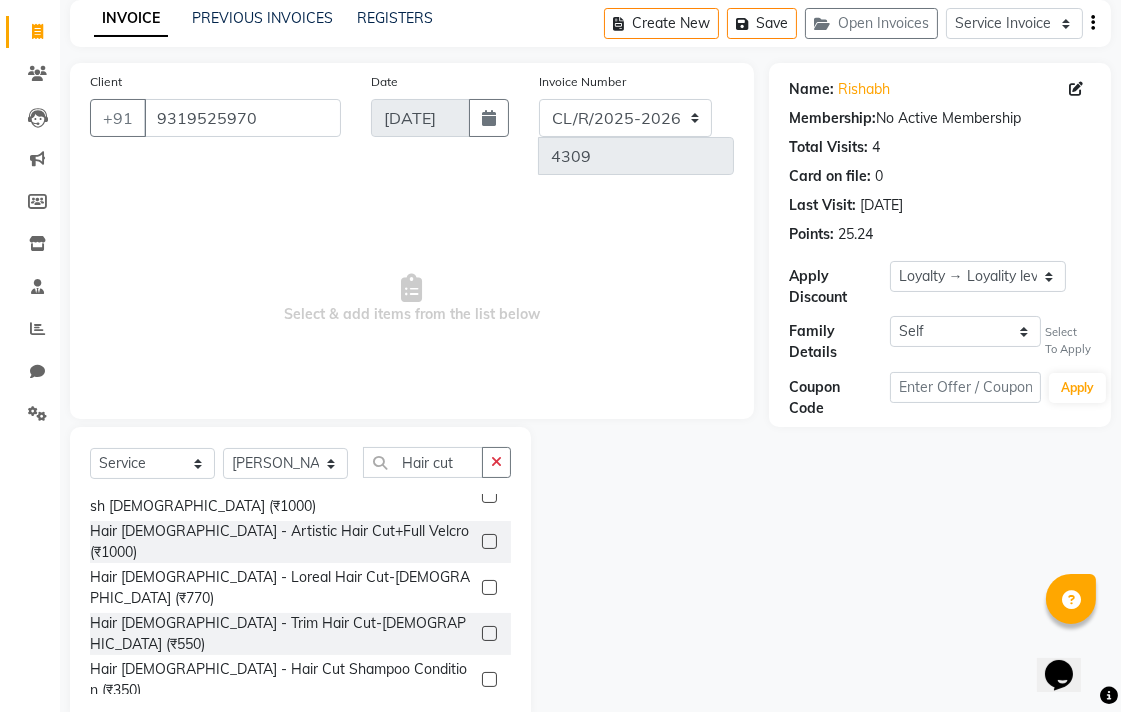 click 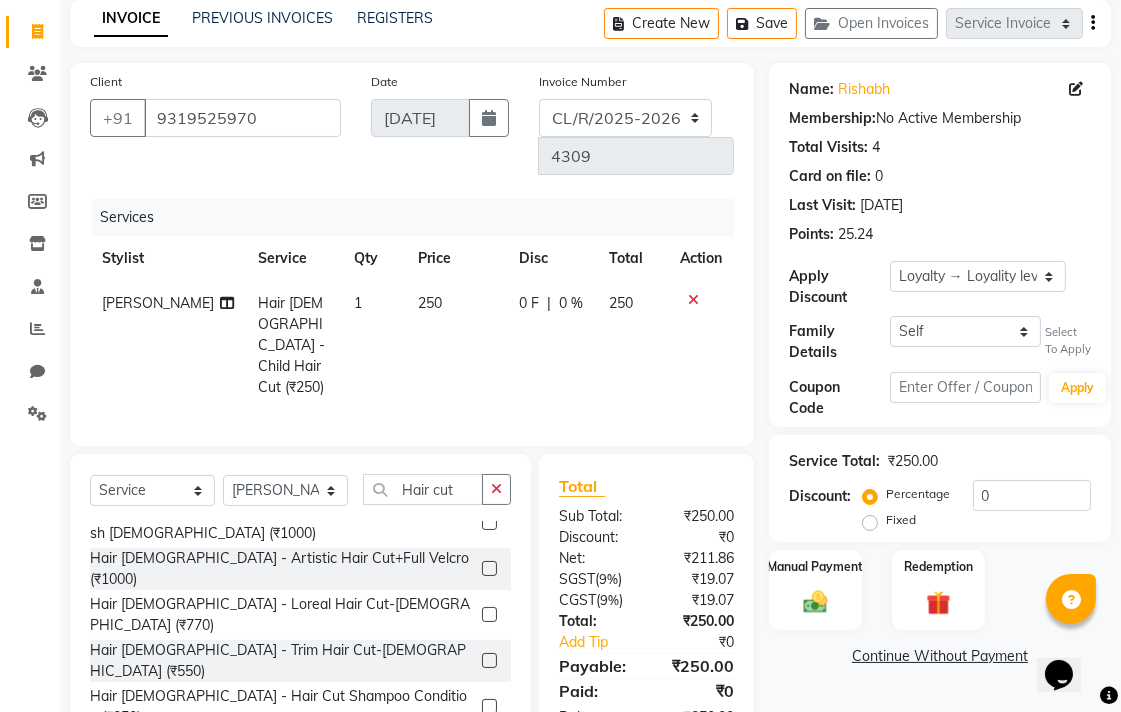 checkbox on "false" 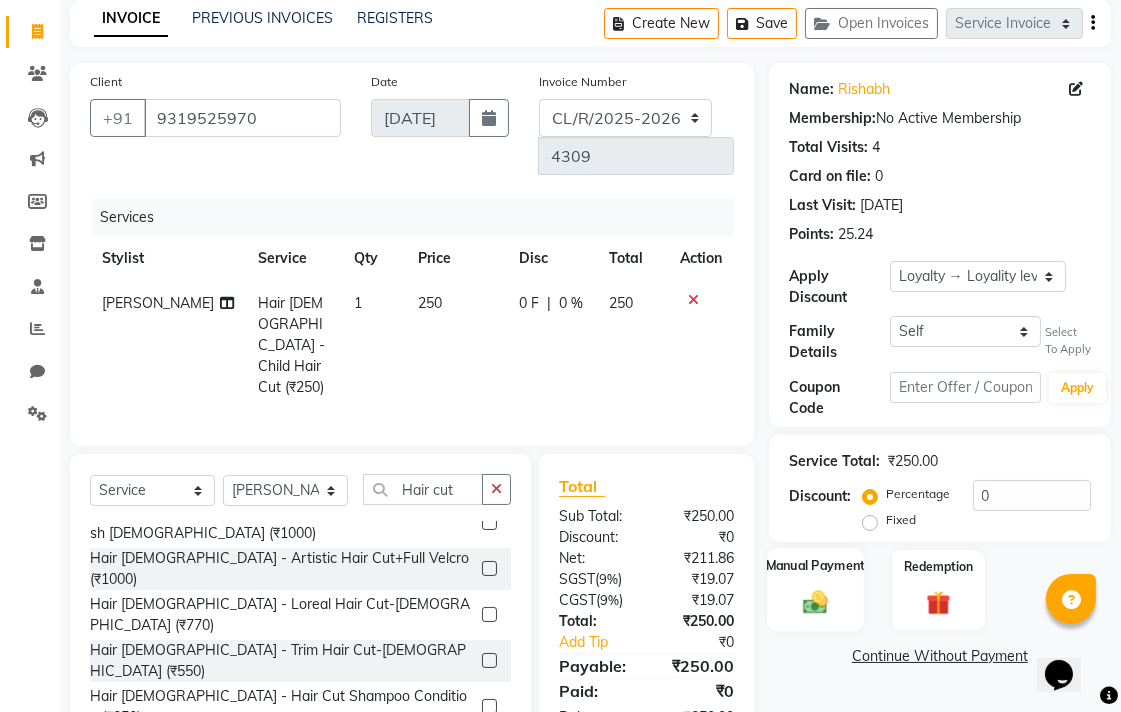 click 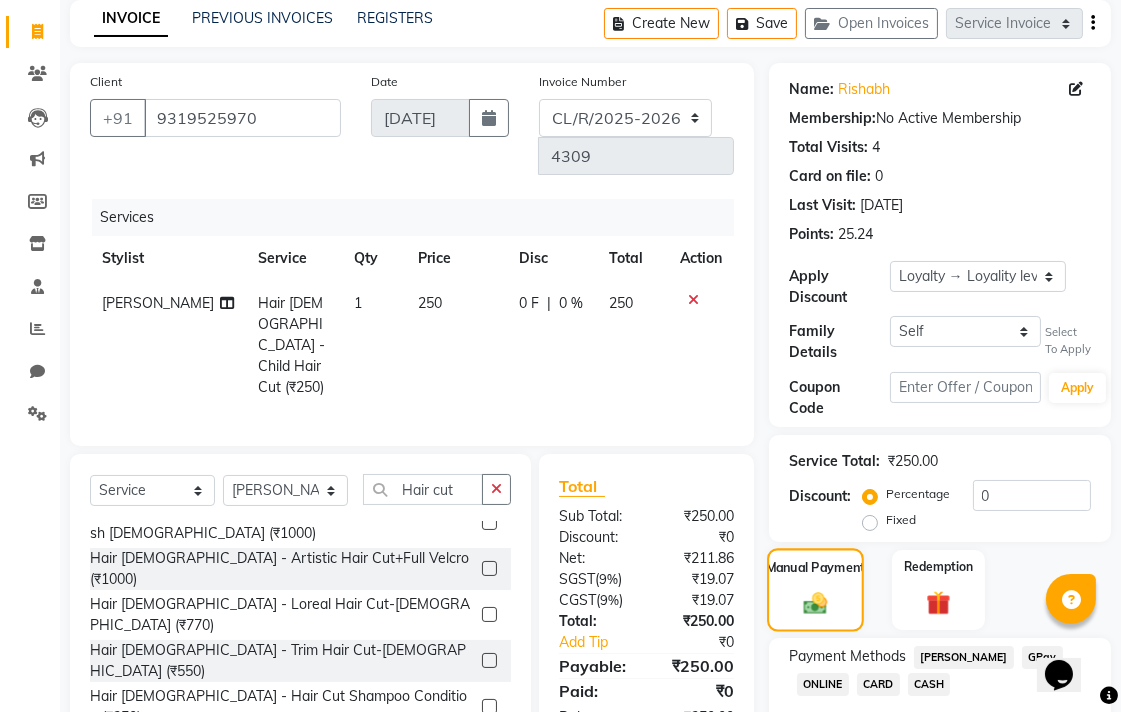 scroll, scrollTop: 231, scrollLeft: 0, axis: vertical 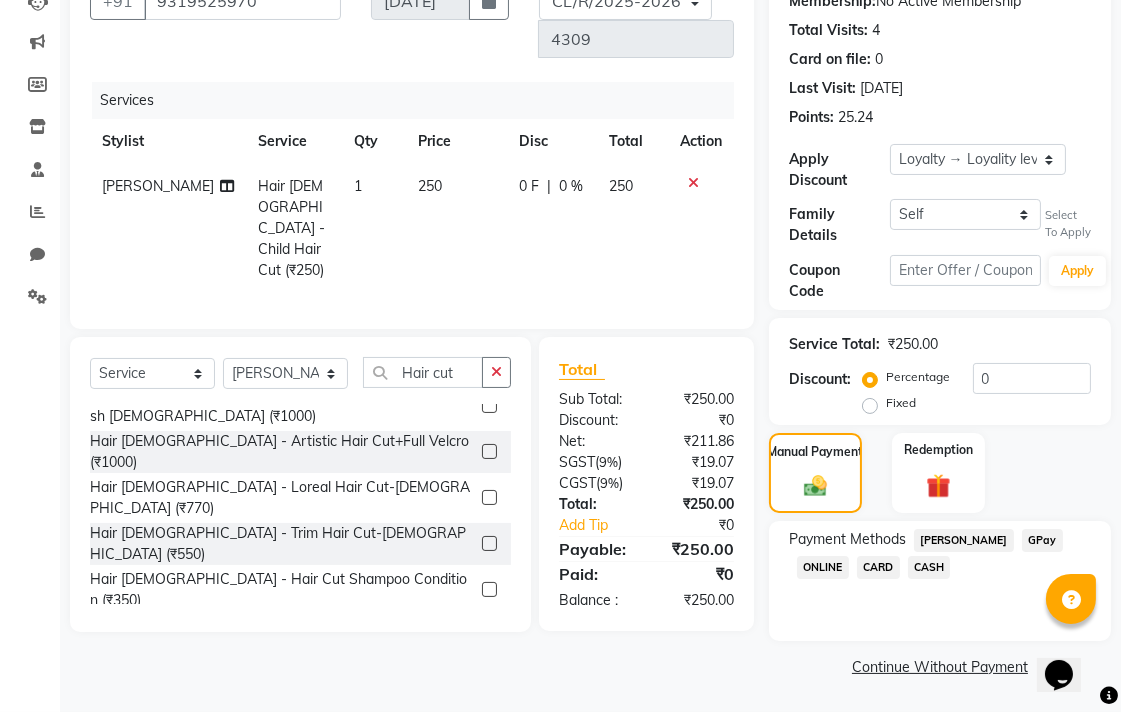 click on "CASH" 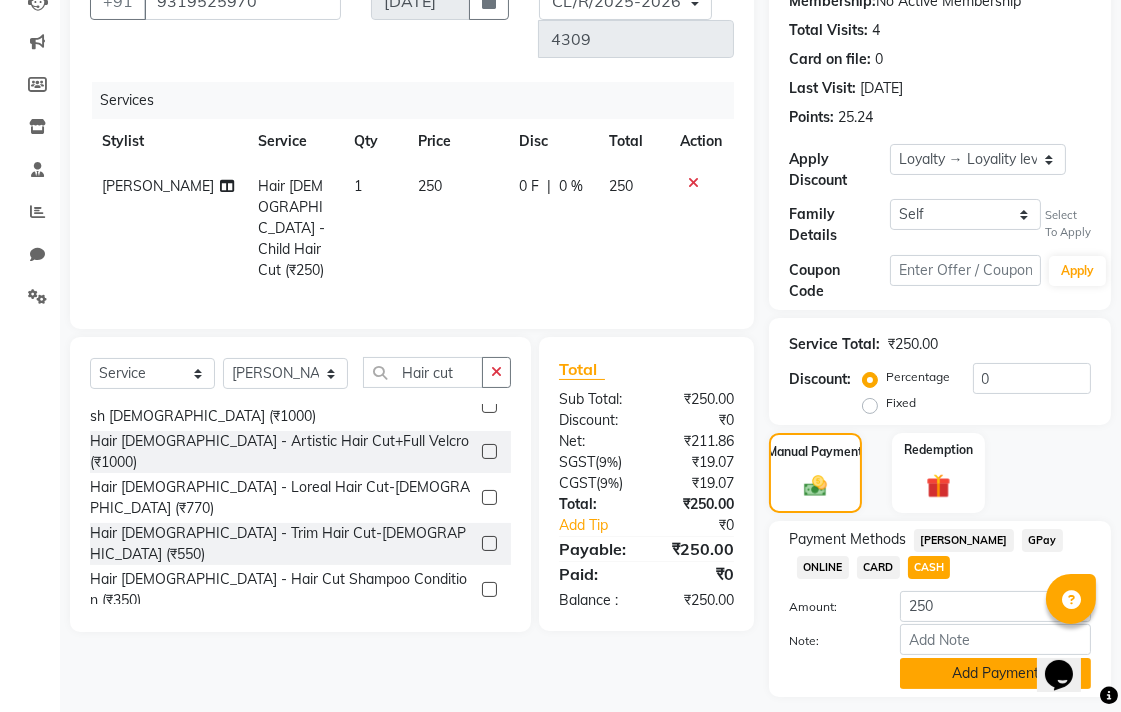 click on "Add Payment" 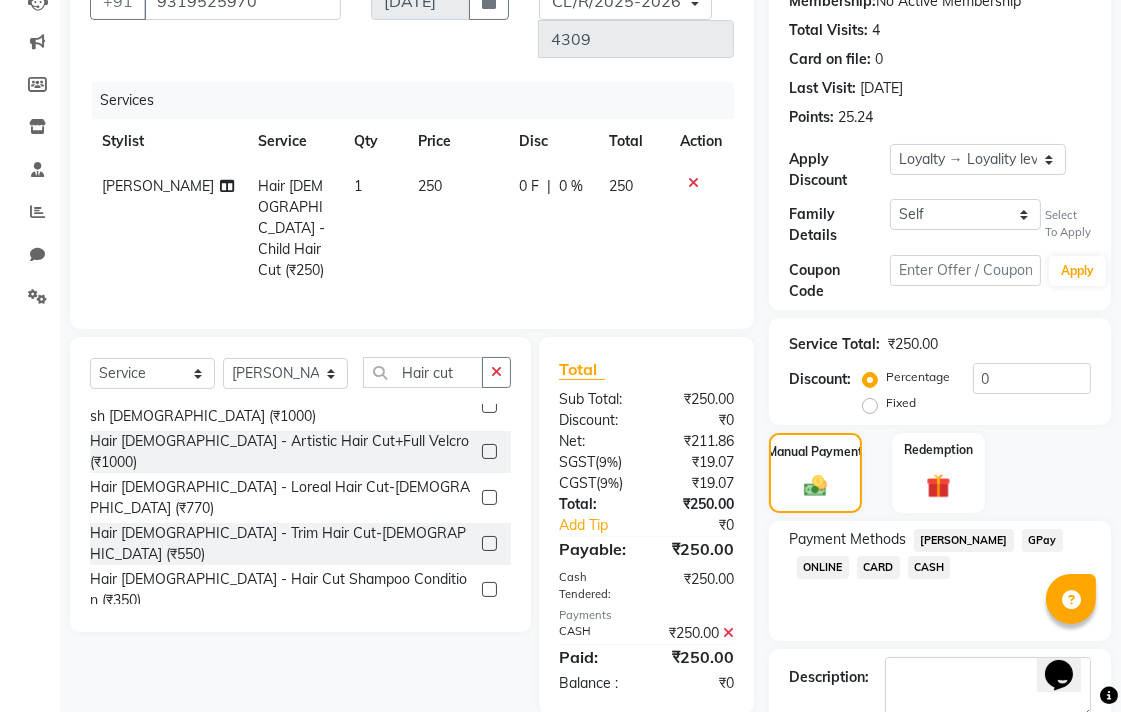 scroll, scrollTop: 361, scrollLeft: 0, axis: vertical 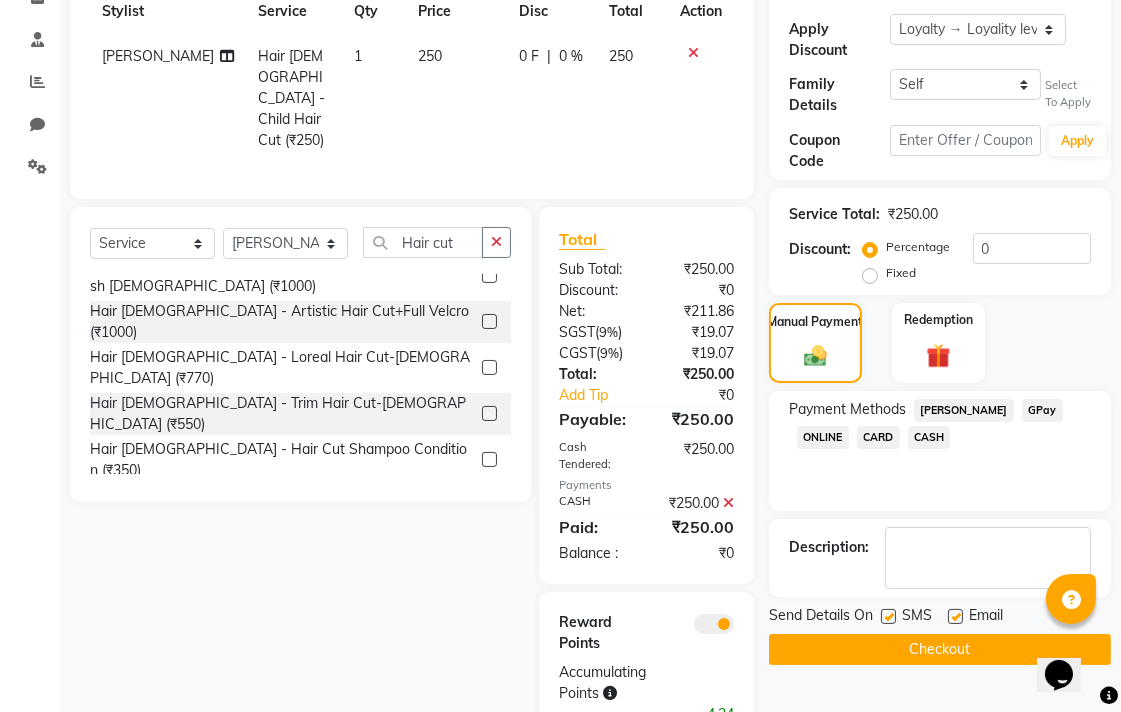 click on "SMS" 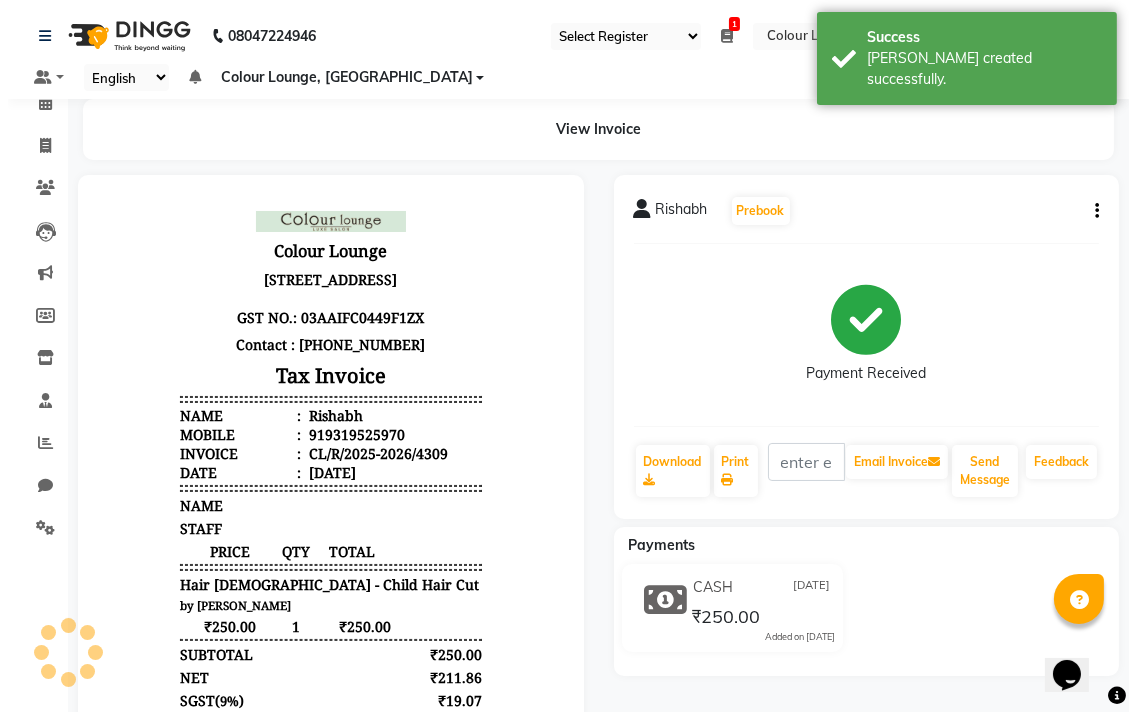 scroll, scrollTop: 0, scrollLeft: 0, axis: both 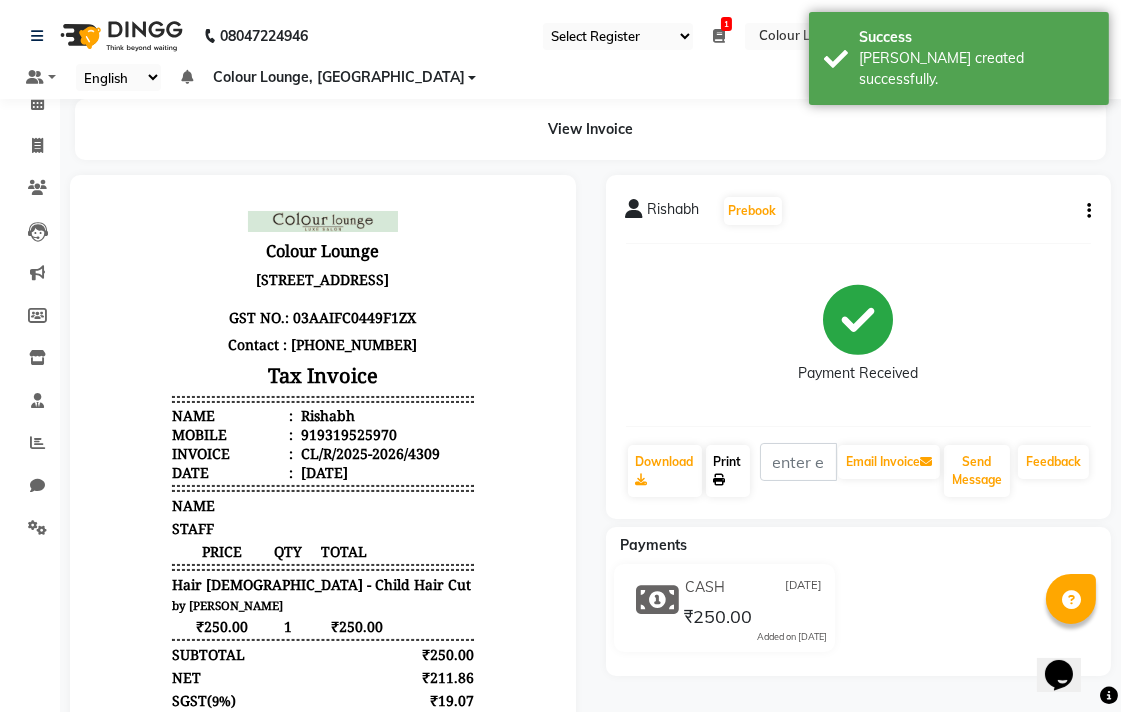 click 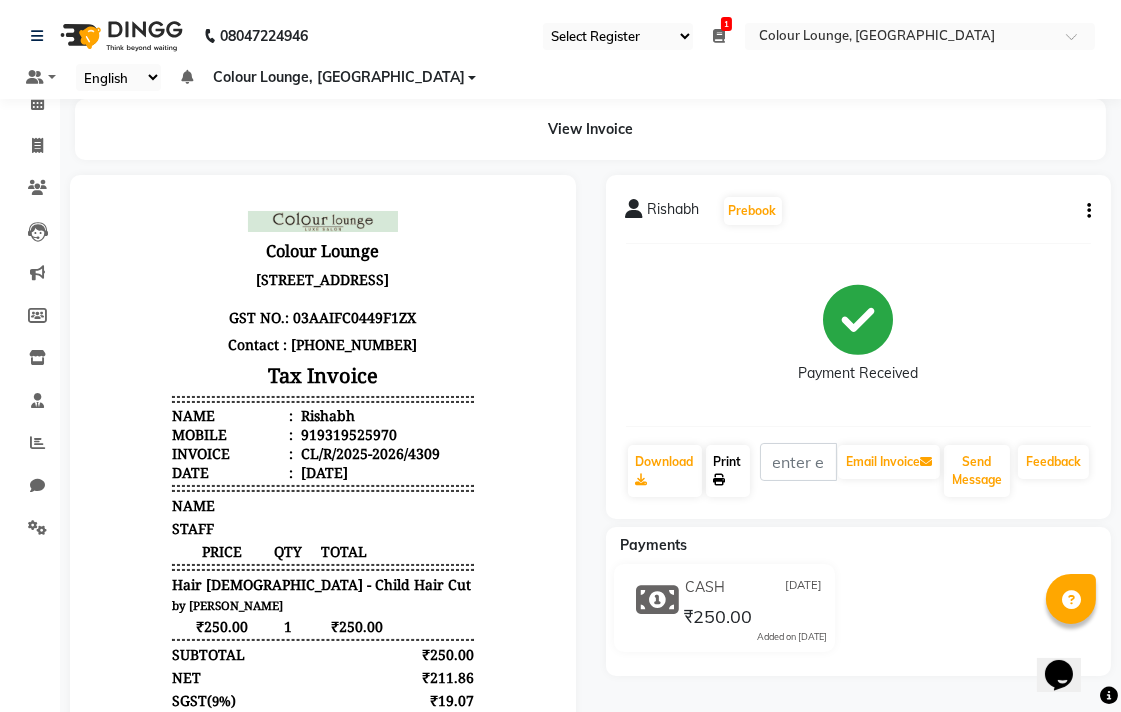 click 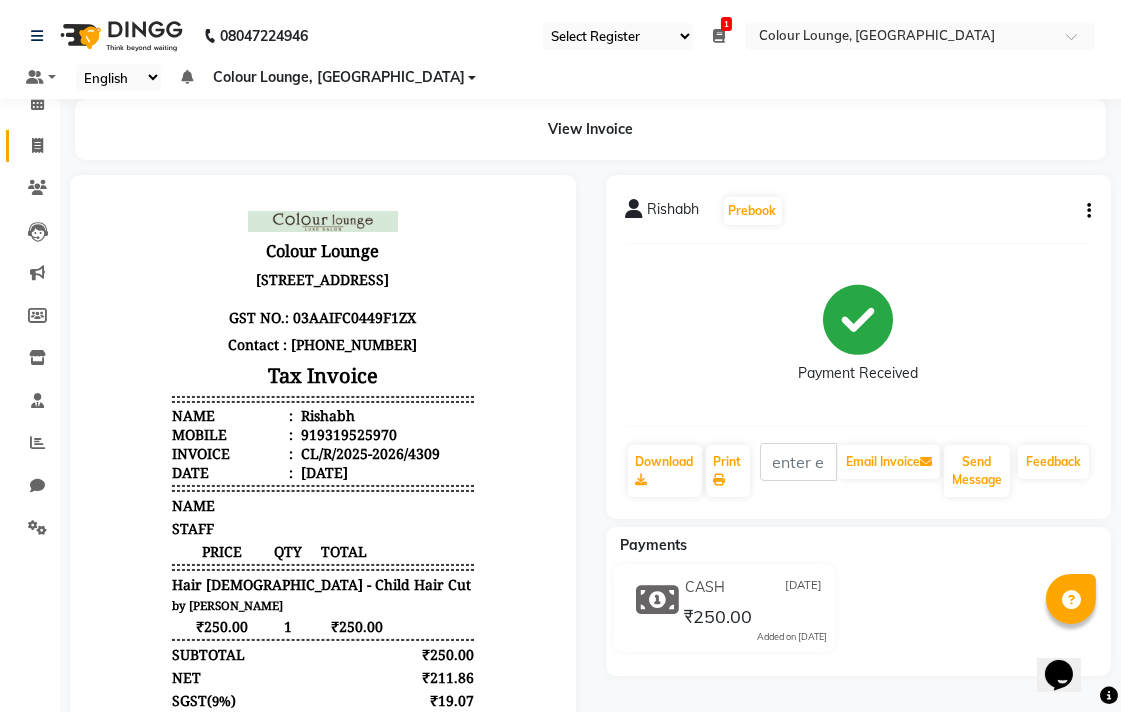click 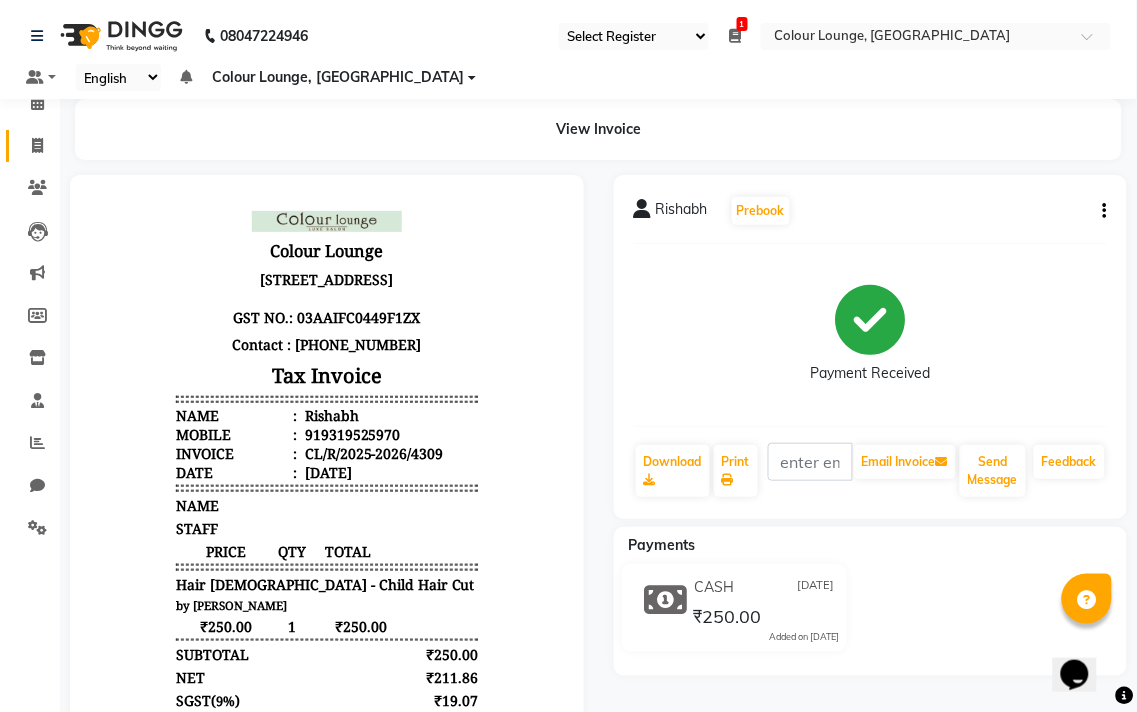 select on "service" 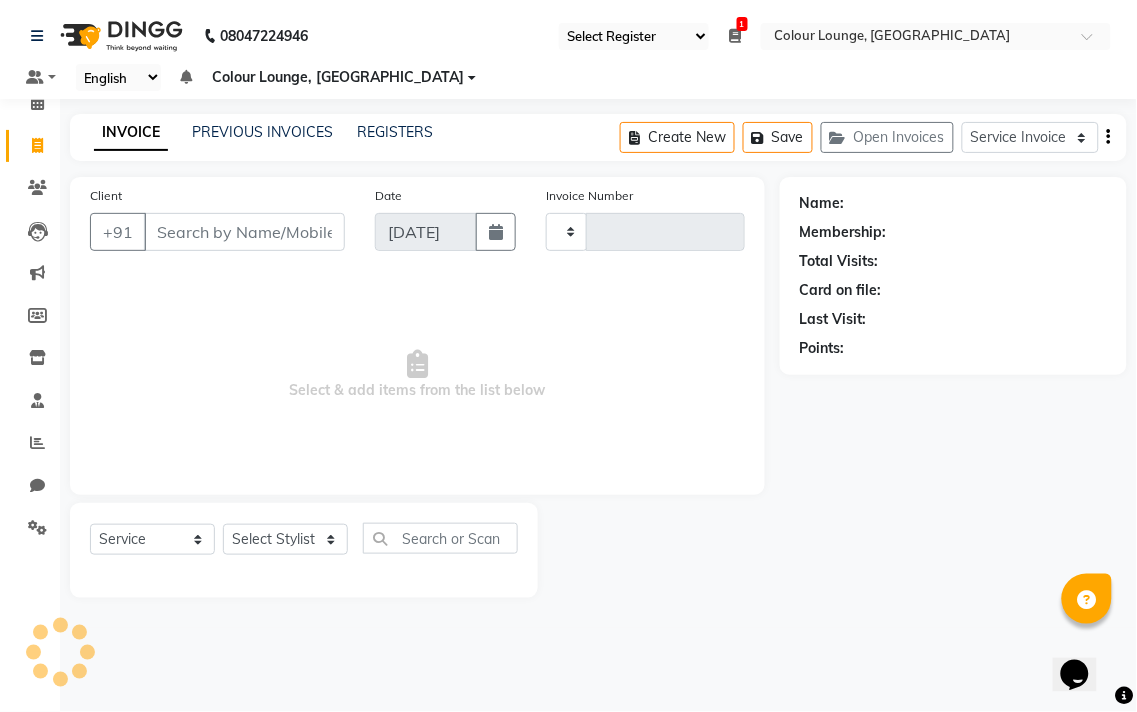 type on "4310" 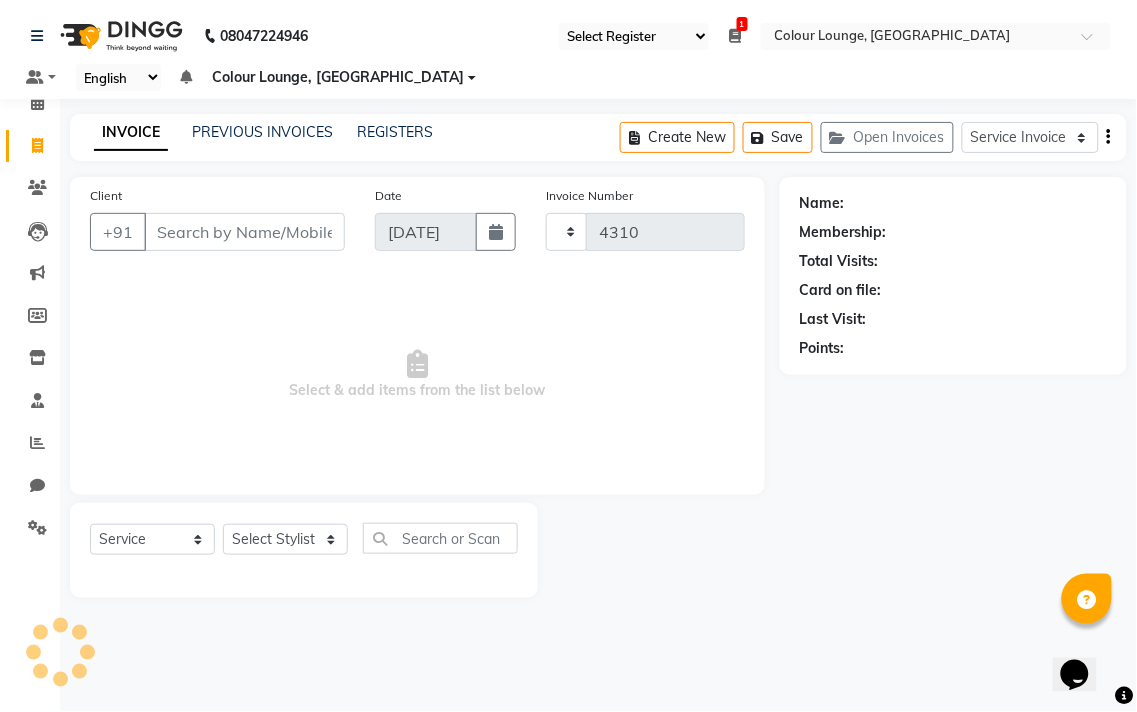 select on "8013" 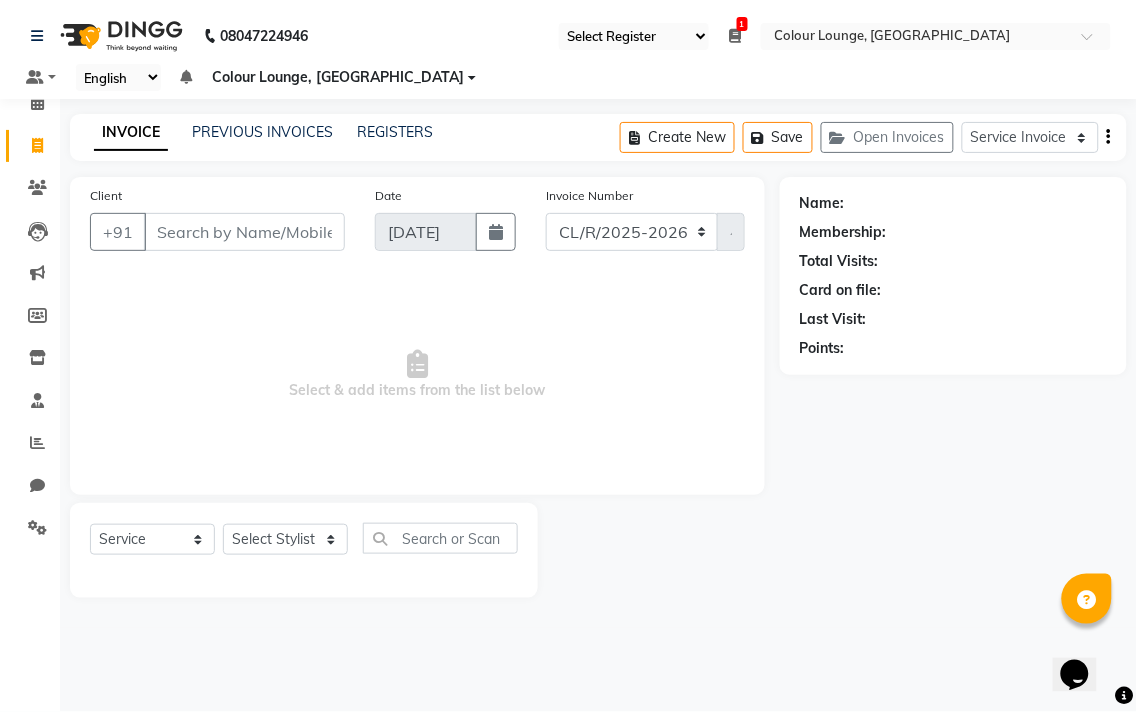 click on "Client" at bounding box center (244, 232) 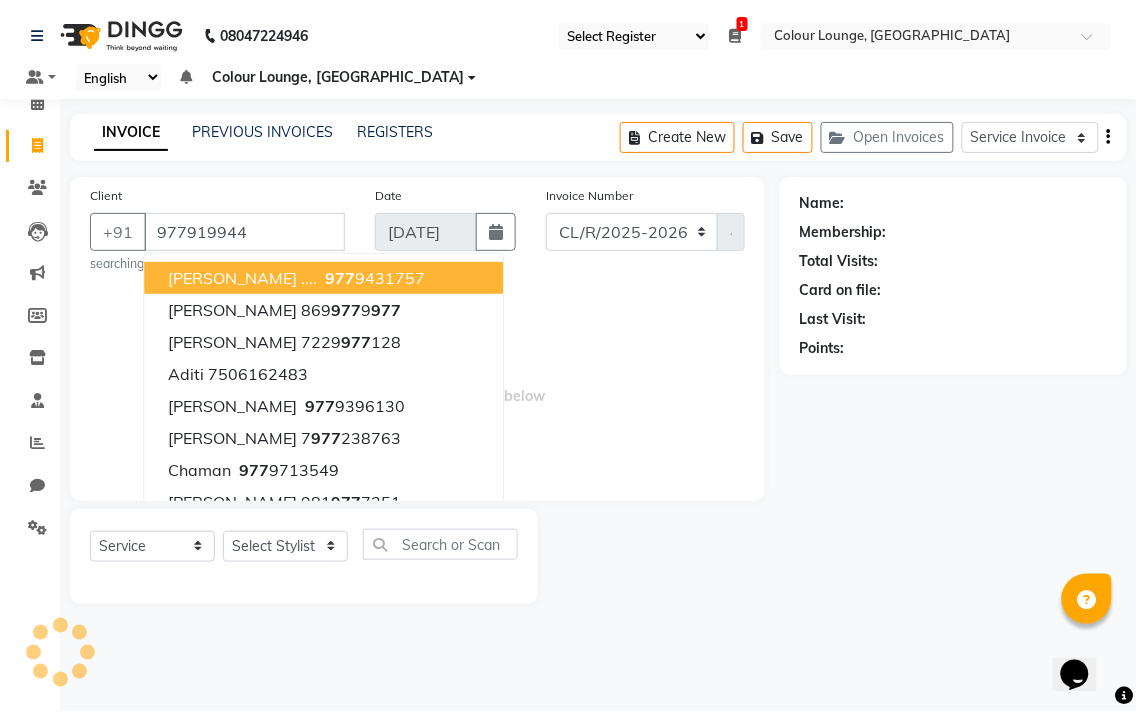 type on "9779199441" 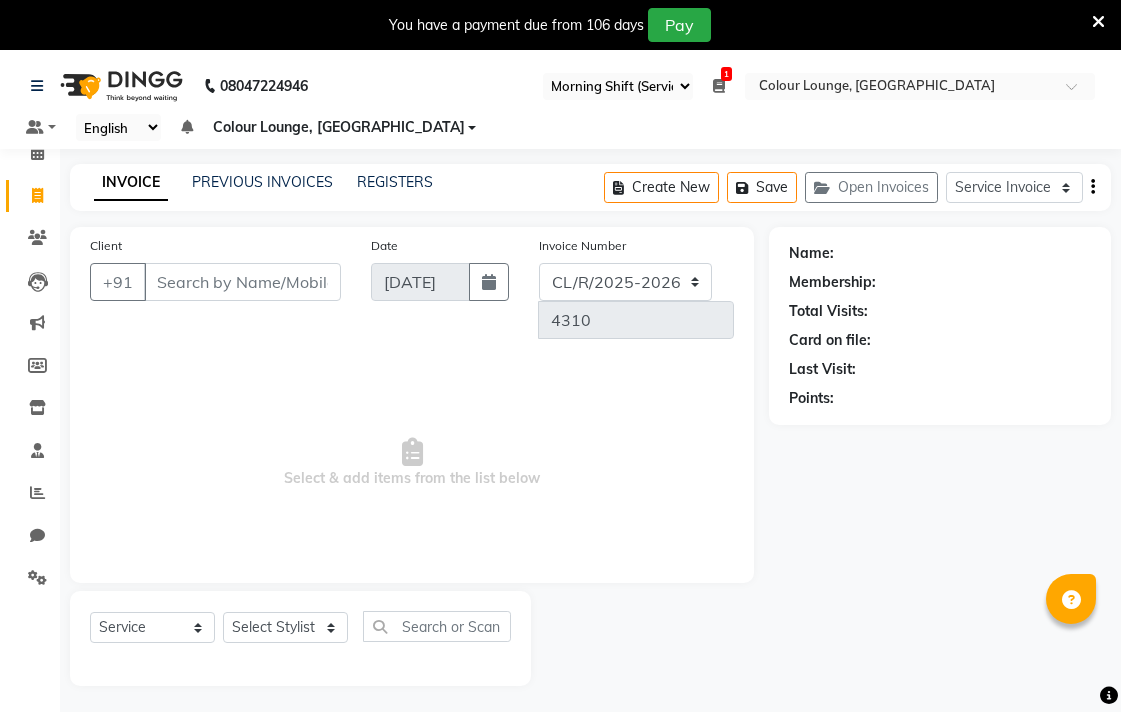 select on "83" 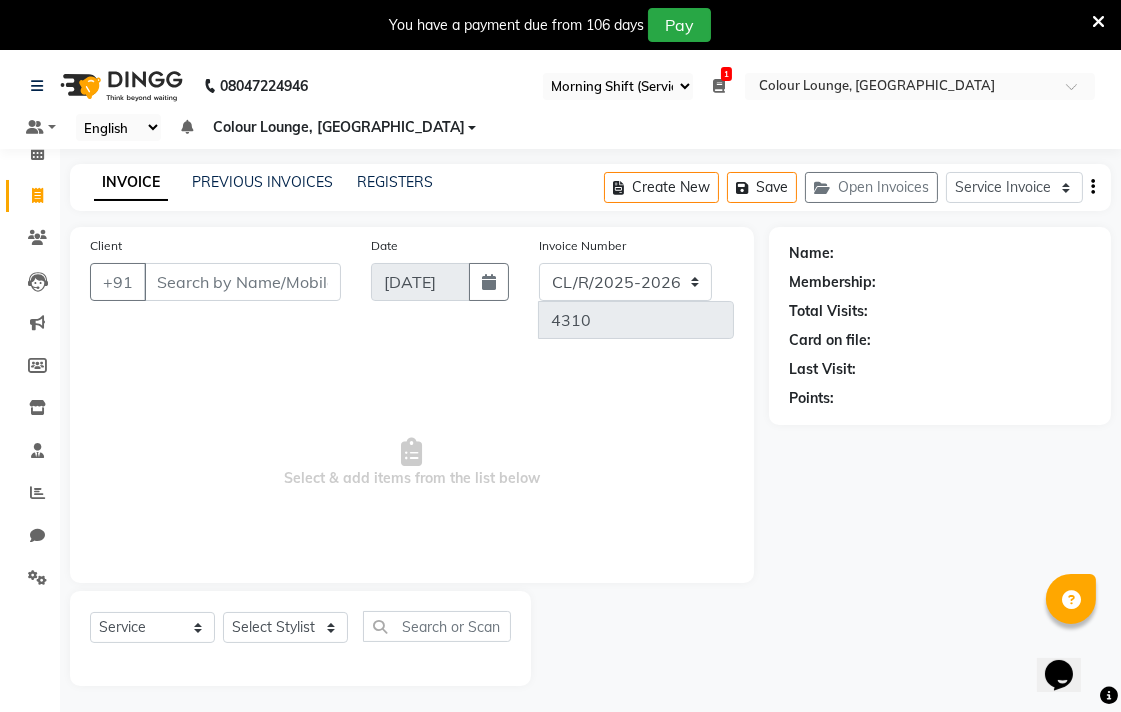 scroll, scrollTop: 0, scrollLeft: 0, axis: both 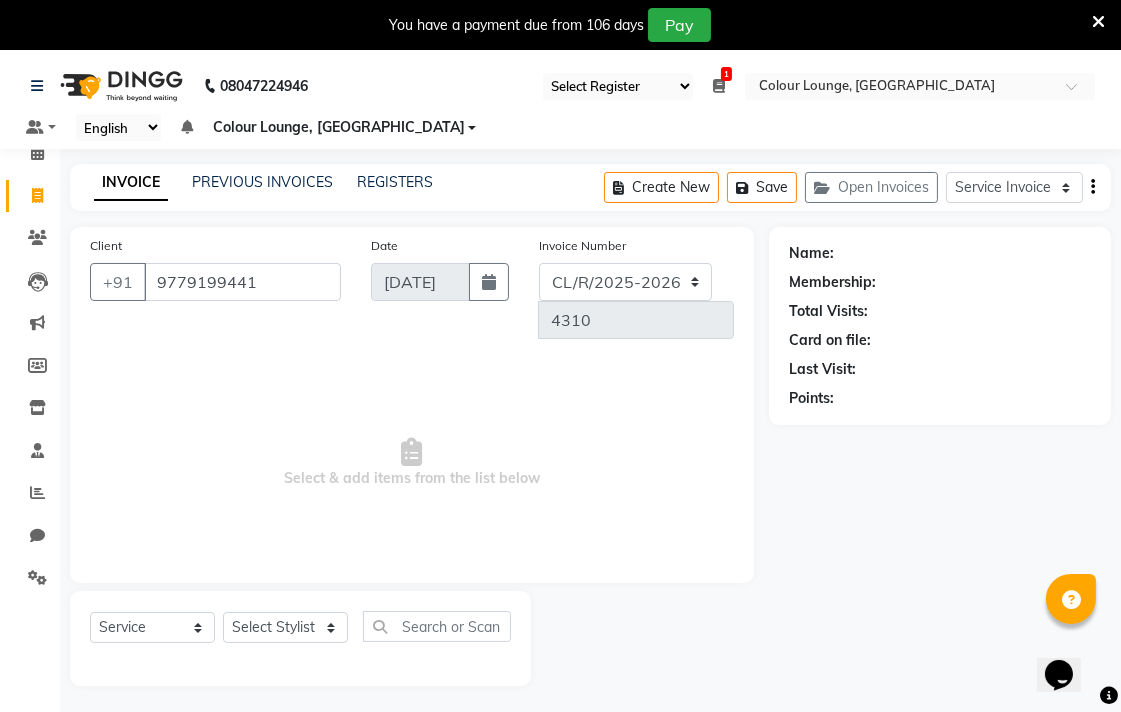 type on "9779199441" 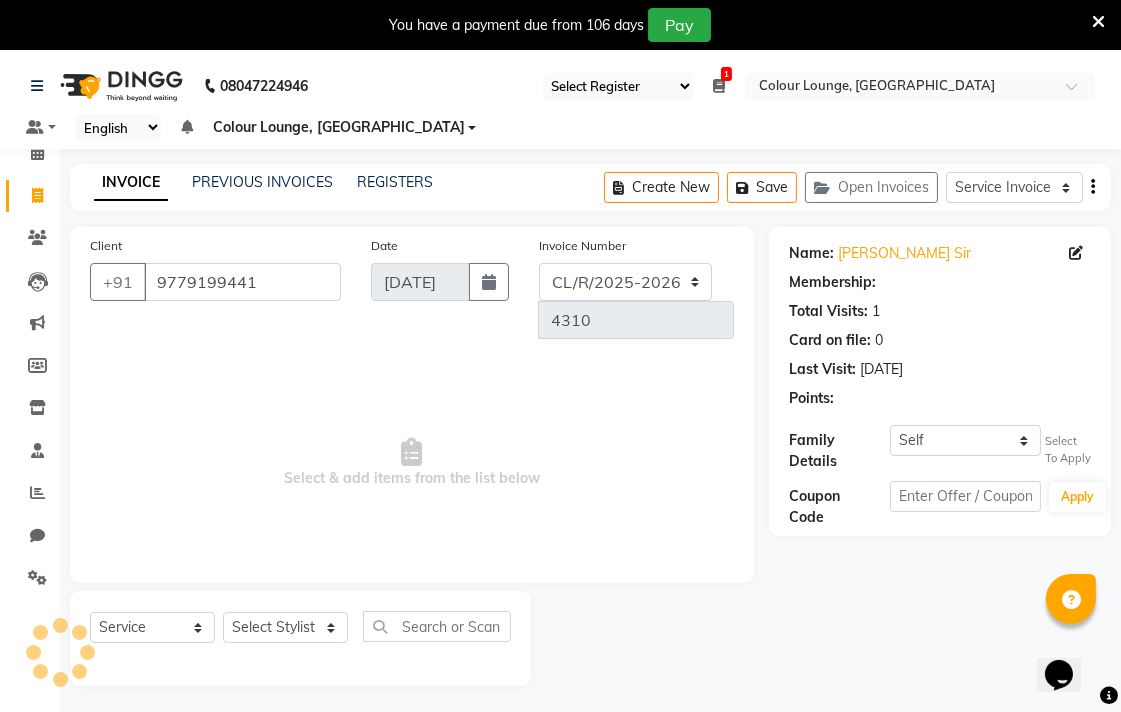 select on "1: Object" 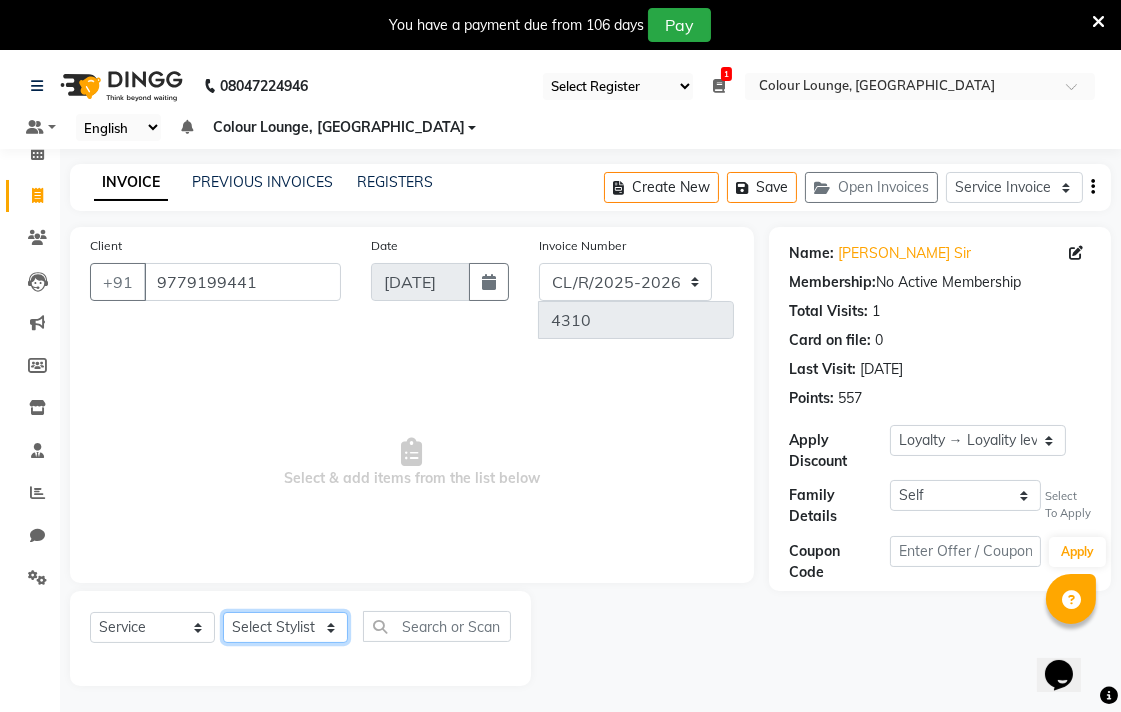 click on "Select Stylist Admin AMIT Birshika Colour Lounge, [GEOGRAPHIC_DATA] Colour Lounge, [GEOGRAPHIC_DATA] [PERSON_NAME] [PERSON_NAME] [PERSON_NAME] [PERSON_NAME] [PERSON_NAME] mam [PERSON_NAME] [PERSON_NAME] [PERSON_NAME] MOHIT [PERSON_NAME] POOJA [PERSON_NAME] [PERSON_NAME] [PERSON_NAME] guard [PERSON_NAME] [PERSON_NAME] [PERSON_NAME] [PERSON_NAME] SAMEER [PERSON_NAME] [PERSON_NAME] [PERSON_NAME] [PERSON_NAME] [PERSON_NAME] [PERSON_NAME] VISHAL [PERSON_NAME]" 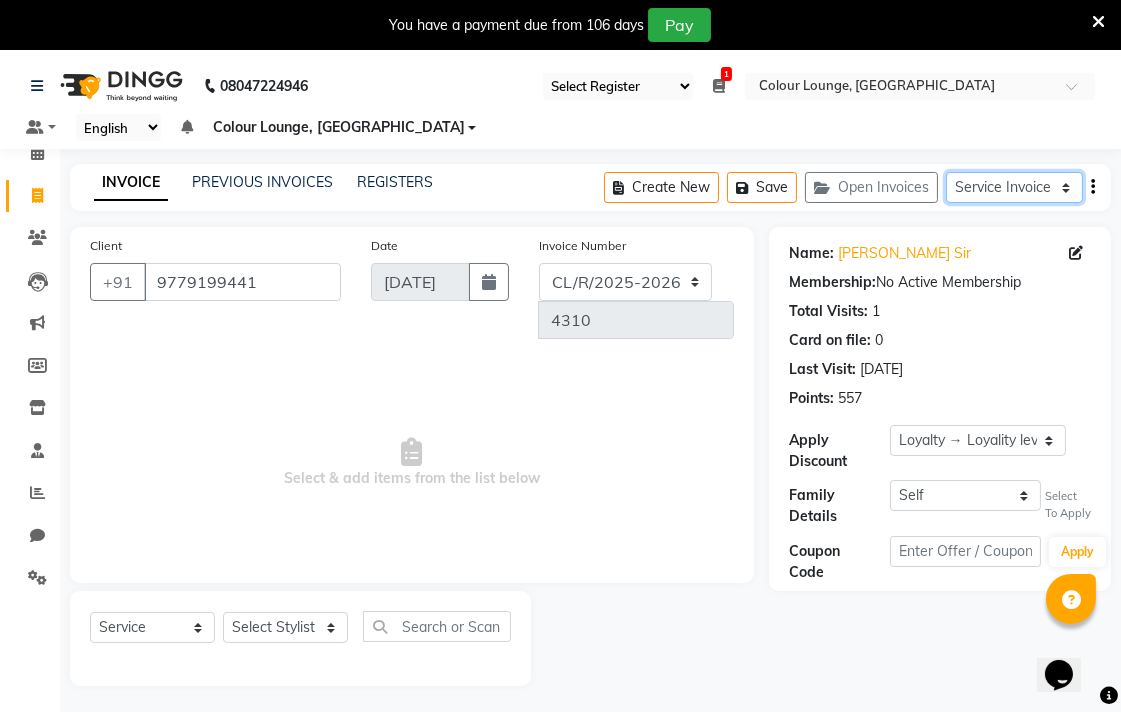 click on "Service Invoice Product Invoice" 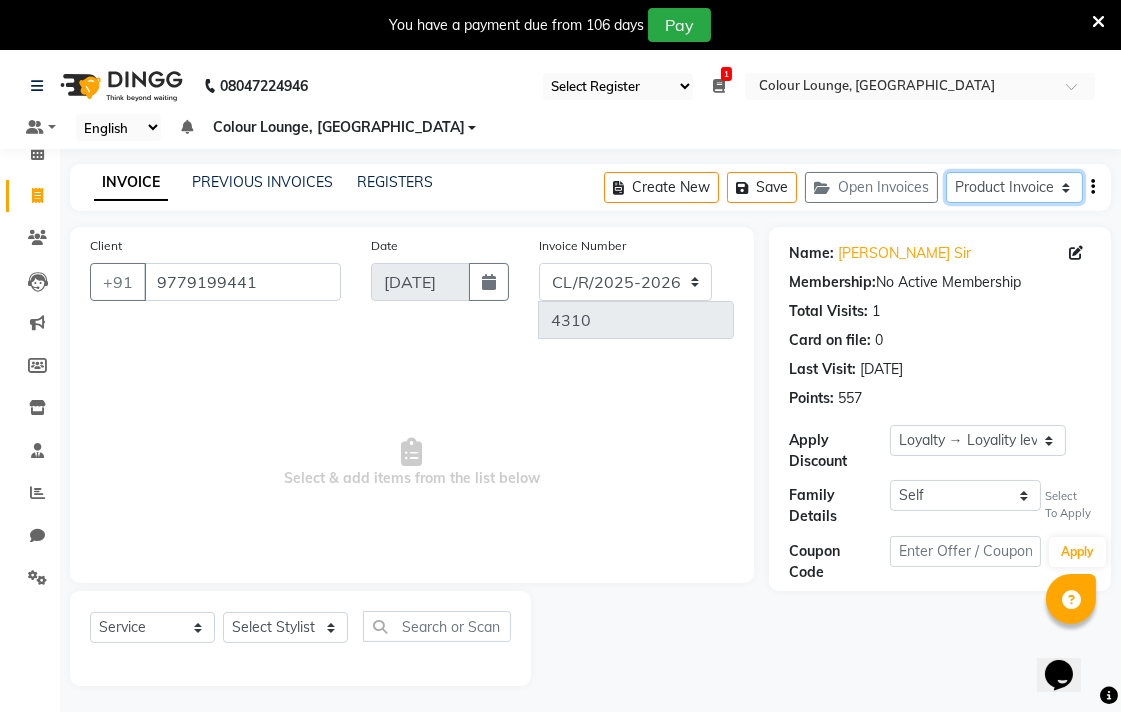 click on "Service Invoice Product Invoice" 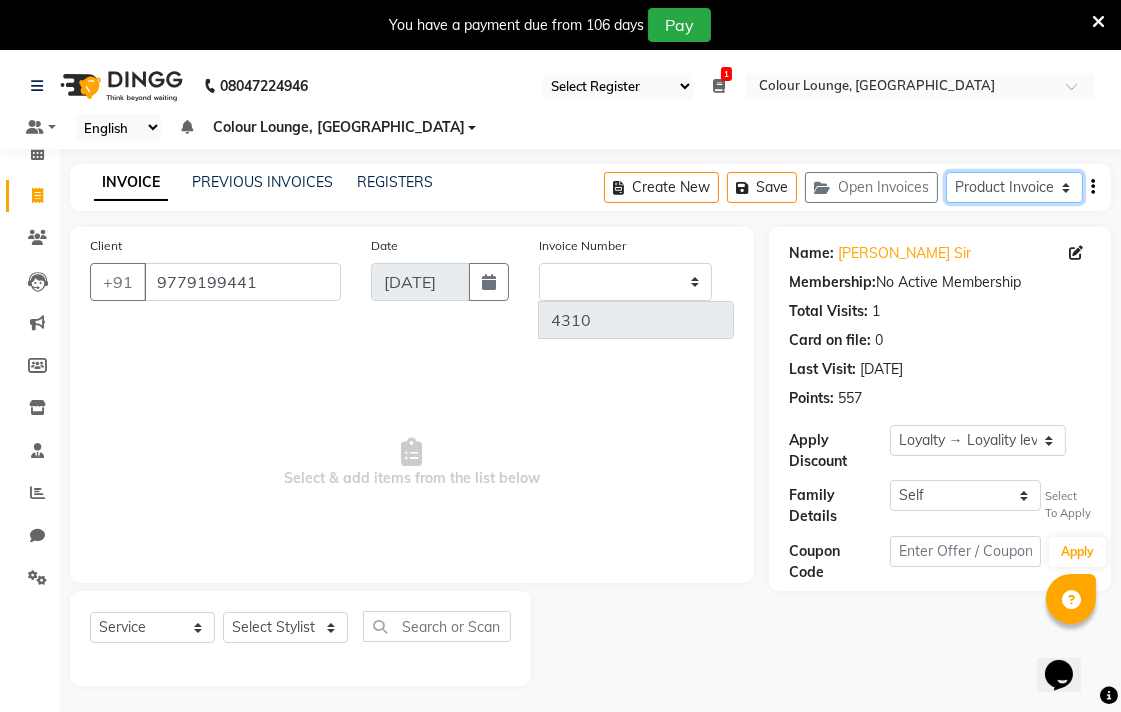 select on "82" 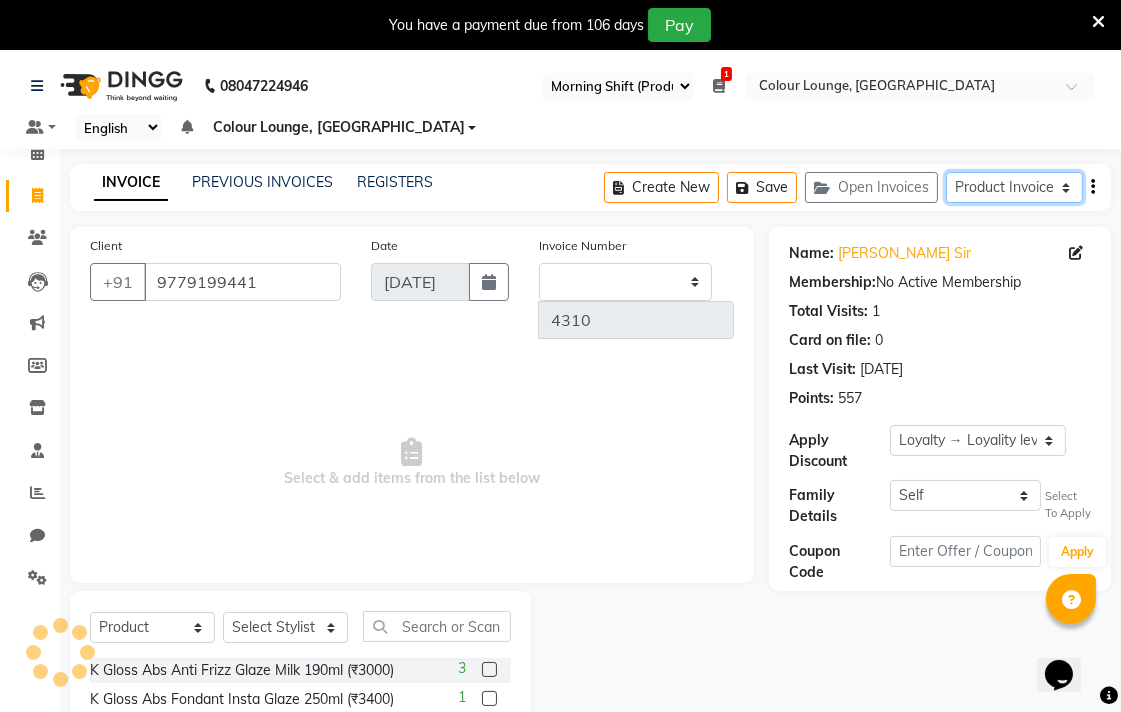 type on "0226" 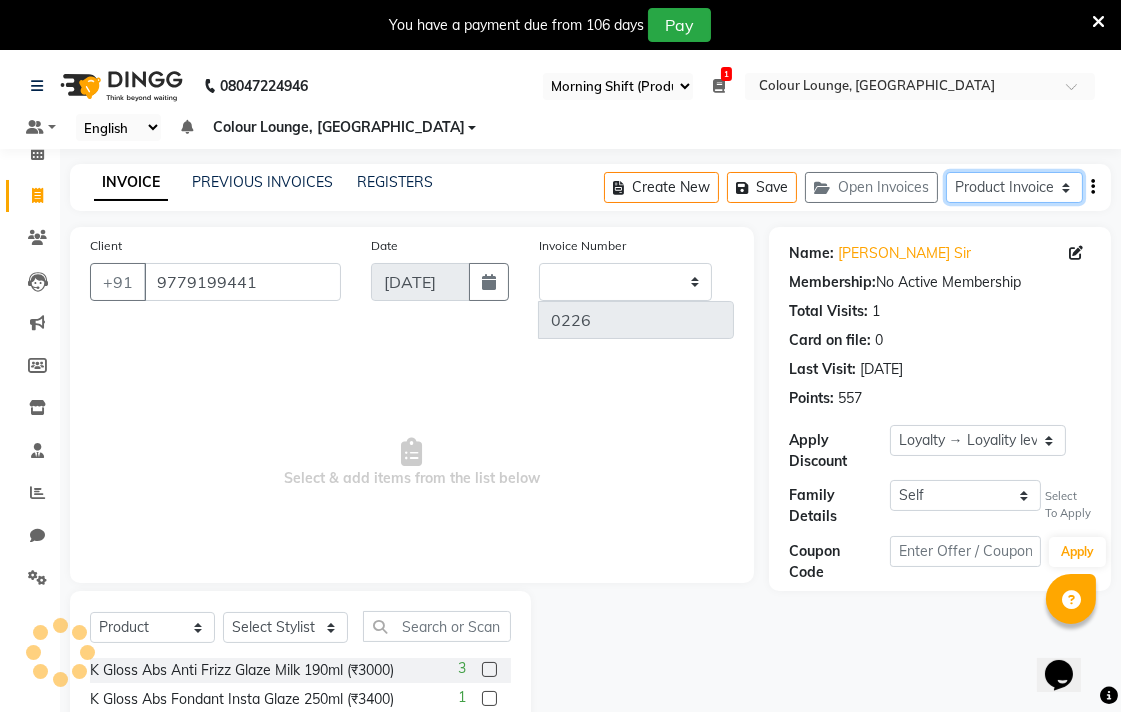 select on "8014" 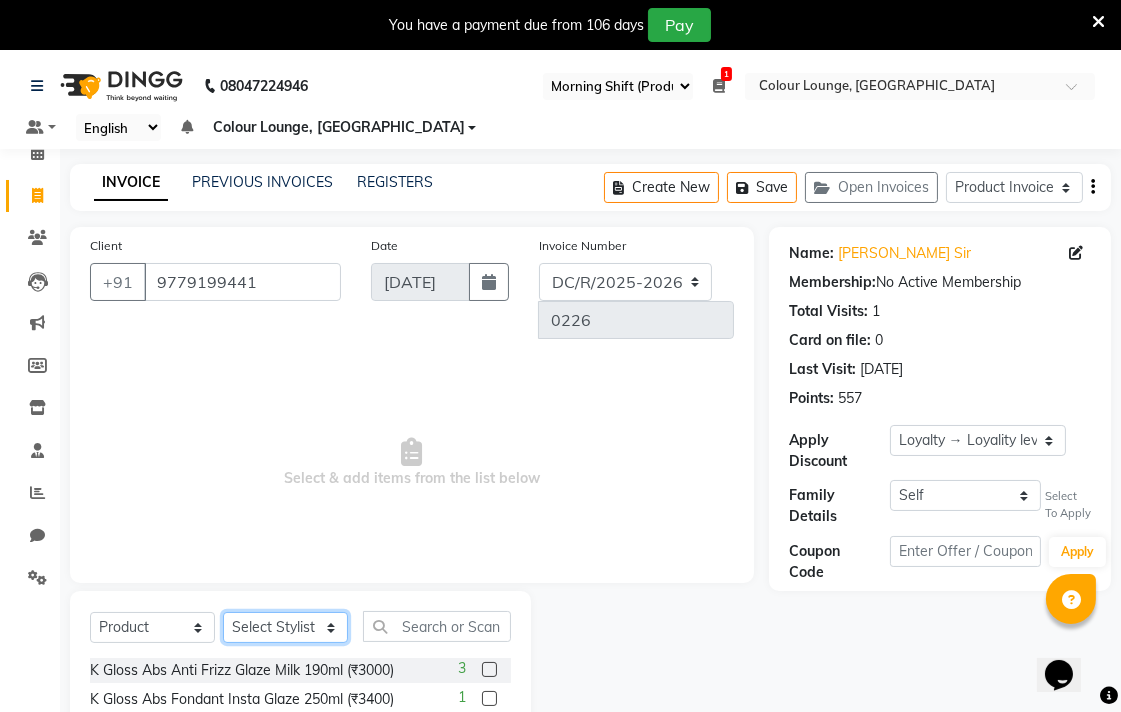 click on "Select Stylist Admin AMIT Birshika Colour Lounge, [GEOGRAPHIC_DATA] Colour Lounge, [GEOGRAPHIC_DATA] [PERSON_NAME] [PERSON_NAME] [PERSON_NAME] [PERSON_NAME] [PERSON_NAME] mam [PERSON_NAME] [PERSON_NAME] [PERSON_NAME] MOHIT [PERSON_NAME] POOJA [PERSON_NAME] [PERSON_NAME] [PERSON_NAME] guard [PERSON_NAME] [PERSON_NAME] [PERSON_NAME] [PERSON_NAME] SAMEER [PERSON_NAME] [PERSON_NAME] [PERSON_NAME] [PERSON_NAME] [PERSON_NAME] [PERSON_NAME] VISHAL [PERSON_NAME]" 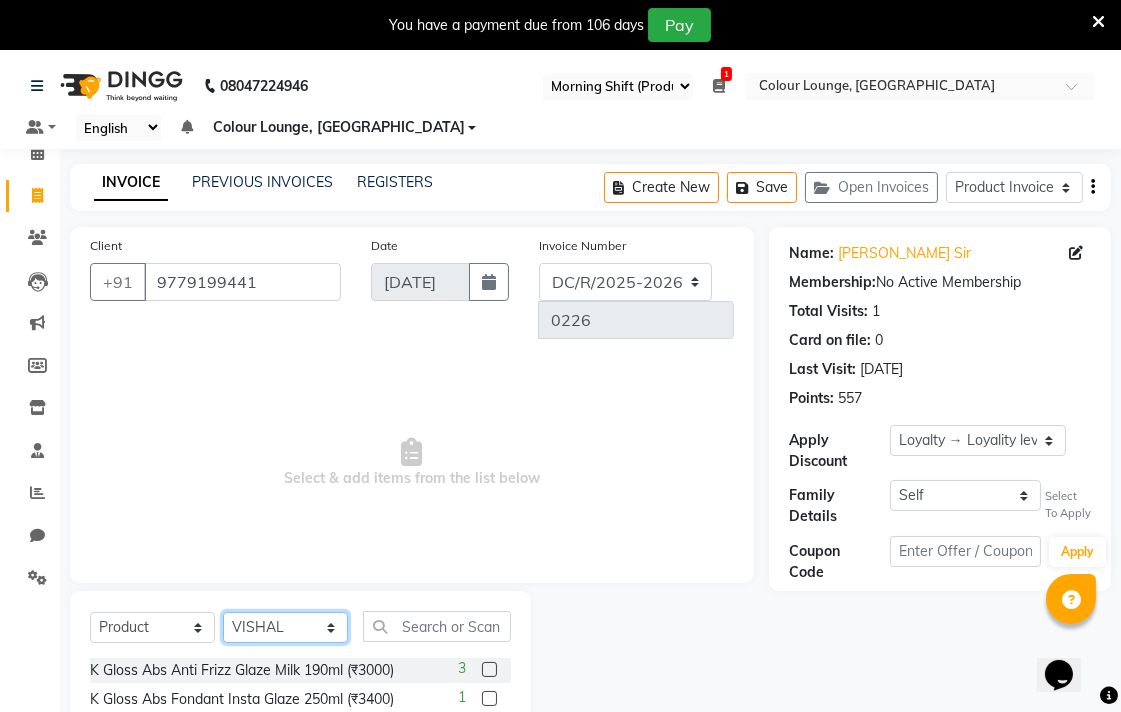 click on "Select Stylist Admin AMIT Birshika Colour Lounge, [GEOGRAPHIC_DATA] Colour Lounge, [GEOGRAPHIC_DATA] [PERSON_NAME] [PERSON_NAME] [PERSON_NAME] [PERSON_NAME] [PERSON_NAME] mam [PERSON_NAME] [PERSON_NAME] [PERSON_NAME] MOHIT [PERSON_NAME] POOJA [PERSON_NAME] [PERSON_NAME] [PERSON_NAME] guard [PERSON_NAME] [PERSON_NAME] [PERSON_NAME] [PERSON_NAME] SAMEER [PERSON_NAME] [PERSON_NAME] [PERSON_NAME] [PERSON_NAME] [PERSON_NAME] [PERSON_NAME] VISHAL [PERSON_NAME]" 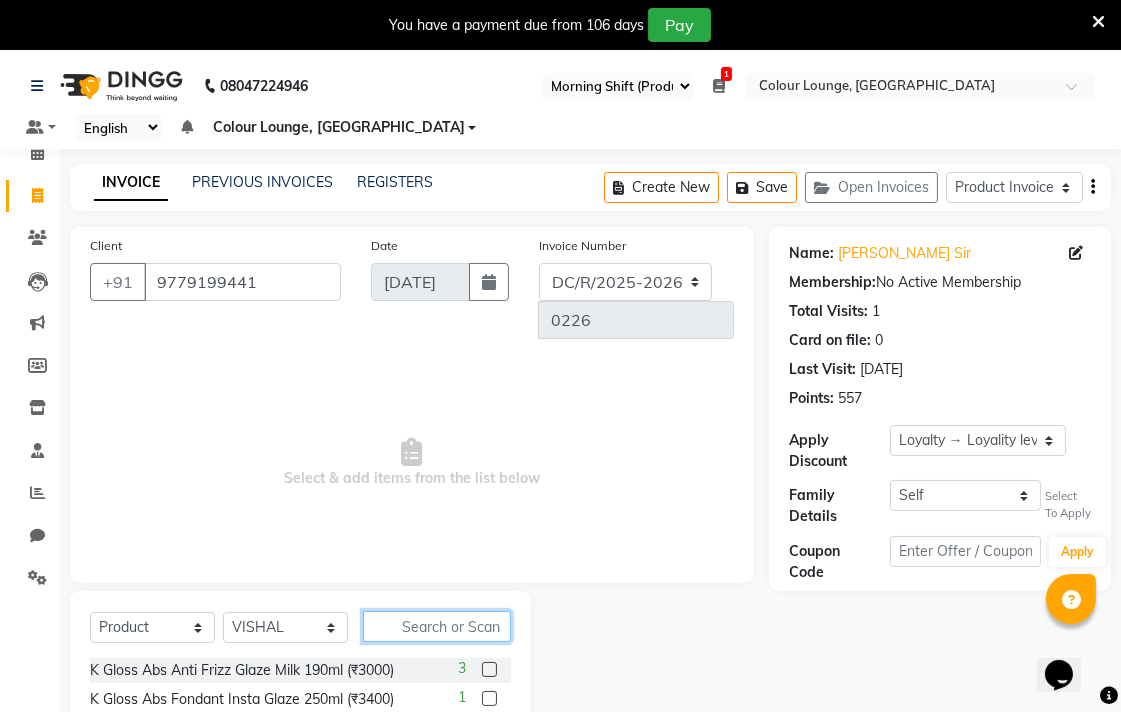 click 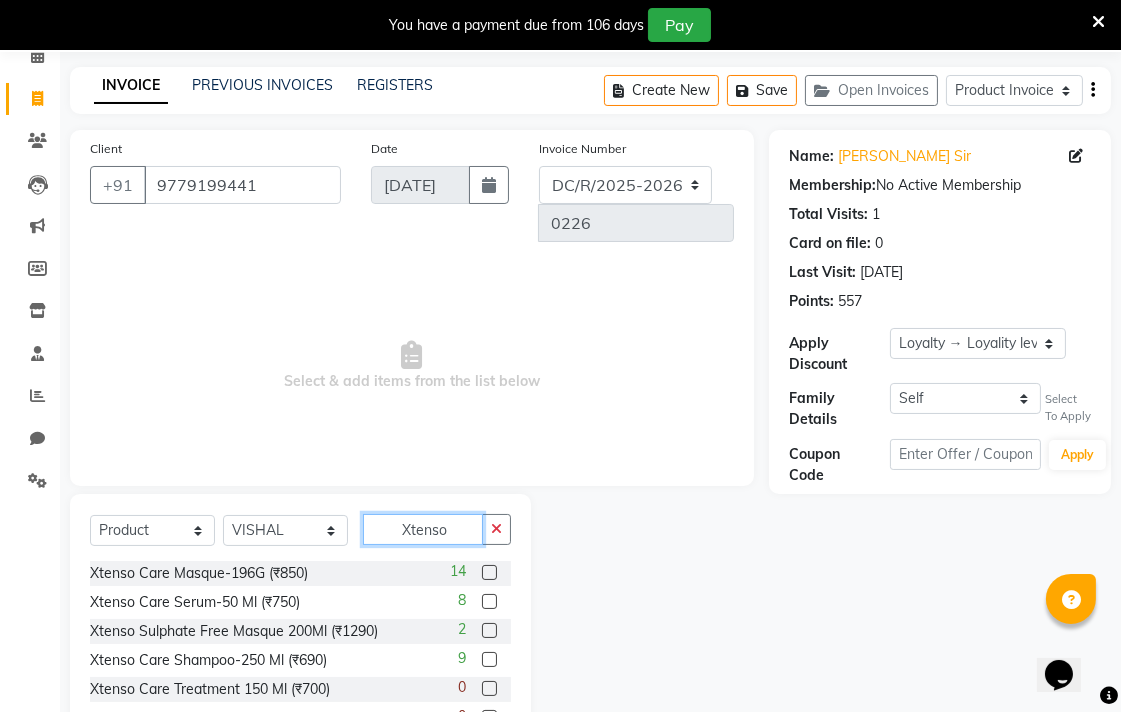 scroll, scrollTop: 140, scrollLeft: 0, axis: vertical 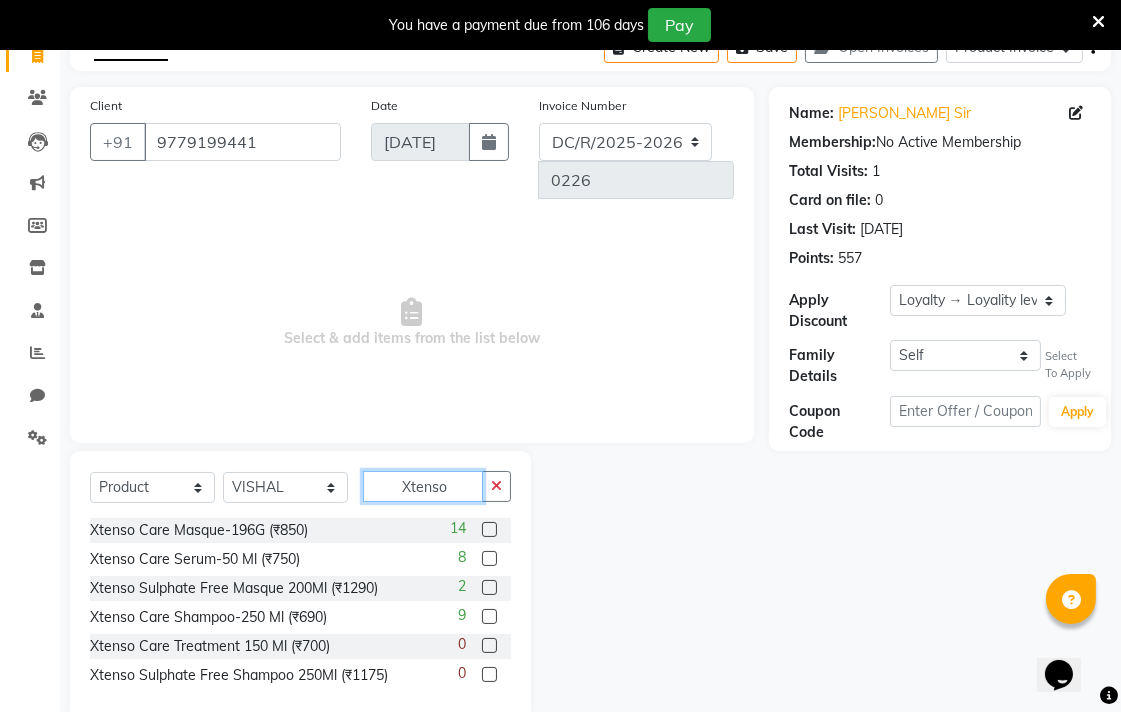 type on "Xtenso" 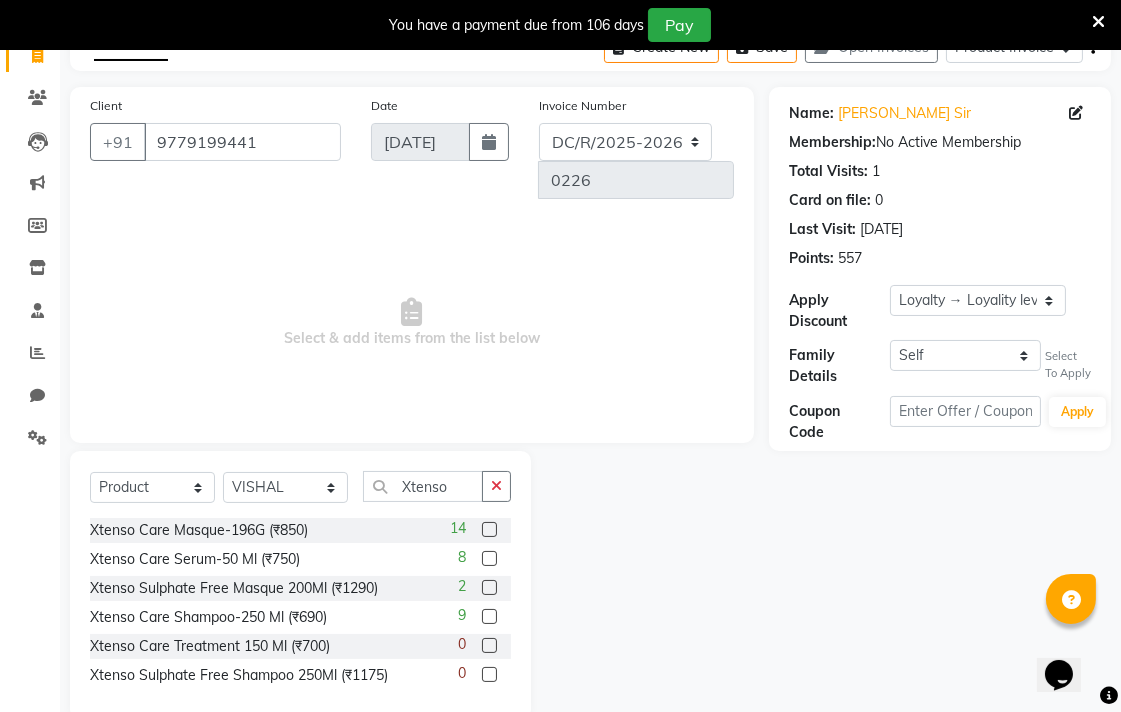 click 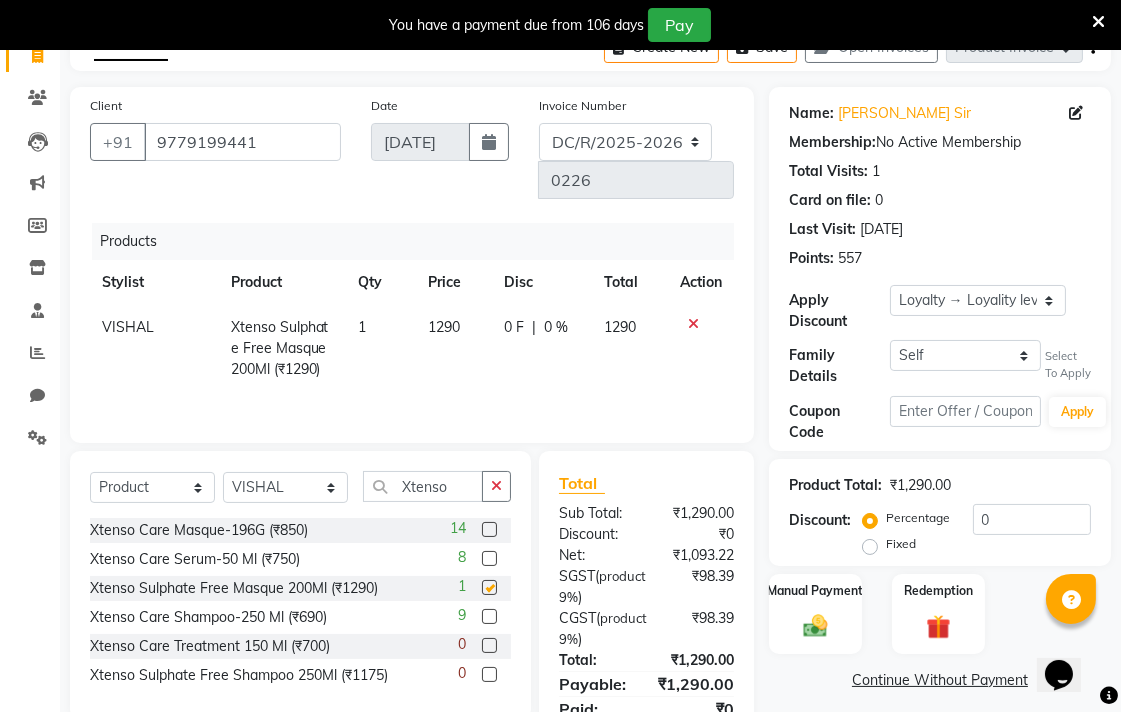 checkbox on "false" 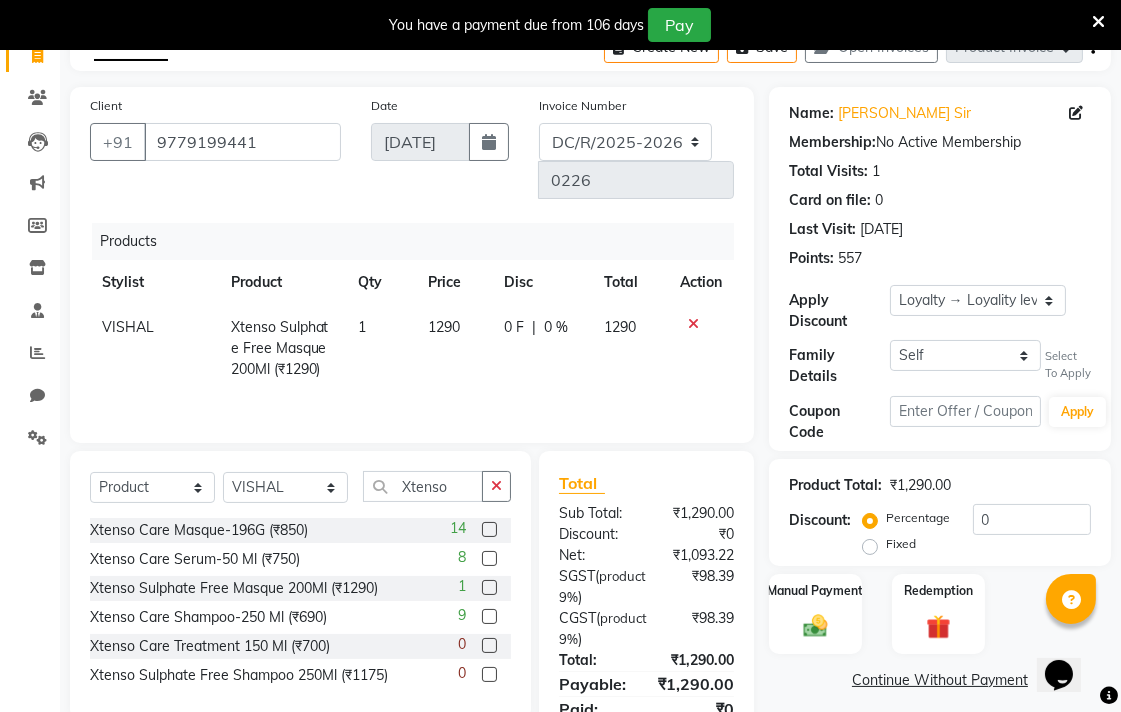 scroll, scrollTop: 230, scrollLeft: 0, axis: vertical 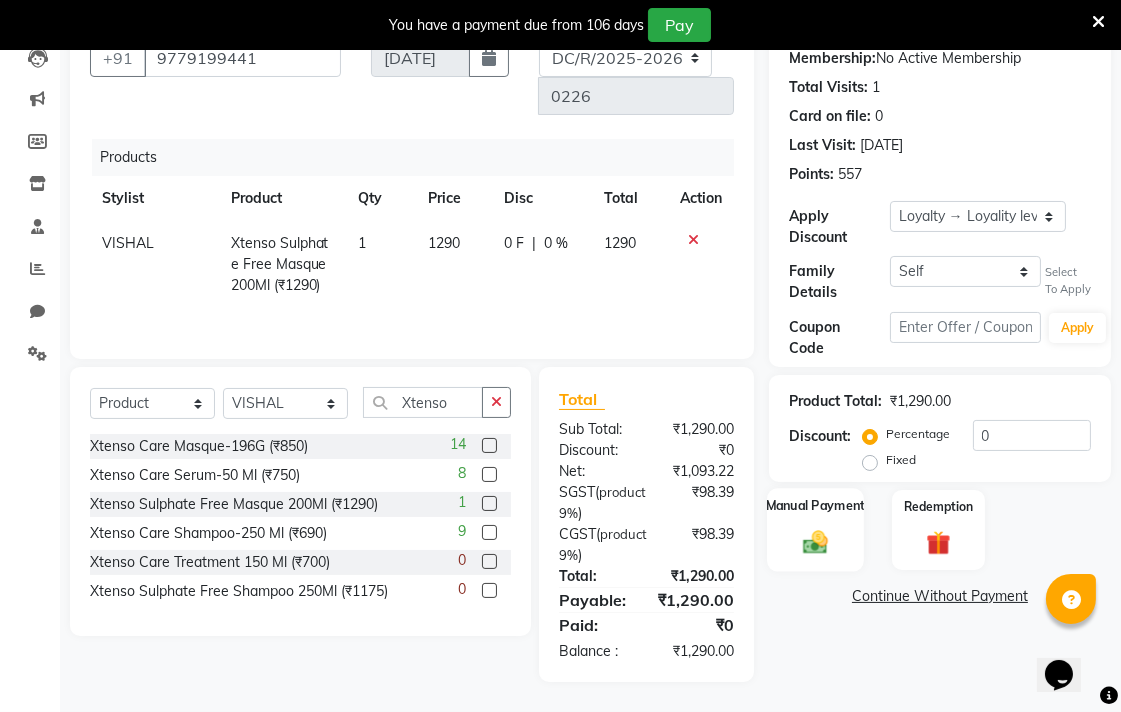 click 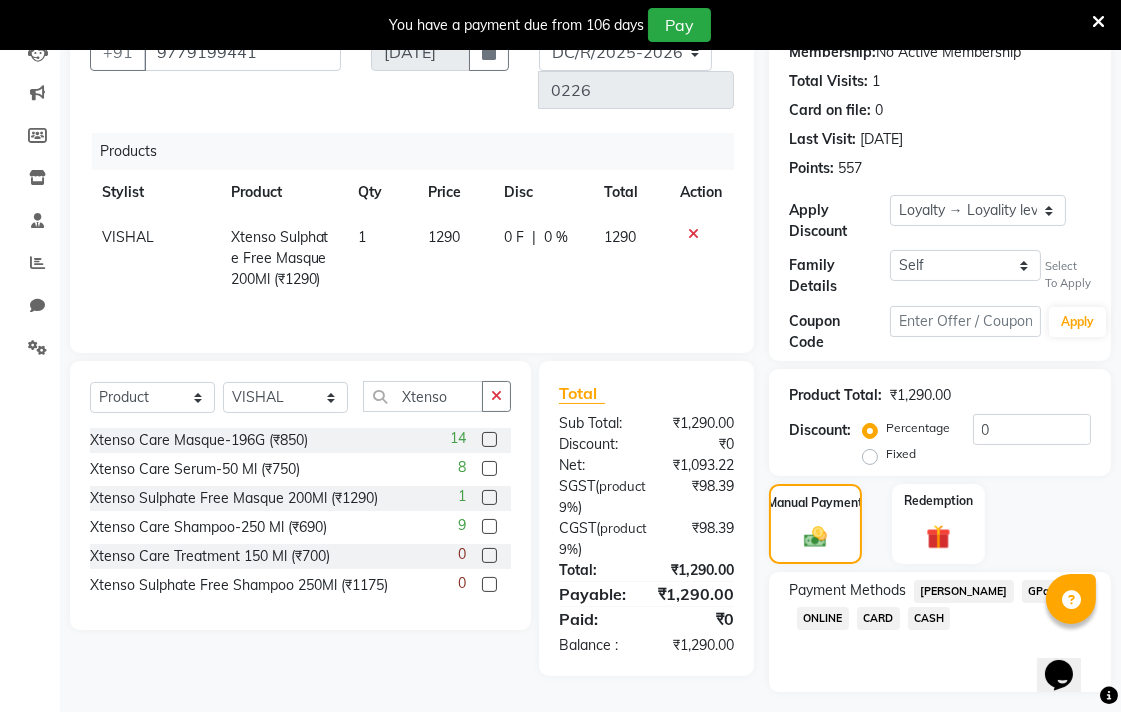 click on "CARD" 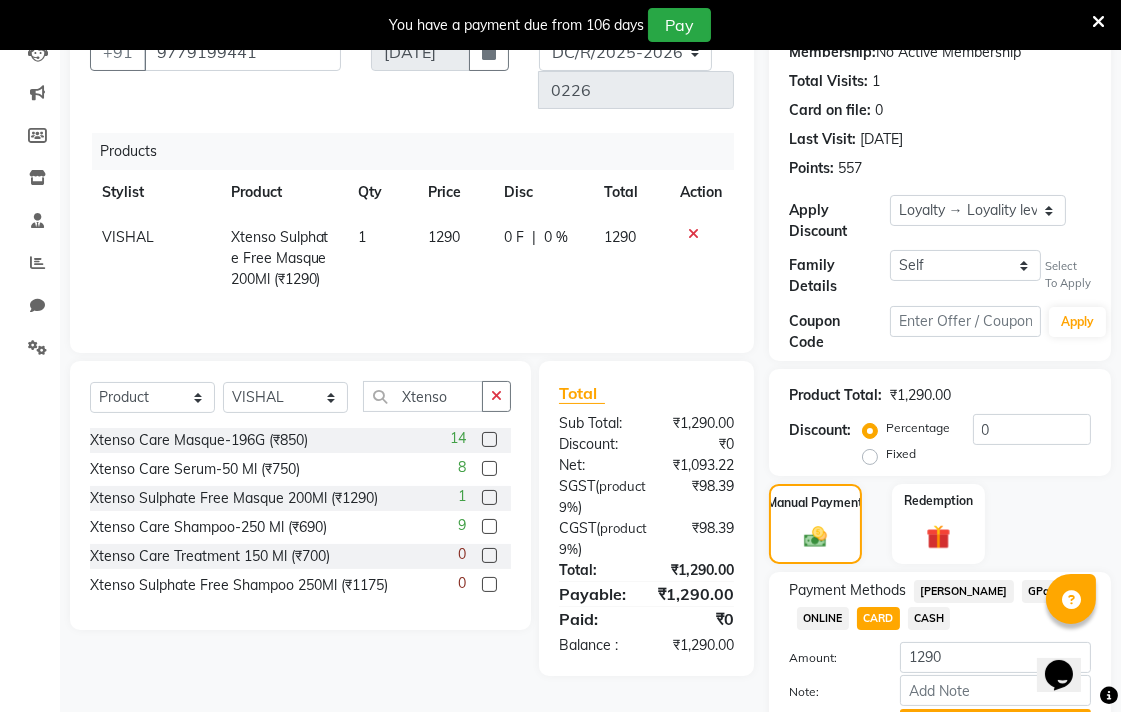 scroll, scrollTop: 337, scrollLeft: 0, axis: vertical 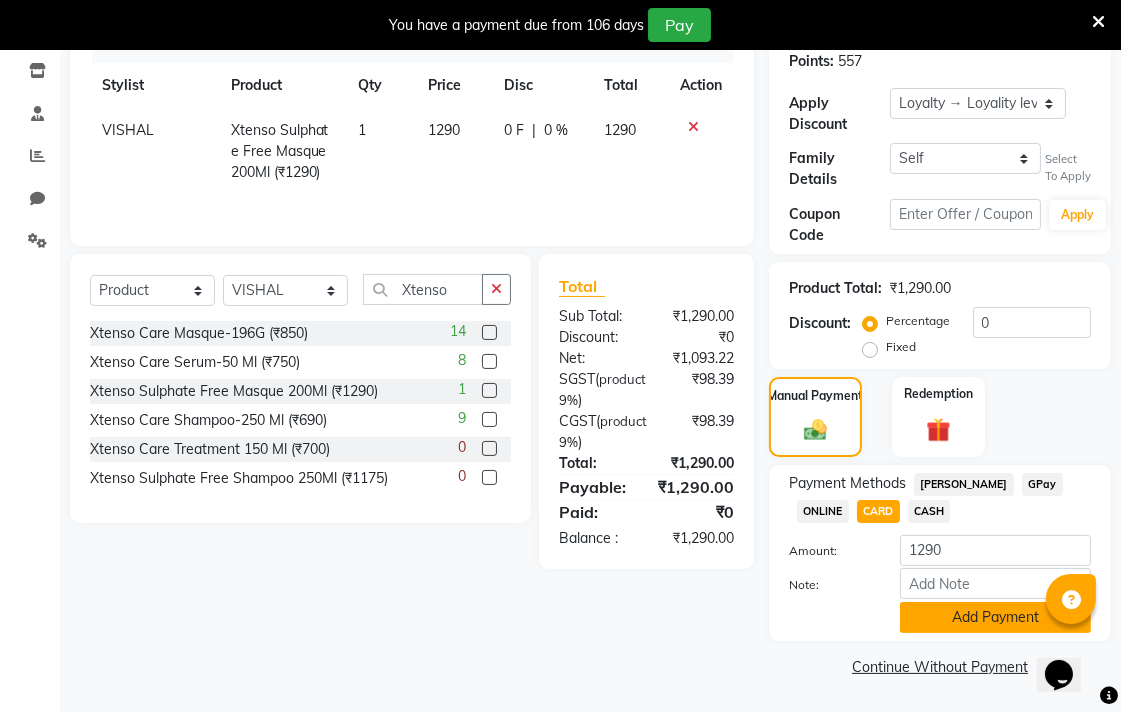 click on "Add Payment" 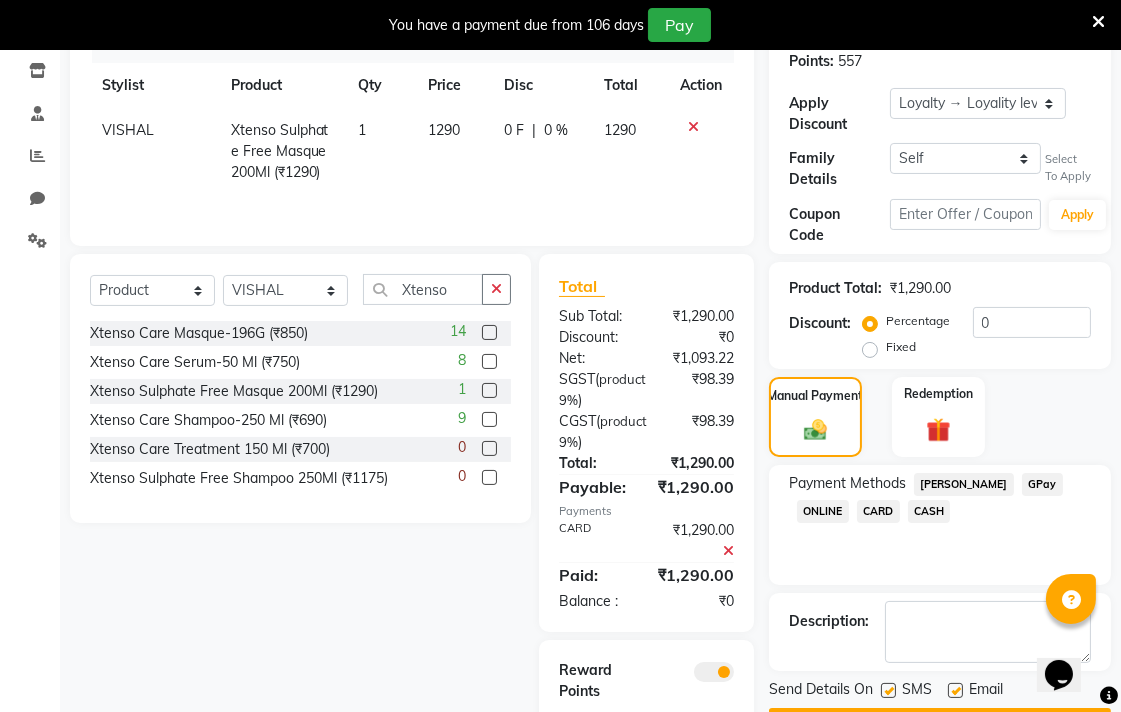 scroll, scrollTop: 432, scrollLeft: 0, axis: vertical 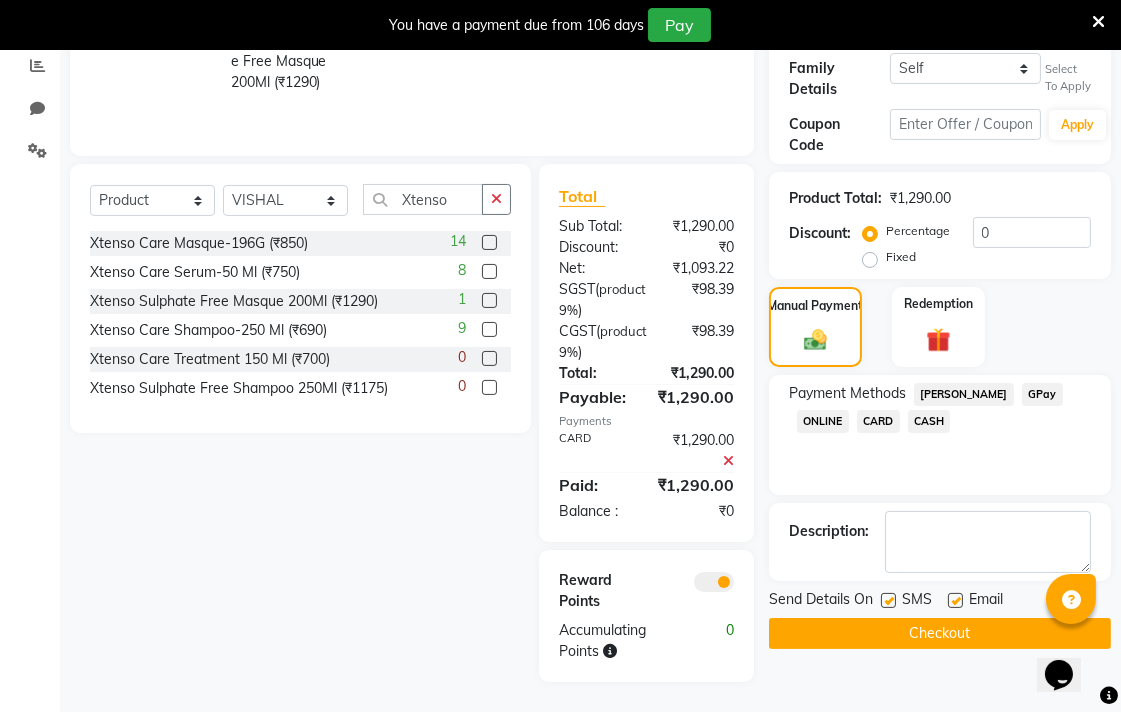 click on "Checkout" 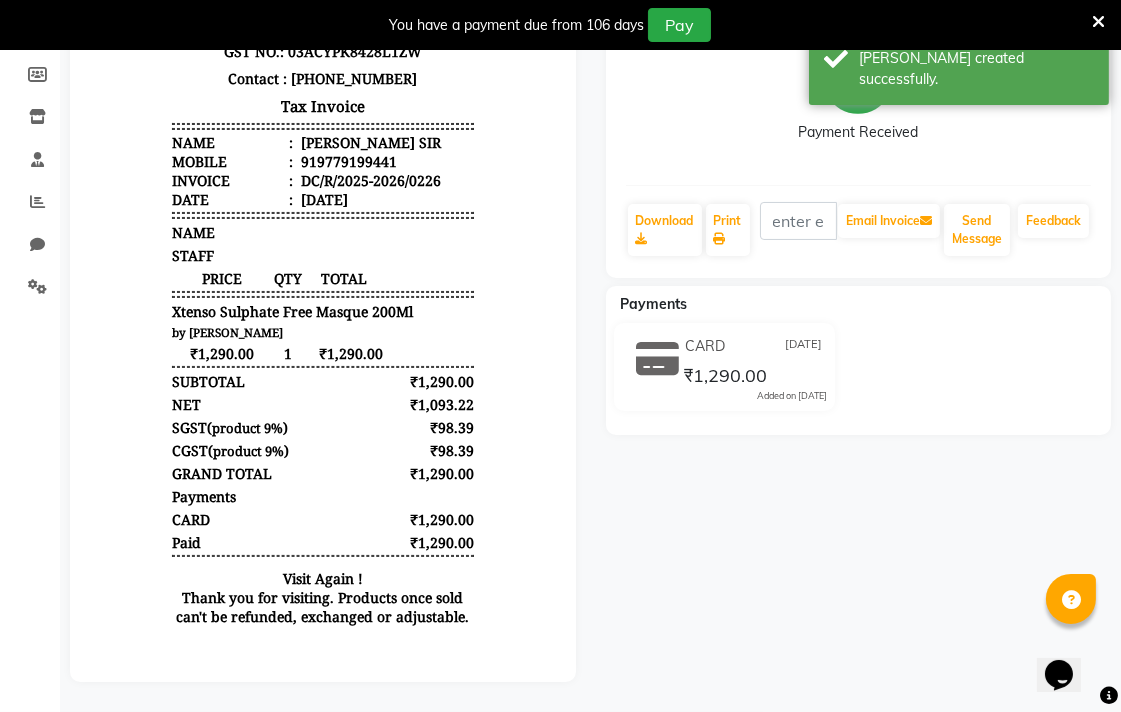 scroll, scrollTop: 0, scrollLeft: 0, axis: both 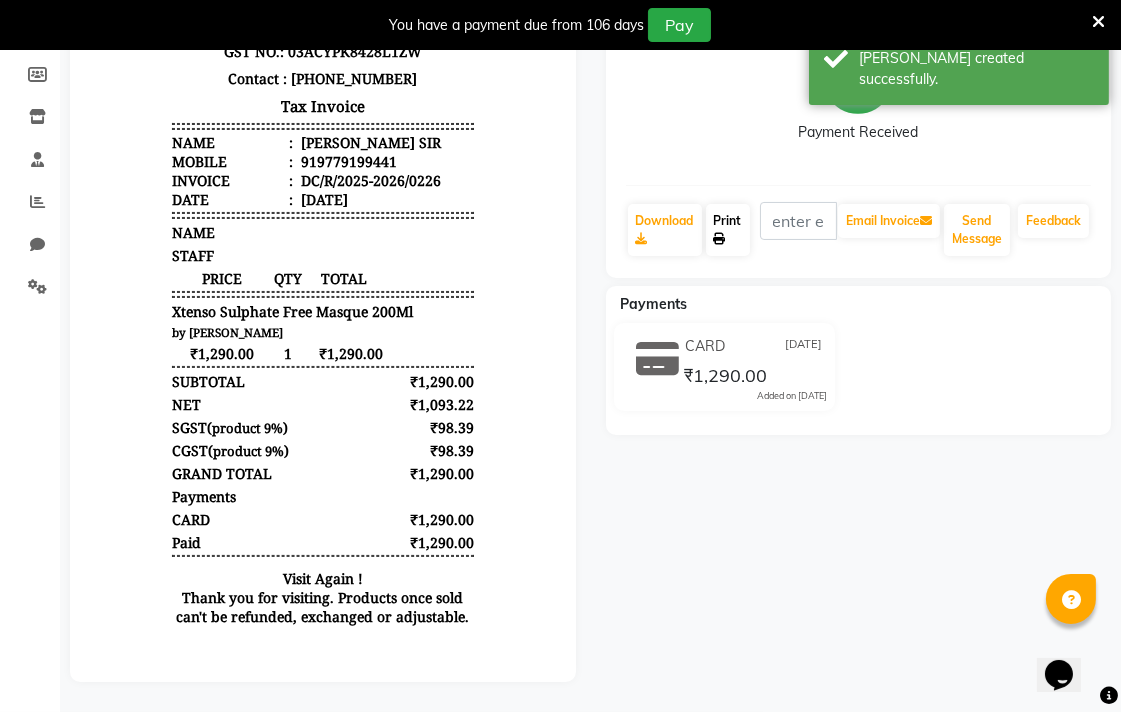click on "Print" 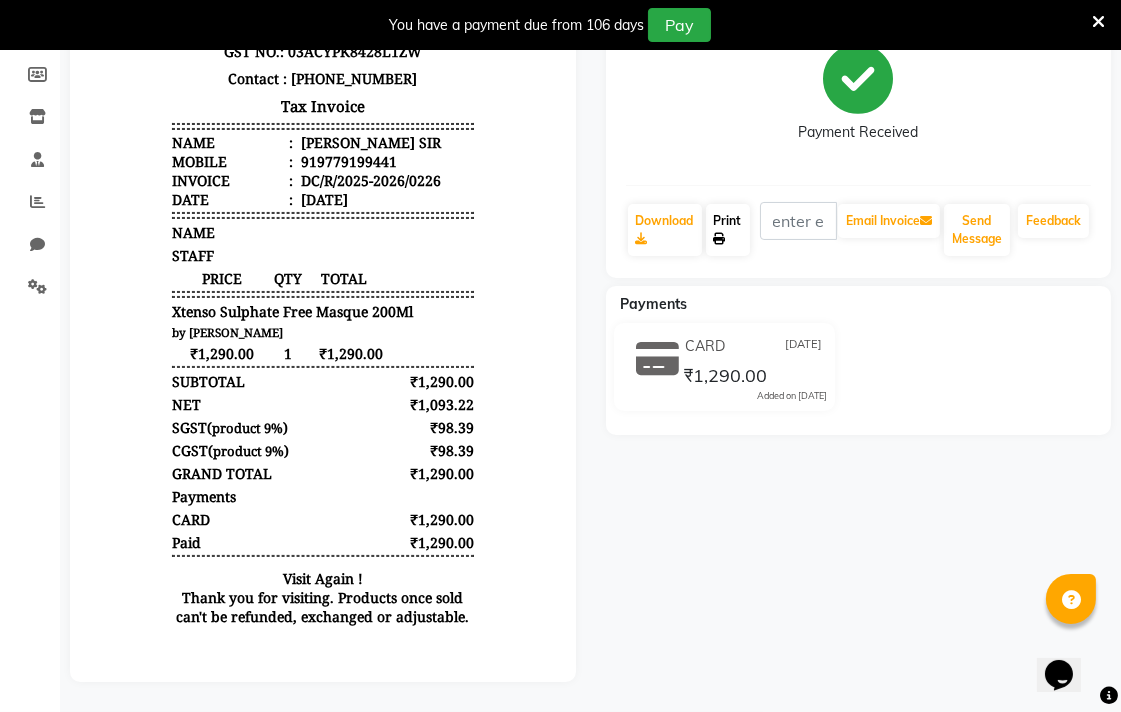 click 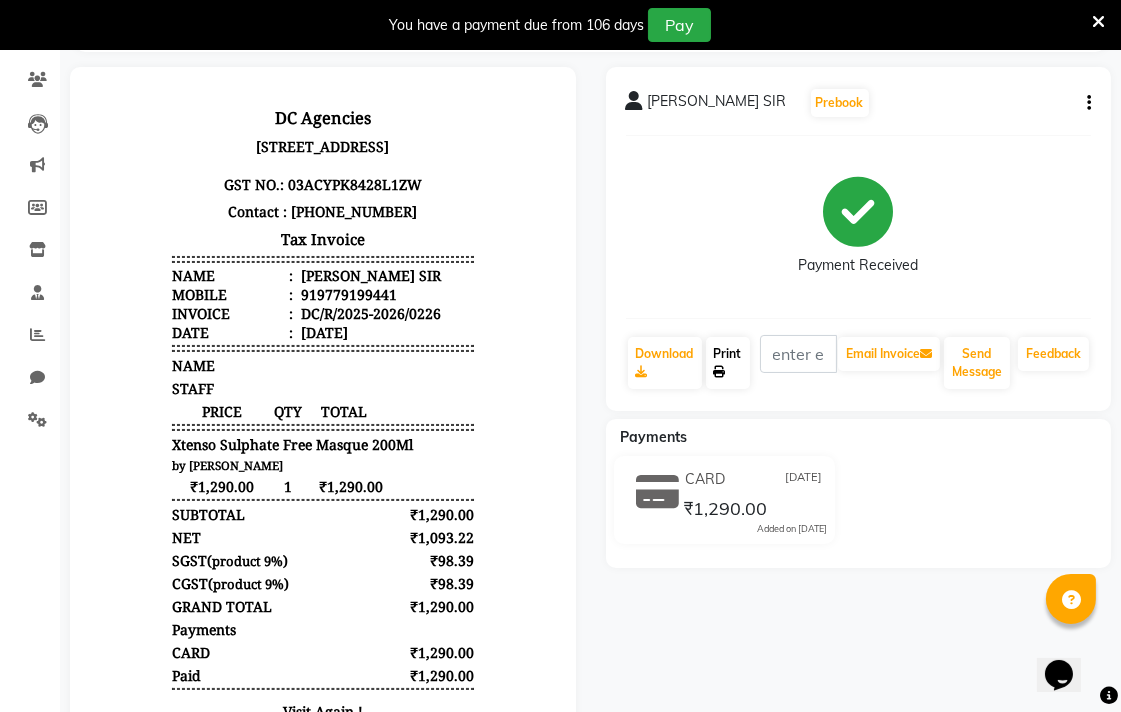 scroll, scrollTop: 0, scrollLeft: 0, axis: both 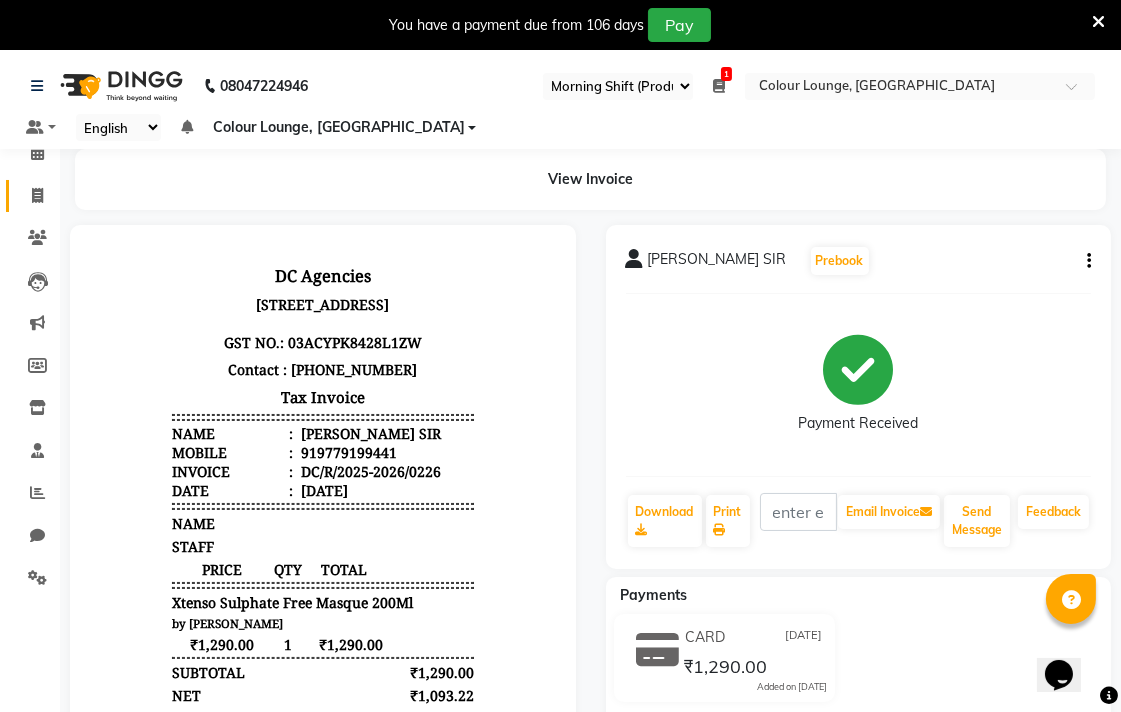 click 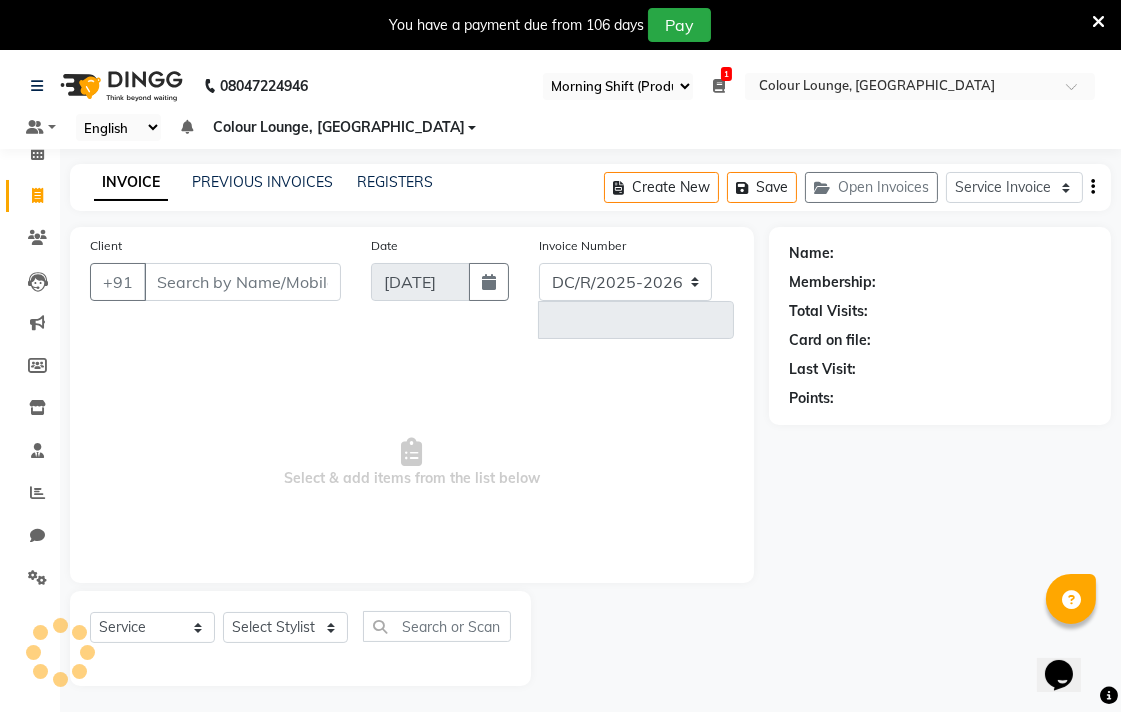 select on "8013" 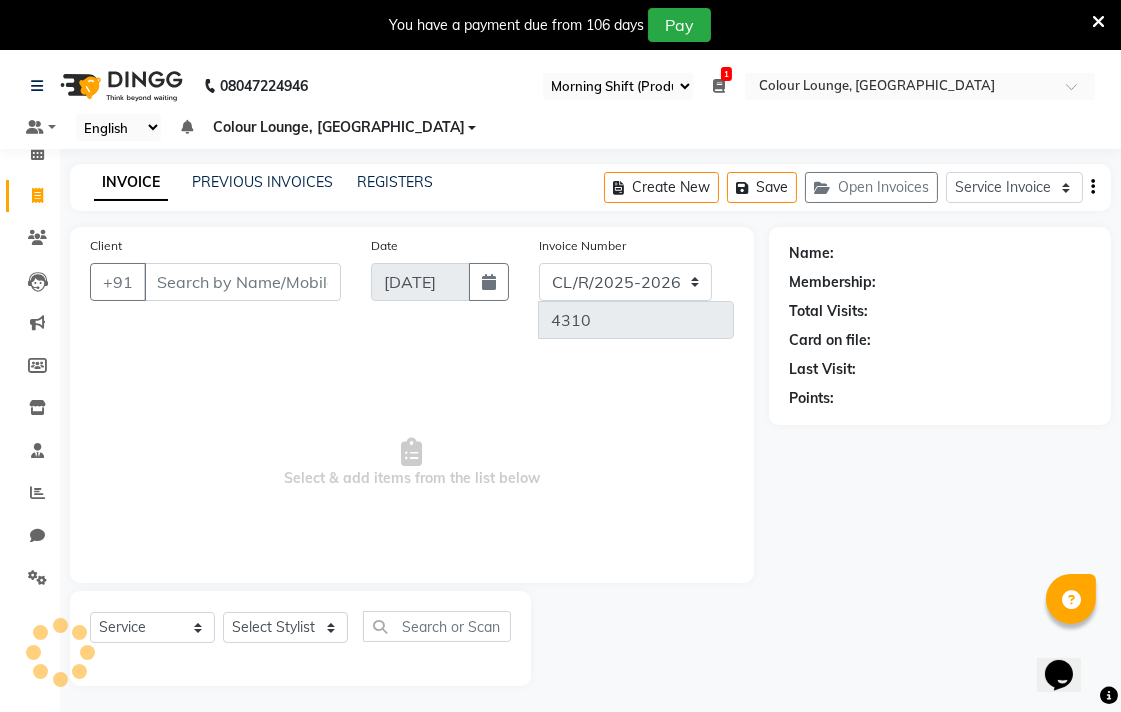 scroll, scrollTop: 50, scrollLeft: 0, axis: vertical 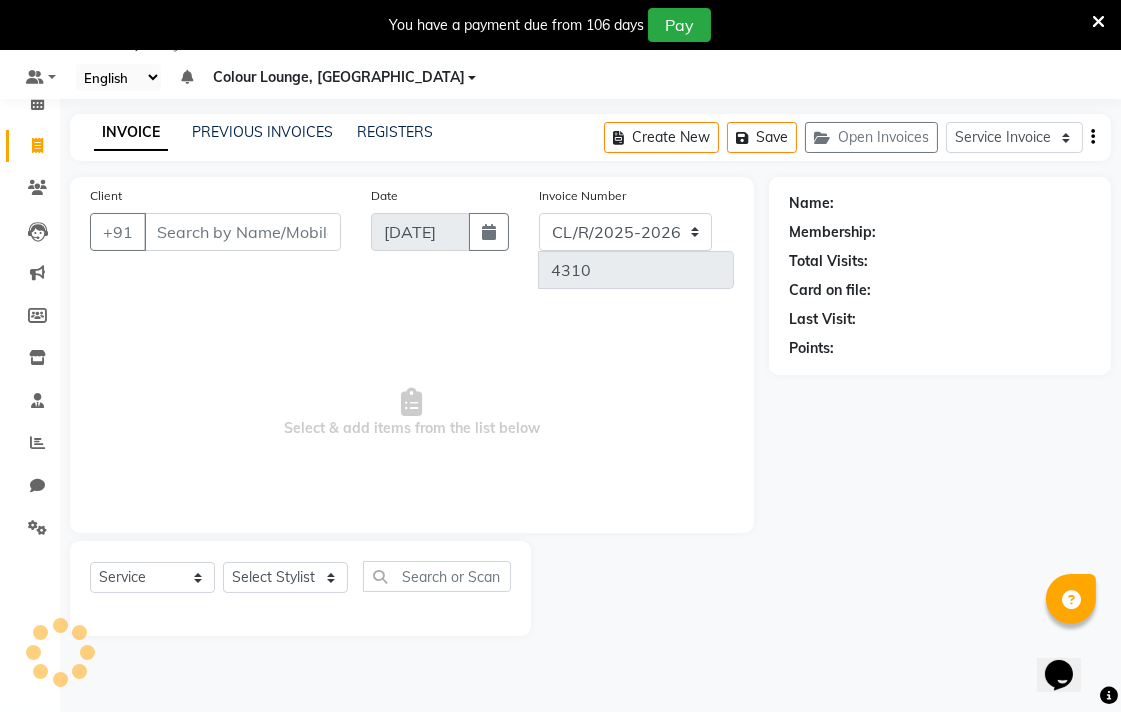 select on "83" 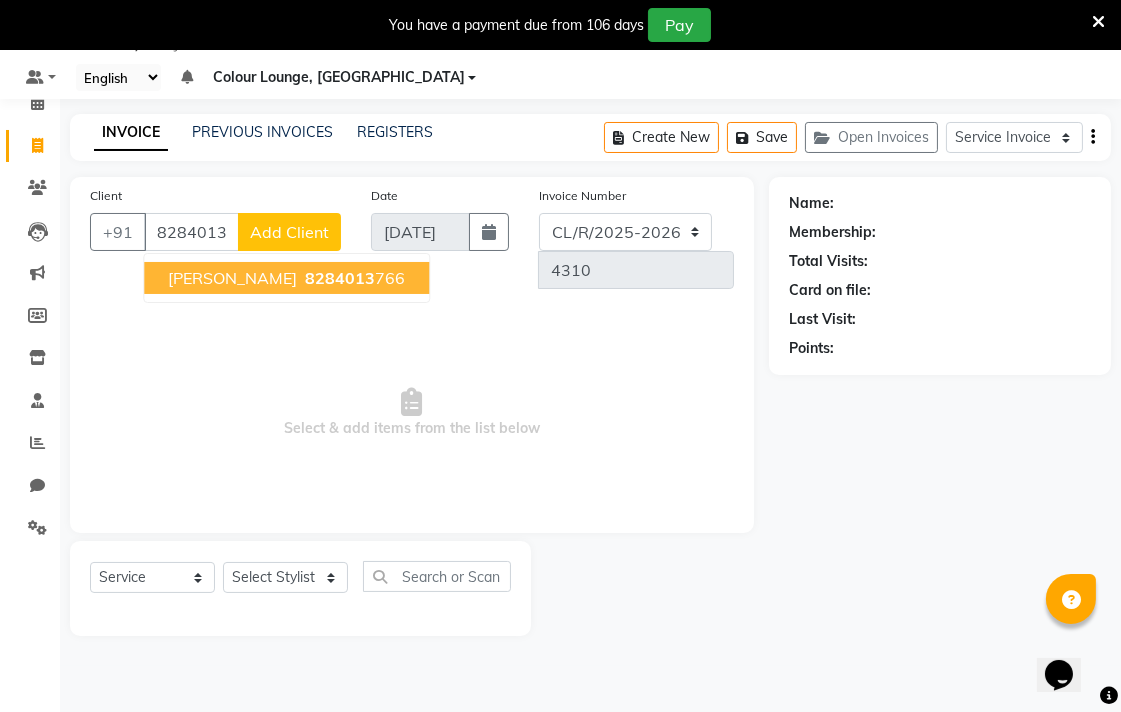 click on "8284013 766" at bounding box center [353, 278] 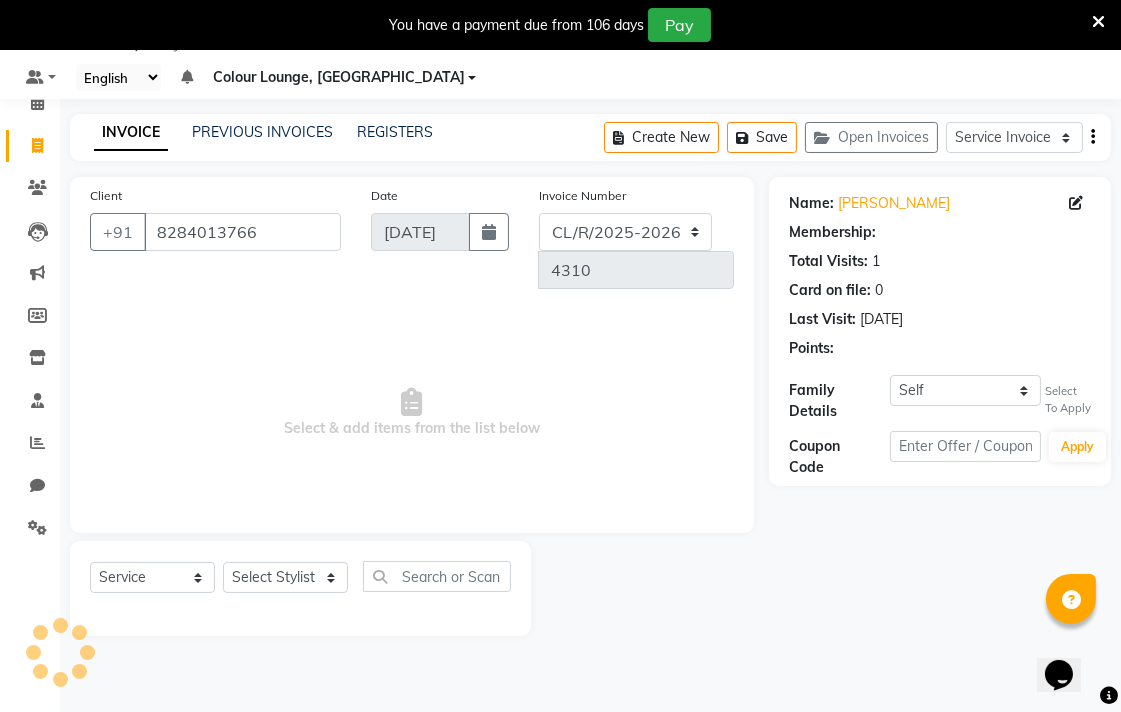 select on "1: Object" 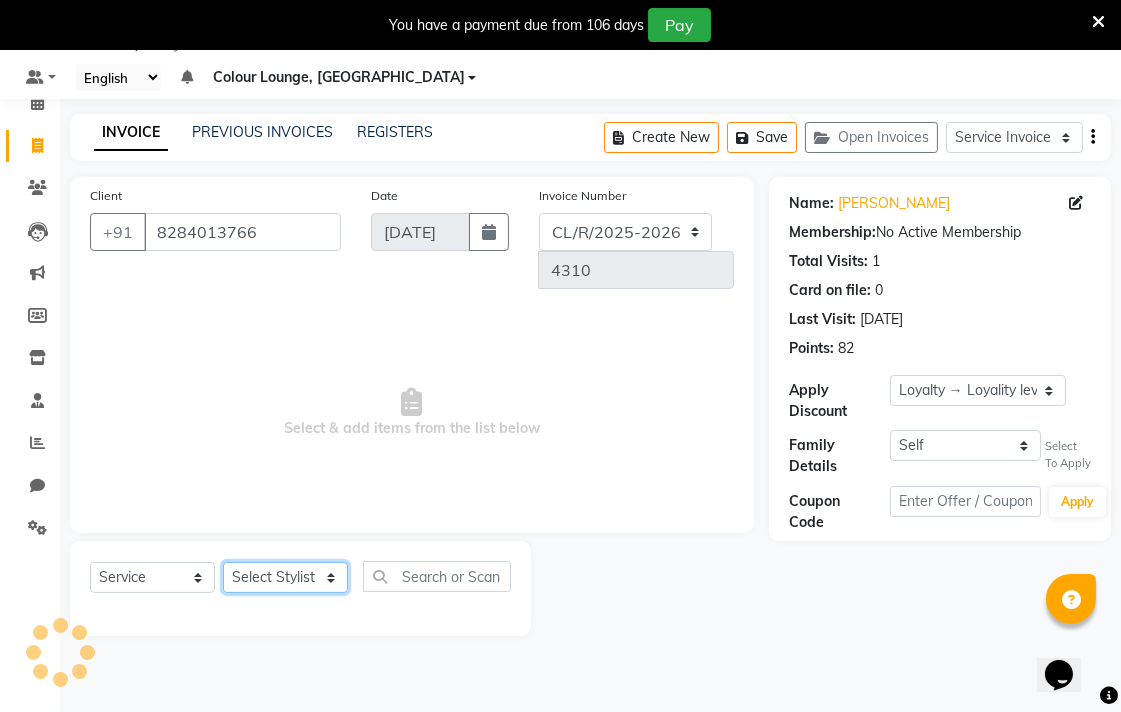 click on "Select Stylist Admin AMIT Birshika Colour Lounge, [GEOGRAPHIC_DATA] Colour Lounge, [GEOGRAPHIC_DATA] [PERSON_NAME] [PERSON_NAME] [PERSON_NAME] [PERSON_NAME] [PERSON_NAME] mam [PERSON_NAME] [PERSON_NAME] [PERSON_NAME] MOHIT [PERSON_NAME] POOJA [PERSON_NAME] [PERSON_NAME] [PERSON_NAME] guard [PERSON_NAME] [PERSON_NAME] [PERSON_NAME] [PERSON_NAME] SAMEER [PERSON_NAME] [PERSON_NAME] [PERSON_NAME] [PERSON_NAME] [PERSON_NAME] [PERSON_NAME] VISHAL [PERSON_NAME]" 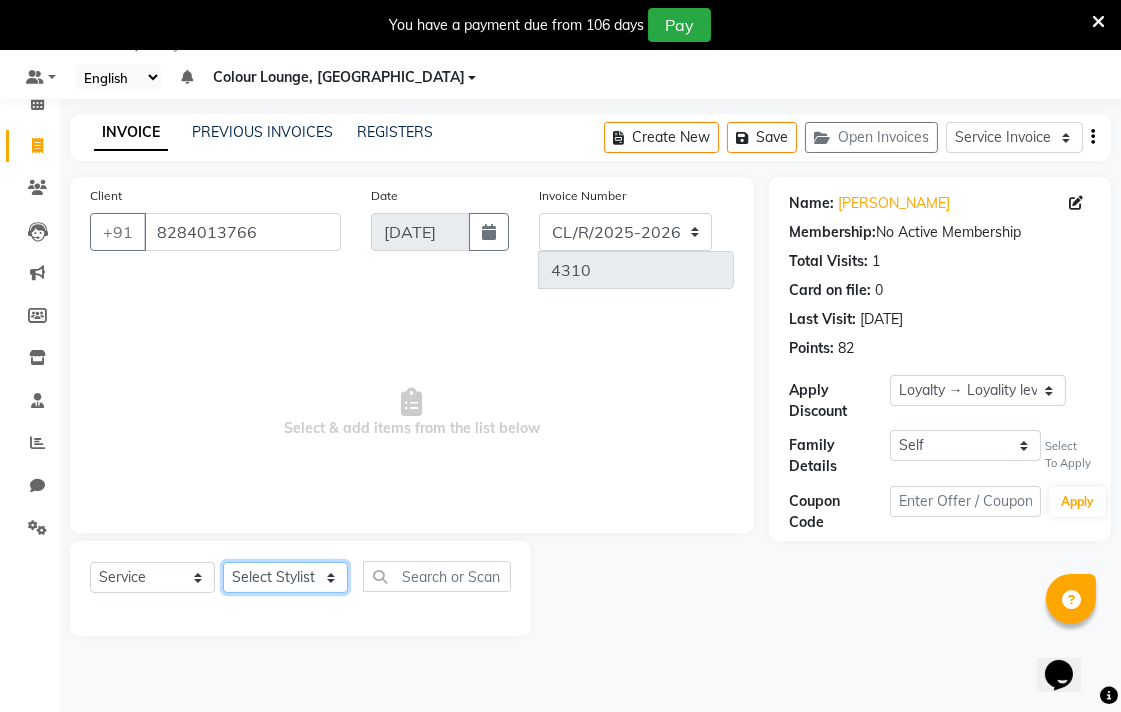 select on "70150" 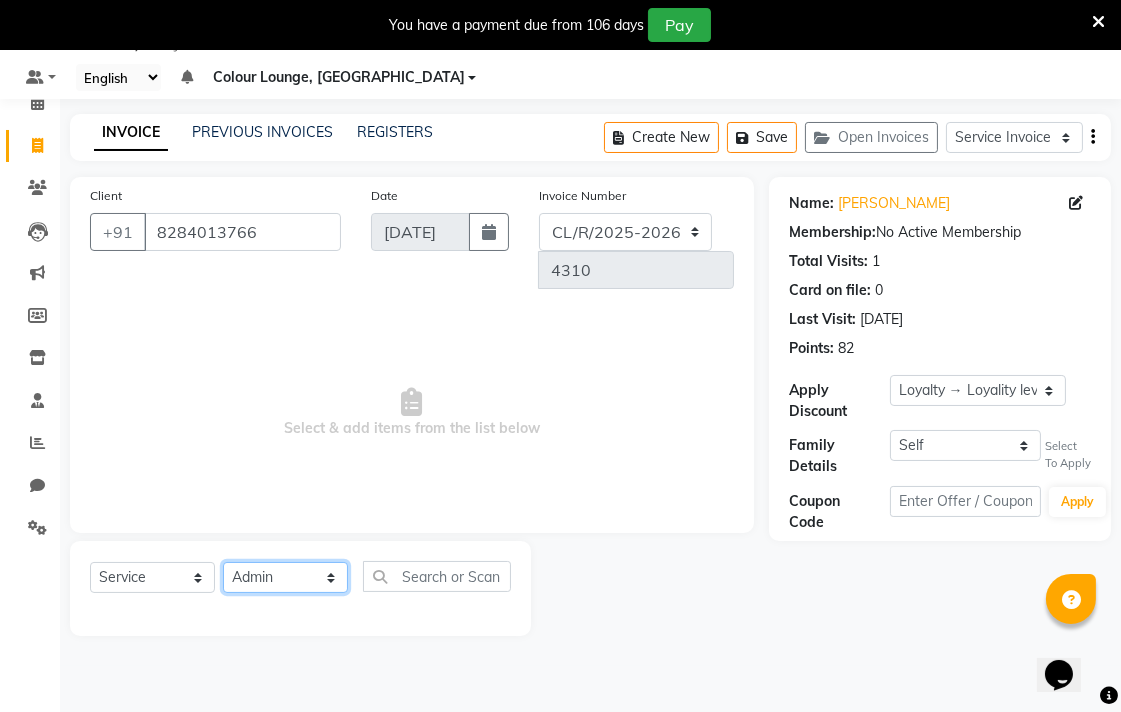 click on "Select Stylist Admin AMIT Birshika Colour Lounge, [GEOGRAPHIC_DATA] Colour Lounge, [GEOGRAPHIC_DATA] [PERSON_NAME] [PERSON_NAME] [PERSON_NAME] [PERSON_NAME] [PERSON_NAME] mam [PERSON_NAME] [PERSON_NAME] [PERSON_NAME] MOHIT [PERSON_NAME] POOJA [PERSON_NAME] [PERSON_NAME] [PERSON_NAME] guard [PERSON_NAME] [PERSON_NAME] [PERSON_NAME] [PERSON_NAME] SAMEER [PERSON_NAME] [PERSON_NAME] [PERSON_NAME] [PERSON_NAME] [PERSON_NAME] [PERSON_NAME] VISHAL [PERSON_NAME]" 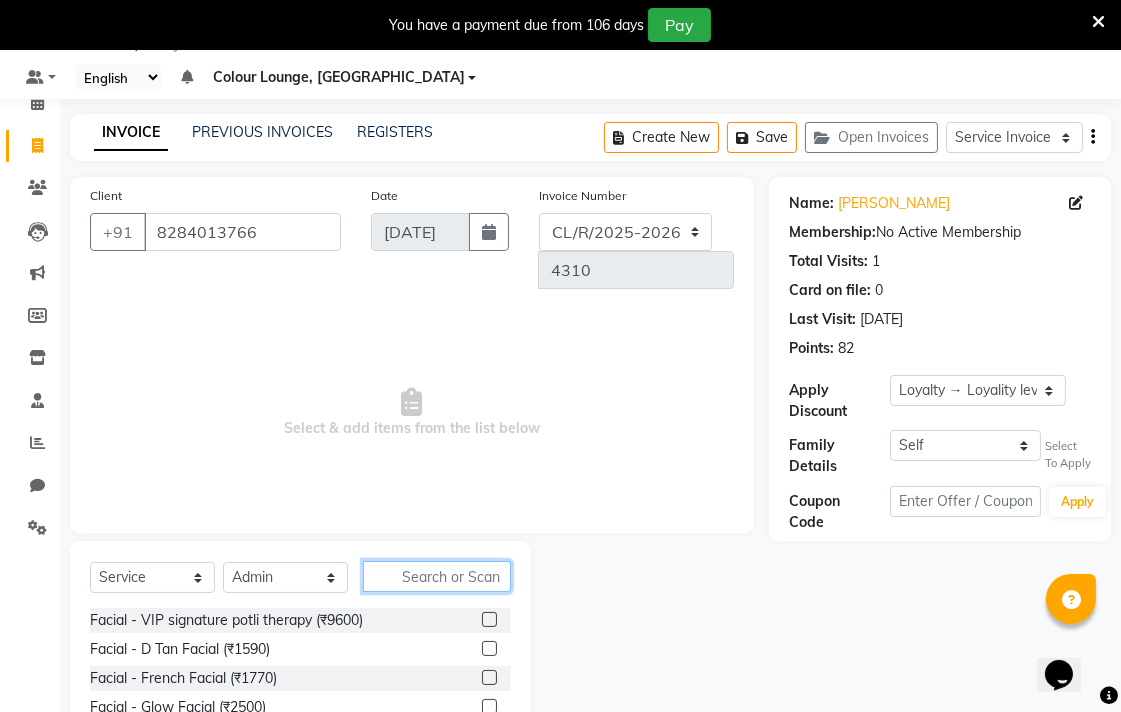 click 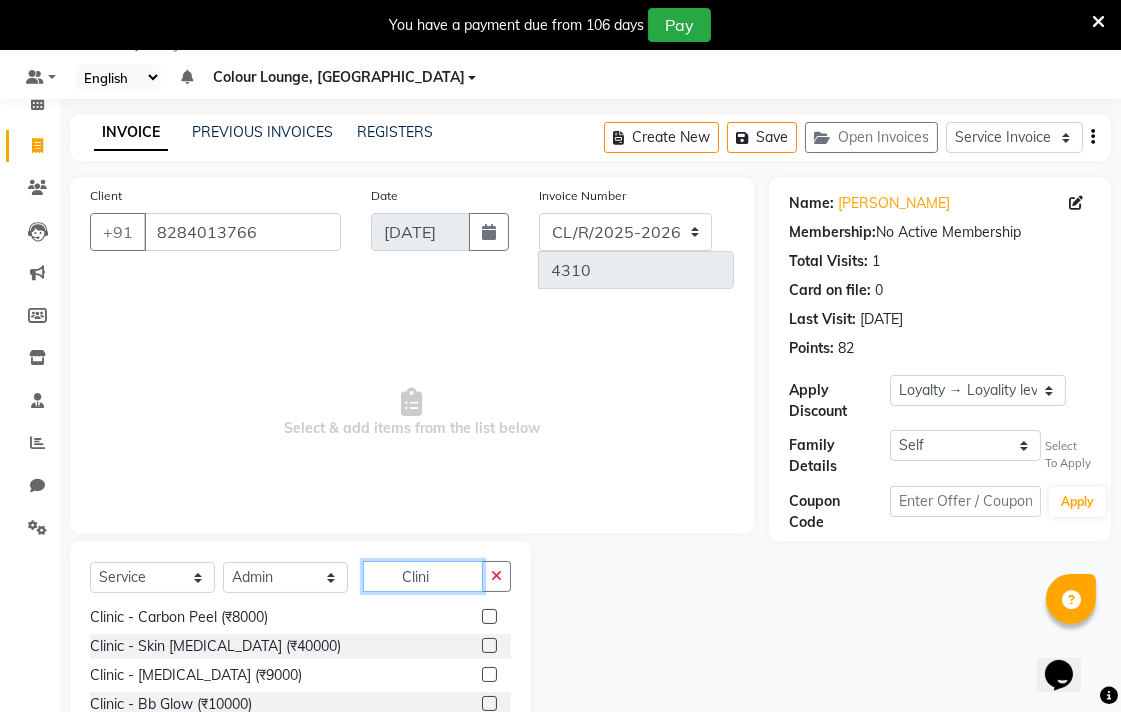 scroll, scrollTop: 408, scrollLeft: 0, axis: vertical 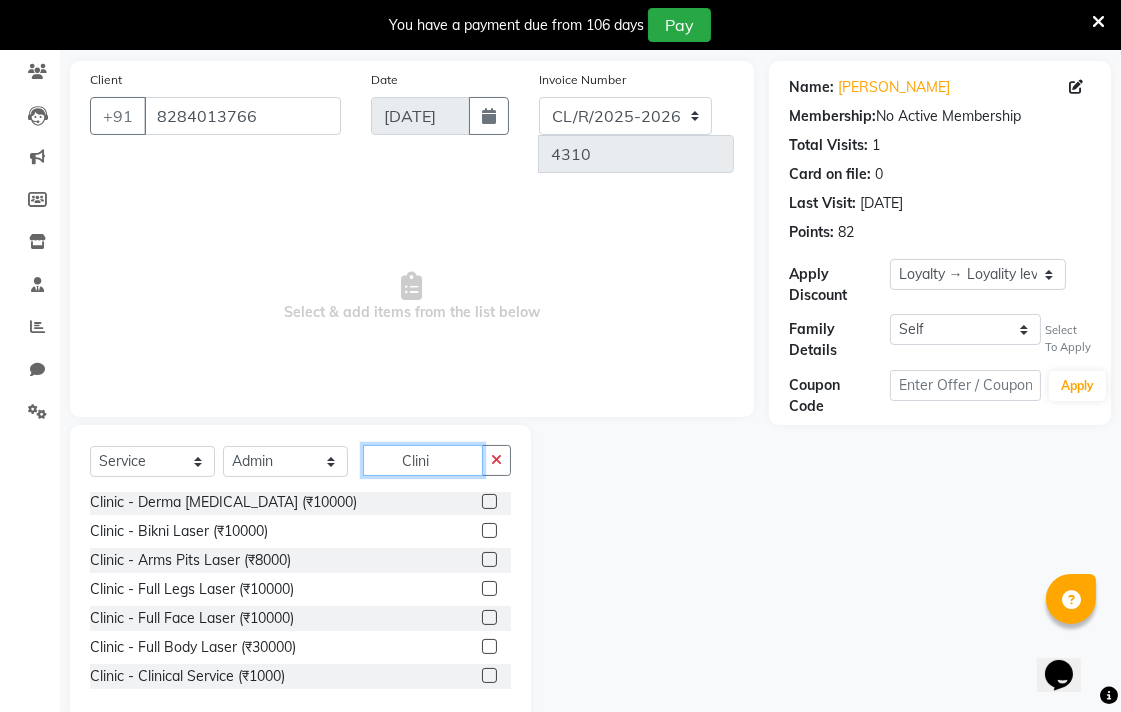 type on "Clini" 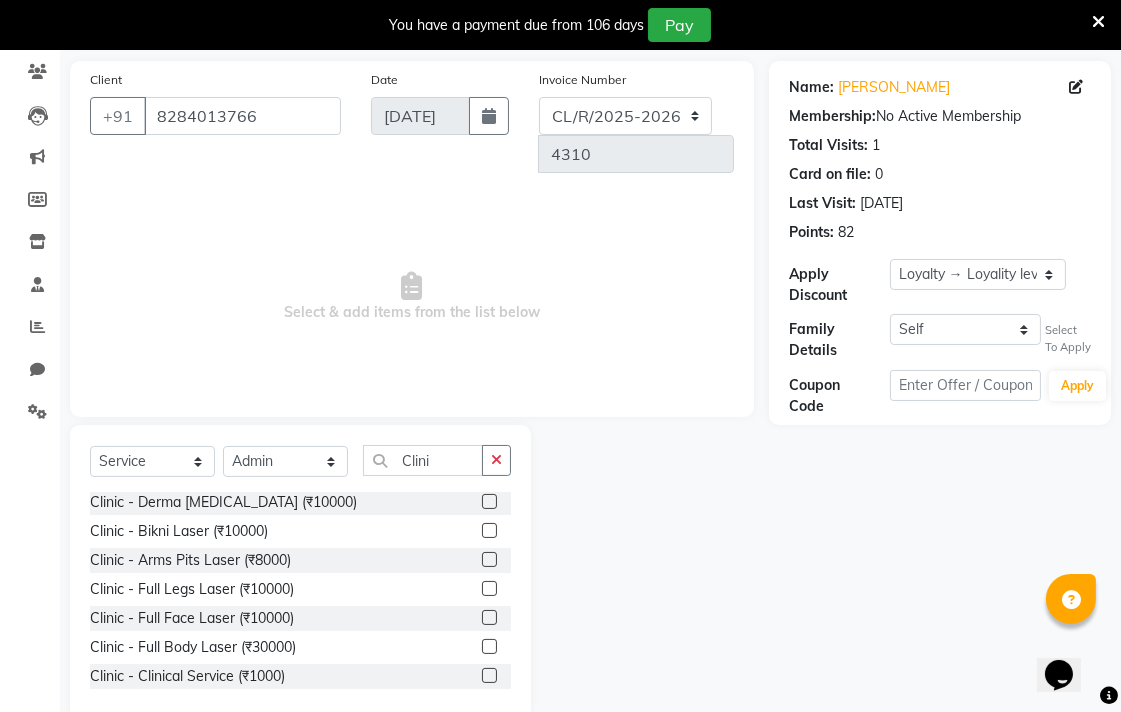 click 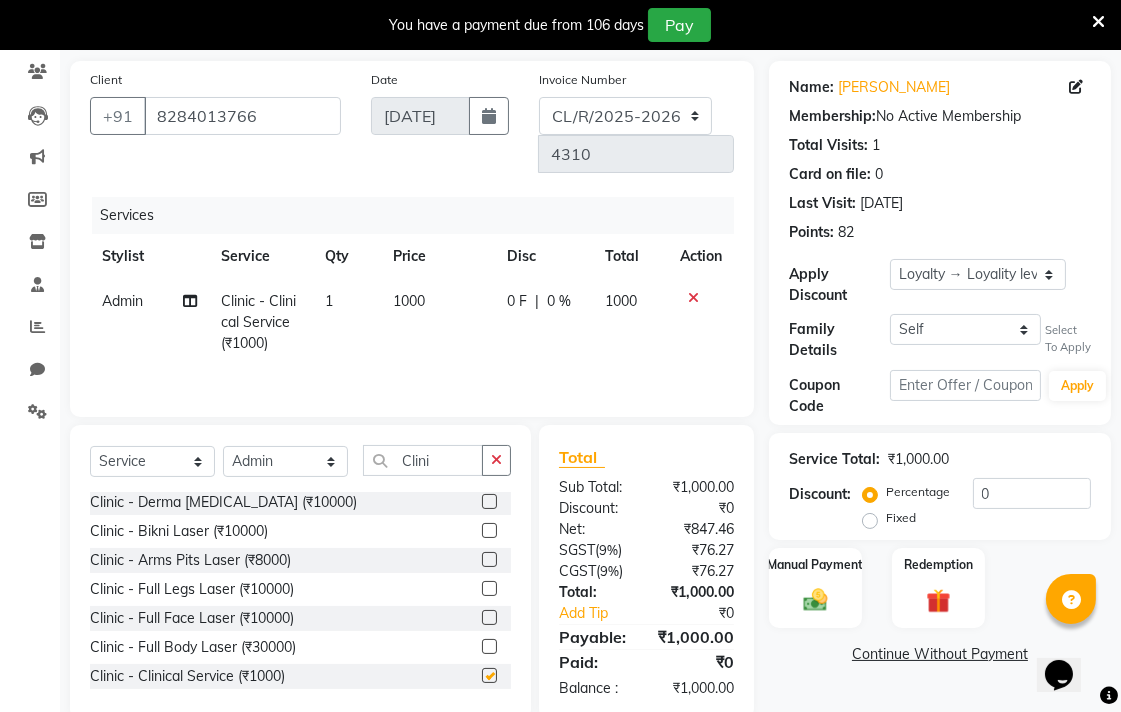 checkbox on "false" 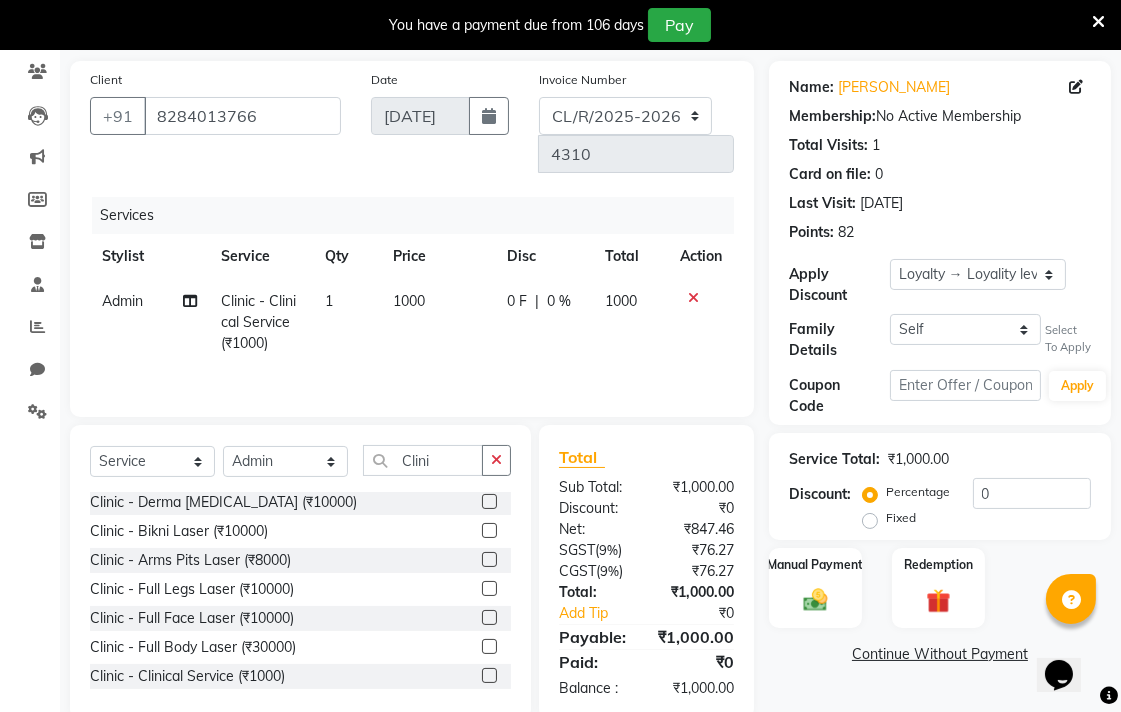 scroll, scrollTop: 167, scrollLeft: 0, axis: vertical 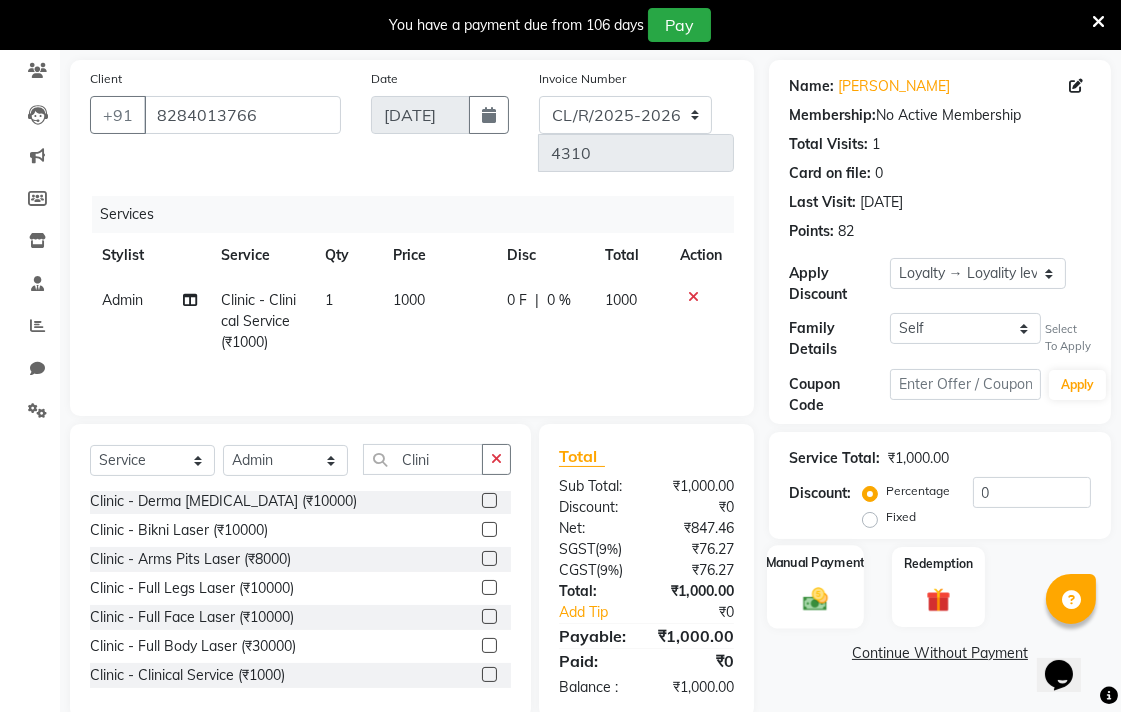 click 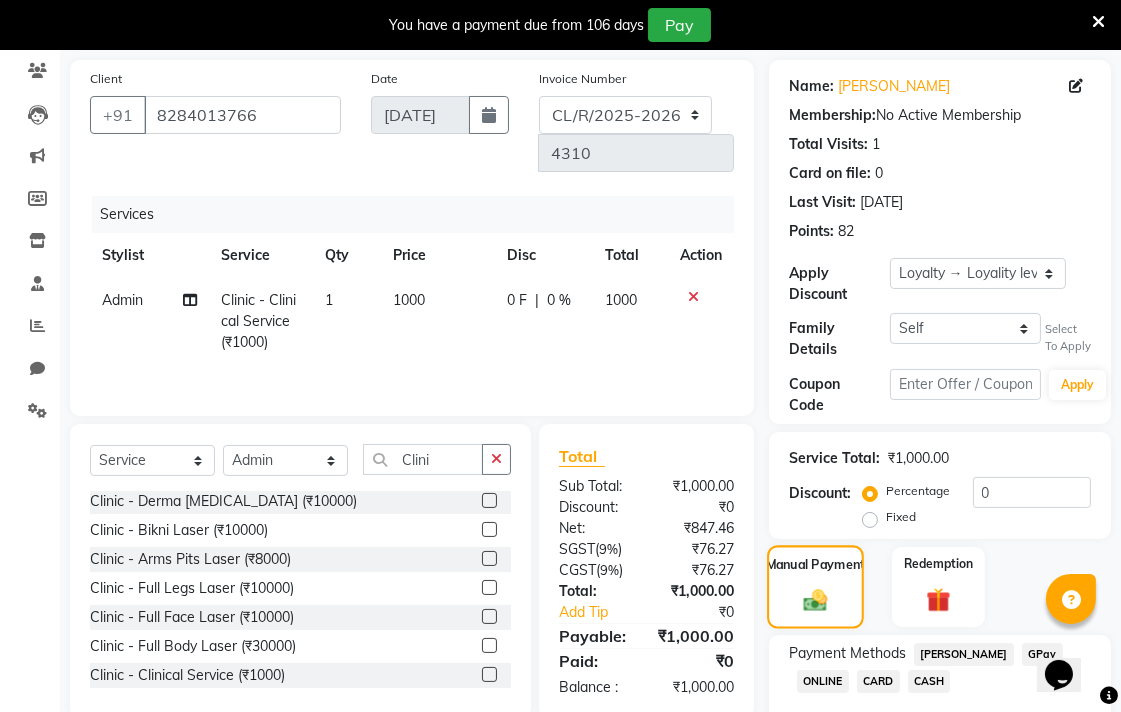 scroll, scrollTop: 281, scrollLeft: 0, axis: vertical 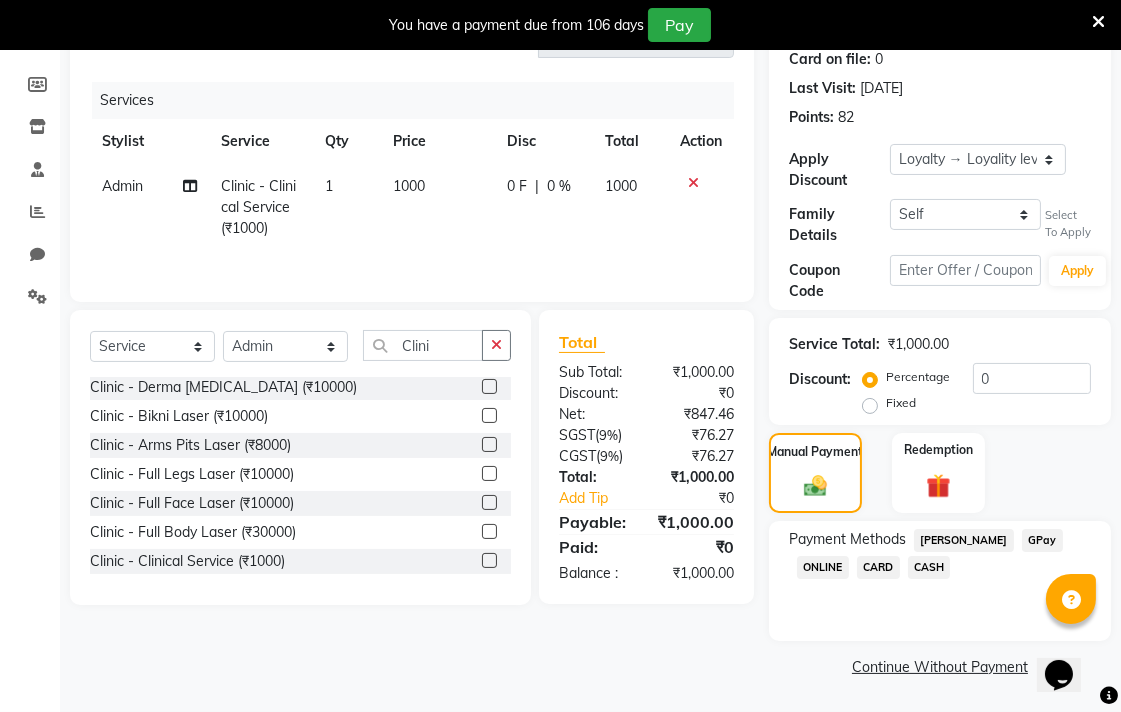 click on "GPay" 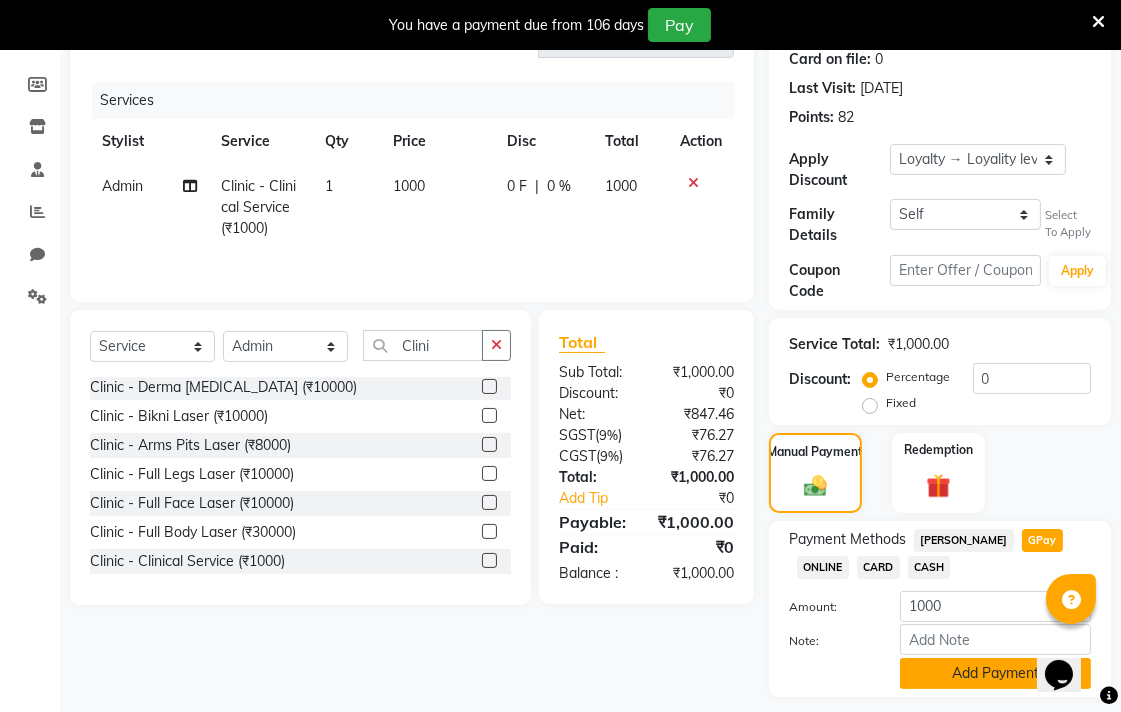 click on "Add Payment" 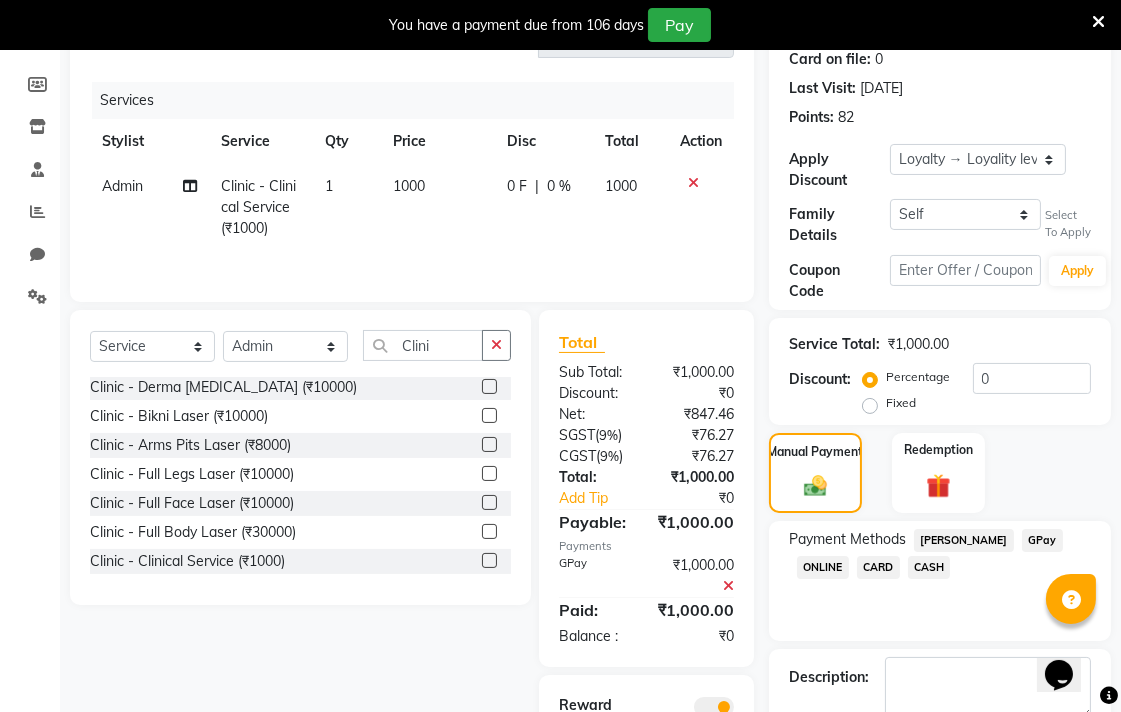 scroll, scrollTop: 394, scrollLeft: 0, axis: vertical 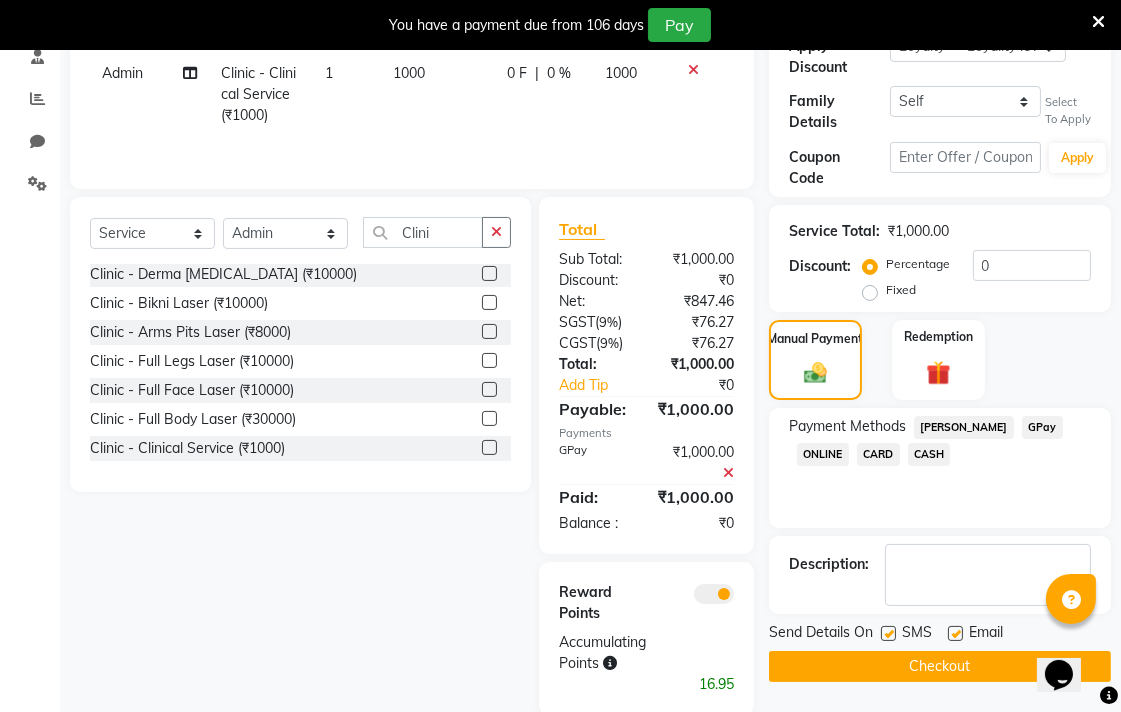 click on "Checkout" 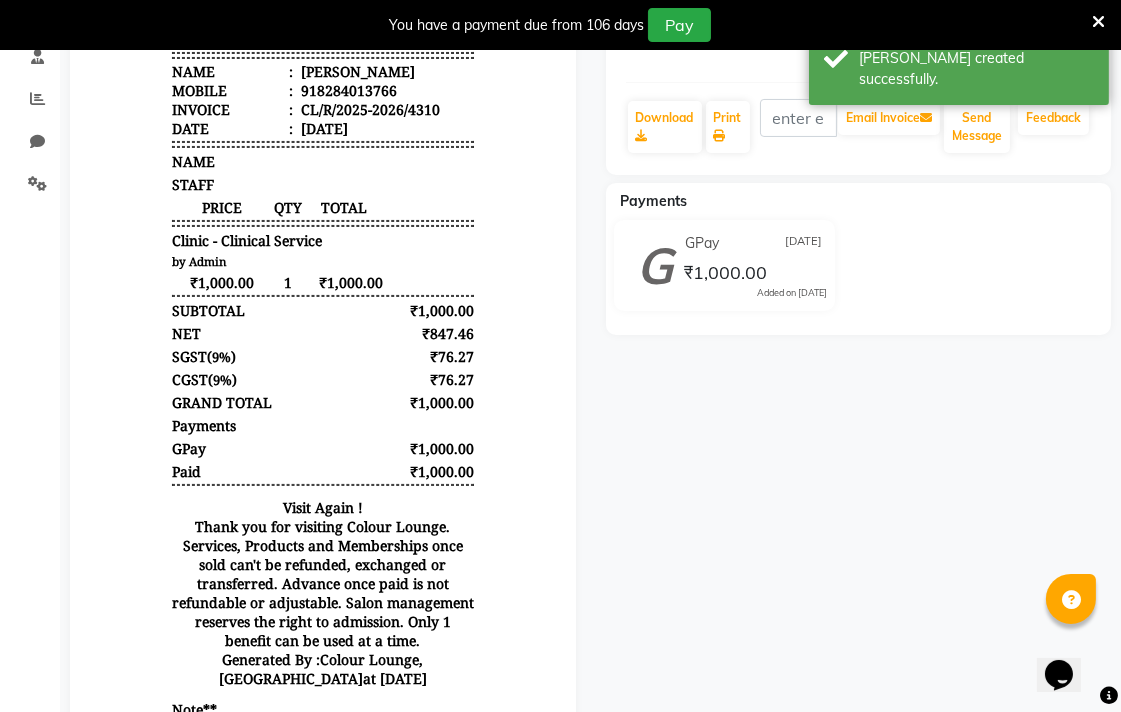scroll, scrollTop: 0, scrollLeft: 0, axis: both 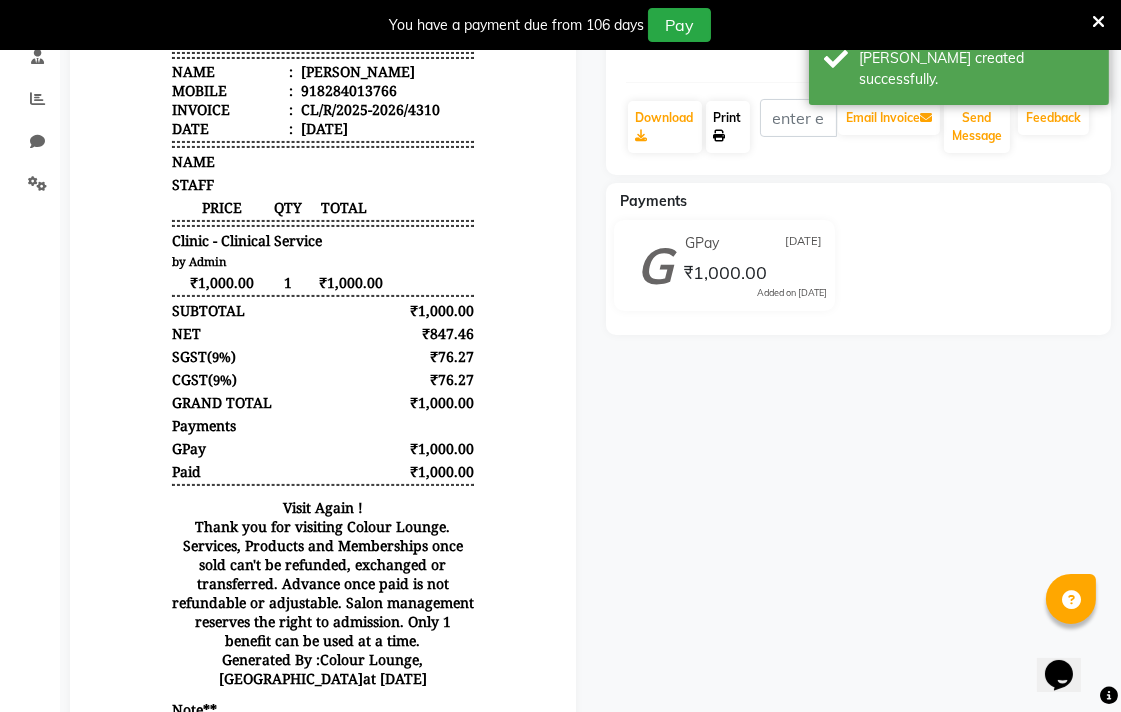 click on "Print" 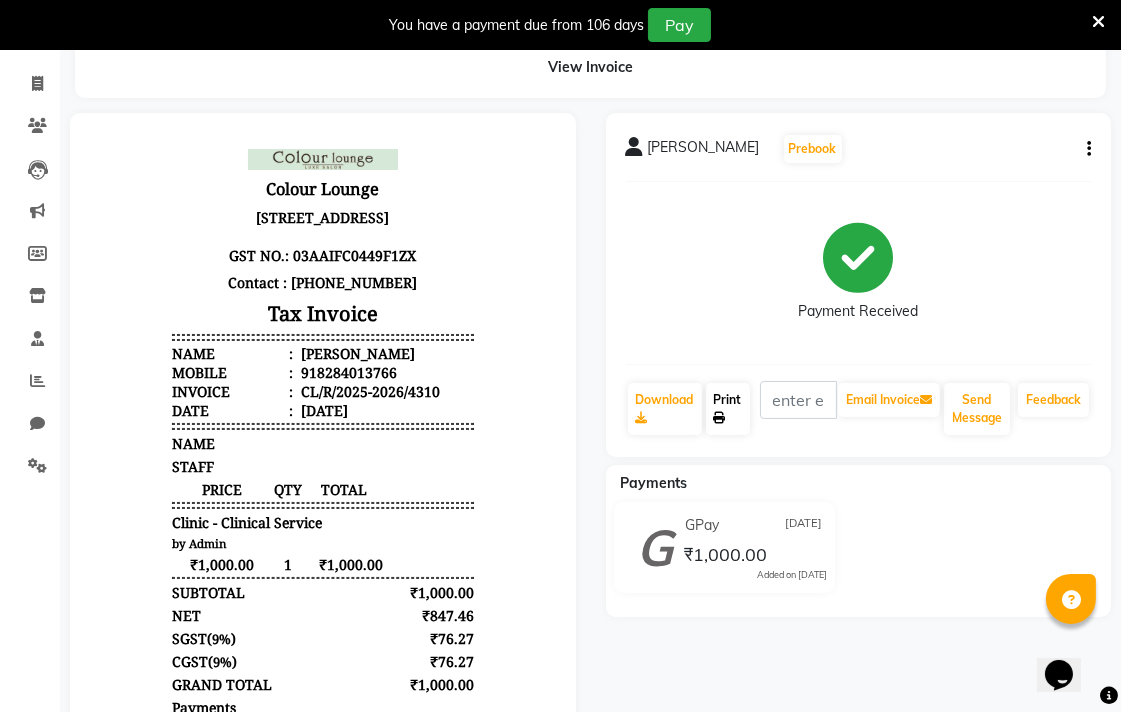 scroll, scrollTop: 0, scrollLeft: 0, axis: both 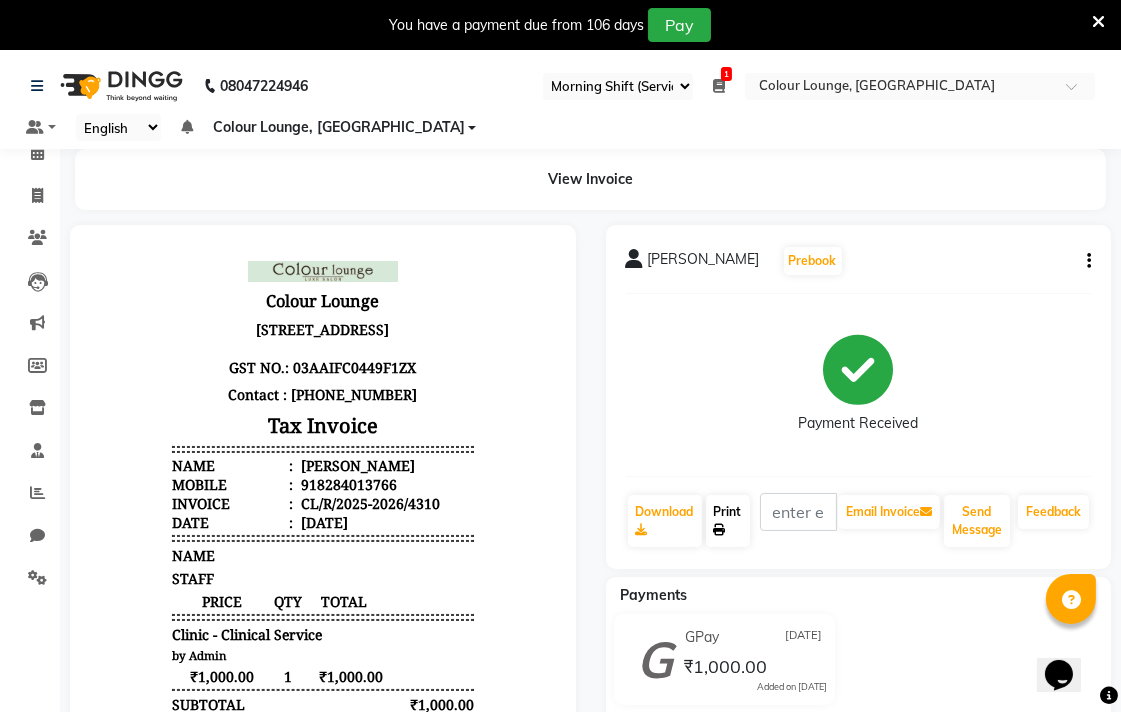 select on "service" 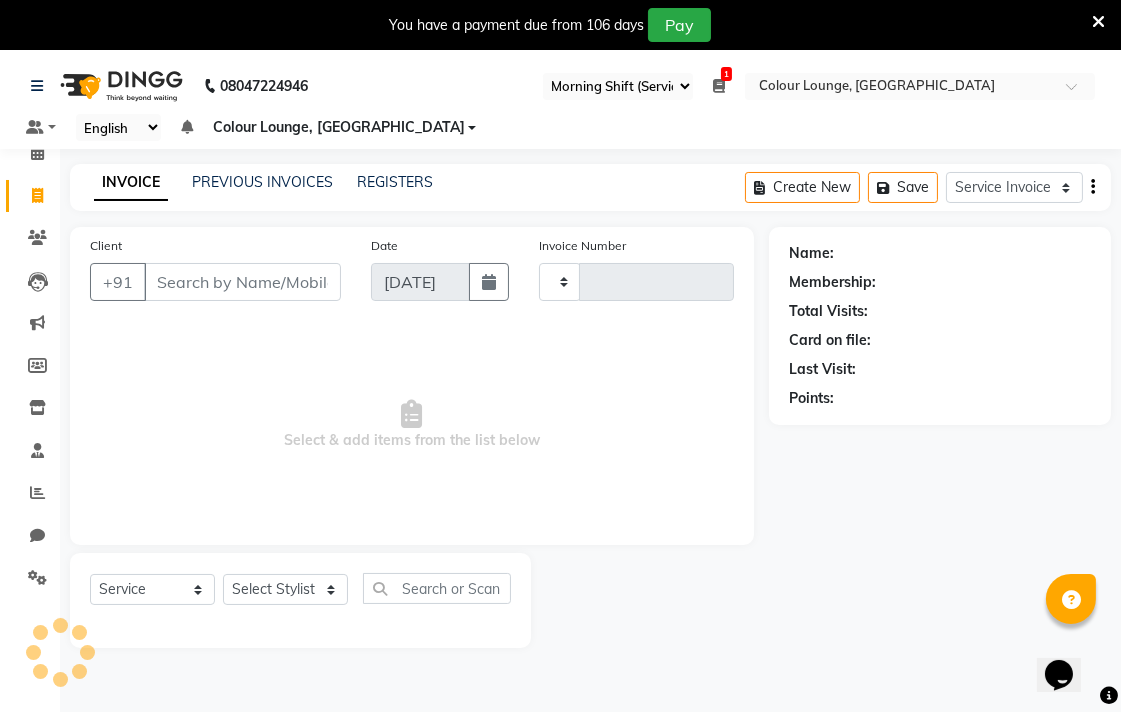 scroll, scrollTop: 50, scrollLeft: 0, axis: vertical 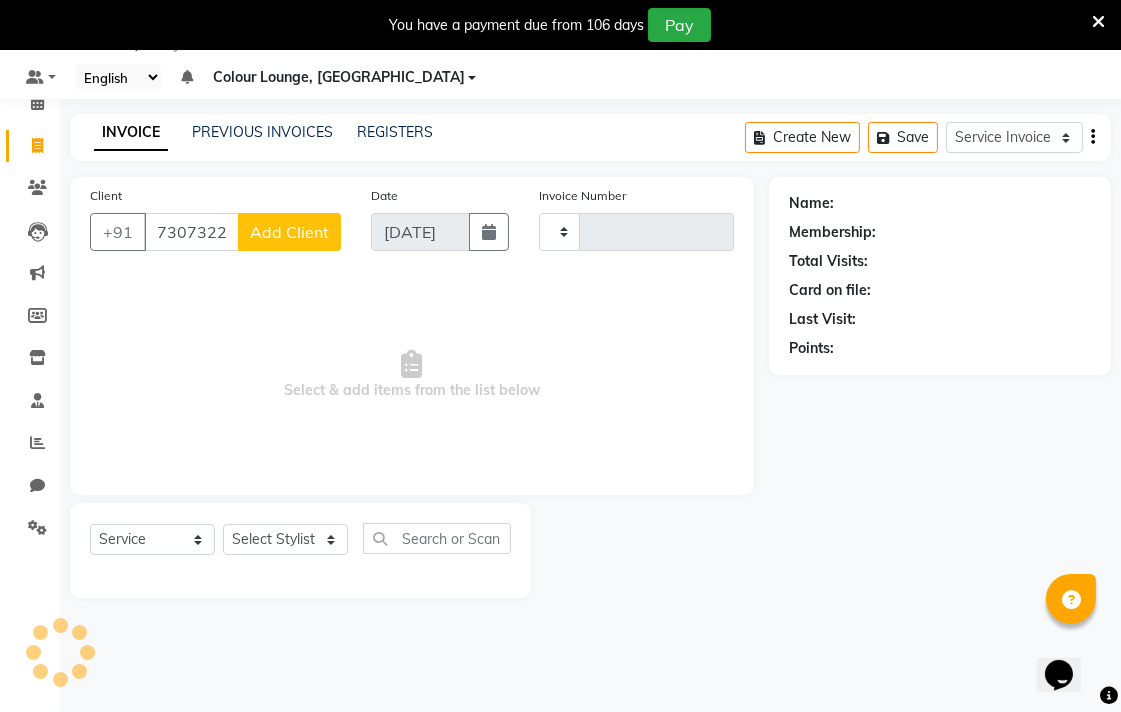 type on "7307322240" 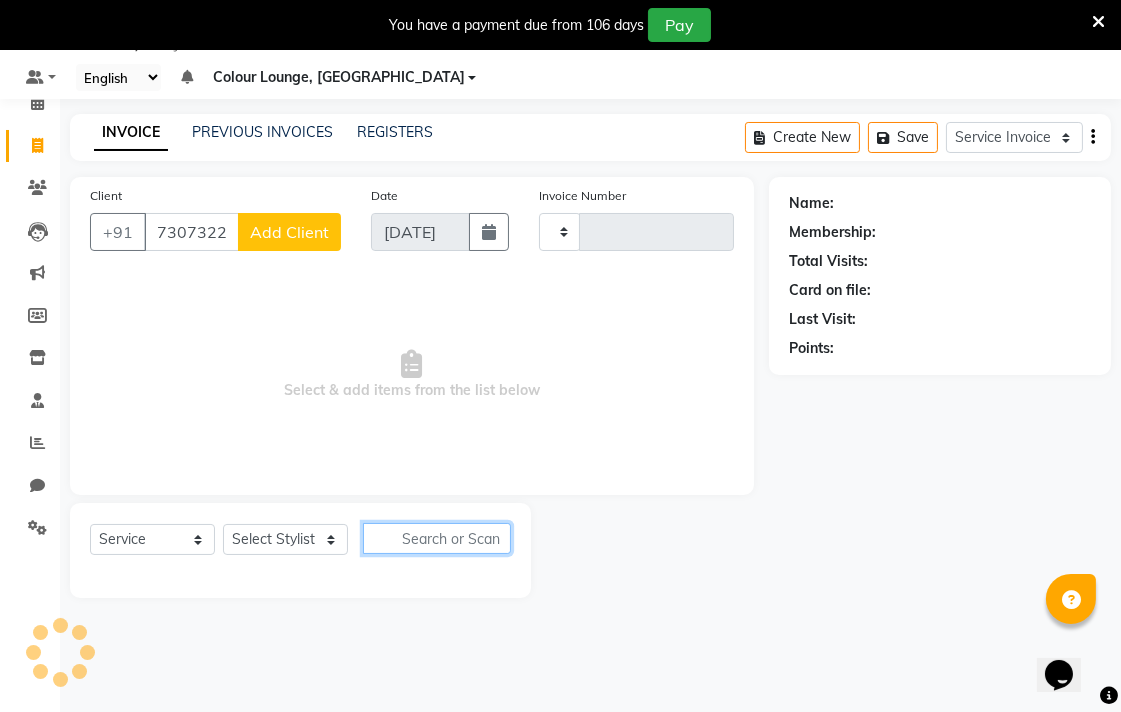 click 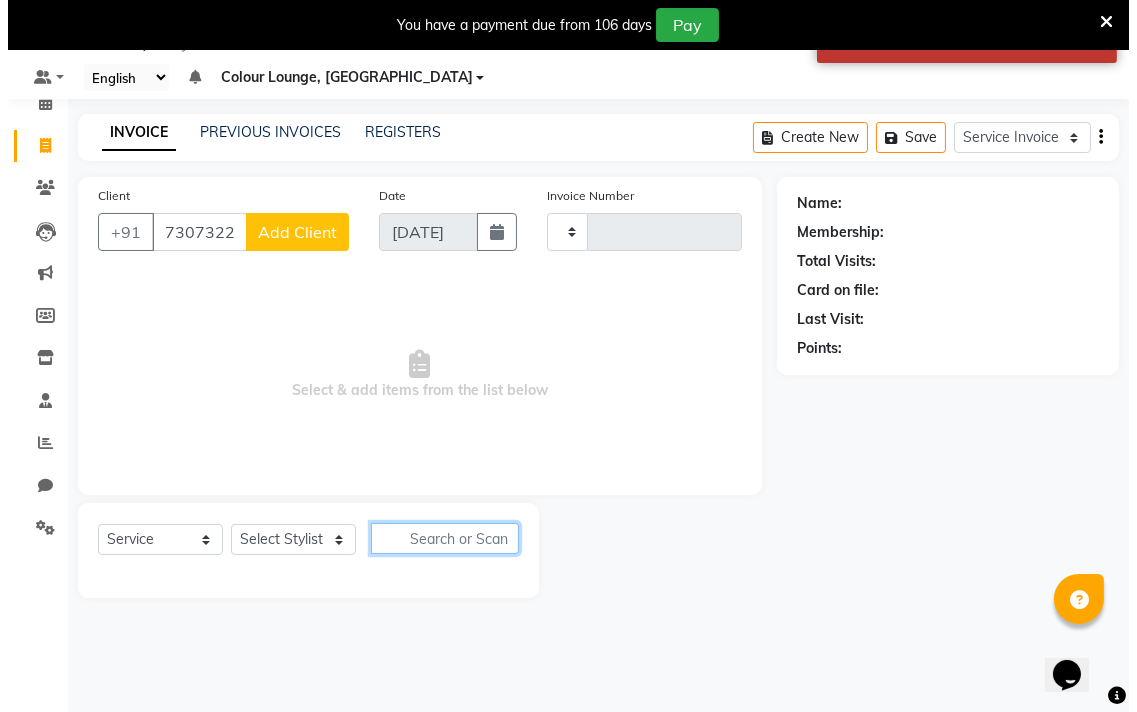 scroll, scrollTop: 48, scrollLeft: 0, axis: vertical 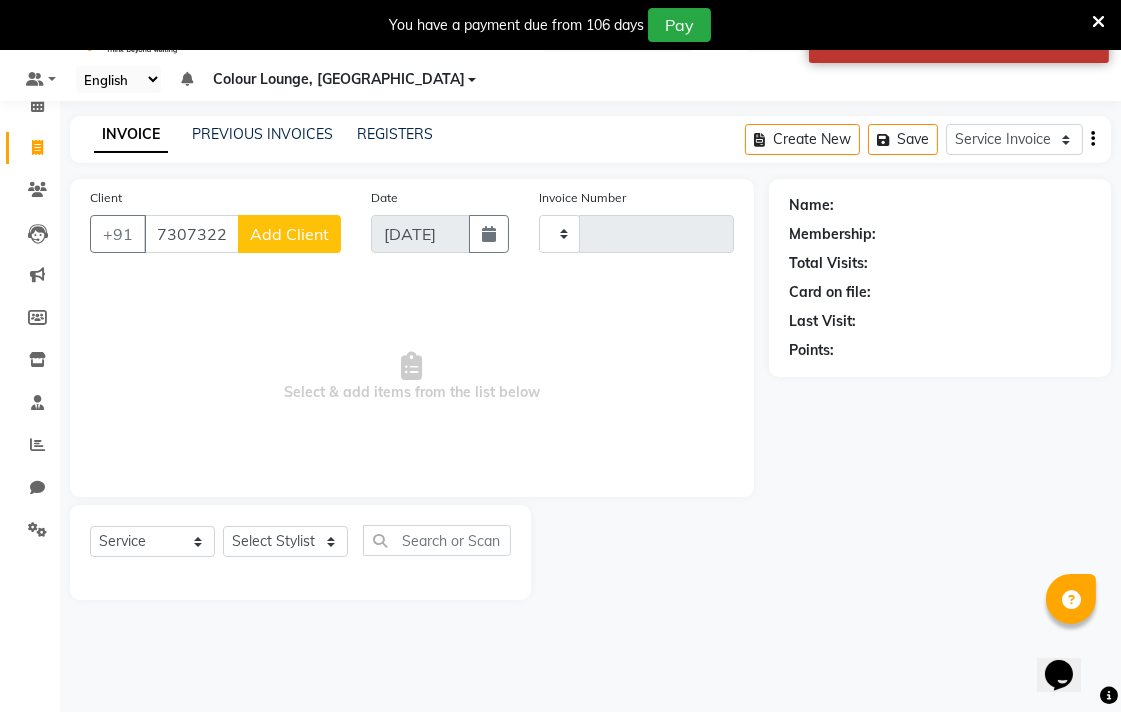 click on "Add Client" 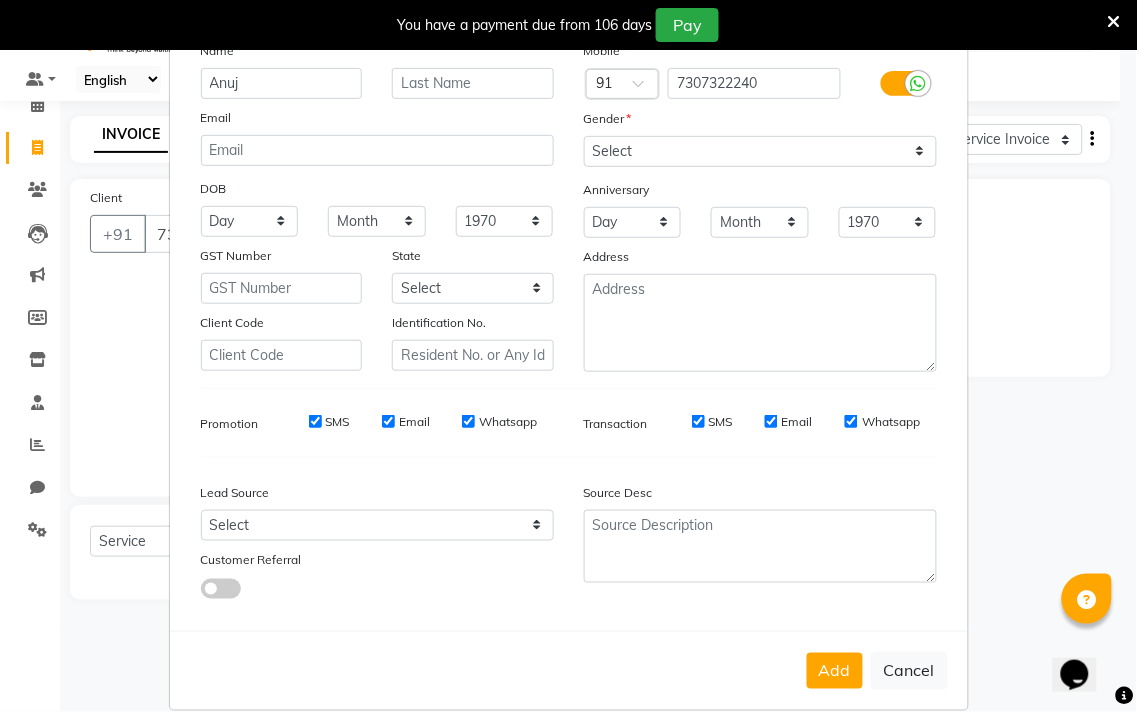 scroll, scrollTop: 138, scrollLeft: 0, axis: vertical 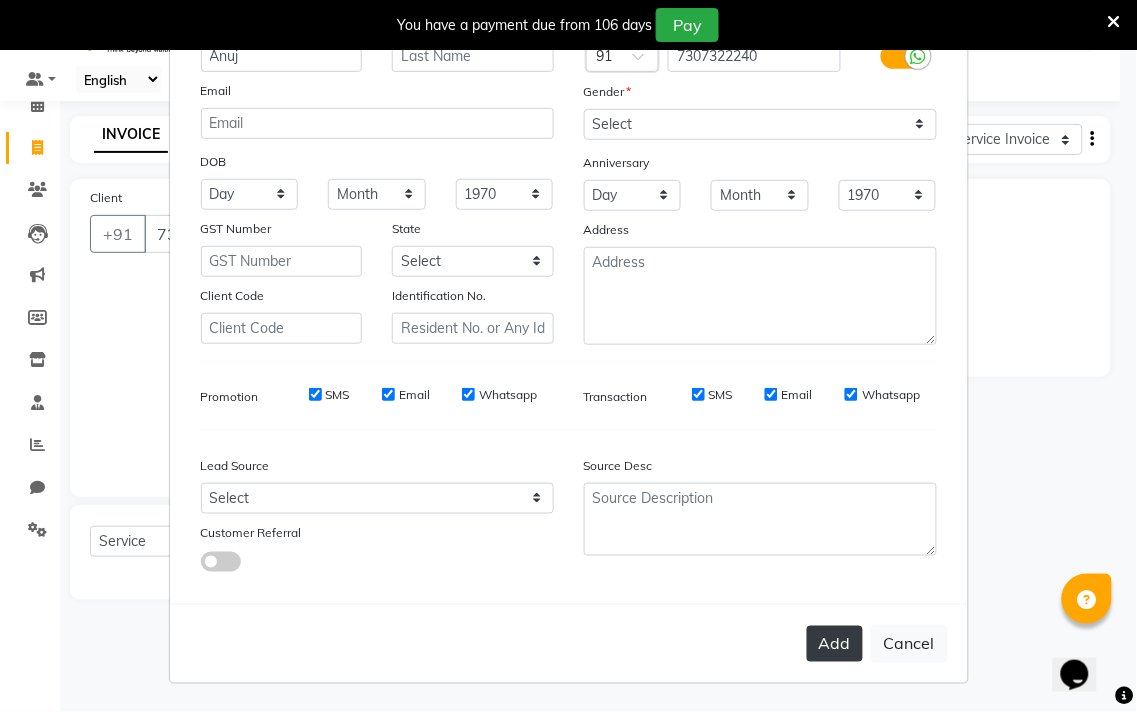 type on "Anuj" 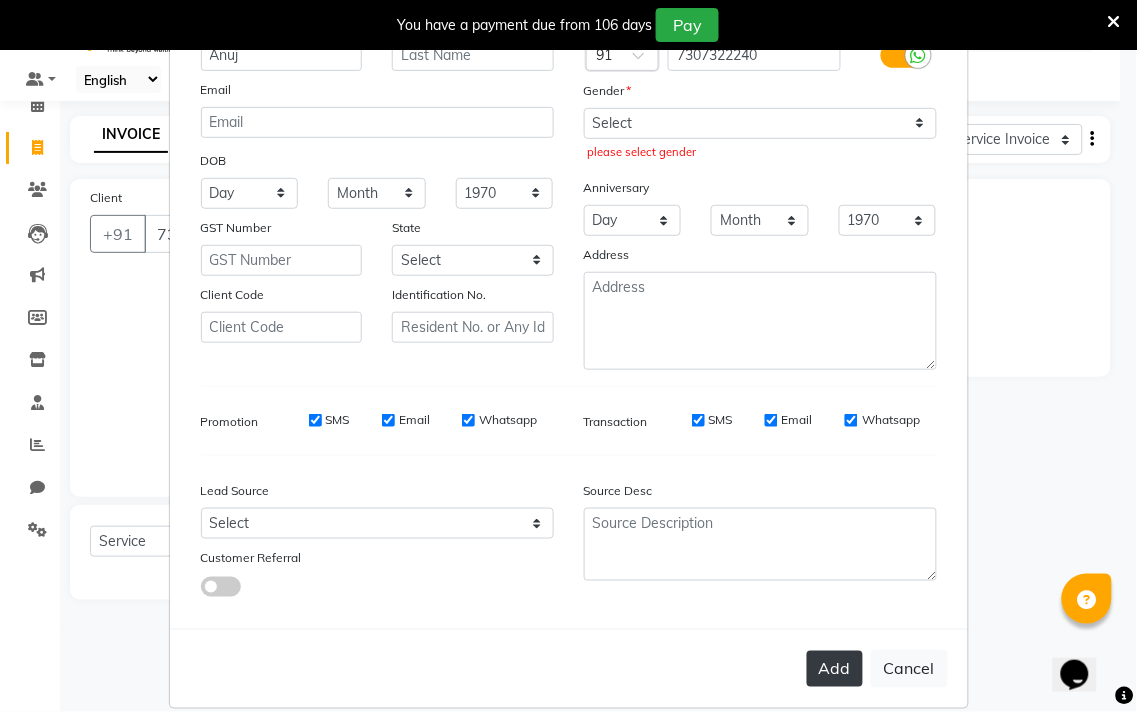 click on "Add" at bounding box center (835, 669) 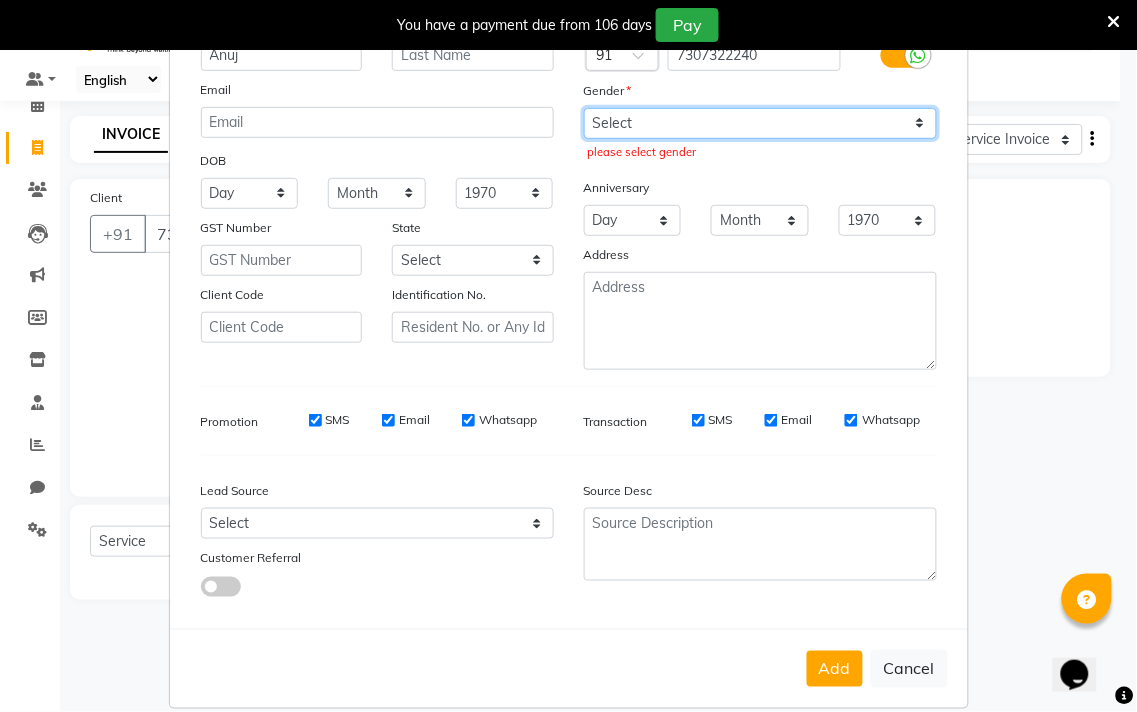 click on "Select Male Female Other Prefer Not To Say" at bounding box center [760, 123] 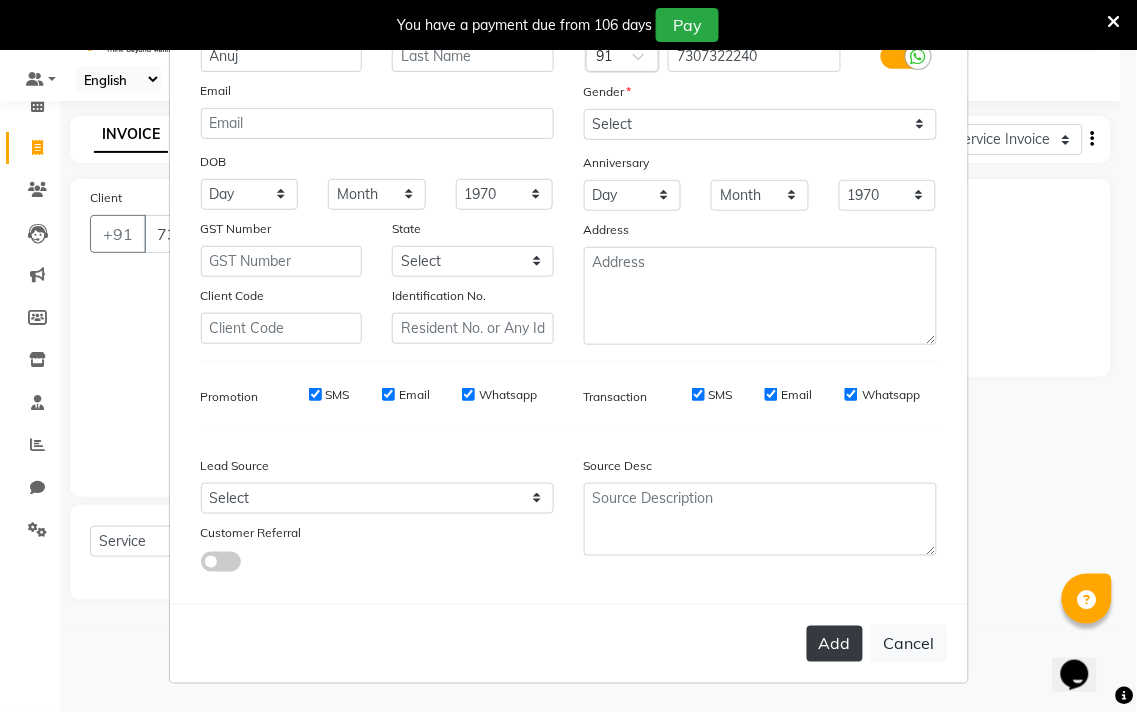 click on "Add" at bounding box center (835, 644) 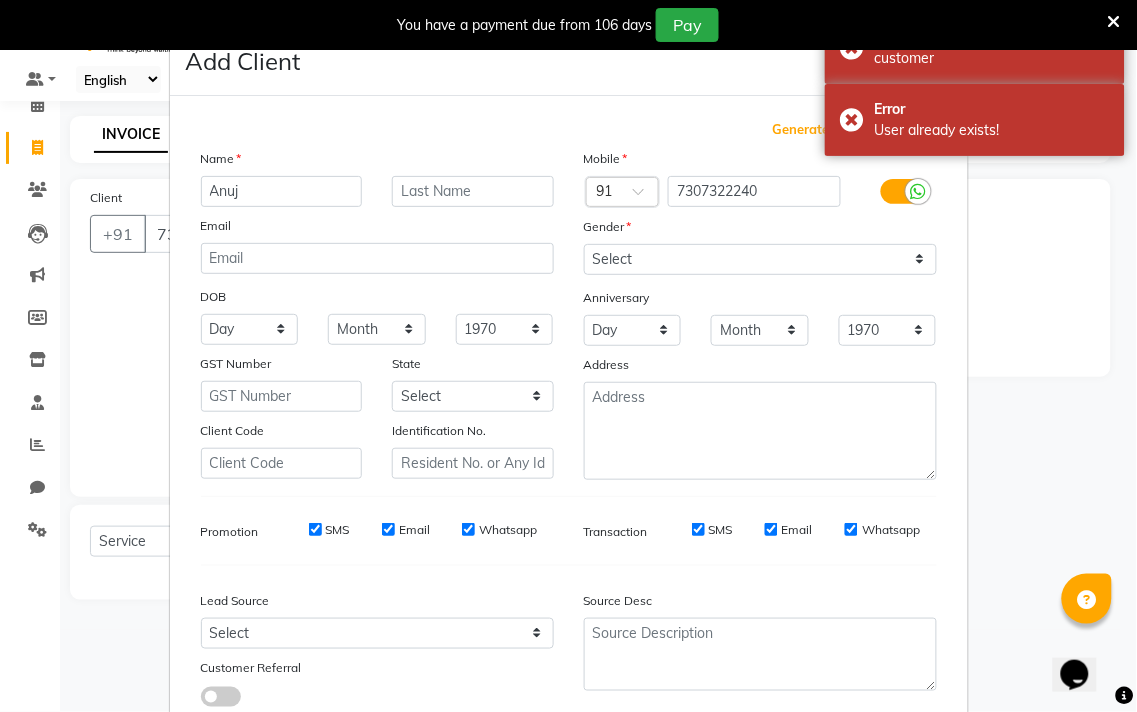 scroll, scrollTop: 3, scrollLeft: 0, axis: vertical 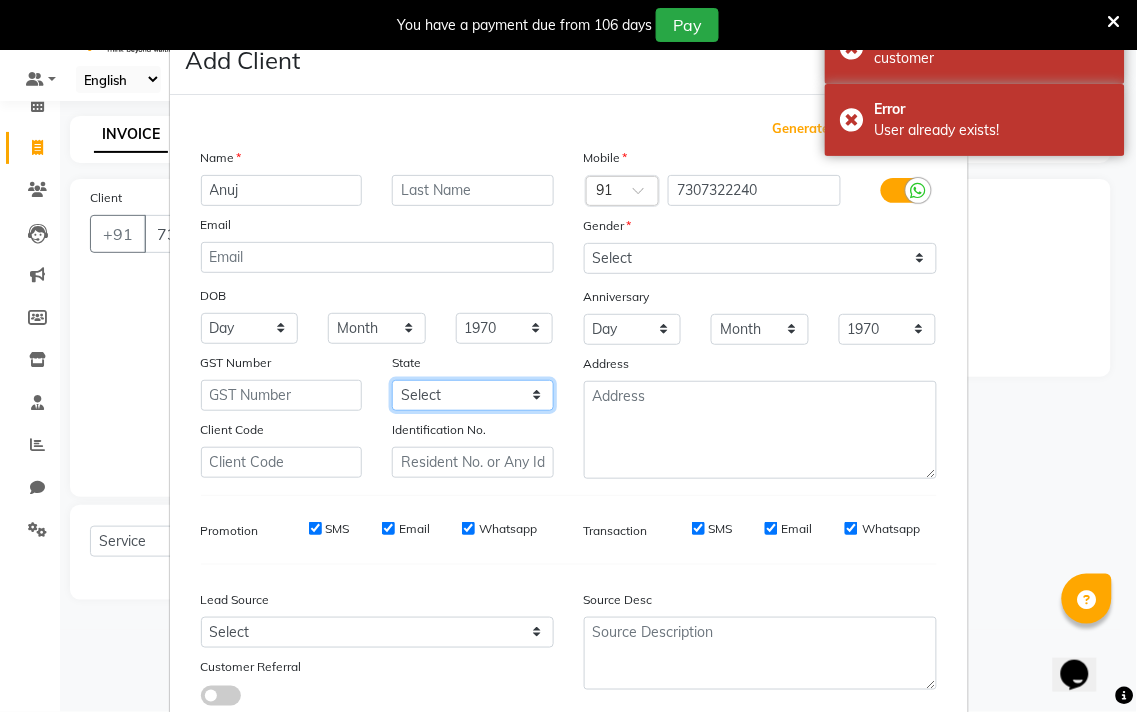 click on "Select Andaman and Nicobar Islands Andhra Pradesh Arunachal Pradesh Assam Bihar Chandigarh Chhattisgarh Dadra and Nagar Haveli Daman and Diu Delhi Goa Gujarat Haryana Himachal Pradesh Jammu and Kashmir Jharkhand Karnataka Kerala Lakshadweep Madhya Pradesh Maharashtra Manipur Meghalaya Mizoram Nagaland Odisha Pondicherry Punjab Rajasthan Sikkim Tamil Nadu Telangana Tripura Uttar Pradesh Uttarakhand West Bengal Ladakh Other Territory Centre Jurisdiction" at bounding box center (473, 395) 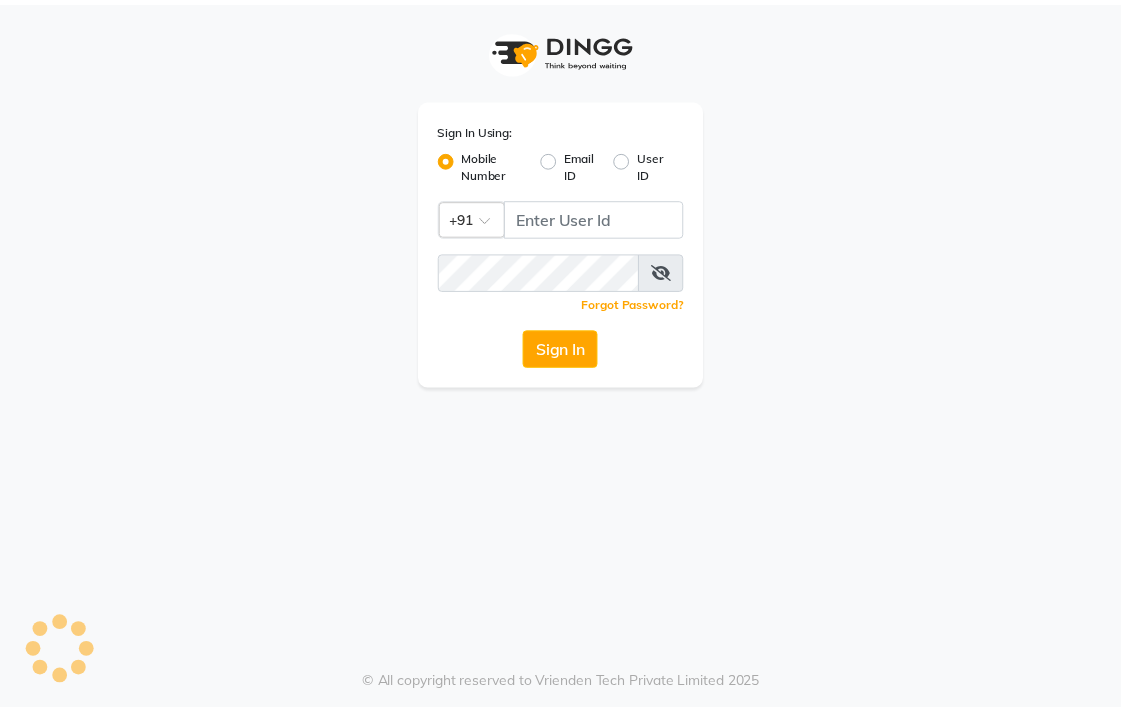 scroll, scrollTop: 0, scrollLeft: 0, axis: both 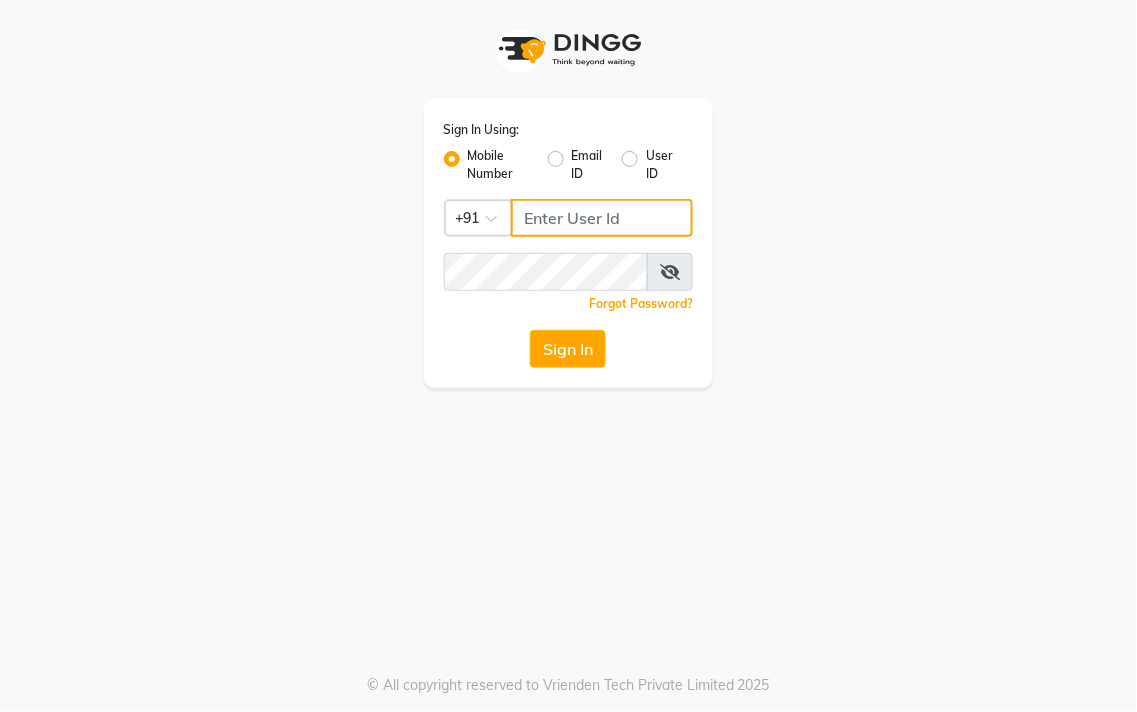 type on "9256811117" 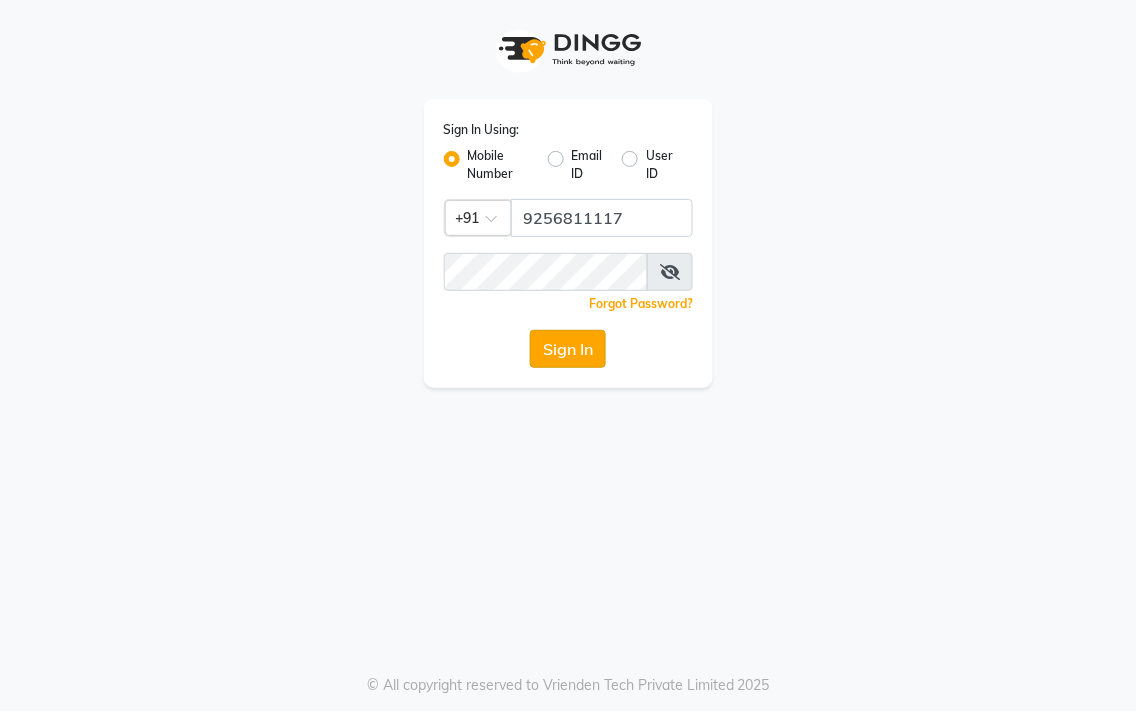 click on "Sign In" 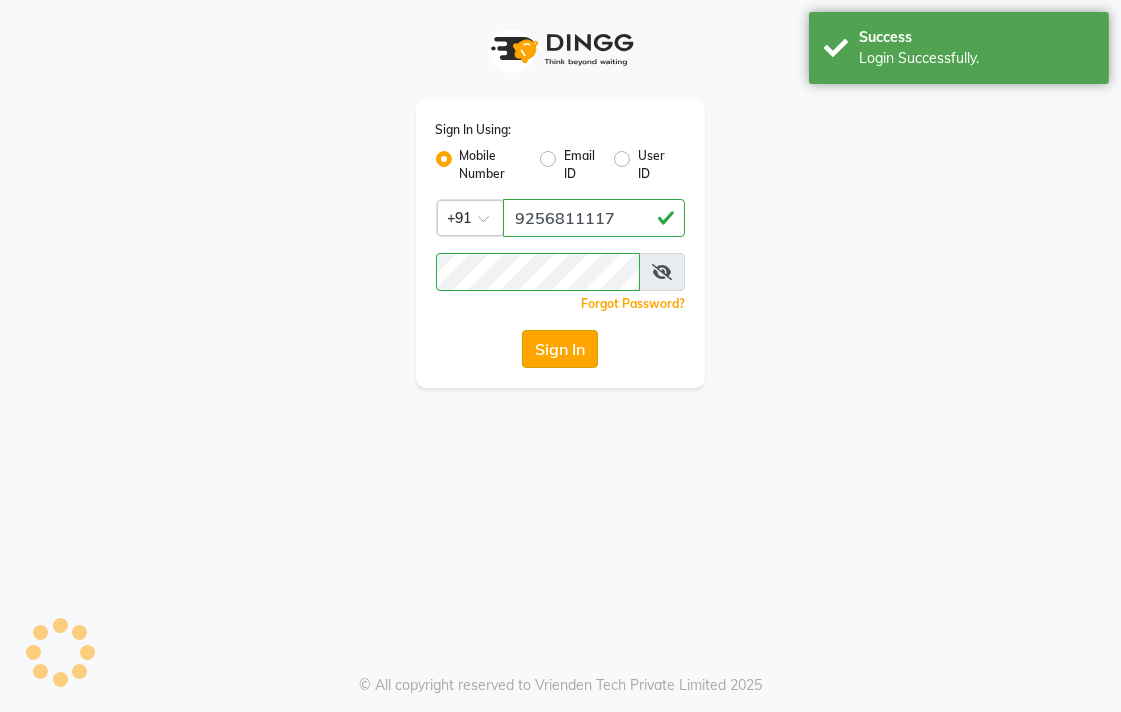 select on "83" 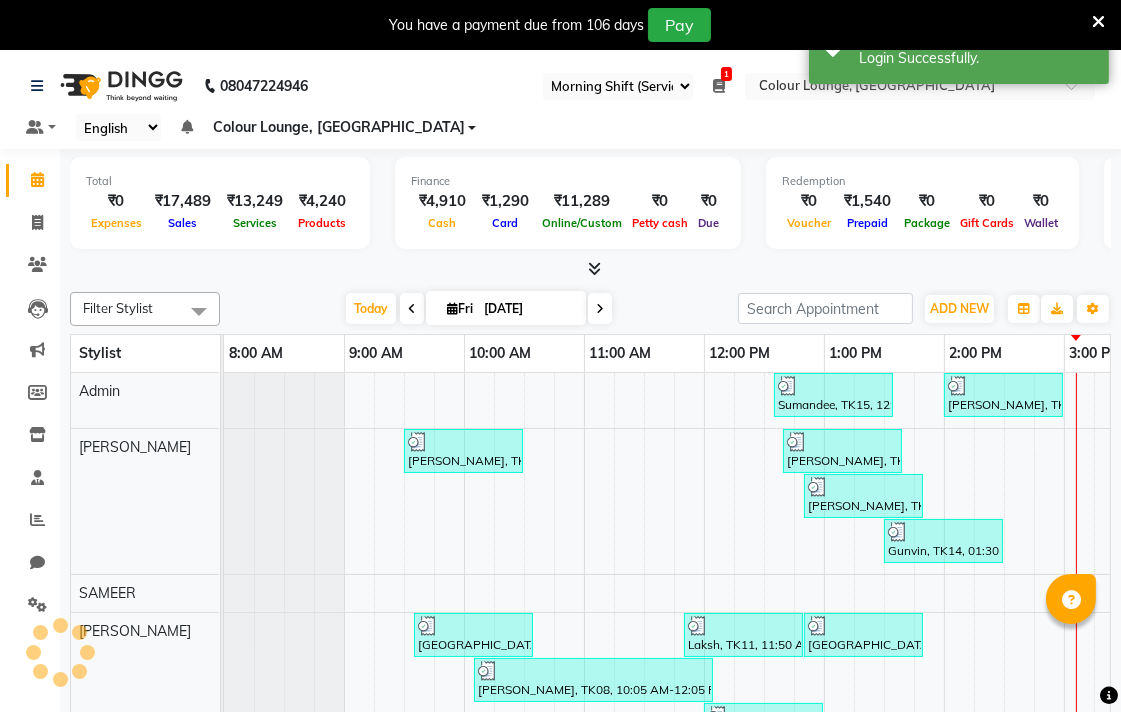scroll, scrollTop: 0, scrollLeft: 0, axis: both 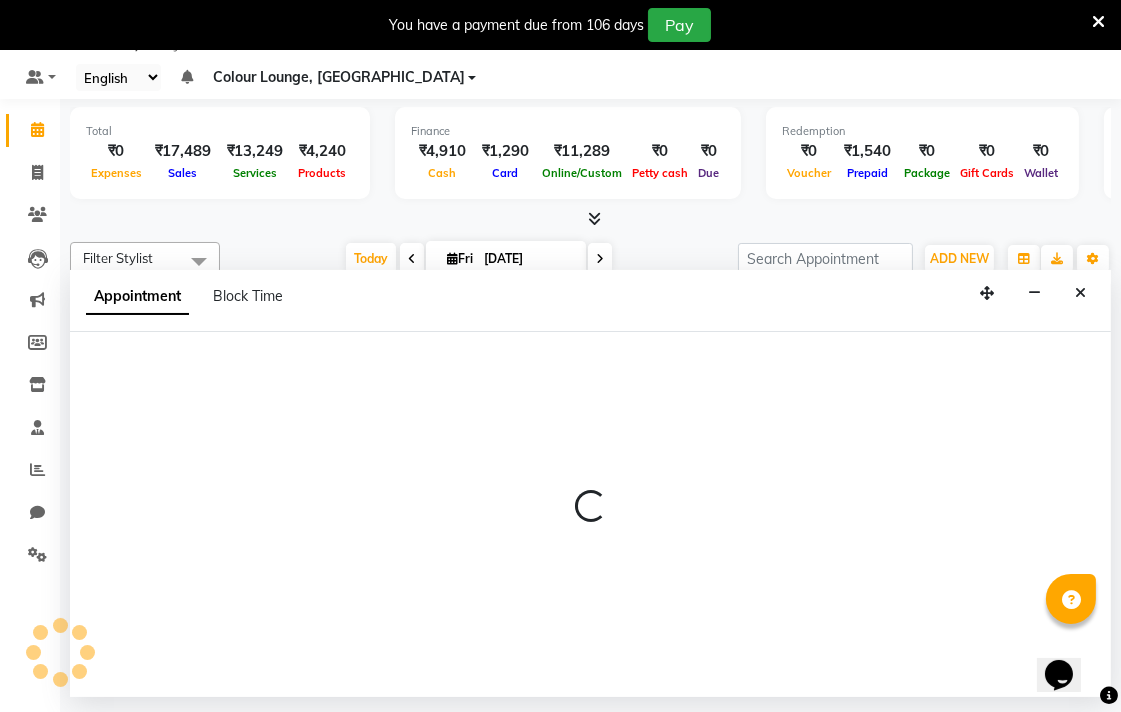 select on "70154" 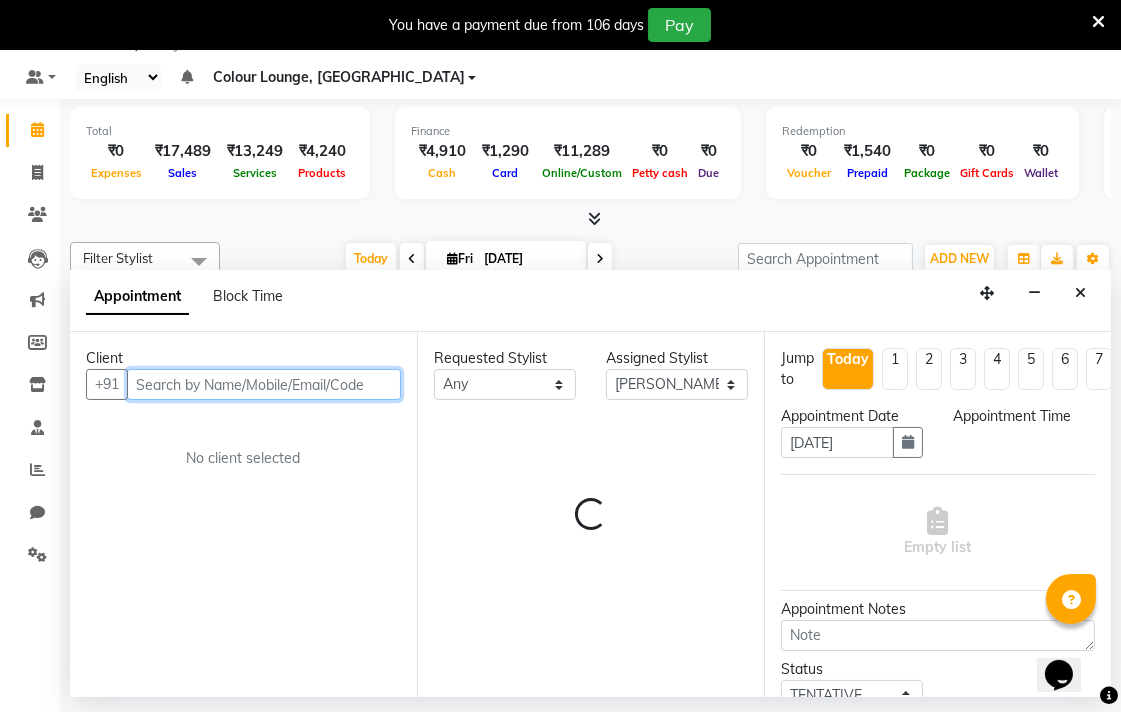 select on "690" 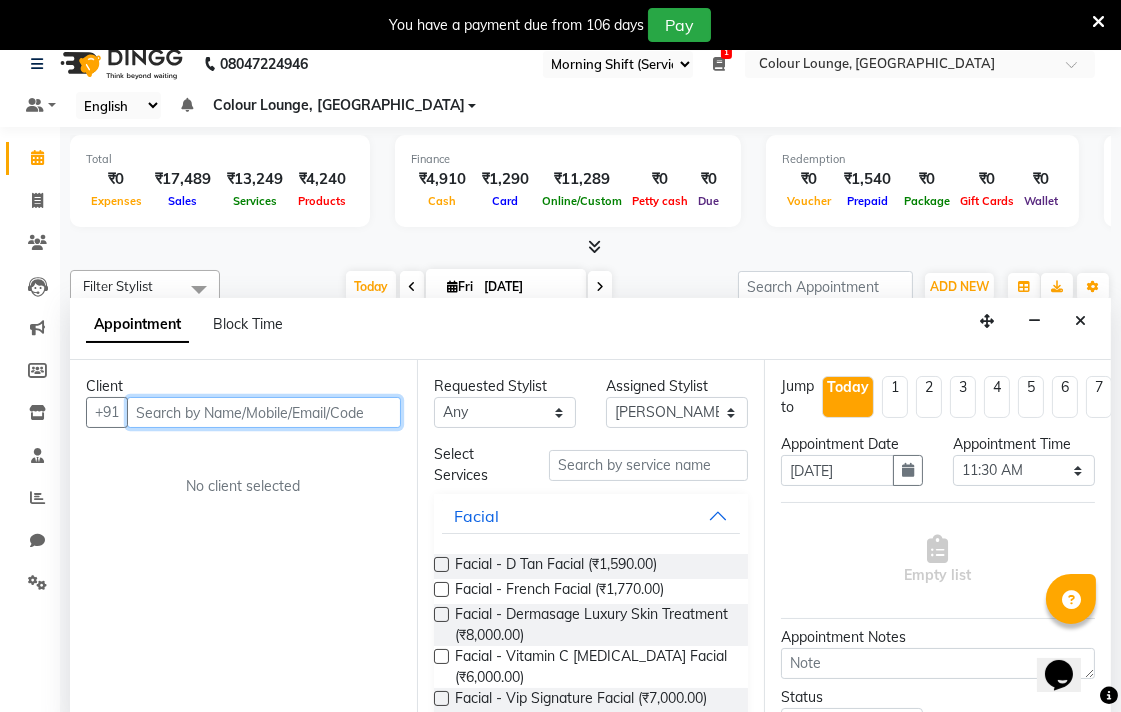 scroll, scrollTop: 0, scrollLeft: 0, axis: both 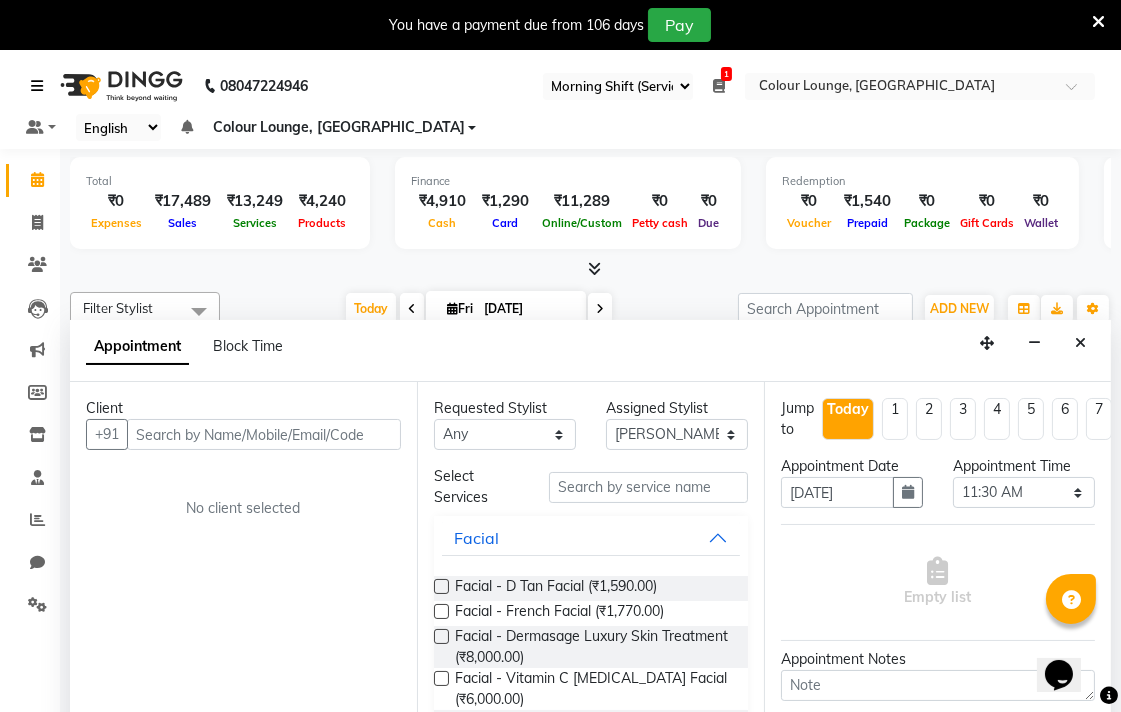 click at bounding box center [37, 86] 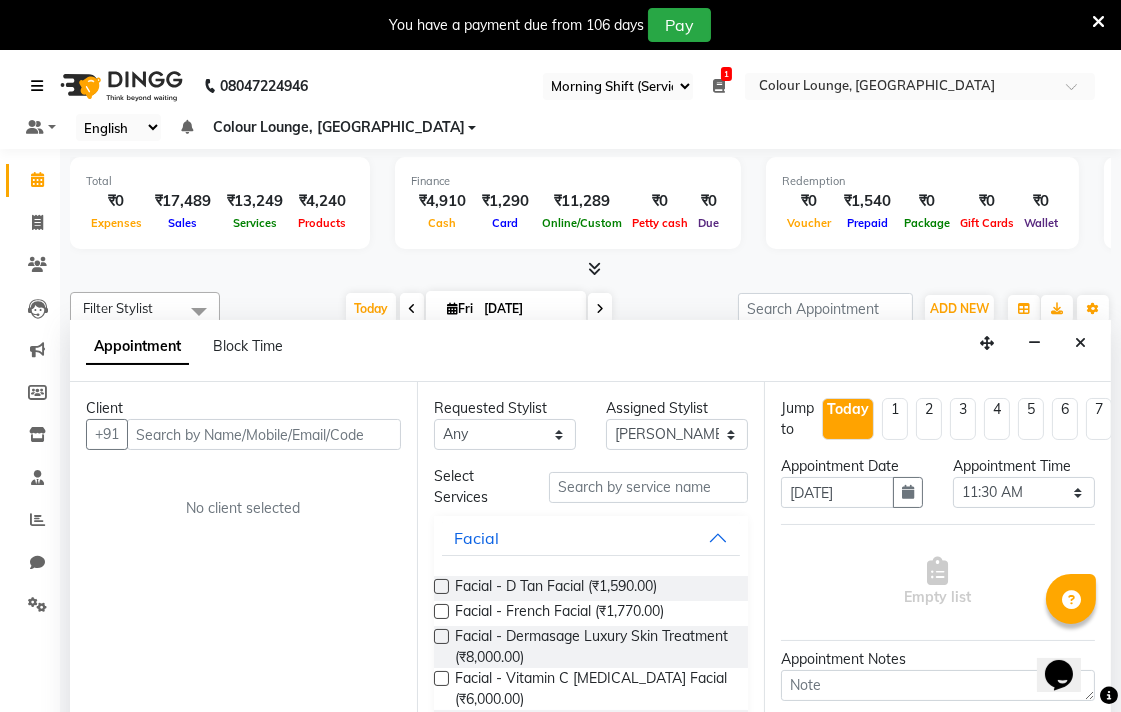 scroll, scrollTop: 337, scrollLeft: 0, axis: vertical 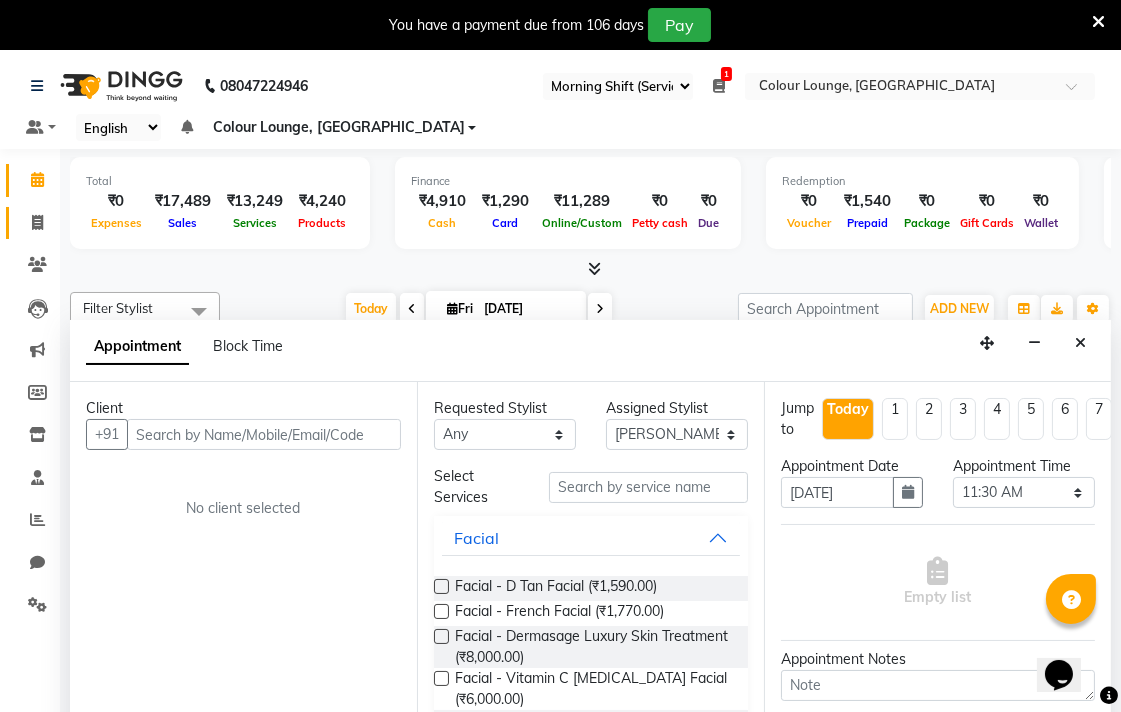 click 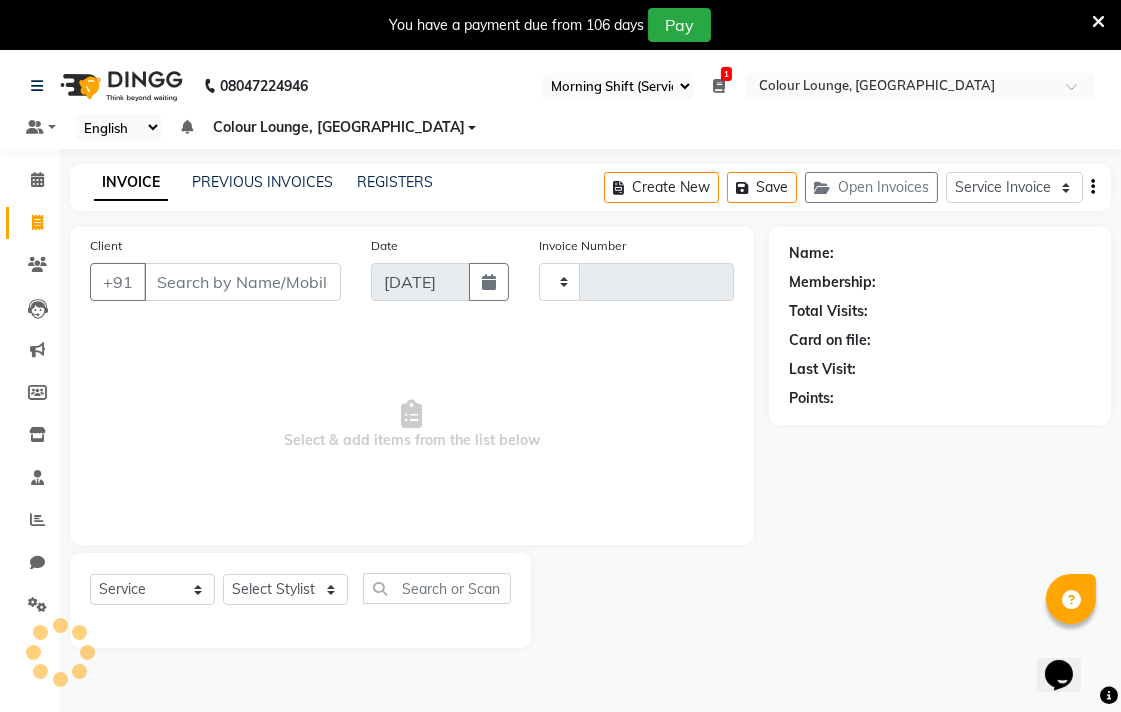 type on "4311" 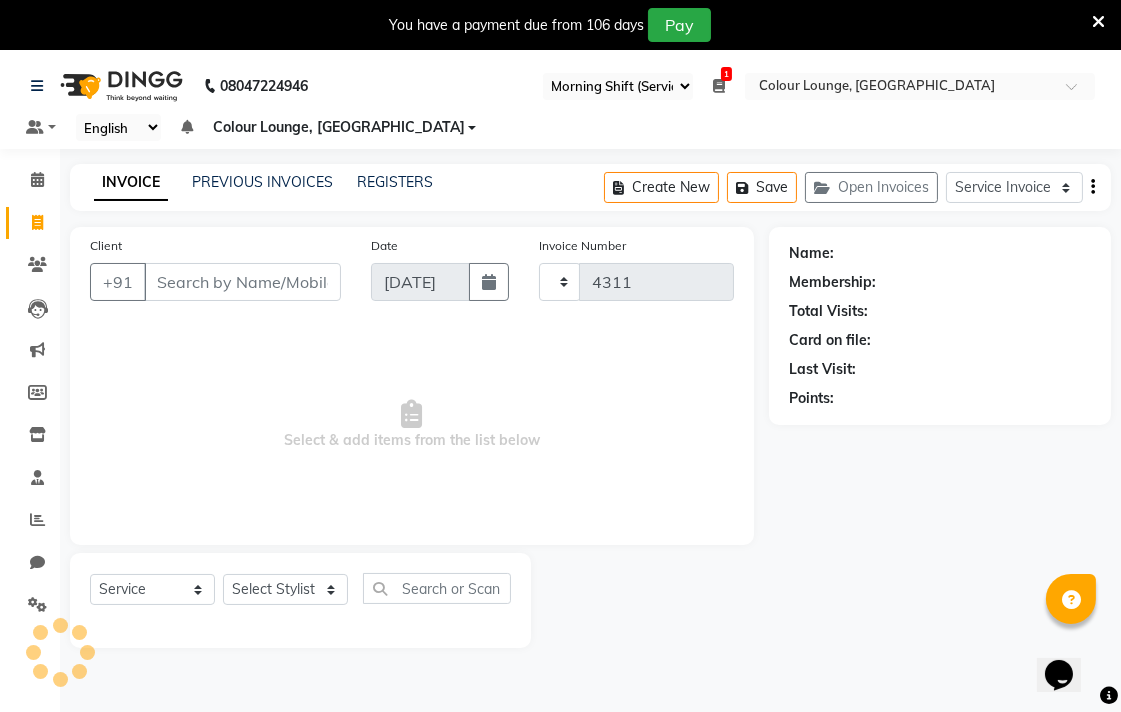 select on "8013" 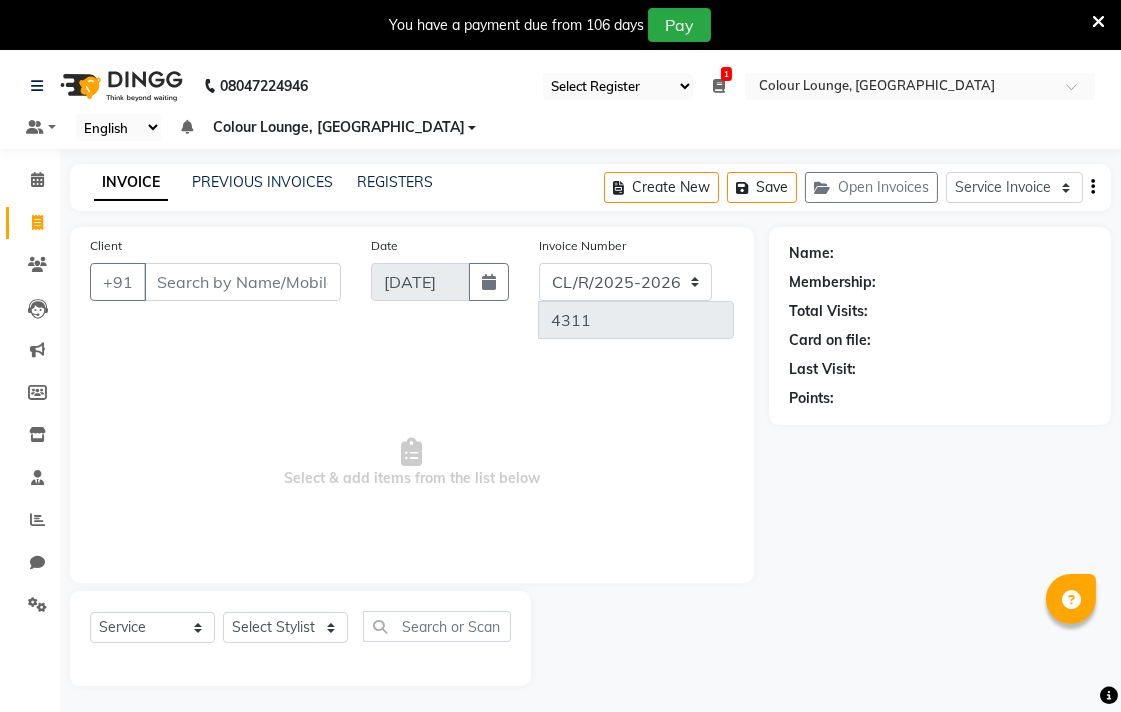 click on "Client" at bounding box center (242, 282) 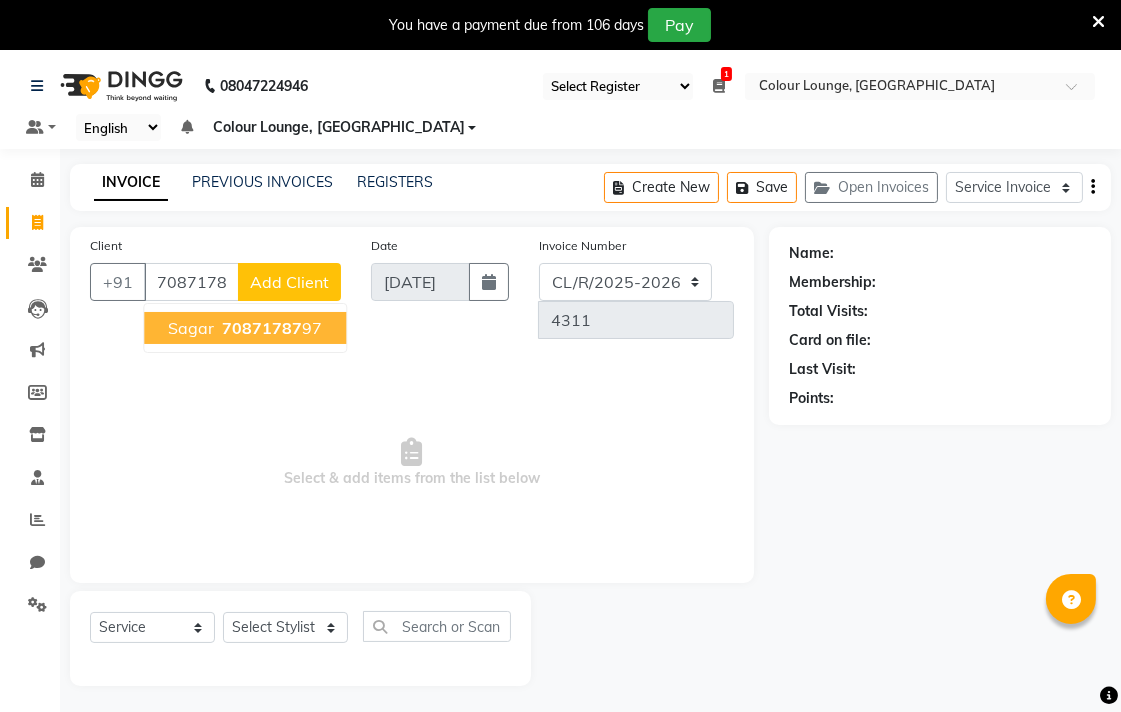 click on "70871787 97" at bounding box center [270, 328] 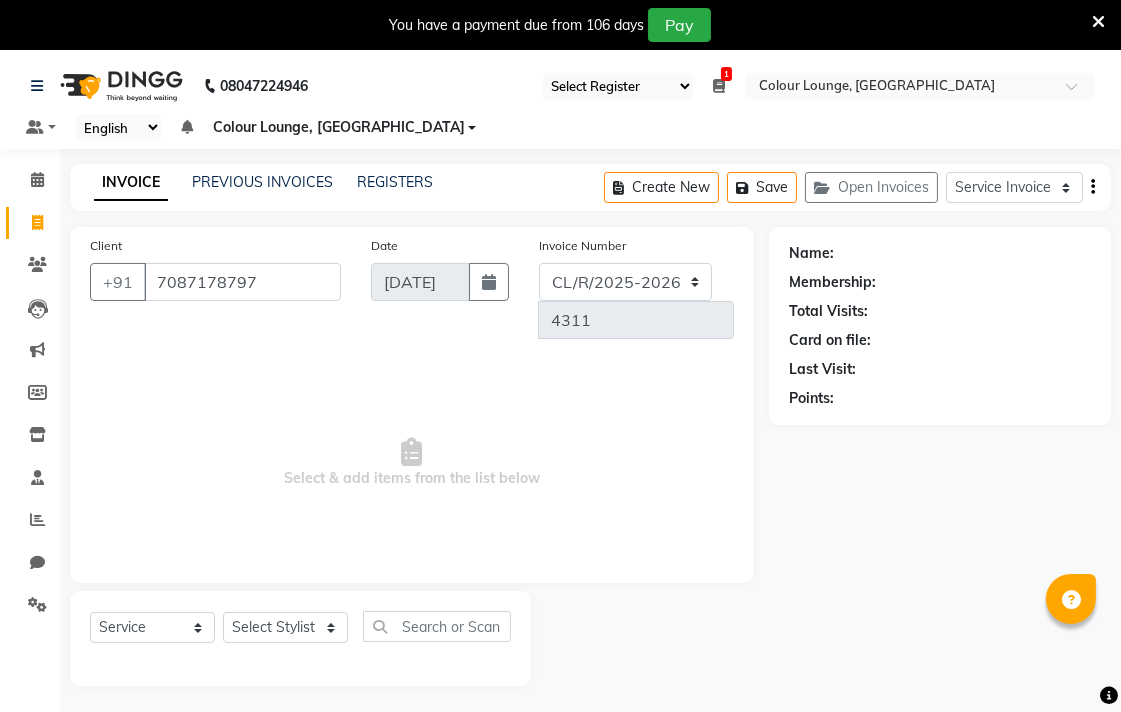 type on "7087178797" 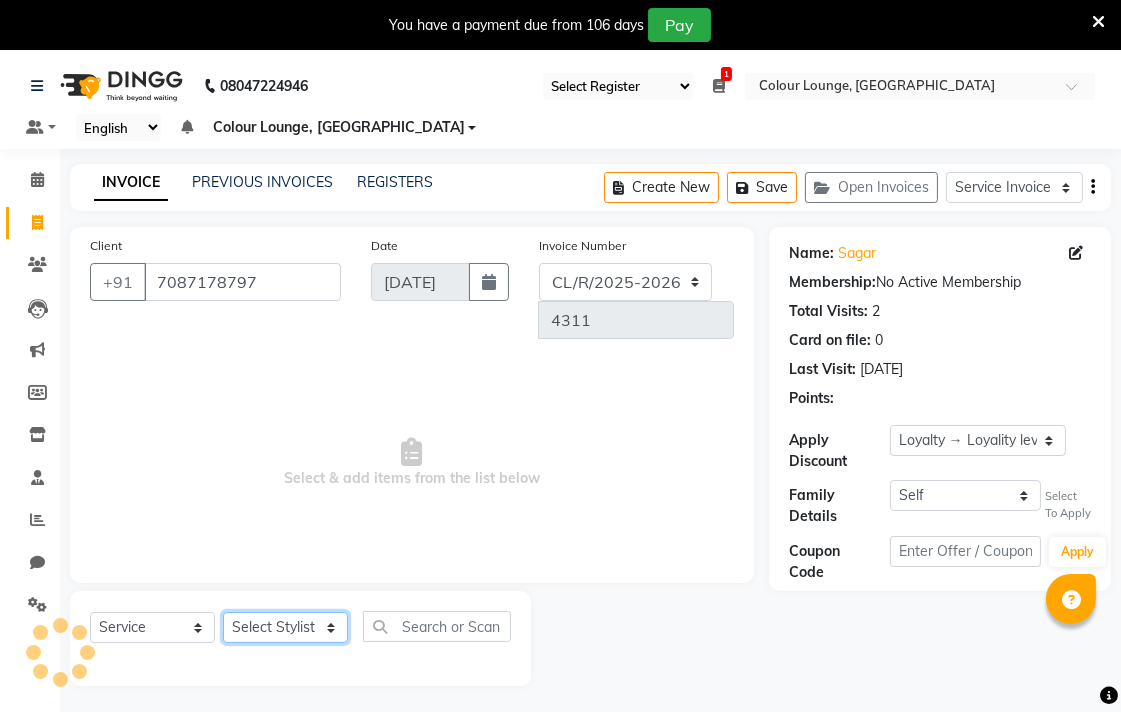 click on "Select Stylist Admin AMIT Birshika Colour Lounge, [GEOGRAPHIC_DATA] Colour Lounge, [GEOGRAPHIC_DATA] [PERSON_NAME] [PERSON_NAME] [PERSON_NAME] [PERSON_NAME] [PERSON_NAME] mam [PERSON_NAME] [PERSON_NAME] [PERSON_NAME] MOHIT [PERSON_NAME] POOJA [PERSON_NAME] [PERSON_NAME] [PERSON_NAME] guard [PERSON_NAME] [PERSON_NAME] [PERSON_NAME] [PERSON_NAME] SAMEER [PERSON_NAME] [PERSON_NAME] [PERSON_NAME] [PERSON_NAME] [PERSON_NAME] [PERSON_NAME] VISHAL [PERSON_NAME]" 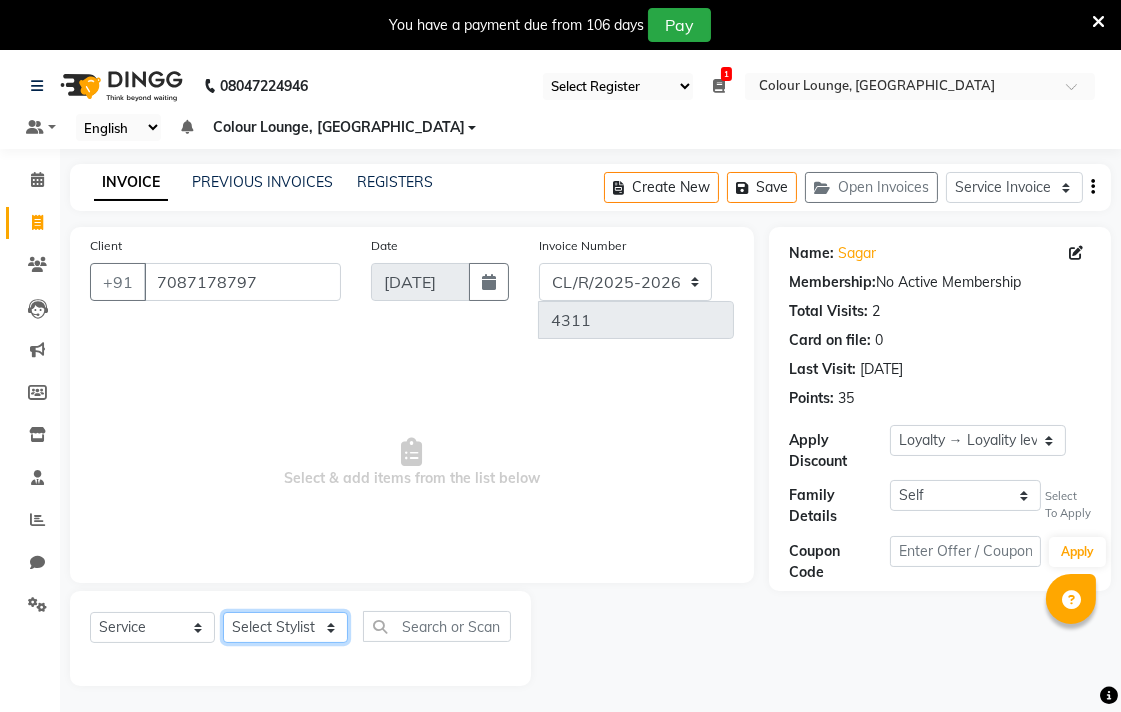 select on "70158" 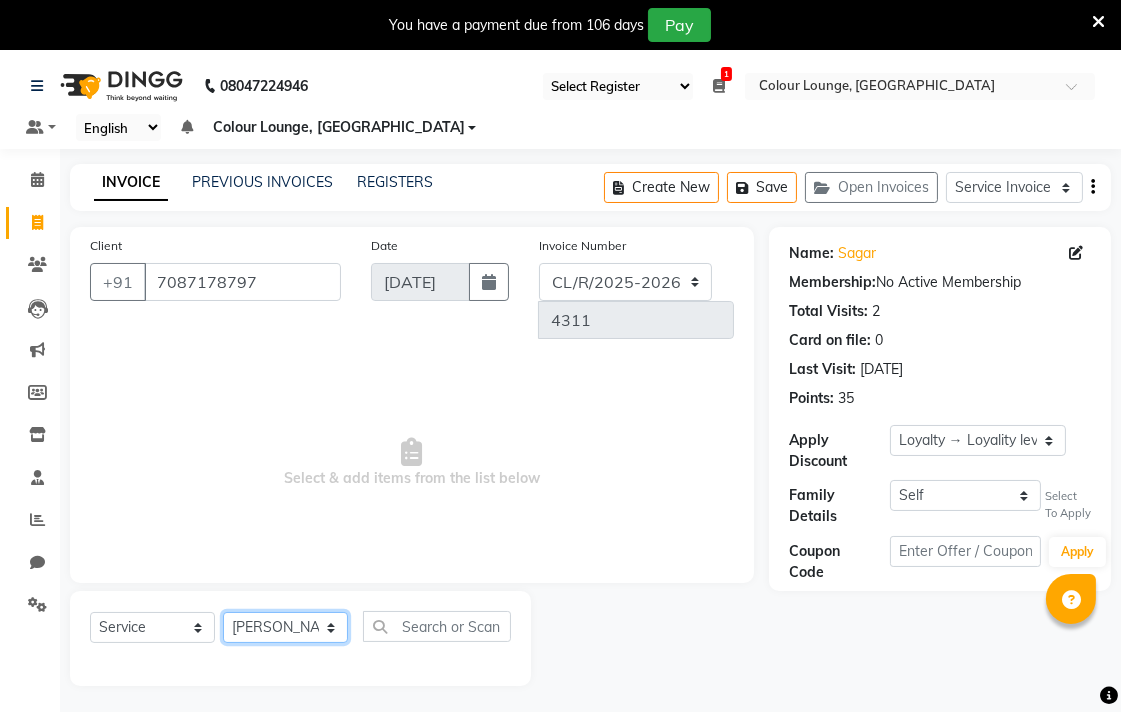 click on "Select Stylist Admin AMIT Birshika Colour Lounge, [GEOGRAPHIC_DATA] Colour Lounge, [GEOGRAPHIC_DATA] [PERSON_NAME] [PERSON_NAME] [PERSON_NAME] [PERSON_NAME] [PERSON_NAME] mam [PERSON_NAME] [PERSON_NAME] [PERSON_NAME] MOHIT [PERSON_NAME] POOJA [PERSON_NAME] [PERSON_NAME] [PERSON_NAME] guard [PERSON_NAME] [PERSON_NAME] [PERSON_NAME] [PERSON_NAME] SAMEER [PERSON_NAME] [PERSON_NAME] [PERSON_NAME] [PERSON_NAME] [PERSON_NAME] [PERSON_NAME] VISHAL [PERSON_NAME]" 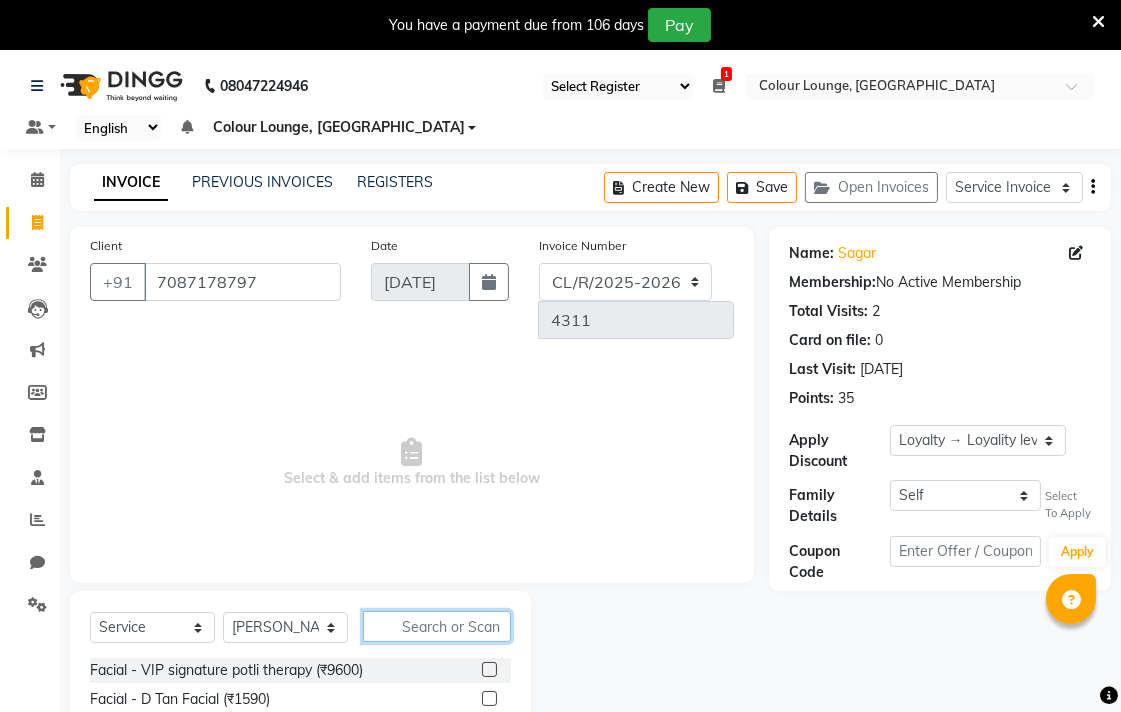 click 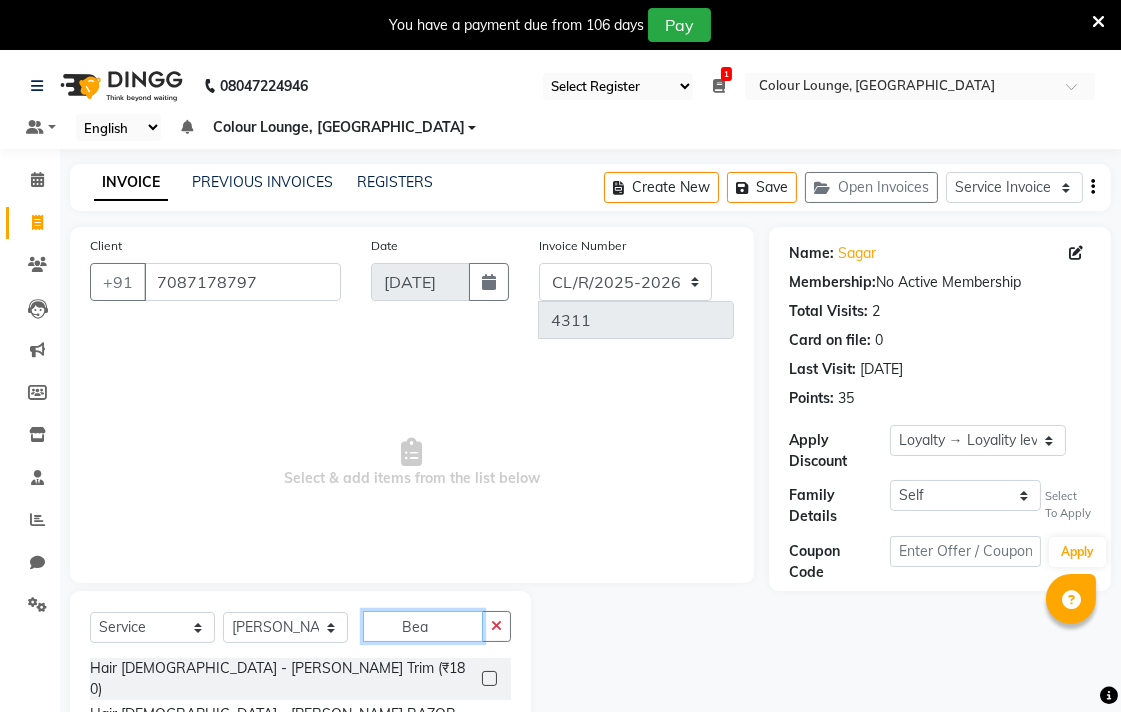 type on "Bea" 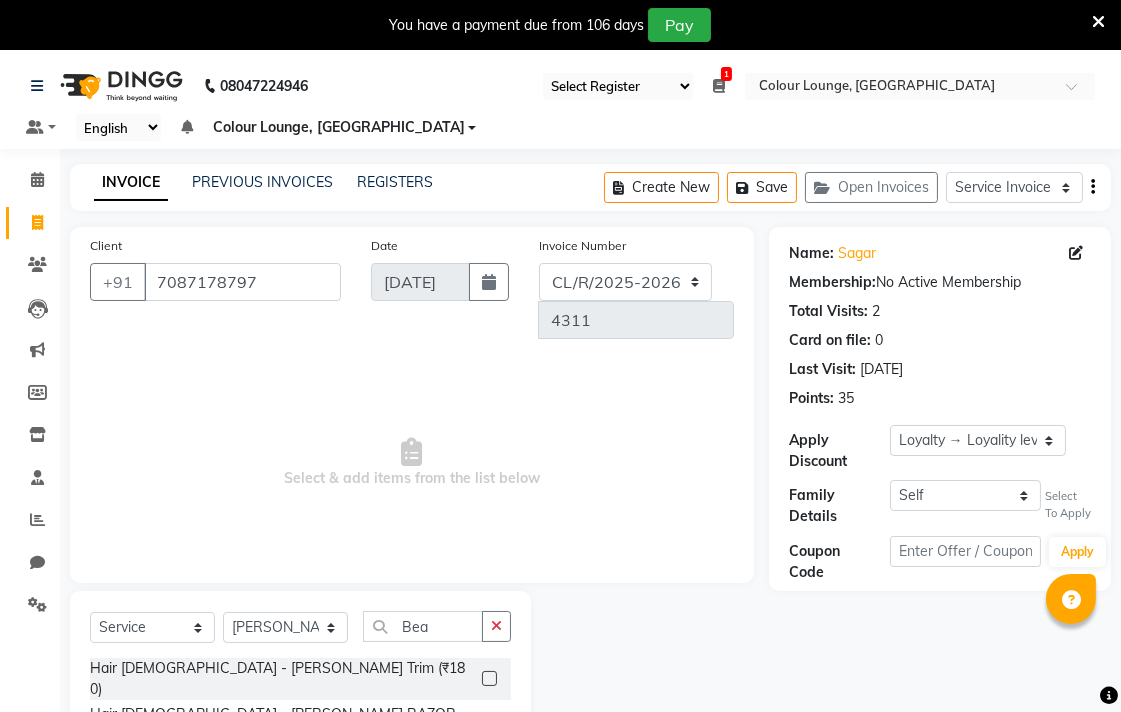 click 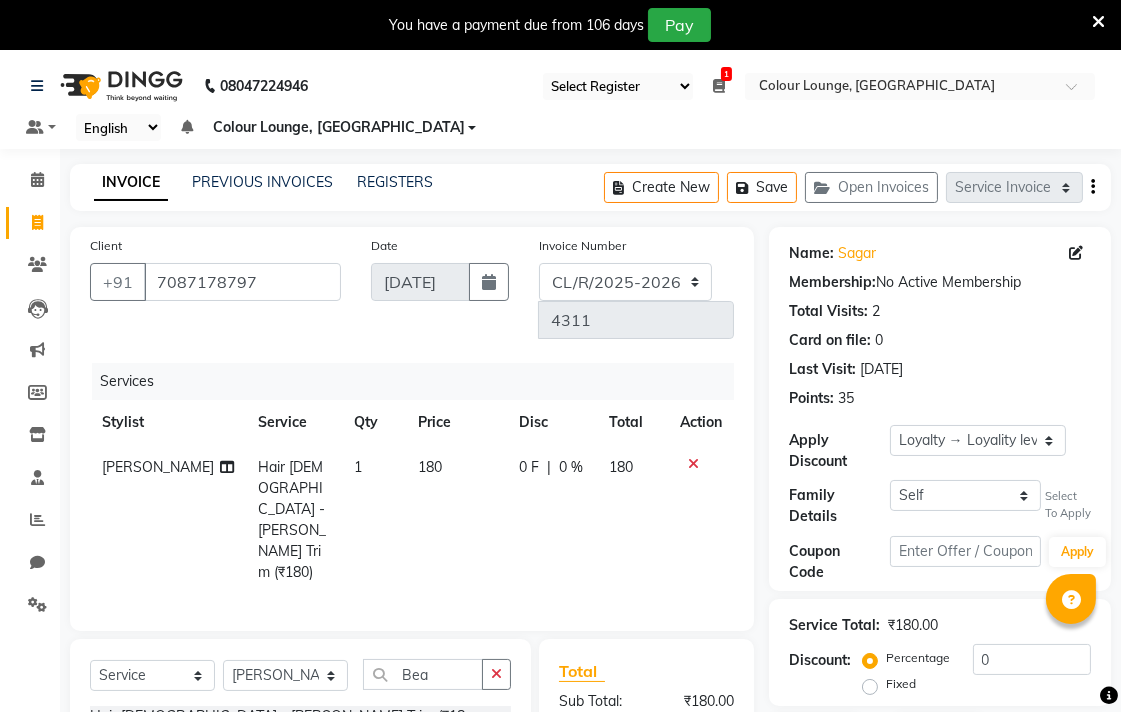 checkbox on "false" 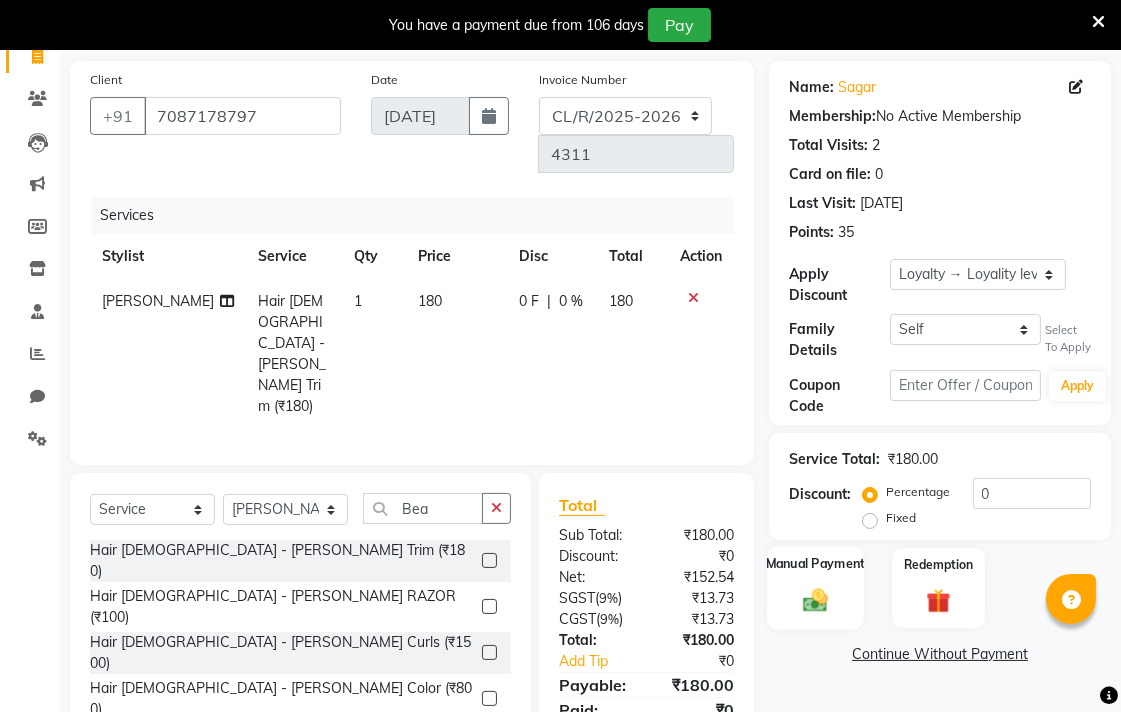 click 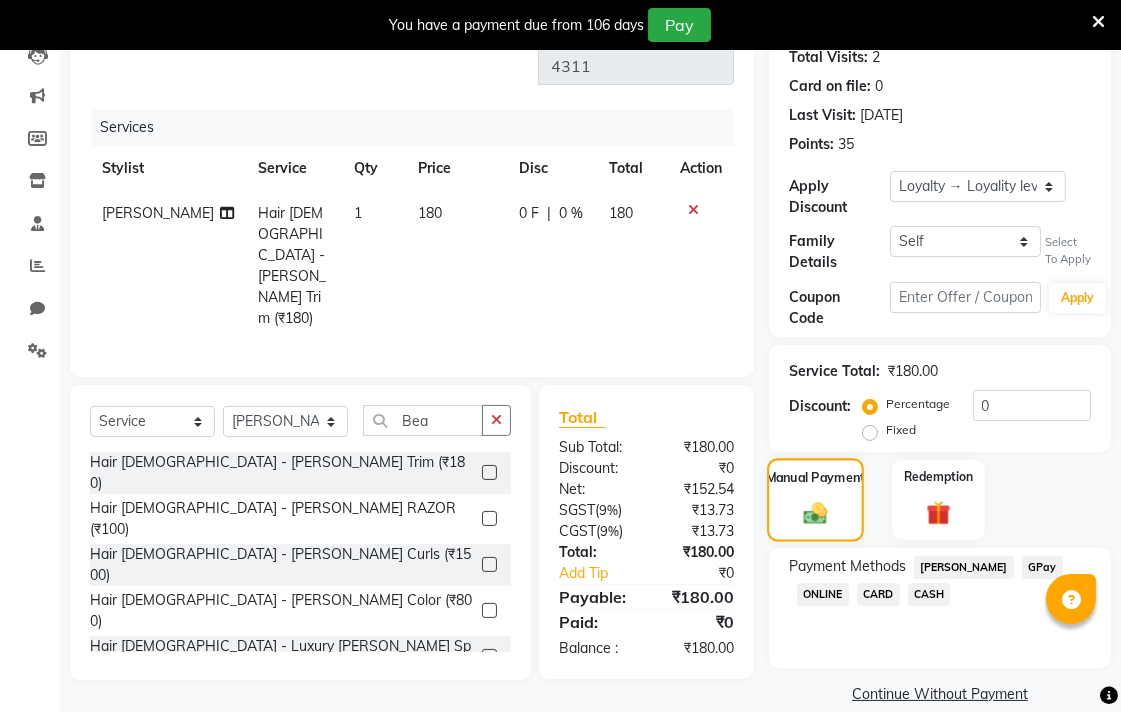 scroll, scrollTop: 281, scrollLeft: 0, axis: vertical 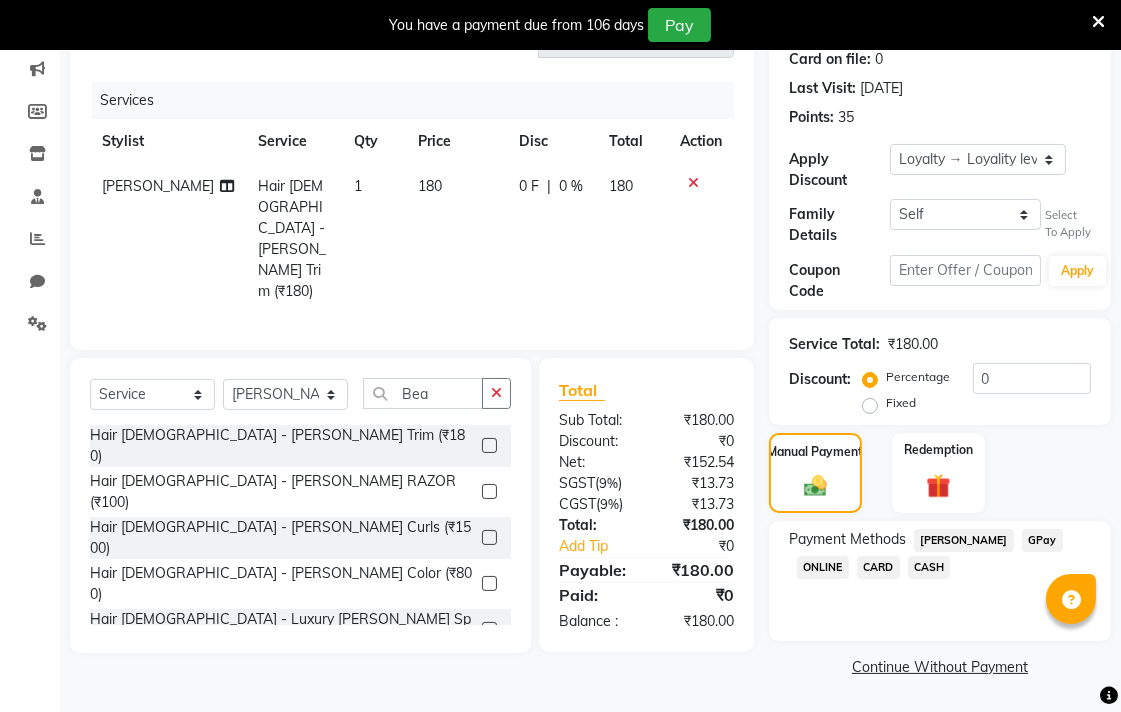 click on "CASH" 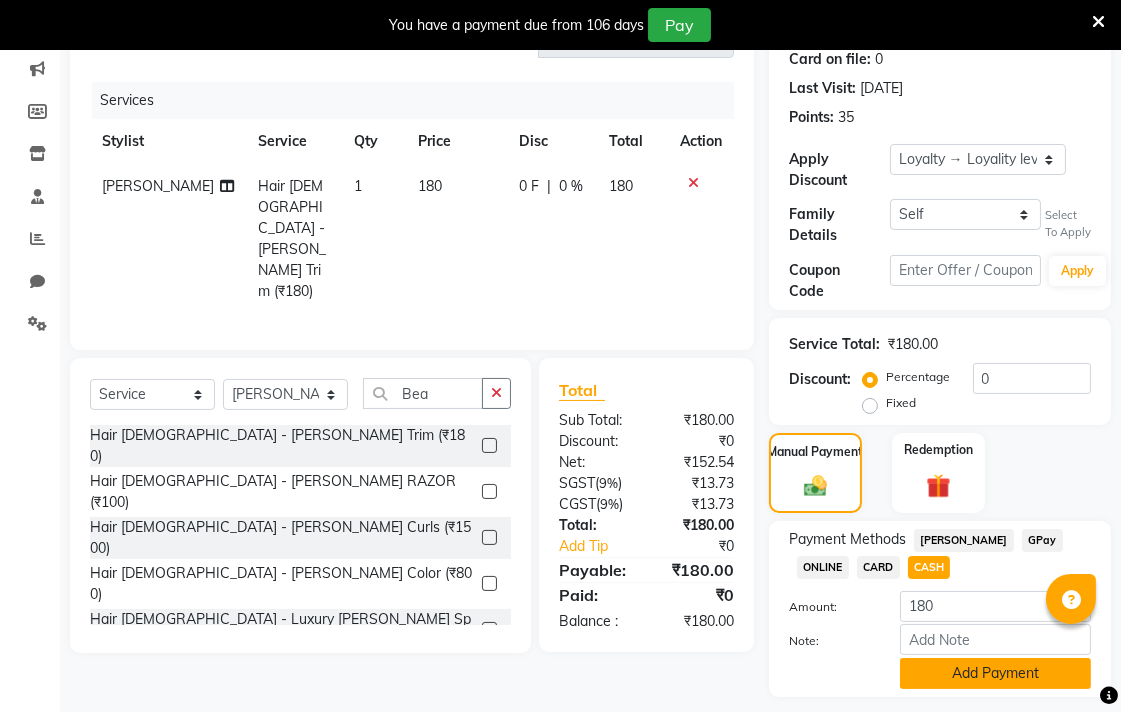 click on "Add Payment" 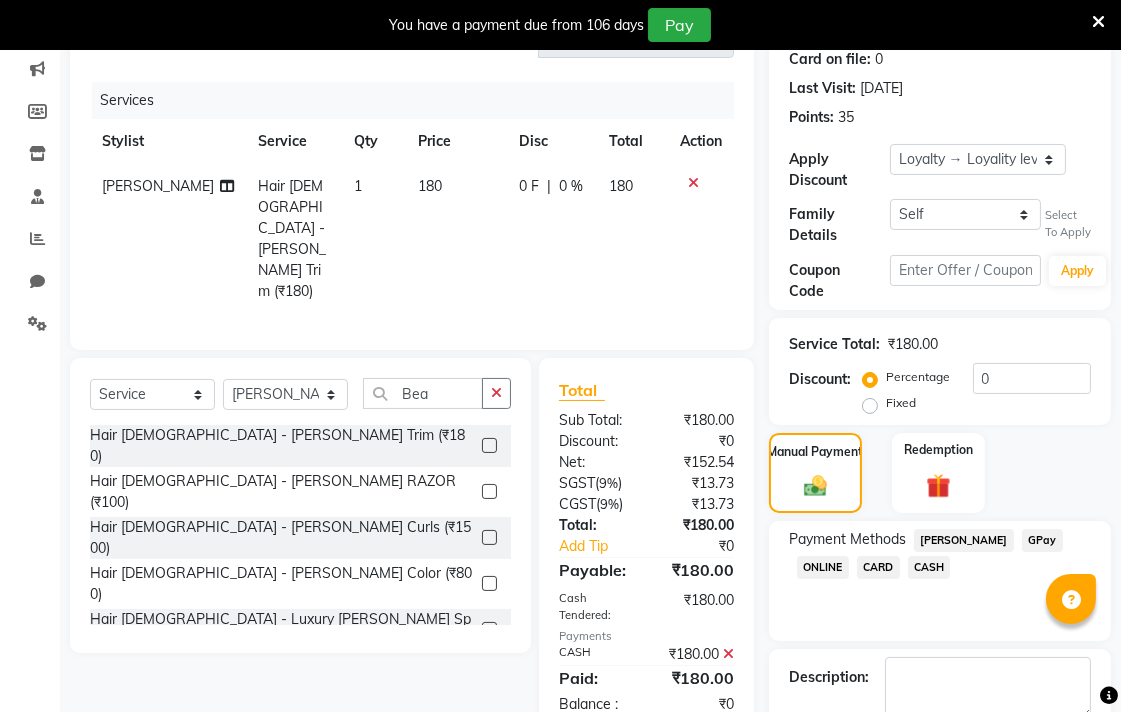 scroll, scrollTop: 411, scrollLeft: 0, axis: vertical 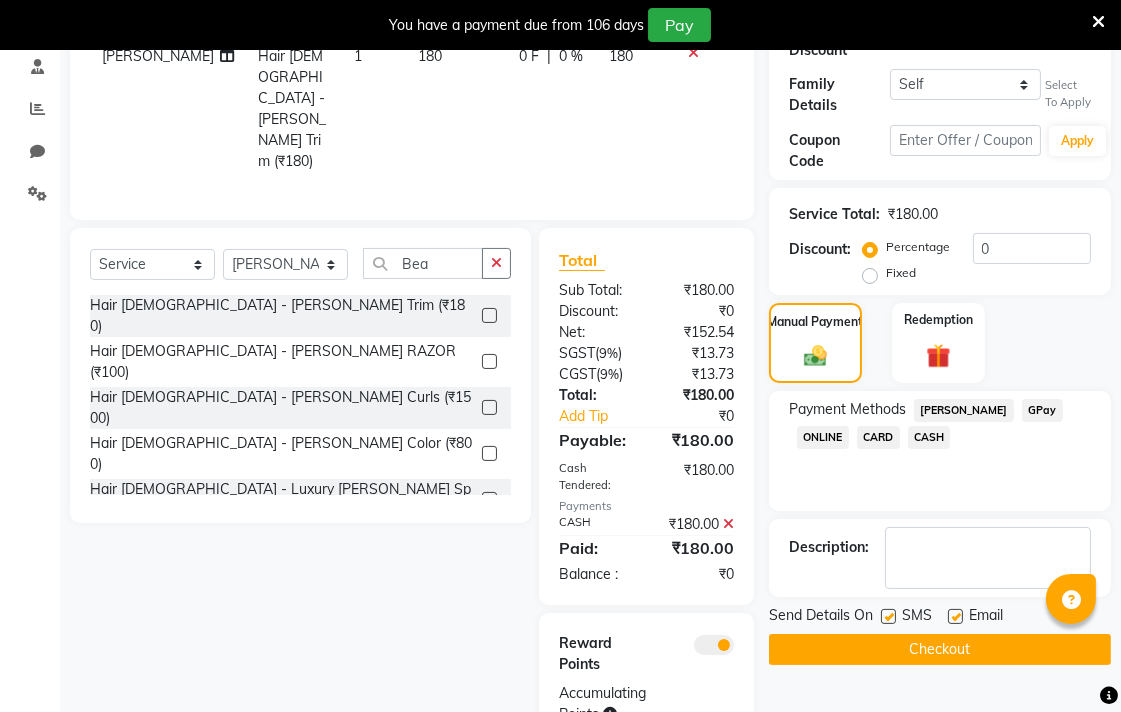 click on "Checkout" 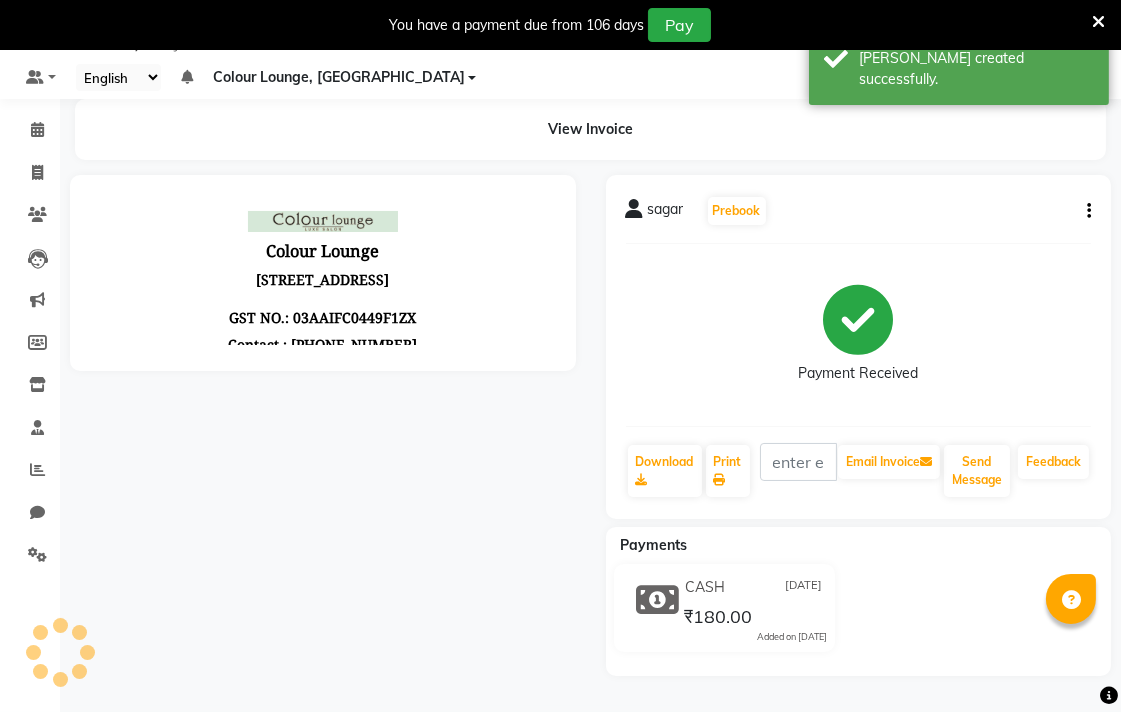 scroll, scrollTop: 0, scrollLeft: 0, axis: both 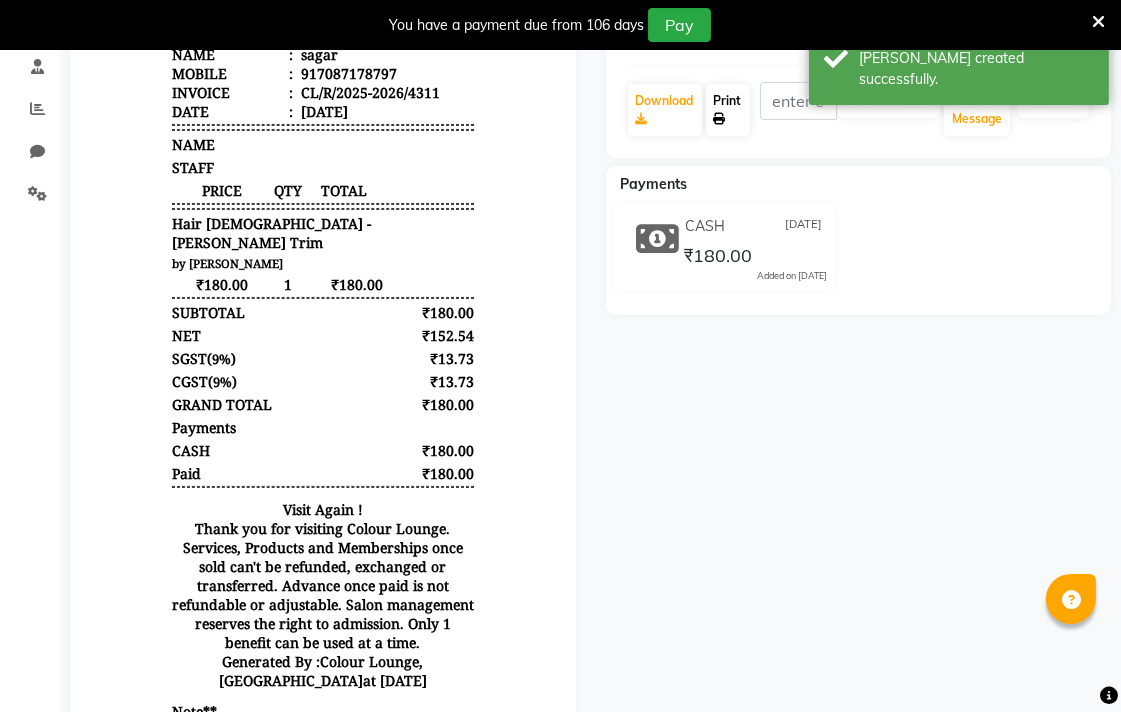 click on "Print" 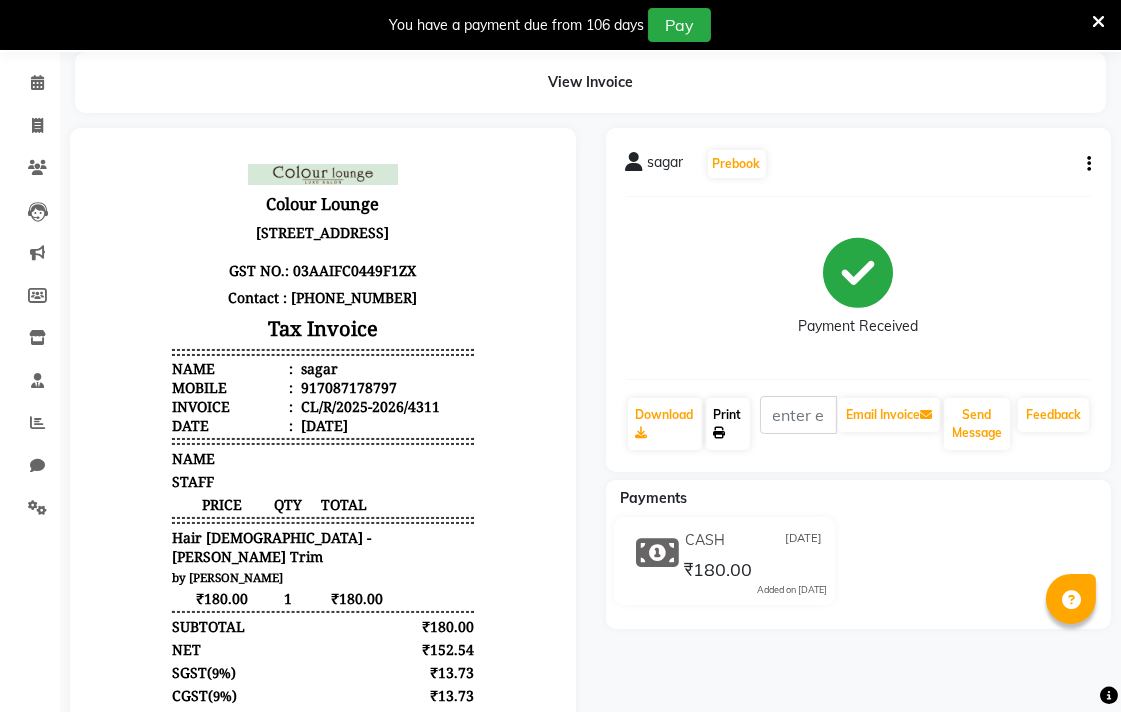 scroll, scrollTop: 0, scrollLeft: 0, axis: both 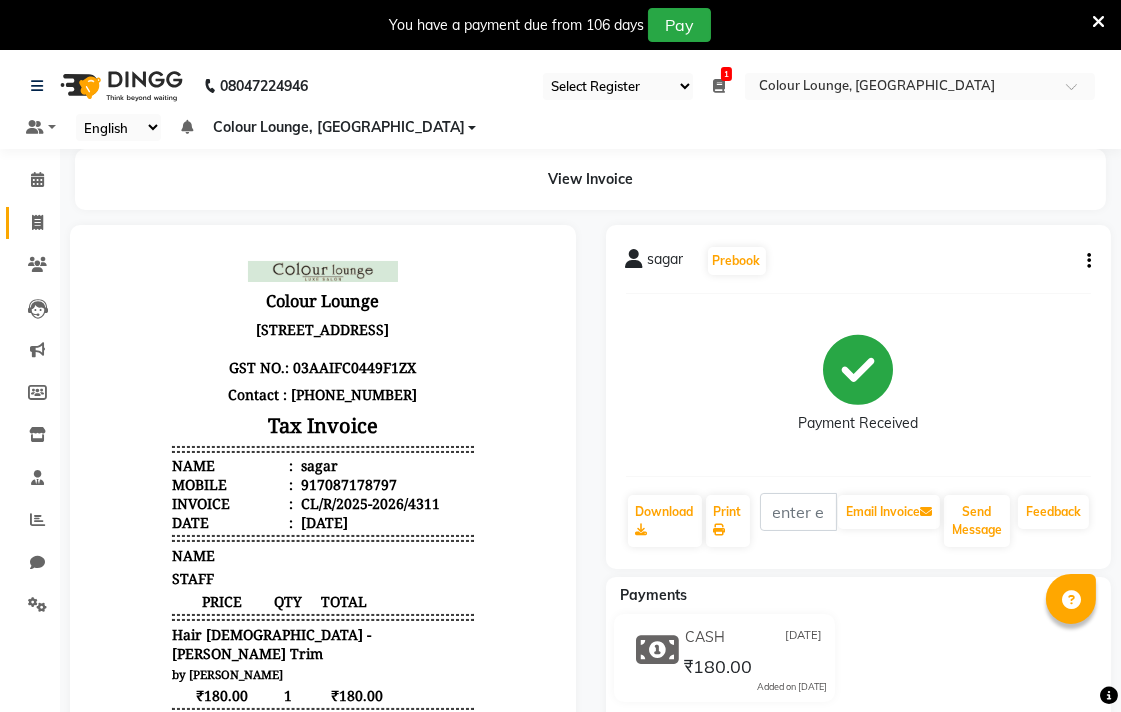 click 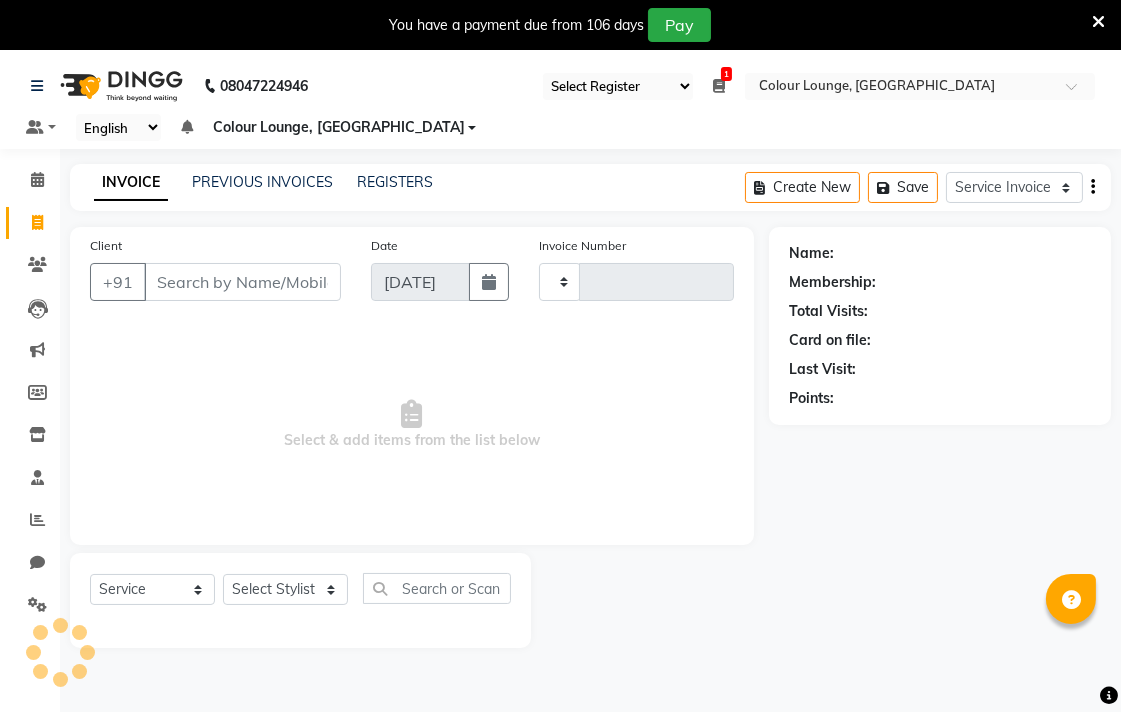 type on "4312" 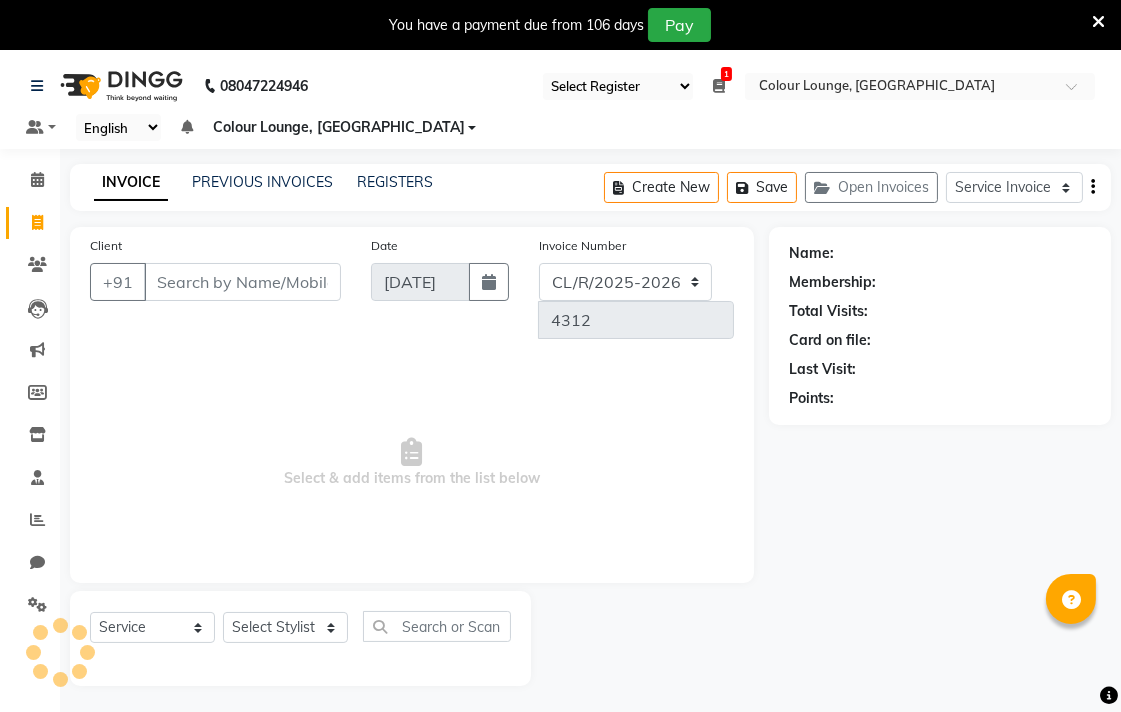 scroll, scrollTop: 50, scrollLeft: 0, axis: vertical 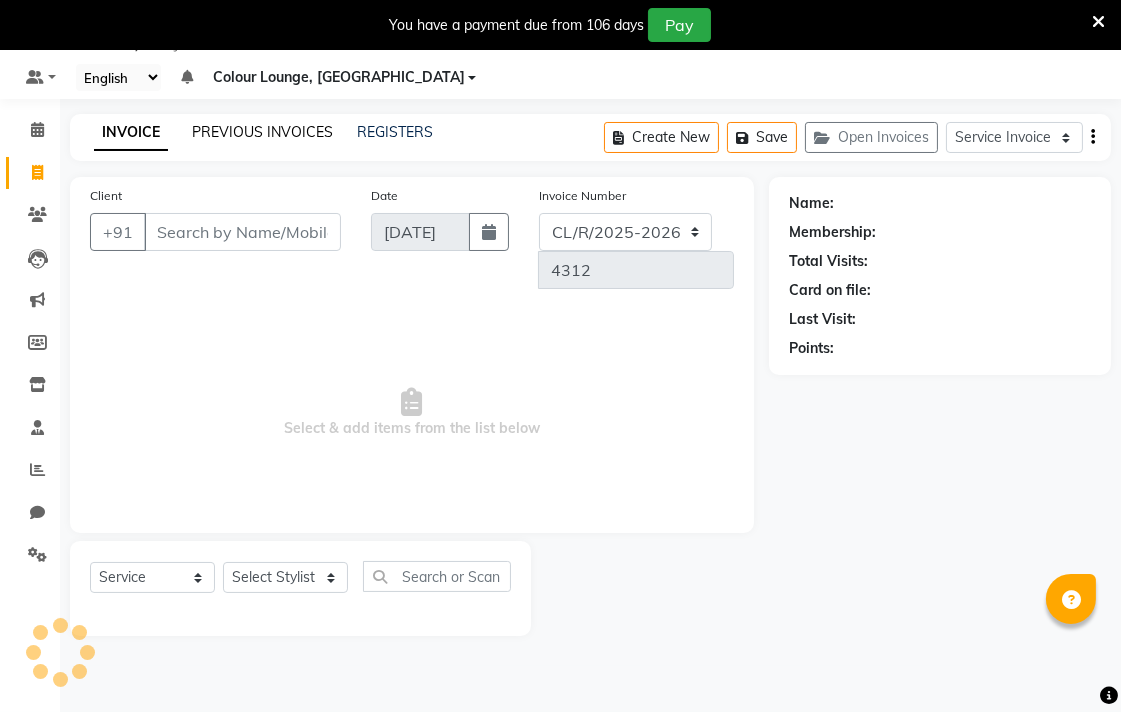 click on "PREVIOUS INVOICES" 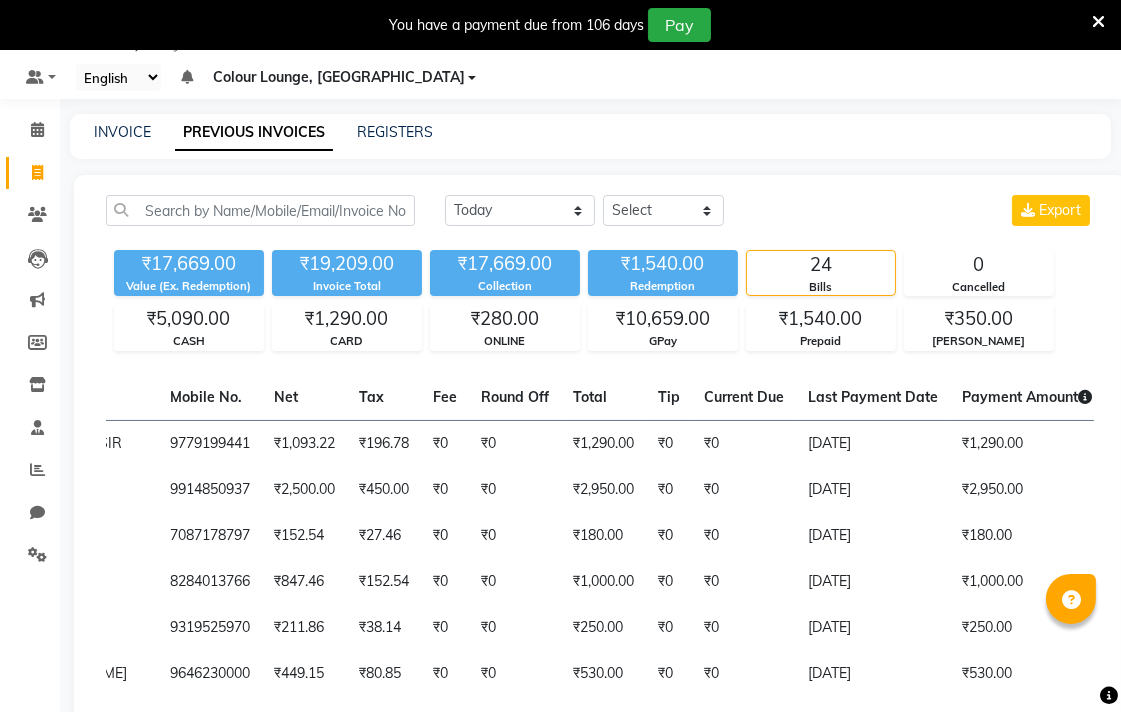 scroll, scrollTop: 0, scrollLeft: 400, axis: horizontal 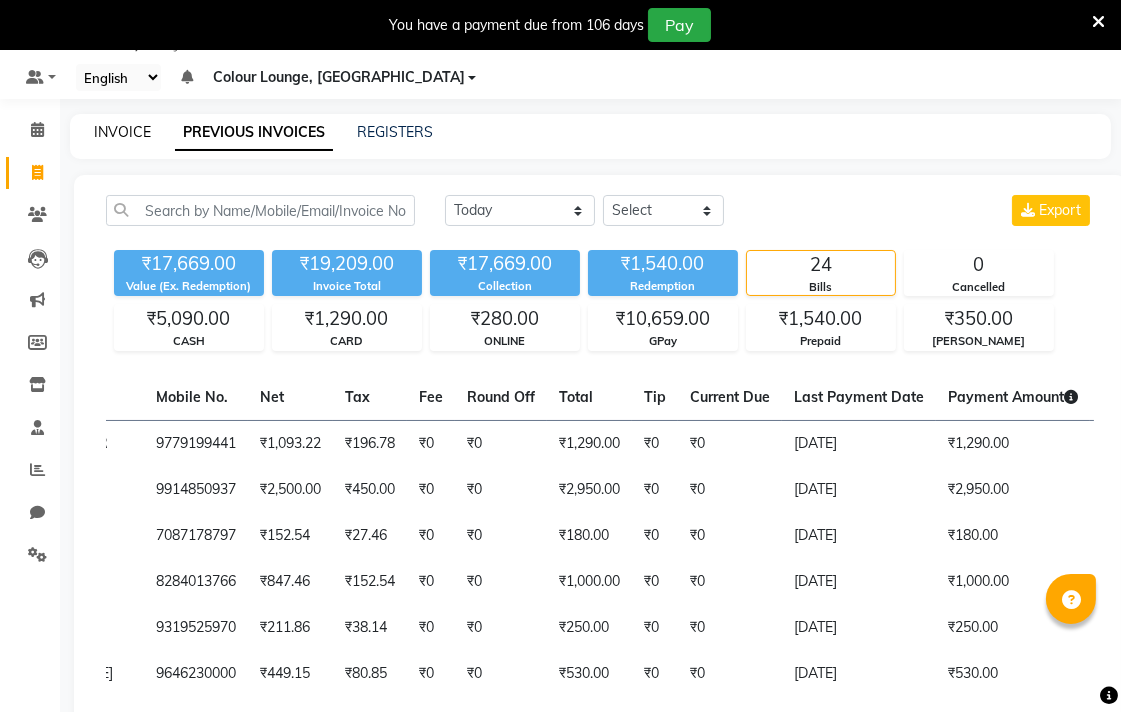 click on "INVOICE" 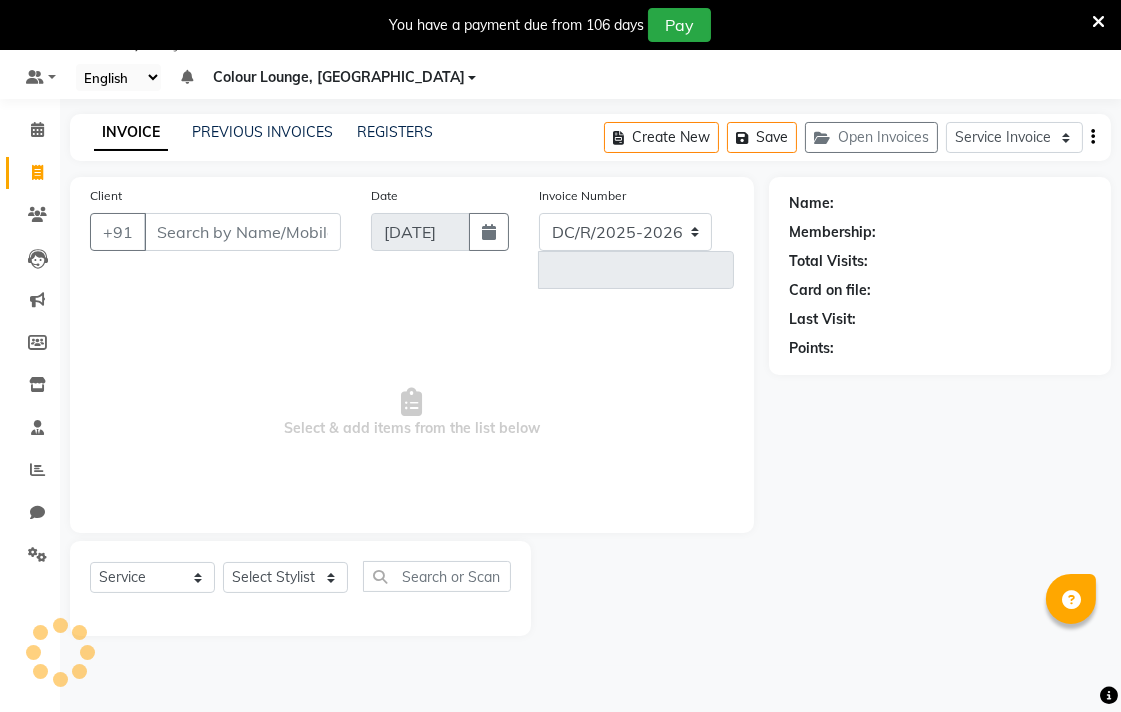 select on "8013" 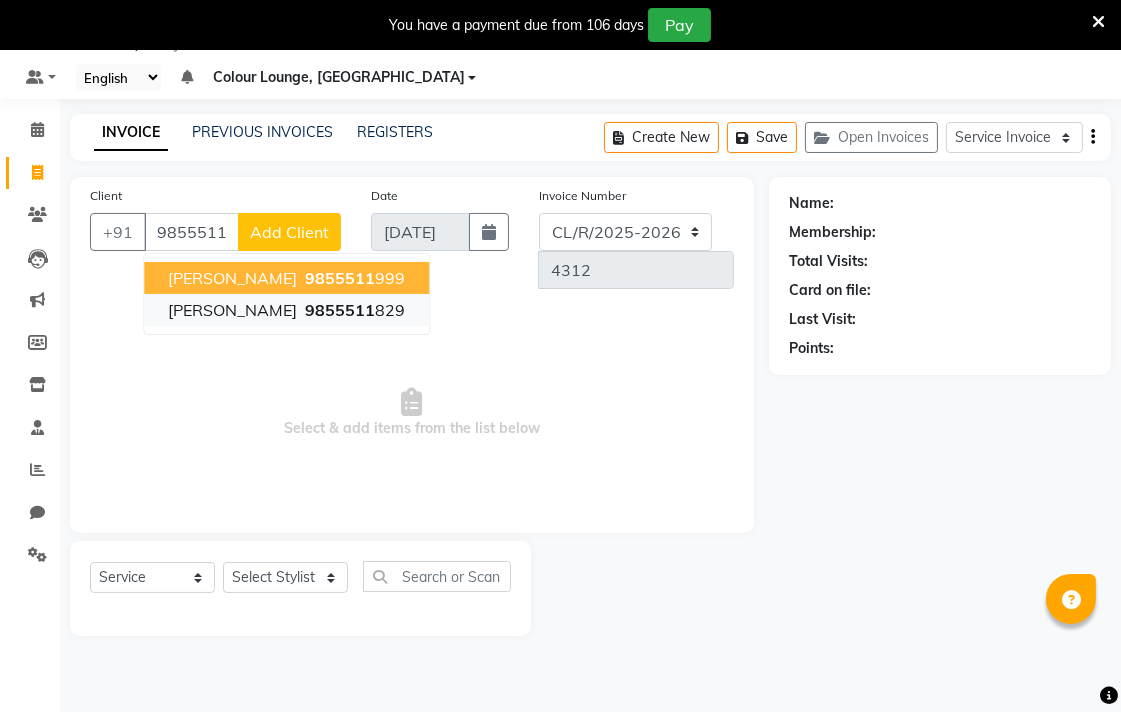 click on "9855511" at bounding box center [340, 310] 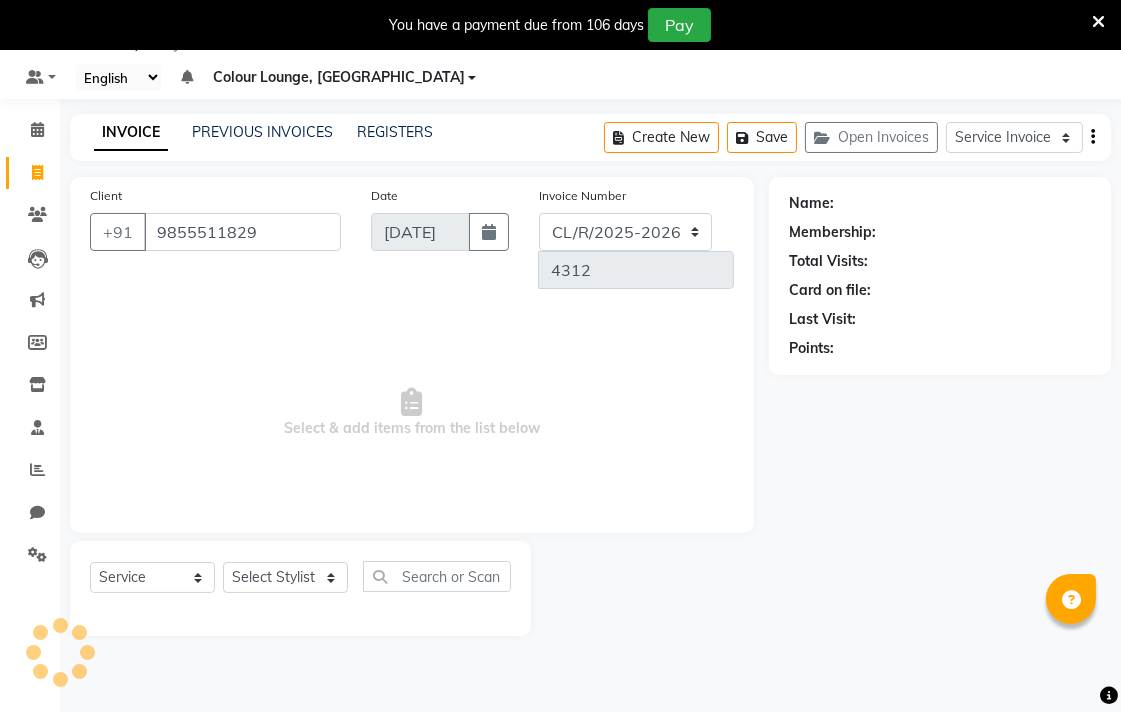 type on "9855511829" 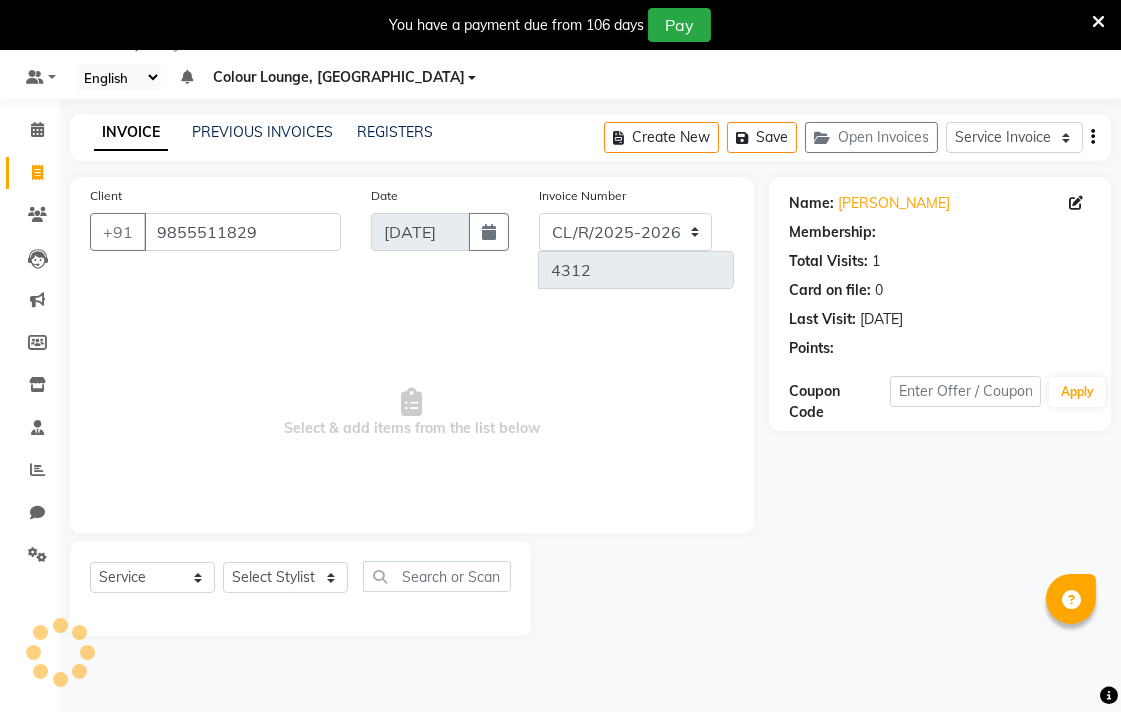 select on "1: Object" 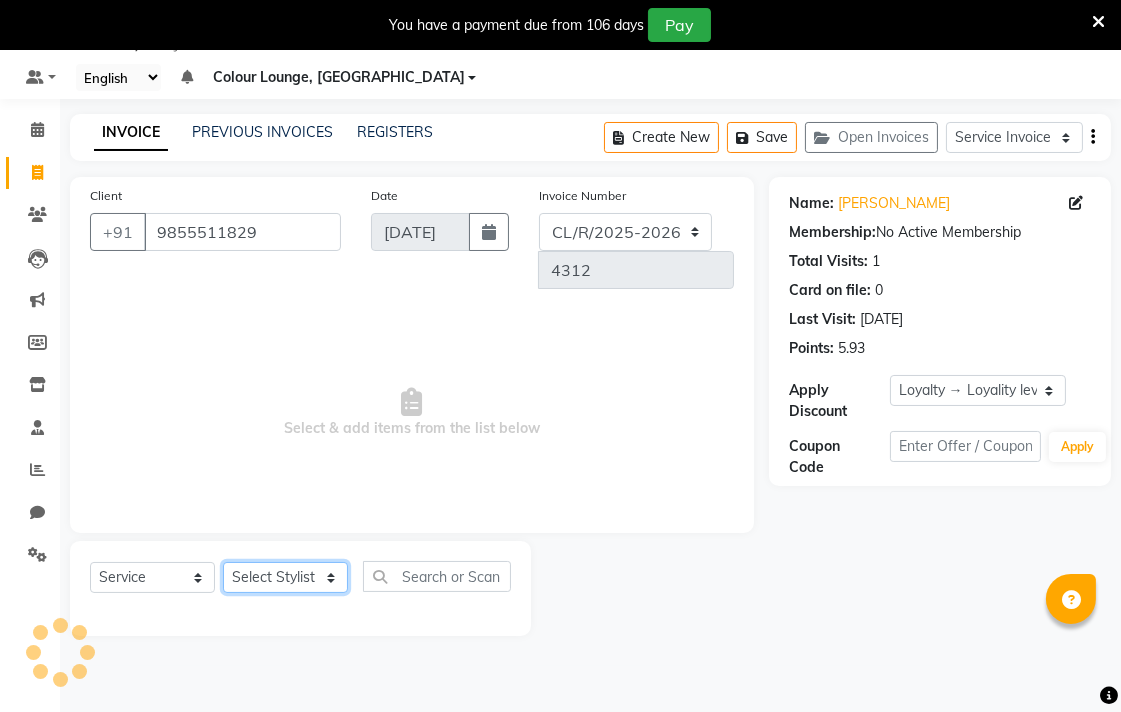 click on "Select Stylist Admin AMIT Birshika Colour Lounge, [GEOGRAPHIC_DATA] Colour Lounge, [GEOGRAPHIC_DATA] [PERSON_NAME] [PERSON_NAME] [PERSON_NAME] [PERSON_NAME] [PERSON_NAME] mam [PERSON_NAME] [PERSON_NAME] [PERSON_NAME] MOHIT [PERSON_NAME] POOJA [PERSON_NAME] [PERSON_NAME] [PERSON_NAME] guard [PERSON_NAME] [PERSON_NAME] [PERSON_NAME] [PERSON_NAME] SAMEER [PERSON_NAME] [PERSON_NAME] [PERSON_NAME] [PERSON_NAME] [PERSON_NAME] [PERSON_NAME] VISHAL [PERSON_NAME]" 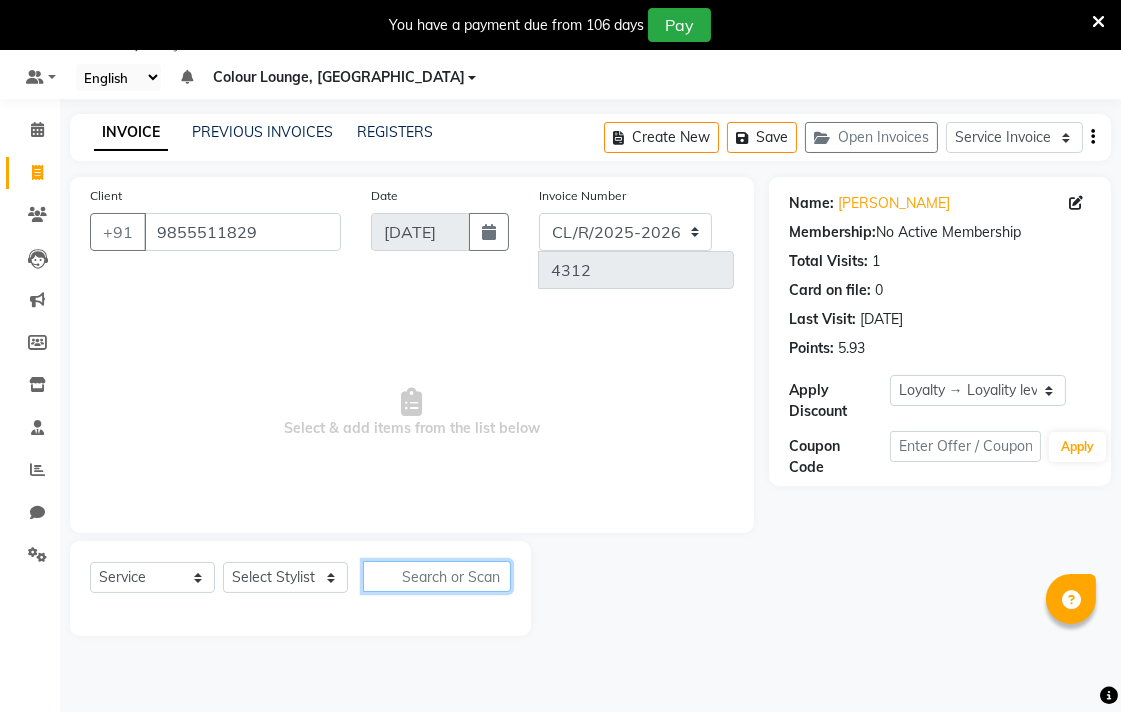 click 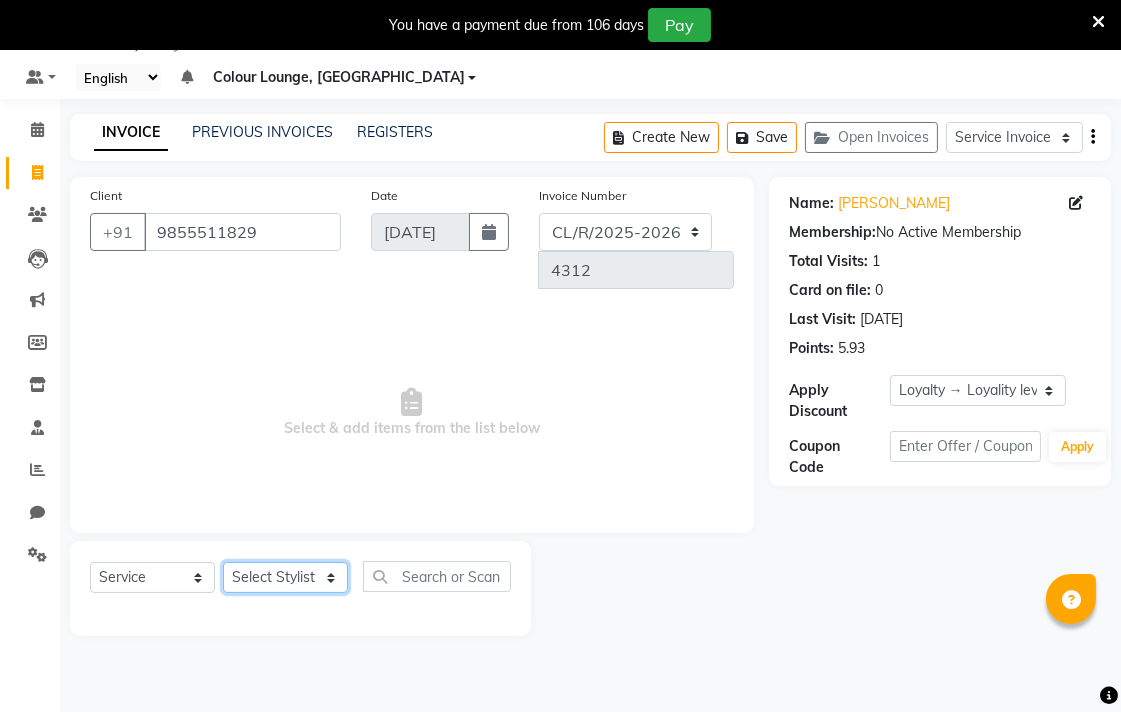 click on "Select Stylist Admin AMIT Birshika Colour Lounge, [GEOGRAPHIC_DATA] Colour Lounge, [GEOGRAPHIC_DATA] [PERSON_NAME] [PERSON_NAME] [PERSON_NAME] [PERSON_NAME] [PERSON_NAME] mam [PERSON_NAME] [PERSON_NAME] [PERSON_NAME] MOHIT [PERSON_NAME] POOJA [PERSON_NAME] [PERSON_NAME] [PERSON_NAME] guard [PERSON_NAME] [PERSON_NAME] [PERSON_NAME] [PERSON_NAME] SAMEER [PERSON_NAME] [PERSON_NAME] [PERSON_NAME] [PERSON_NAME] [PERSON_NAME] [PERSON_NAME] VISHAL [PERSON_NAME]" 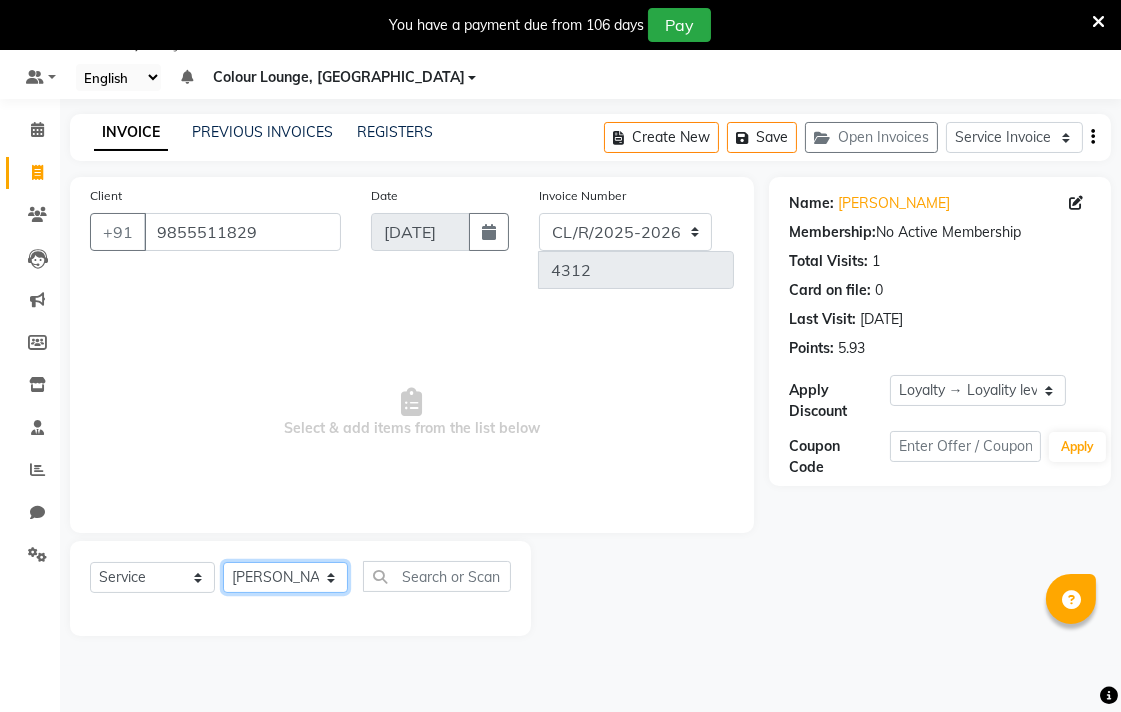click on "Select Stylist Admin AMIT Birshika Colour Lounge, [GEOGRAPHIC_DATA] Colour Lounge, [GEOGRAPHIC_DATA] [PERSON_NAME] [PERSON_NAME] [PERSON_NAME] [PERSON_NAME] [PERSON_NAME] mam [PERSON_NAME] [PERSON_NAME] [PERSON_NAME] MOHIT [PERSON_NAME] POOJA [PERSON_NAME] [PERSON_NAME] [PERSON_NAME] guard [PERSON_NAME] [PERSON_NAME] [PERSON_NAME] [PERSON_NAME] SAMEER [PERSON_NAME] [PERSON_NAME] [PERSON_NAME] [PERSON_NAME] [PERSON_NAME] [PERSON_NAME] VISHAL [PERSON_NAME]" 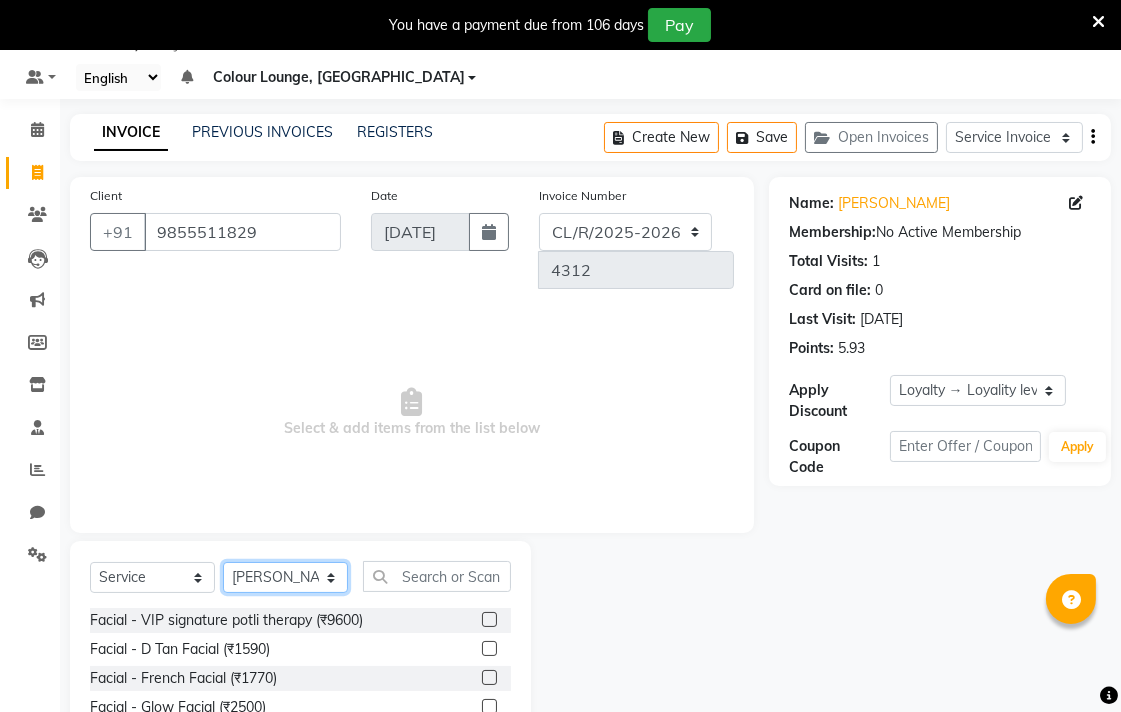 click on "Select Stylist Admin AMIT Birshika Colour Lounge, [GEOGRAPHIC_DATA] Colour Lounge, [GEOGRAPHIC_DATA] [PERSON_NAME] [PERSON_NAME] [PERSON_NAME] [PERSON_NAME] [PERSON_NAME] mam [PERSON_NAME] [PERSON_NAME] [PERSON_NAME] MOHIT [PERSON_NAME] POOJA [PERSON_NAME] [PERSON_NAME] [PERSON_NAME] guard [PERSON_NAME] [PERSON_NAME] [PERSON_NAME] [PERSON_NAME] SAMEER [PERSON_NAME] [PERSON_NAME] [PERSON_NAME] [PERSON_NAME] [PERSON_NAME] [PERSON_NAME] VISHAL [PERSON_NAME]" 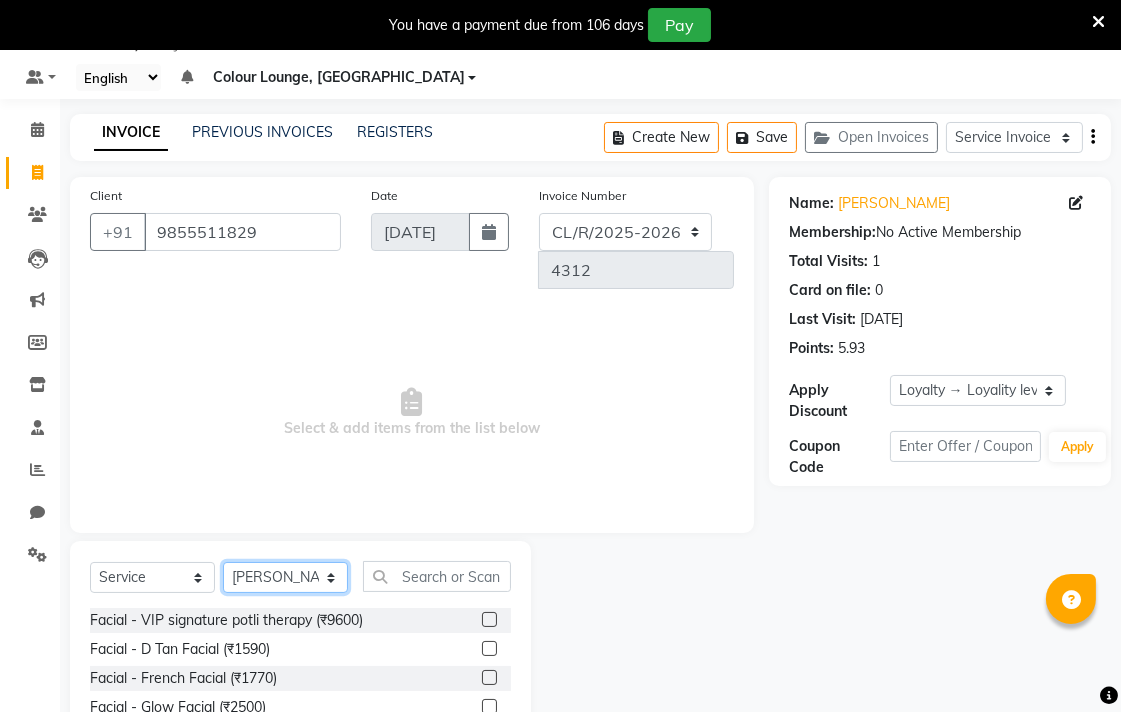 select on "70158" 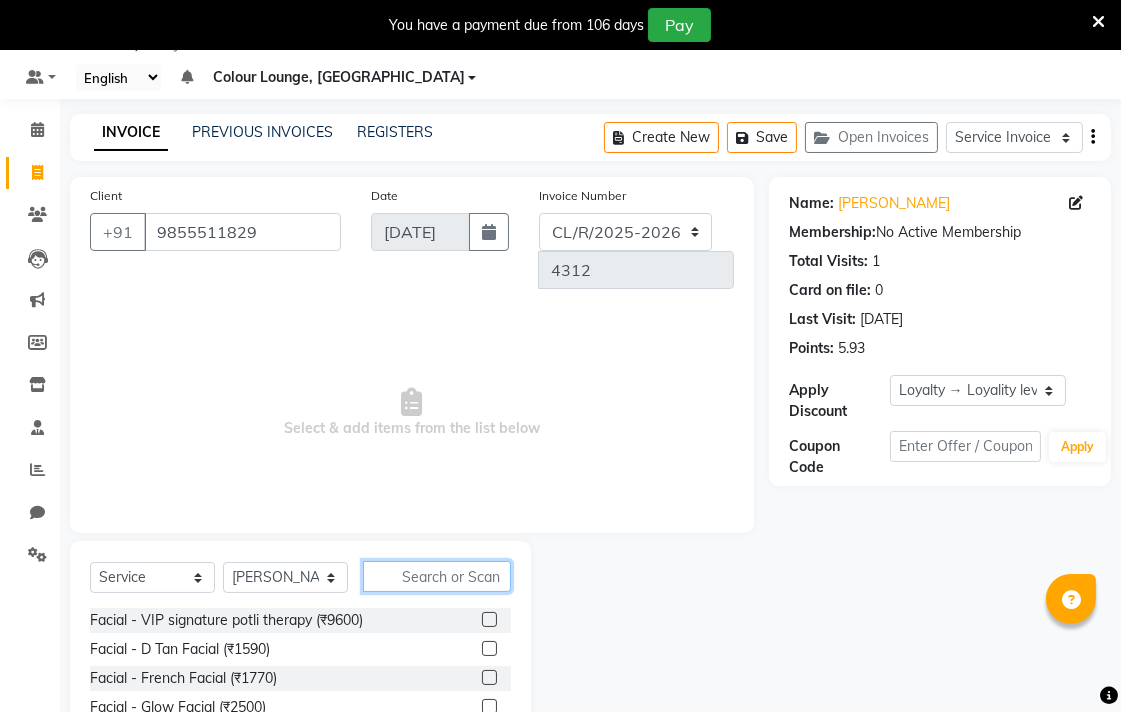 click 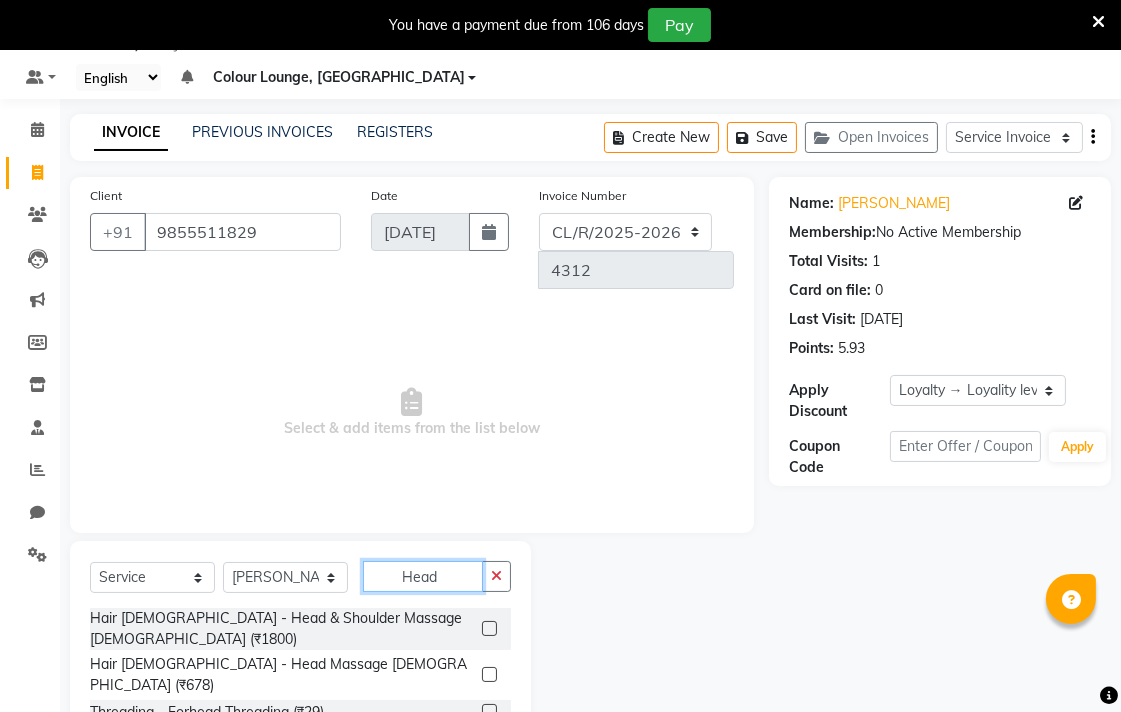 type on "Head" 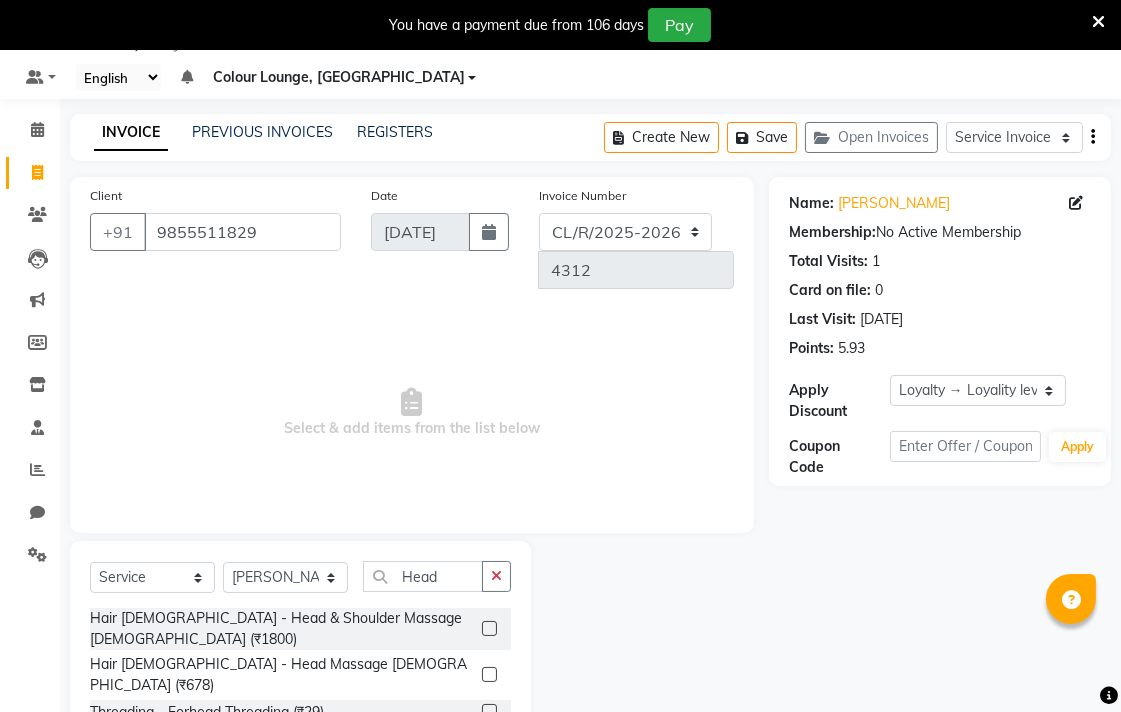 click 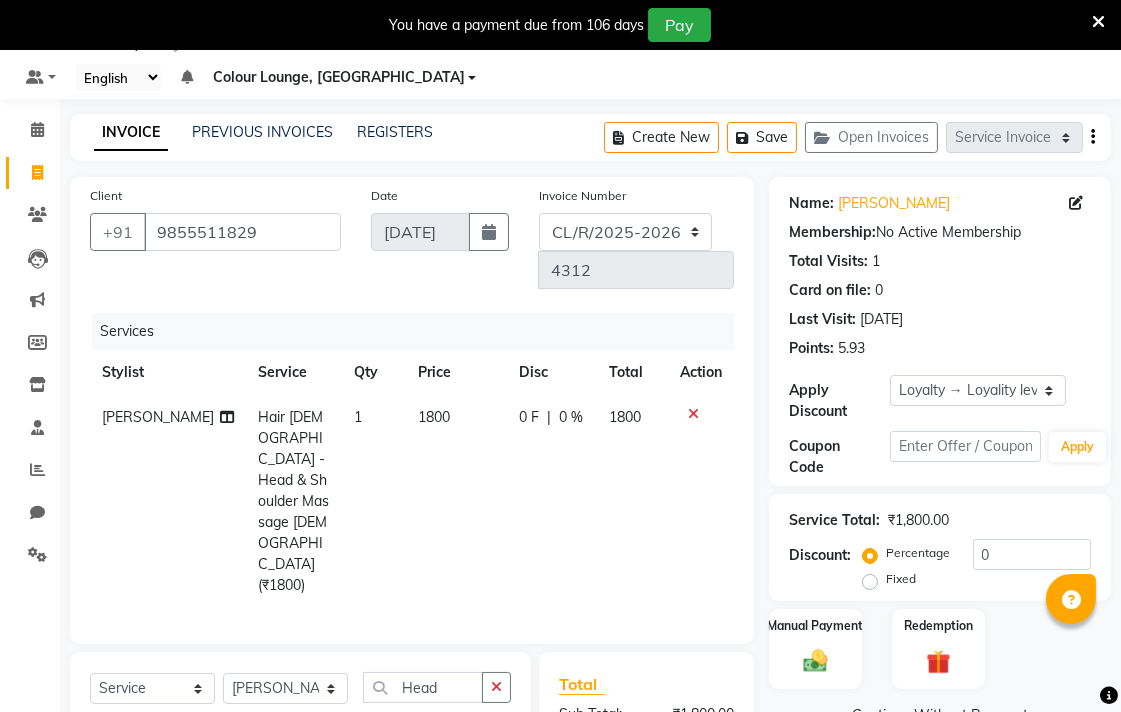 checkbox on "false" 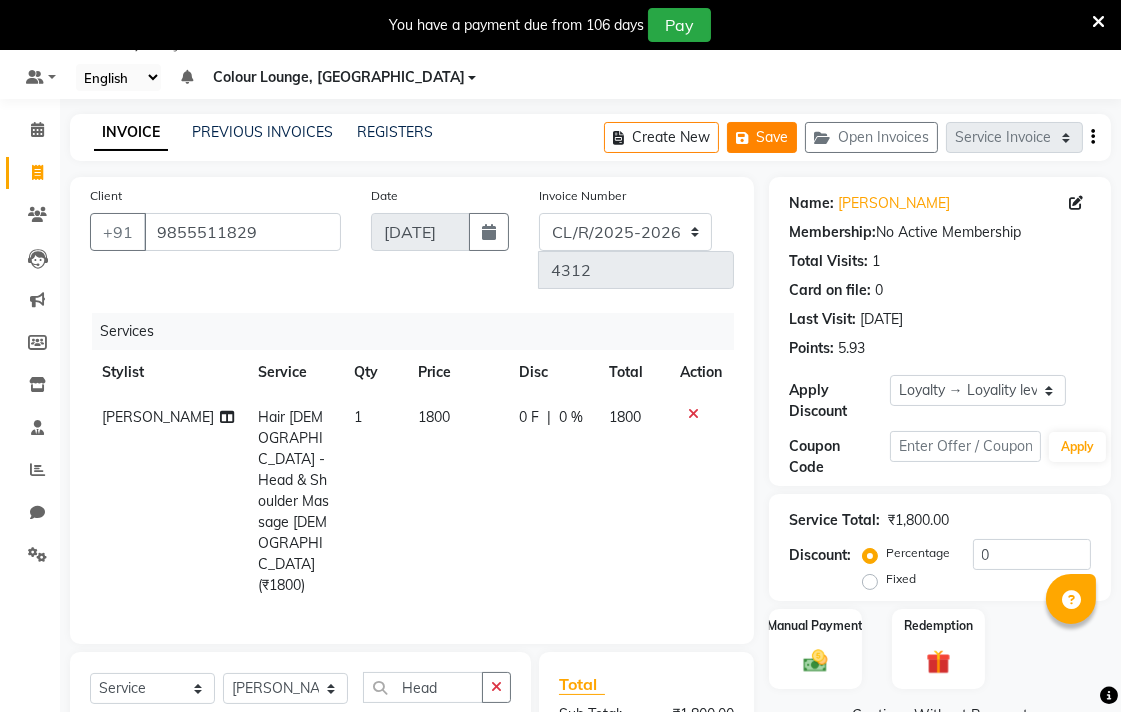 click on "Save" 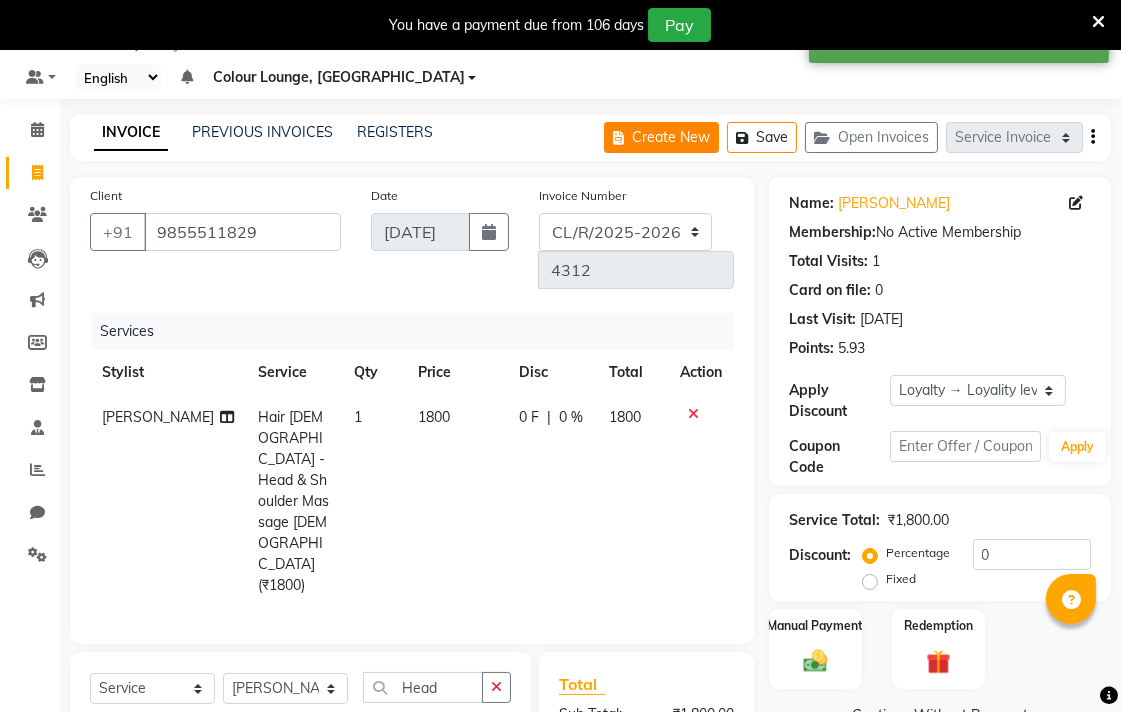 click on "Create New" 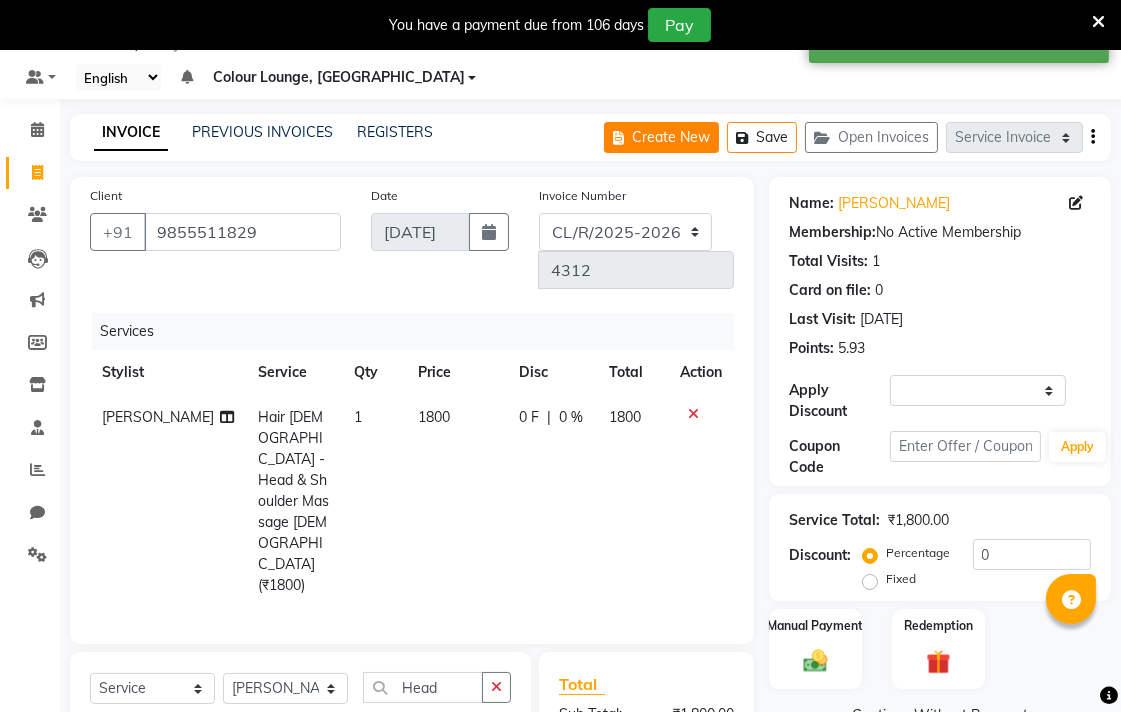 select on "service" 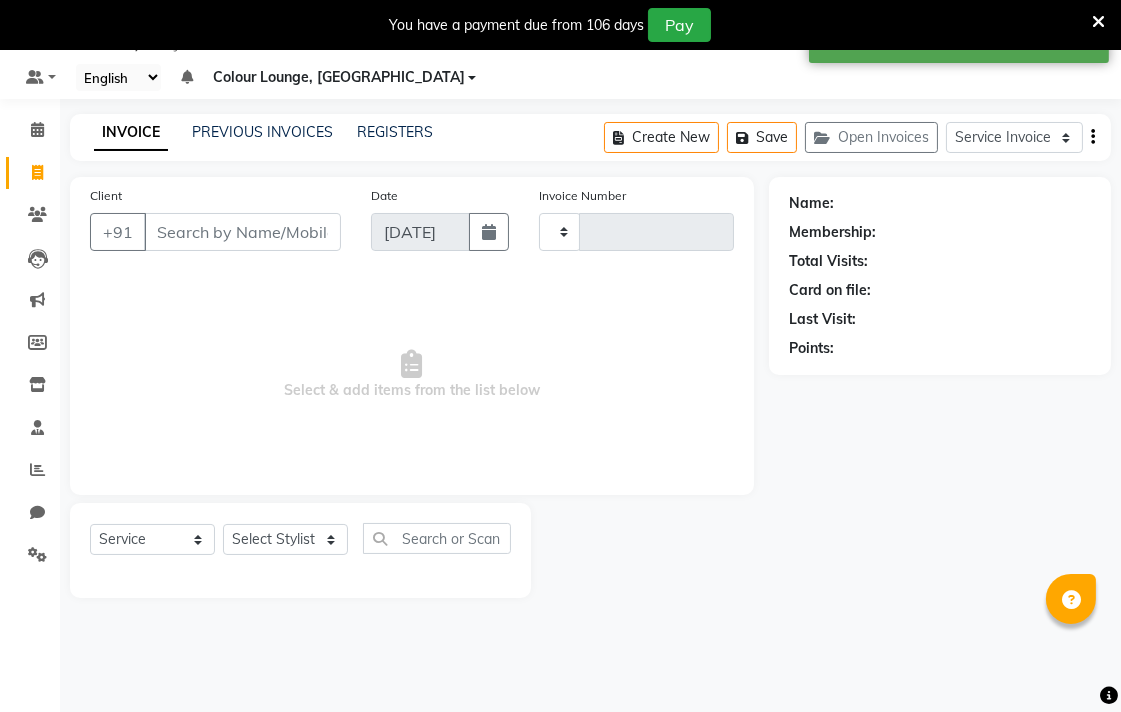 type on "4312" 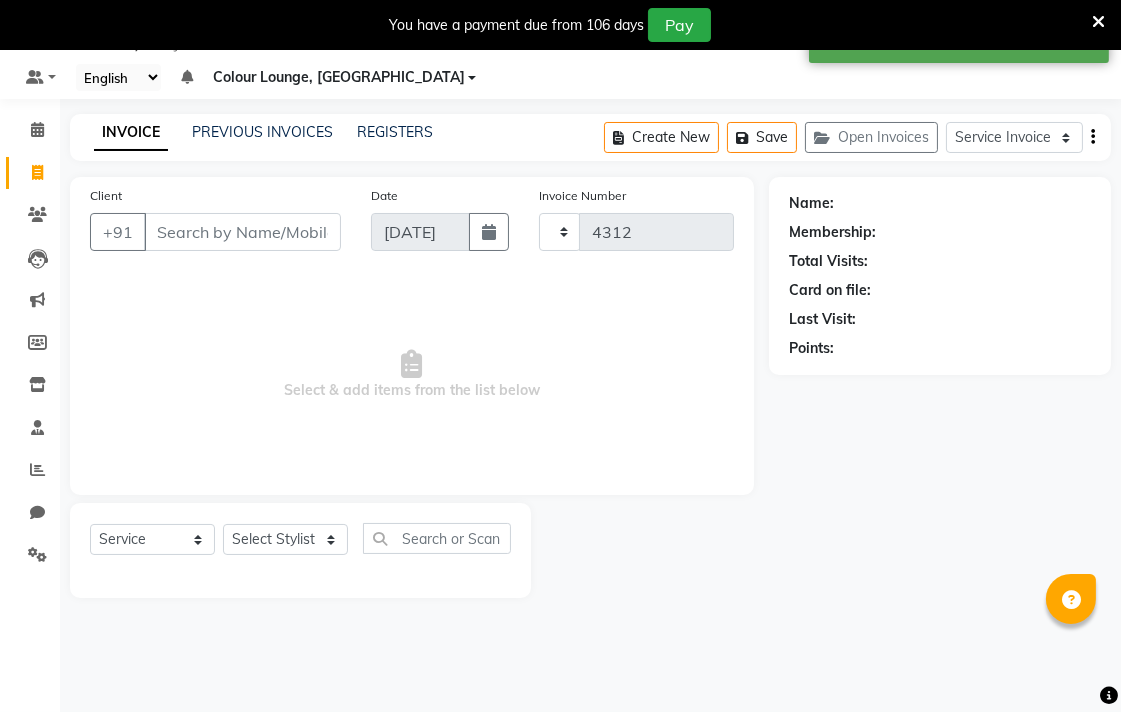 select on "8013" 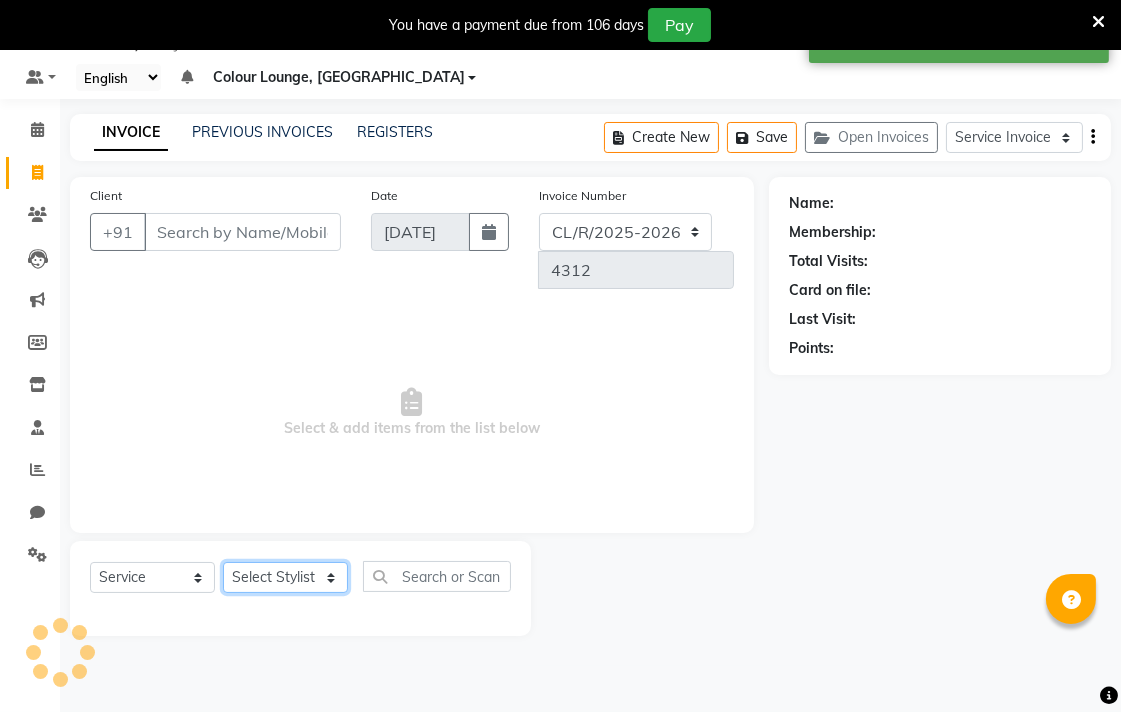 click on "Select Stylist" 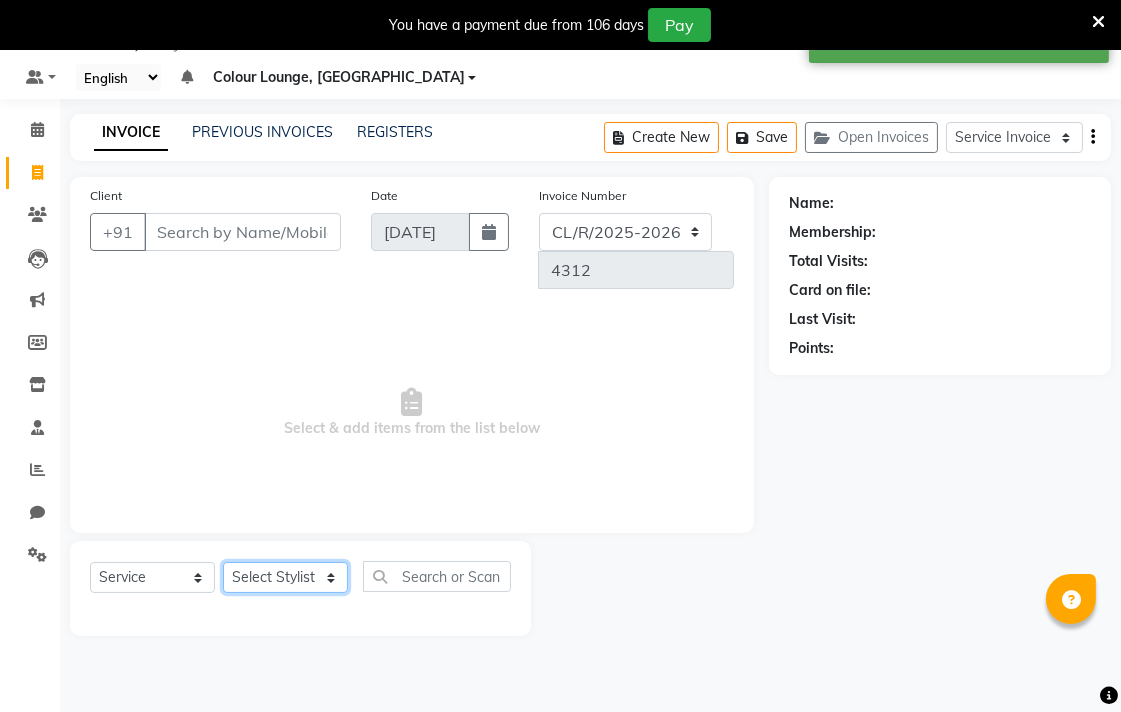 select on "70167" 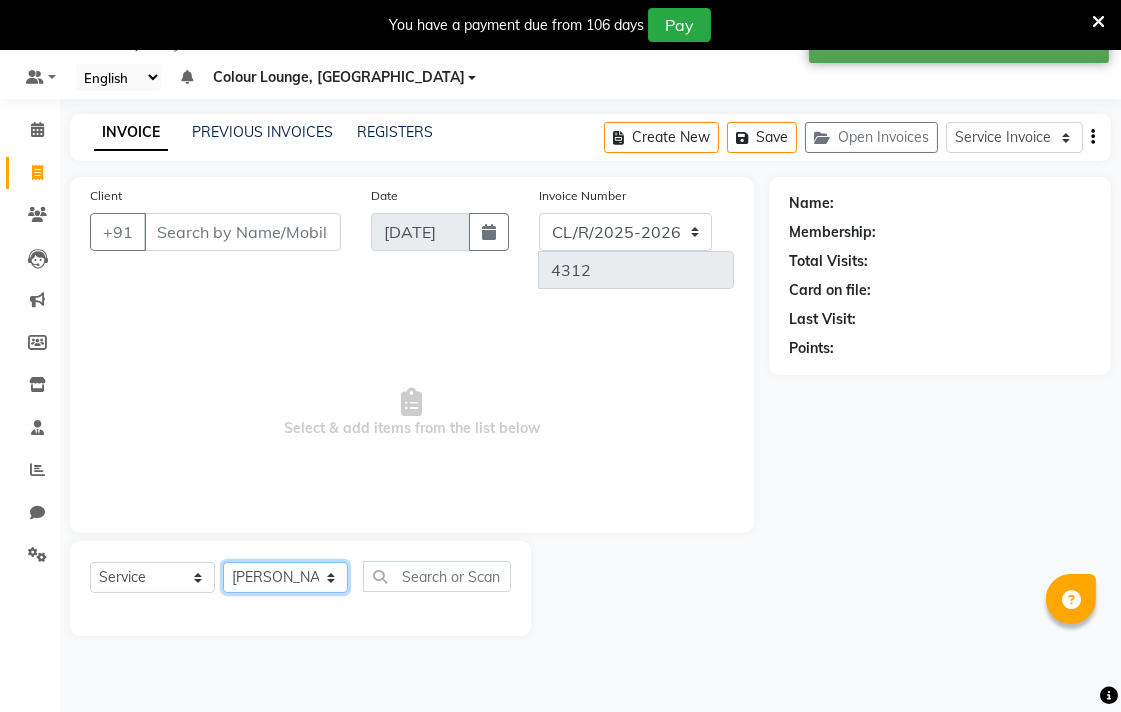 click on "Select Stylist Admin AMIT Birshika Colour Lounge, [GEOGRAPHIC_DATA] Colour Lounge, [GEOGRAPHIC_DATA] [PERSON_NAME] [PERSON_NAME] [PERSON_NAME] [PERSON_NAME] [PERSON_NAME] mam [PERSON_NAME] [PERSON_NAME] [PERSON_NAME] MOHIT [PERSON_NAME] POOJA [PERSON_NAME] [PERSON_NAME] [PERSON_NAME] guard [PERSON_NAME] [PERSON_NAME] [PERSON_NAME] [PERSON_NAME] SAMEER [PERSON_NAME] [PERSON_NAME] [PERSON_NAME] [PERSON_NAME] [PERSON_NAME] [PERSON_NAME] VISHAL [PERSON_NAME]" 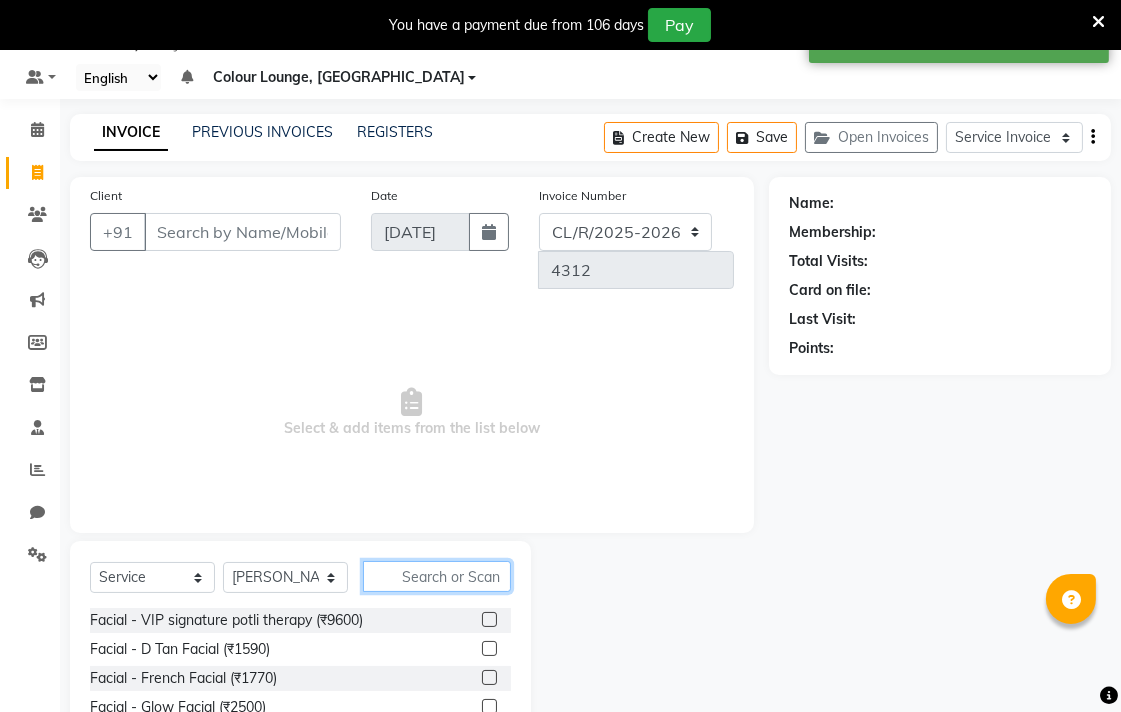 click 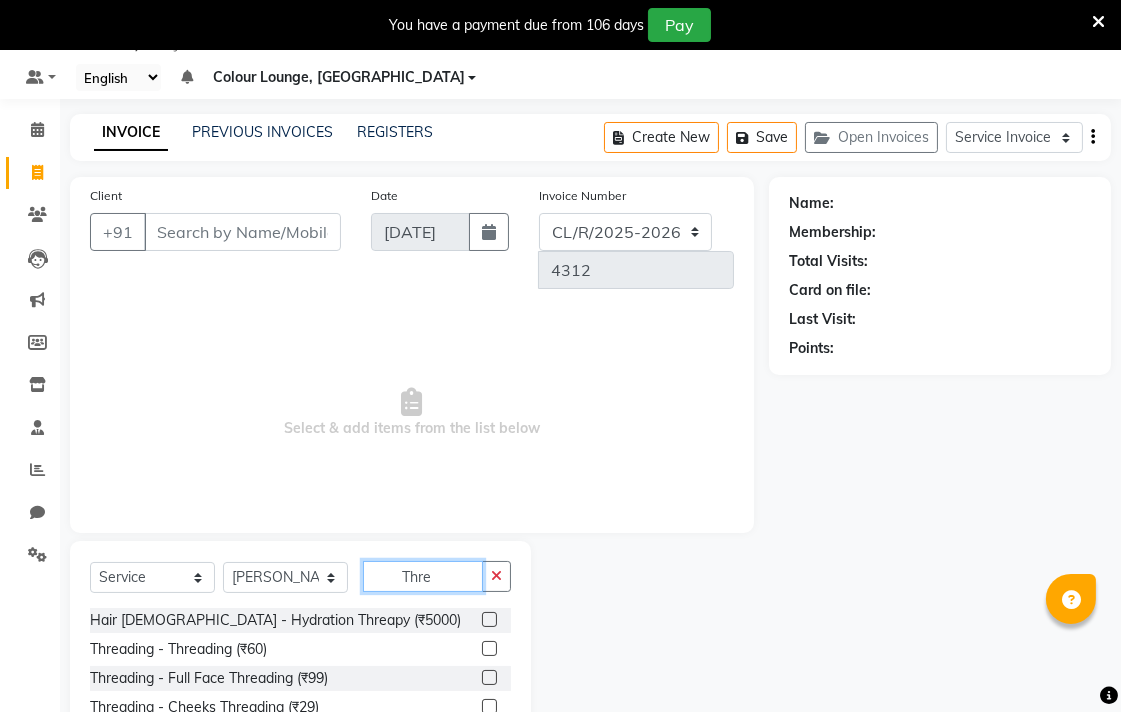 type on "Thre" 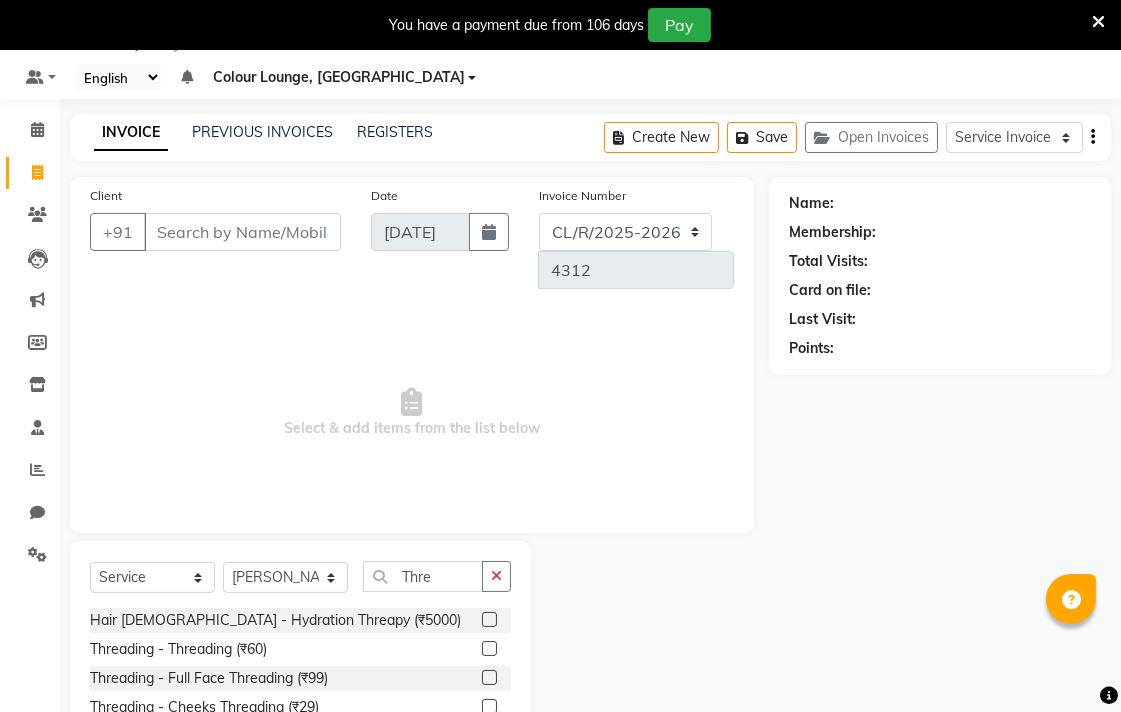 click 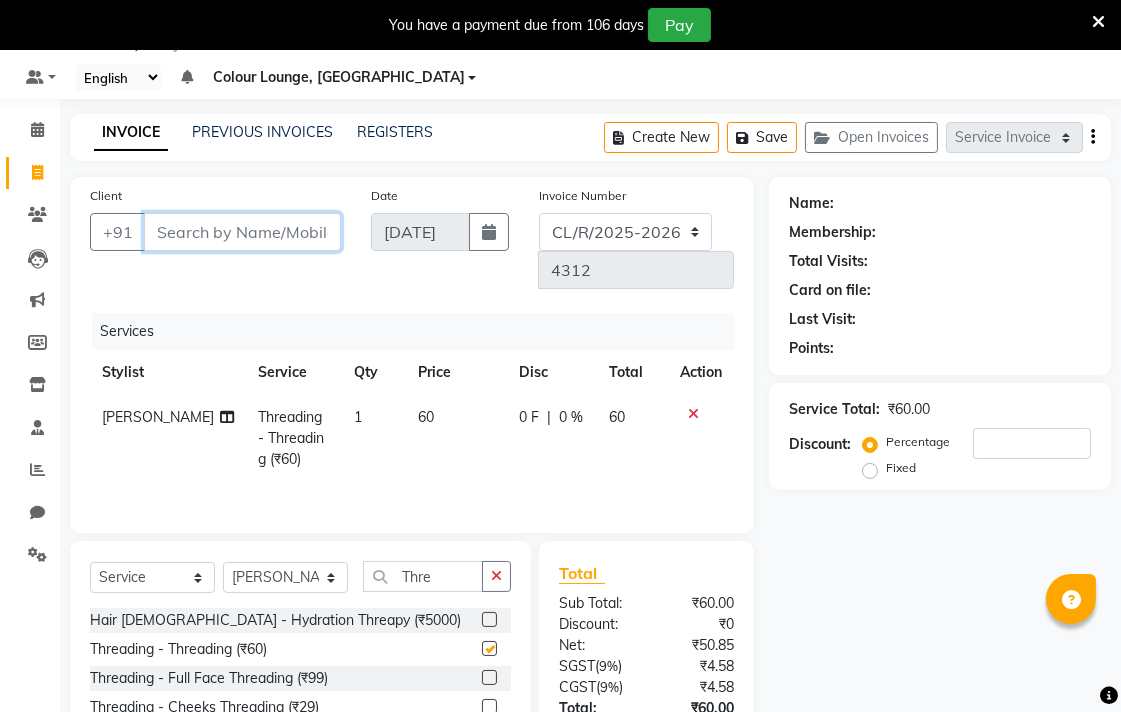 click on "Client" at bounding box center (242, 232) 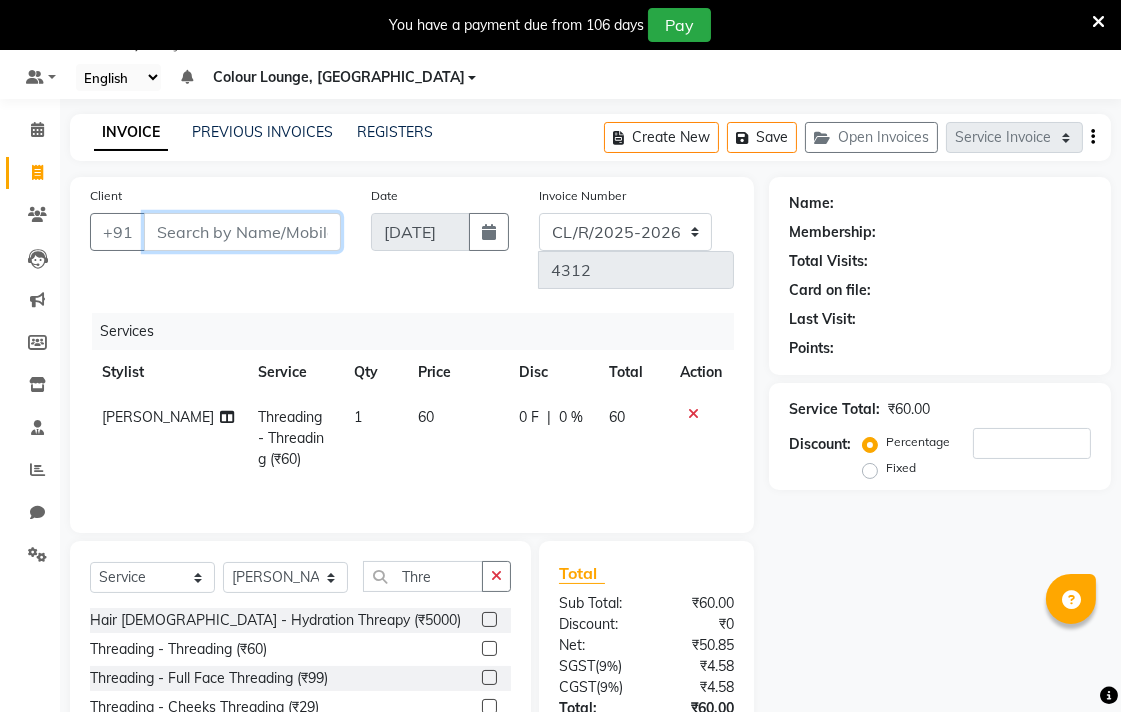 checkbox on "false" 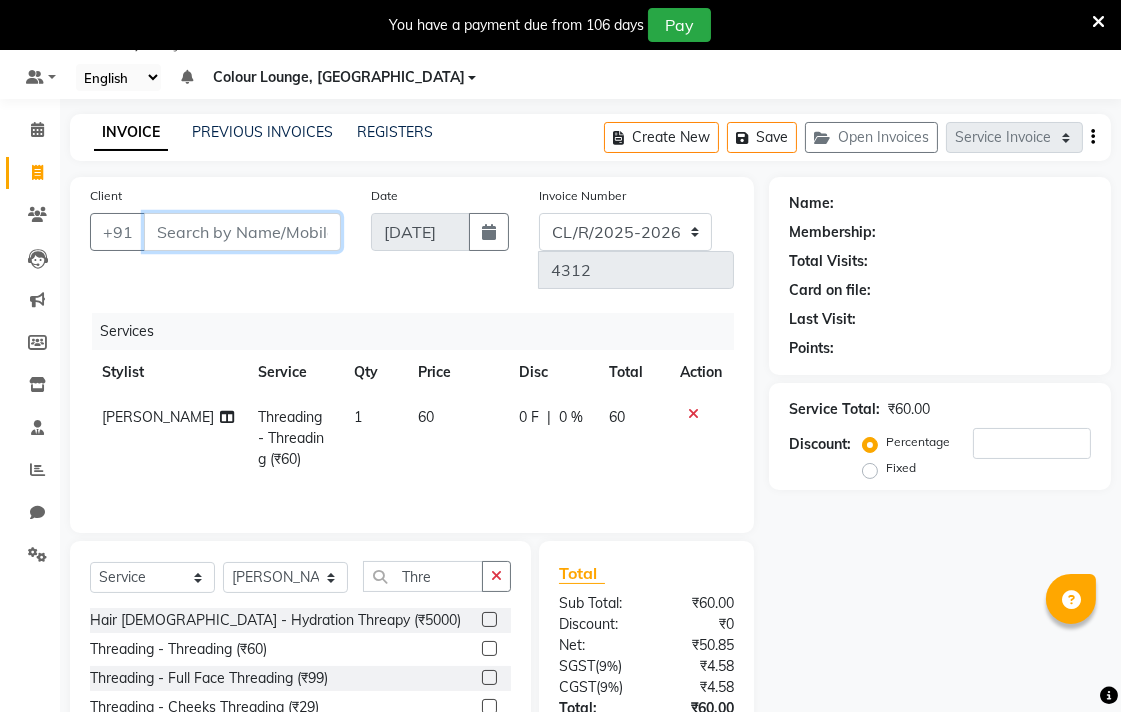 type on "9" 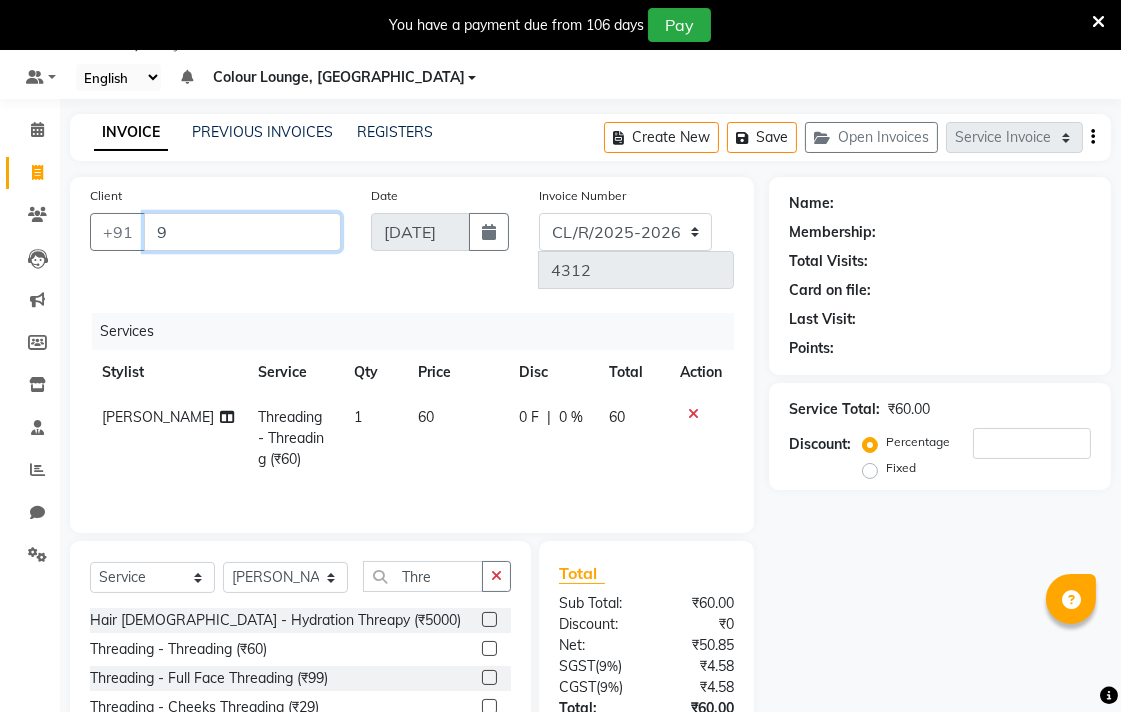 type on "0" 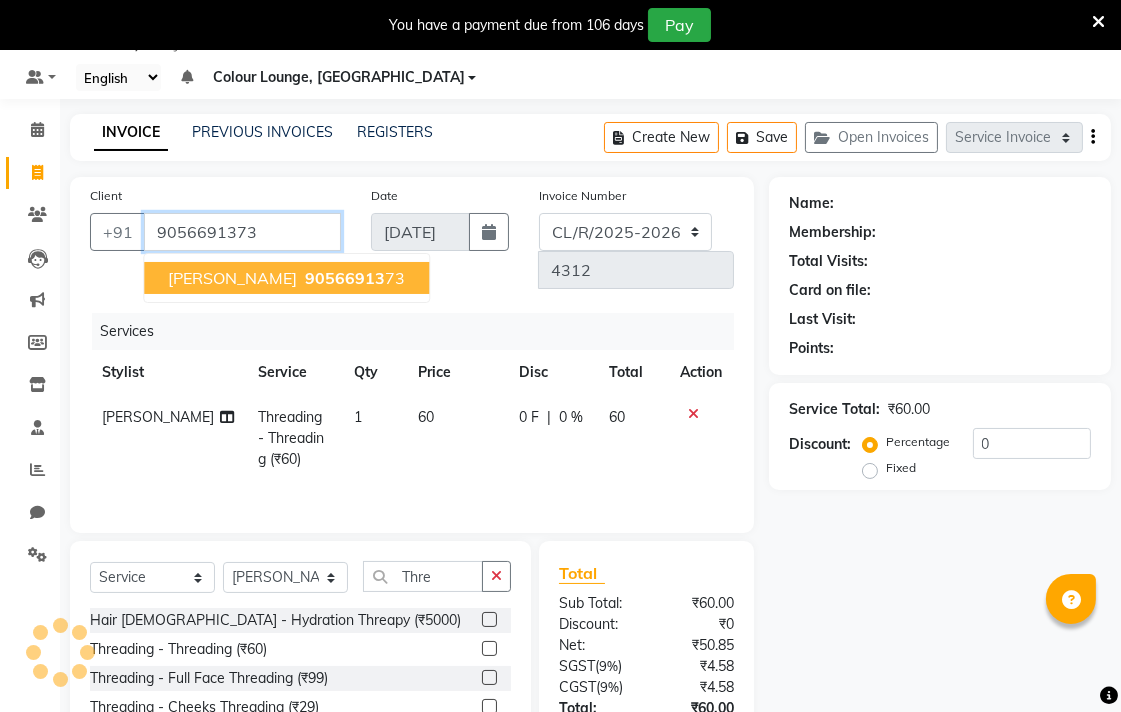 type on "9056691373" 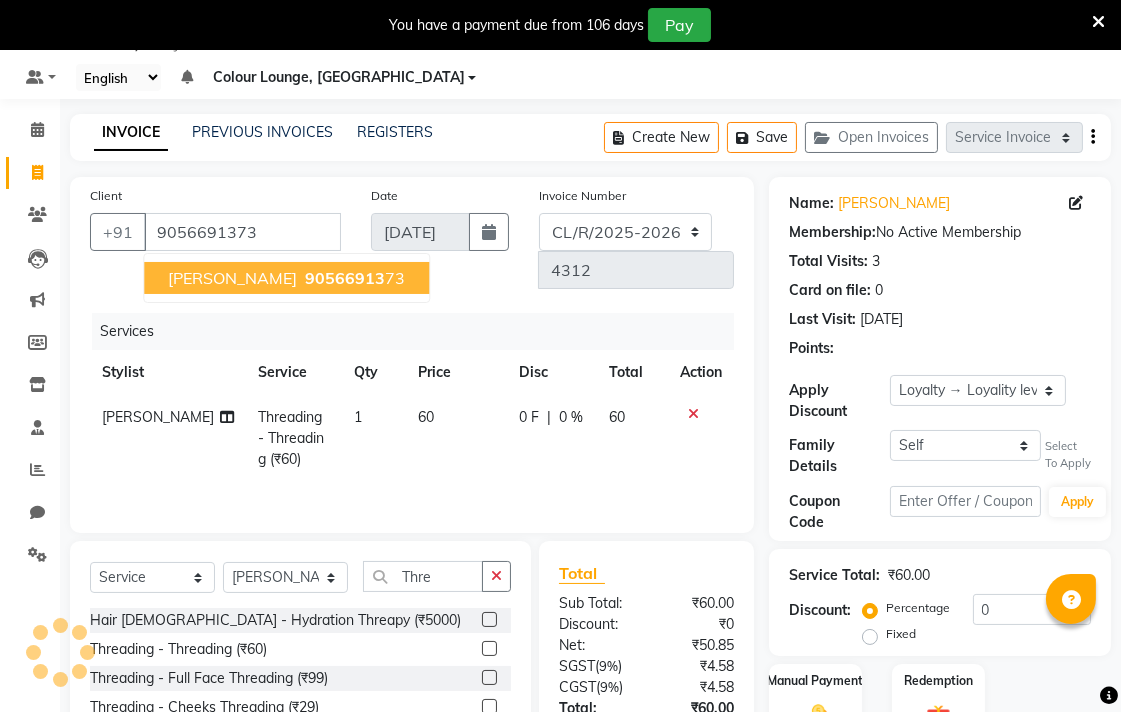 click on "[PERSON_NAME]   90566913 73" at bounding box center (286, 278) 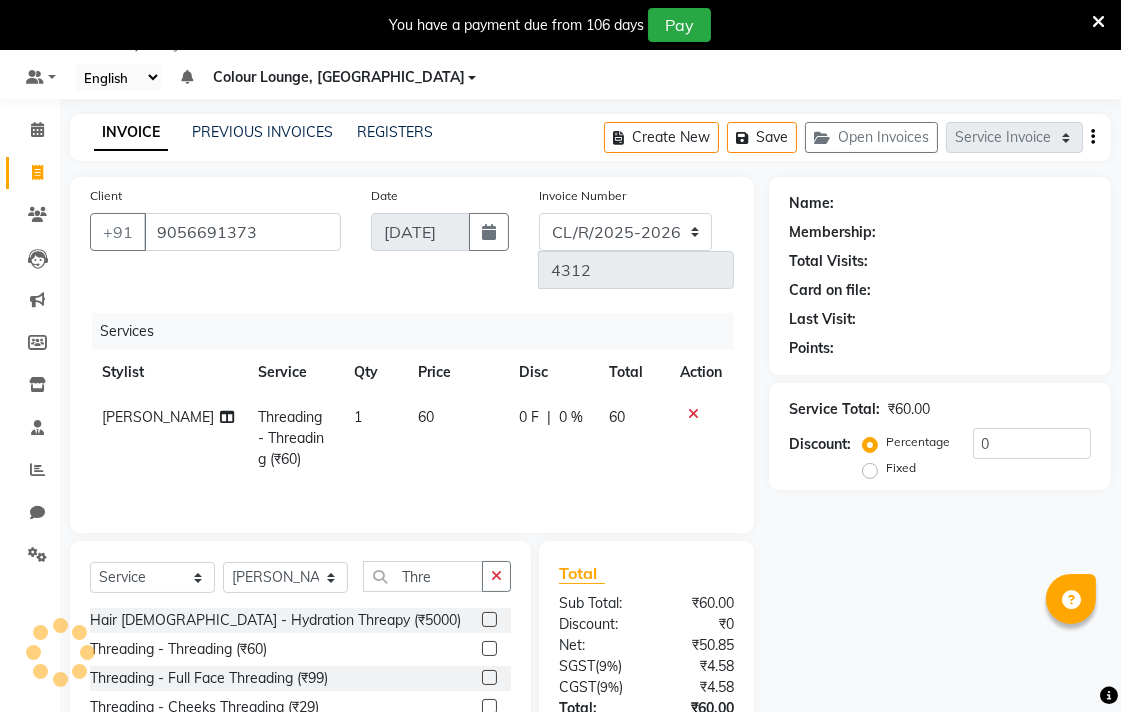 select on "1: Object" 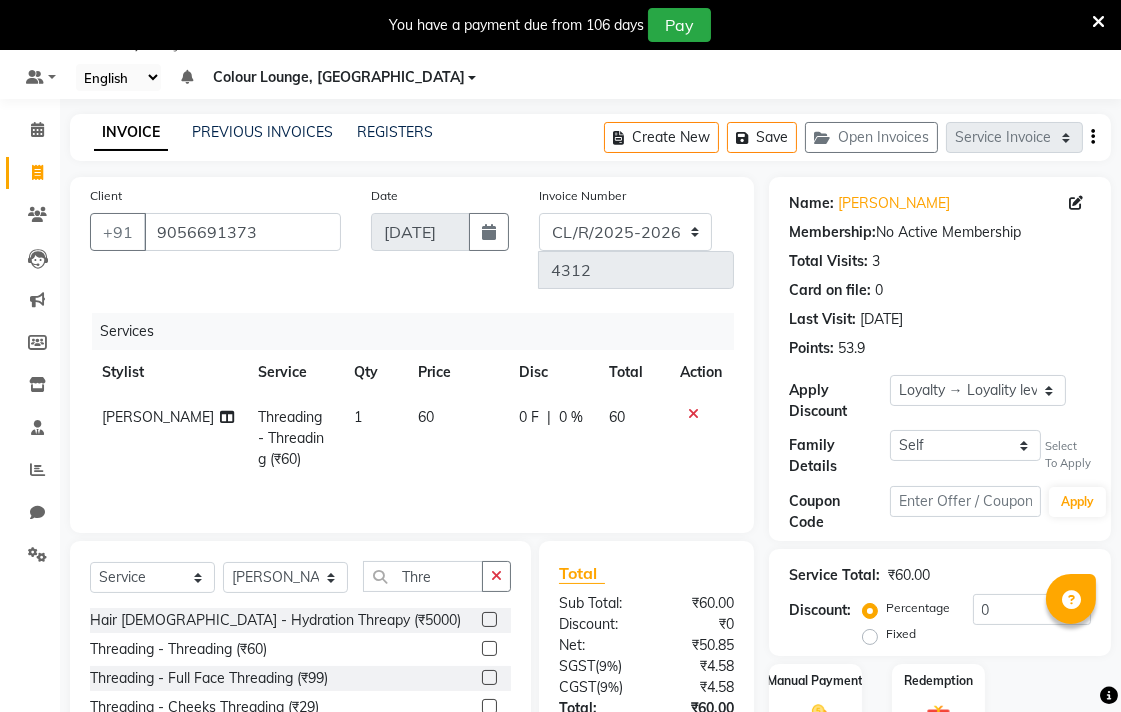 scroll, scrollTop: 167, scrollLeft: 0, axis: vertical 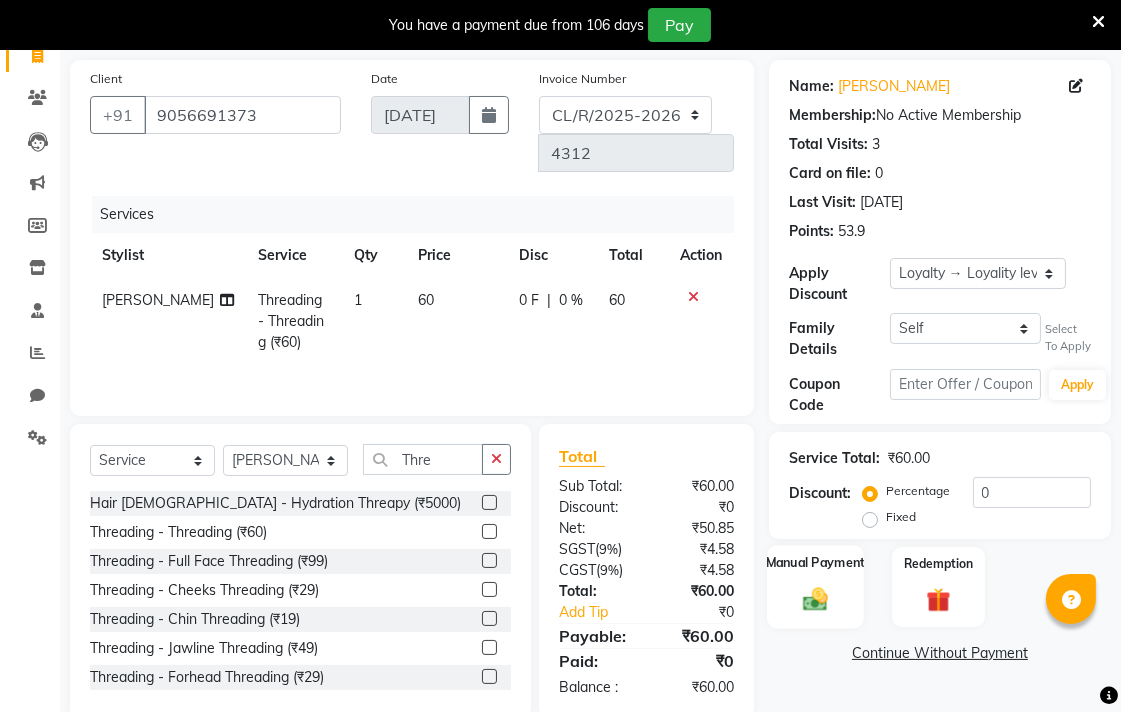 click 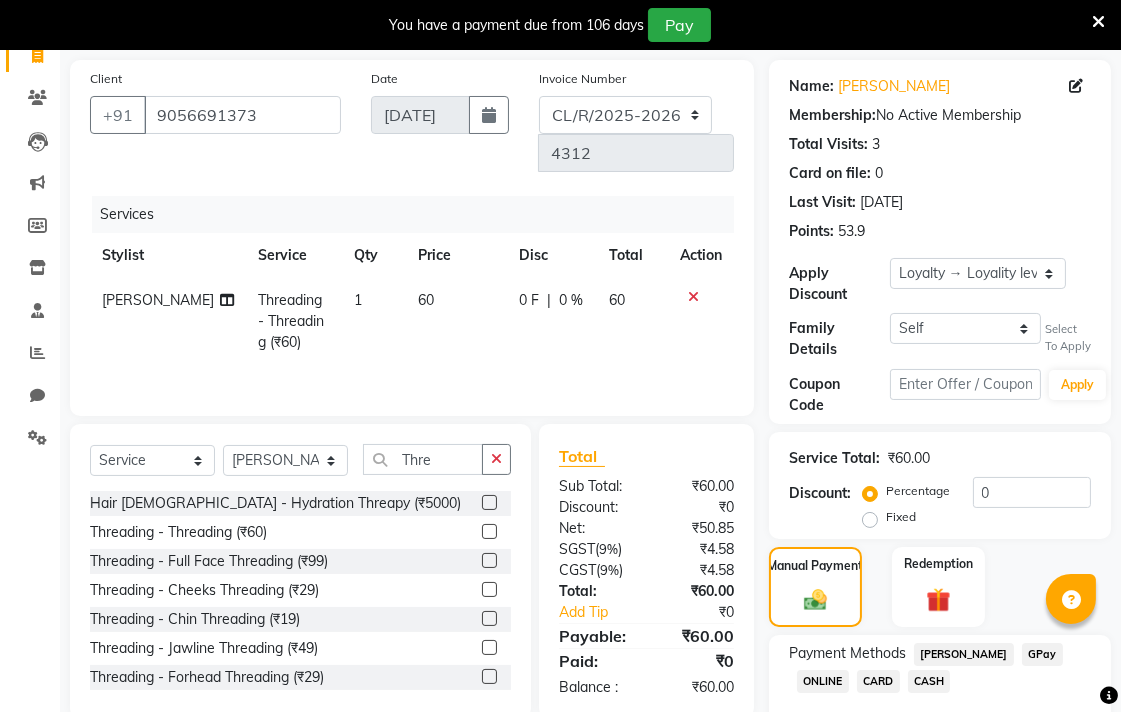 click on "60" 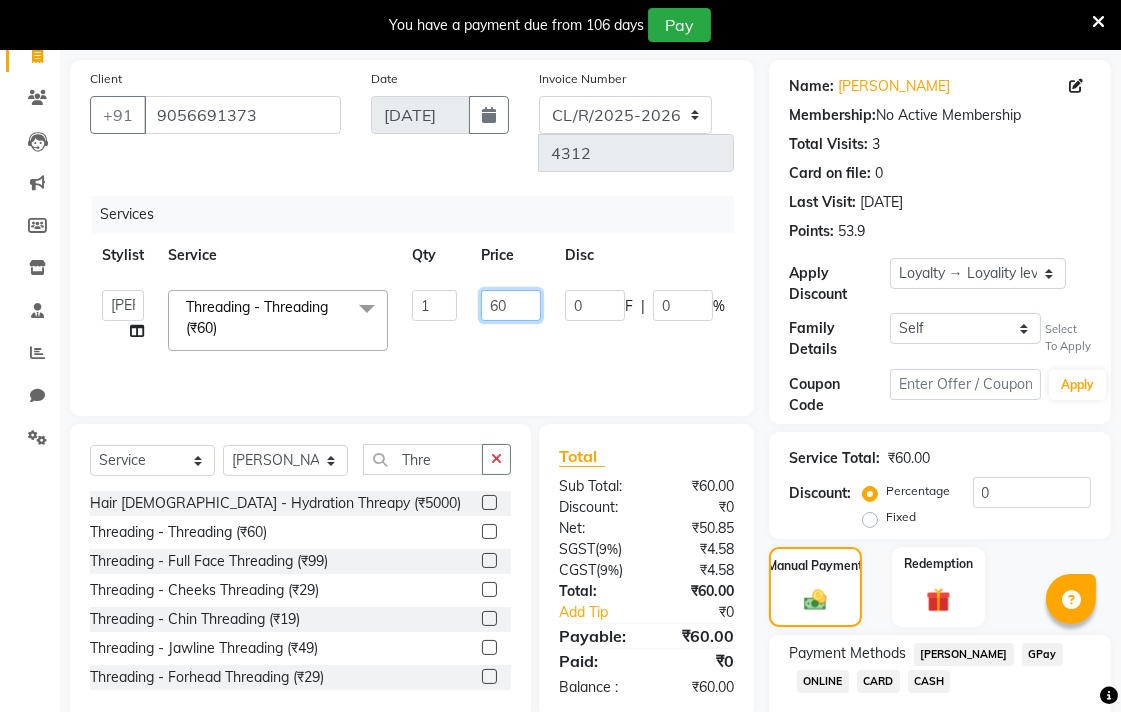 click on "60" 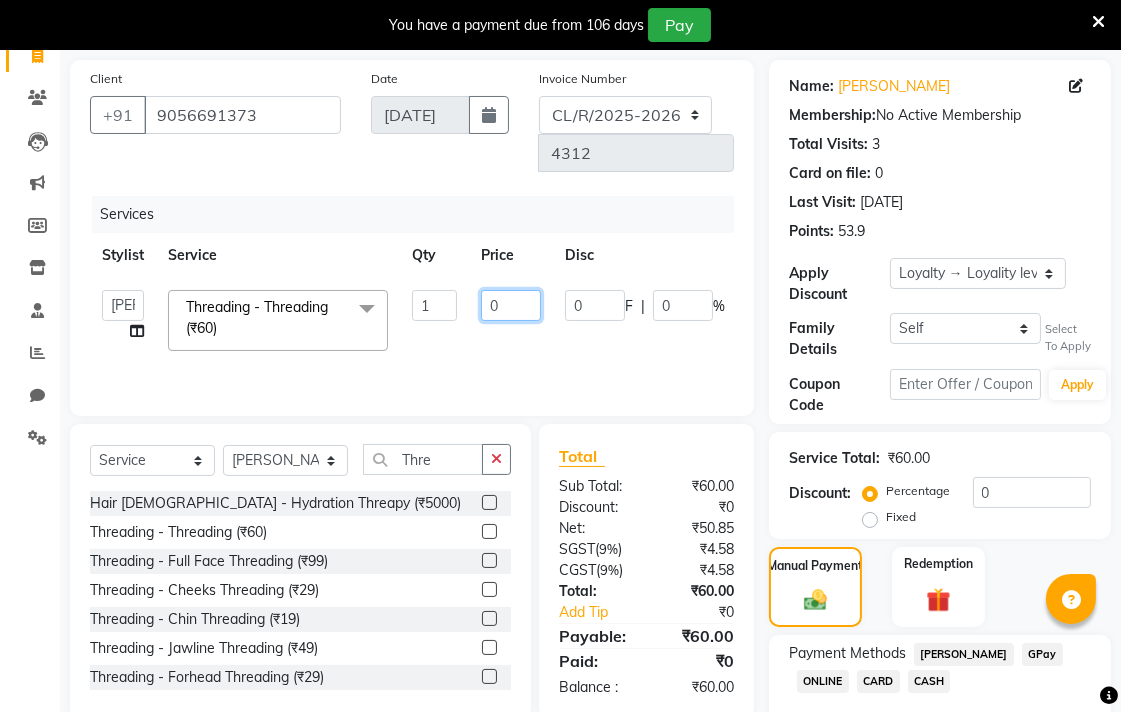 type on "40" 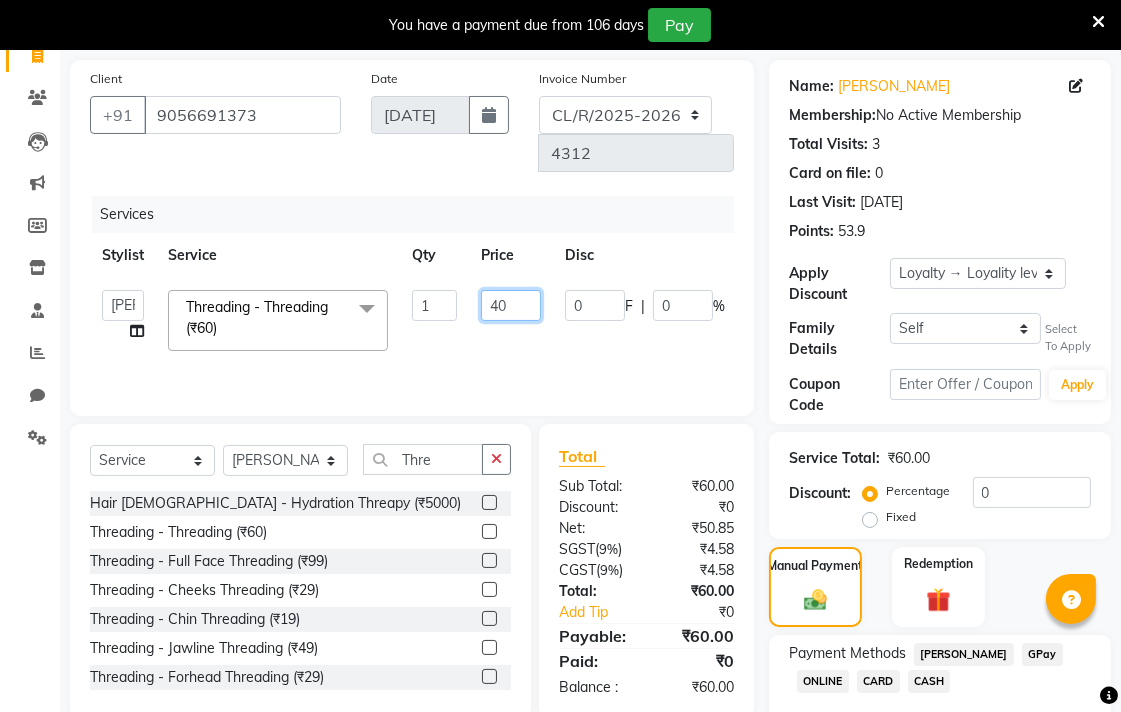 scroll, scrollTop: 281, scrollLeft: 0, axis: vertical 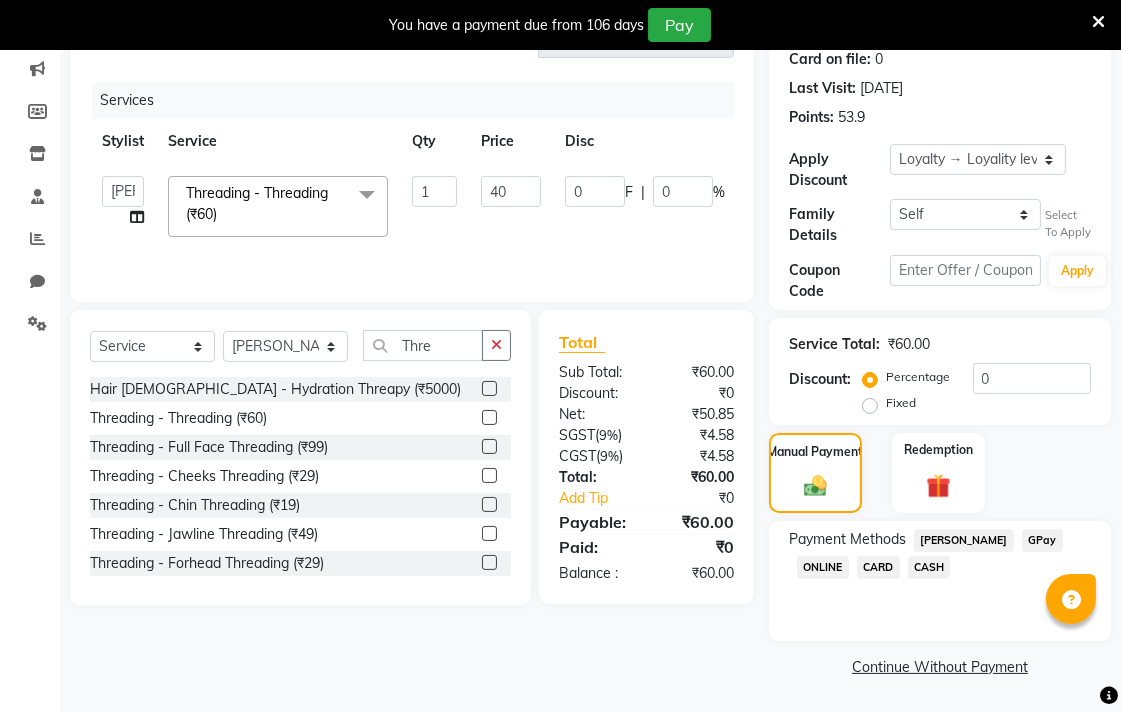 click on "CASH" 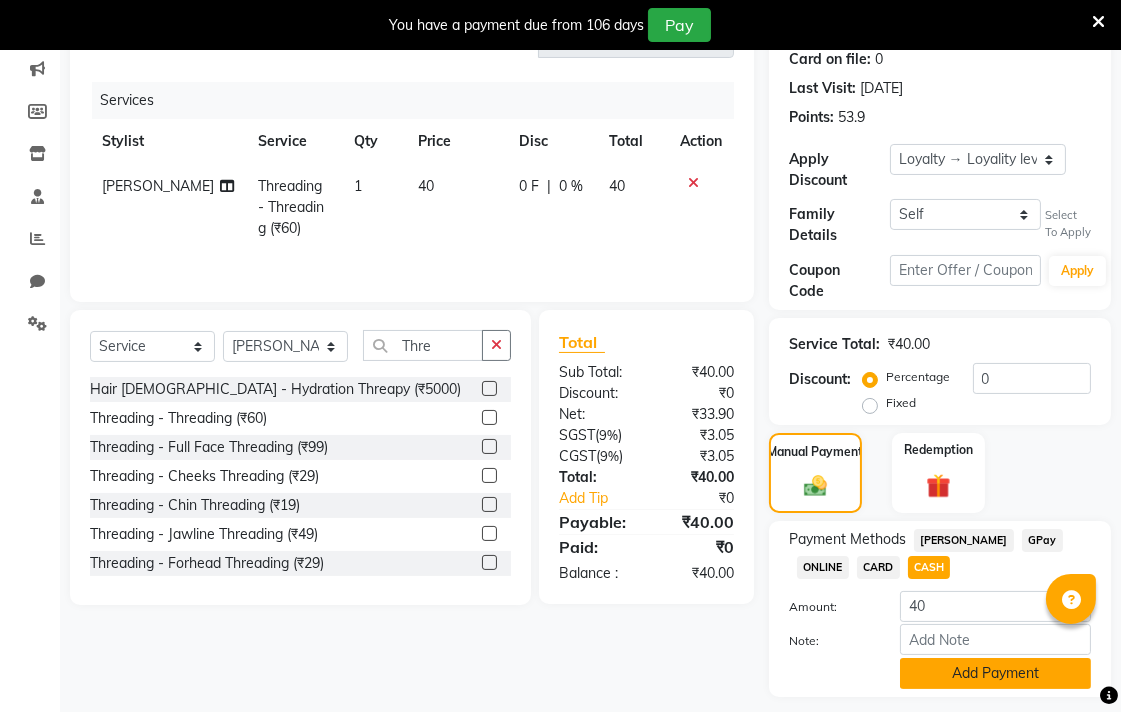 click on "Add Payment" 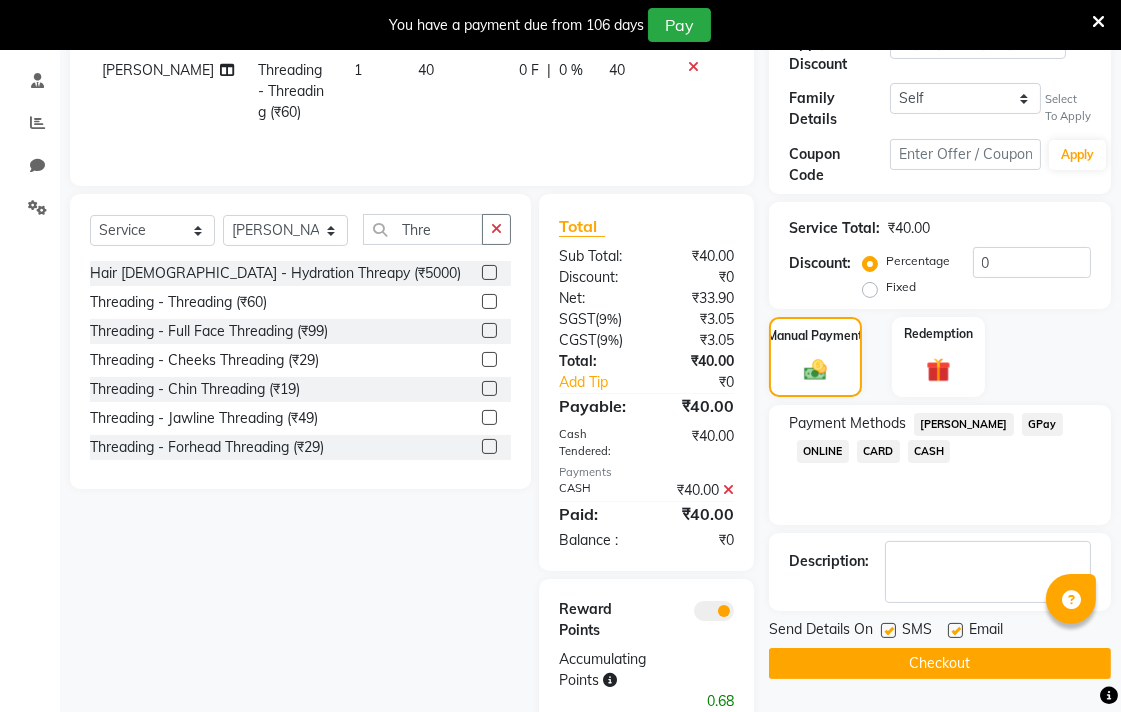 scroll, scrollTop: 411, scrollLeft: 0, axis: vertical 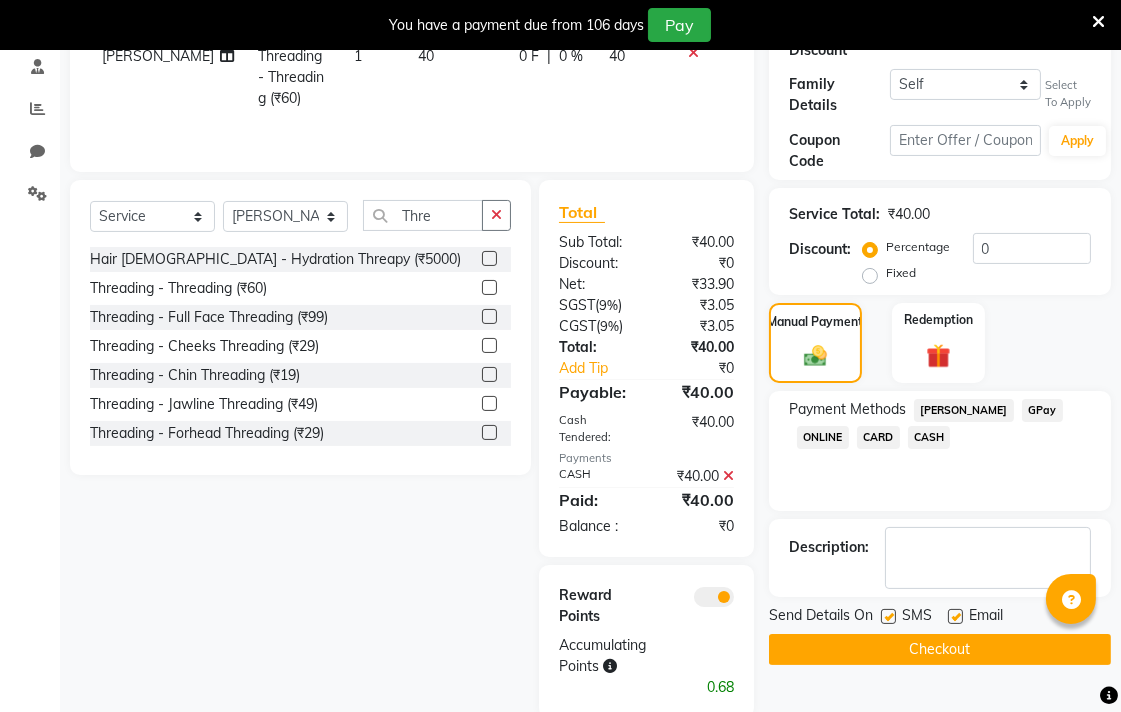 click on "Checkout" 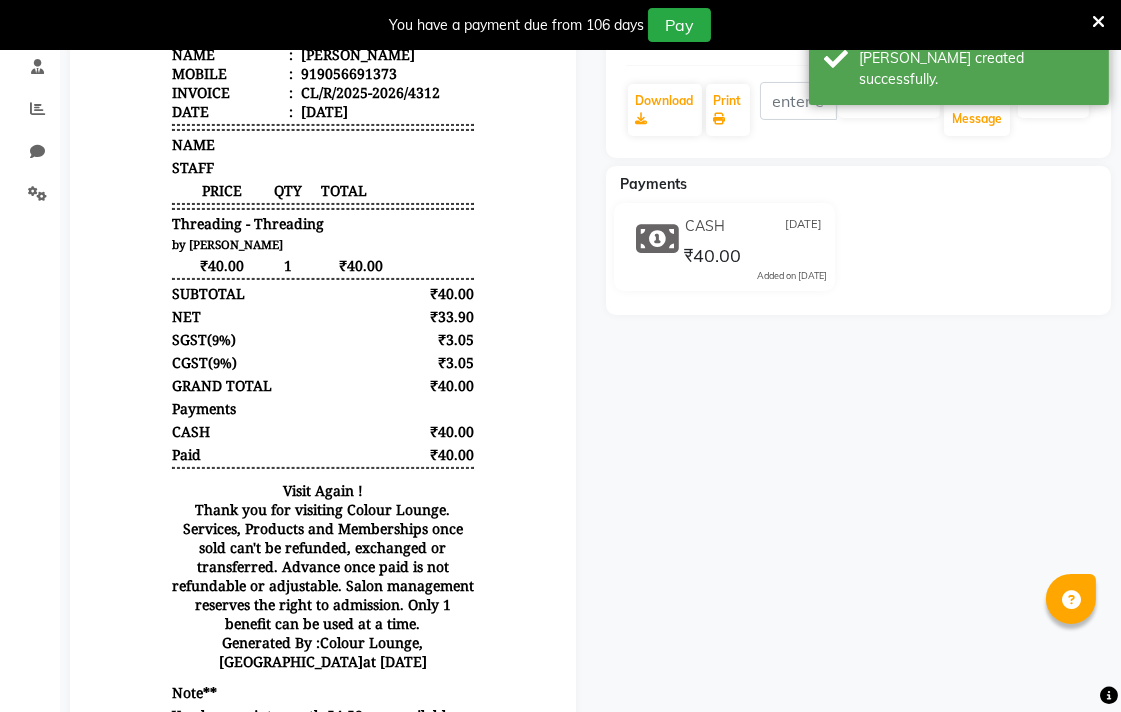 scroll, scrollTop: 0, scrollLeft: 0, axis: both 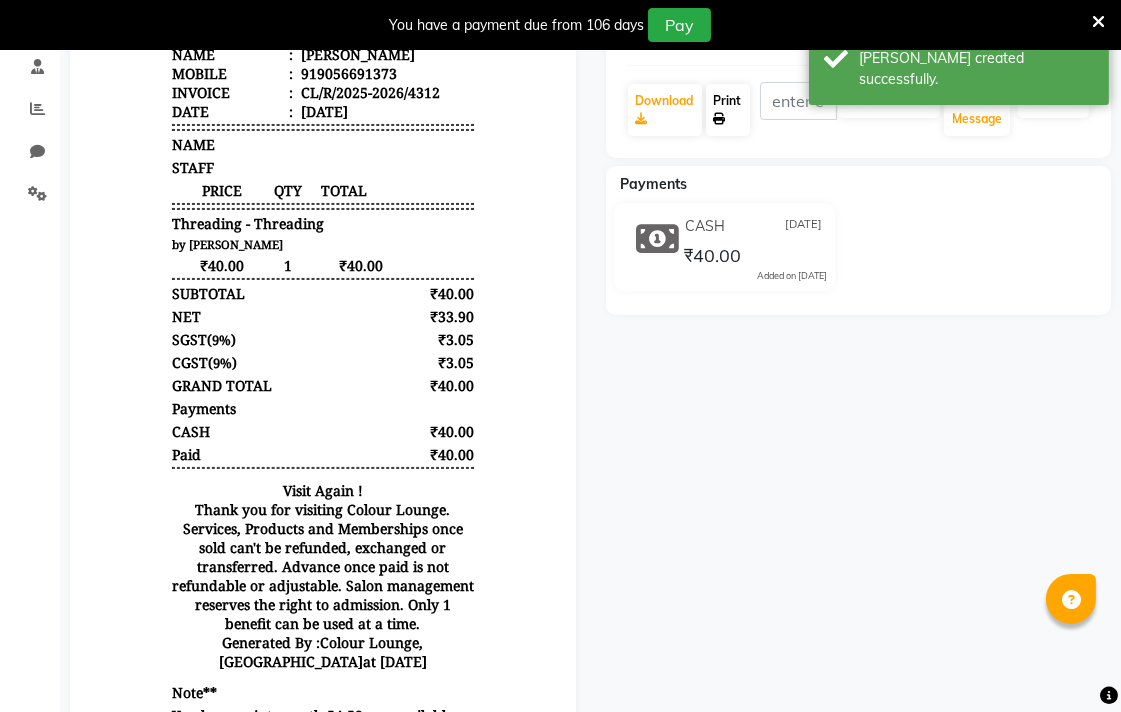 click on "Print" 